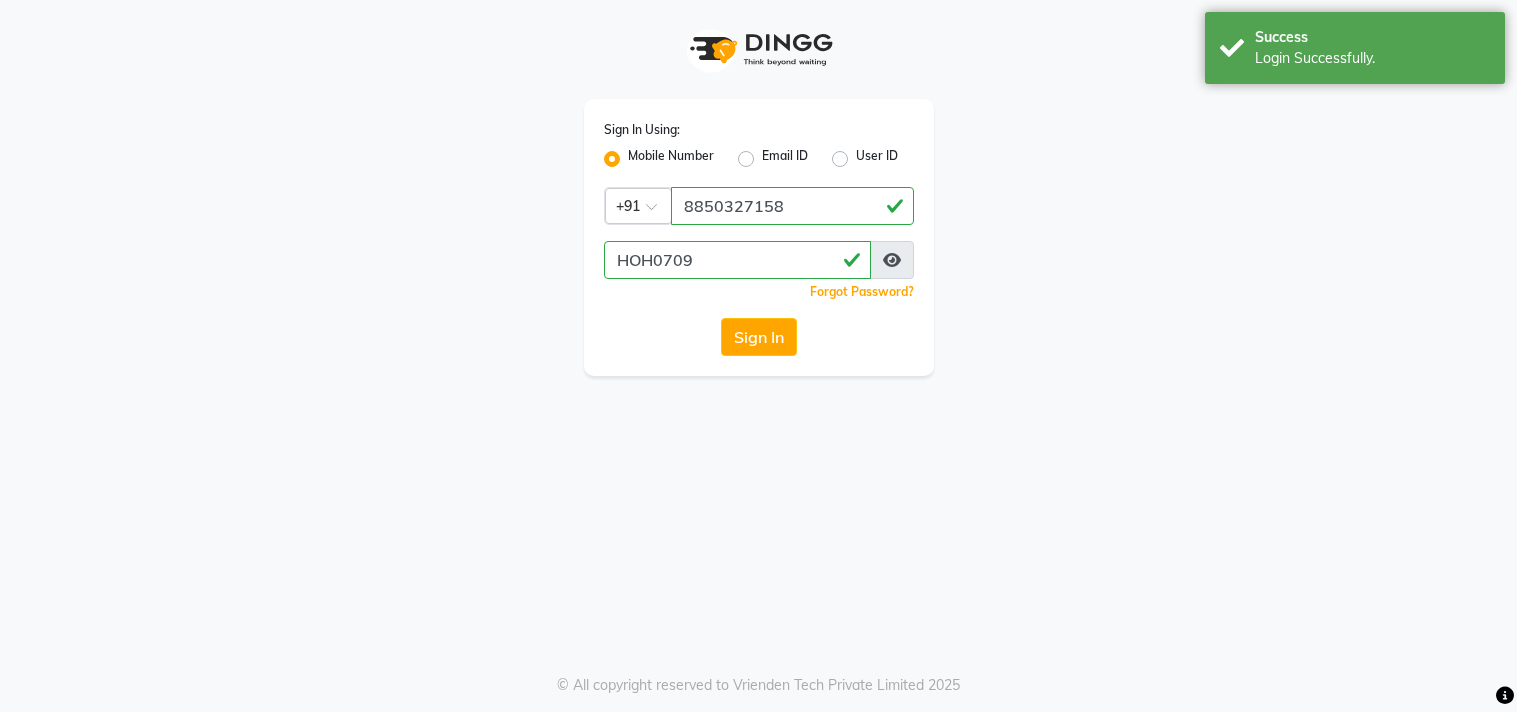 scroll, scrollTop: 0, scrollLeft: 0, axis: both 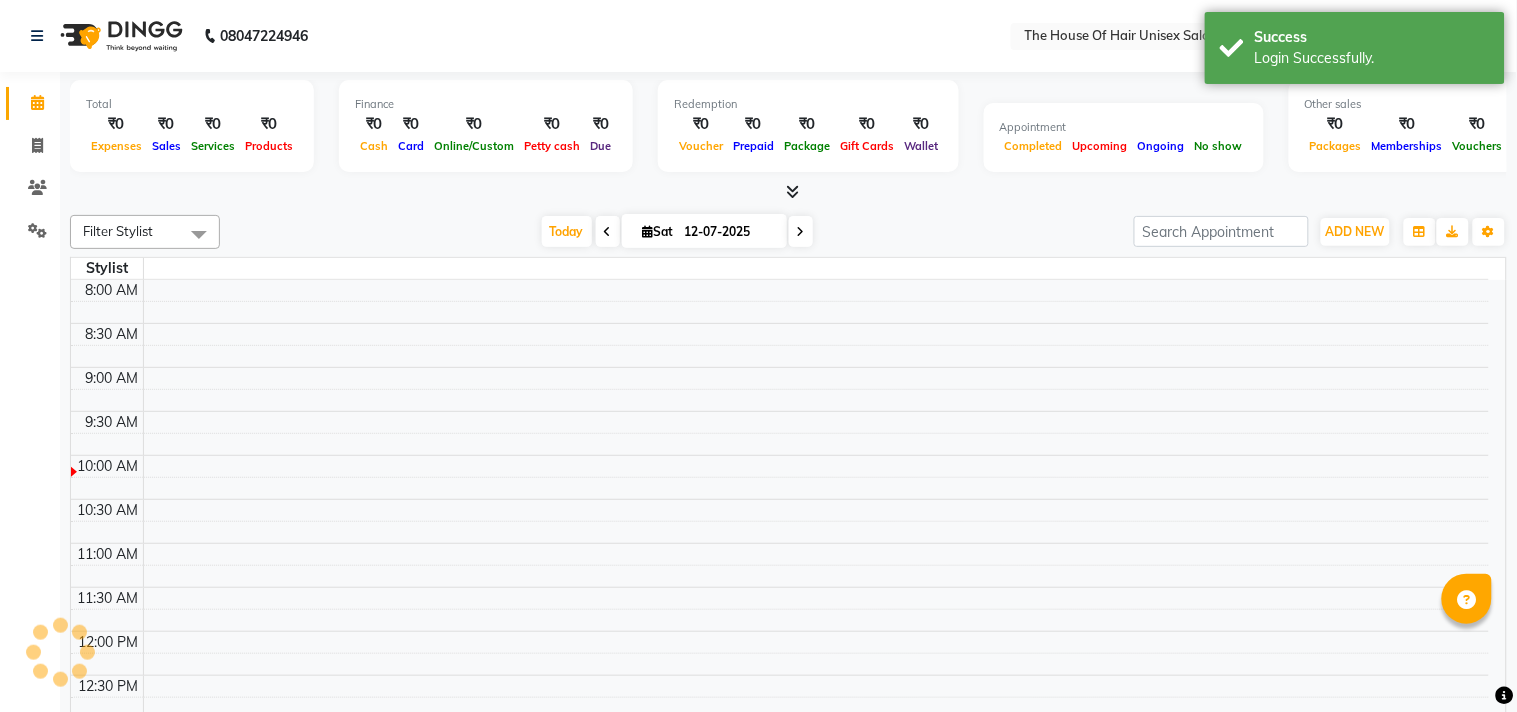 select on "en" 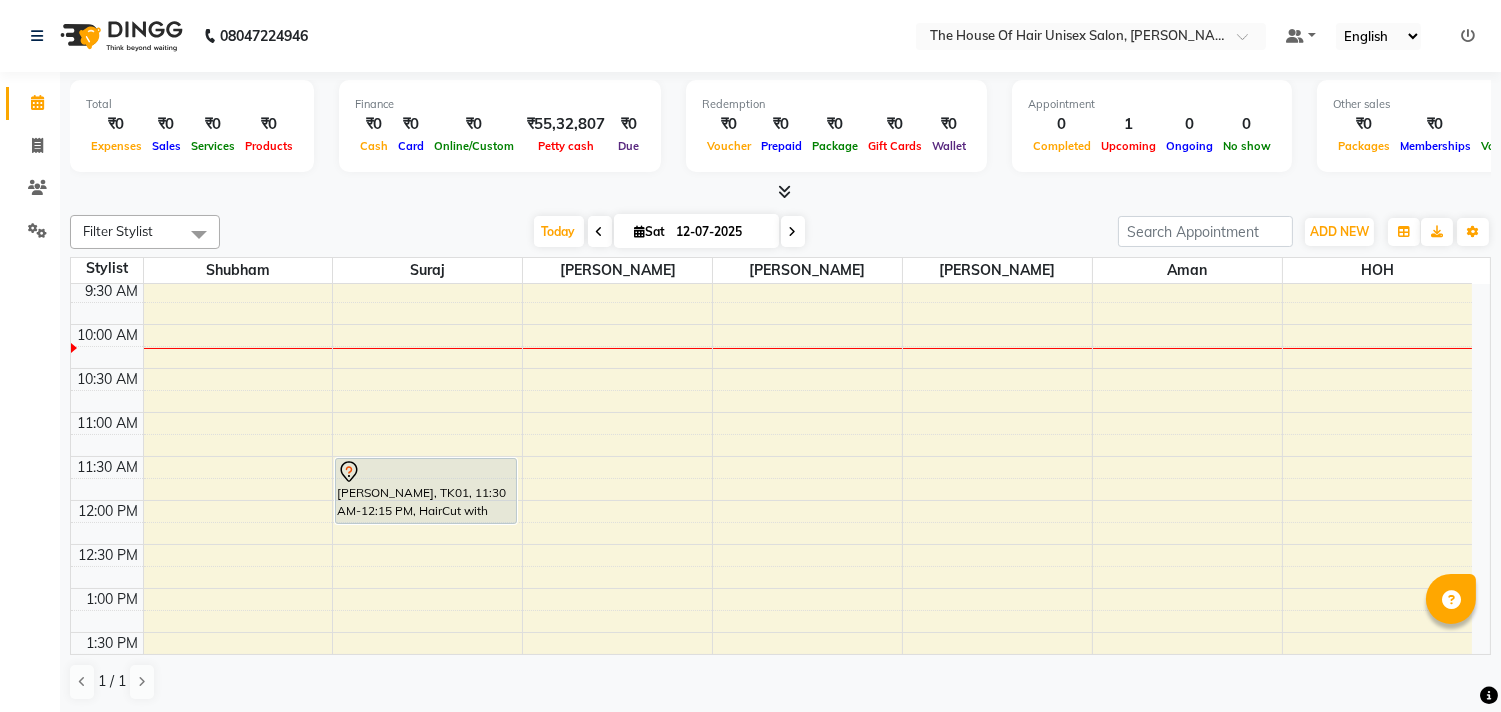 scroll, scrollTop: 224, scrollLeft: 0, axis: vertical 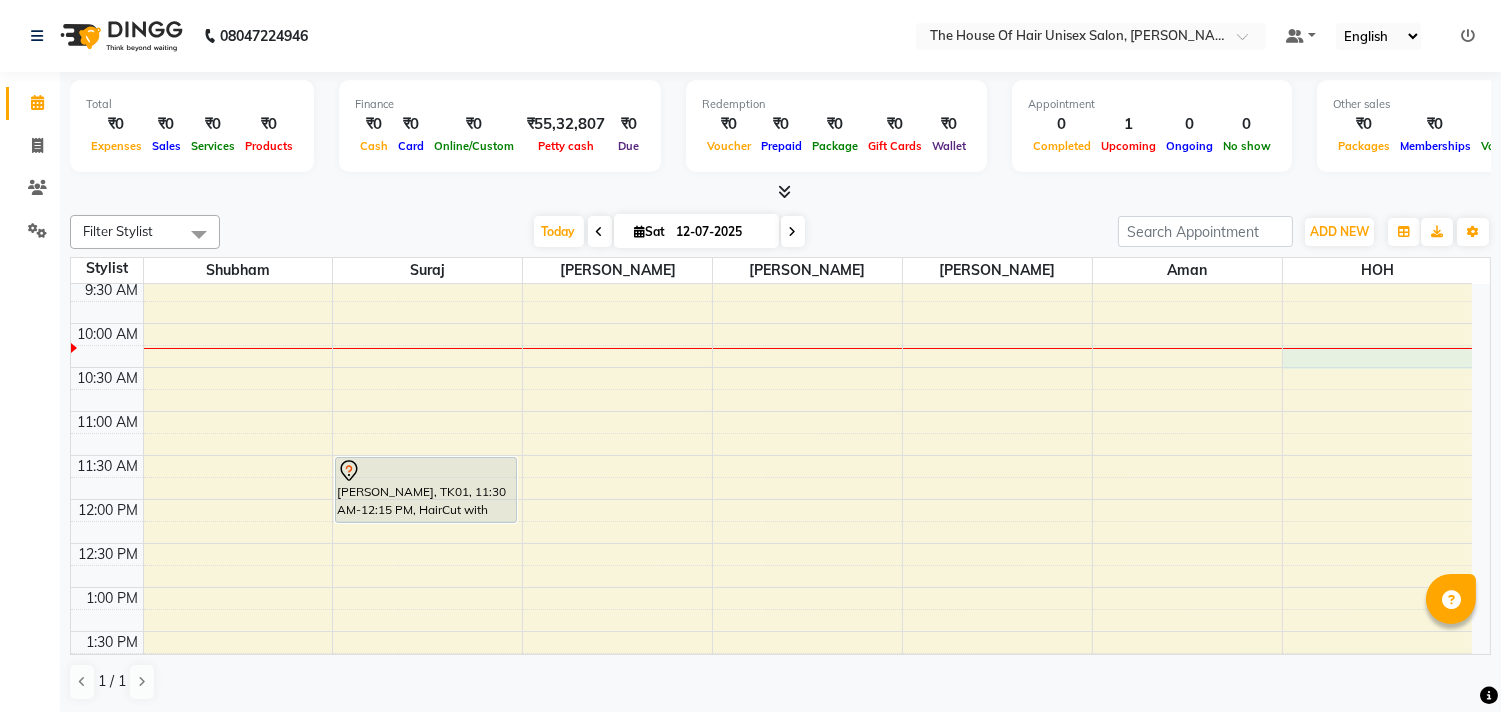 click on "7:00 AM 7:30 AM 8:00 AM 8:30 AM 9:00 AM 9:30 AM 10:00 AM 10:30 AM 11:00 AM 11:30 AM 12:00 PM 12:30 PM 1:00 PM 1:30 PM 2:00 PM 2:30 PM 3:00 PM 3:30 PM 4:00 PM 4:30 PM 5:00 PM 5:30 PM 6:00 PM 6:30 PM 7:00 PM 7:30 PM 8:00 PM 8:30 PM 9:00 PM 9:30 PM             [GEOGRAPHIC_DATA], TK01, 11:30 AM-12:15 PM, HairCut with wash ([DEMOGRAPHIC_DATA])  Styling" at bounding box center (771, 719) 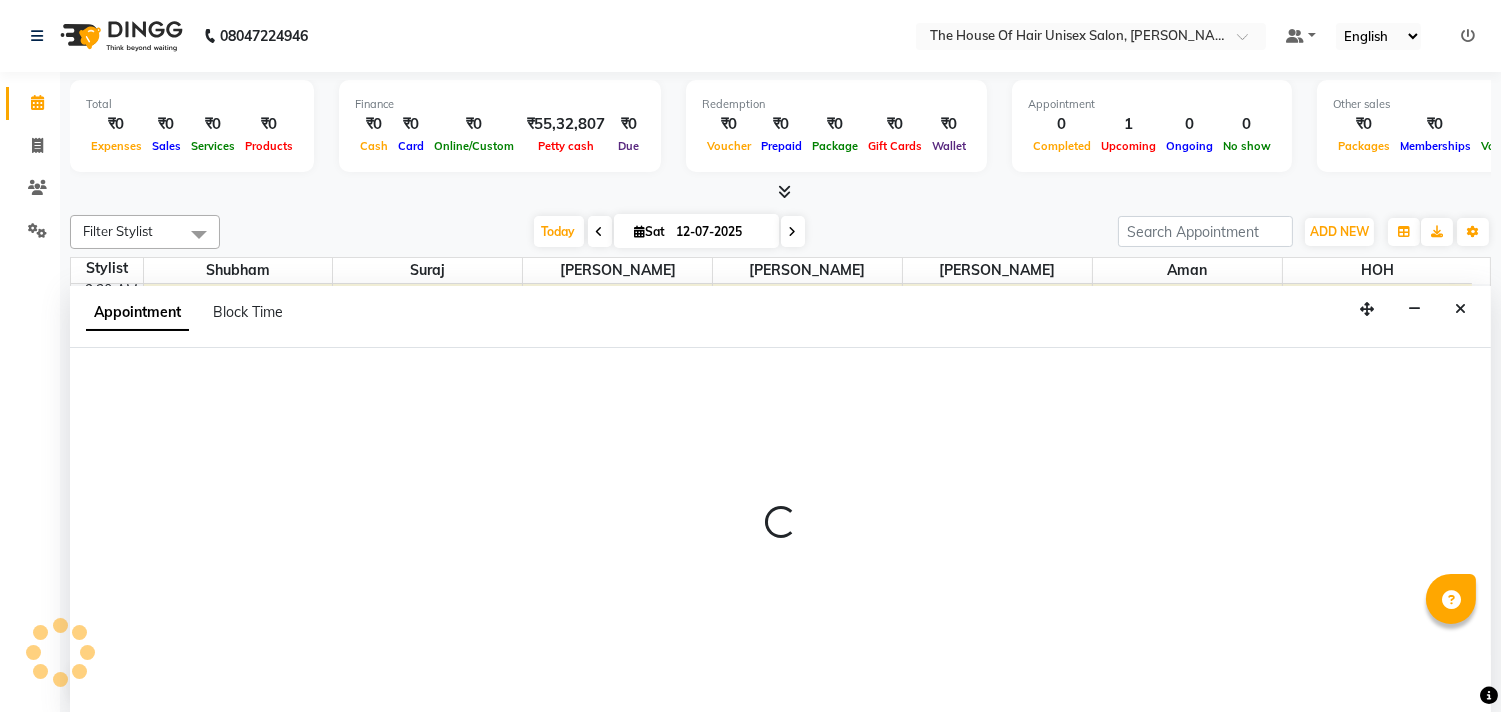 scroll, scrollTop: 1, scrollLeft: 0, axis: vertical 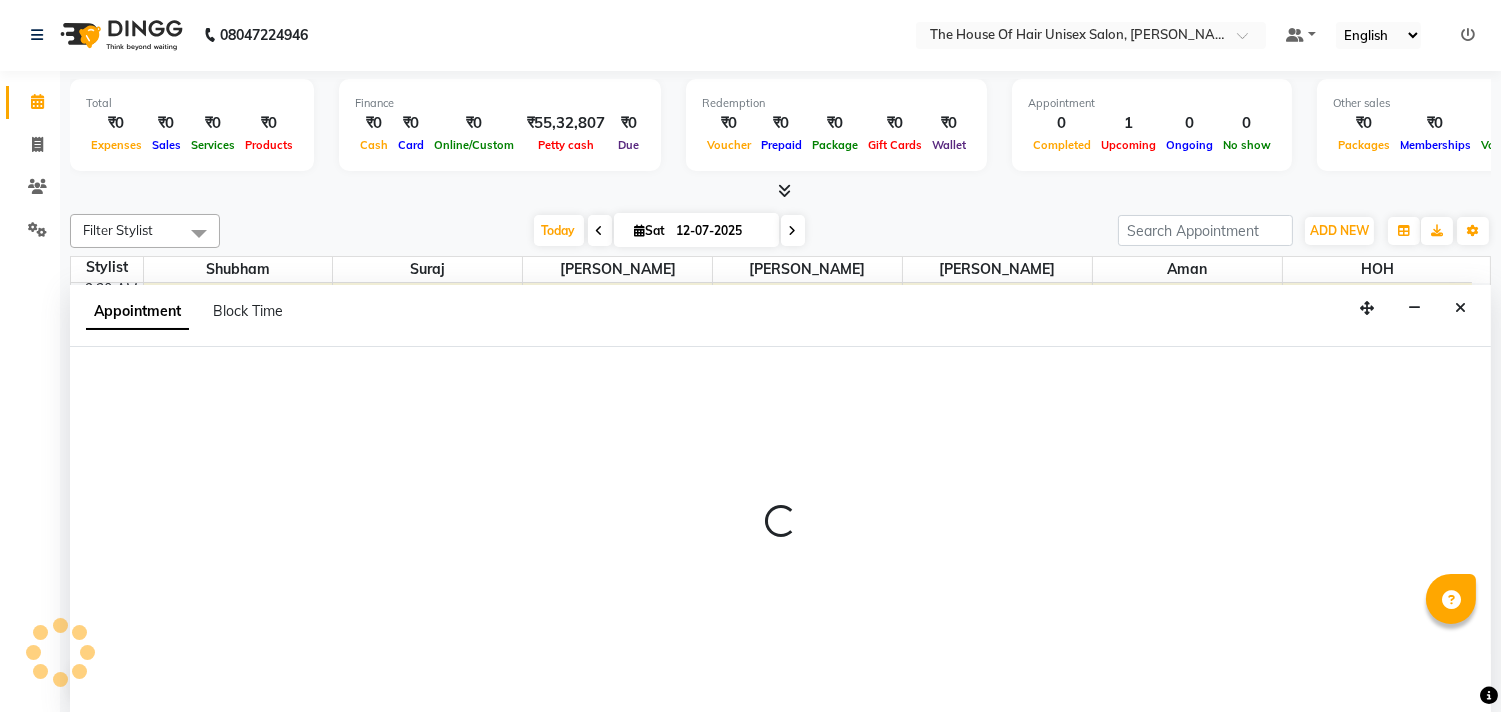 select on "85989" 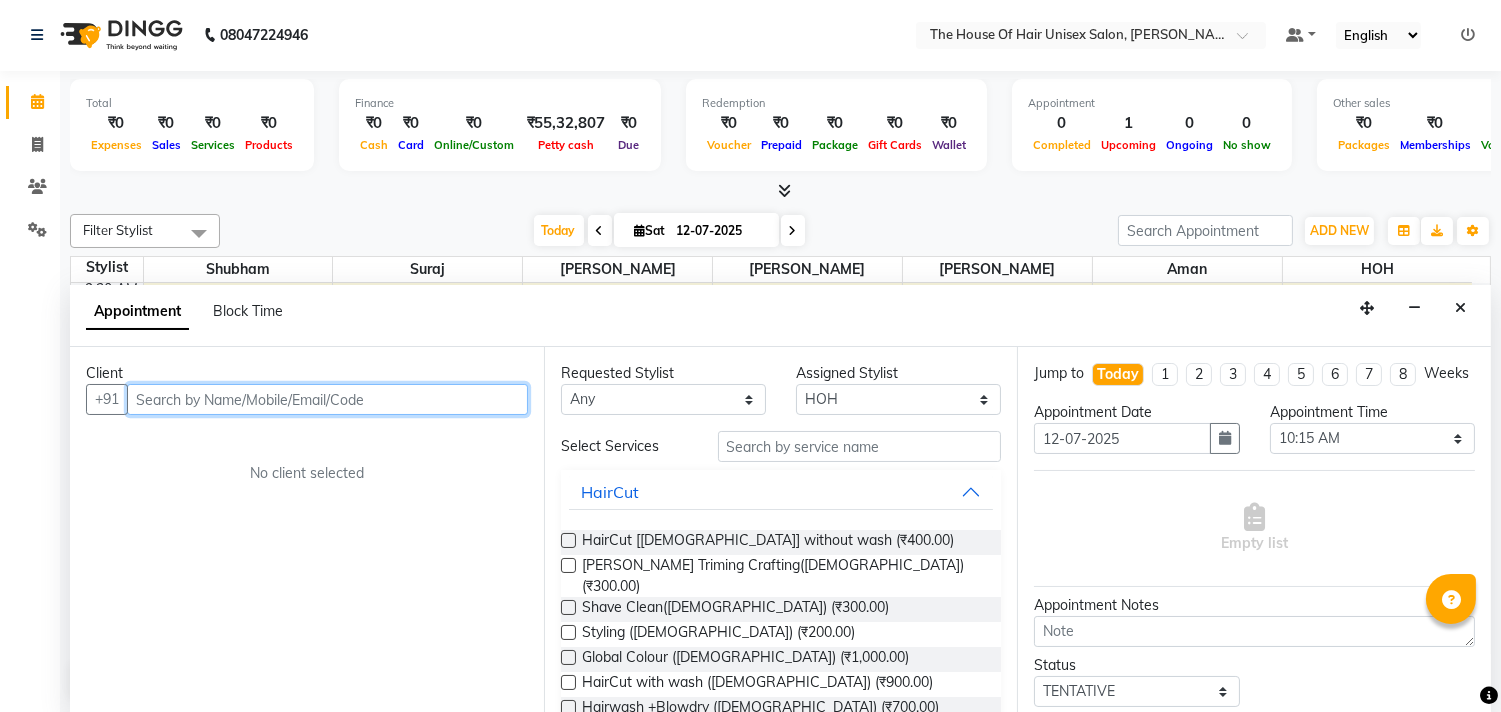 click at bounding box center [327, 399] 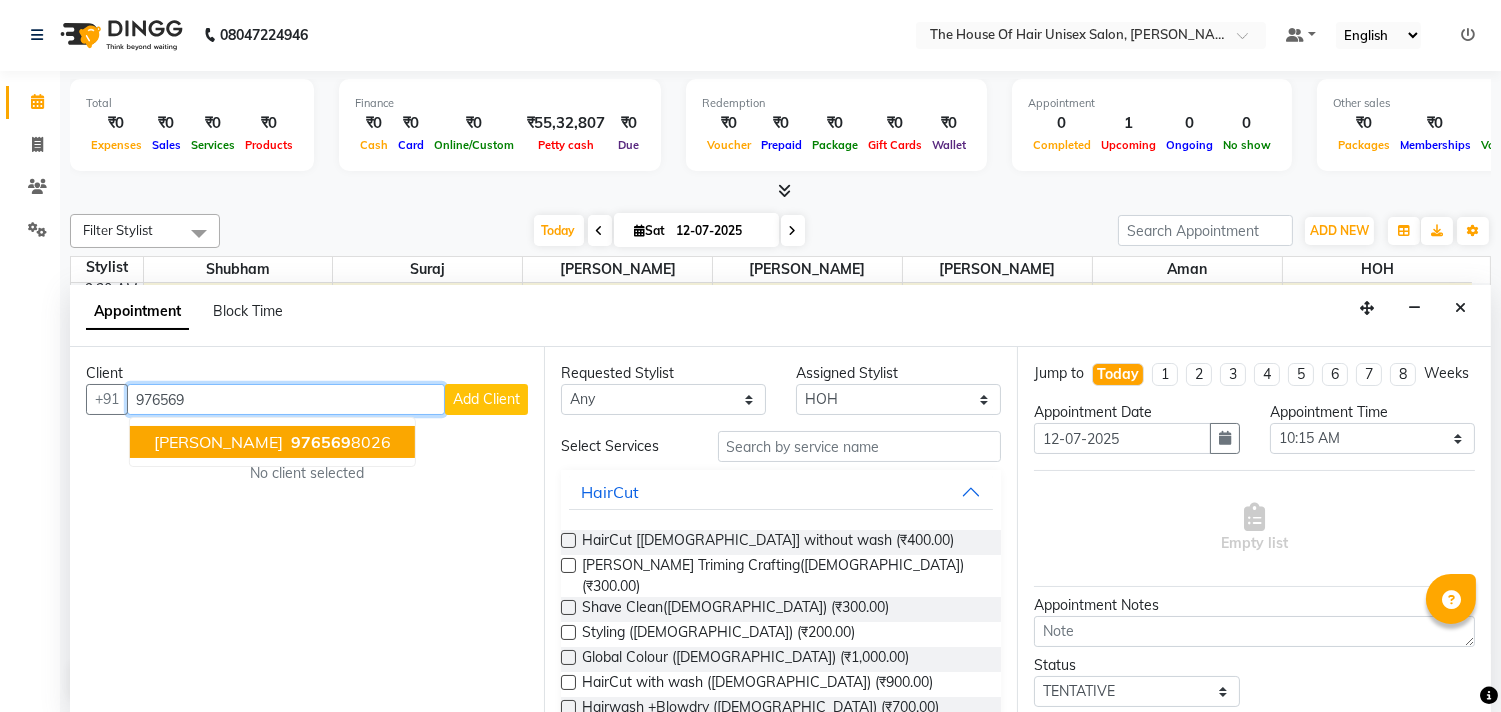 click on "976569 8026" at bounding box center (339, 442) 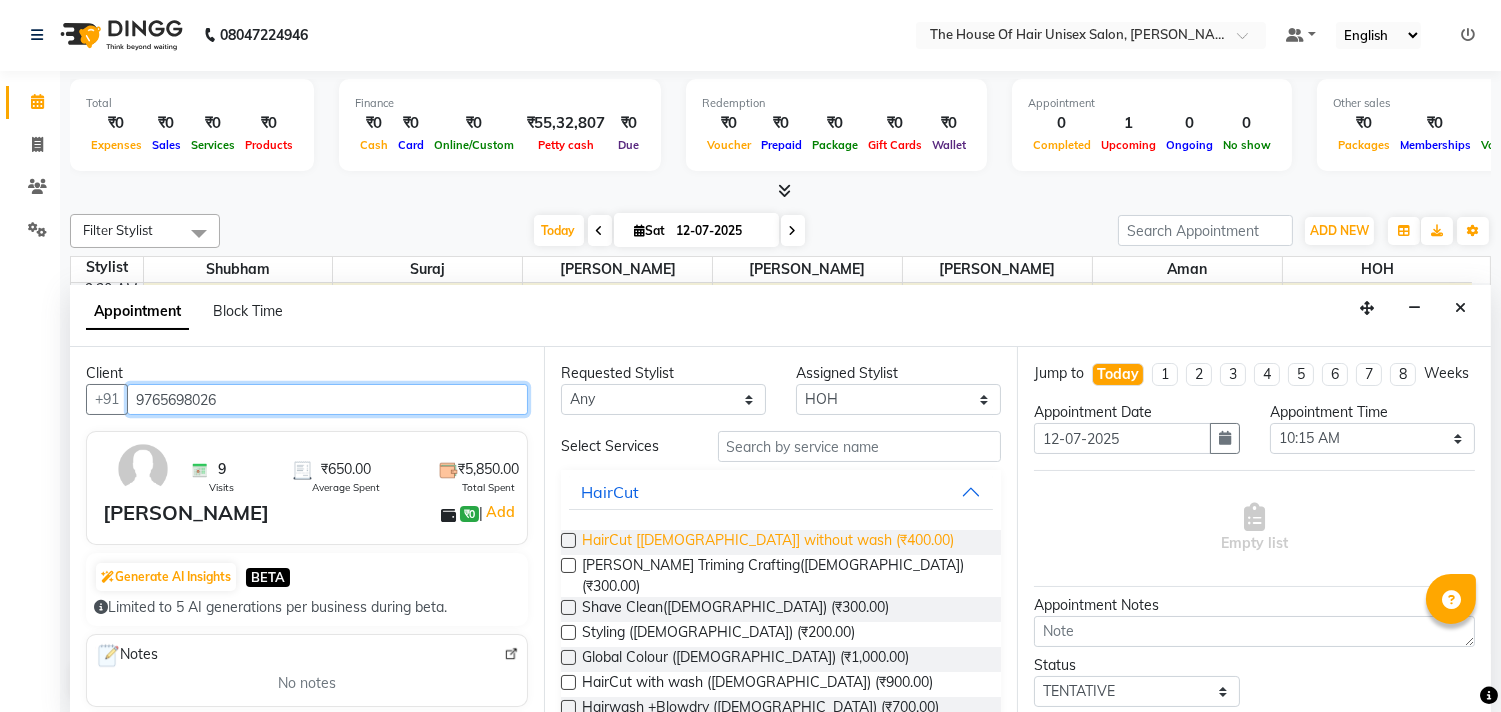 type on "9765698026" 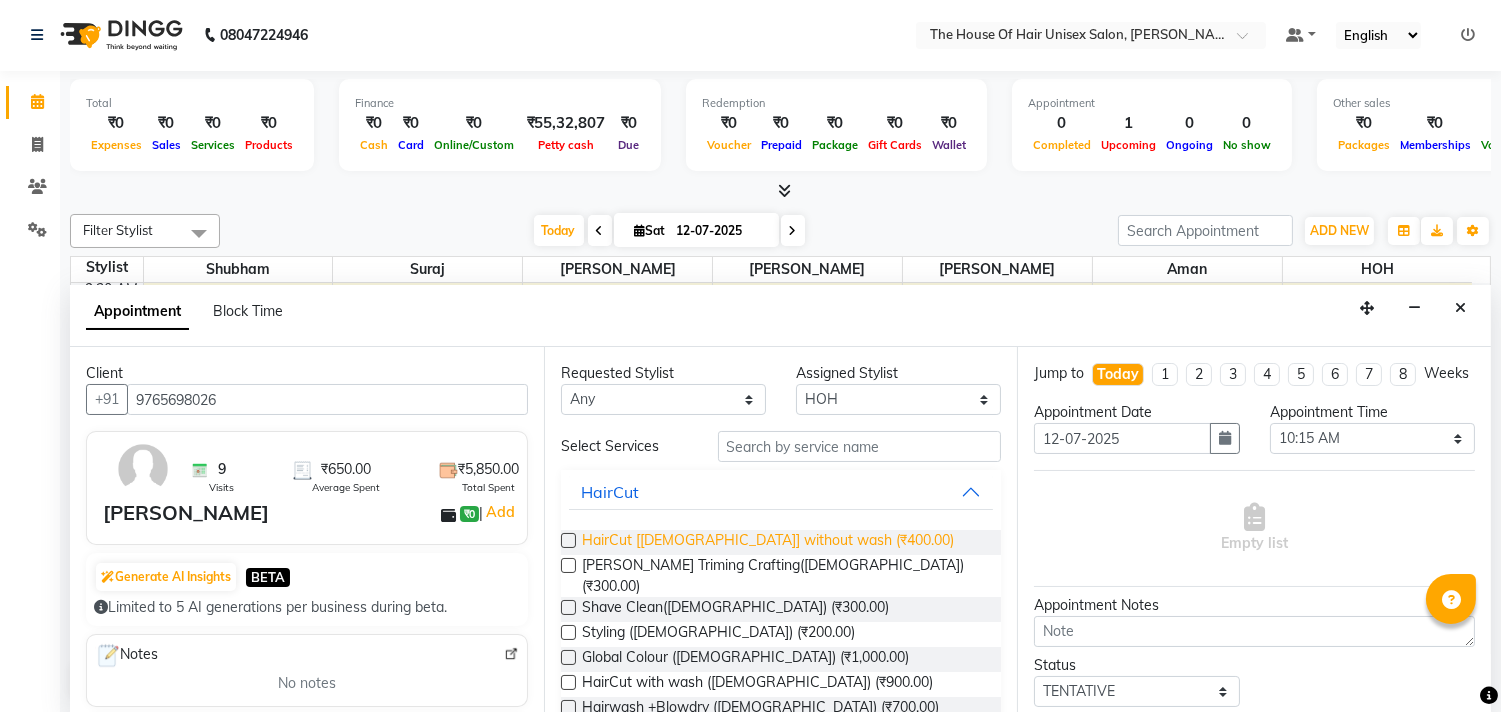 click on "HairCut [[DEMOGRAPHIC_DATA]] without wash (₹400.00)" at bounding box center [768, 542] 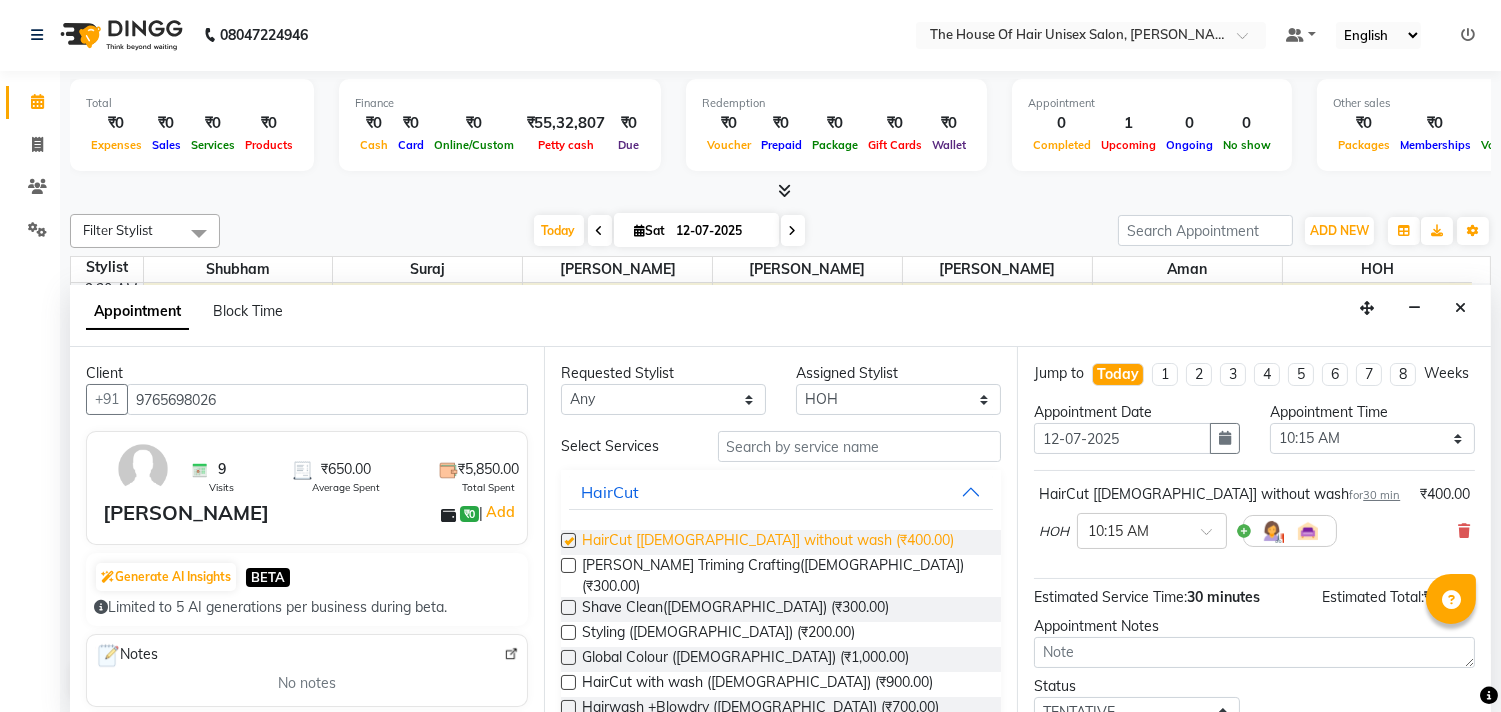 checkbox on "false" 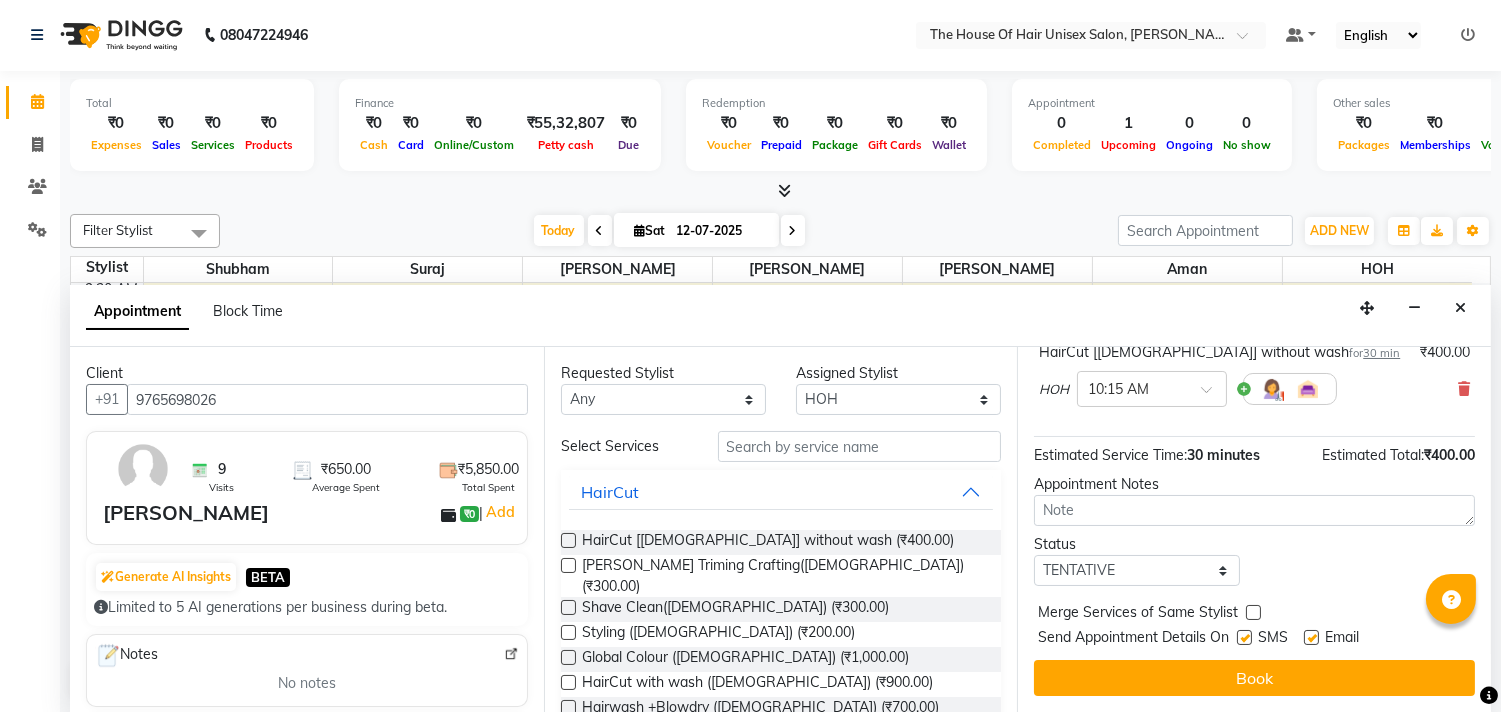 scroll, scrollTop: 134, scrollLeft: 0, axis: vertical 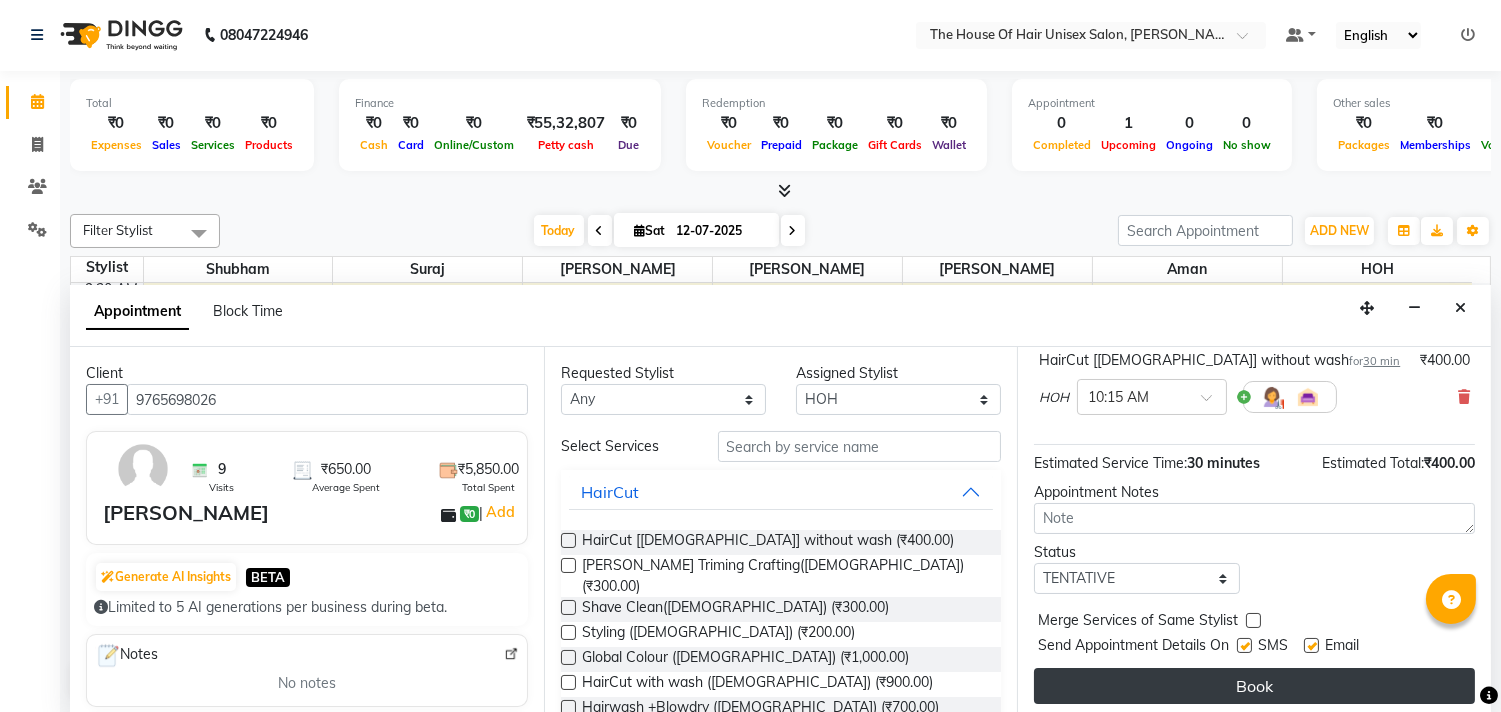 click on "Book" at bounding box center [1254, 686] 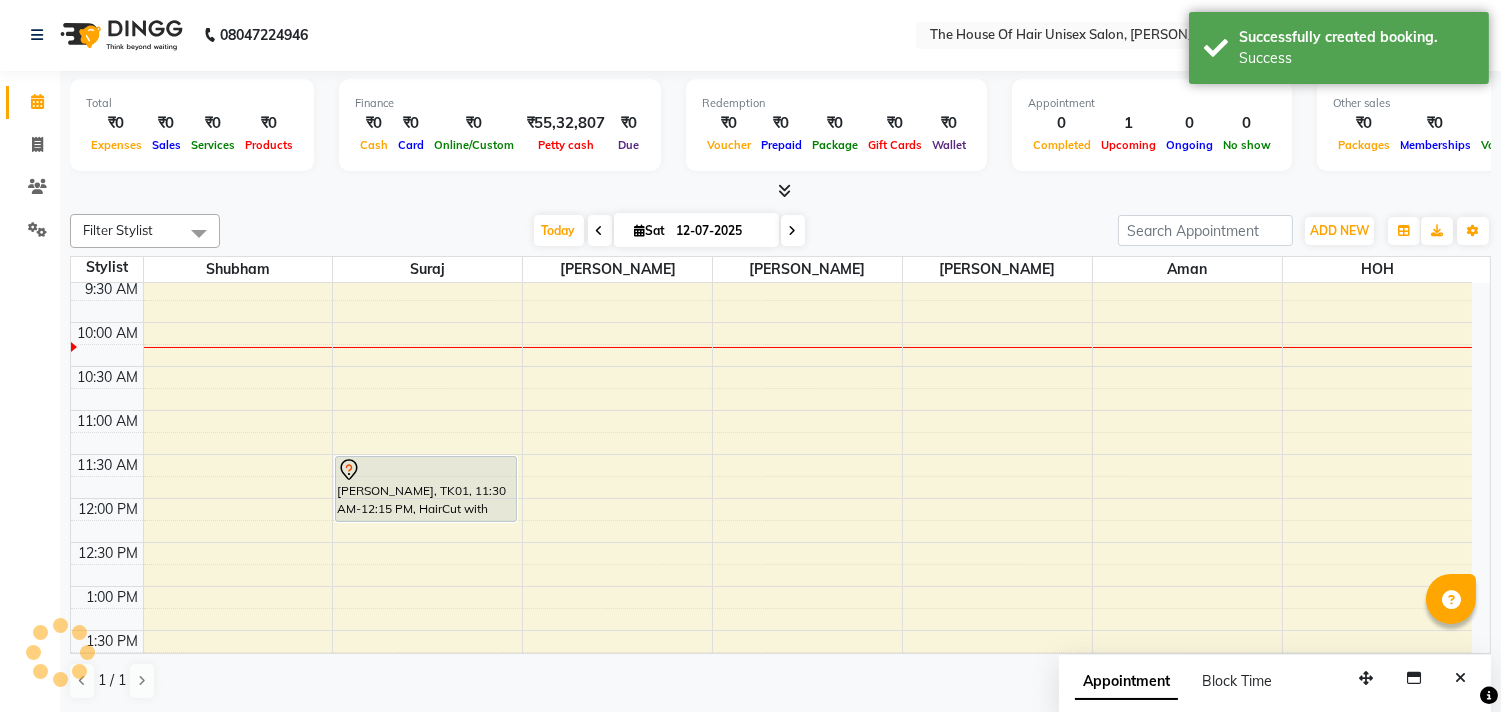 scroll, scrollTop: 0, scrollLeft: 0, axis: both 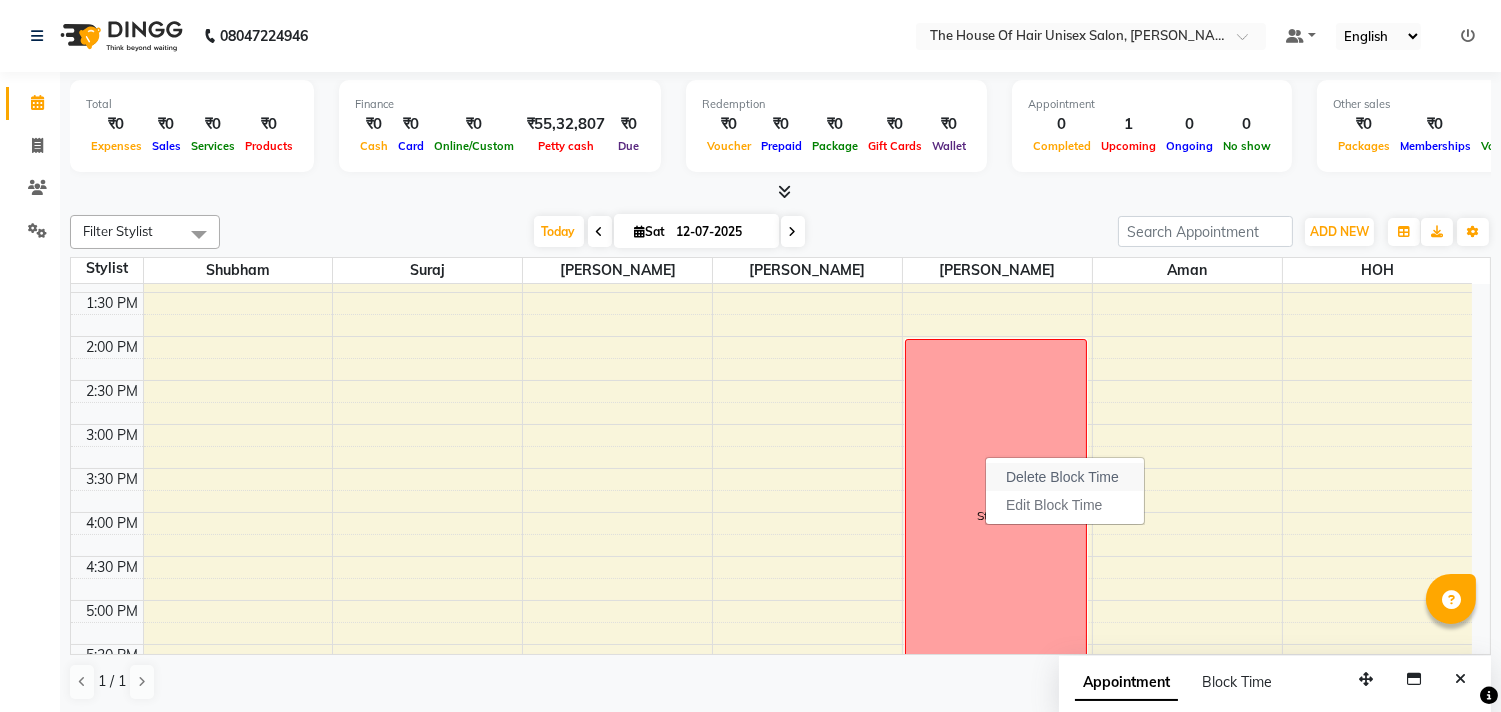 click on "Delete Block Time" at bounding box center [1062, 477] 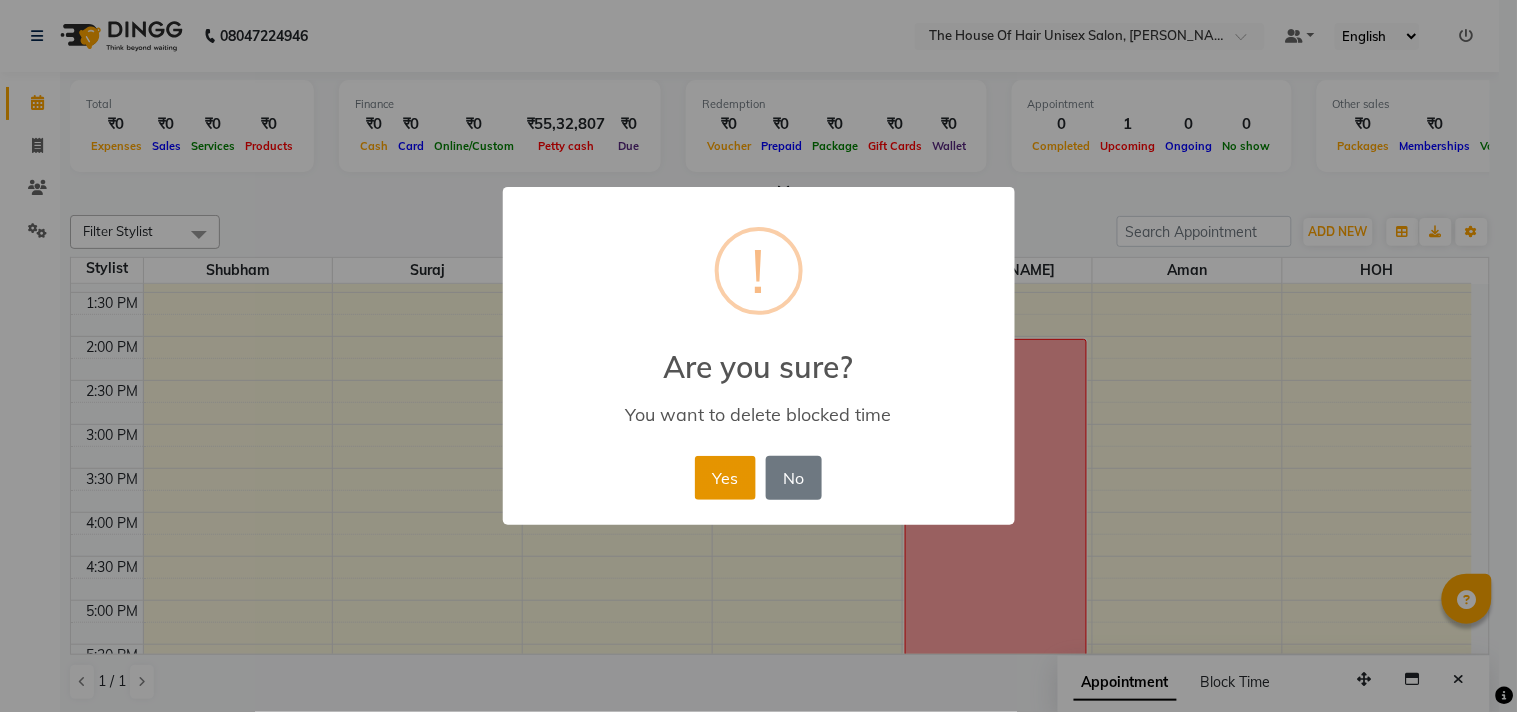 click on "Yes" at bounding box center [725, 478] 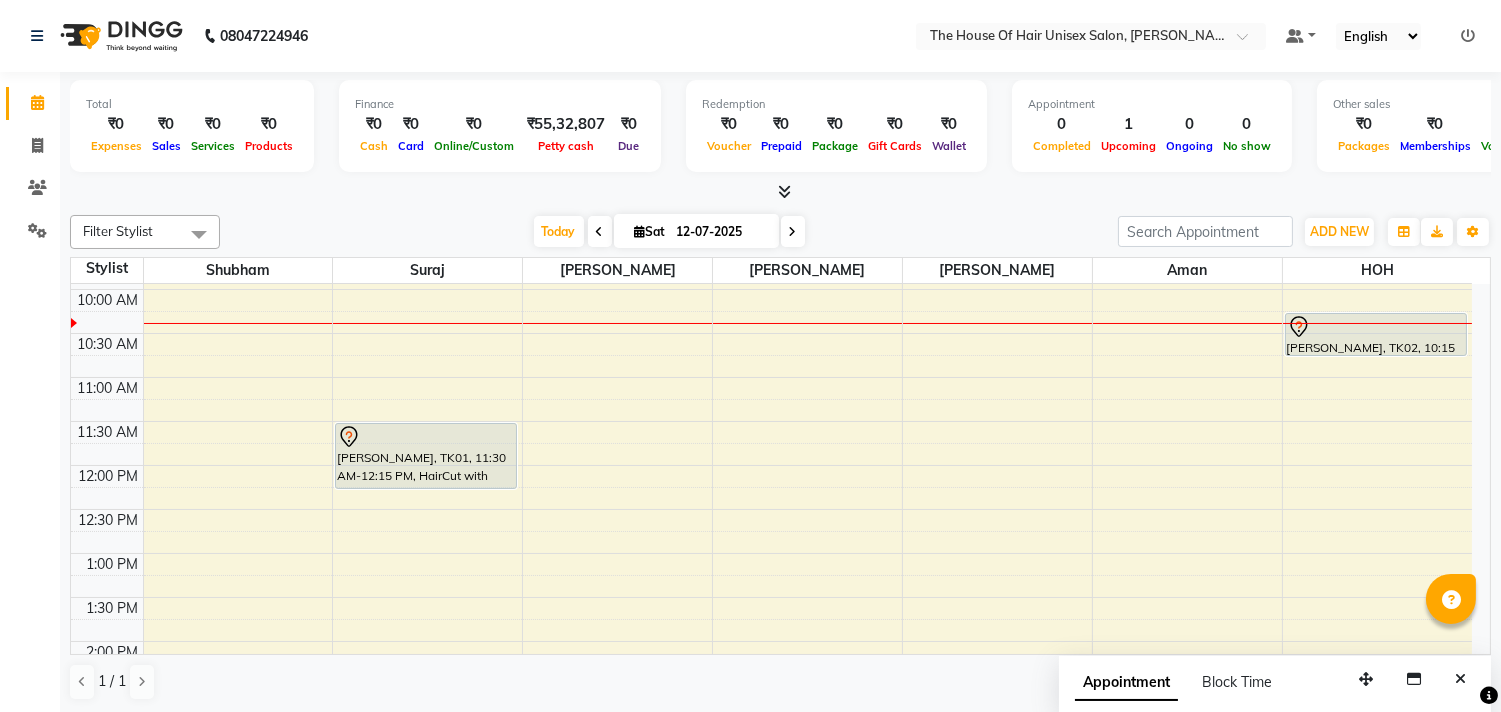 scroll, scrollTop: 265, scrollLeft: 0, axis: vertical 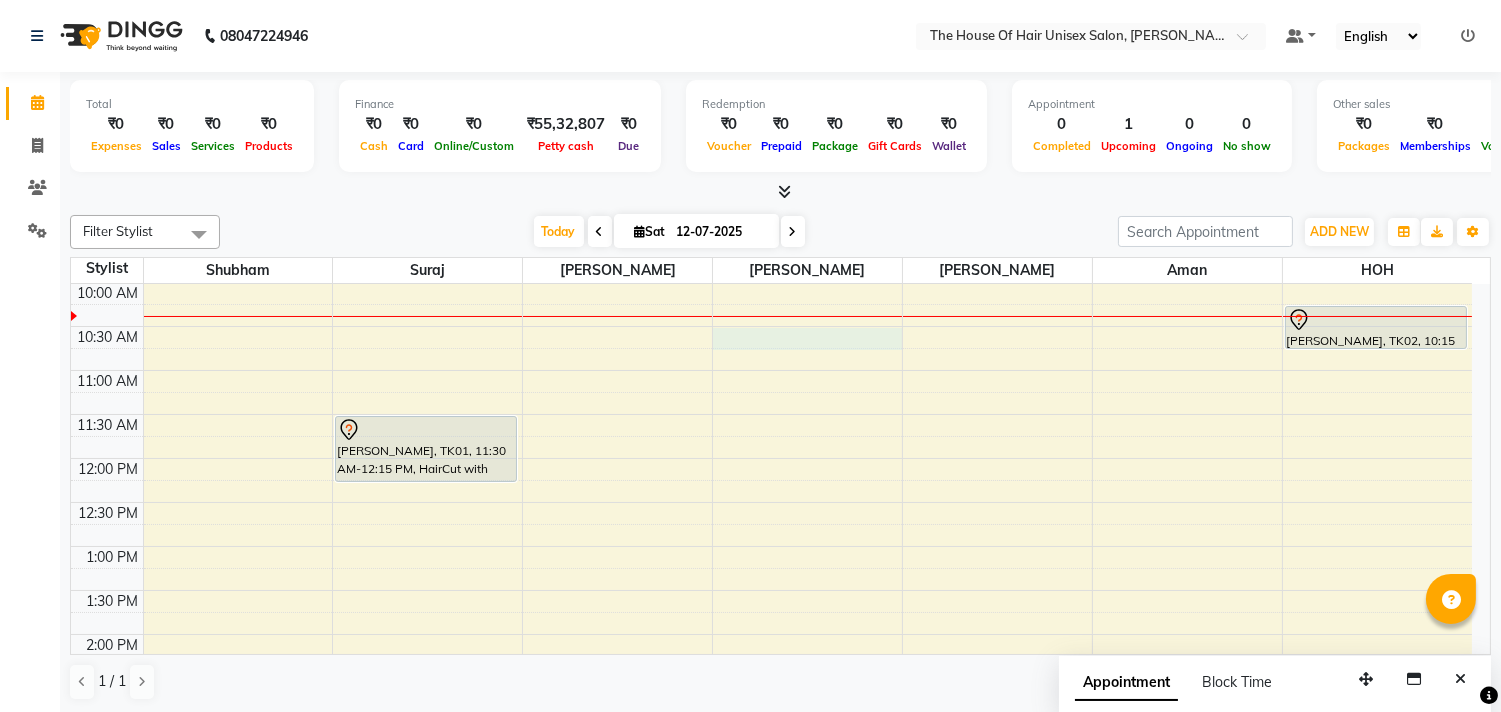 click on "7:00 AM 7:30 AM 8:00 AM 8:30 AM 9:00 AM 9:30 AM 10:00 AM 10:30 AM 11:00 AM 11:30 AM 12:00 PM 12:30 PM 1:00 PM 1:30 PM 2:00 PM 2:30 PM 3:00 PM 3:30 PM 4:00 PM 4:30 PM 5:00 PM 5:30 PM 6:00 PM 6:30 PM 7:00 PM 7:30 PM 8:00 PM 8:30 PM 9:00 PM 9:30 PM             [GEOGRAPHIC_DATA], TK01, 11:30 AM-12:15 PM, HairCut with wash ([DEMOGRAPHIC_DATA])             [PERSON_NAME], TK02, 10:15 AM-10:45 AM, HairCut [[DEMOGRAPHIC_DATA]] without wash" at bounding box center (771, 678) 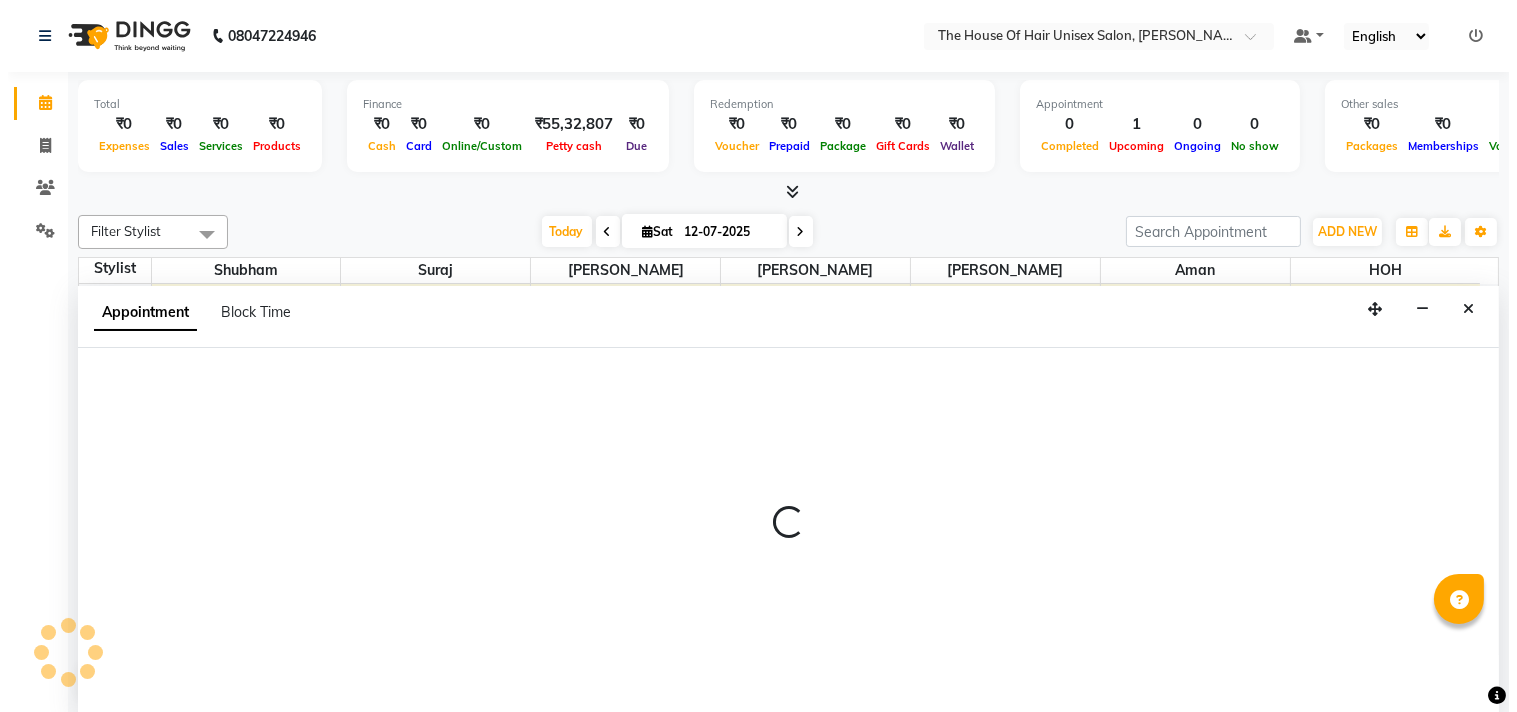 scroll, scrollTop: 1, scrollLeft: 0, axis: vertical 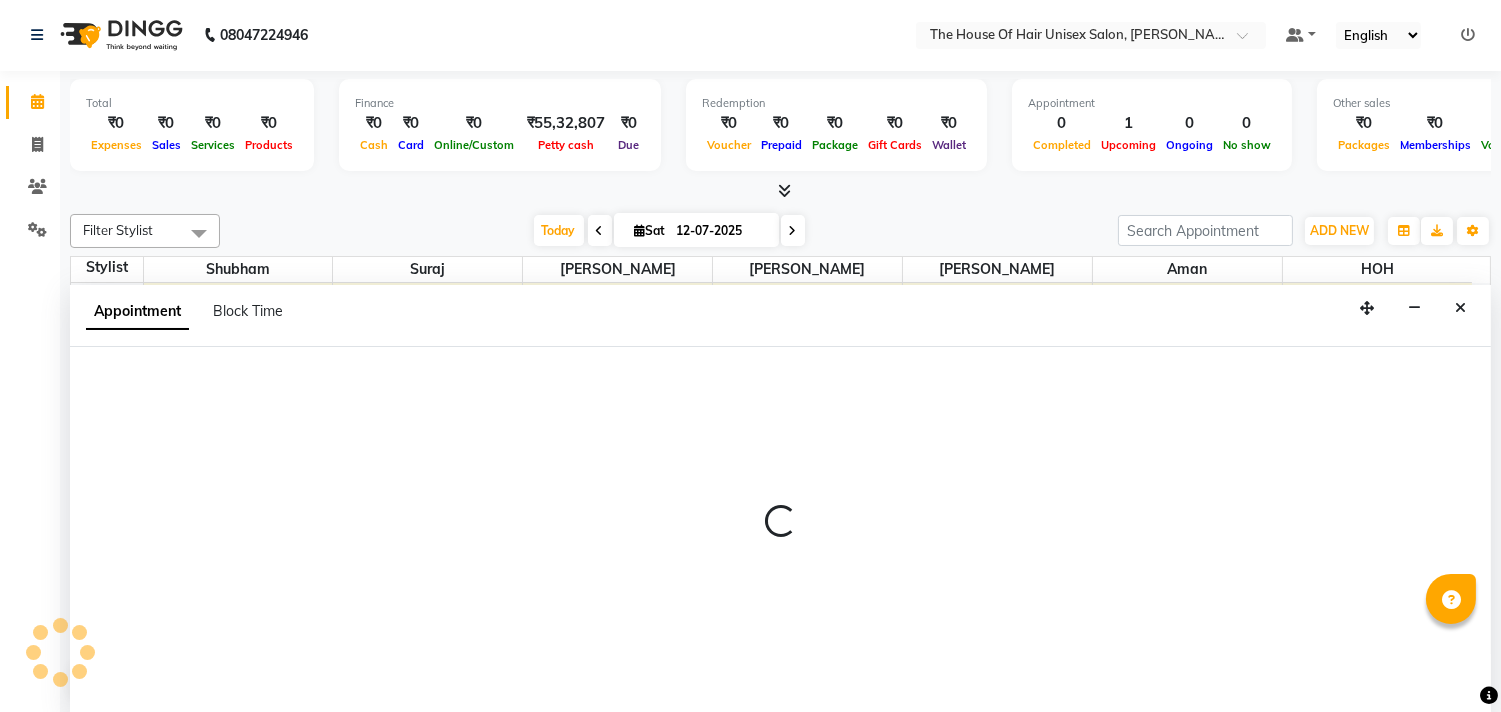 select on "20971" 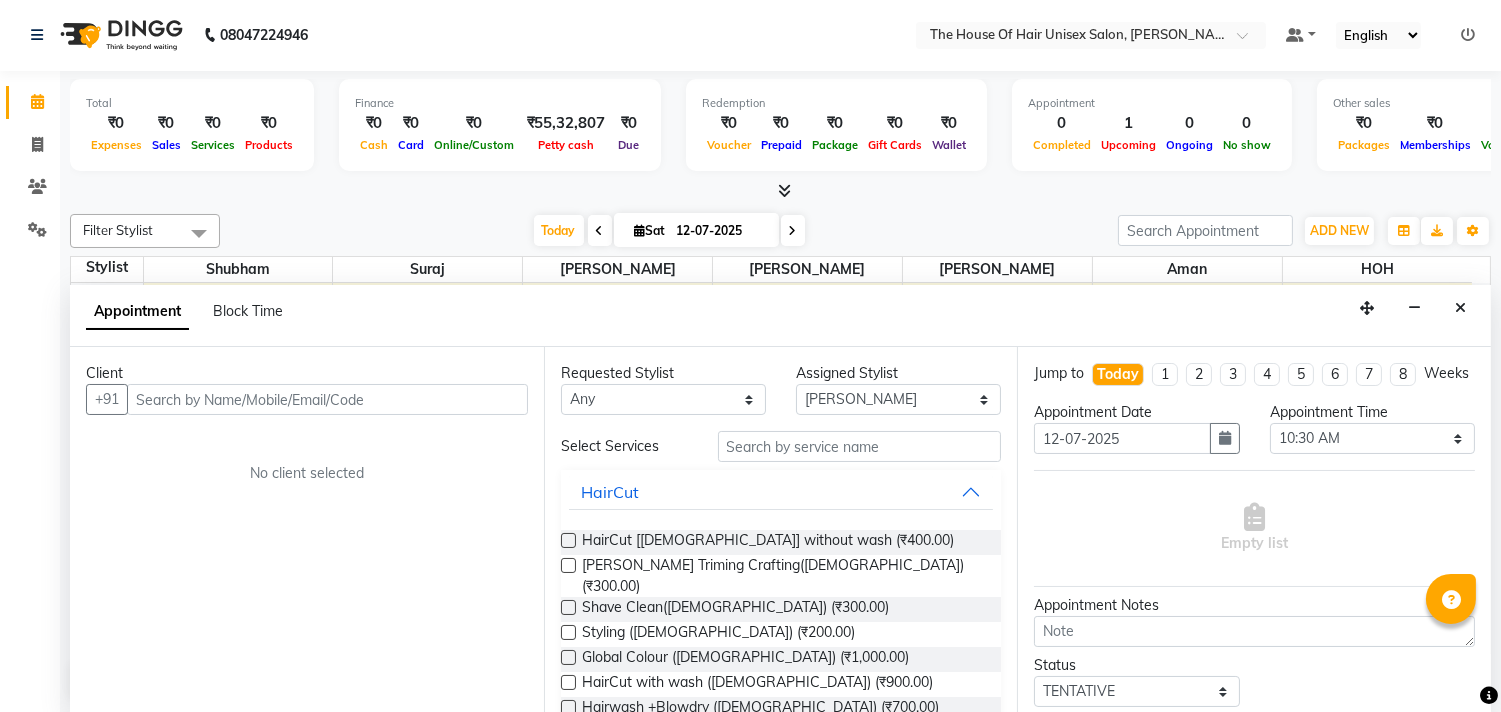 click at bounding box center [327, 399] 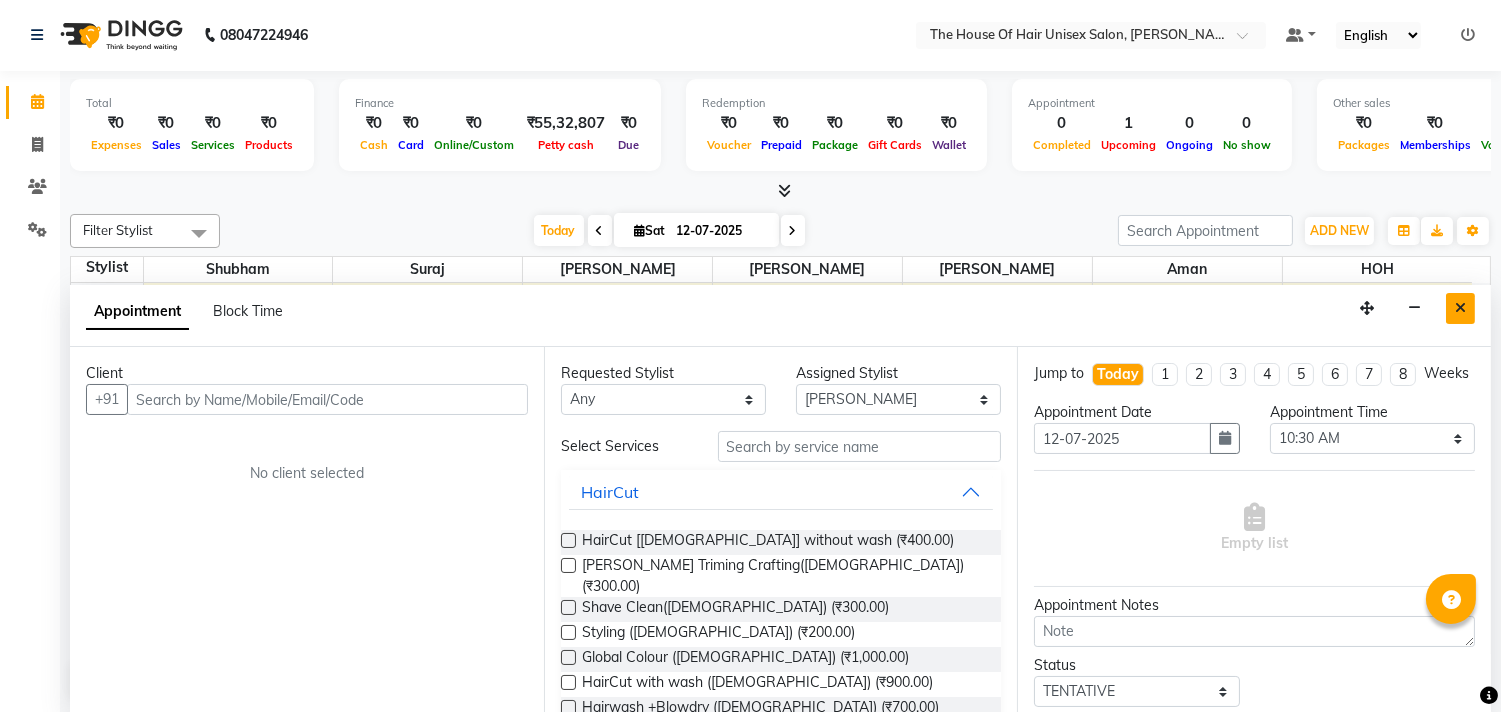 click at bounding box center (1460, 308) 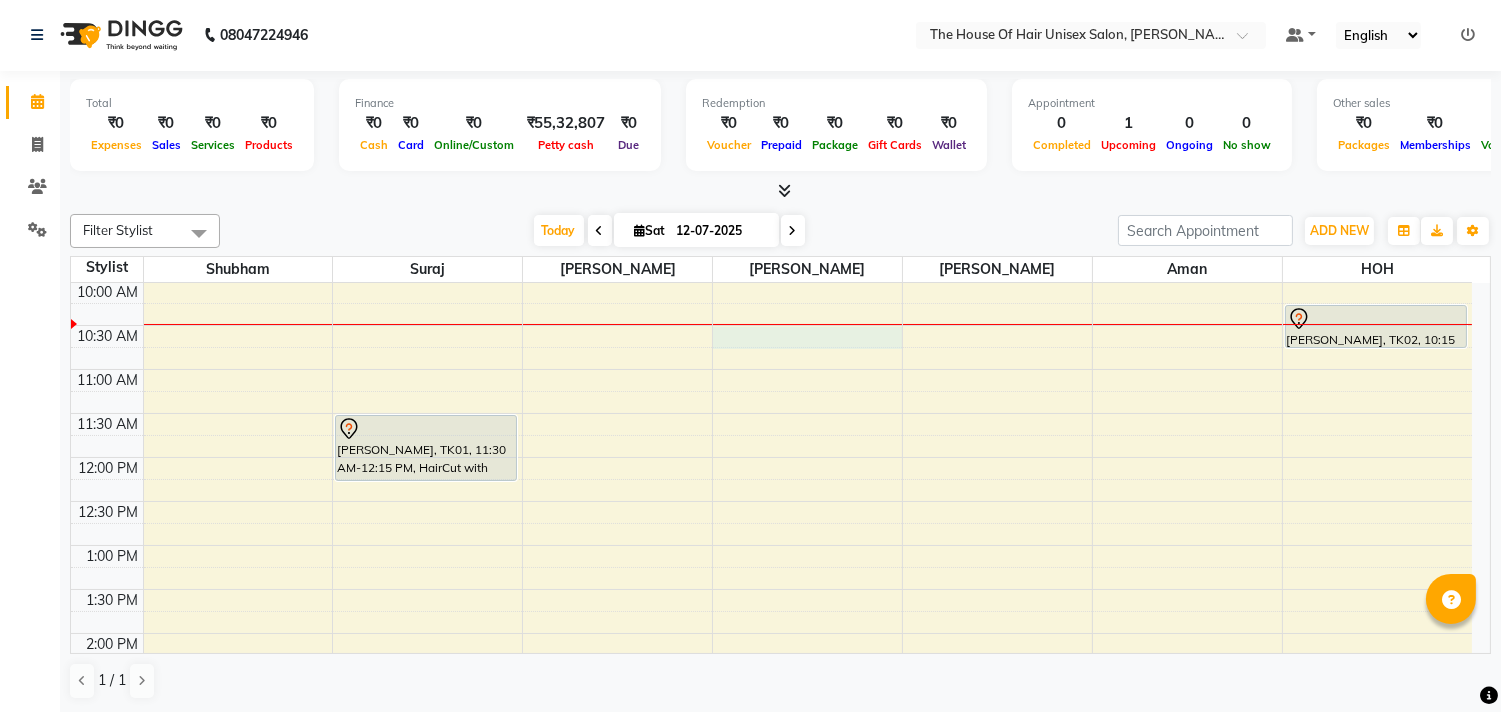 click on "7:00 AM 7:30 AM 8:00 AM 8:30 AM 9:00 AM 9:30 AM 10:00 AM 10:30 AM 11:00 AM 11:30 AM 12:00 PM 12:30 PM 1:00 PM 1:30 PM 2:00 PM 2:30 PM 3:00 PM 3:30 PM 4:00 PM 4:30 PM 5:00 PM 5:30 PM 6:00 PM 6:30 PM 7:00 PM 7:30 PM 8:00 PM 8:30 PM 9:00 PM 9:30 PM             [GEOGRAPHIC_DATA], TK01, 11:30 AM-12:15 PM, HairCut with wash ([DEMOGRAPHIC_DATA])             [PERSON_NAME], TK02, 10:15 AM-10:45 AM, HairCut [[DEMOGRAPHIC_DATA]] without wash" at bounding box center [771, 677] 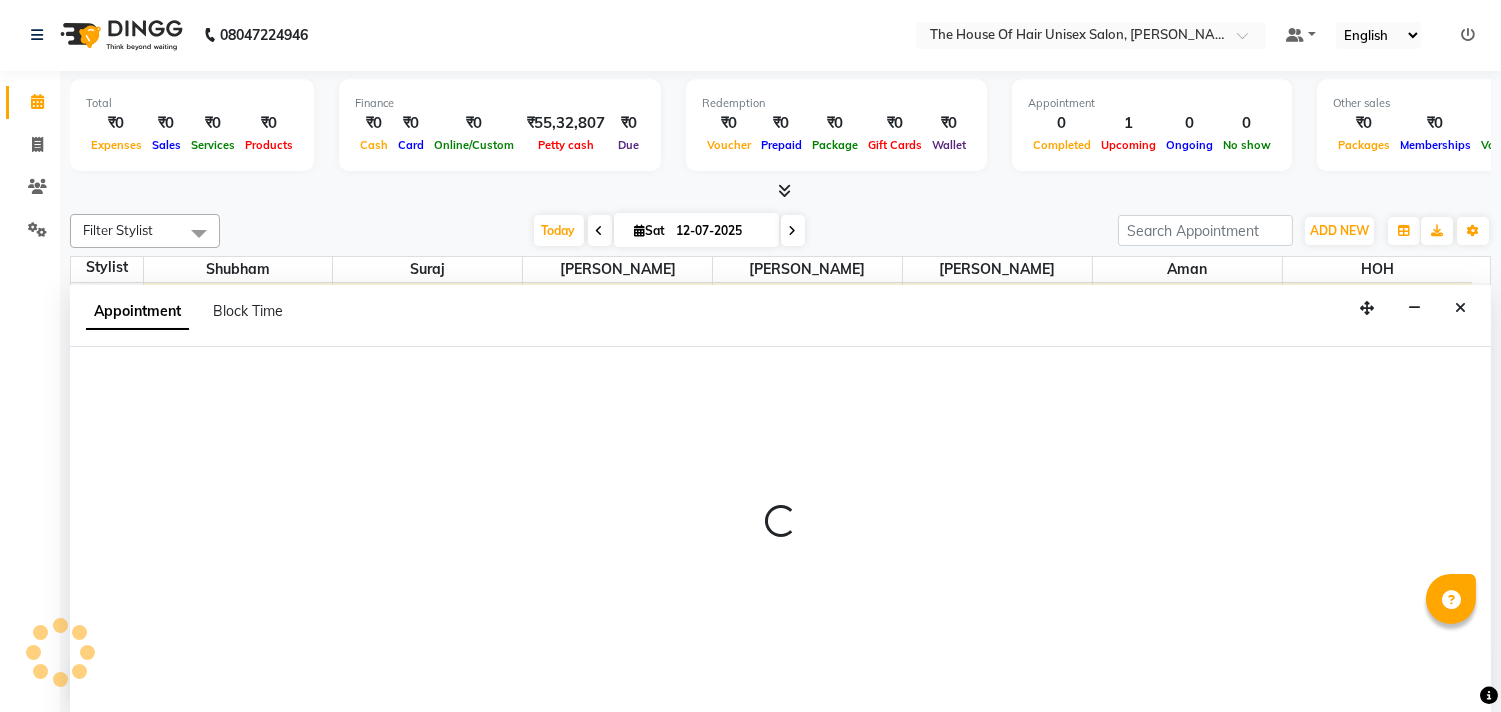 select on "20971" 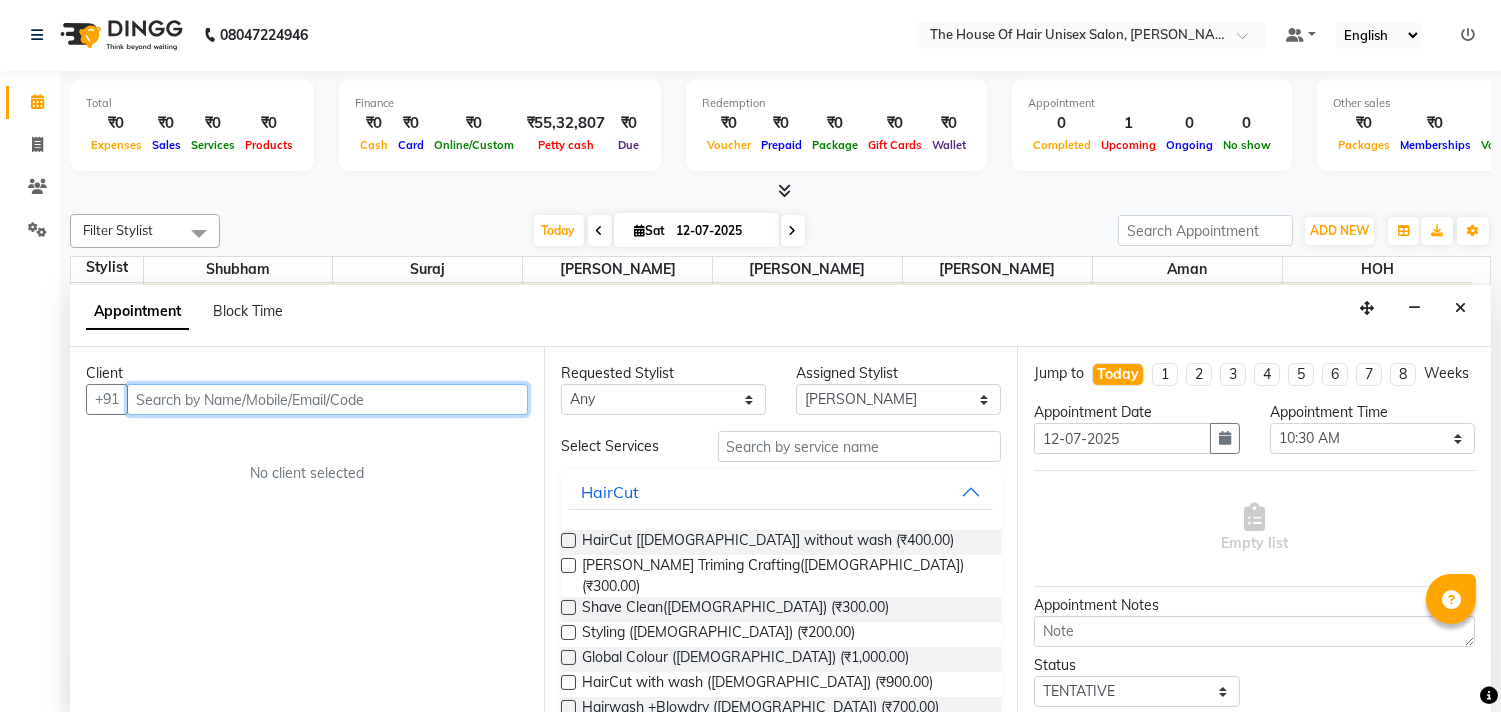 click at bounding box center [327, 399] 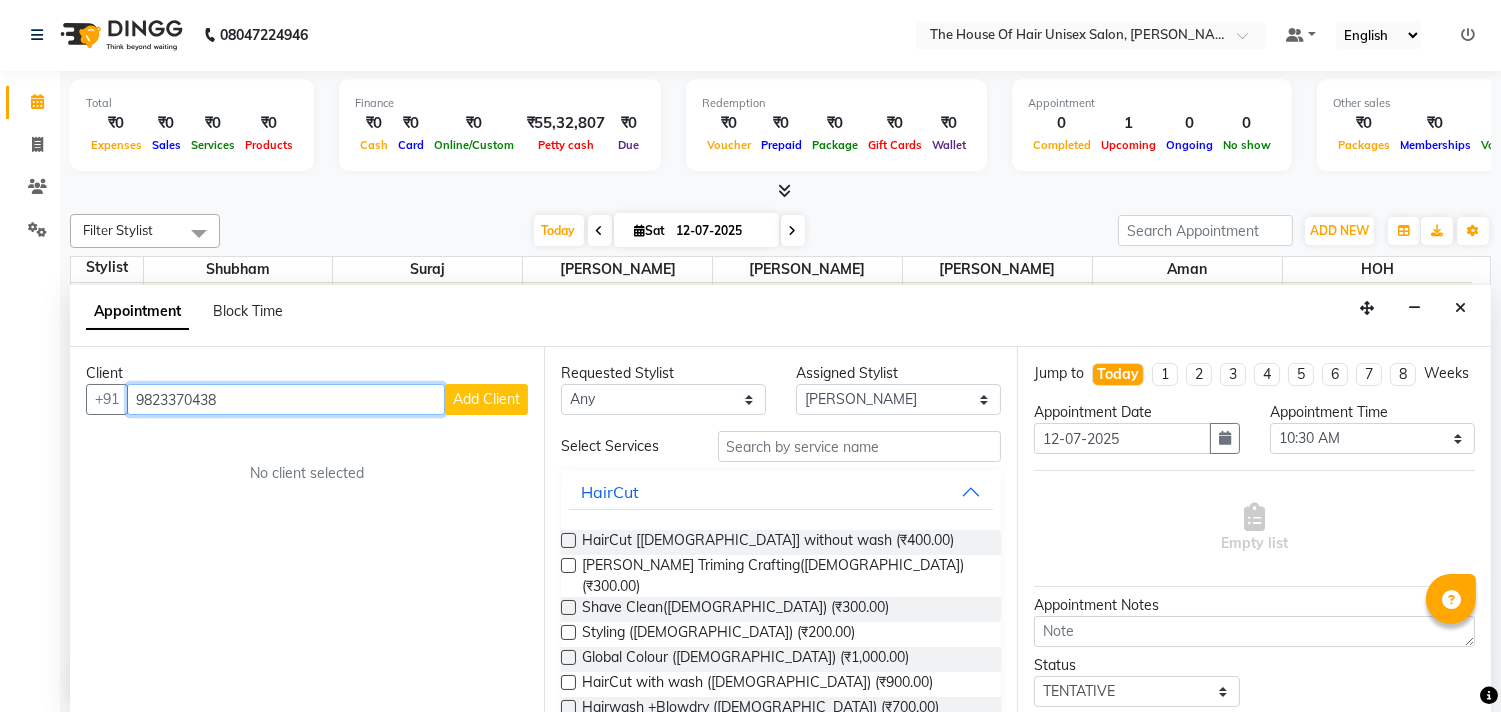 type on "9823370438" 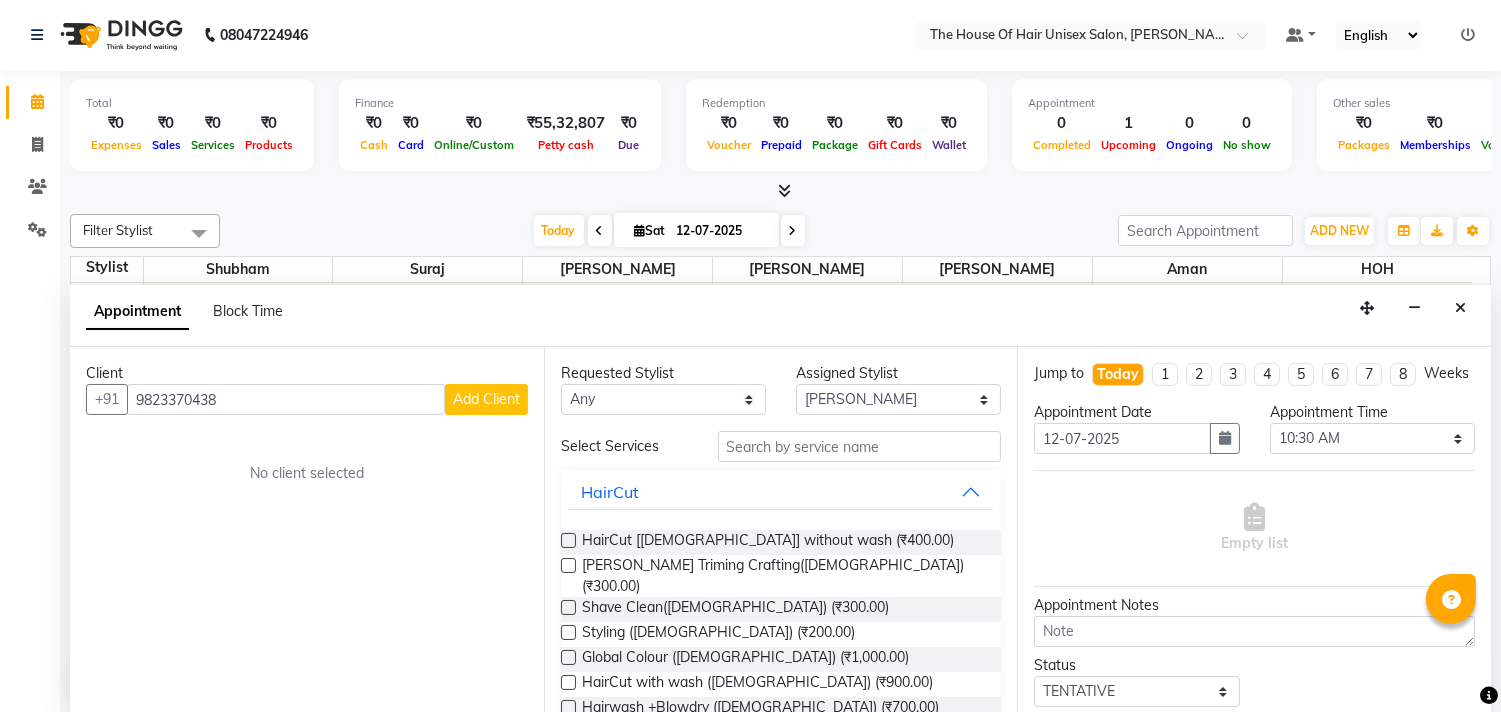 click on "Add Client" at bounding box center (486, 399) 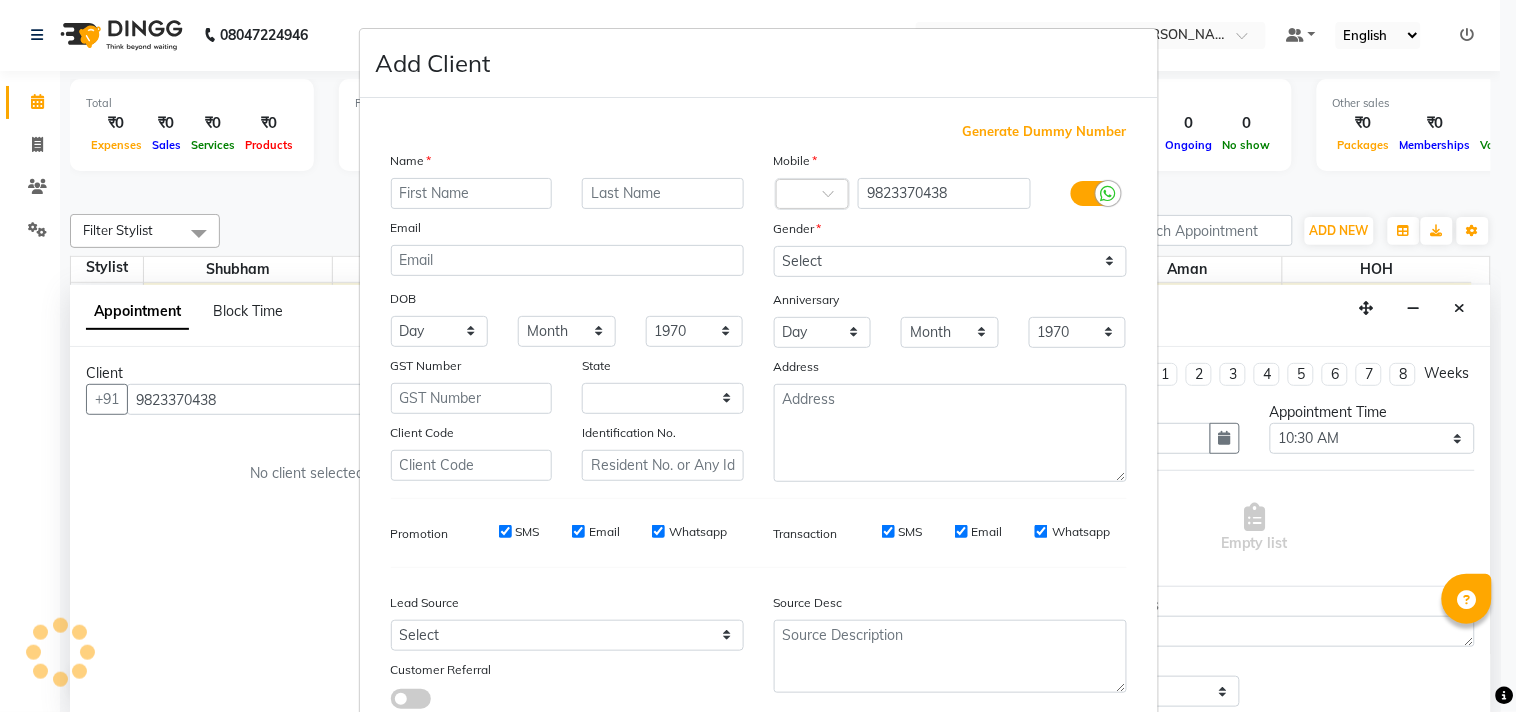 select on "22" 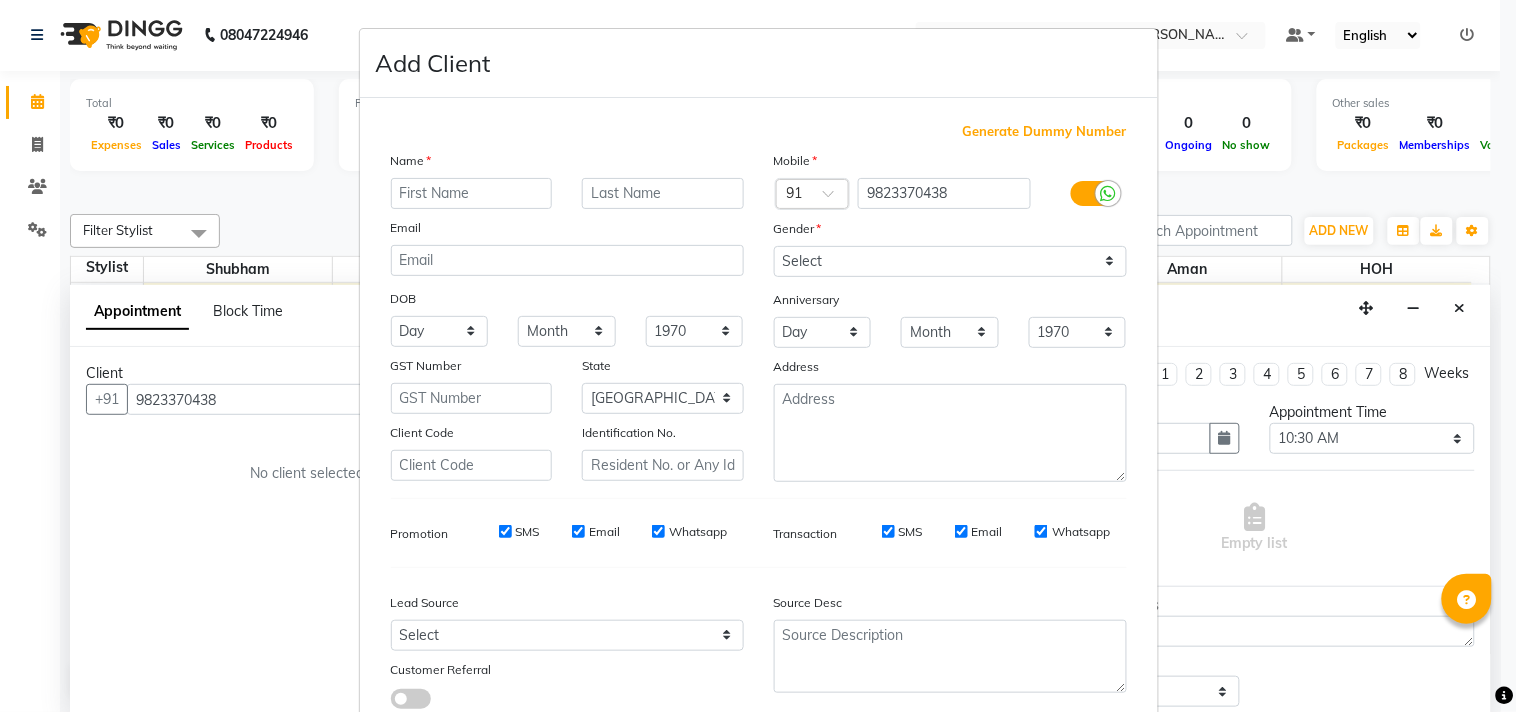 click at bounding box center (472, 193) 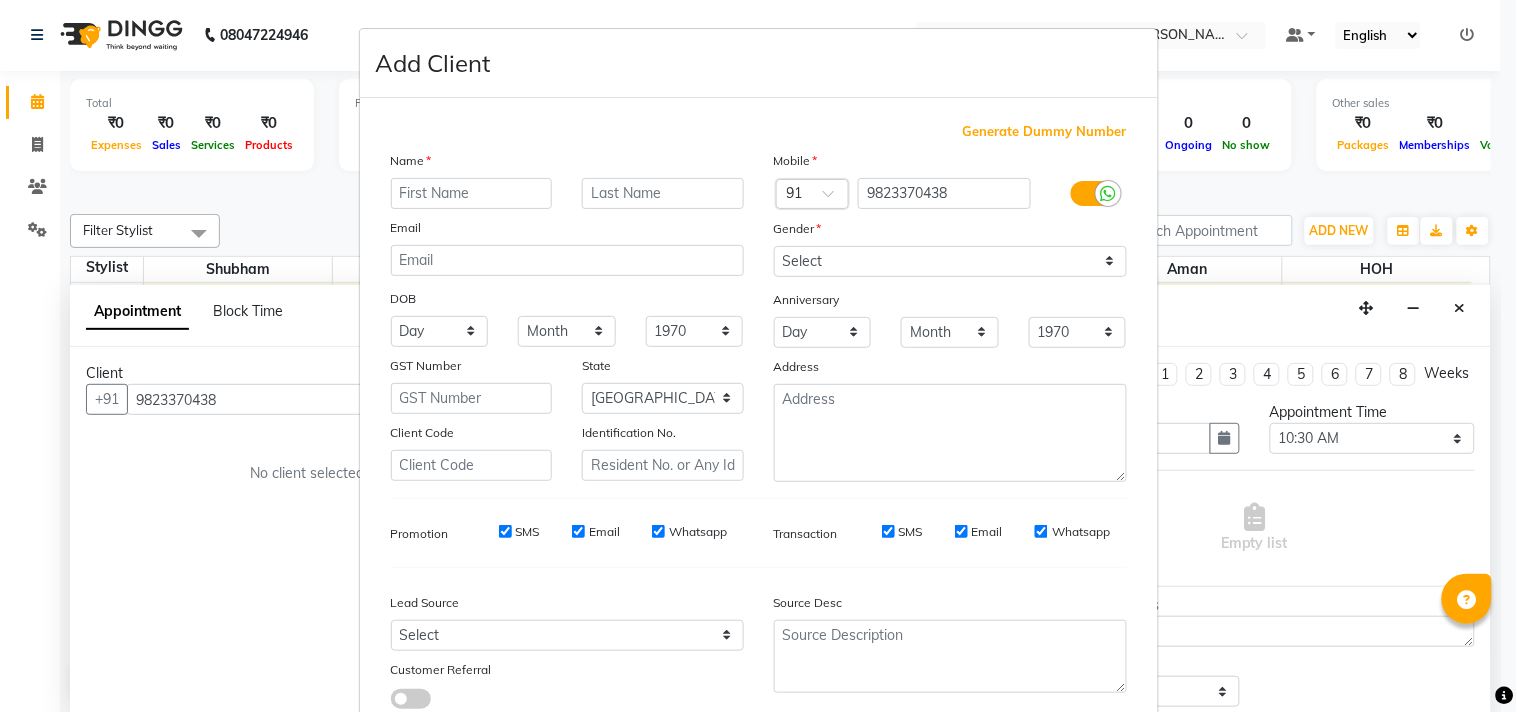 type on "s" 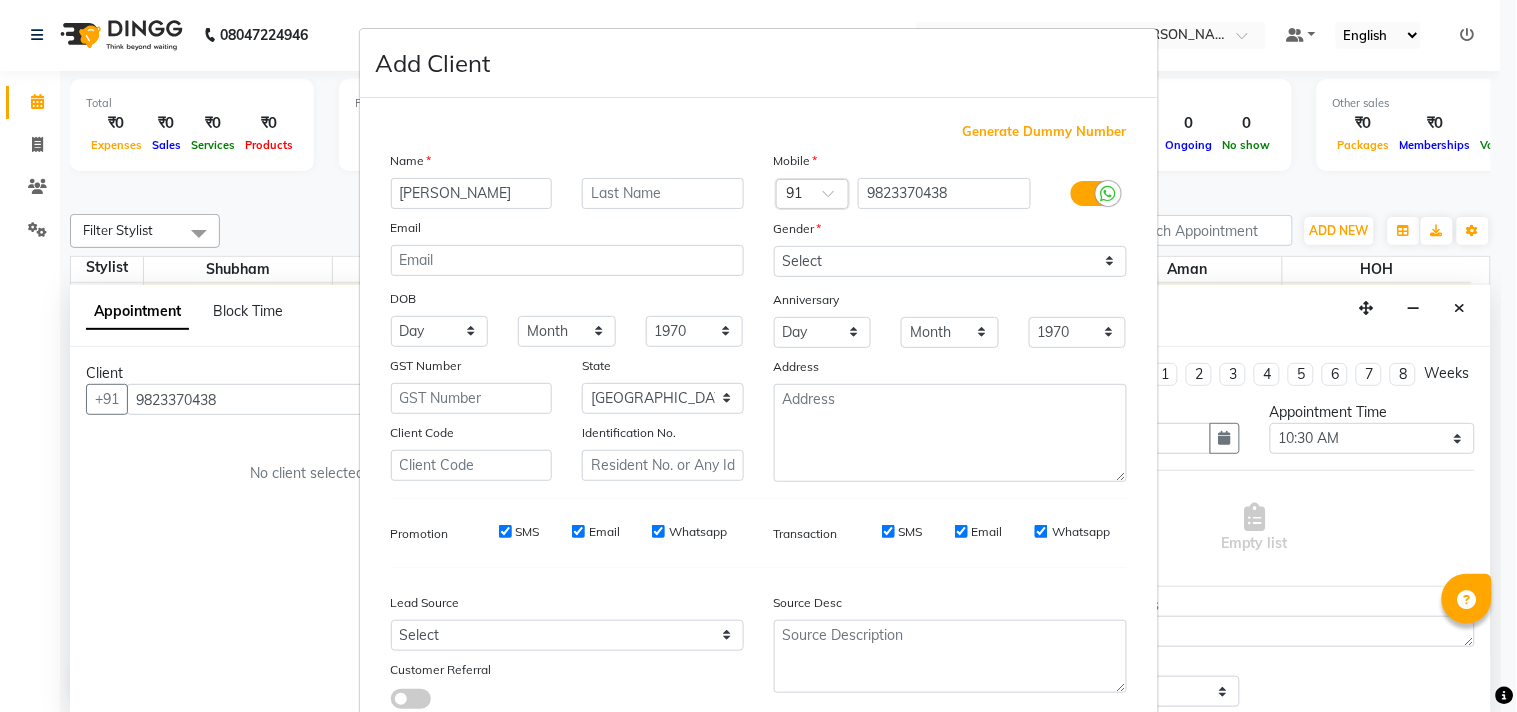 type on "[PERSON_NAME]" 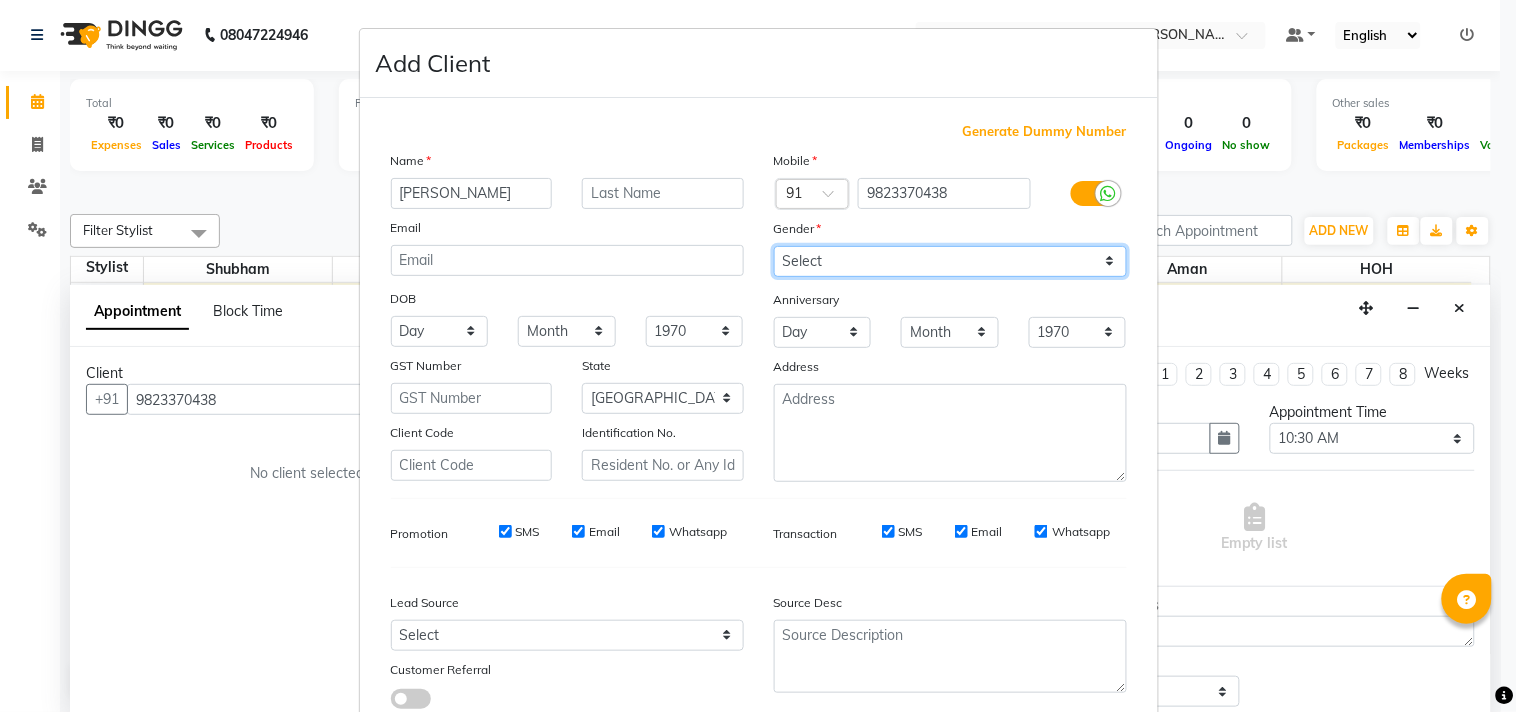 click on "Select [DEMOGRAPHIC_DATA] [DEMOGRAPHIC_DATA] Other Prefer Not To Say" at bounding box center [950, 261] 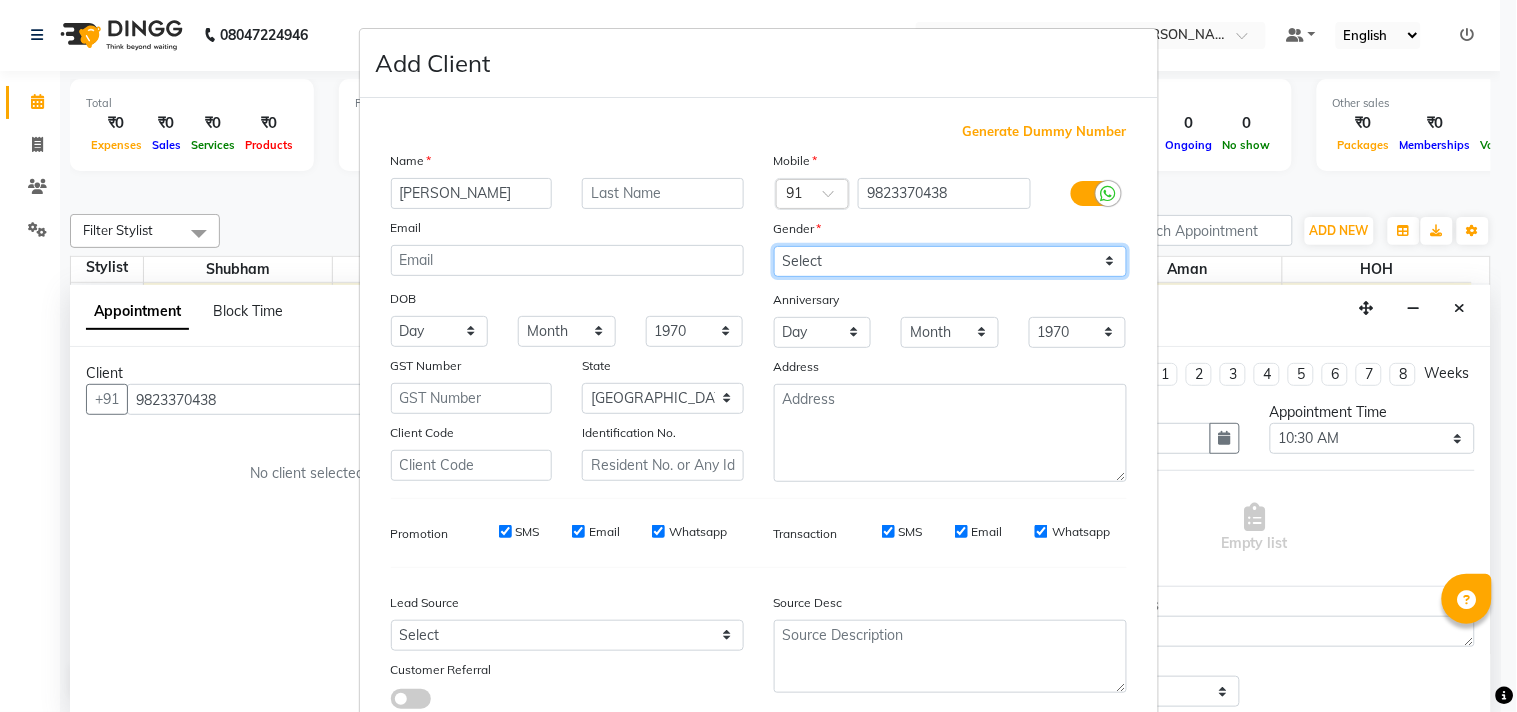 select on "[DEMOGRAPHIC_DATA]" 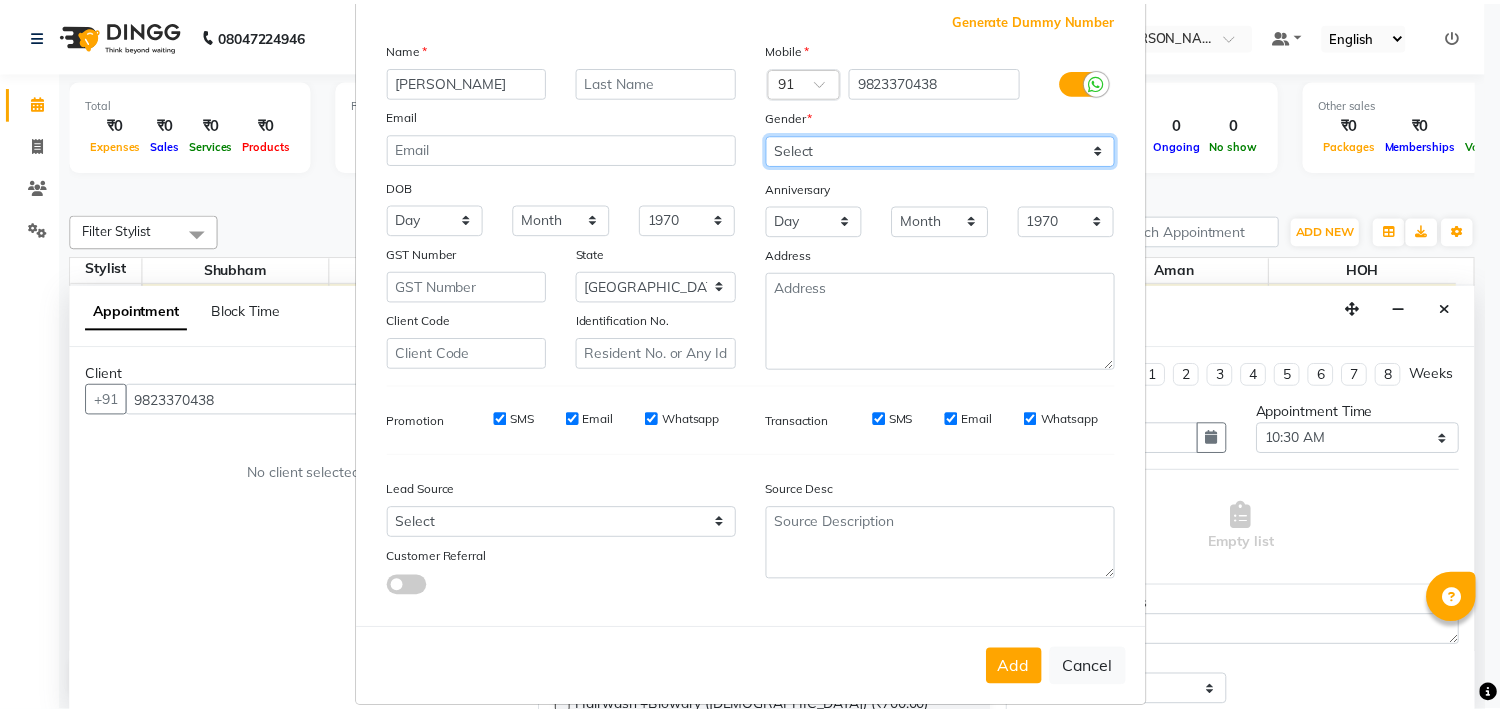 scroll, scrollTop: 138, scrollLeft: 0, axis: vertical 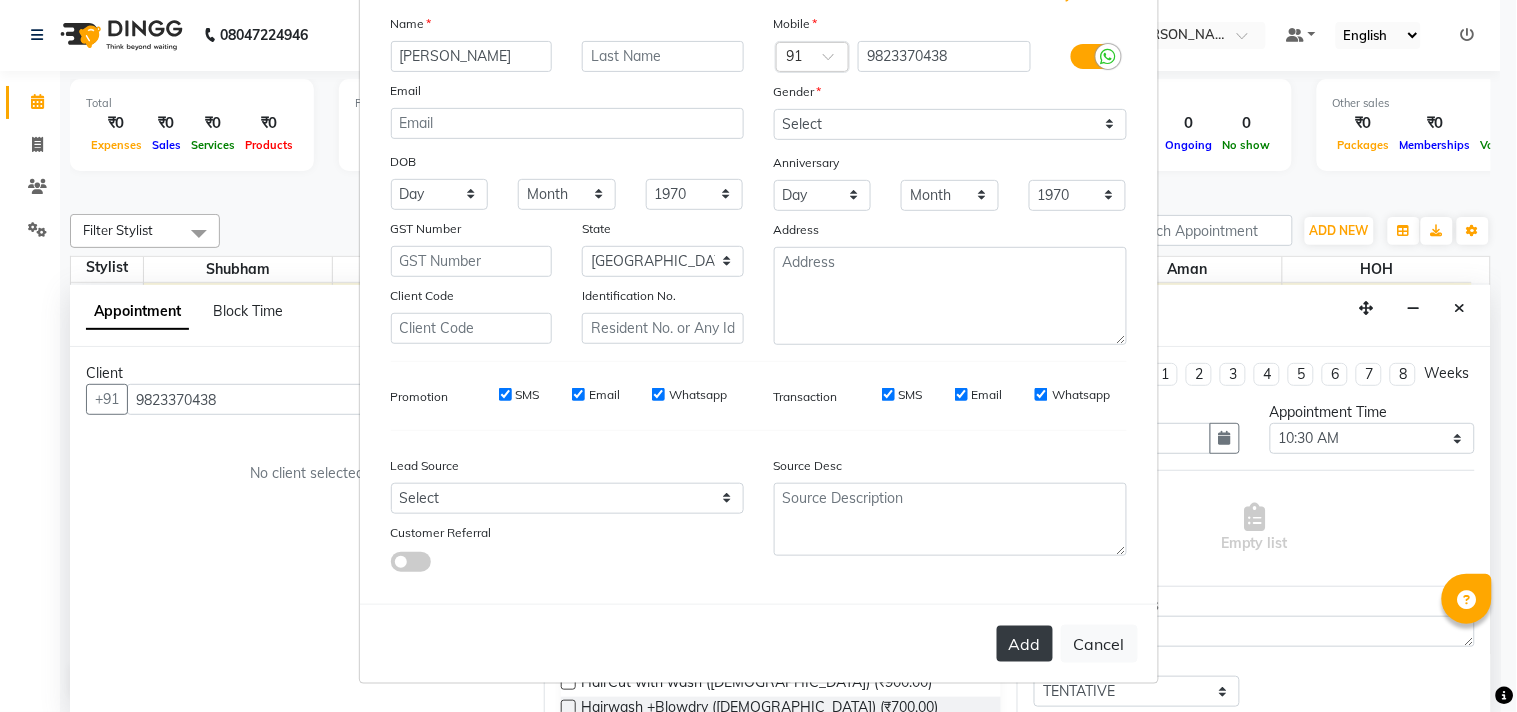 click on "Add" at bounding box center (1025, 644) 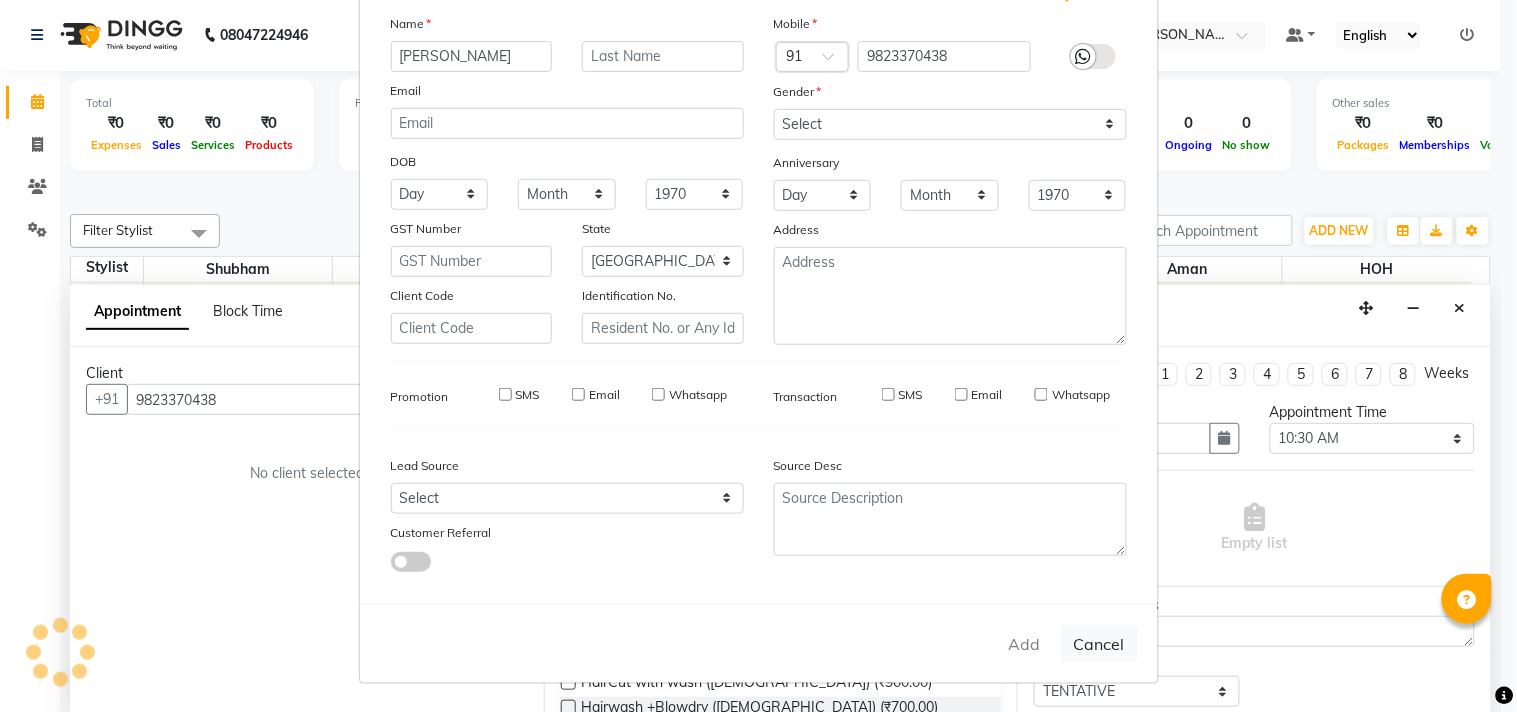 type 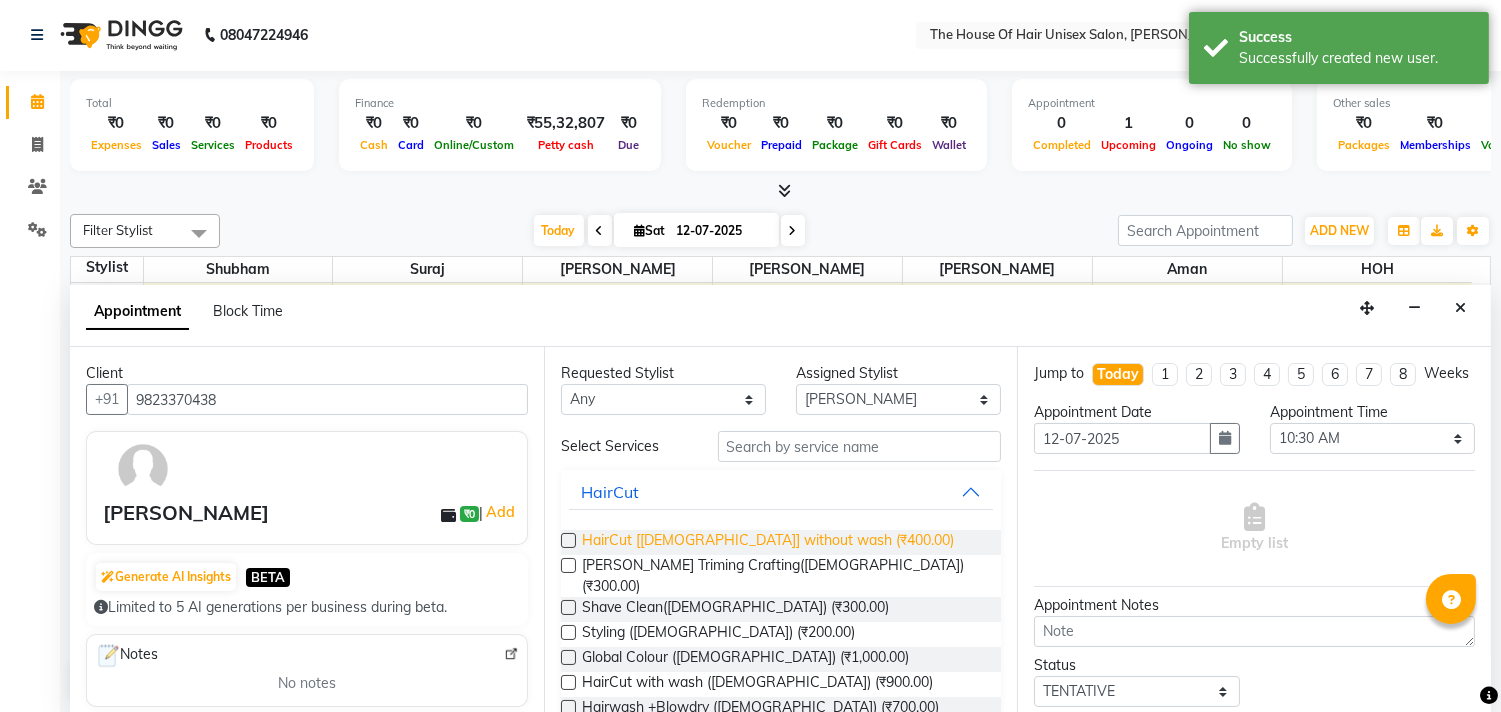 click on "HairCut [[DEMOGRAPHIC_DATA]] without wash (₹400.00)" at bounding box center [768, 542] 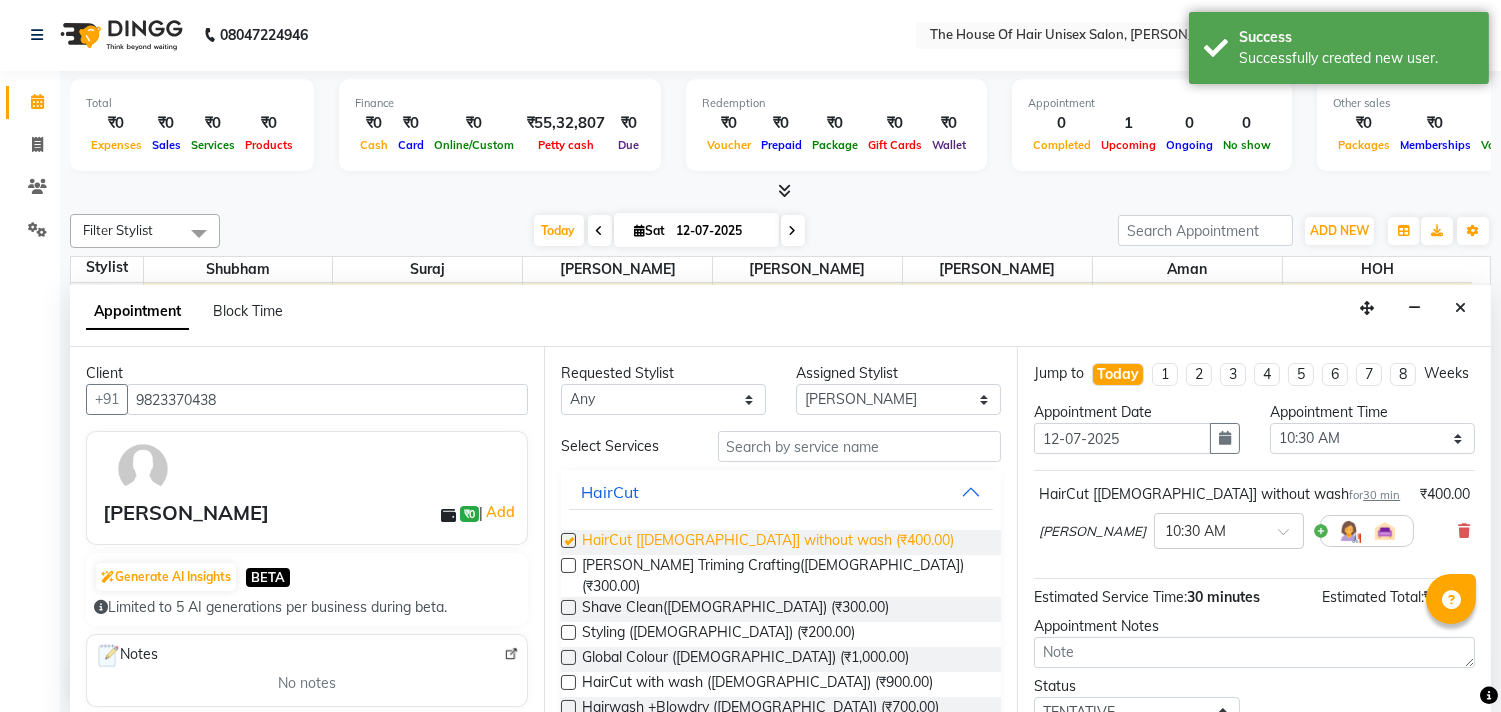 checkbox on "false" 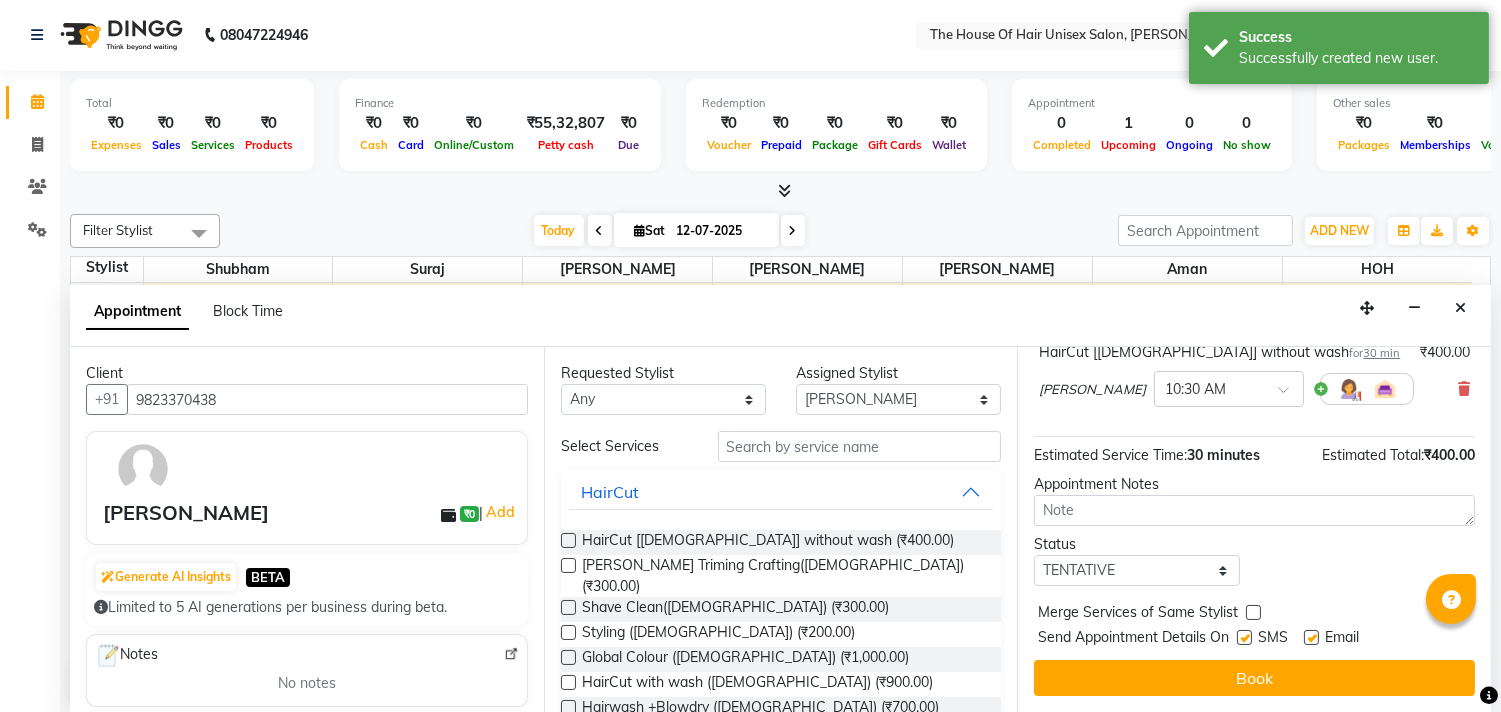 scroll, scrollTop: 161, scrollLeft: 0, axis: vertical 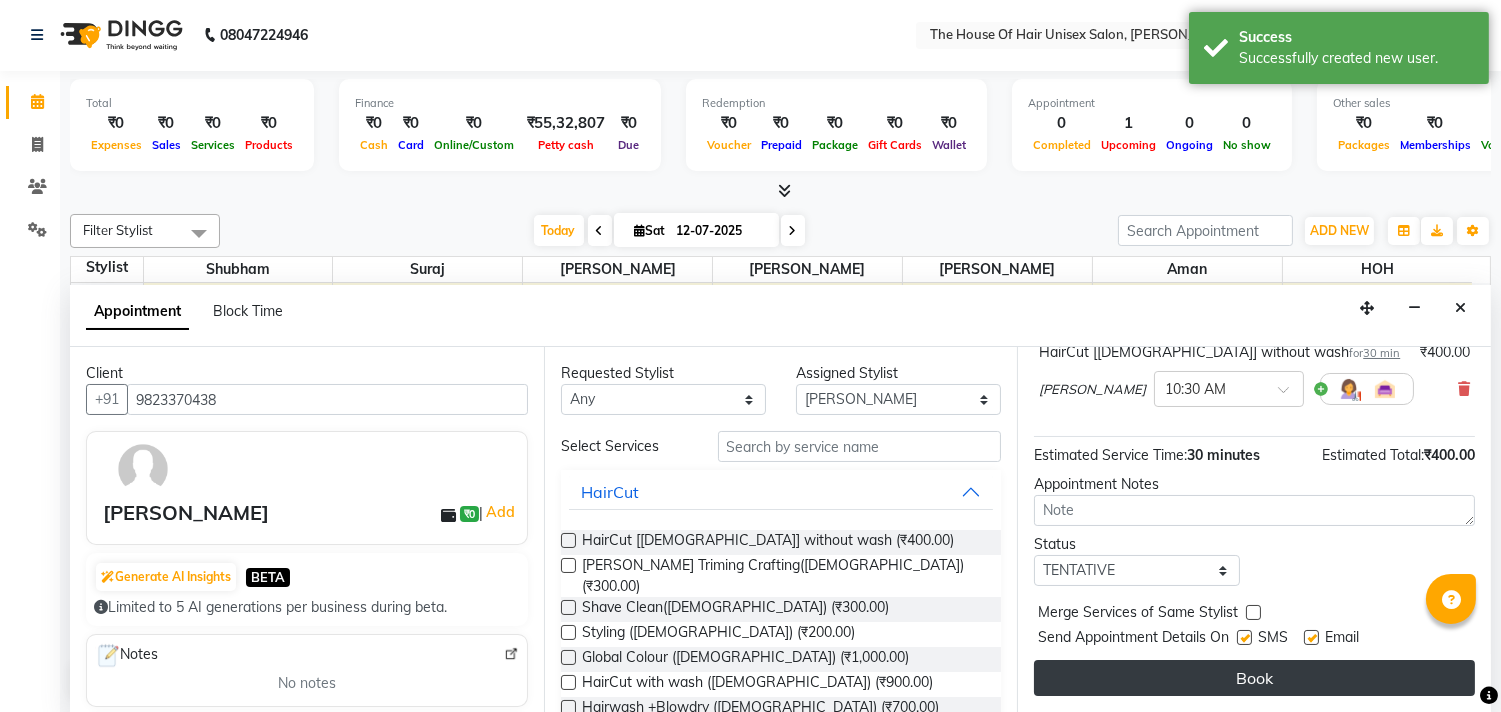 click on "Book" at bounding box center [1254, 678] 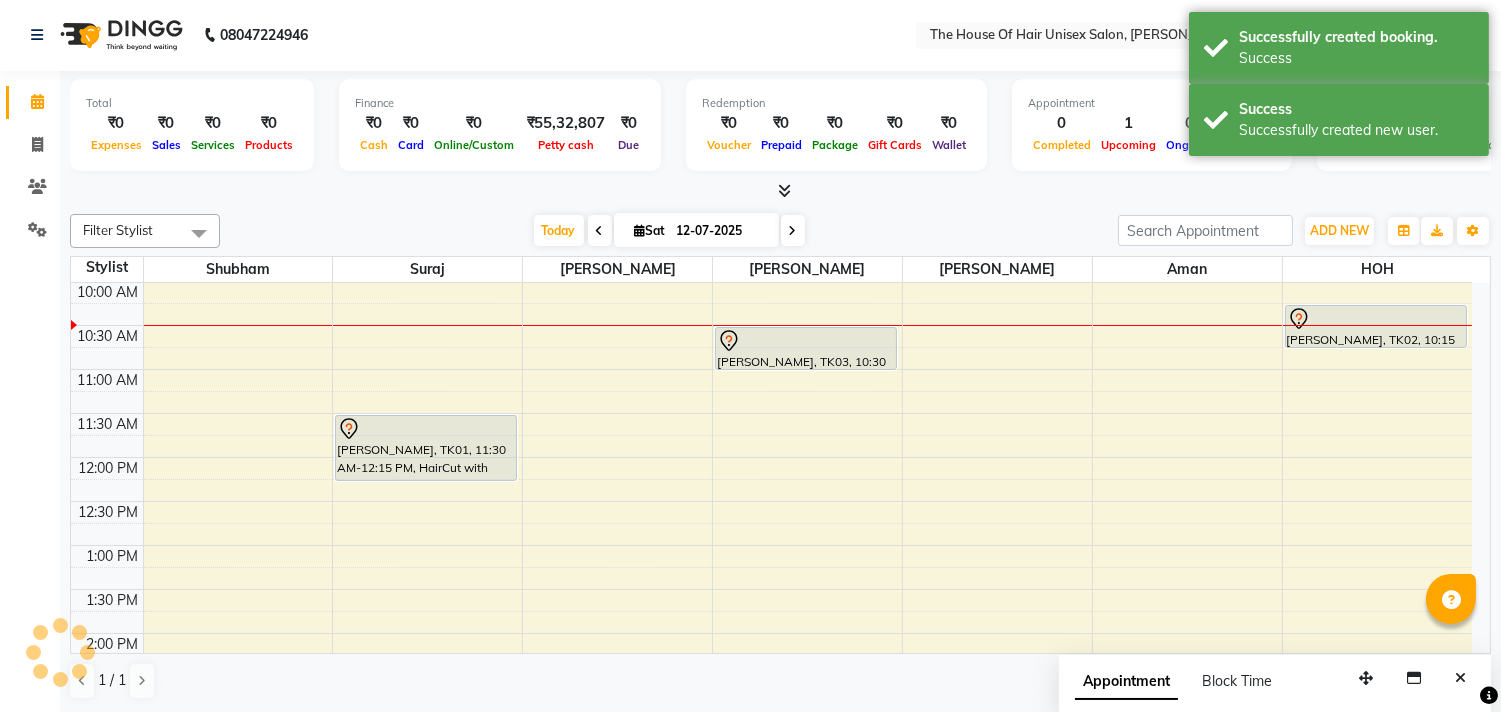 scroll, scrollTop: 0, scrollLeft: 0, axis: both 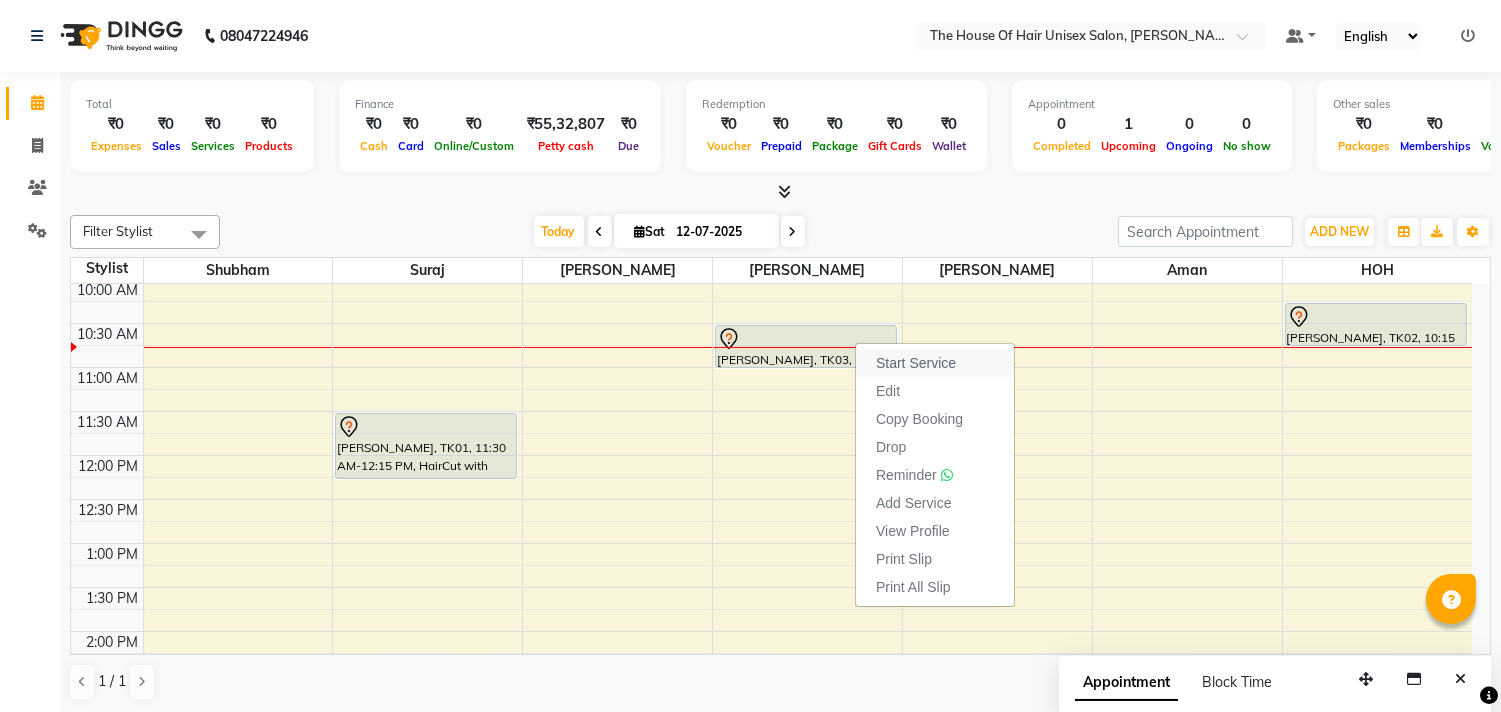 click on "Start Service" at bounding box center [916, 363] 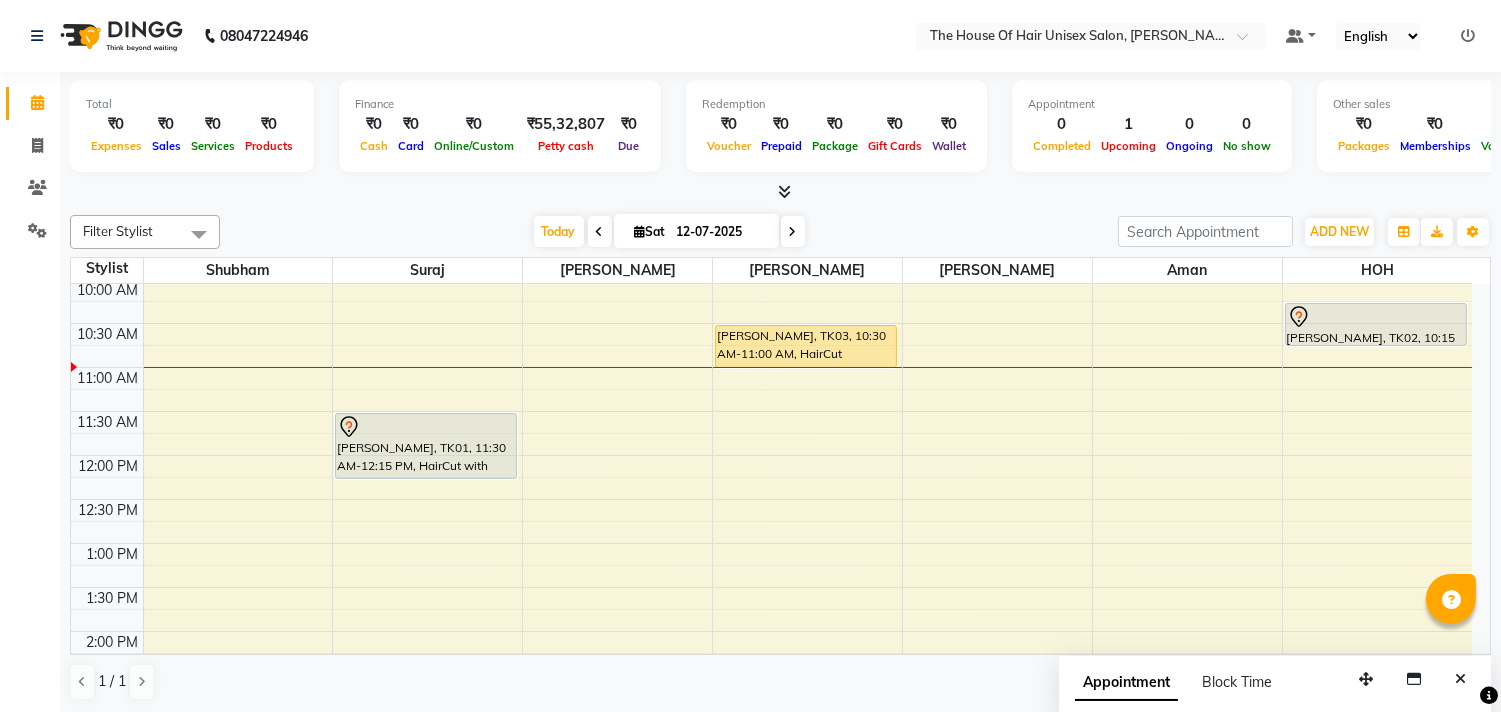 click at bounding box center (793, 231) 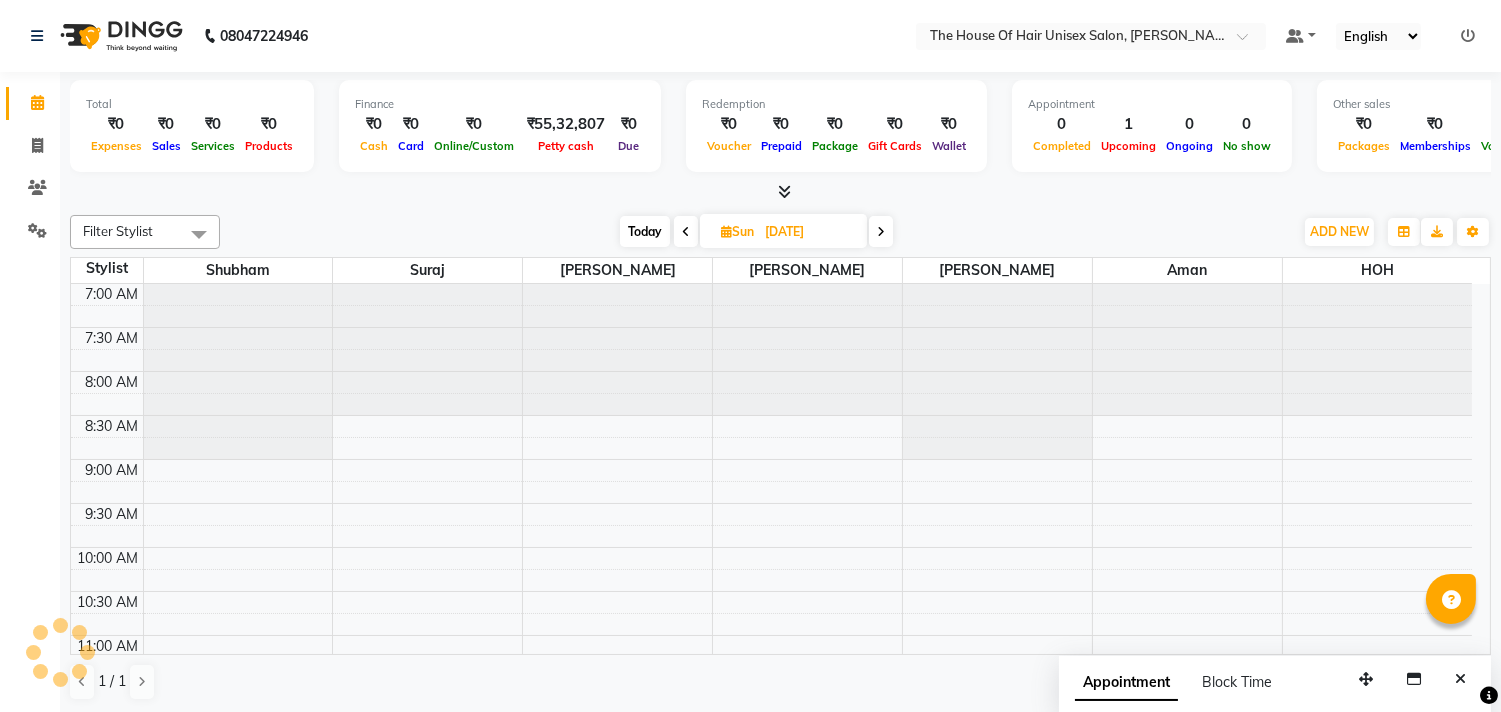 scroll, scrollTop: 265, scrollLeft: 0, axis: vertical 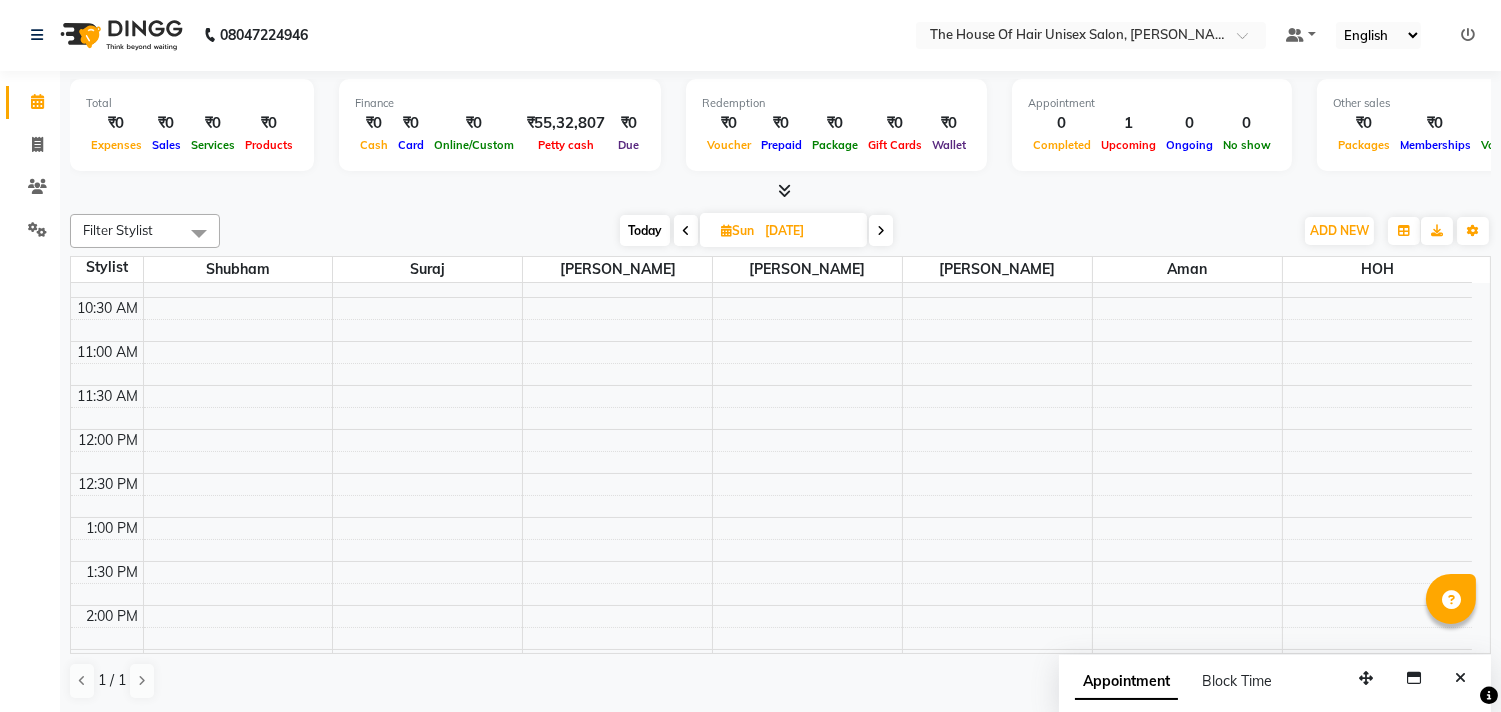 click on "Today" at bounding box center [645, 230] 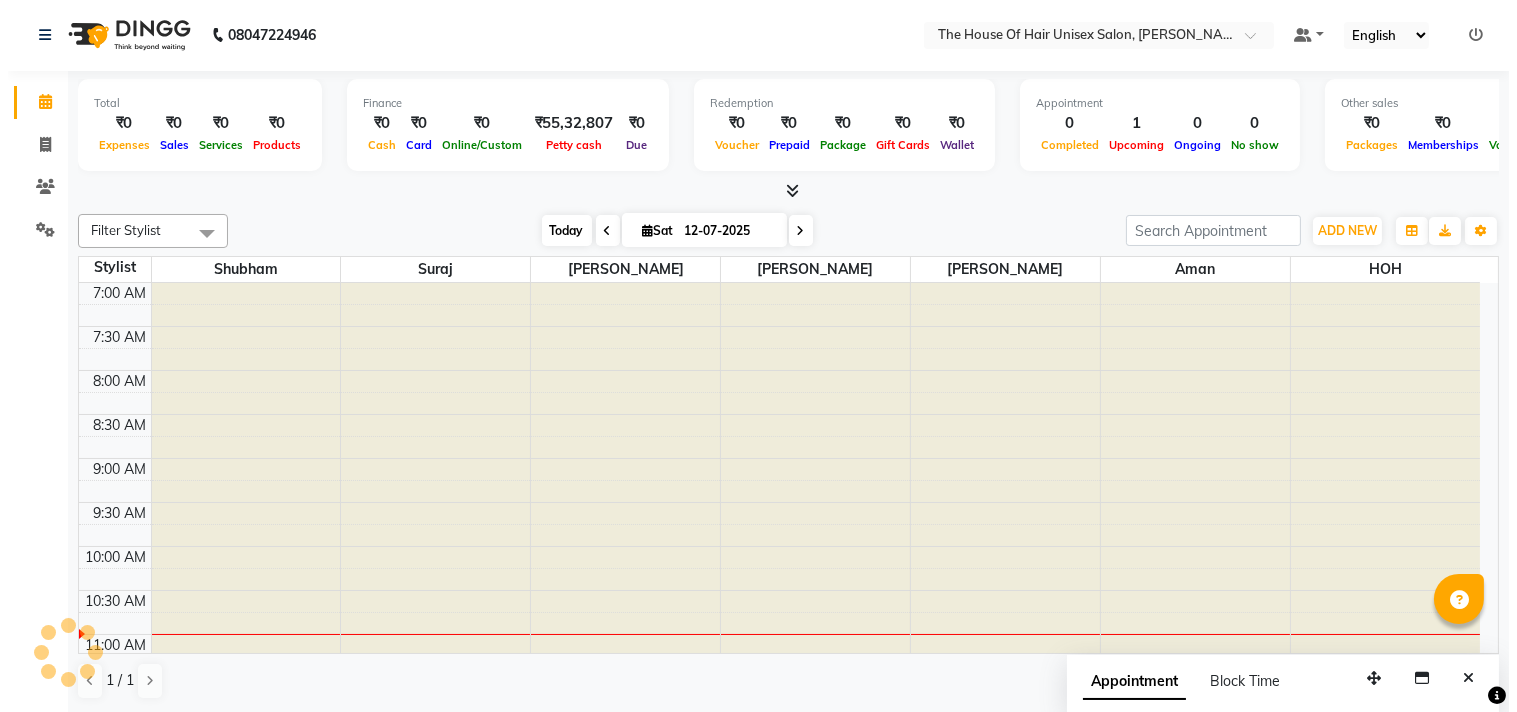 scroll, scrollTop: 265, scrollLeft: 0, axis: vertical 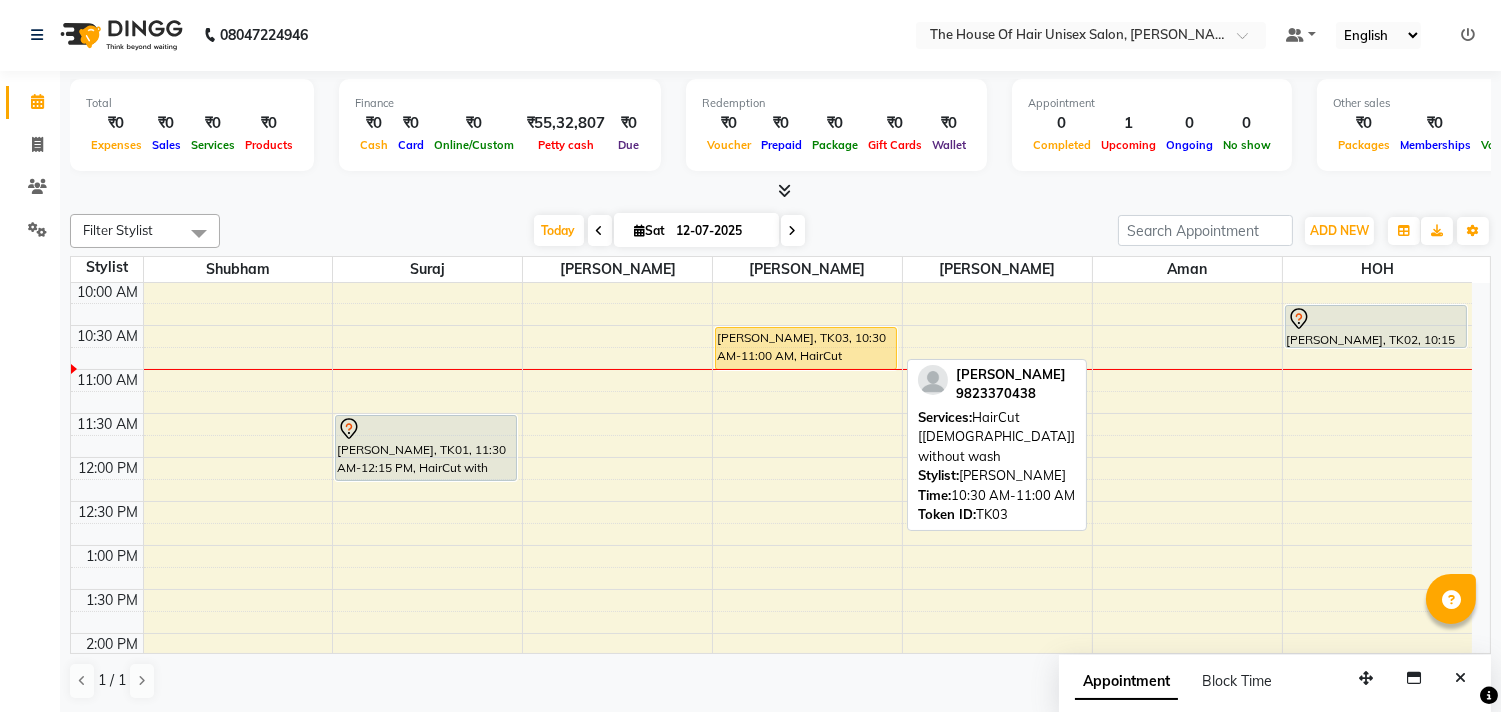 click on "[PERSON_NAME], TK03, 10:30 AM-11:00 AM, HairCut [[DEMOGRAPHIC_DATA]] without wash" at bounding box center [806, 348] 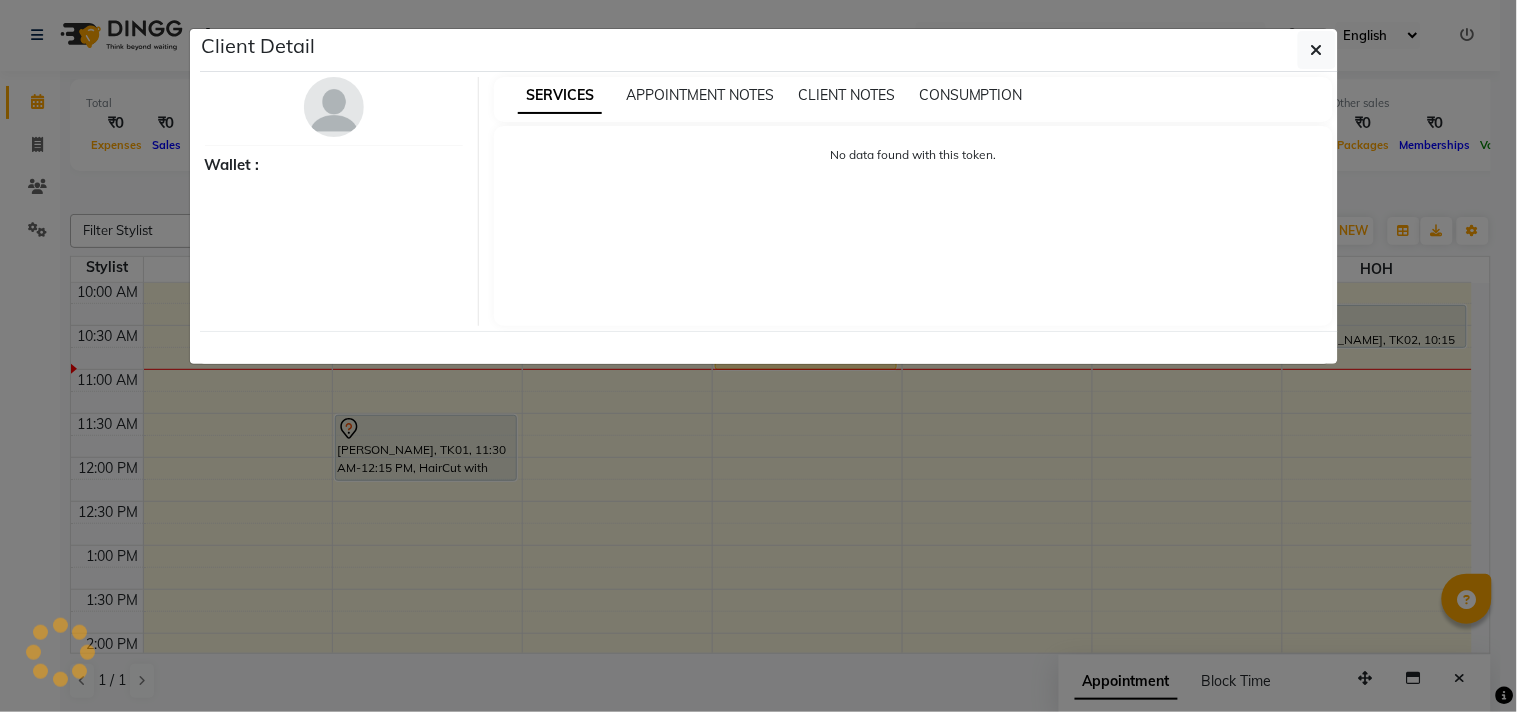 select on "1" 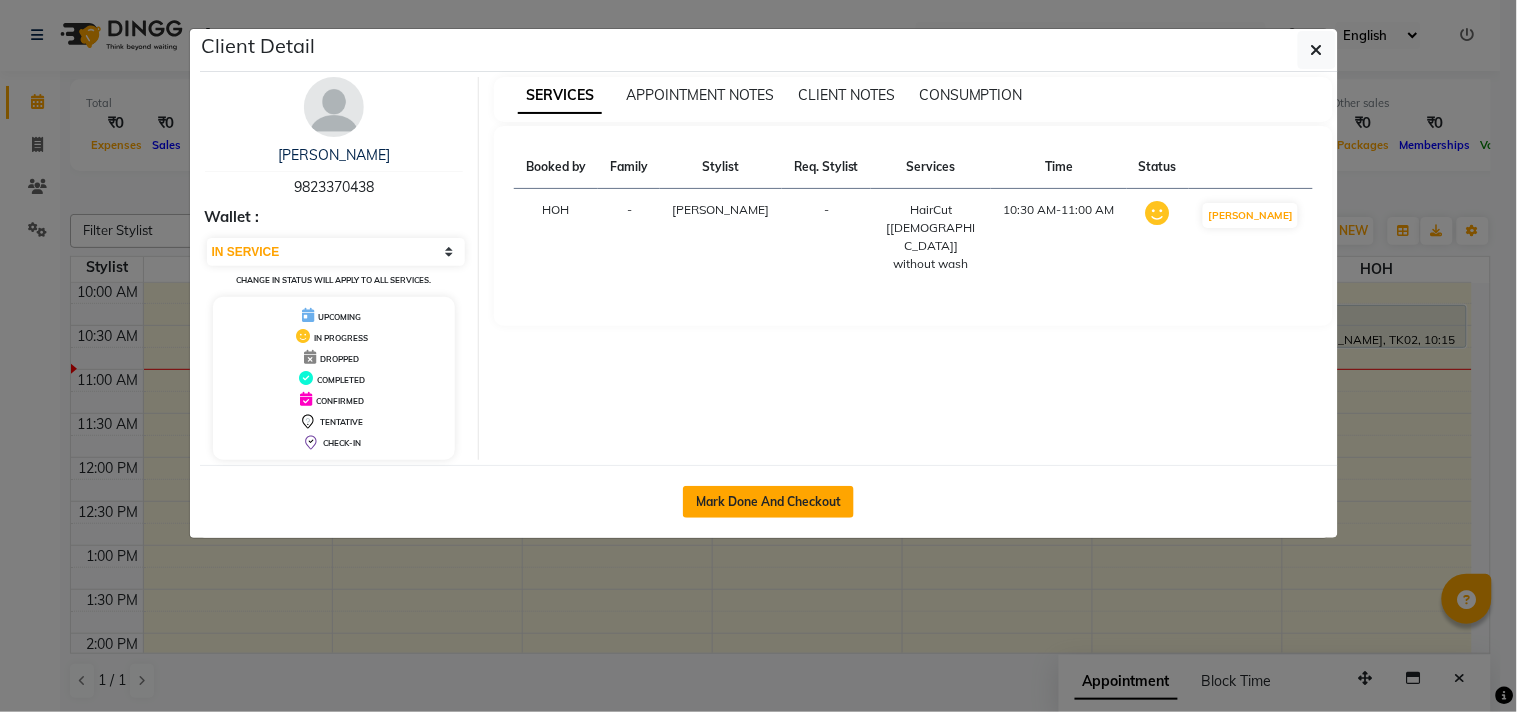 click on "Mark Done And Checkout" 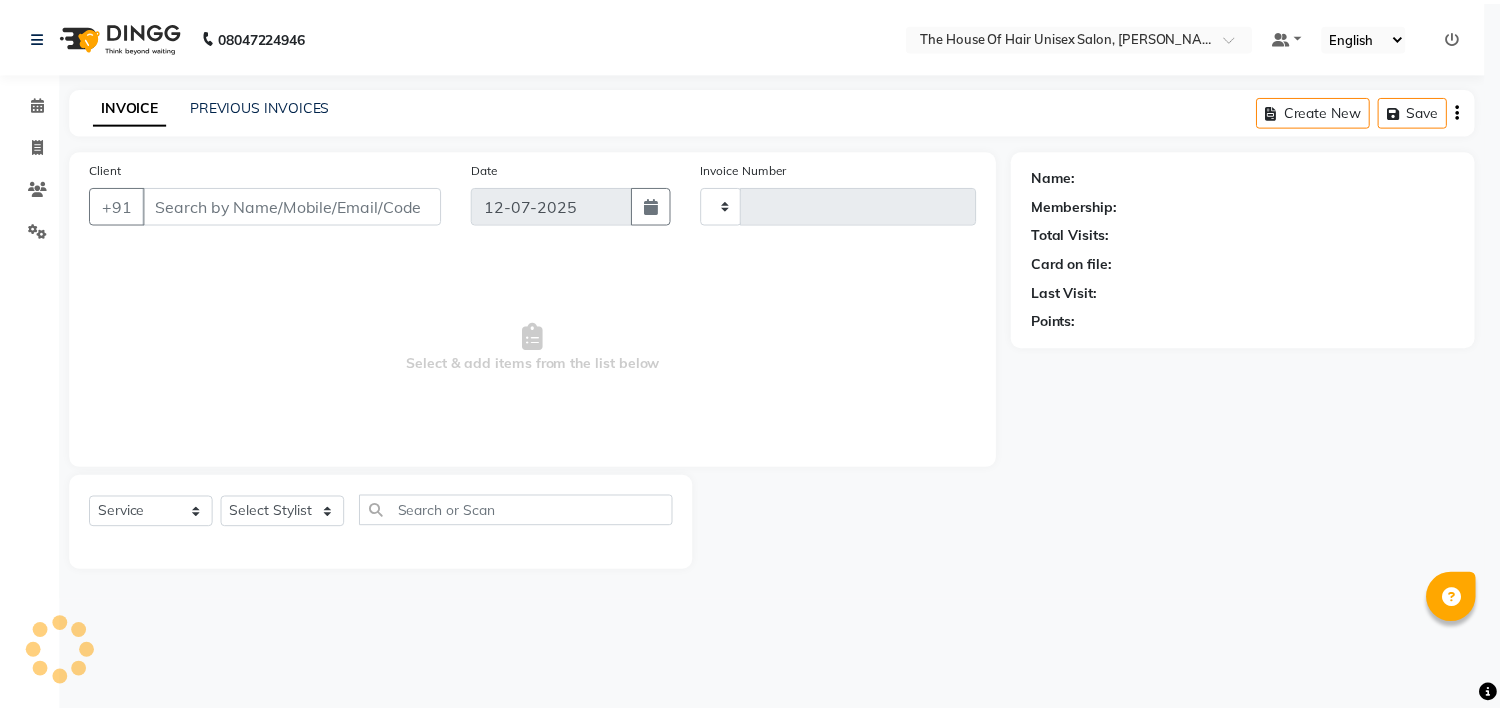 scroll, scrollTop: 0, scrollLeft: 0, axis: both 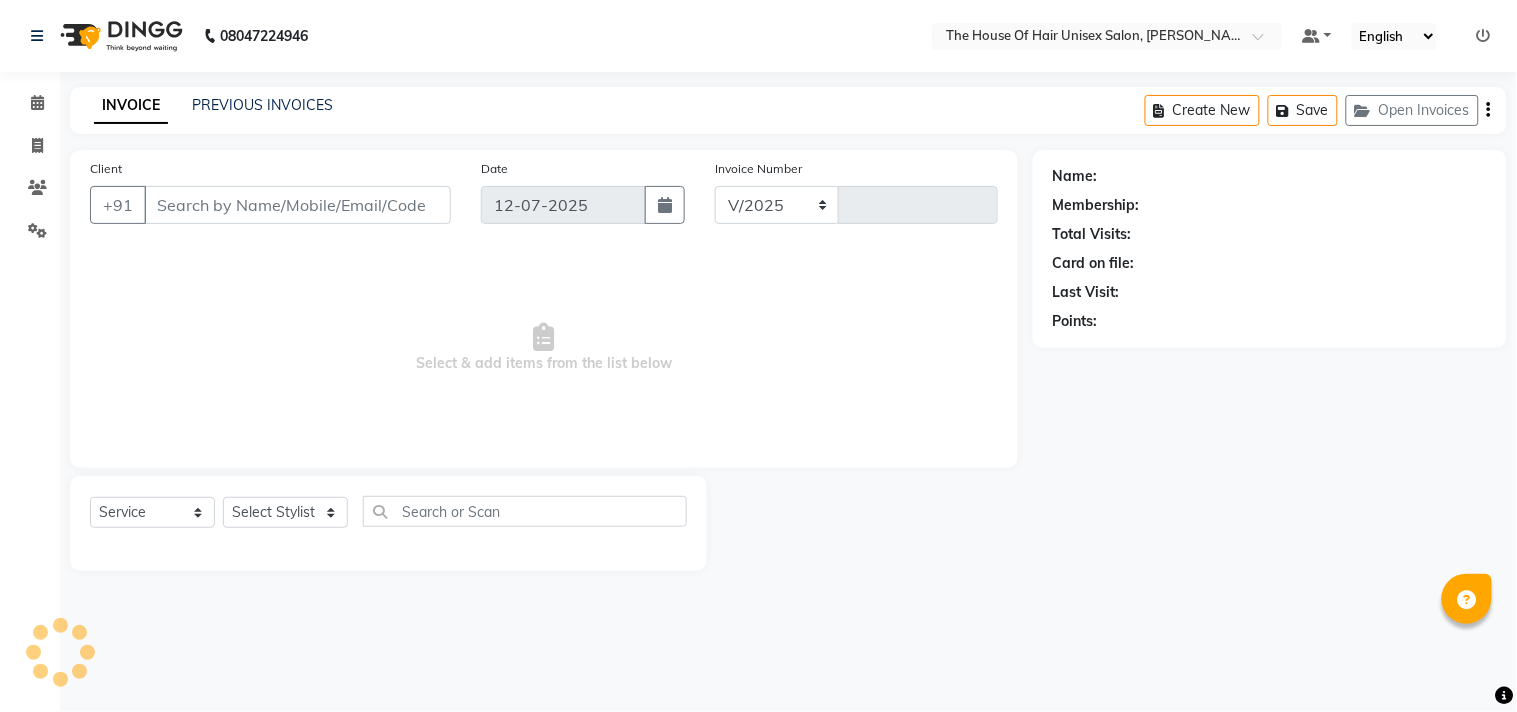 select on "598" 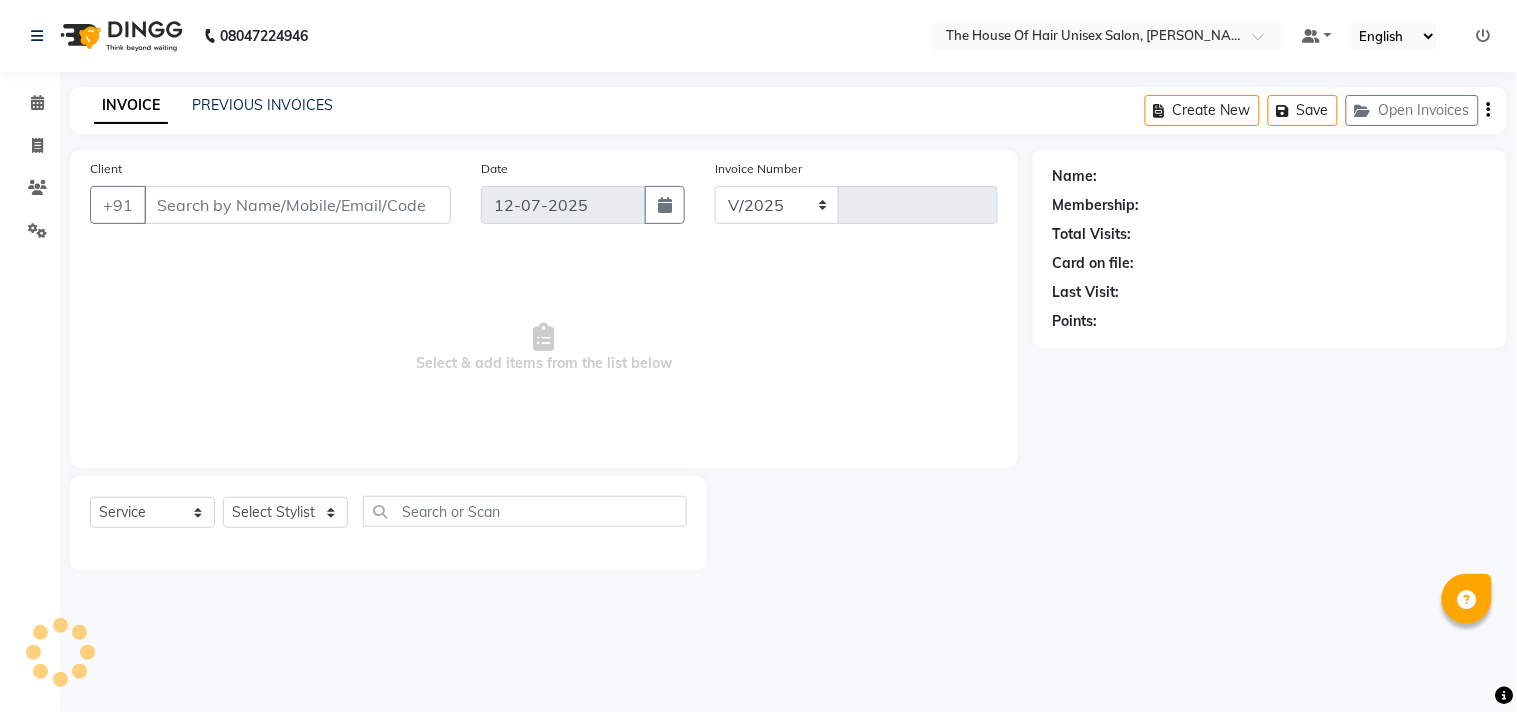type on "1753" 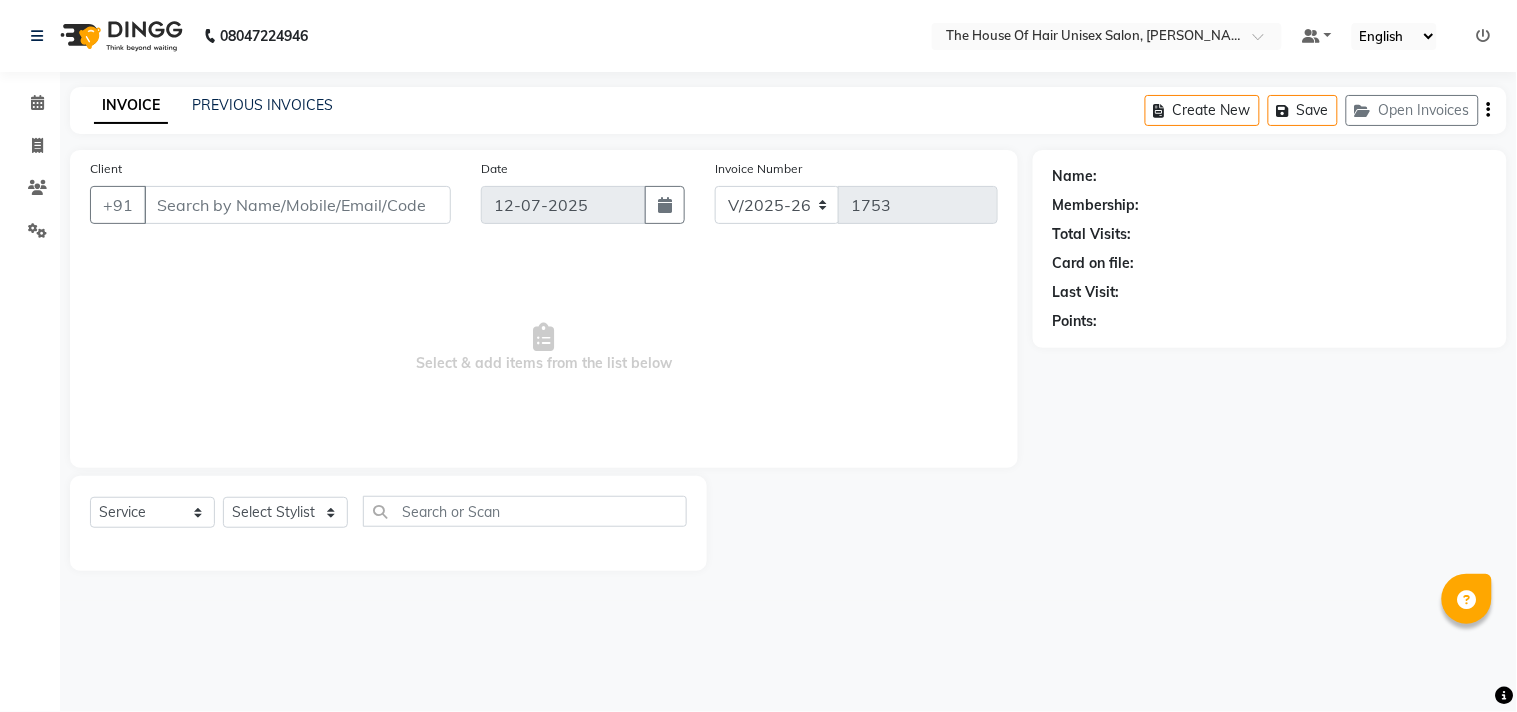 type on "9823370438" 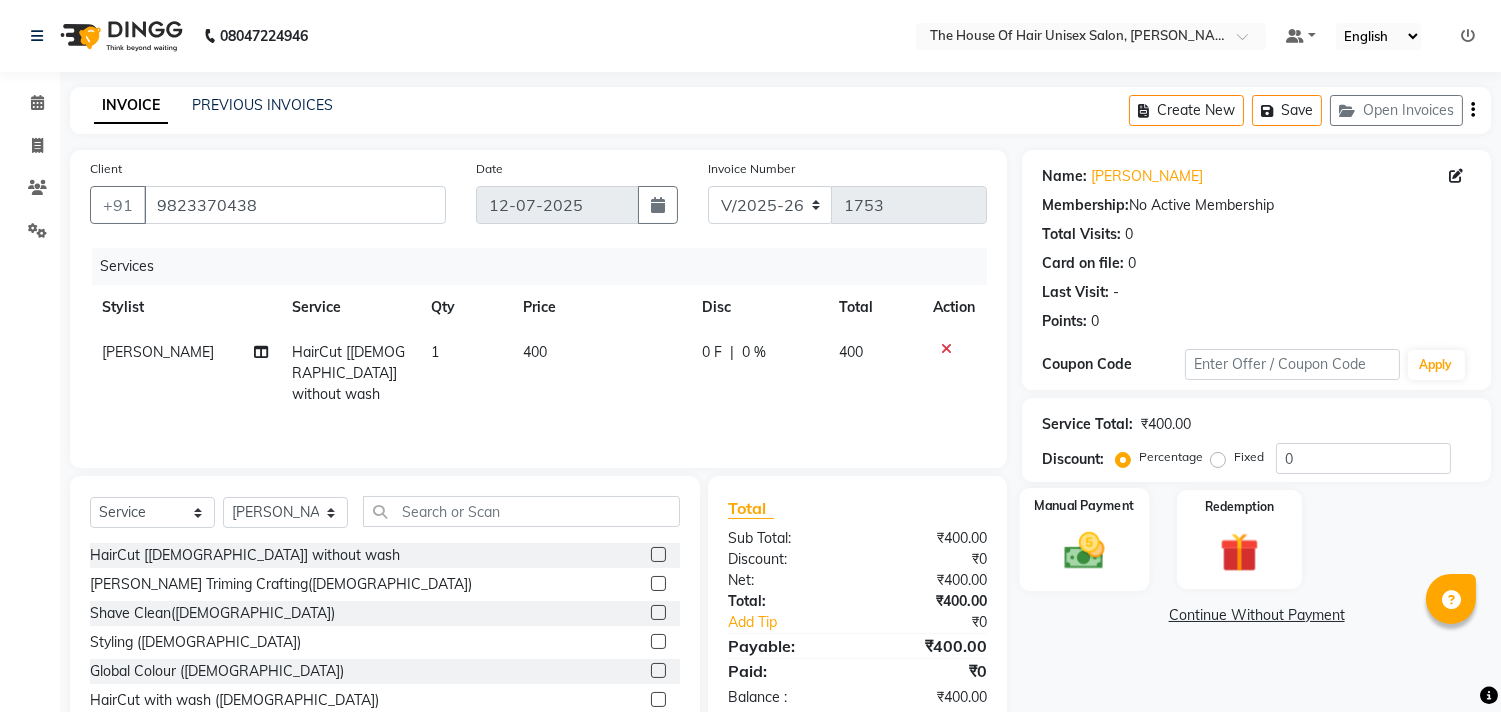 click 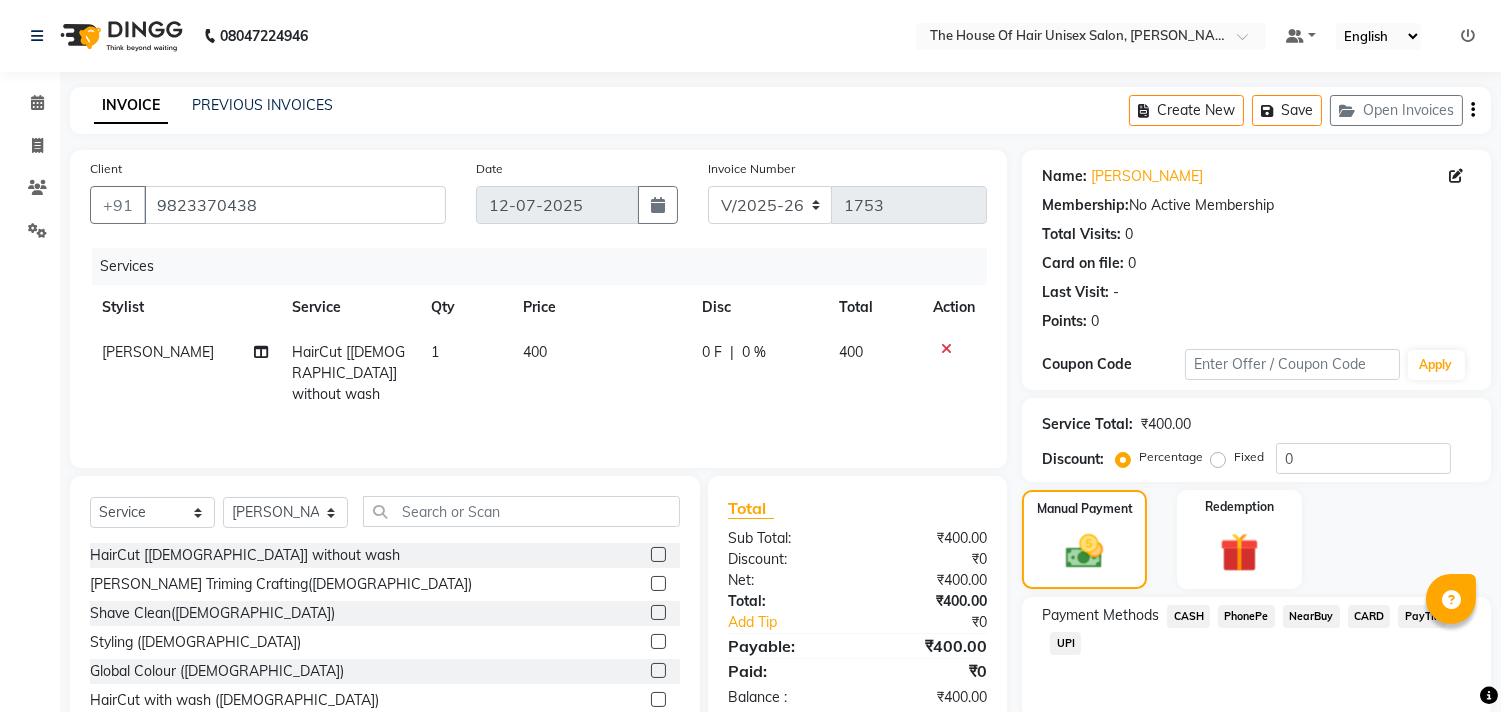 click on "UPI" 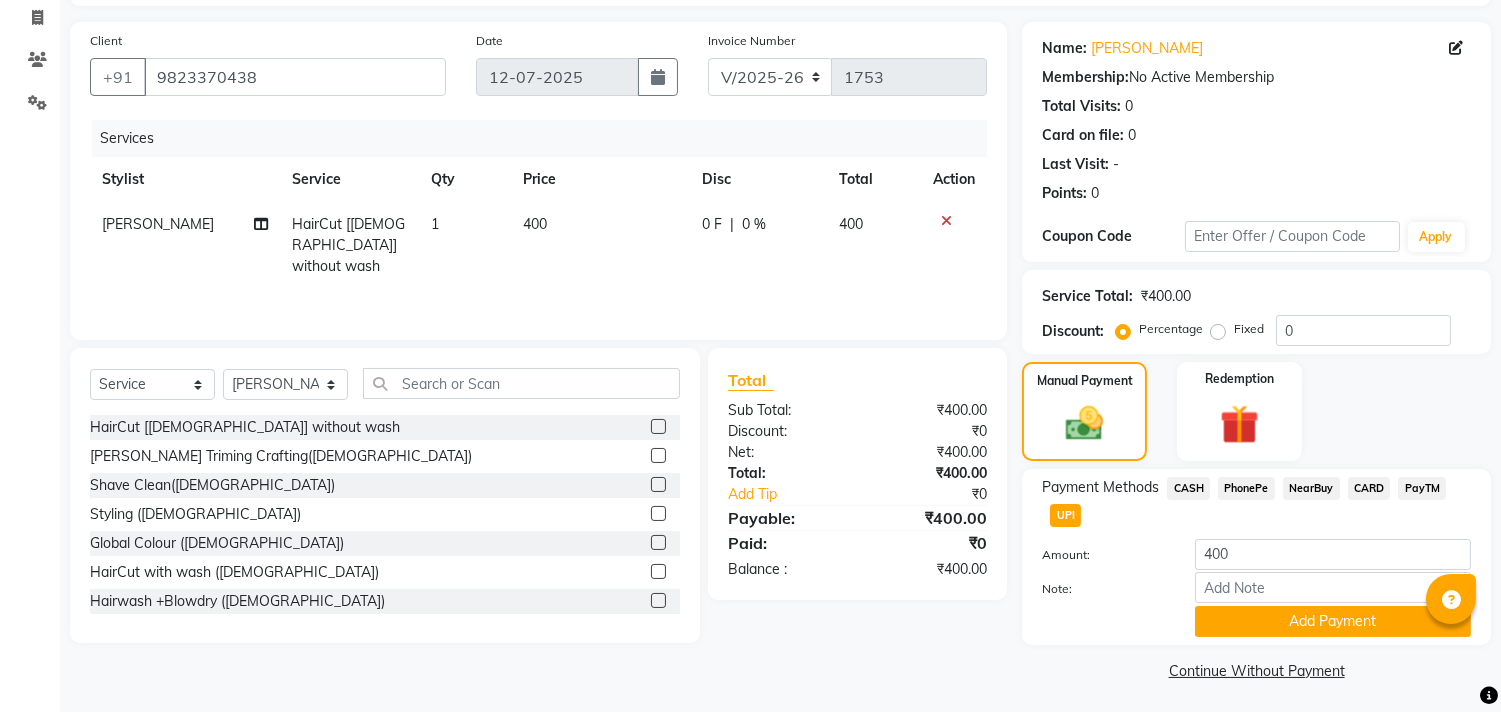 scroll, scrollTop: 132, scrollLeft: 0, axis: vertical 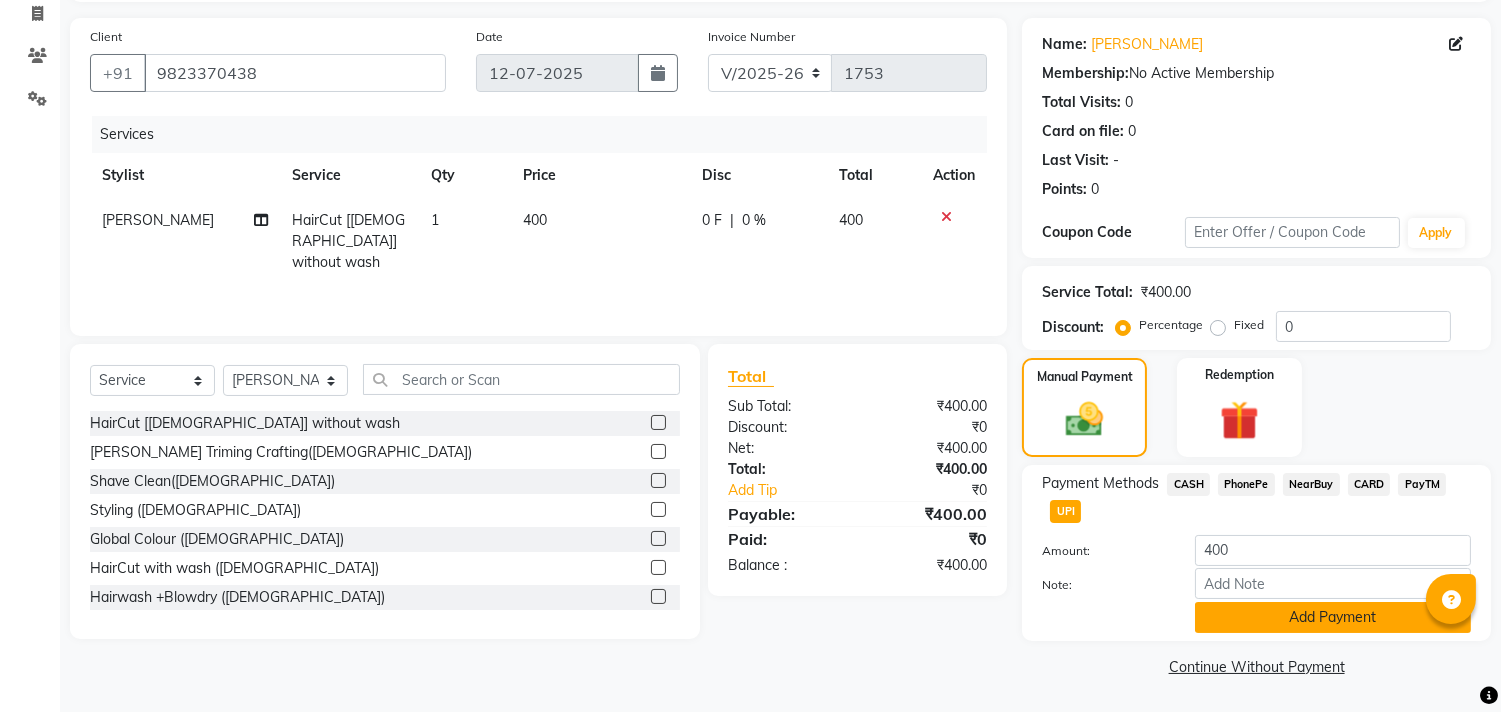 click on "Add Payment" 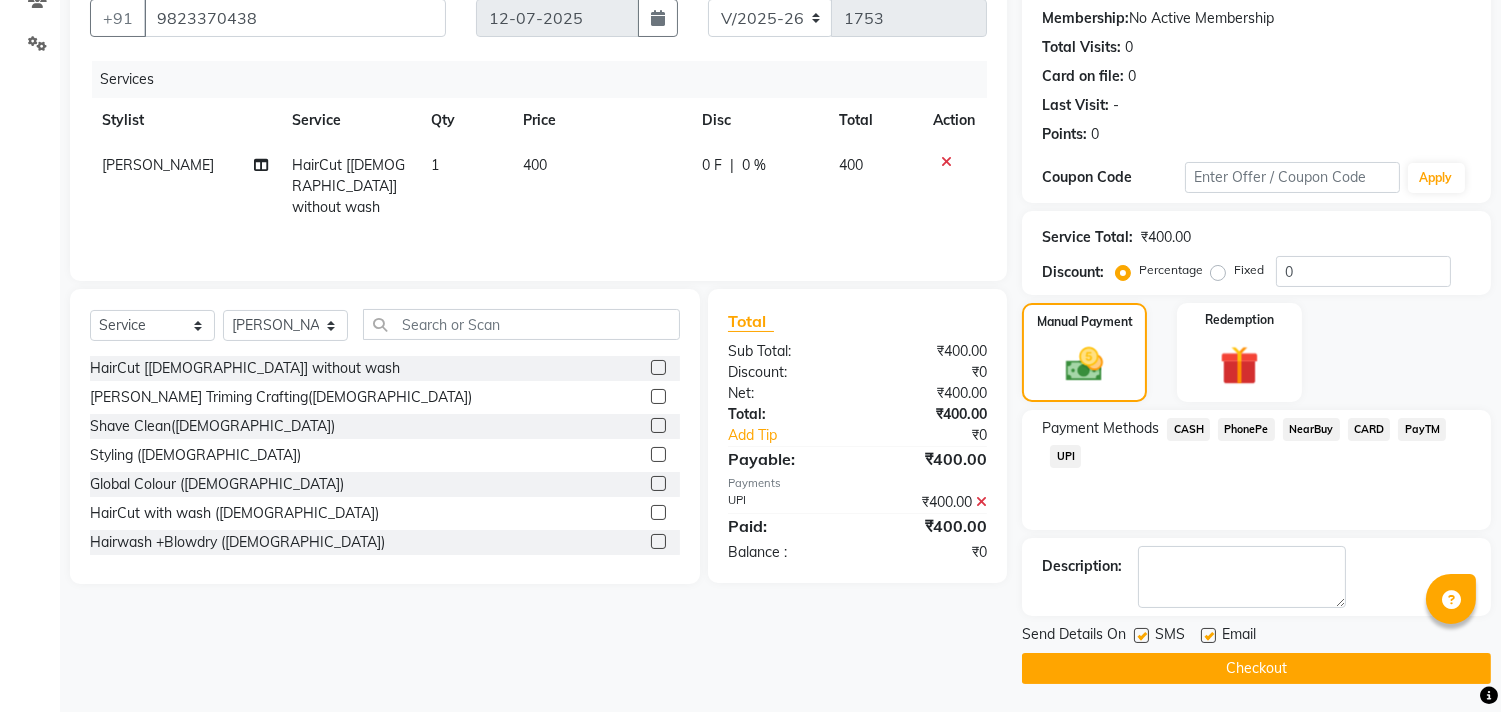 scroll, scrollTop: 186, scrollLeft: 0, axis: vertical 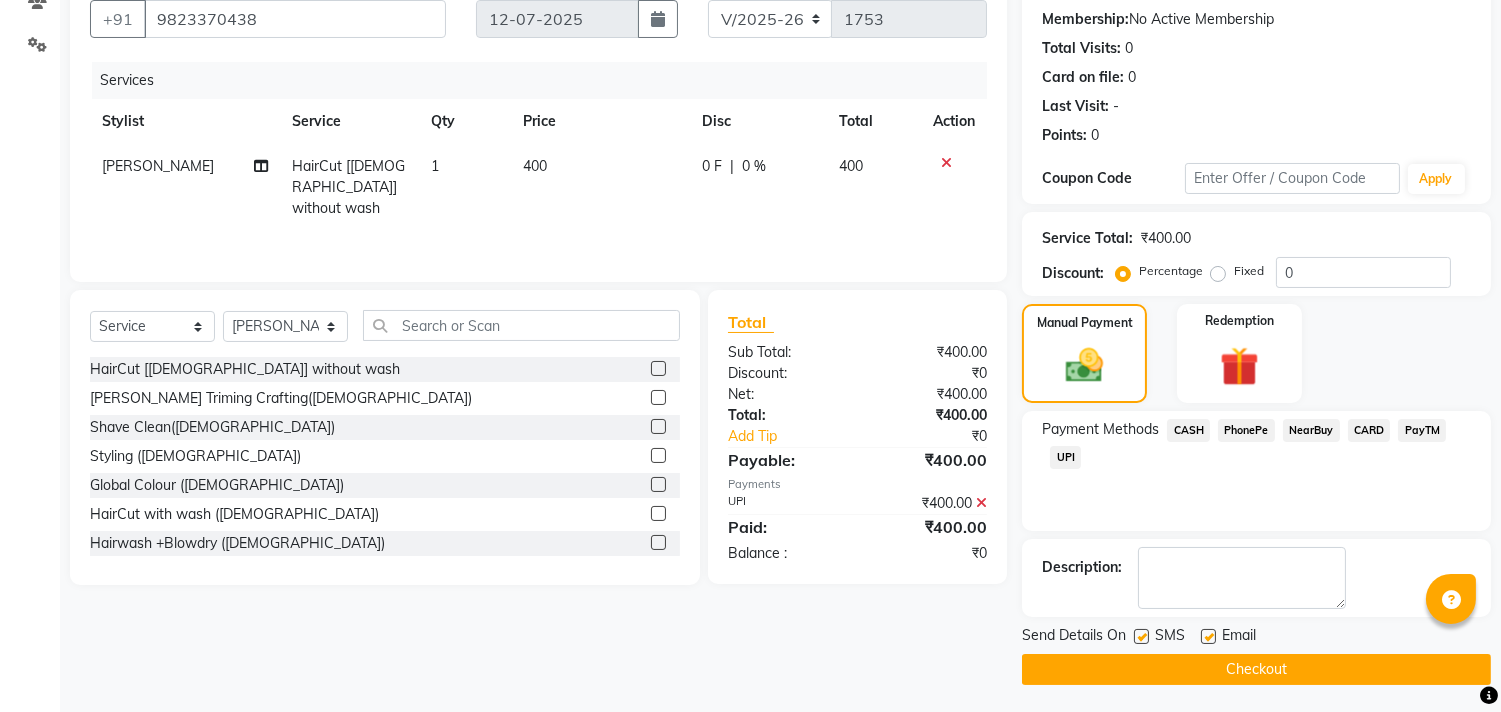 click on "Checkout" 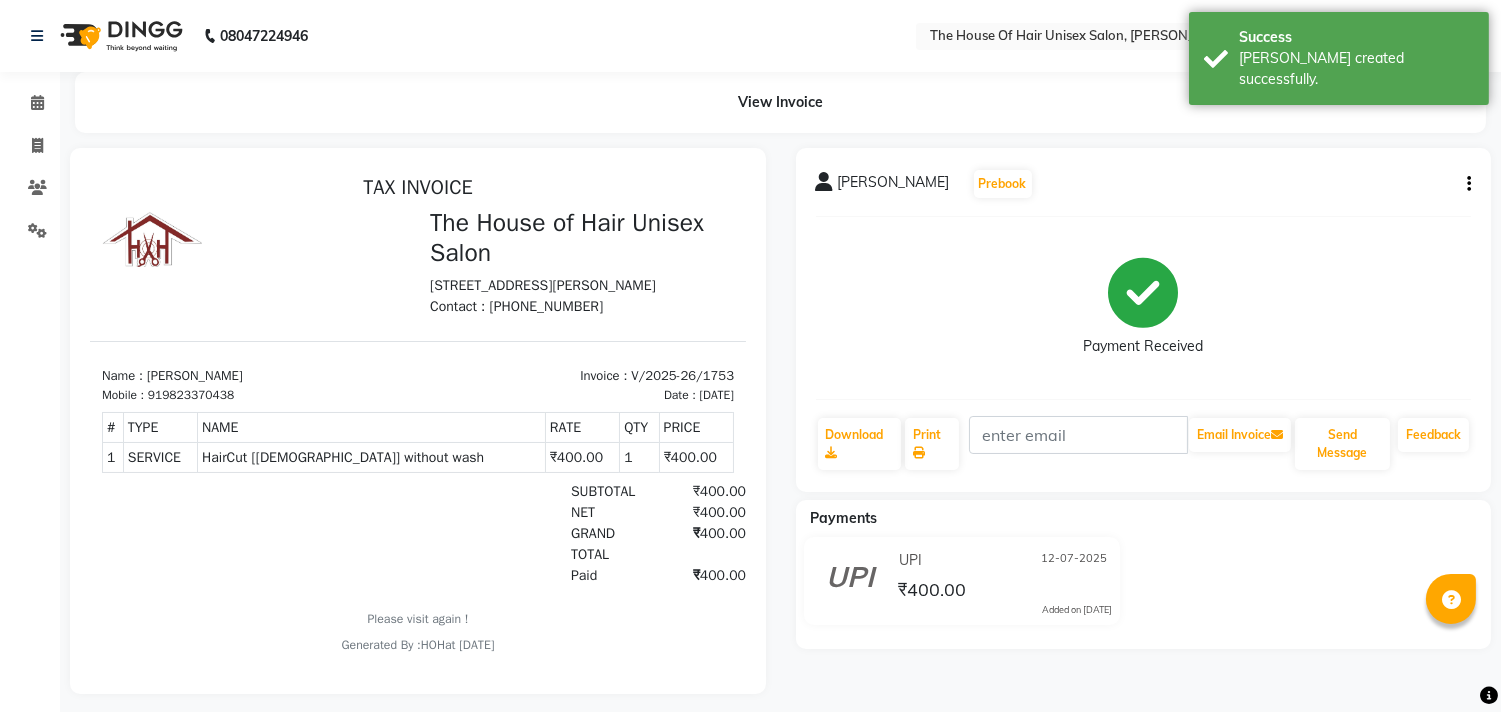 scroll, scrollTop: 0, scrollLeft: 0, axis: both 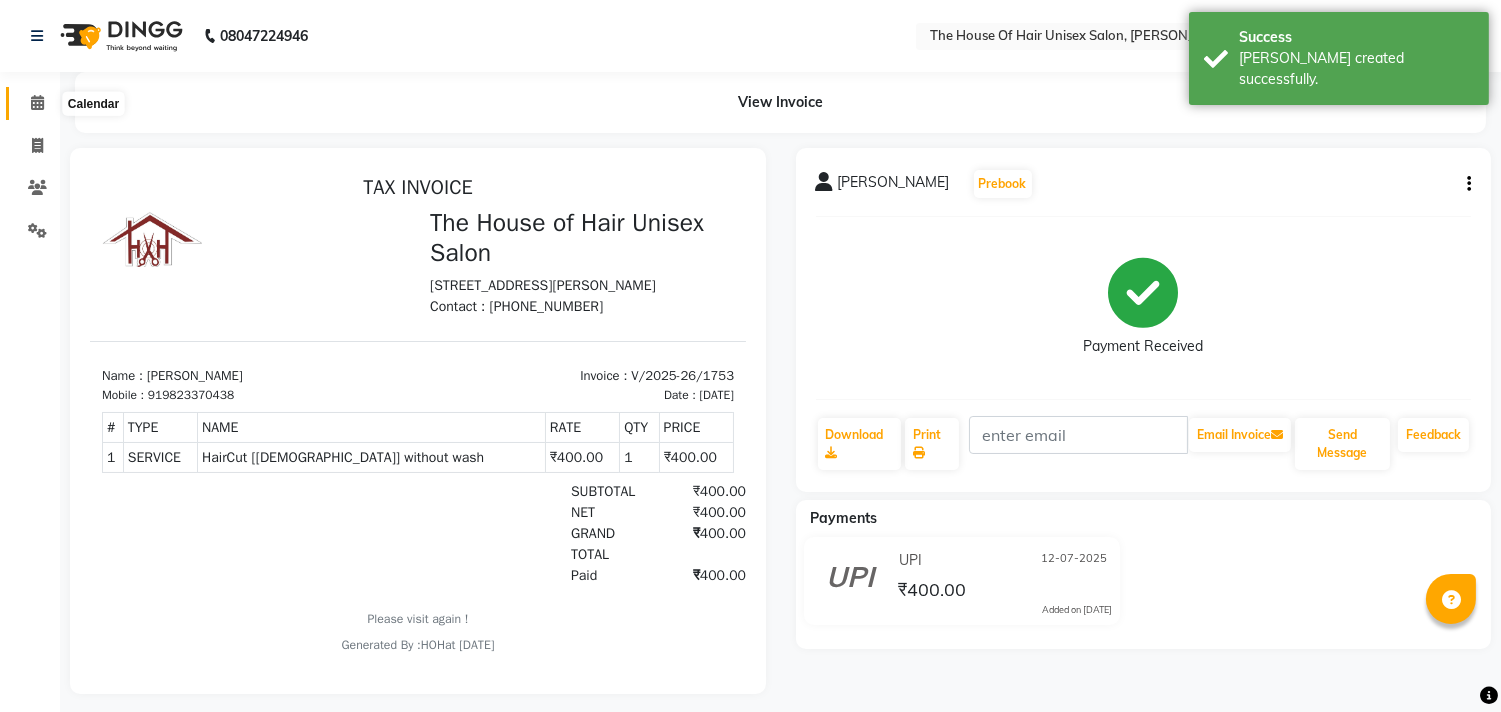 click 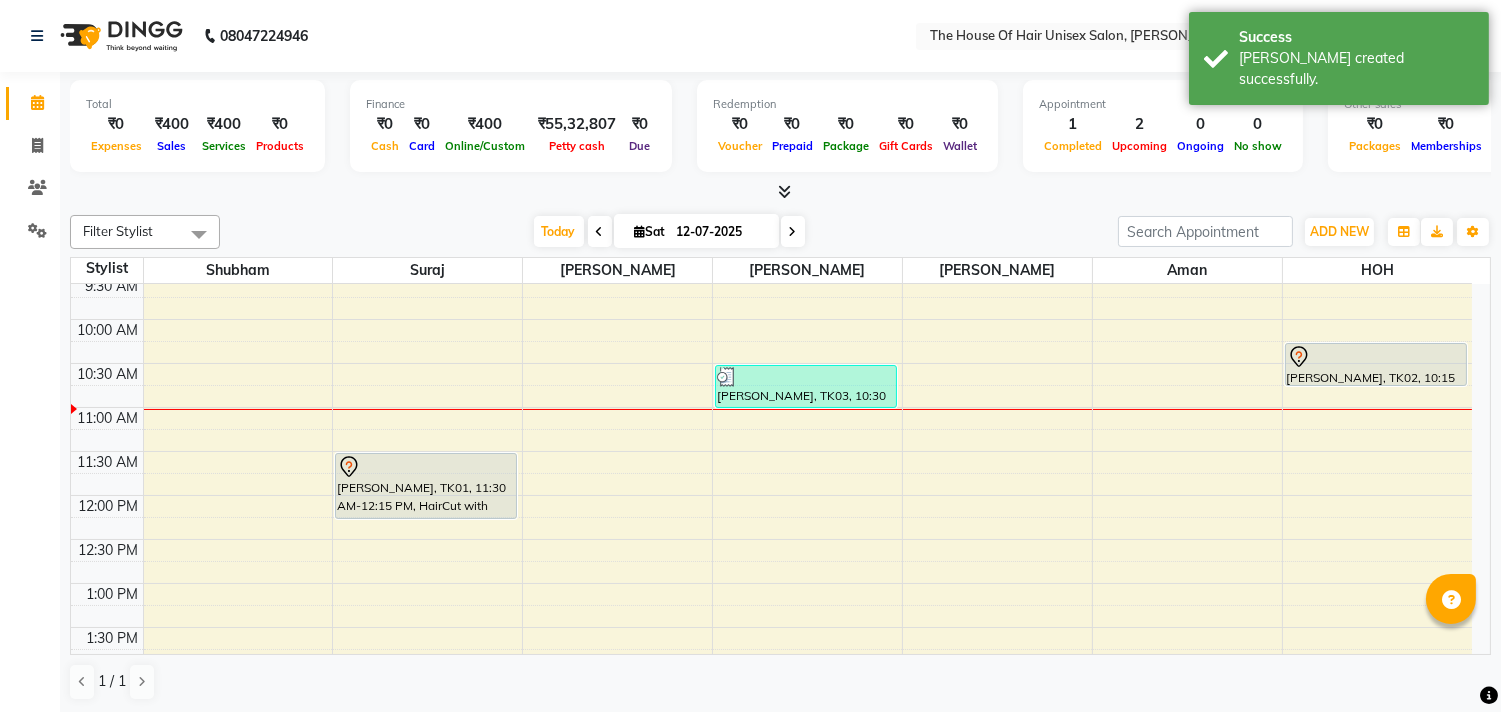 scroll, scrollTop: 244, scrollLeft: 0, axis: vertical 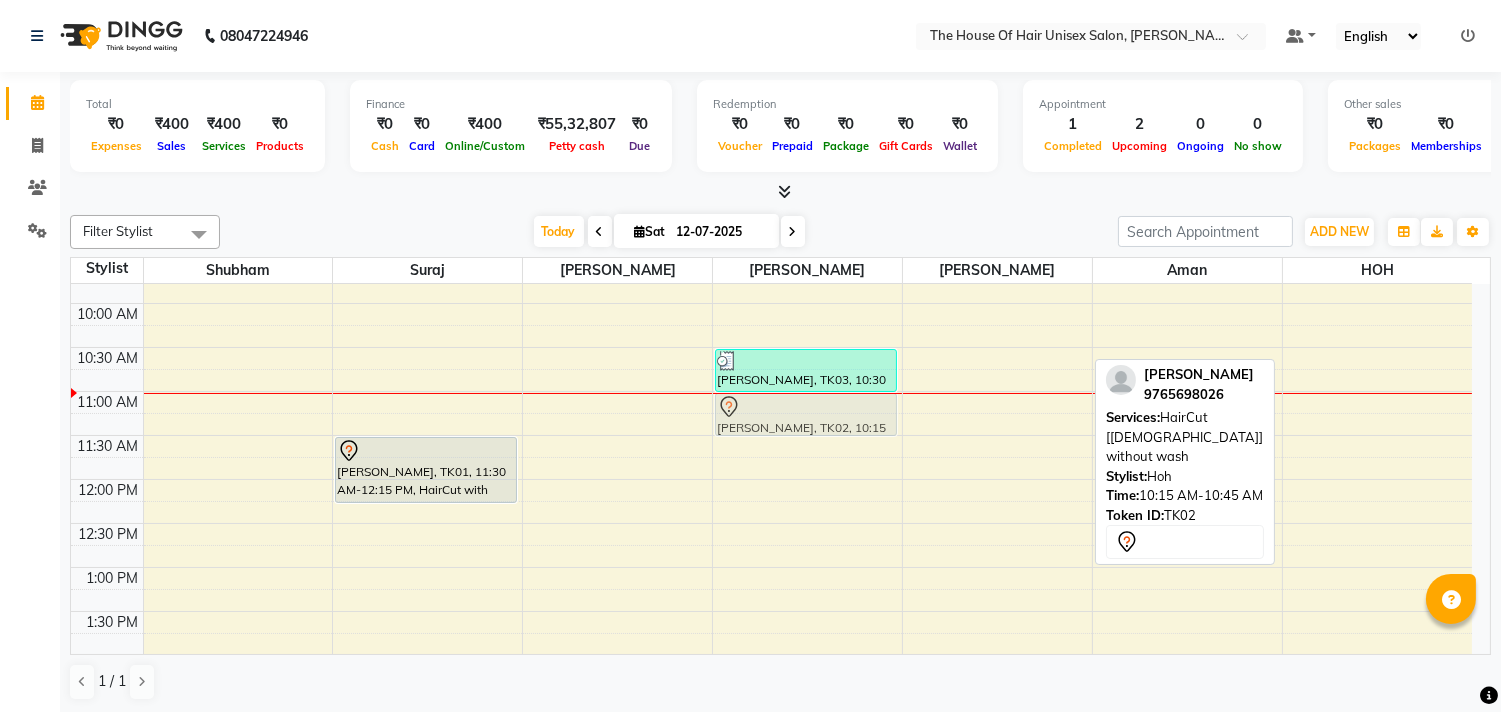 drag, startPoint x: 1352, startPoint y: 345, endPoint x: 832, endPoint y: 402, distance: 523.1147 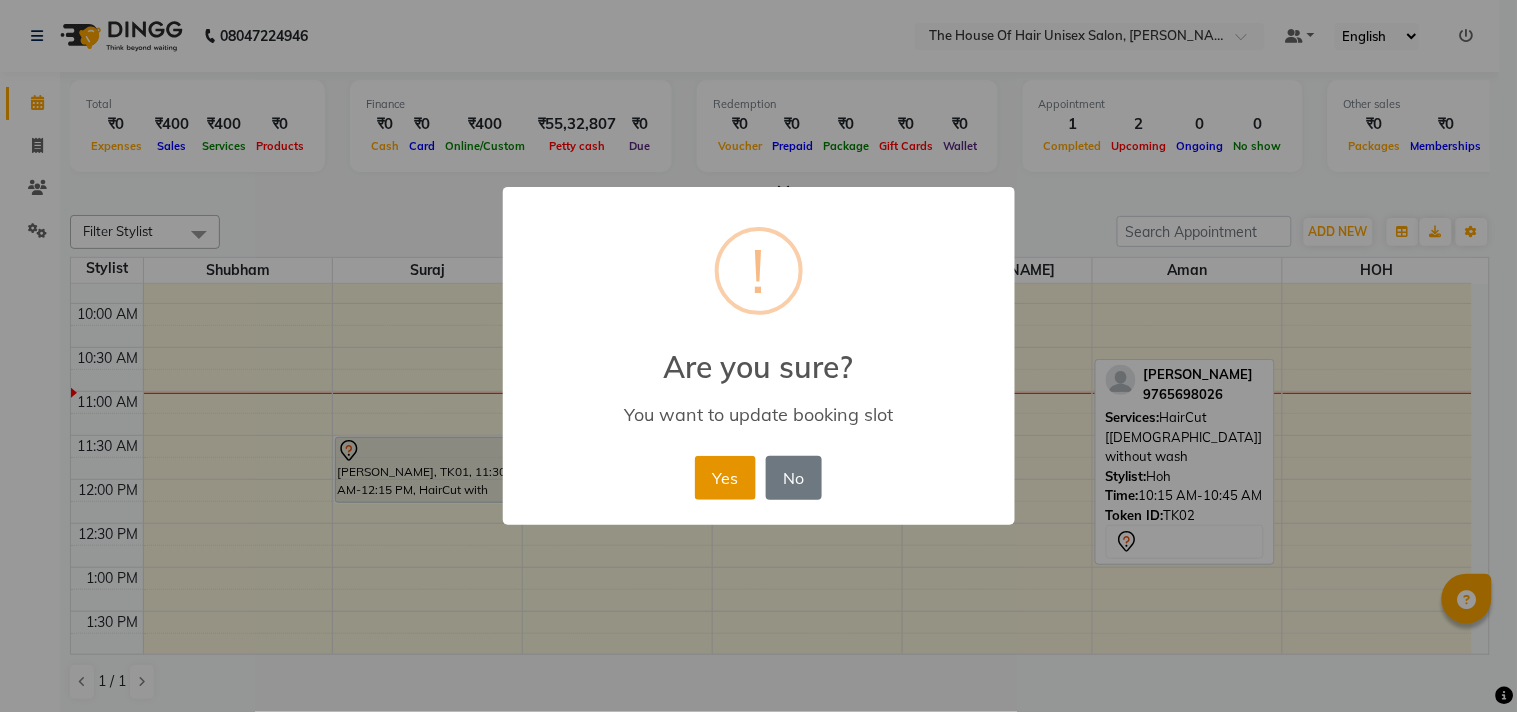 click on "Yes" at bounding box center (725, 478) 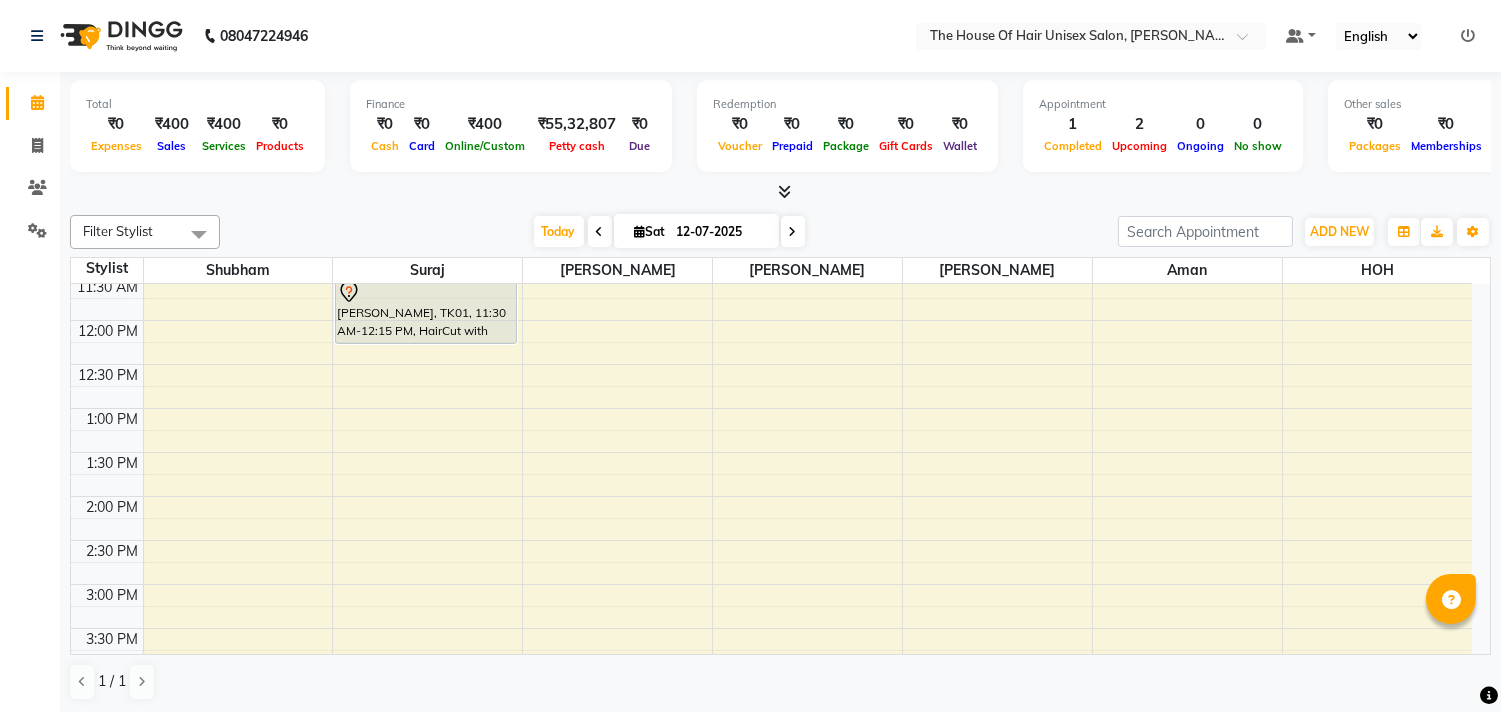 scroll, scrollTop: 393, scrollLeft: 0, axis: vertical 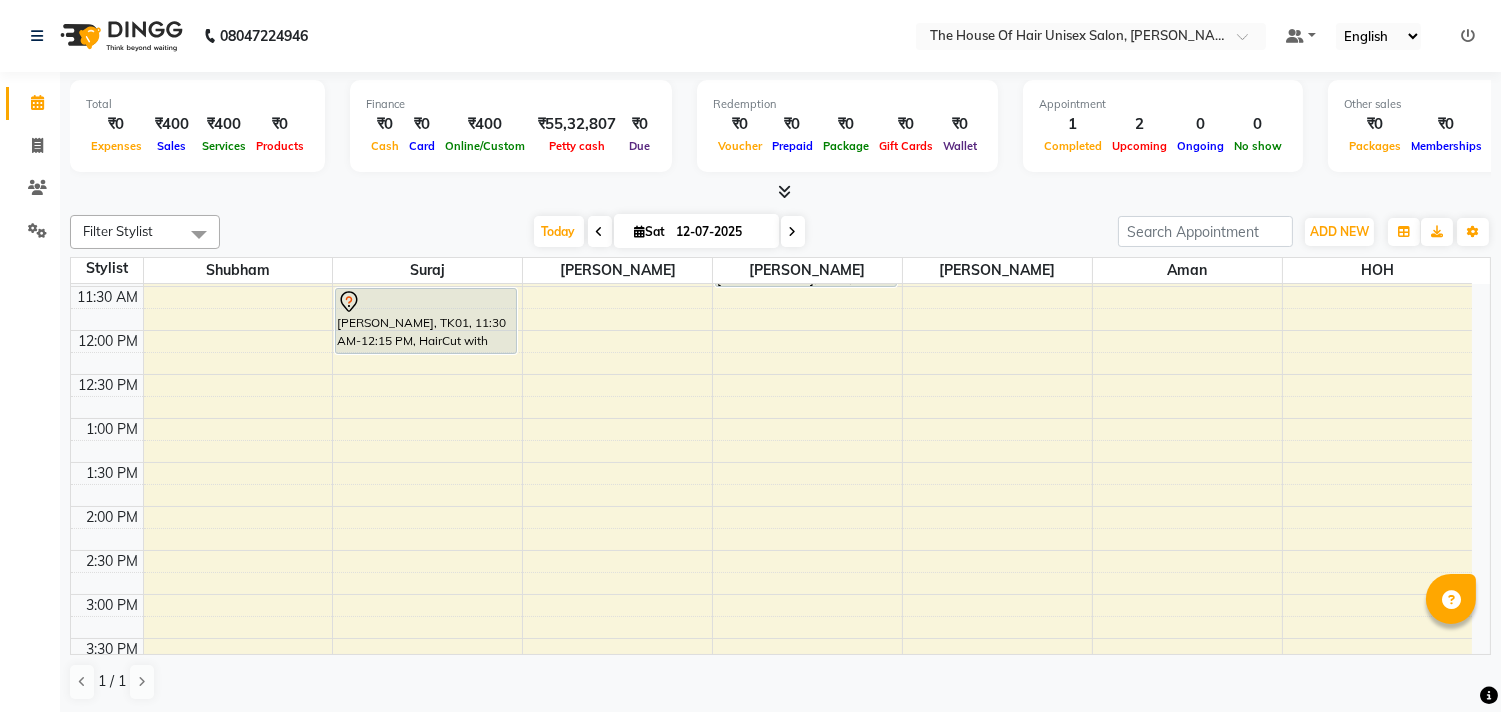click on "7:00 AM 7:30 AM 8:00 AM 8:30 AM 9:00 AM 9:30 AM 10:00 AM 10:30 AM 11:00 AM 11:30 AM 12:00 PM 12:30 PM 1:00 PM 1:30 PM 2:00 PM 2:30 PM 3:00 PM 3:30 PM 4:00 PM 4:30 PM 5:00 PM 5:30 PM 6:00 PM 6:30 PM 7:00 PM 7:30 PM 8:00 PM 8:30 PM 9:00 PM 9:30 PM             [GEOGRAPHIC_DATA], TK01, 11:30 AM-12:15 PM, HairCut with wash ([DEMOGRAPHIC_DATA])     [PERSON_NAME], TK03, 10:30 AM-11:00 AM, HairCut [[DEMOGRAPHIC_DATA]] without wash             [PERSON_NAME], TK02, 10:15 AM-10:45 AM, HairCut [[DEMOGRAPHIC_DATA]] without wash" at bounding box center (771, 550) 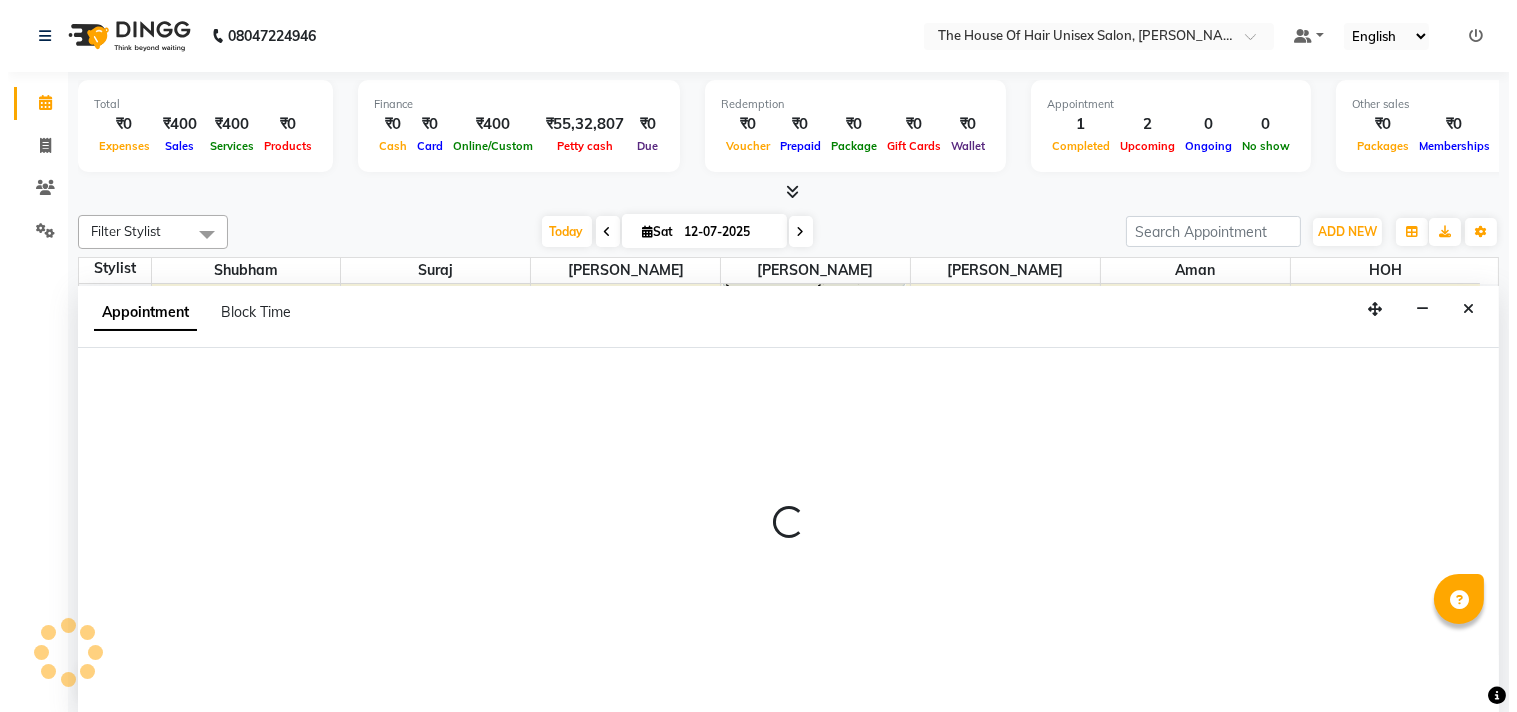 scroll, scrollTop: 1, scrollLeft: 0, axis: vertical 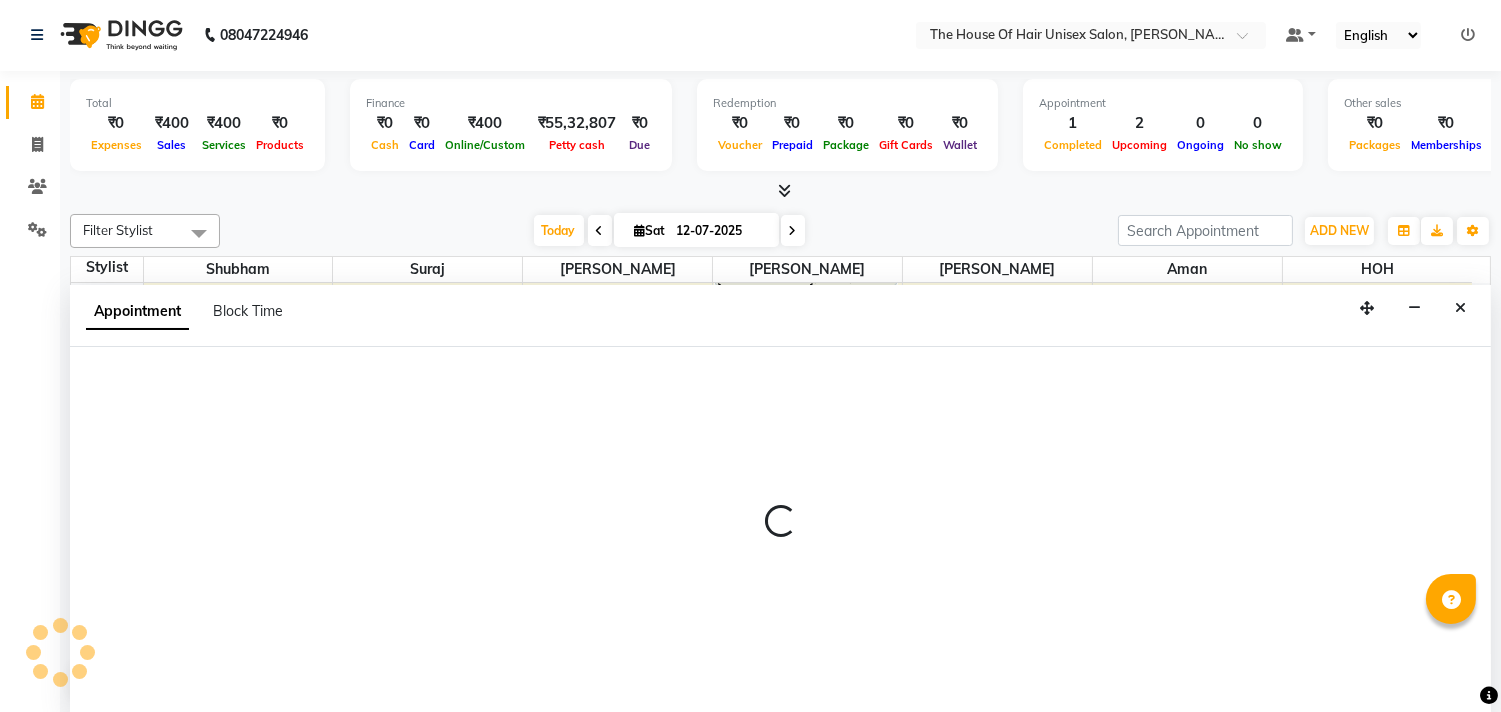 select on "42814" 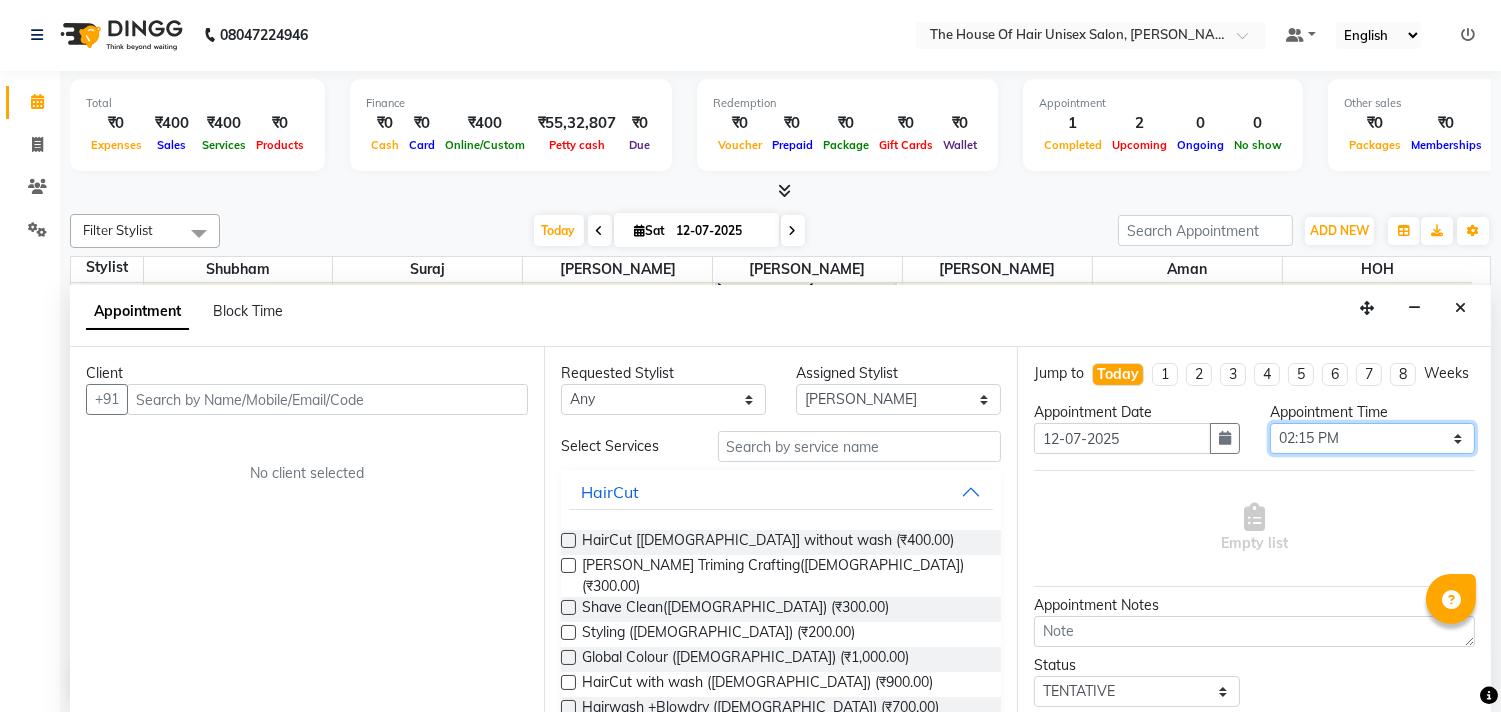 click on "Select 08:00 AM 08:15 AM 08:30 AM 08:45 AM 09:00 AM 09:15 AM 09:30 AM 09:45 AM 10:00 AM 10:15 AM 10:30 AM 10:45 AM 11:00 AM 11:15 AM 11:30 AM 11:45 AM 12:00 PM 12:15 PM 12:30 PM 12:45 PM 01:00 PM 01:15 PM 01:30 PM 01:45 PM 02:00 PM 02:15 PM 02:30 PM 02:45 PM 03:00 PM 03:15 PM 03:30 PM 03:45 PM 04:00 PM 04:15 PM 04:30 PM 04:45 PM 05:00 PM 05:15 PM 05:30 PM 05:45 PM 06:00 PM 06:15 PM 06:30 PM 06:45 PM 07:00 PM 07:15 PM 07:30 PM 07:45 PM 08:00 PM 08:15 PM 08:30 PM 08:45 PM 09:00 PM 09:15 PM 09:30 PM" at bounding box center [1372, 438] 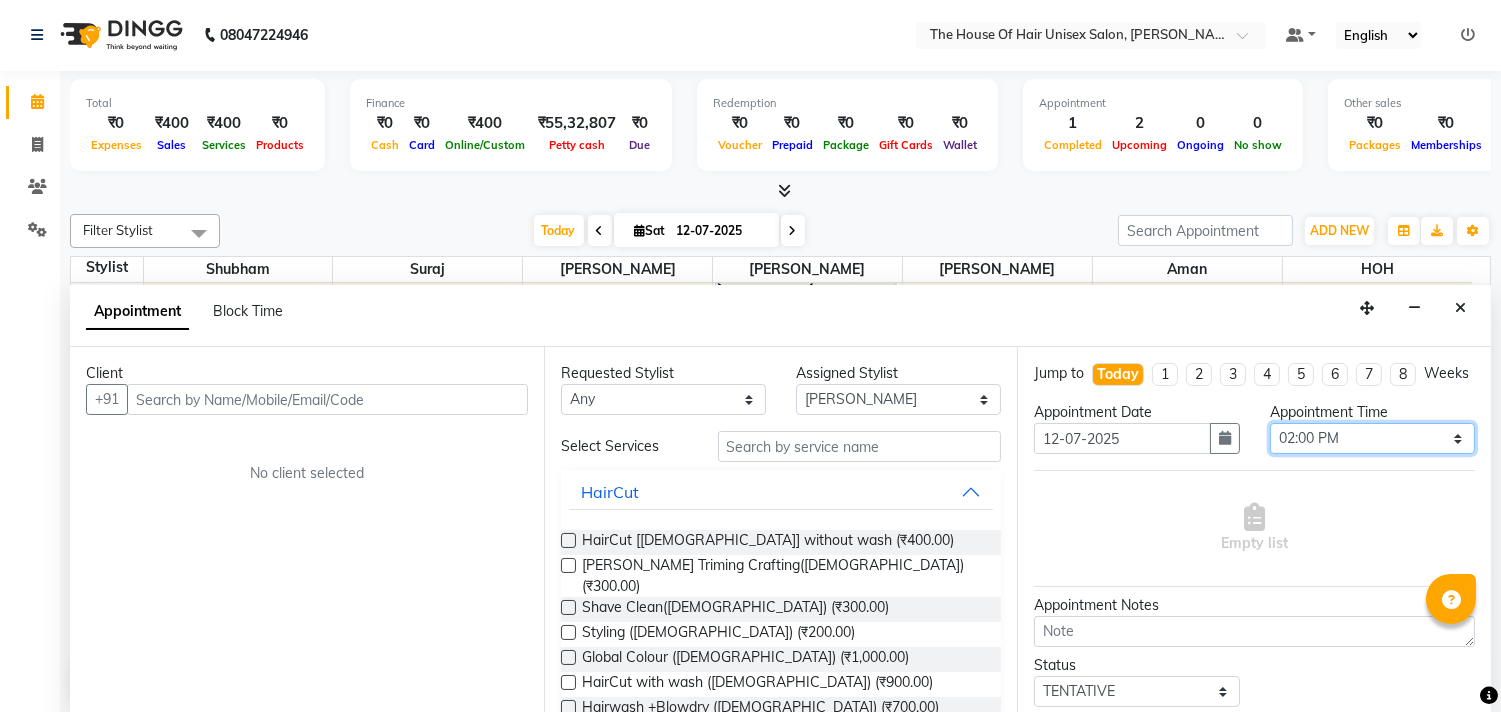 click on "Select 08:00 AM 08:15 AM 08:30 AM 08:45 AM 09:00 AM 09:15 AM 09:30 AM 09:45 AM 10:00 AM 10:15 AM 10:30 AM 10:45 AM 11:00 AM 11:15 AM 11:30 AM 11:45 AM 12:00 PM 12:15 PM 12:30 PM 12:45 PM 01:00 PM 01:15 PM 01:30 PM 01:45 PM 02:00 PM 02:15 PM 02:30 PM 02:45 PM 03:00 PM 03:15 PM 03:30 PM 03:45 PM 04:00 PM 04:15 PM 04:30 PM 04:45 PM 05:00 PM 05:15 PM 05:30 PM 05:45 PM 06:00 PM 06:15 PM 06:30 PM 06:45 PM 07:00 PM 07:15 PM 07:30 PM 07:45 PM 08:00 PM 08:15 PM 08:30 PM 08:45 PM 09:00 PM 09:15 PM 09:30 PM" at bounding box center [1372, 438] 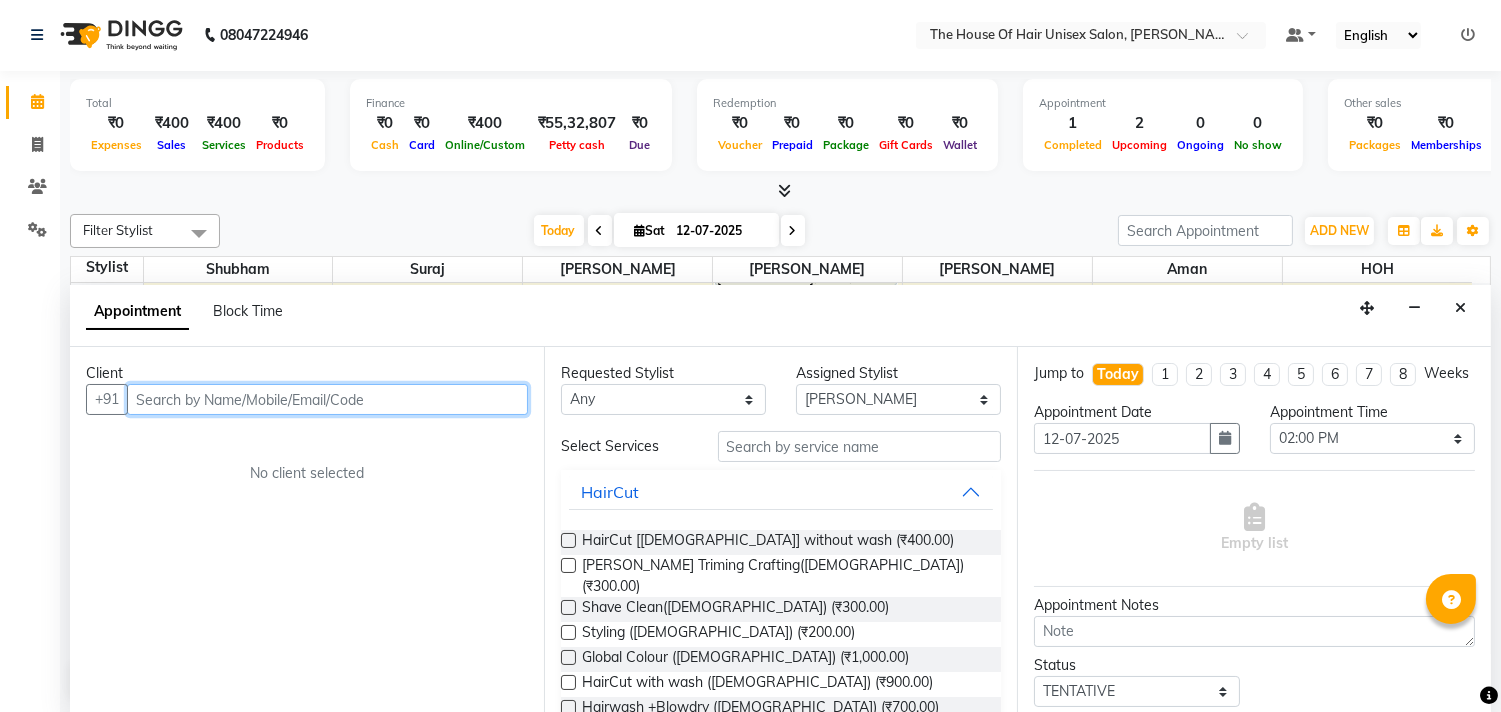 click at bounding box center (327, 399) 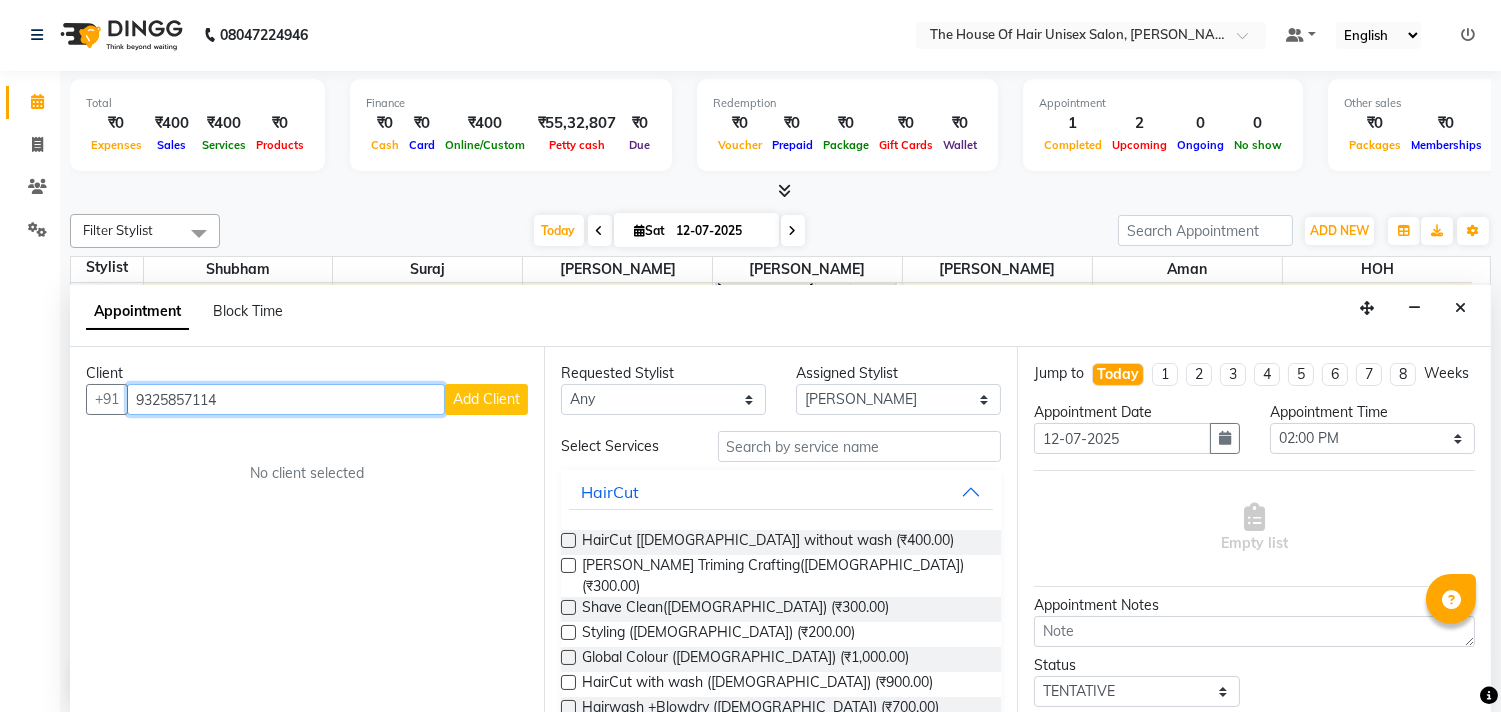 type on "9325857114" 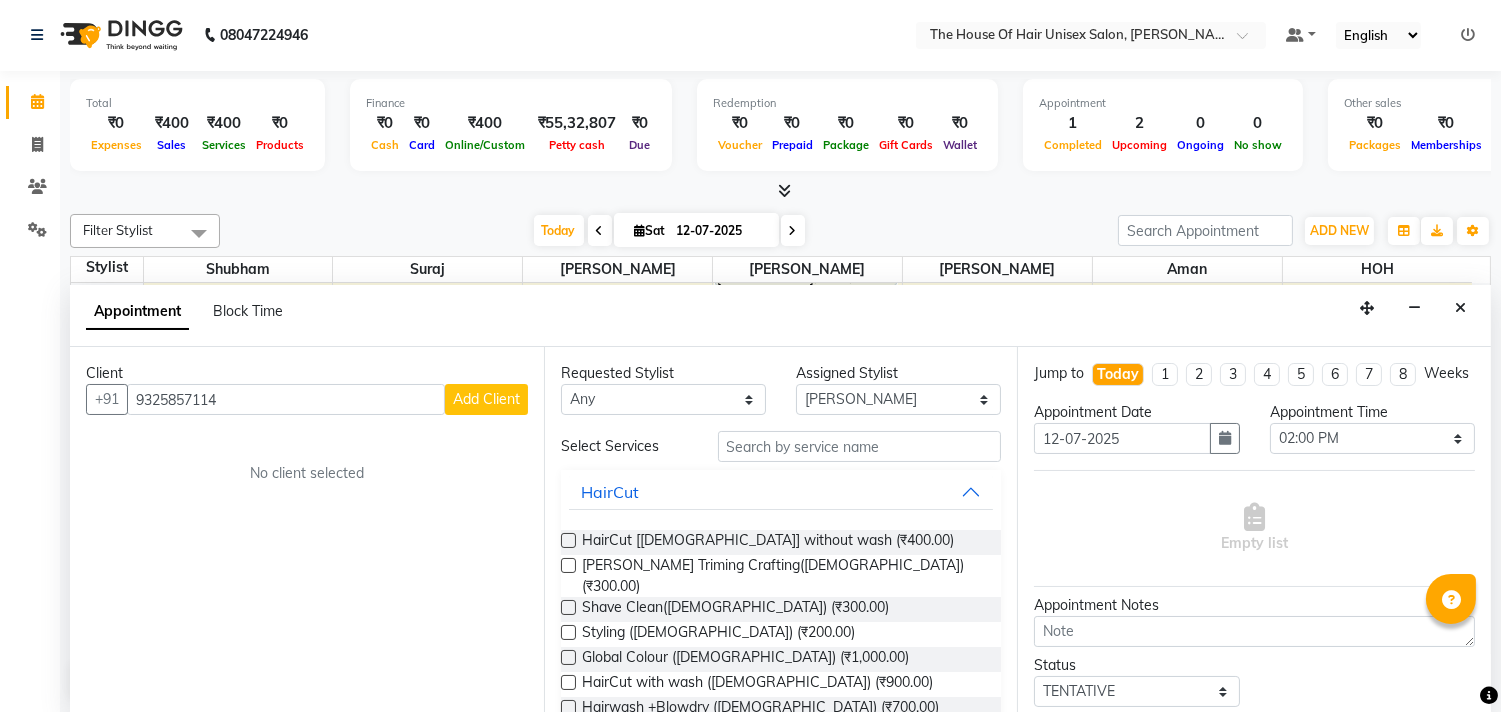 click on "Add Client" at bounding box center (486, 399) 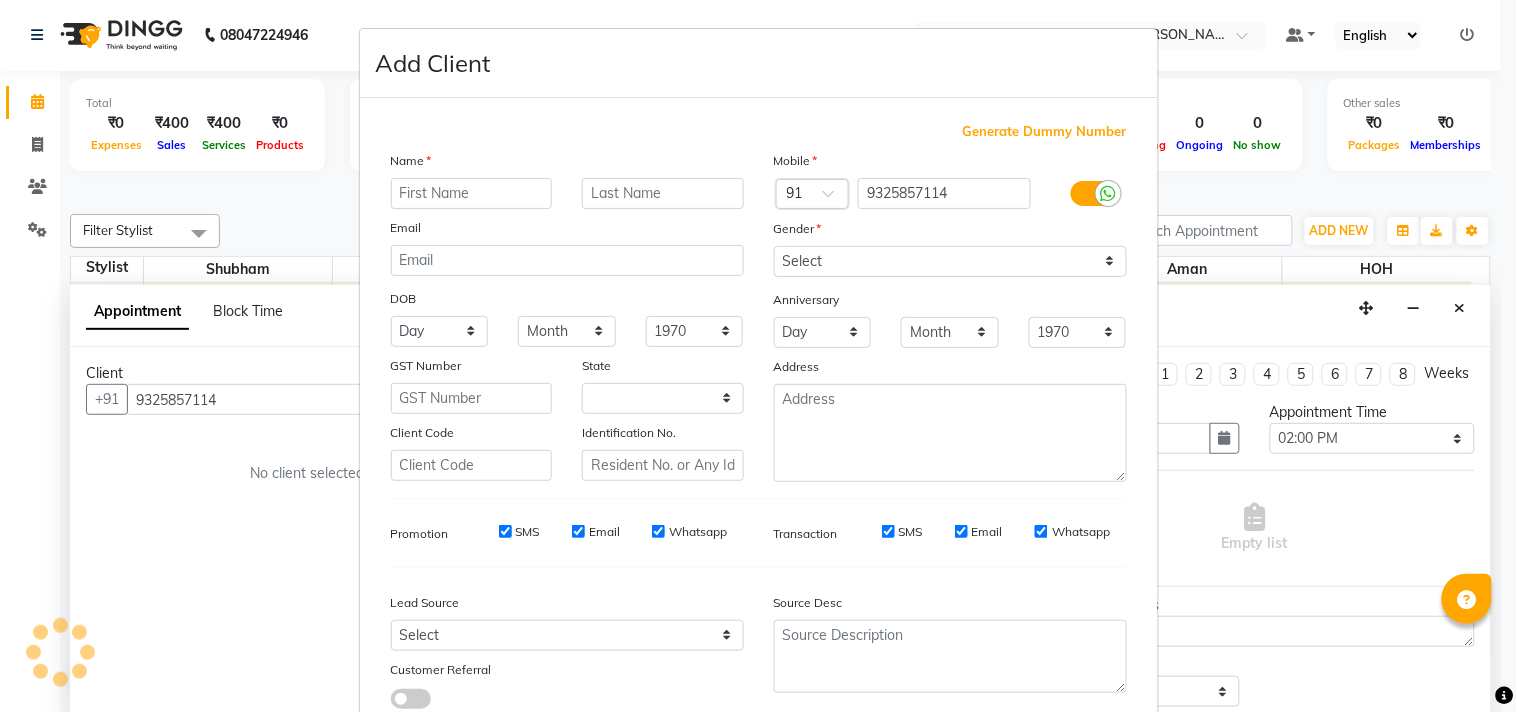 select on "22" 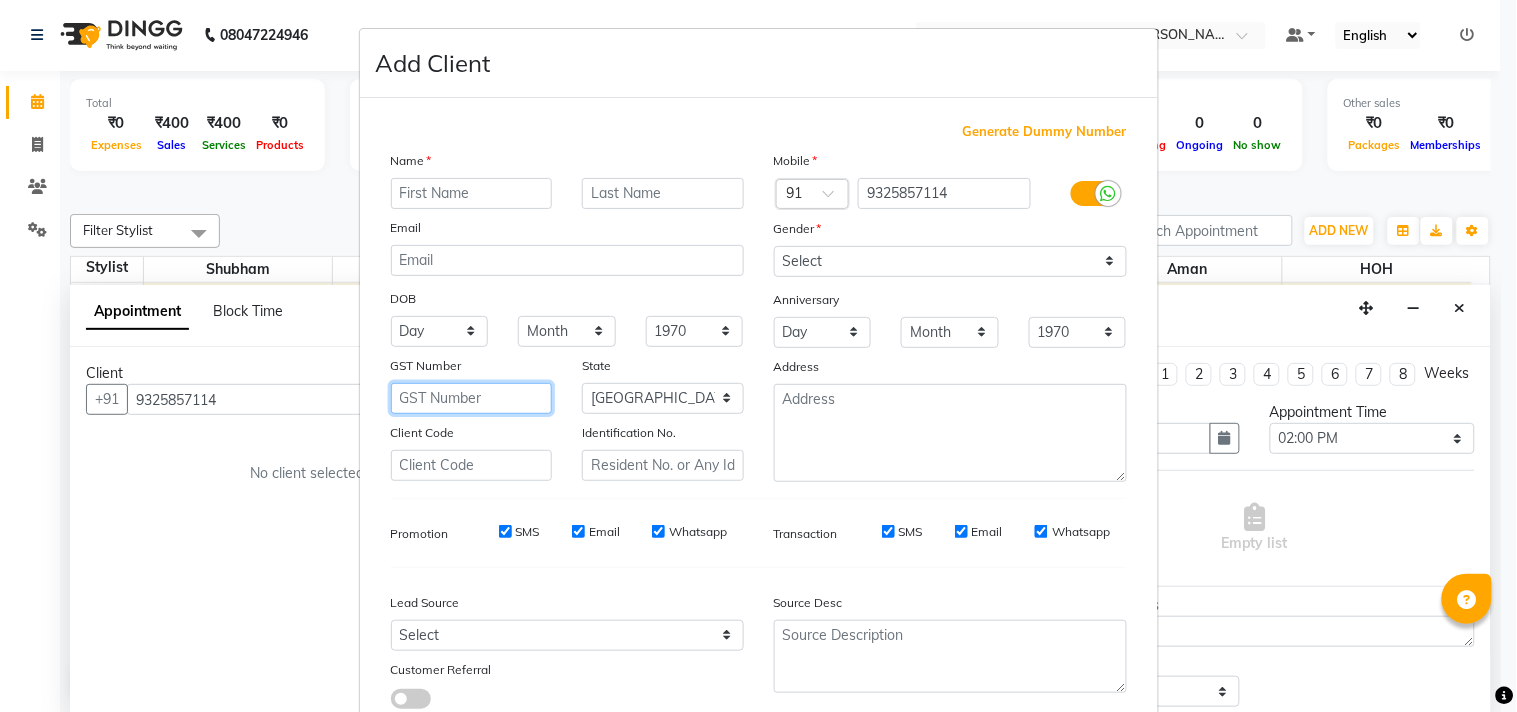click at bounding box center [472, 398] 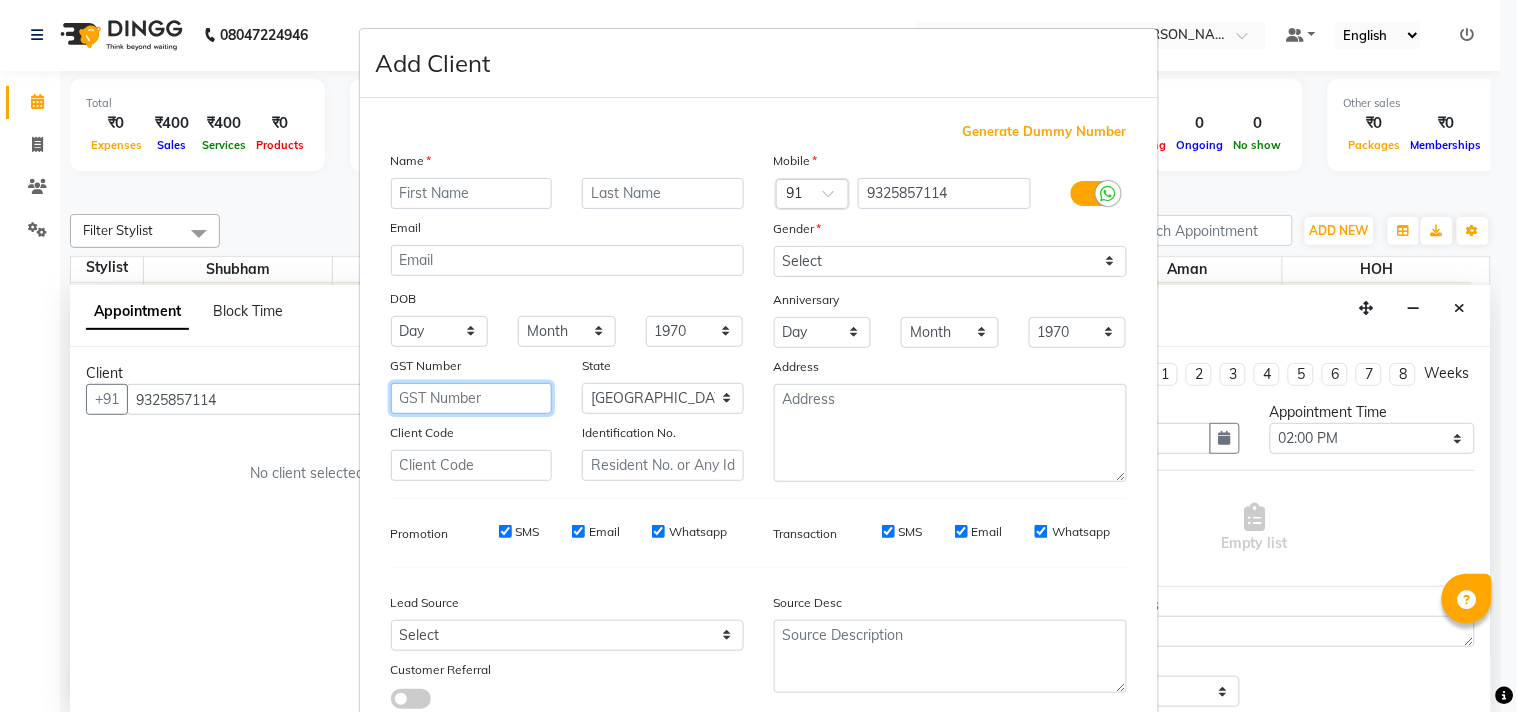 type on "P" 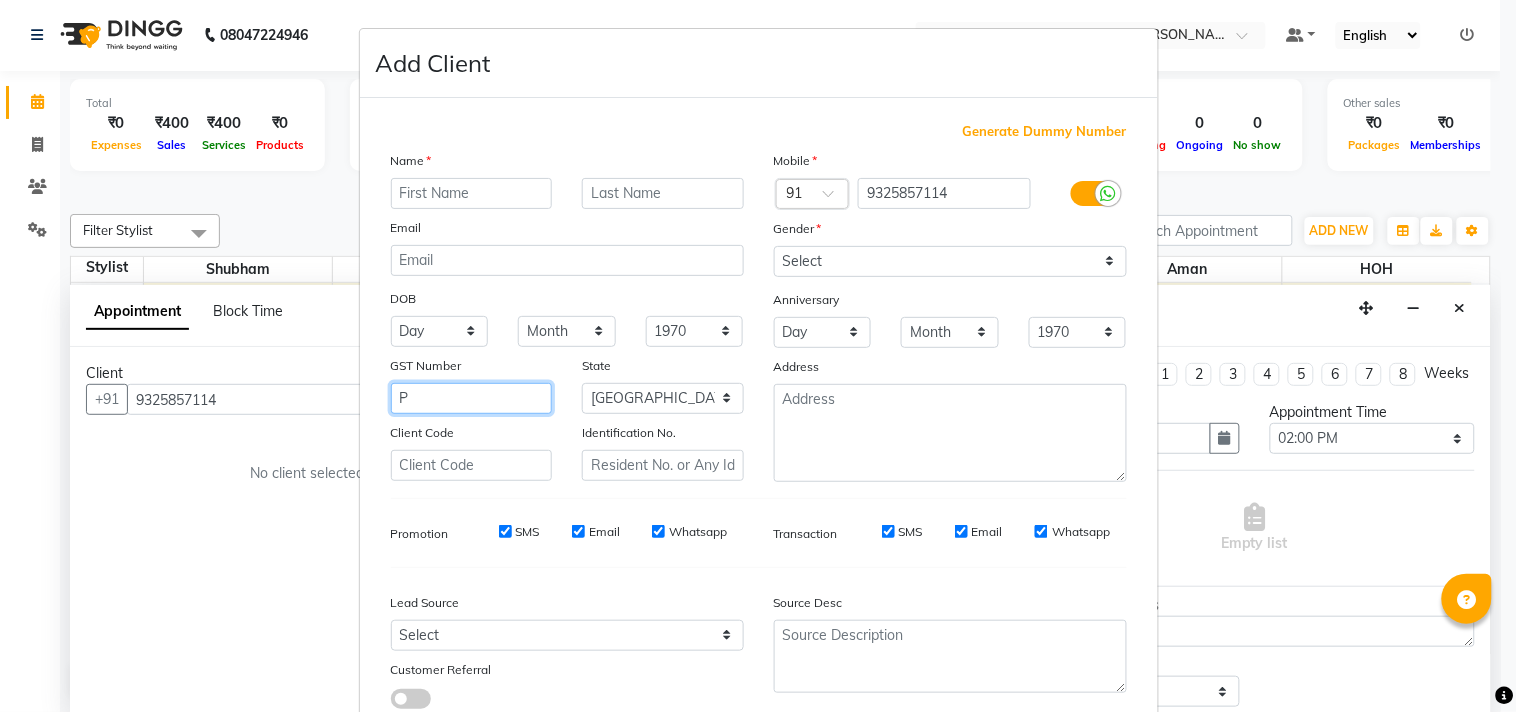 type 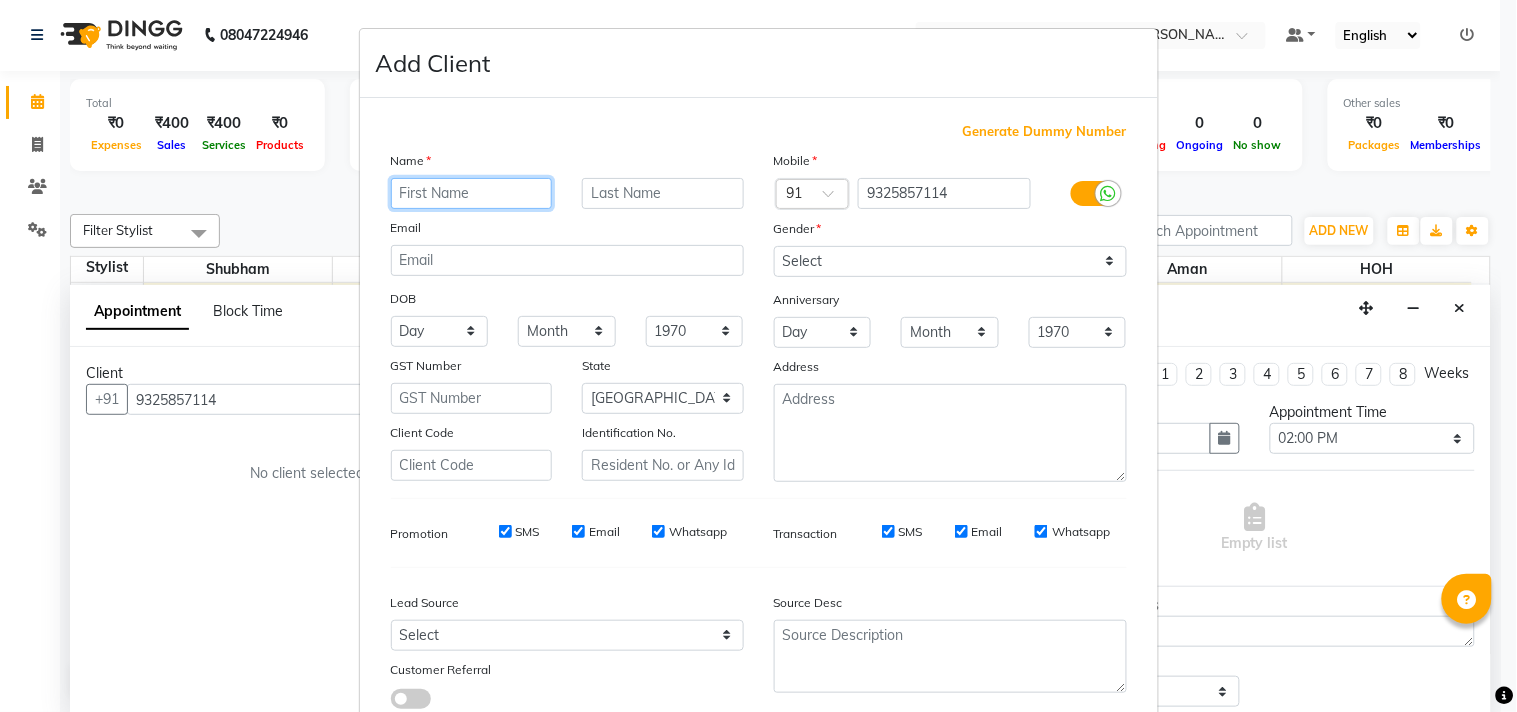 click at bounding box center (472, 193) 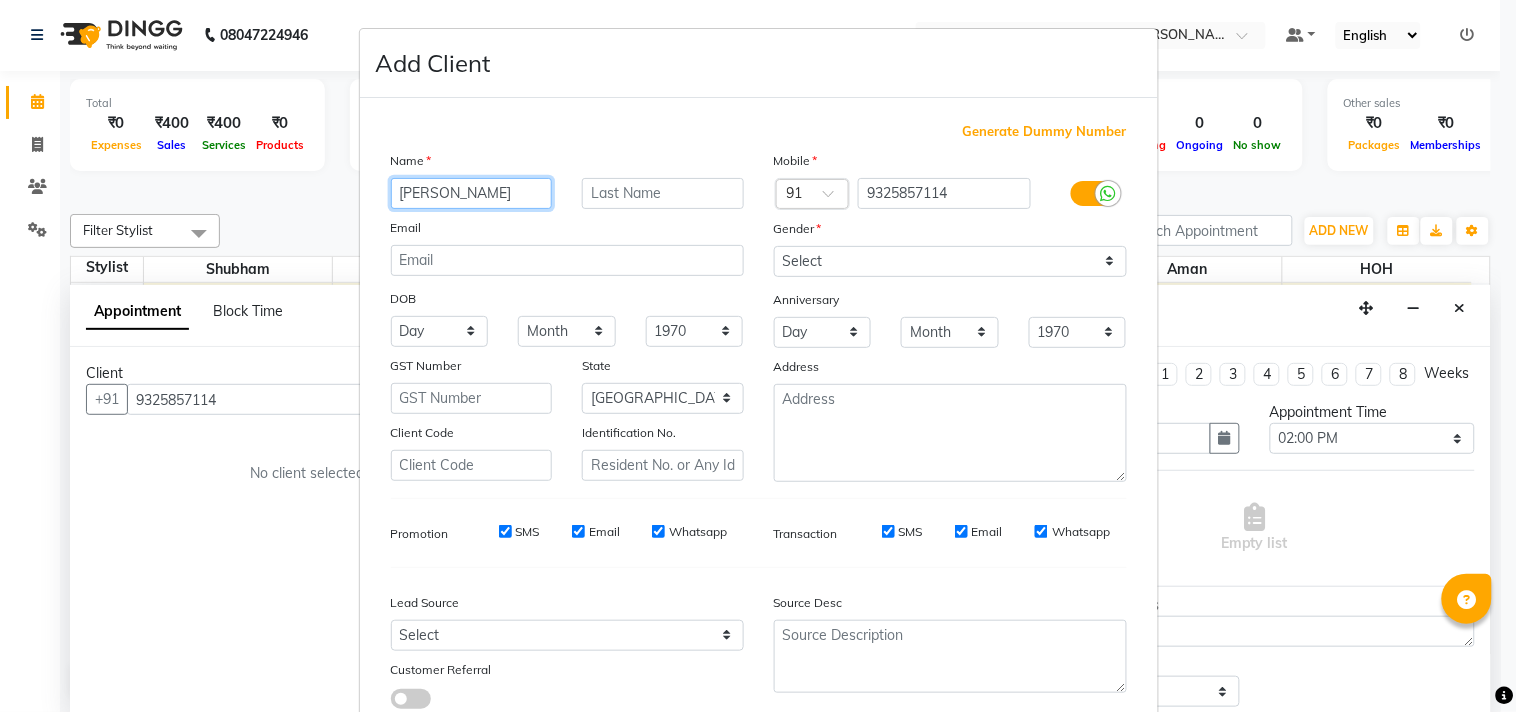 type on "[PERSON_NAME]" 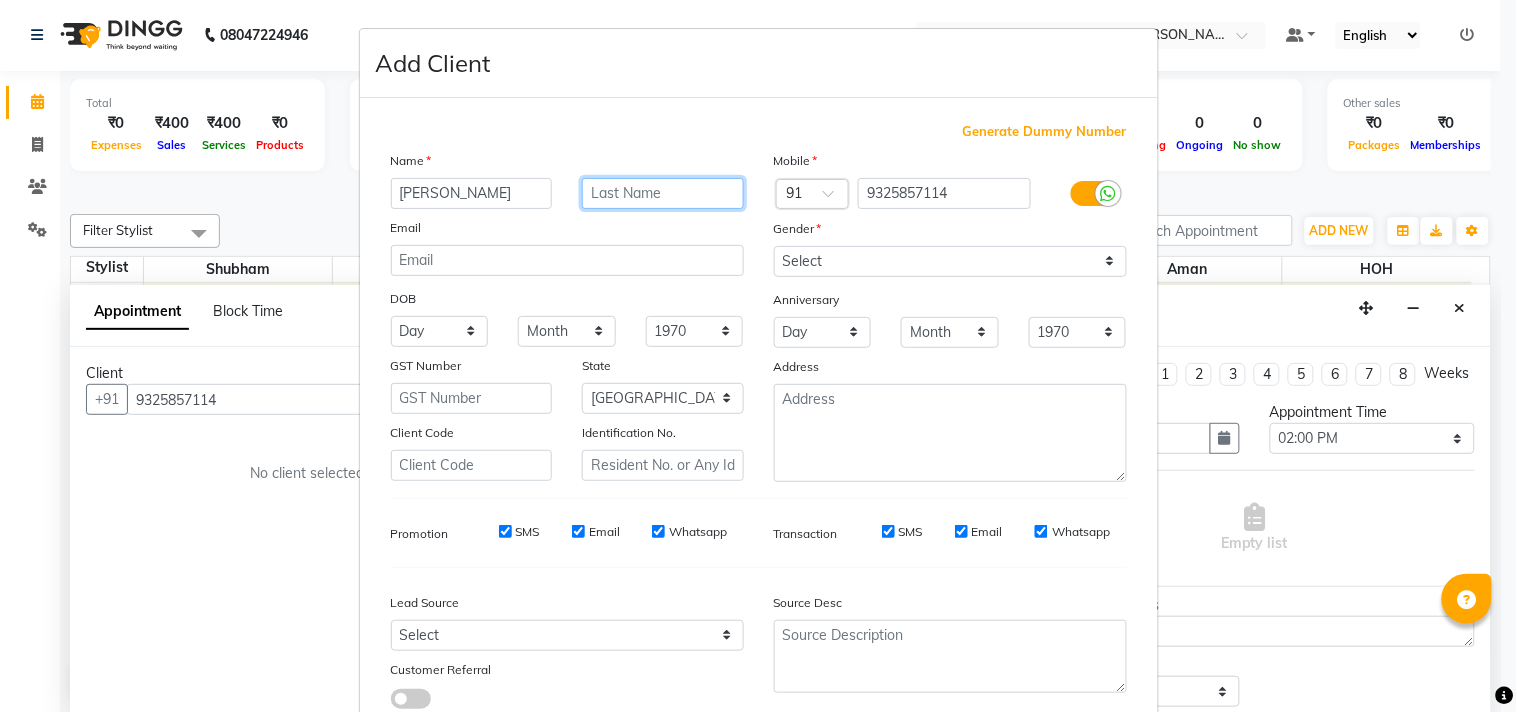 click at bounding box center (663, 193) 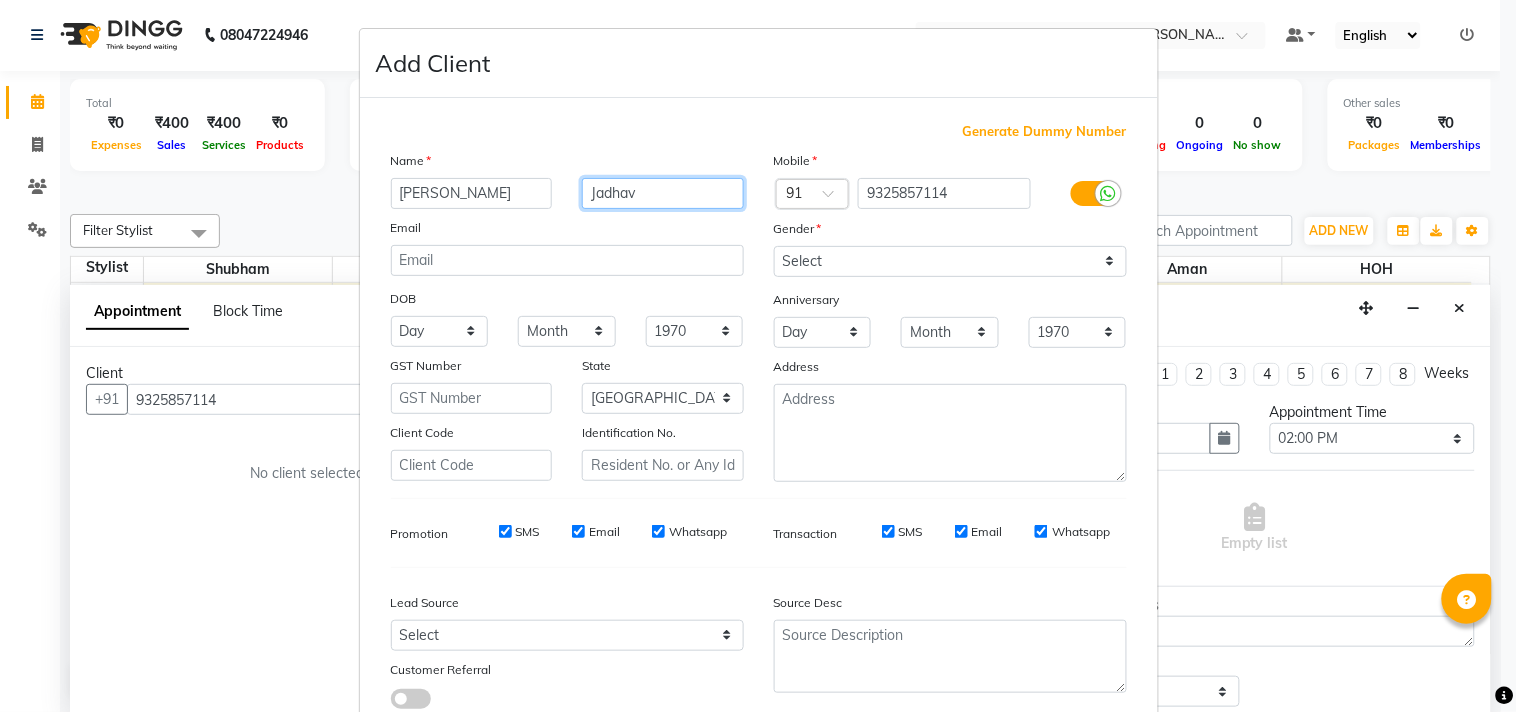 type on "Jadhav" 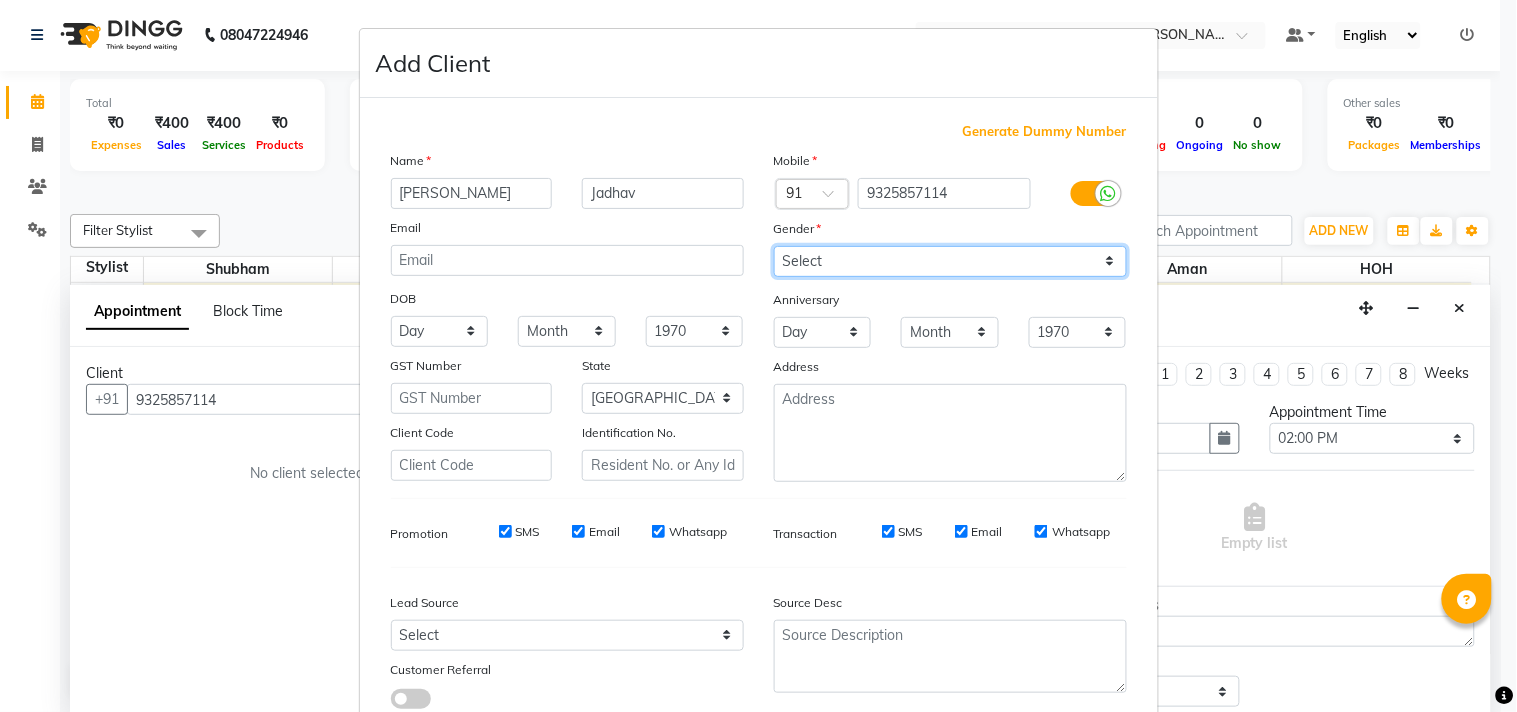 click on "Select [DEMOGRAPHIC_DATA] [DEMOGRAPHIC_DATA] Other Prefer Not To Say" at bounding box center [950, 261] 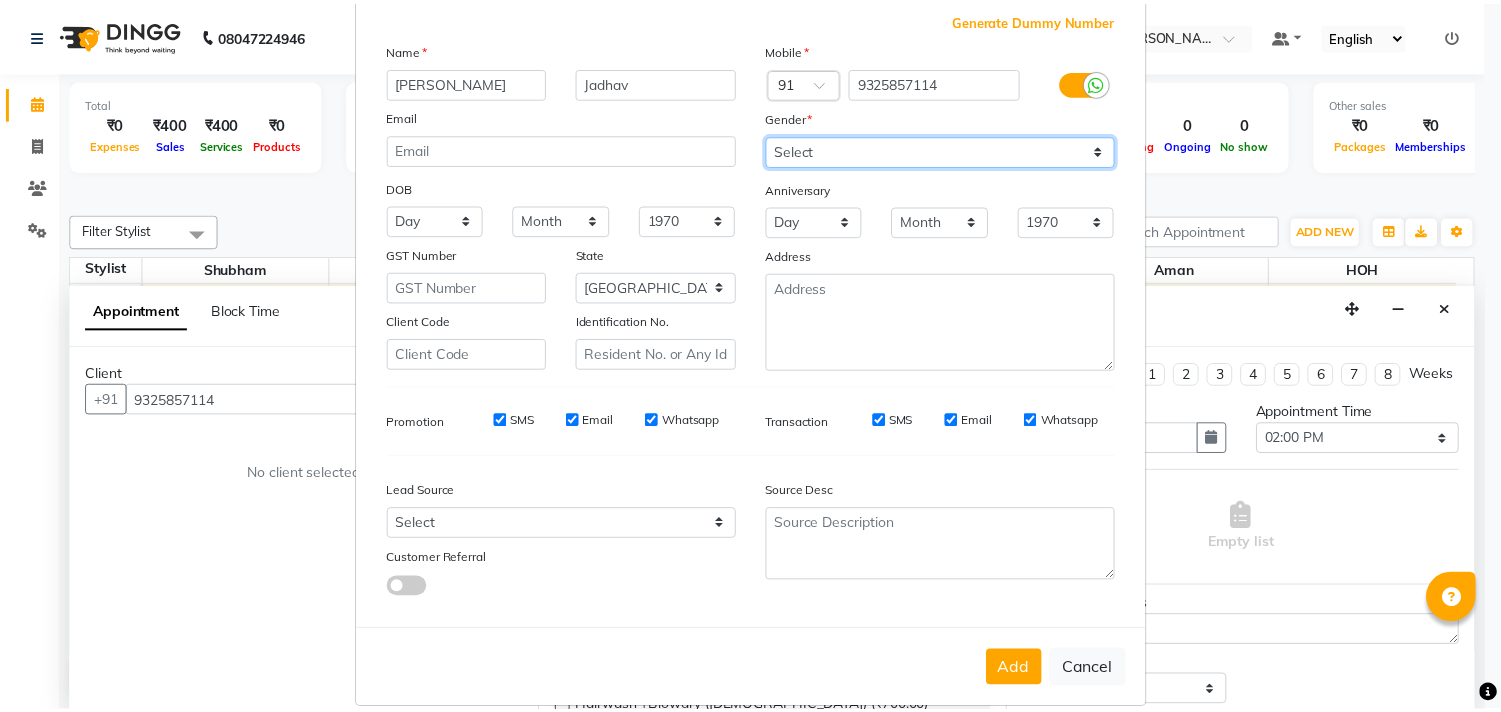 scroll, scrollTop: 138, scrollLeft: 0, axis: vertical 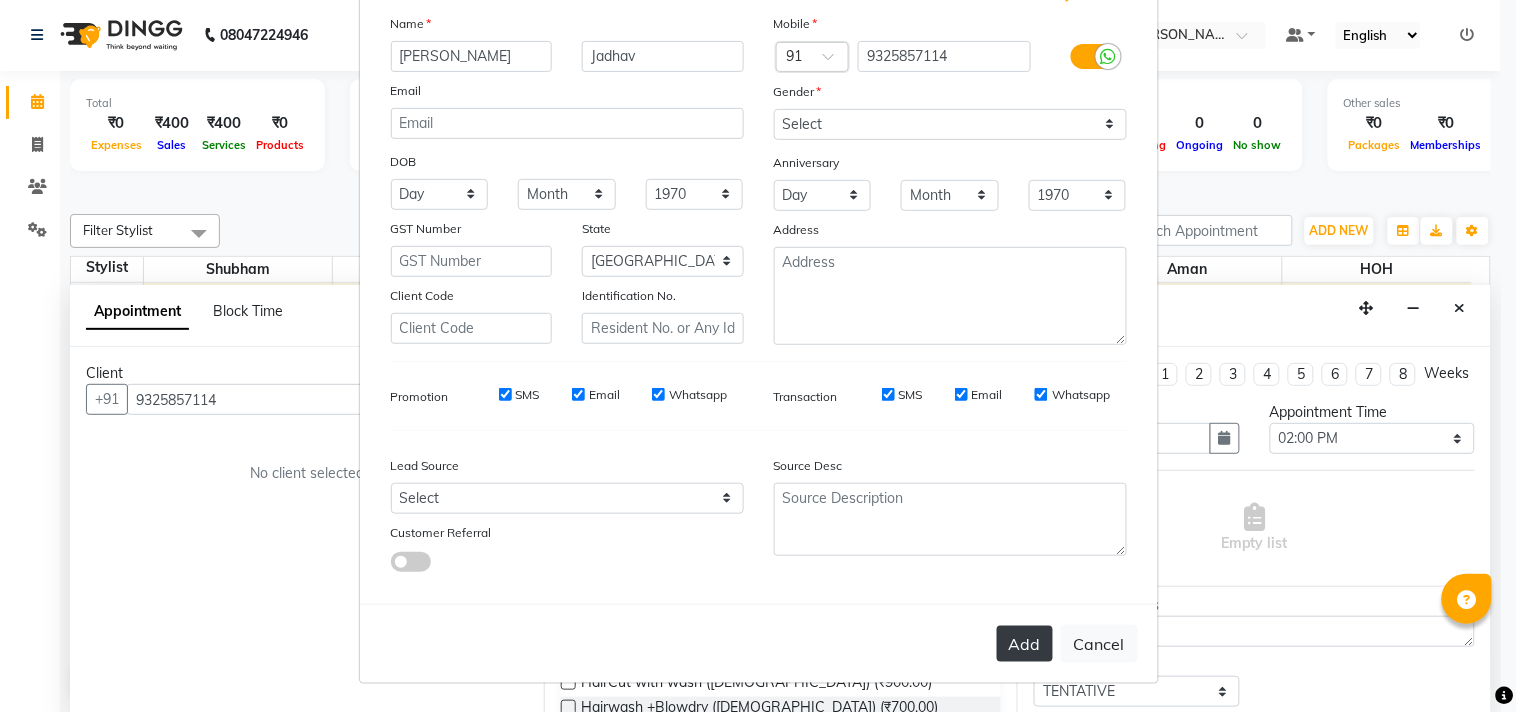 click on "Add" at bounding box center [1025, 644] 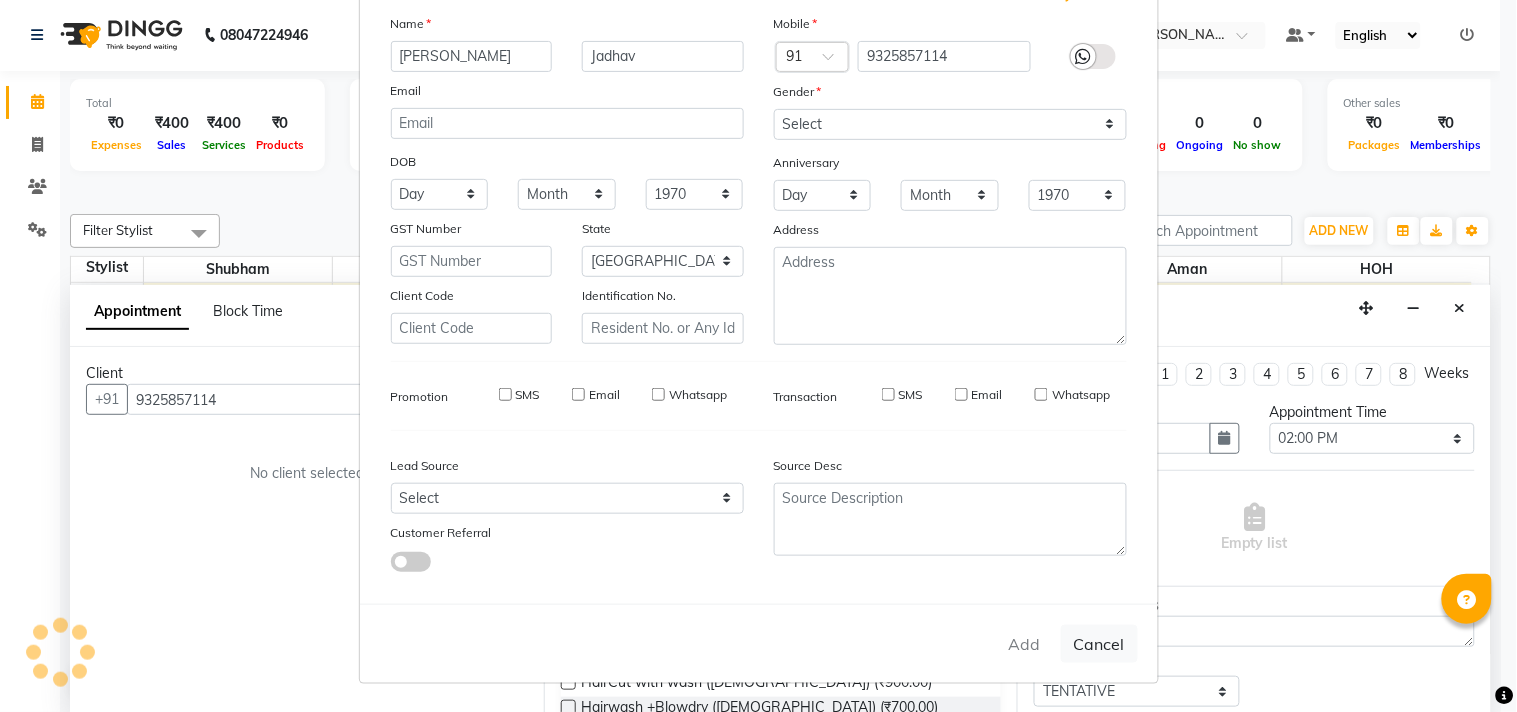 type 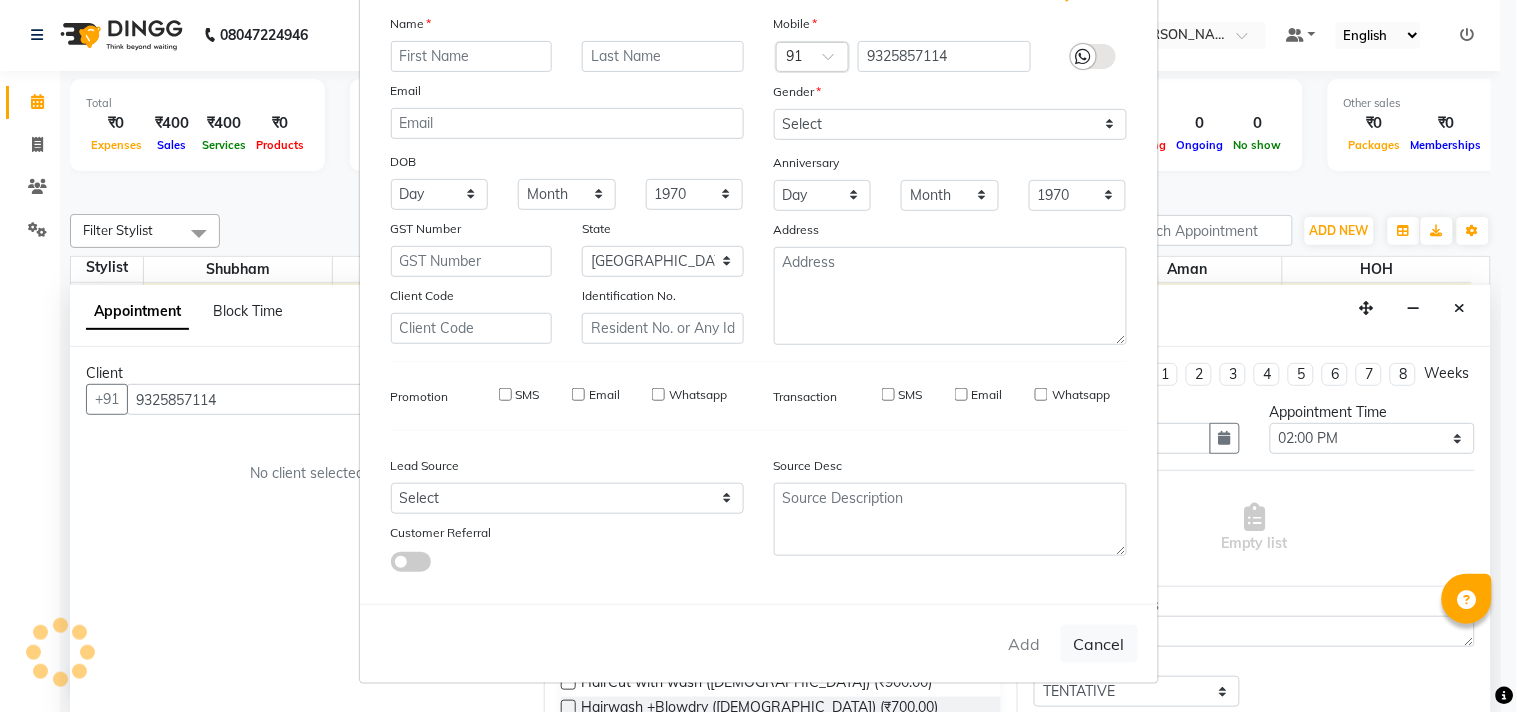 select 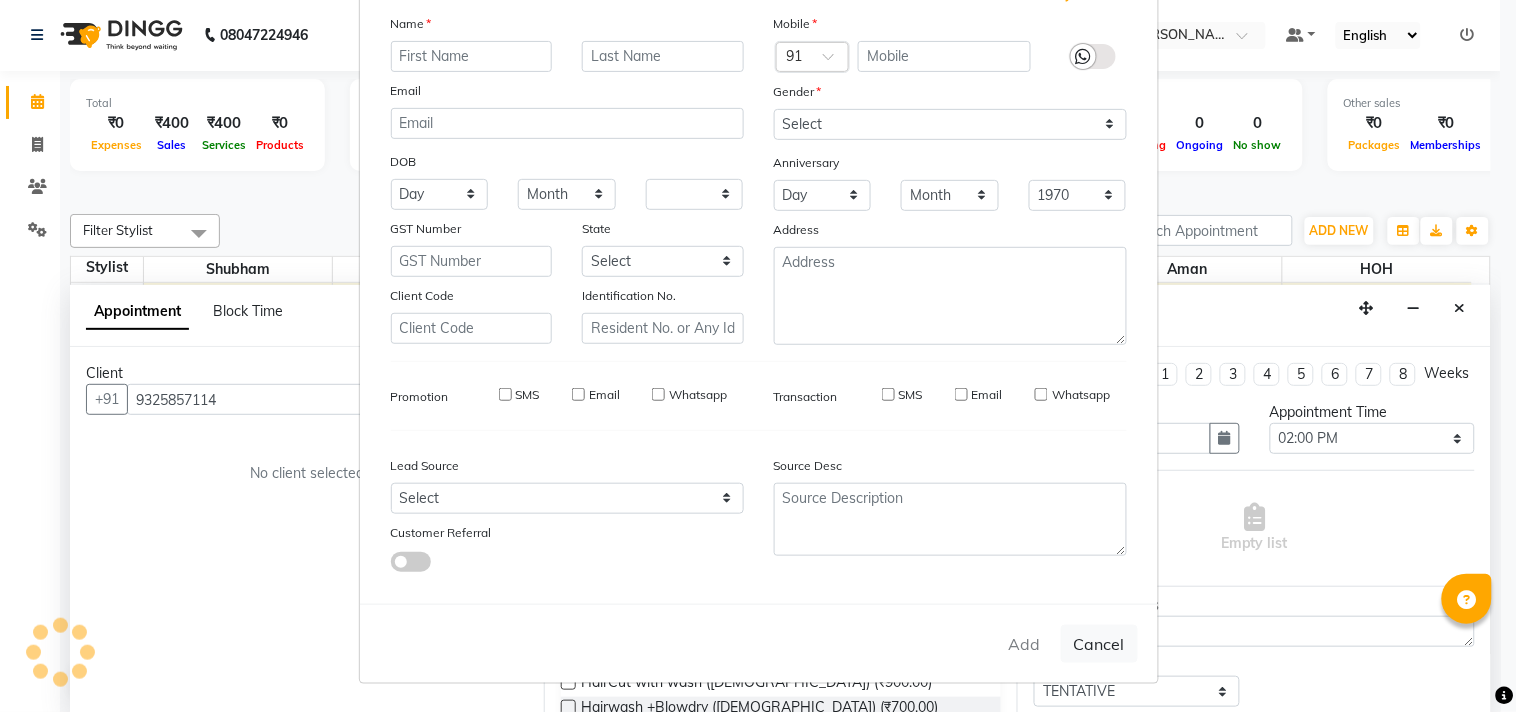 select 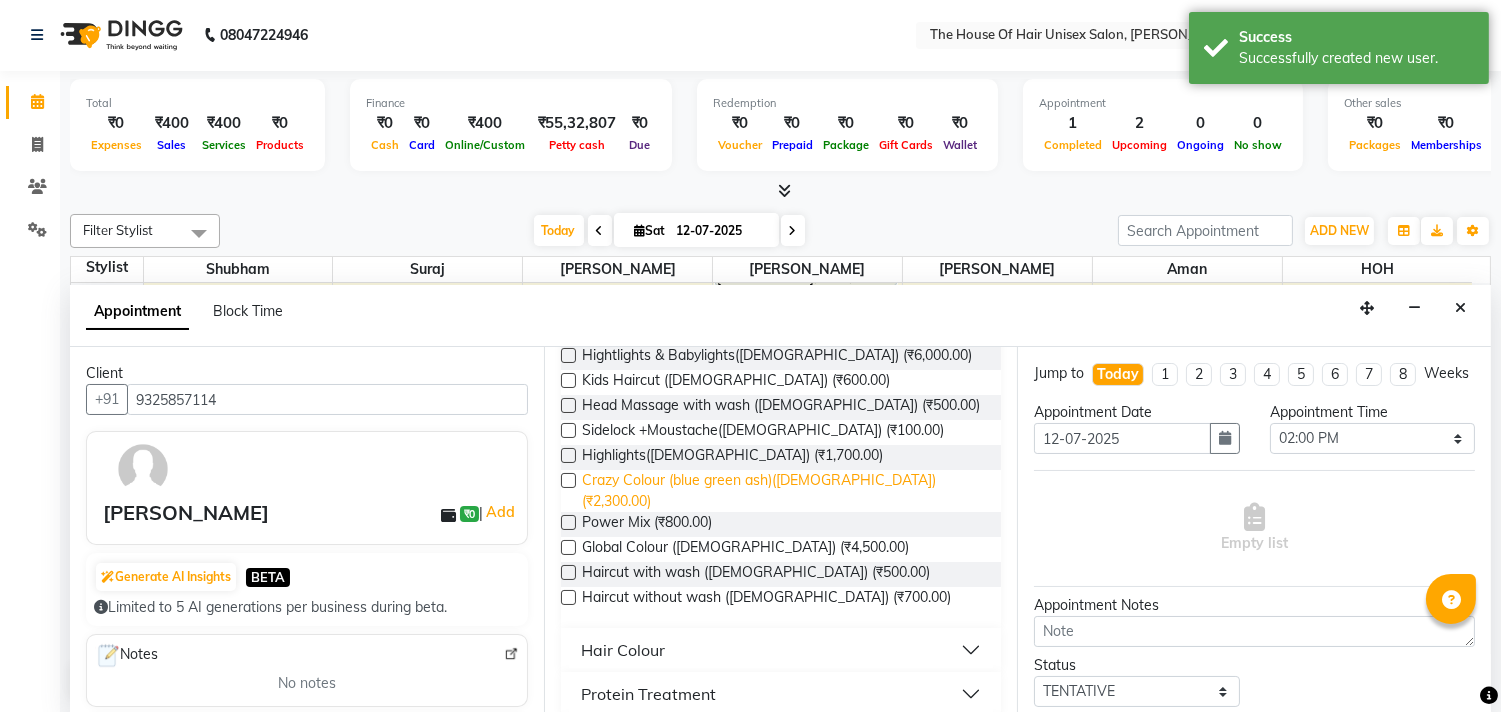 scroll, scrollTop: 836, scrollLeft: 0, axis: vertical 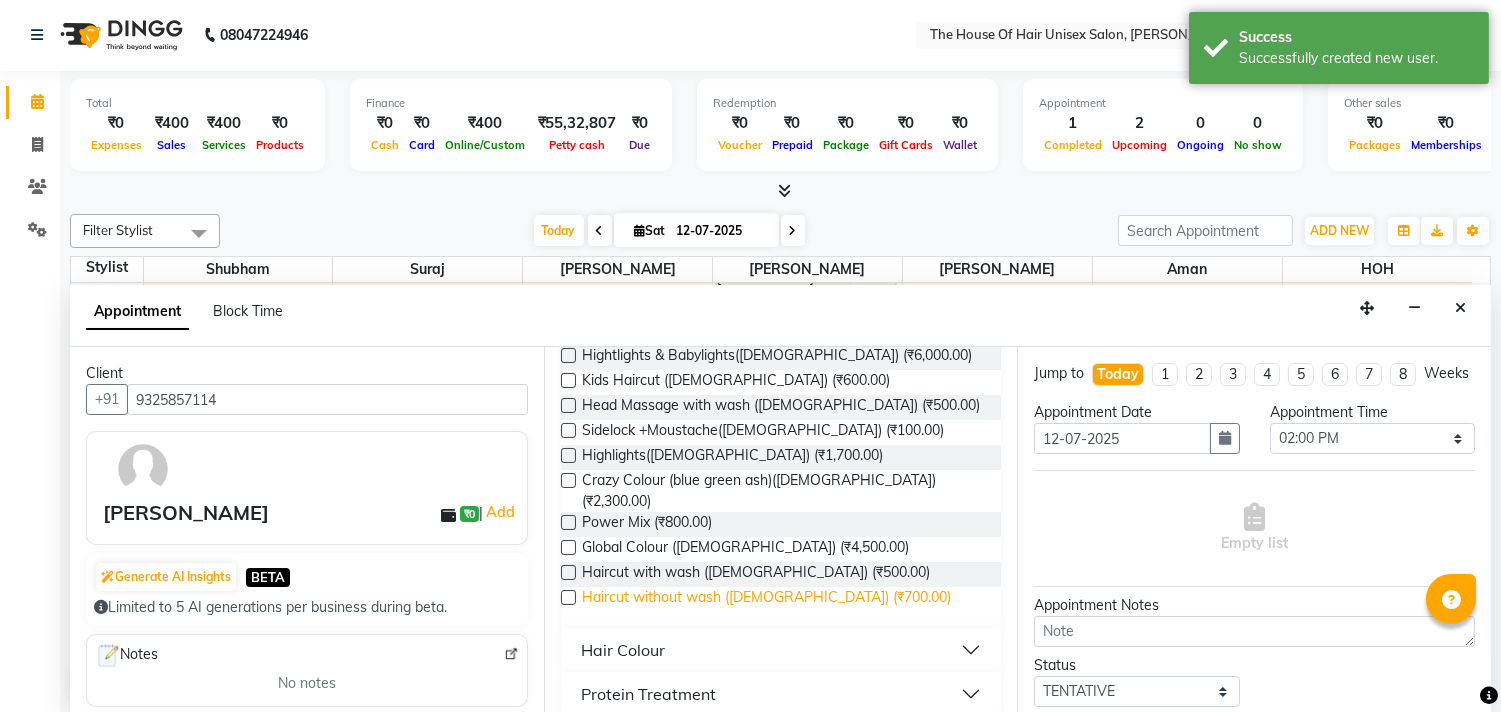 click on "Haircut without wash ([DEMOGRAPHIC_DATA]) (₹700.00)" at bounding box center [766, 599] 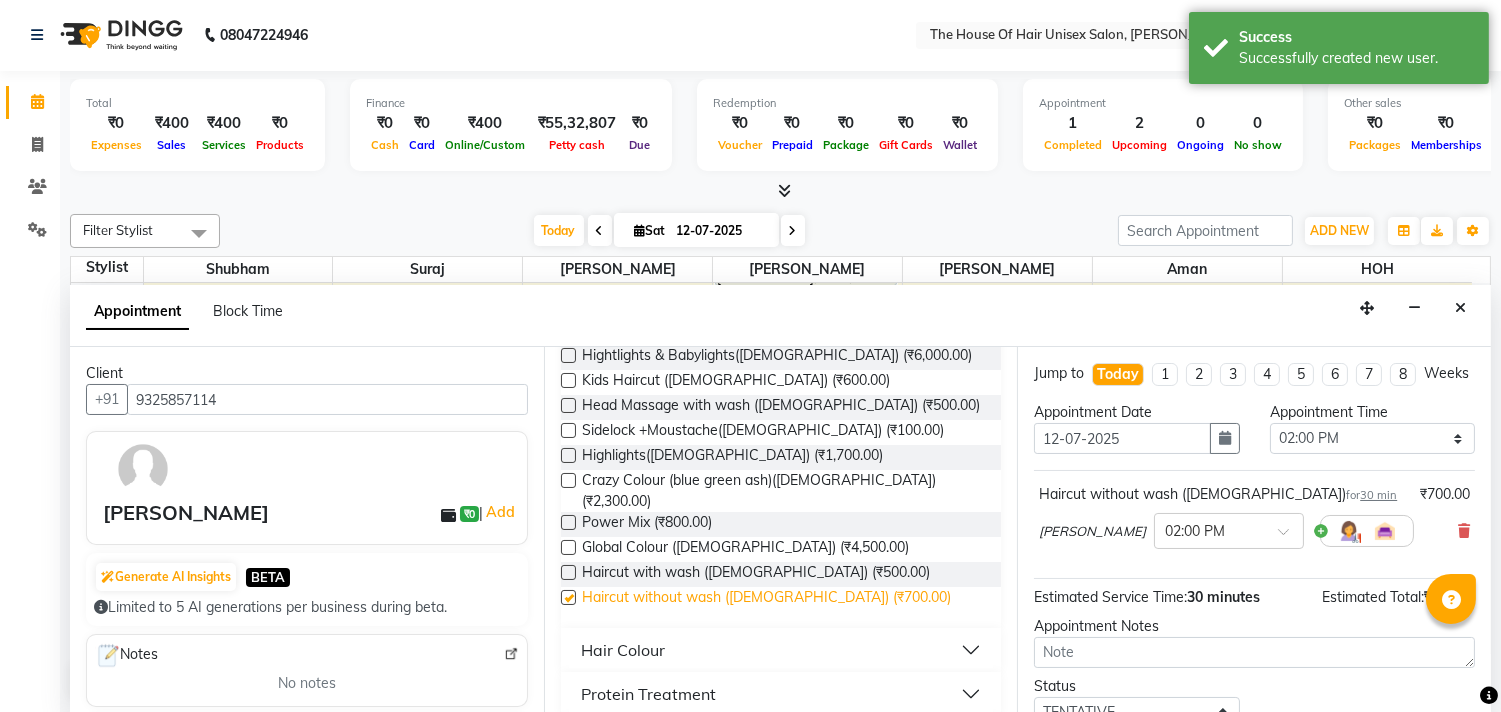 checkbox on "false" 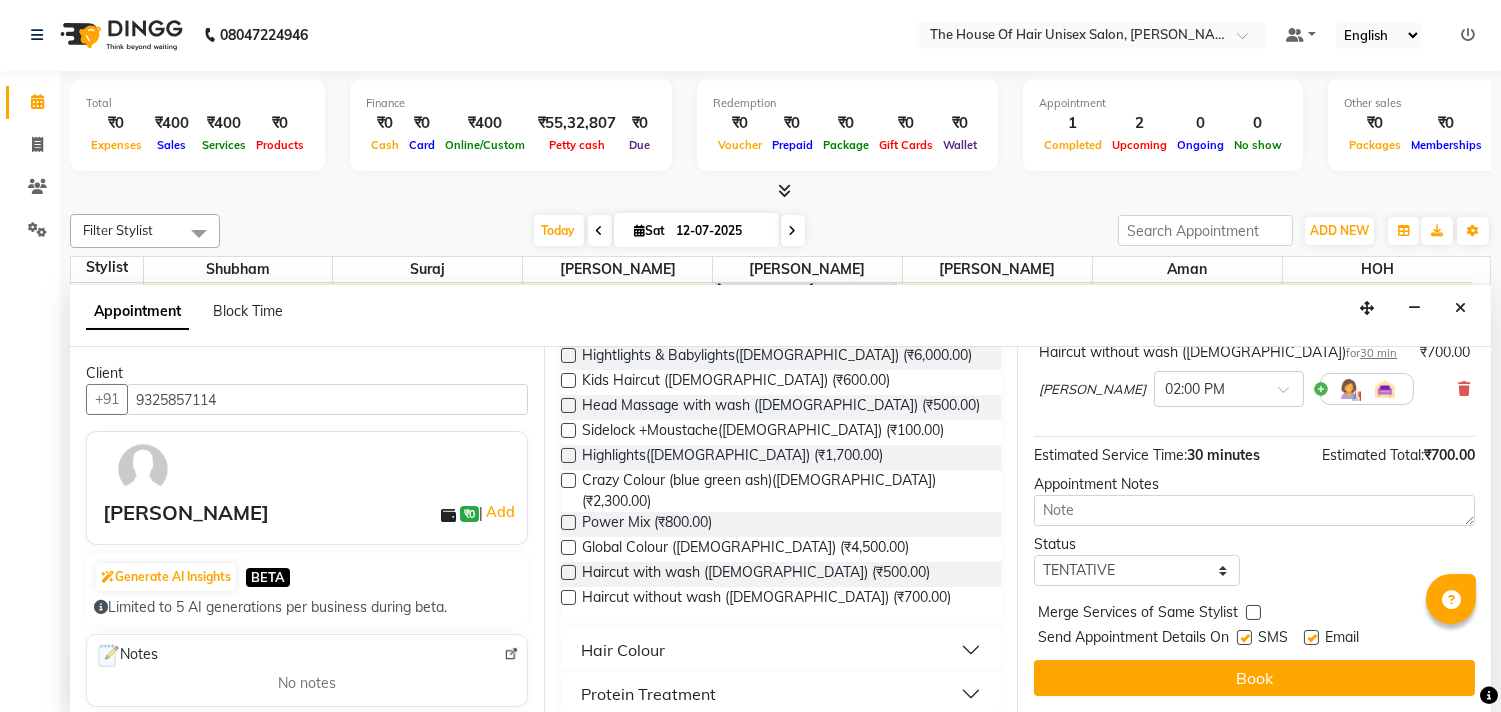 scroll, scrollTop: 161, scrollLeft: 0, axis: vertical 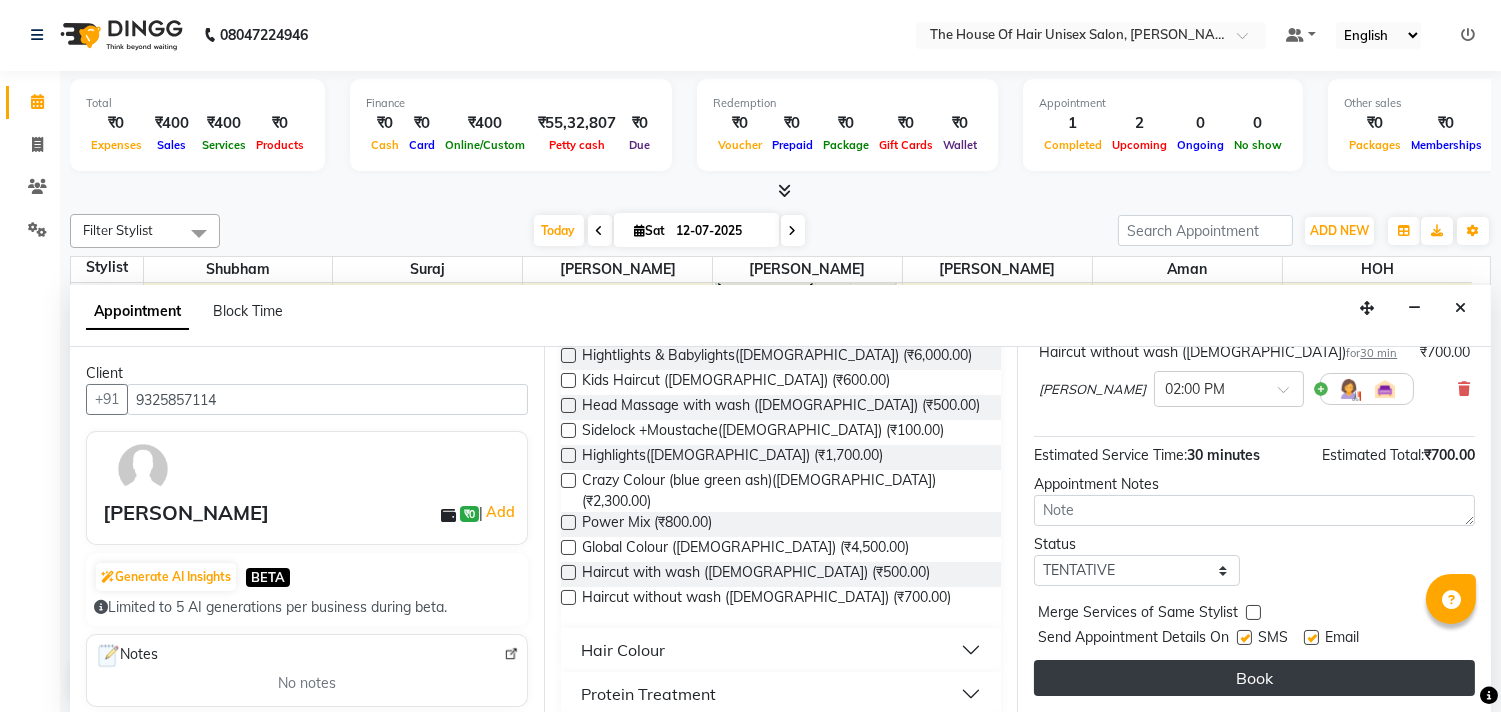 click on "Book" at bounding box center (1254, 678) 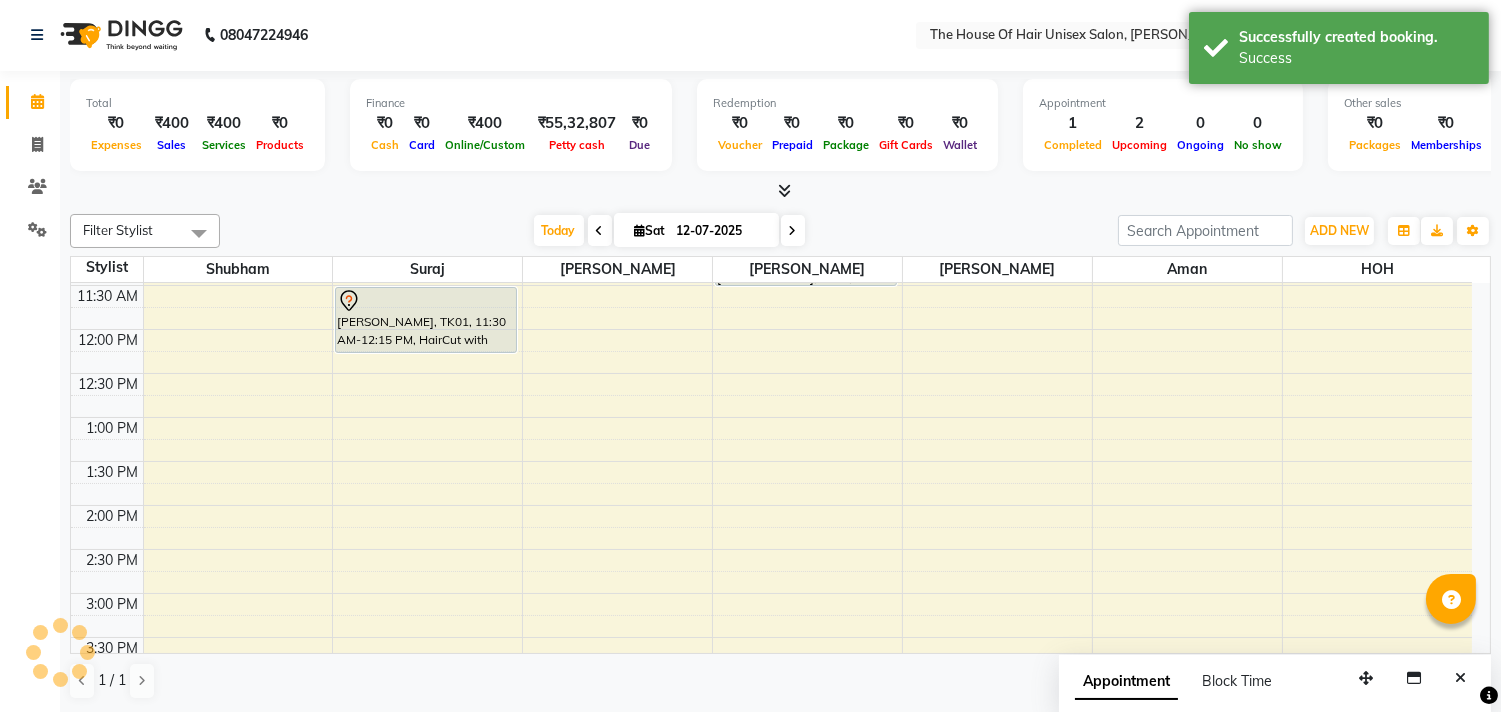 scroll, scrollTop: 0, scrollLeft: 0, axis: both 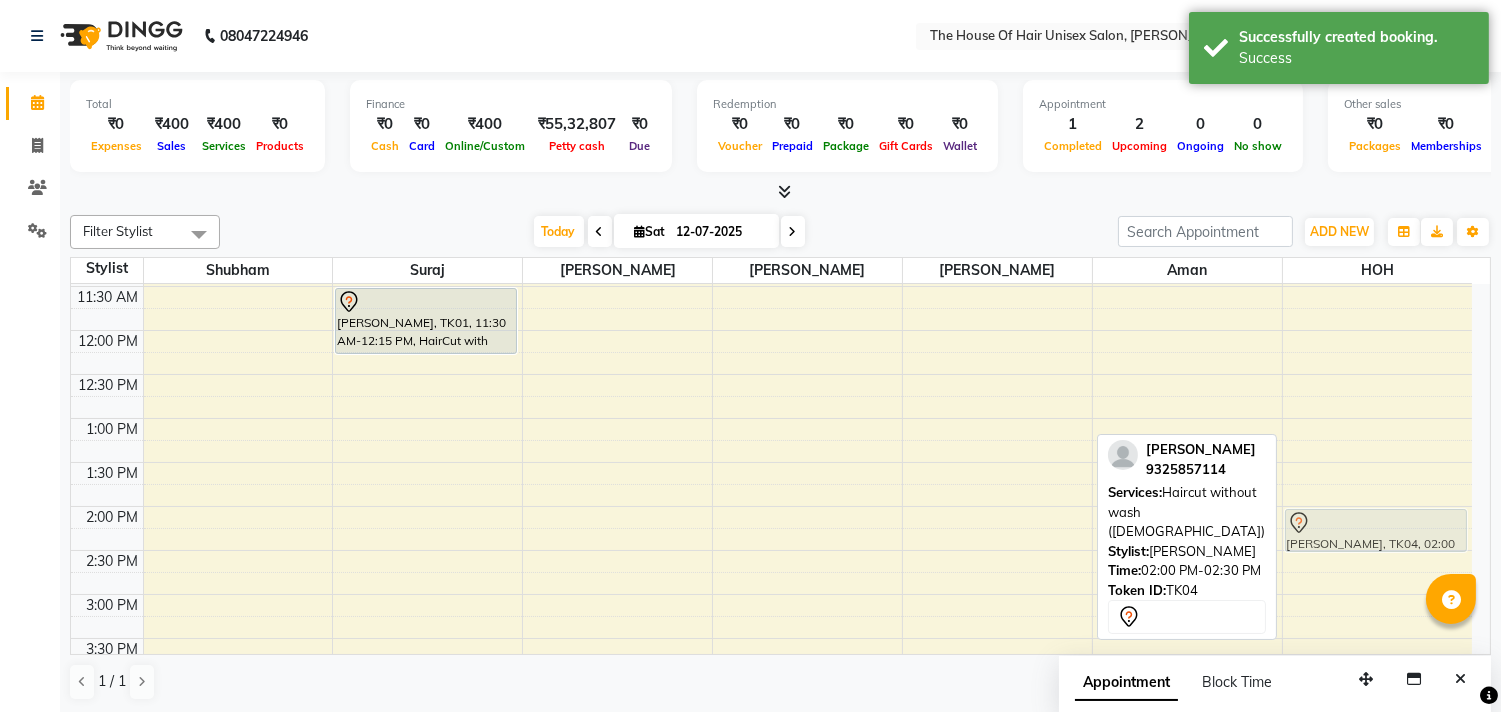 drag, startPoint x: 1043, startPoint y: 530, endPoint x: 1337, endPoint y: 521, distance: 294.13773 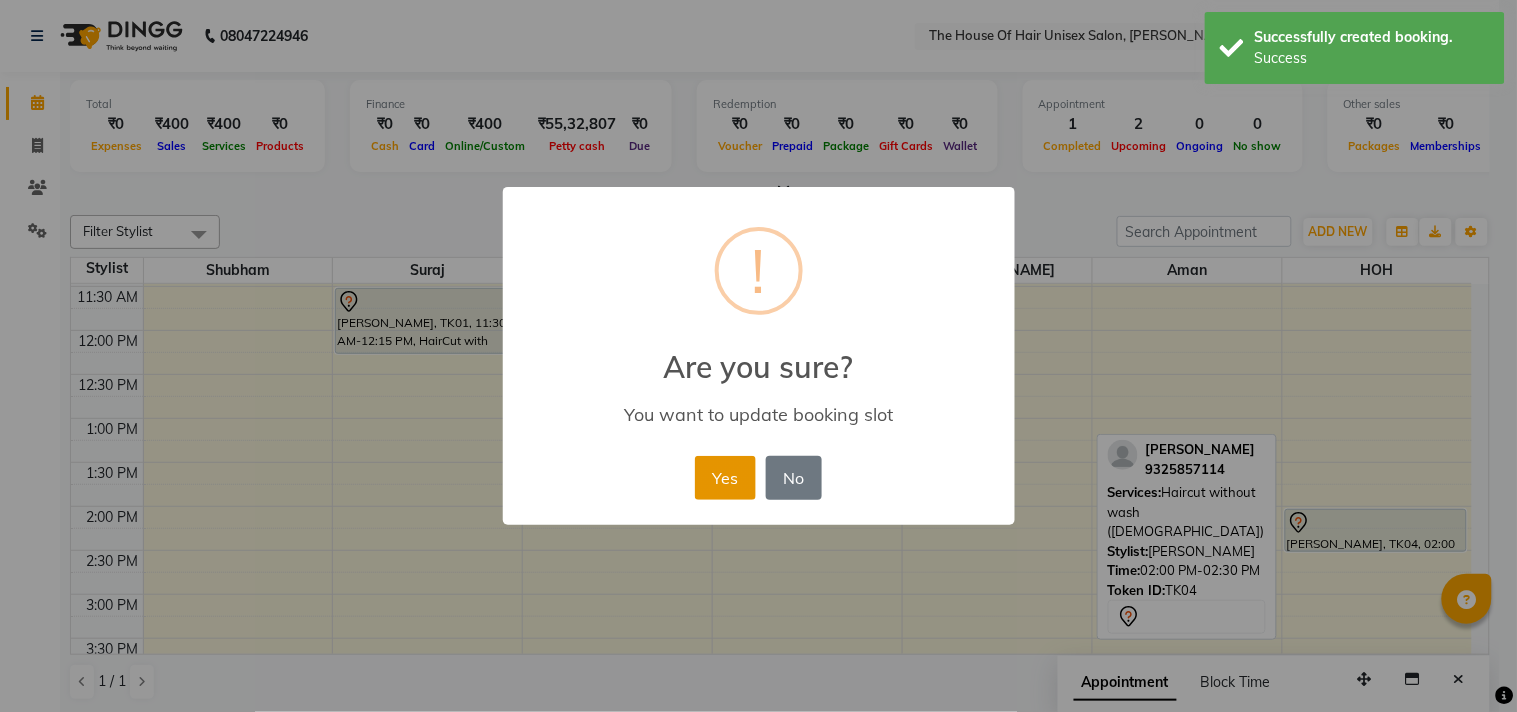 click on "Yes" at bounding box center (725, 478) 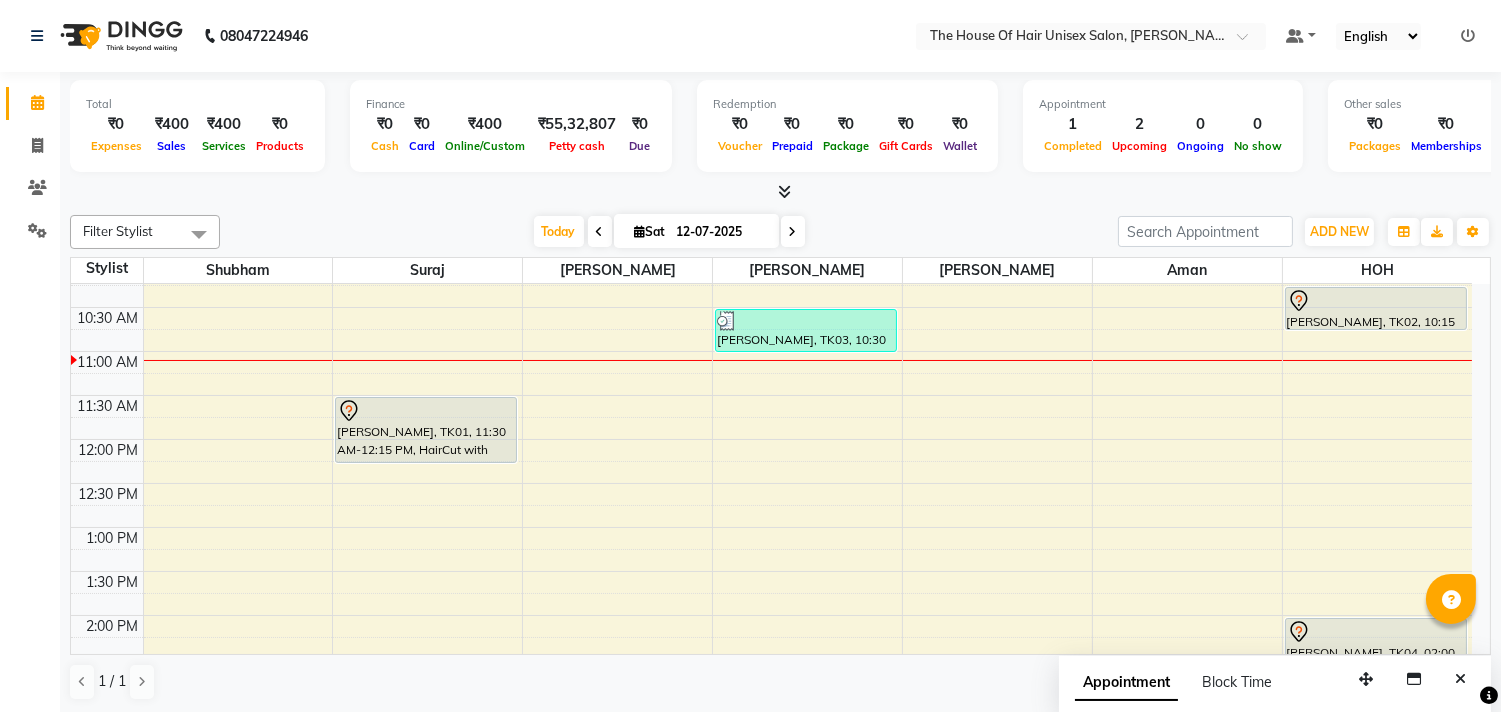 scroll, scrollTop: 285, scrollLeft: 0, axis: vertical 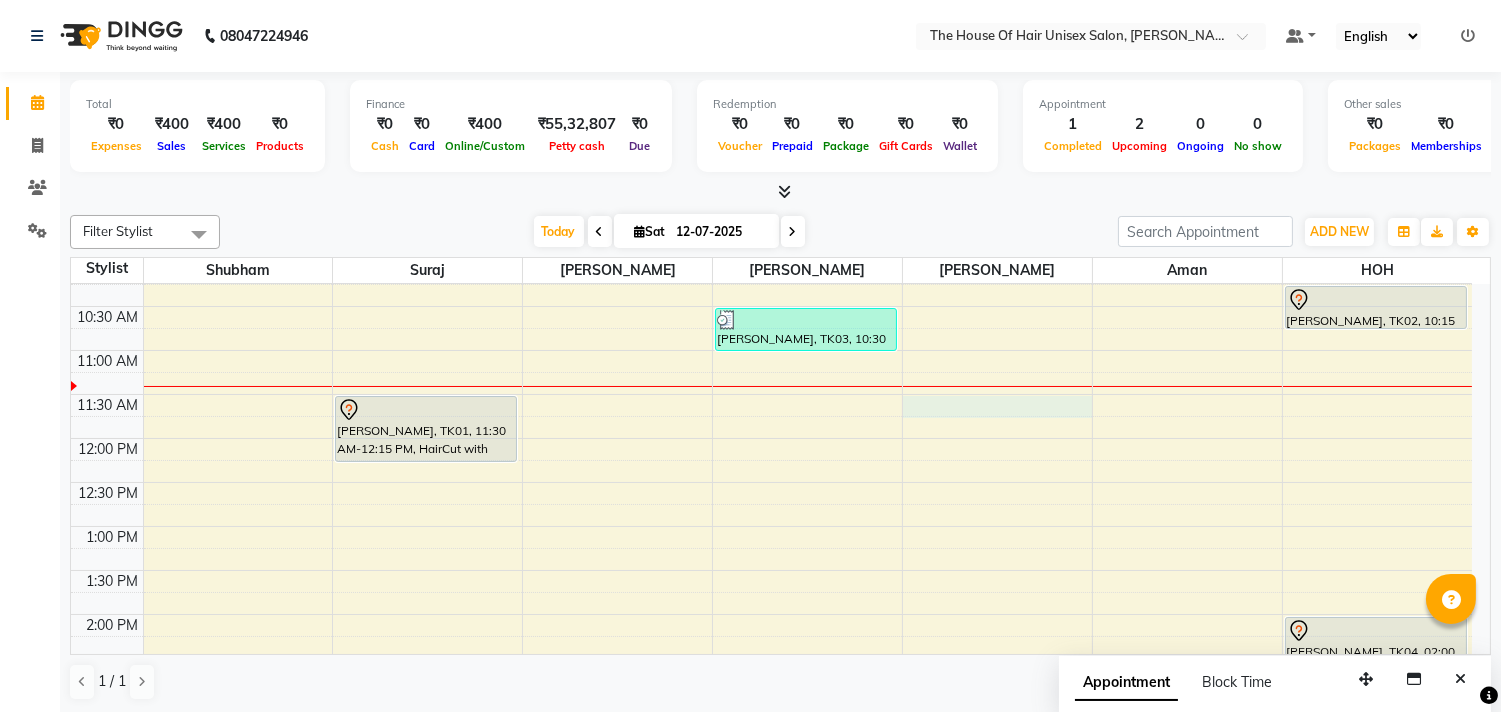 click on "7:00 AM 7:30 AM 8:00 AM 8:30 AM 9:00 AM 9:30 AM 10:00 AM 10:30 AM 11:00 AM 11:30 AM 12:00 PM 12:30 PM 1:00 PM 1:30 PM 2:00 PM 2:30 PM 3:00 PM 3:30 PM 4:00 PM 4:30 PM 5:00 PM 5:30 PM 6:00 PM 6:30 PM 7:00 PM 7:30 PM 8:00 PM 8:30 PM 9:00 PM 9:30 PM             [PERSON_NAME], TK01, 11:30 AM-12:15 PM, HairCut with wash ([DEMOGRAPHIC_DATA])     [PERSON_NAME], TK03, 10:30 AM-11:00 AM, HairCut [[DEMOGRAPHIC_DATA]] without wash             [PERSON_NAME], TK02, 10:15 AM-10:45 AM, HairCut [[DEMOGRAPHIC_DATA]] without wash             [PERSON_NAME], TK04, 02:00 PM-02:30 PM, Haircut without wash ([DEMOGRAPHIC_DATA])" at bounding box center (771, 658) 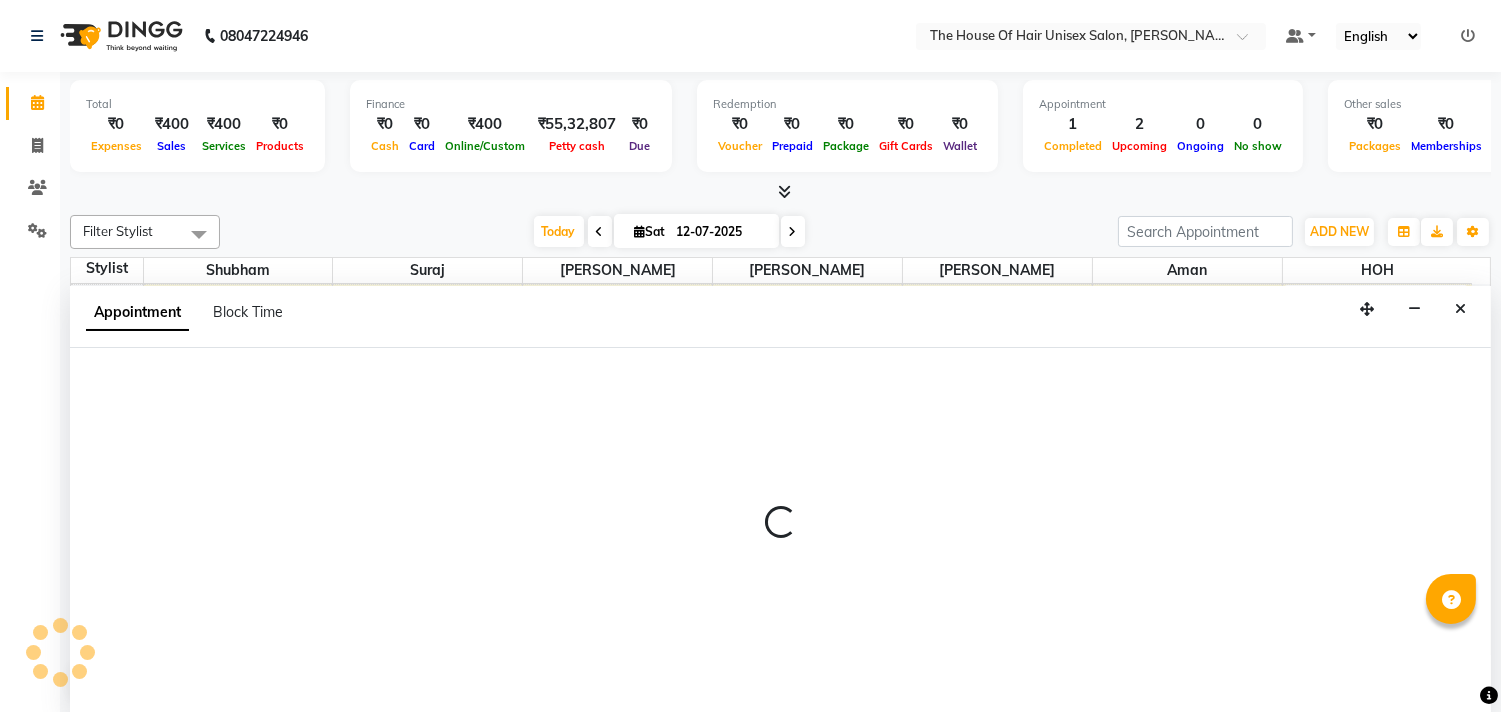scroll, scrollTop: 1, scrollLeft: 0, axis: vertical 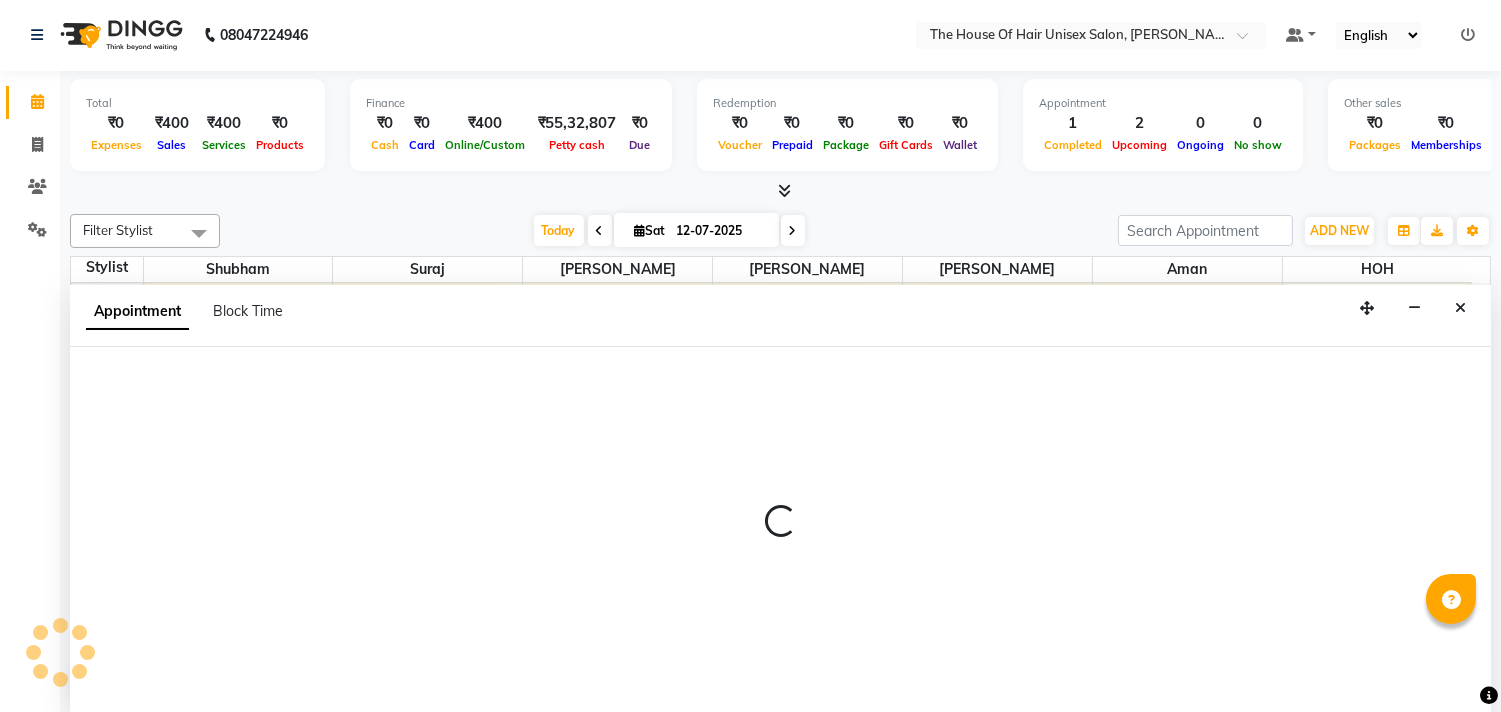 select on "42814" 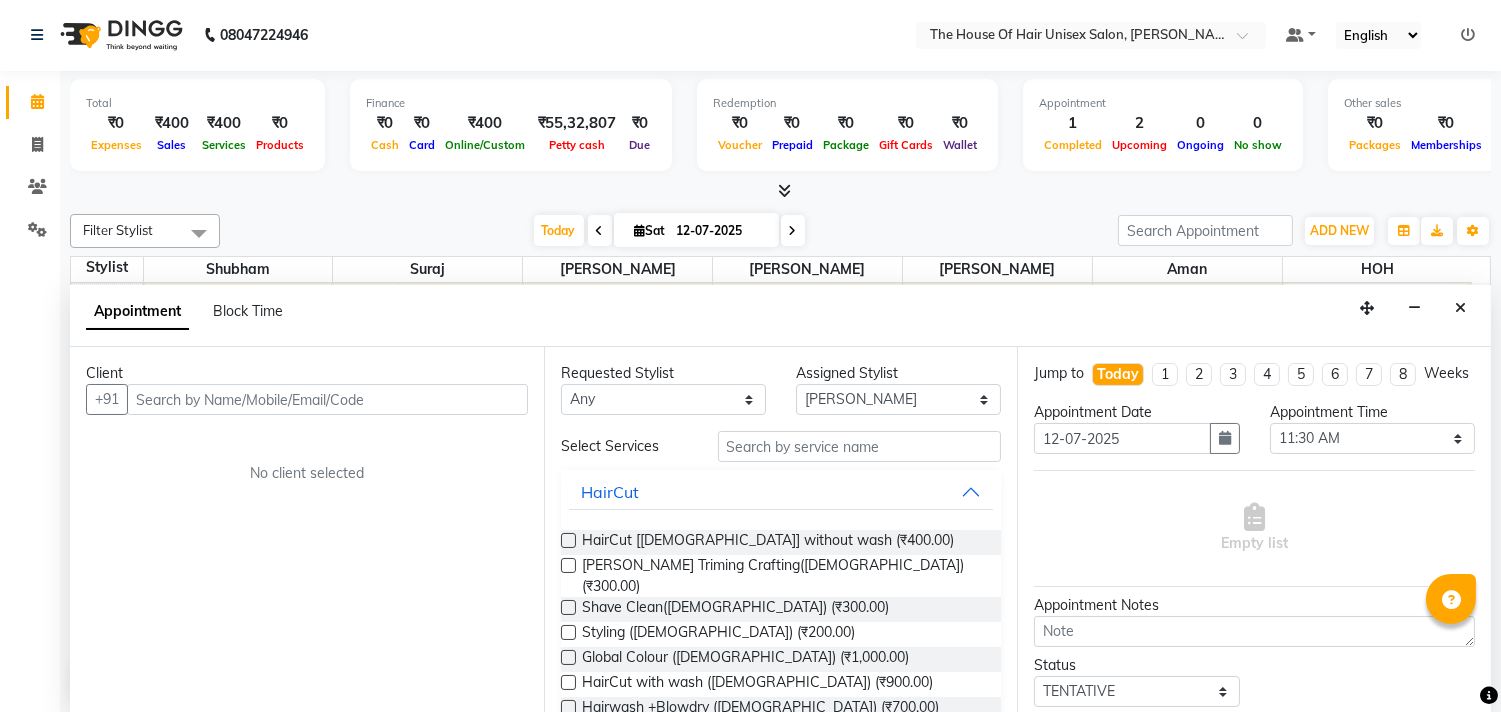 click at bounding box center (327, 399) 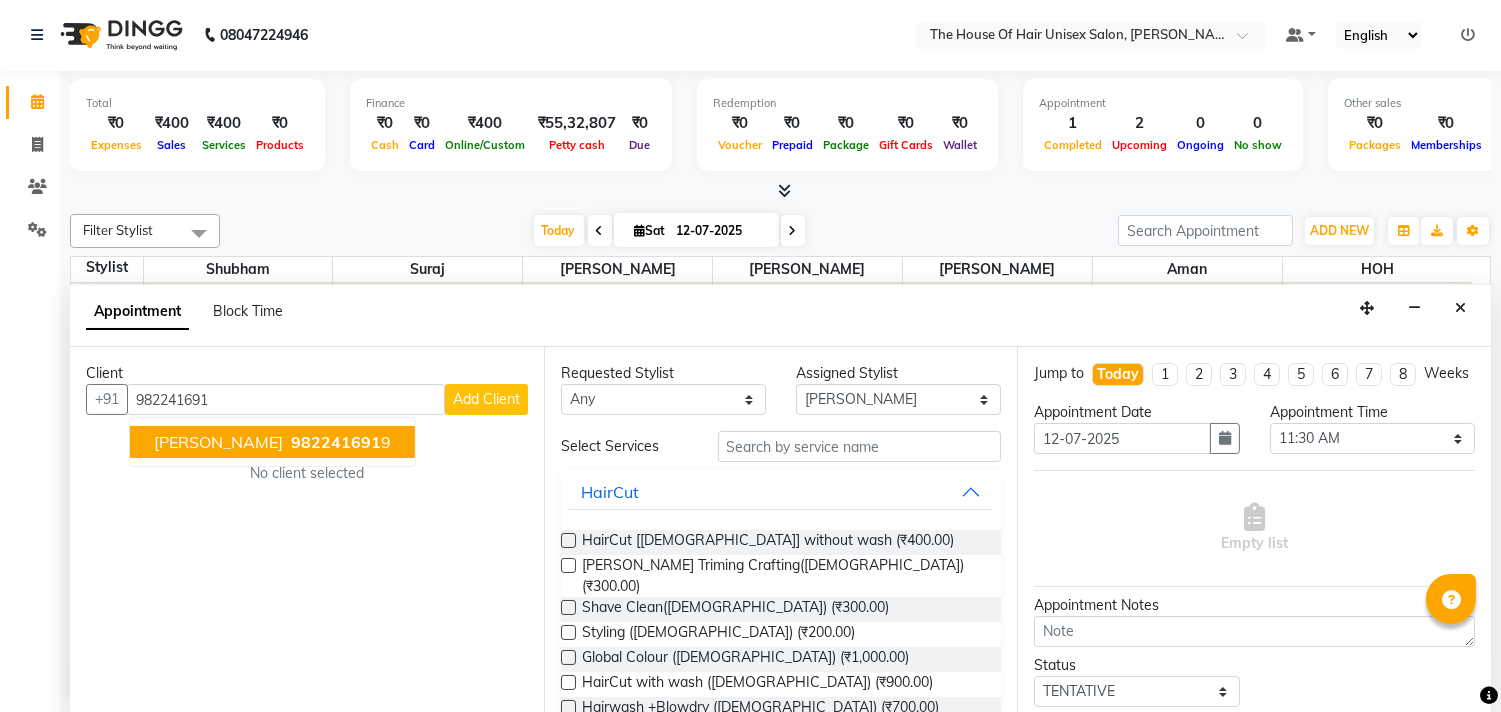click on "982241691" at bounding box center [336, 442] 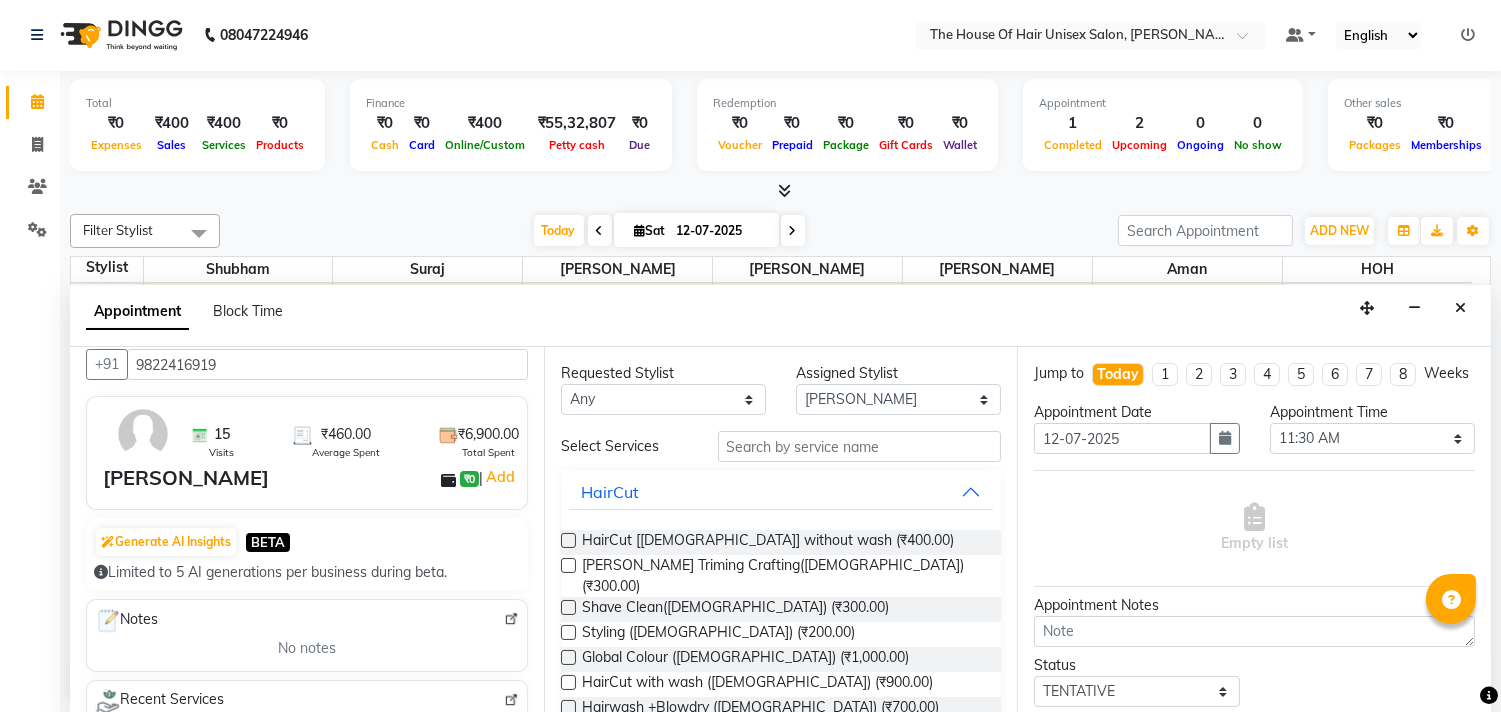scroll, scrollTop: 375, scrollLeft: 0, axis: vertical 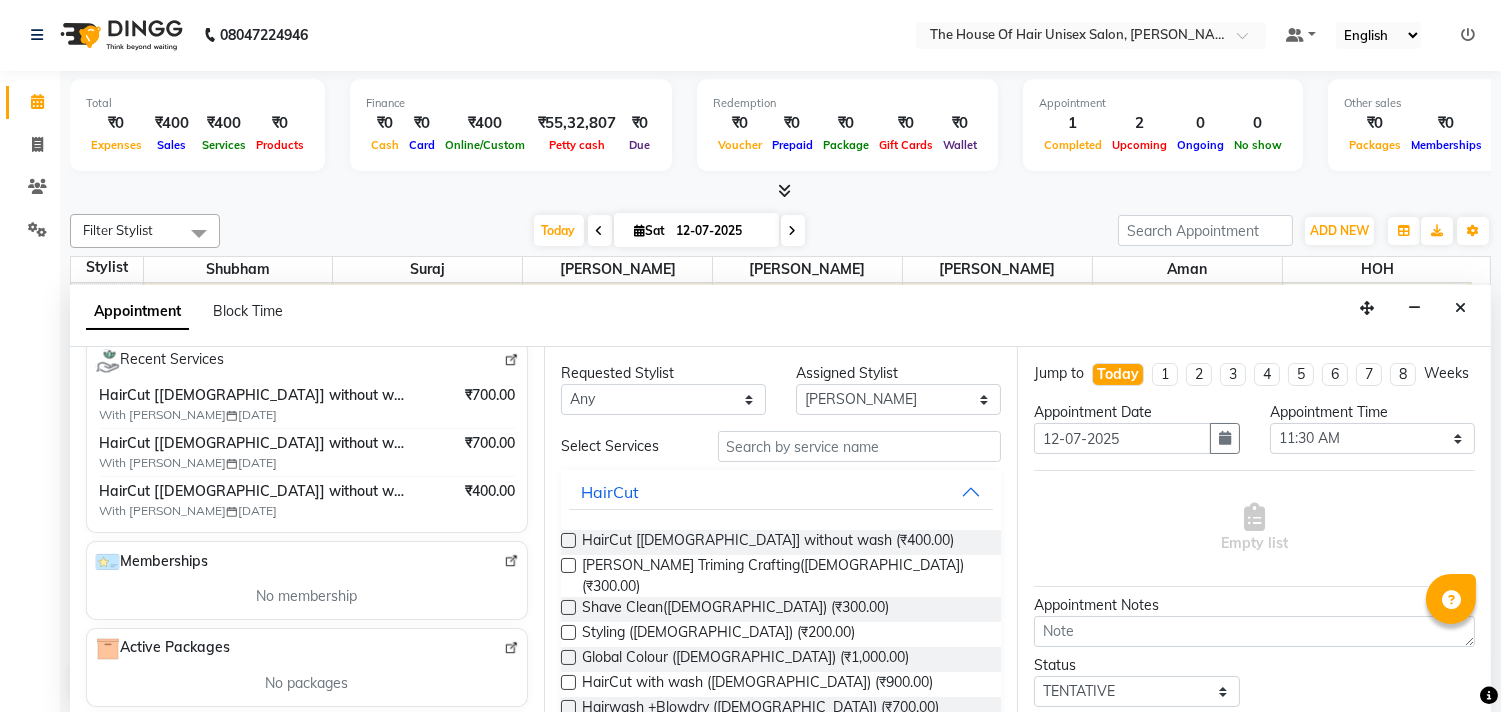 type on "9822416919" 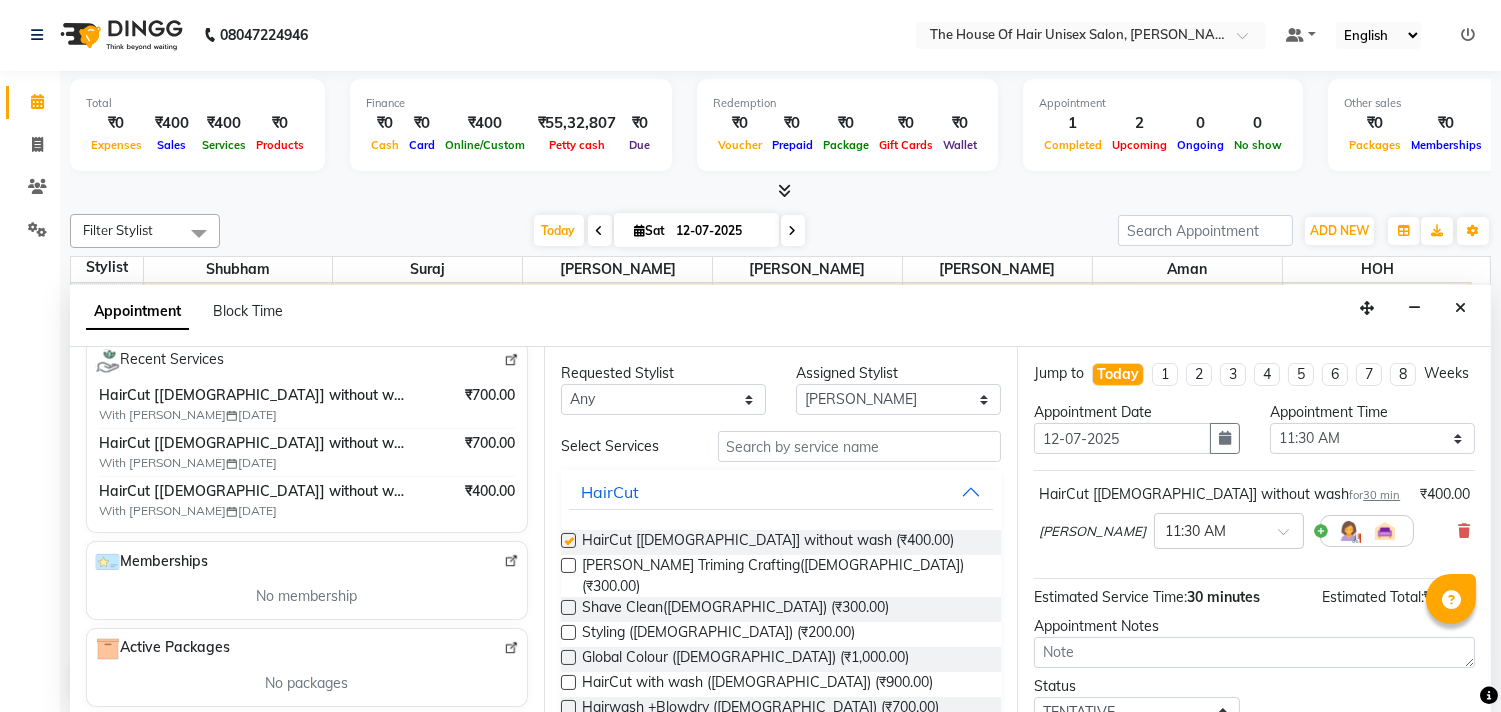 checkbox on "false" 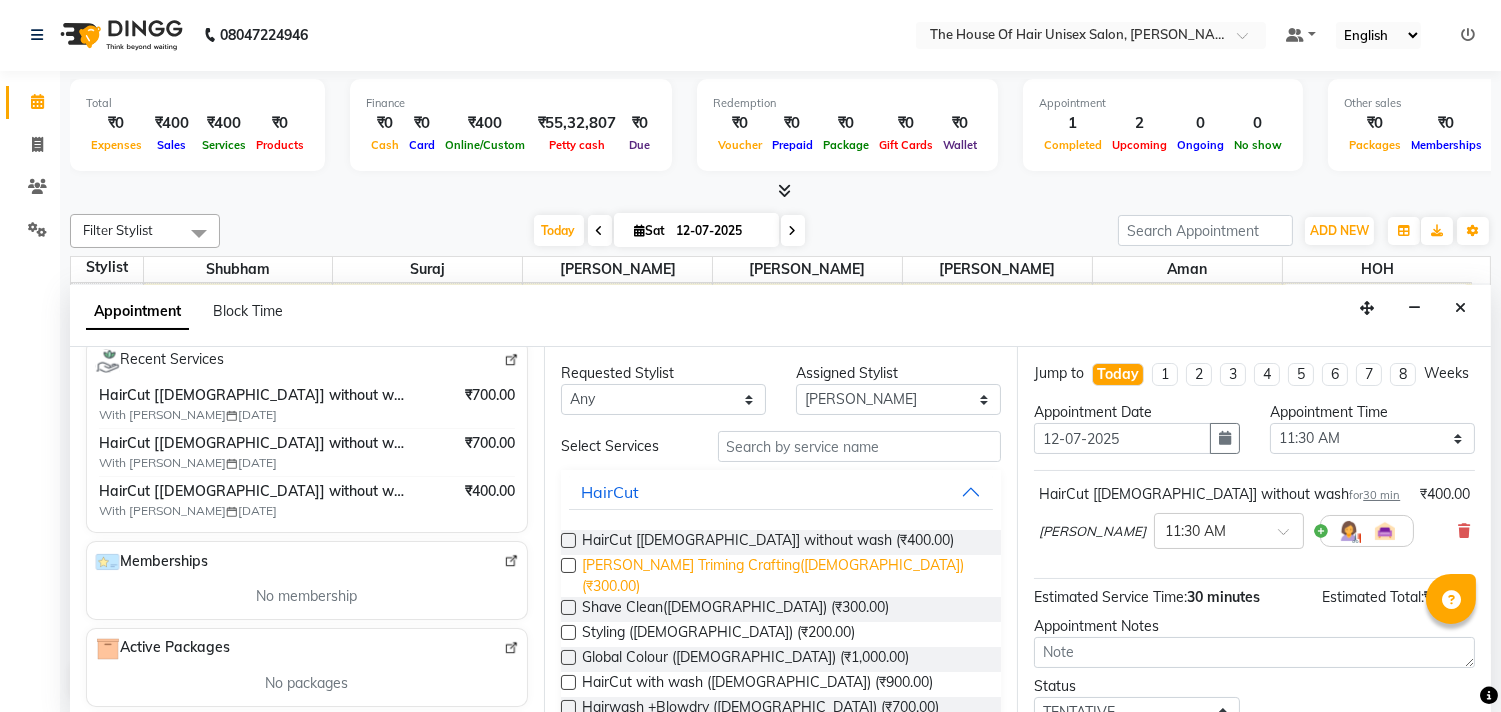 click on "[PERSON_NAME] Triming Crafting([DEMOGRAPHIC_DATA]) (₹300.00)" at bounding box center (784, 576) 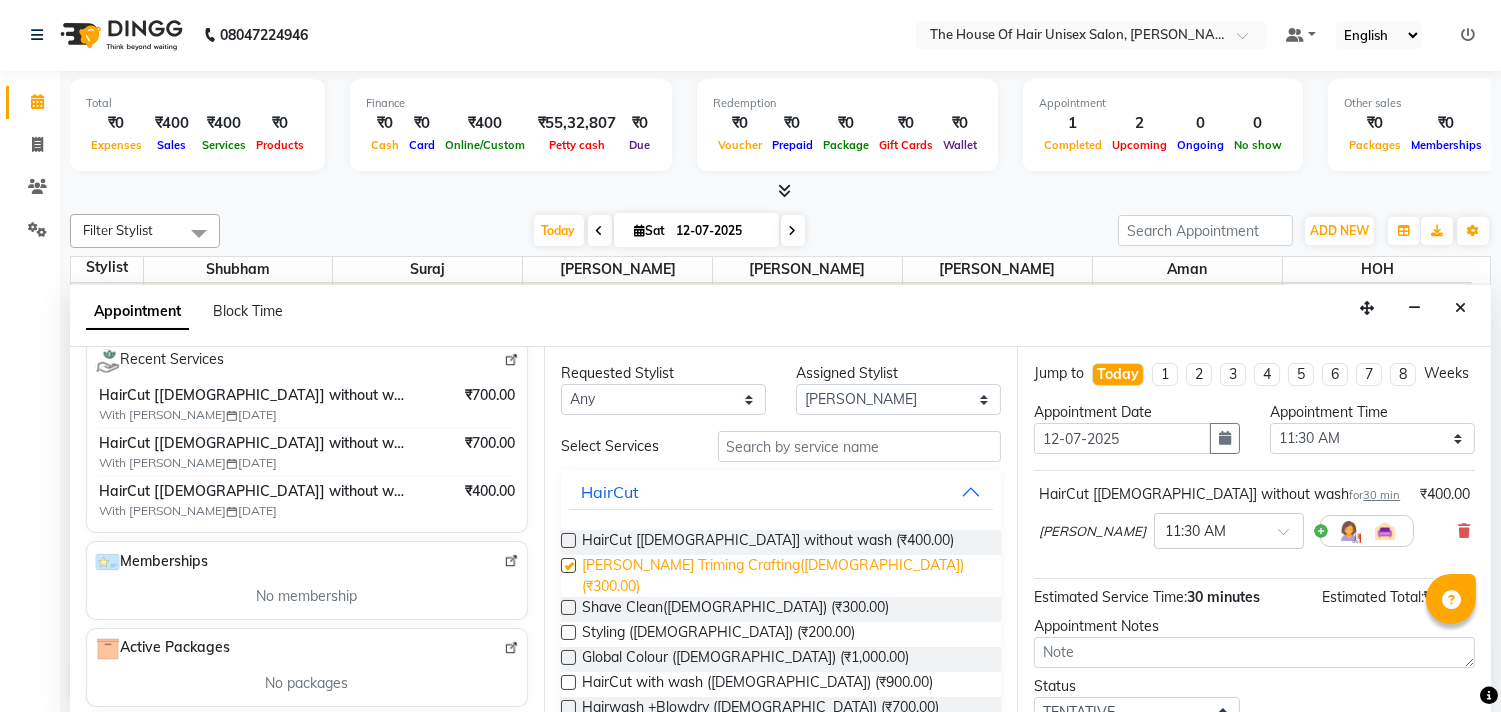 checkbox on "false" 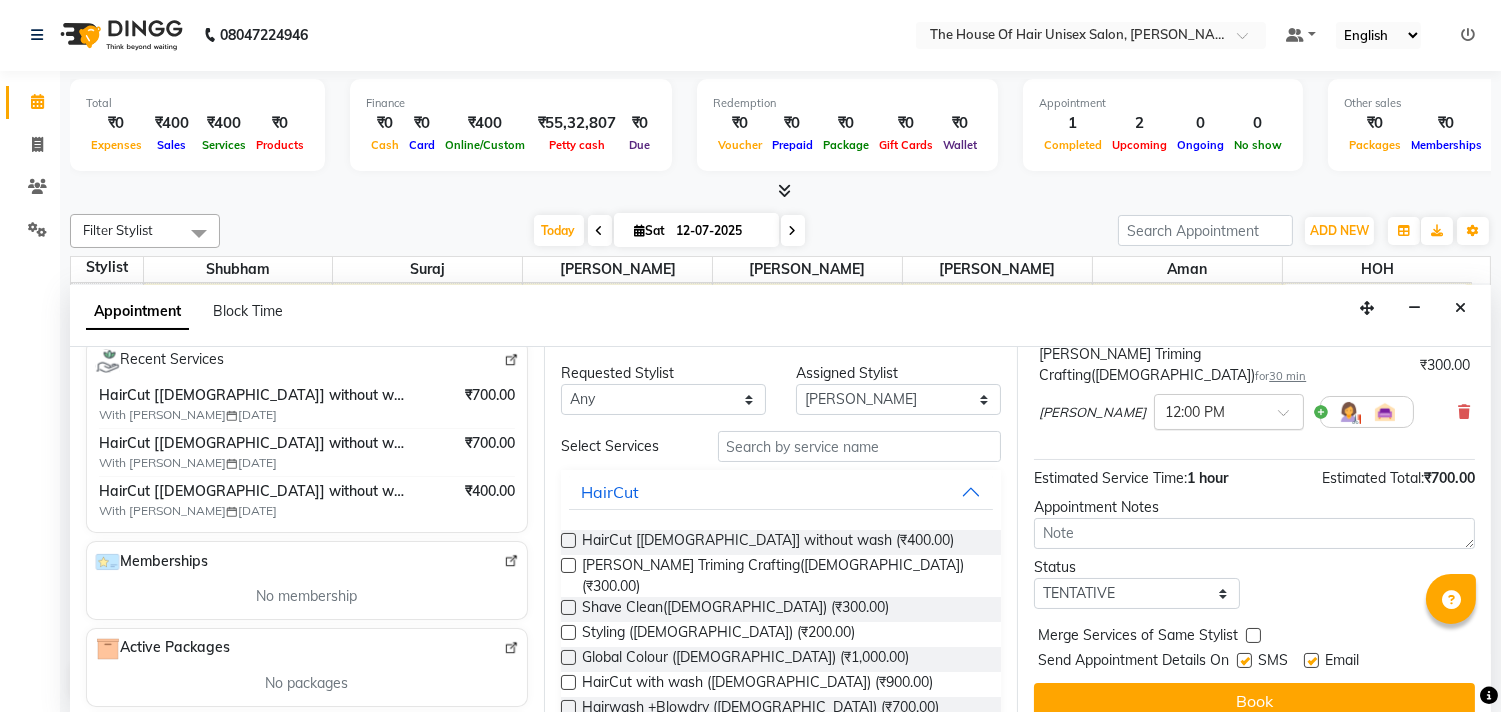 scroll, scrollTop: 251, scrollLeft: 0, axis: vertical 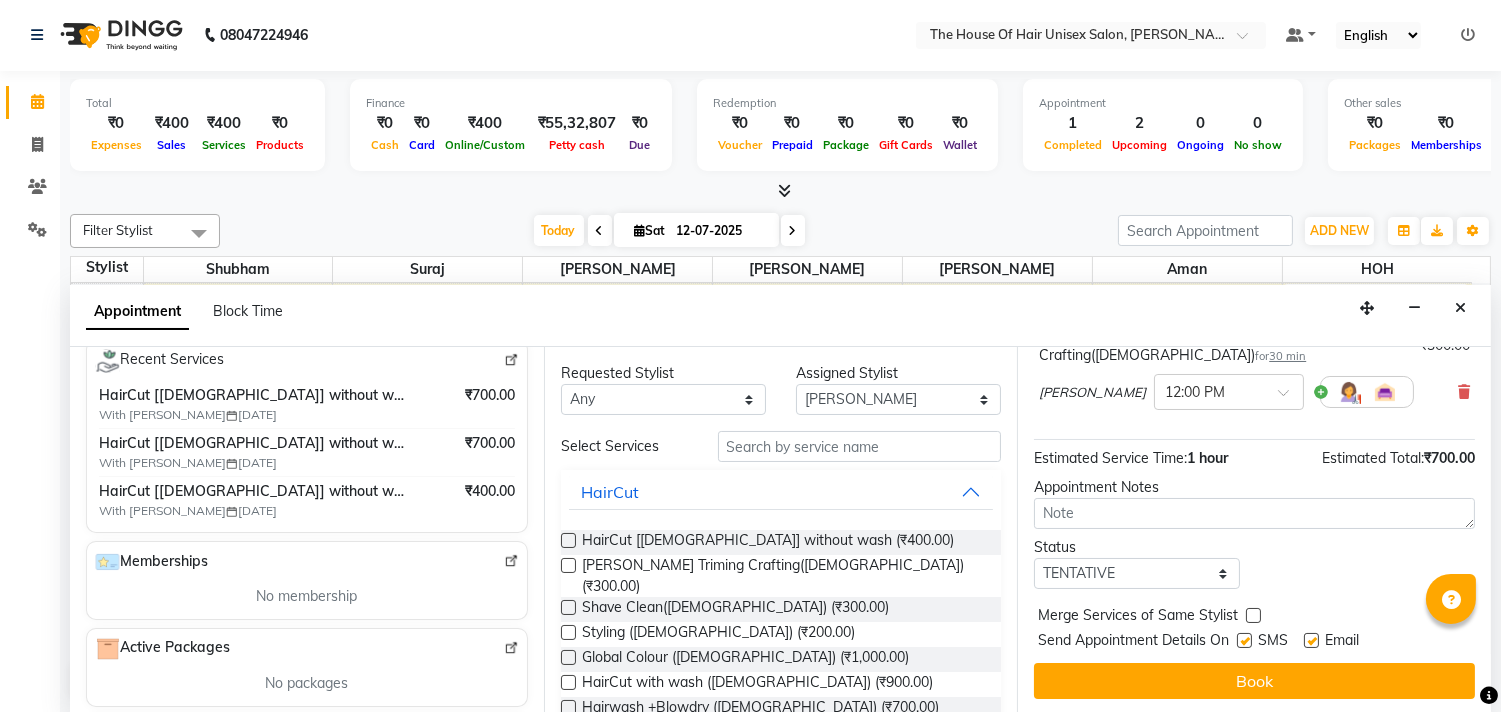 click at bounding box center (1253, 615) 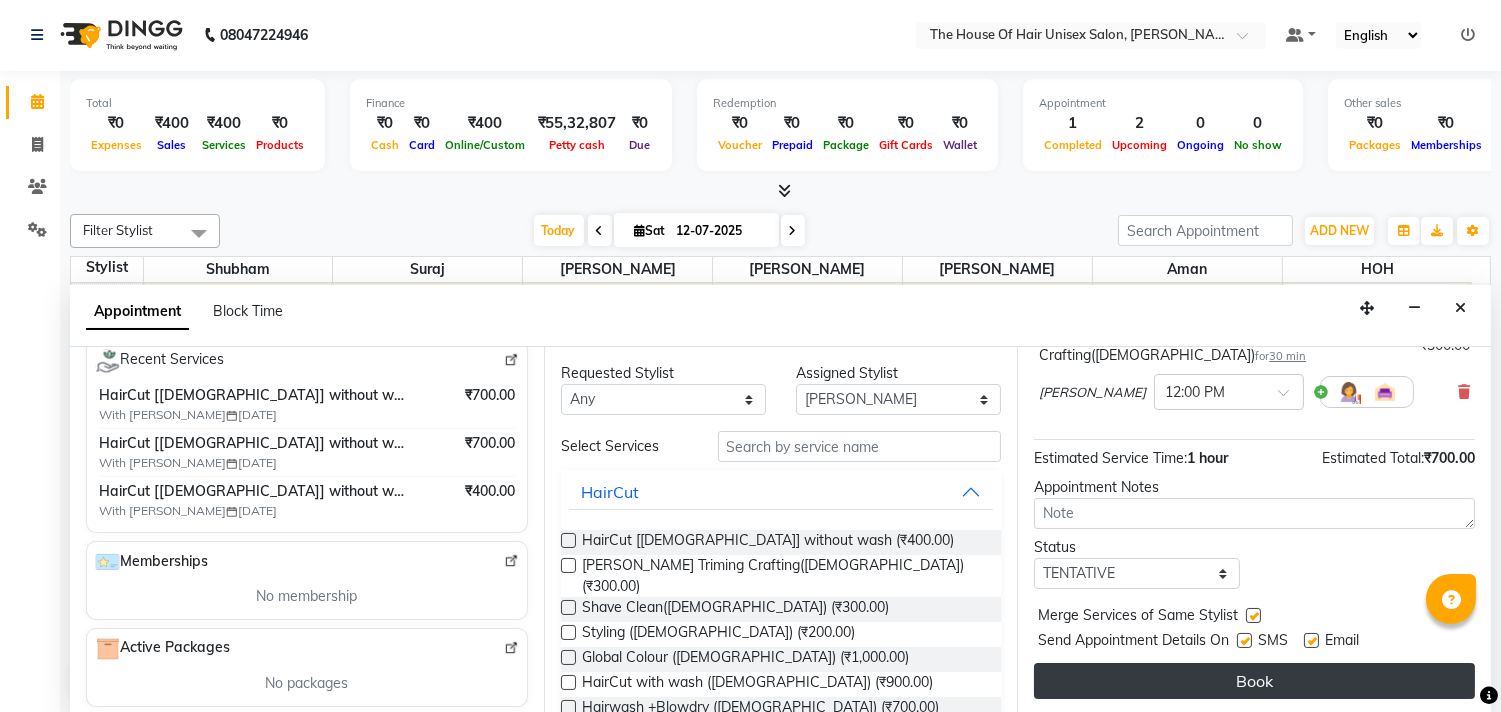 click on "Book" at bounding box center (1254, 681) 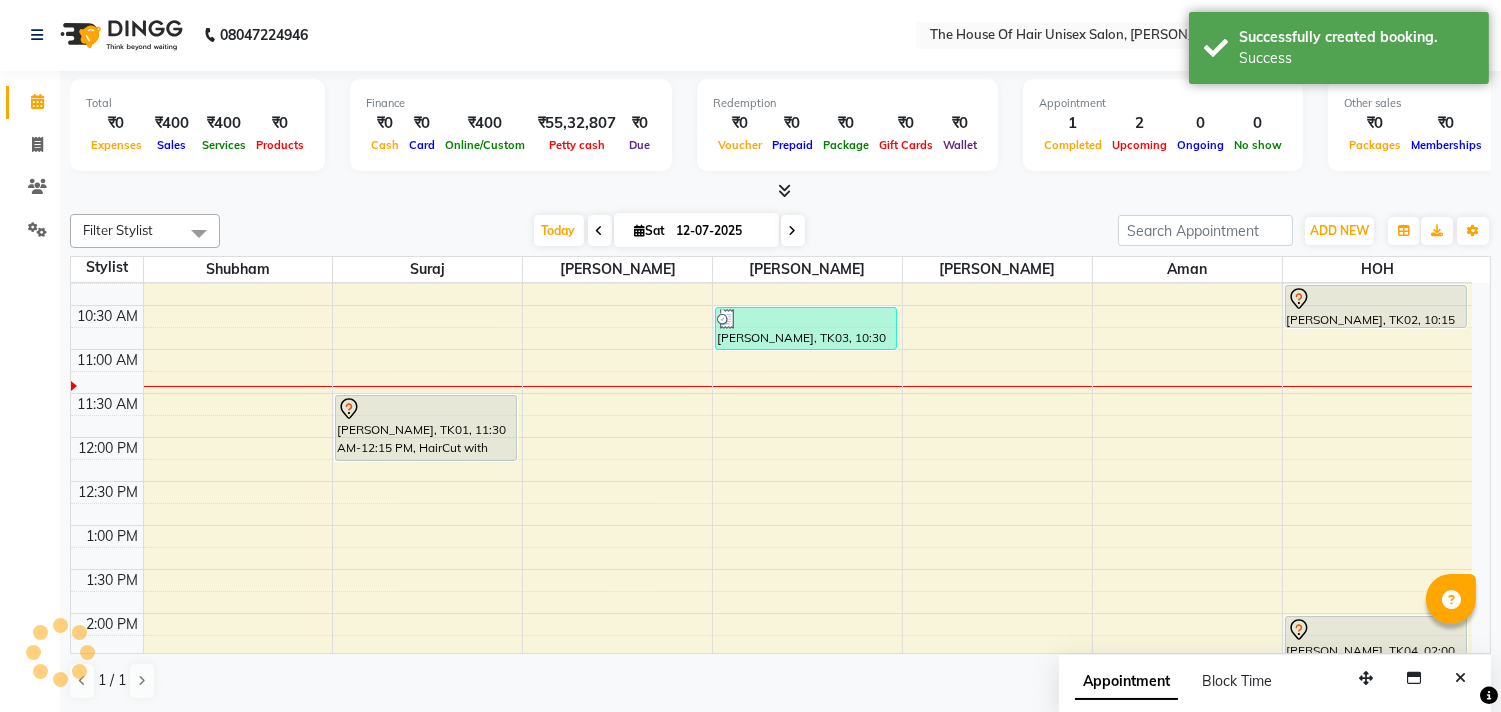 scroll, scrollTop: 0, scrollLeft: 0, axis: both 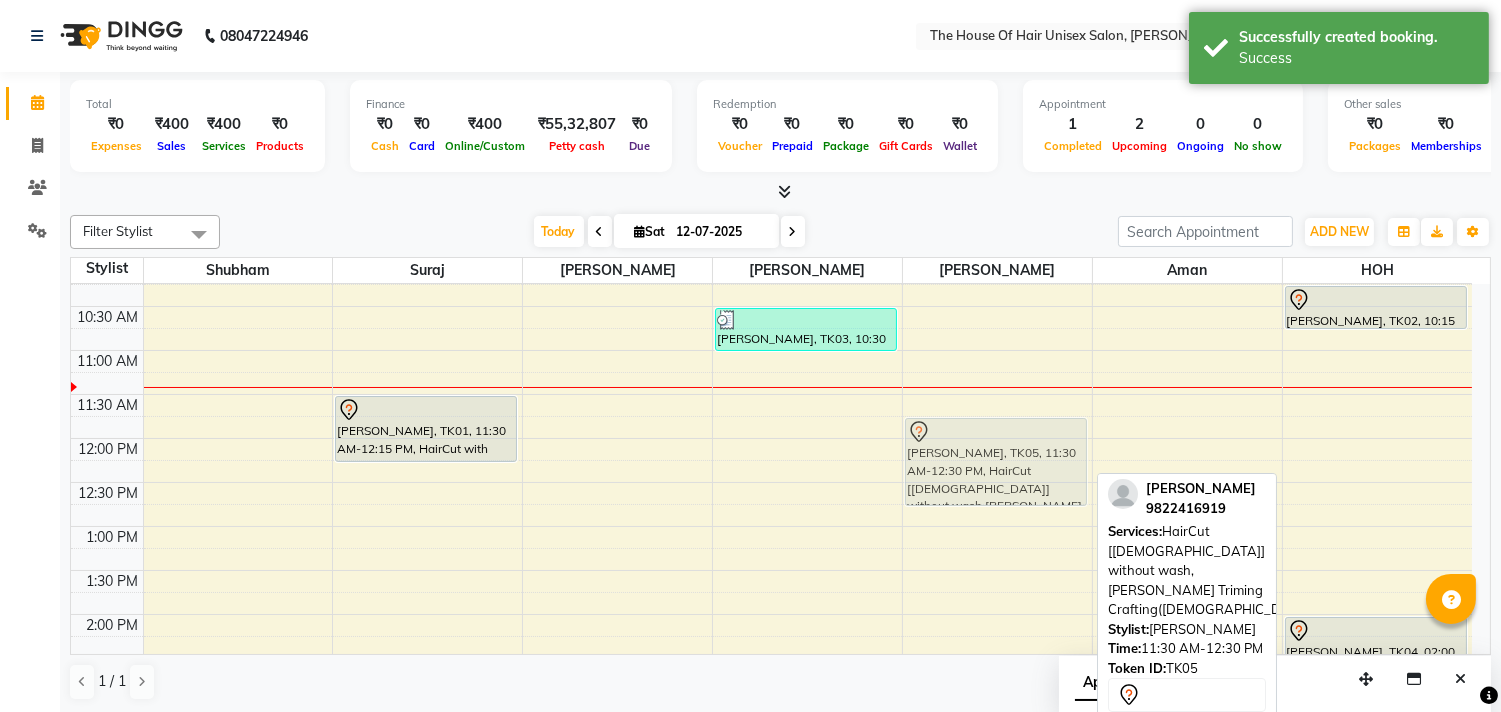 drag, startPoint x: 988, startPoint y: 418, endPoint x: 991, endPoint y: 437, distance: 19.235384 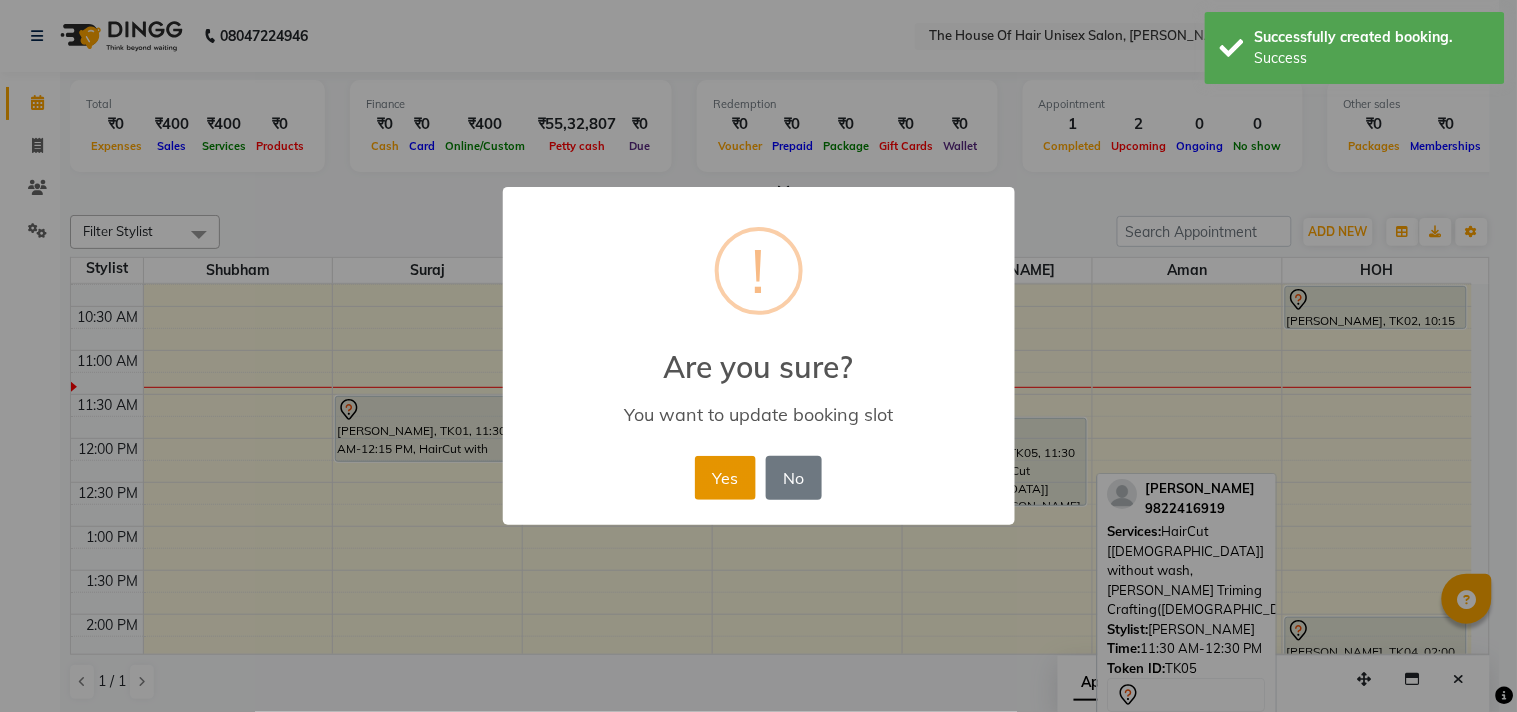 click on "Yes" at bounding box center (725, 478) 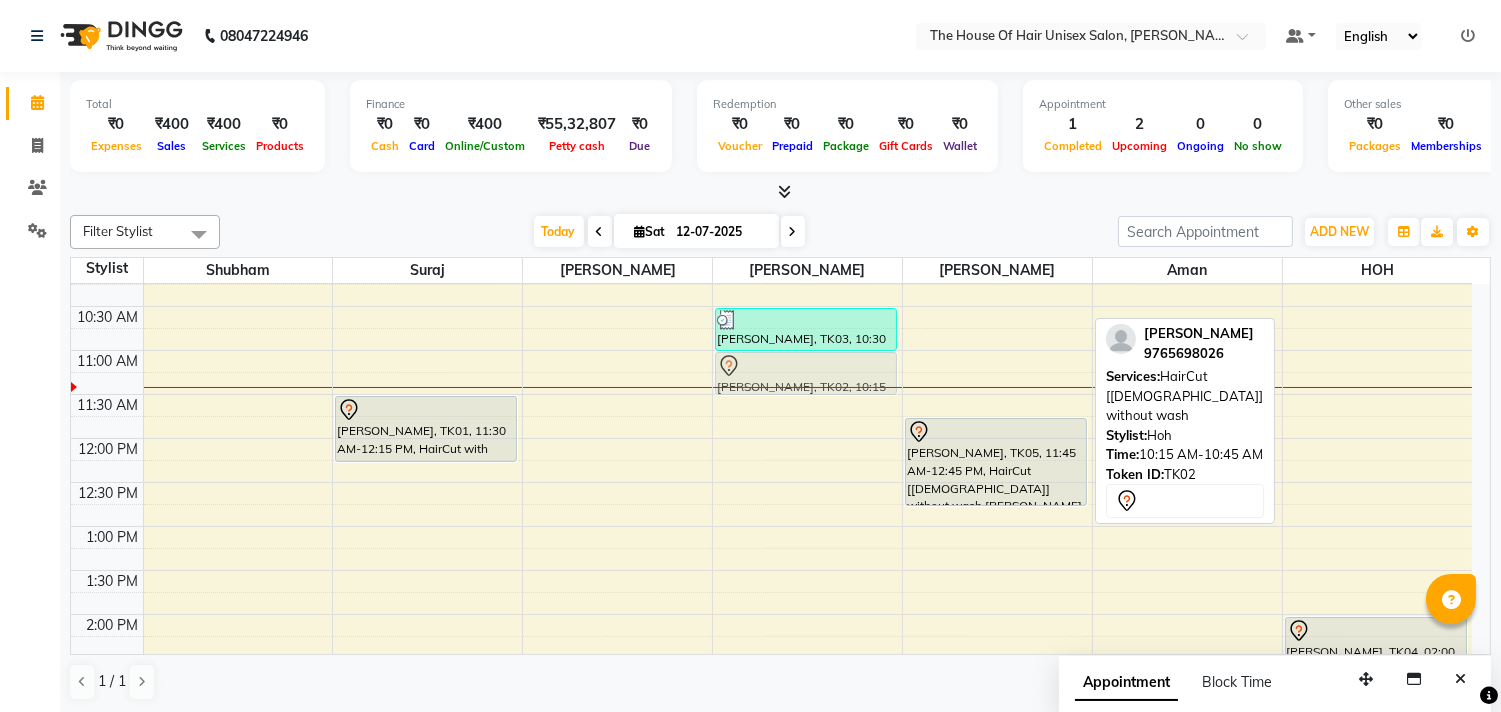 drag, startPoint x: 1361, startPoint y: 308, endPoint x: 866, endPoint y: 375, distance: 499.51376 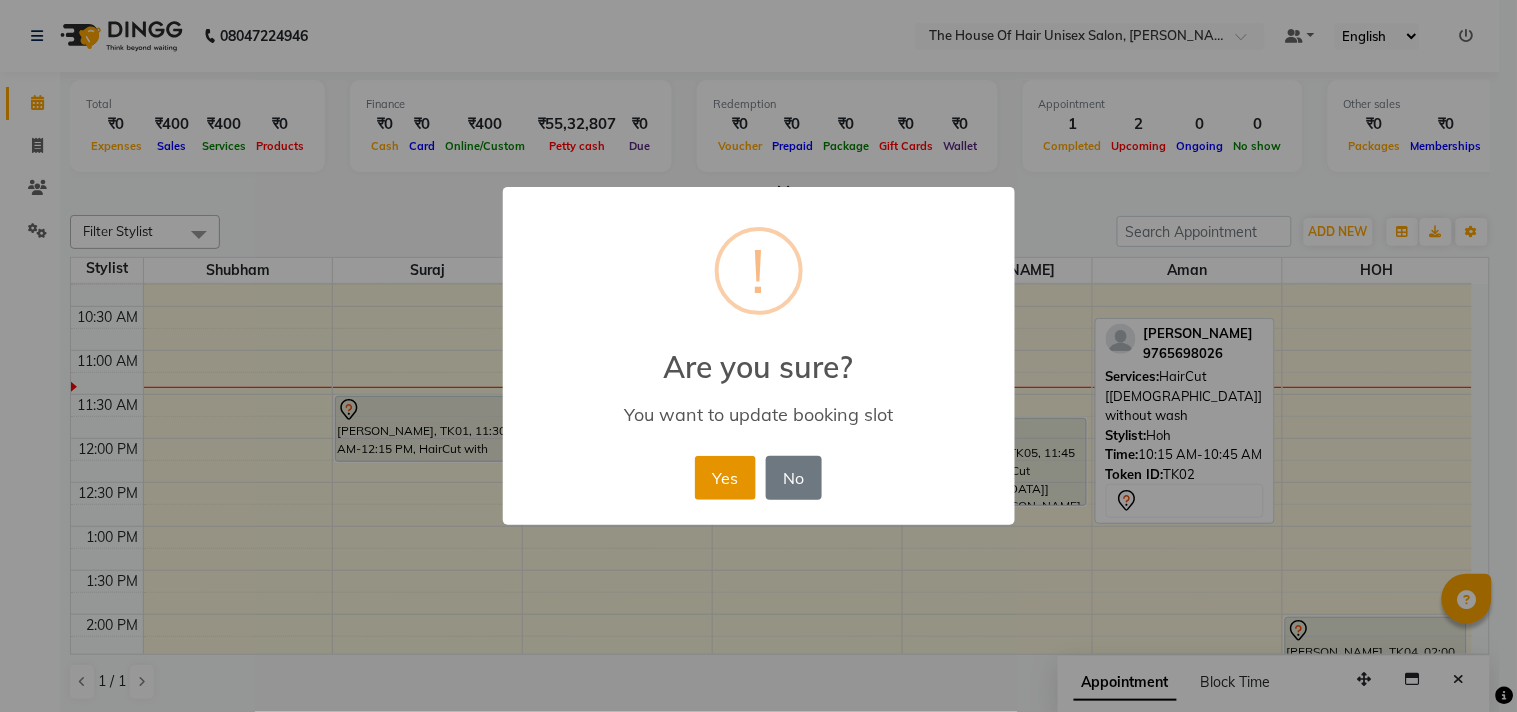 click on "Yes" at bounding box center (725, 478) 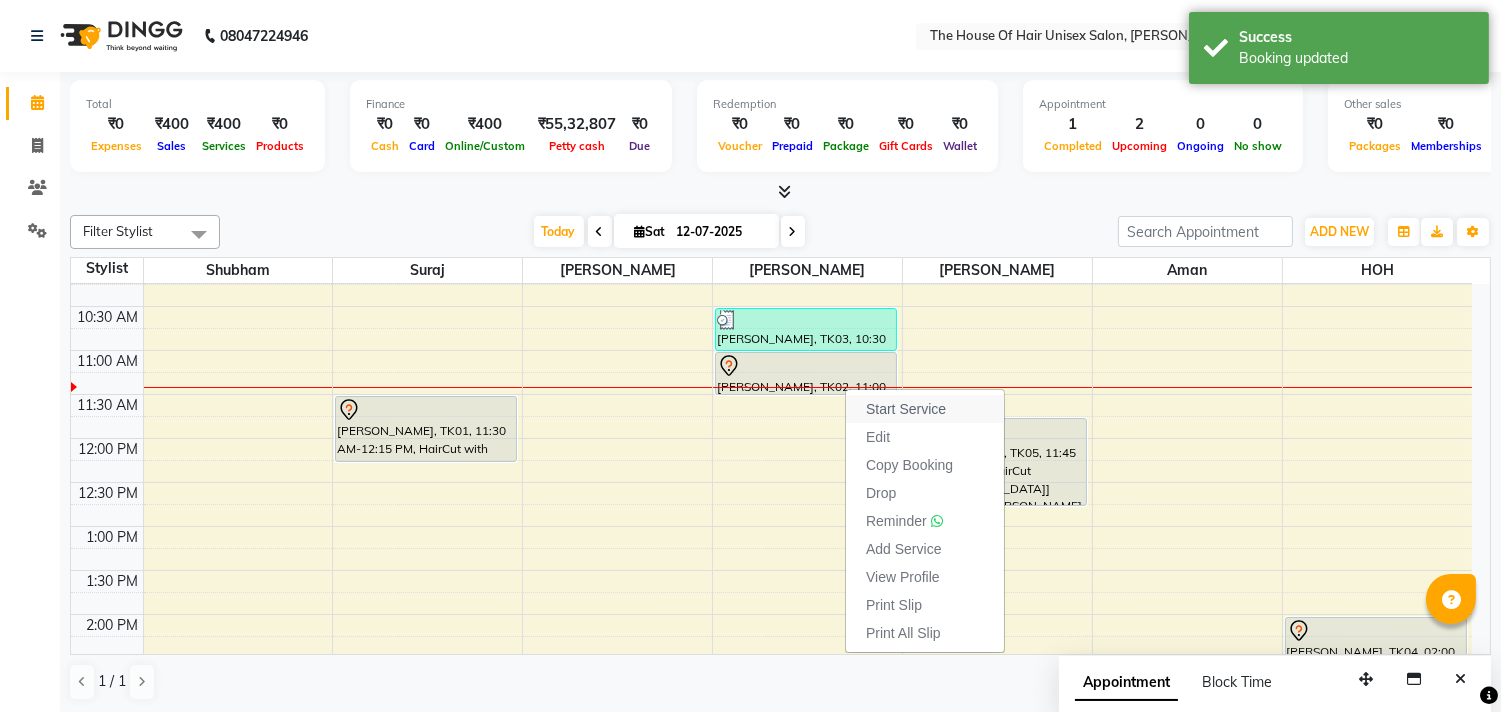 click on "Start Service" at bounding box center [906, 409] 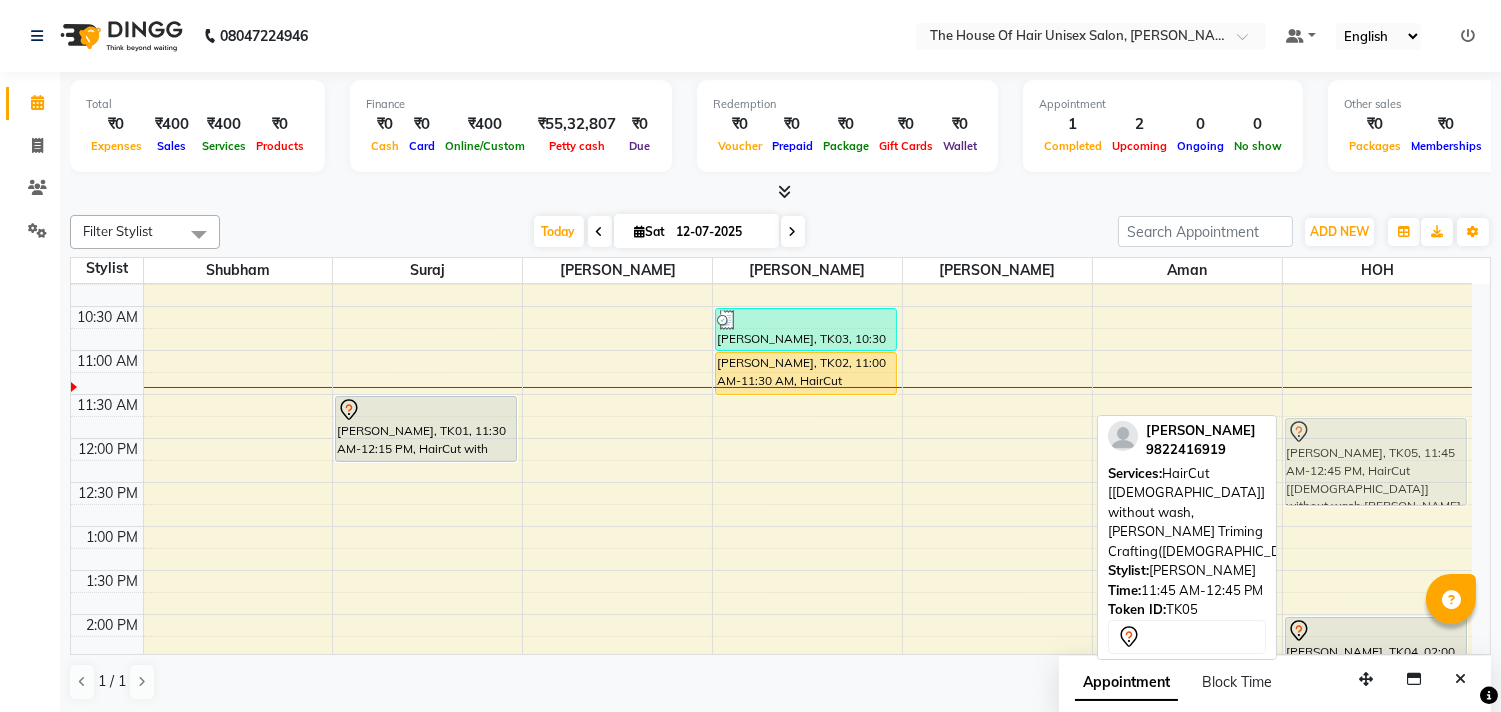 drag, startPoint x: 1050, startPoint y: 472, endPoint x: 1422, endPoint y: 465, distance: 372.06586 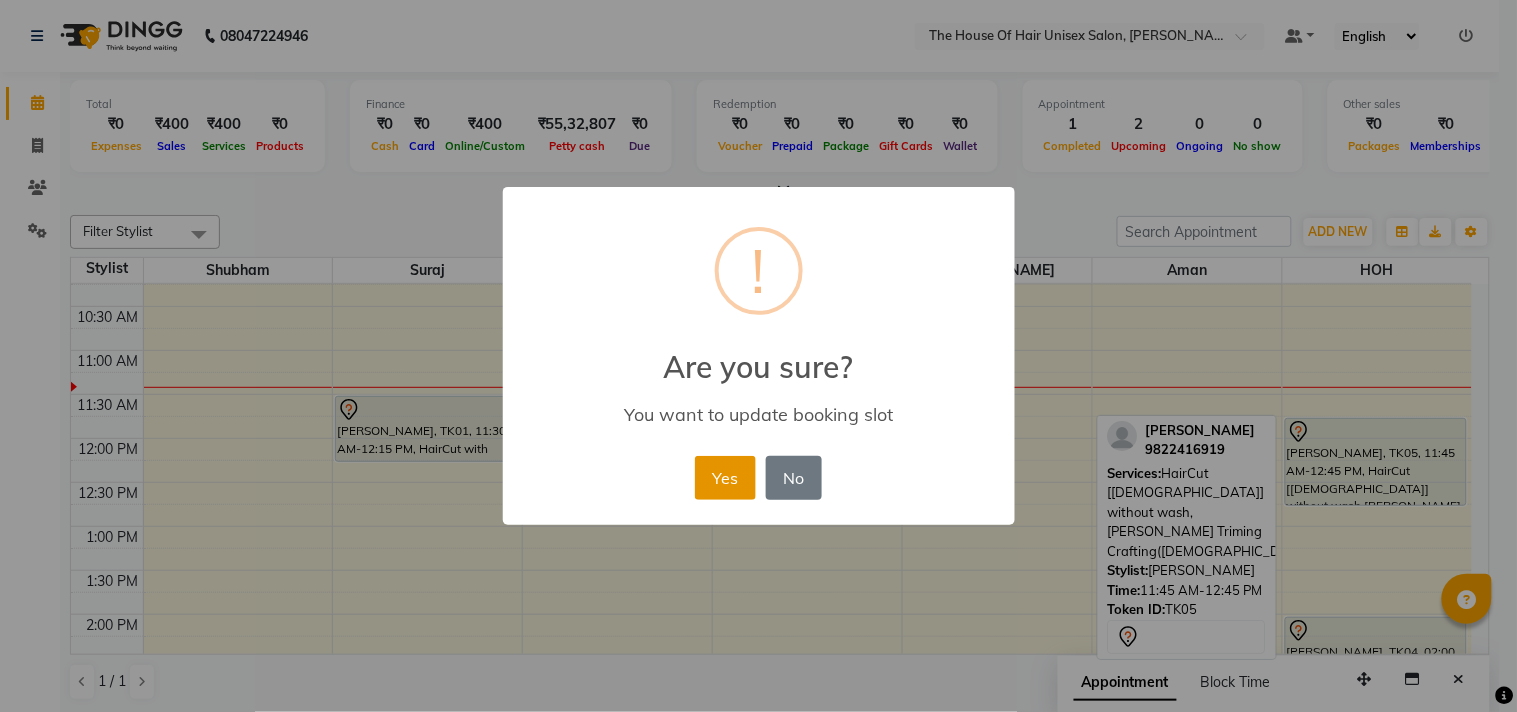 click on "Yes" at bounding box center (725, 478) 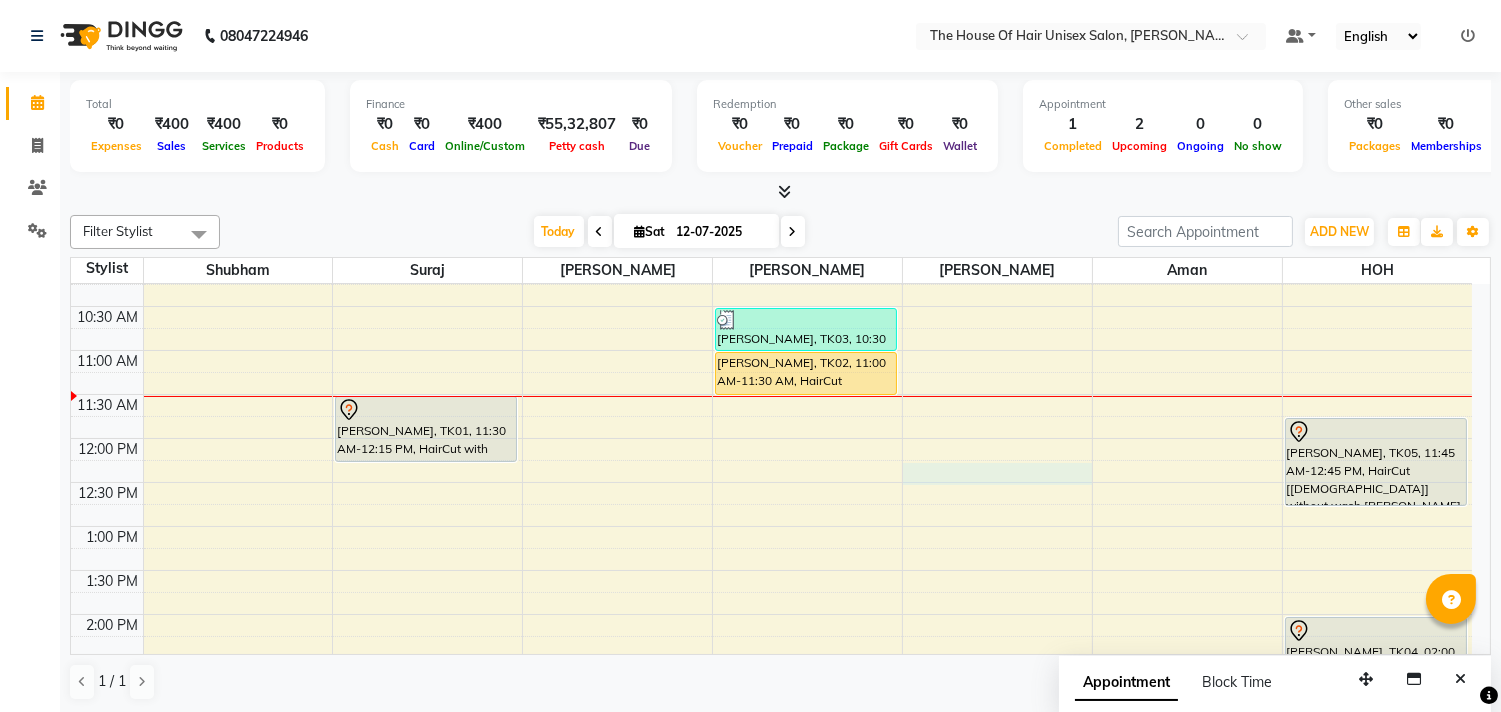 click on "7:00 AM 7:30 AM 8:00 AM 8:30 AM 9:00 AM 9:30 AM 10:00 AM 10:30 AM 11:00 AM 11:30 AM 12:00 PM 12:30 PM 1:00 PM 1:30 PM 2:00 PM 2:30 PM 3:00 PM 3:30 PM 4:00 PM 4:30 PM 5:00 PM 5:30 PM 6:00 PM 6:30 PM 7:00 PM 7:30 PM 8:00 PM 8:30 PM 9:00 PM 9:30 PM             [PERSON_NAME], TK01, 11:30 AM-12:15 PM, HairCut with wash ([DEMOGRAPHIC_DATA])     [PERSON_NAME], TK03, 10:30 AM-11:00 AM, HairCut [[DEMOGRAPHIC_DATA]] without wash    [PERSON_NAME], TK02, 11:00 AM-11:30 AM, HairCut [[DEMOGRAPHIC_DATA]] without wash             [PERSON_NAME], TK05, 11:45 AM-12:45 PM, HairCut [[DEMOGRAPHIC_DATA]] without wash,[PERSON_NAME] Triming Crafting([DEMOGRAPHIC_DATA])             [PERSON_NAME], TK04, 02:00 PM-02:30 PM, Haircut without wash ([DEMOGRAPHIC_DATA])" at bounding box center (771, 658) 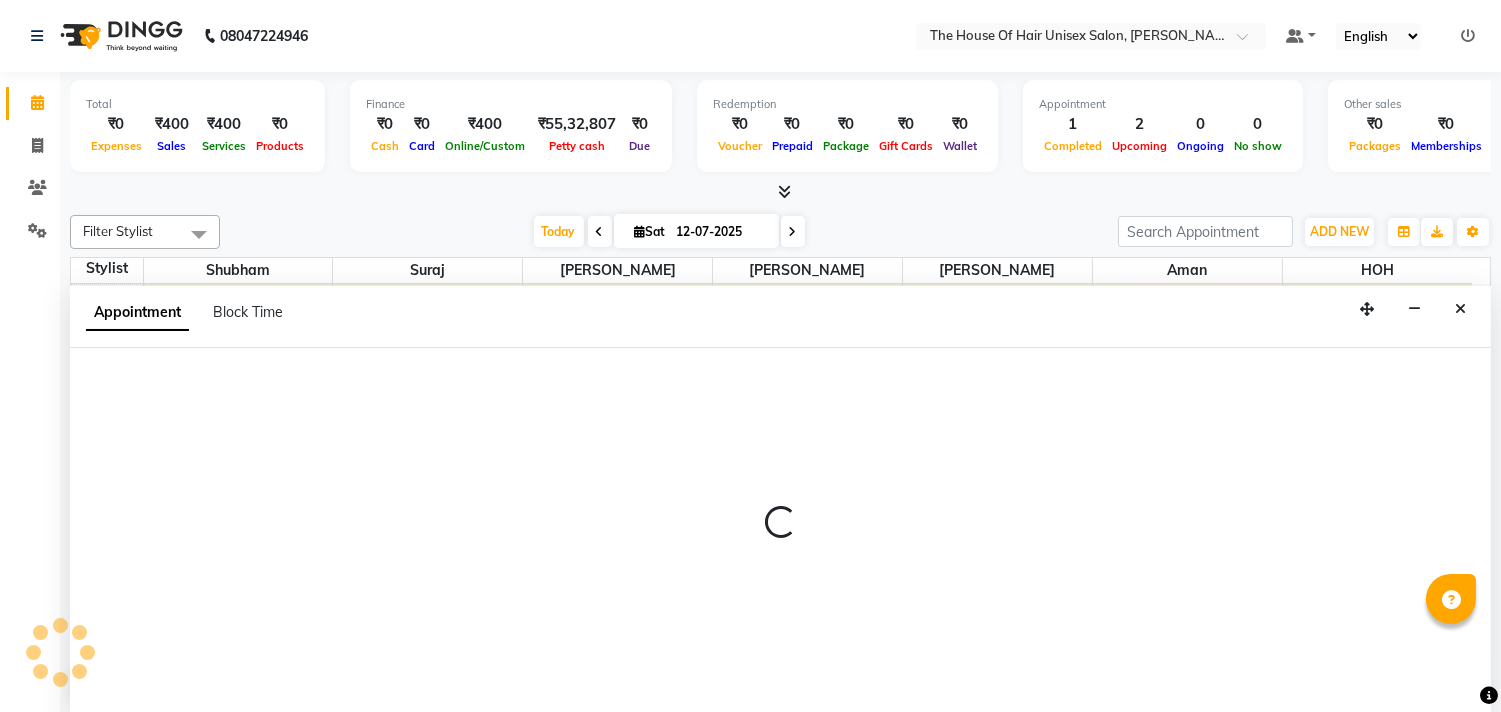 scroll, scrollTop: 1, scrollLeft: 0, axis: vertical 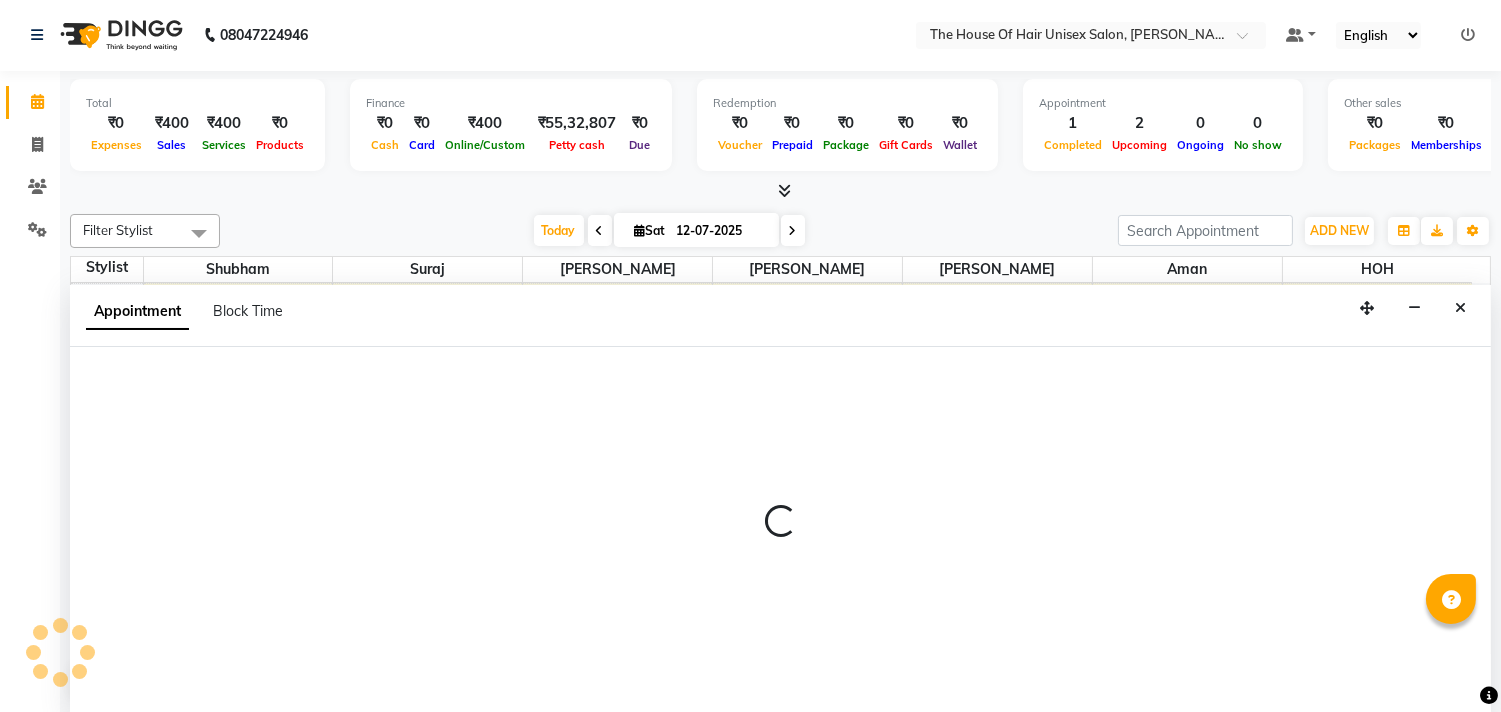select on "42814" 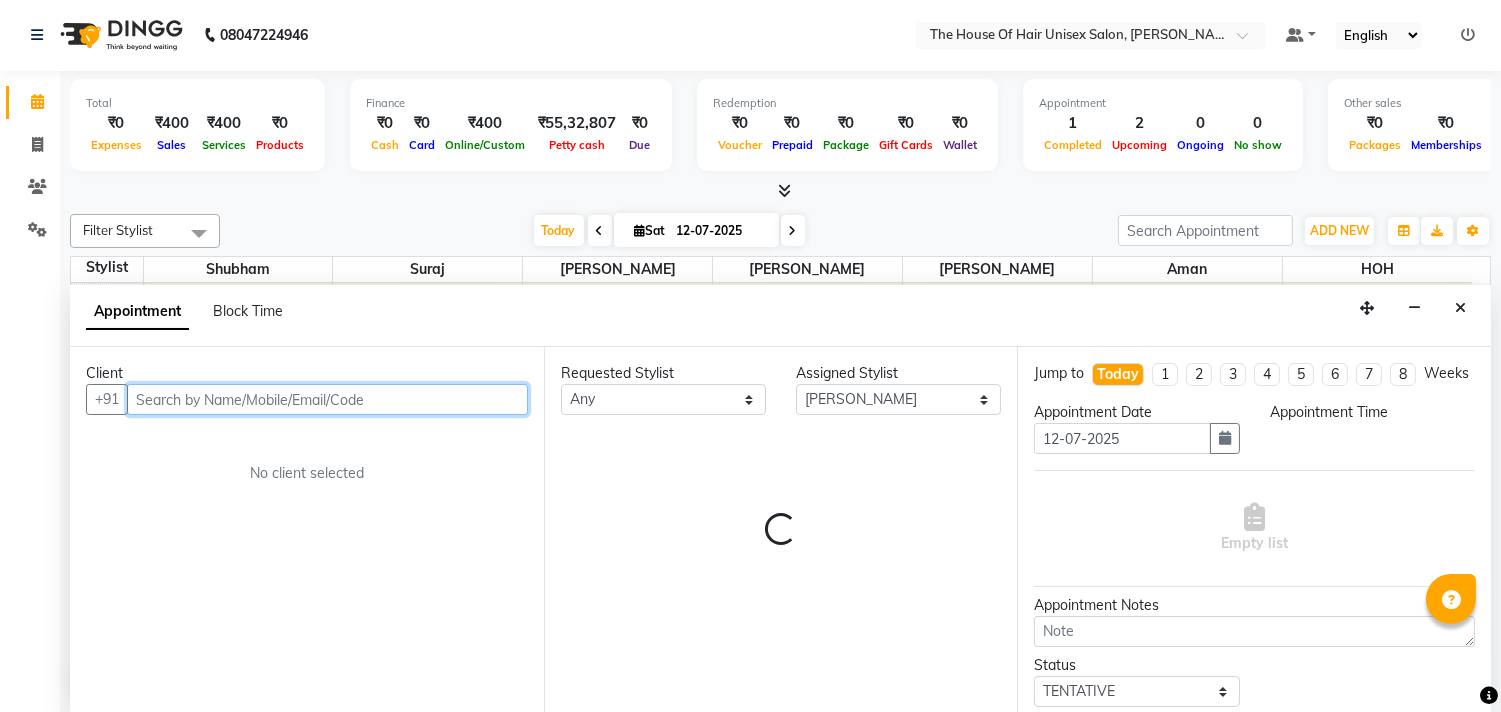 select on "735" 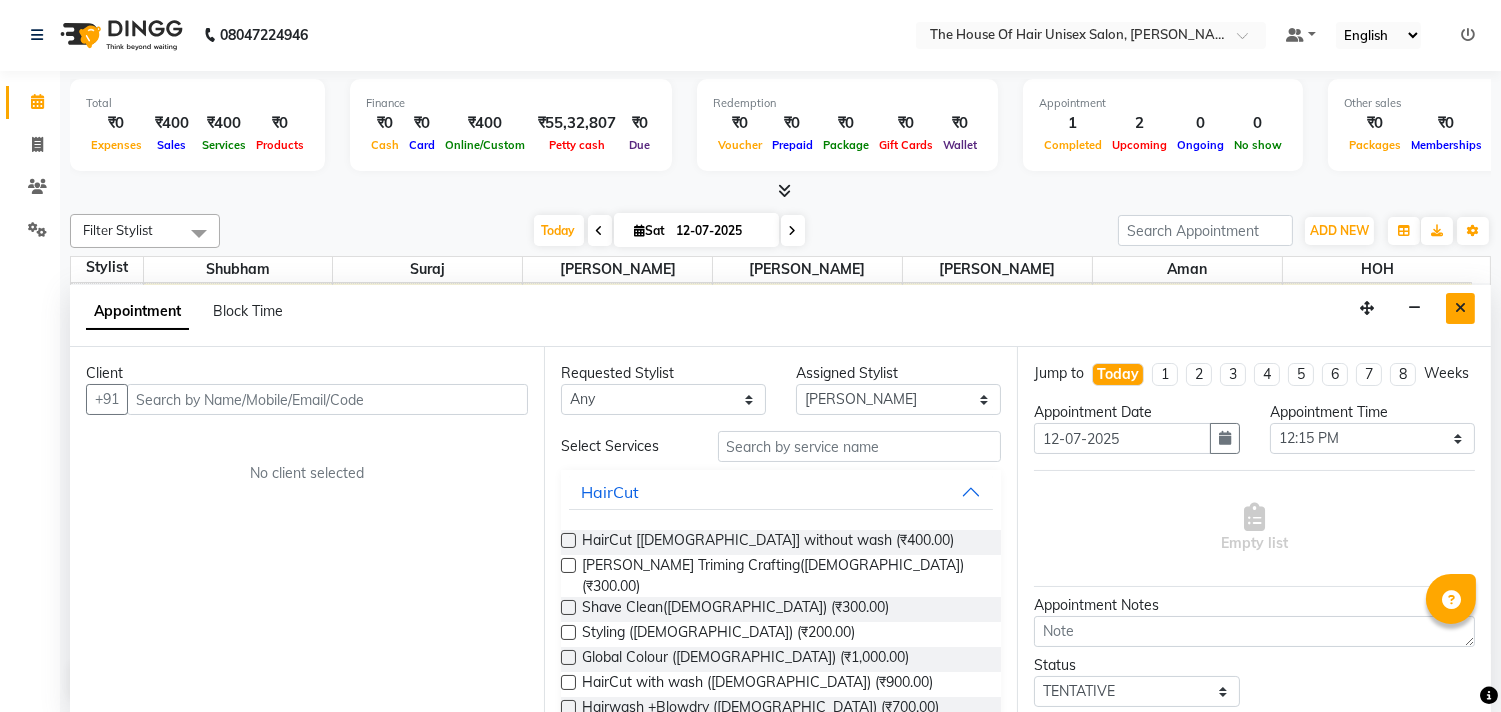 click at bounding box center (1460, 308) 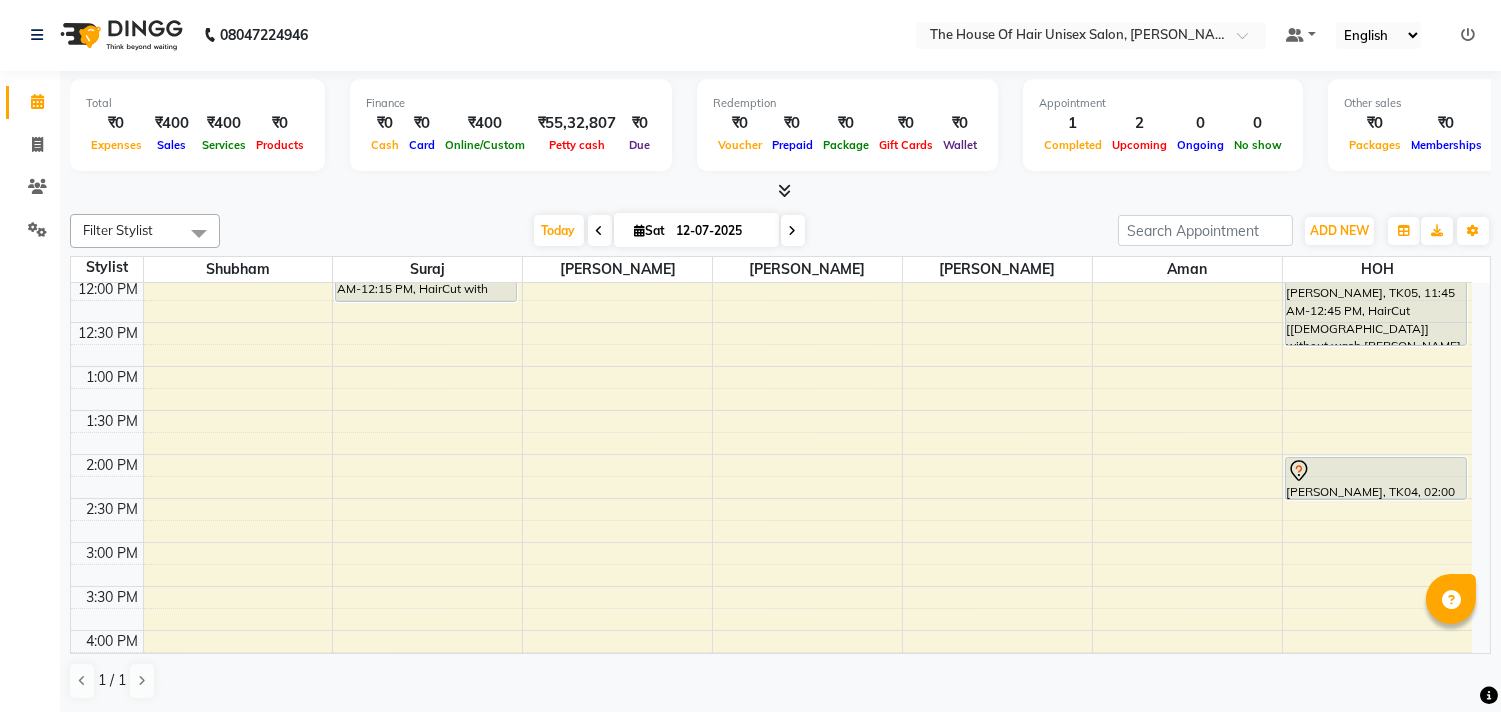scroll, scrollTop: 413, scrollLeft: 0, axis: vertical 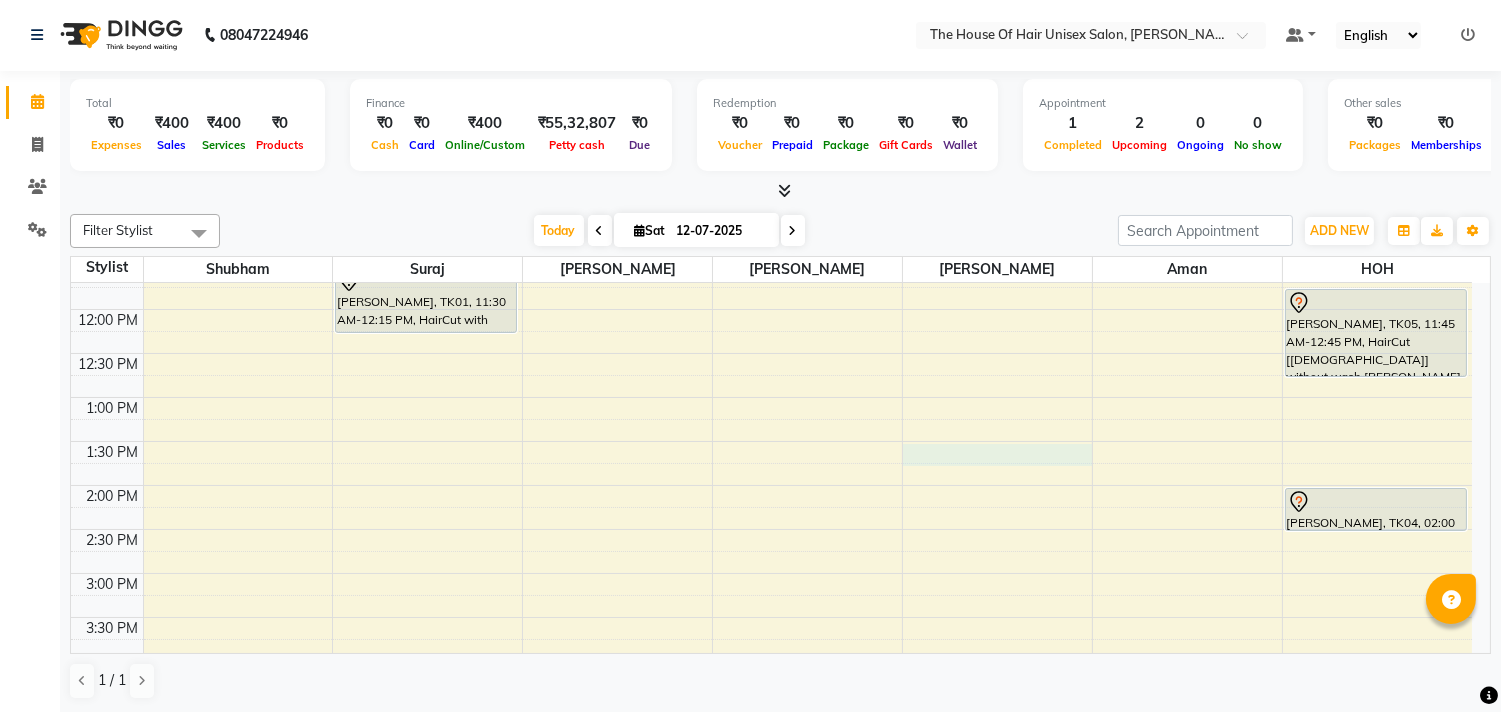 click on "7:00 AM 7:30 AM 8:00 AM 8:30 AM 9:00 AM 9:30 AM 10:00 AM 10:30 AM 11:00 AM 11:30 AM 12:00 PM 12:30 PM 1:00 PM 1:30 PM 2:00 PM 2:30 PM 3:00 PM 3:30 PM 4:00 PM 4:30 PM 5:00 PM 5:30 PM 6:00 PM 6:30 PM 7:00 PM 7:30 PM 8:00 PM 8:30 PM 9:00 PM 9:30 PM             [PERSON_NAME], TK01, 11:30 AM-12:15 PM, HairCut with wash ([DEMOGRAPHIC_DATA])     [PERSON_NAME], TK03, 10:30 AM-11:00 AM, HairCut [[DEMOGRAPHIC_DATA]] without wash    [PERSON_NAME], TK02, 11:00 AM-11:30 AM, HairCut [[DEMOGRAPHIC_DATA]] without wash             [PERSON_NAME], TK05, 11:45 AM-12:45 PM, HairCut [[DEMOGRAPHIC_DATA]] without wash,[PERSON_NAME] Triming Crafting([DEMOGRAPHIC_DATA])             [PERSON_NAME], TK04, 02:00 PM-02:30 PM, Haircut without wash ([DEMOGRAPHIC_DATA])" at bounding box center (771, 529) 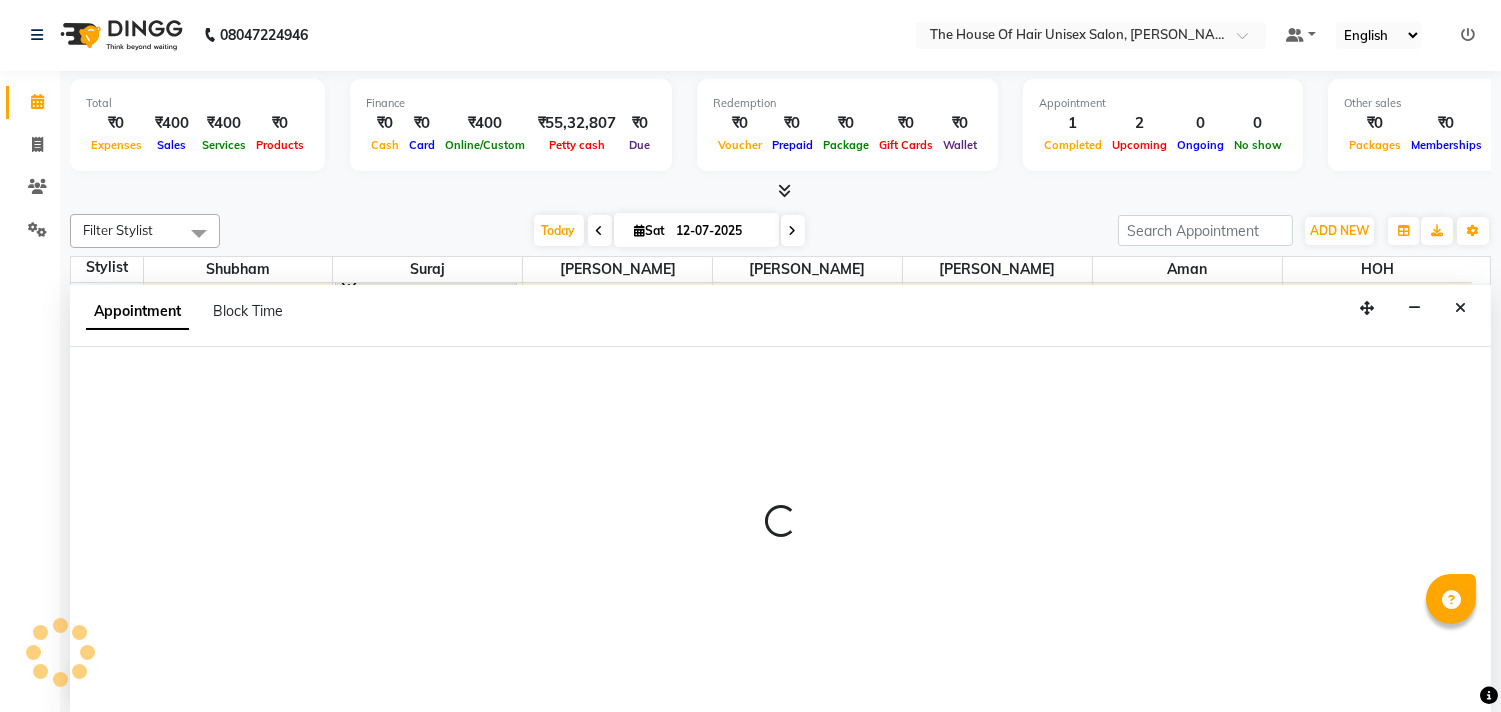 select on "42814" 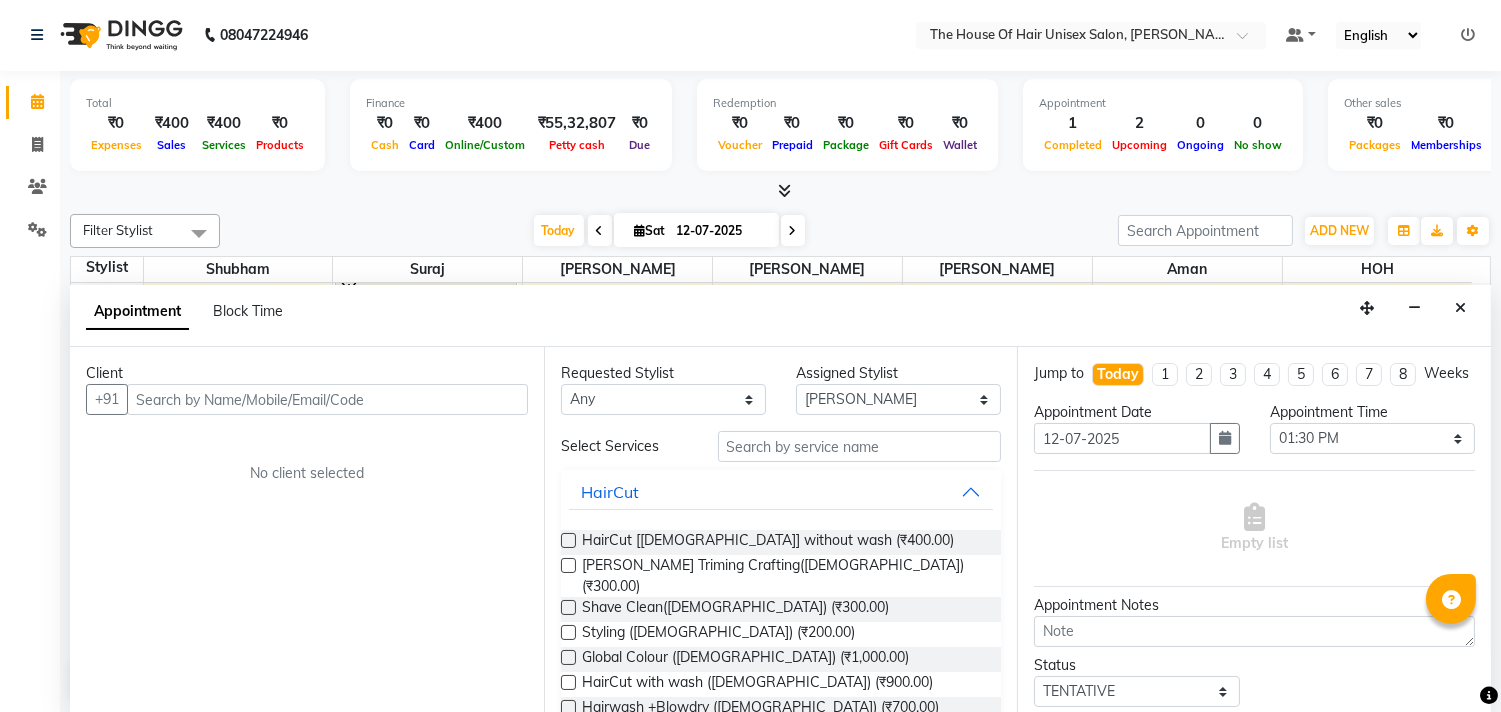 click at bounding box center [327, 399] 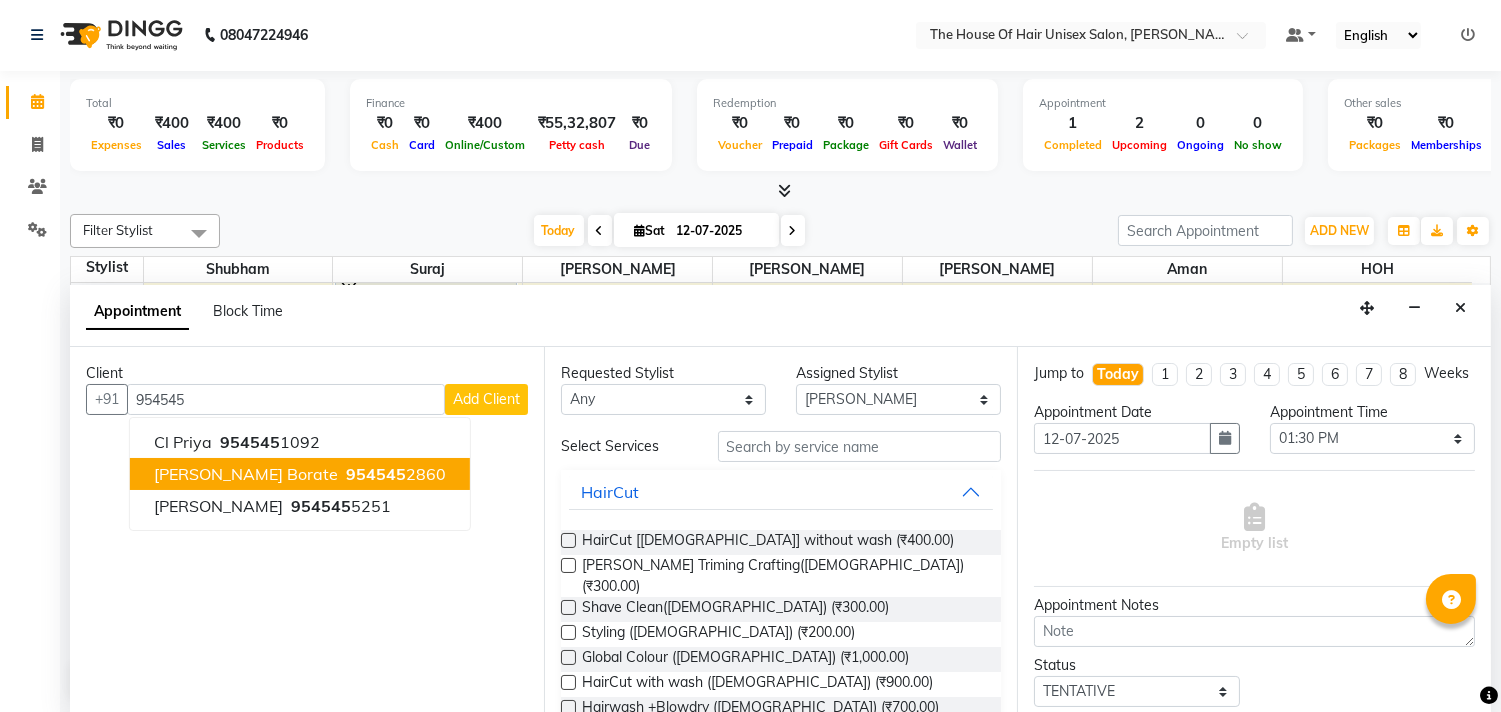 click on "[PERSON_NAME] Borate" at bounding box center [246, 474] 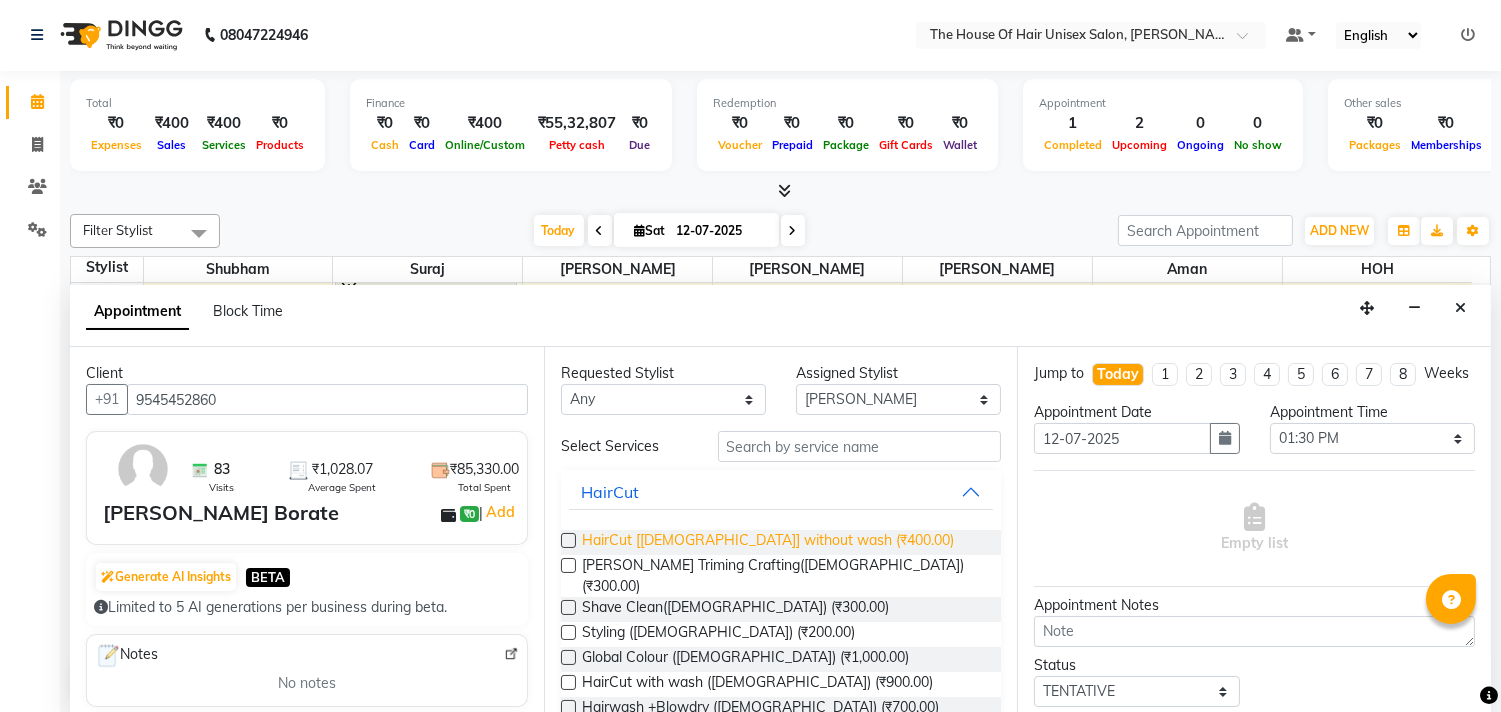 type on "9545452860" 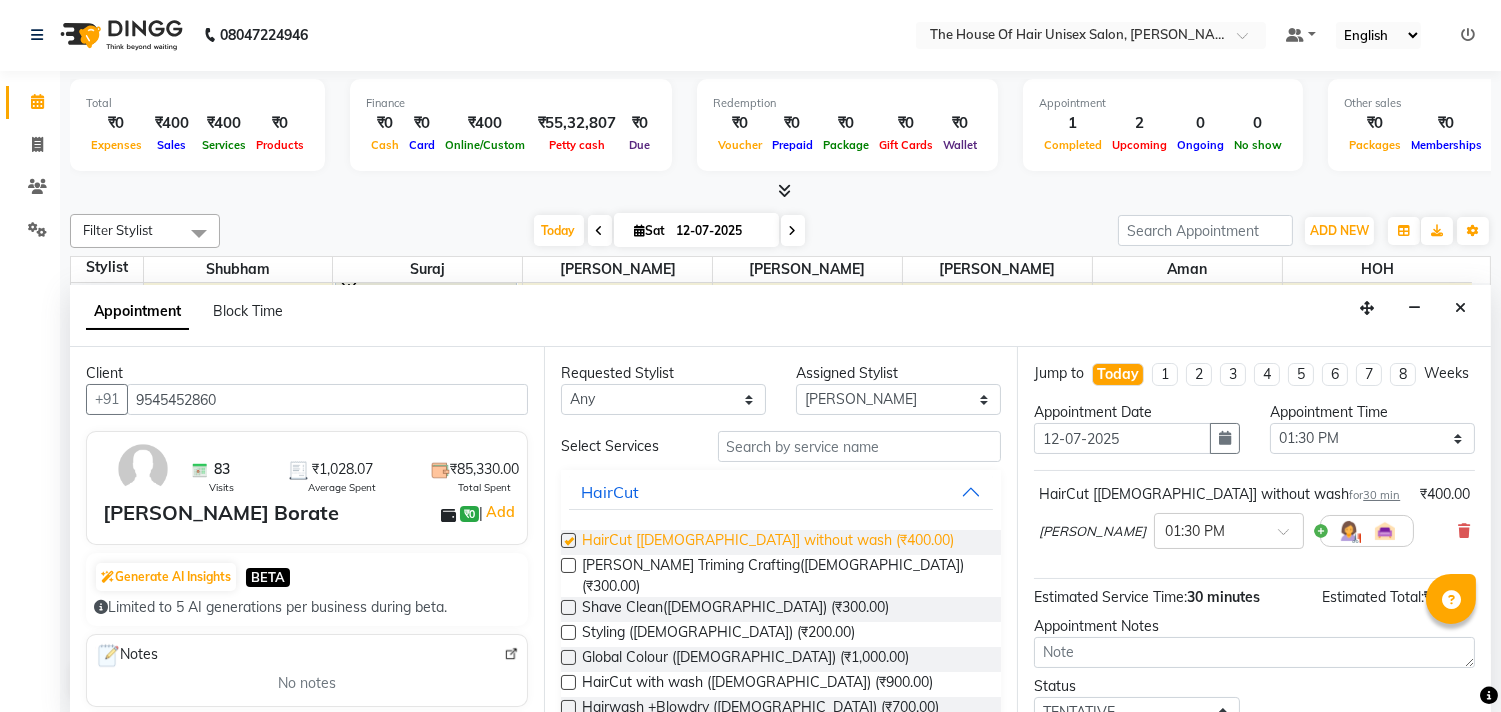 checkbox on "false" 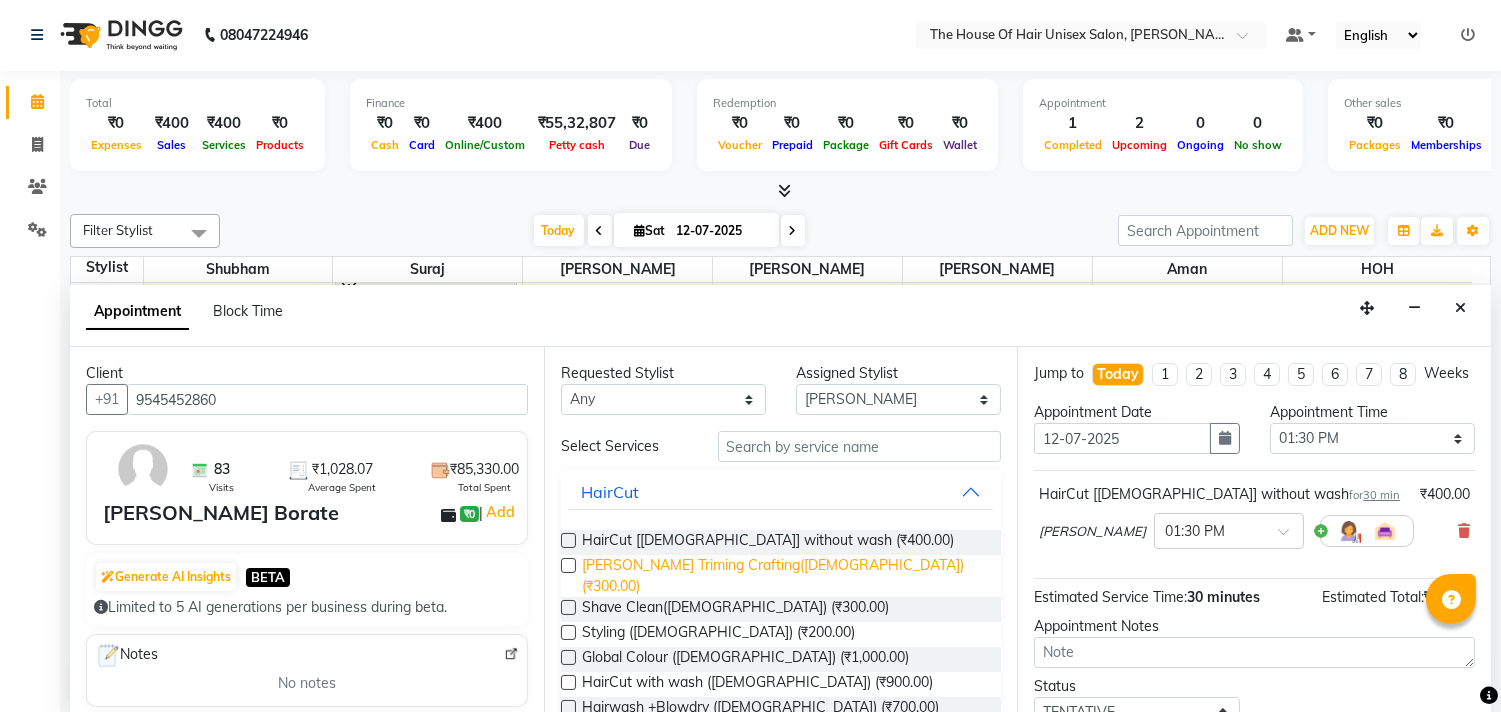 click on "[PERSON_NAME] Triming Crafting([DEMOGRAPHIC_DATA]) (₹300.00)" at bounding box center (784, 576) 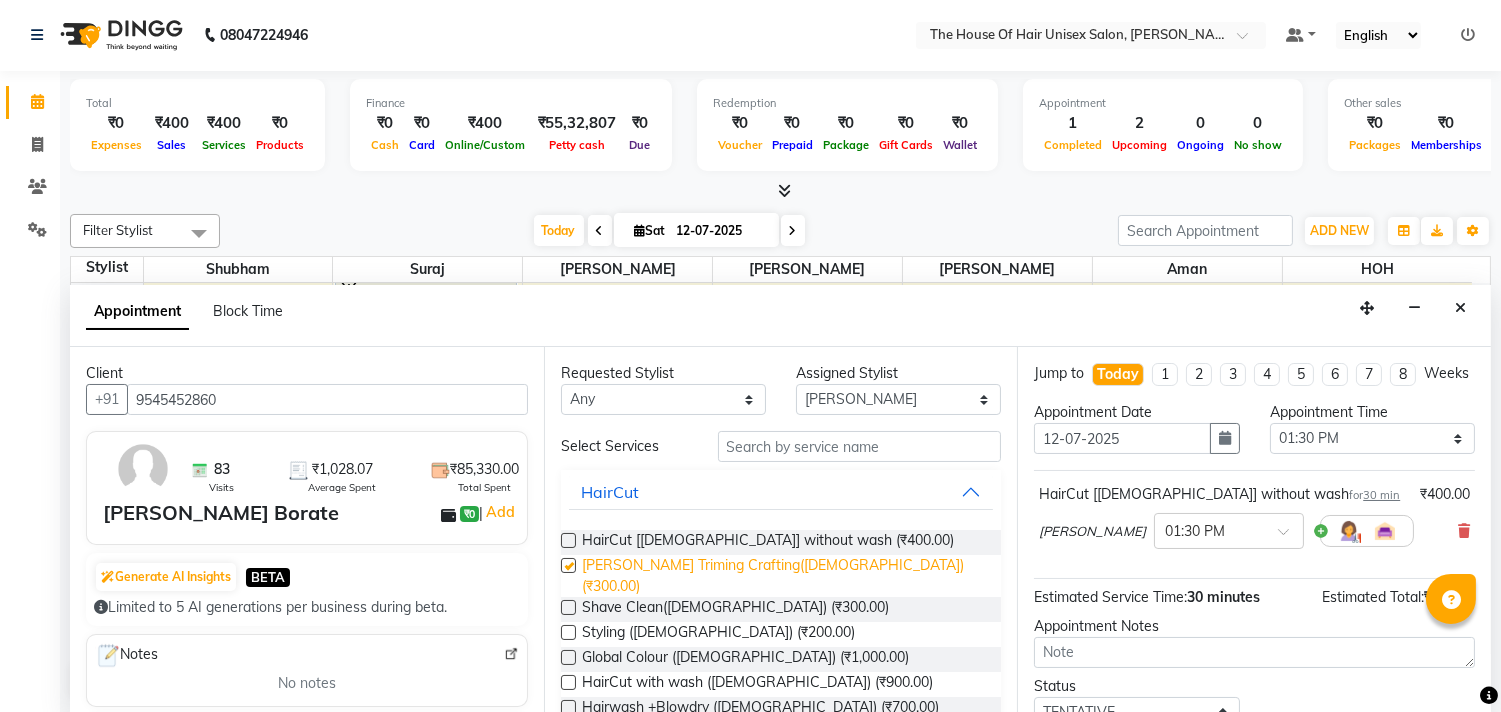 checkbox on "false" 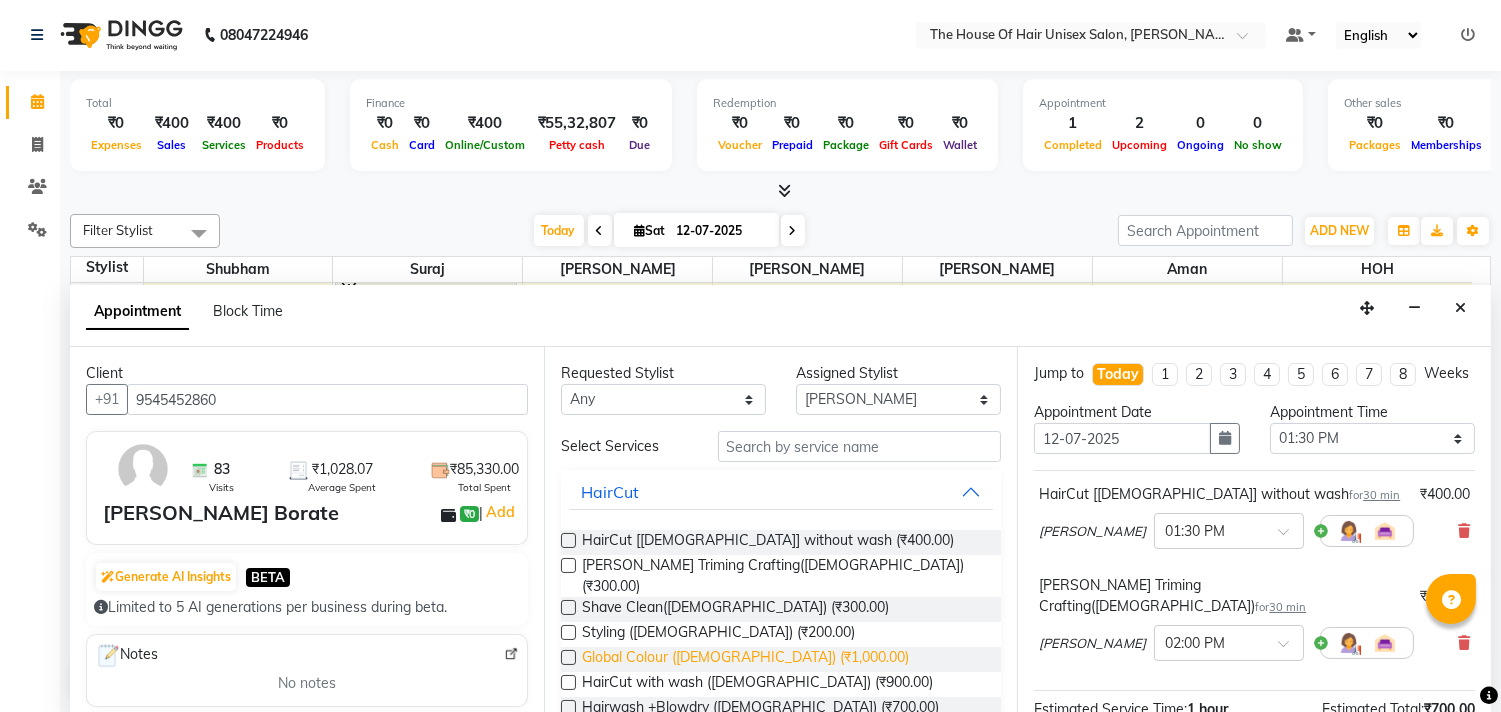 click on "Global Colour ([DEMOGRAPHIC_DATA]) (₹1,000.00)" at bounding box center (745, 659) 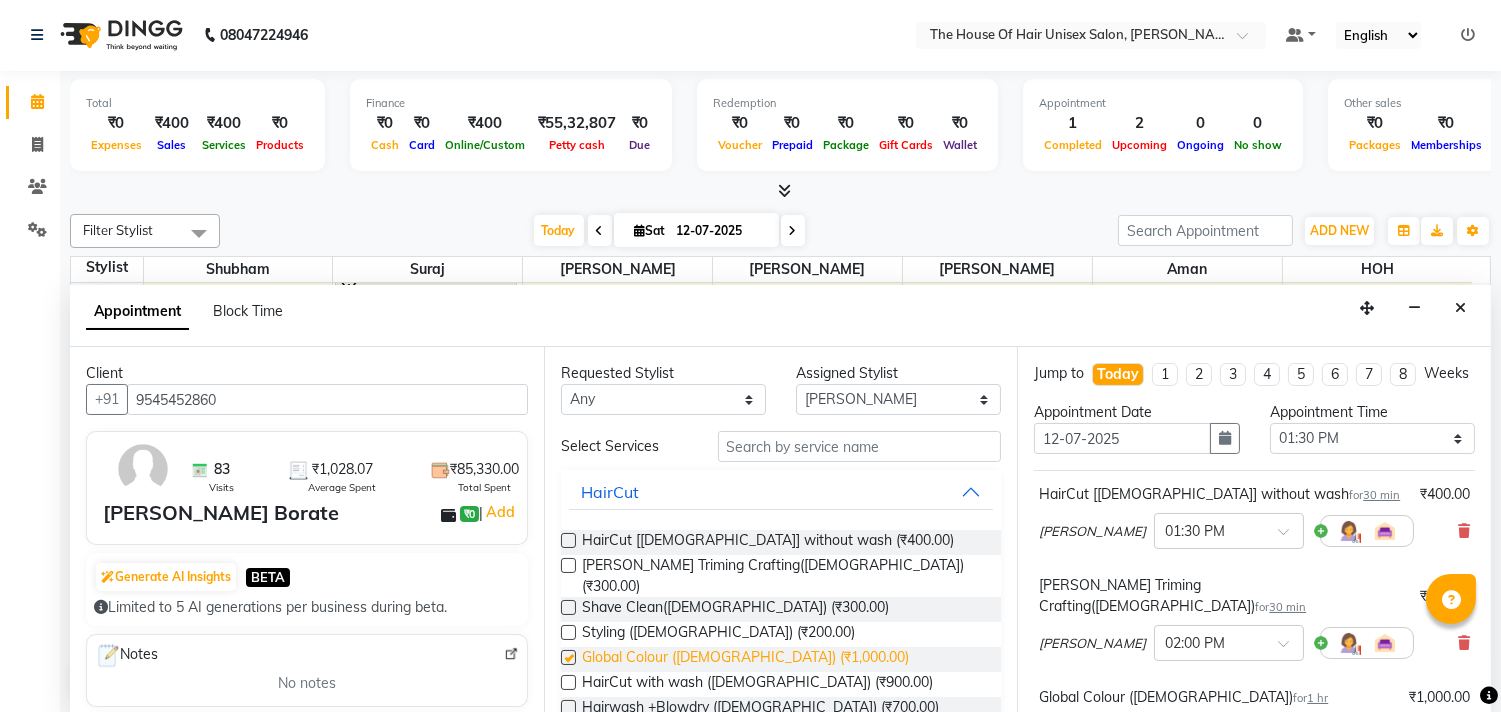 checkbox on "false" 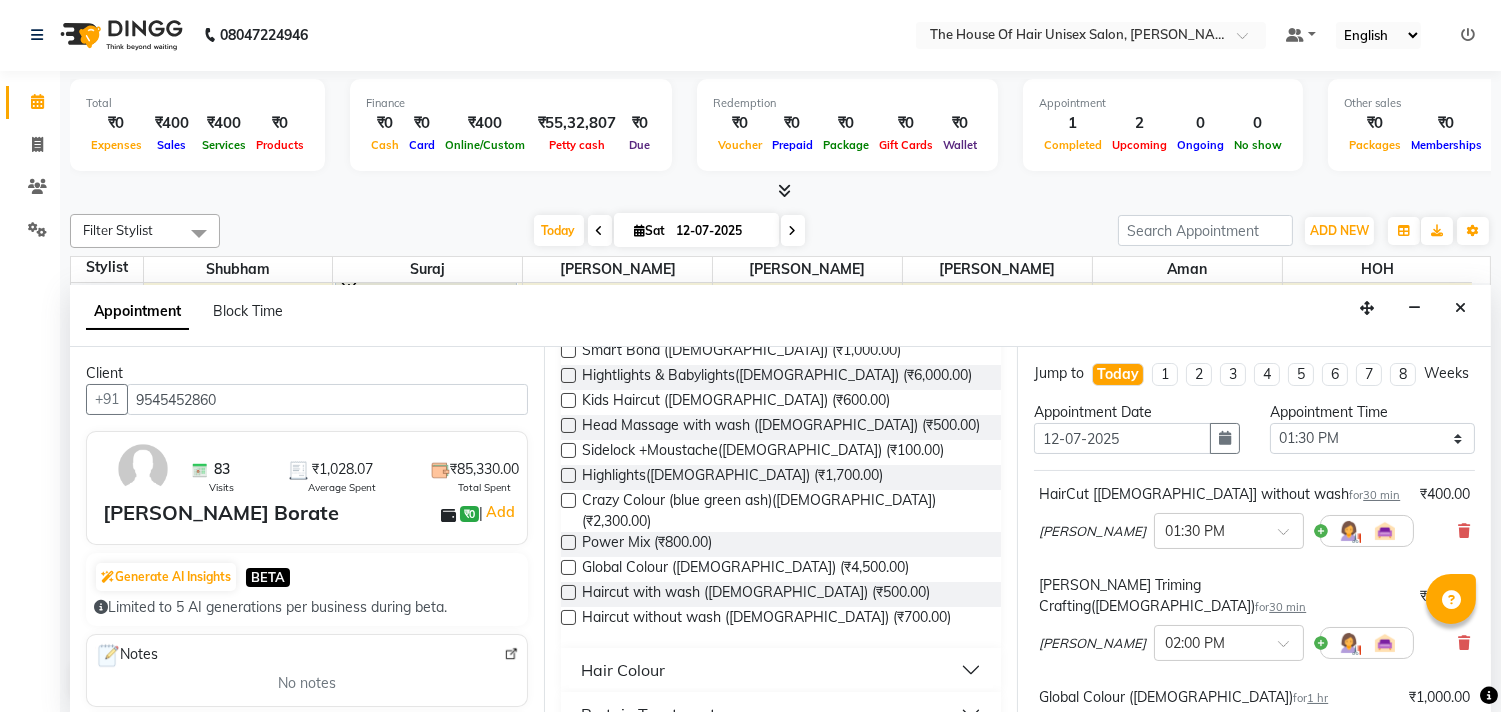 scroll, scrollTop: 818, scrollLeft: 0, axis: vertical 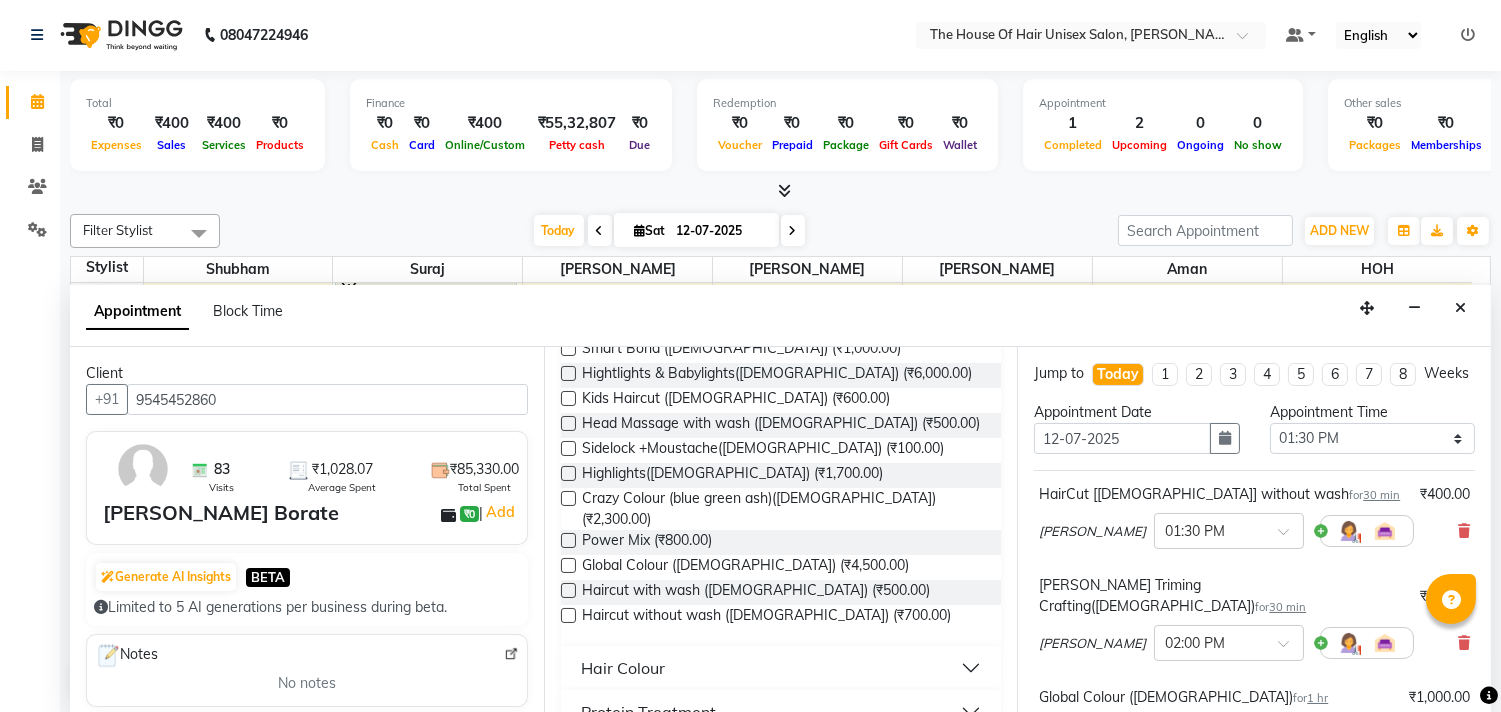 click on "Hair Colour" at bounding box center (623, 668) 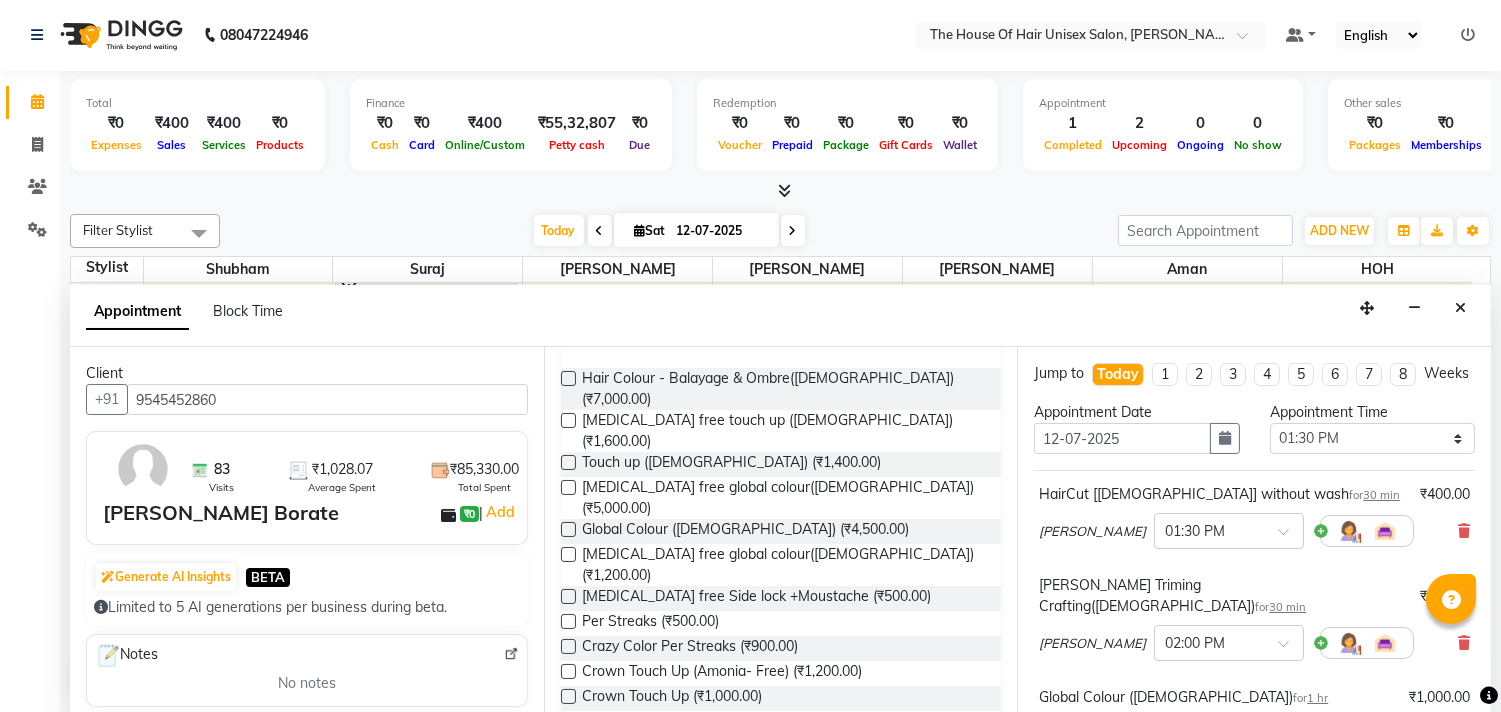 scroll, scrollTop: 1184, scrollLeft: 0, axis: vertical 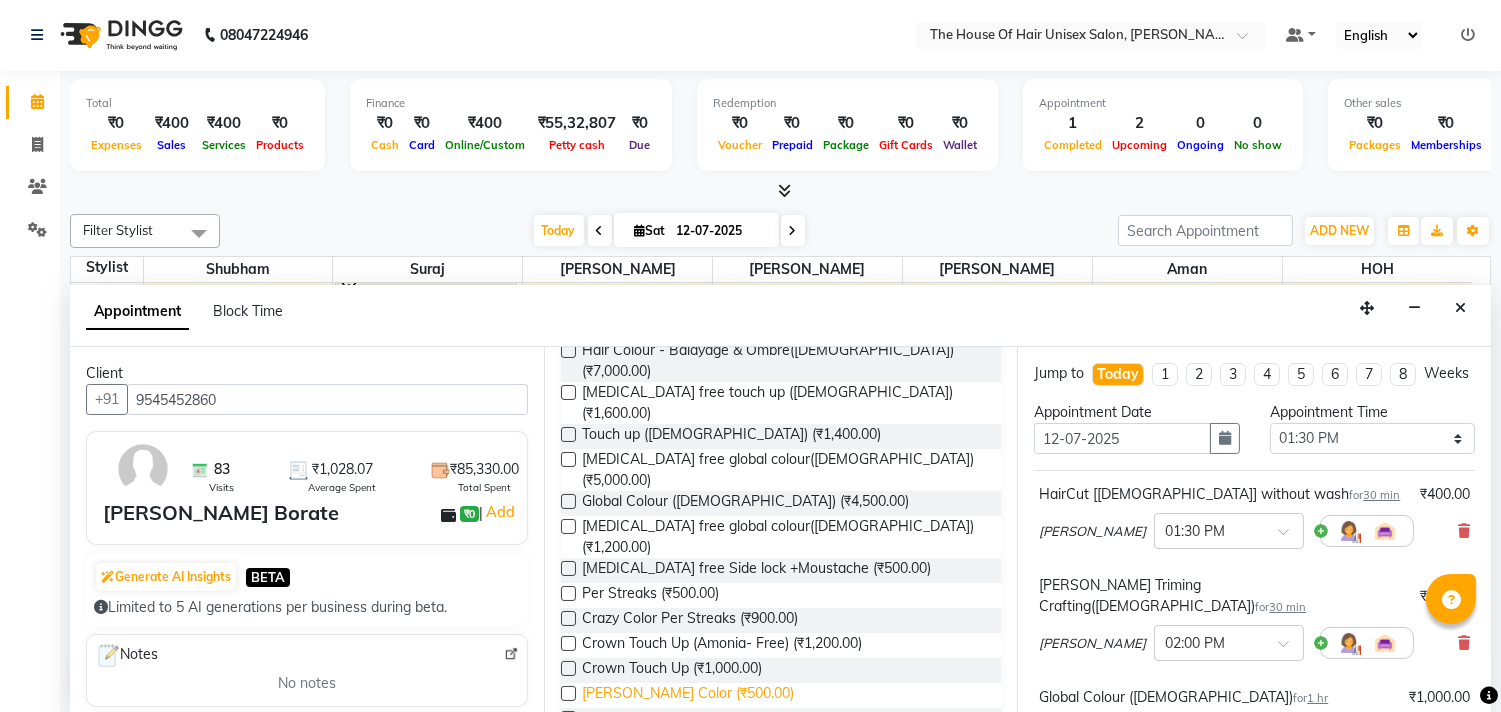 click on "[PERSON_NAME] Color (₹500.00)" at bounding box center [688, 695] 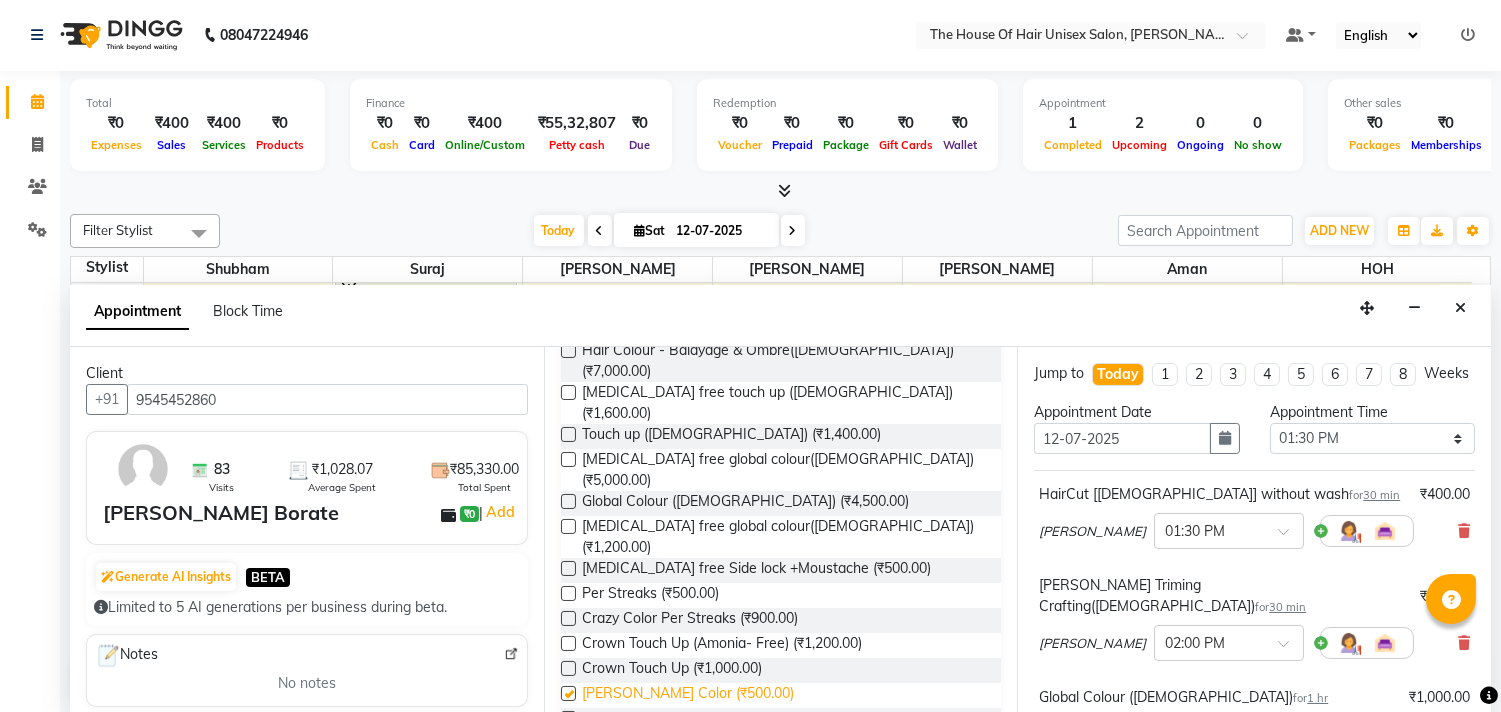 checkbox on "false" 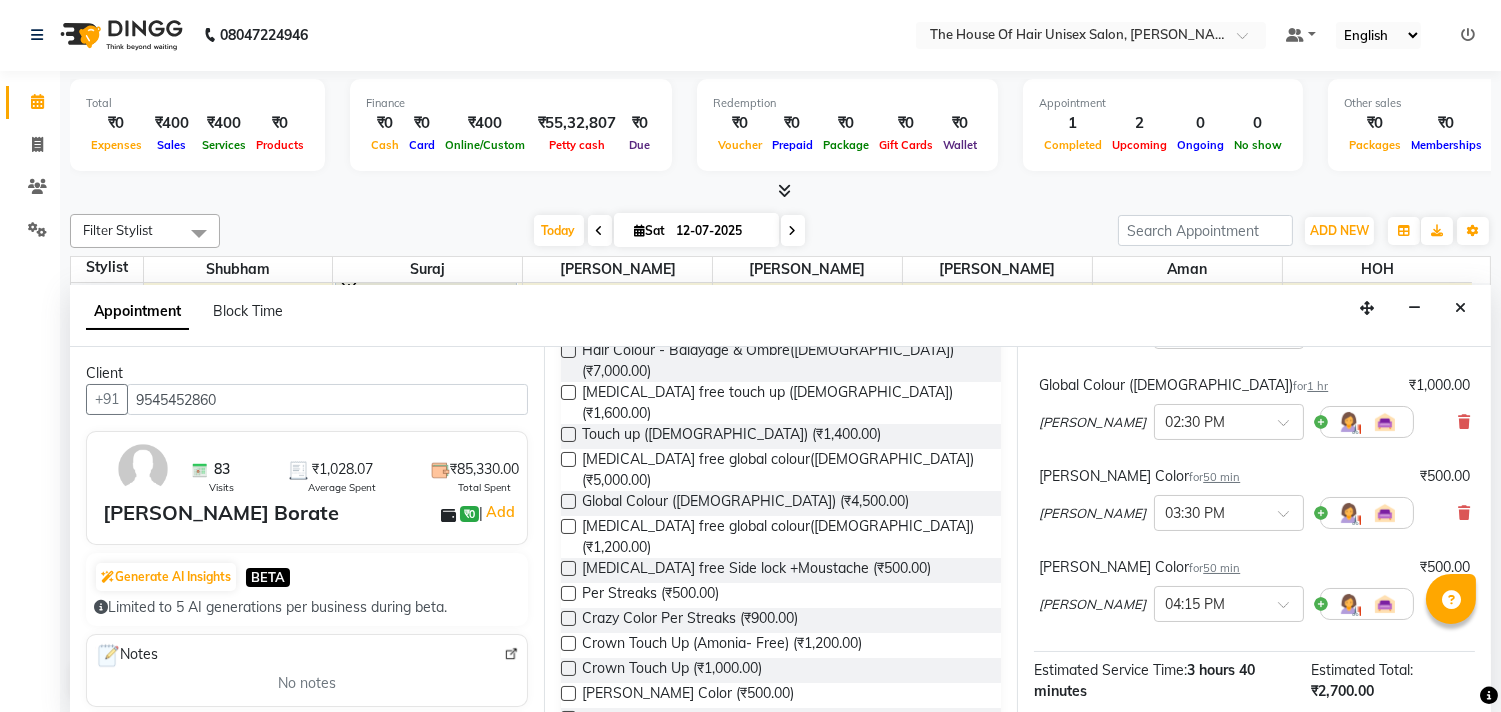 scroll, scrollTop: 314, scrollLeft: 0, axis: vertical 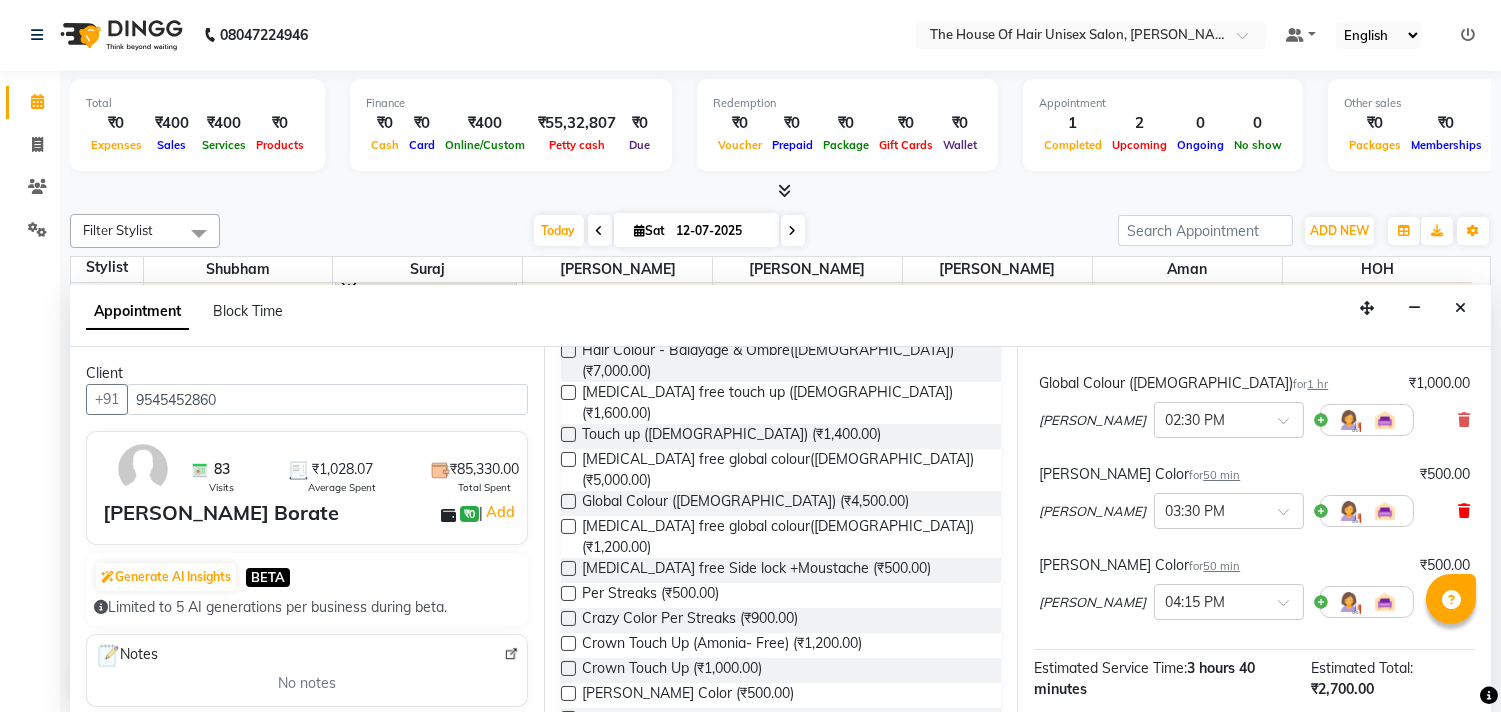 click at bounding box center [1464, 511] 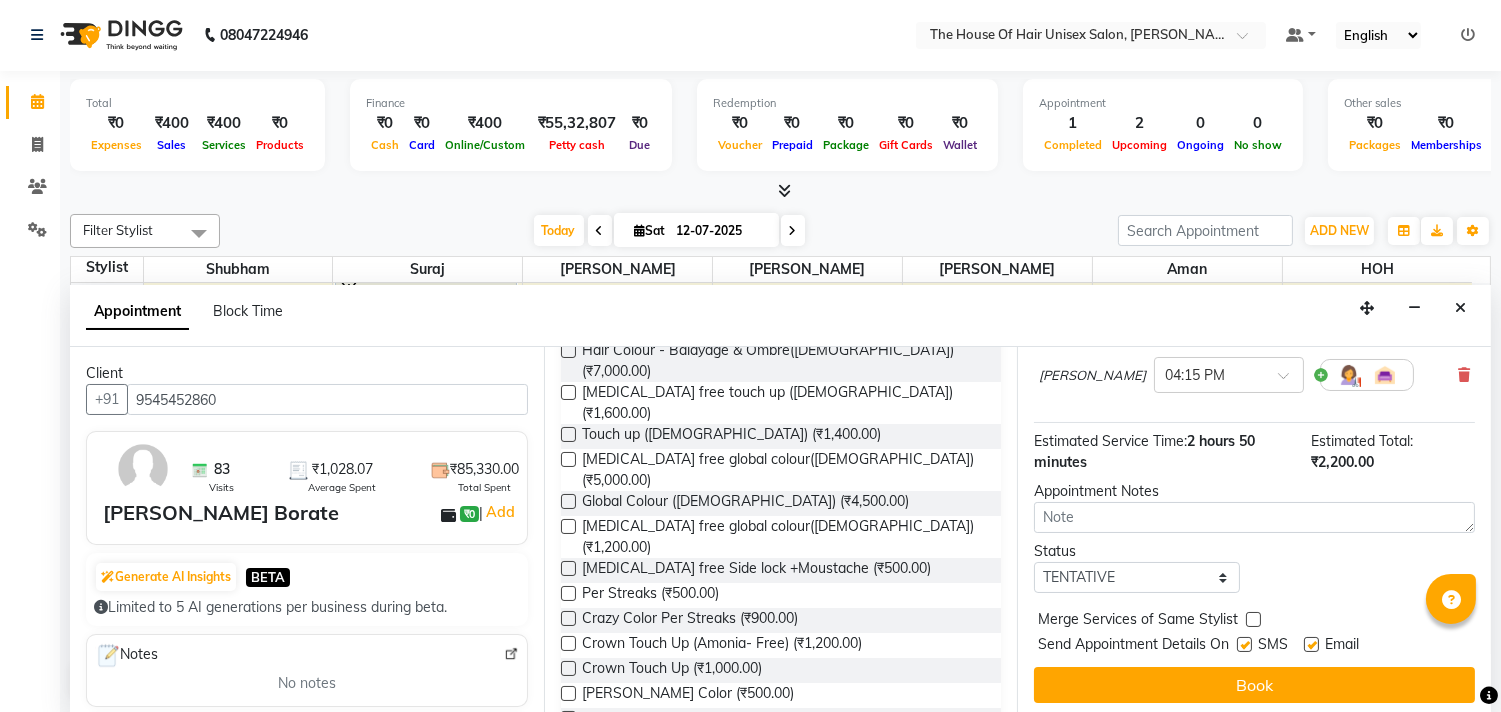 scroll, scrollTop: 454, scrollLeft: 0, axis: vertical 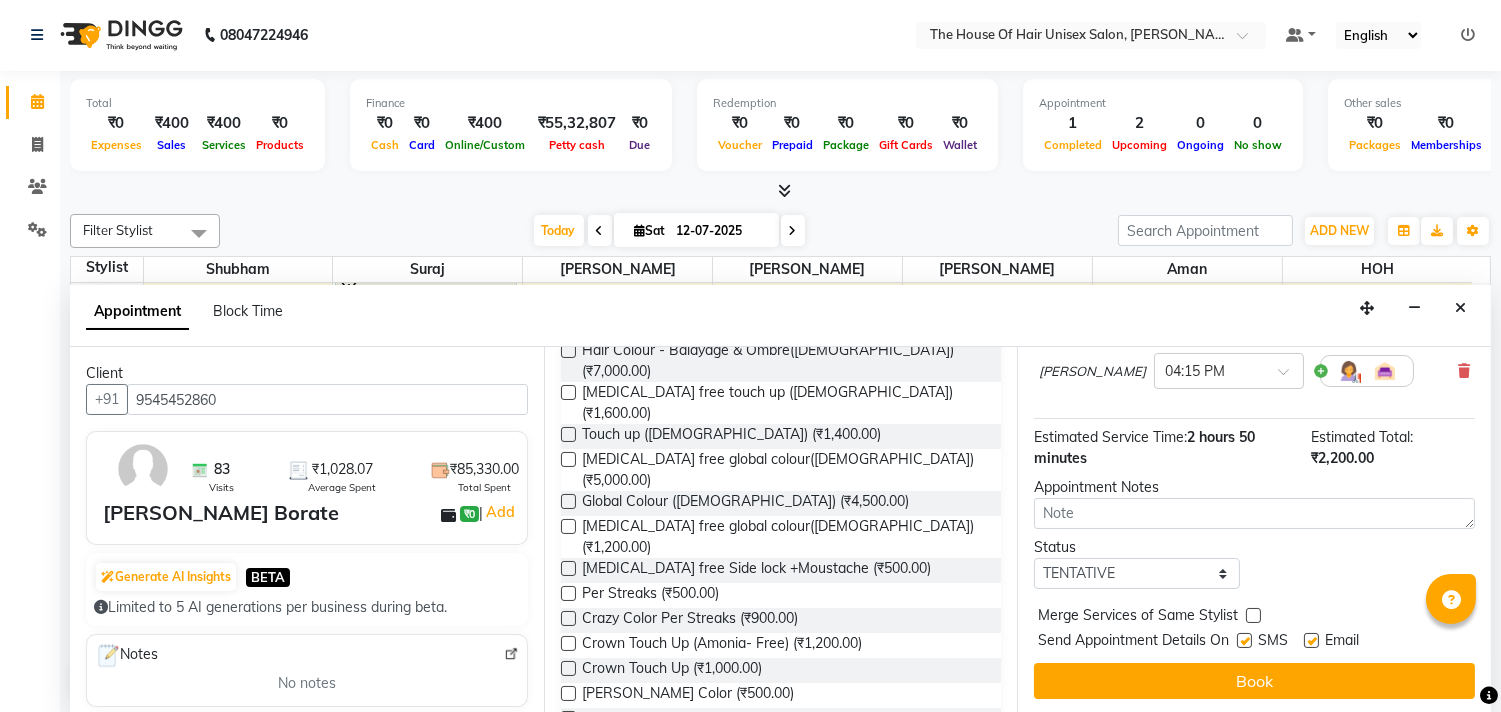 click at bounding box center [1253, 615] 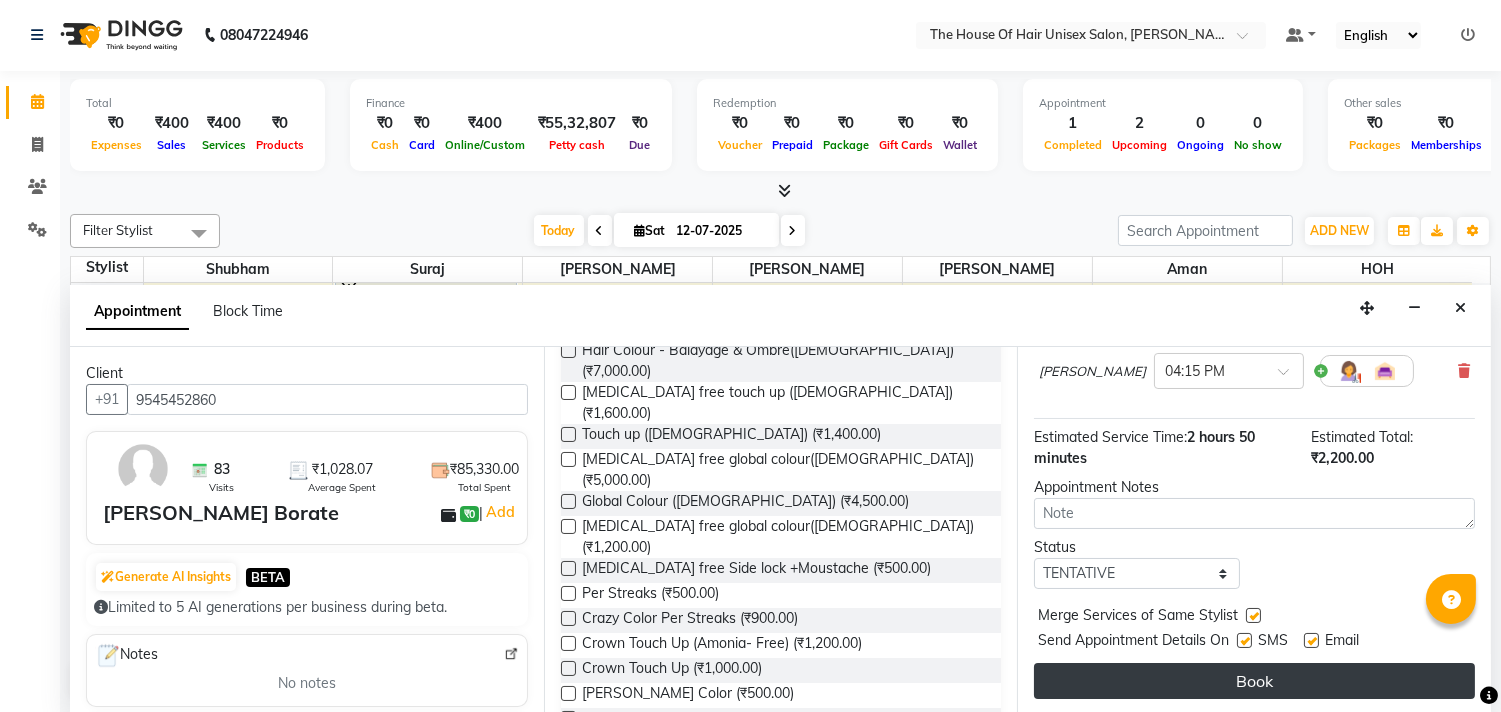 click on "Book" at bounding box center [1254, 681] 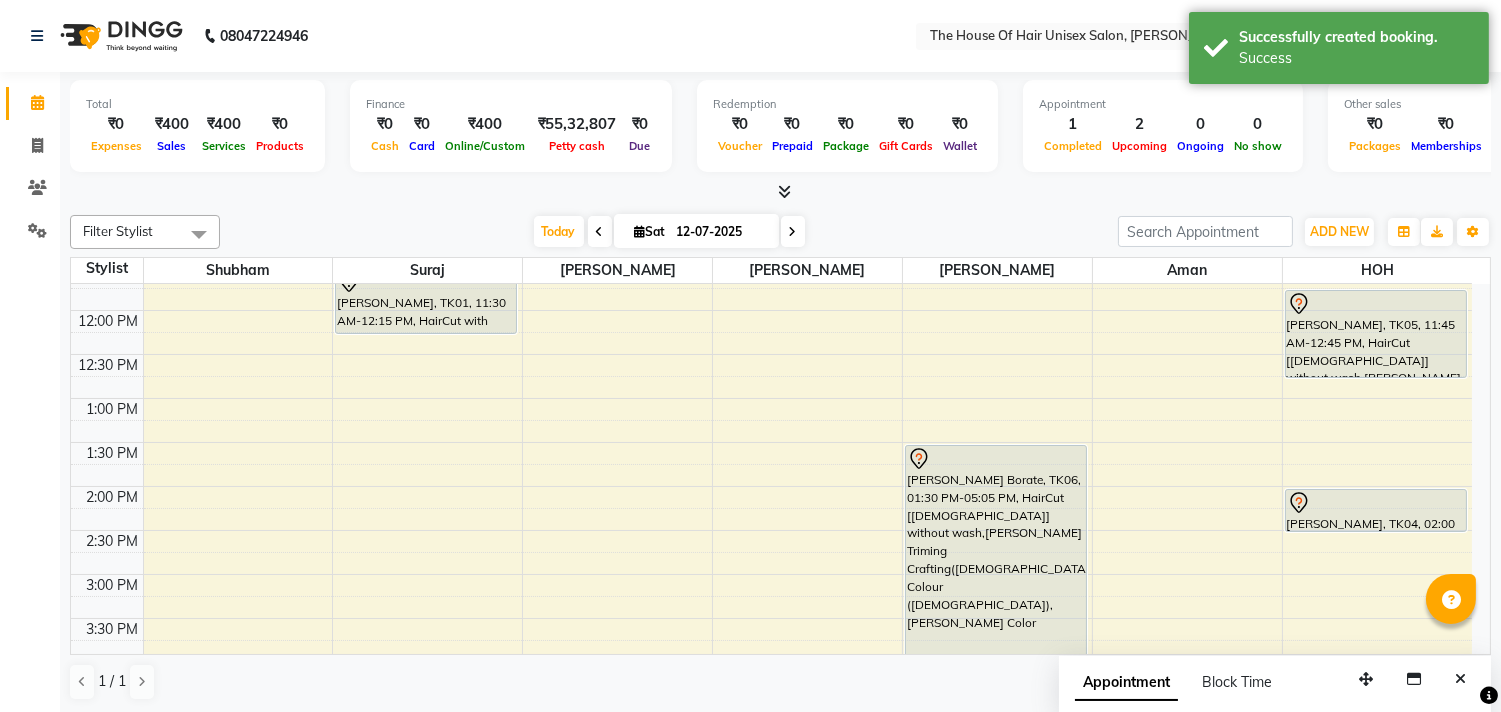 scroll, scrollTop: 1, scrollLeft: 0, axis: vertical 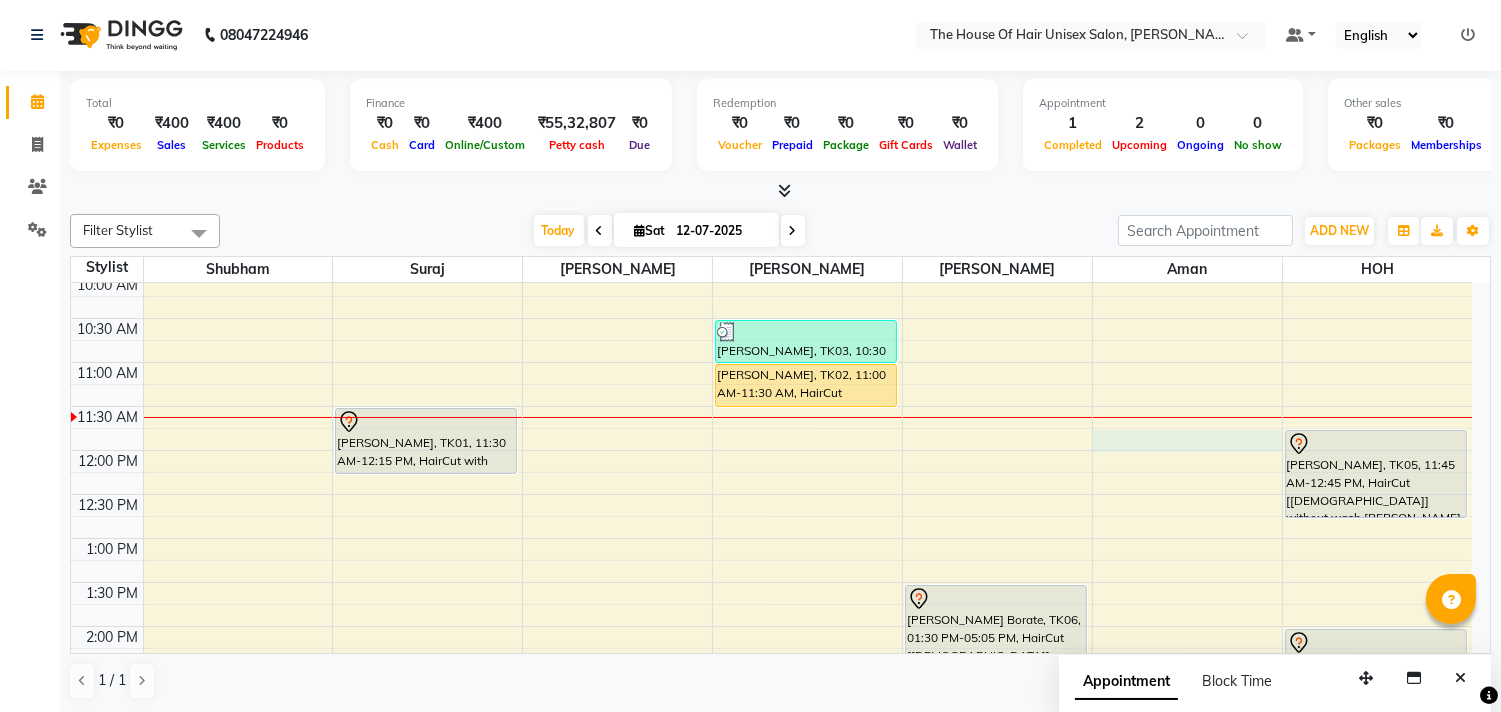 click on "7:00 AM 7:30 AM 8:00 AM 8:30 AM 9:00 AM 9:30 AM 10:00 AM 10:30 AM 11:00 AM 11:30 AM 12:00 PM 12:30 PM 1:00 PM 1:30 PM 2:00 PM 2:30 PM 3:00 PM 3:30 PM 4:00 PM 4:30 PM 5:00 PM 5:30 PM 6:00 PM 6:30 PM 7:00 PM 7:30 PM 8:00 PM 8:30 PM 9:00 PM 9:30 PM             [GEOGRAPHIC_DATA], TK01, 11:30 AM-12:15 PM, HairCut with wash ([DEMOGRAPHIC_DATA])     [PERSON_NAME], TK03, 10:30 AM-11:00 AM, HairCut [[DEMOGRAPHIC_DATA]] without wash    [PERSON_NAME], TK02, 11:00 AM-11:30 AM, HairCut [[DEMOGRAPHIC_DATA]] without wash             [PERSON_NAME] Borate, TK06, 01:30 PM-05:05 PM, HairCut [[DEMOGRAPHIC_DATA]] without wash,[PERSON_NAME] Triming Crafting([DEMOGRAPHIC_DATA]),Global Colour ([DEMOGRAPHIC_DATA]),[PERSON_NAME] Color             [PERSON_NAME], TK05, 11:45 AM-12:45 PM, HairCut [[DEMOGRAPHIC_DATA]] without wash,[PERSON_NAME] Triming Crafting([DEMOGRAPHIC_DATA])             [PERSON_NAME], TK04, 02:00 PM-02:30 PM, Haircut without wash ([DEMOGRAPHIC_DATA])" at bounding box center [771, 670] 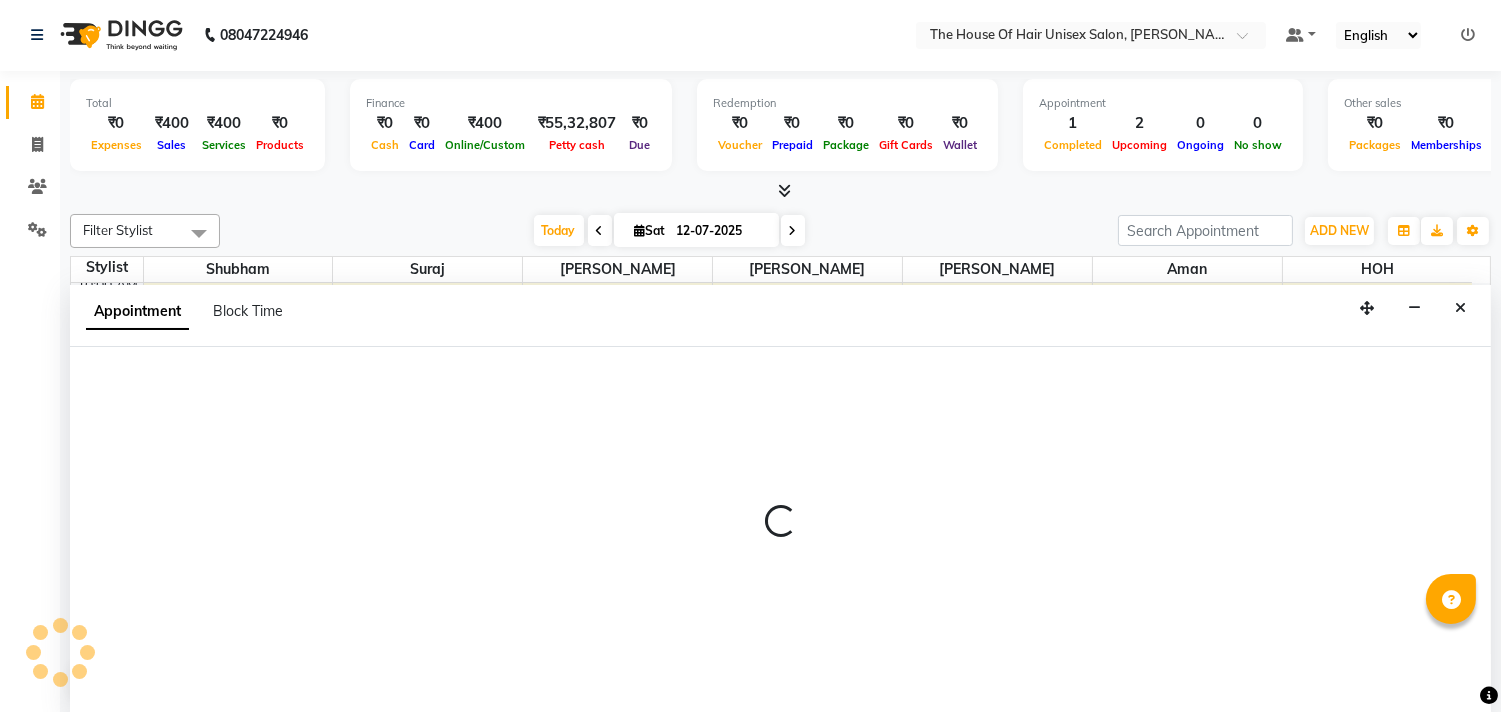 select on "68981" 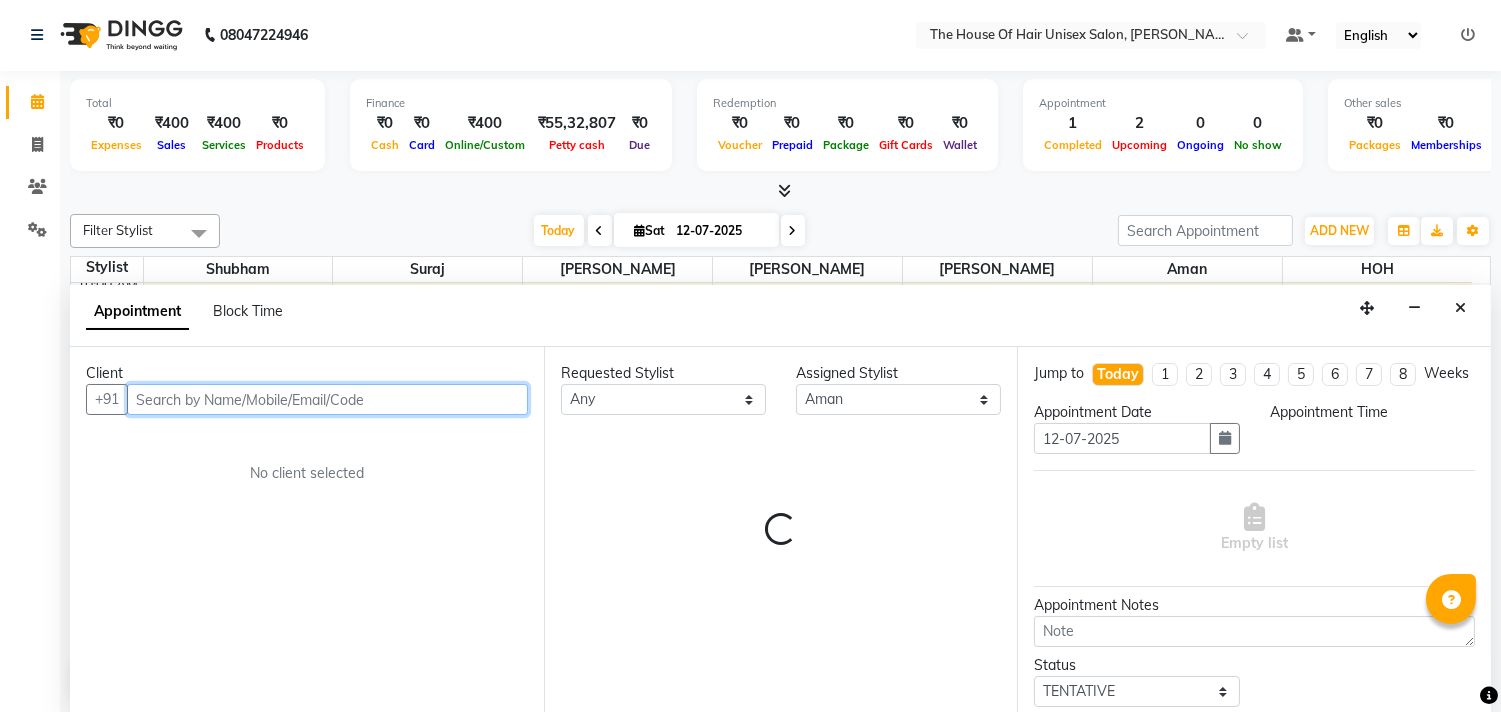 select on "705" 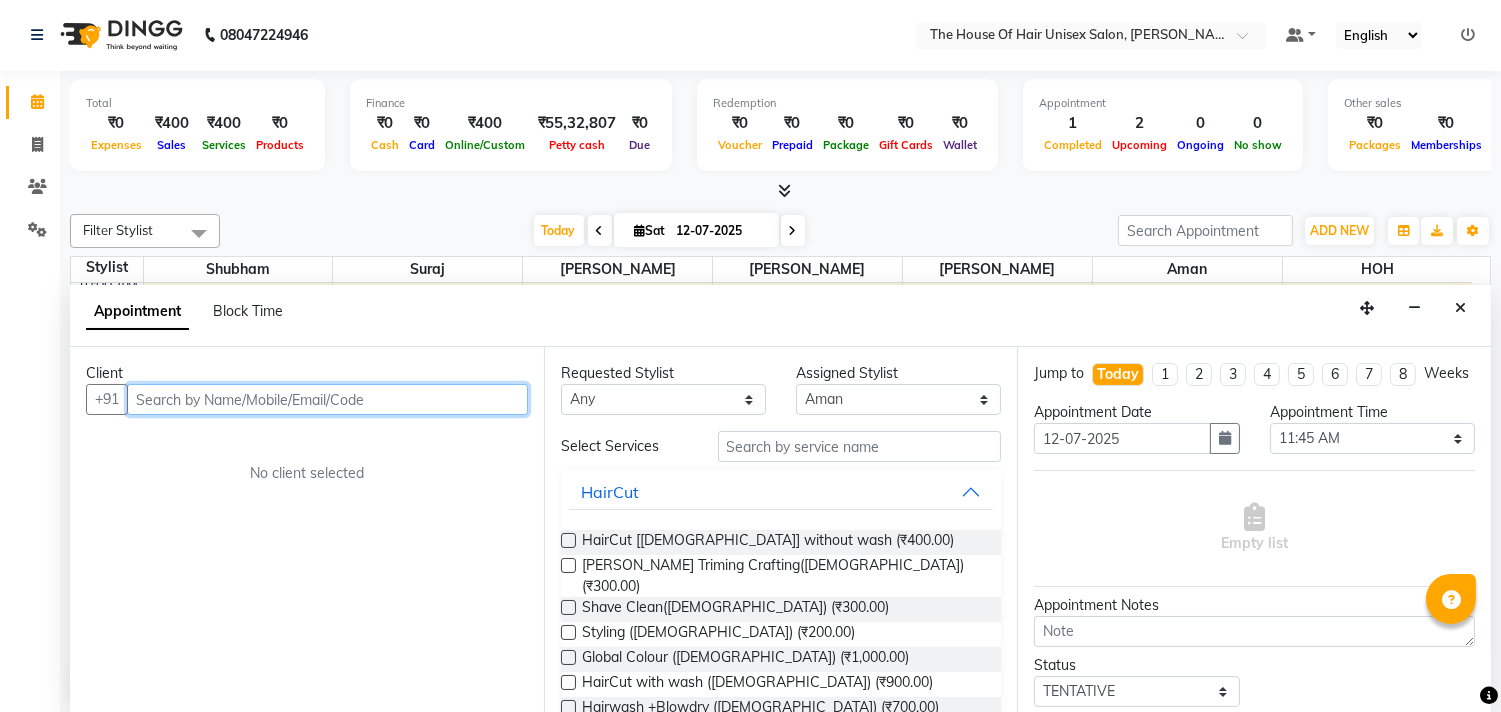 click at bounding box center (327, 399) 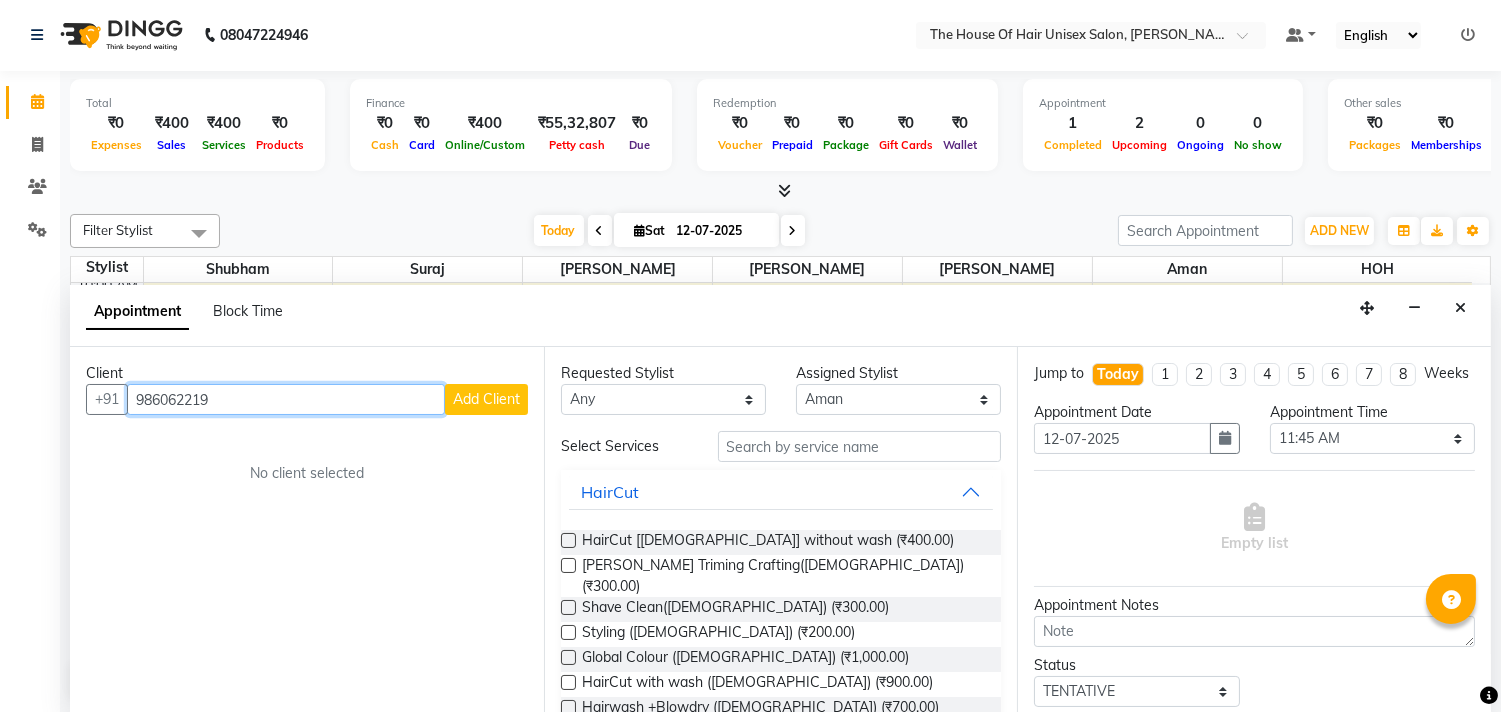 type on "986062219" 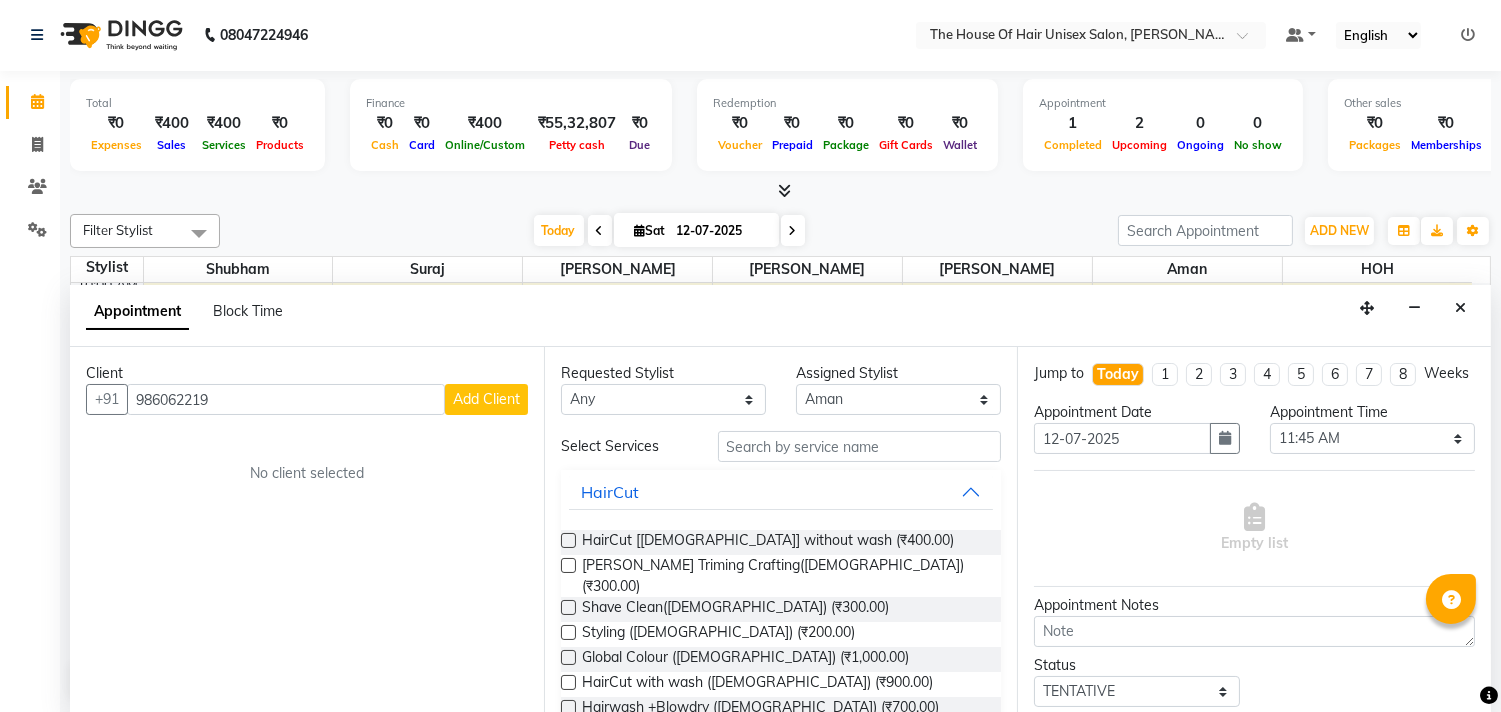 click on "Add Client" at bounding box center (486, 399) 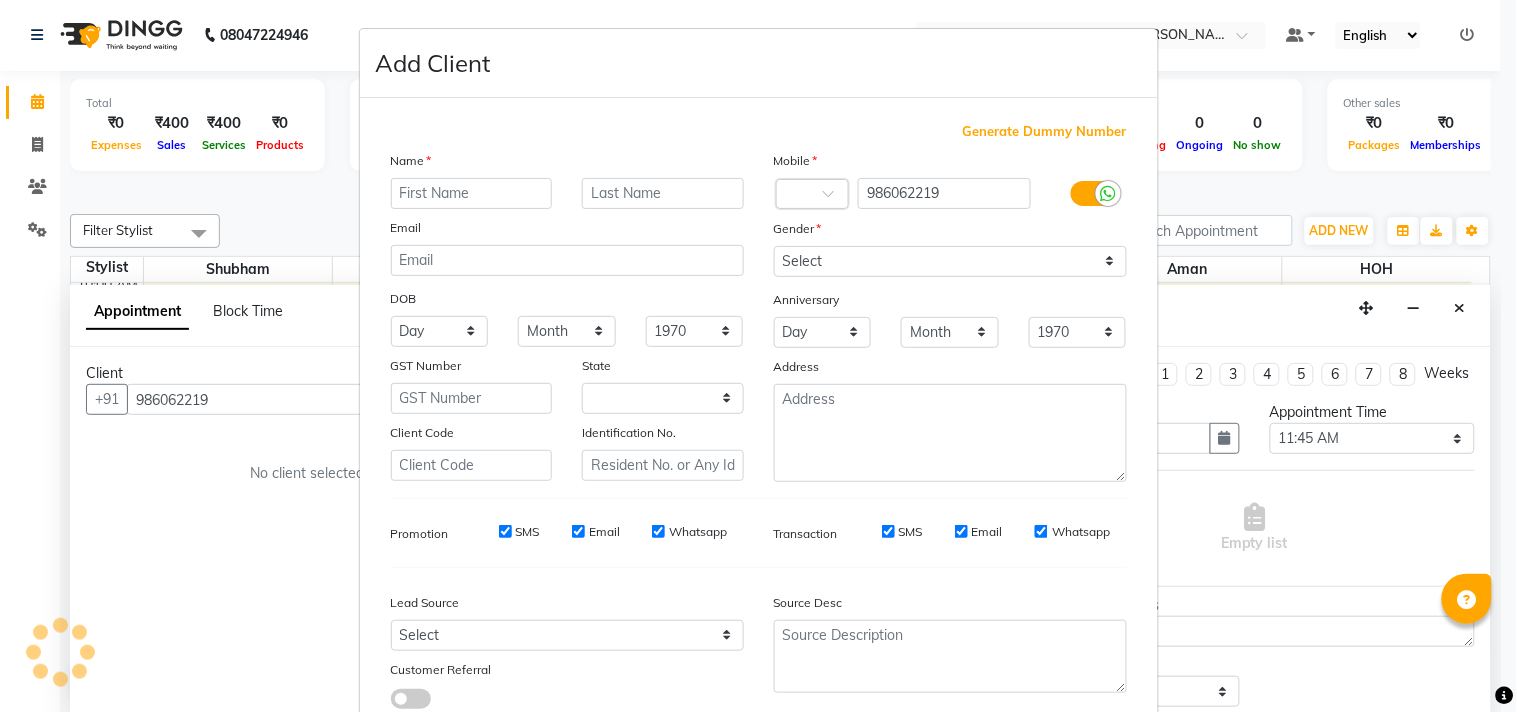select on "22" 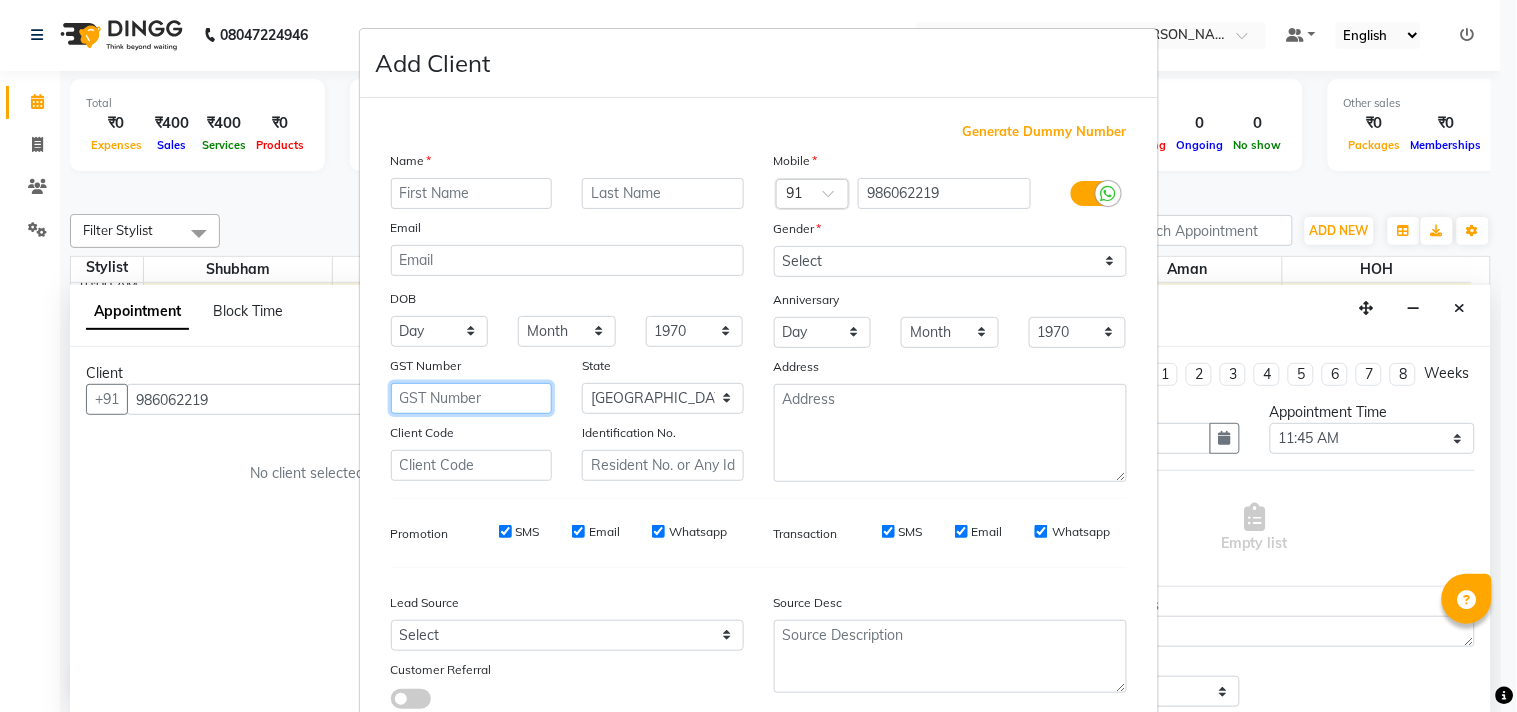 click at bounding box center [472, 398] 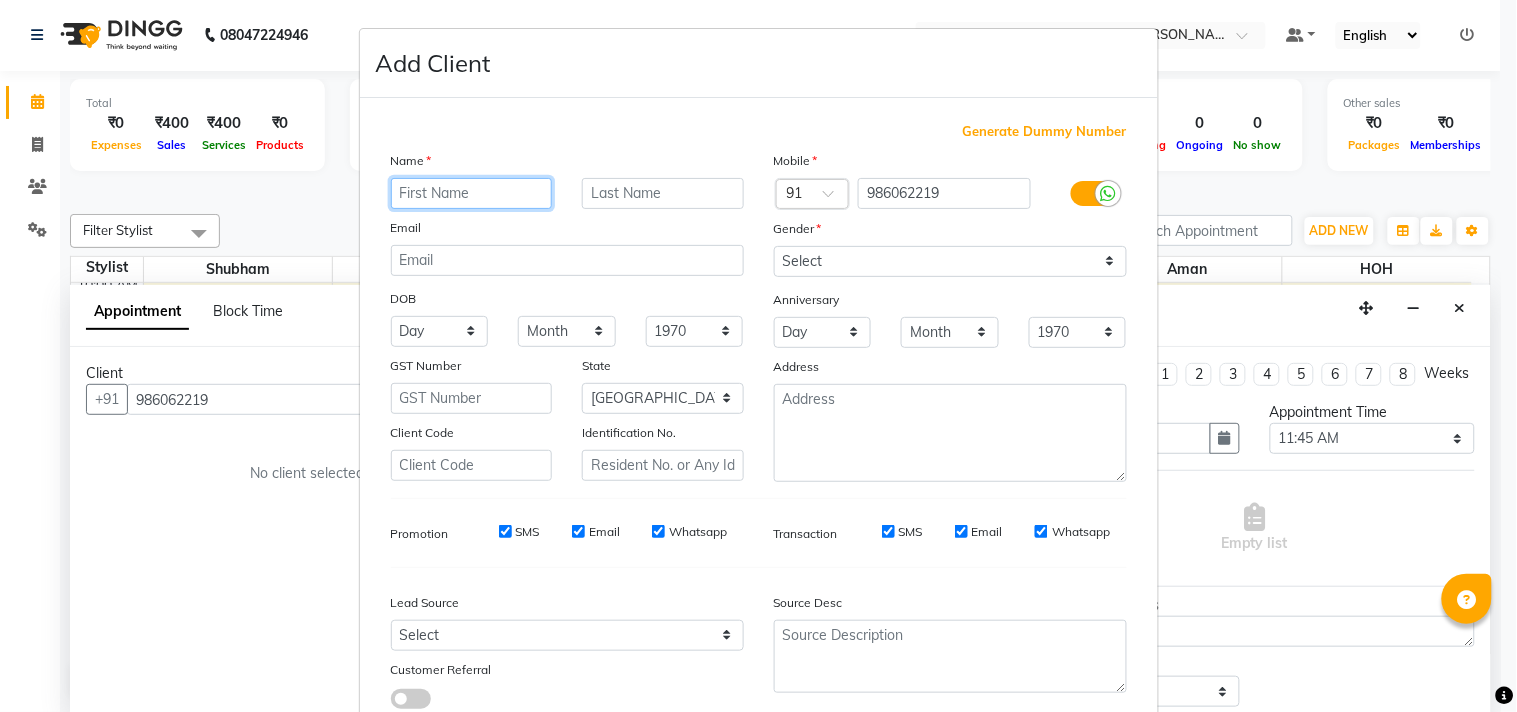 click at bounding box center (472, 193) 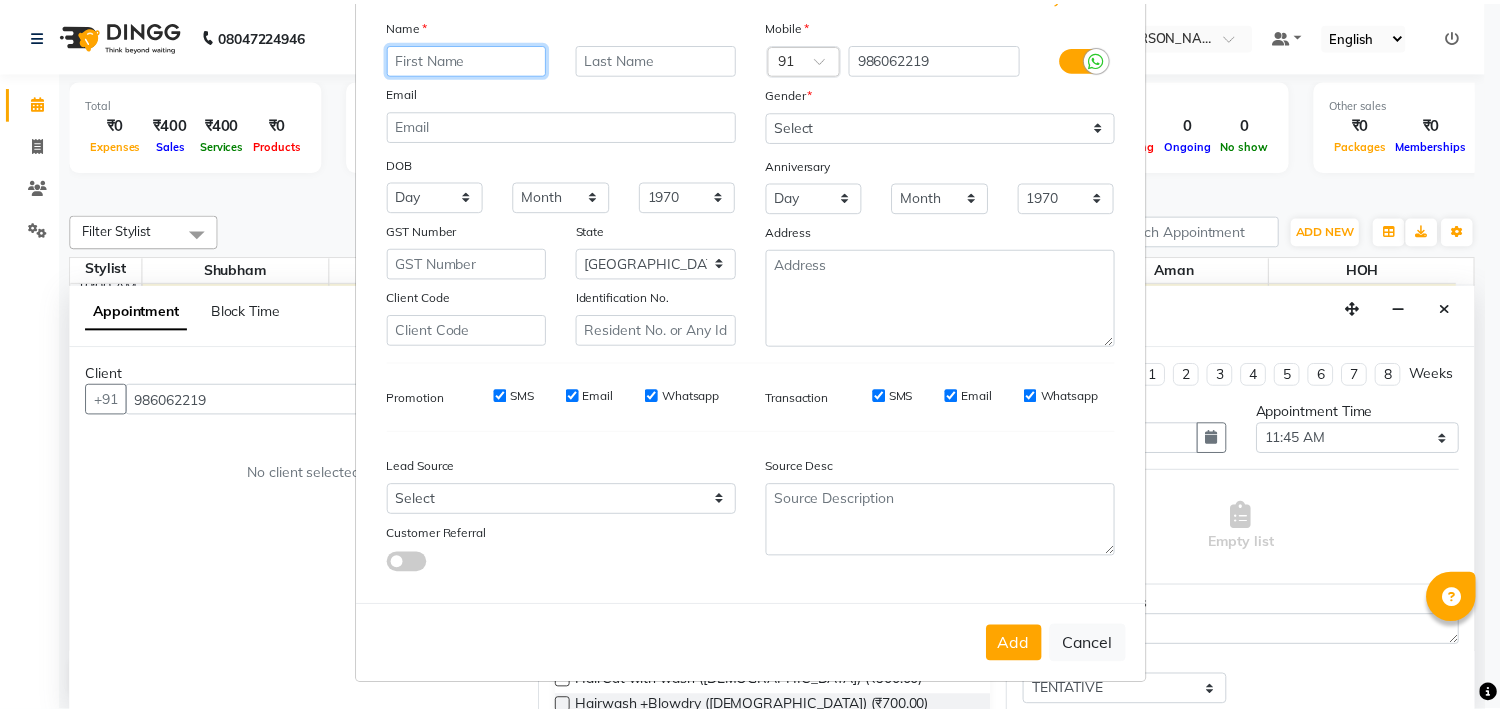 scroll, scrollTop: 138, scrollLeft: 0, axis: vertical 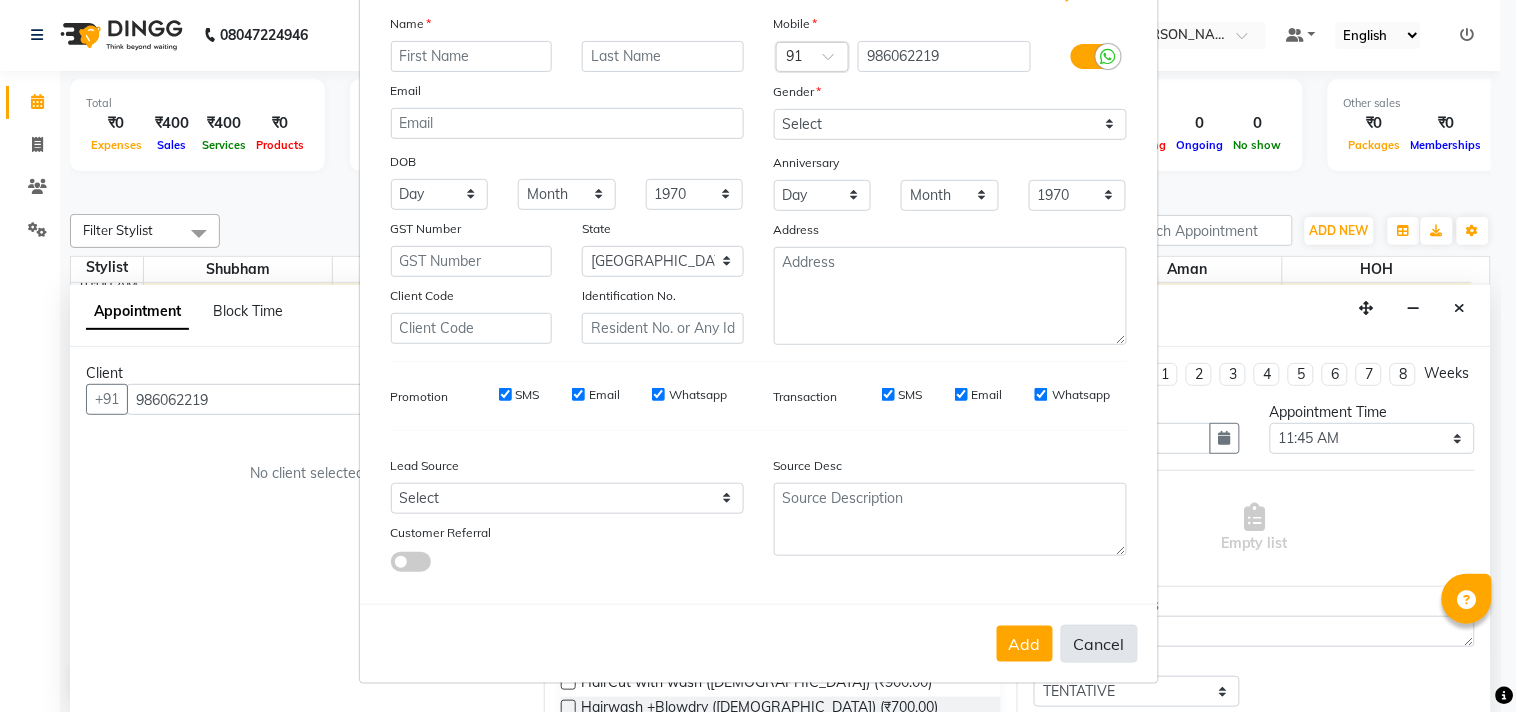 click on "Cancel" at bounding box center (1099, 644) 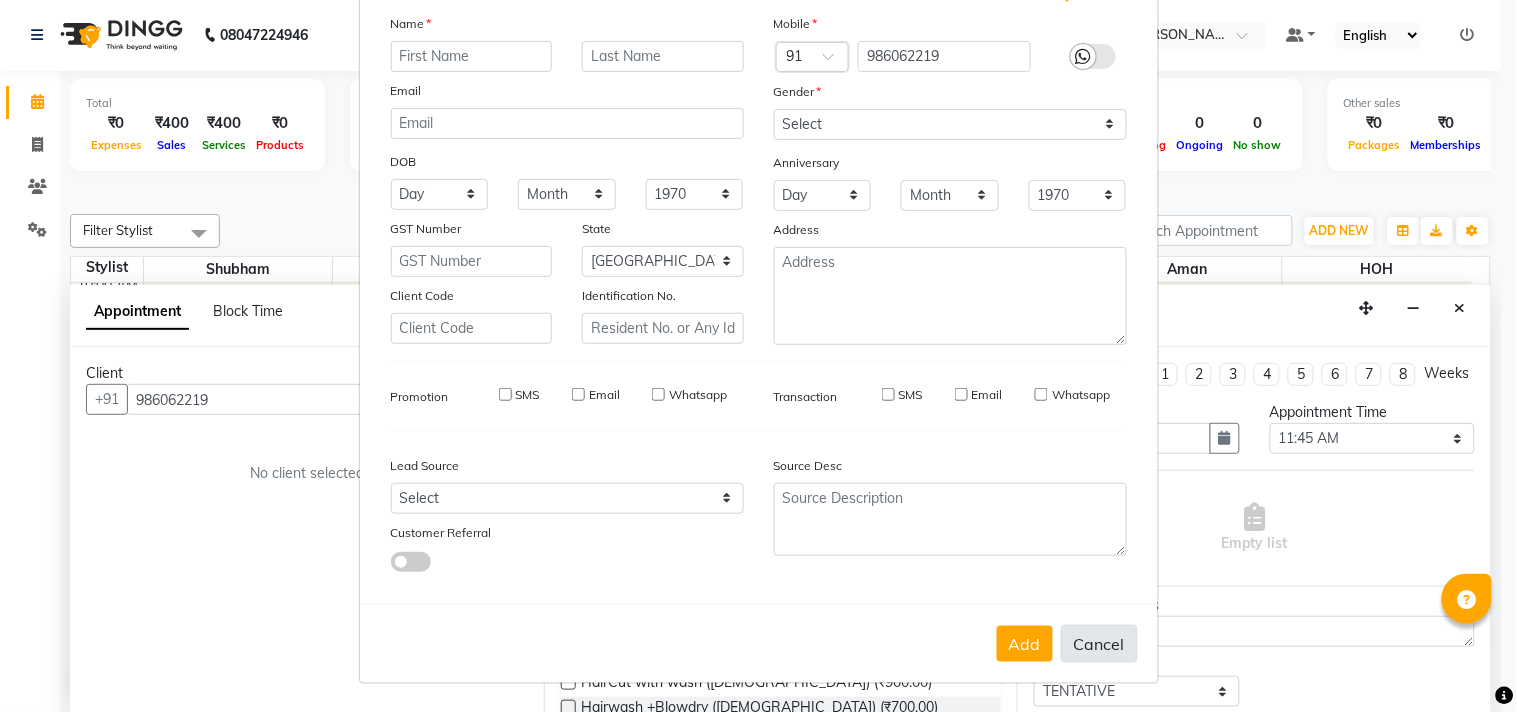 select 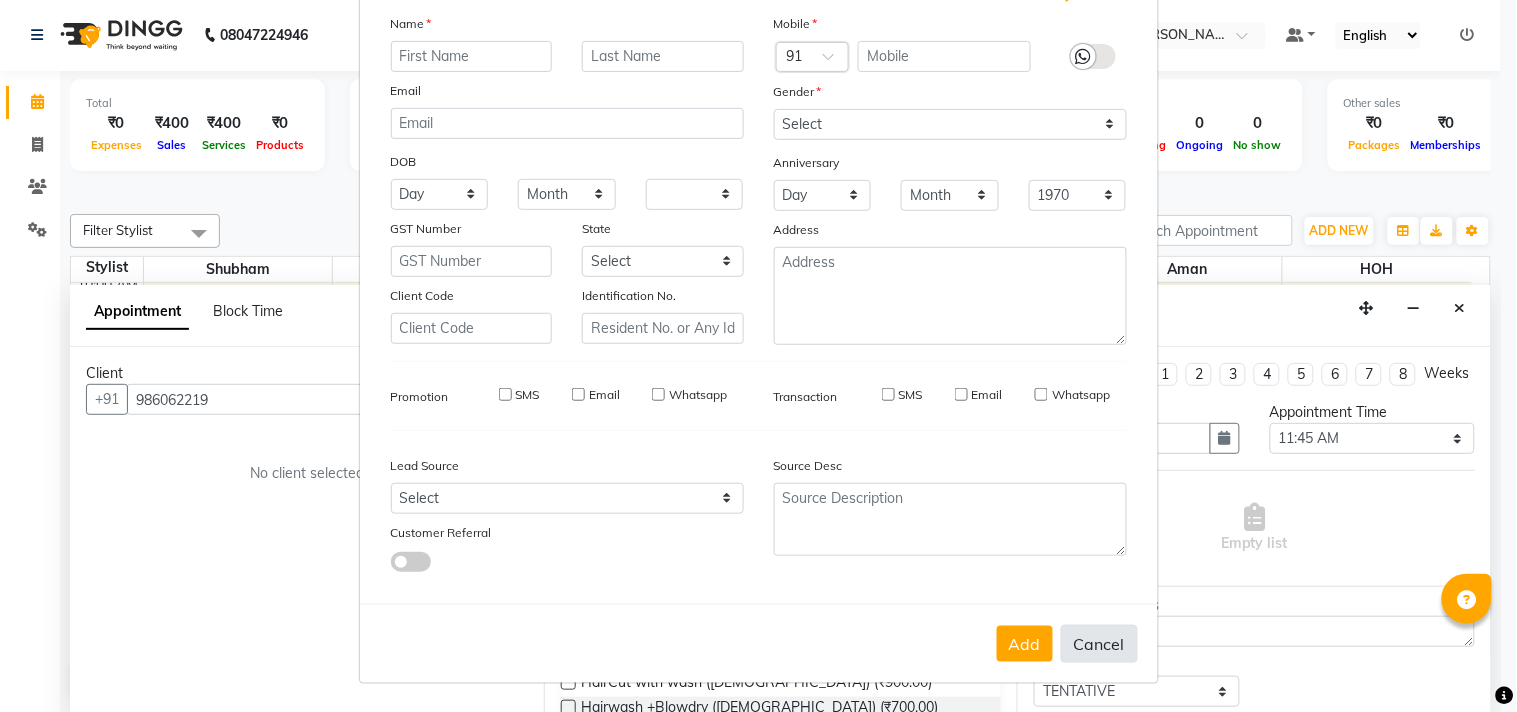 select 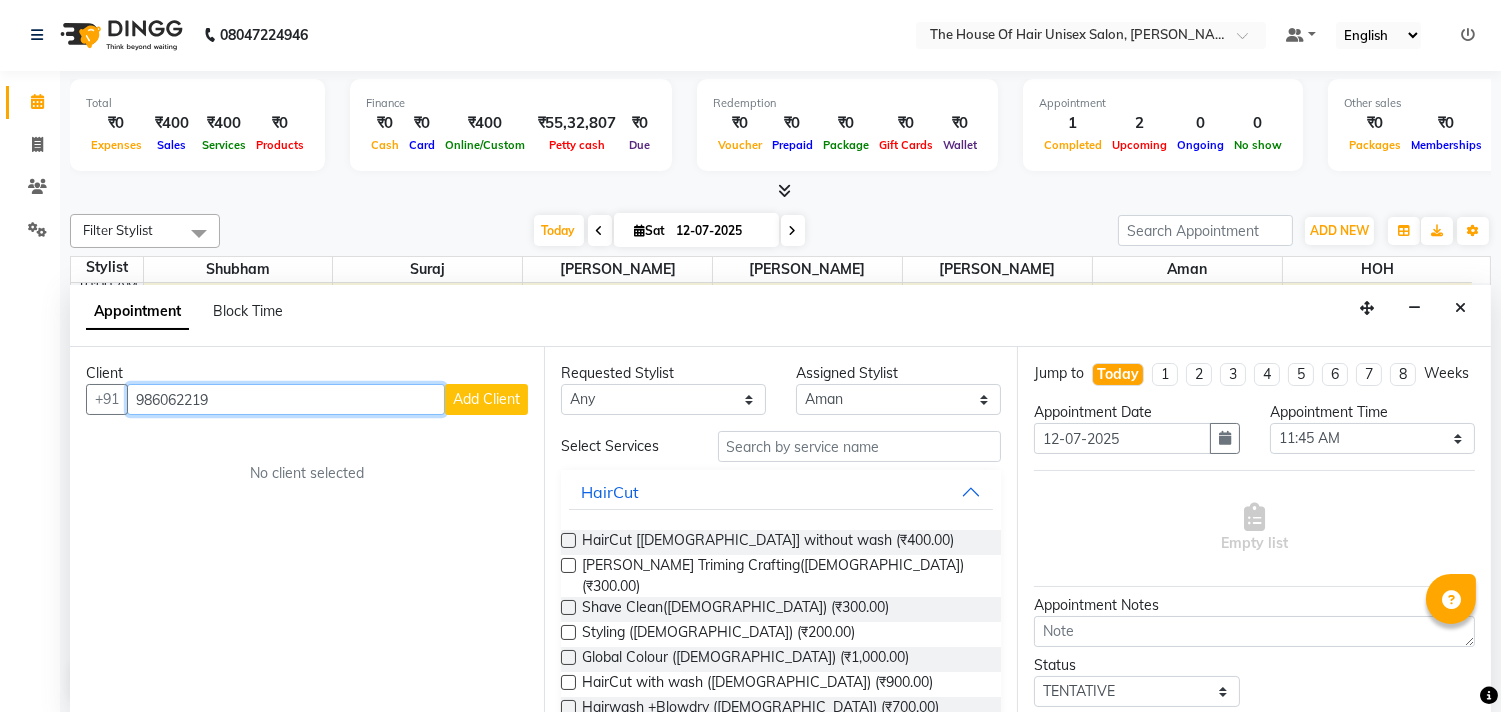 click on "986062219" at bounding box center [286, 399] 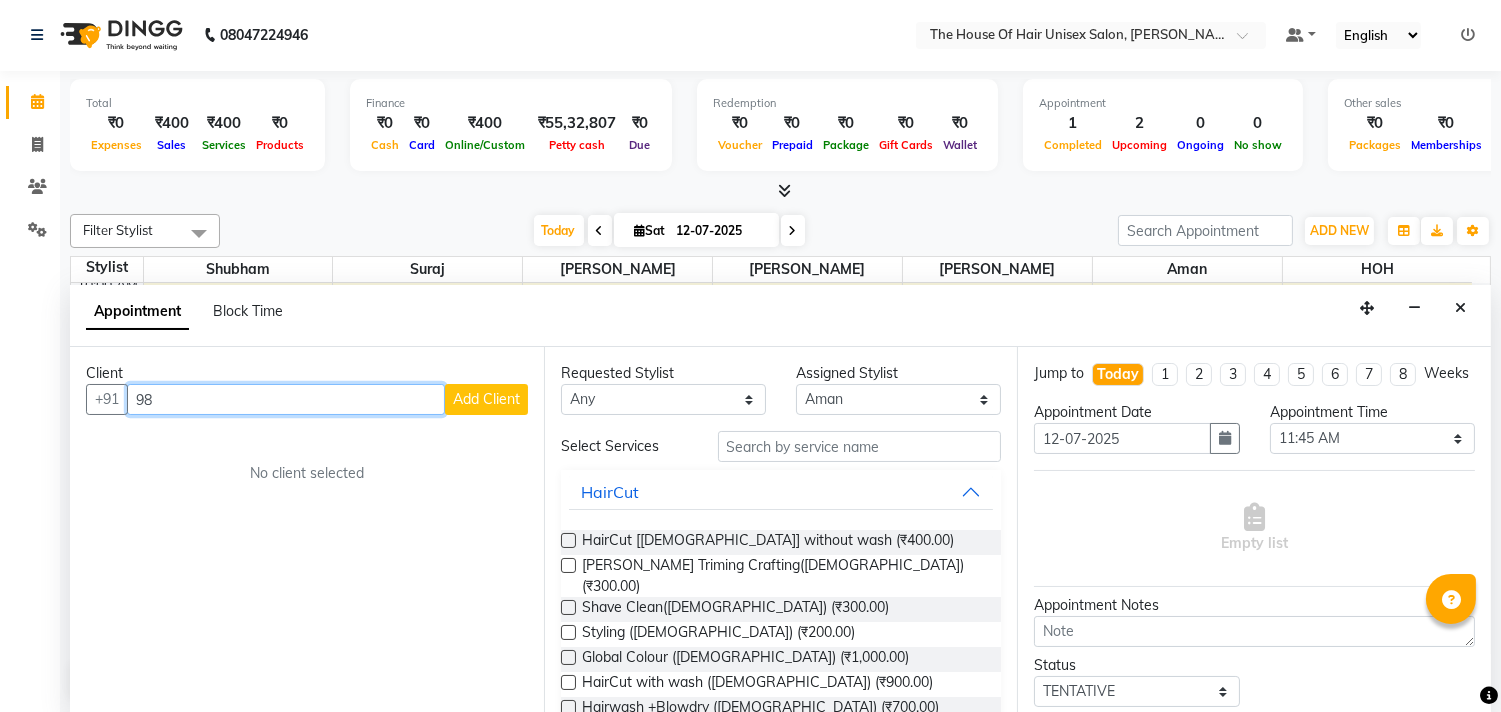 type on "9" 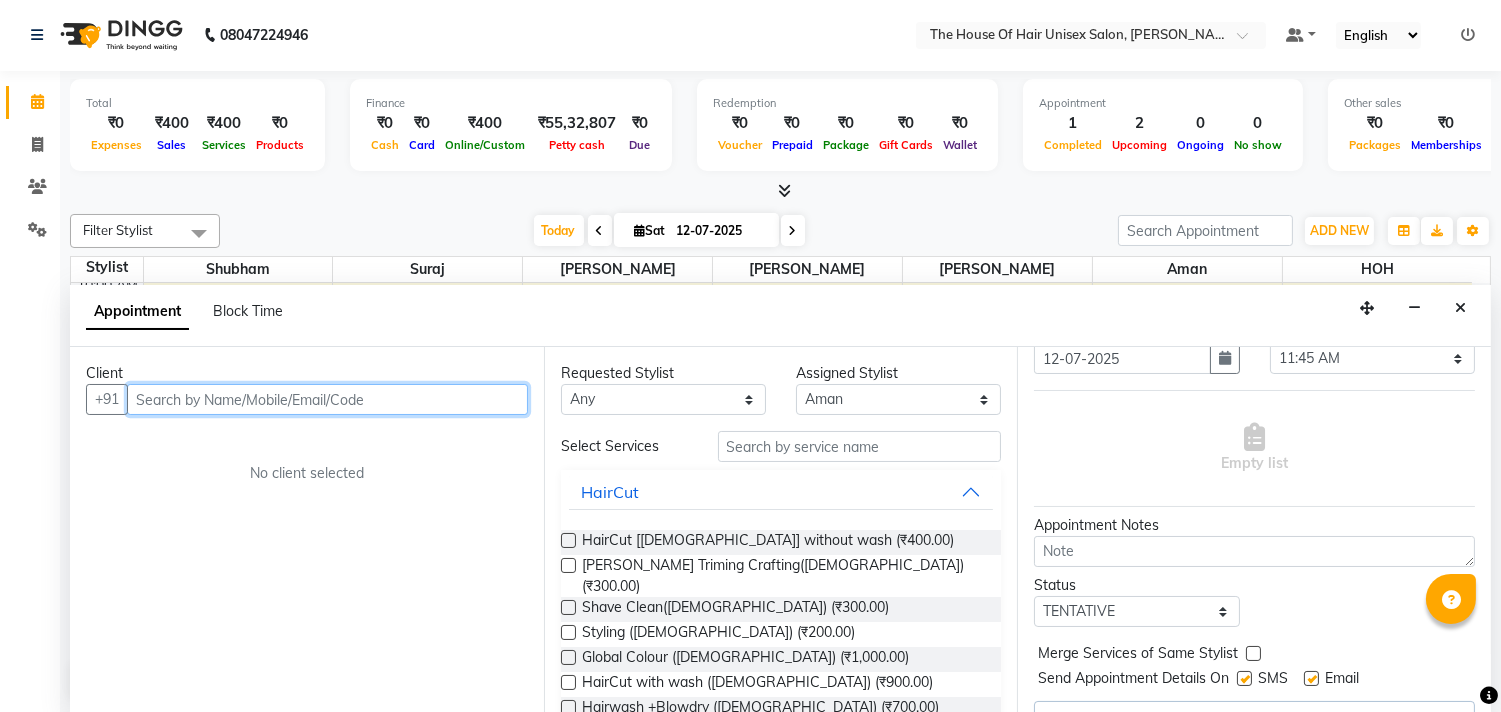 scroll, scrollTop: 0, scrollLeft: 0, axis: both 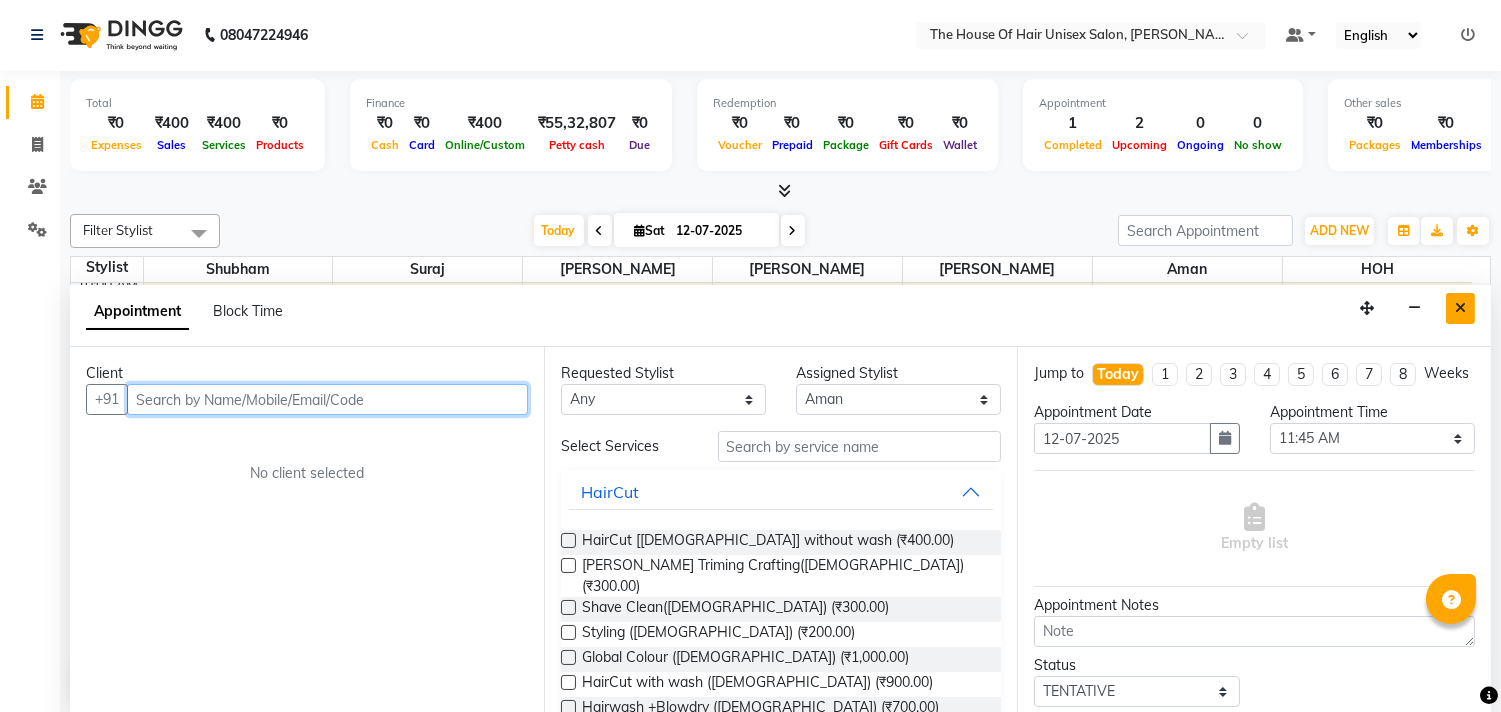 type 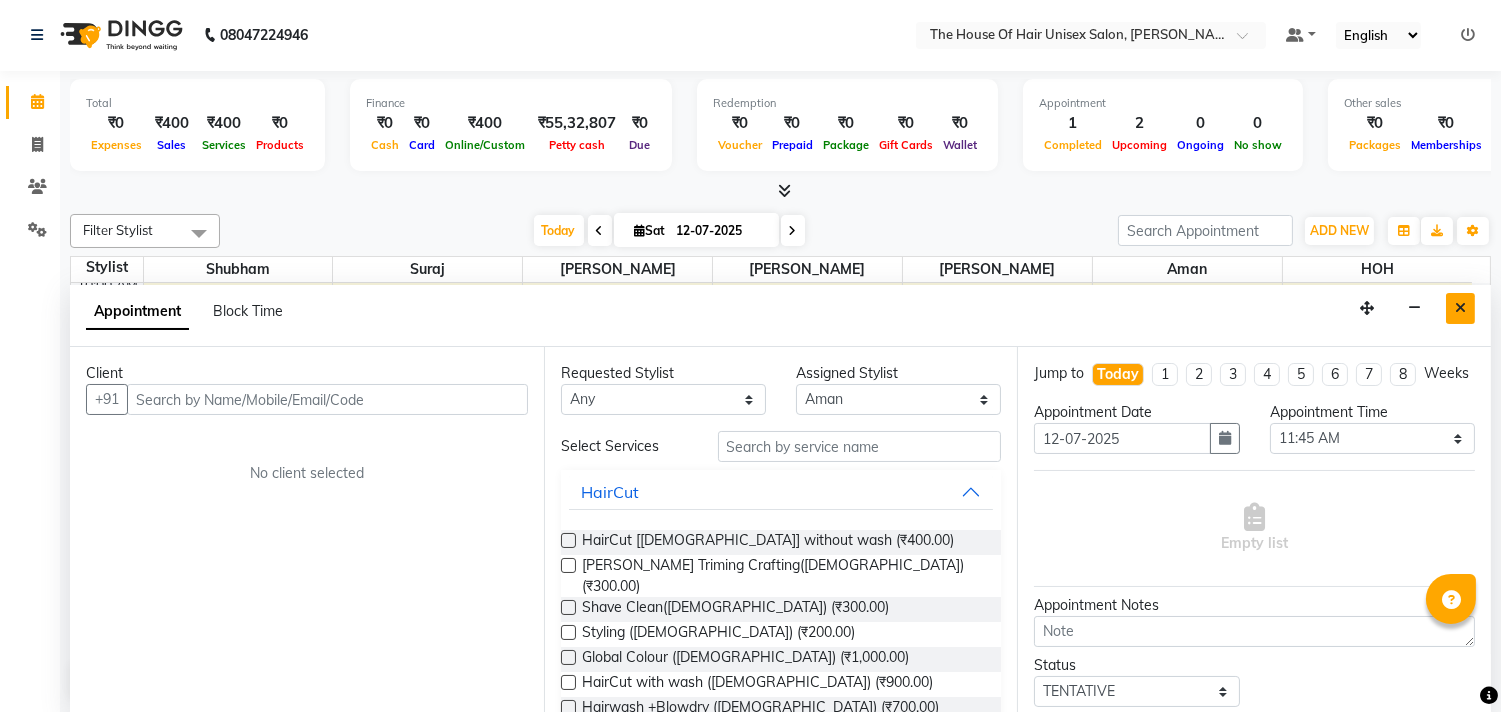 click at bounding box center (1460, 308) 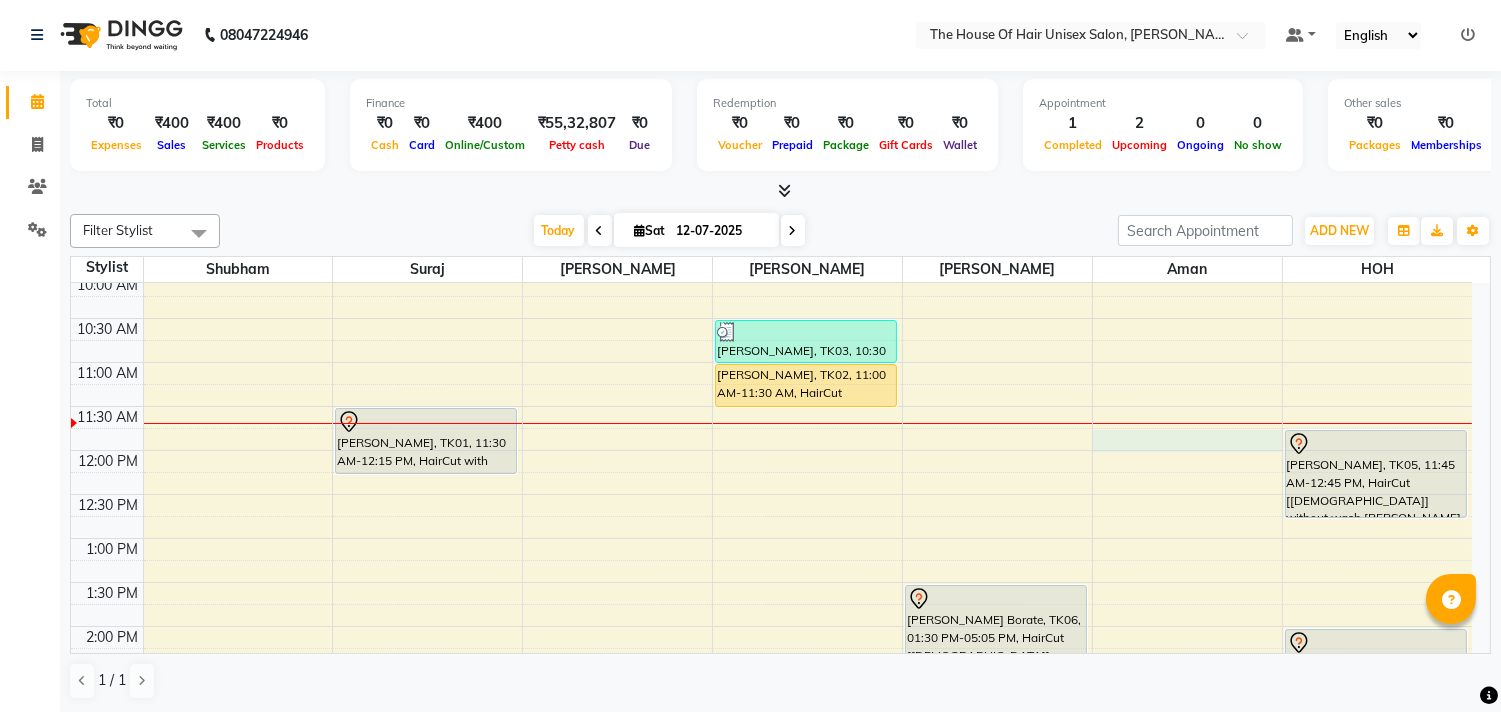 click on "7:00 AM 7:30 AM 8:00 AM 8:30 AM 9:00 AM 9:30 AM 10:00 AM 10:30 AM 11:00 AM 11:30 AM 12:00 PM 12:30 PM 1:00 PM 1:30 PM 2:00 PM 2:30 PM 3:00 PM 3:30 PM 4:00 PM 4:30 PM 5:00 PM 5:30 PM 6:00 PM 6:30 PM 7:00 PM 7:30 PM 8:00 PM 8:30 PM 9:00 PM 9:30 PM             [GEOGRAPHIC_DATA], TK01, 11:30 AM-12:15 PM, HairCut with wash ([DEMOGRAPHIC_DATA])     [PERSON_NAME], TK03, 10:30 AM-11:00 AM, HairCut [[DEMOGRAPHIC_DATA]] without wash    [PERSON_NAME], TK02, 11:00 AM-11:30 AM, HairCut [[DEMOGRAPHIC_DATA]] without wash             [PERSON_NAME] Borate, TK06, 01:30 PM-05:05 PM, HairCut [[DEMOGRAPHIC_DATA]] without wash,[PERSON_NAME] Triming Crafting([DEMOGRAPHIC_DATA]),Global Colour ([DEMOGRAPHIC_DATA]),[PERSON_NAME] Color             [PERSON_NAME], TK05, 11:45 AM-12:45 PM, HairCut [[DEMOGRAPHIC_DATA]] without wash,[PERSON_NAME] Triming Crafting([DEMOGRAPHIC_DATA])             [PERSON_NAME], TK04, 02:00 PM-02:30 PM, Haircut without wash ([DEMOGRAPHIC_DATA])" at bounding box center [771, 670] 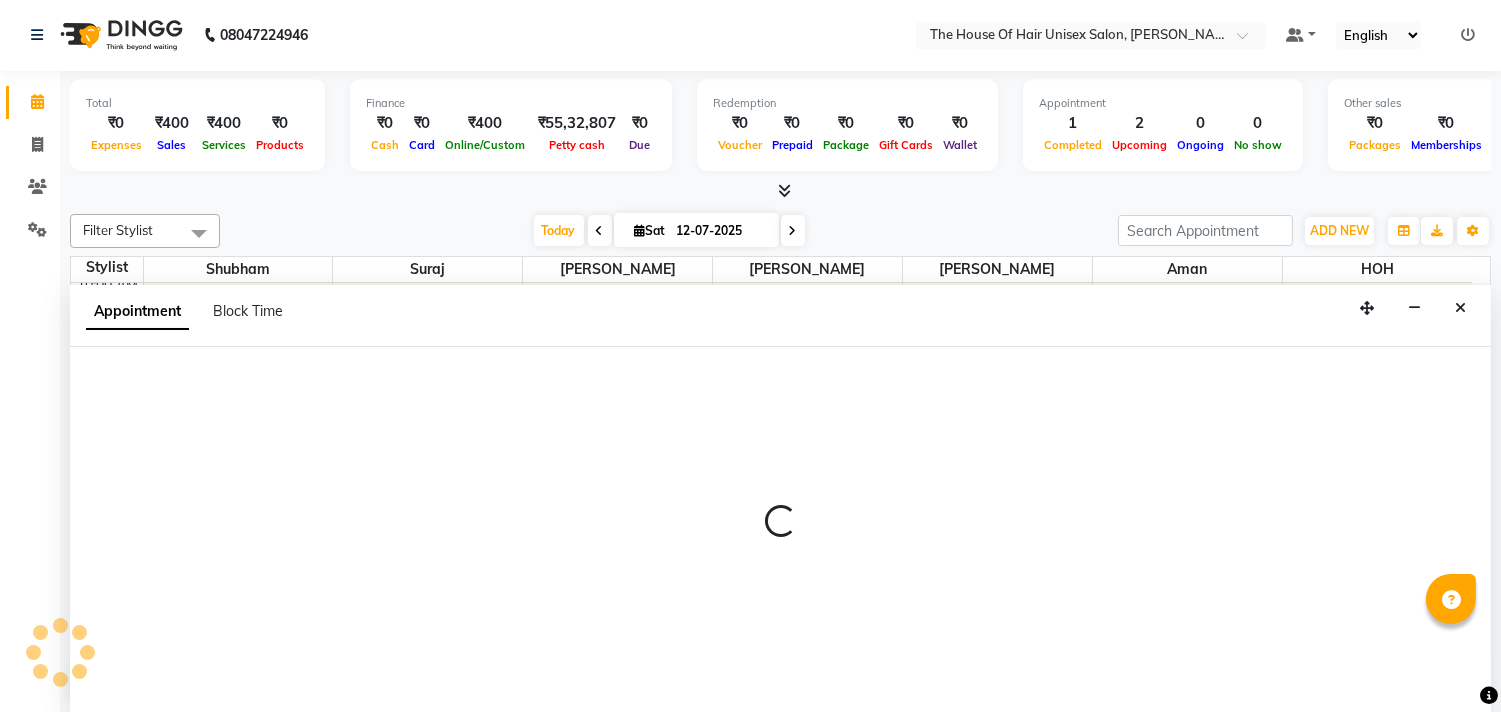 select on "68981" 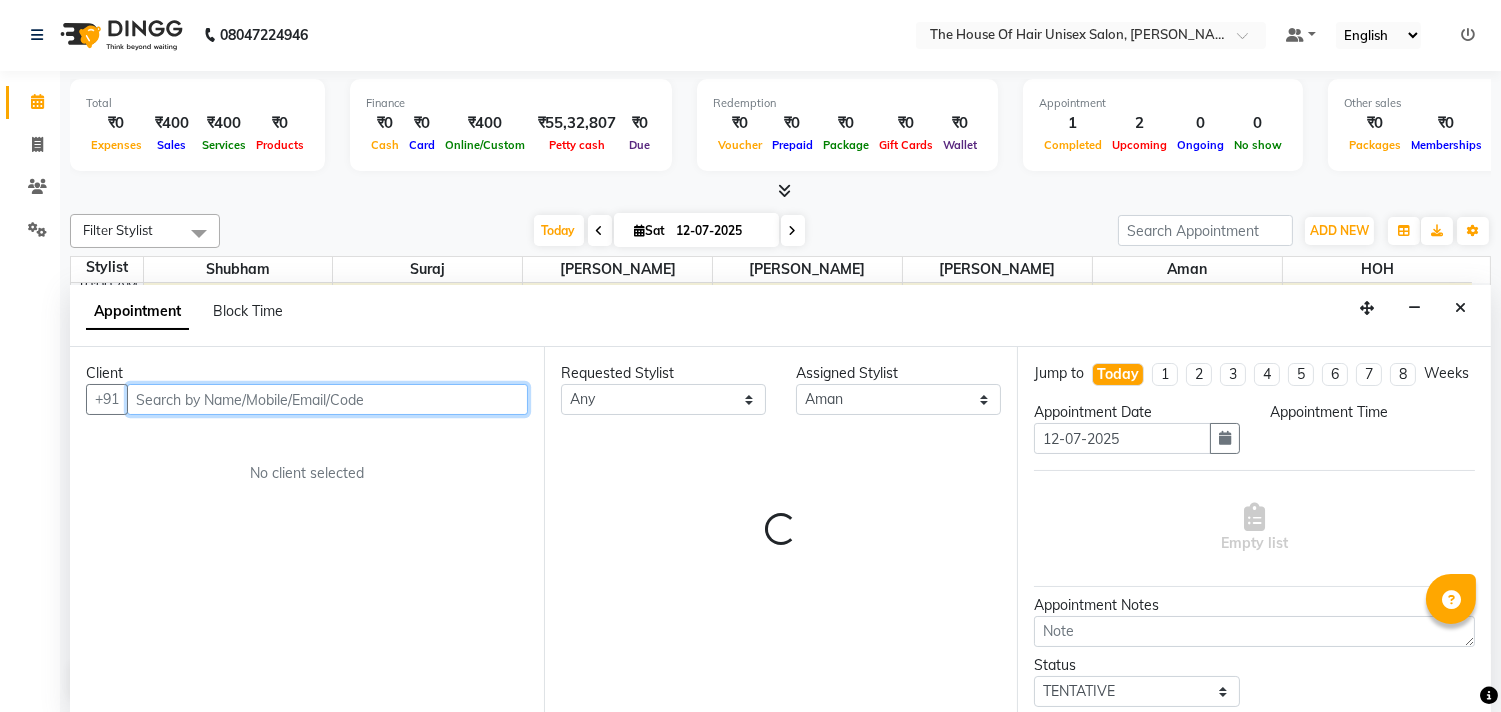 select on "705" 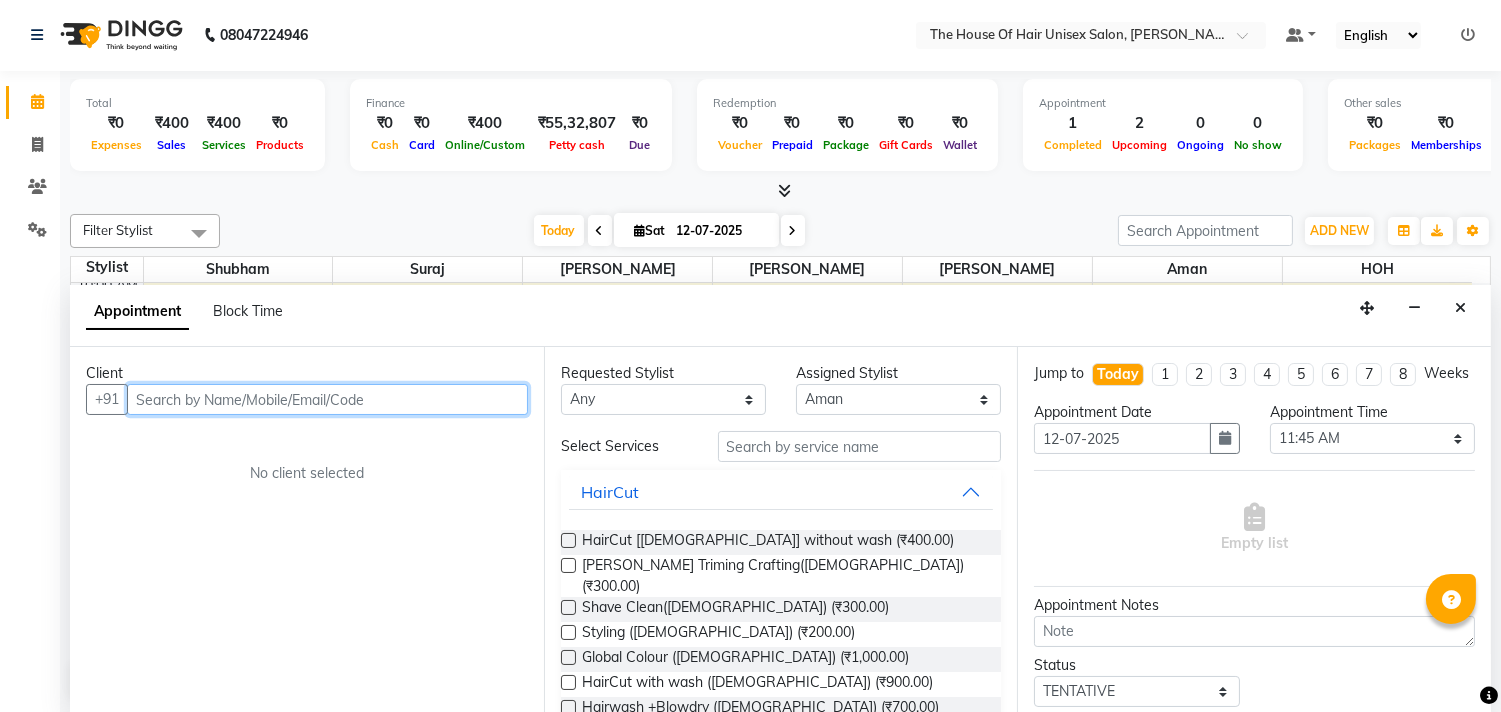 click at bounding box center (327, 399) 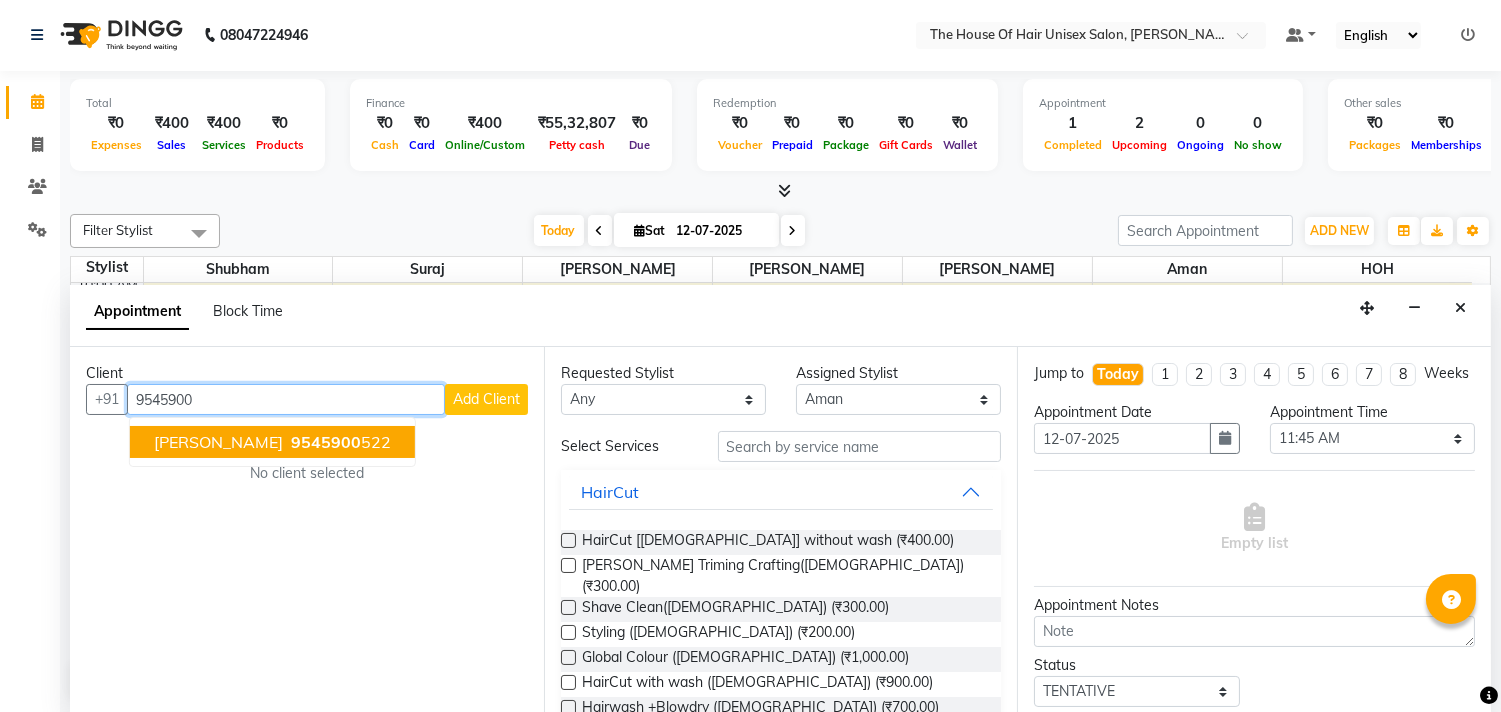 click on "9545900" at bounding box center (326, 442) 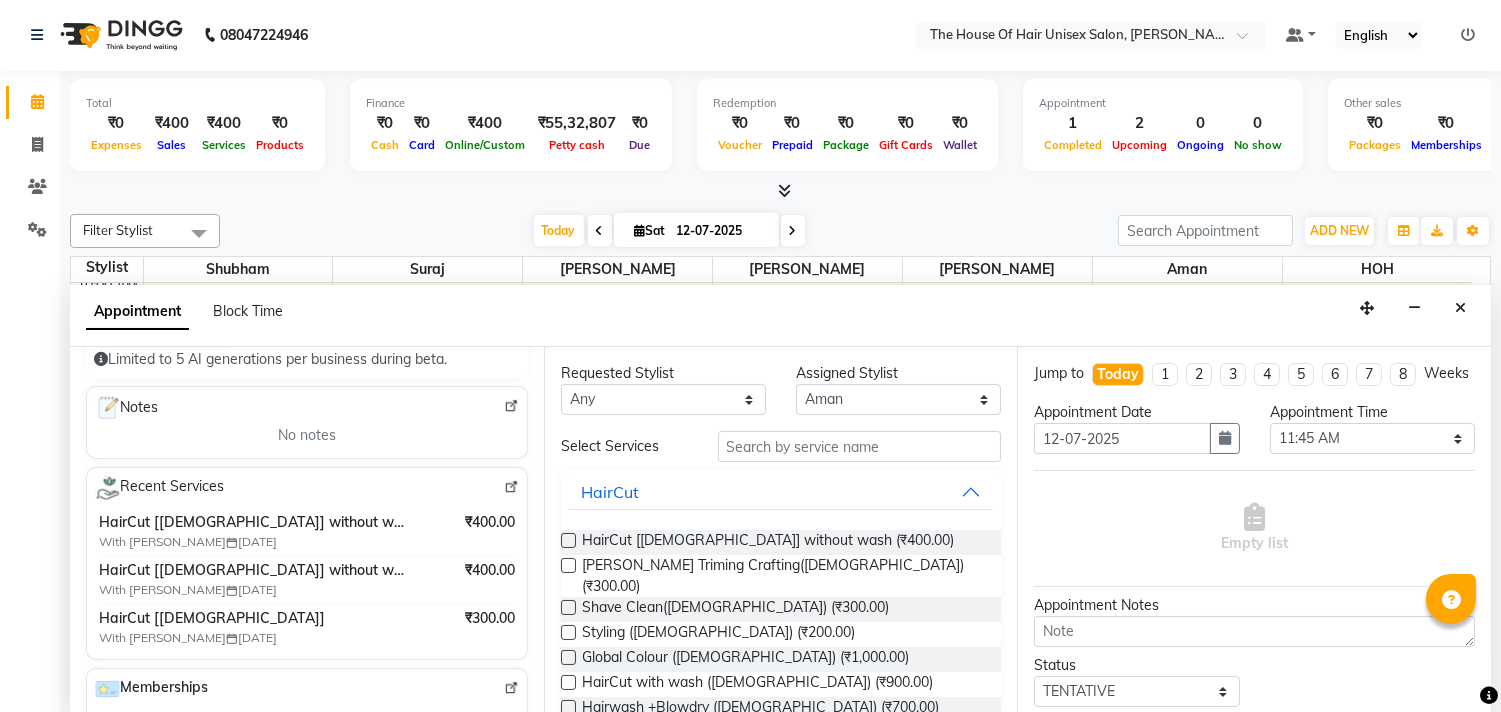 scroll, scrollTop: 250, scrollLeft: 0, axis: vertical 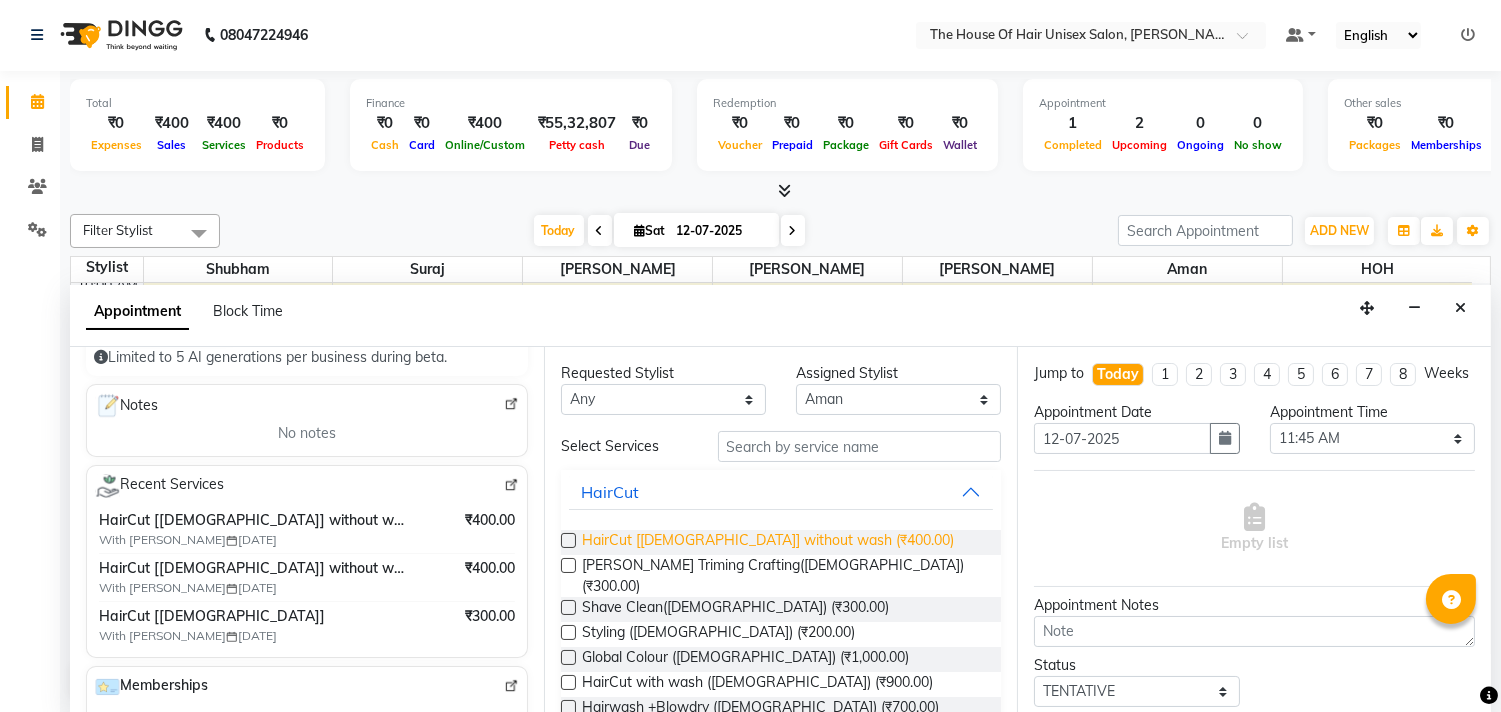 type on "9545900522" 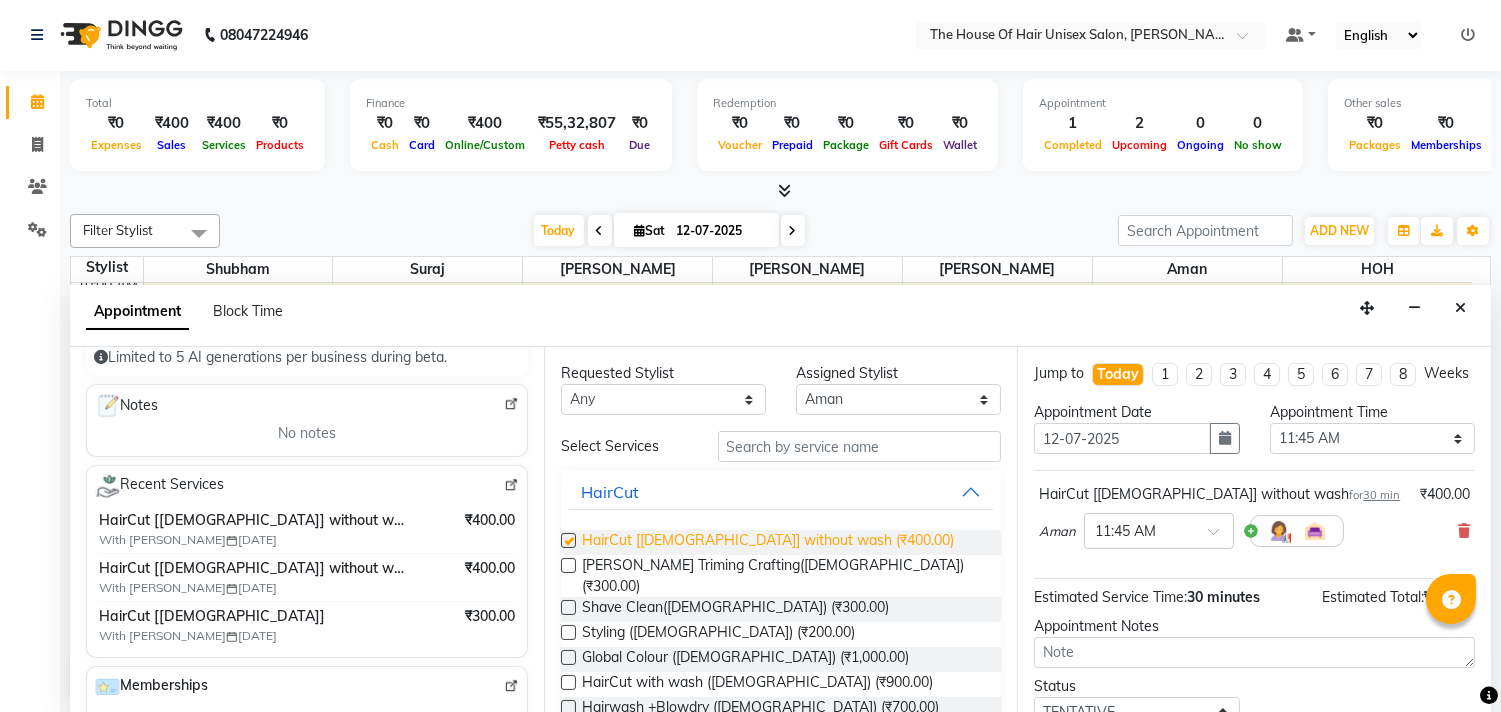 checkbox on "false" 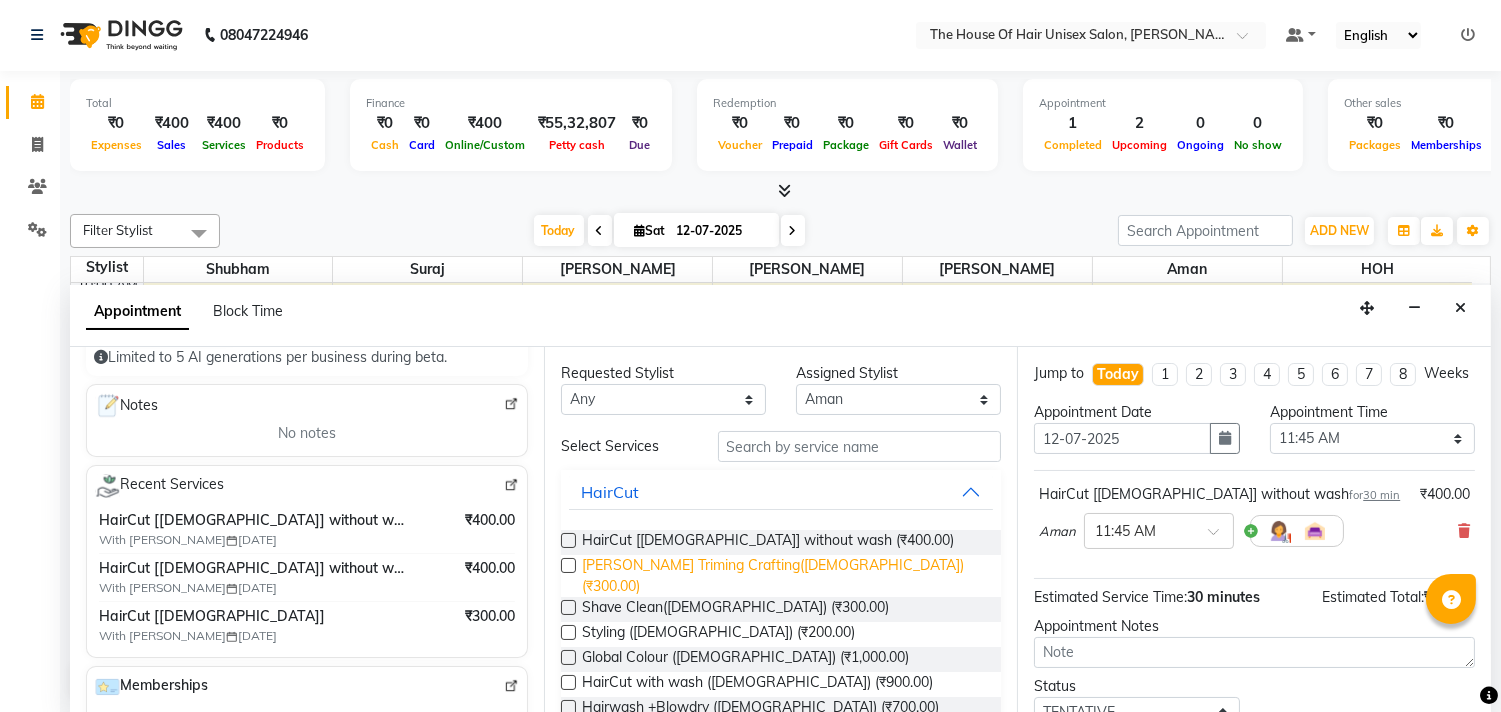 click on "[PERSON_NAME] Triming Crafting([DEMOGRAPHIC_DATA]) (₹300.00)" at bounding box center (784, 576) 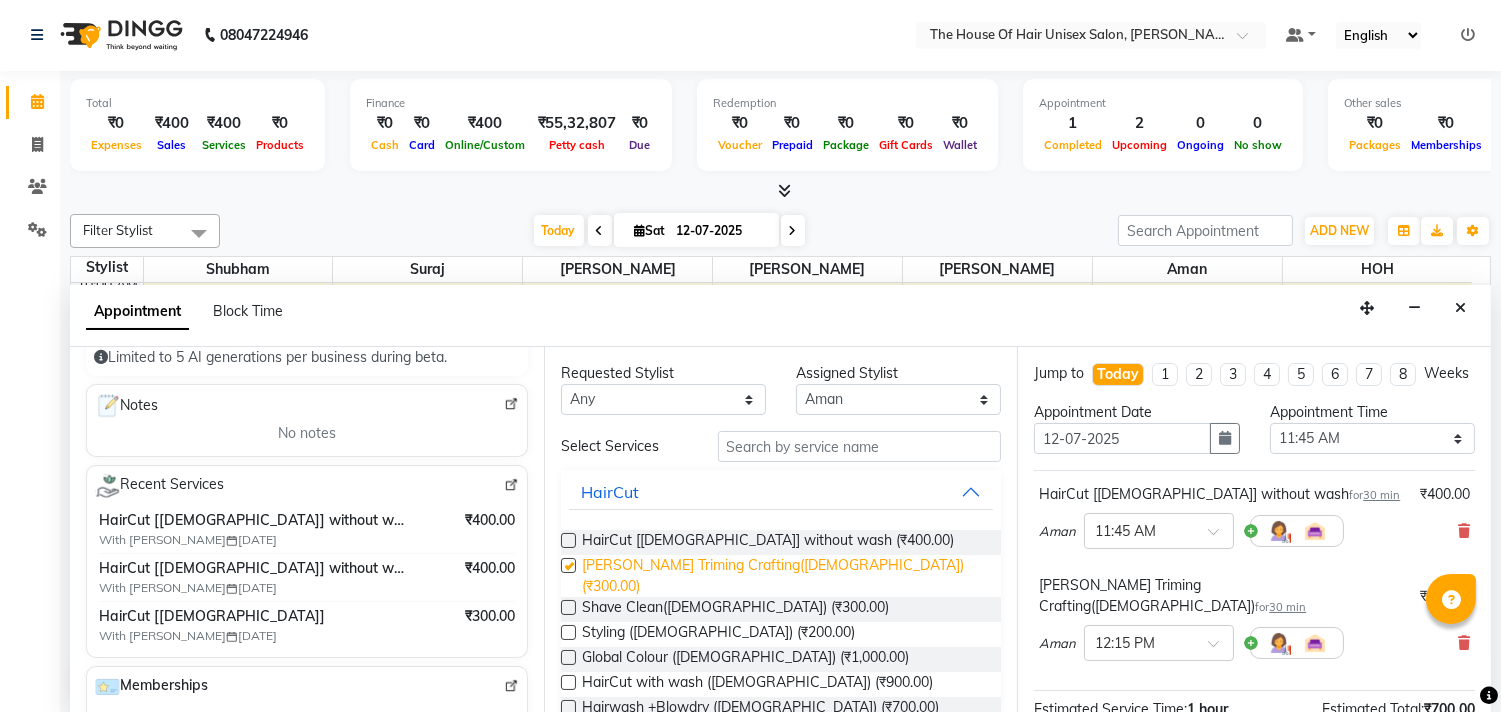 checkbox on "false" 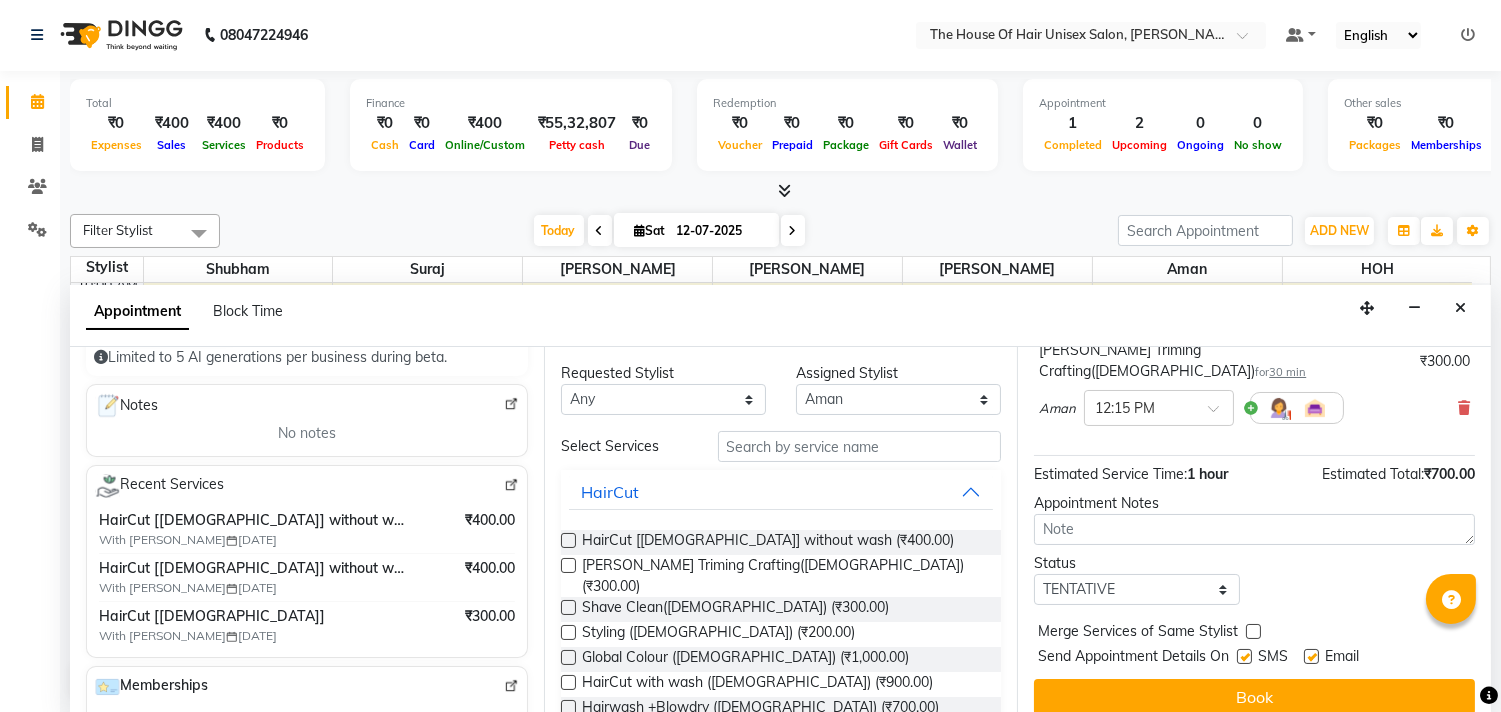 scroll, scrollTop: 251, scrollLeft: 0, axis: vertical 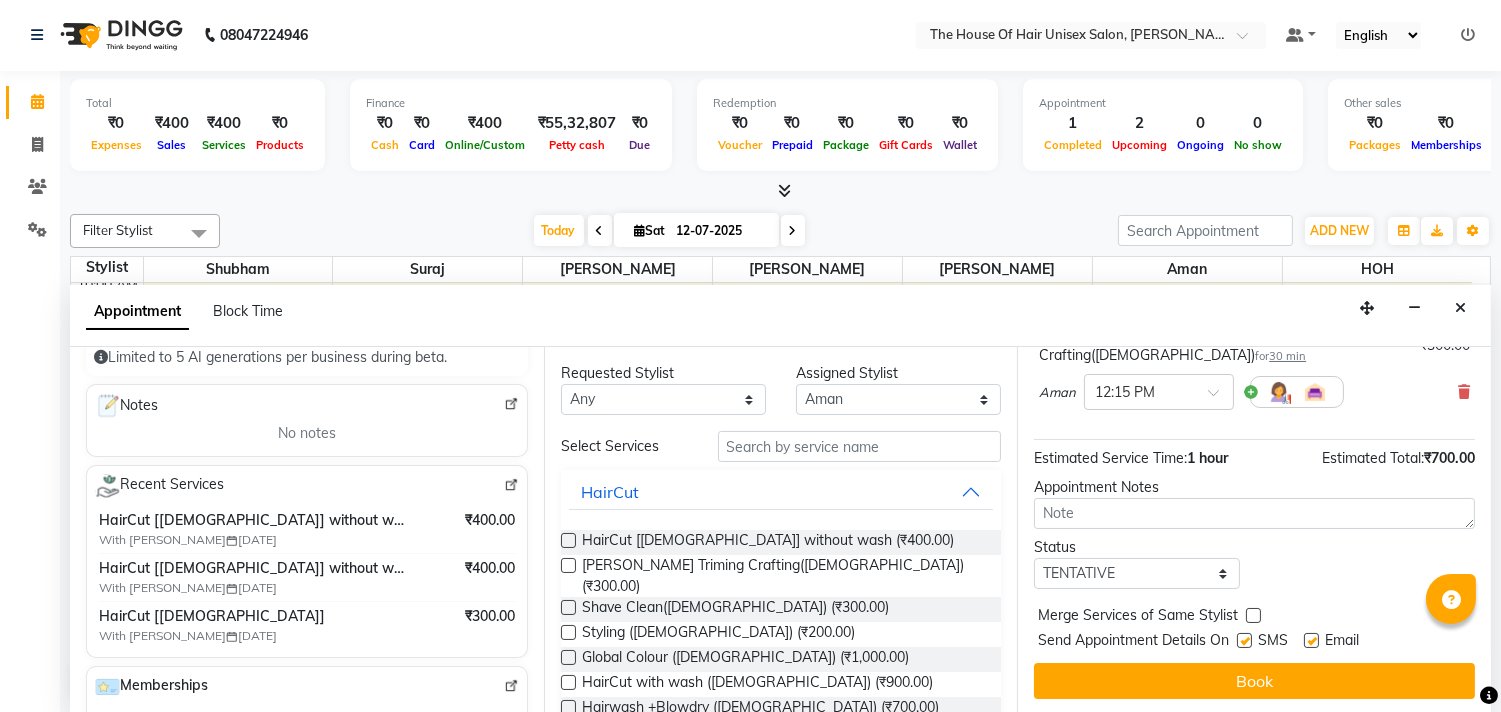 click at bounding box center (1253, 615) 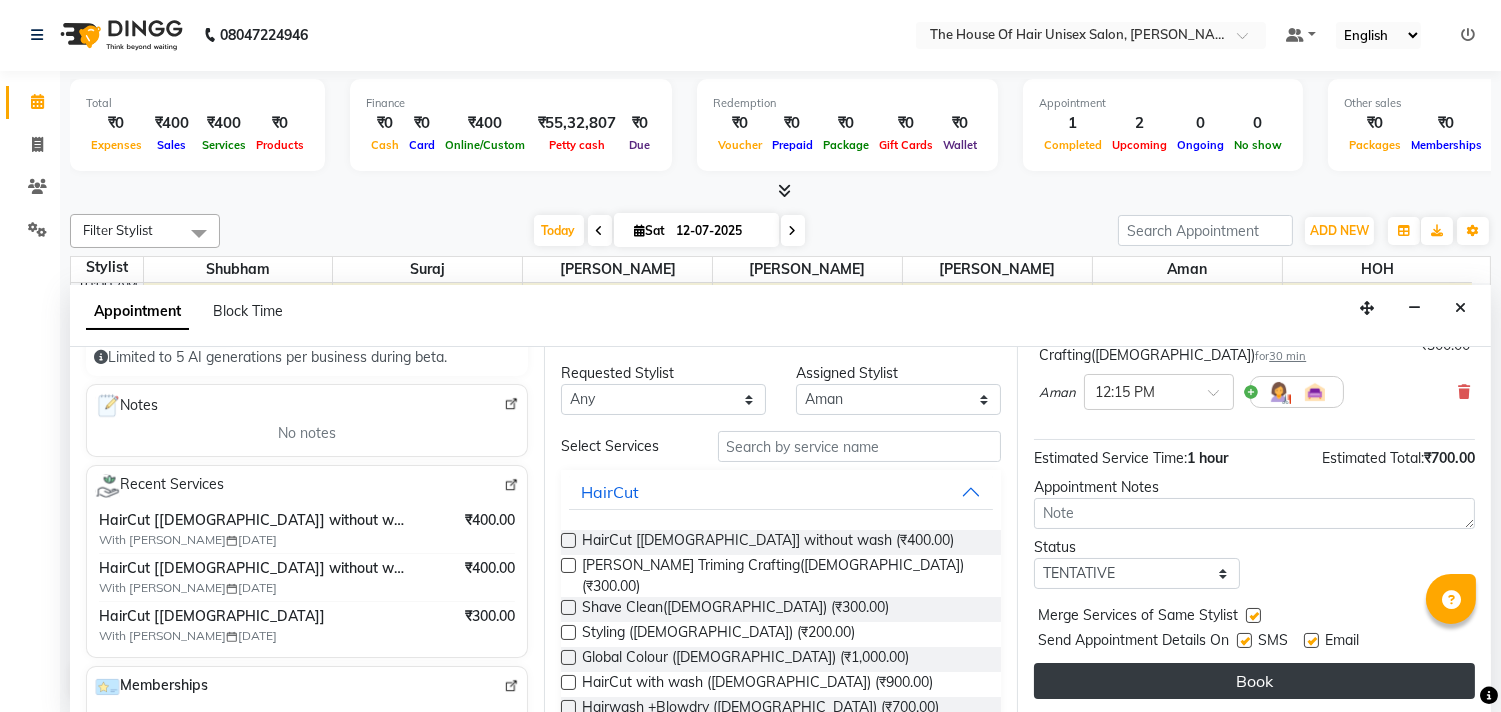 click on "Book" at bounding box center [1254, 681] 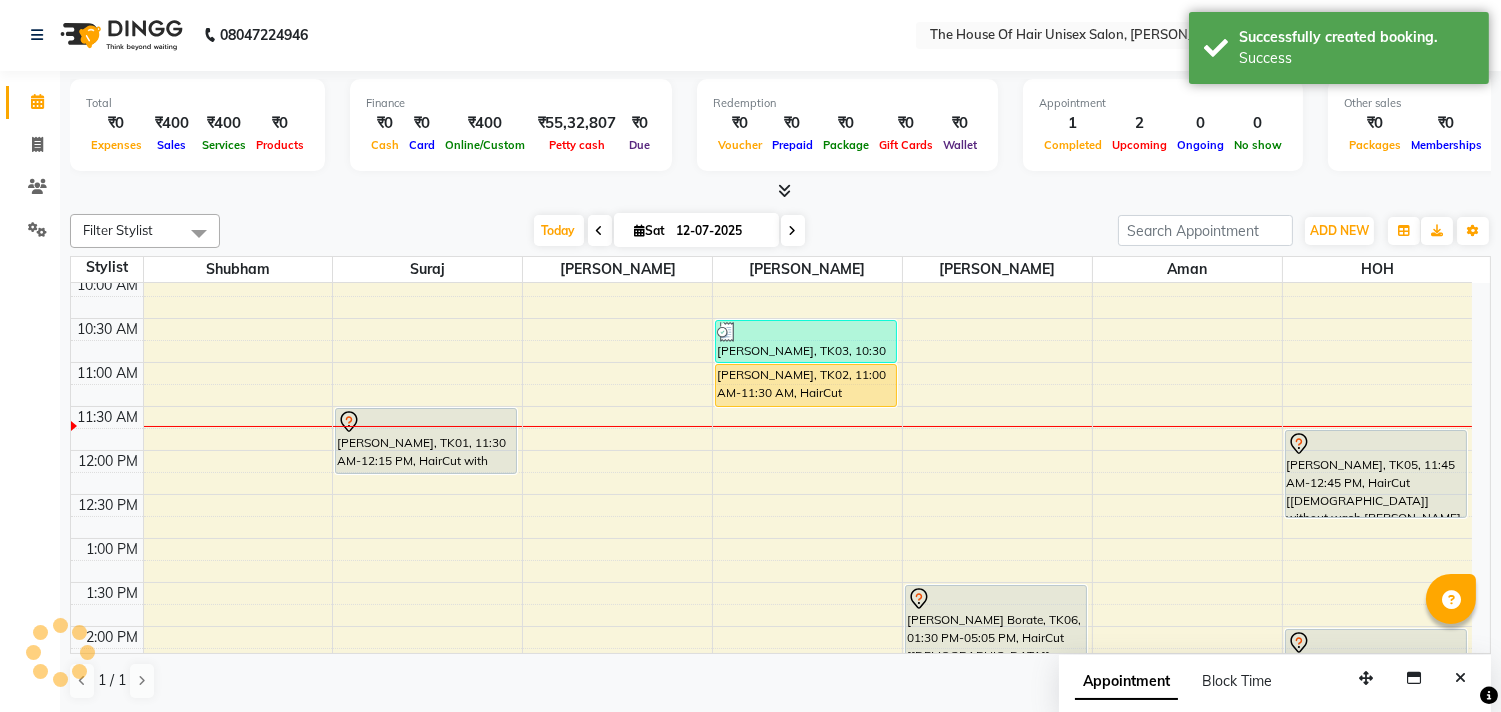 scroll, scrollTop: 0, scrollLeft: 0, axis: both 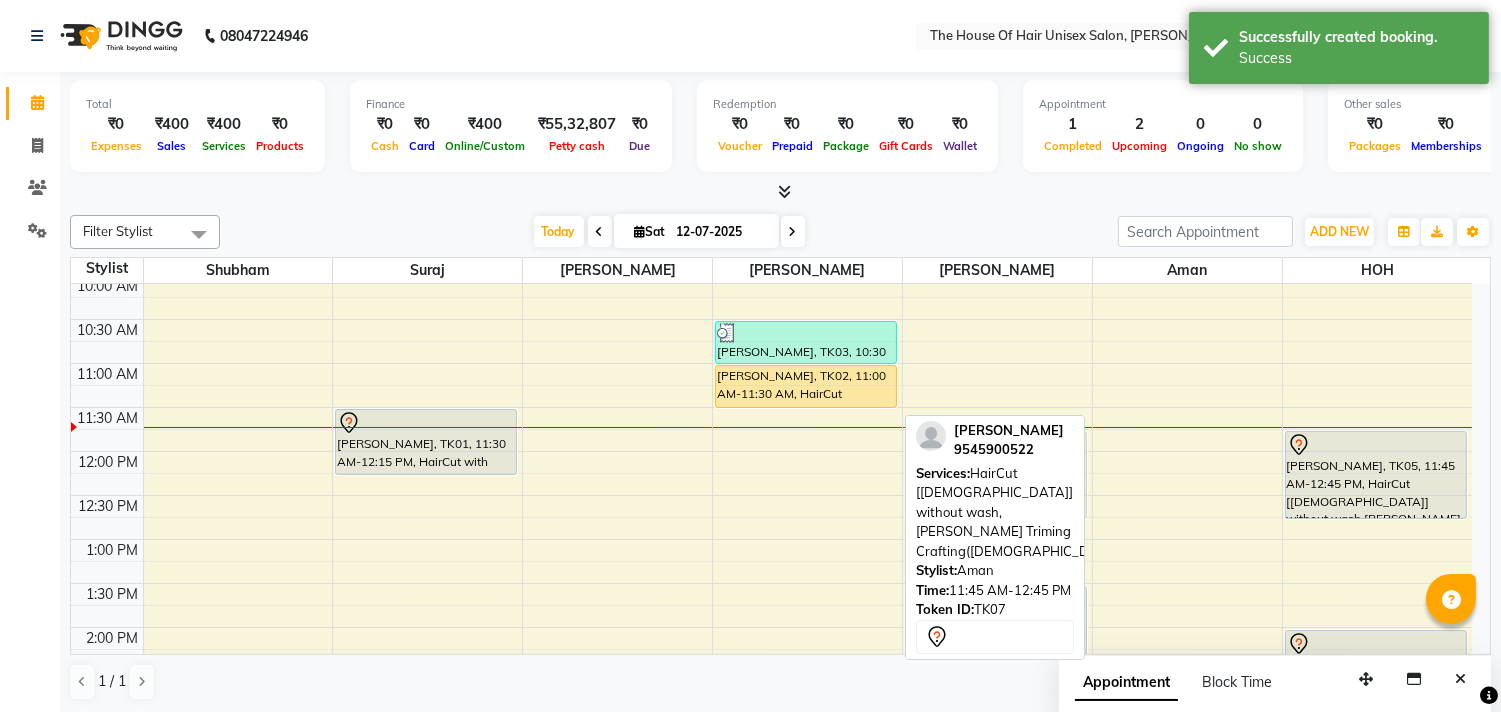 drag, startPoint x: 1166, startPoint y: 468, endPoint x: 1054, endPoint y: 458, distance: 112.44554 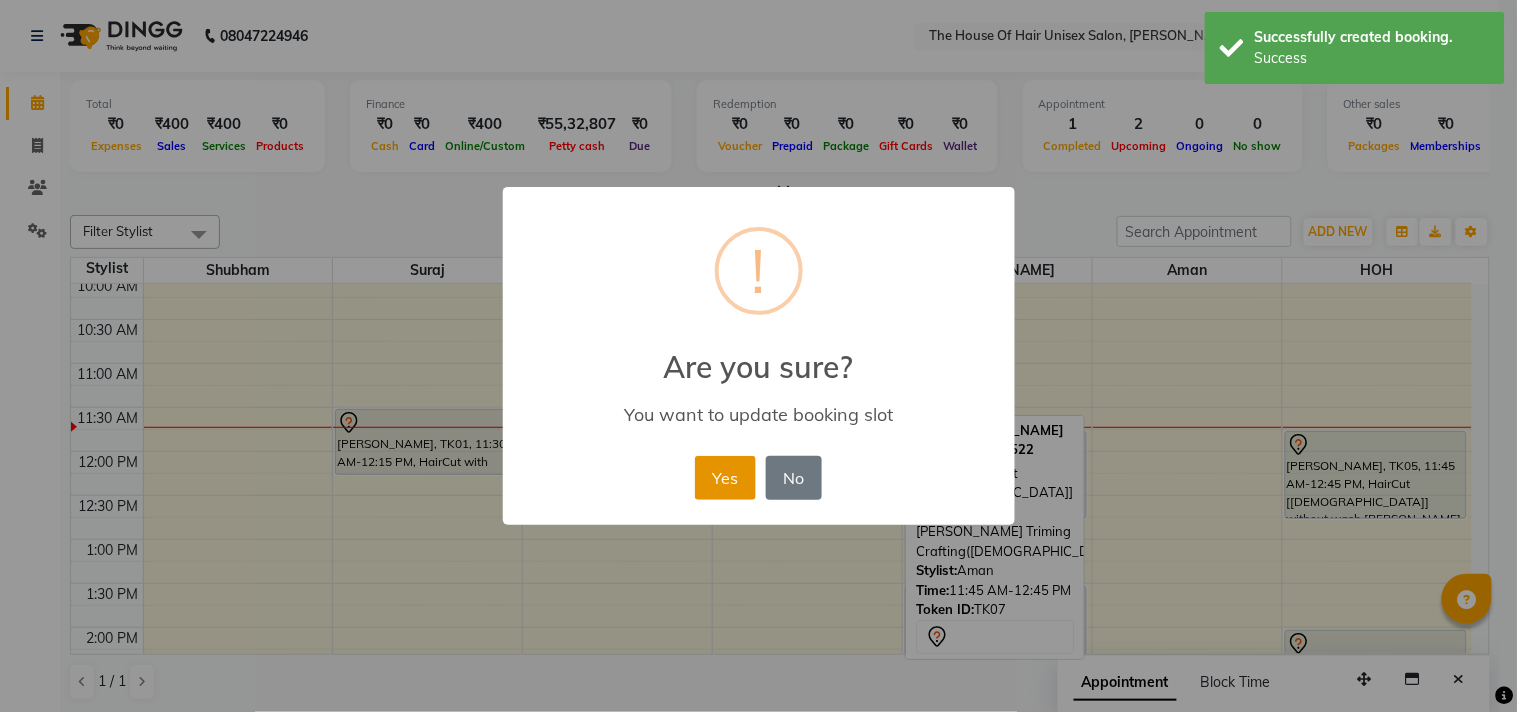 click on "Yes" at bounding box center [725, 478] 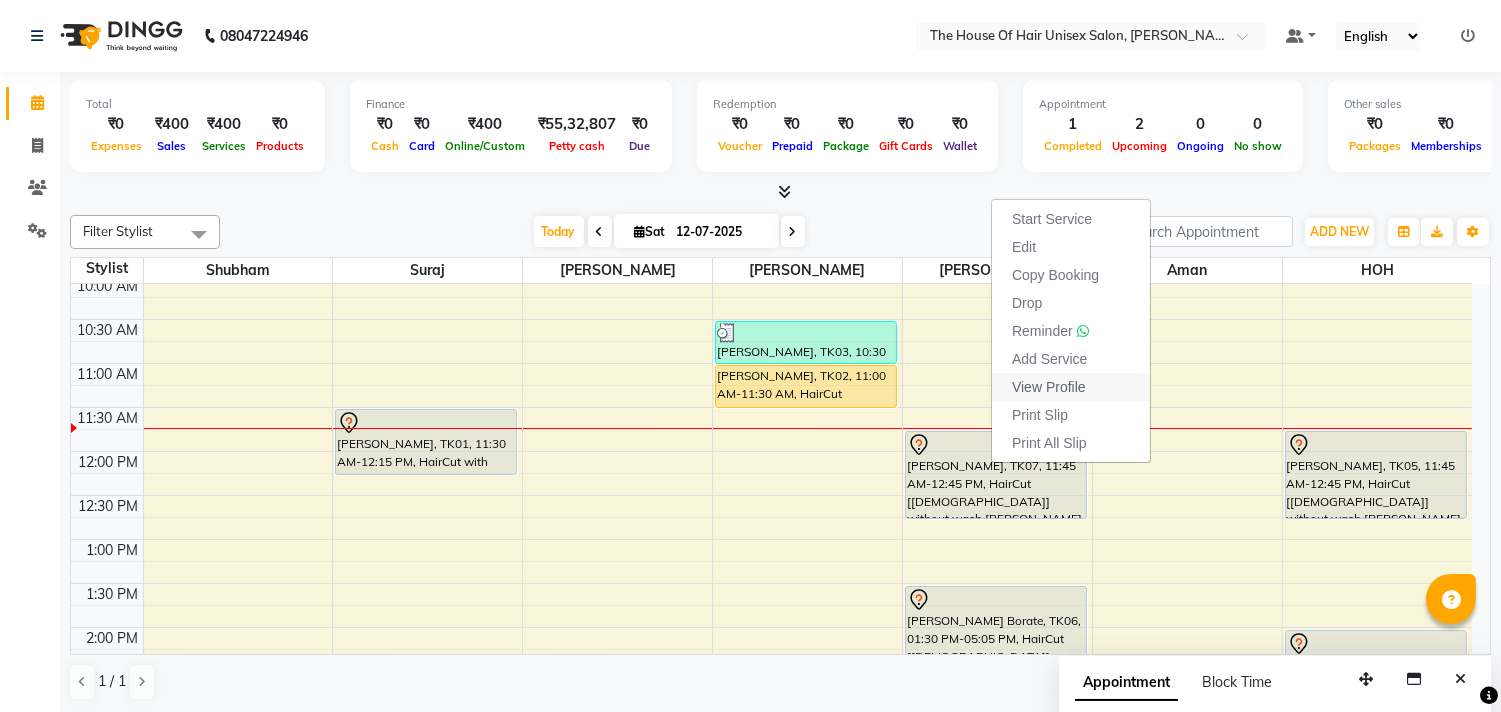 click on "View Profile" at bounding box center (1049, 387) 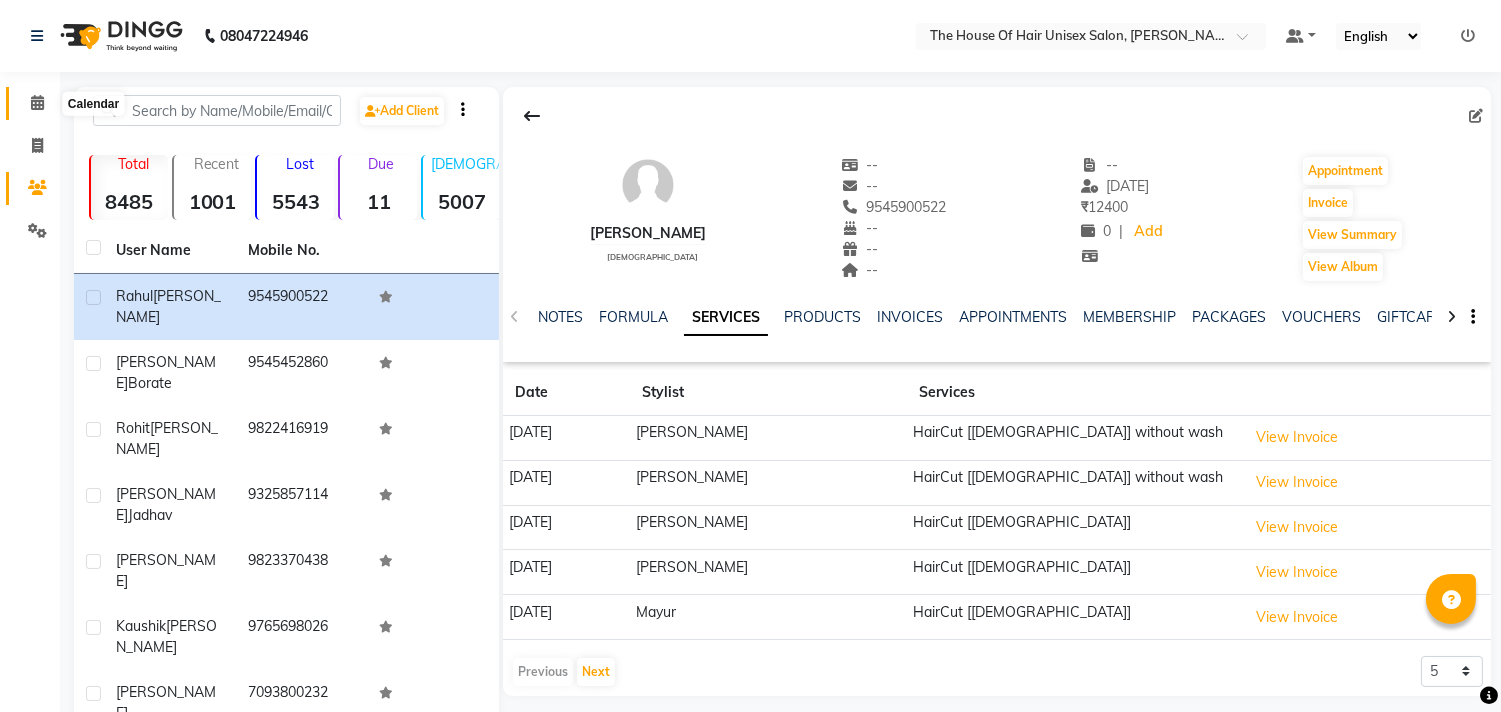 click 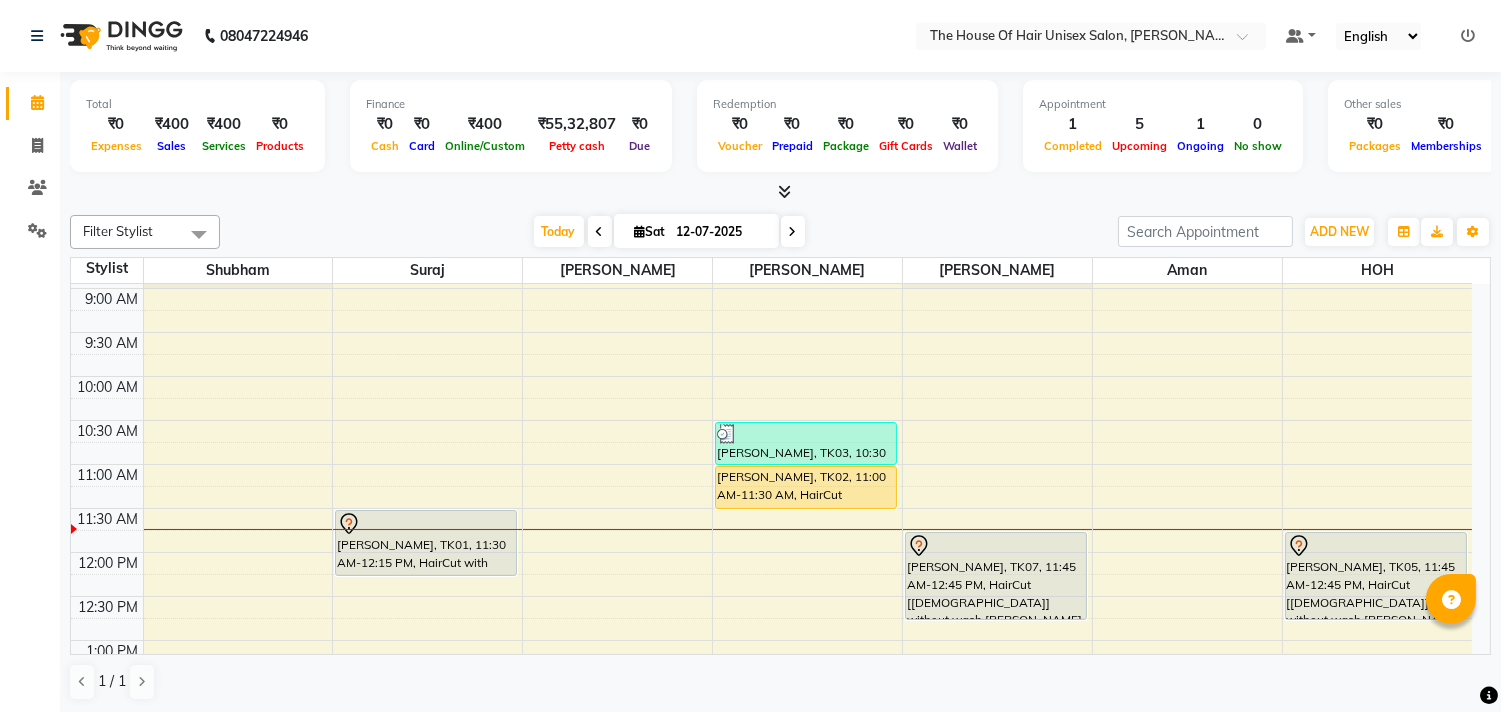 scroll, scrollTop: 274, scrollLeft: 0, axis: vertical 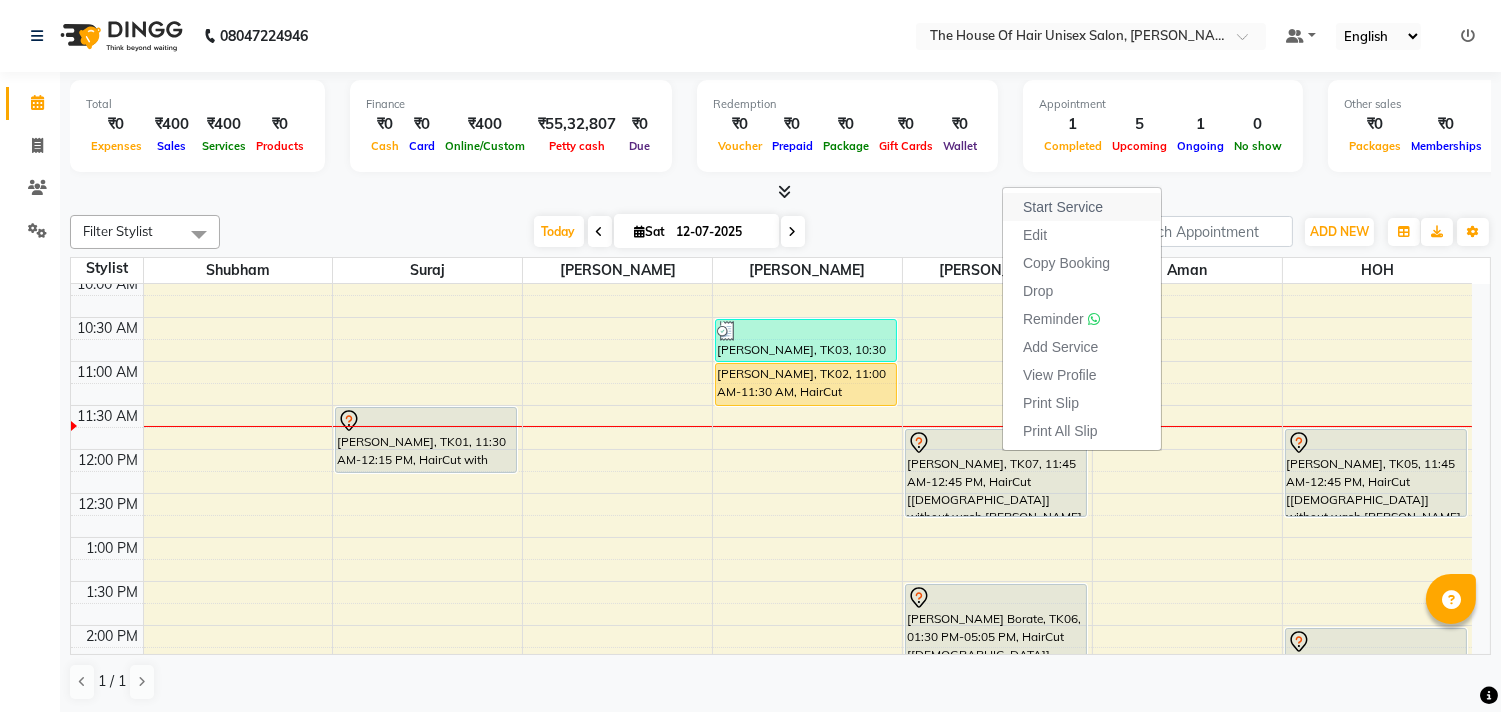click on "Start Service" at bounding box center [1063, 207] 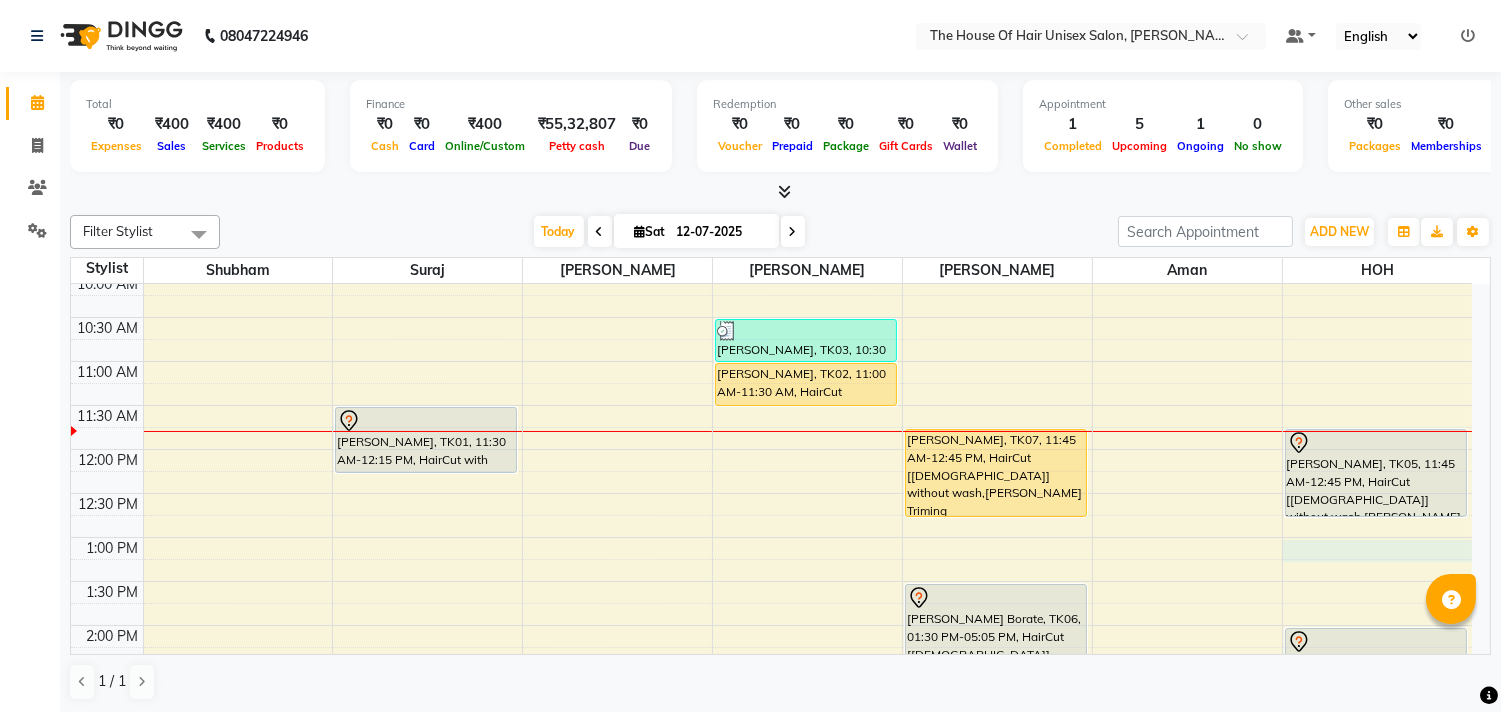 click on "7:00 AM 7:30 AM 8:00 AM 8:30 AM 9:00 AM 9:30 AM 10:00 AM 10:30 AM 11:00 AM 11:30 AM 12:00 PM 12:30 PM 1:00 PM 1:30 PM 2:00 PM 2:30 PM 3:00 PM 3:30 PM 4:00 PM 4:30 PM 5:00 PM 5:30 PM 6:00 PM 6:30 PM 7:00 PM 7:30 PM 8:00 PM 8:30 PM 9:00 PM 9:30 PM             [PERSON_NAME], TK01, 11:30 AM-12:15 PM, HairCut with wash ([DEMOGRAPHIC_DATA])     [PERSON_NAME], TK03, 10:30 AM-11:00 AM, HairCut [[DEMOGRAPHIC_DATA]] without wash    [PERSON_NAME], TK02, 11:00 AM-11:30 AM, HairCut [[DEMOGRAPHIC_DATA]] without wash    [PERSON_NAME], TK07, 11:45 AM-12:45 PM, HairCut [[DEMOGRAPHIC_DATA]] without wash,[PERSON_NAME] Triming Crafting([DEMOGRAPHIC_DATA])             [PERSON_NAME] Borate, TK06, 01:30 PM-05:05 PM, HairCut [[DEMOGRAPHIC_DATA]] without wash,[PERSON_NAME] Triming Crafting([DEMOGRAPHIC_DATA]),Global Colour ([DEMOGRAPHIC_DATA]),[PERSON_NAME] Color             [PERSON_NAME], TK05, 11:45 AM-12:45 PM, HairCut [[DEMOGRAPHIC_DATA]] without wash,[PERSON_NAME] Triming Crafting([DEMOGRAPHIC_DATA])             [PERSON_NAME], TK04, 02:00 PM-02:30 PM, Haircut without wash ([DEMOGRAPHIC_DATA])" at bounding box center [771, 669] 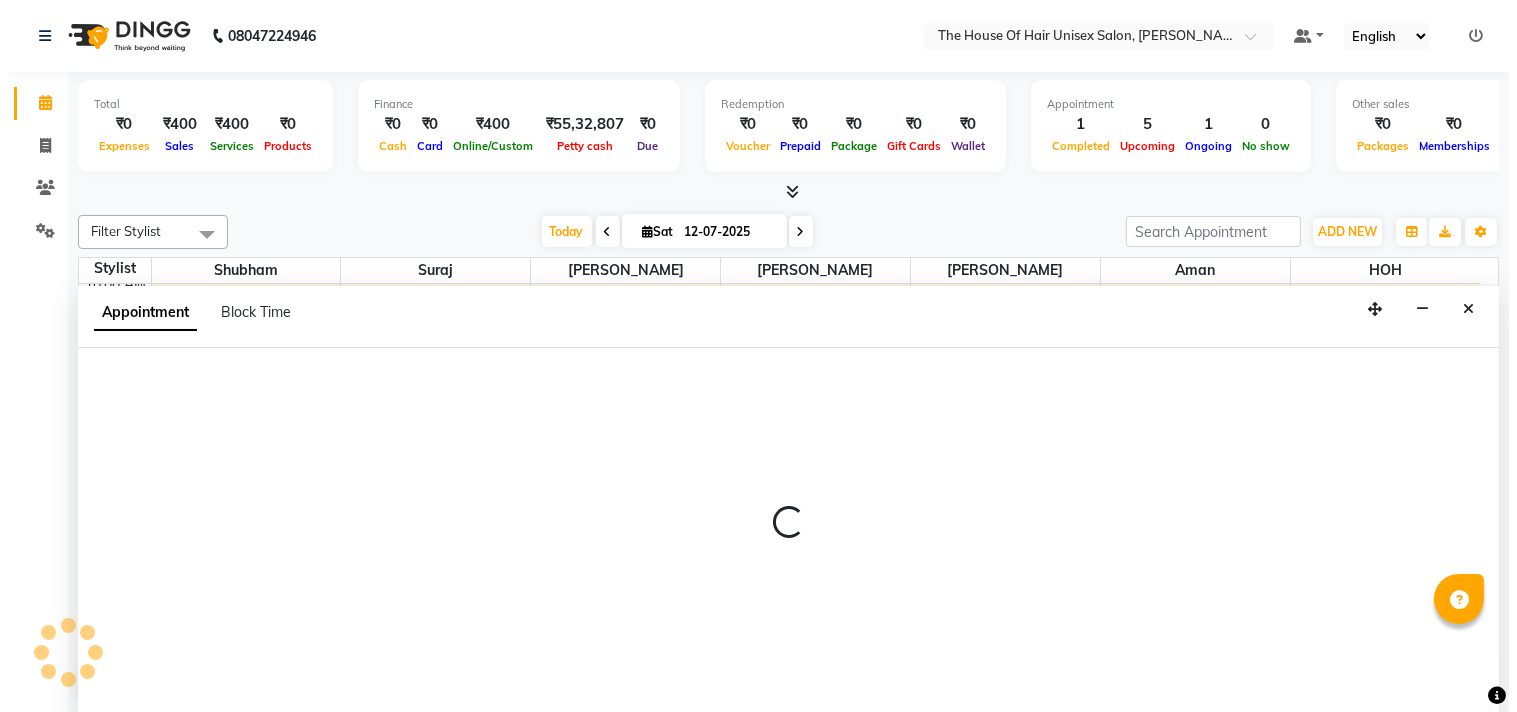 scroll, scrollTop: 1, scrollLeft: 0, axis: vertical 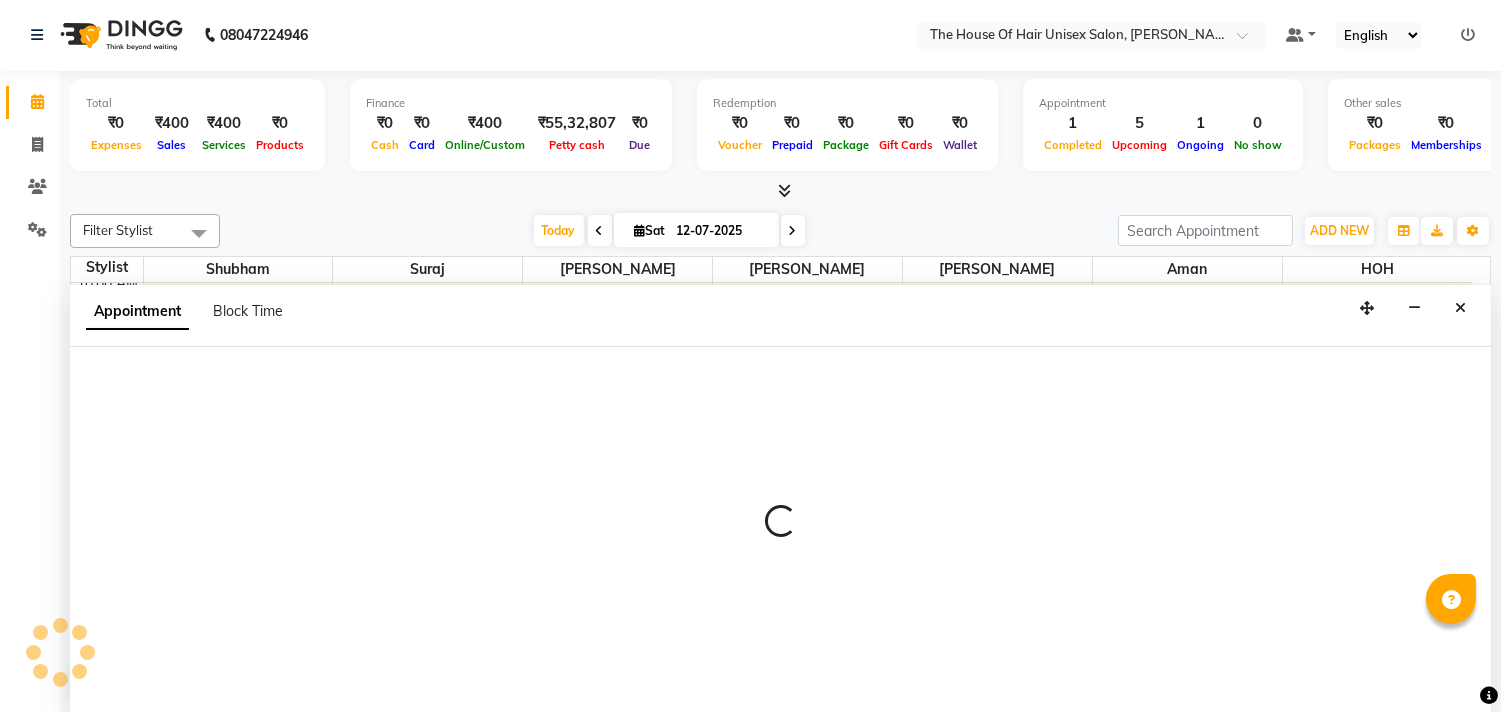select on "85989" 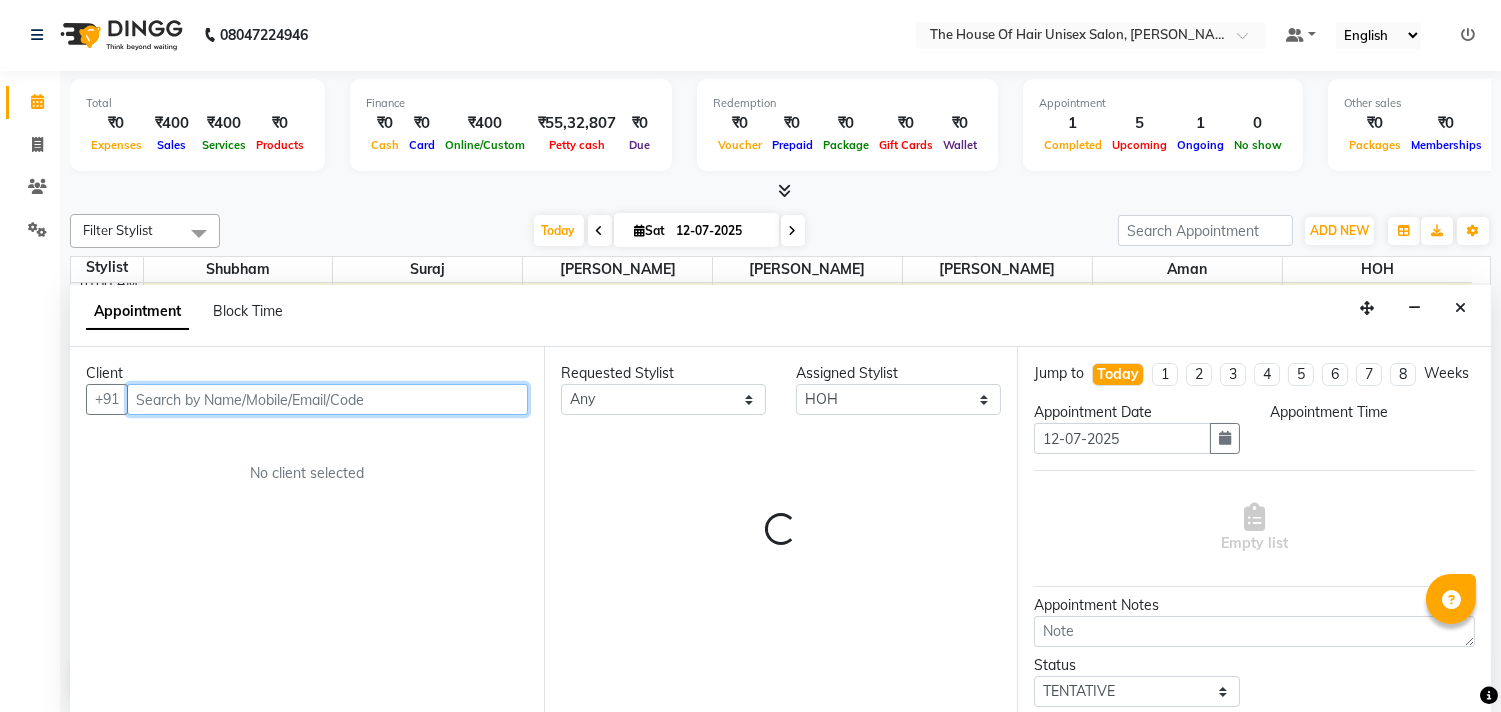 select on "780" 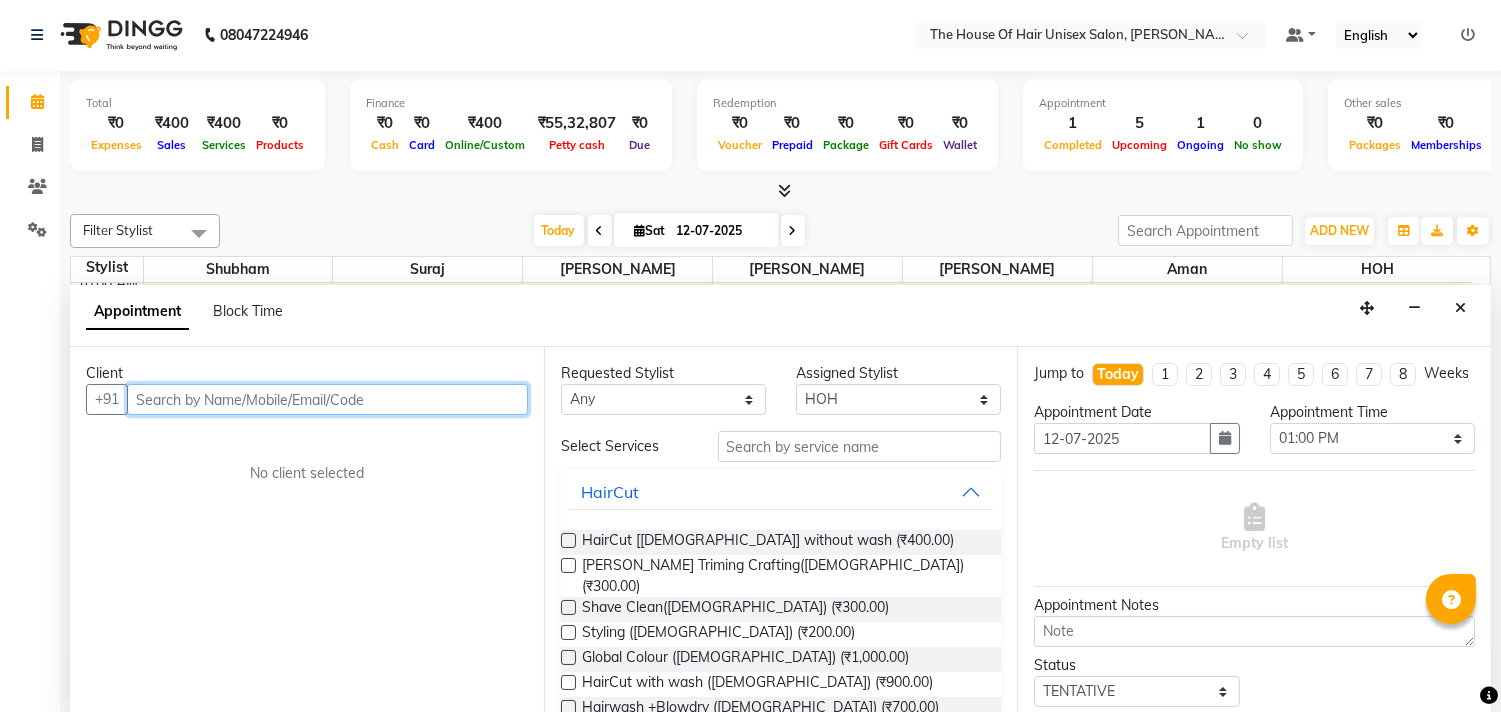 click at bounding box center [327, 399] 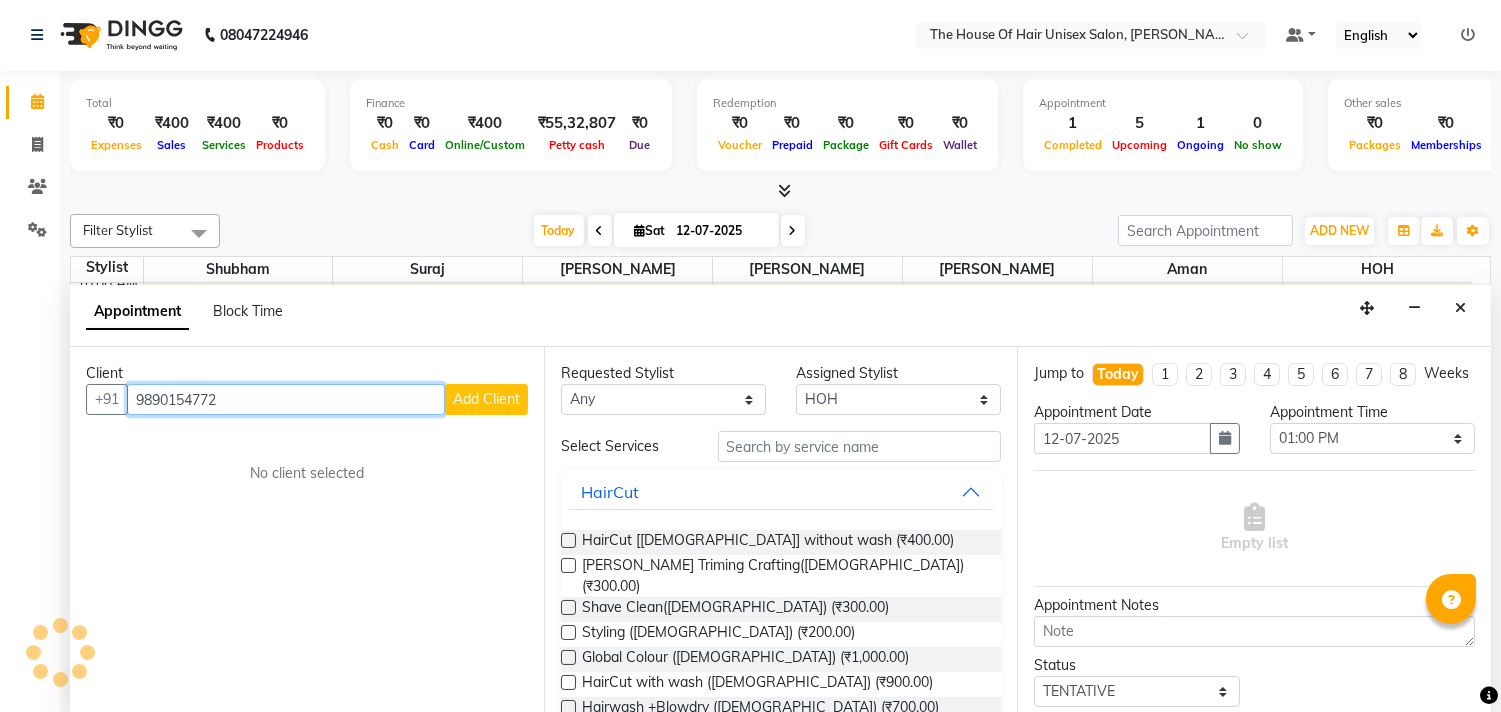 type on "9890154772" 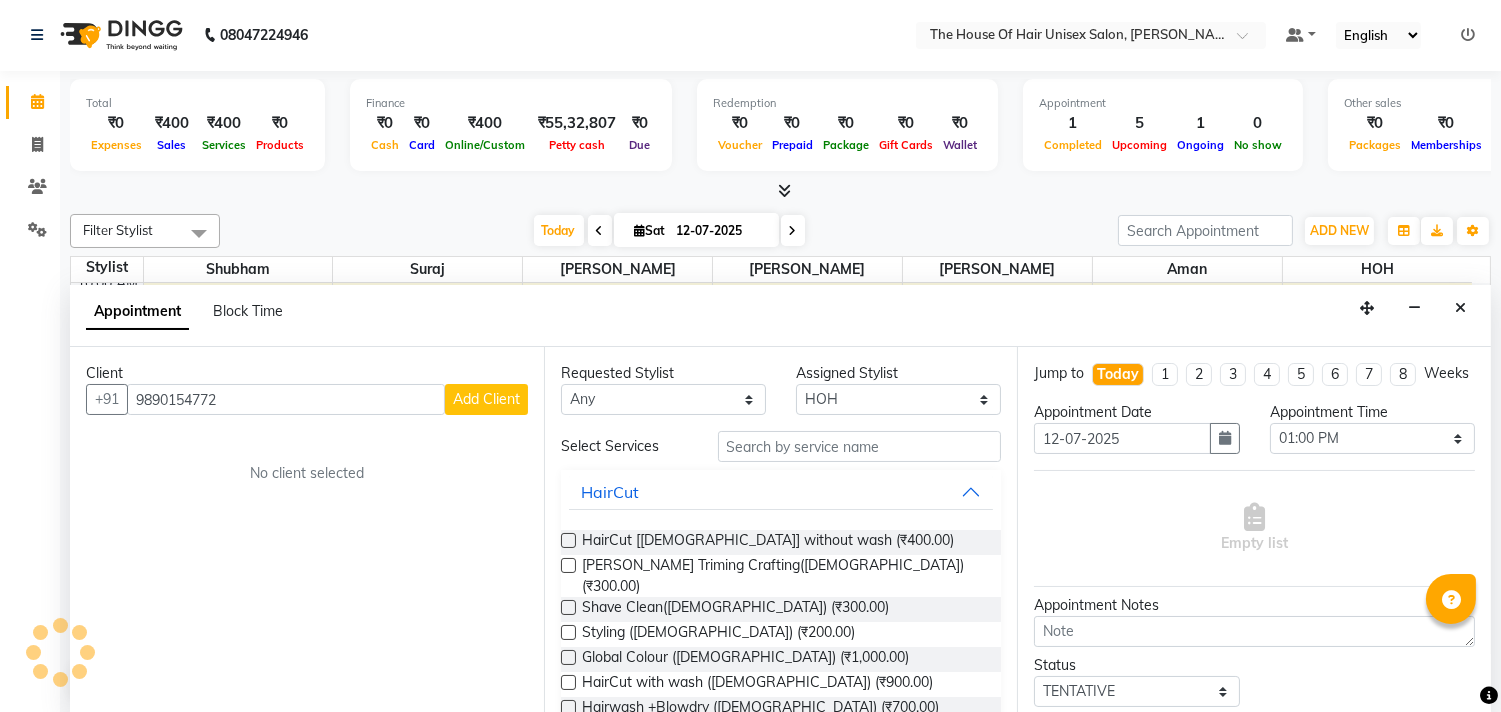 click on "Add Client" at bounding box center [486, 399] 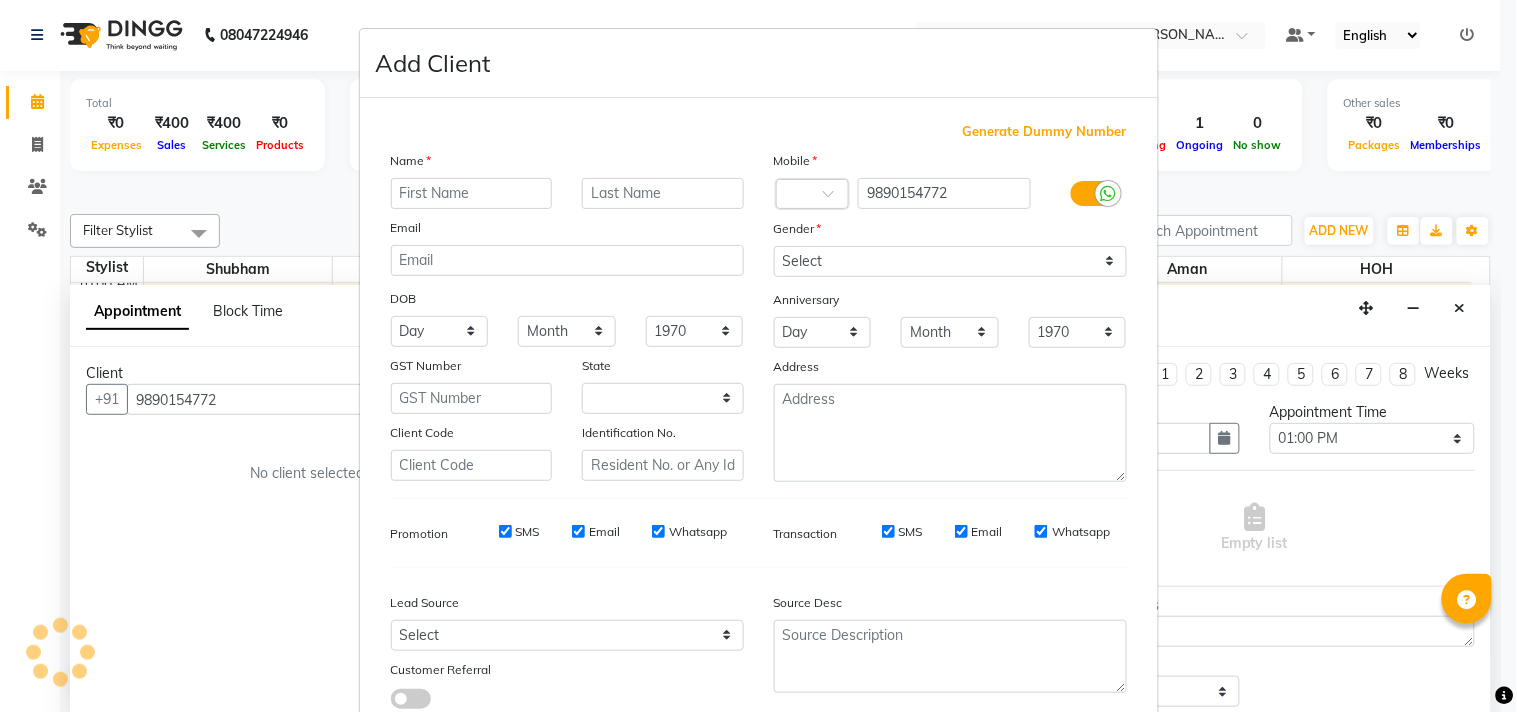 select on "22" 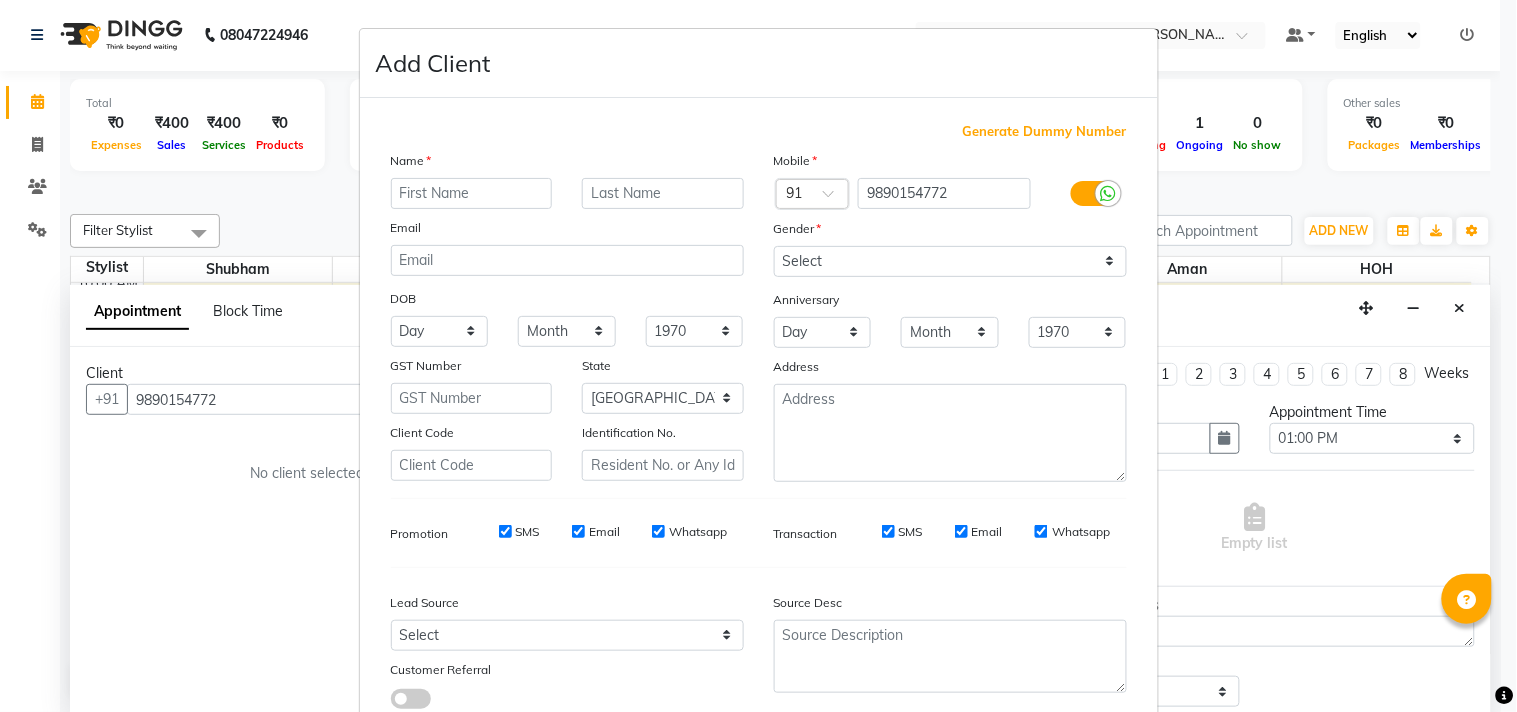 click at bounding box center (472, 193) 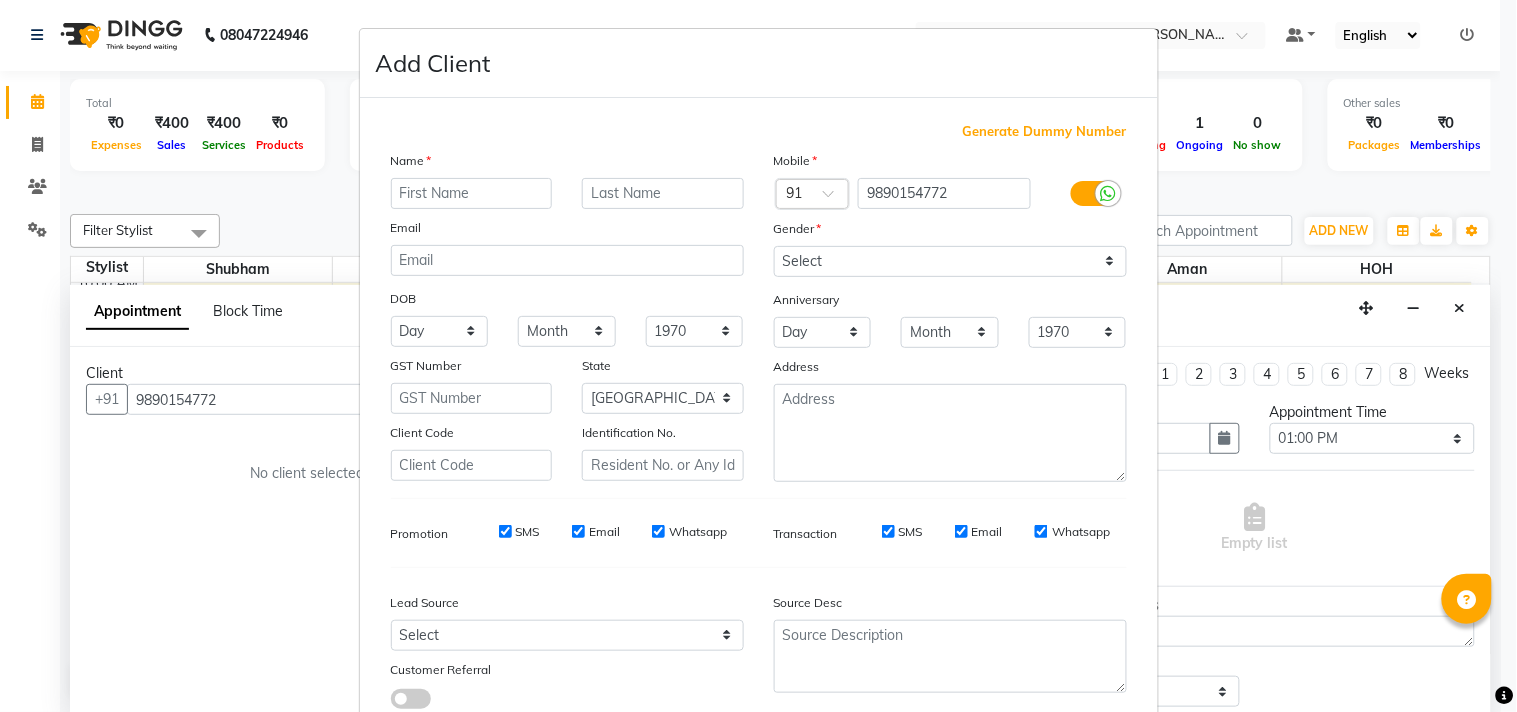 type on "d" 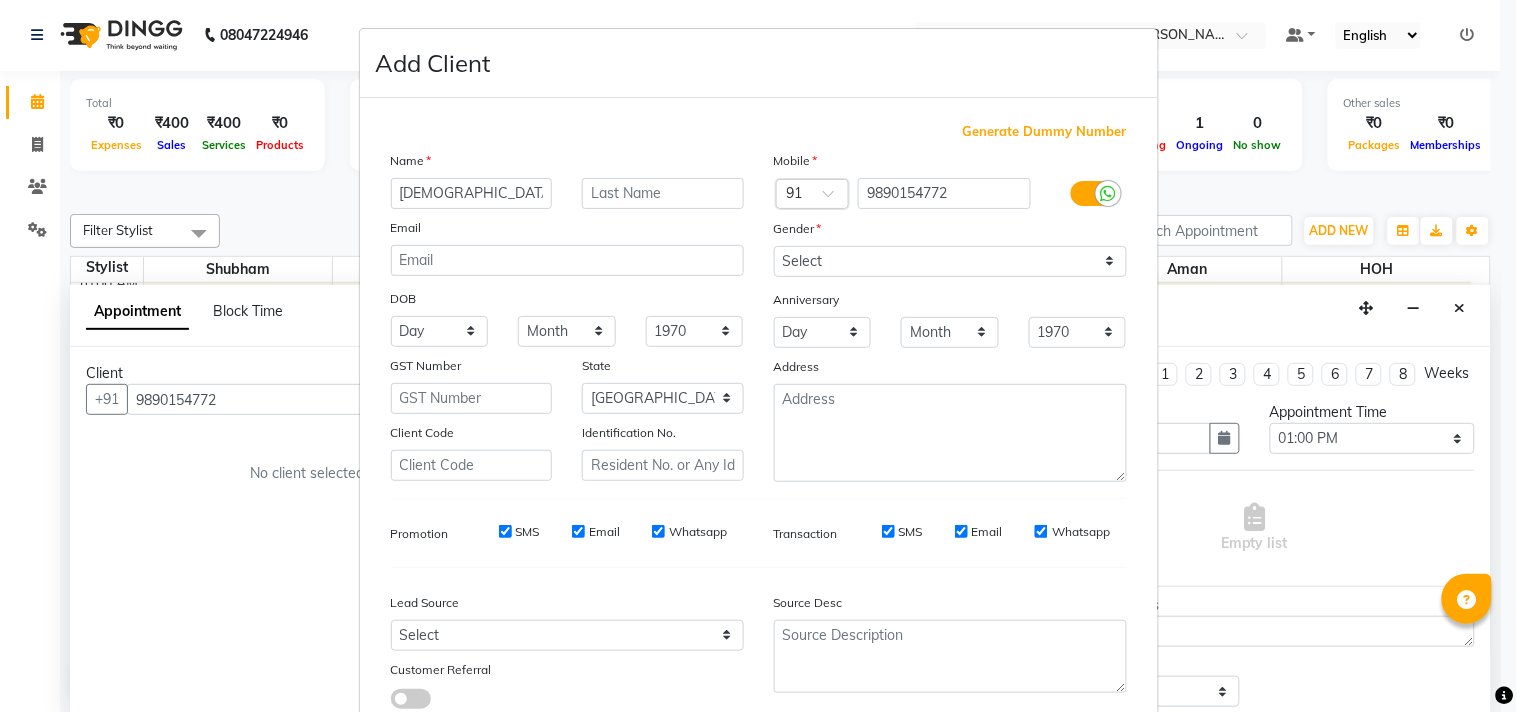 type on "[DEMOGRAPHIC_DATA]" 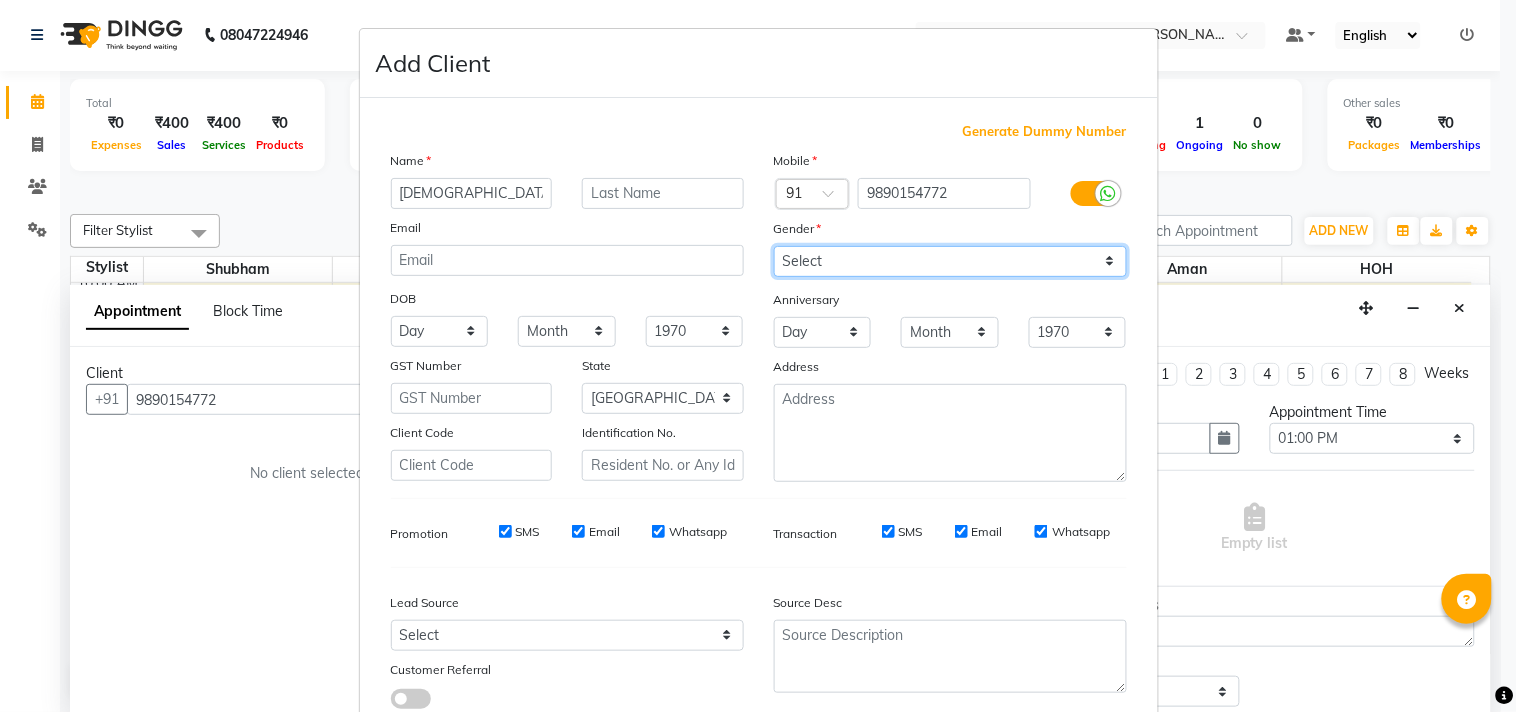 click on "Select [DEMOGRAPHIC_DATA] [DEMOGRAPHIC_DATA] Other Prefer Not To Say" at bounding box center [950, 261] 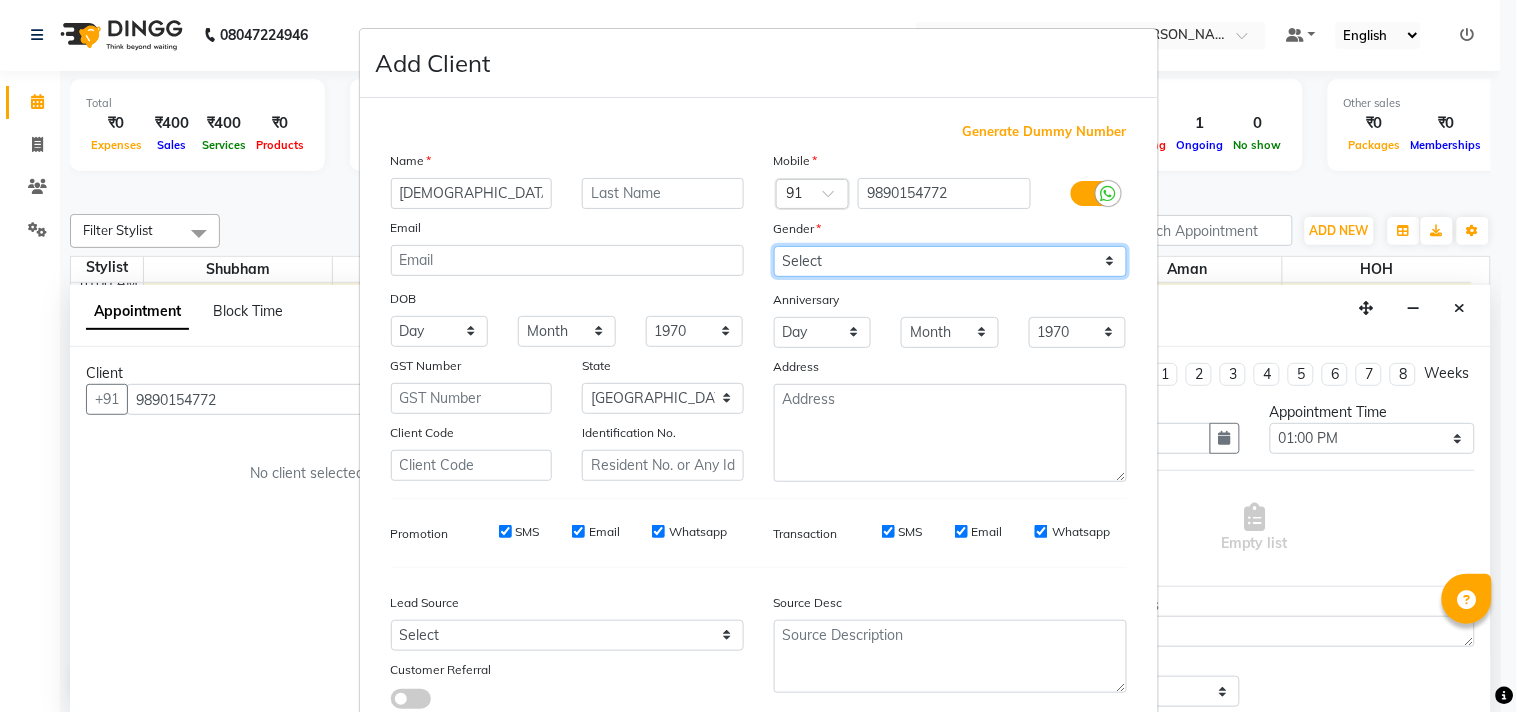 select on "[DEMOGRAPHIC_DATA]" 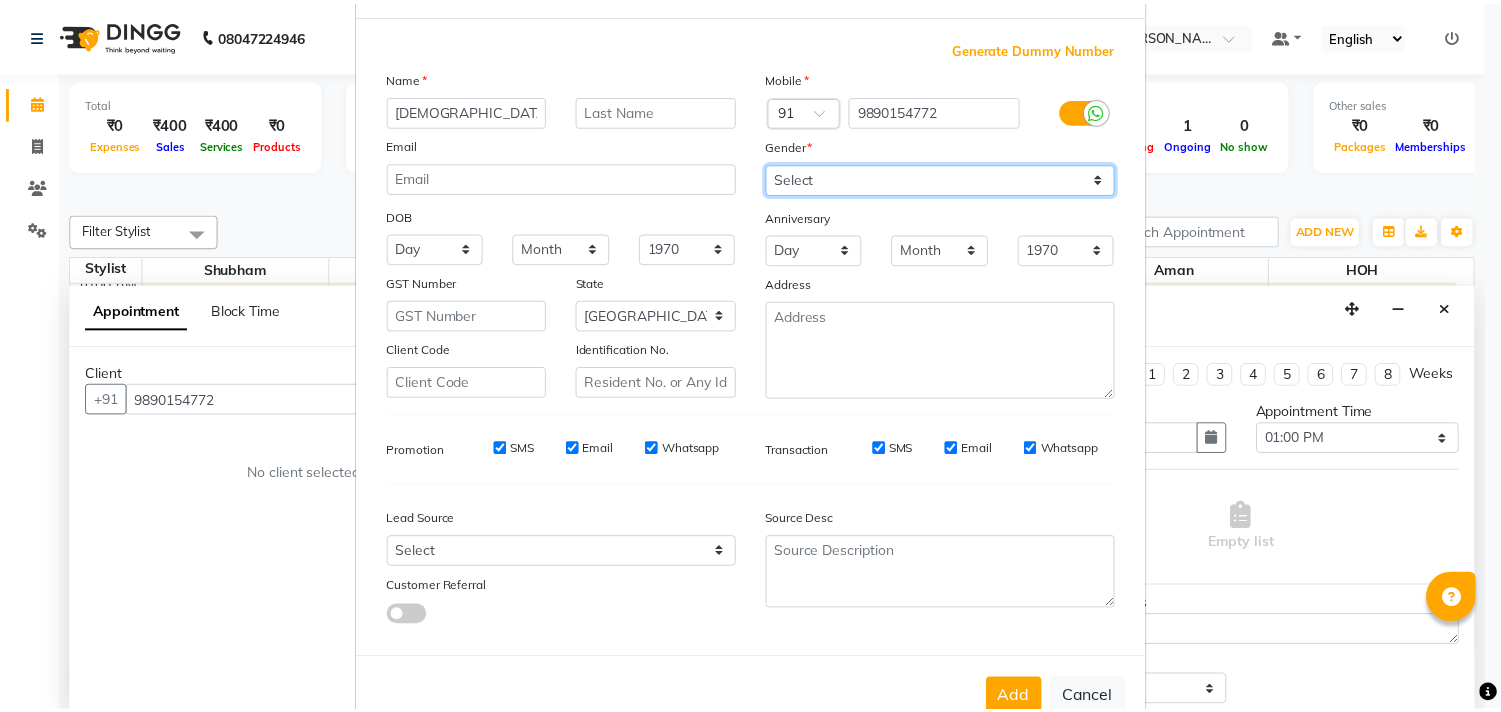 scroll, scrollTop: 138, scrollLeft: 0, axis: vertical 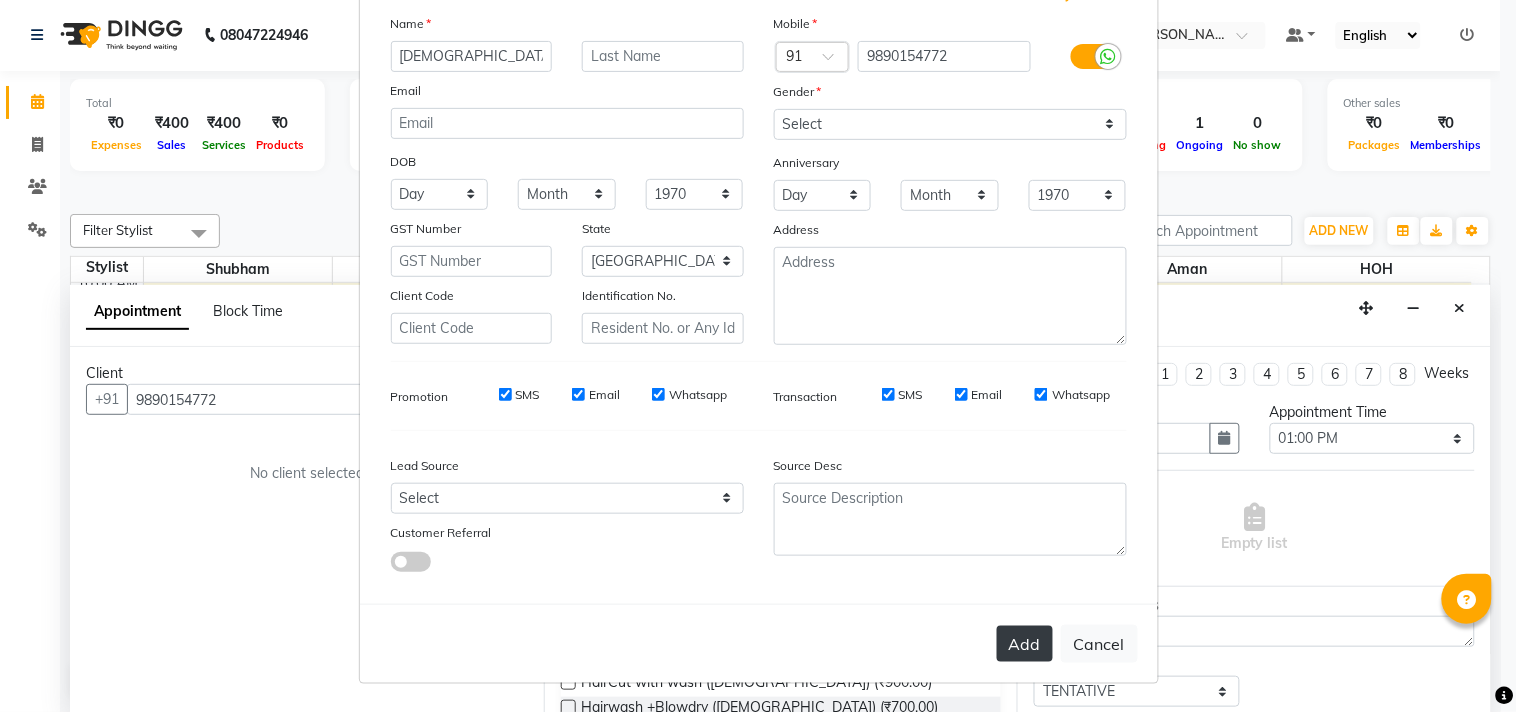 click on "Add" at bounding box center (1025, 644) 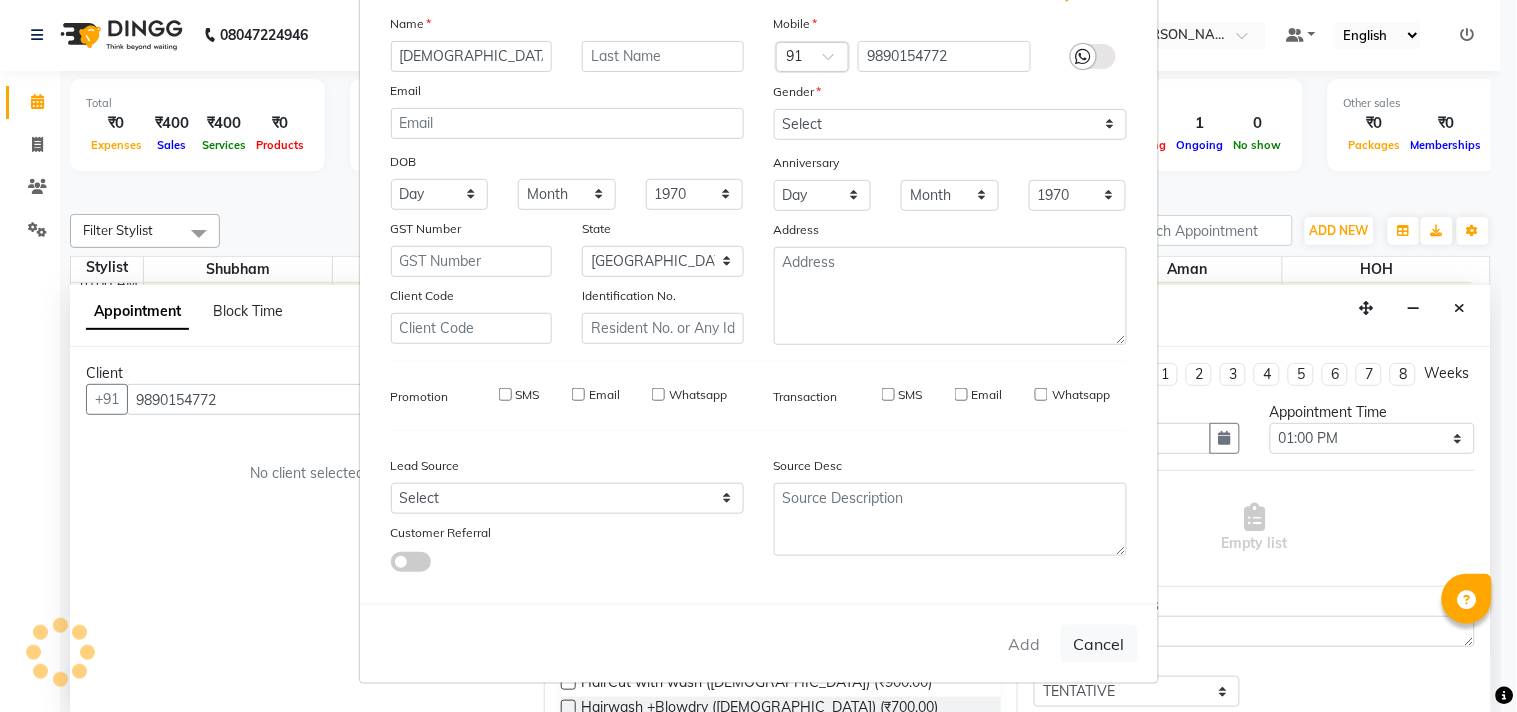 type 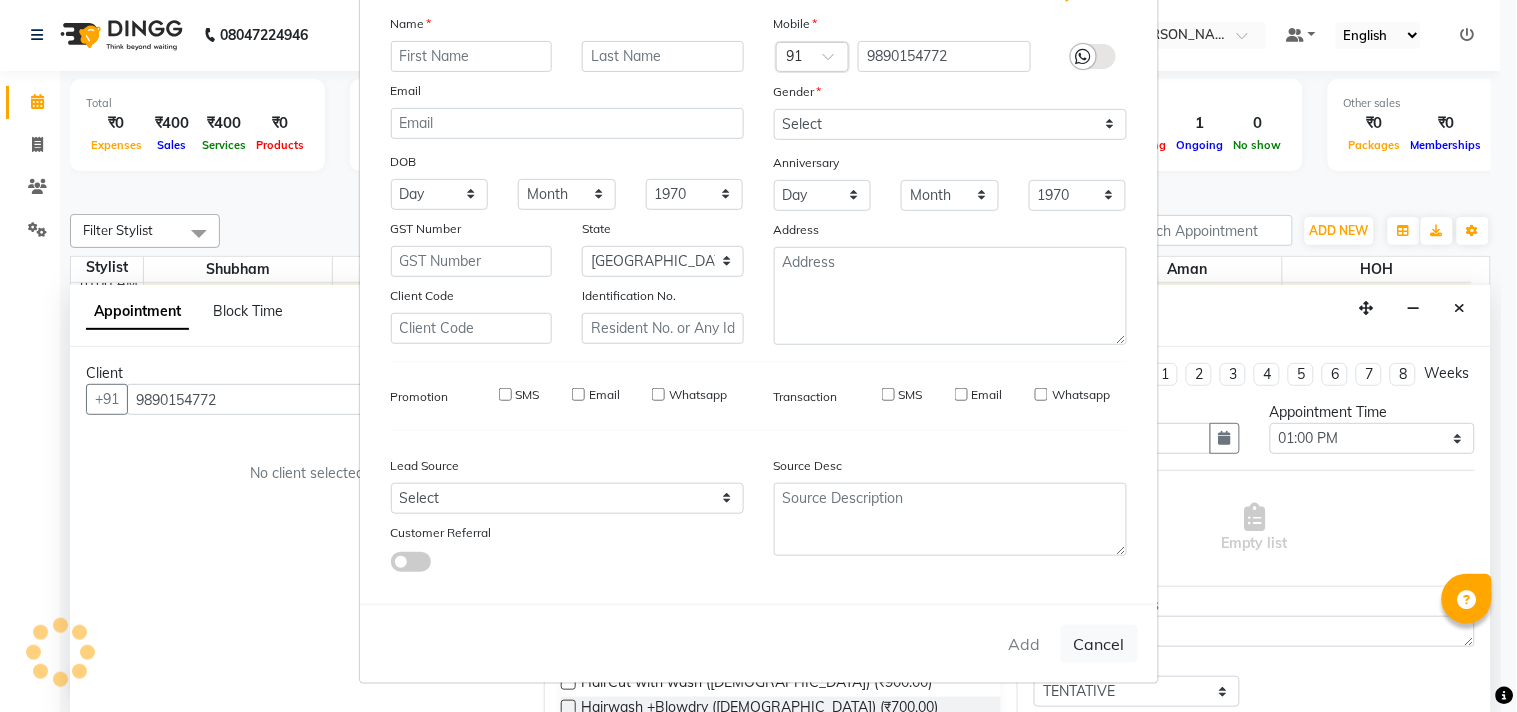 select 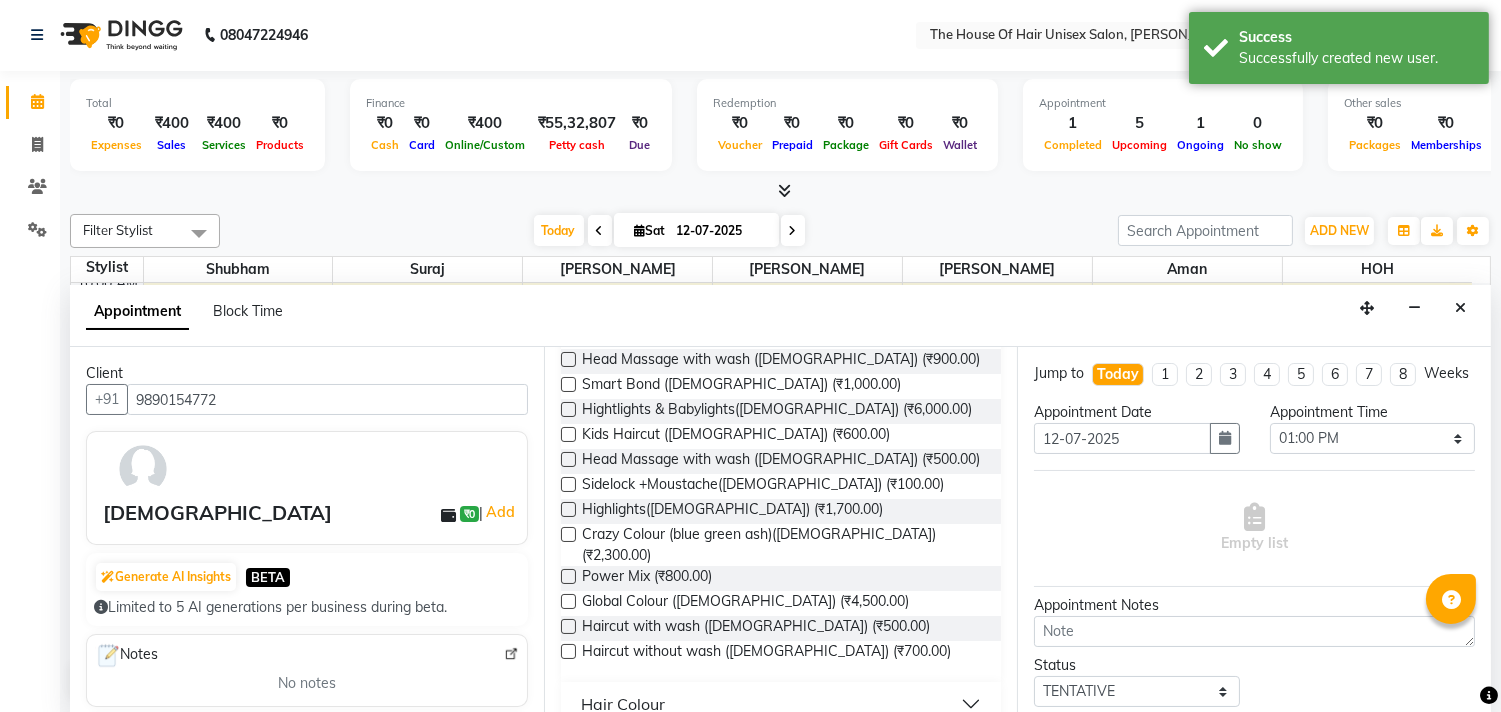 scroll, scrollTop: 785, scrollLeft: 0, axis: vertical 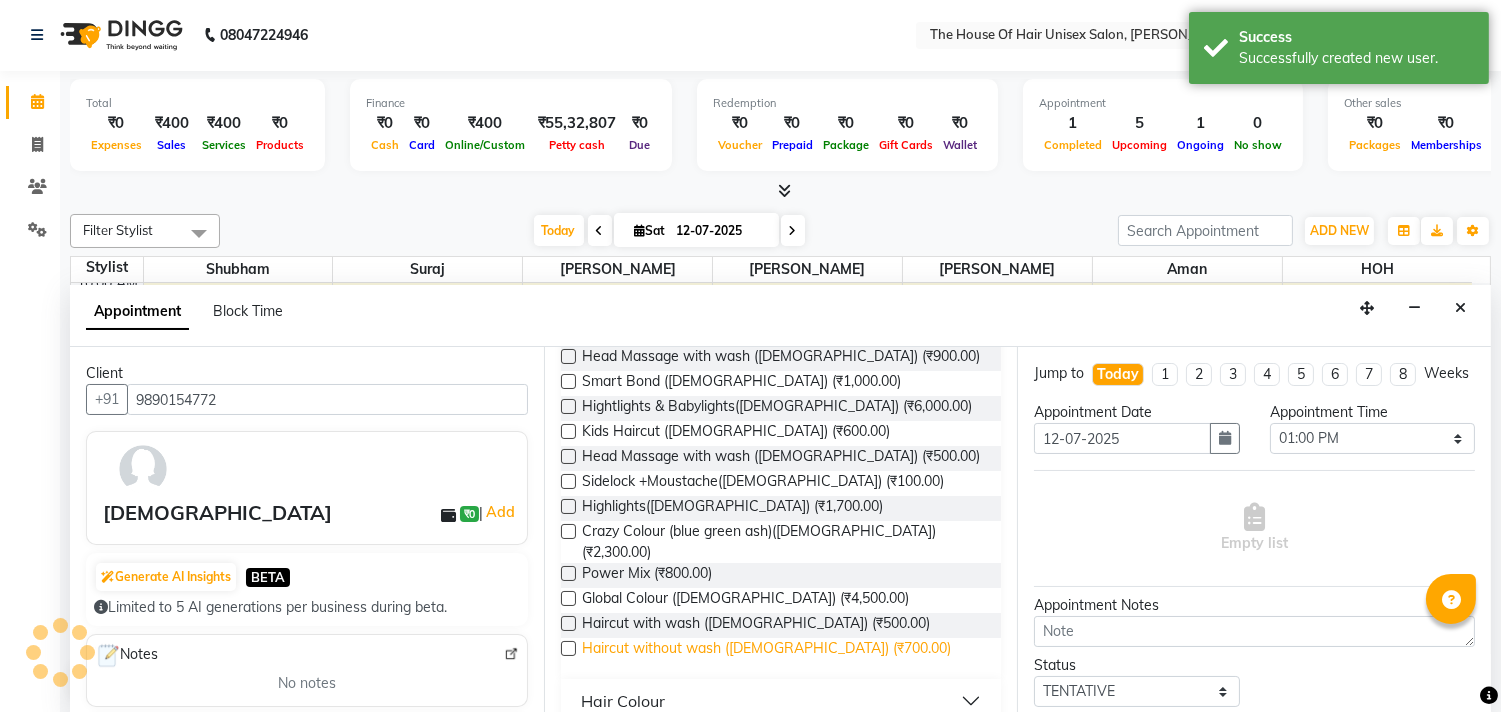 click on "Haircut without wash ([DEMOGRAPHIC_DATA]) (₹700.00)" at bounding box center [766, 650] 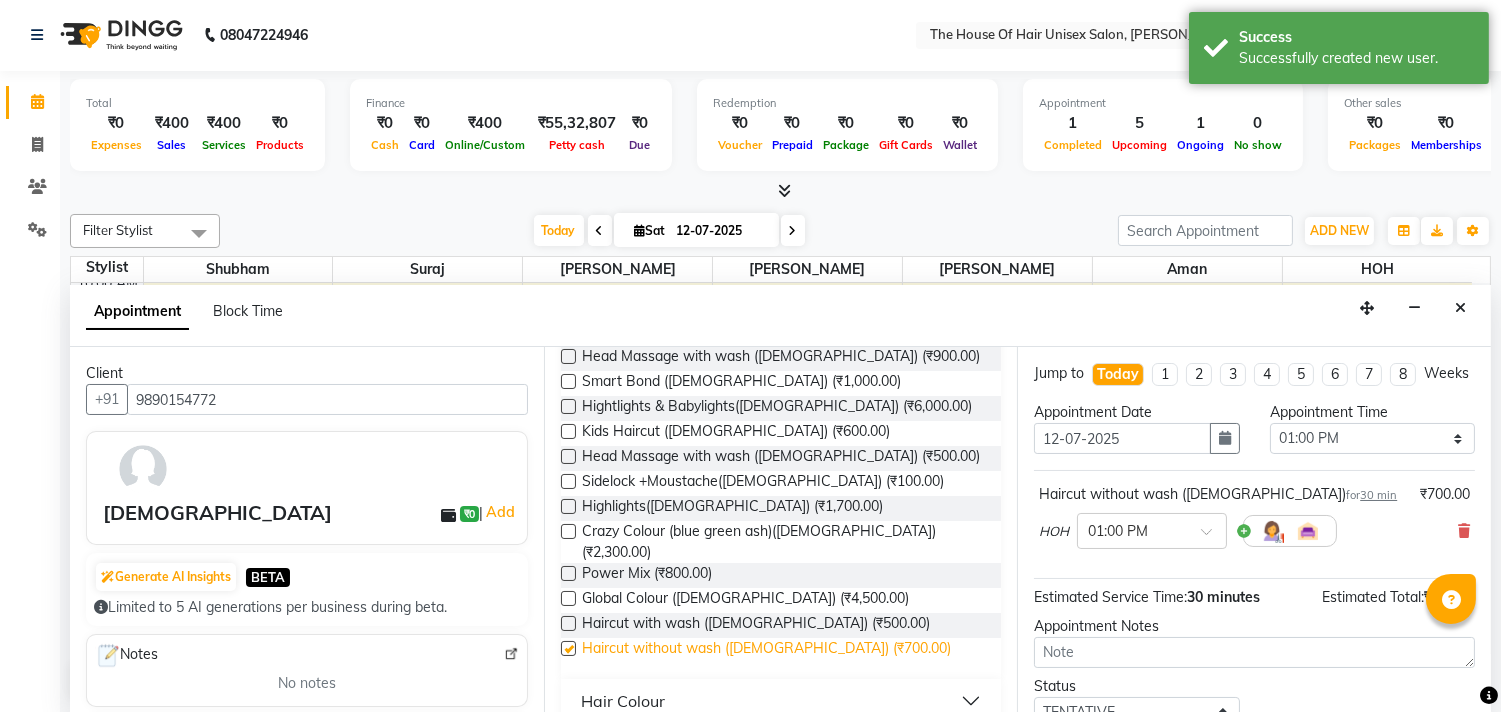 checkbox on "false" 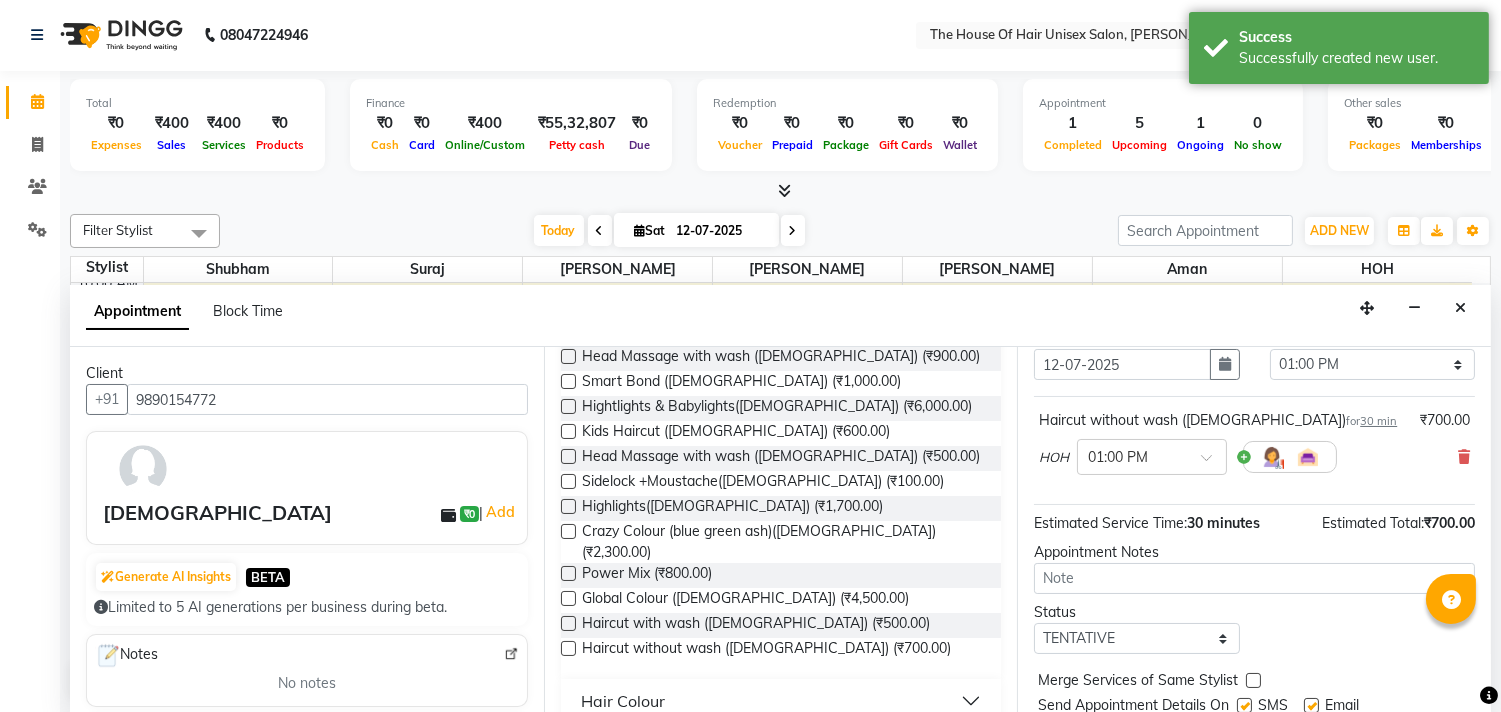 scroll, scrollTop: 161, scrollLeft: 0, axis: vertical 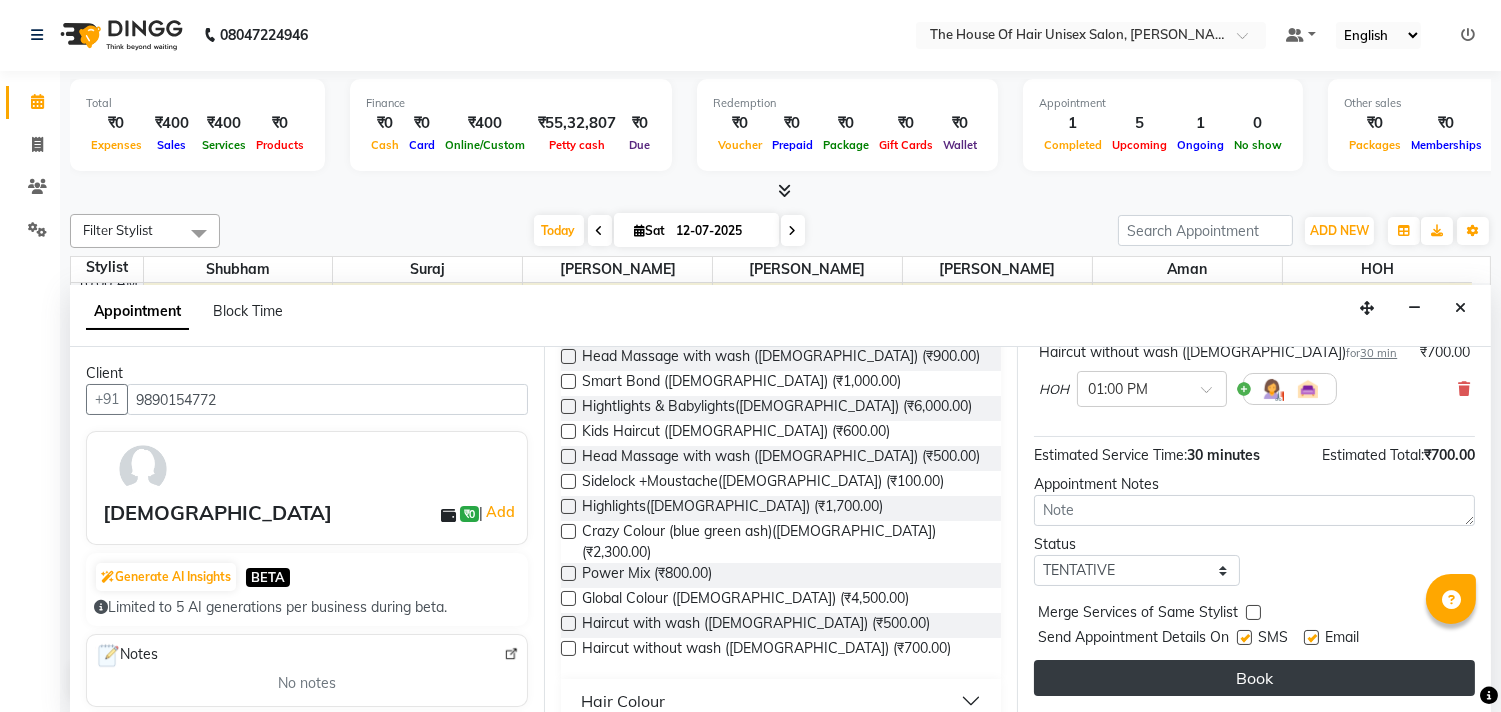 click on "Book" at bounding box center (1254, 678) 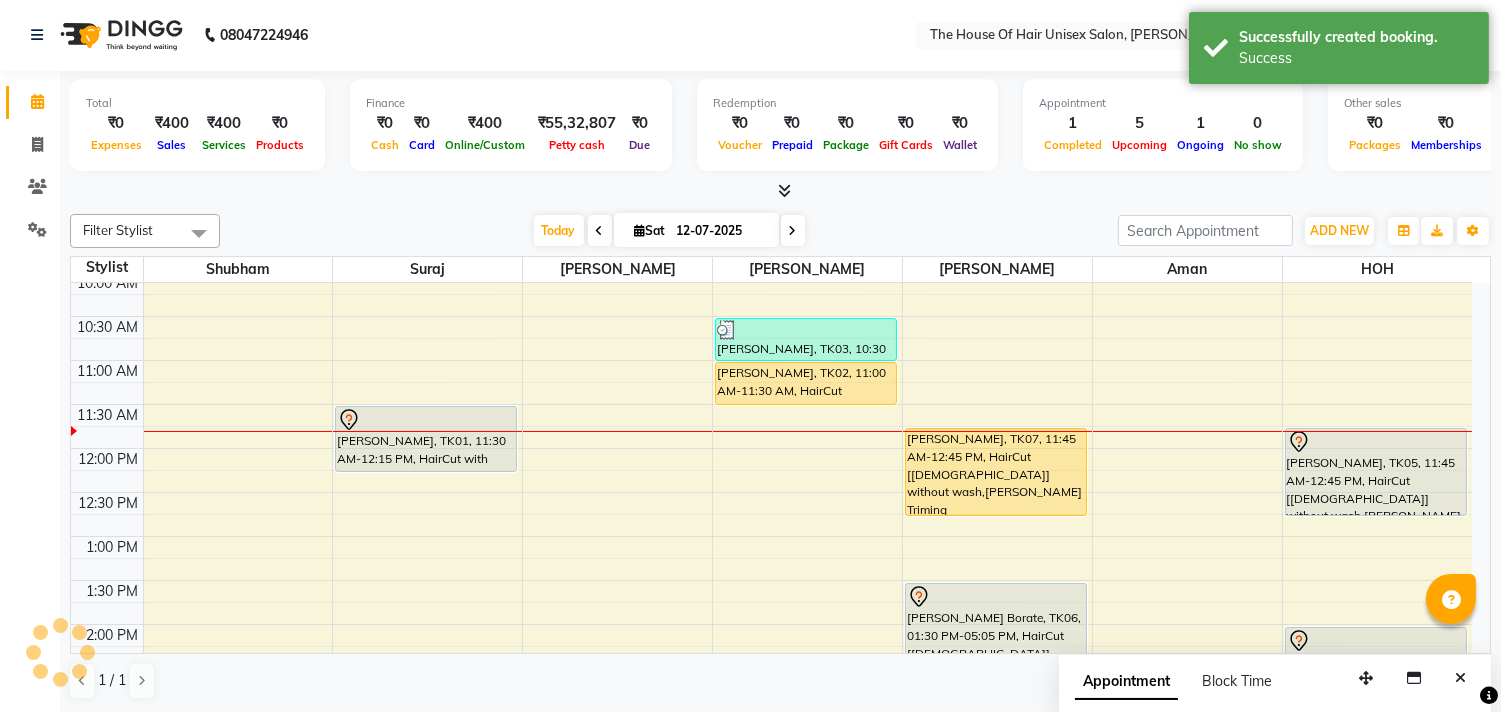 scroll, scrollTop: 0, scrollLeft: 0, axis: both 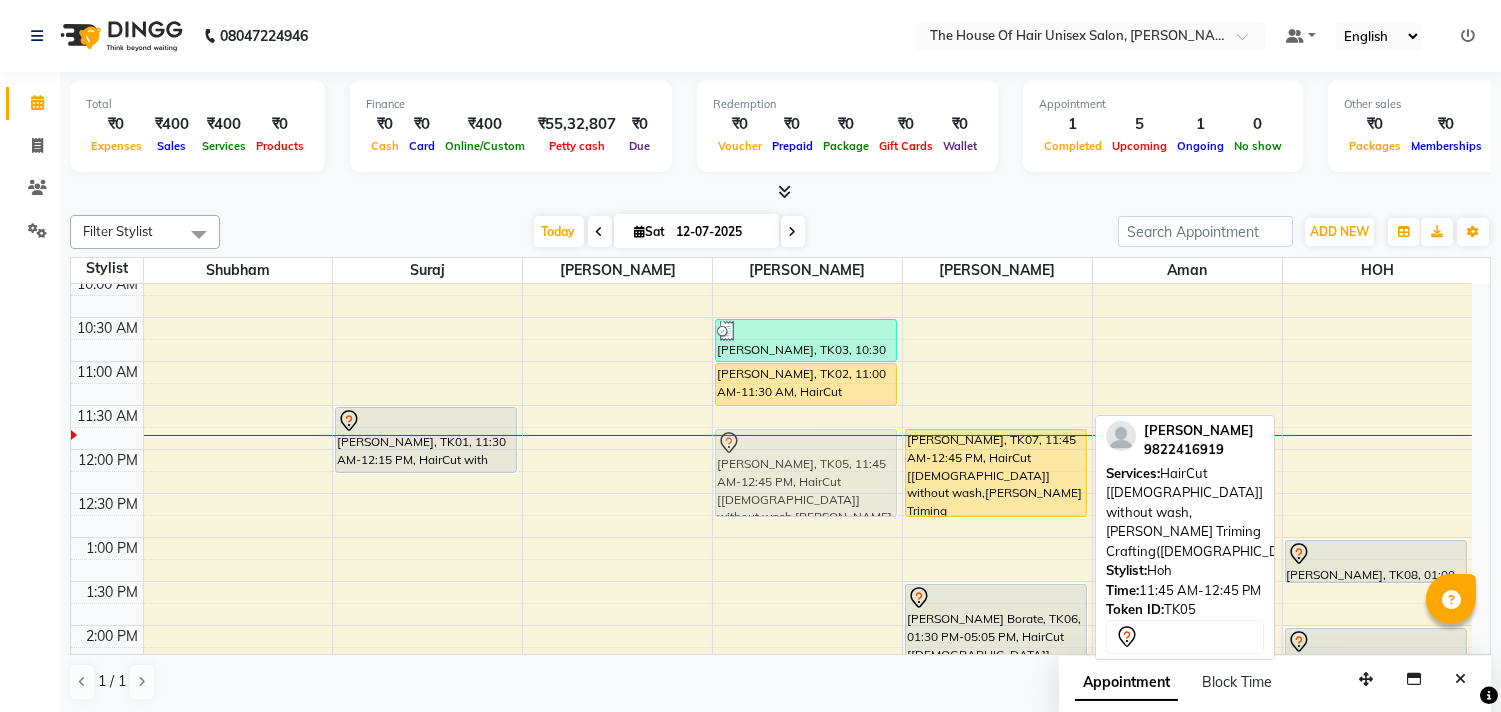 drag, startPoint x: 1335, startPoint y: 455, endPoint x: 813, endPoint y: 452, distance: 522.0086 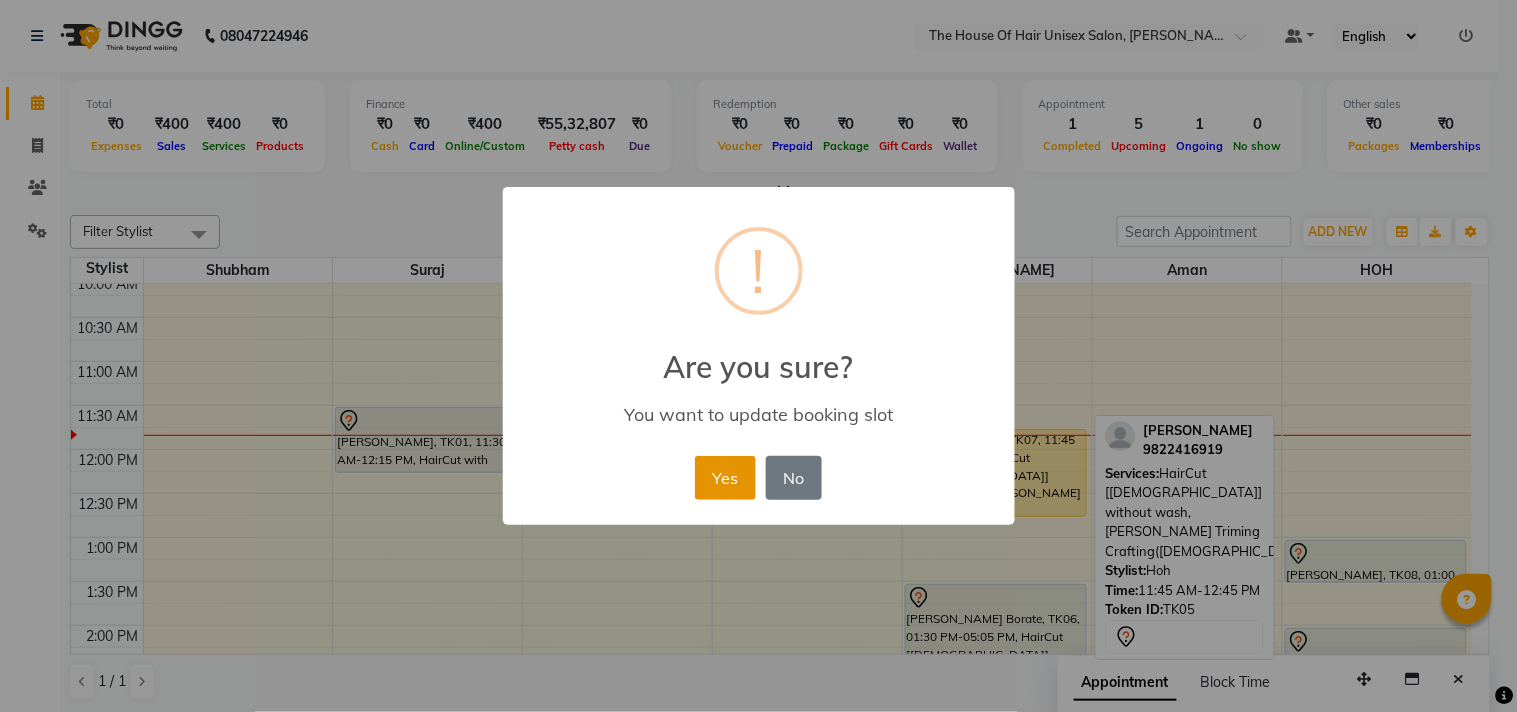 click on "Yes" at bounding box center [725, 478] 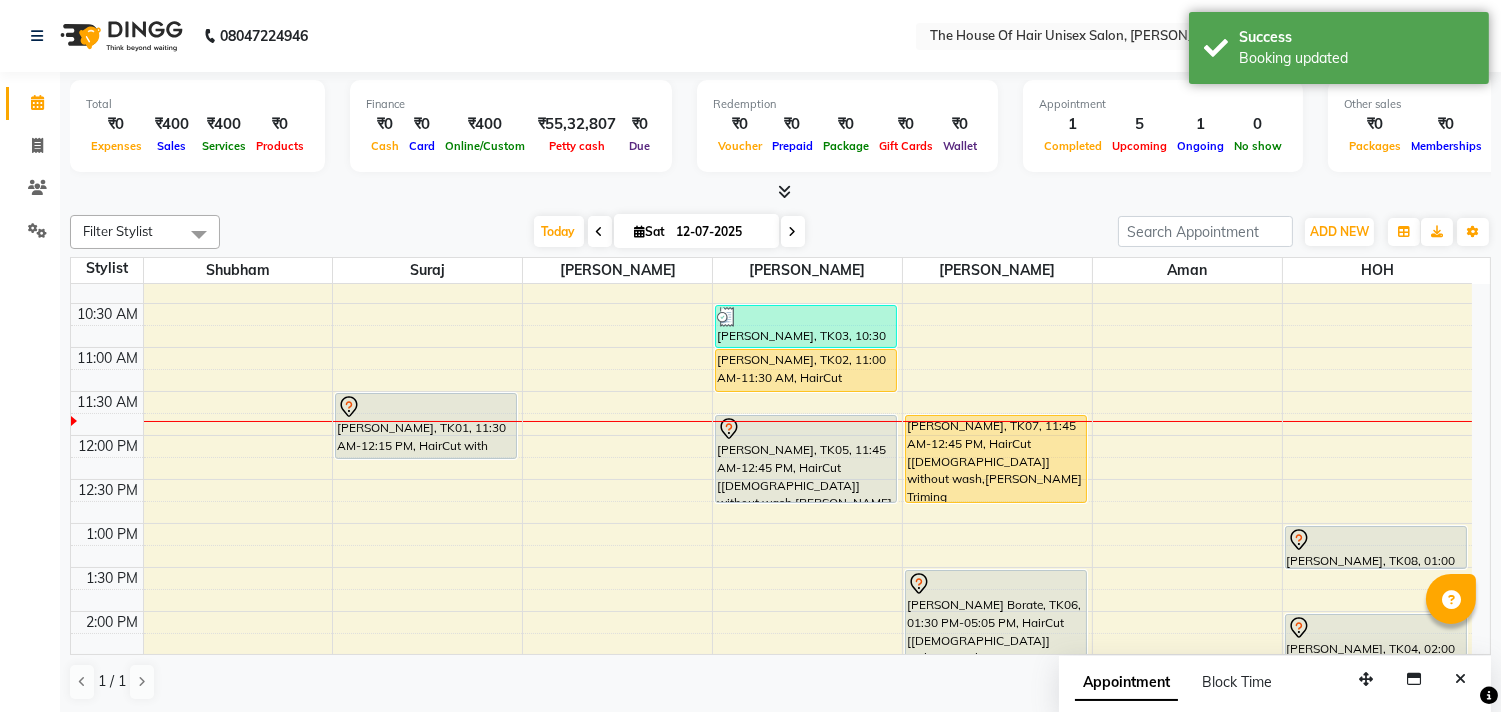 scroll, scrollTop: 287, scrollLeft: 0, axis: vertical 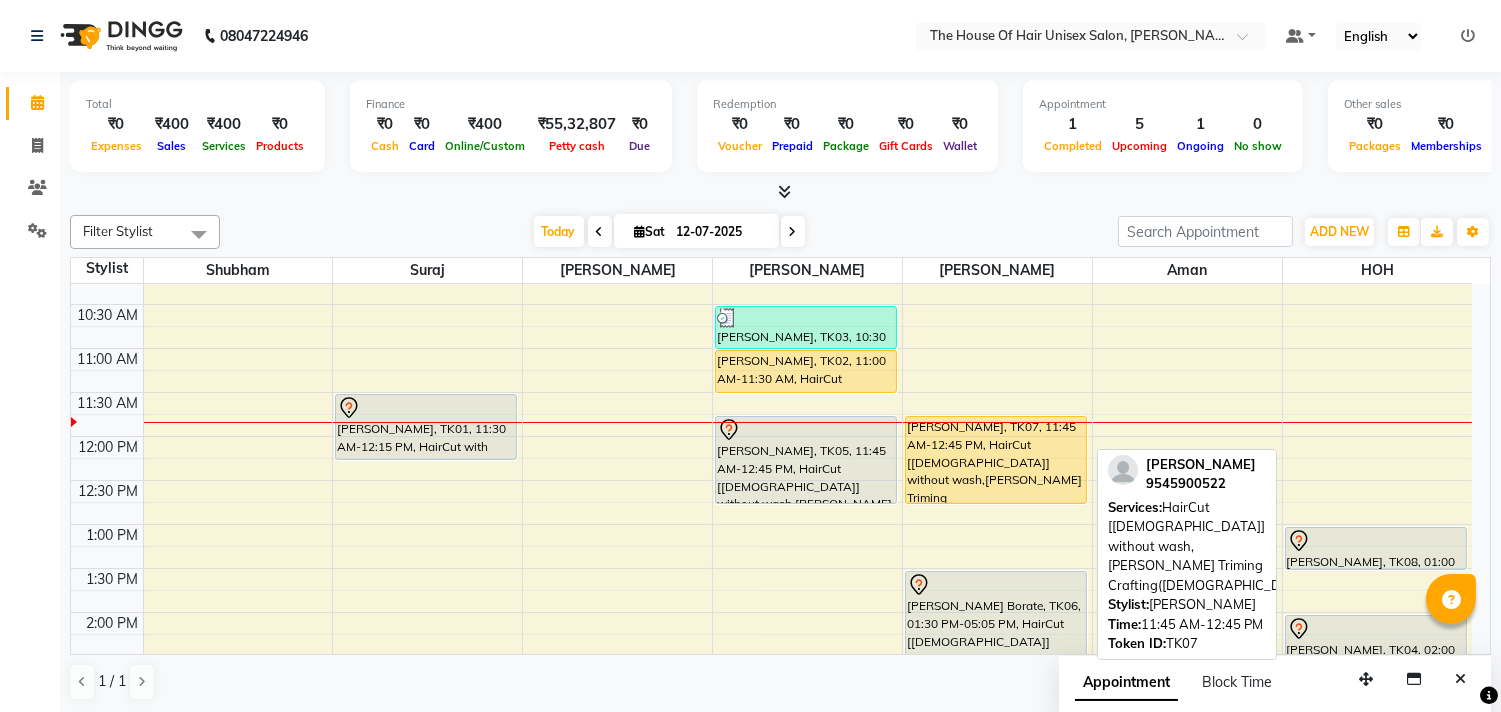click on "[PERSON_NAME], TK07, 11:45 AM-12:45 PM, HairCut [[DEMOGRAPHIC_DATA]] without wash,[PERSON_NAME] Triming Crafting([DEMOGRAPHIC_DATA])" at bounding box center (996, 460) 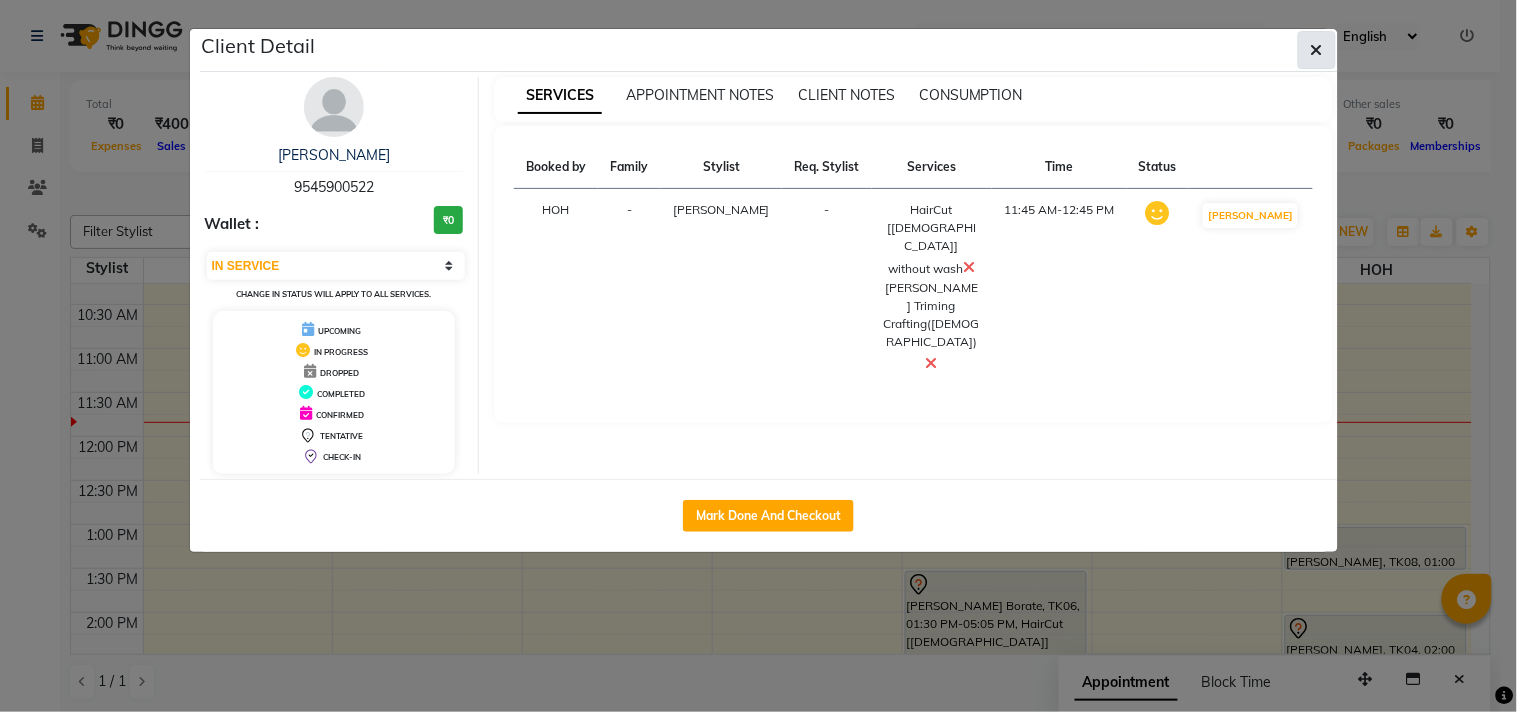 click 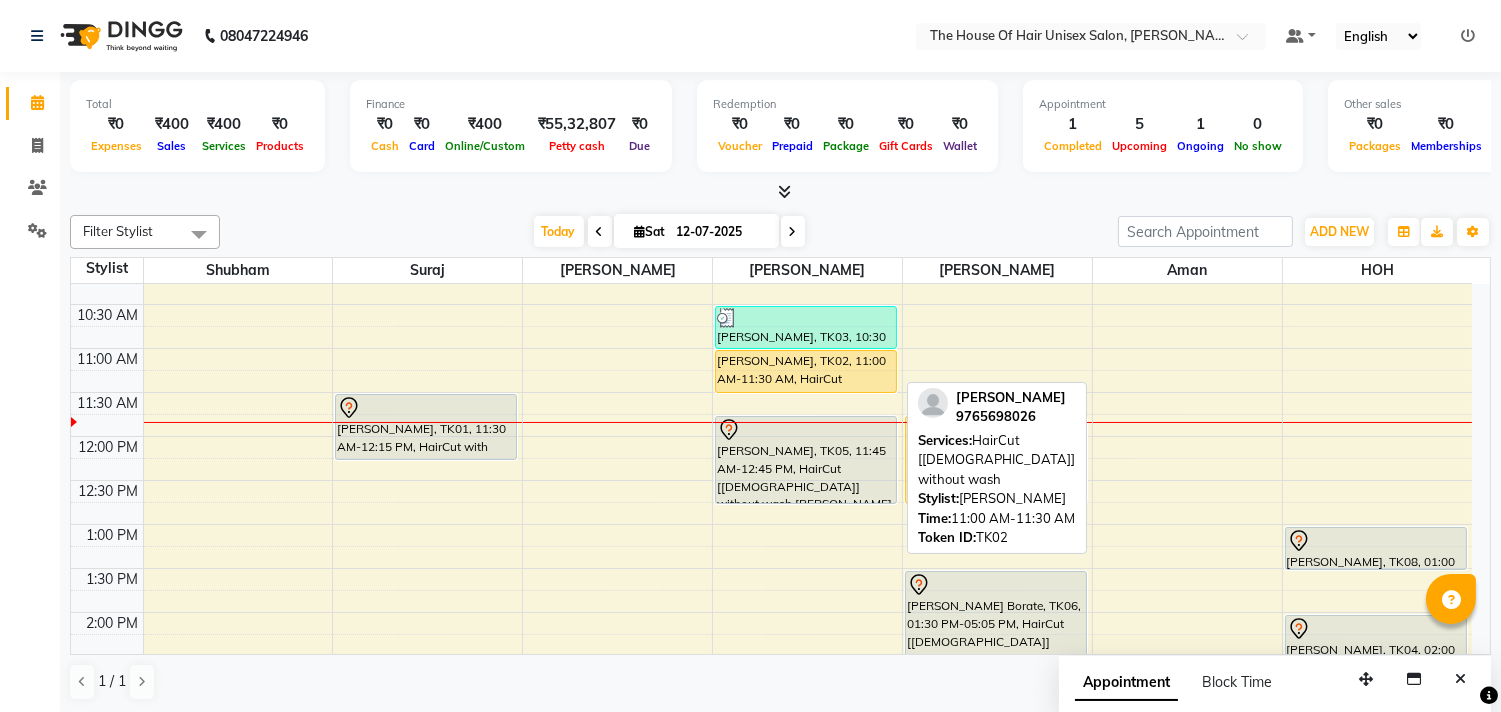 click on "[PERSON_NAME], TK02, 11:00 AM-11:30 AM, HairCut [[DEMOGRAPHIC_DATA]] without wash" at bounding box center (806, 371) 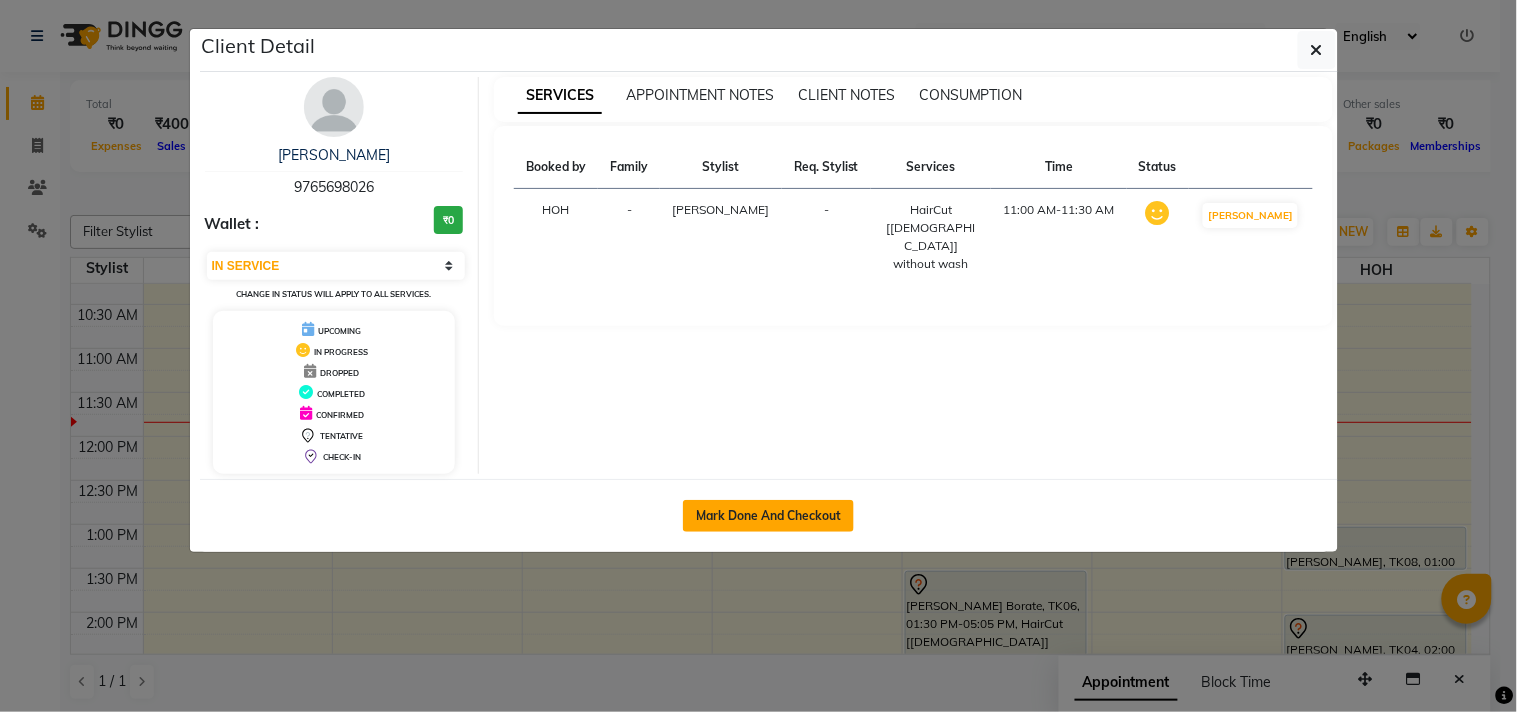 click on "Mark Done And Checkout" 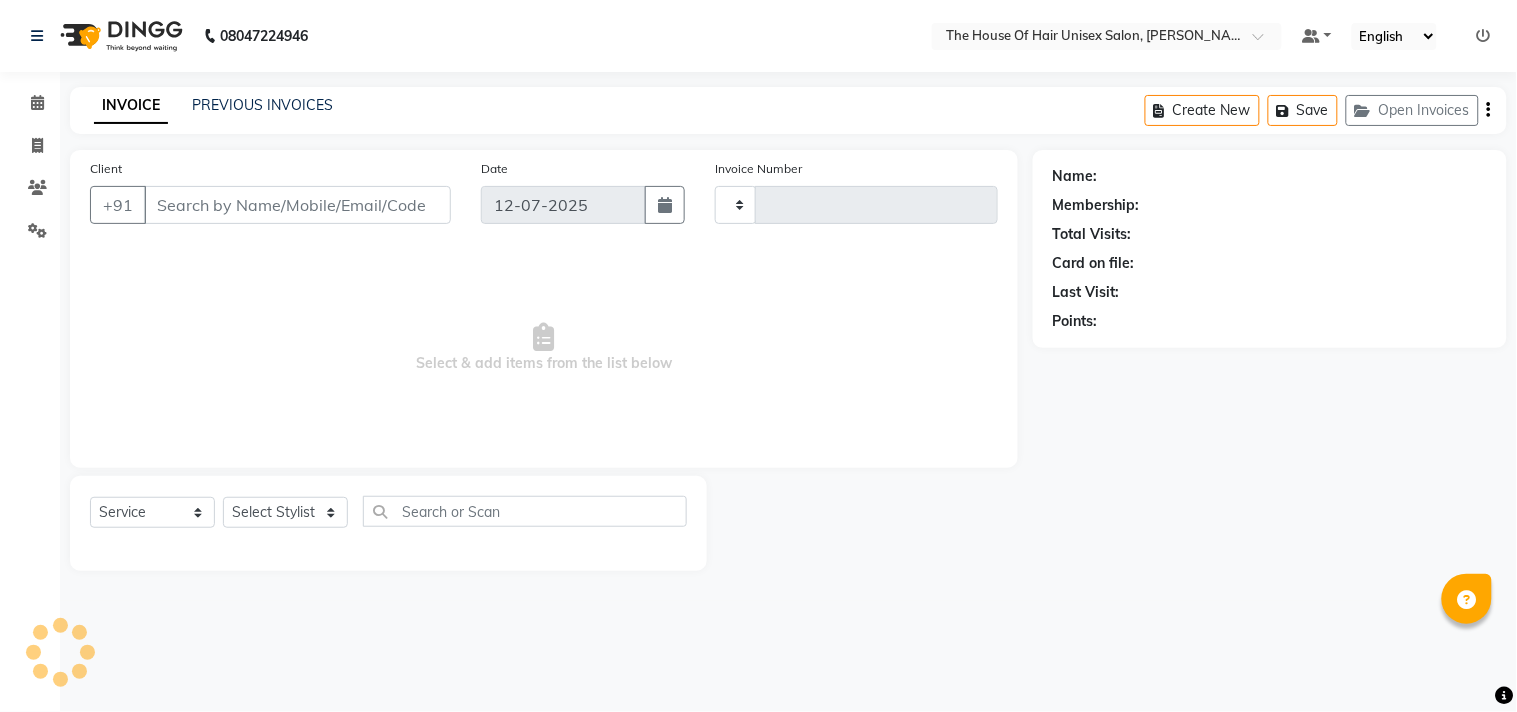 type on "1754" 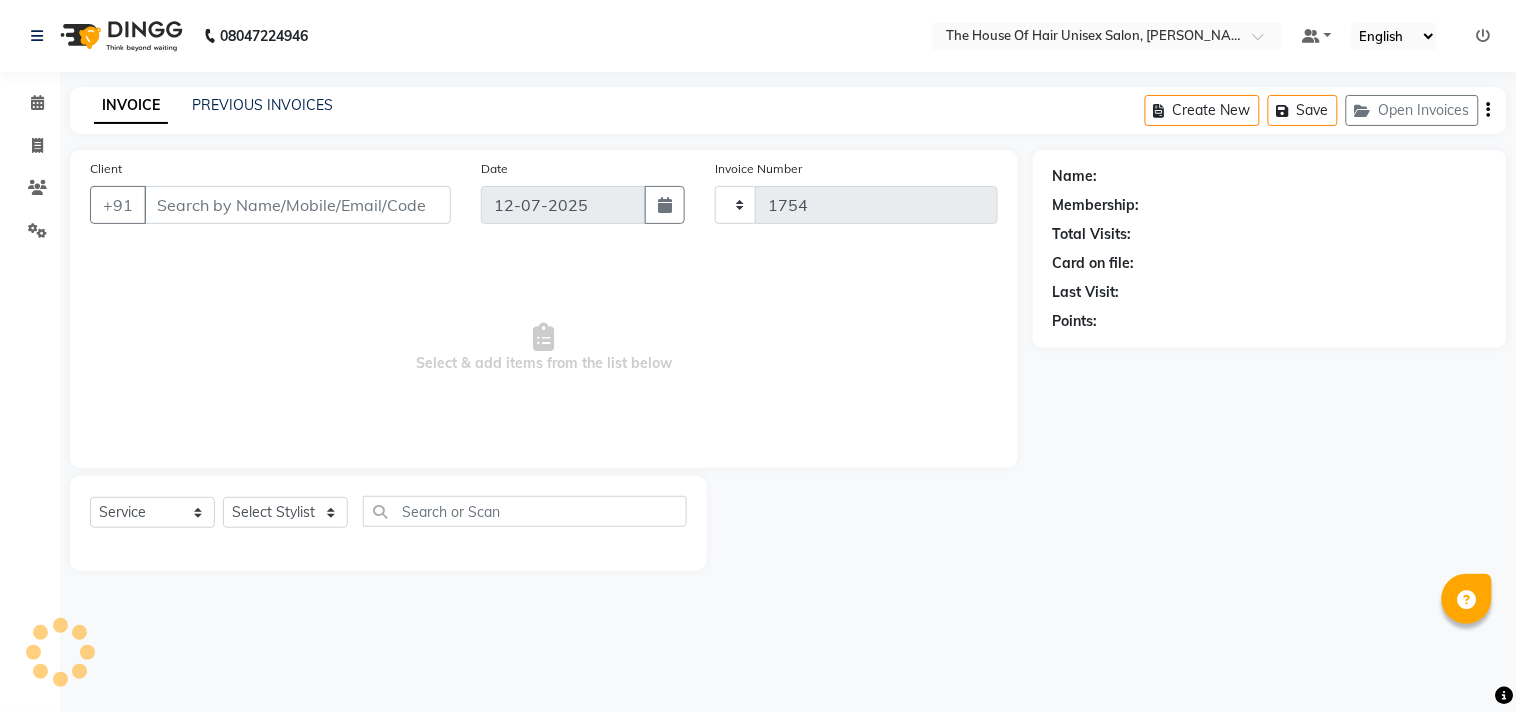 select on "598" 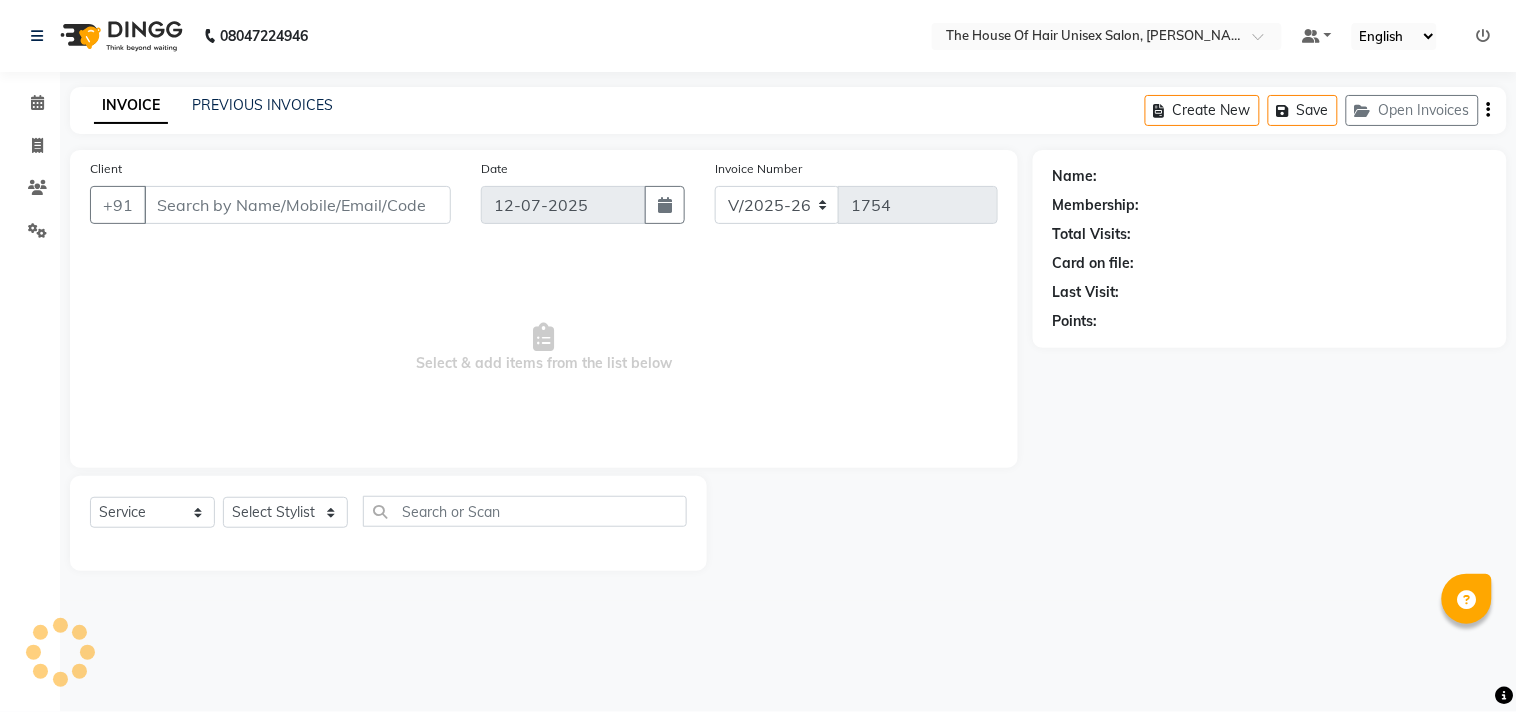 type on "9765698026" 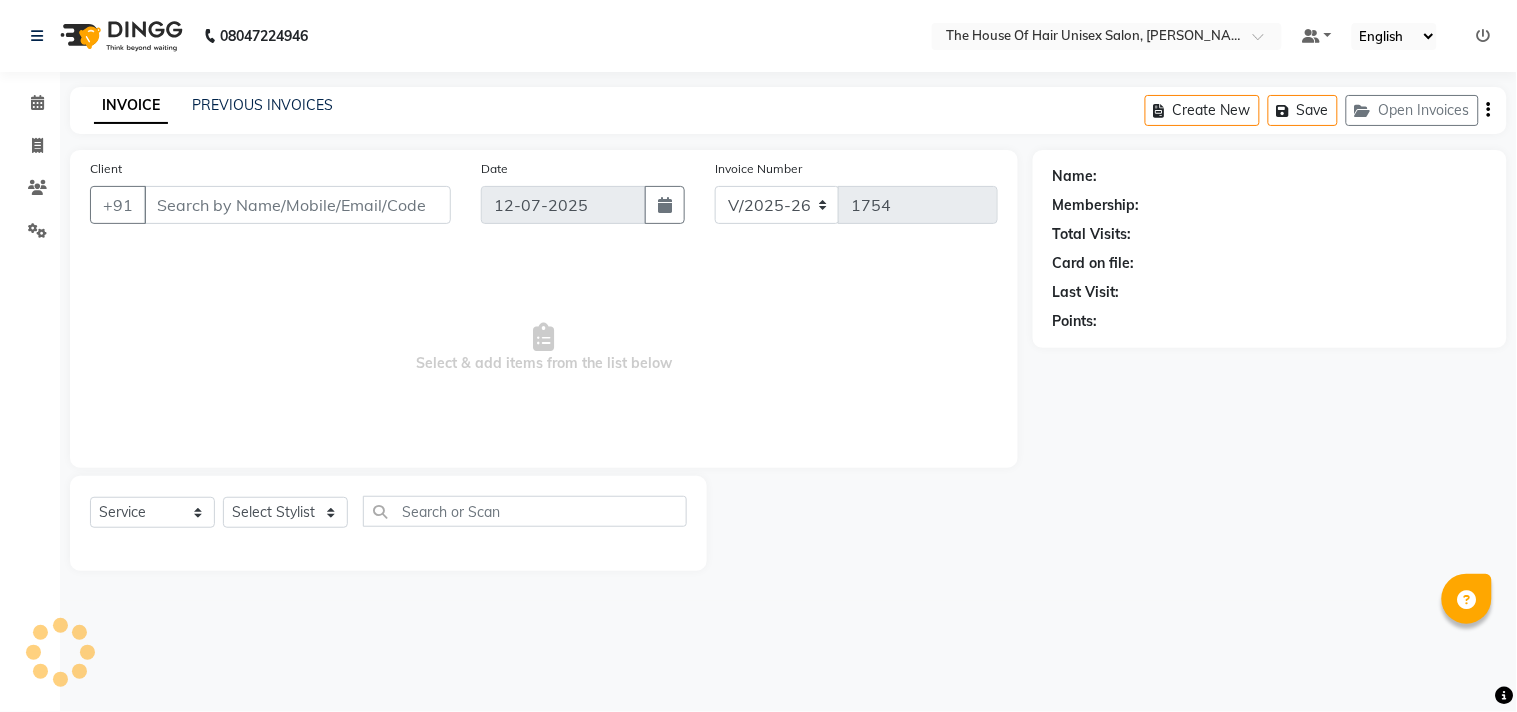 select on "20971" 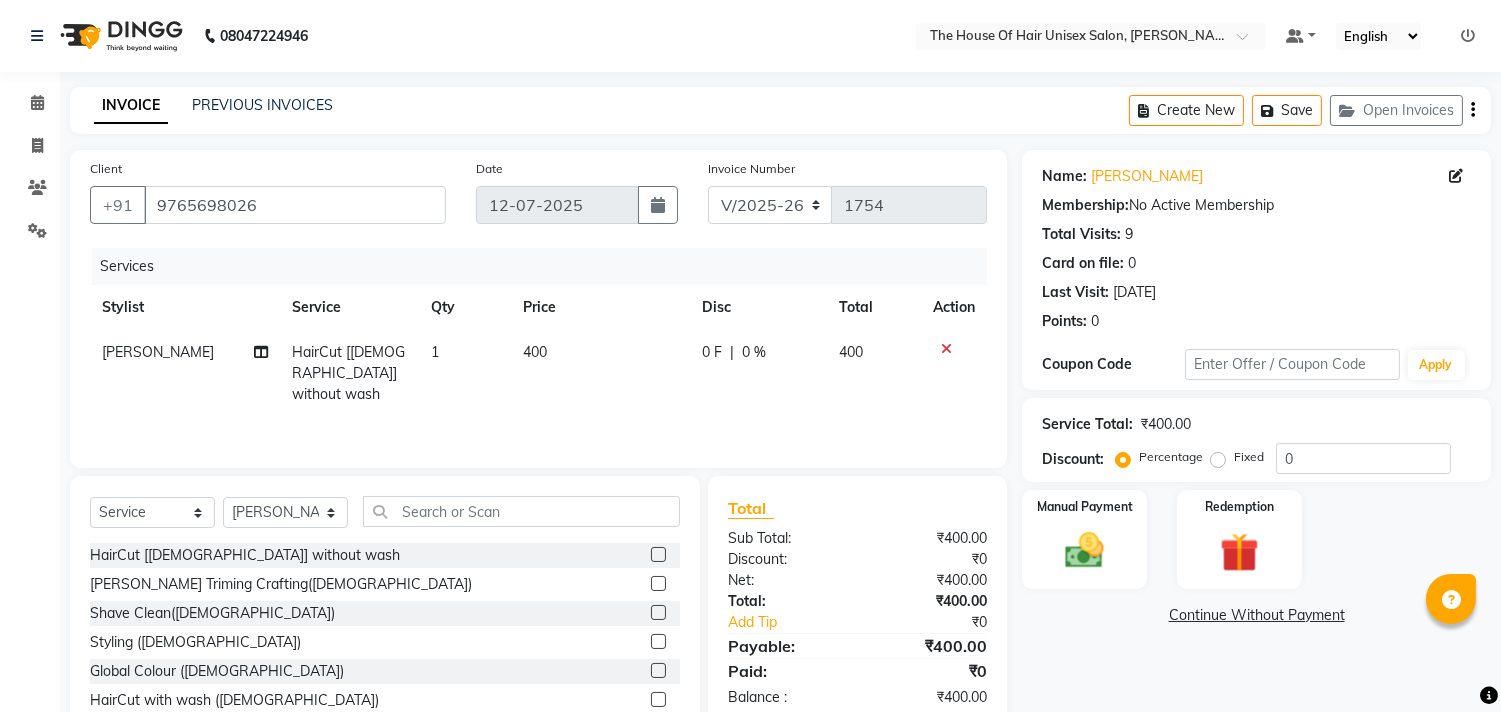 click 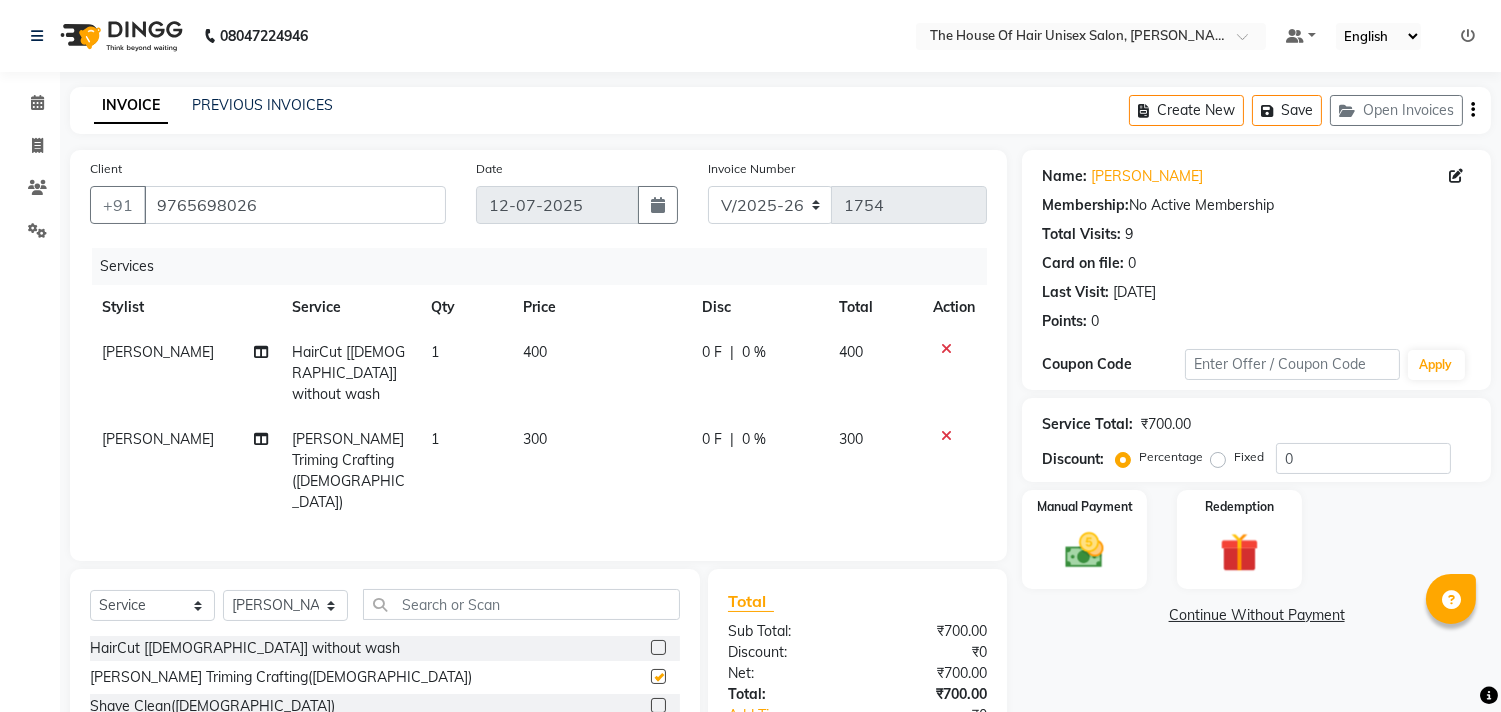 checkbox on "false" 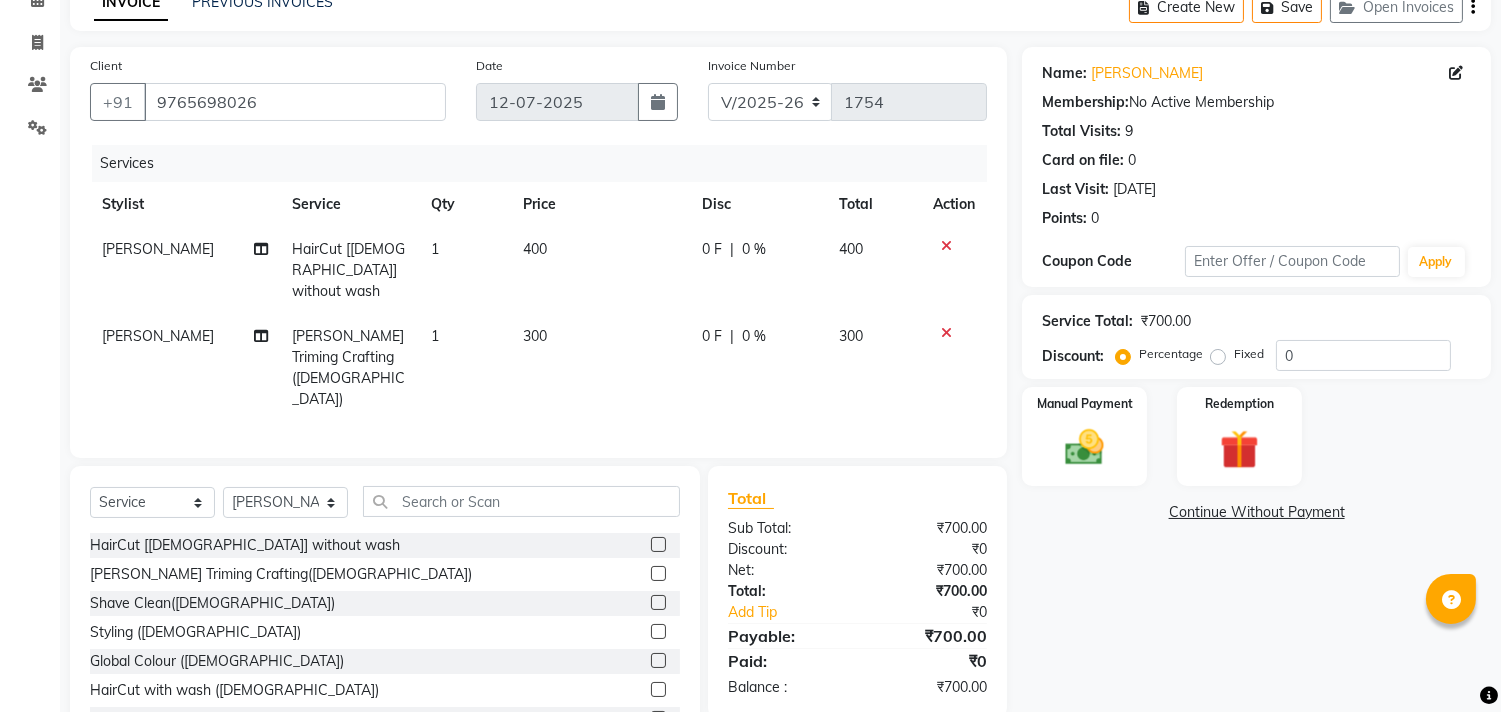 scroll, scrollTop: 105, scrollLeft: 0, axis: vertical 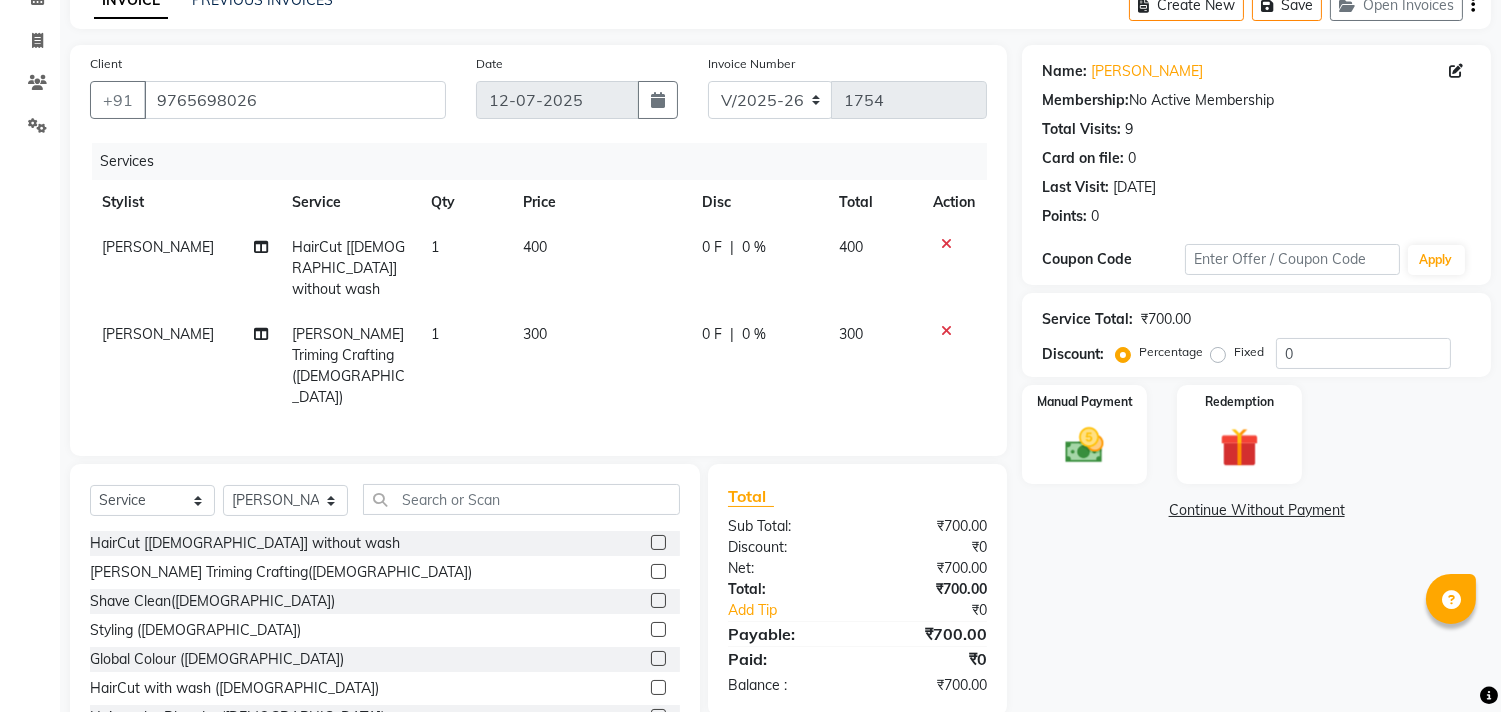 click on "Services" 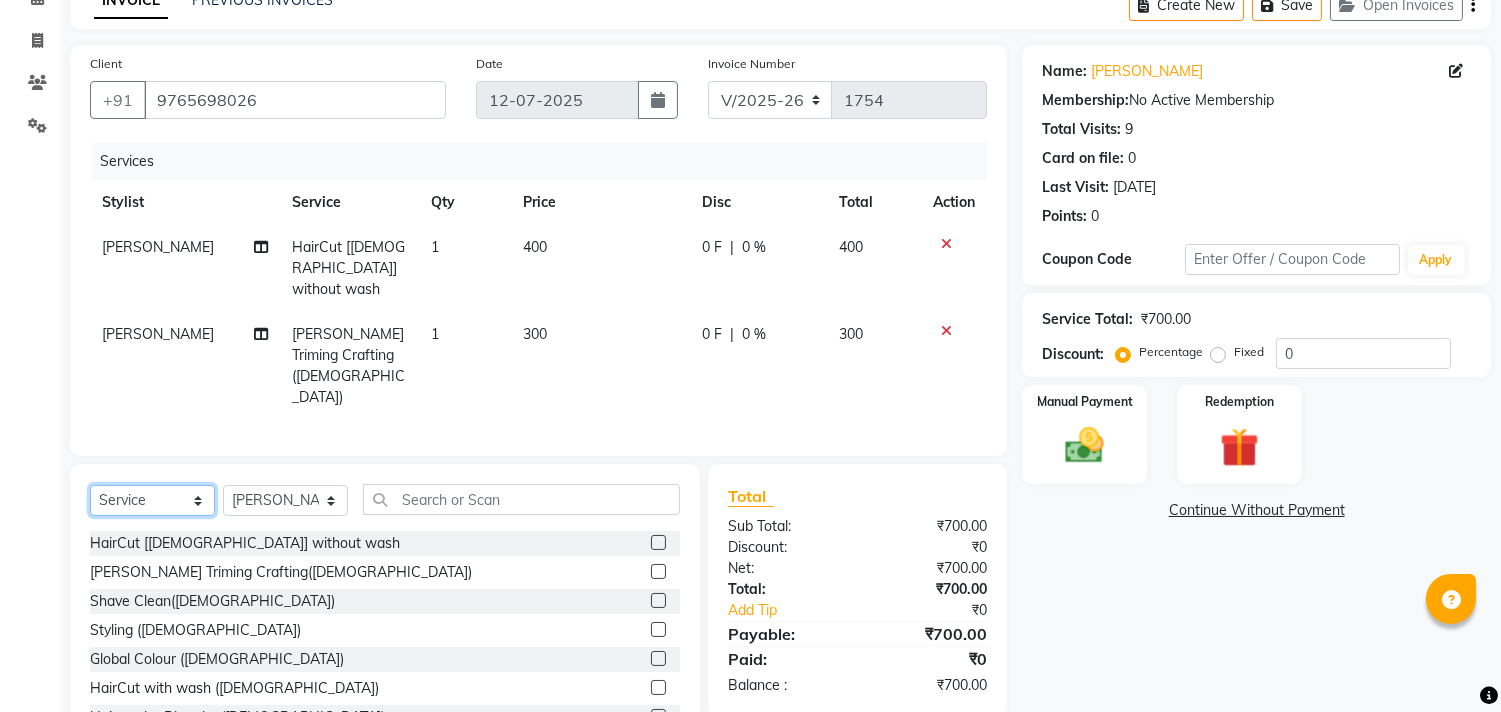 click on "Select  Service  Product  Membership  Package Voucher Prepaid Gift Card" 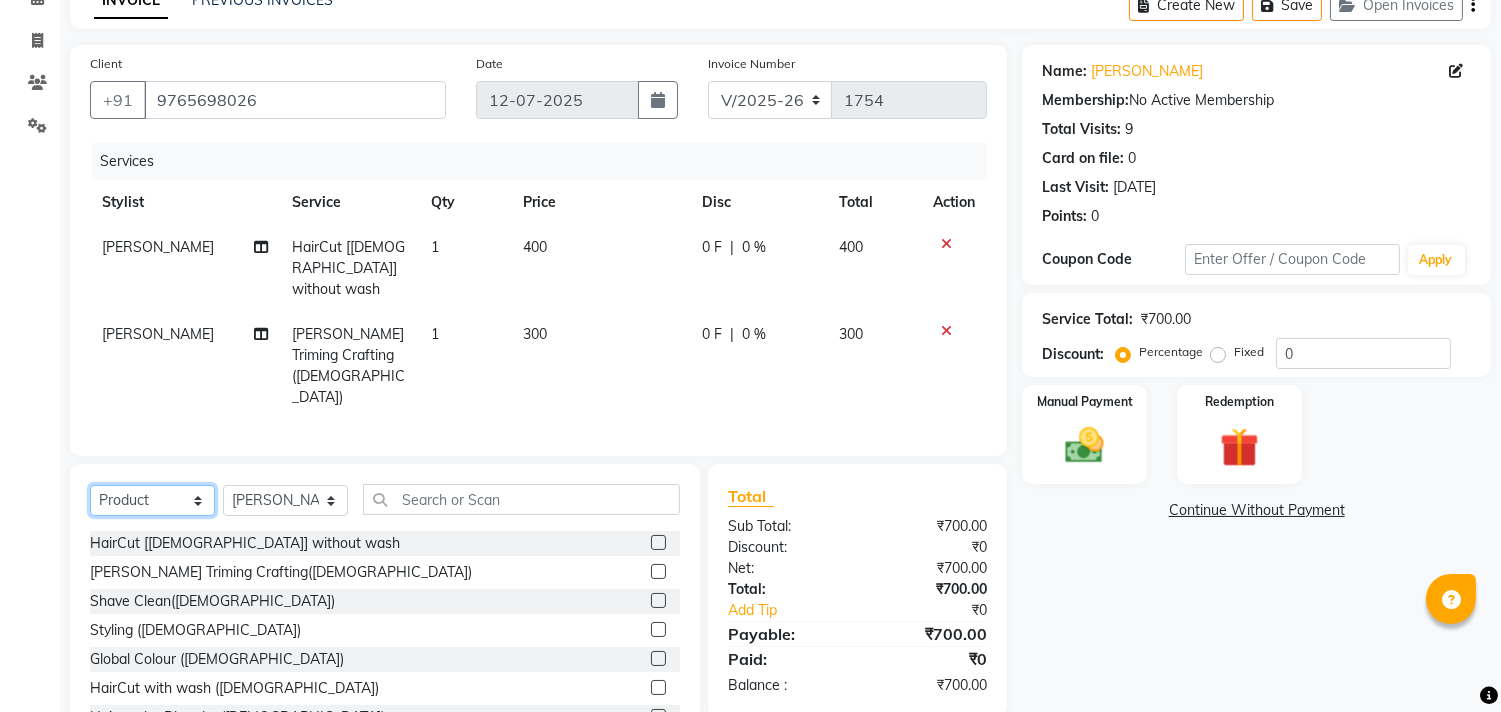 click on "Select  Service  Product  Membership  Package Voucher Prepaid Gift Card" 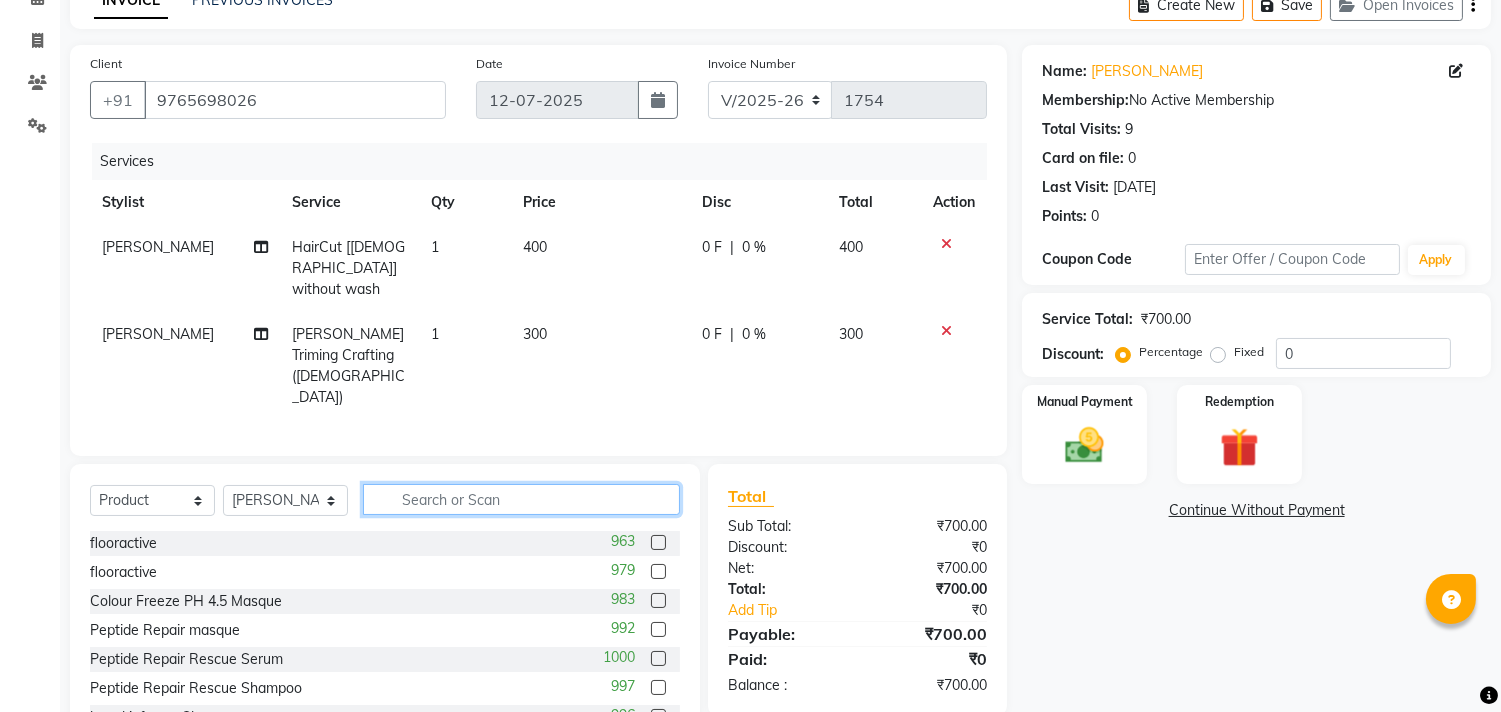 click 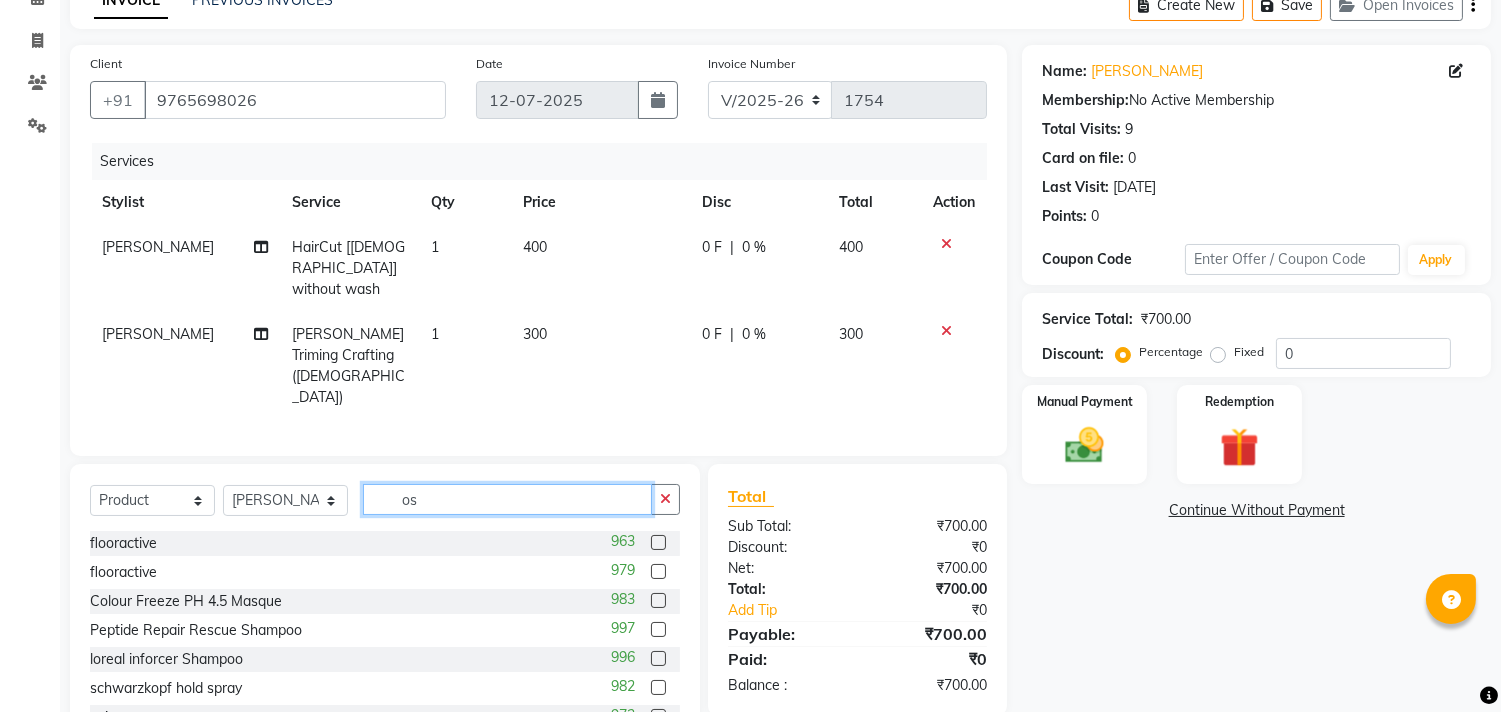 scroll, scrollTop: 92, scrollLeft: 0, axis: vertical 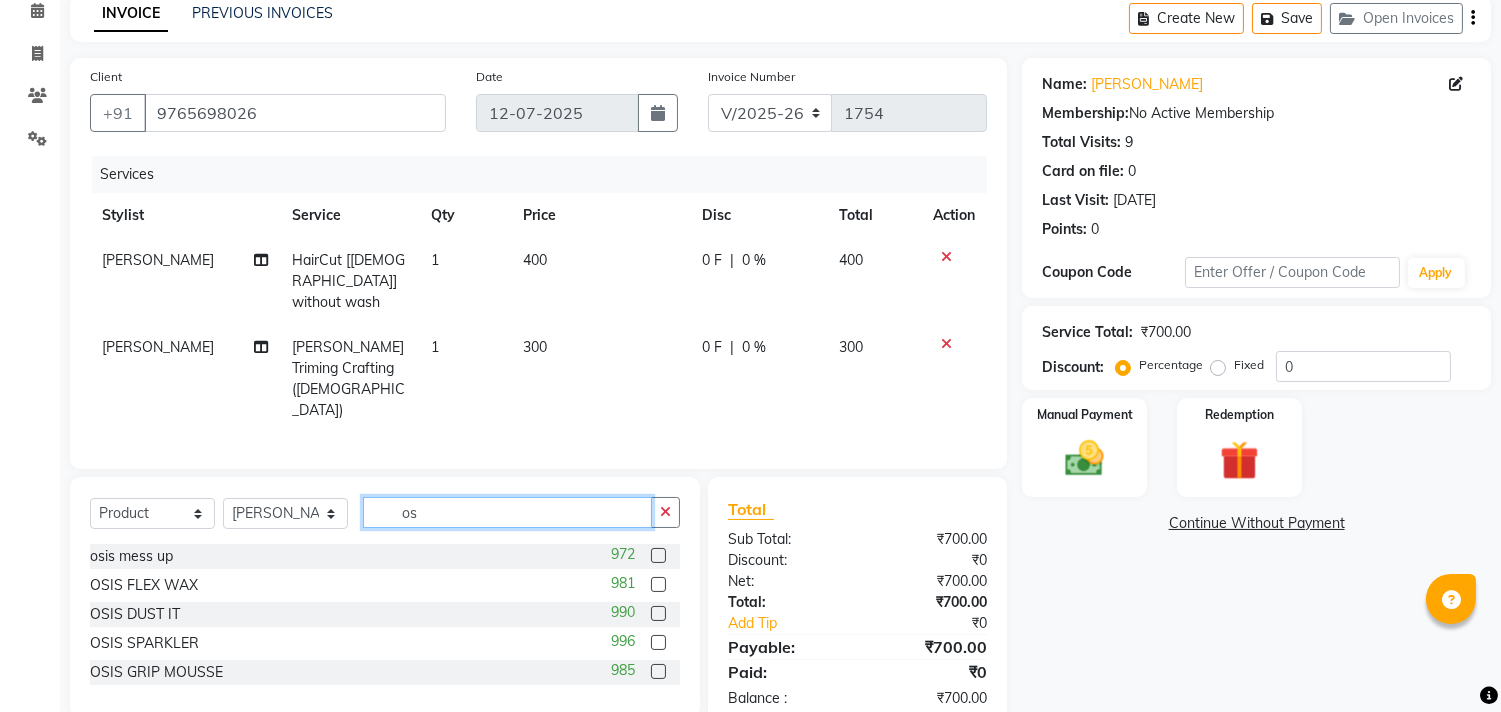 type on "o" 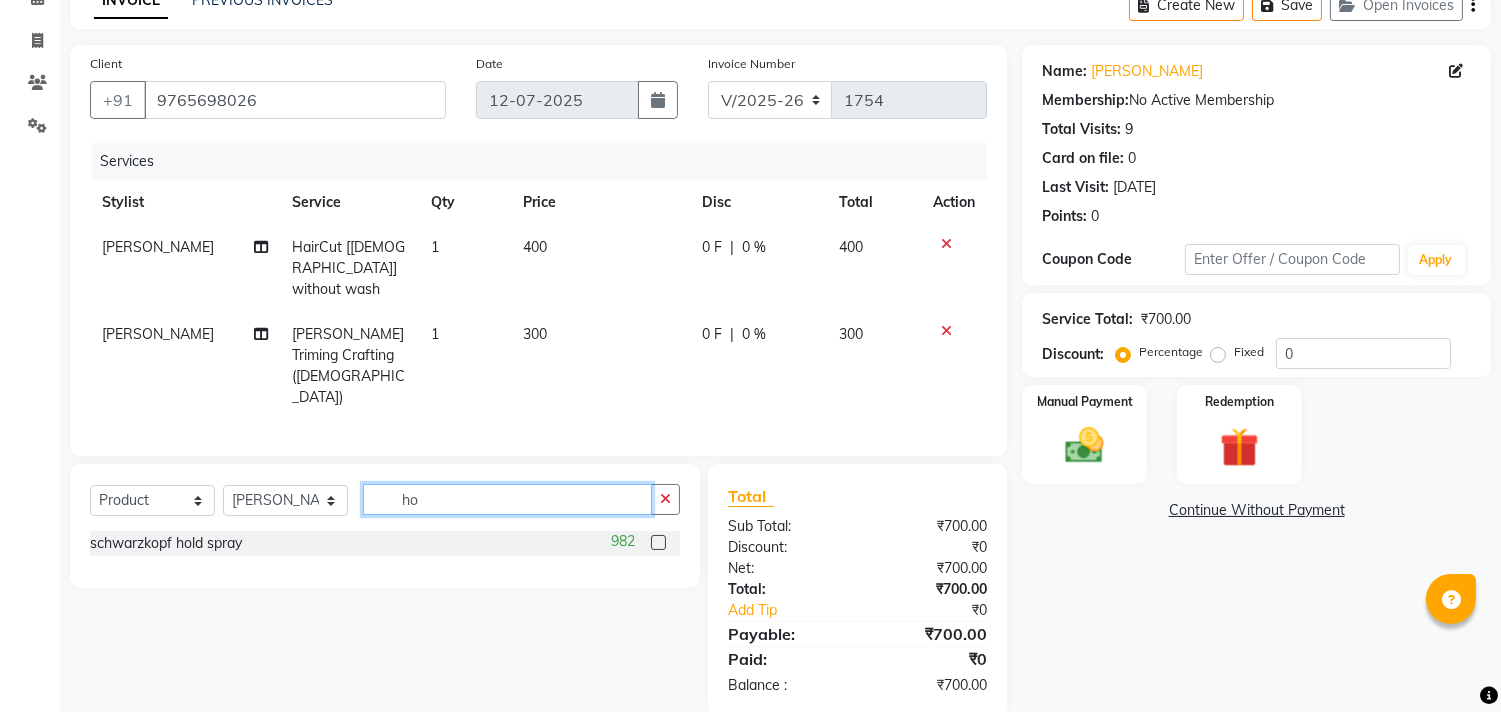 scroll, scrollTop: 92, scrollLeft: 0, axis: vertical 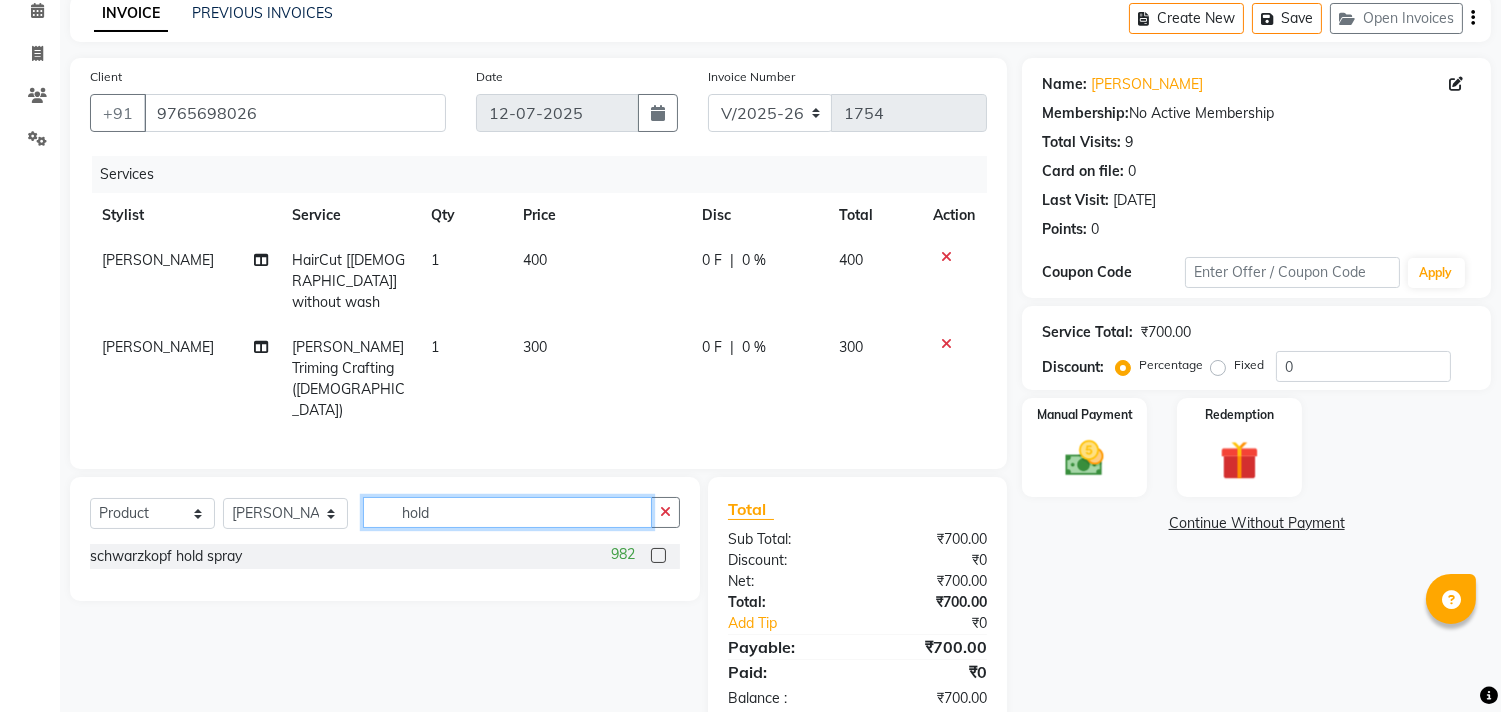type on "hold" 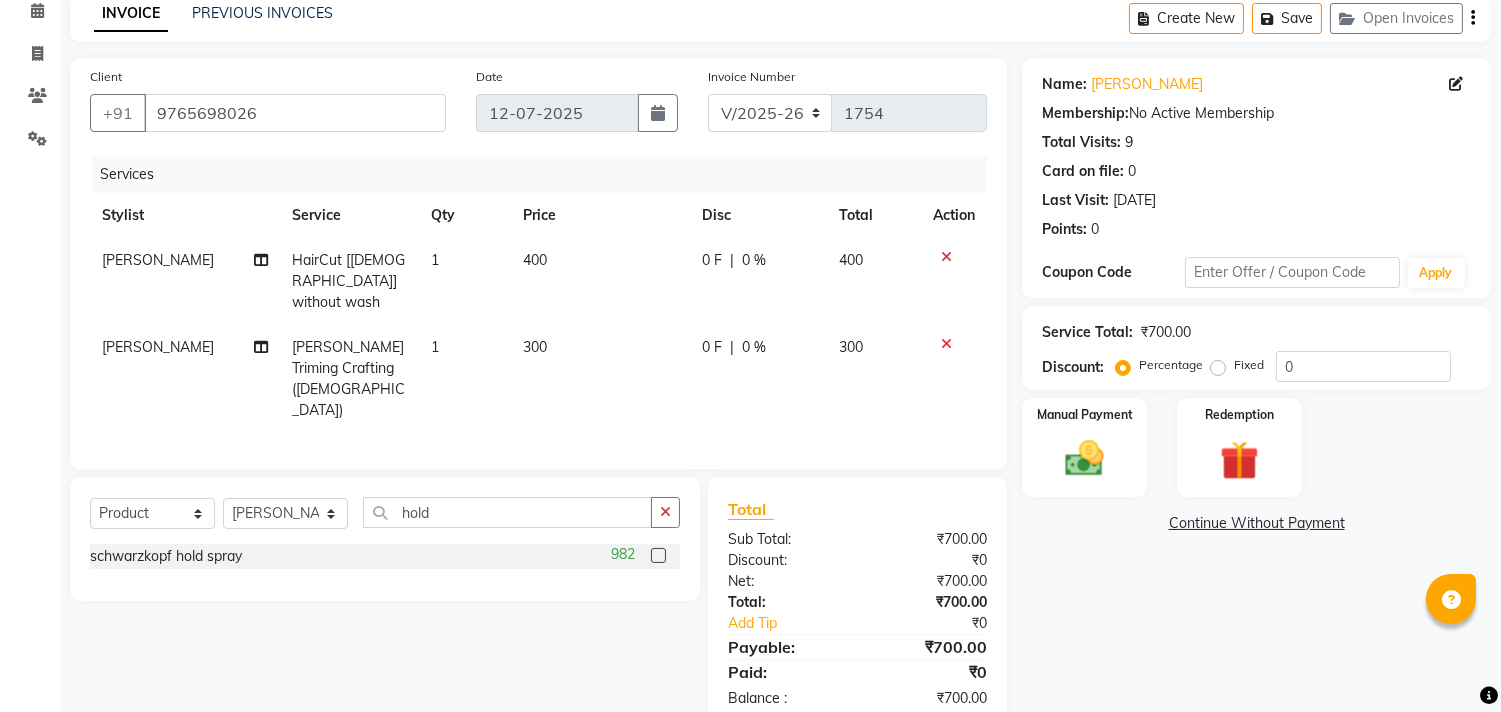 click on "schwarzkopf hold spray  982" 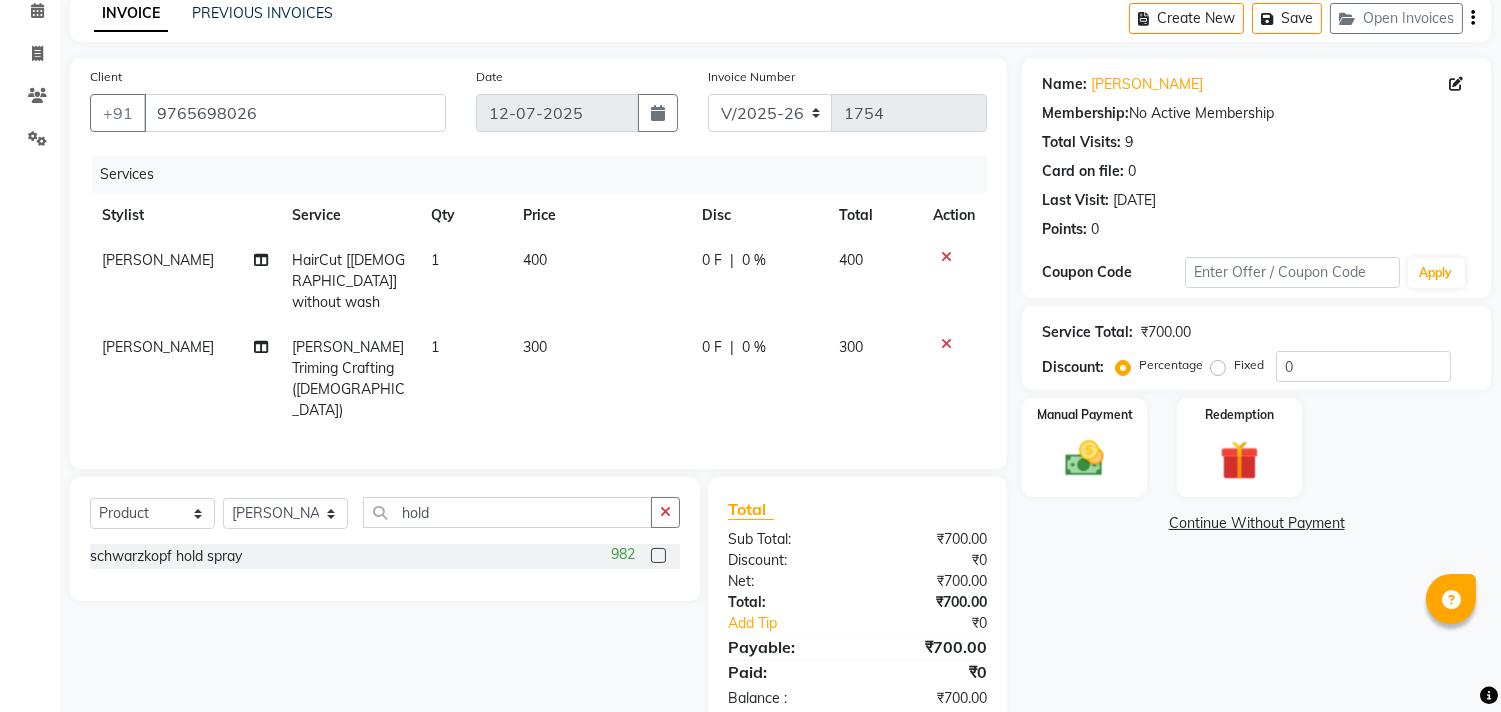 click 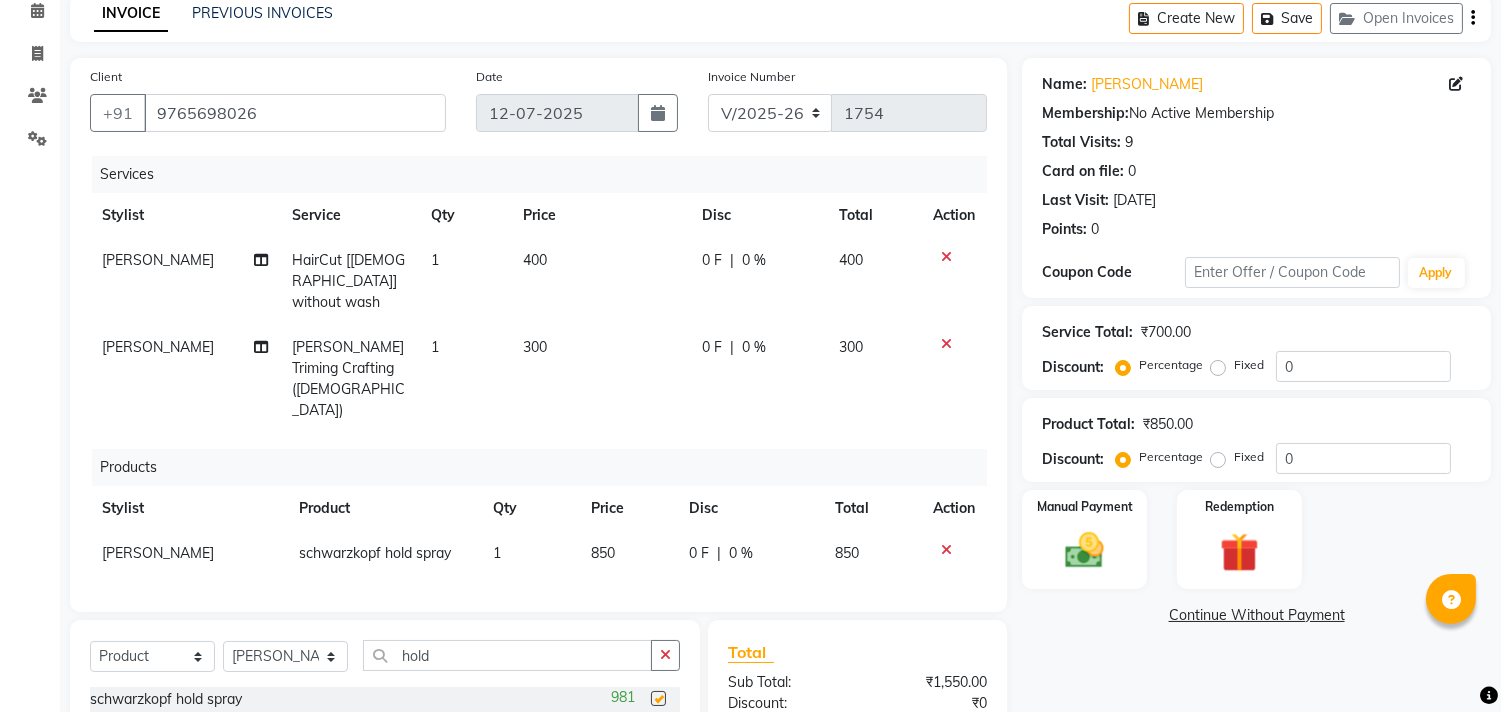 checkbox on "false" 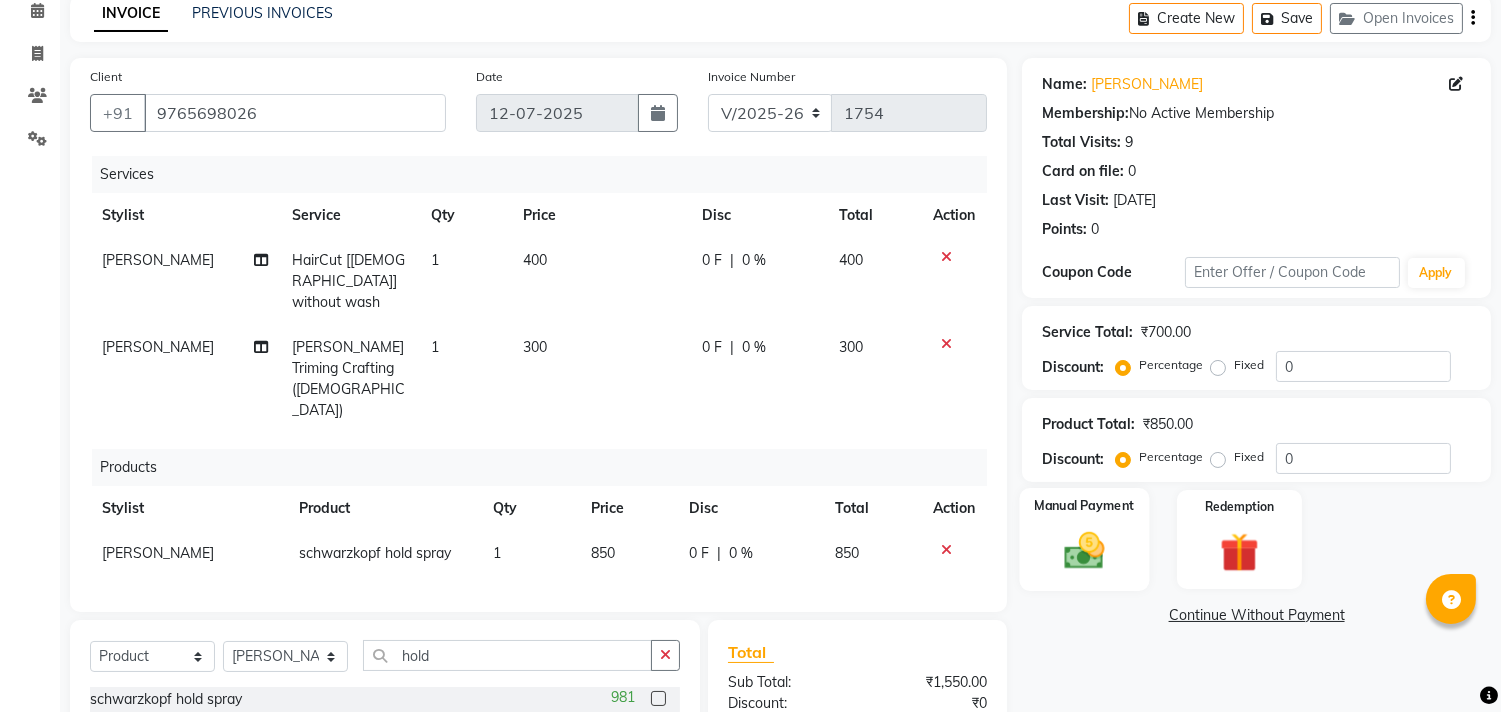 click 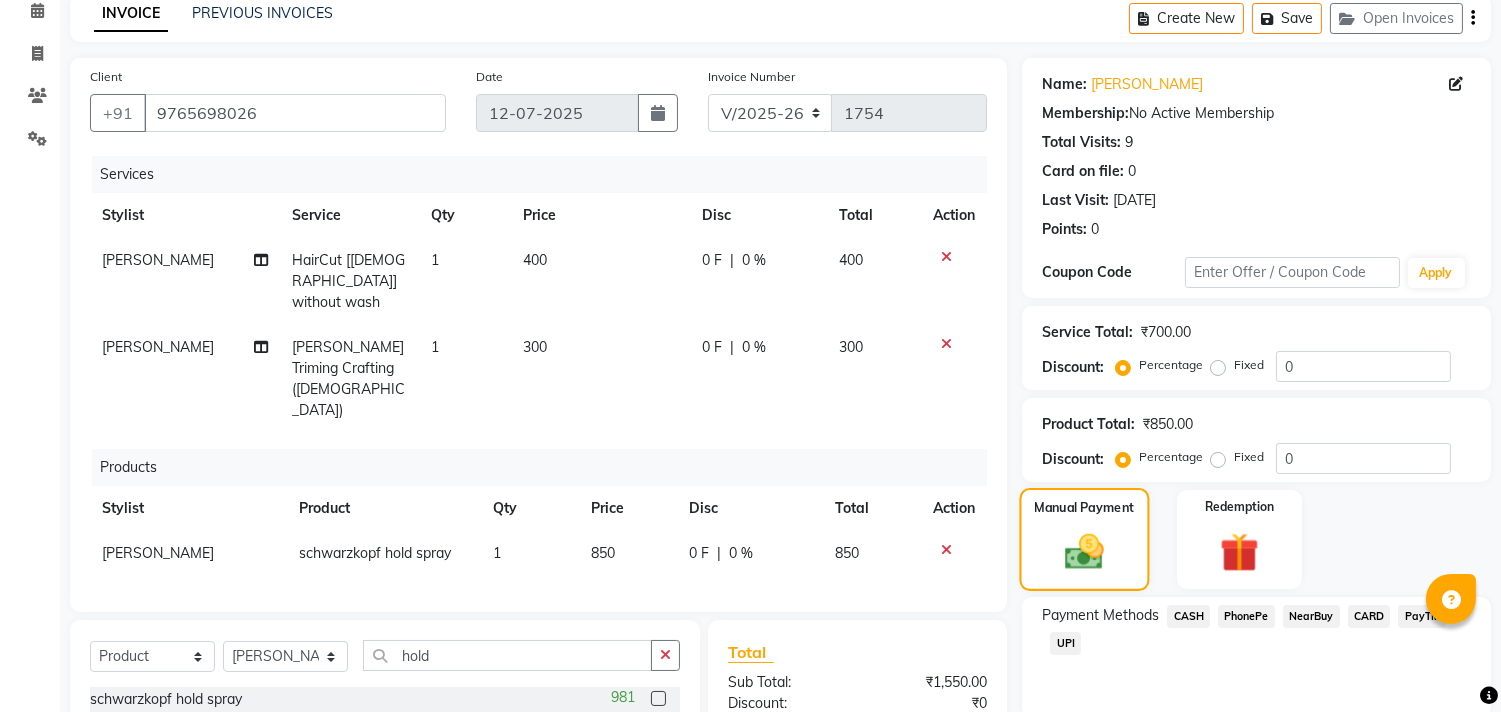 scroll, scrollTop: 216, scrollLeft: 0, axis: vertical 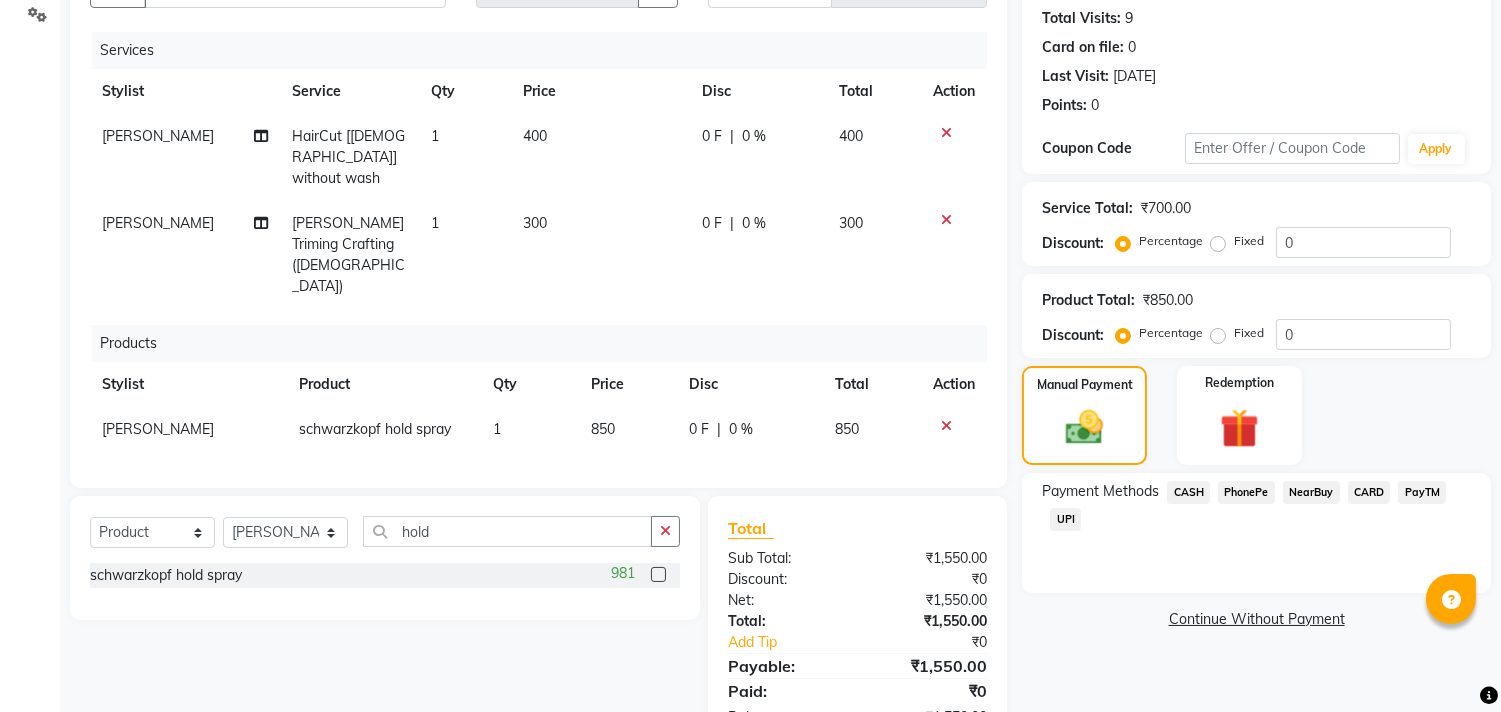 click on "UPI" 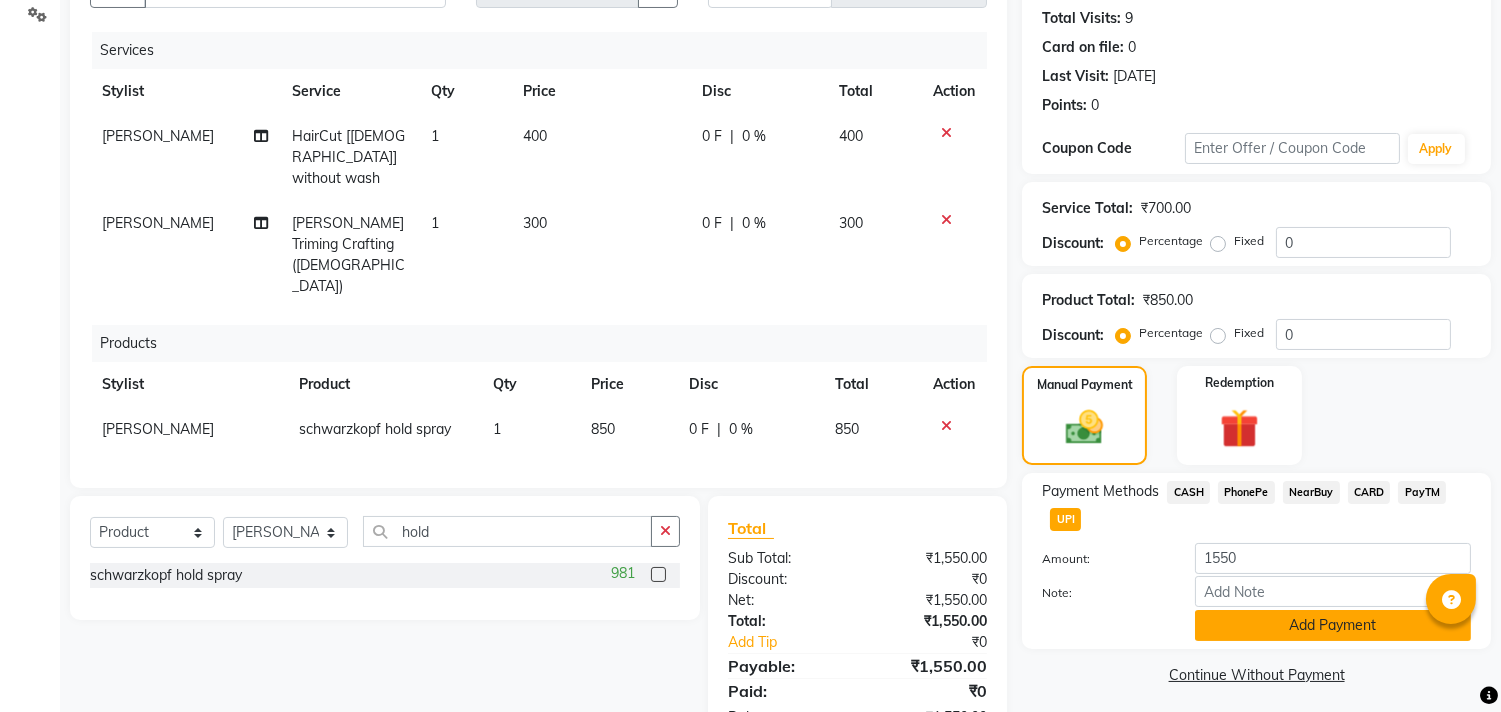 click on "Add Payment" 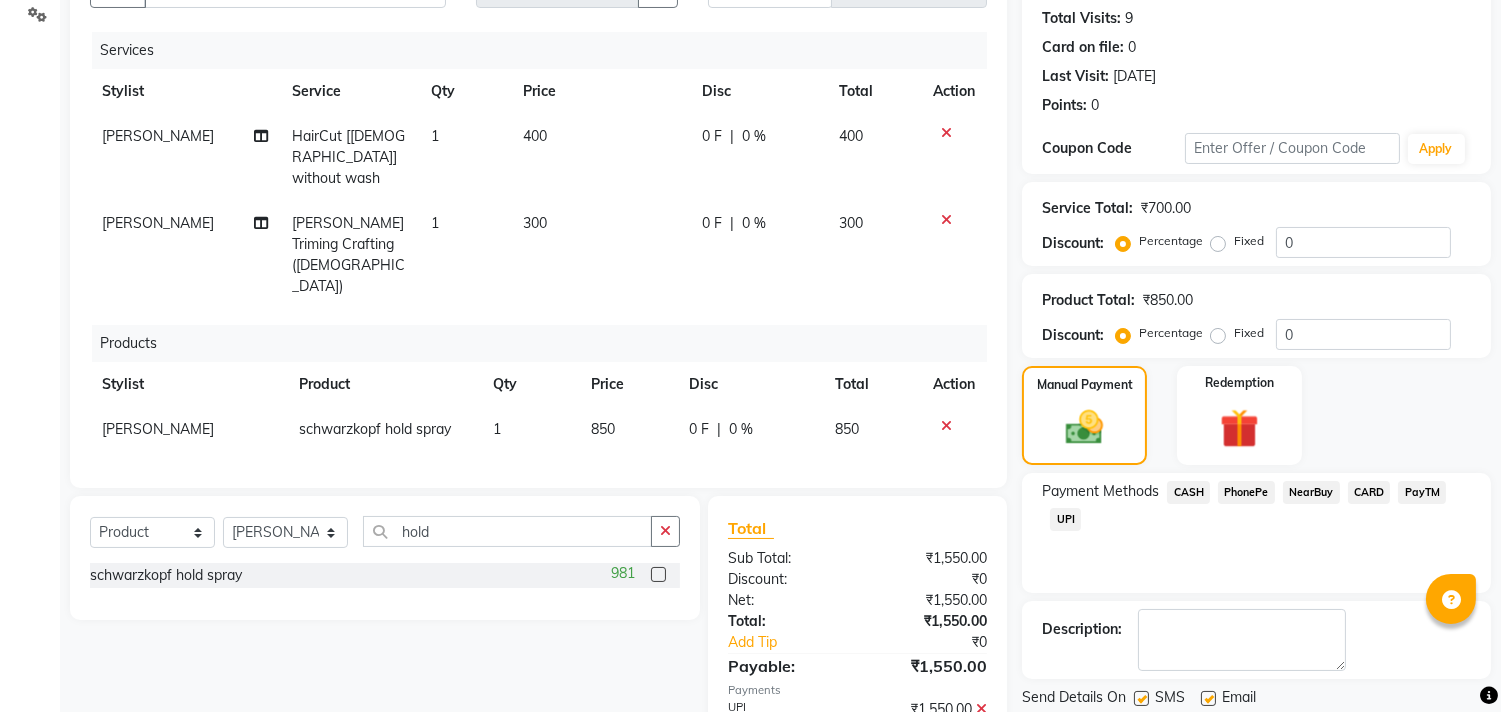 scroll, scrollTop: 280, scrollLeft: 0, axis: vertical 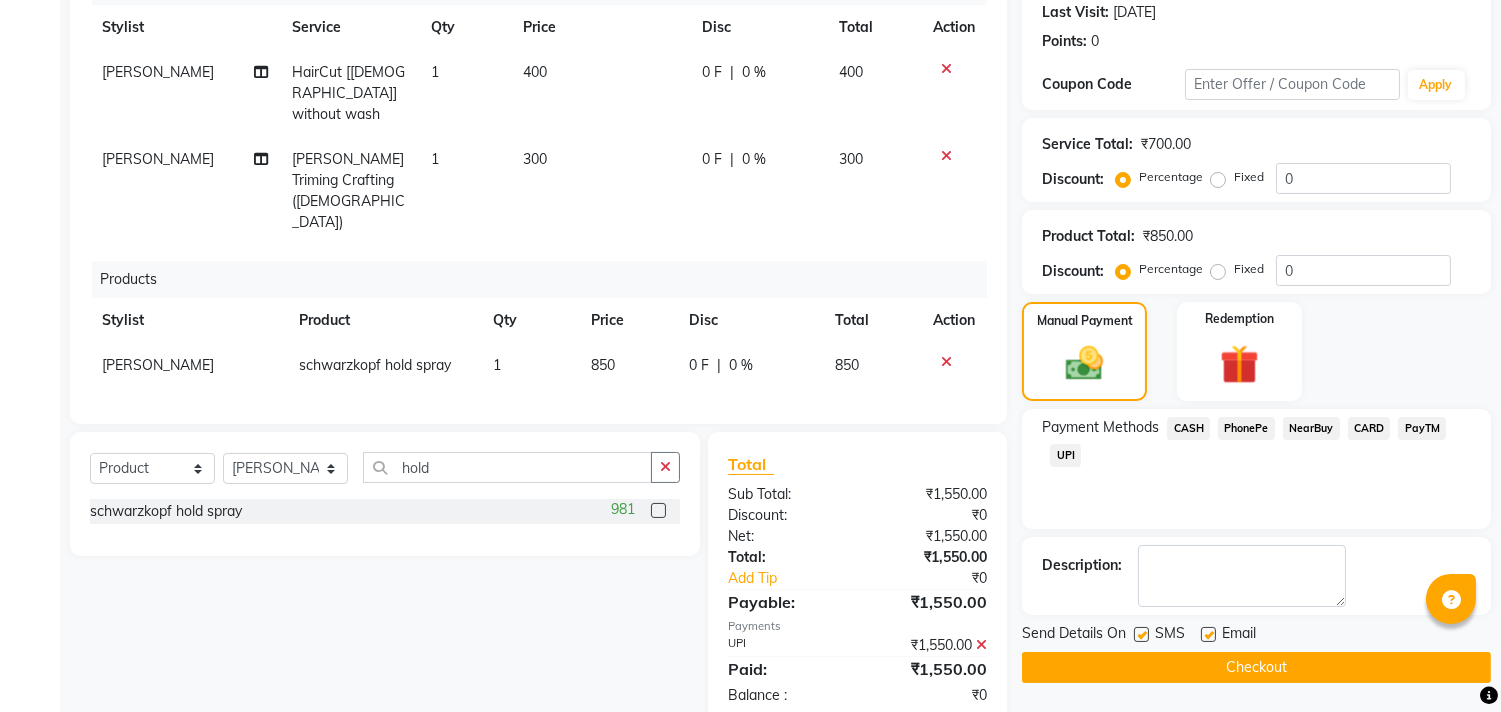 click on "Checkout" 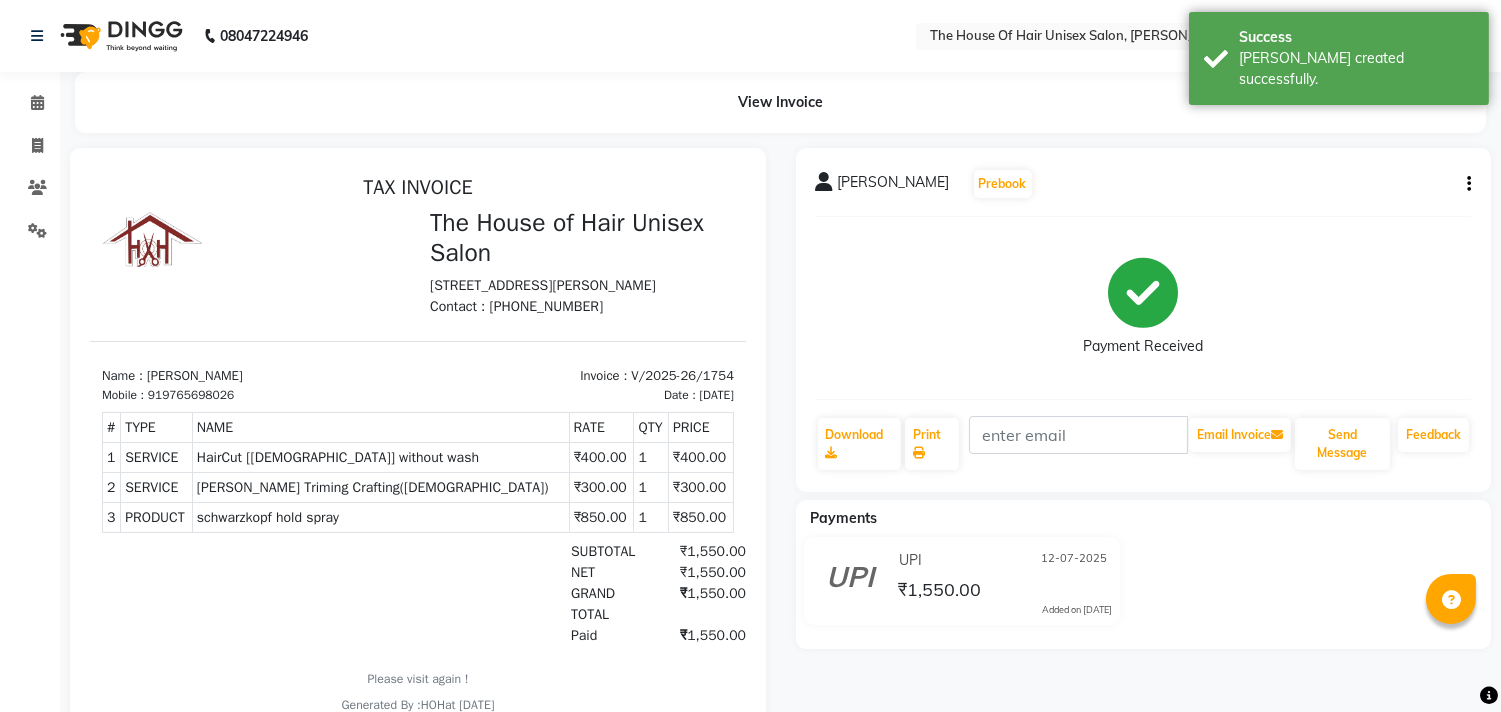 scroll, scrollTop: 0, scrollLeft: 0, axis: both 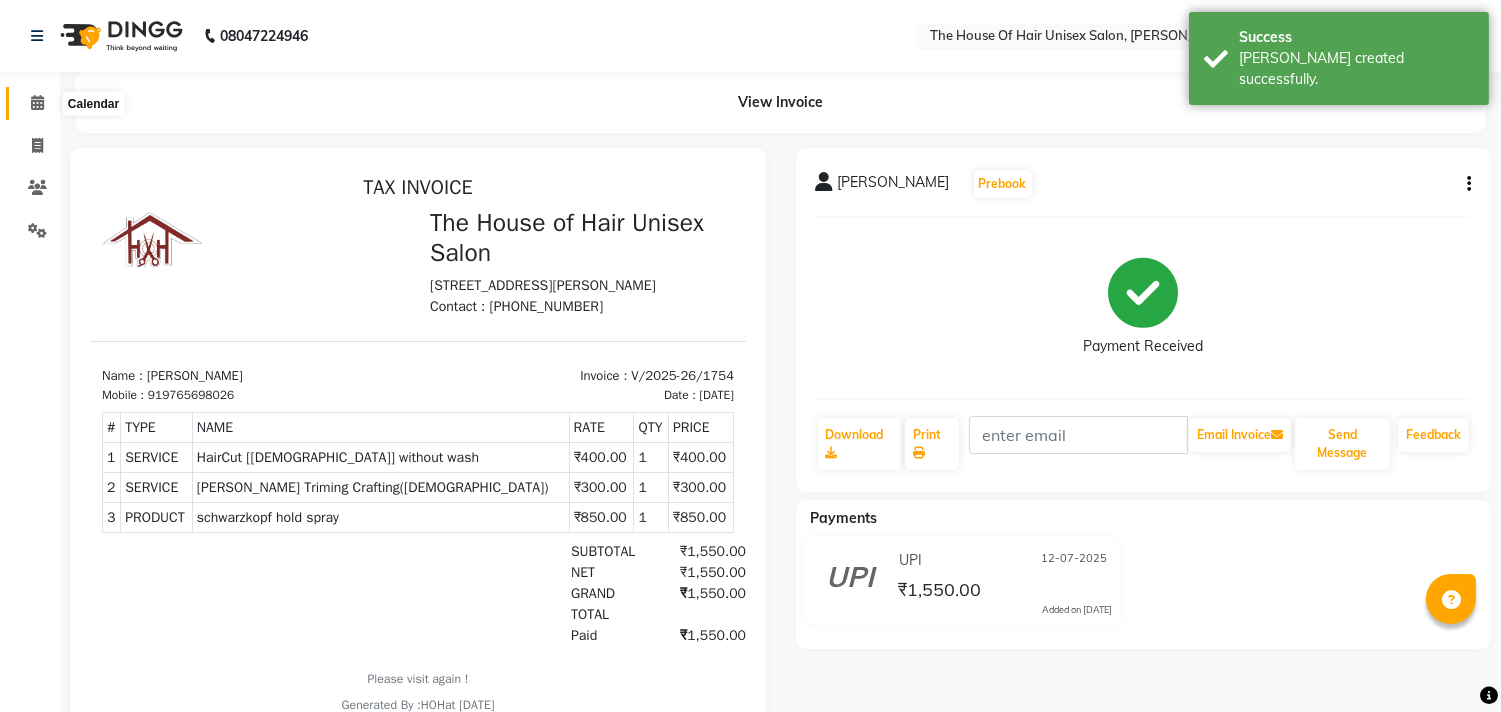click 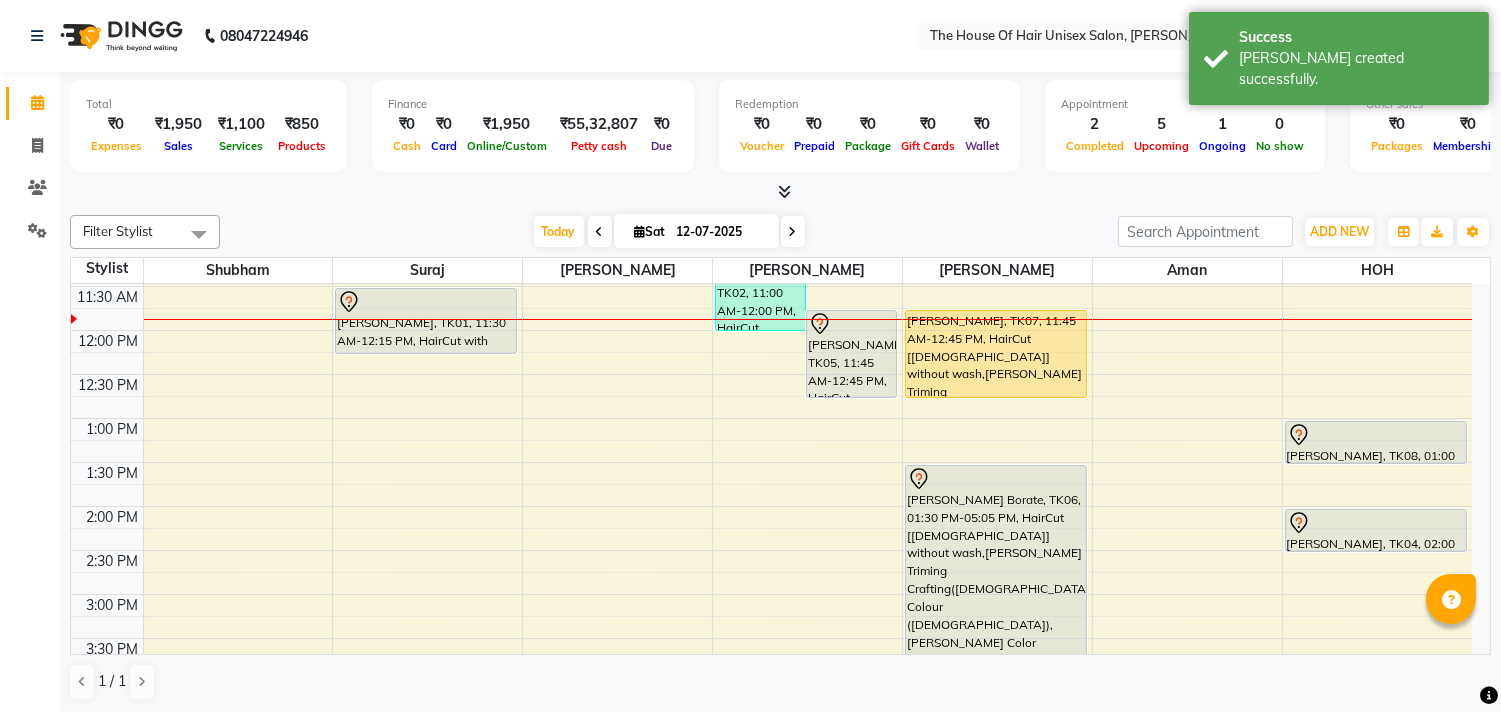 scroll, scrollTop: 351, scrollLeft: 0, axis: vertical 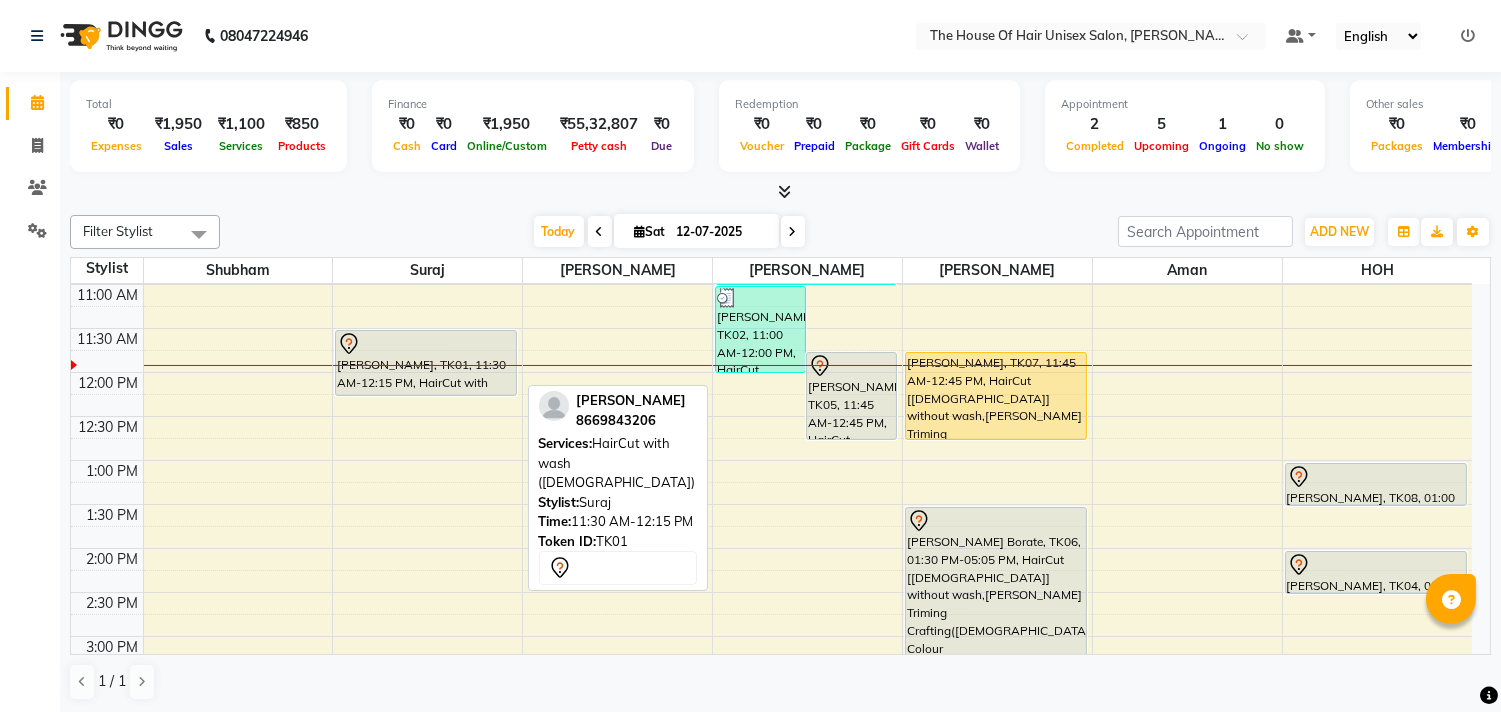 click on "[PERSON_NAME], TK01, 11:30 AM-12:15 PM, HairCut with wash ([DEMOGRAPHIC_DATA])" at bounding box center (426, 363) 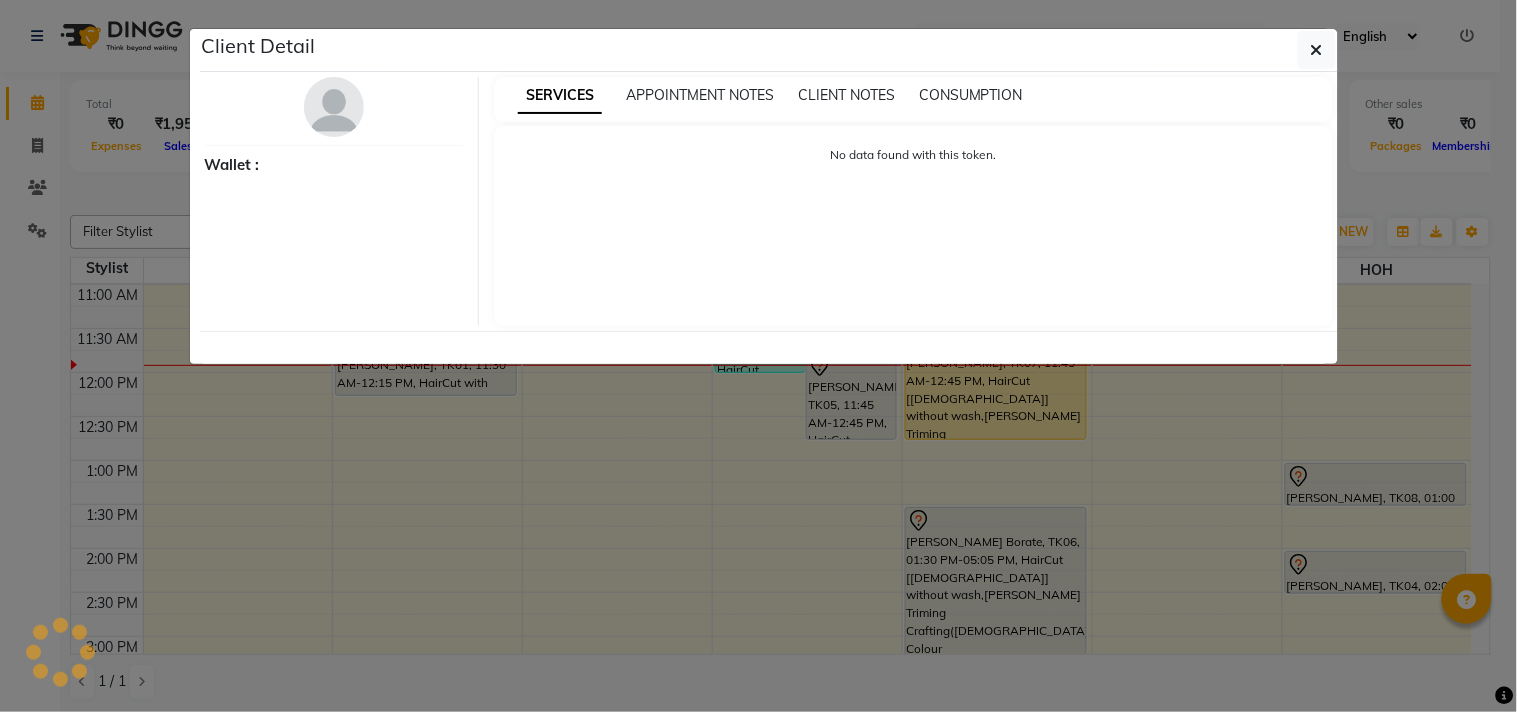 select on "7" 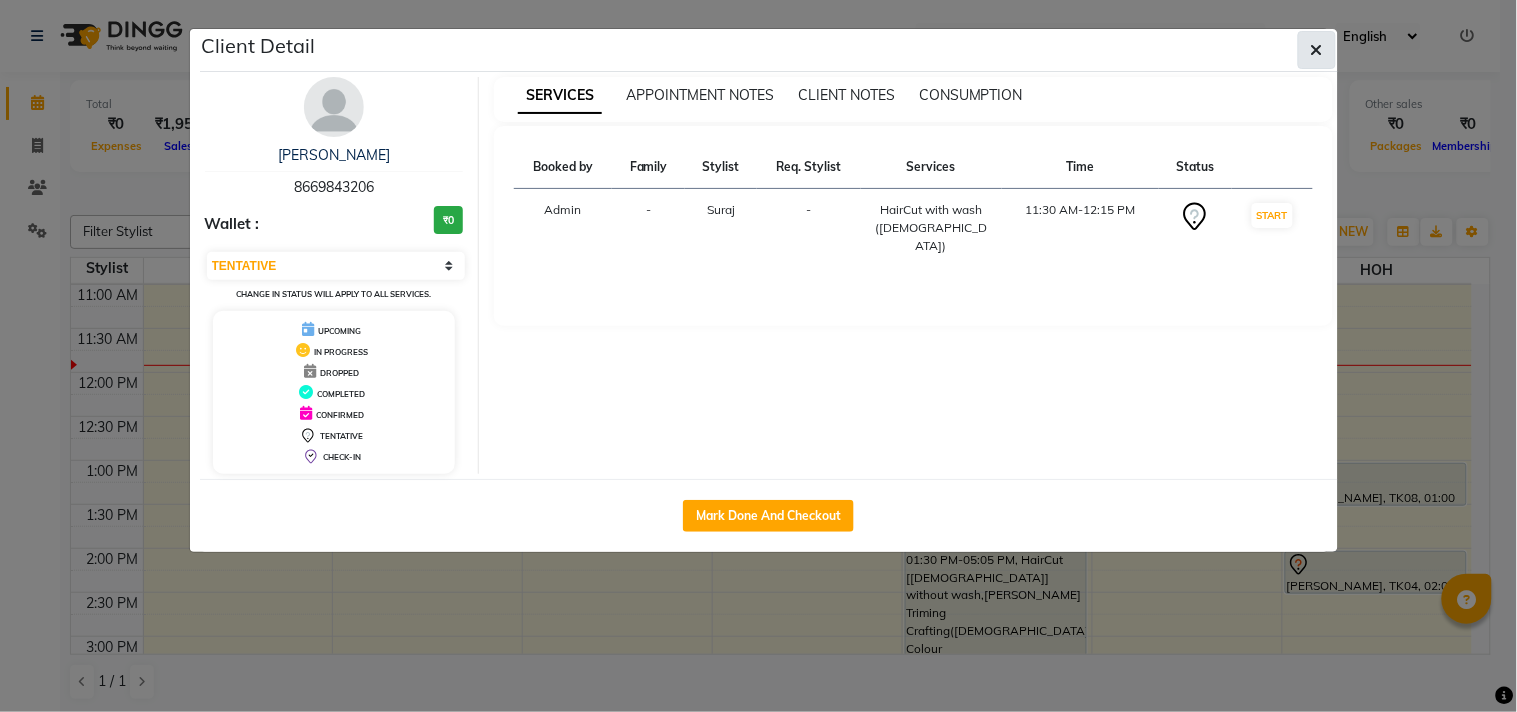 click 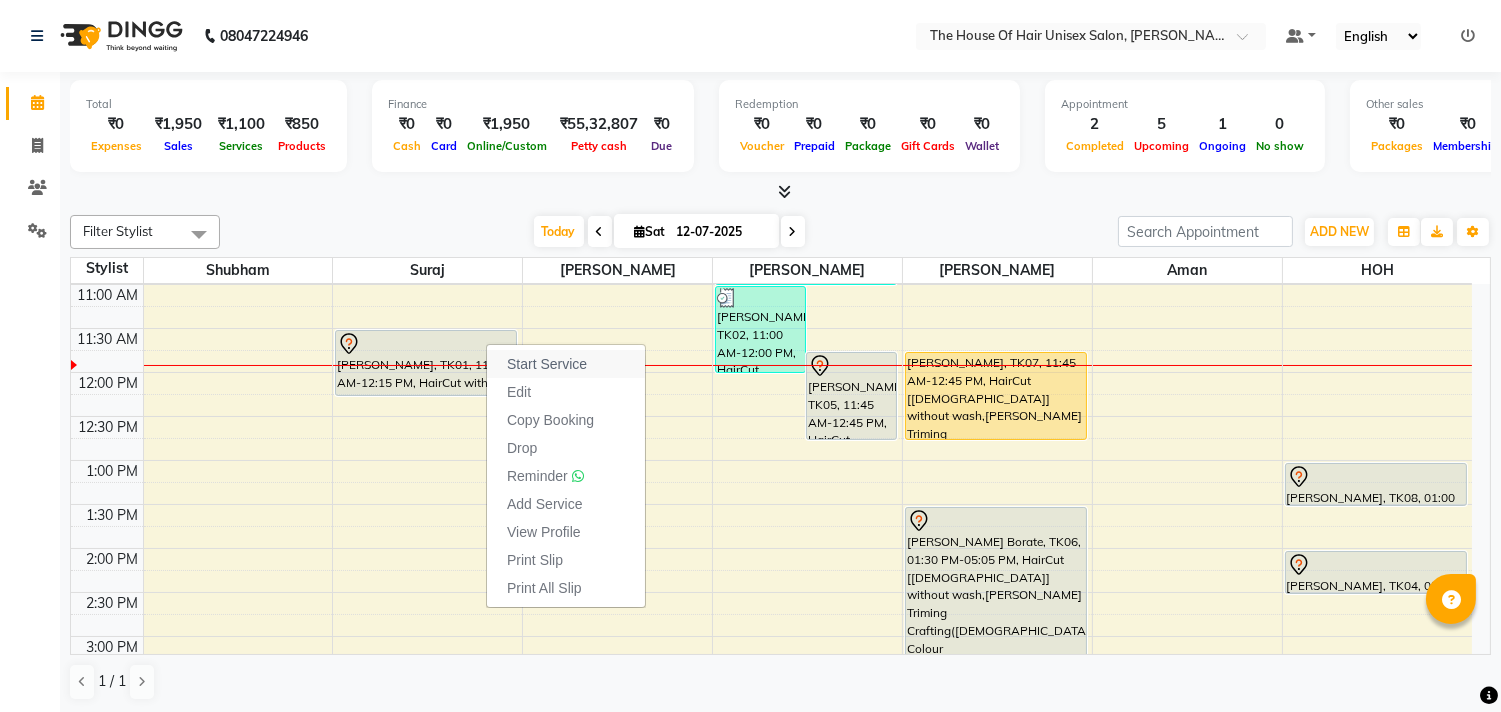 click on "Start Service" at bounding box center [547, 364] 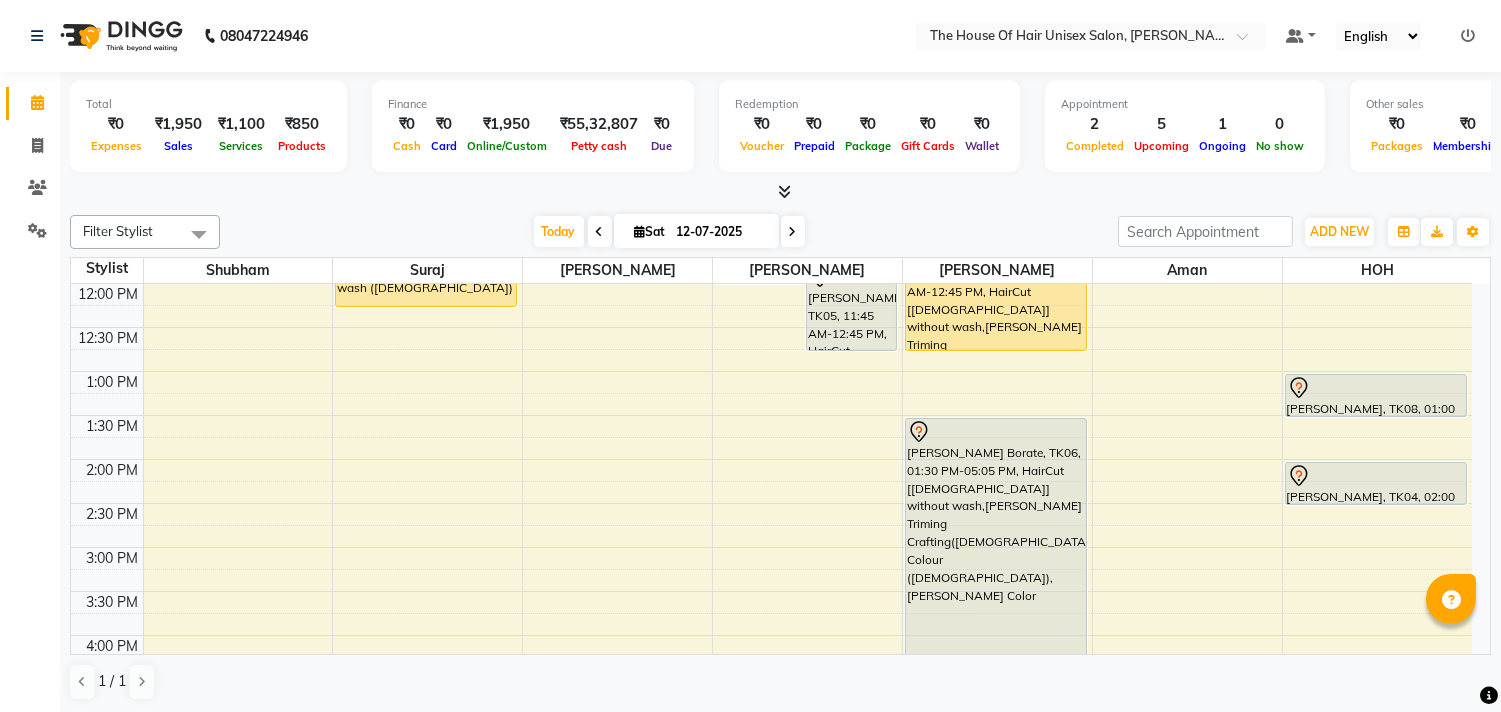 scroll, scrollTop: 444, scrollLeft: 0, axis: vertical 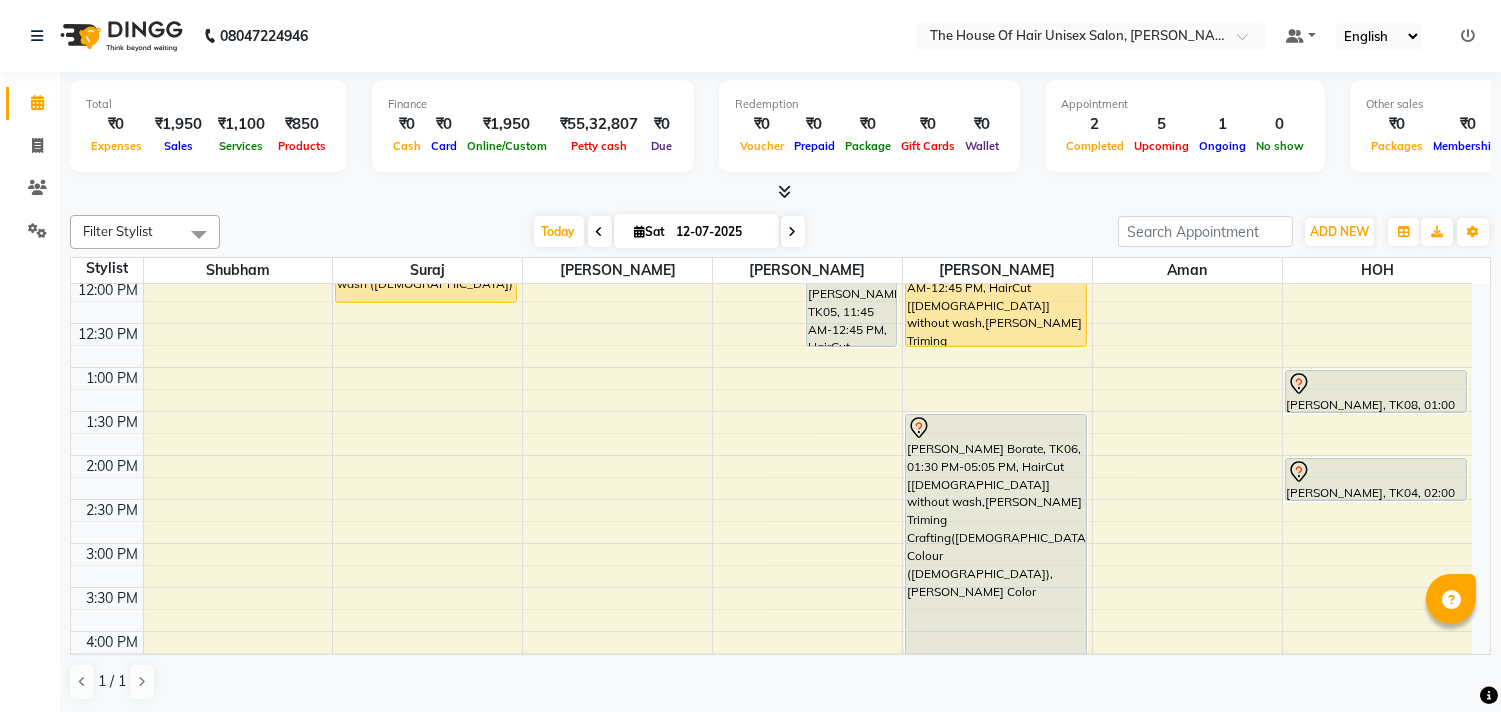click on "7:00 AM 7:30 AM 8:00 AM 8:30 AM 9:00 AM 9:30 AM 10:00 AM 10:30 AM 11:00 AM 11:30 AM 12:00 PM 12:30 PM 1:00 PM 1:30 PM 2:00 PM 2:30 PM 3:00 PM 3:30 PM 4:00 PM 4:30 PM 5:00 PM 5:30 PM 6:00 PM 6:30 PM 7:00 PM 7:30 PM 8:00 PM 8:30 PM 9:00 PM 9:30 PM    [PERSON_NAME], TK01, 11:30 AM-12:15 PM, HairCut with wash ([DEMOGRAPHIC_DATA])     [PERSON_NAME], TK02, 11:00 AM-12:00 PM, HairCut [[DEMOGRAPHIC_DATA]] without wash,[PERSON_NAME] Triming Crafting([DEMOGRAPHIC_DATA])             [PERSON_NAME], TK05, 11:45 AM-12:45 PM, HairCut [[DEMOGRAPHIC_DATA]] without wash,[PERSON_NAME] Triming Crafting([DEMOGRAPHIC_DATA])     [PERSON_NAME], TK03, 10:30 AM-11:00 AM, HairCut [[DEMOGRAPHIC_DATA]] without wash    [PERSON_NAME], TK07, 11:45 AM-12:45 PM, HairCut [[DEMOGRAPHIC_DATA]] without wash,[PERSON_NAME] Triming Crafting([DEMOGRAPHIC_DATA])             [PERSON_NAME] Borate, TK06, 01:30 PM-05:05 PM, HairCut [[DEMOGRAPHIC_DATA]] without wash,[PERSON_NAME] Triming Crafting([DEMOGRAPHIC_DATA]),Global Colour ([DEMOGRAPHIC_DATA]),[PERSON_NAME] Color             [PERSON_NAME], TK08, 01:00 PM-01:30 PM, Haircut without wash ([DEMOGRAPHIC_DATA])             [PERSON_NAME], TK04, 02:00 PM-02:30 PM, Haircut without wash ([DEMOGRAPHIC_DATA])" at bounding box center (771, 499) 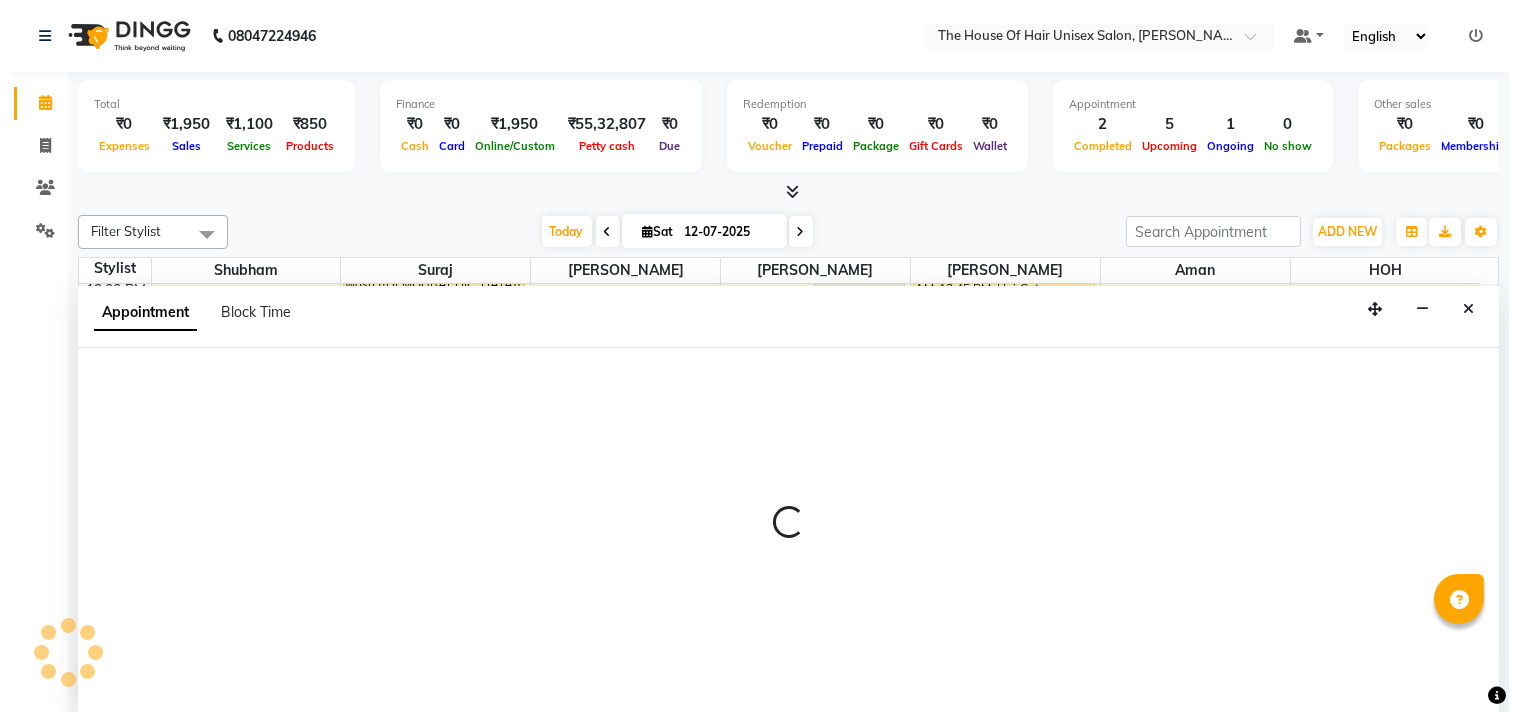scroll, scrollTop: 1, scrollLeft: 0, axis: vertical 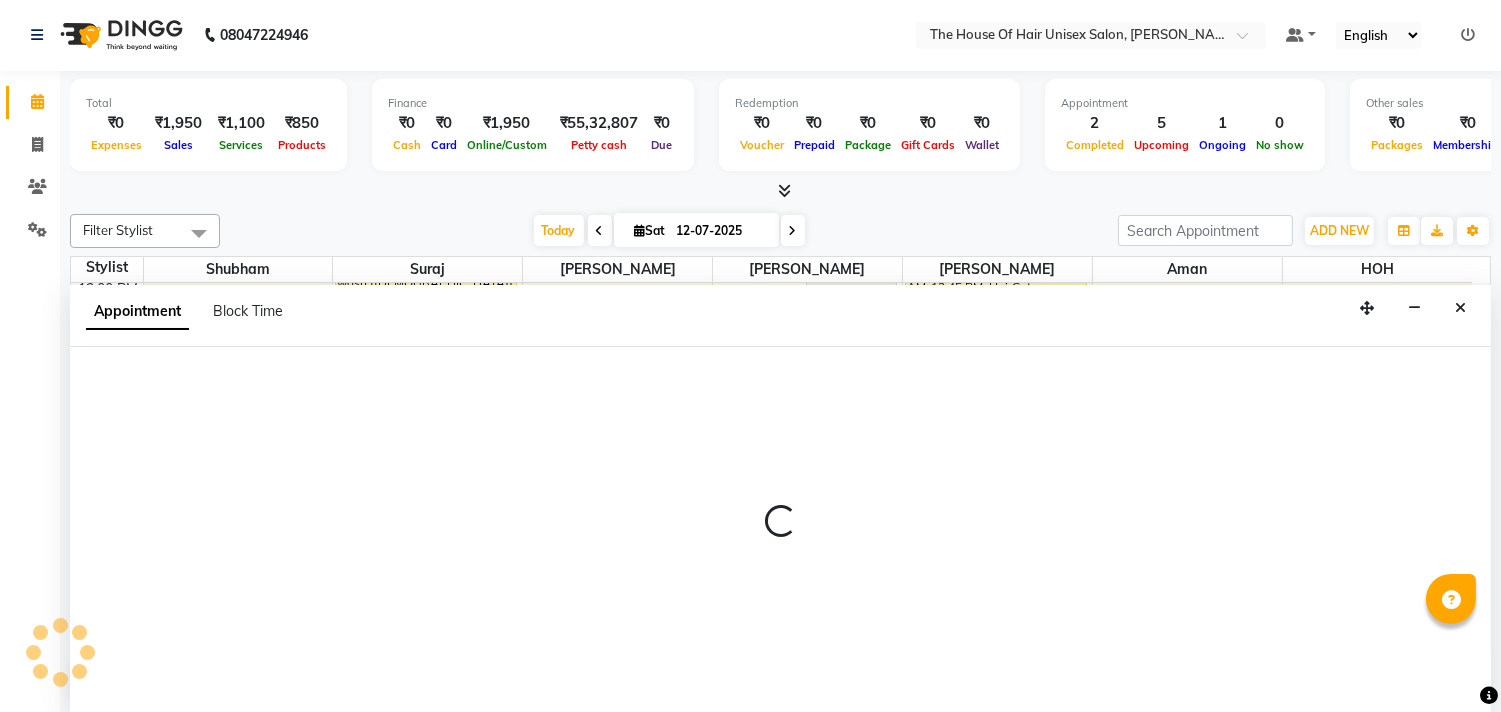 select on "85989" 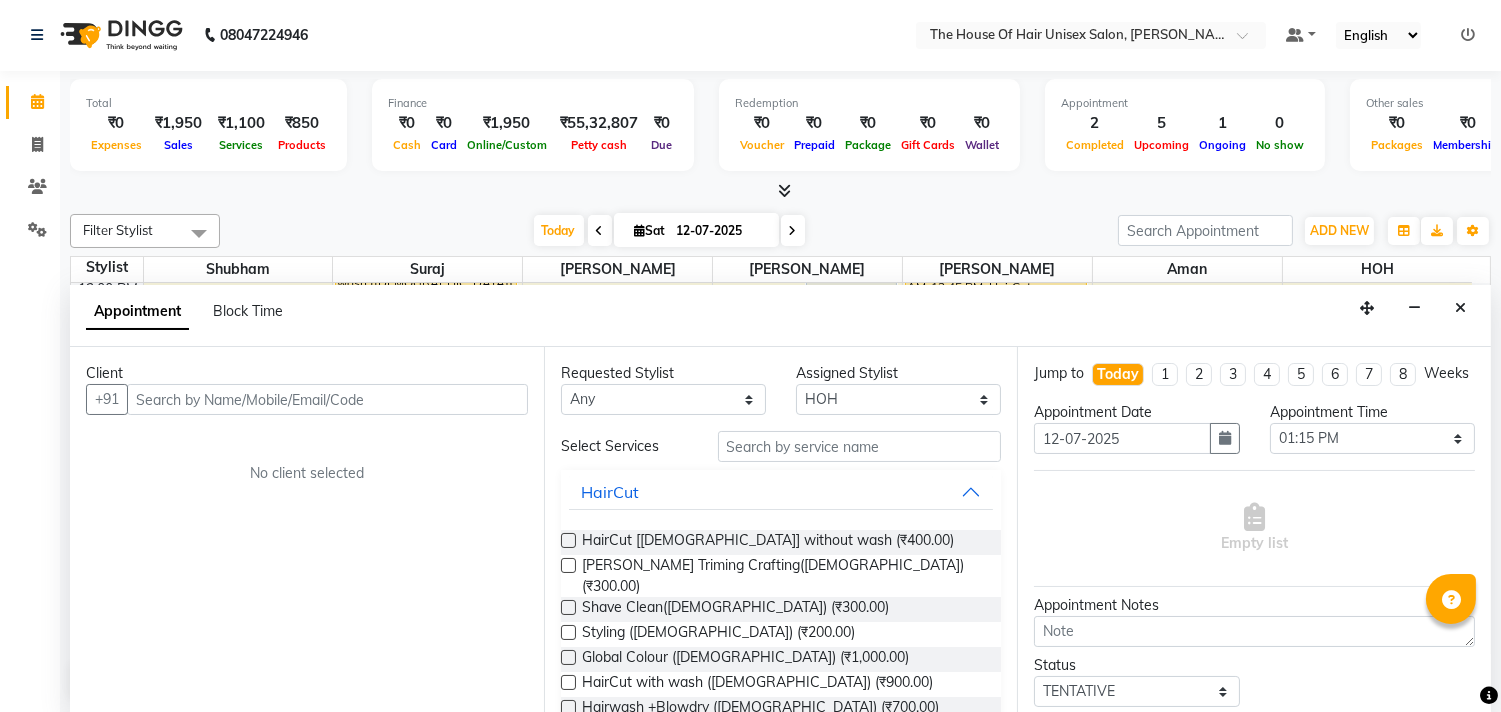 click at bounding box center (327, 399) 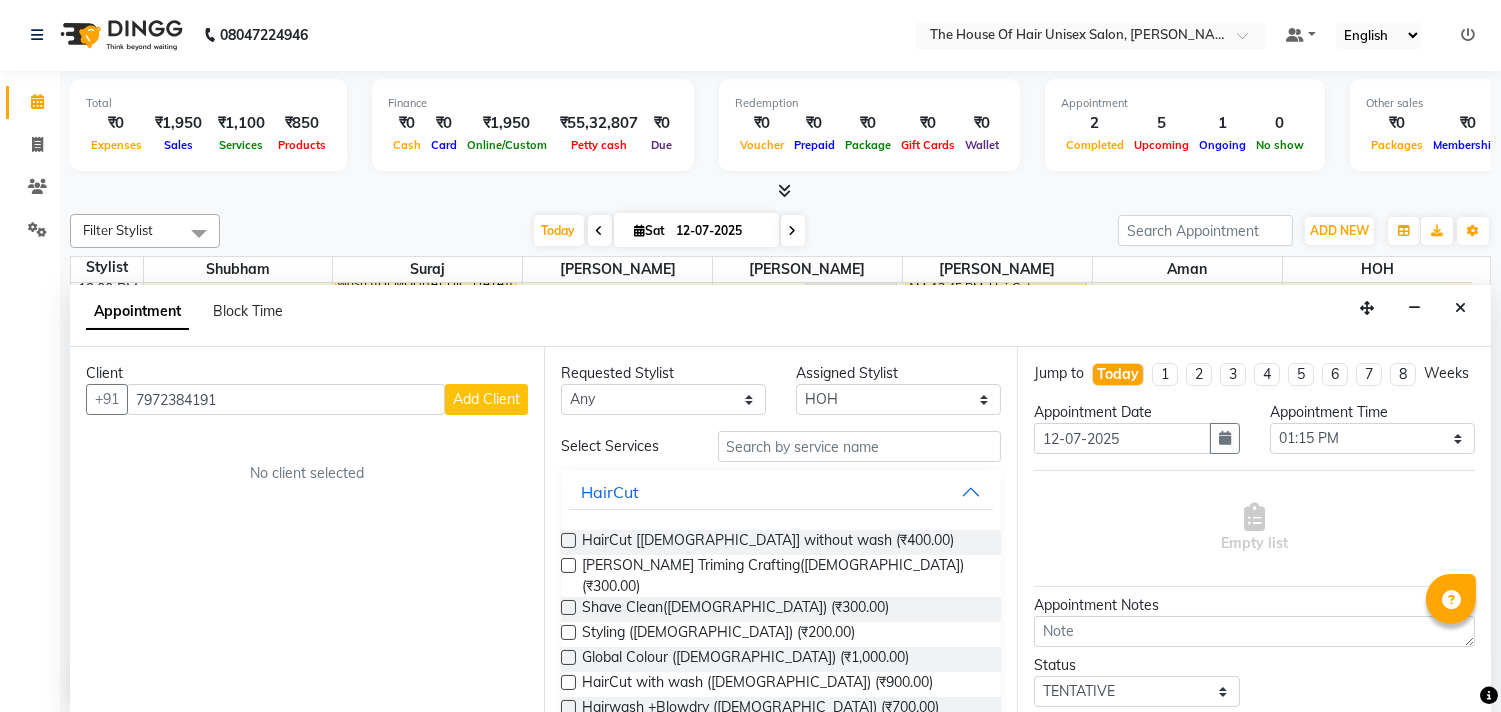 type on "7972384191" 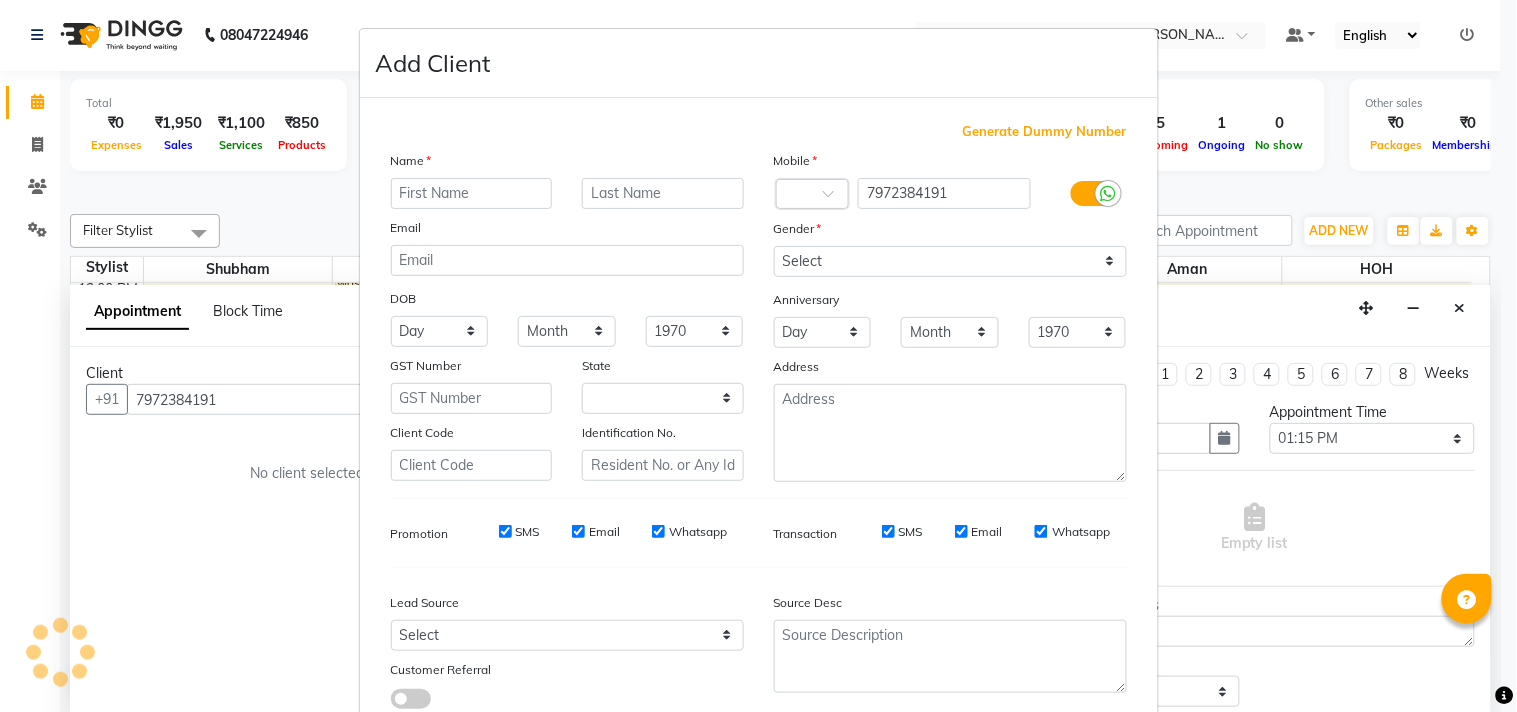 select on "22" 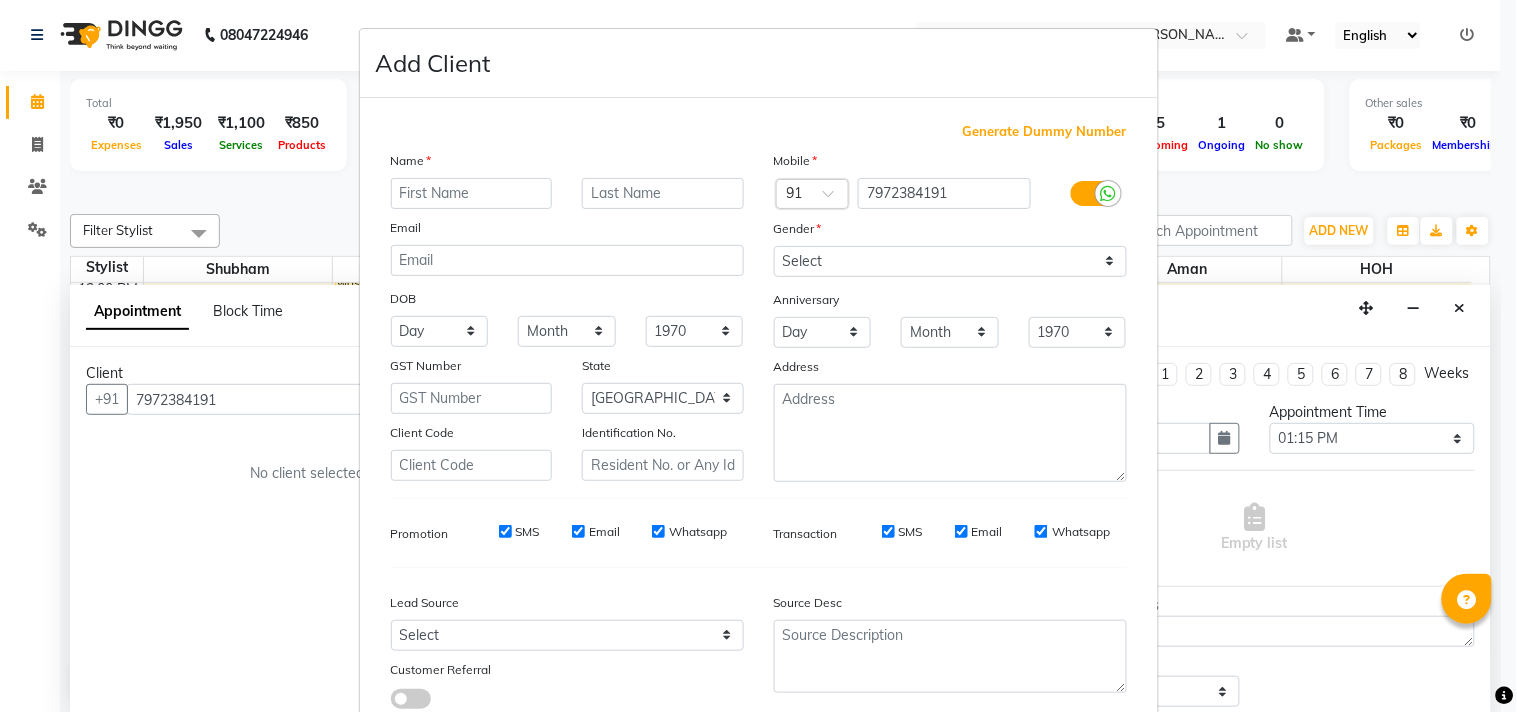click at bounding box center (472, 193) 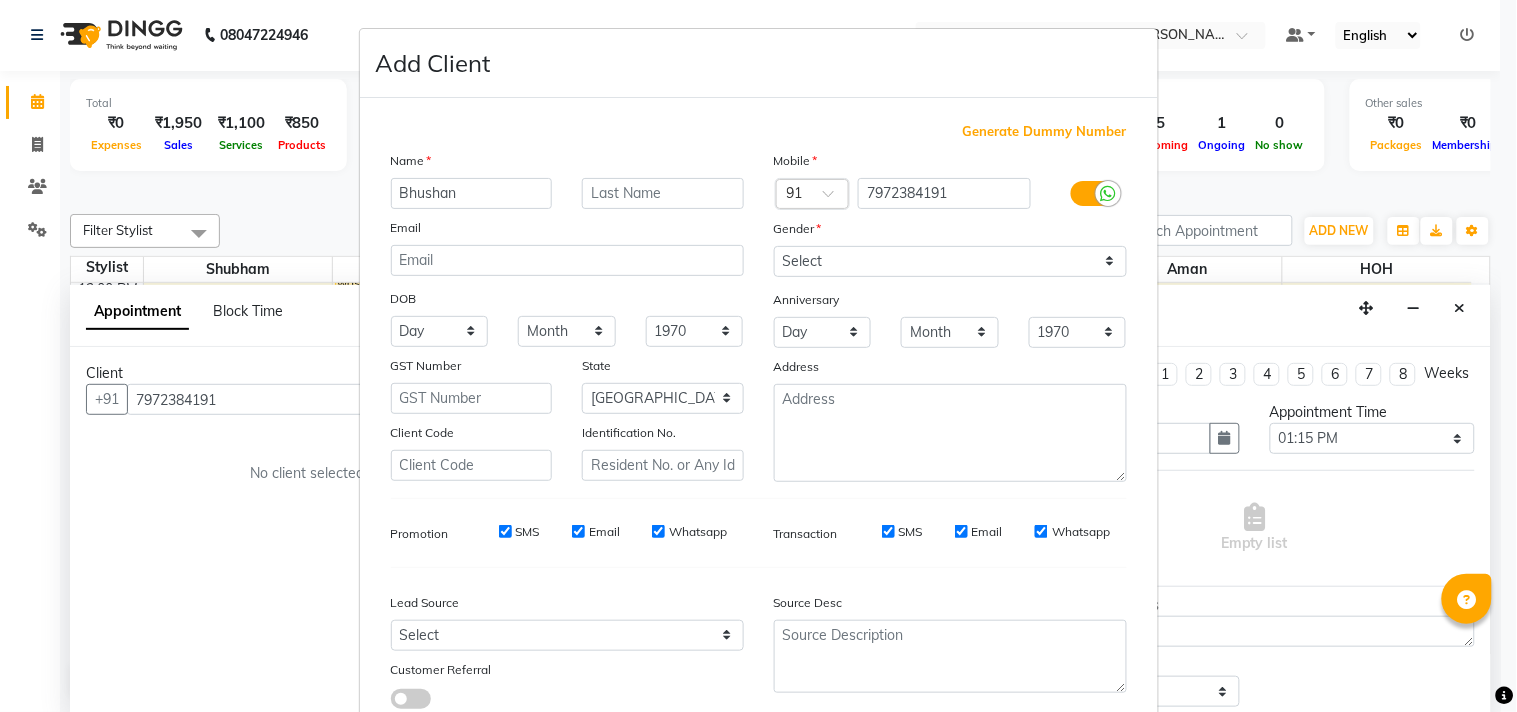 type on "Bhushan" 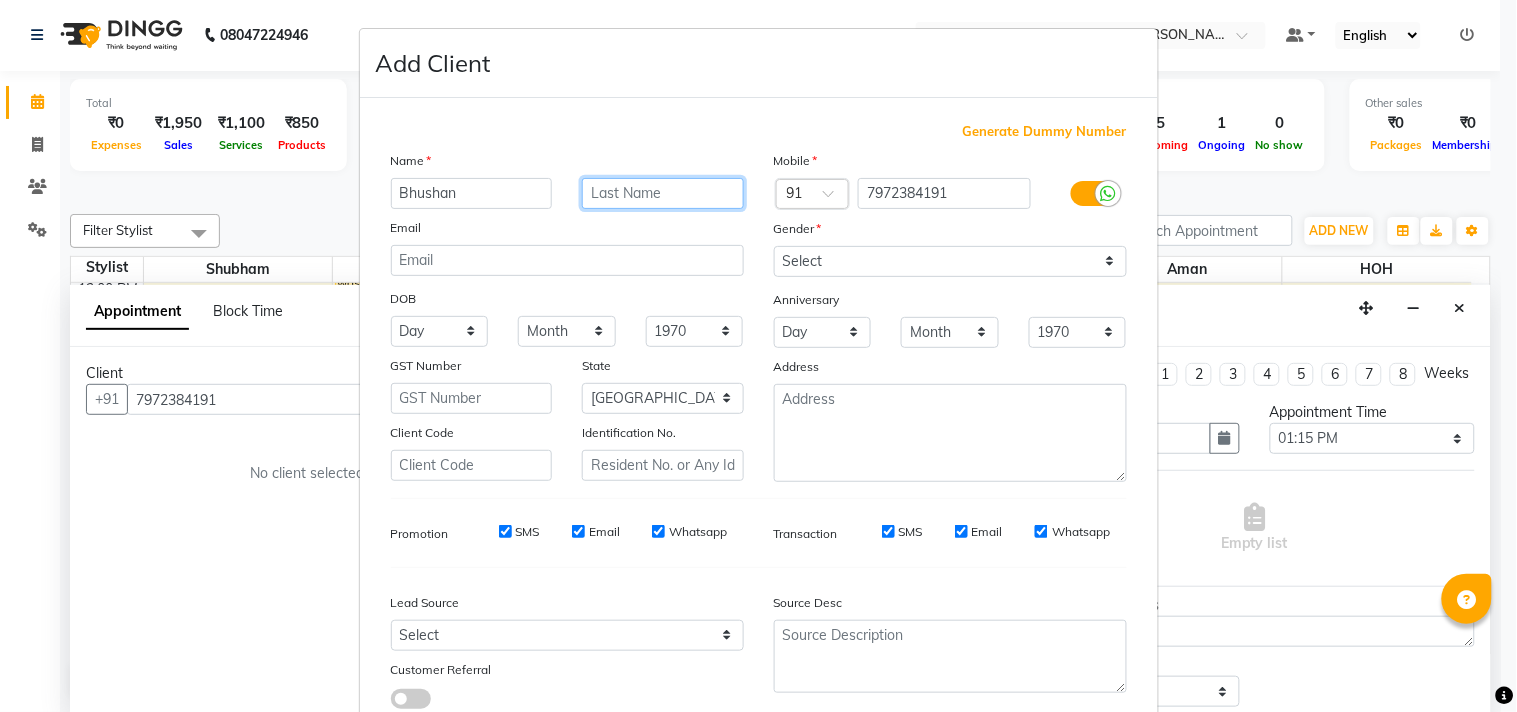 click at bounding box center (663, 193) 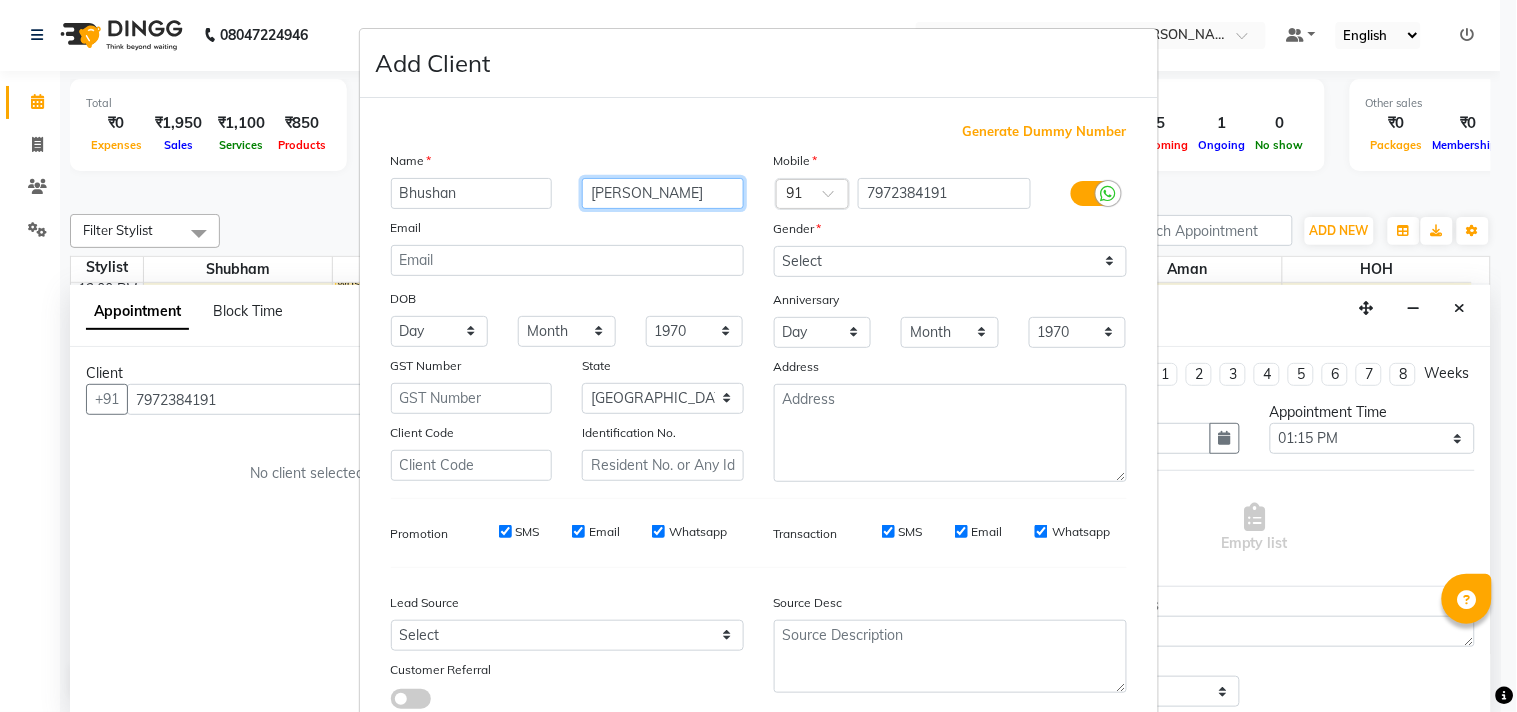 type on "[PERSON_NAME]" 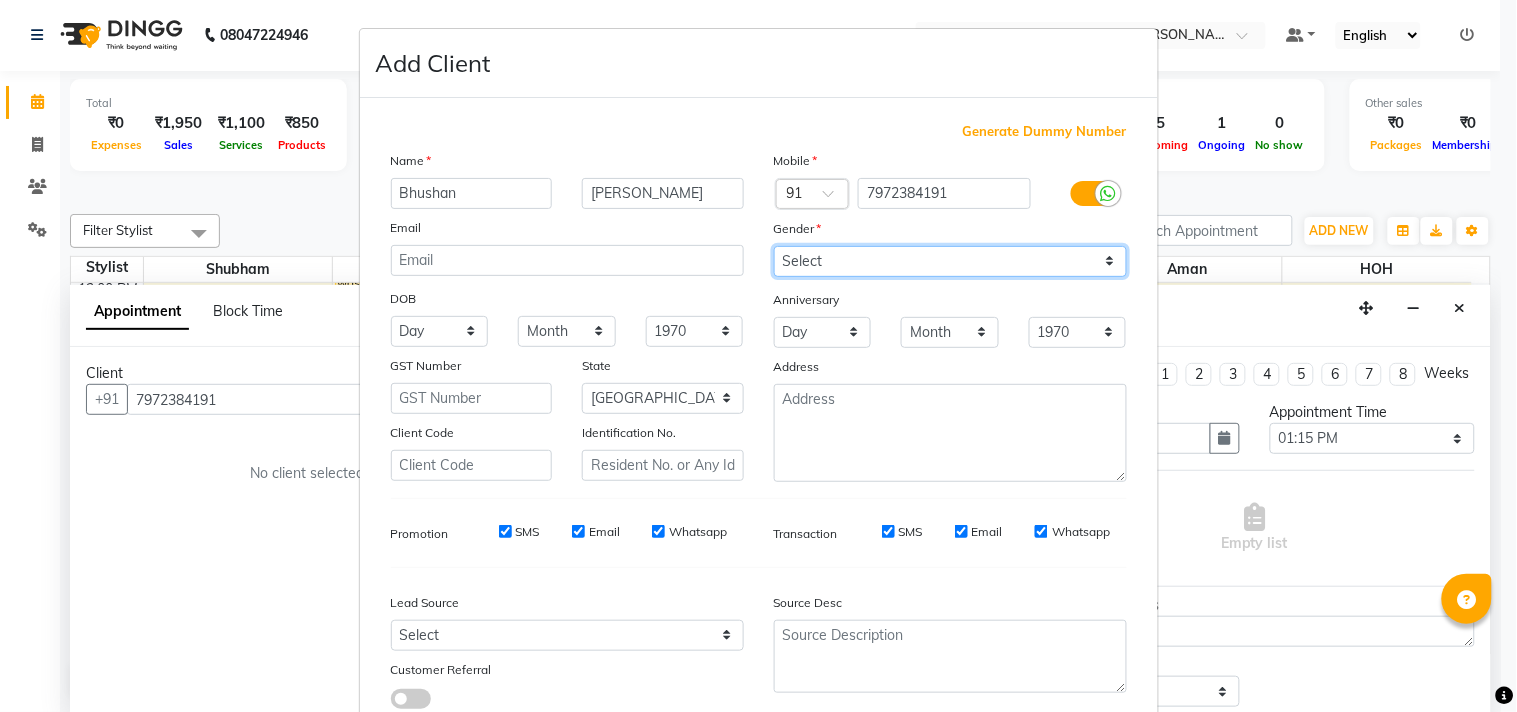 click on "Select [DEMOGRAPHIC_DATA] [DEMOGRAPHIC_DATA] Other Prefer Not To Say" at bounding box center (950, 261) 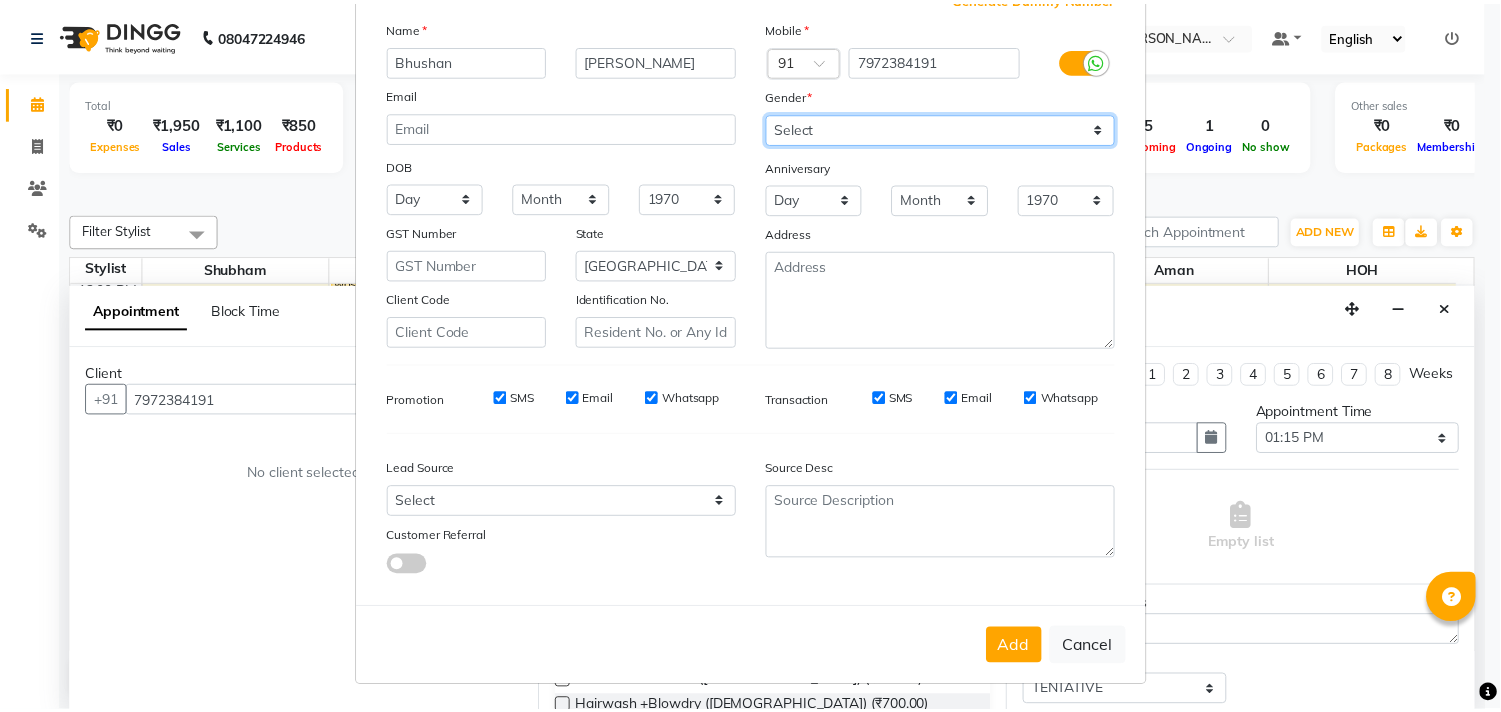 scroll, scrollTop: 138, scrollLeft: 0, axis: vertical 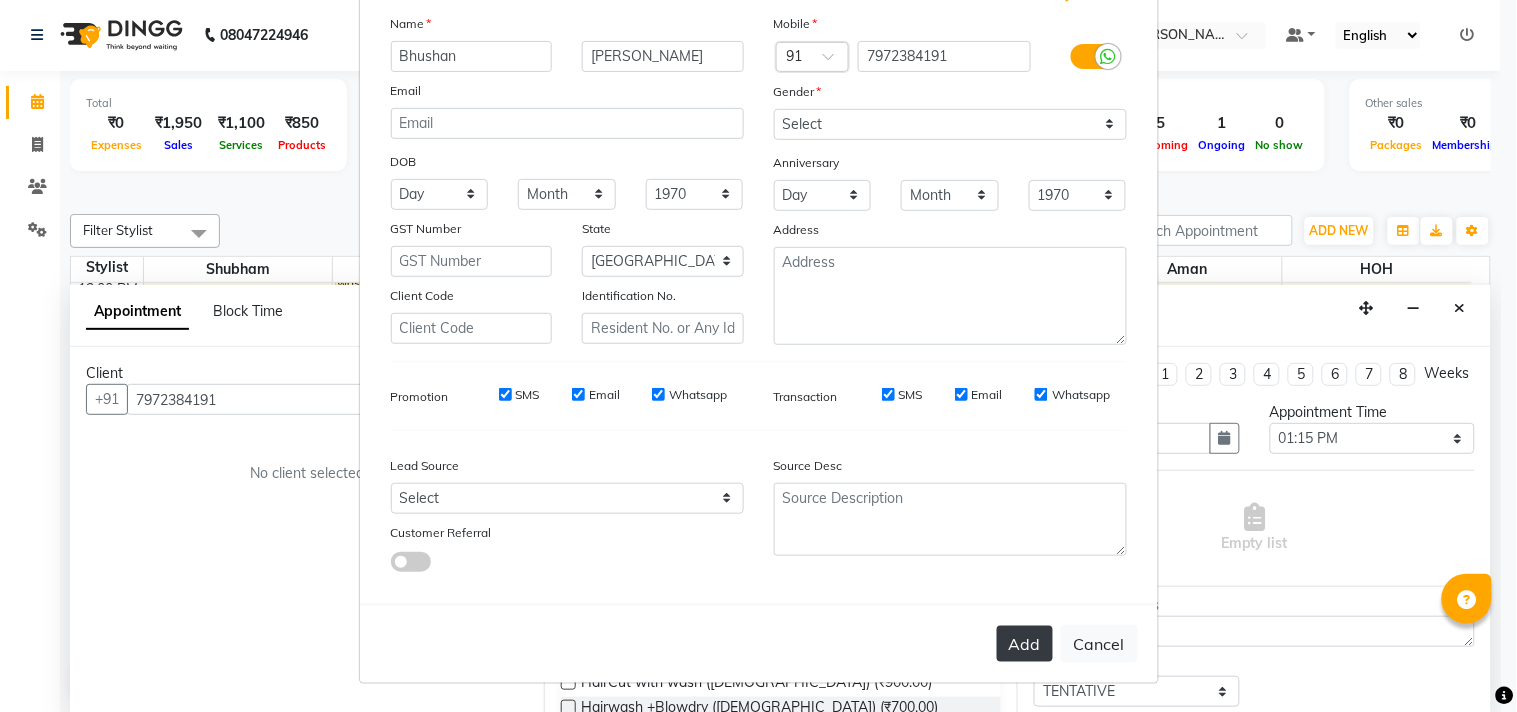 click on "Add" at bounding box center [1025, 644] 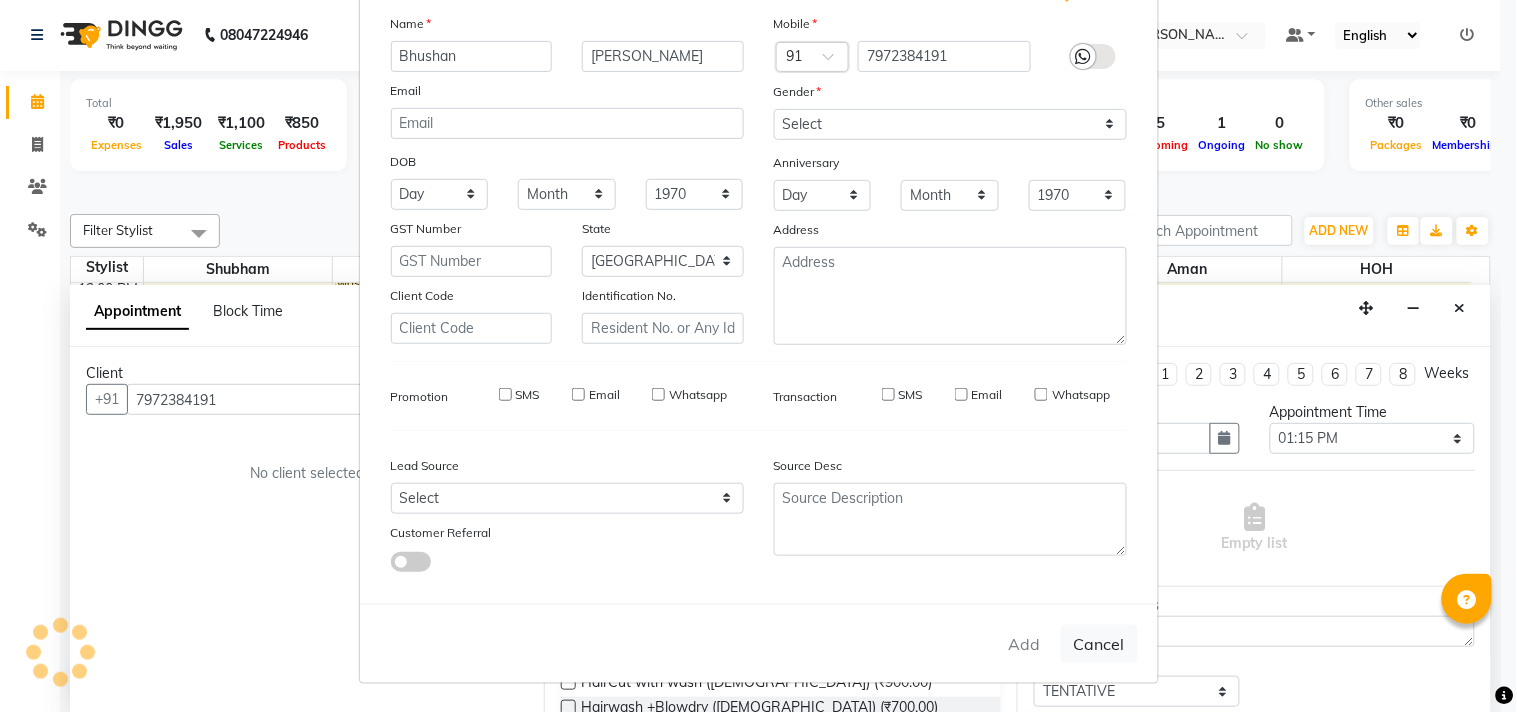 type 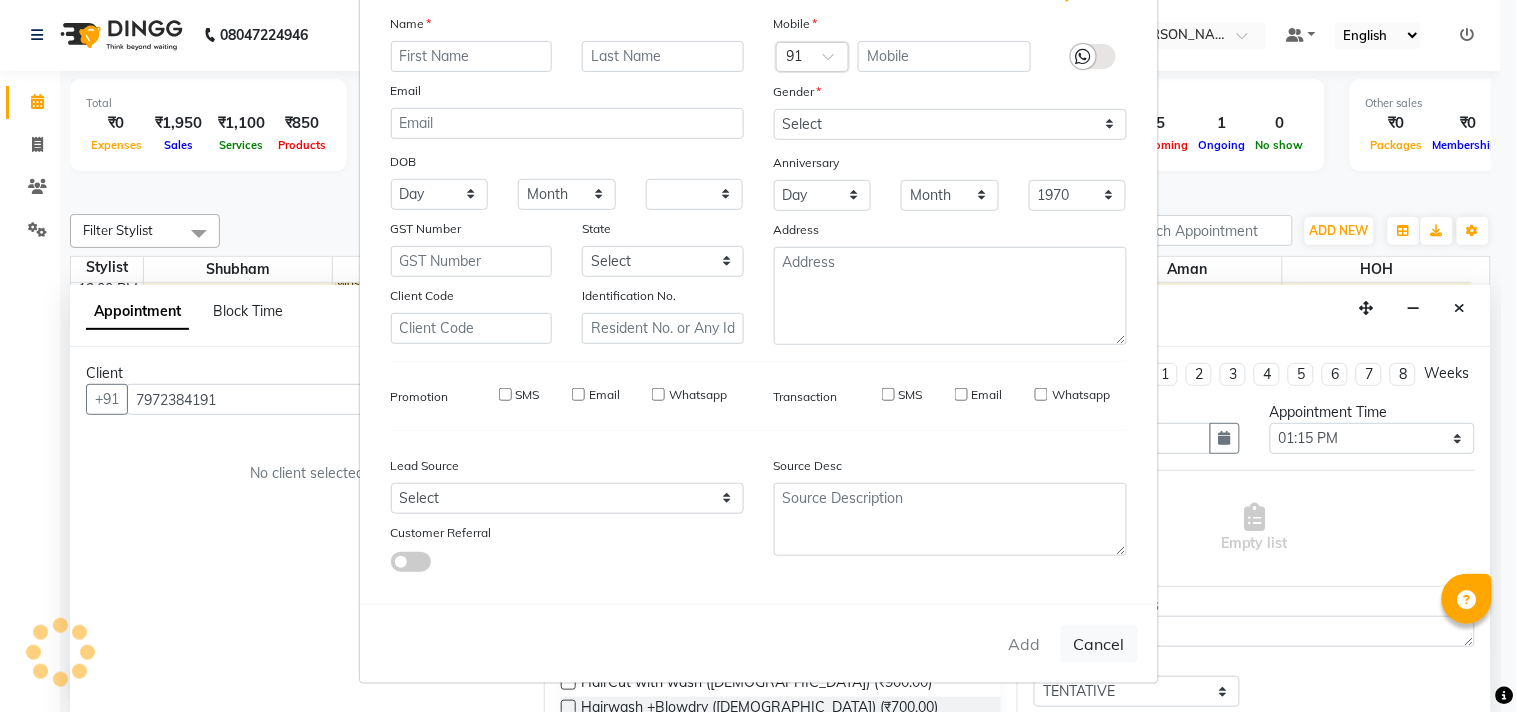 select 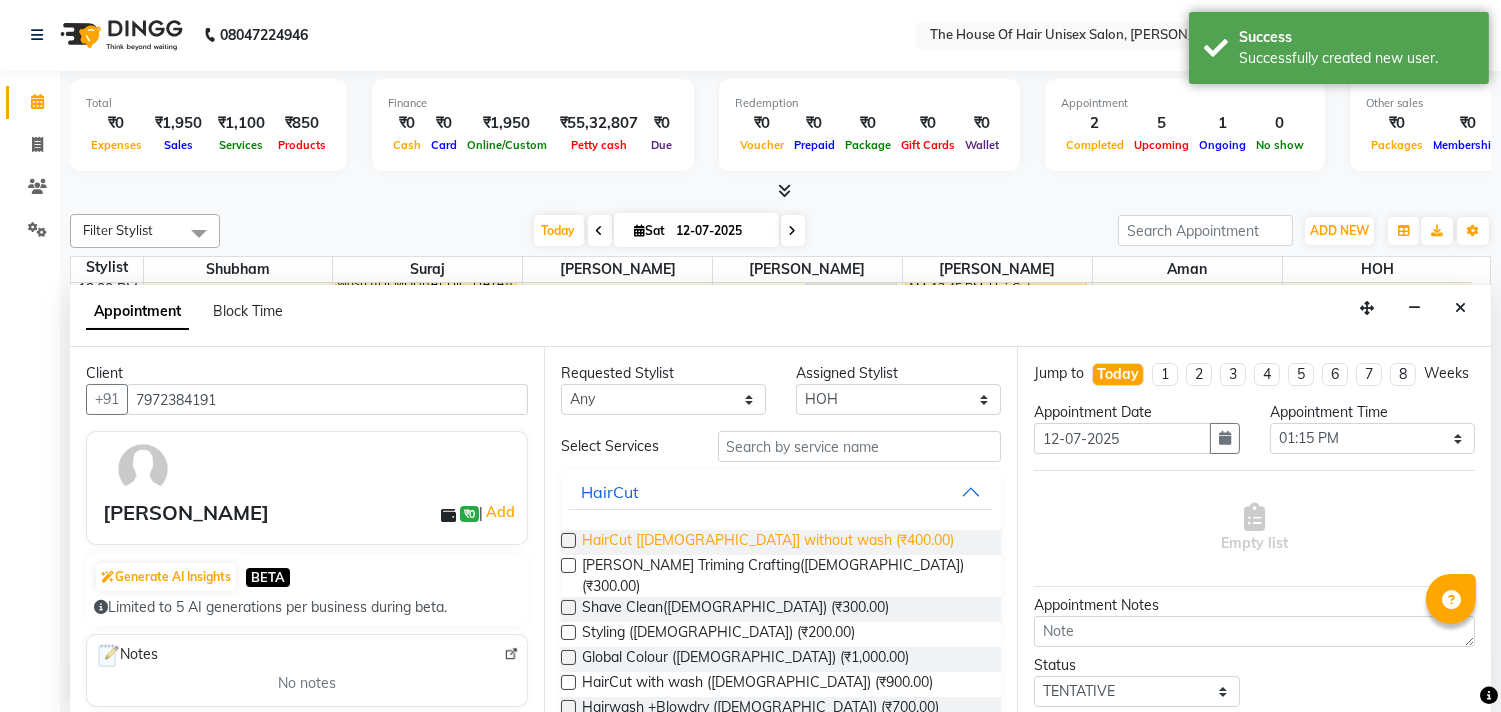 click on "HairCut [[DEMOGRAPHIC_DATA]] without wash (₹400.00)" at bounding box center (768, 542) 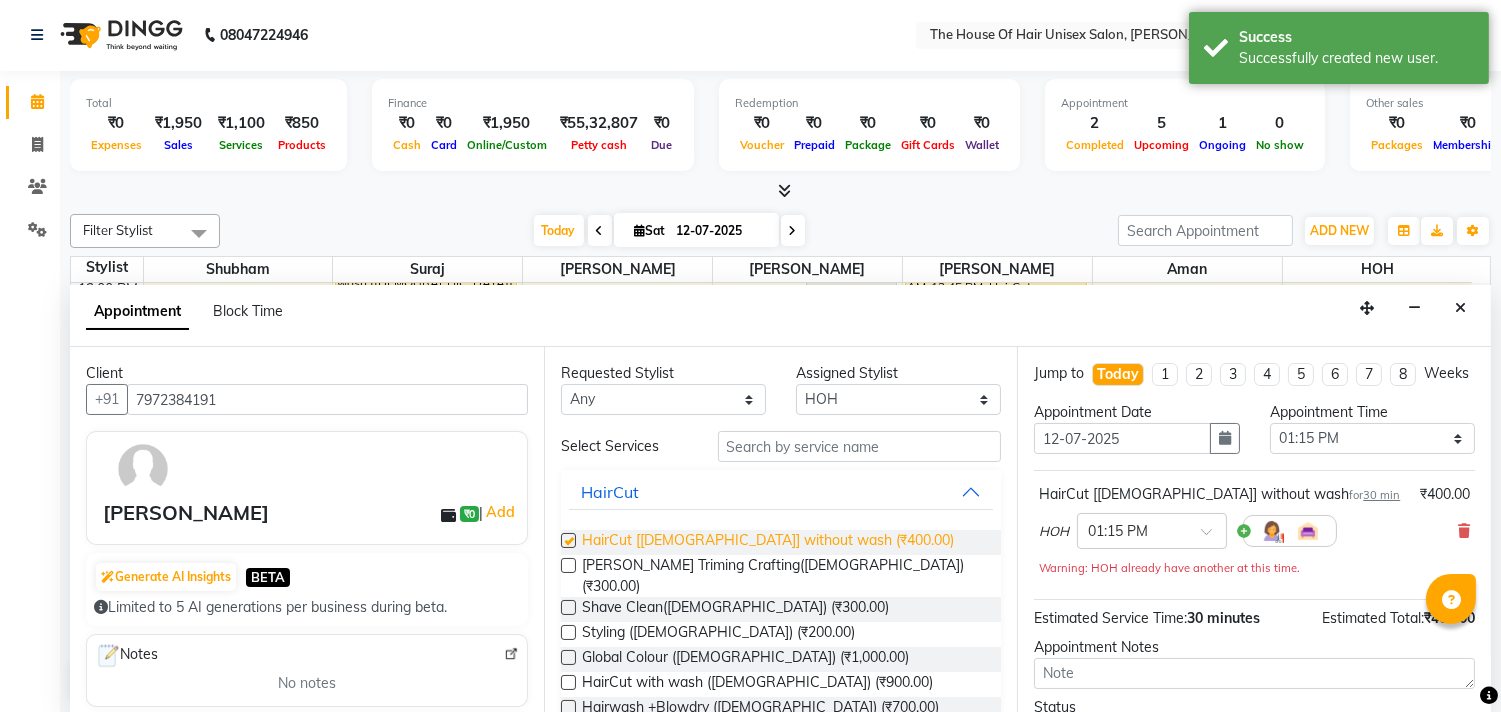 checkbox on "false" 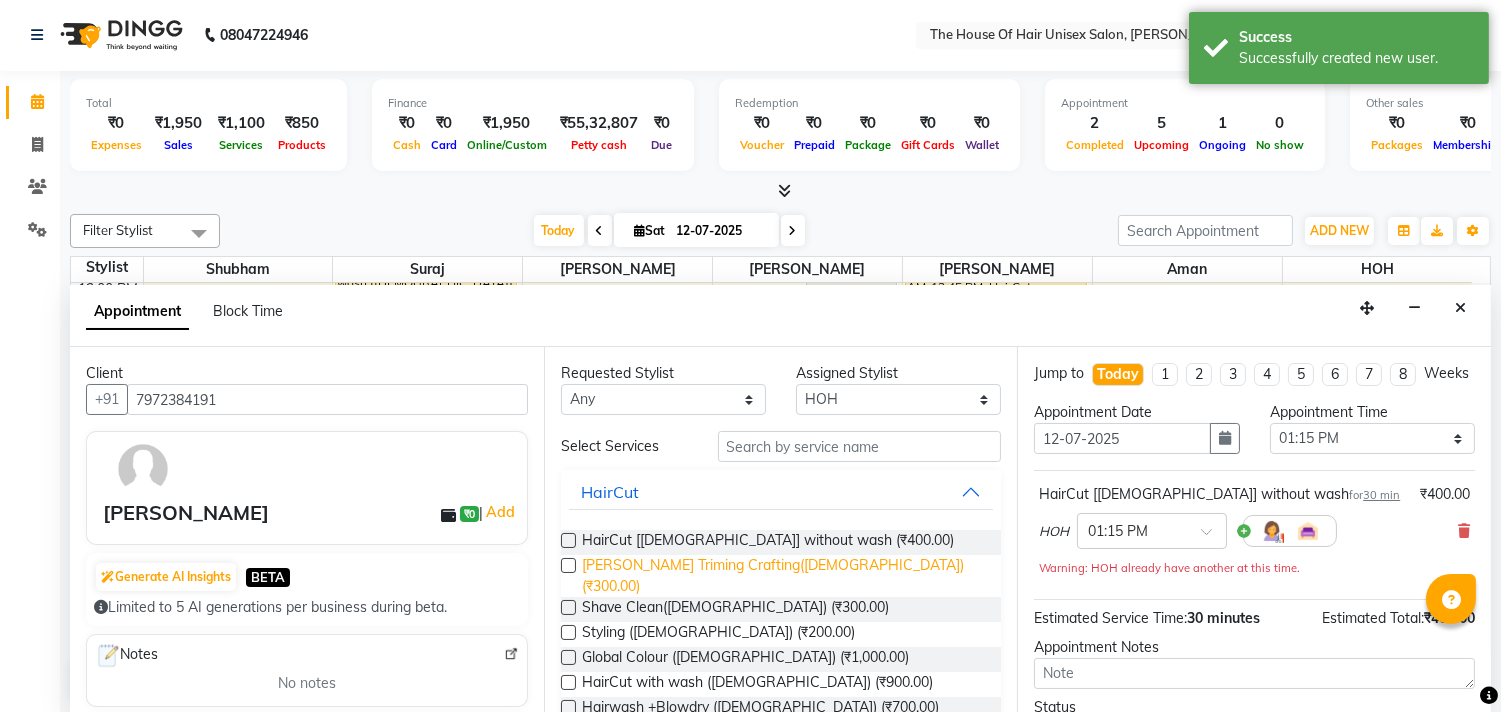 click on "[PERSON_NAME] Triming Crafting([DEMOGRAPHIC_DATA]) (₹300.00)" at bounding box center (784, 576) 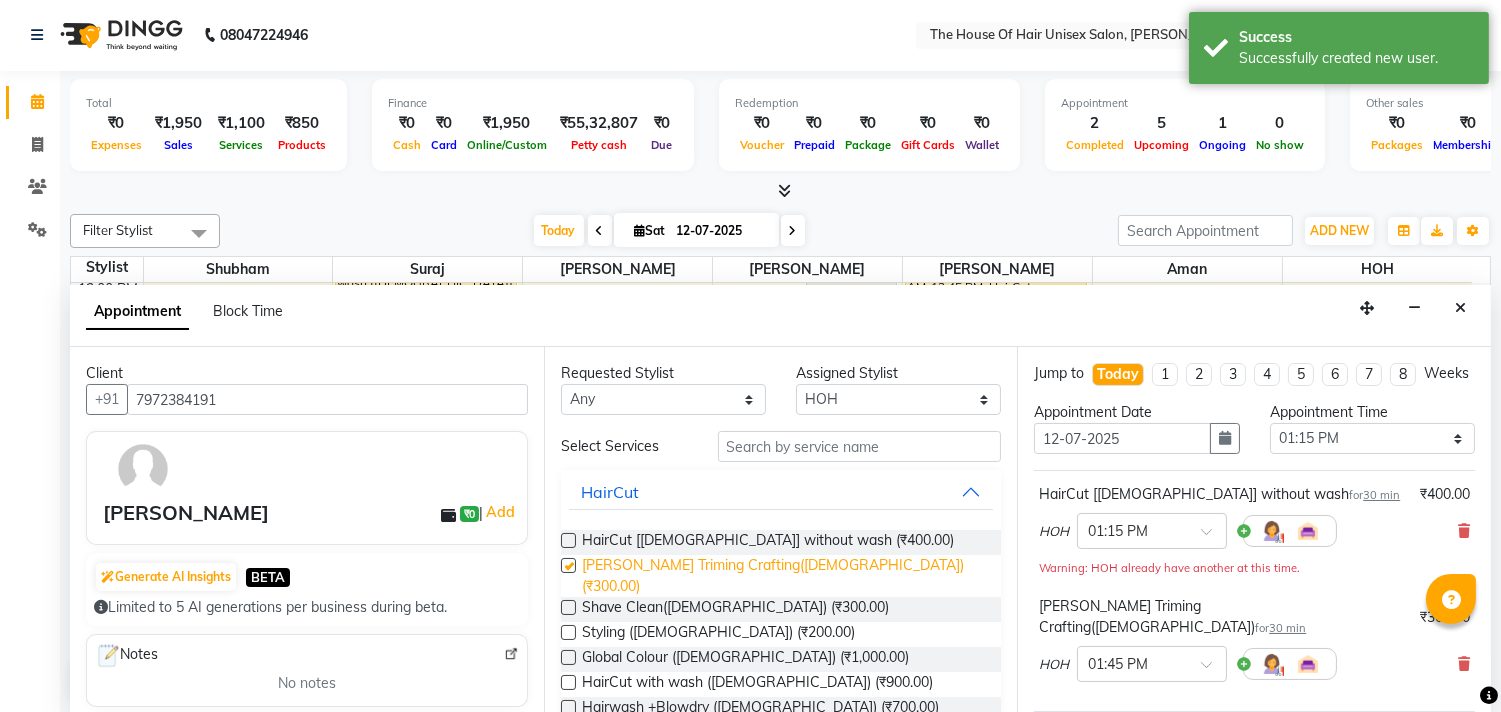 checkbox on "false" 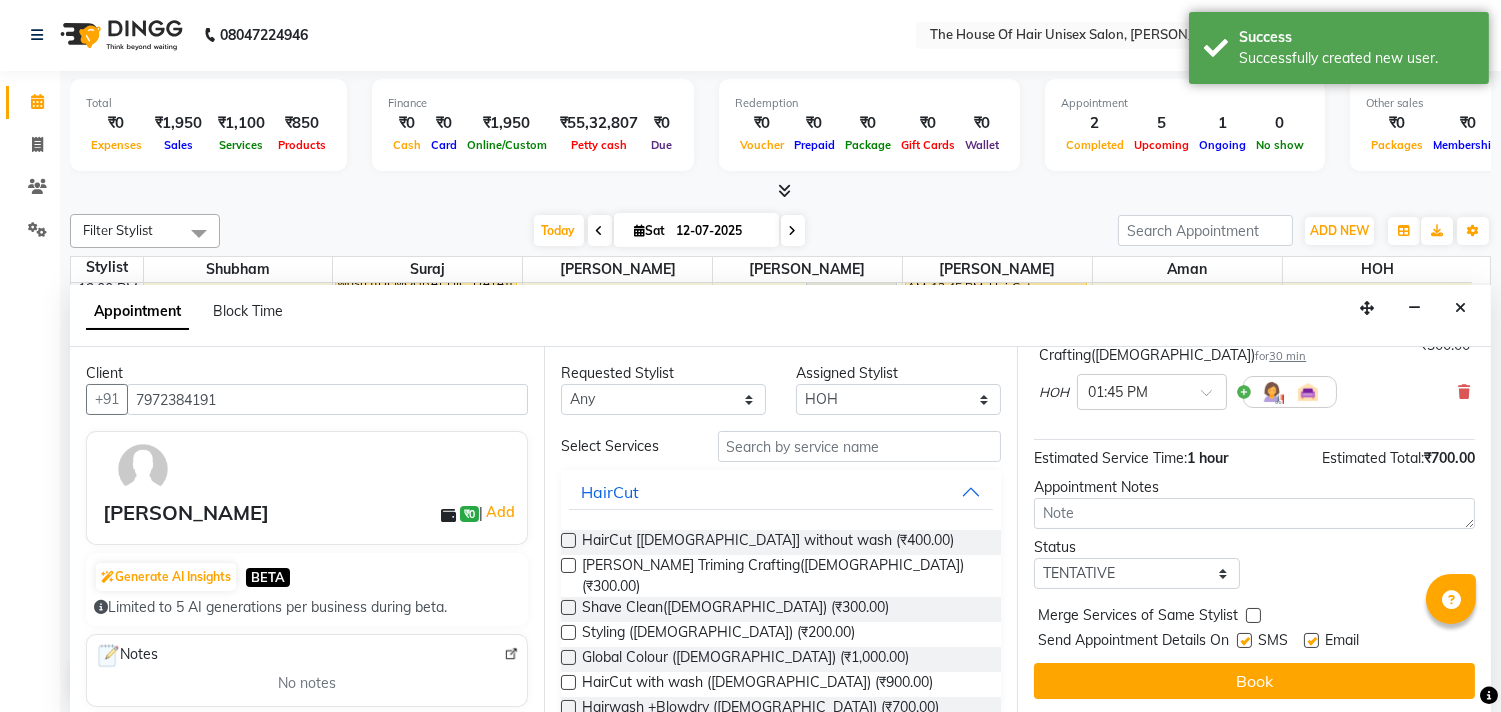 scroll, scrollTop: 271, scrollLeft: 0, axis: vertical 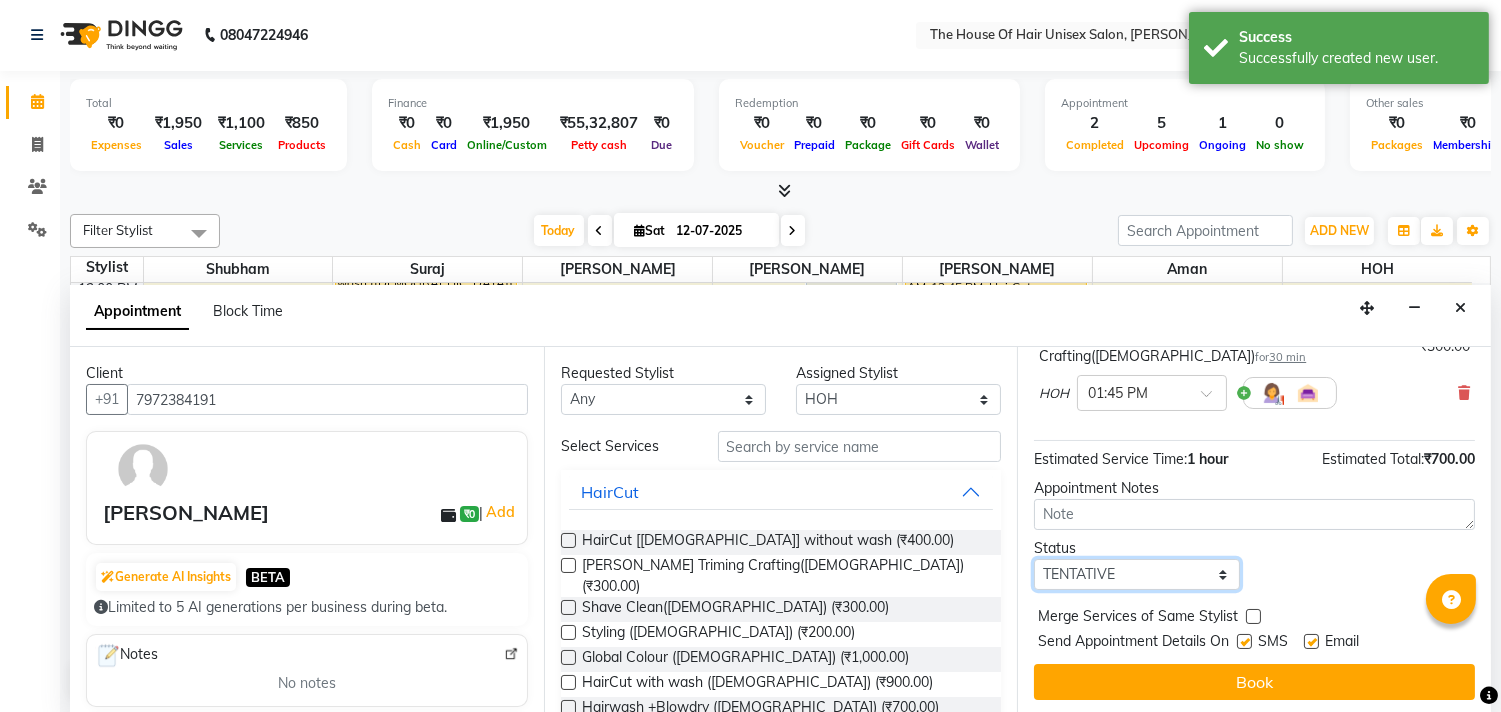 click on "Select TENTATIVE CONFIRM CHECK-IN UPCOMING" at bounding box center [1136, 574] 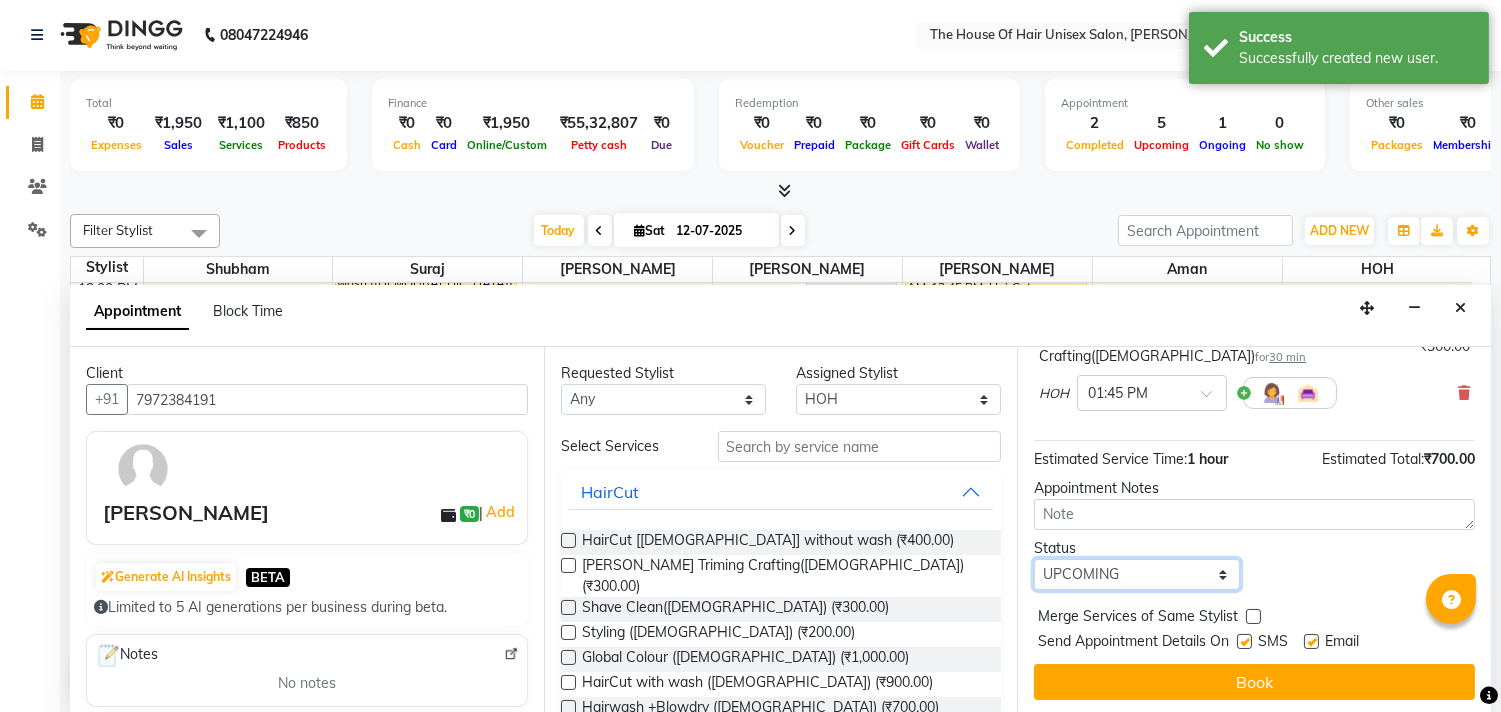 click on "Select TENTATIVE CONFIRM CHECK-IN UPCOMING" at bounding box center [1136, 574] 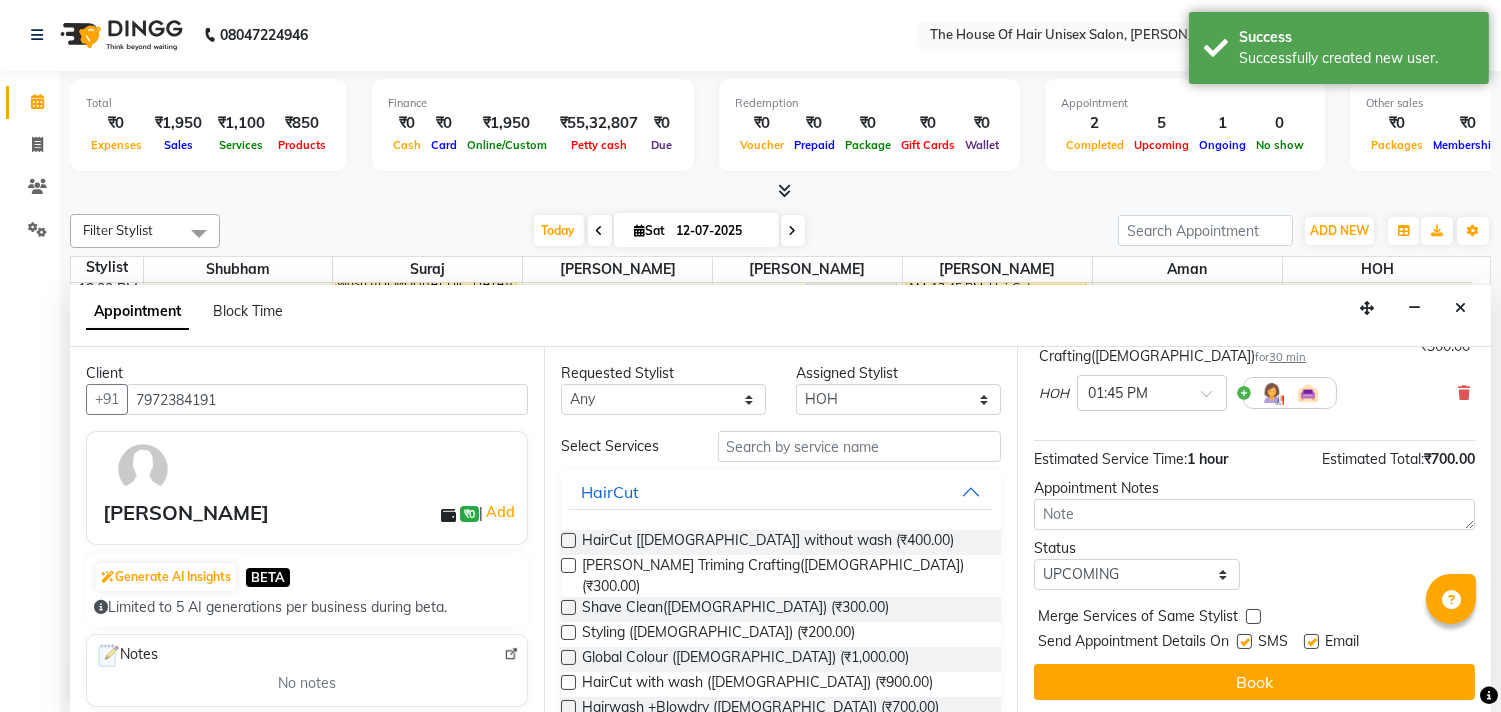 click on "Merge Services of Same Stylist" at bounding box center (1254, 618) 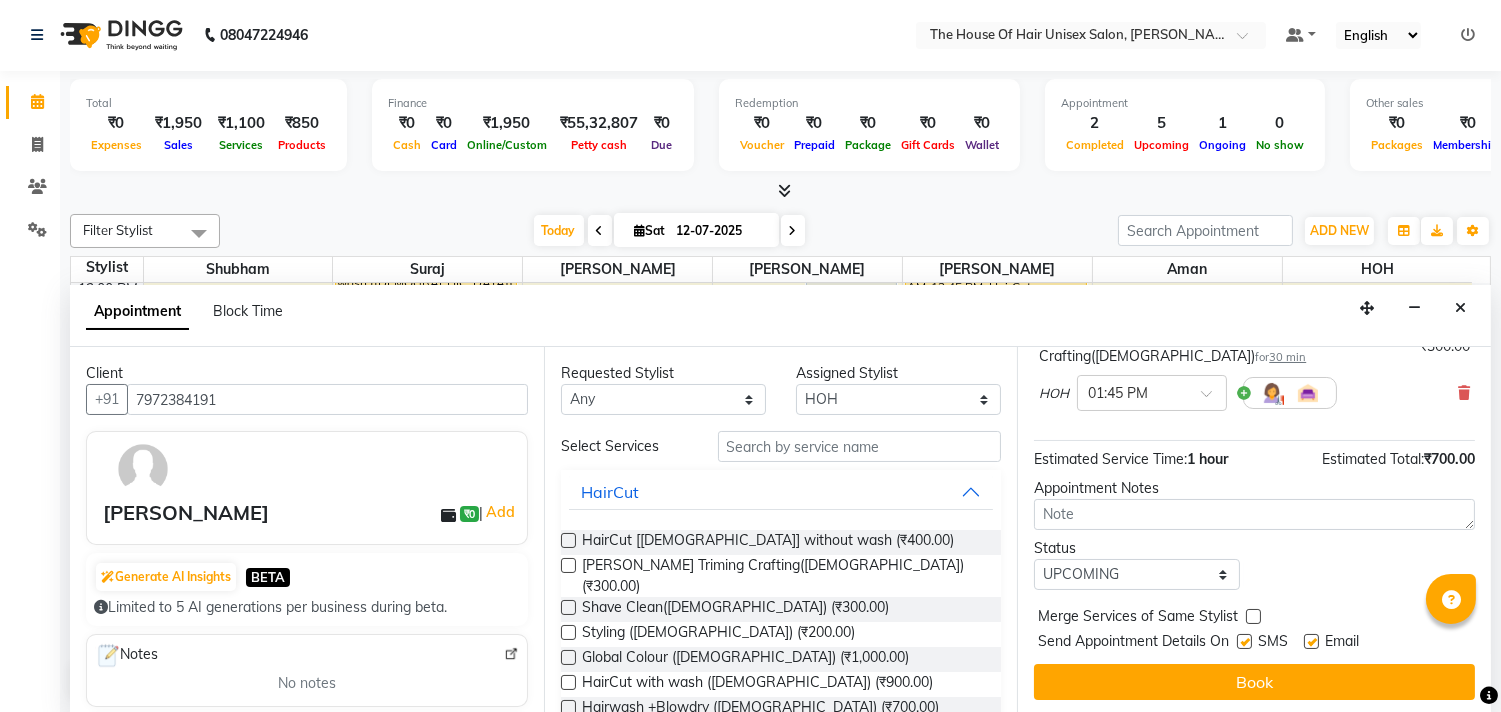 click at bounding box center [1253, 616] 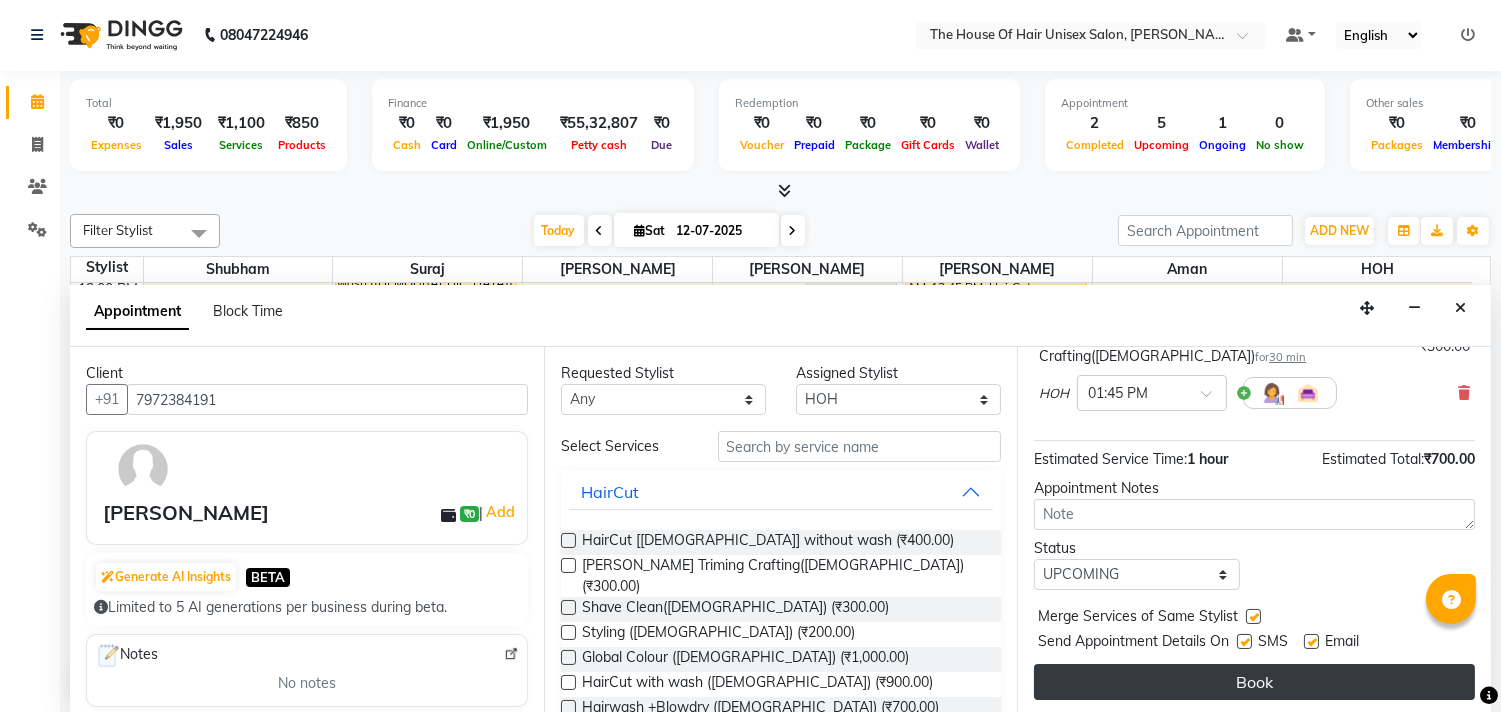 click on "Book" at bounding box center (1254, 682) 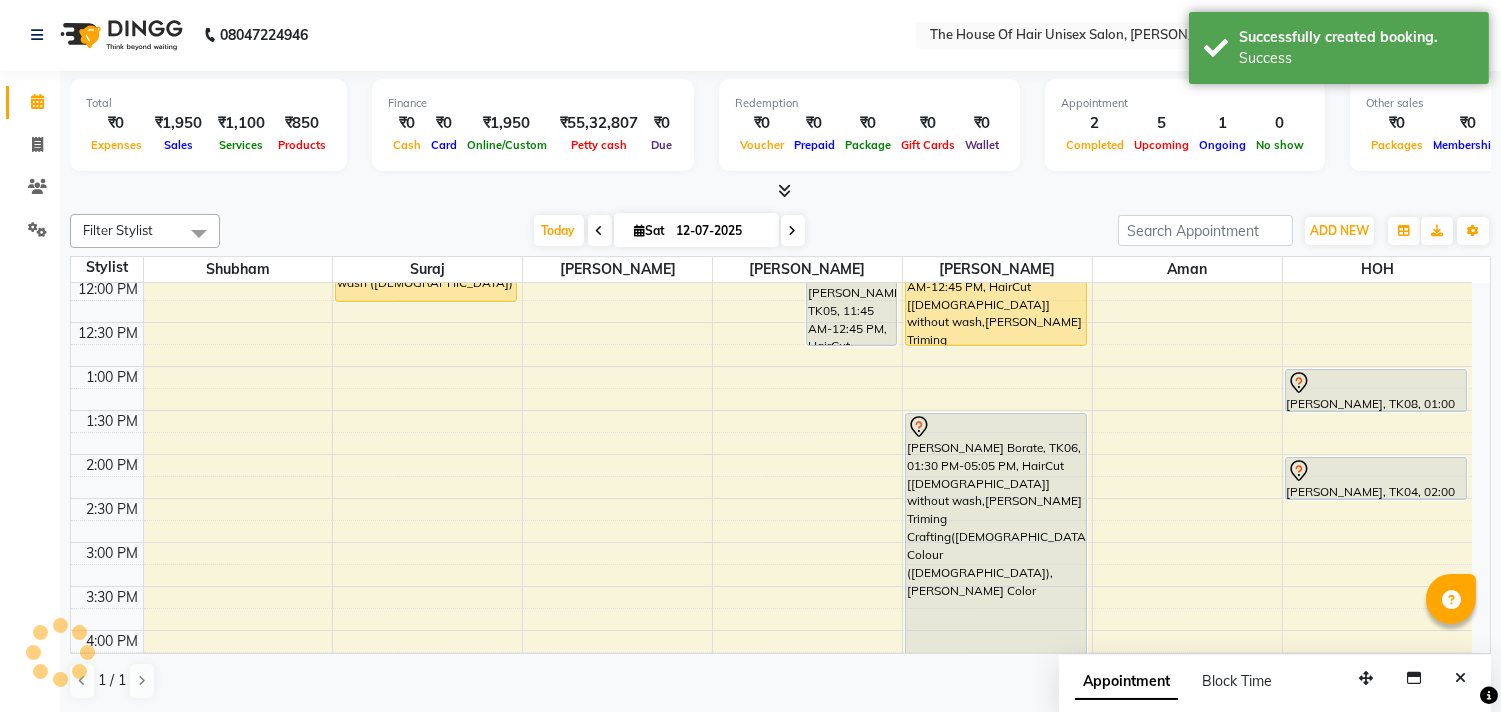 scroll, scrollTop: 0, scrollLeft: 0, axis: both 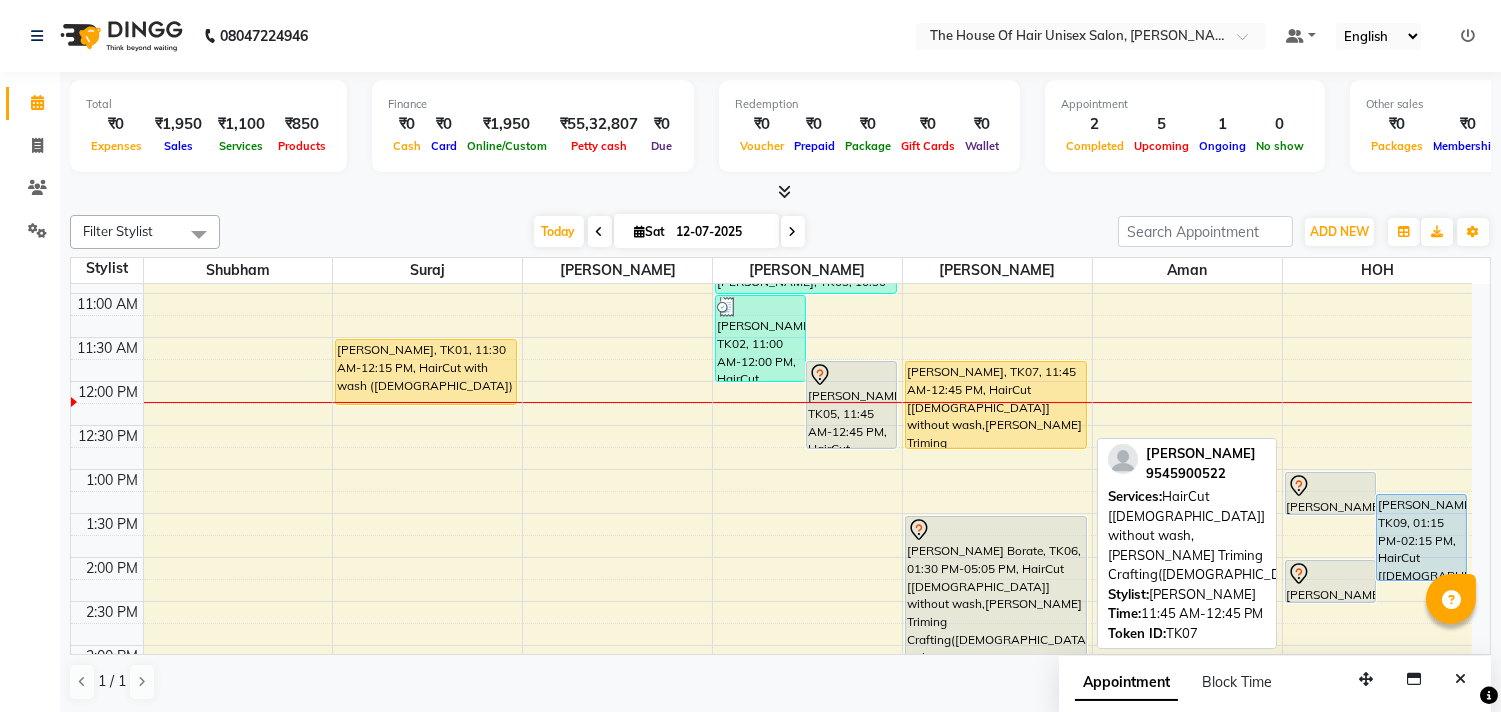 click on "[PERSON_NAME], TK07, 11:45 AM-12:45 PM, HairCut [[DEMOGRAPHIC_DATA]] without wash,[PERSON_NAME] Triming Crafting([DEMOGRAPHIC_DATA])" at bounding box center (996, 405) 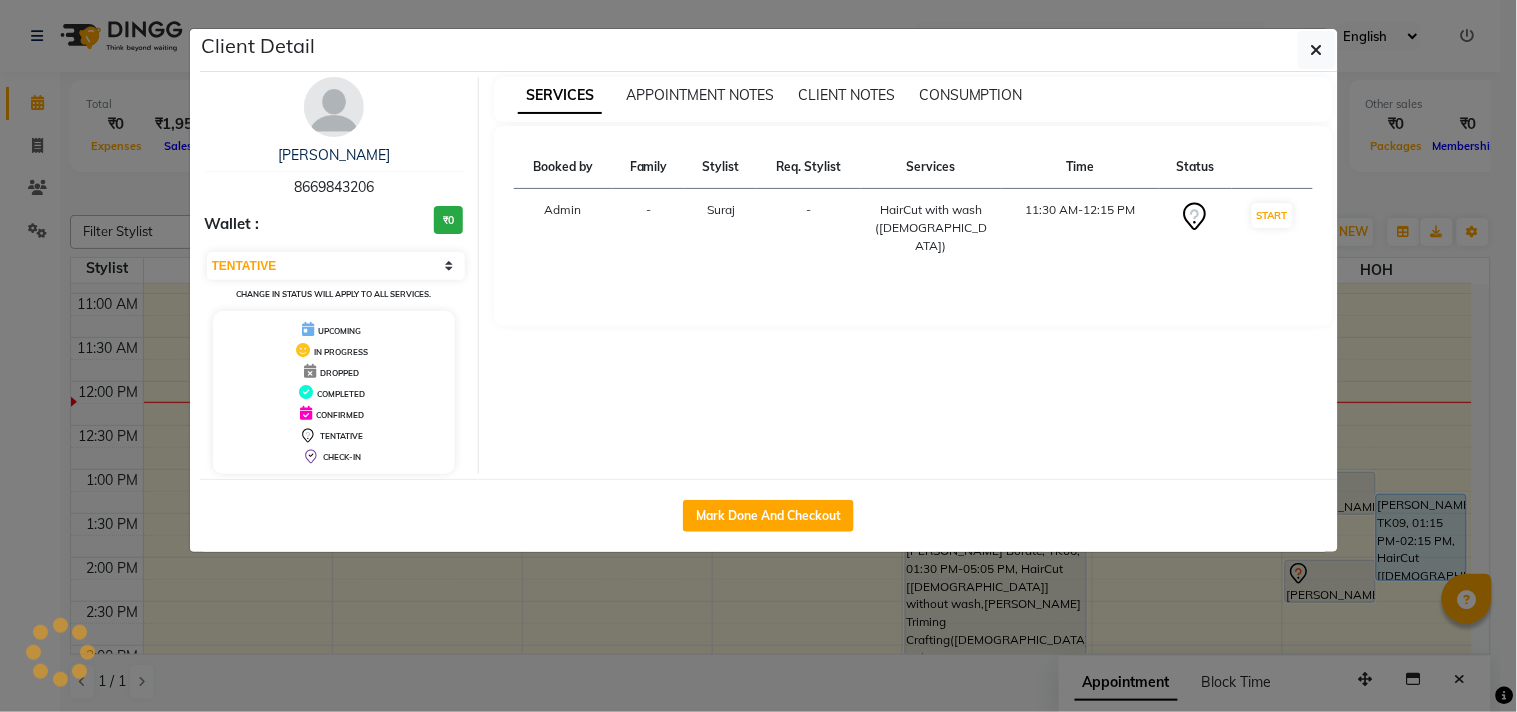 select on "1" 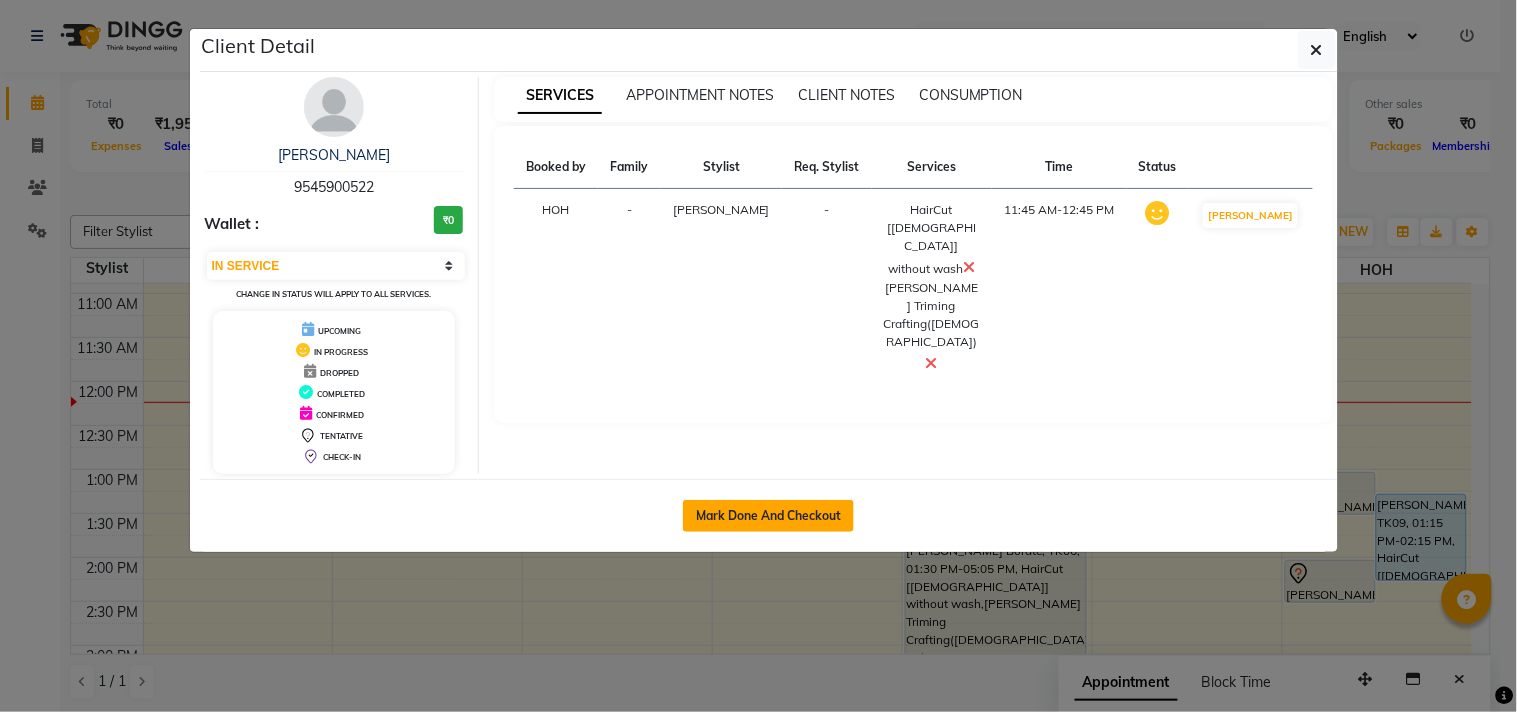 click on "Mark Done And Checkout" 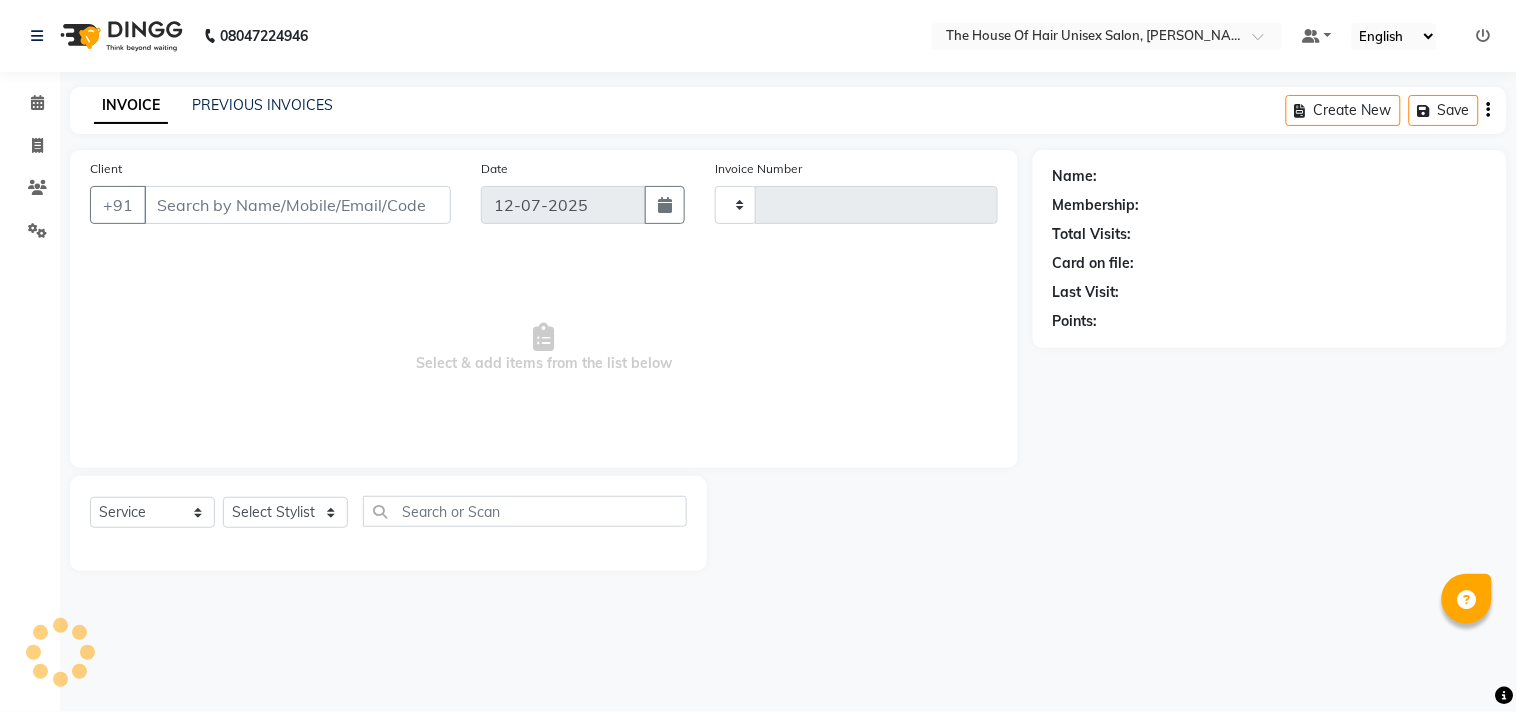 type on "1755" 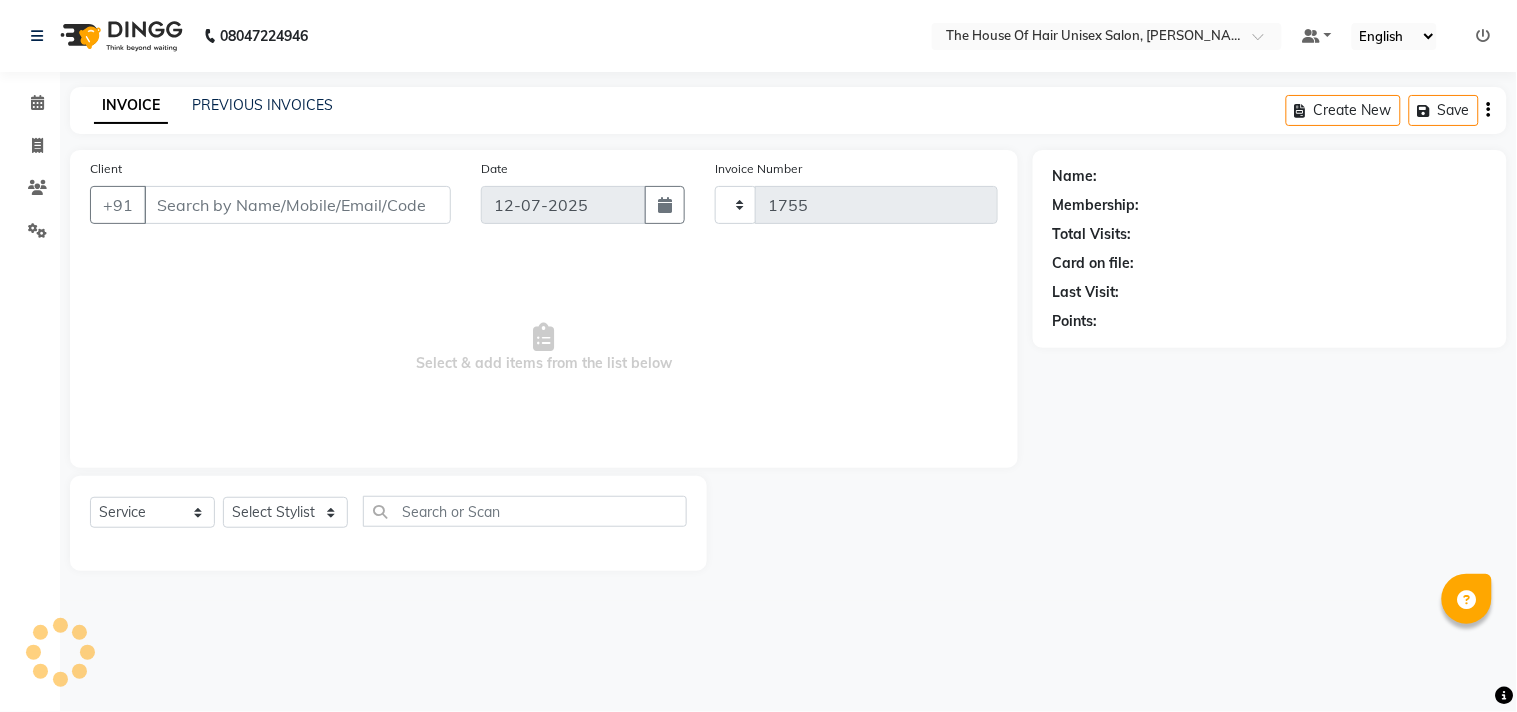 select on "598" 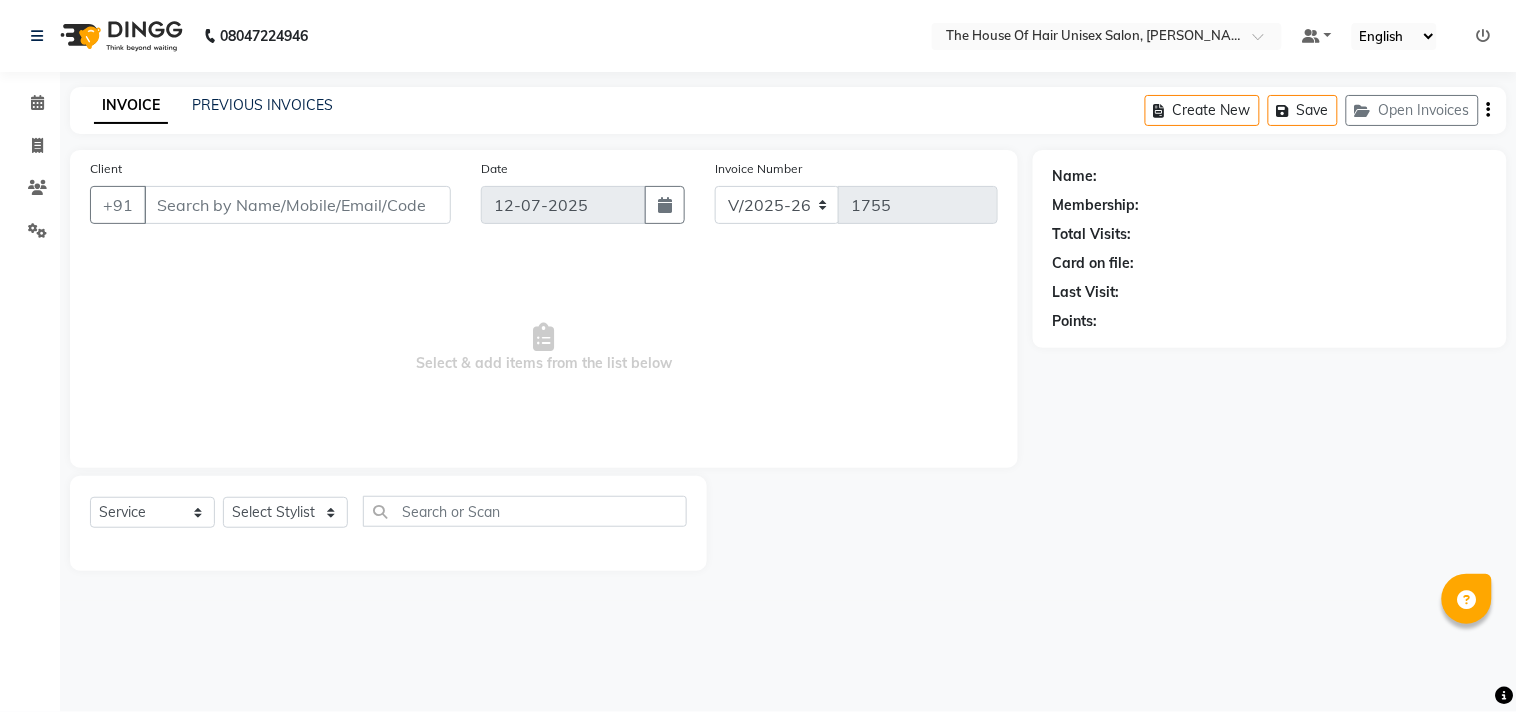 type on "9545900522" 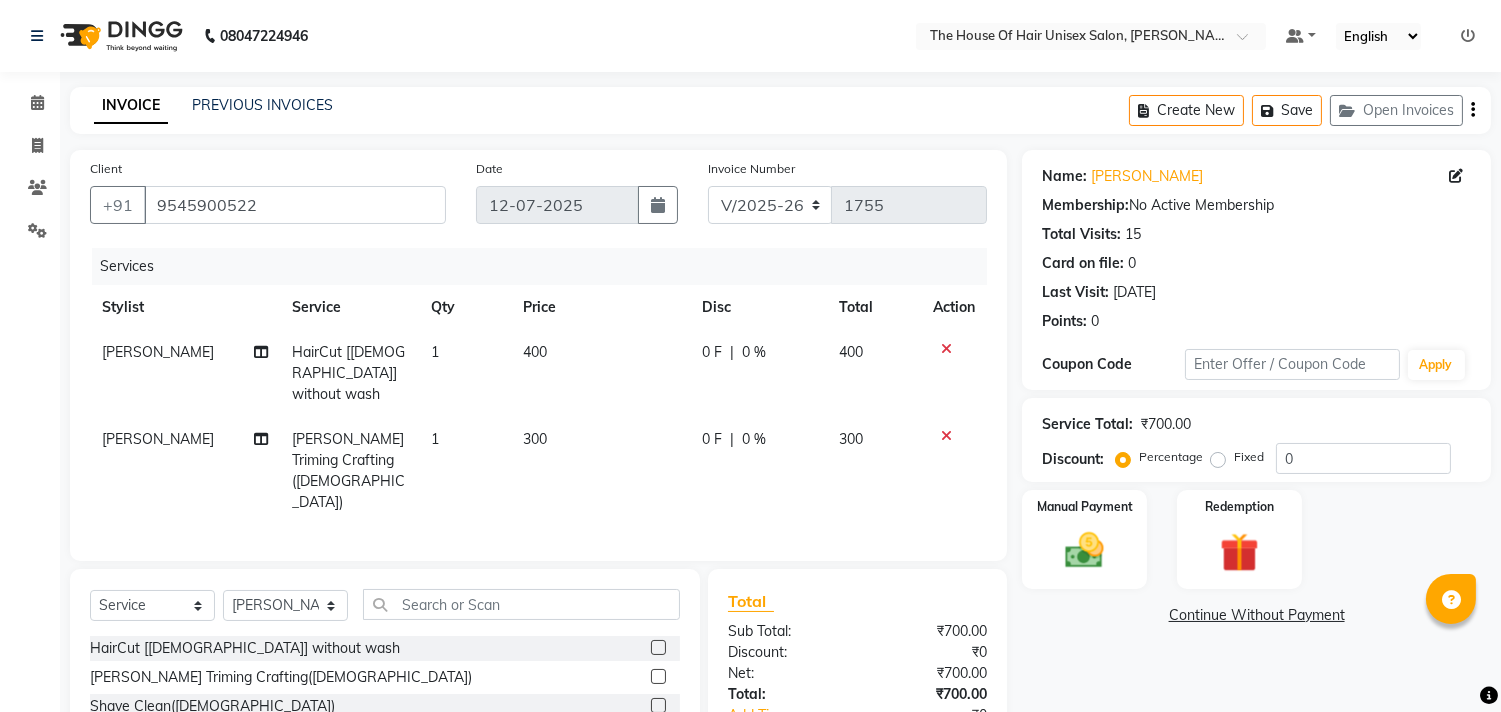 click 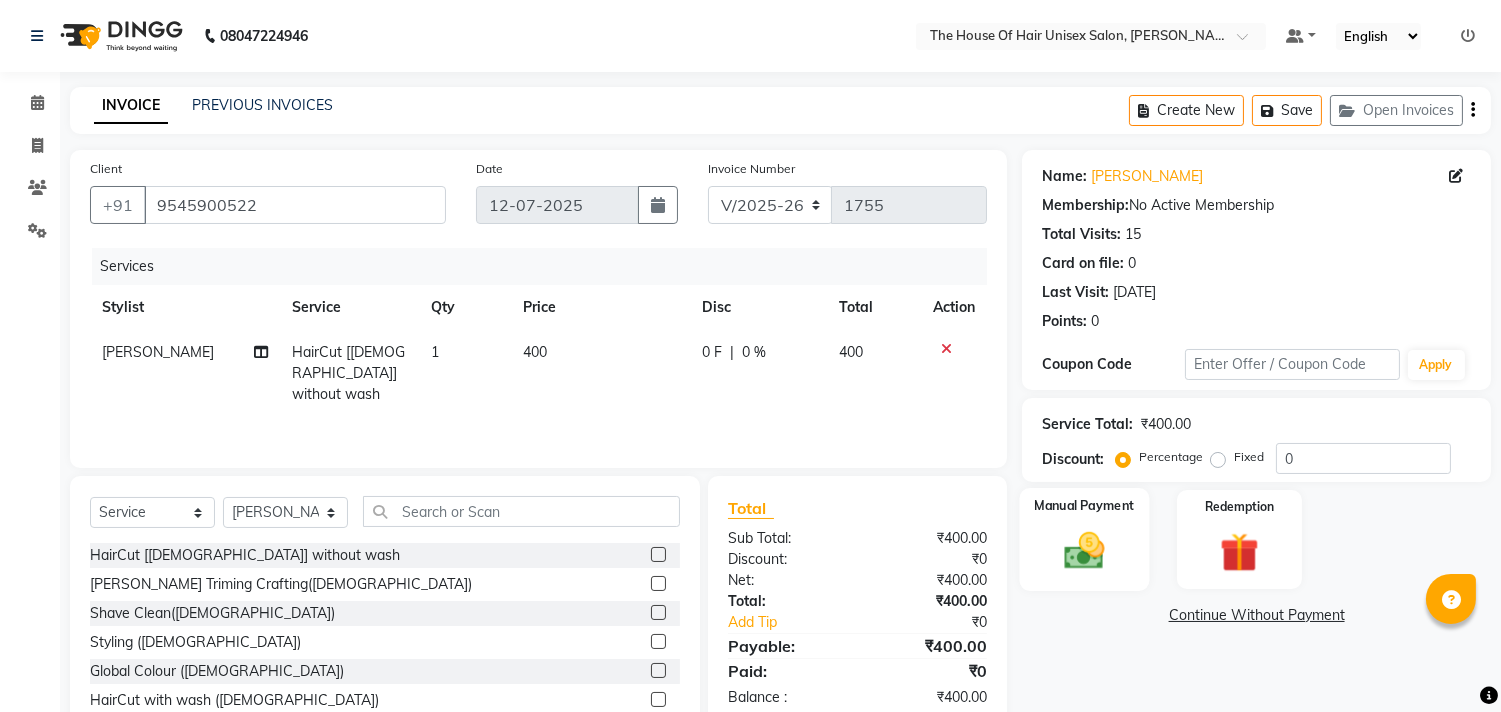click 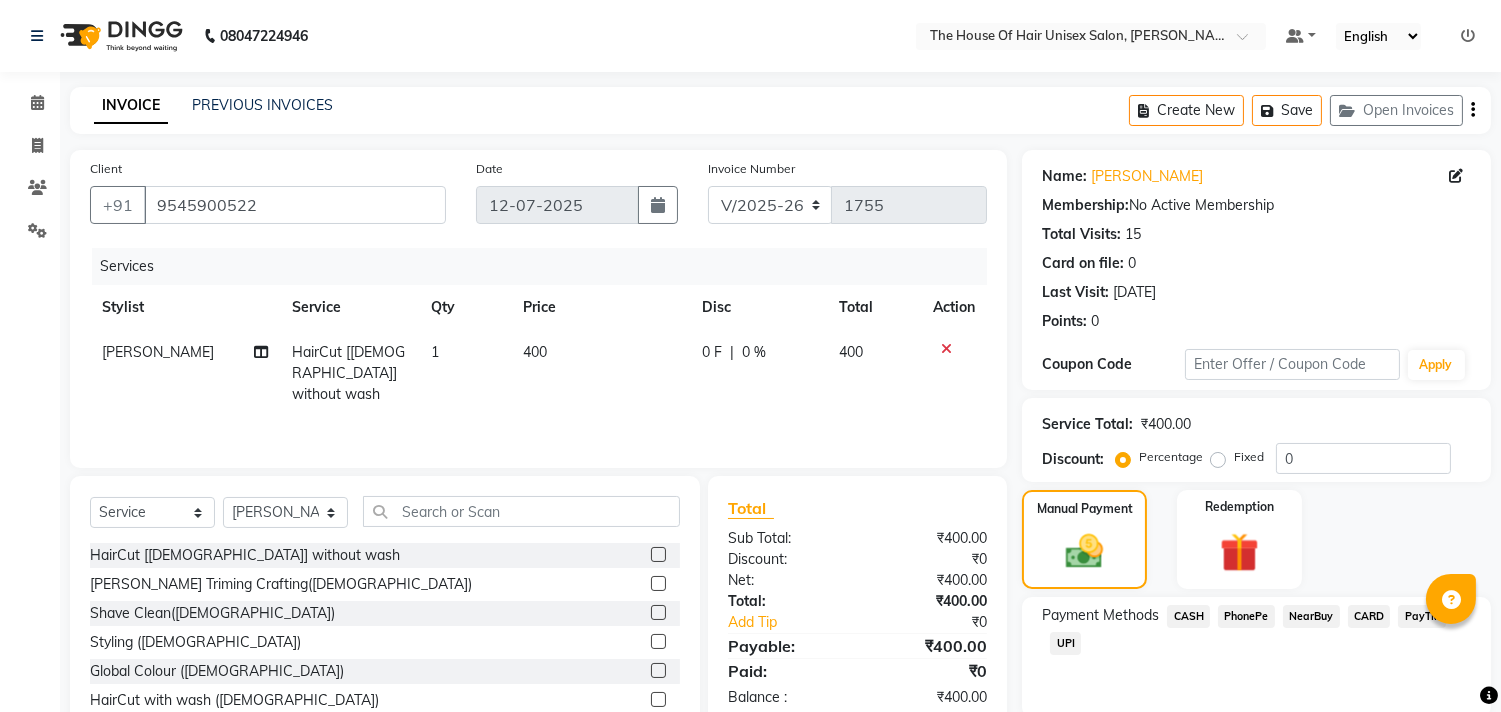 click on "UPI" 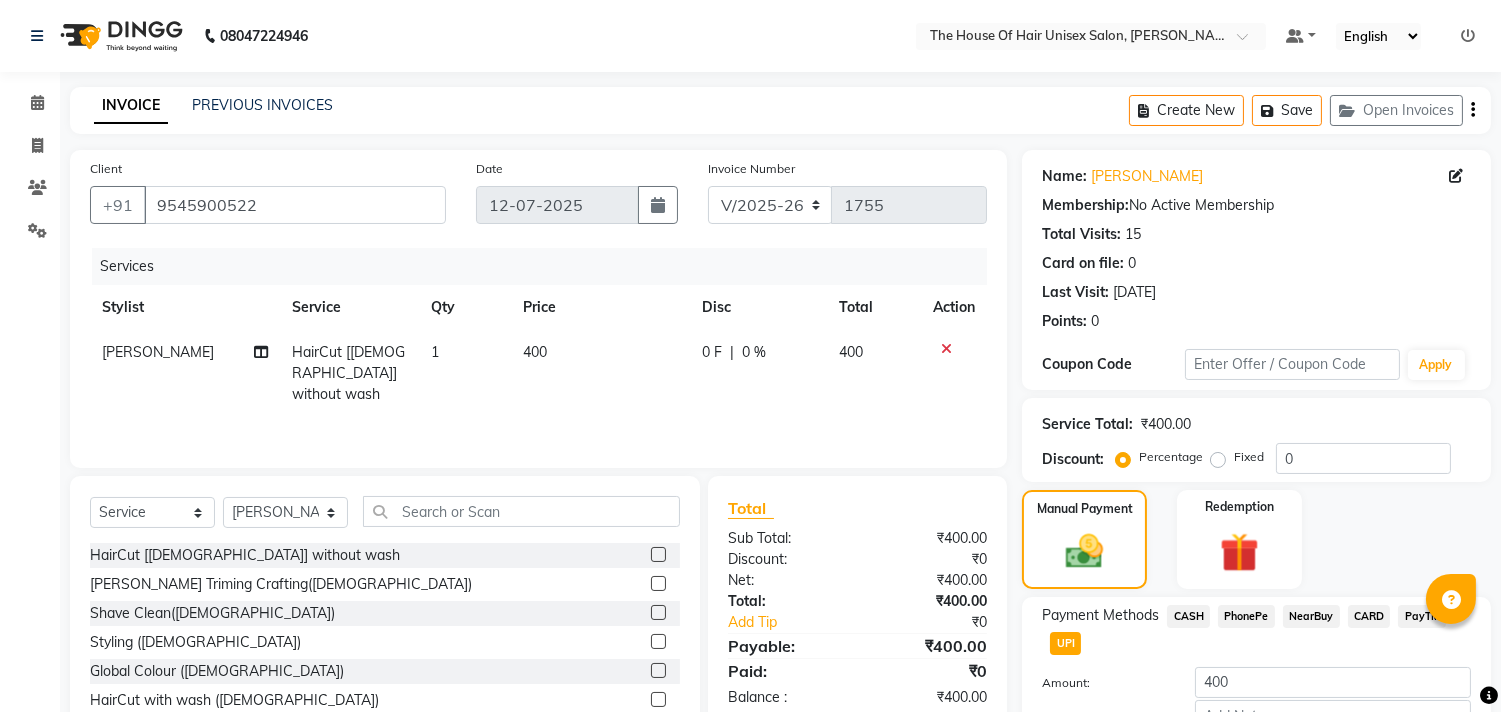scroll, scrollTop: 132, scrollLeft: 0, axis: vertical 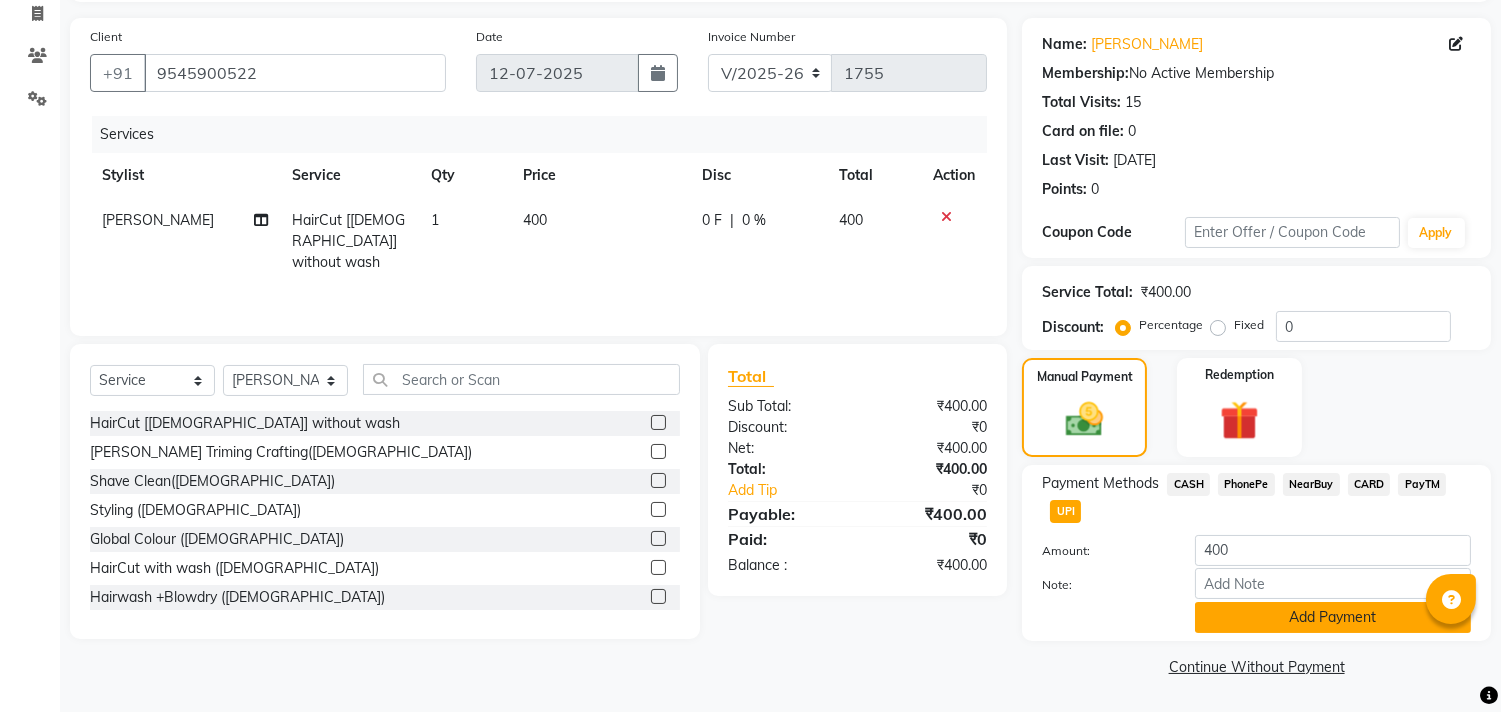 click on "Add Payment" 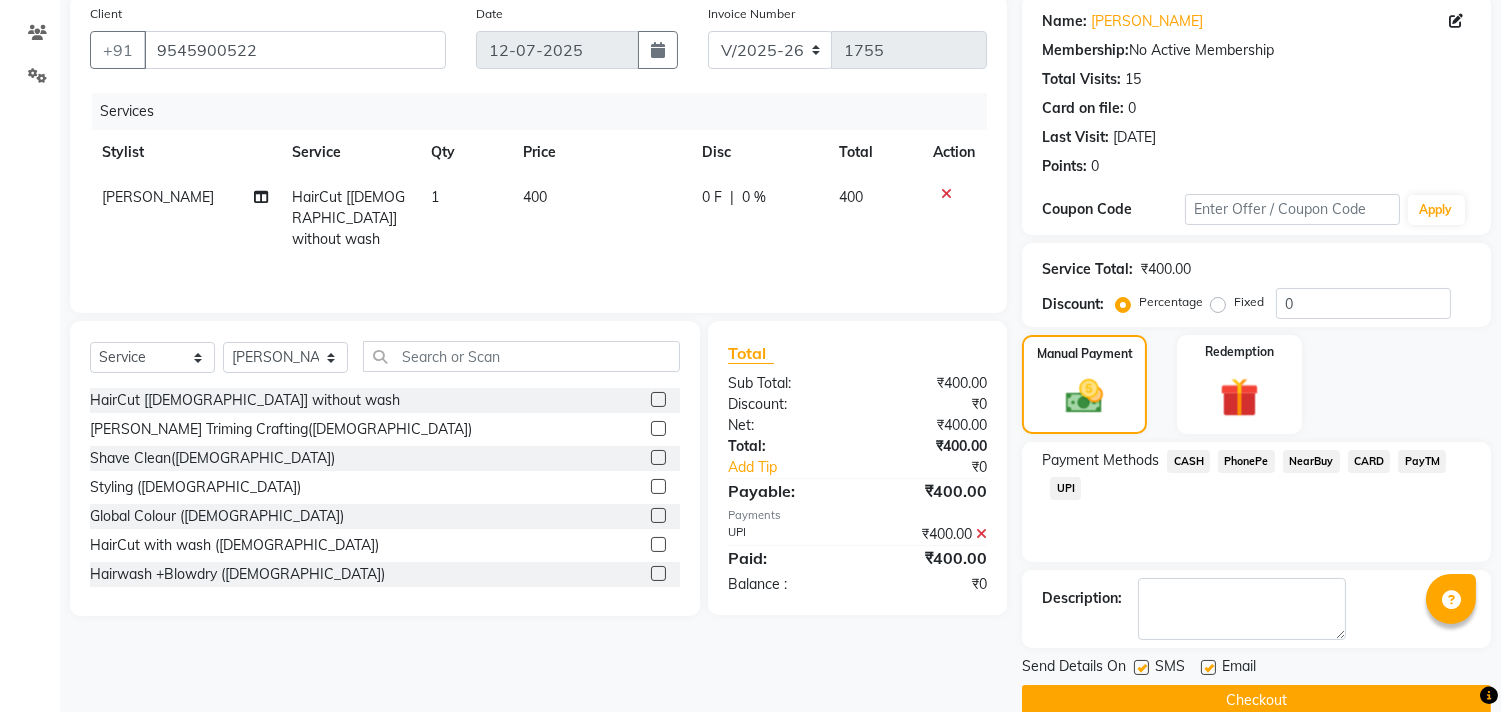 scroll, scrollTop: 187, scrollLeft: 0, axis: vertical 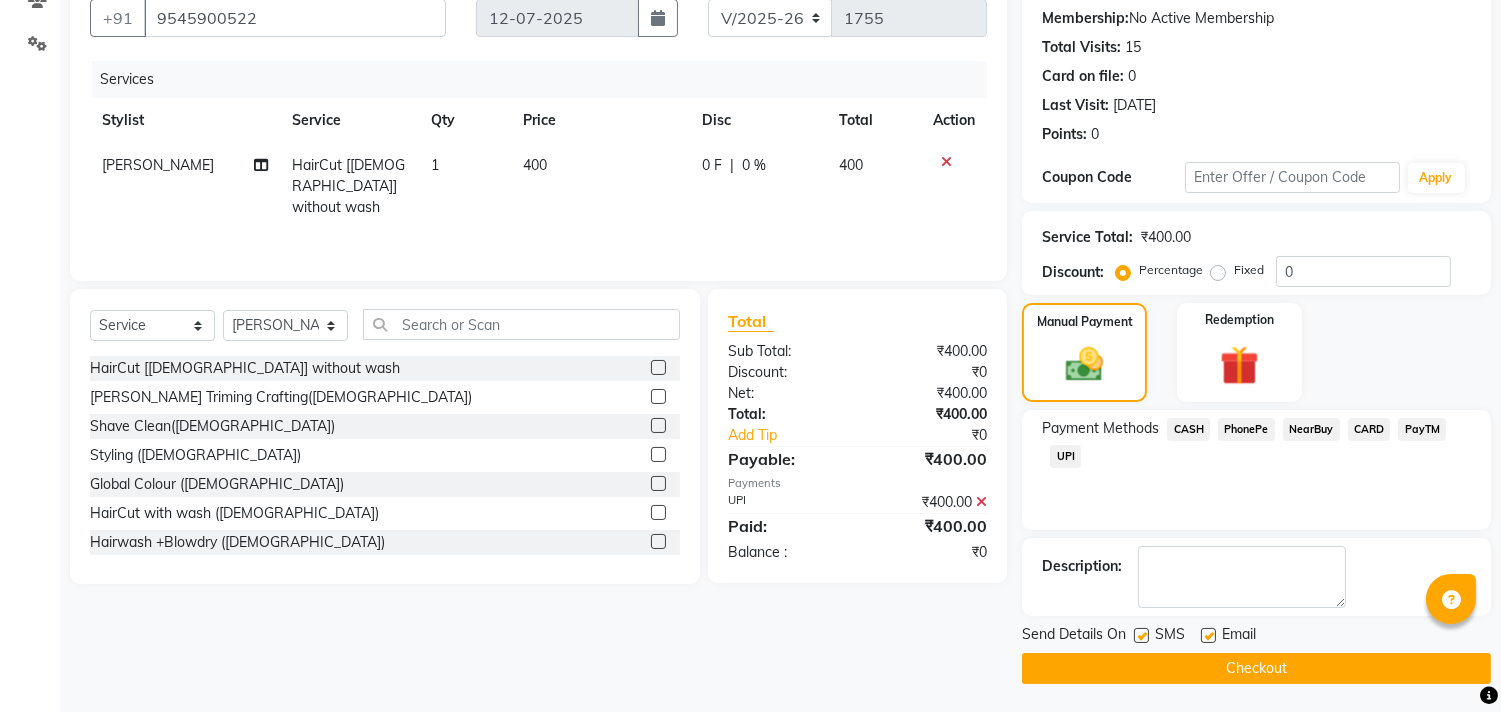 click on "Checkout" 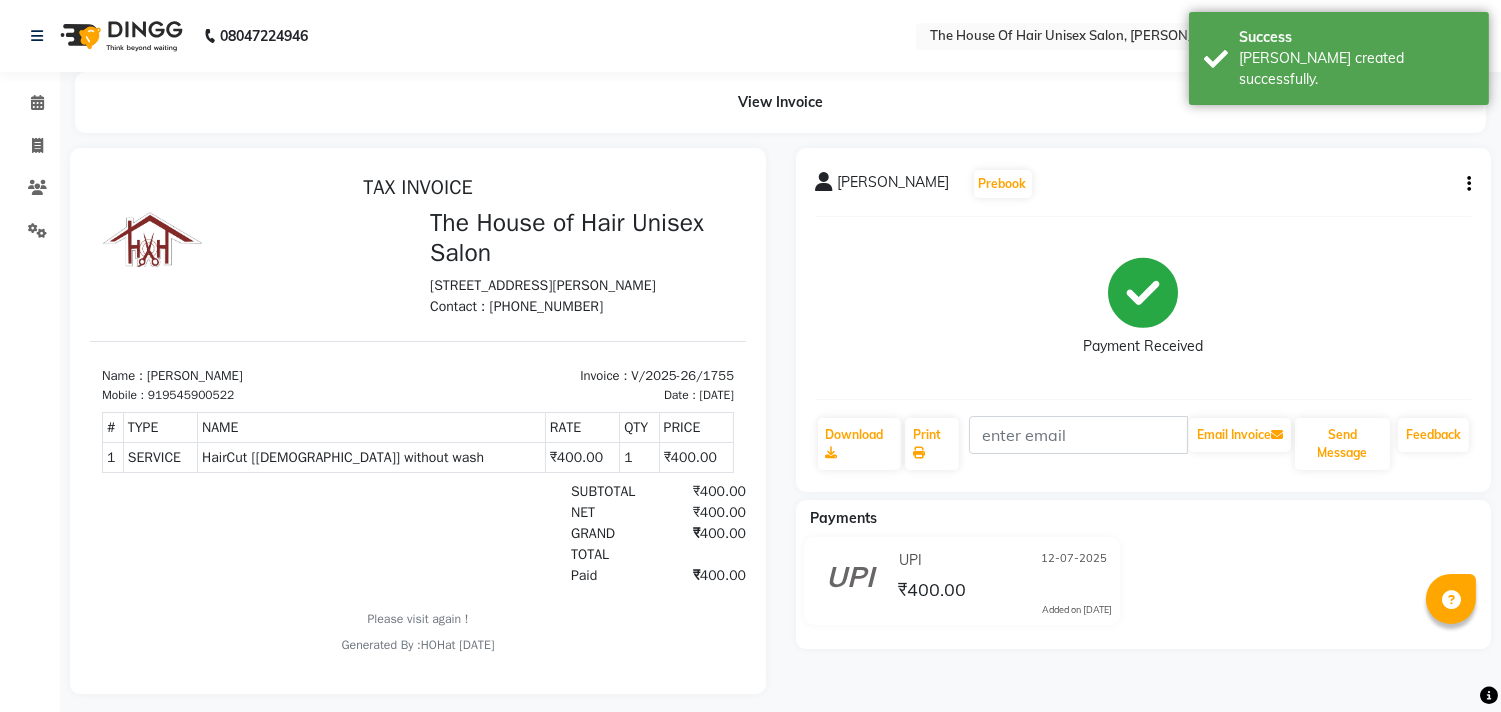 scroll, scrollTop: 0, scrollLeft: 0, axis: both 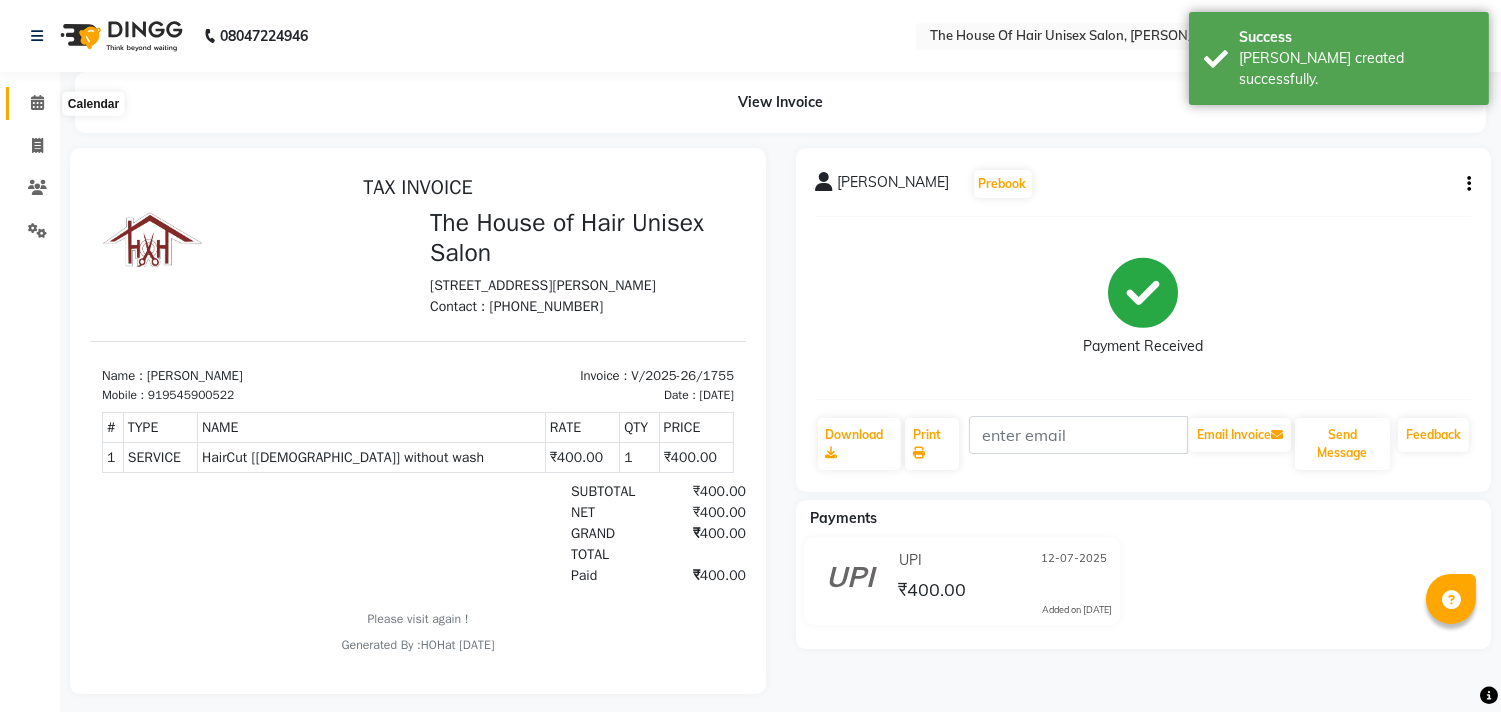click 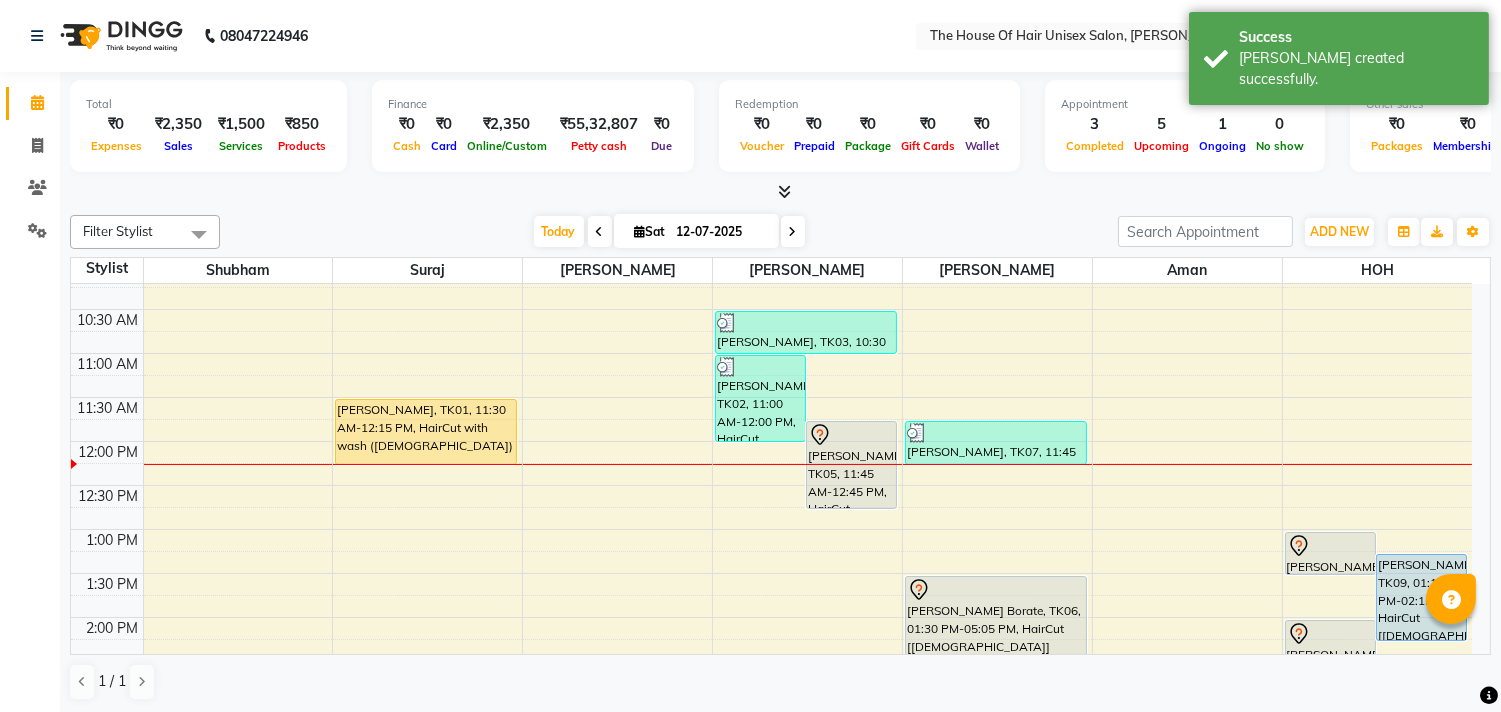 scroll, scrollTop: 298, scrollLeft: 0, axis: vertical 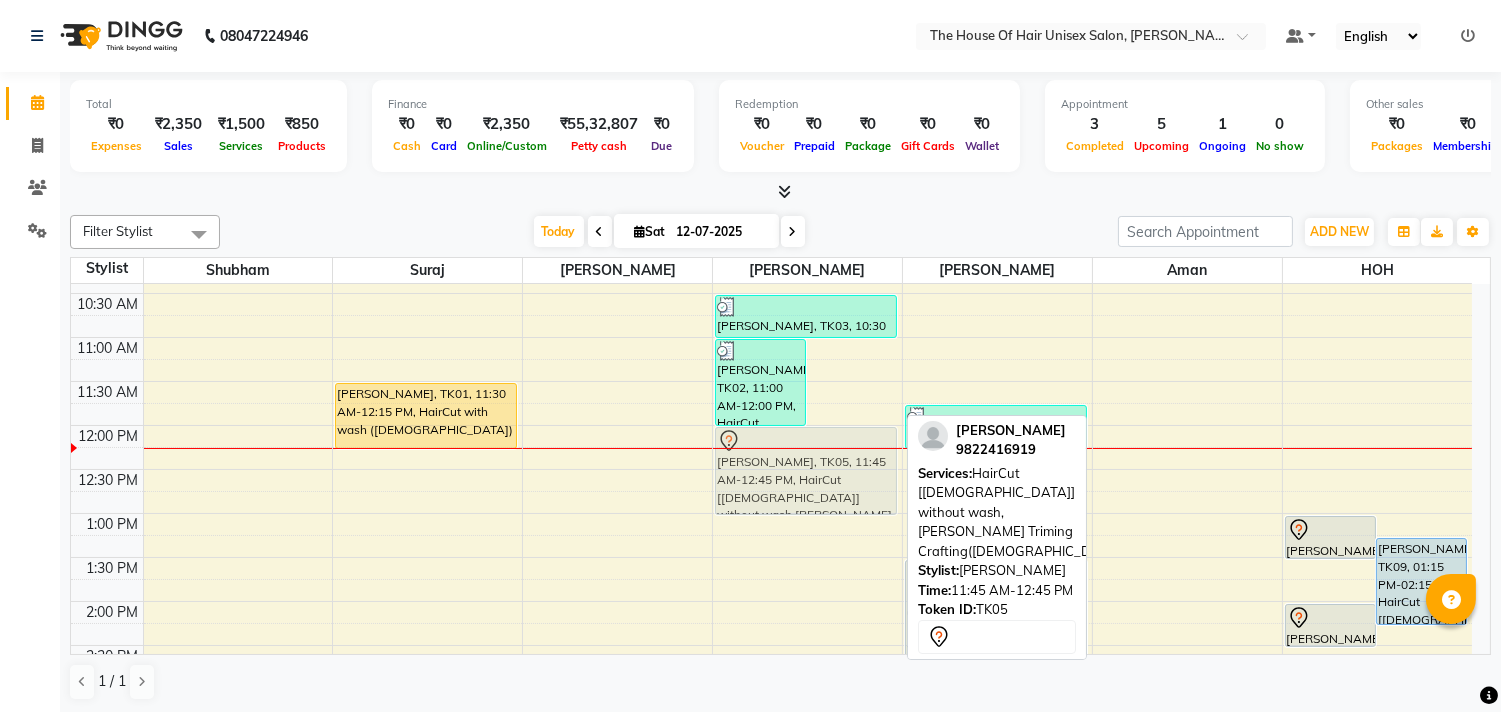 drag, startPoint x: 841, startPoint y: 426, endPoint x: 804, endPoint y: 444, distance: 41.14608 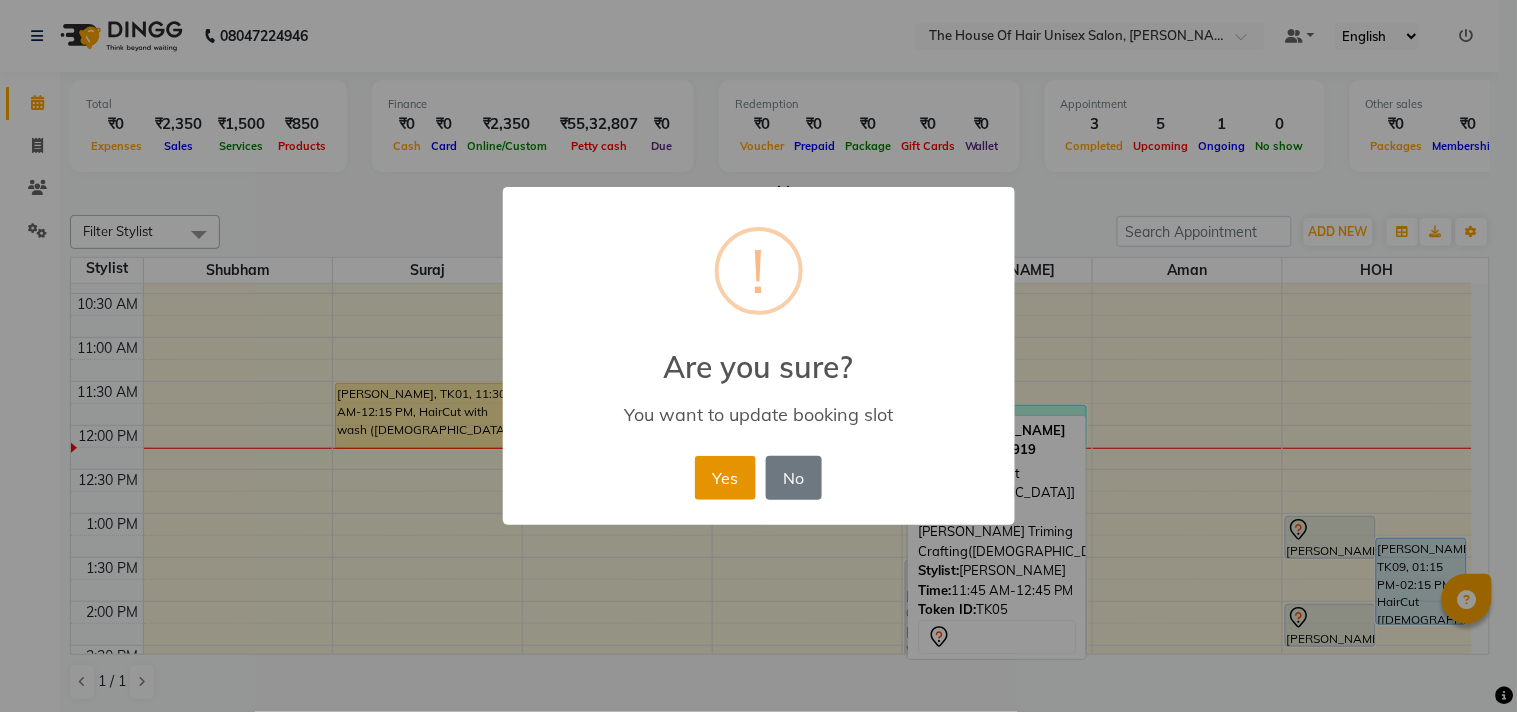 click on "Yes" at bounding box center [725, 478] 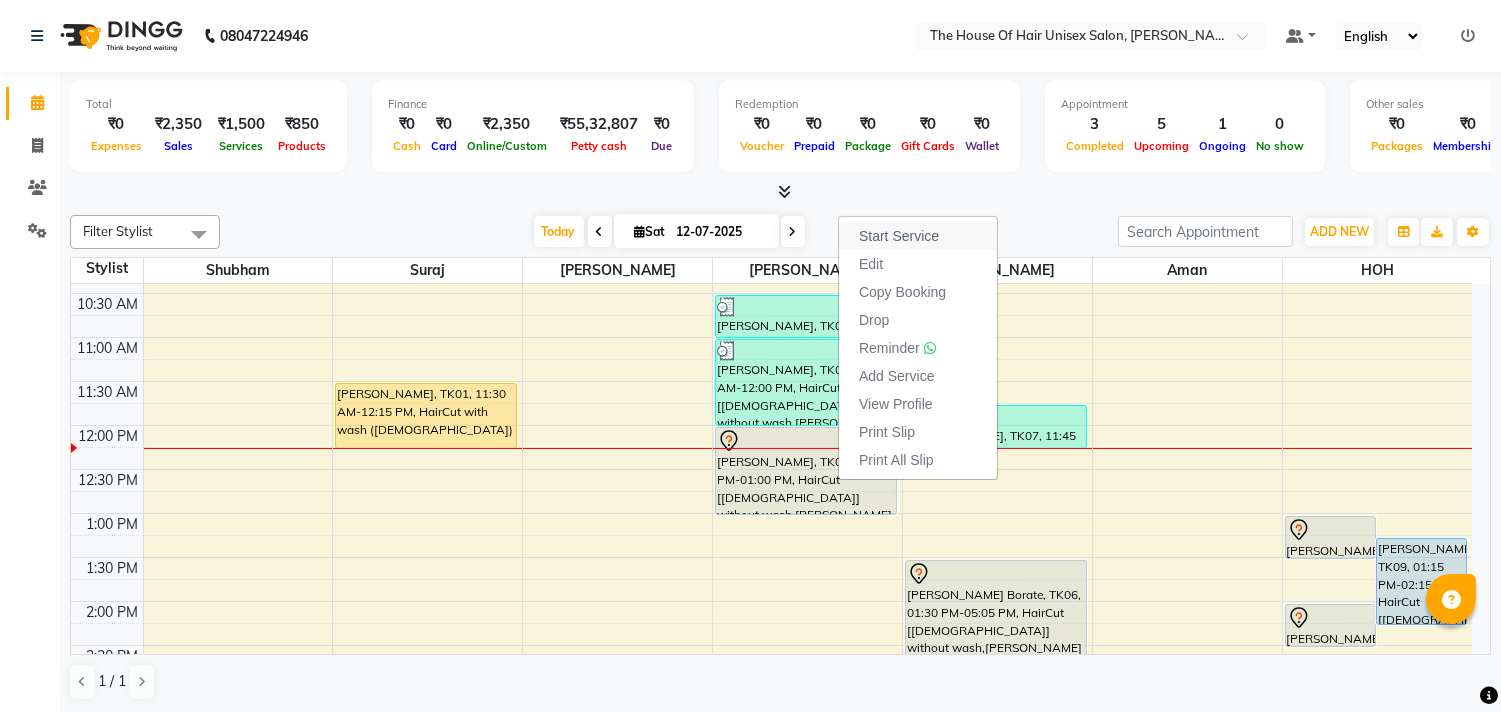 click on "Start Service" at bounding box center [899, 236] 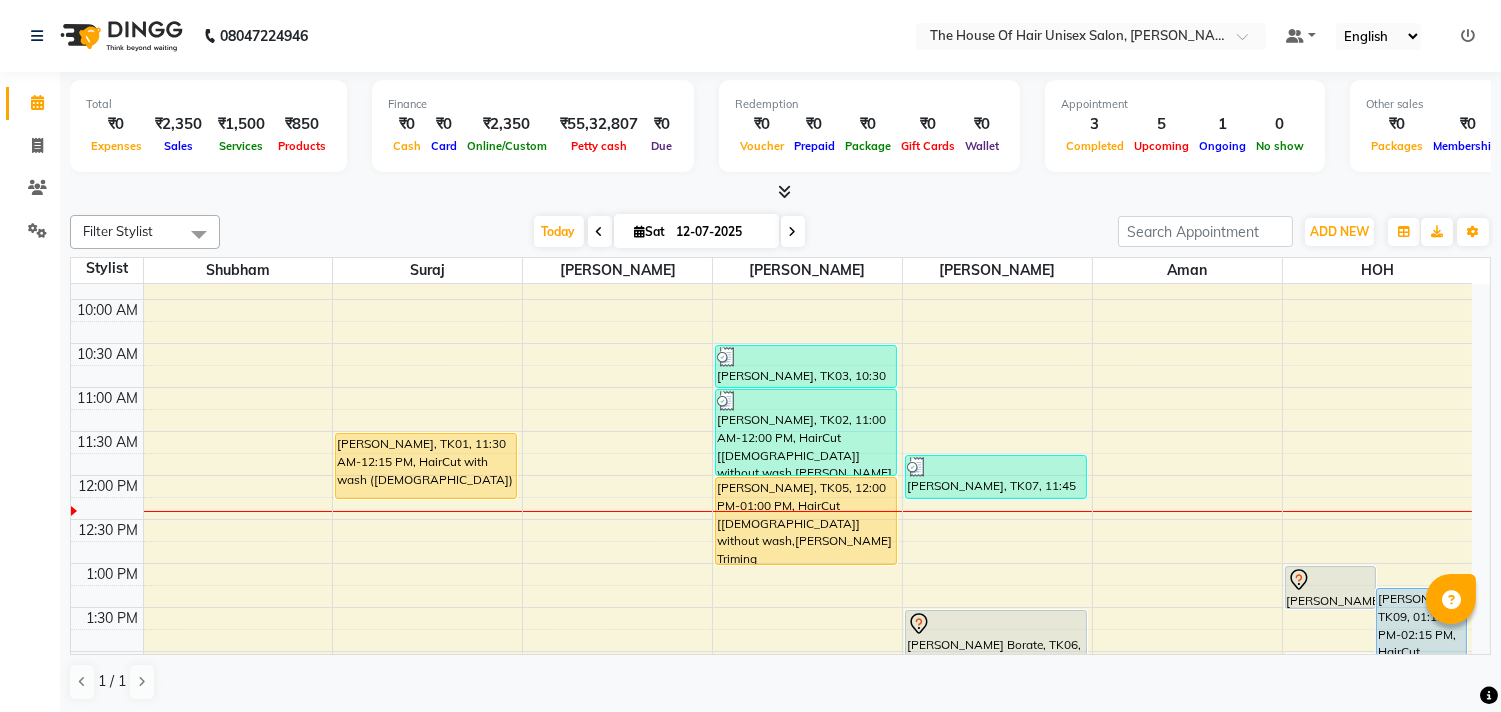 scroll, scrollTop: 247, scrollLeft: 0, axis: vertical 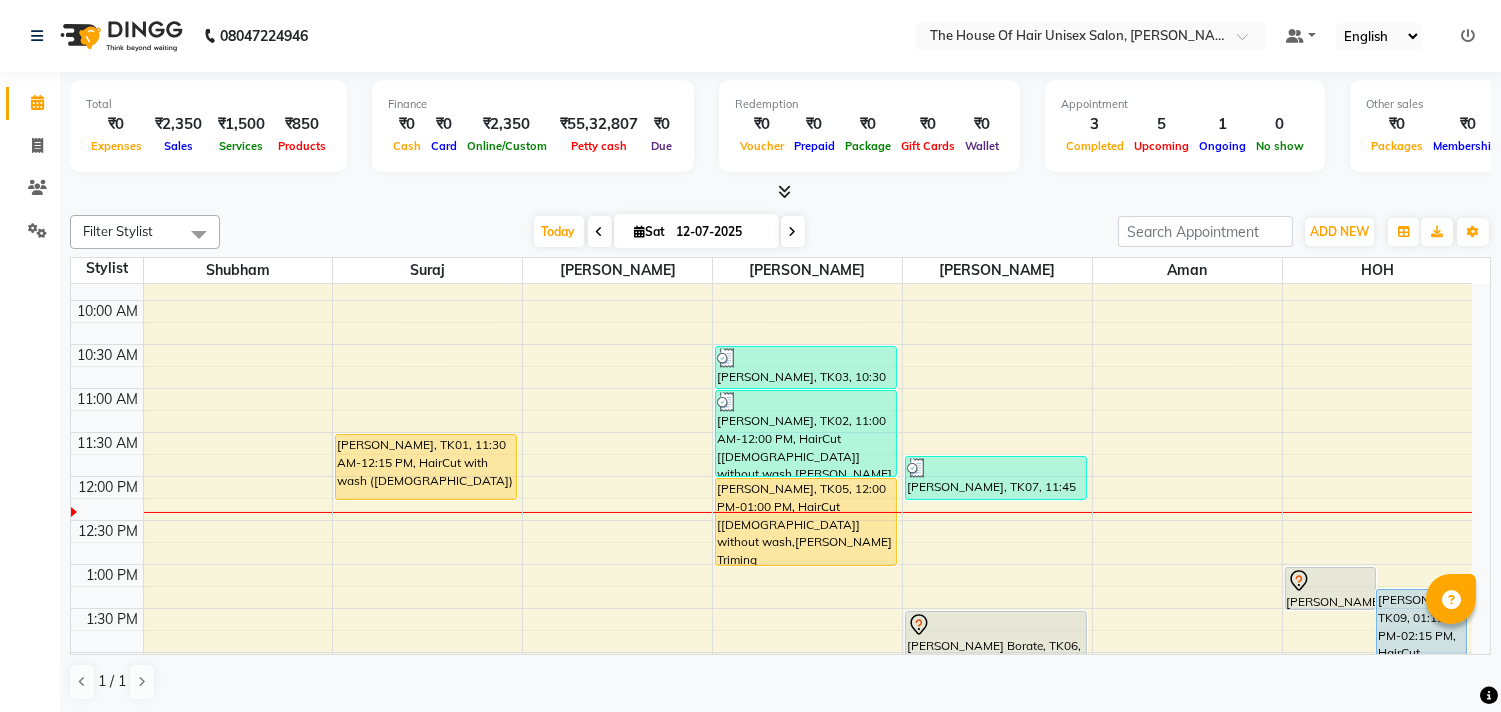 click on "7:00 AM 7:30 AM 8:00 AM 8:30 AM 9:00 AM 9:30 AM 10:00 AM 10:30 AM 11:00 AM 11:30 AM 12:00 PM 12:30 PM 1:00 PM 1:30 PM 2:00 PM 2:30 PM 3:00 PM 3:30 PM 4:00 PM 4:30 PM 5:00 PM 5:30 PM 6:00 PM 6:30 PM 7:00 PM 7:30 PM 8:00 PM 8:30 PM 9:00 PM 9:30 PM    [GEOGRAPHIC_DATA], TK01, 11:30 AM-12:15 PM, HairCut with wash ([DEMOGRAPHIC_DATA])     [PERSON_NAME], TK03, 10:30 AM-11:00 AM, HairCut [[DEMOGRAPHIC_DATA]] without wash     [PERSON_NAME], TK02, 11:00 AM-12:00 PM, HairCut [[DEMOGRAPHIC_DATA]] without wash,[PERSON_NAME] Triming Crafting([DEMOGRAPHIC_DATA])    [PERSON_NAME], TK05, 12:00 PM-01:00 PM, HairCut [[DEMOGRAPHIC_DATA]] without wash,[PERSON_NAME] Triming Crafting([DEMOGRAPHIC_DATA])     [PERSON_NAME], TK07, 11:45 AM-12:15 PM, HairCut [[DEMOGRAPHIC_DATA]] without wash             [PERSON_NAME] Borate, TK06, 01:30 PM-05:05 PM, HairCut [[DEMOGRAPHIC_DATA]] without wash,[PERSON_NAME] Triming Crafting([DEMOGRAPHIC_DATA]),Global Colour ([DEMOGRAPHIC_DATA]),[PERSON_NAME] Color             [PERSON_NAME], TK08, 01:00 PM-01:30 PM, Haircut without wash ([DEMOGRAPHIC_DATA])    [PERSON_NAME], TK09, 01:15 PM-02:15 PM, HairCut [[DEMOGRAPHIC_DATA]] without wash,[PERSON_NAME] Triming Crafting([DEMOGRAPHIC_DATA])" at bounding box center [771, 696] 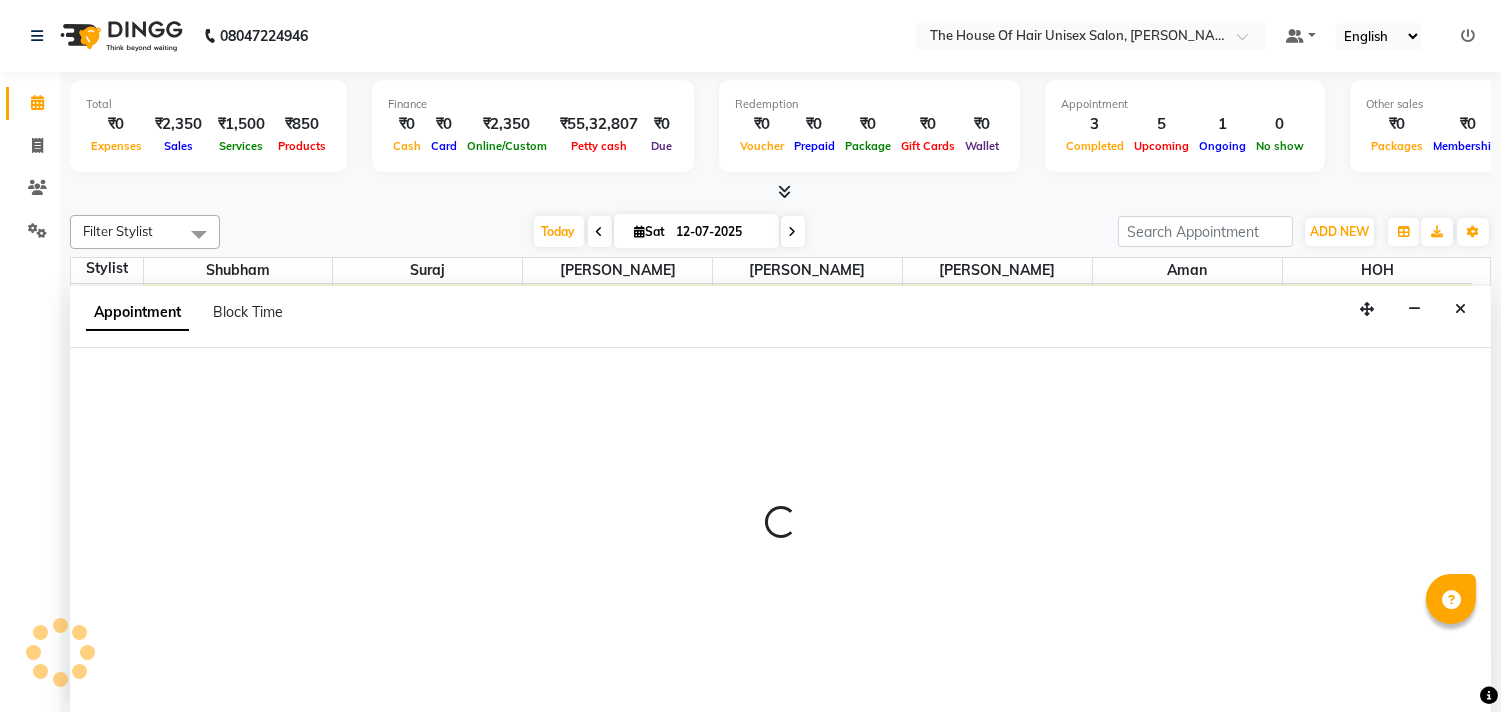 scroll, scrollTop: 1, scrollLeft: 0, axis: vertical 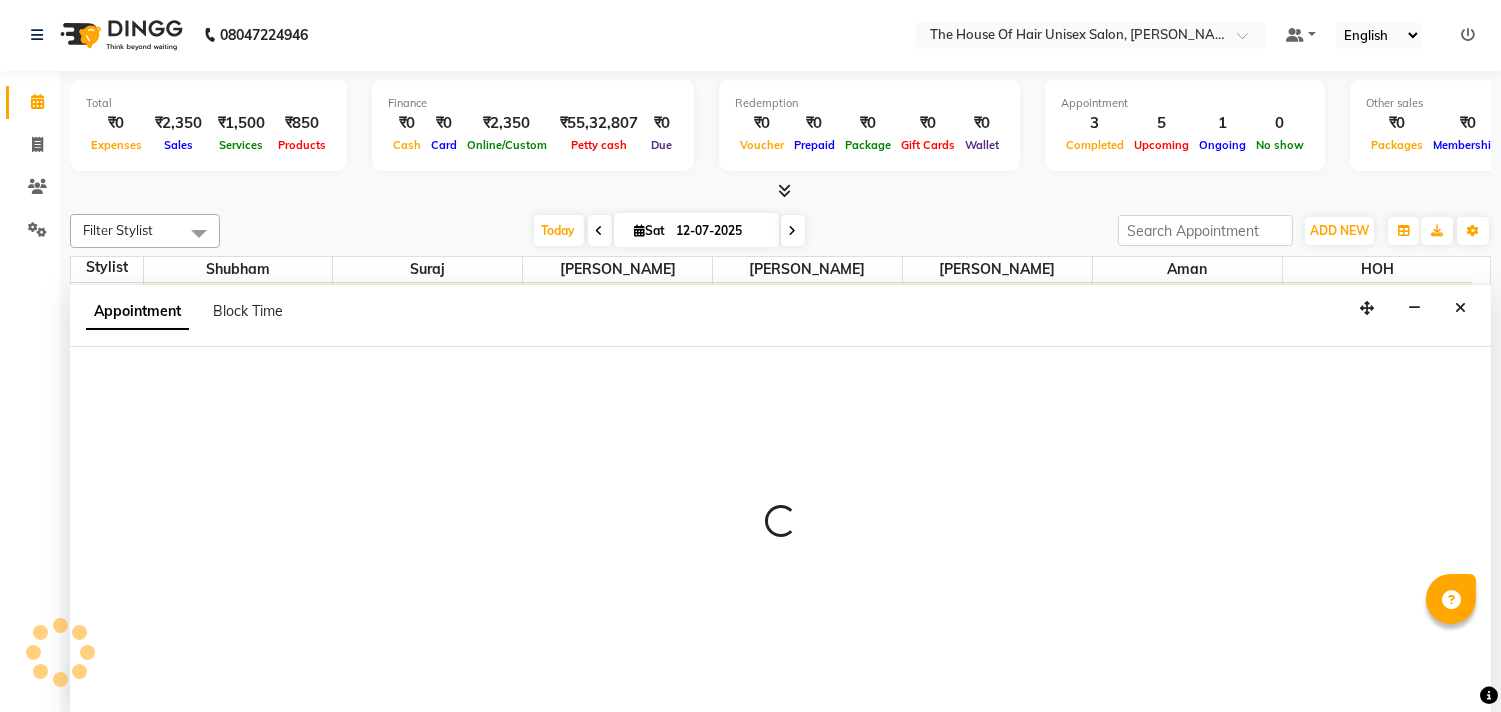 select on "68981" 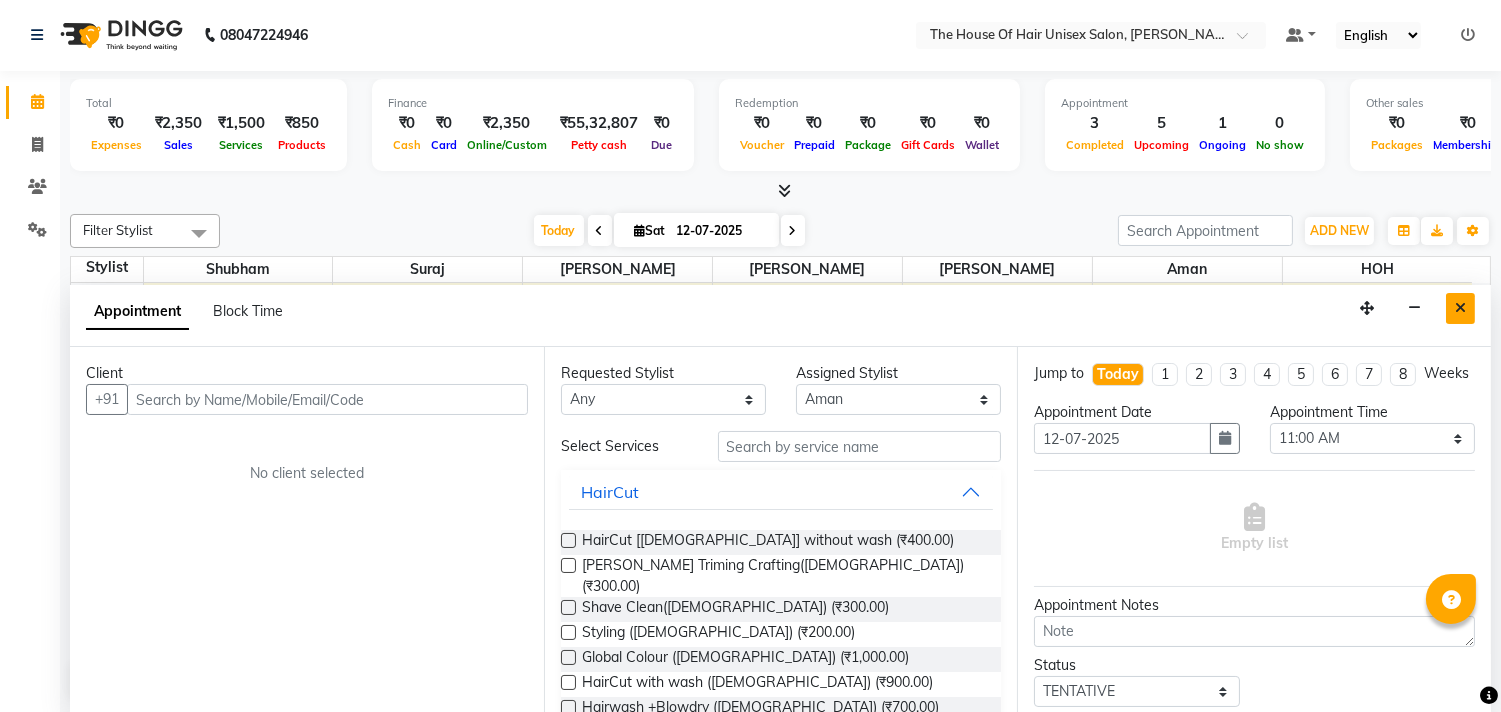 click at bounding box center [1460, 308] 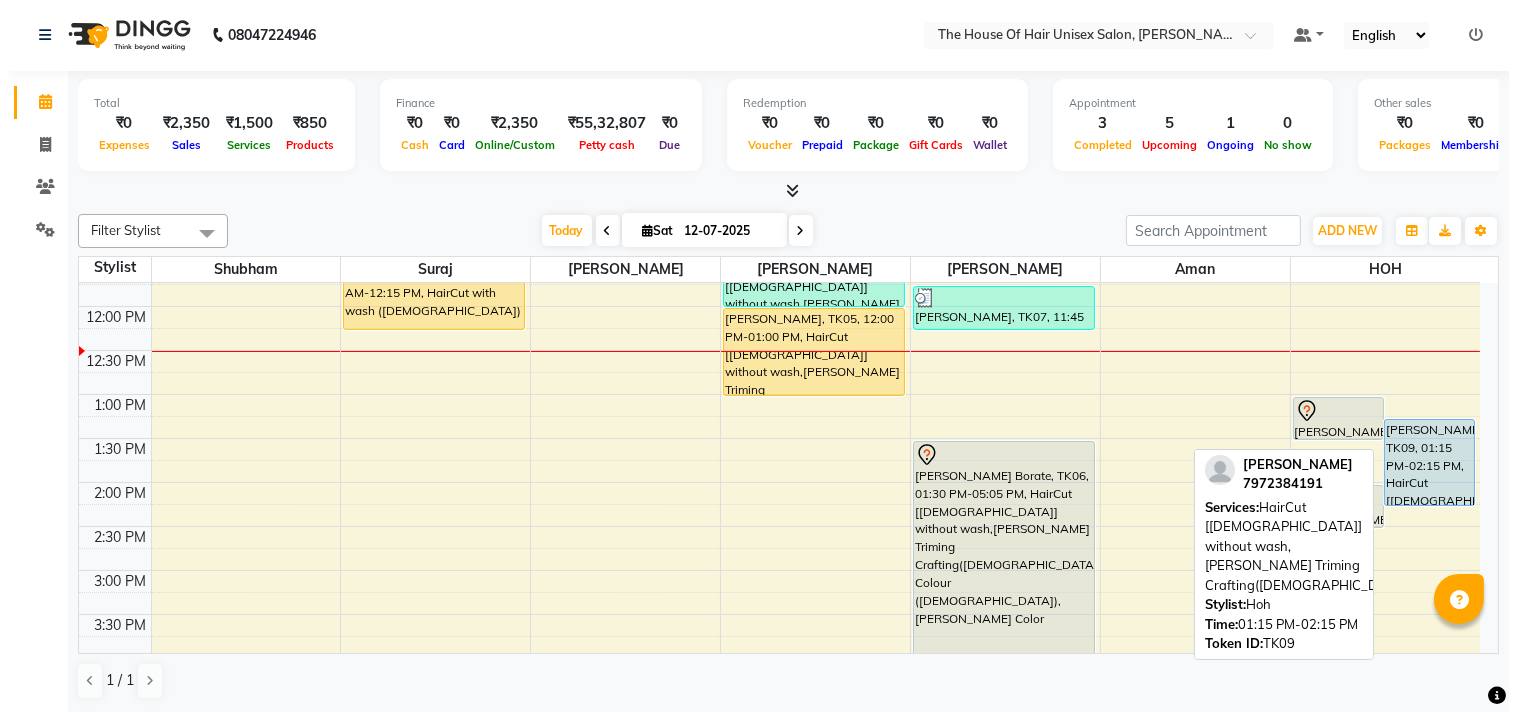 scroll, scrollTop: 421, scrollLeft: 0, axis: vertical 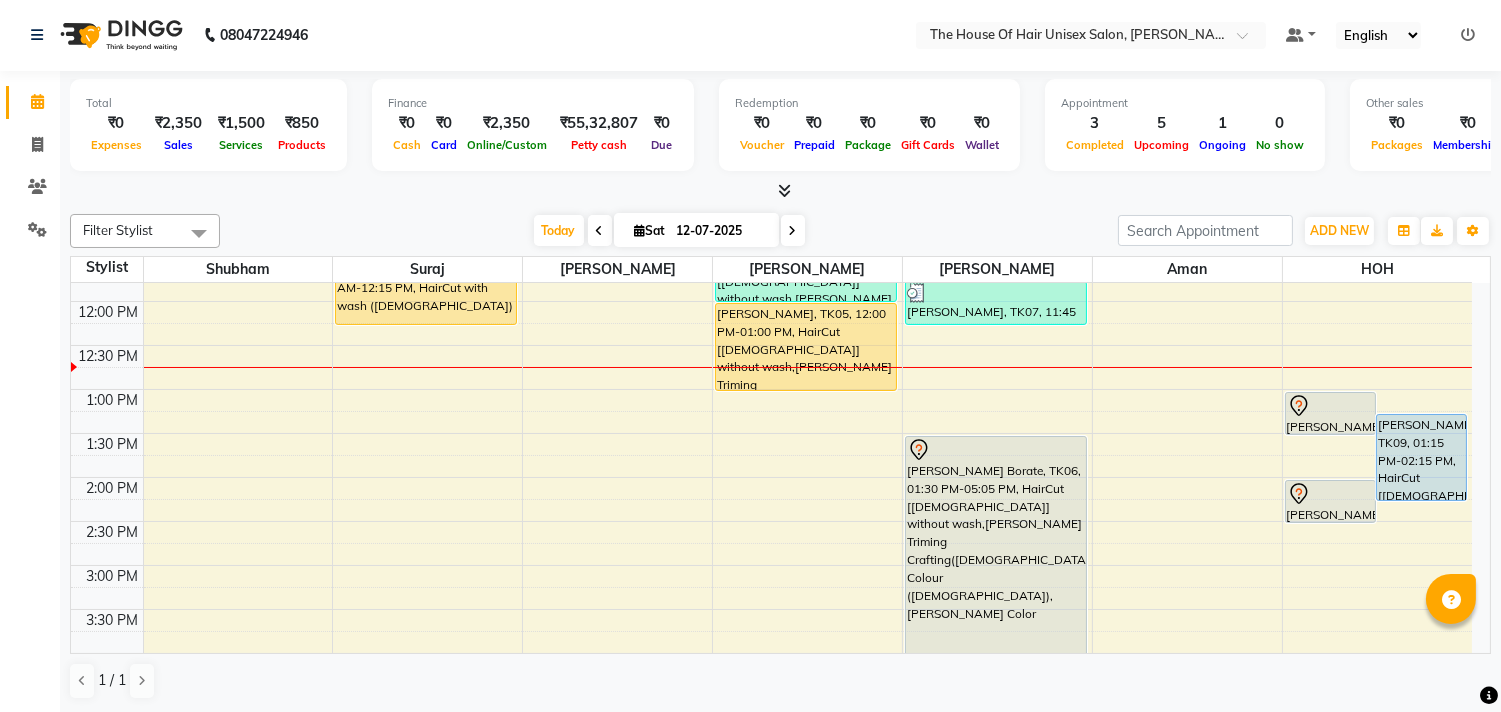 click on "7:00 AM 7:30 AM 8:00 AM 8:30 AM 9:00 AM 9:30 AM 10:00 AM 10:30 AM 11:00 AM 11:30 AM 12:00 PM 12:30 PM 1:00 PM 1:30 PM 2:00 PM 2:30 PM 3:00 PM 3:30 PM 4:00 PM 4:30 PM 5:00 PM 5:30 PM 6:00 PM 6:30 PM 7:00 PM 7:30 PM 8:00 PM 8:30 PM 9:00 PM 9:30 PM    [GEOGRAPHIC_DATA], TK01, 11:30 AM-12:15 PM, HairCut with wash ([DEMOGRAPHIC_DATA])     [PERSON_NAME], TK03, 10:30 AM-11:00 AM, HairCut [[DEMOGRAPHIC_DATA]] without wash     [PERSON_NAME], TK02, 11:00 AM-12:00 PM, HairCut [[DEMOGRAPHIC_DATA]] without wash,[PERSON_NAME] Triming Crafting([DEMOGRAPHIC_DATA])    [PERSON_NAME], TK05, 12:00 PM-01:00 PM, HairCut [[DEMOGRAPHIC_DATA]] without wash,[PERSON_NAME] Triming Crafting([DEMOGRAPHIC_DATA])     [PERSON_NAME], TK07, 11:45 AM-12:15 PM, HairCut [[DEMOGRAPHIC_DATA]] without wash             [PERSON_NAME] Borate, TK06, 01:30 PM-05:05 PM, HairCut [[DEMOGRAPHIC_DATA]] without wash,[PERSON_NAME] Triming Crafting([DEMOGRAPHIC_DATA]),Global Colour ([DEMOGRAPHIC_DATA]),[PERSON_NAME] Color             [PERSON_NAME], TK08, 01:00 PM-01:30 PM, Haircut without wash ([DEMOGRAPHIC_DATA])    [PERSON_NAME], TK09, 01:15 PM-02:15 PM, HairCut [[DEMOGRAPHIC_DATA]] without wash,[PERSON_NAME] Triming Crafting([DEMOGRAPHIC_DATA])" at bounding box center (771, 521) 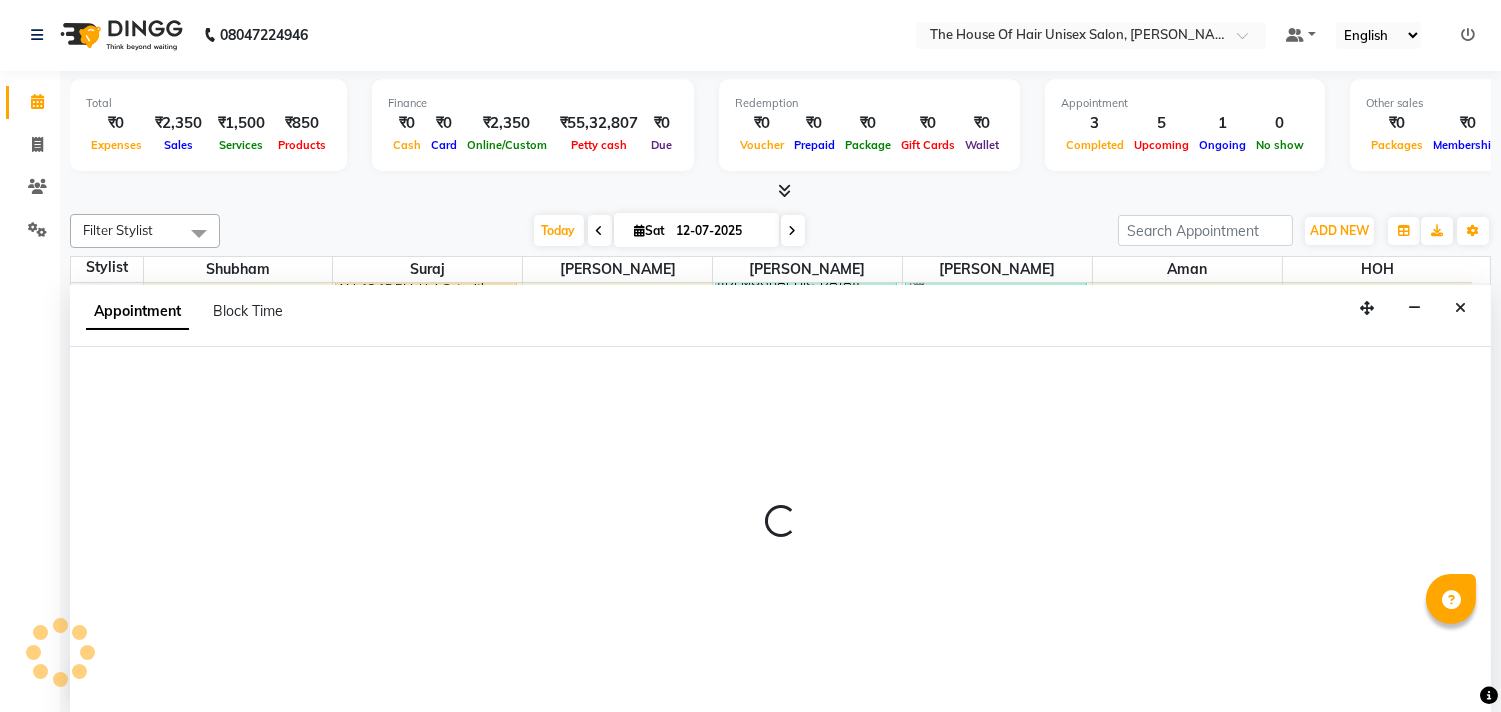 select on "12122" 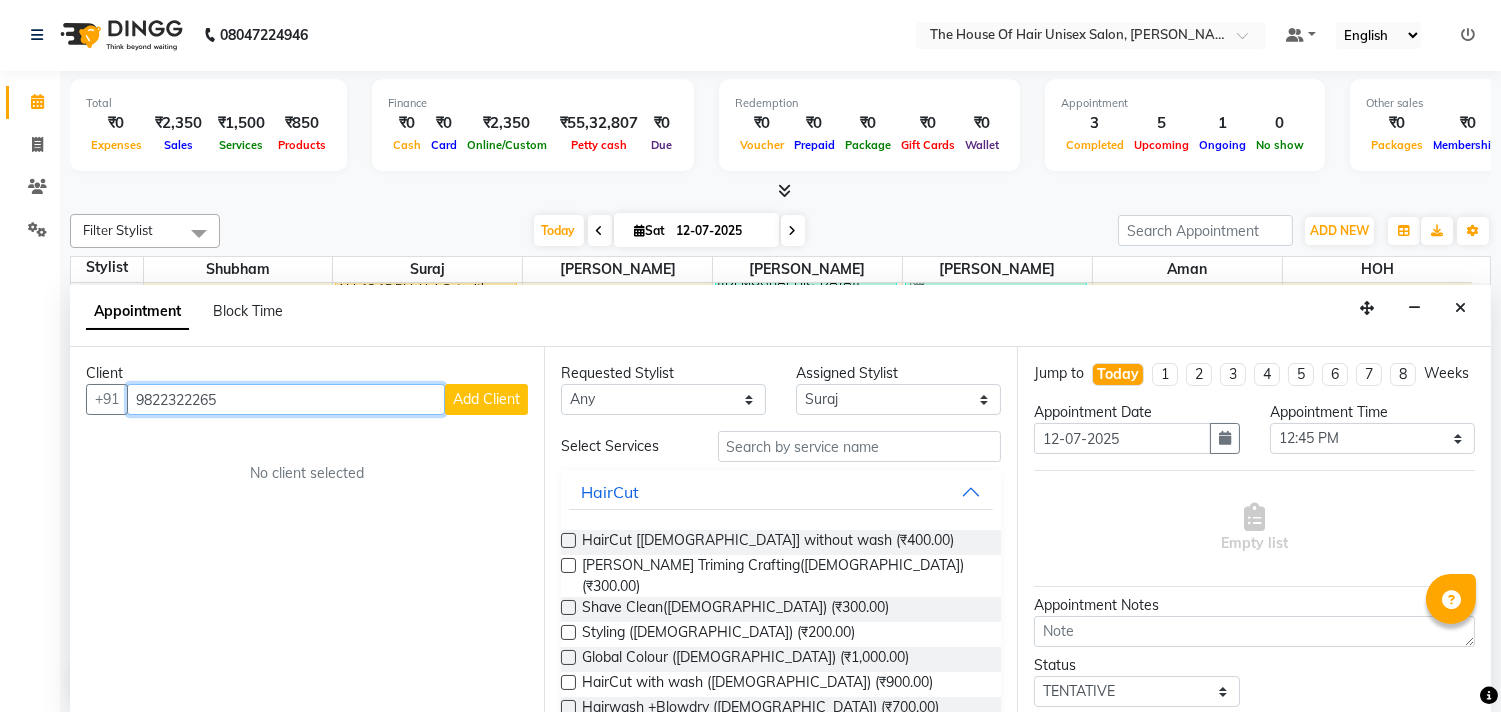 type on "9822322265" 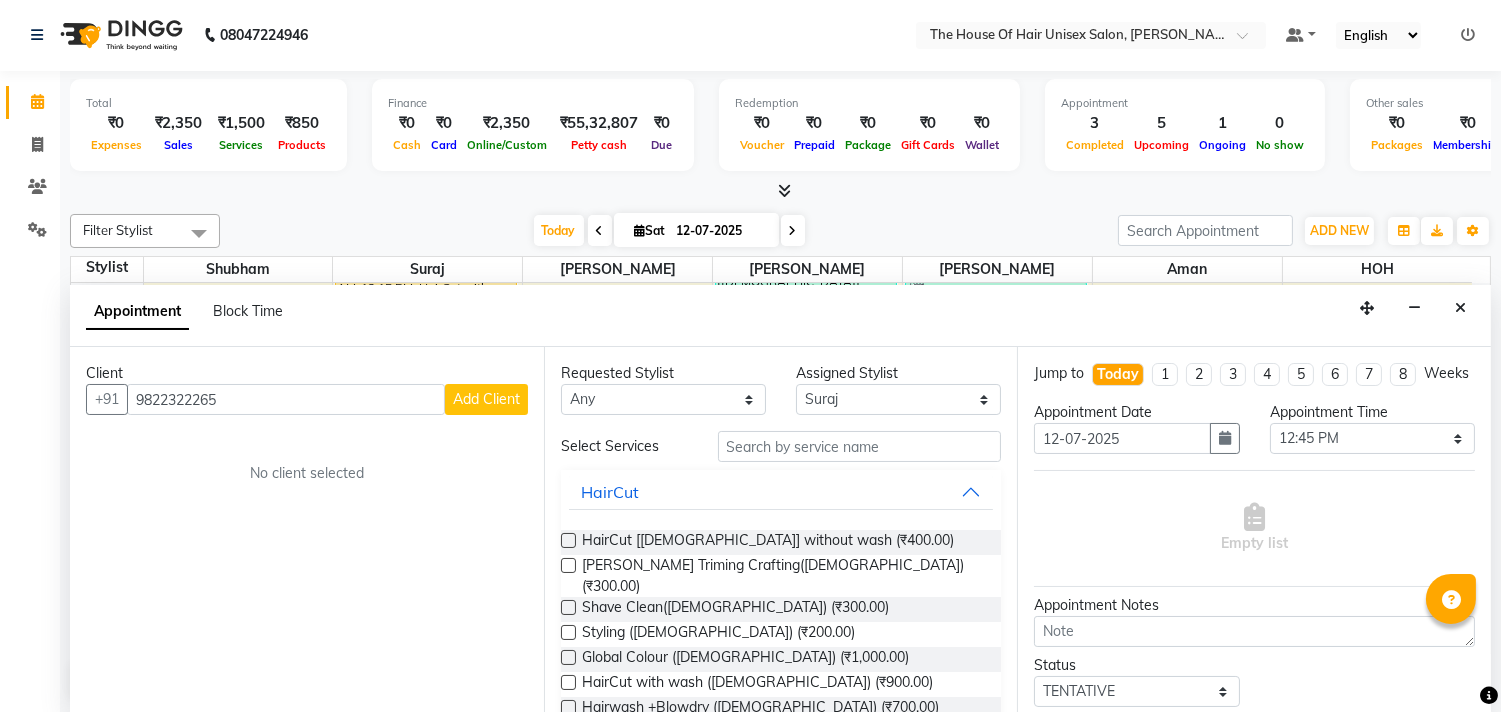 click on "Add Client" at bounding box center [486, 399] 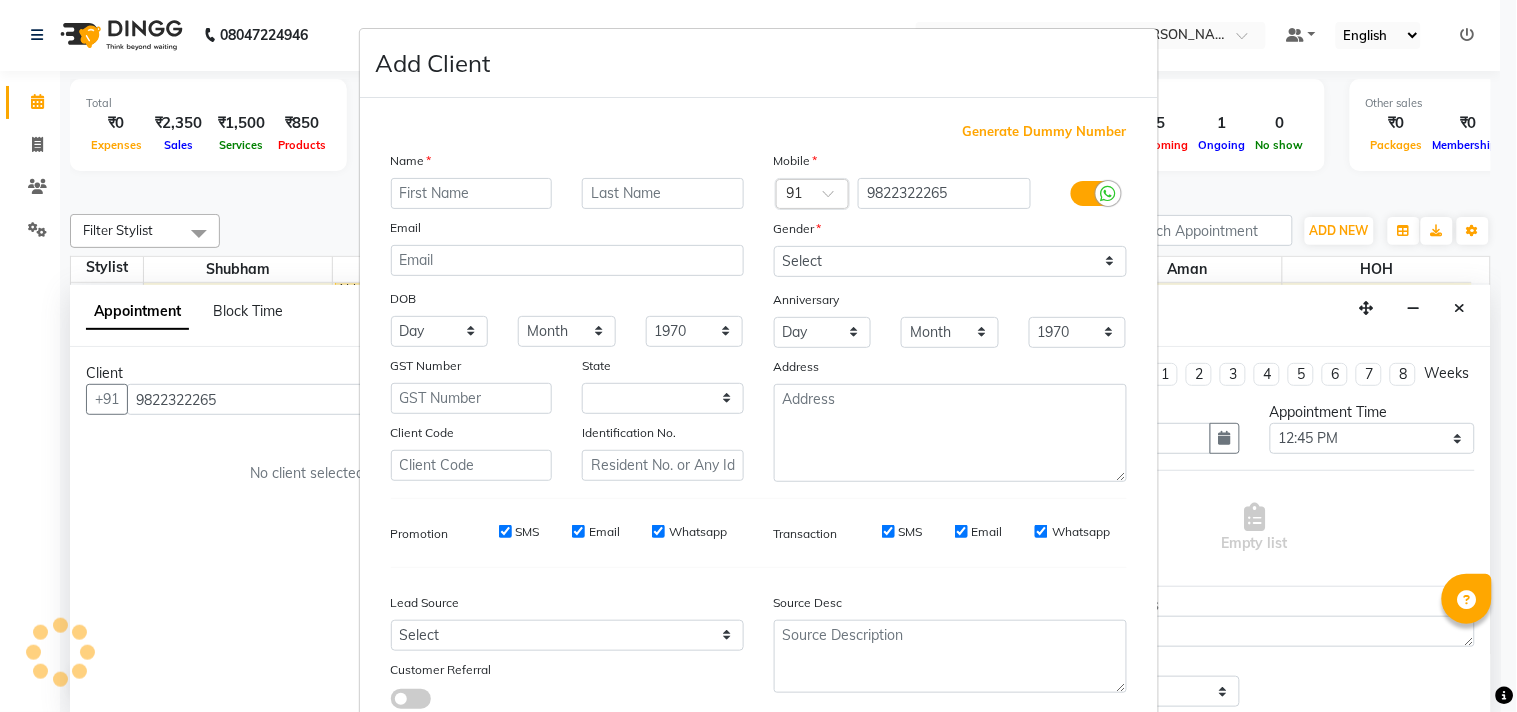 select on "22" 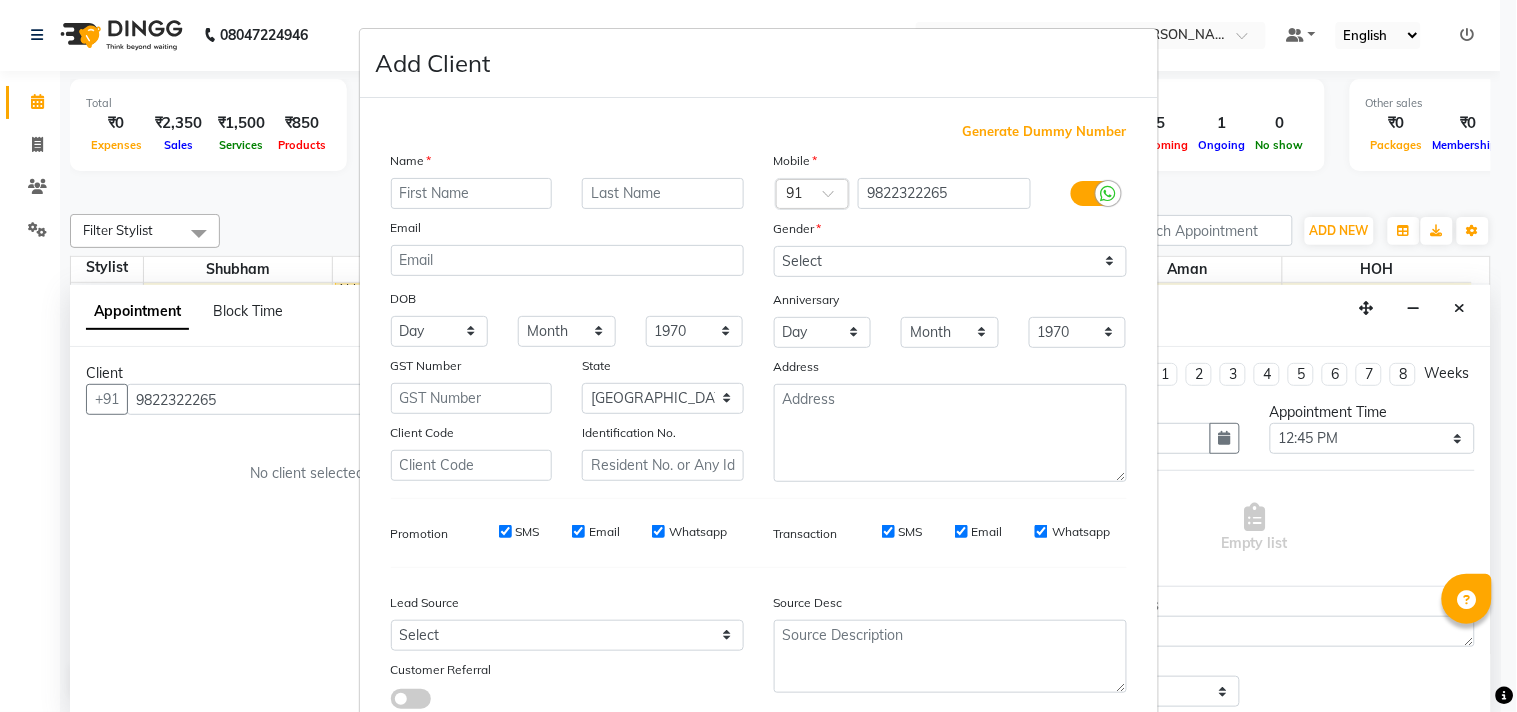 click at bounding box center (472, 193) 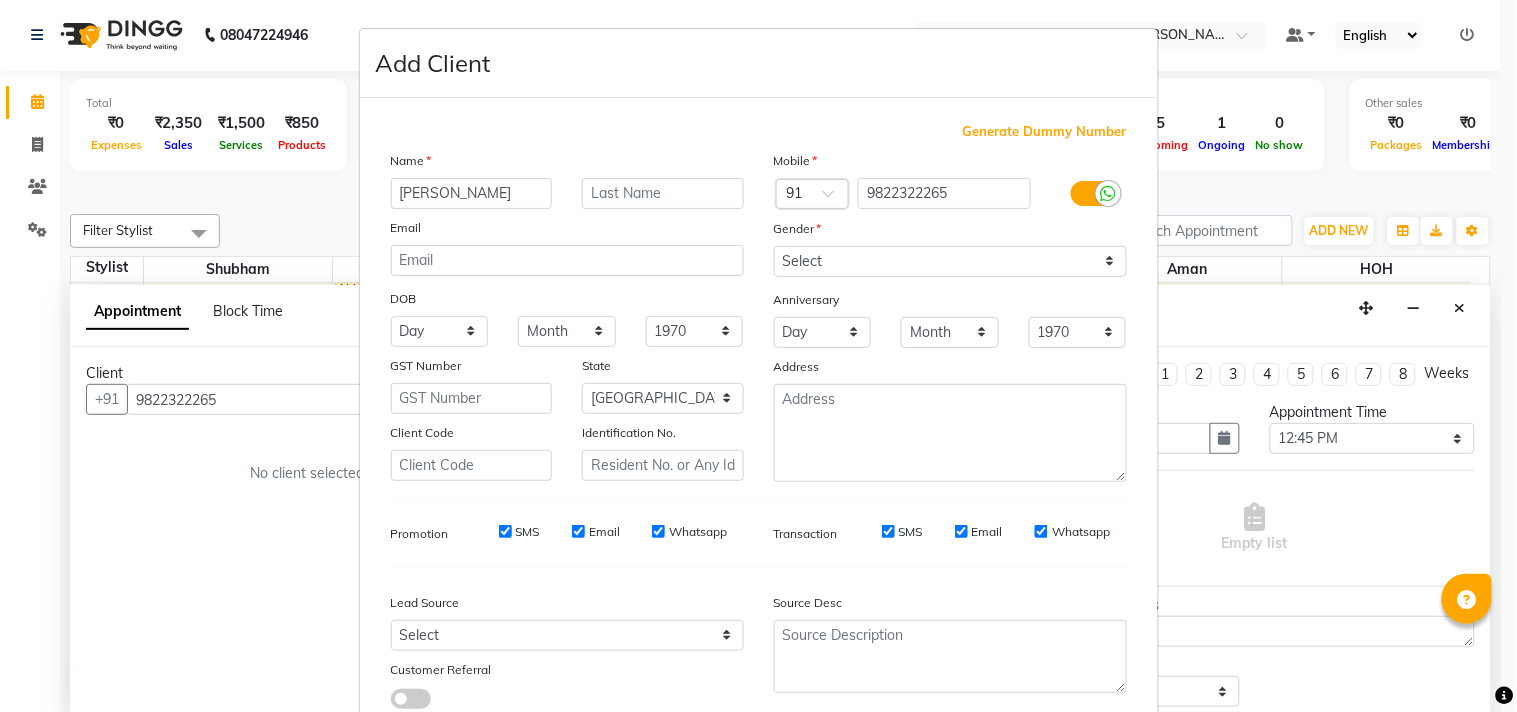 type on "[PERSON_NAME]" 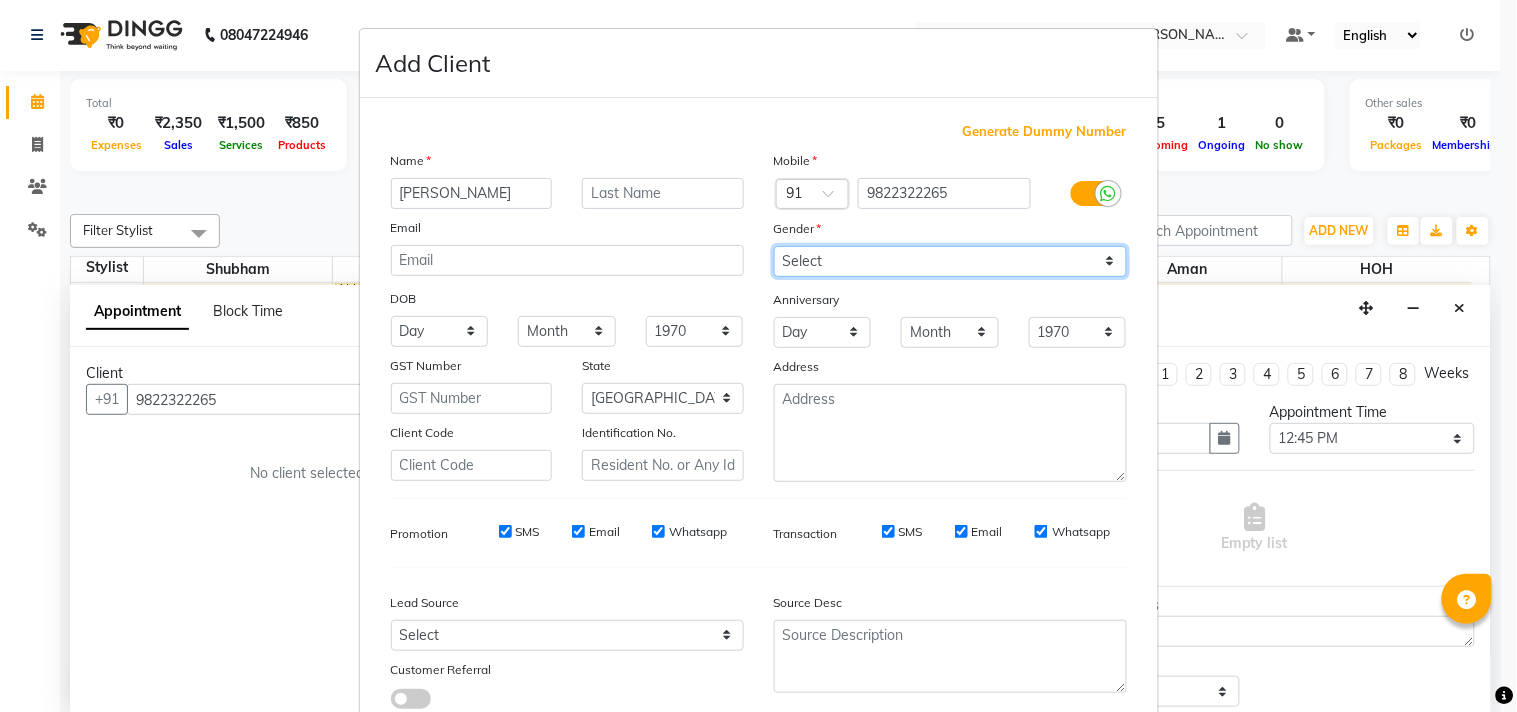 click on "Select [DEMOGRAPHIC_DATA] [DEMOGRAPHIC_DATA] Other Prefer Not To Say" at bounding box center (950, 261) 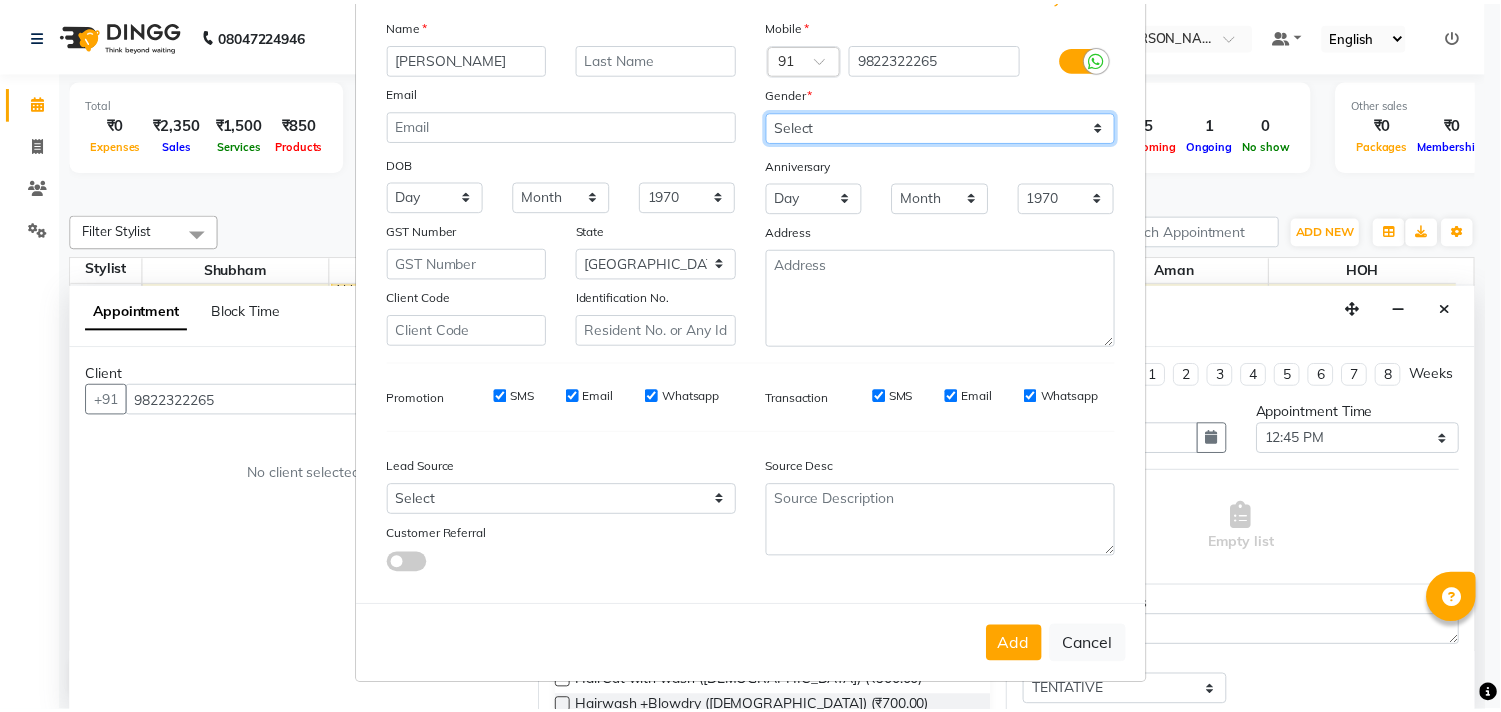 scroll, scrollTop: 138, scrollLeft: 0, axis: vertical 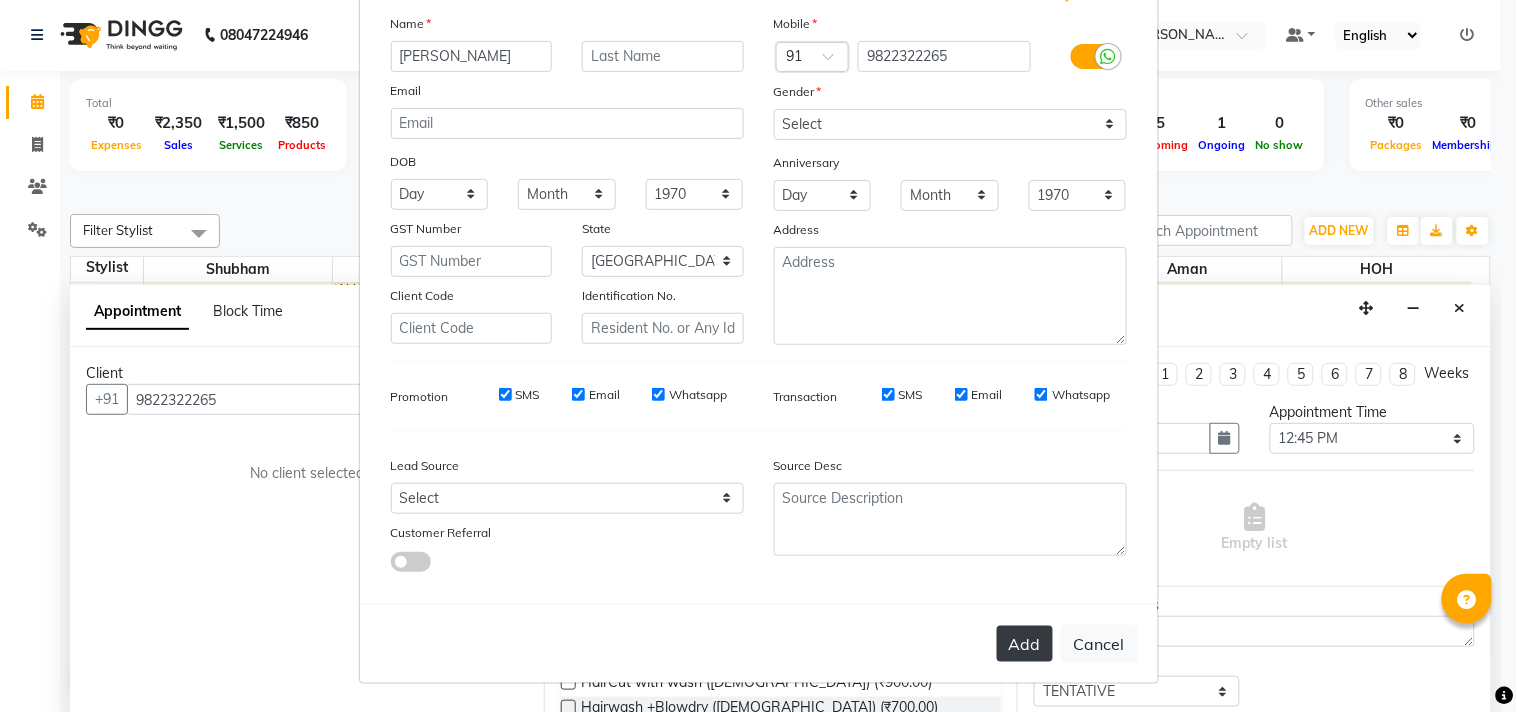 click on "Add" at bounding box center [1025, 644] 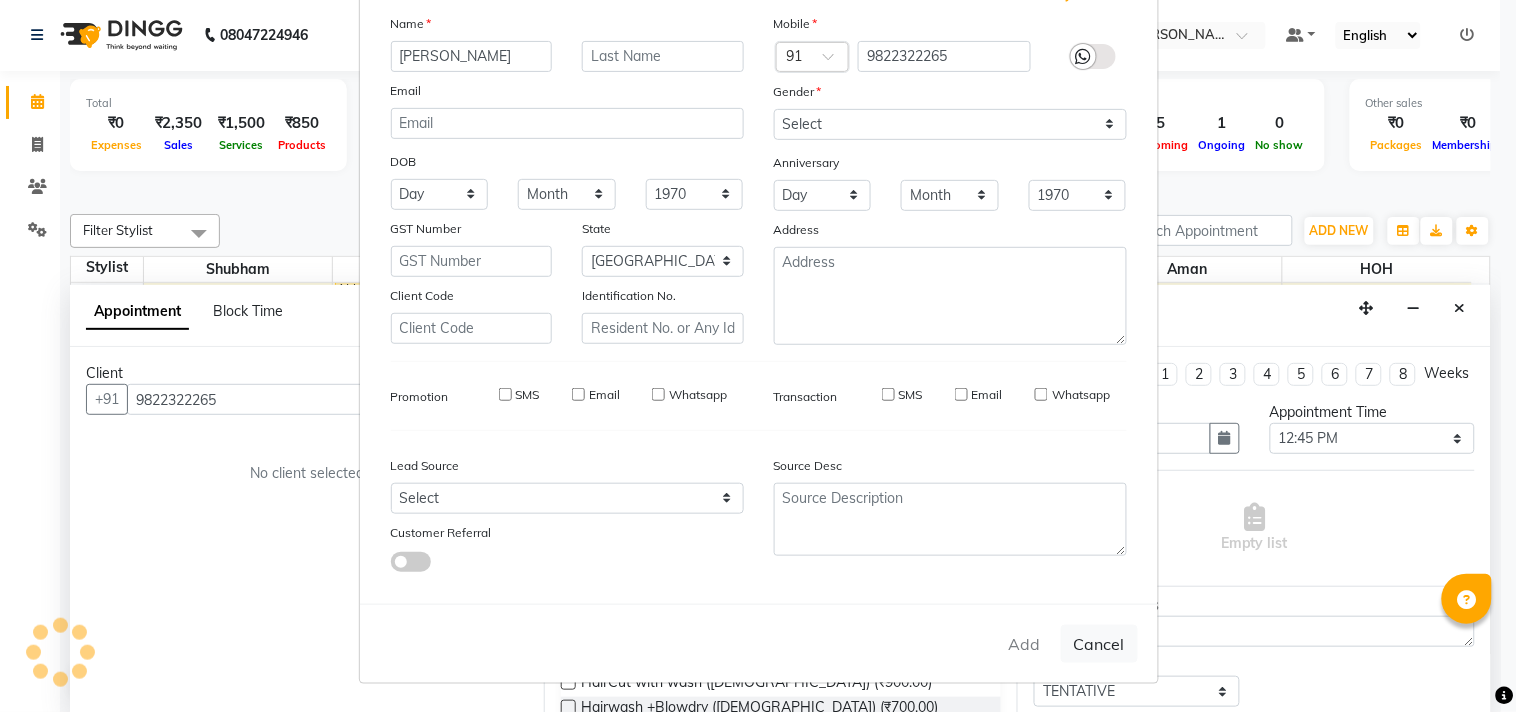 type 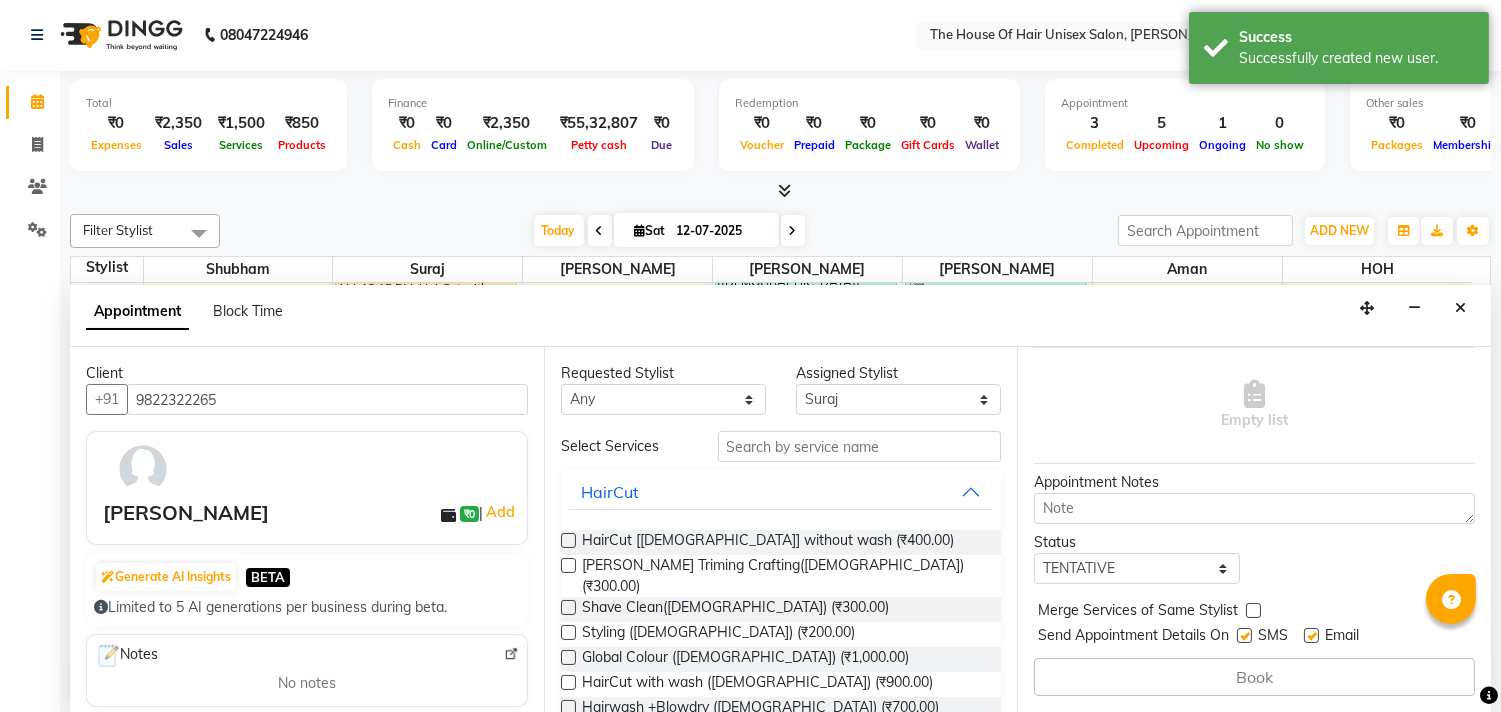 scroll, scrollTop: 142, scrollLeft: 0, axis: vertical 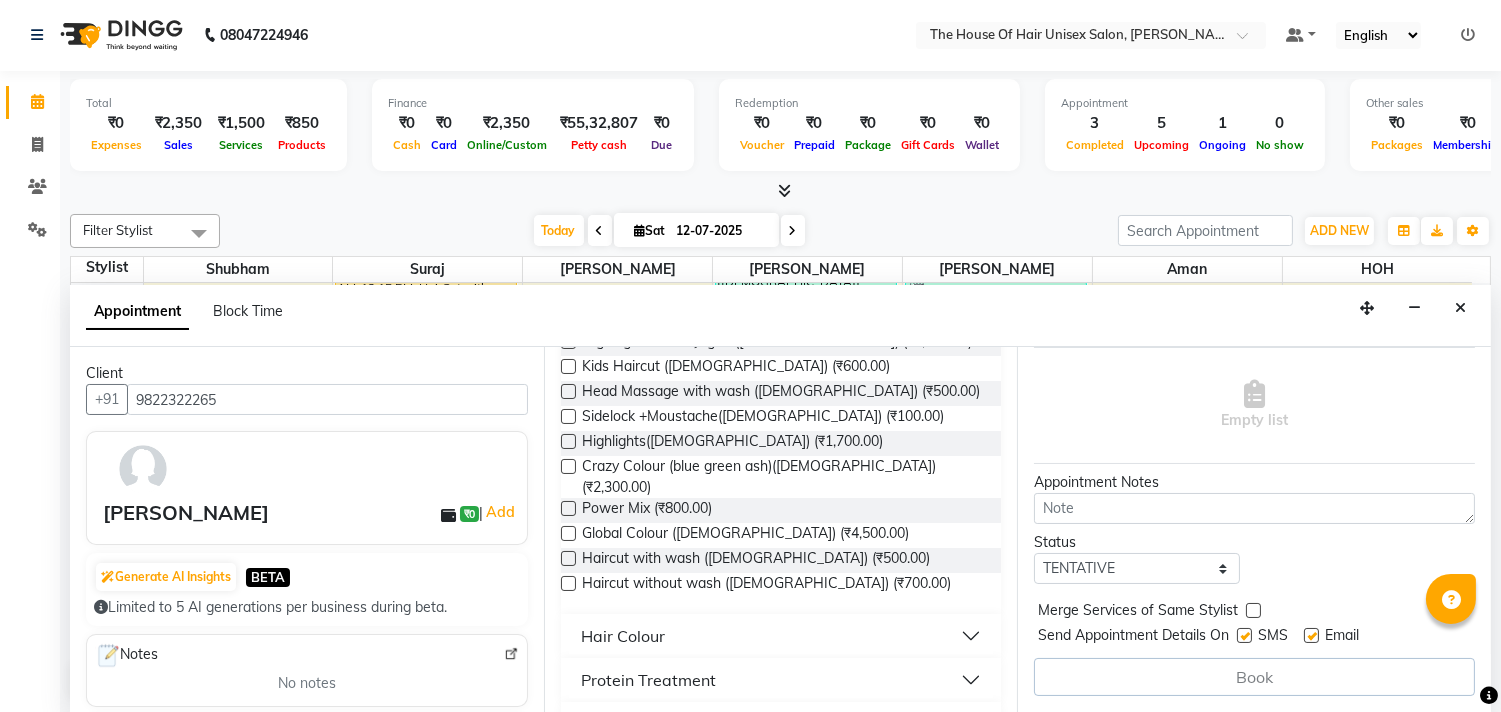 click on "Hair Colour" at bounding box center [781, 636] 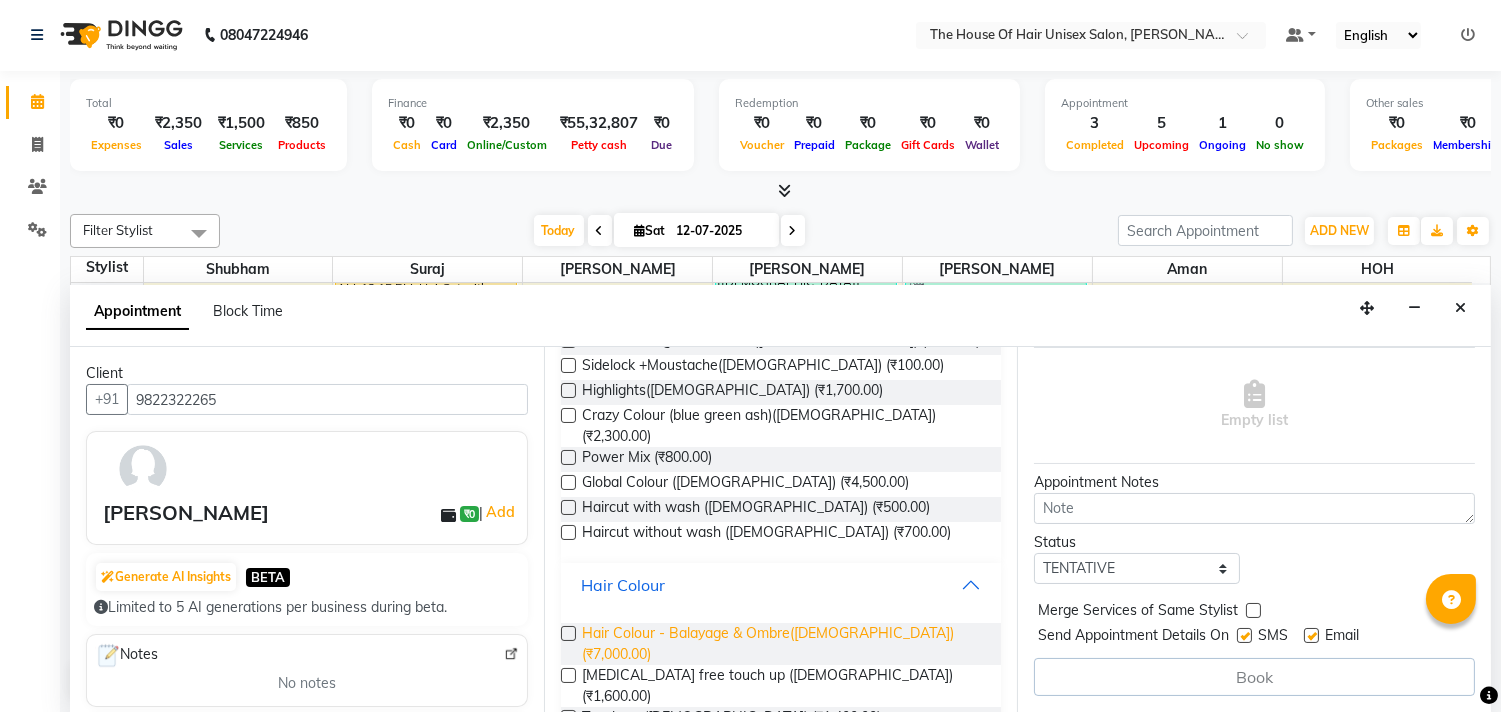 scroll, scrollTop: 933, scrollLeft: 0, axis: vertical 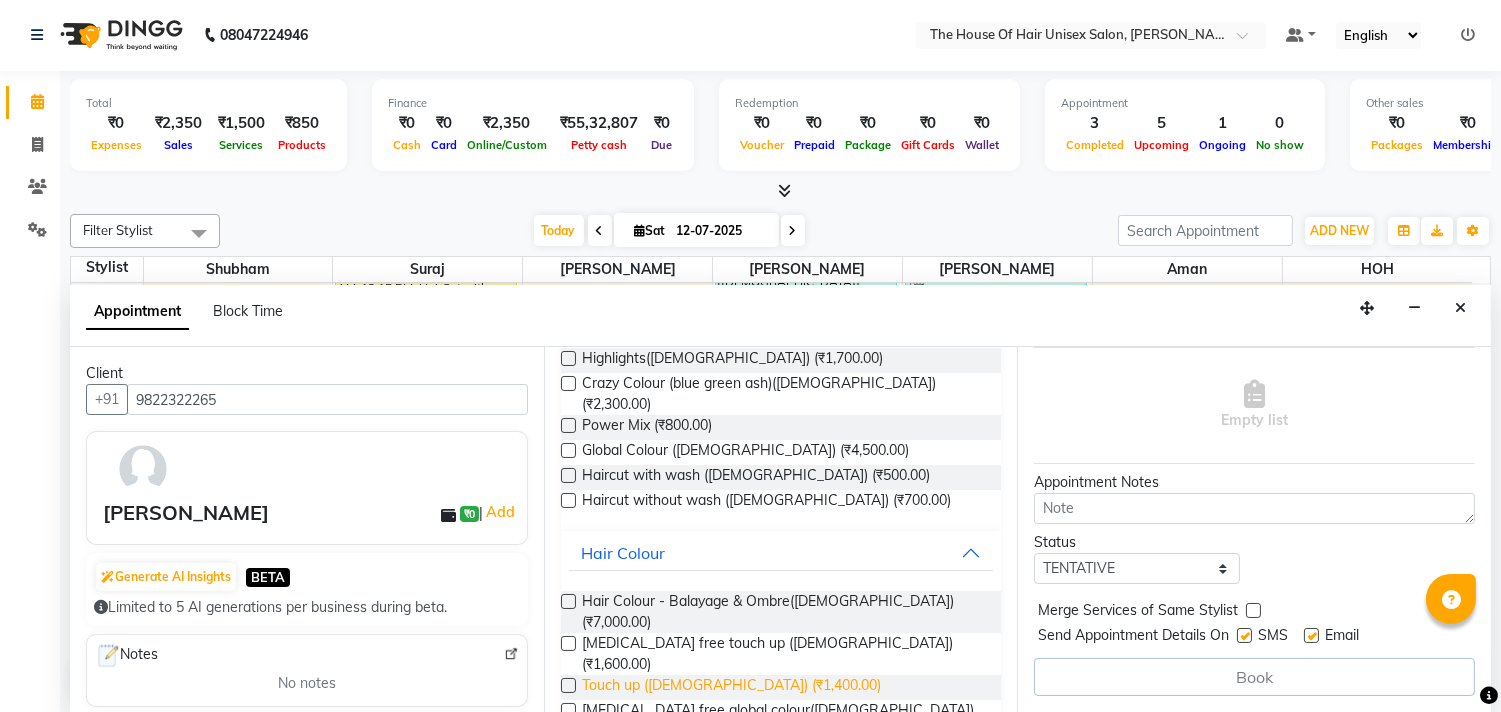 click on "Touch up ([DEMOGRAPHIC_DATA]) (₹1,400.00)" at bounding box center [731, 687] 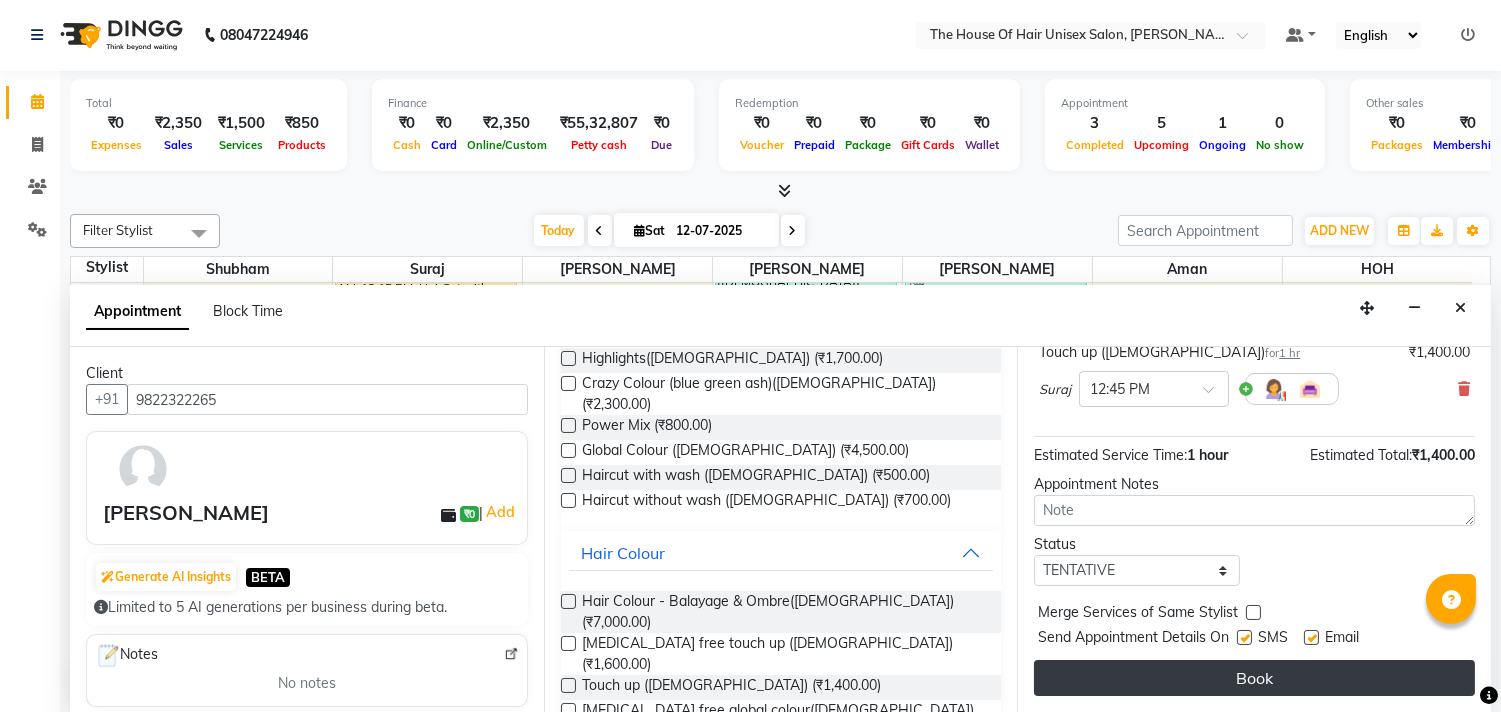 click on "Book" at bounding box center [1254, 678] 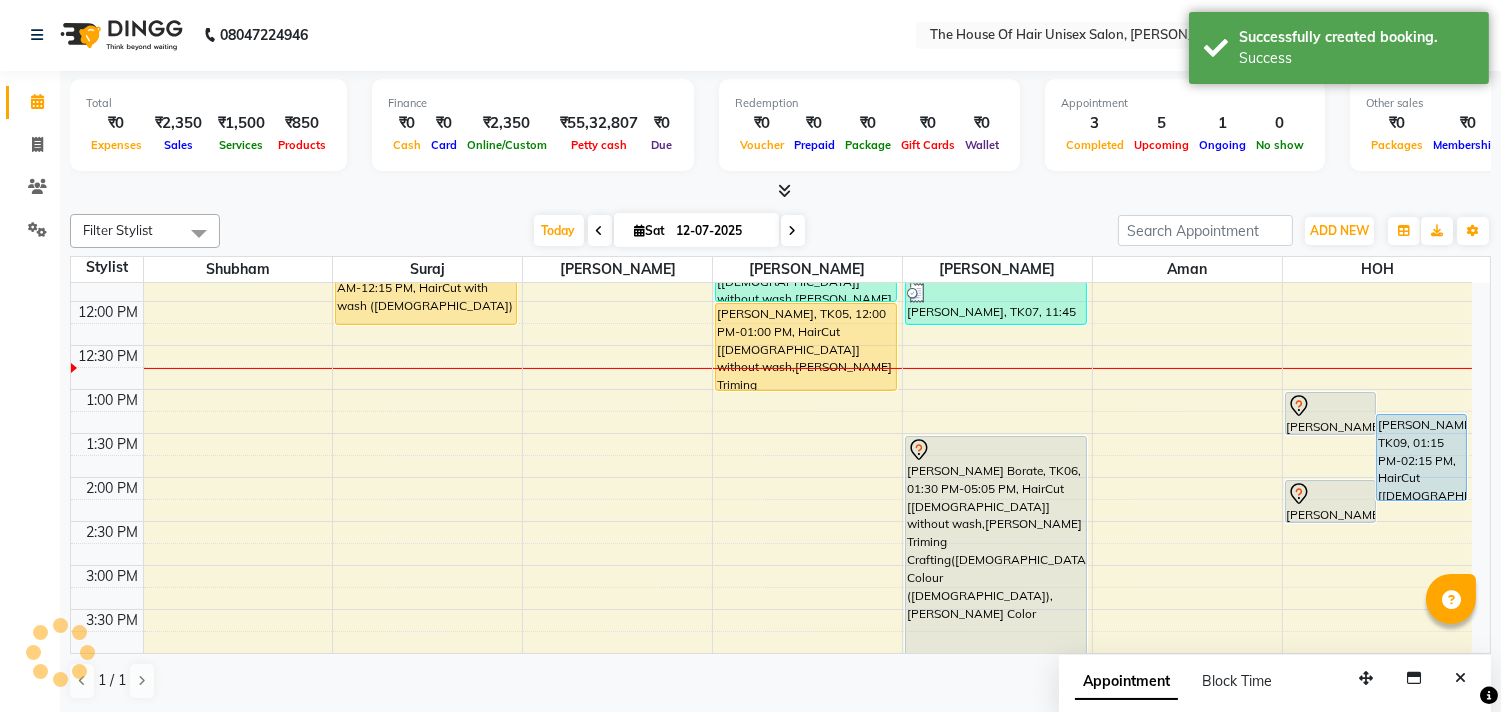 scroll, scrollTop: 0, scrollLeft: 0, axis: both 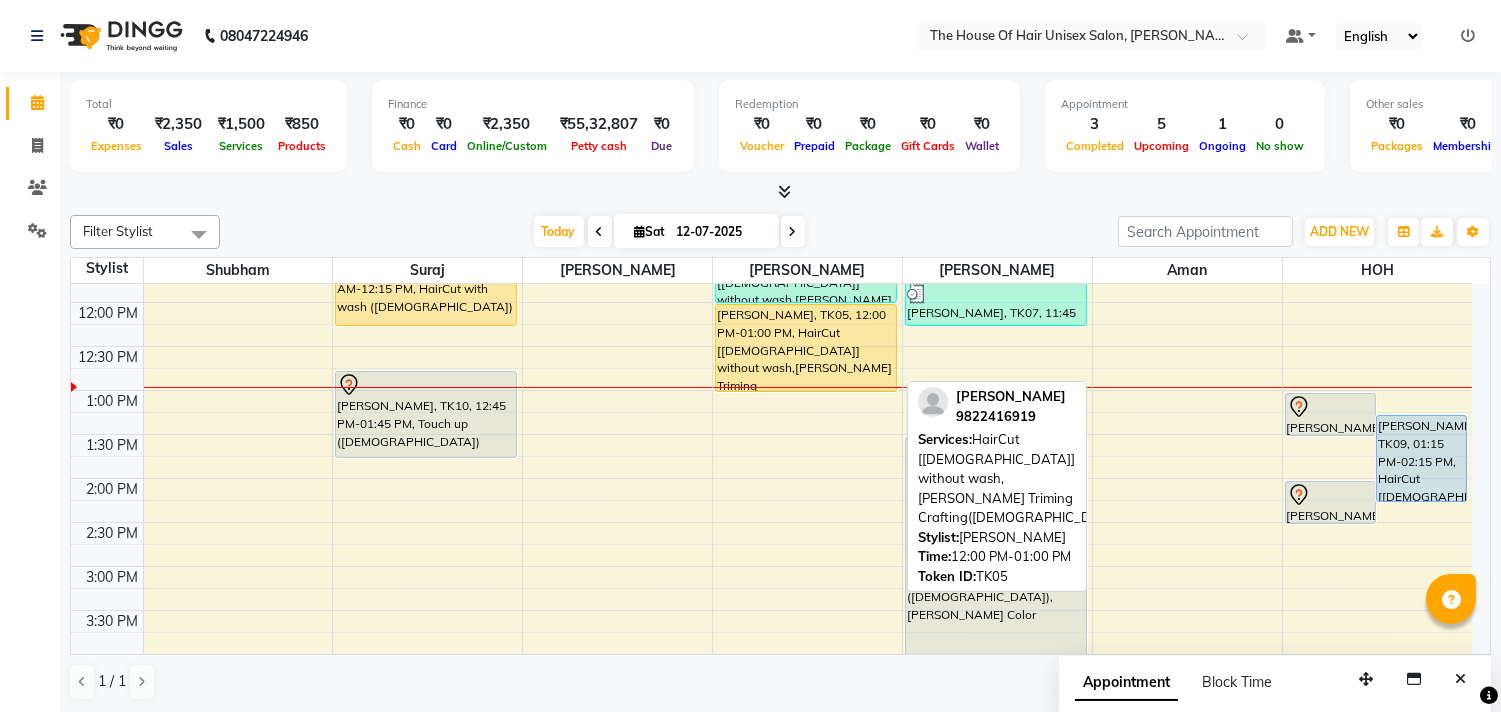 click on "[PERSON_NAME], TK05, 12:00 PM-01:00 PM, HairCut [[DEMOGRAPHIC_DATA]] without wash,[PERSON_NAME] Triming Crafting([DEMOGRAPHIC_DATA])" at bounding box center (806, 348) 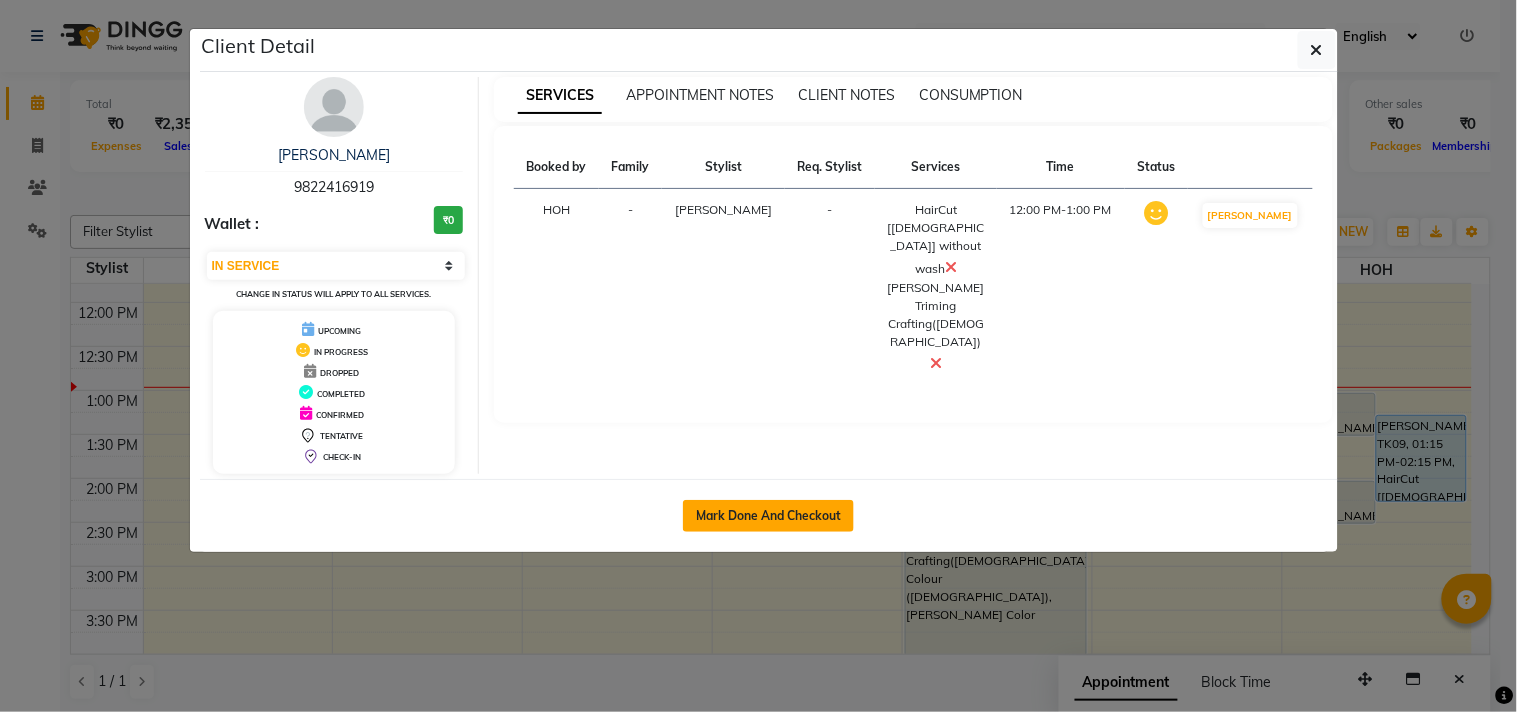 click on "Mark Done And Checkout" 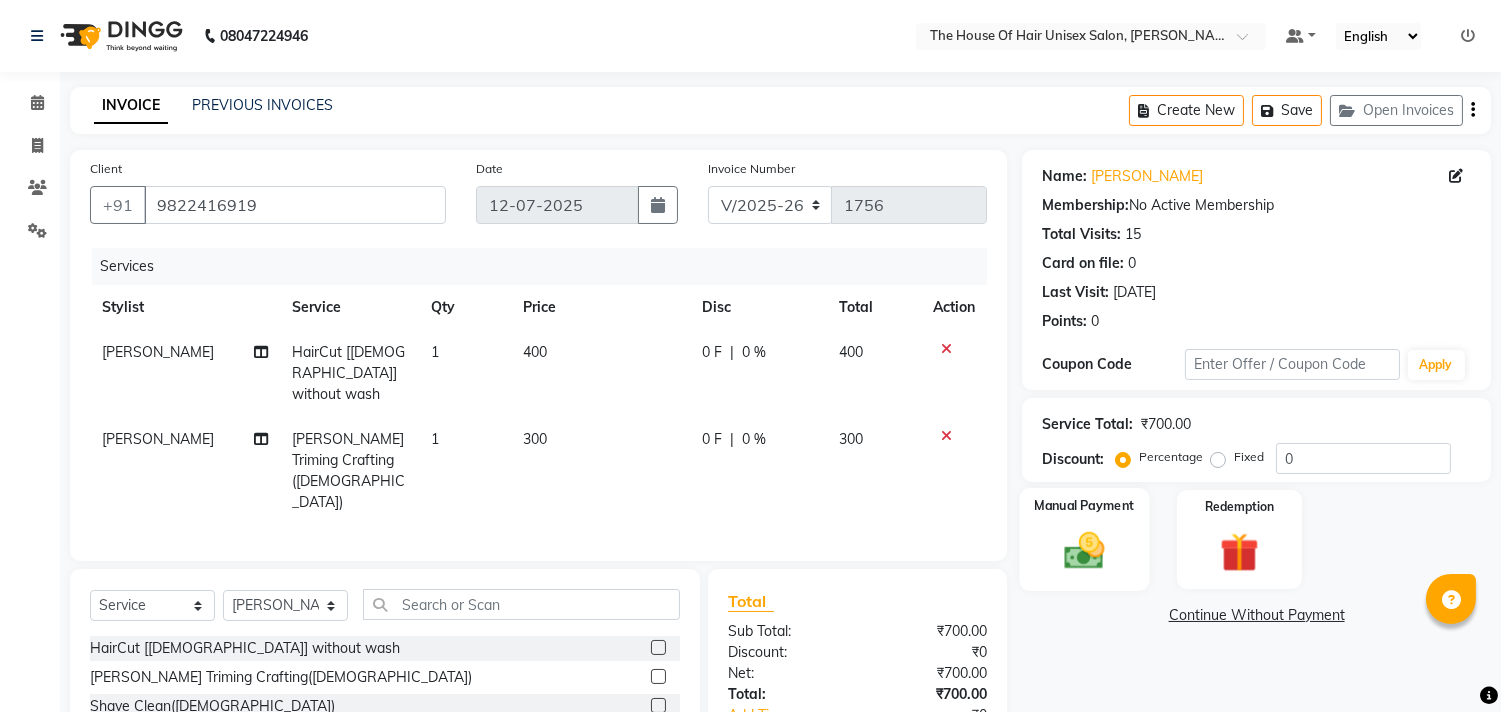 click 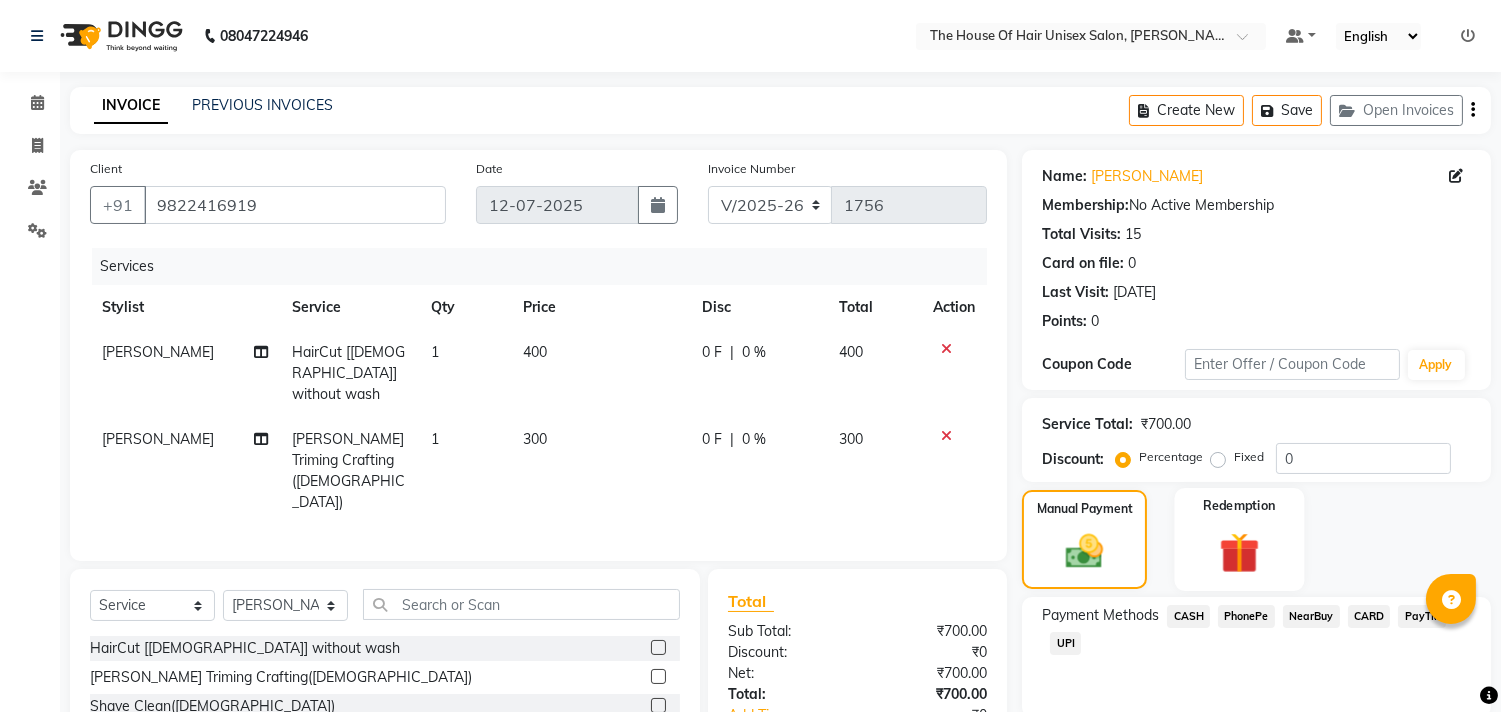 scroll, scrollTop: 135, scrollLeft: 0, axis: vertical 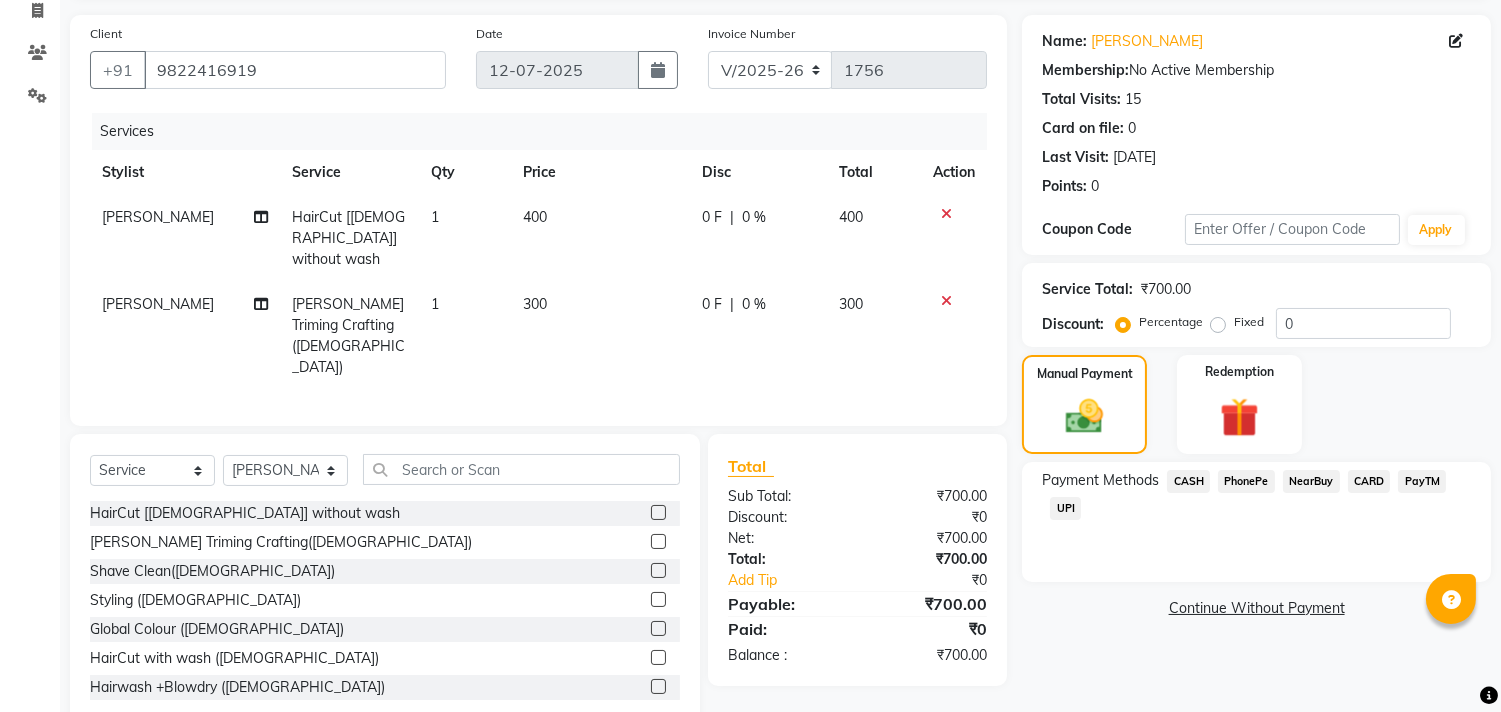 click on "CARD" 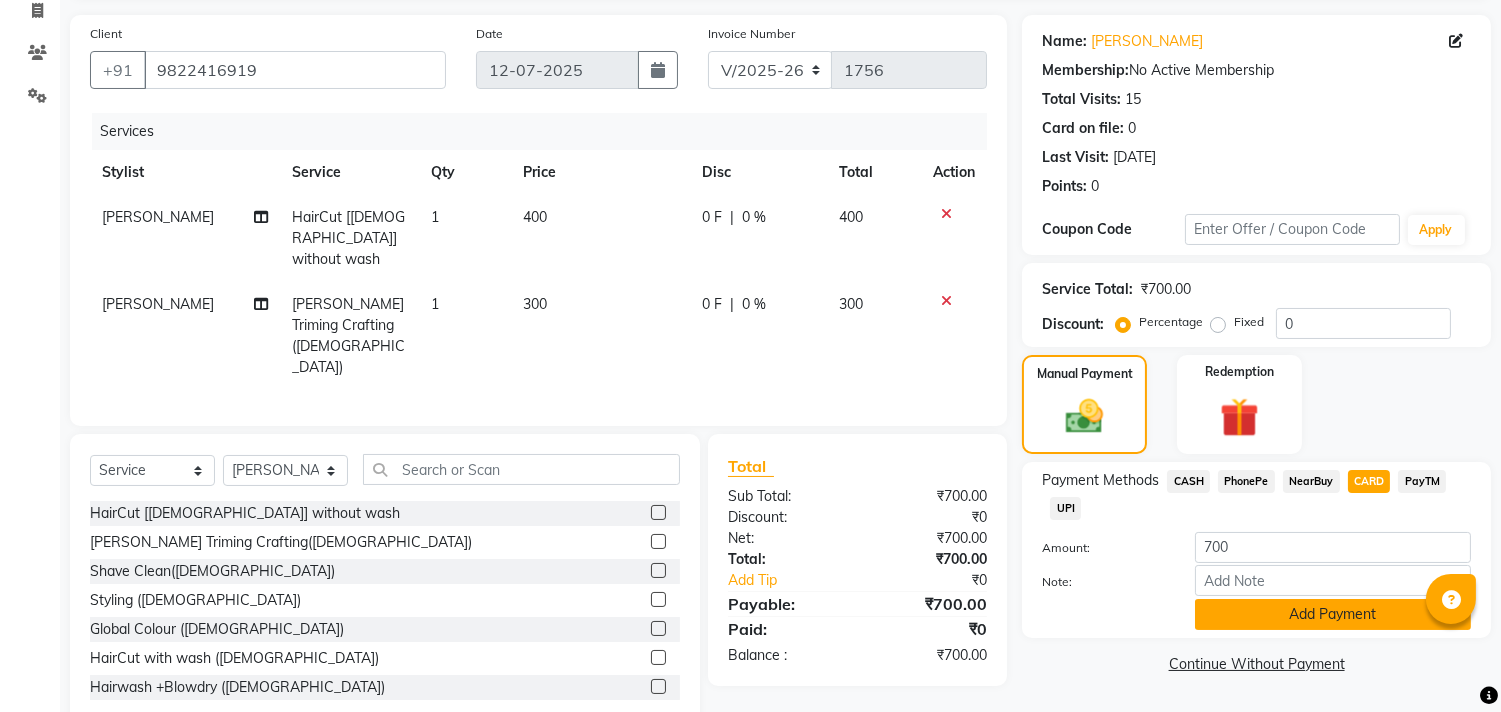 click on "Add Payment" 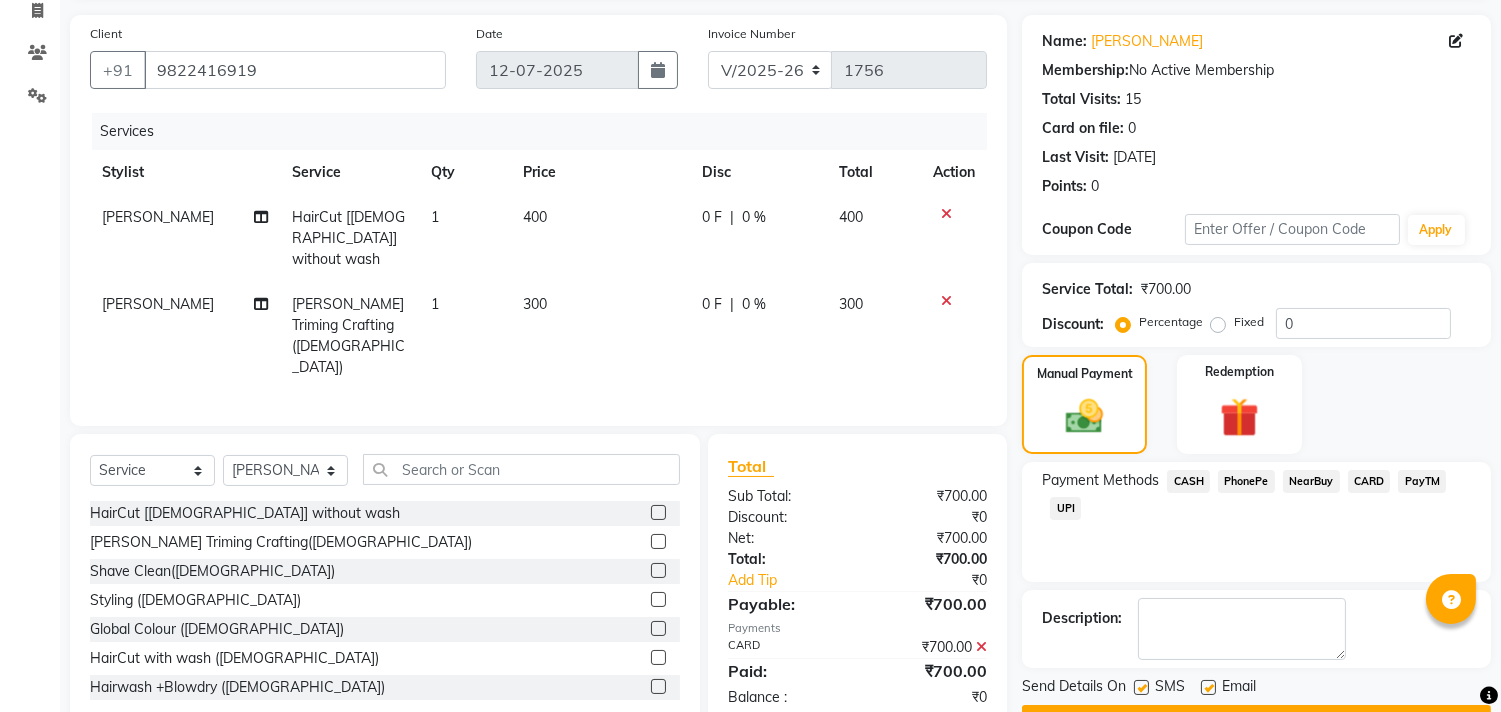 scroll, scrollTop: 187, scrollLeft: 0, axis: vertical 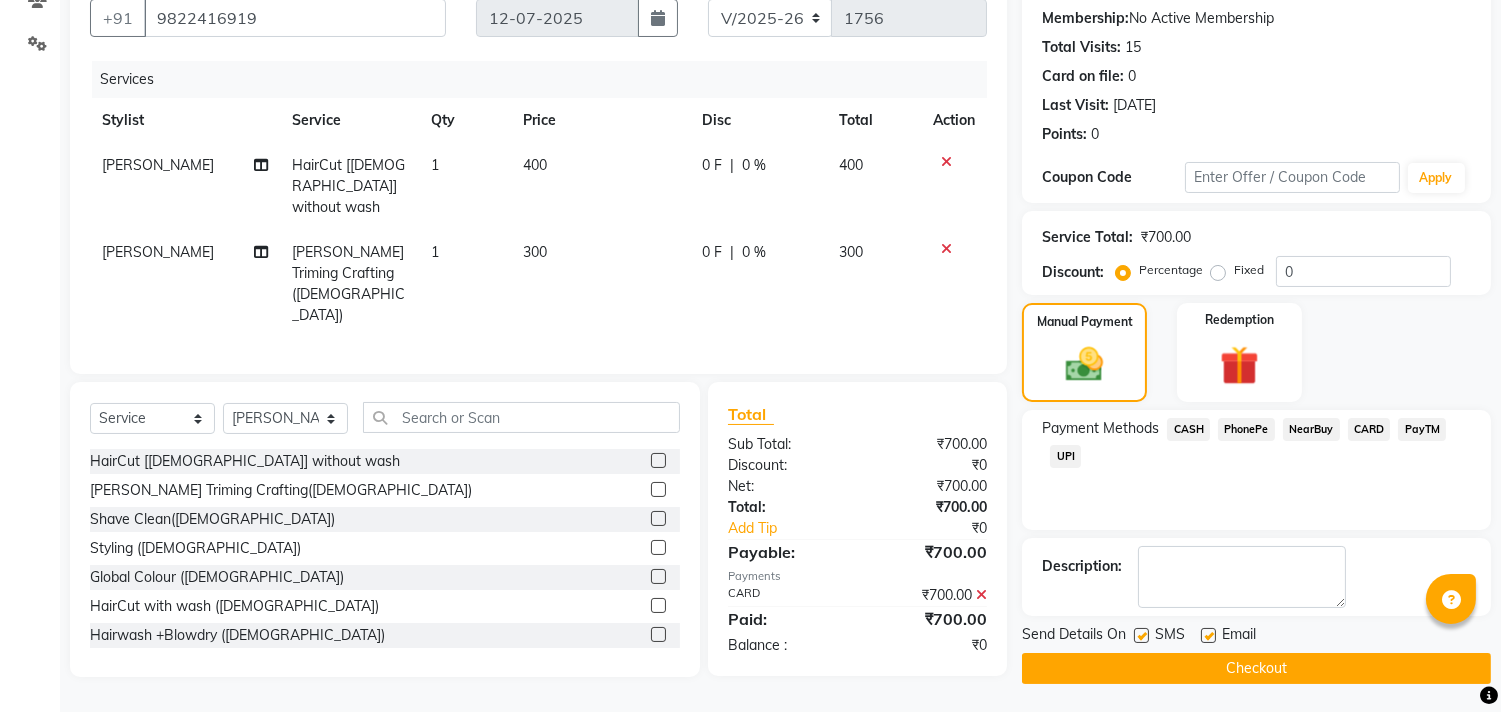 click on "Checkout" 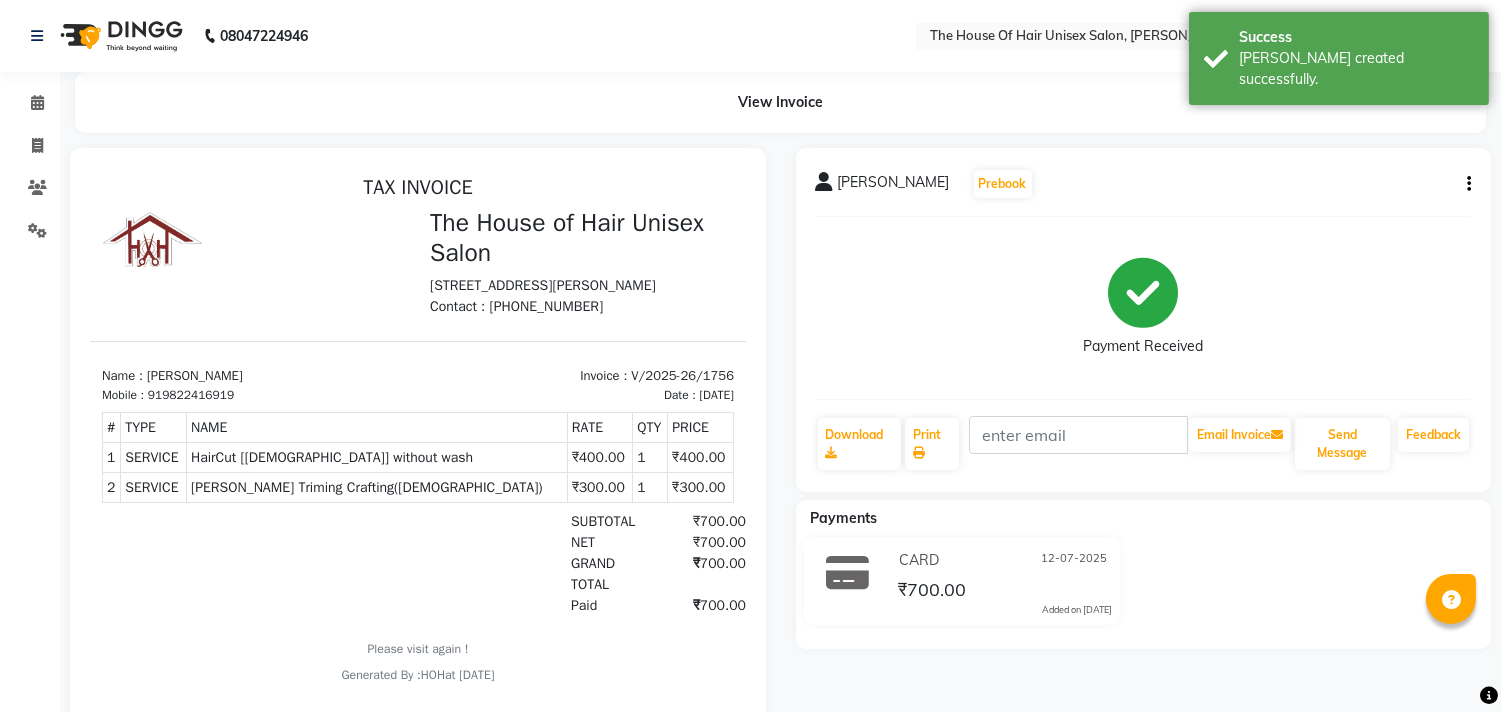 scroll, scrollTop: 0, scrollLeft: 0, axis: both 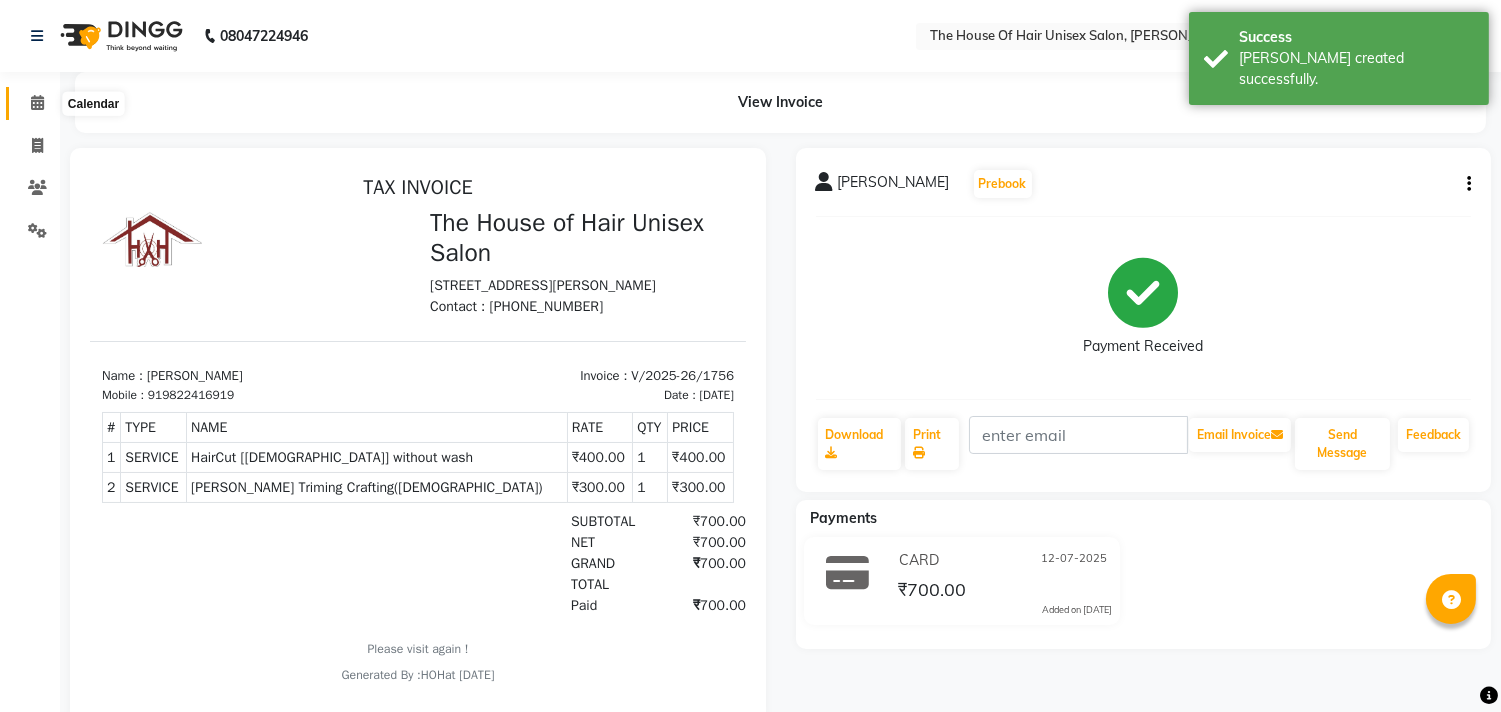 click 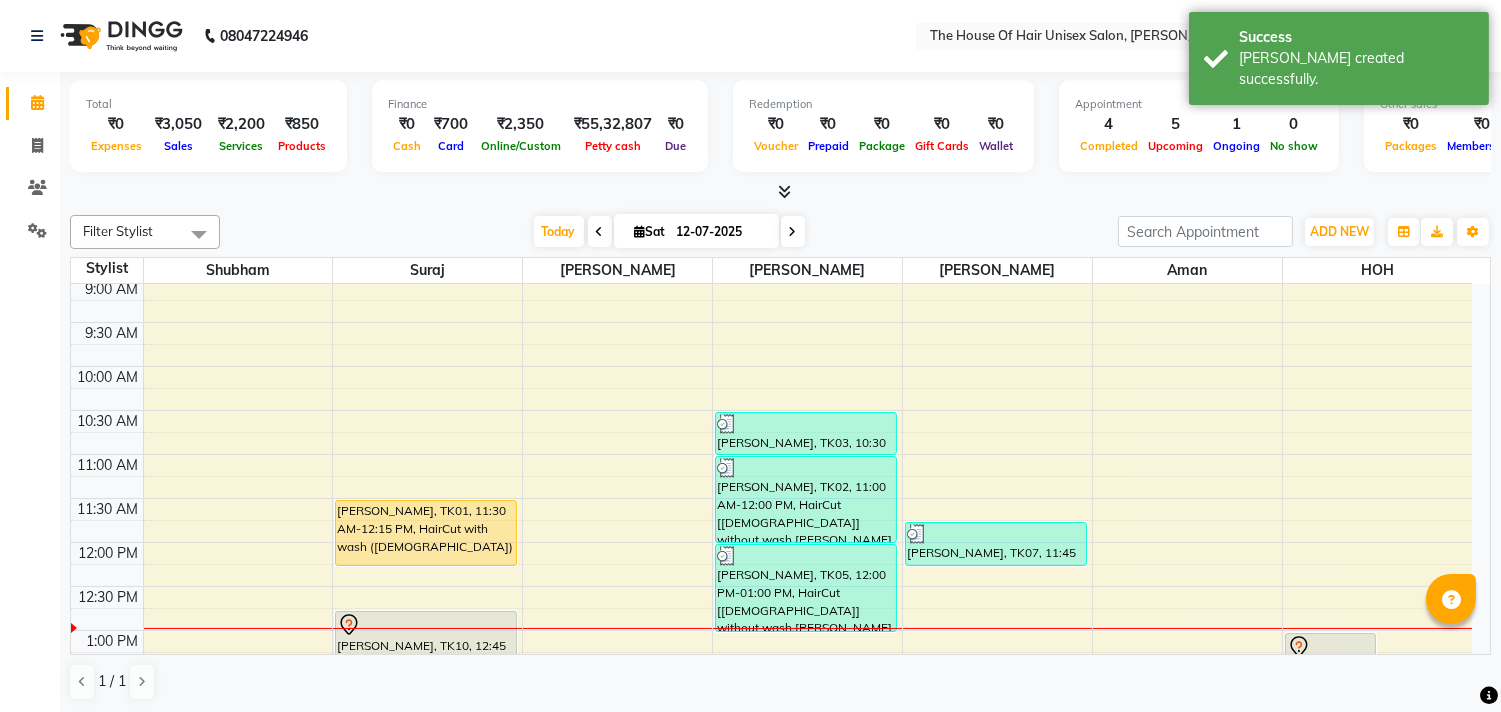 scroll, scrollTop: 263, scrollLeft: 0, axis: vertical 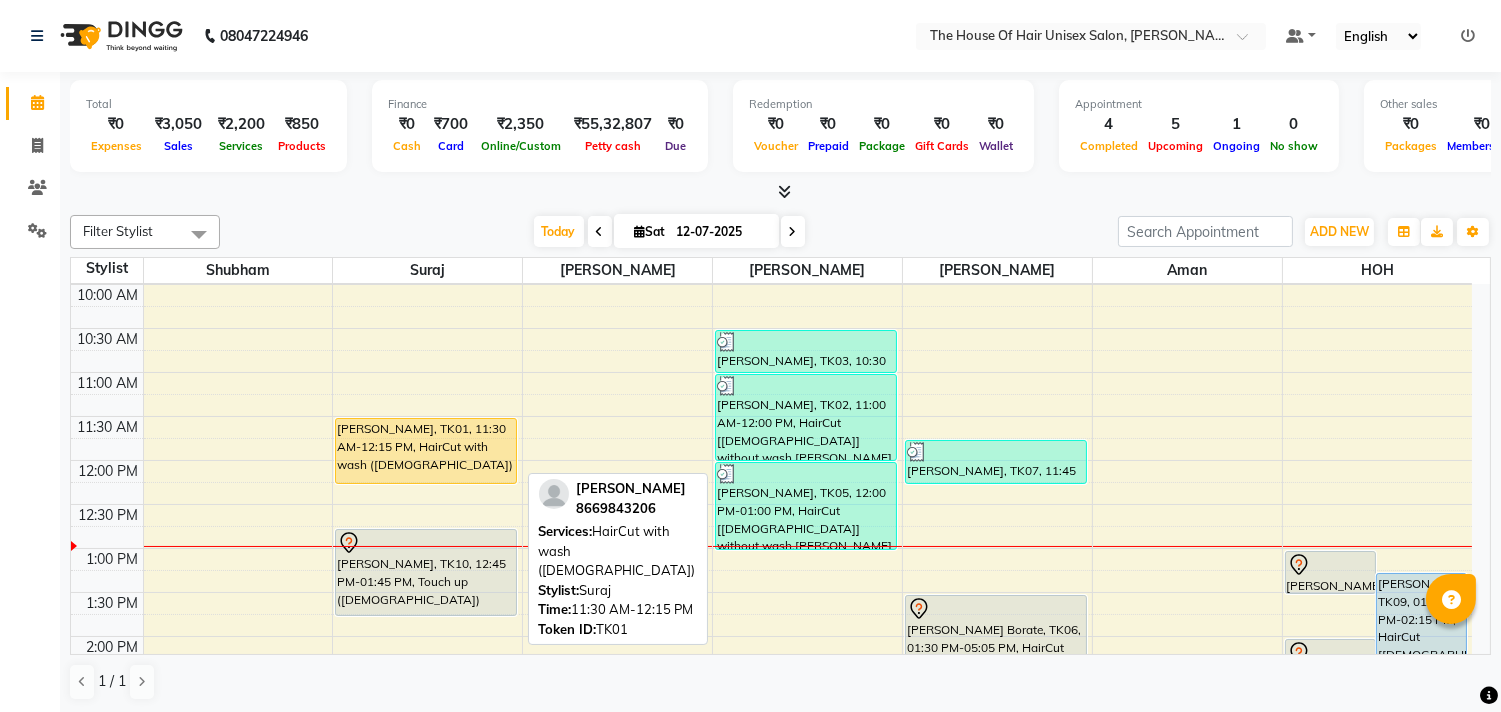 click on "[PERSON_NAME], TK01, 11:30 AM-12:15 PM, HairCut with wash ([DEMOGRAPHIC_DATA])" at bounding box center (426, 451) 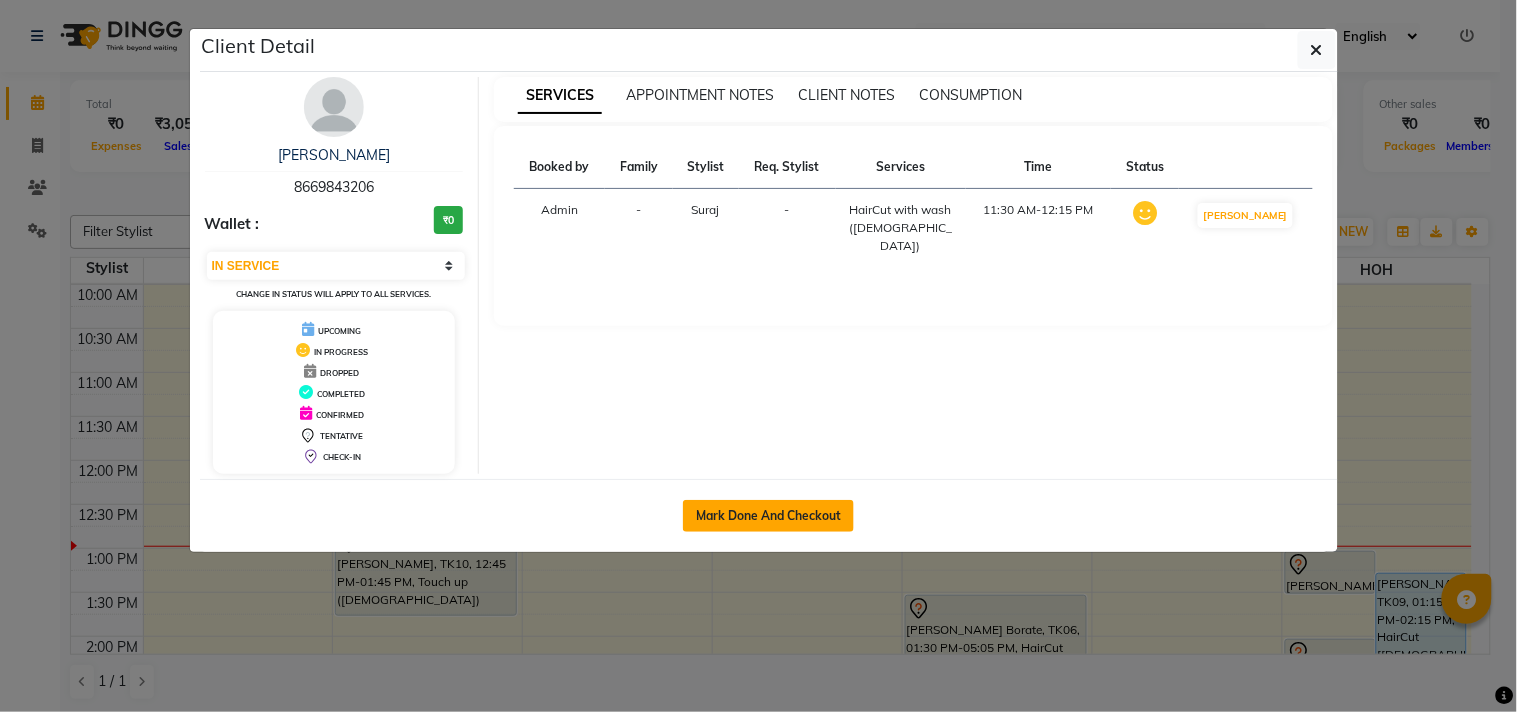 click on "Mark Done And Checkout" 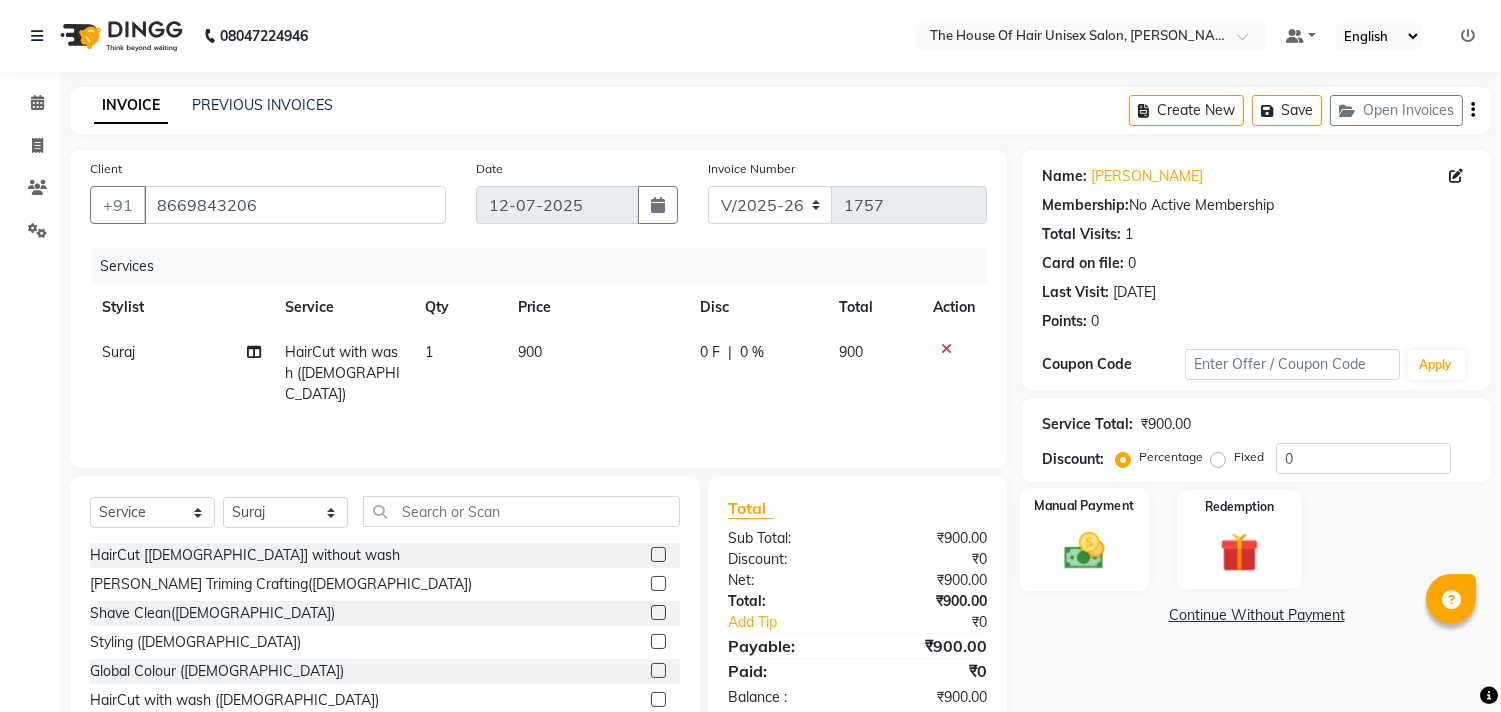 click 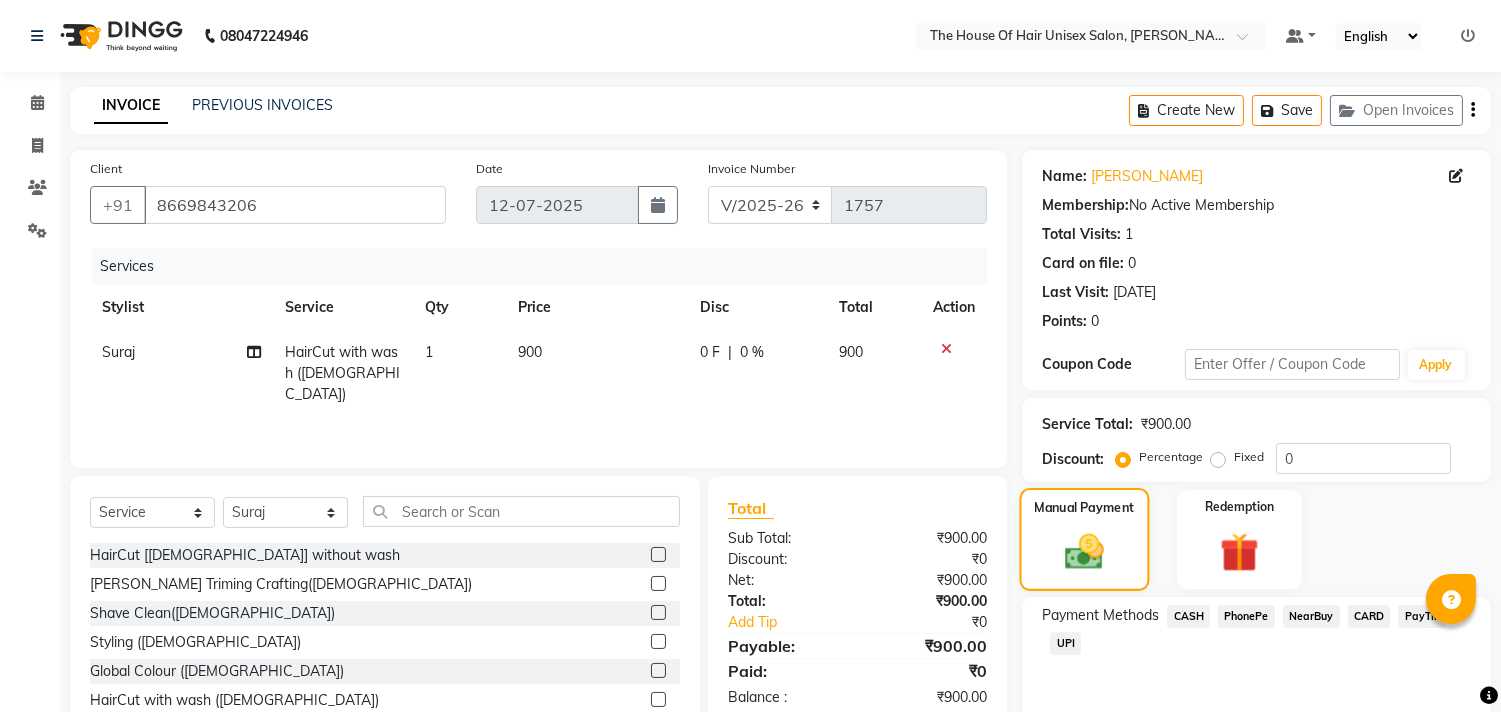 scroll, scrollTop: 88, scrollLeft: 0, axis: vertical 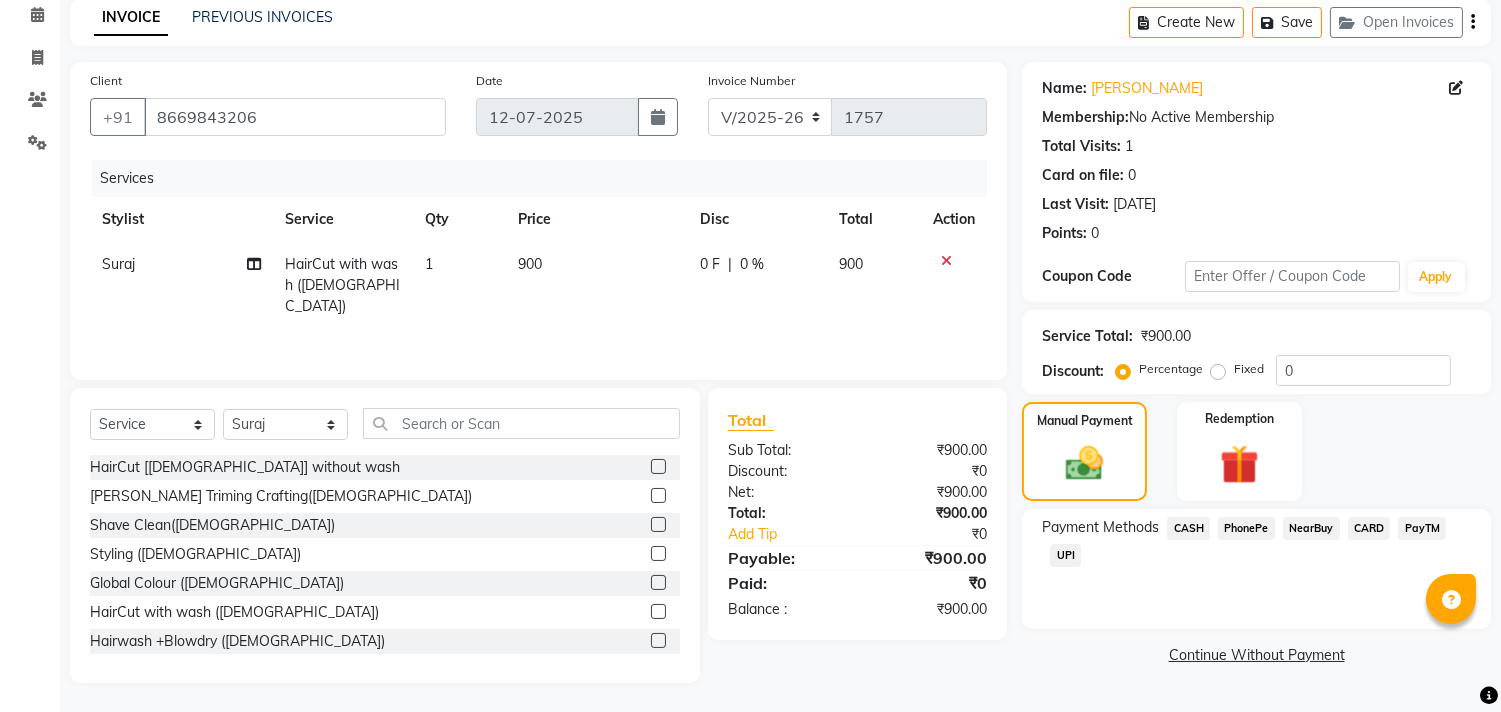 click on "CARD" 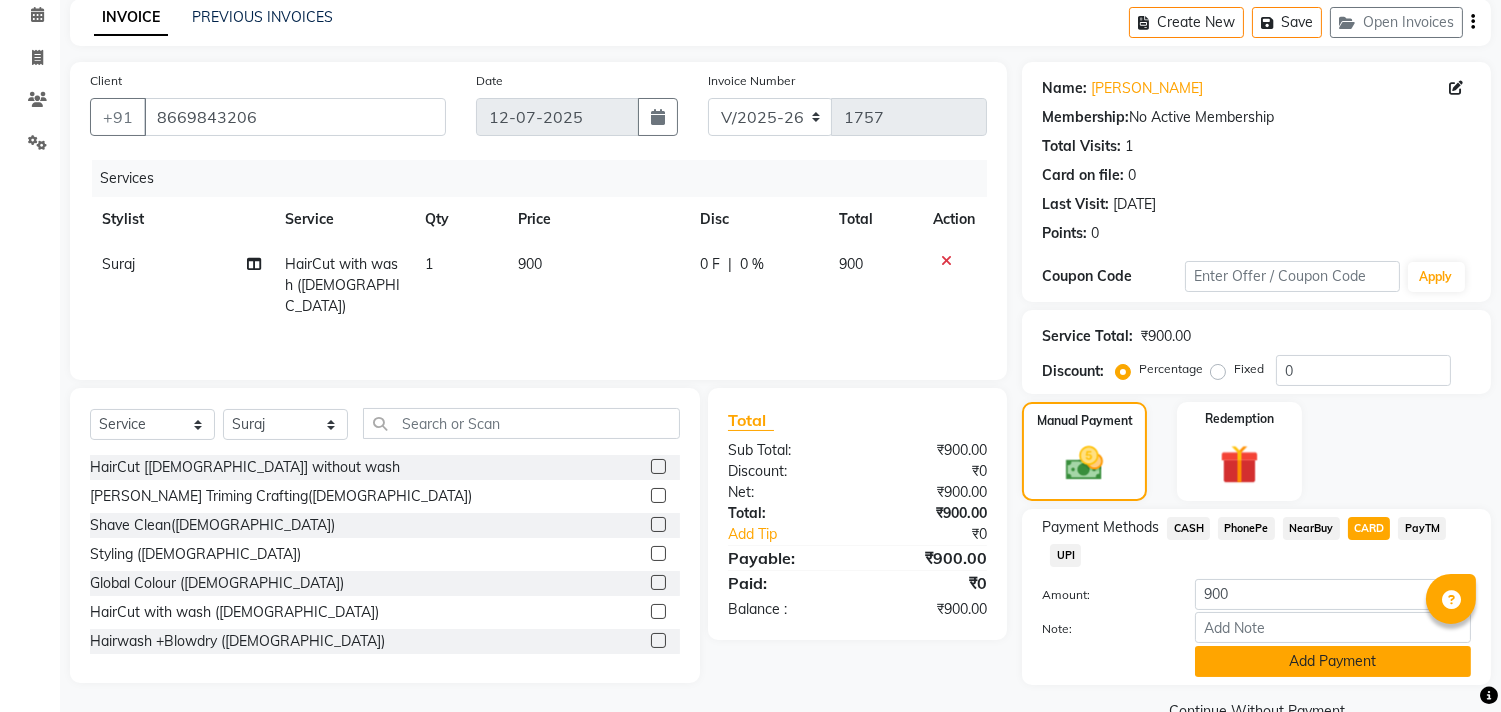 click on "Add Payment" 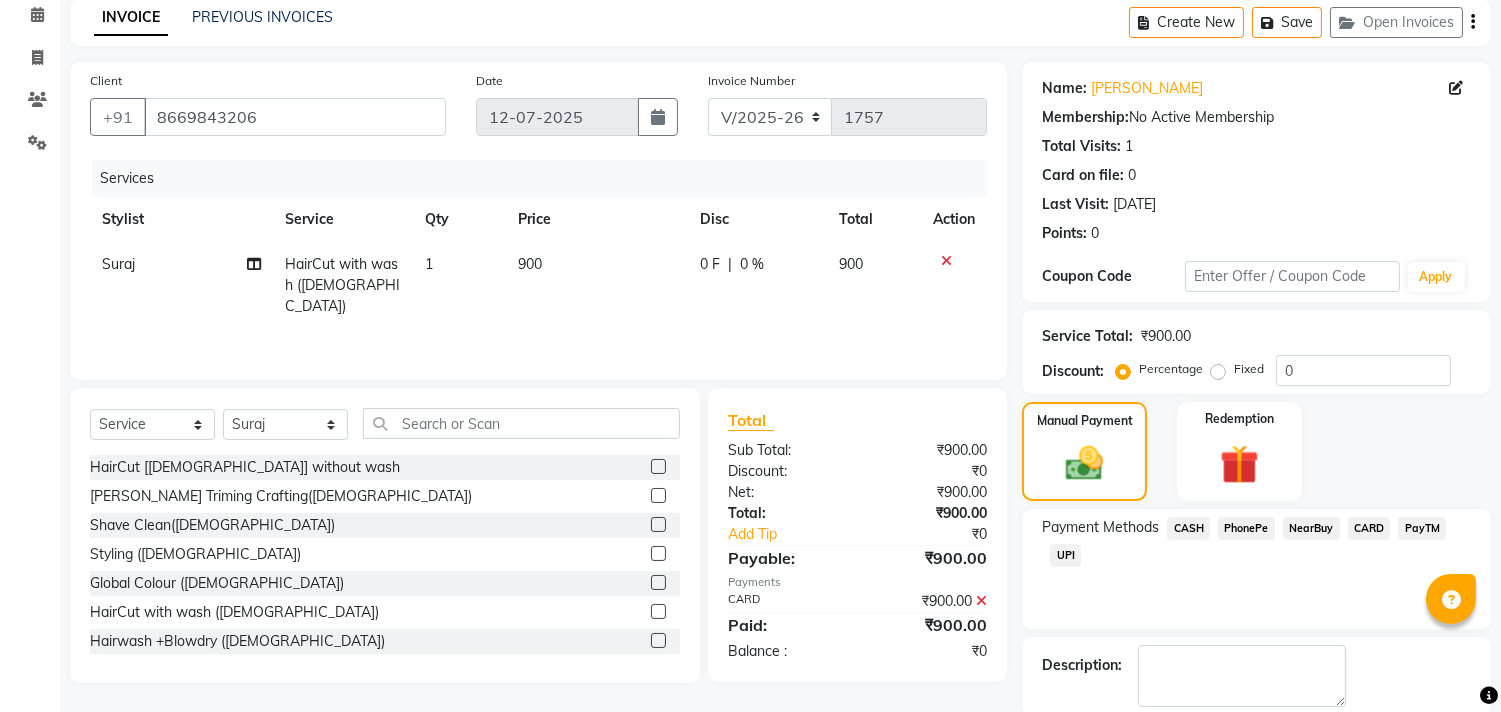 scroll, scrollTop: 180, scrollLeft: 0, axis: vertical 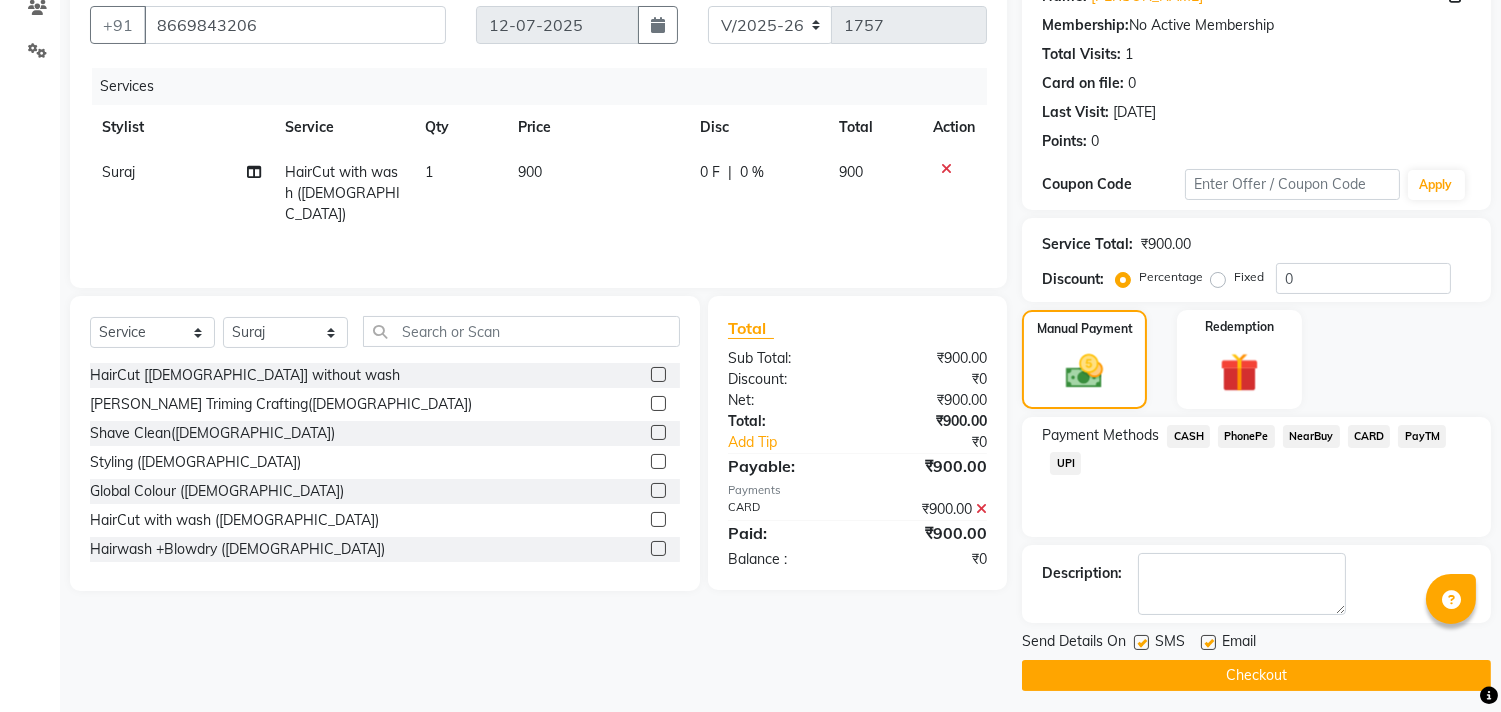 click on "Checkout" 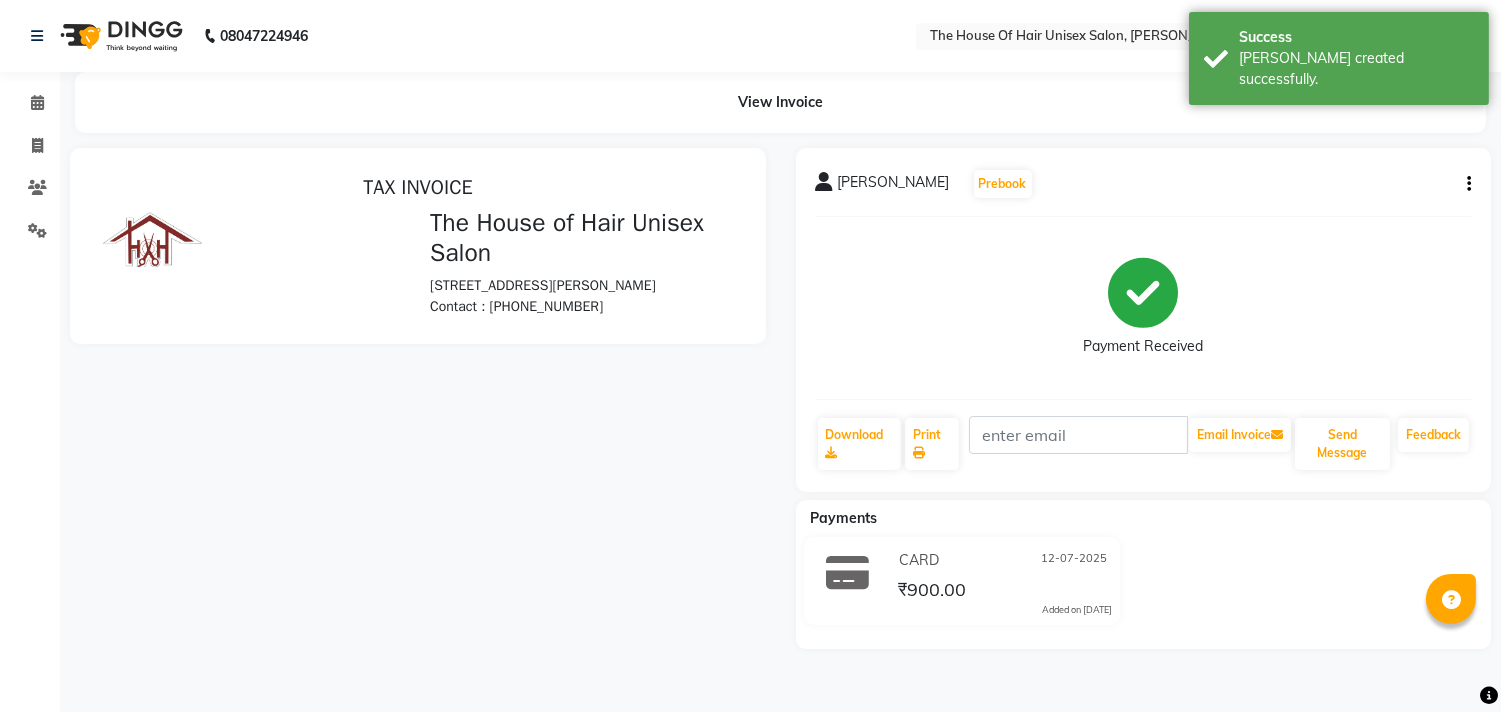scroll, scrollTop: 0, scrollLeft: 0, axis: both 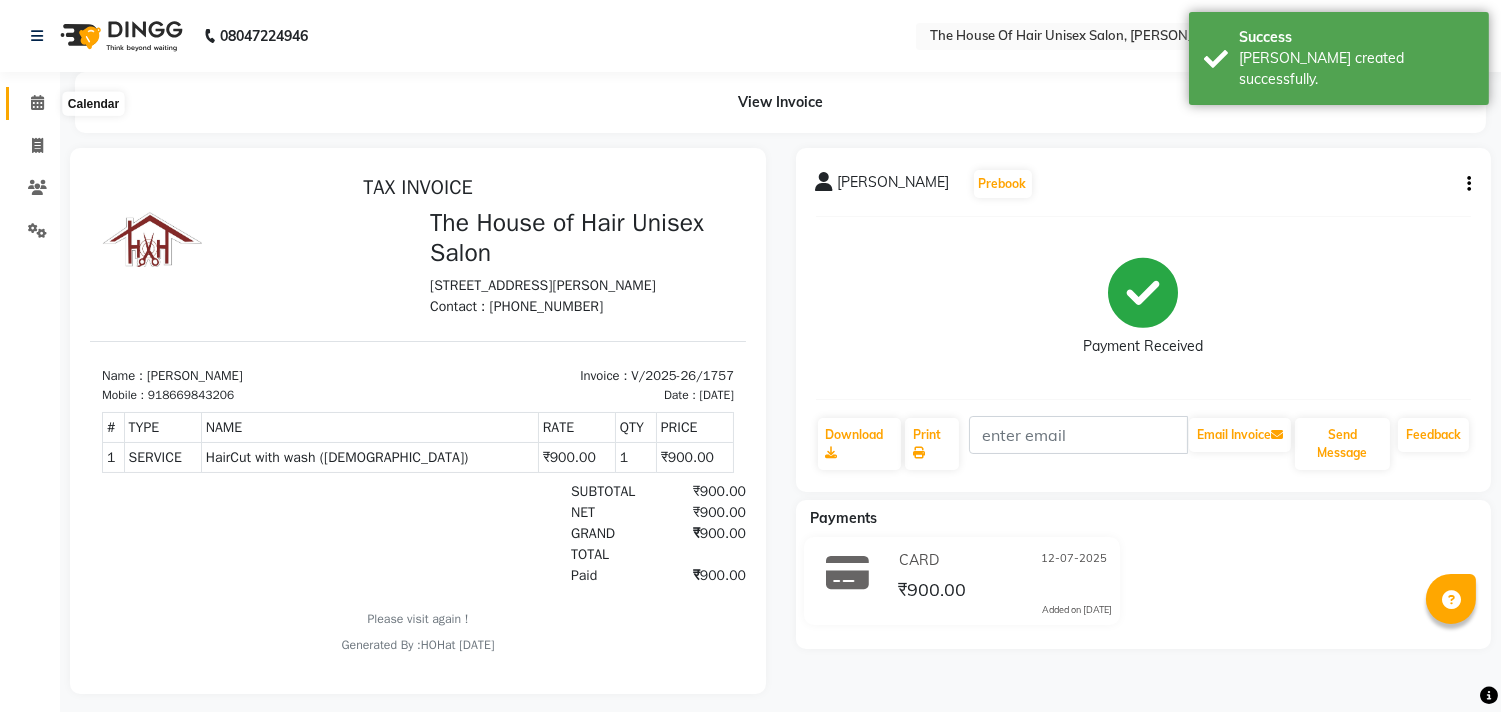 click 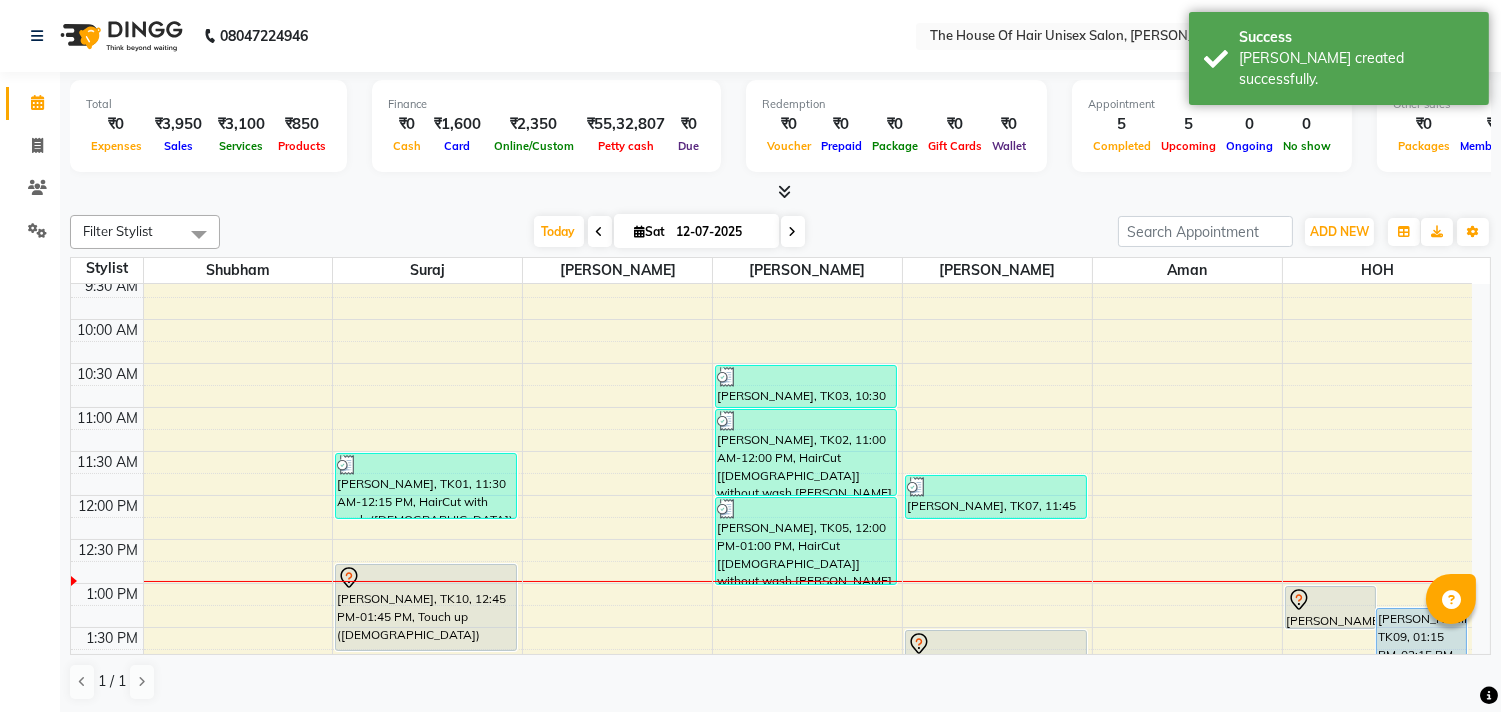 scroll, scrollTop: 350, scrollLeft: 0, axis: vertical 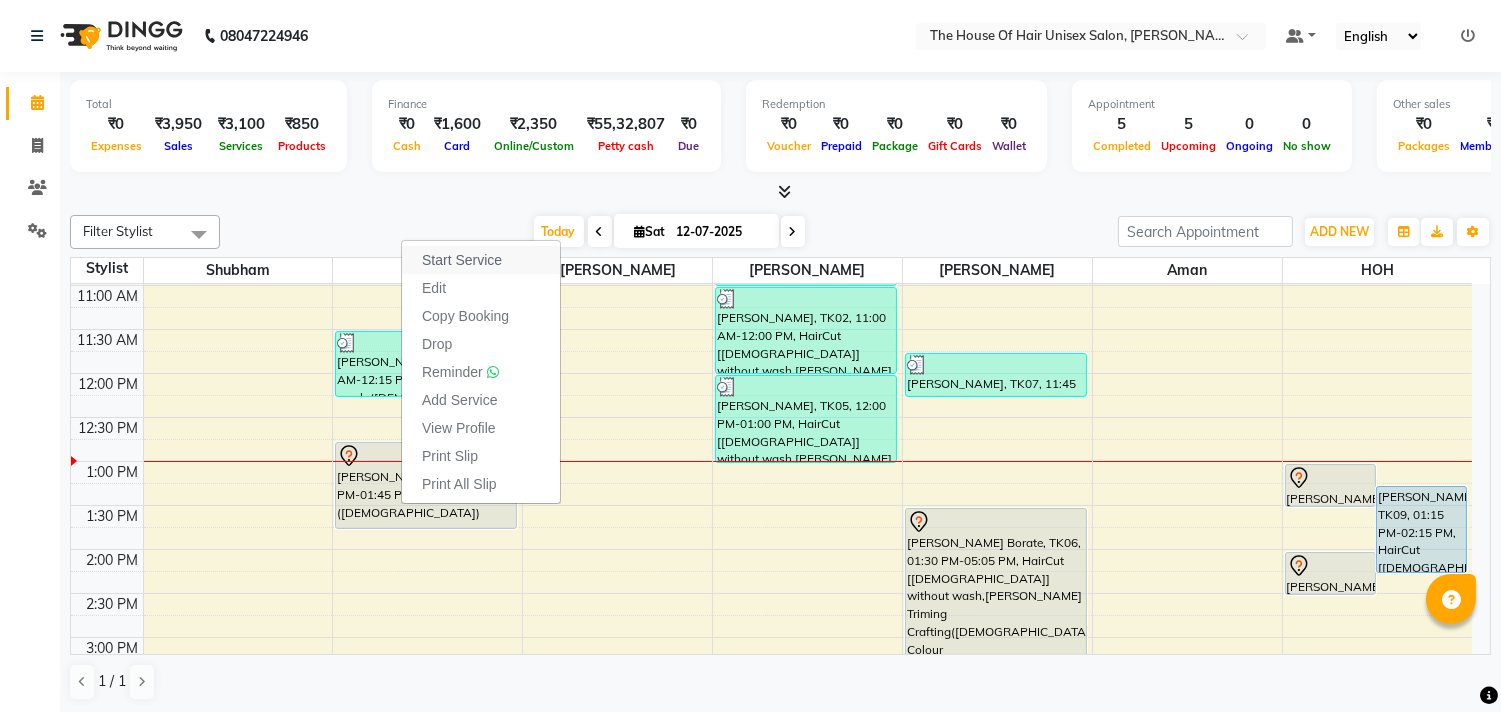 click on "Start Service" at bounding box center (462, 260) 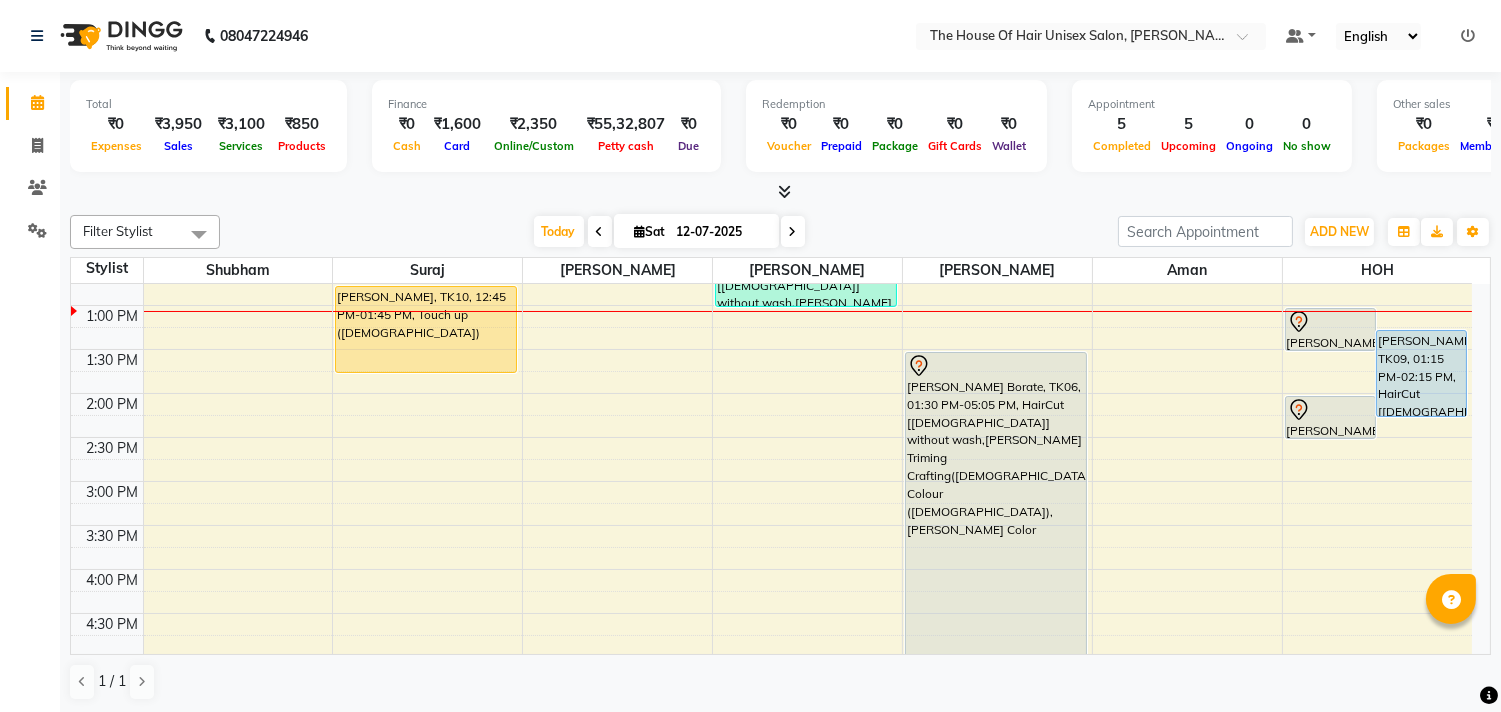 scroll, scrollTop: 510, scrollLeft: 0, axis: vertical 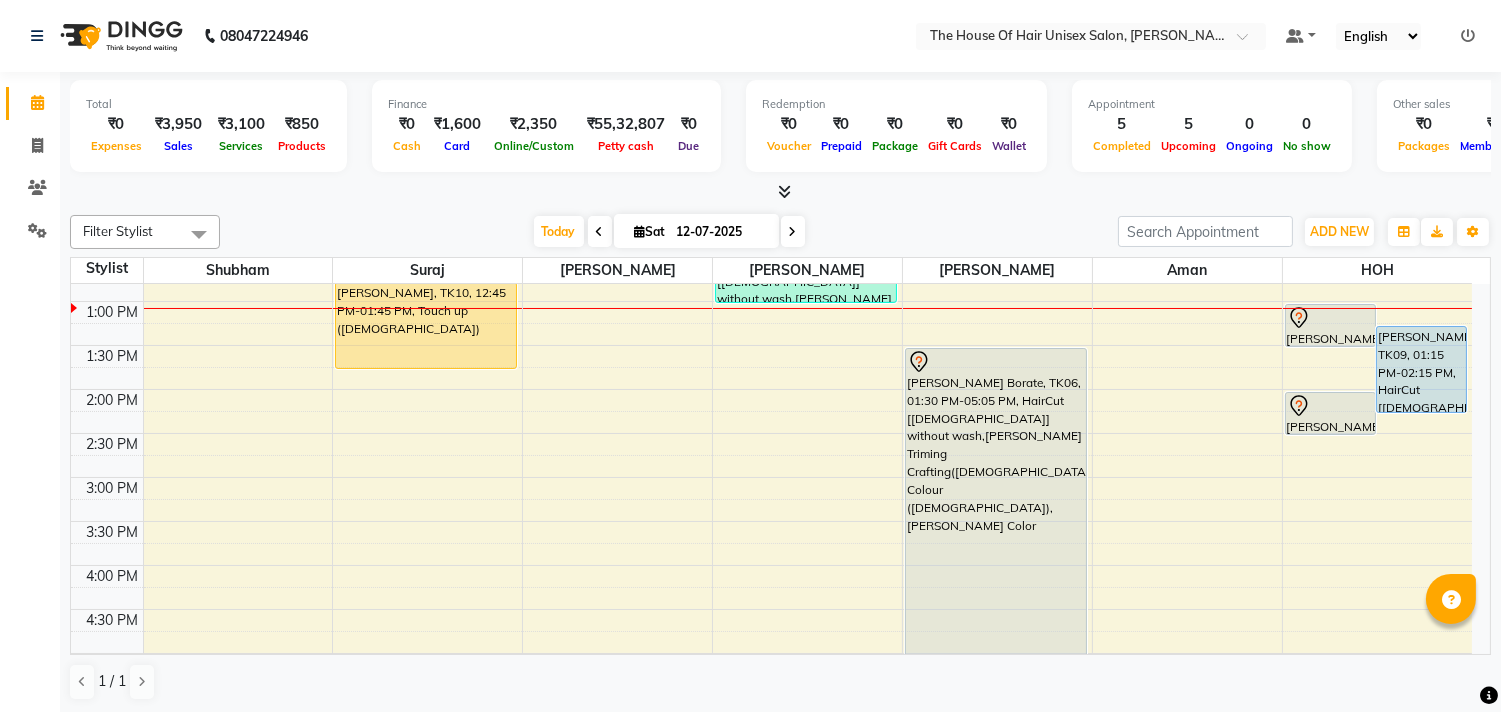 click on "7:00 AM 7:30 AM 8:00 AM 8:30 AM 9:00 AM 9:30 AM 10:00 AM 10:30 AM 11:00 AM 11:30 AM 12:00 PM 12:30 PM 1:00 PM 1:30 PM 2:00 PM 2:30 PM 3:00 PM 3:30 PM 4:00 PM 4:30 PM 5:00 PM 5:30 PM 6:00 PM 6:30 PM 7:00 PM 7:30 PM 8:00 PM 8:30 PM 9:00 PM 9:30 PM     [PERSON_NAME], TK01, 11:30 AM-12:15 PM, HairCut with wash ([DEMOGRAPHIC_DATA])    [PERSON_NAME], TK10, 12:45 PM-01:45 PM, Touch up ([DEMOGRAPHIC_DATA])     [PERSON_NAME], TK03, 10:30 AM-11:00 AM, HairCut [[DEMOGRAPHIC_DATA]] without wash     [PERSON_NAME], TK02, 11:00 AM-12:00 PM, HairCut [[DEMOGRAPHIC_DATA]] without wash,[PERSON_NAME] Triming Crafting([DEMOGRAPHIC_DATA])     [PERSON_NAME], TK05, 12:00 PM-01:00 PM, HairCut [[DEMOGRAPHIC_DATA]] without wash,[PERSON_NAME] Triming Crafting([DEMOGRAPHIC_DATA])     [PERSON_NAME], TK07, 11:45 AM-12:15 PM, HairCut [[DEMOGRAPHIC_DATA]] without wash             [PERSON_NAME] Borate, TK06, 01:30 PM-05:05 PM, HairCut [[DEMOGRAPHIC_DATA]] without wash,[PERSON_NAME] Triming Crafting([DEMOGRAPHIC_DATA]),Global Colour ([DEMOGRAPHIC_DATA]),[PERSON_NAME] Color             [PERSON_NAME], TK08, 01:00 PM-01:30 PM, Haircut without wash ([DEMOGRAPHIC_DATA])                [PERSON_NAME], TK04, 02:00 PM-02:30 PM, Haircut without wash ([DEMOGRAPHIC_DATA])" at bounding box center (771, 433) 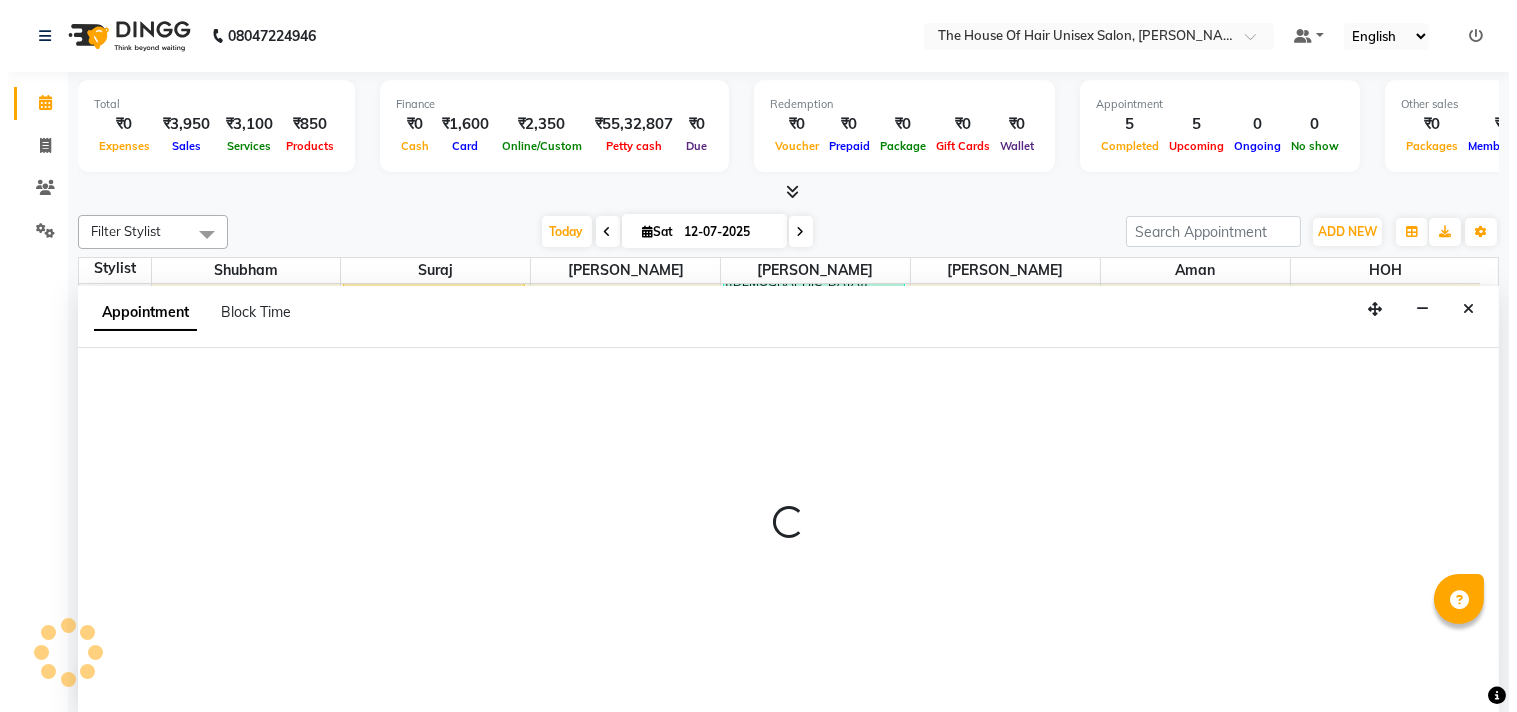 scroll, scrollTop: 1, scrollLeft: 0, axis: vertical 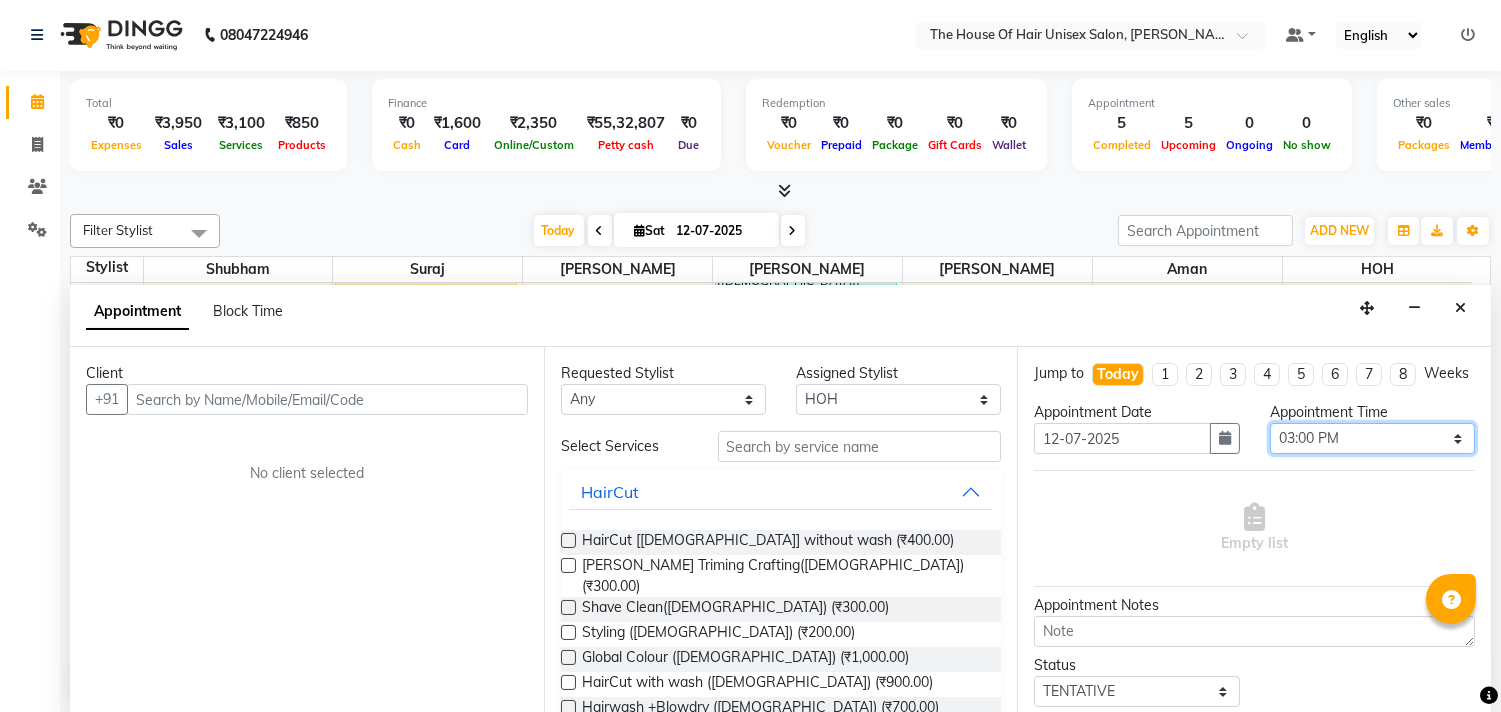click on "Select 08:00 AM 08:15 AM 08:30 AM 08:45 AM 09:00 AM 09:15 AM 09:30 AM 09:45 AM 10:00 AM 10:15 AM 10:30 AM 10:45 AM 11:00 AM 11:15 AM 11:30 AM 11:45 AM 12:00 PM 12:15 PM 12:30 PM 12:45 PM 01:00 PM 01:15 PM 01:30 PM 01:45 PM 02:00 PM 02:15 PM 02:30 PM 02:45 PM 03:00 PM 03:15 PM 03:30 PM 03:45 PM 04:00 PM 04:15 PM 04:30 PM 04:45 PM 05:00 PM 05:15 PM 05:30 PM 05:45 PM 06:00 PM 06:15 PM 06:30 PM 06:45 PM 07:00 PM 07:15 PM 07:30 PM 07:45 PM 08:00 PM 08:15 PM 08:30 PM 08:45 PM 09:00 PM 09:15 PM 09:30 PM" at bounding box center [1372, 438] 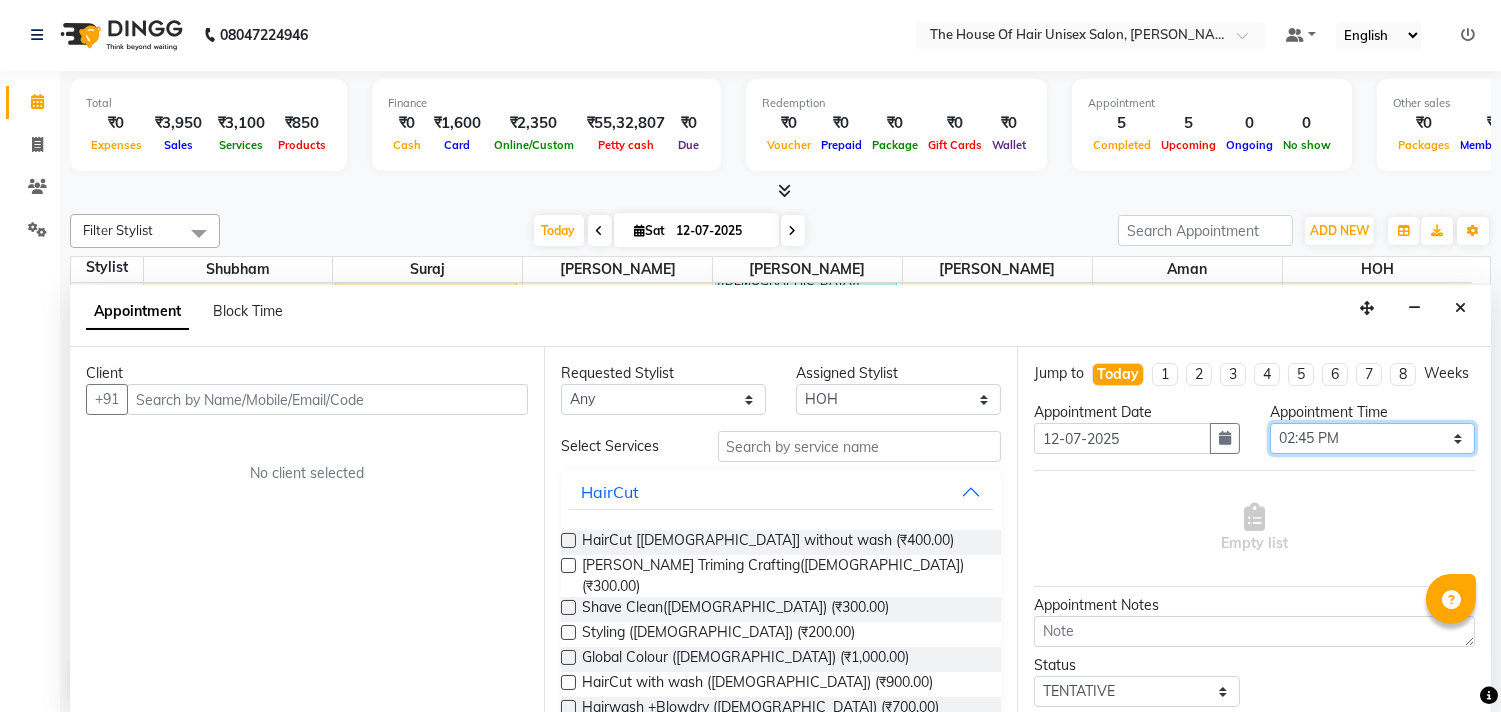 click on "Select 08:00 AM 08:15 AM 08:30 AM 08:45 AM 09:00 AM 09:15 AM 09:30 AM 09:45 AM 10:00 AM 10:15 AM 10:30 AM 10:45 AM 11:00 AM 11:15 AM 11:30 AM 11:45 AM 12:00 PM 12:15 PM 12:30 PM 12:45 PM 01:00 PM 01:15 PM 01:30 PM 01:45 PM 02:00 PM 02:15 PM 02:30 PM 02:45 PM 03:00 PM 03:15 PM 03:30 PM 03:45 PM 04:00 PM 04:15 PM 04:30 PM 04:45 PM 05:00 PM 05:15 PM 05:30 PM 05:45 PM 06:00 PM 06:15 PM 06:30 PM 06:45 PM 07:00 PM 07:15 PM 07:30 PM 07:45 PM 08:00 PM 08:15 PM 08:30 PM 08:45 PM 09:00 PM 09:15 PM 09:30 PM" at bounding box center (1372, 438) 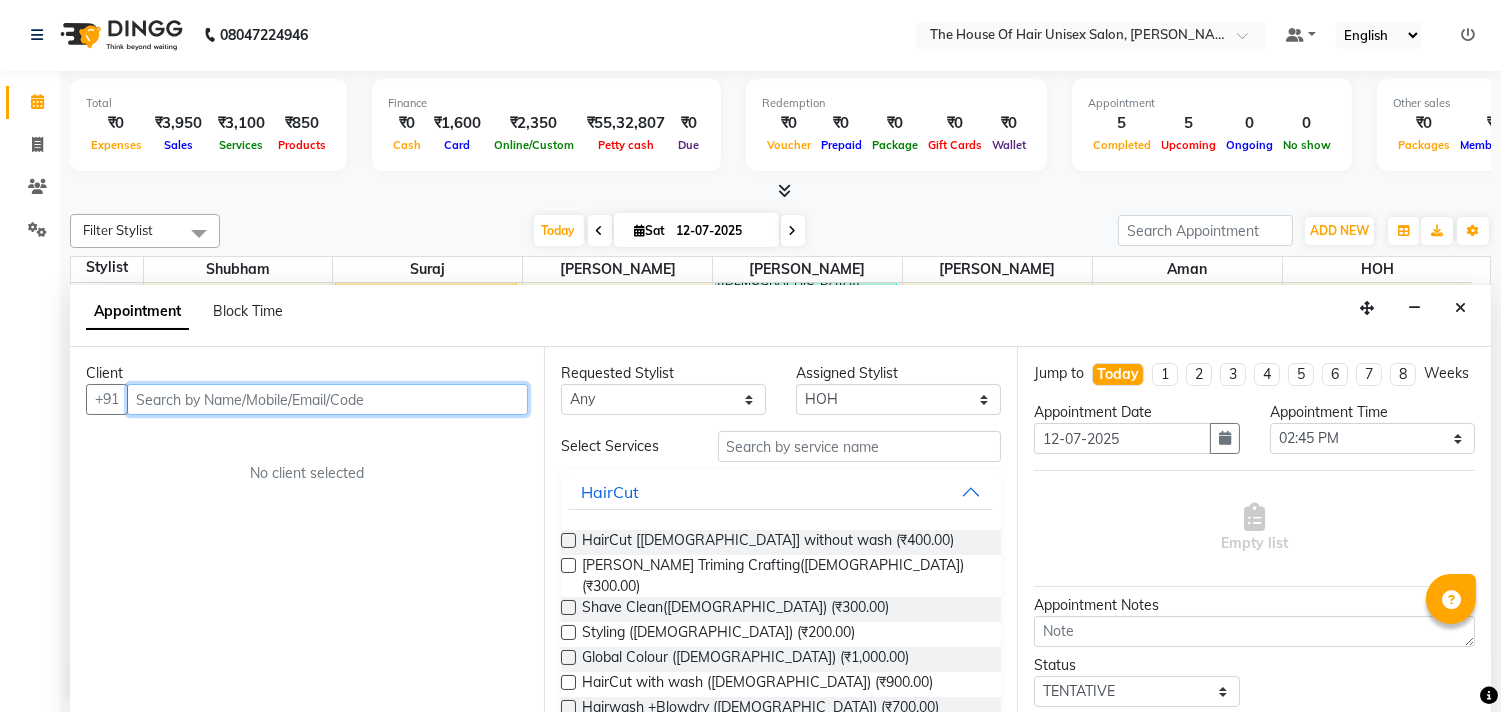 click at bounding box center [327, 399] 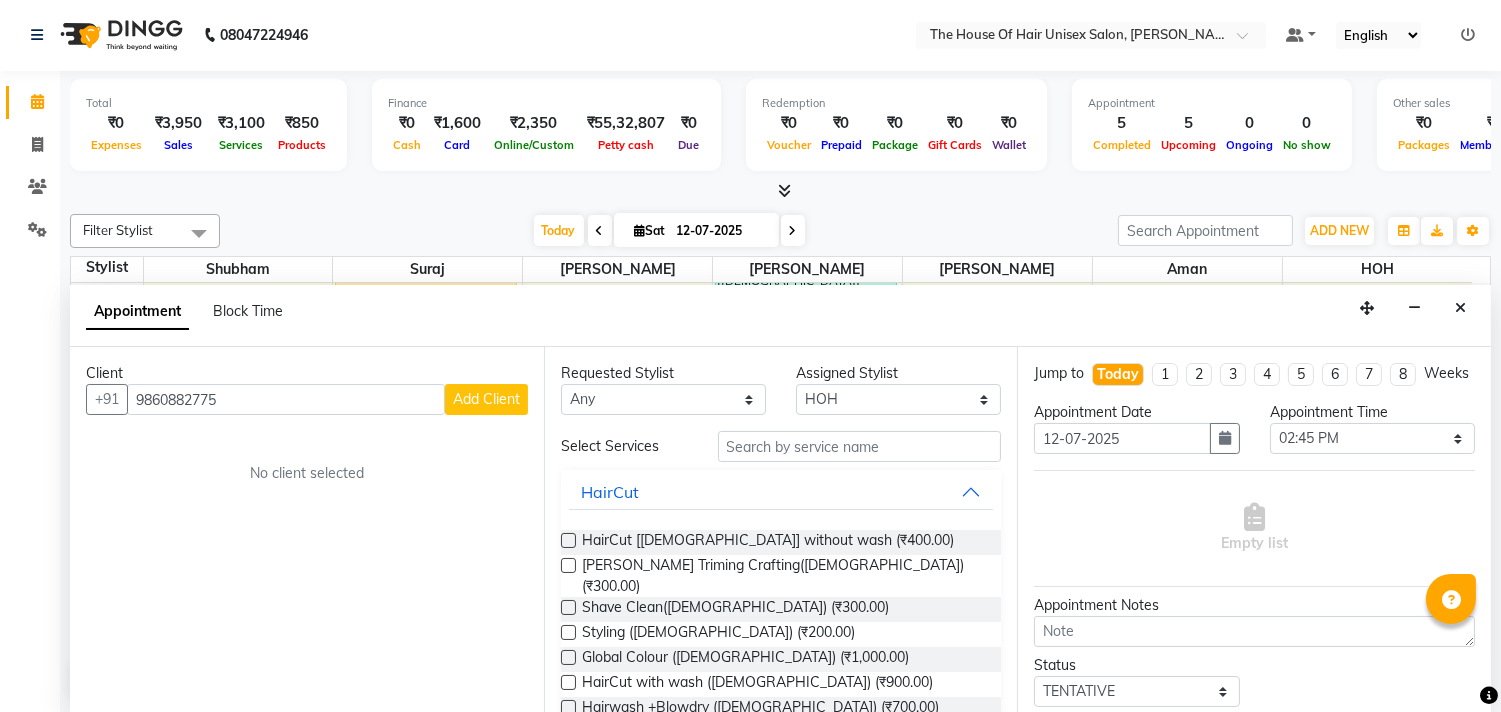 click on "Add Client" at bounding box center (486, 399) 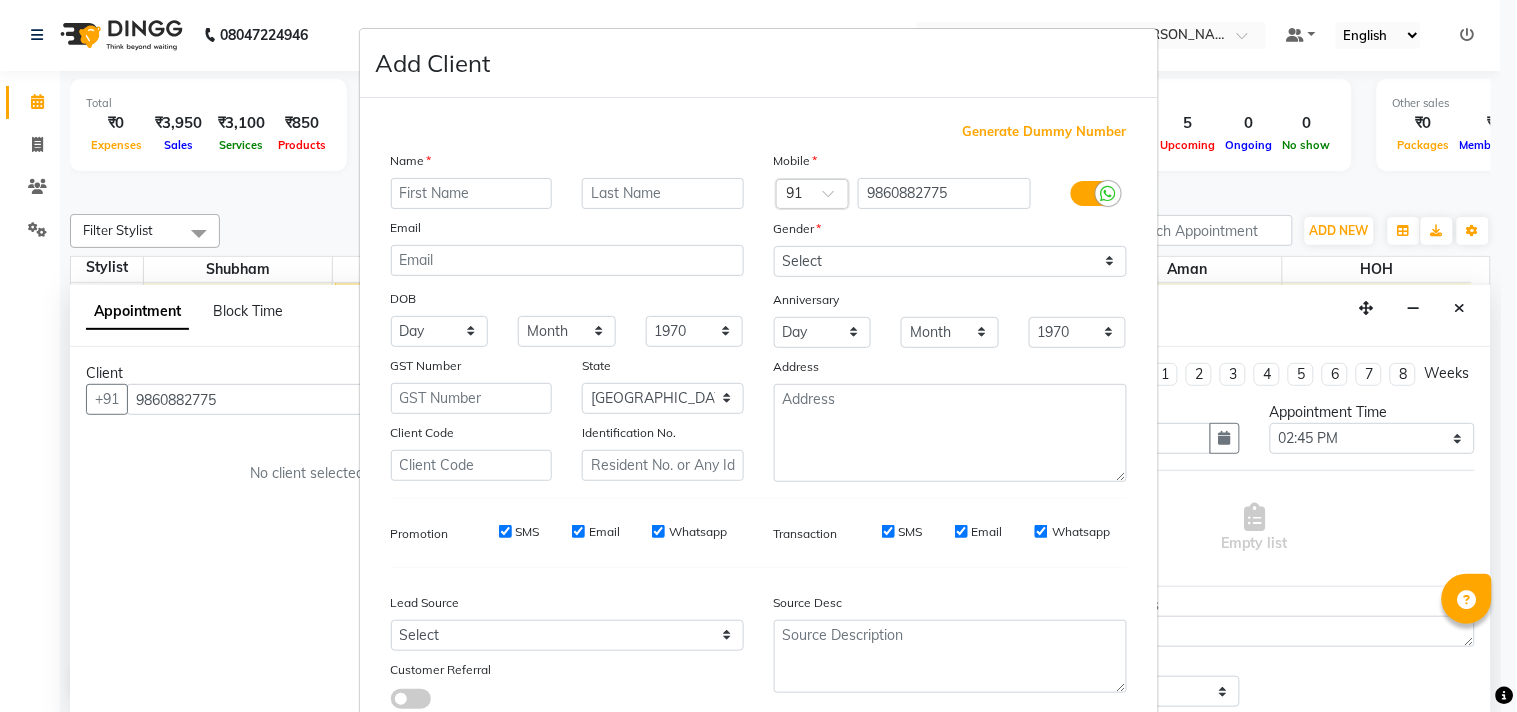 click at bounding box center (472, 193) 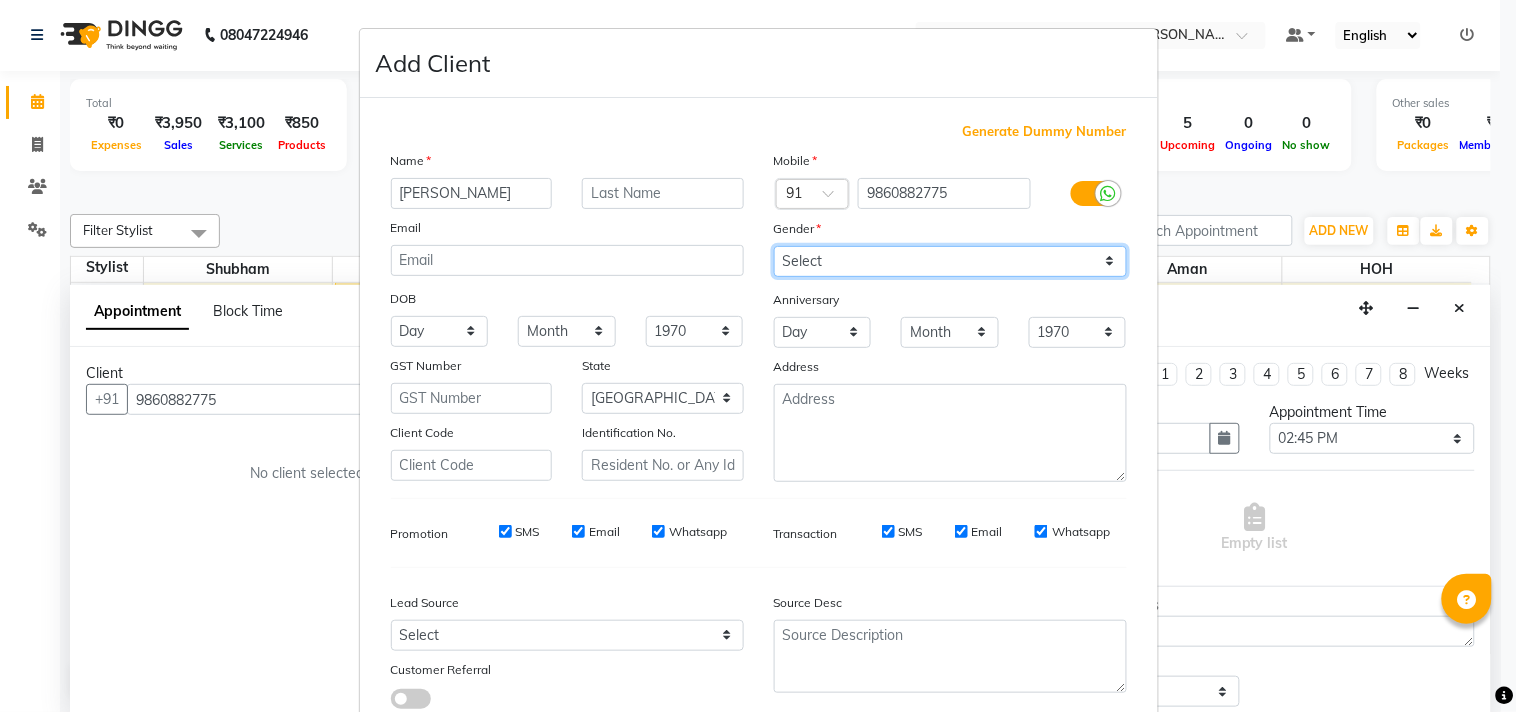 click on "Select [DEMOGRAPHIC_DATA] [DEMOGRAPHIC_DATA] Other Prefer Not To Say" at bounding box center [950, 261] 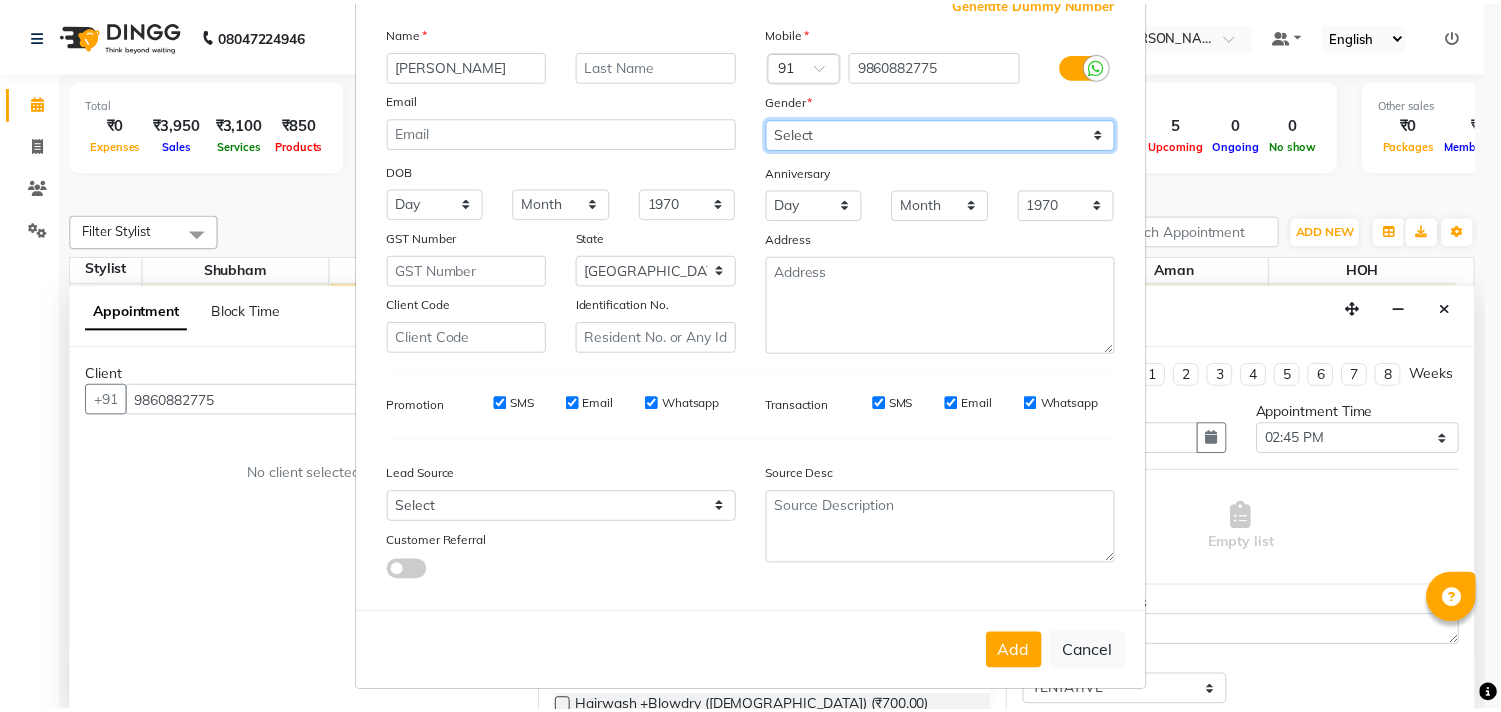 scroll, scrollTop: 138, scrollLeft: 0, axis: vertical 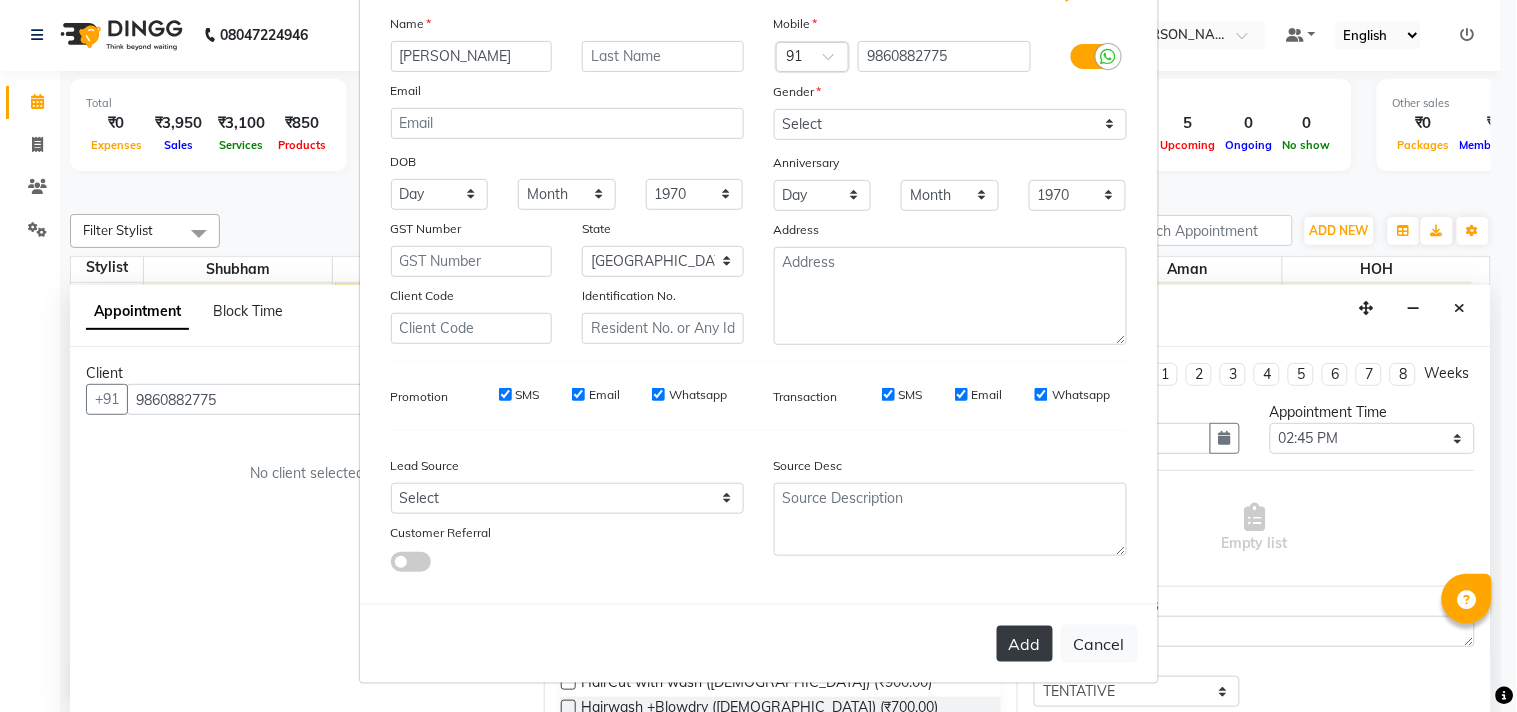 click on "Add" at bounding box center (1025, 644) 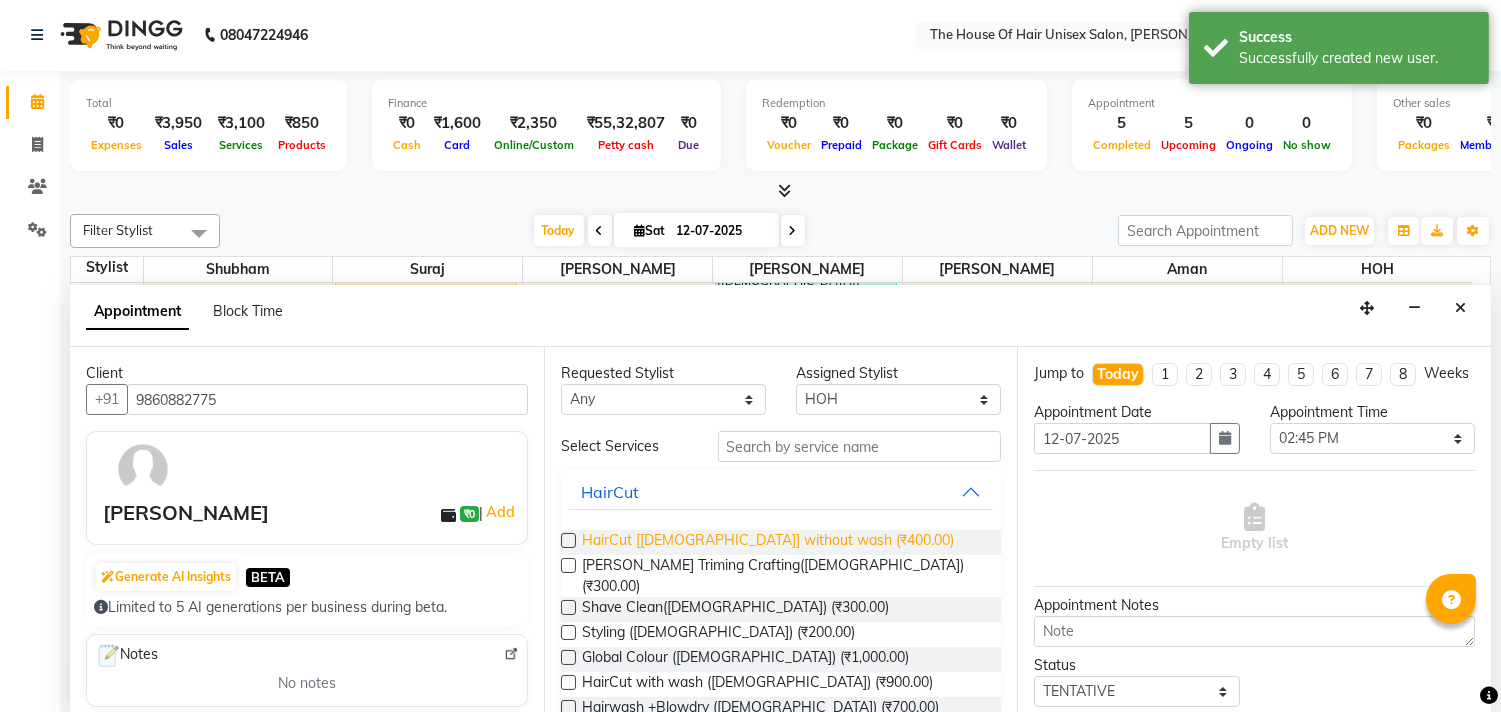 click on "HairCut [[DEMOGRAPHIC_DATA]] without wash (₹400.00)" at bounding box center (768, 542) 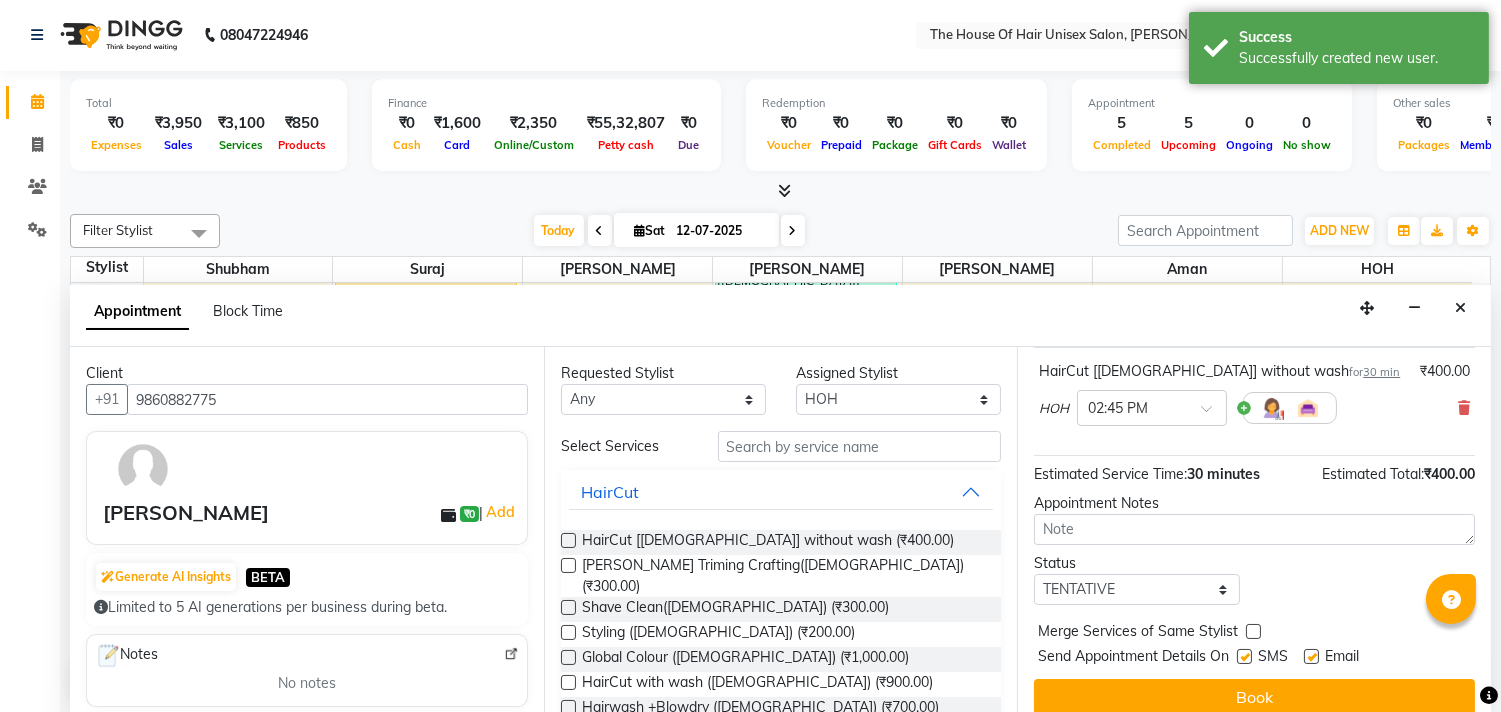 scroll, scrollTop: 161, scrollLeft: 0, axis: vertical 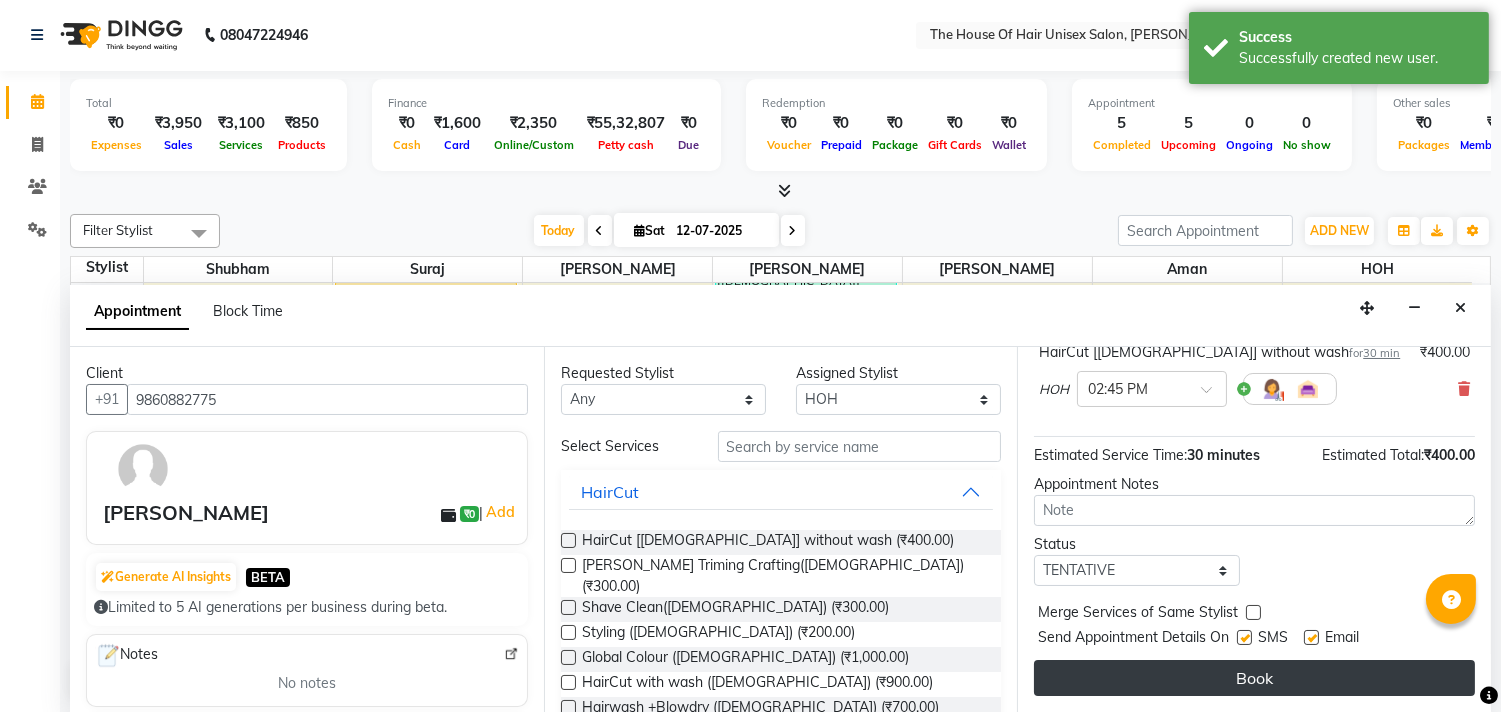 click on "Book" at bounding box center [1254, 678] 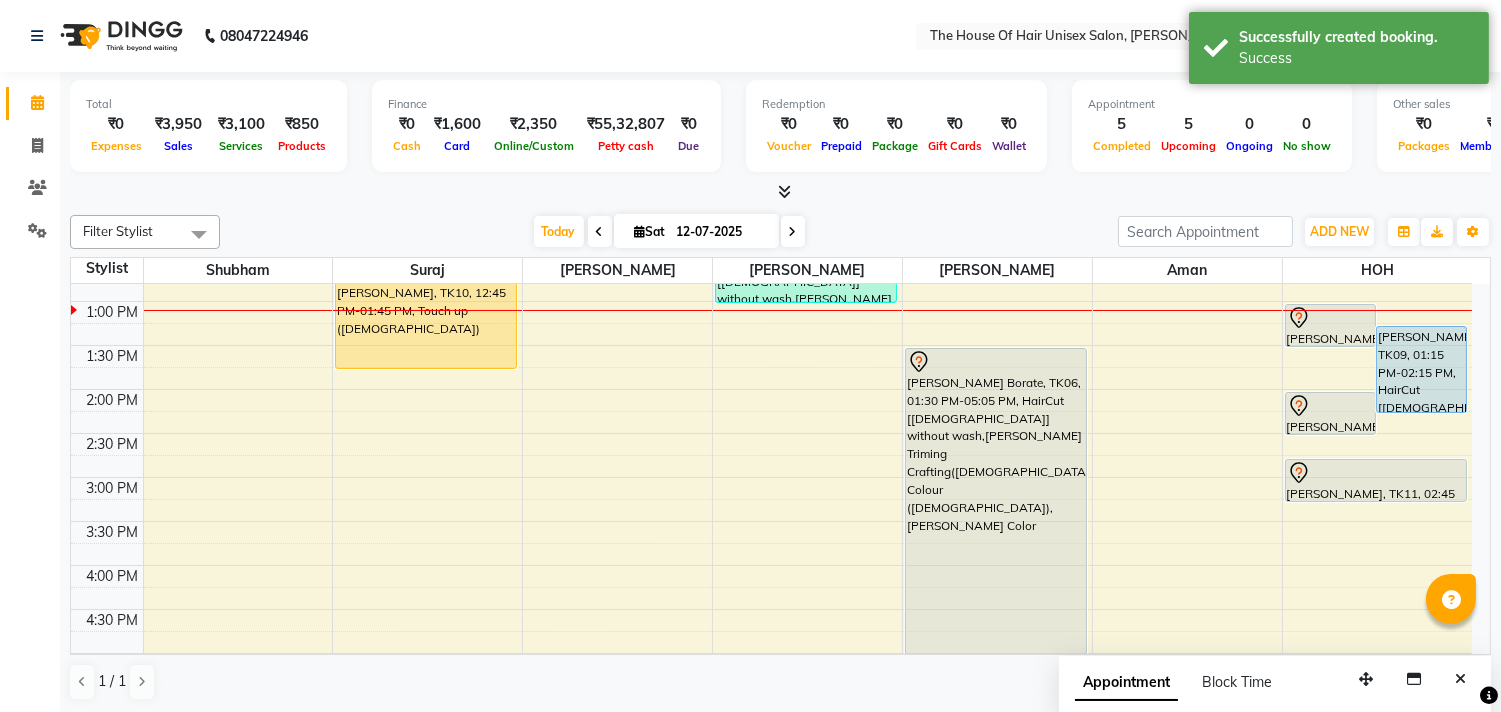 scroll, scrollTop: 1, scrollLeft: 0, axis: vertical 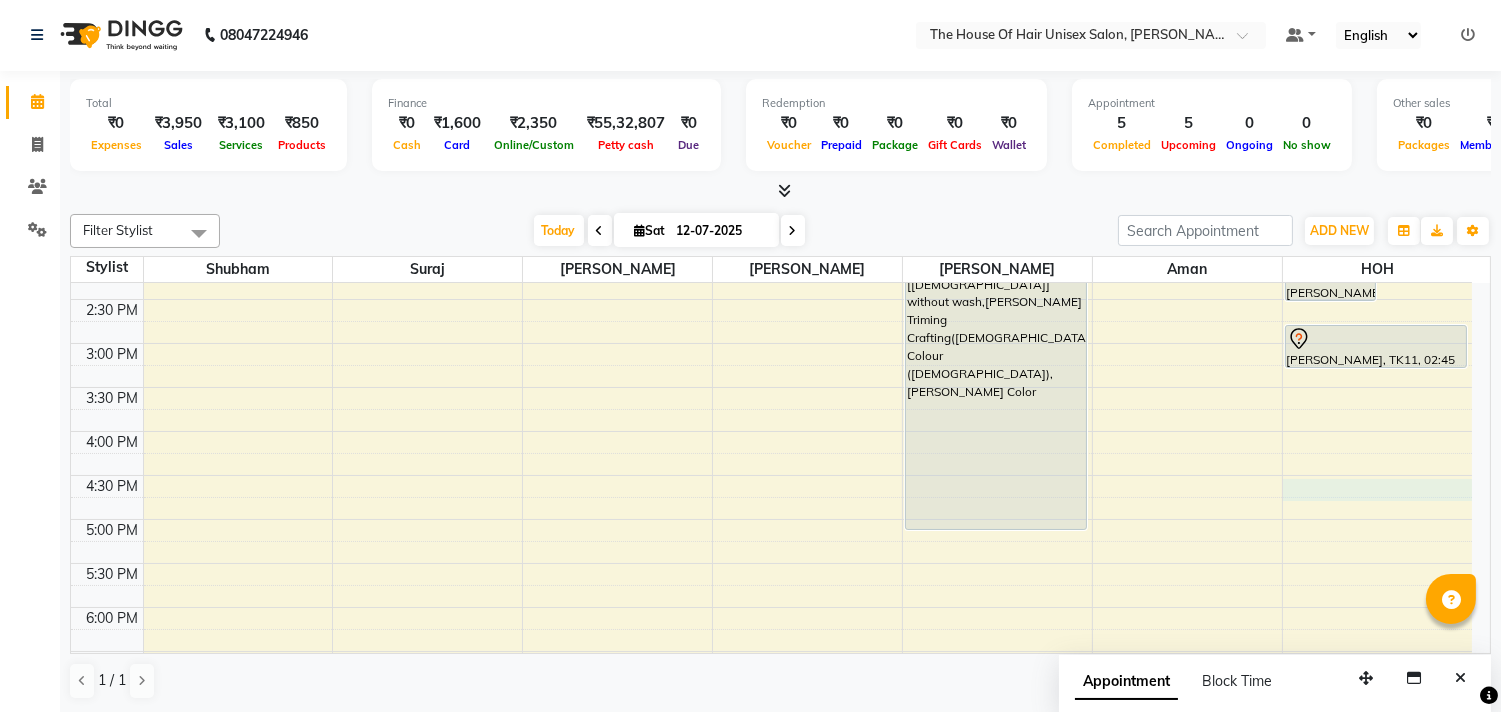 click on "7:00 AM 7:30 AM 8:00 AM 8:30 AM 9:00 AM 9:30 AM 10:00 AM 10:30 AM 11:00 AM 11:30 AM 12:00 PM 12:30 PM 1:00 PM 1:30 PM 2:00 PM 2:30 PM 3:00 PM 3:30 PM 4:00 PM 4:30 PM 5:00 PM 5:30 PM 6:00 PM 6:30 PM 7:00 PM 7:30 PM 8:00 PM 8:30 PM 9:00 PM 9:30 PM     [PERSON_NAME], TK01, 11:30 AM-12:15 PM, HairCut with wash ([DEMOGRAPHIC_DATA])    [PERSON_NAME], TK10, 12:45 PM-01:45 PM, Touch up ([DEMOGRAPHIC_DATA])     [PERSON_NAME], TK03, 10:30 AM-11:00 AM, HairCut [[DEMOGRAPHIC_DATA]] without wash     [PERSON_NAME], TK02, 11:00 AM-12:00 PM, HairCut [[DEMOGRAPHIC_DATA]] without wash,[PERSON_NAME] Triming Crafting([DEMOGRAPHIC_DATA])     [PERSON_NAME], TK05, 12:00 PM-01:00 PM, HairCut [[DEMOGRAPHIC_DATA]] without wash,[PERSON_NAME] Triming Crafting([DEMOGRAPHIC_DATA])     [PERSON_NAME], TK07, 11:45 AM-12:15 PM, HairCut [[DEMOGRAPHIC_DATA]] without wash             [PERSON_NAME] Borate, TK06, 01:30 PM-05:05 PM, HairCut [[DEMOGRAPHIC_DATA]] without wash,[PERSON_NAME] Triming Crafting([DEMOGRAPHIC_DATA]),Global Colour ([DEMOGRAPHIC_DATA]),[PERSON_NAME] Color             [PERSON_NAME], TK08, 01:00 PM-01:30 PM, Haircut without wash ([DEMOGRAPHIC_DATA])                [PERSON_NAME], TK04, 02:00 PM-02:30 PM, Haircut without wash ([DEMOGRAPHIC_DATA])" at bounding box center (771, 299) 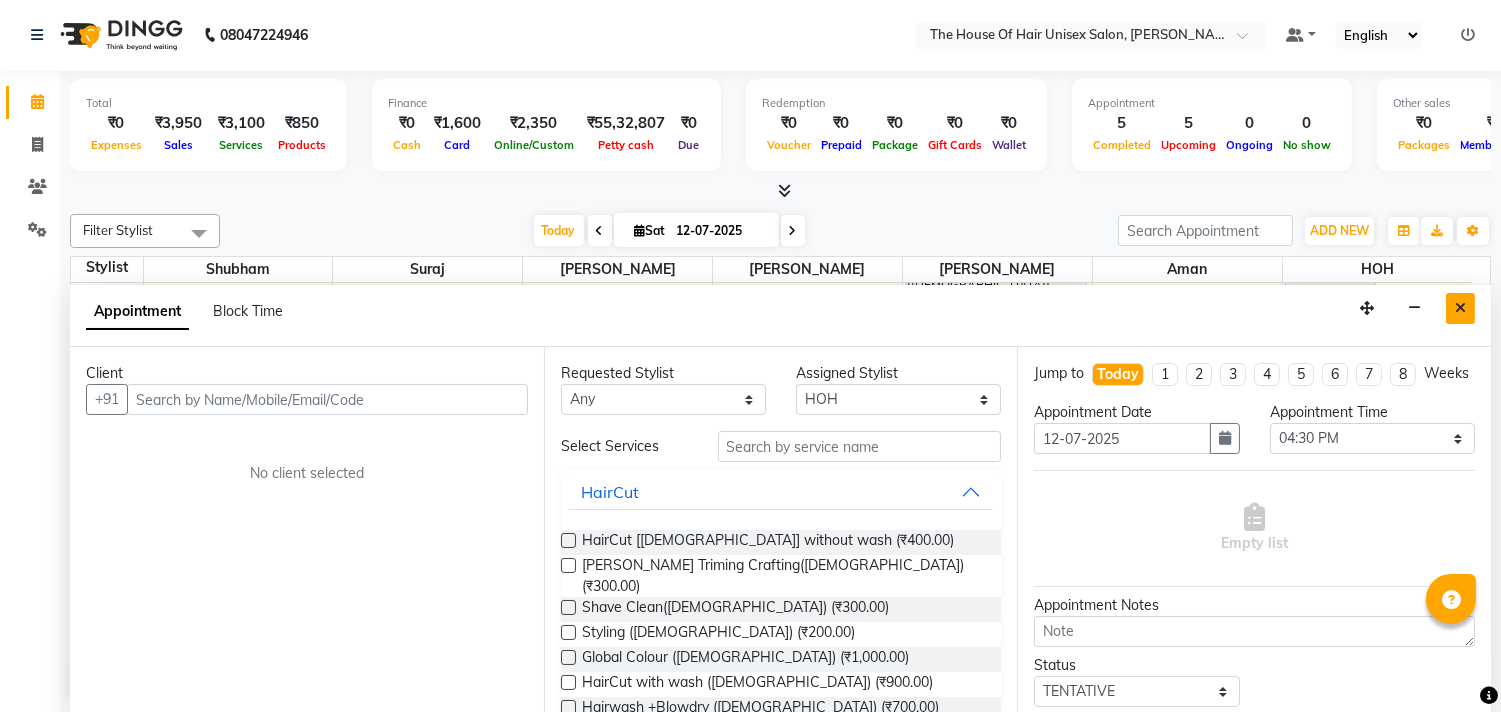 click at bounding box center (1460, 308) 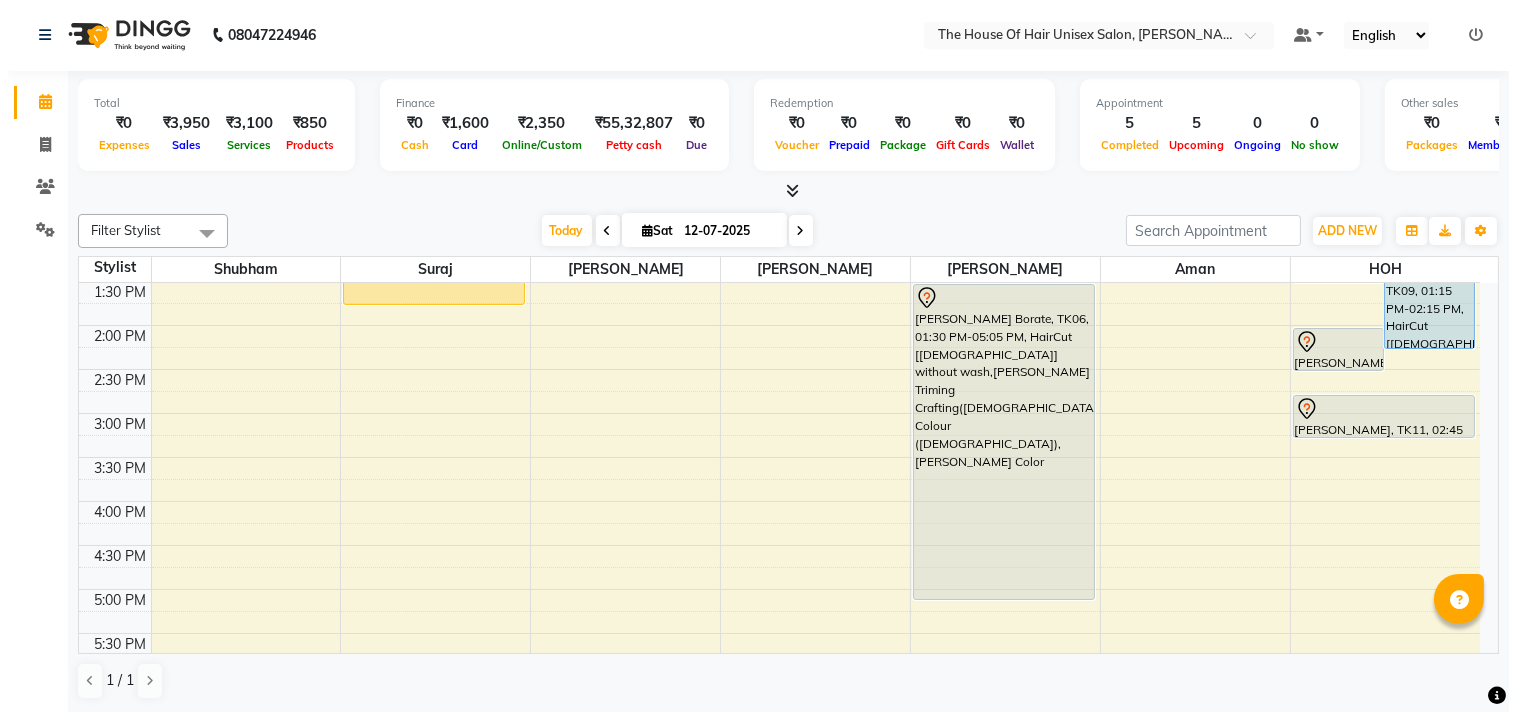 scroll, scrollTop: 574, scrollLeft: 0, axis: vertical 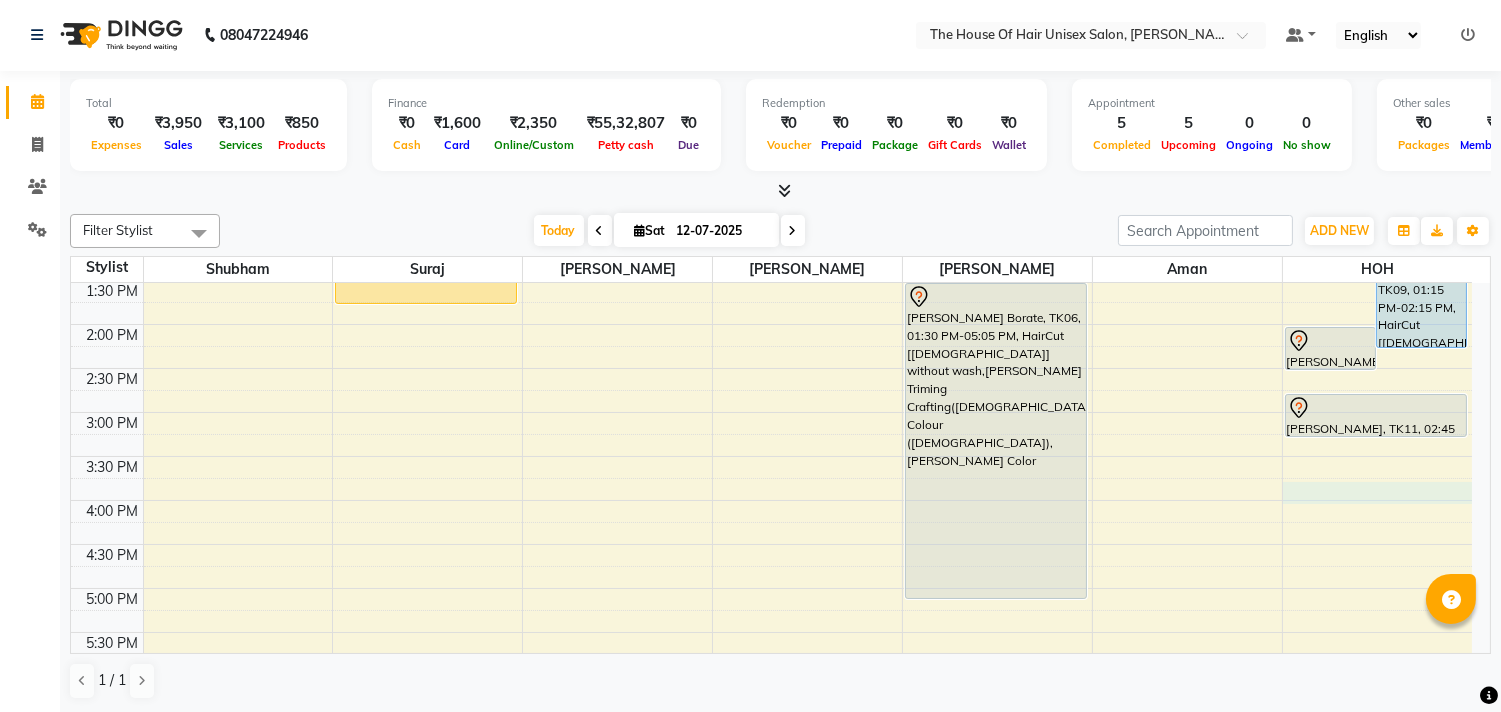 click on "7:00 AM 7:30 AM 8:00 AM 8:30 AM 9:00 AM 9:30 AM 10:00 AM 10:30 AM 11:00 AM 11:30 AM 12:00 PM 12:30 PM 1:00 PM 1:30 PM 2:00 PM 2:30 PM 3:00 PM 3:30 PM 4:00 PM 4:30 PM 5:00 PM 5:30 PM 6:00 PM 6:30 PM 7:00 PM 7:30 PM 8:00 PM 8:30 PM 9:00 PM 9:30 PM     [PERSON_NAME], TK01, 11:30 AM-12:15 PM, HairCut with wash ([DEMOGRAPHIC_DATA])    [PERSON_NAME], TK10, 12:45 PM-01:45 PM, Touch up ([DEMOGRAPHIC_DATA])     [PERSON_NAME], TK03, 10:30 AM-11:00 AM, HairCut [[DEMOGRAPHIC_DATA]] without wash     [PERSON_NAME], TK02, 11:00 AM-12:00 PM, HairCut [[DEMOGRAPHIC_DATA]] without wash,[PERSON_NAME] Triming Crafting([DEMOGRAPHIC_DATA])     [PERSON_NAME], TK05, 12:00 PM-01:00 PM, HairCut [[DEMOGRAPHIC_DATA]] without wash,[PERSON_NAME] Triming Crafting([DEMOGRAPHIC_DATA])     [PERSON_NAME], TK07, 11:45 AM-12:15 PM, HairCut [[DEMOGRAPHIC_DATA]] without wash             [PERSON_NAME] Borate, TK06, 01:30 PM-05:05 PM, HairCut [[DEMOGRAPHIC_DATA]] without wash,[PERSON_NAME] Triming Crafting([DEMOGRAPHIC_DATA]),Global Colour ([DEMOGRAPHIC_DATA]),[PERSON_NAME] Color             [PERSON_NAME], TK08, 01:00 PM-01:30 PM, Haircut without wash ([DEMOGRAPHIC_DATA])                [PERSON_NAME], TK04, 02:00 PM-02:30 PM, Haircut without wash ([DEMOGRAPHIC_DATA])" at bounding box center [771, 368] 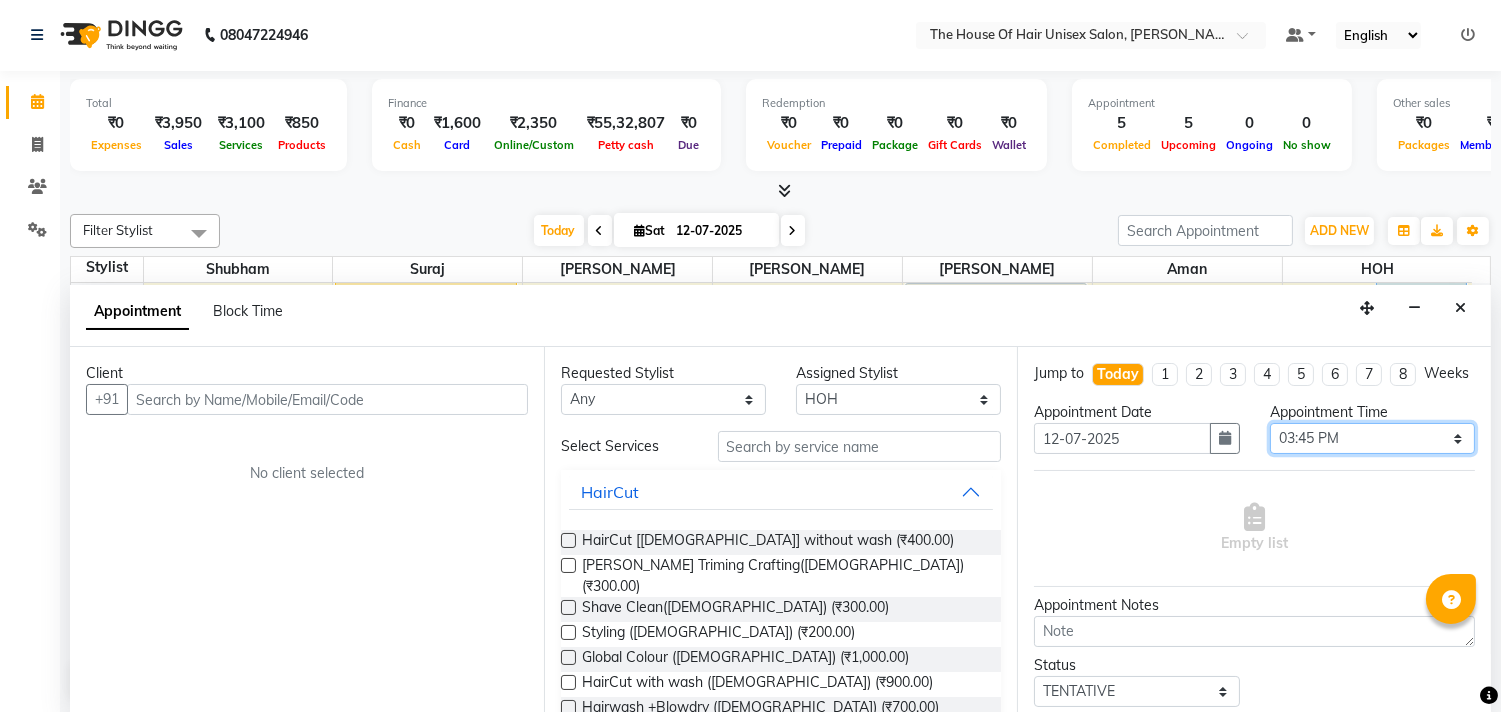 click on "Select 08:00 AM 08:15 AM 08:30 AM 08:45 AM 09:00 AM 09:15 AM 09:30 AM 09:45 AM 10:00 AM 10:15 AM 10:30 AM 10:45 AM 11:00 AM 11:15 AM 11:30 AM 11:45 AM 12:00 PM 12:15 PM 12:30 PM 12:45 PM 01:00 PM 01:15 PM 01:30 PM 01:45 PM 02:00 PM 02:15 PM 02:30 PM 02:45 PM 03:00 PM 03:15 PM 03:30 PM 03:45 PM 04:00 PM 04:15 PM 04:30 PM 04:45 PM 05:00 PM 05:15 PM 05:30 PM 05:45 PM 06:00 PM 06:15 PM 06:30 PM 06:45 PM 07:00 PM 07:15 PM 07:30 PM 07:45 PM 08:00 PM 08:15 PM 08:30 PM 08:45 PM 09:00 PM 09:15 PM 09:30 PM" at bounding box center (1372, 438) 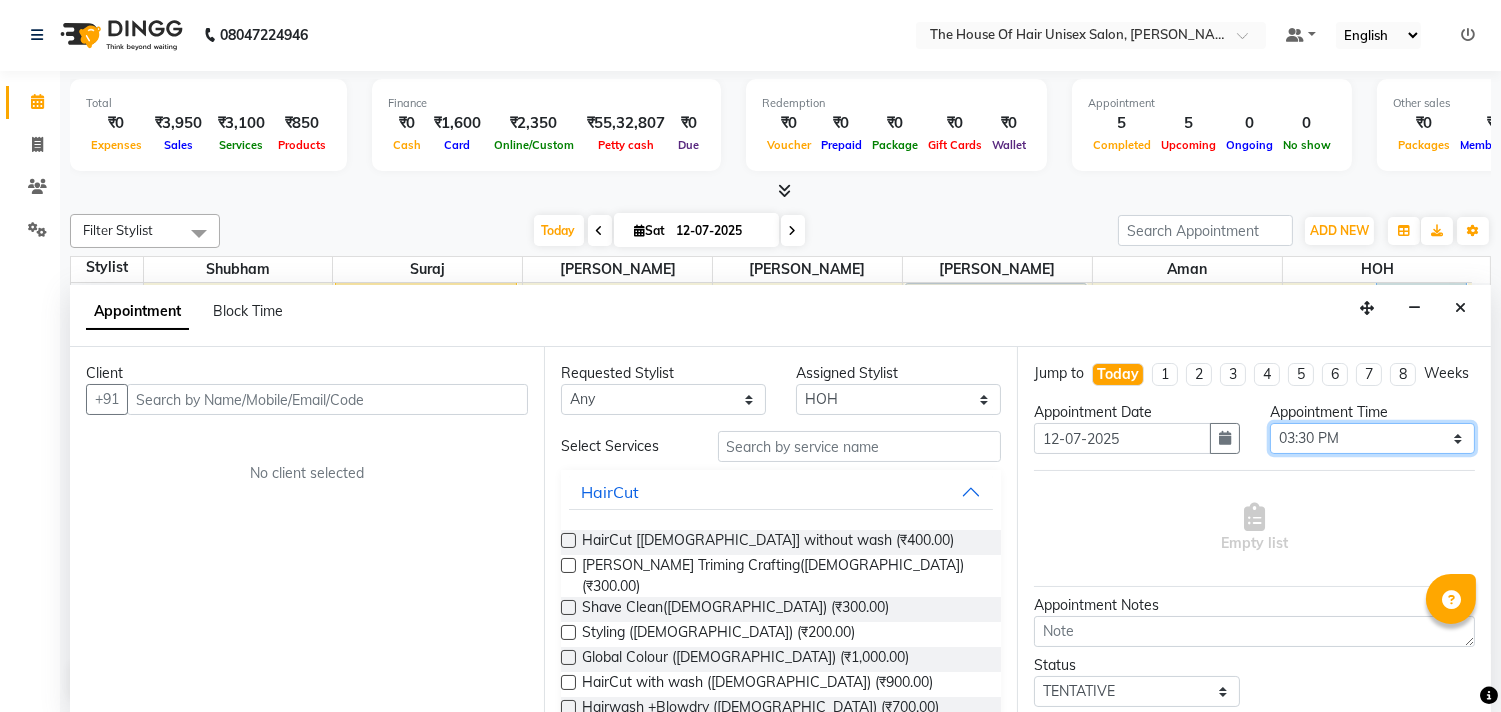 click on "Select 08:00 AM 08:15 AM 08:30 AM 08:45 AM 09:00 AM 09:15 AM 09:30 AM 09:45 AM 10:00 AM 10:15 AM 10:30 AM 10:45 AM 11:00 AM 11:15 AM 11:30 AM 11:45 AM 12:00 PM 12:15 PM 12:30 PM 12:45 PM 01:00 PM 01:15 PM 01:30 PM 01:45 PM 02:00 PM 02:15 PM 02:30 PM 02:45 PM 03:00 PM 03:15 PM 03:30 PM 03:45 PM 04:00 PM 04:15 PM 04:30 PM 04:45 PM 05:00 PM 05:15 PM 05:30 PM 05:45 PM 06:00 PM 06:15 PM 06:30 PM 06:45 PM 07:00 PM 07:15 PM 07:30 PM 07:45 PM 08:00 PM 08:15 PM 08:30 PM 08:45 PM 09:00 PM 09:15 PM 09:30 PM" at bounding box center (1372, 438) 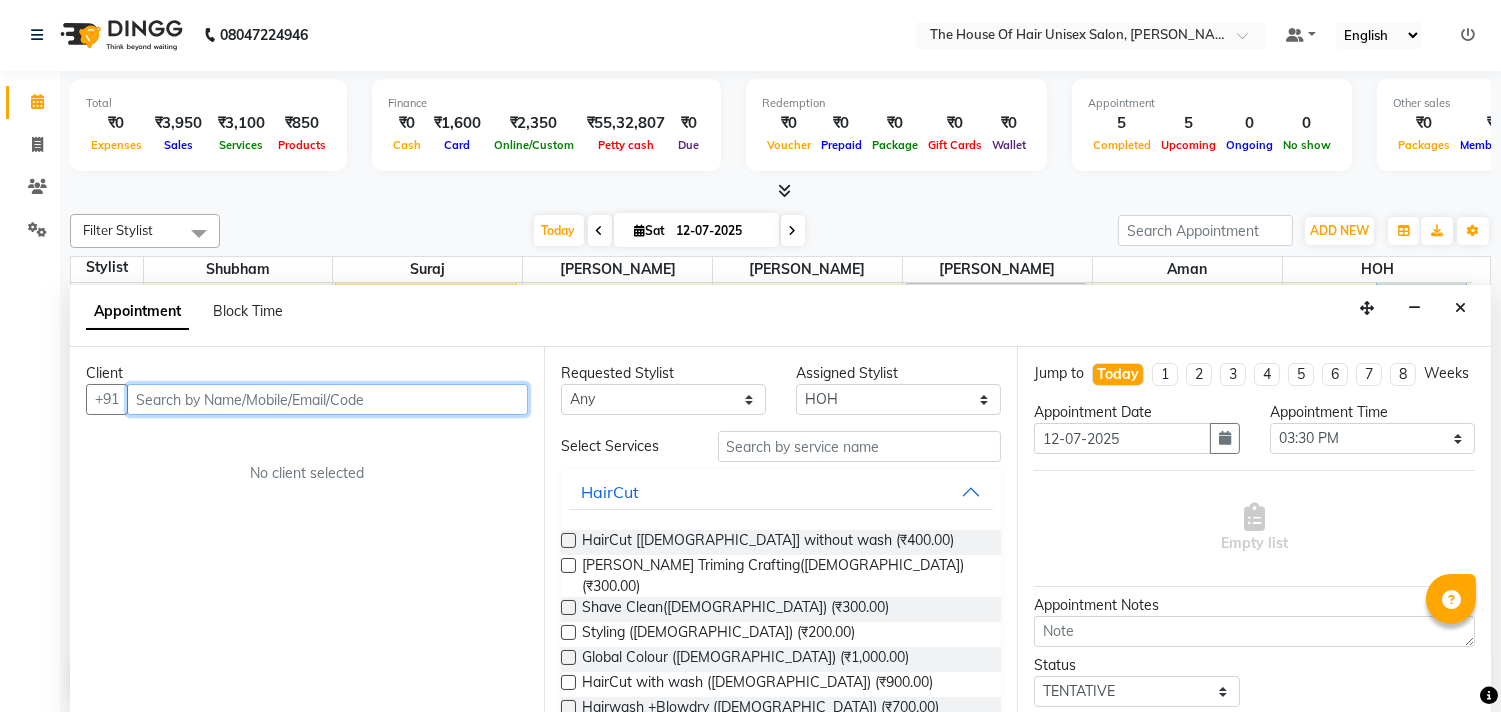 click at bounding box center [327, 399] 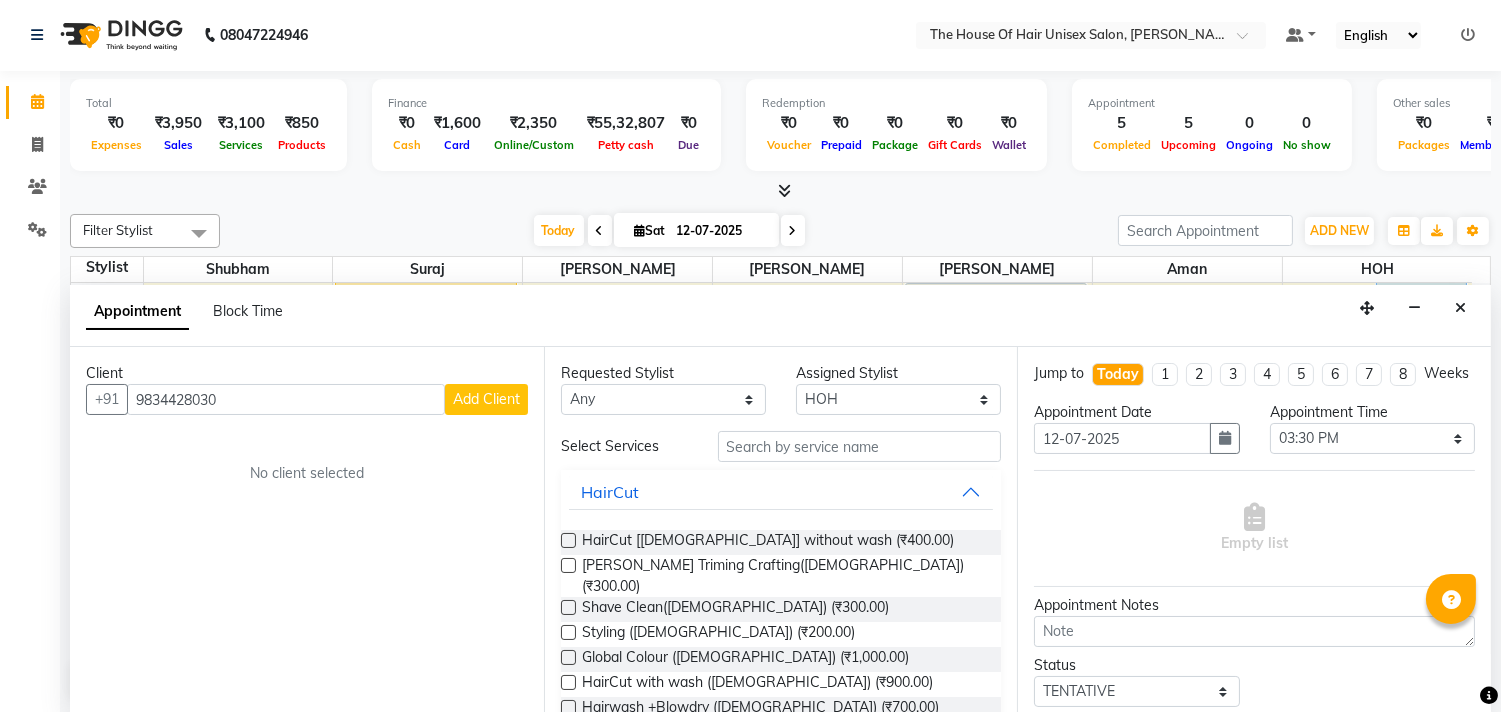 click on "Add Client" at bounding box center (486, 399) 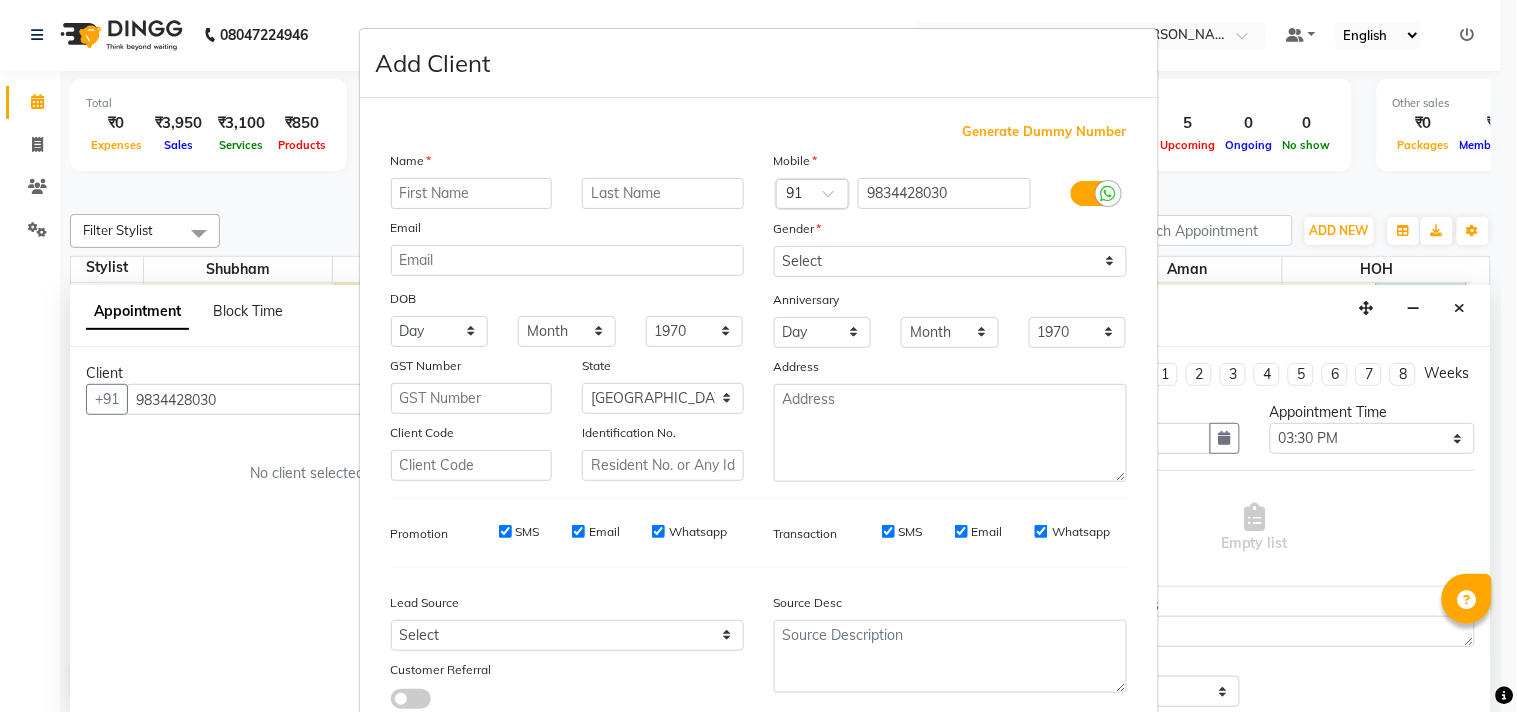 click at bounding box center (472, 193) 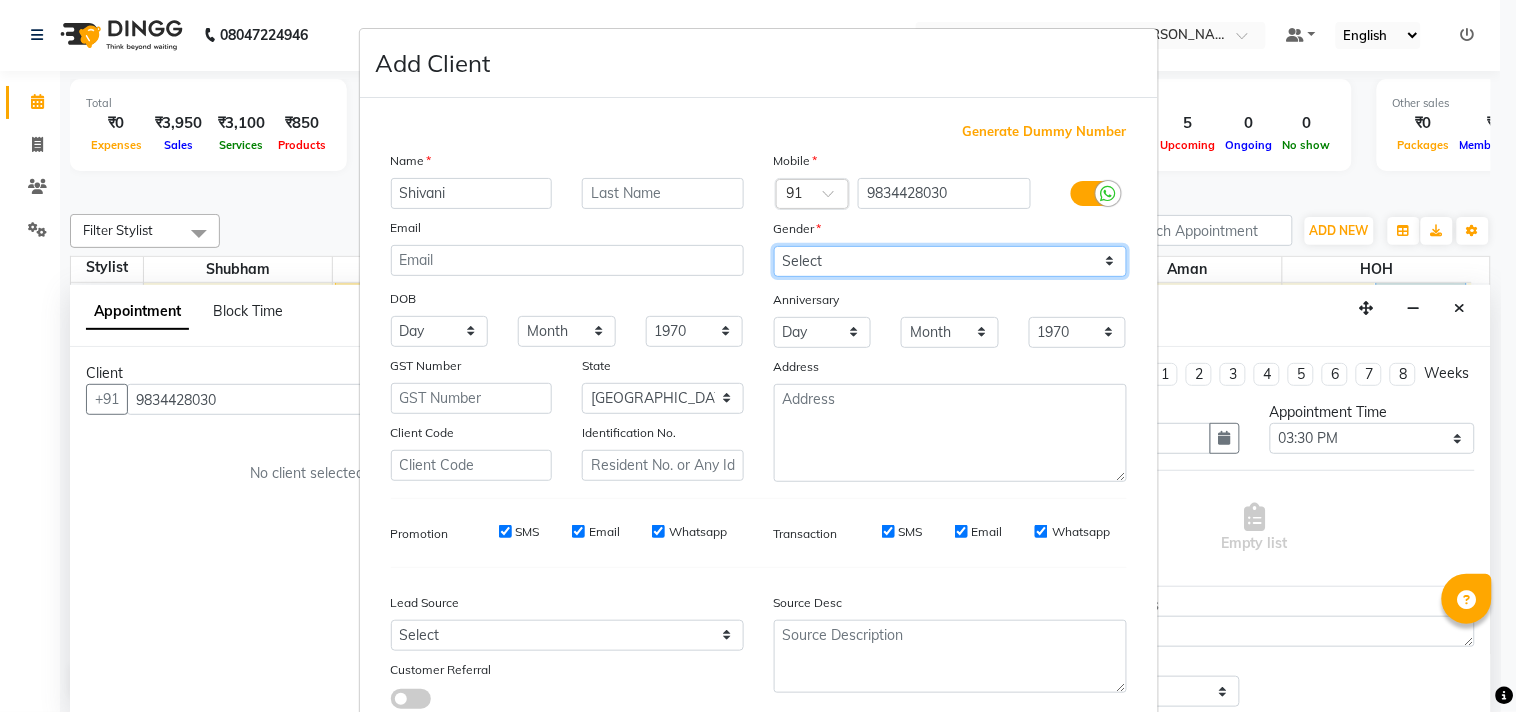 click on "Select [DEMOGRAPHIC_DATA] [DEMOGRAPHIC_DATA] Other Prefer Not To Say" at bounding box center (950, 261) 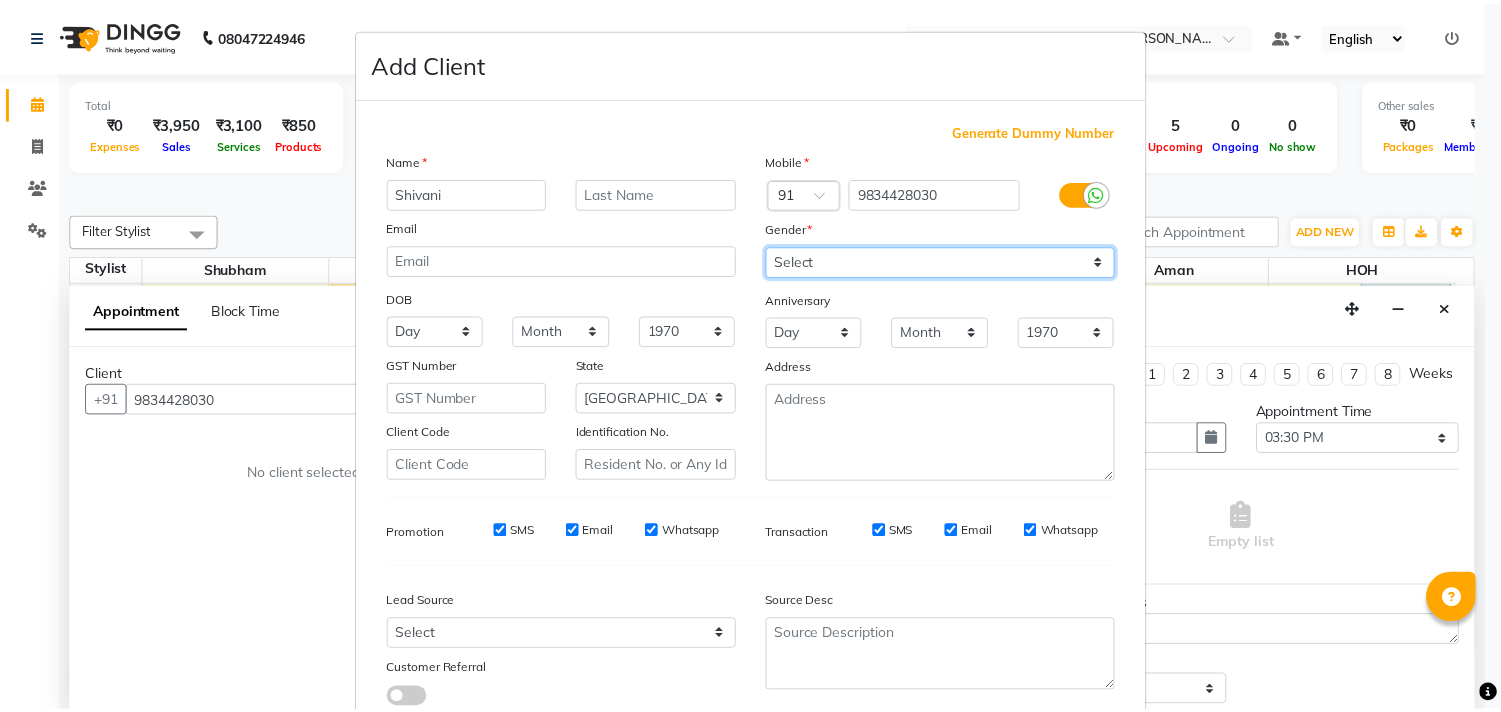 scroll, scrollTop: 138, scrollLeft: 0, axis: vertical 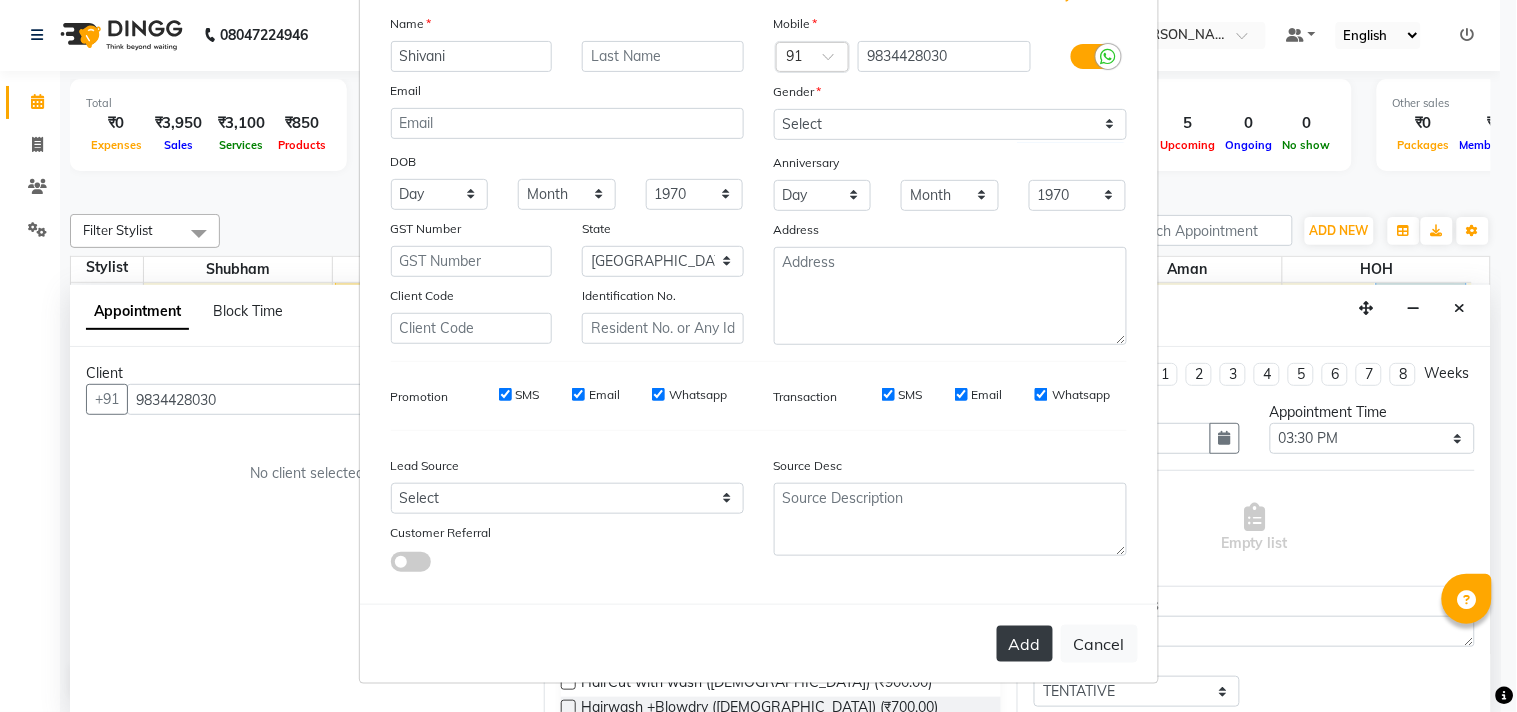 click on "Add" at bounding box center (1025, 644) 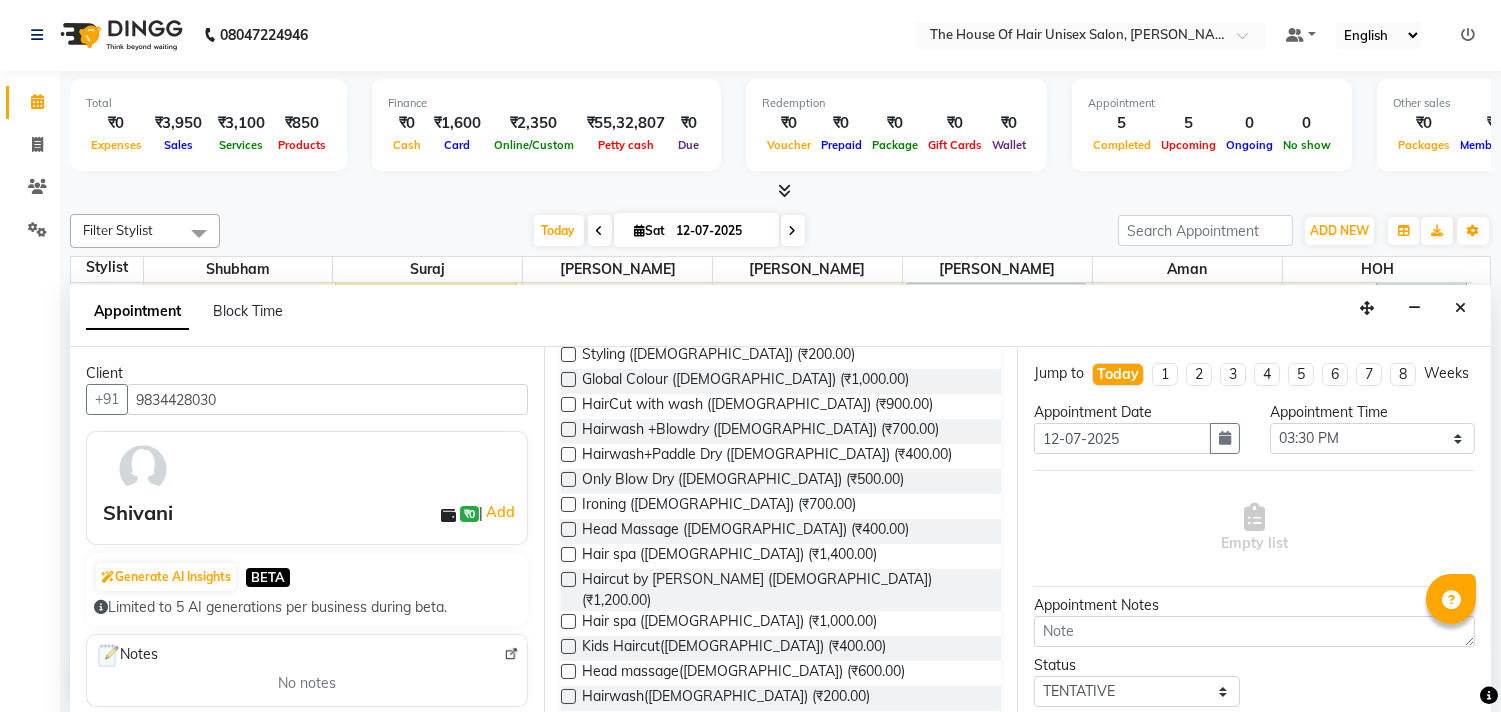 scroll, scrollTop: 258, scrollLeft: 0, axis: vertical 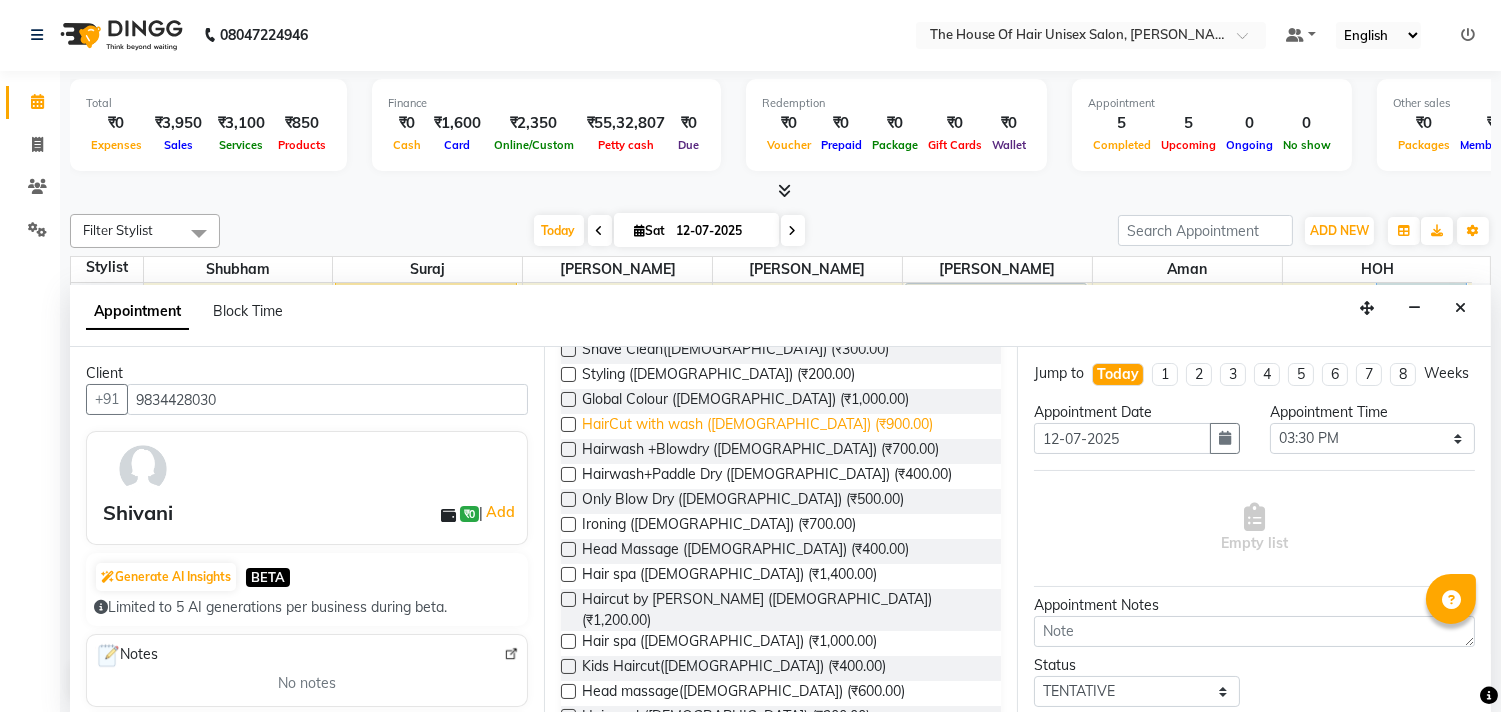 click on "HairCut with wash ([DEMOGRAPHIC_DATA]) (₹900.00)" at bounding box center (757, 426) 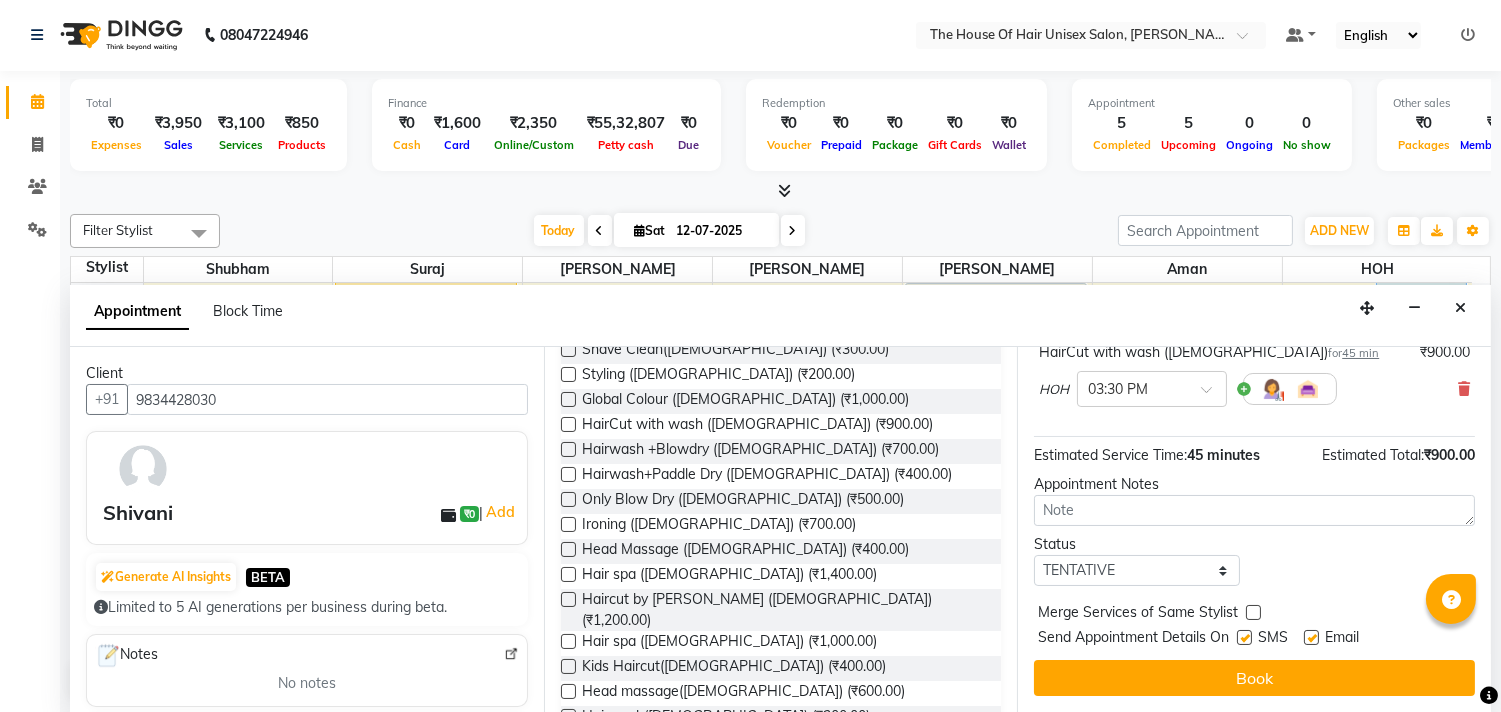 scroll, scrollTop: 161, scrollLeft: 0, axis: vertical 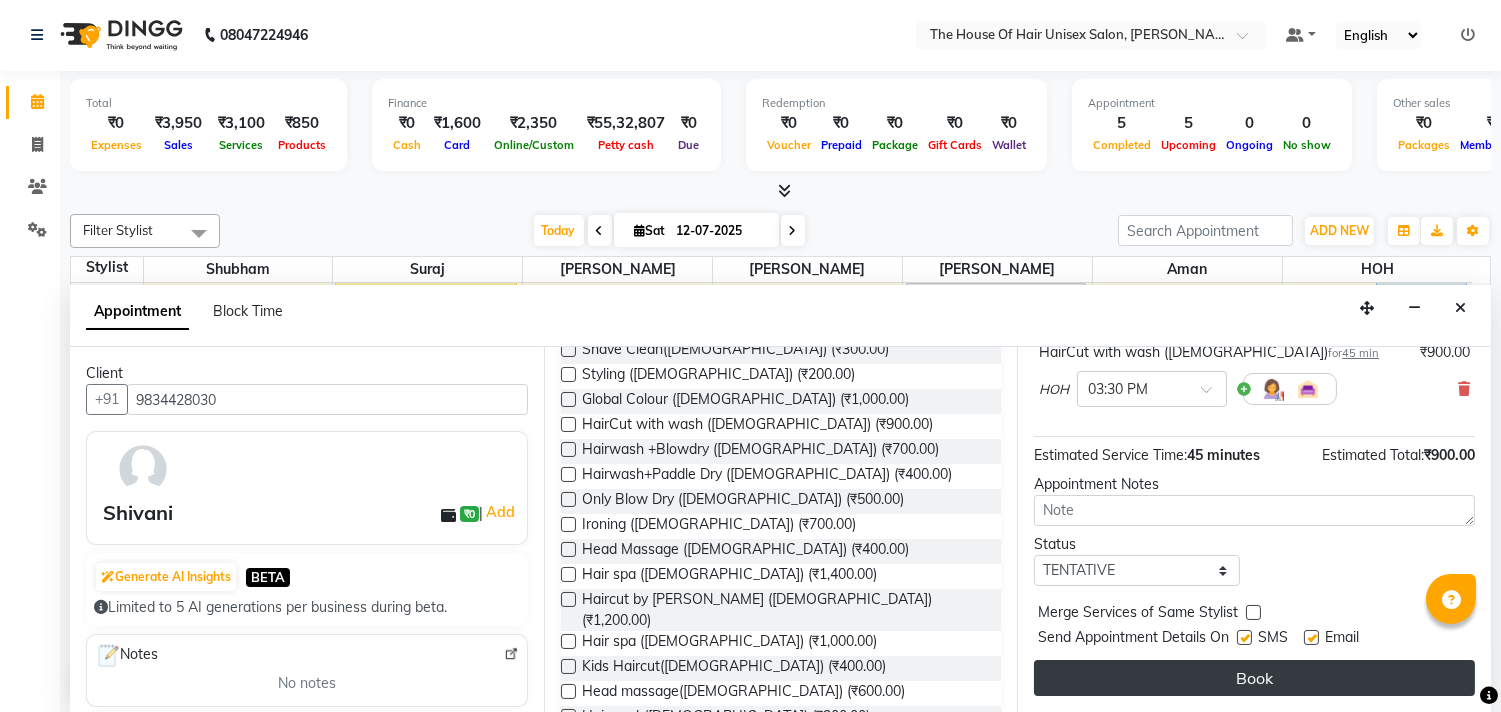 click on "Book" at bounding box center [1254, 678] 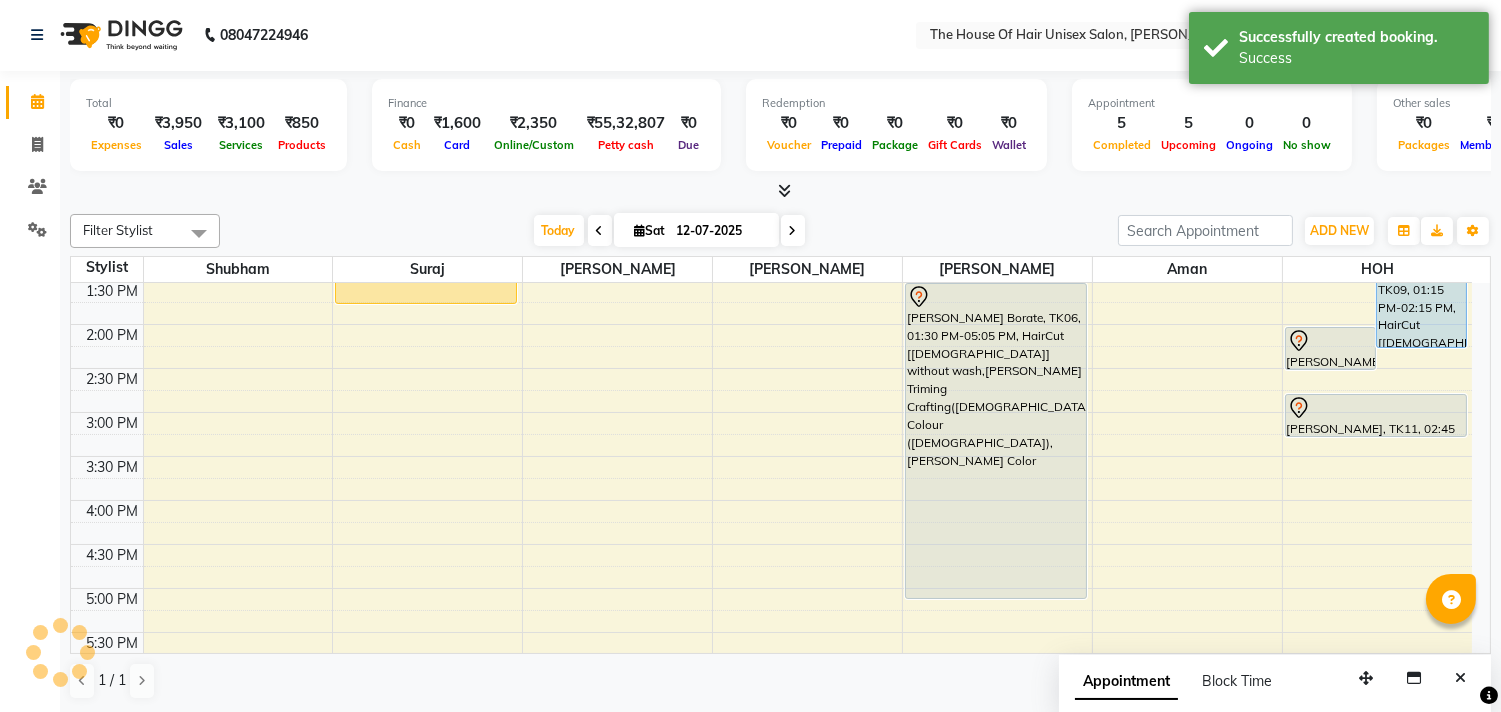 scroll, scrollTop: 0, scrollLeft: 0, axis: both 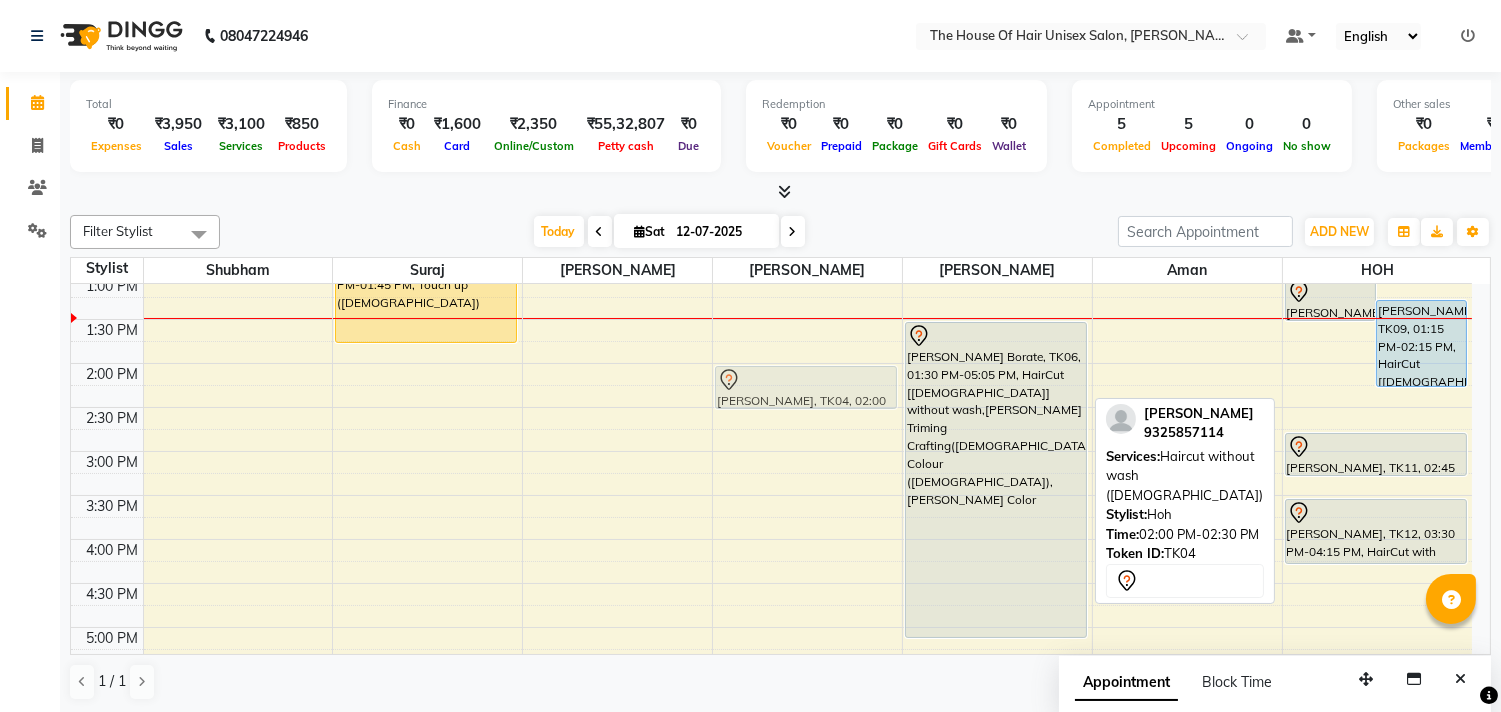 drag, startPoint x: 1314, startPoint y: 386, endPoint x: 773, endPoint y: 397, distance: 541.1118 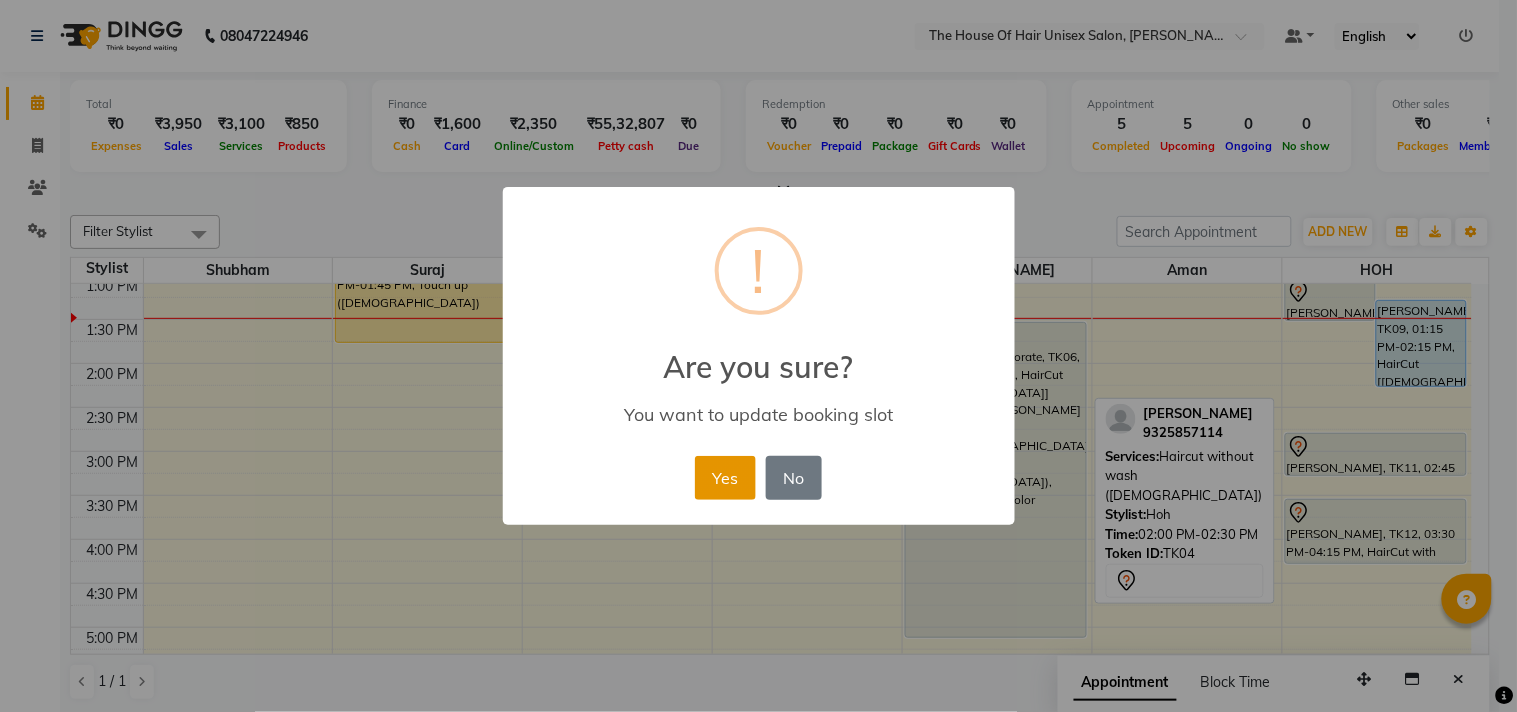 click on "Yes" at bounding box center (725, 478) 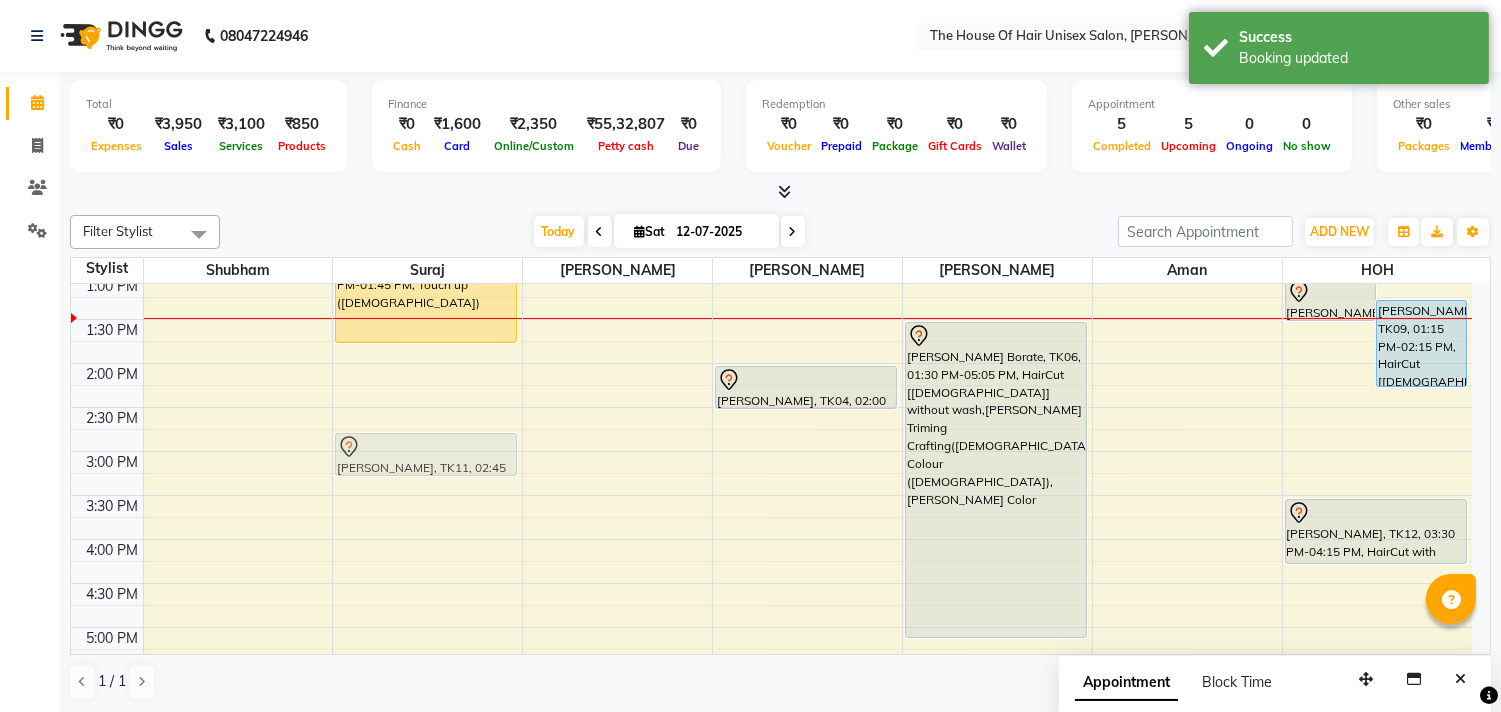 drag, startPoint x: 1325, startPoint y: 453, endPoint x: 364, endPoint y: 453, distance: 961 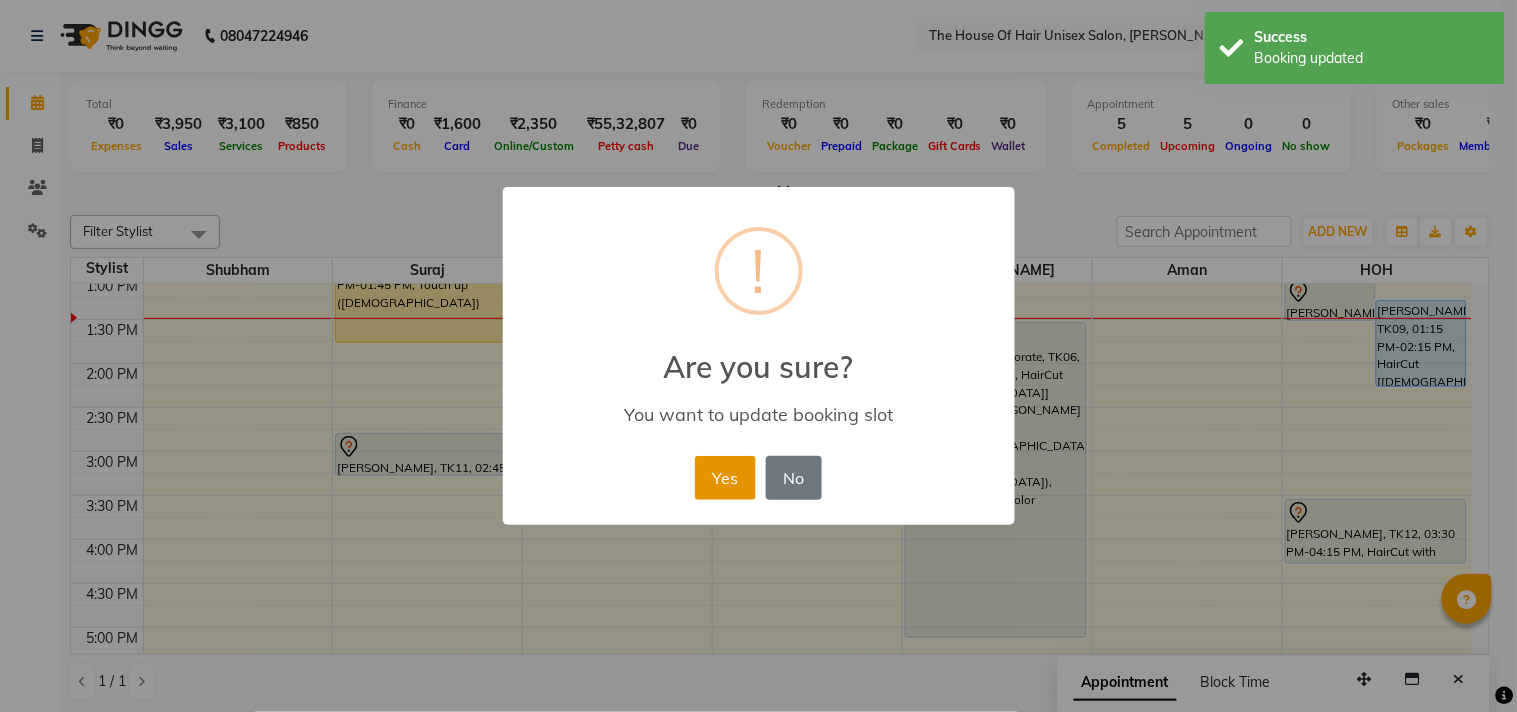click on "Yes" at bounding box center (725, 478) 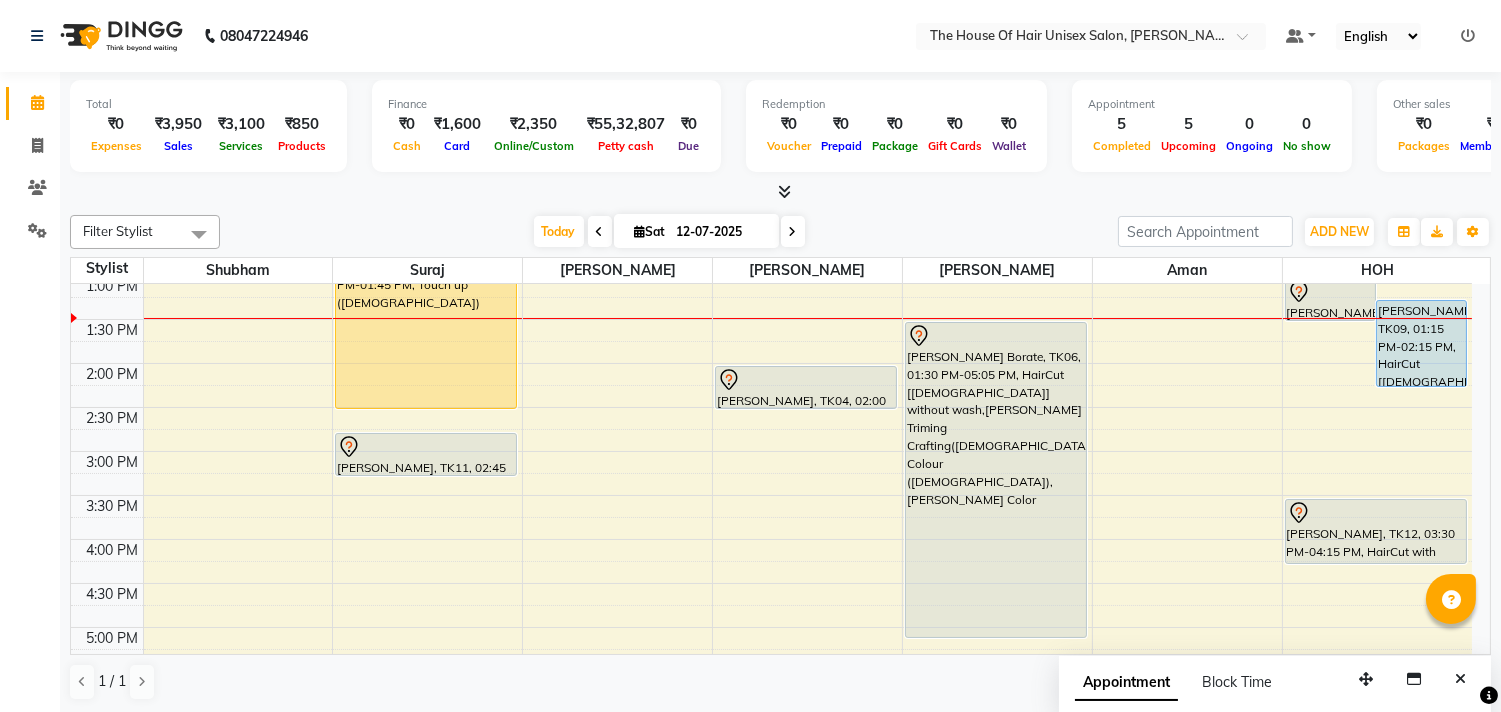 drag, startPoint x: 434, startPoint y: 341, endPoint x: 431, endPoint y: 390, distance: 49.09175 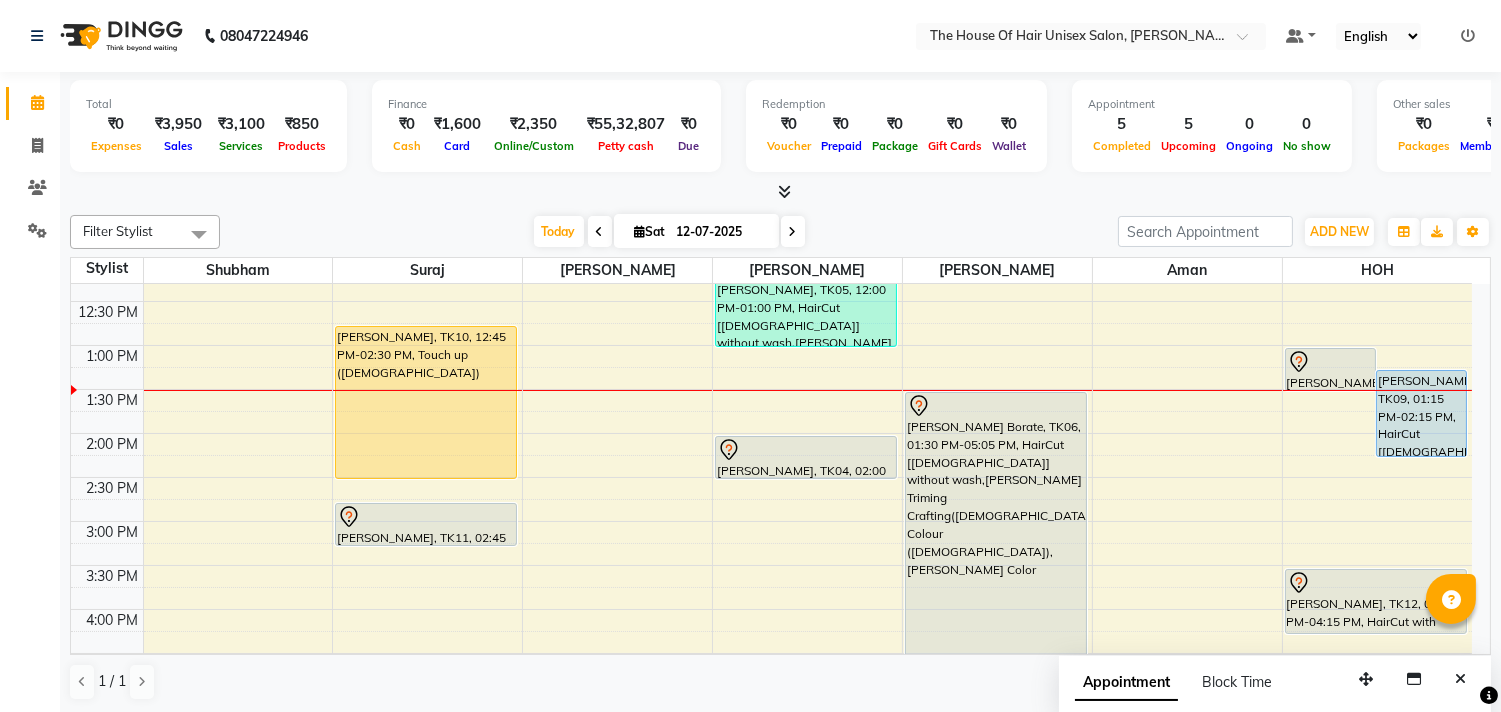 scroll, scrollTop: 465, scrollLeft: 0, axis: vertical 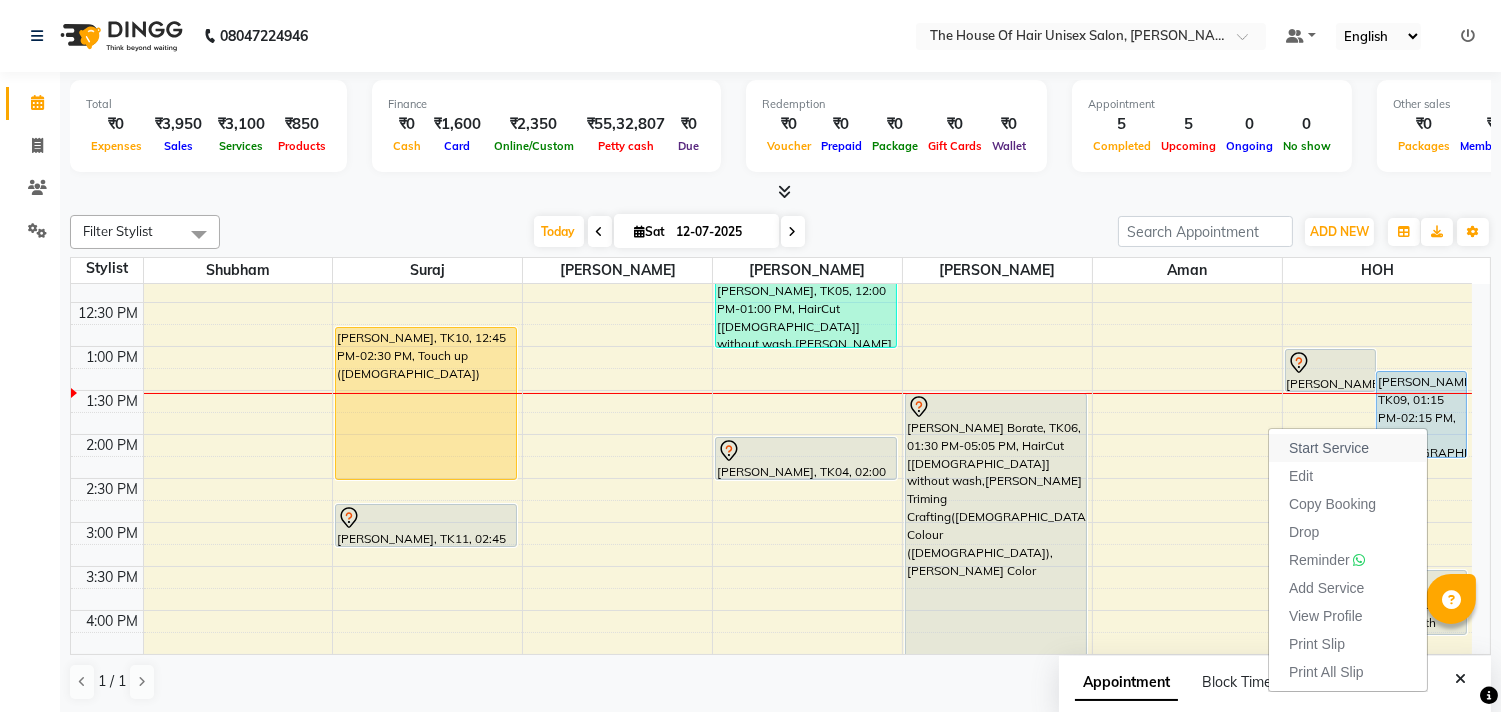 click on "Start Service" at bounding box center [1329, 448] 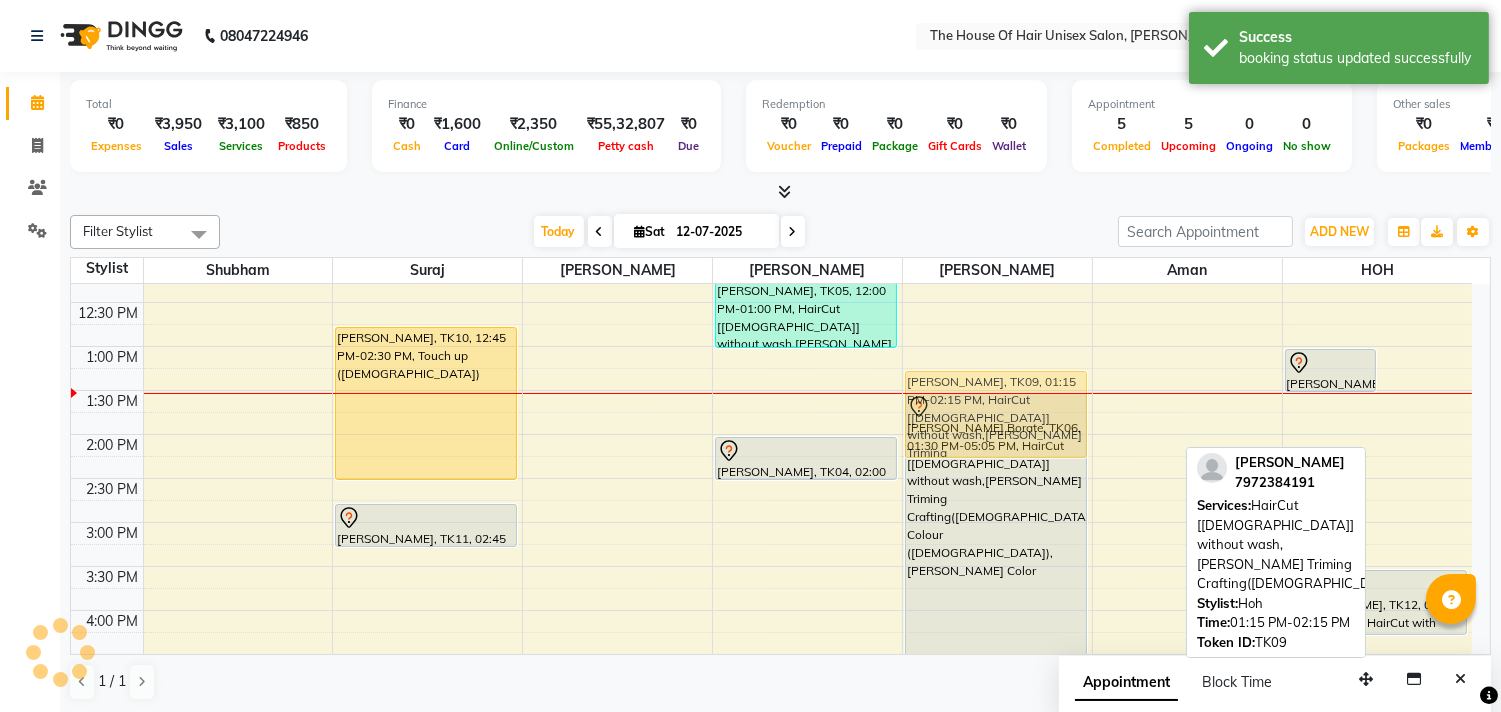 drag, startPoint x: 1405, startPoint y: 404, endPoint x: 1015, endPoint y: 396, distance: 390.08203 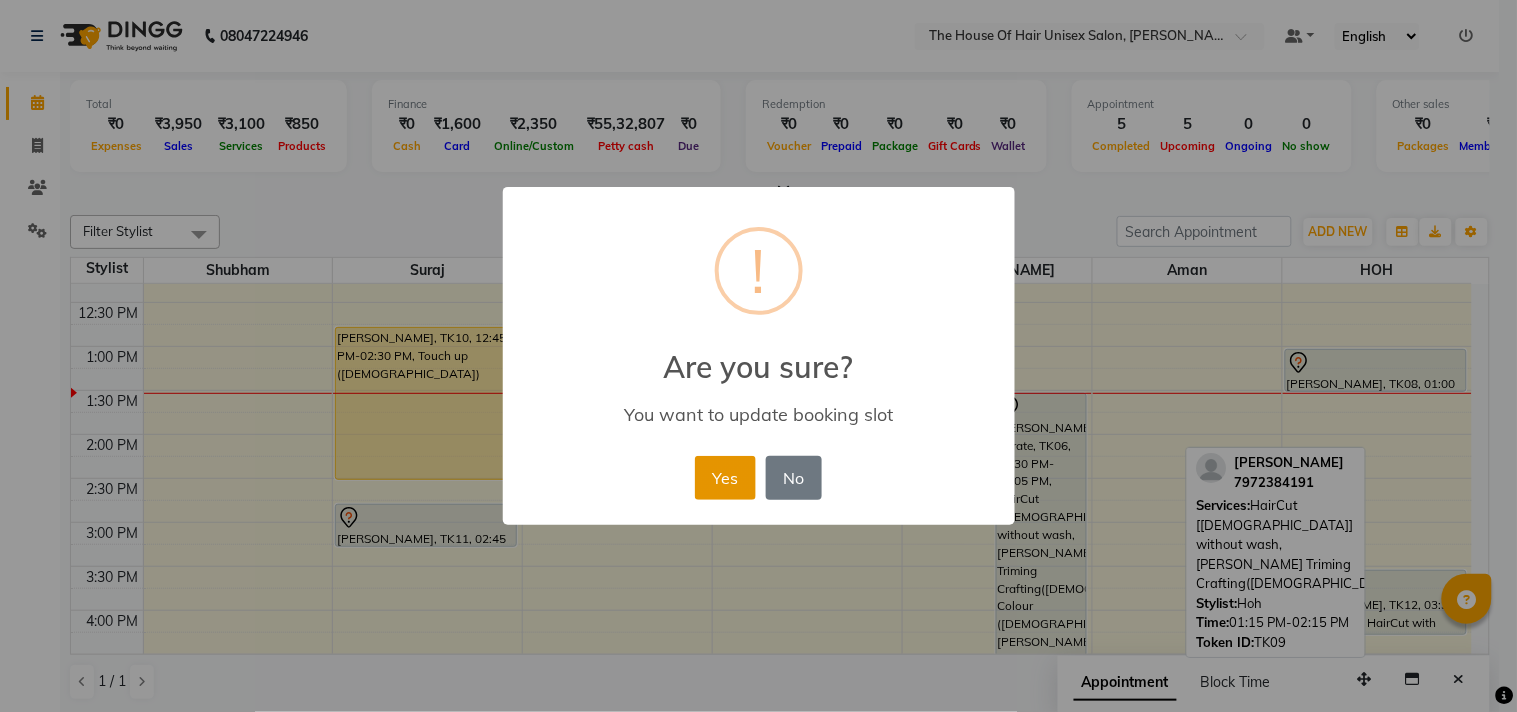 click on "Yes" at bounding box center (725, 478) 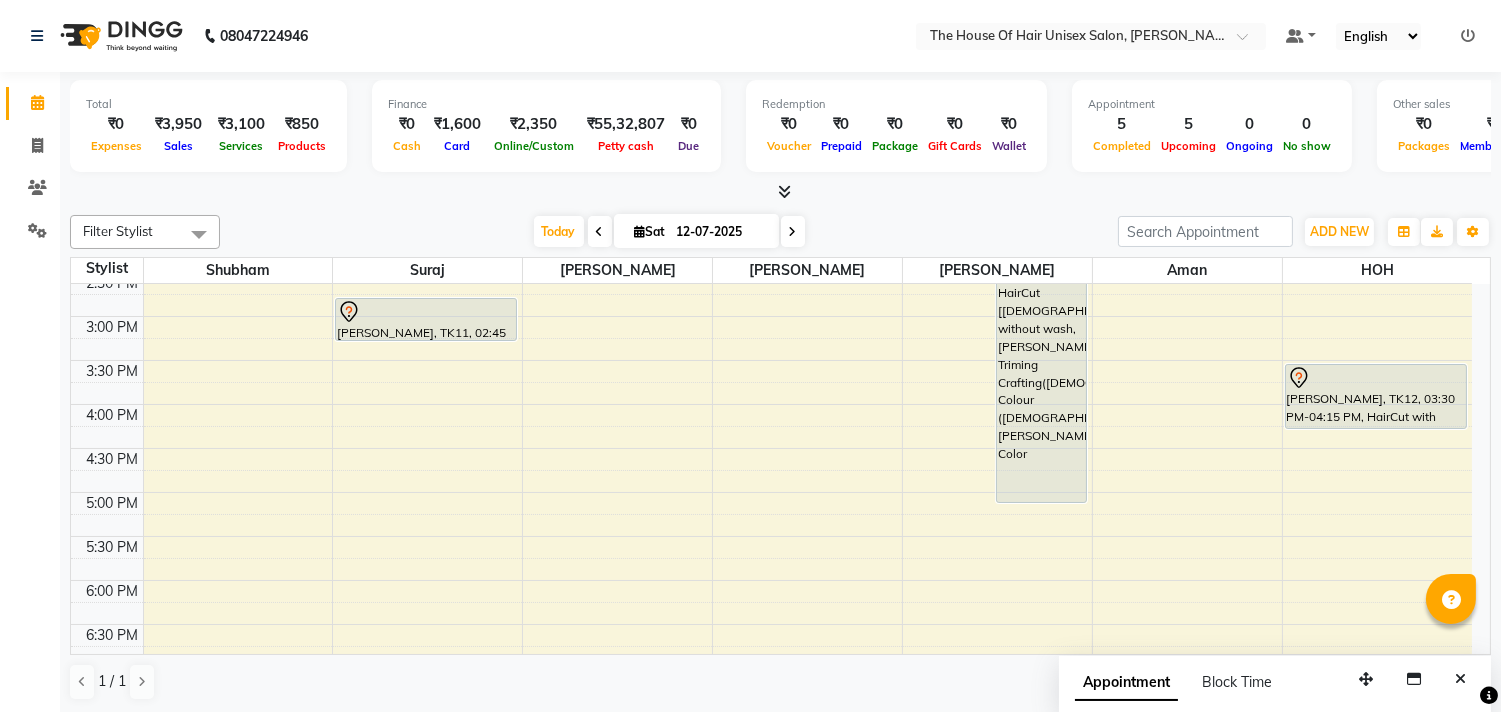 scroll, scrollTop: 667, scrollLeft: 0, axis: vertical 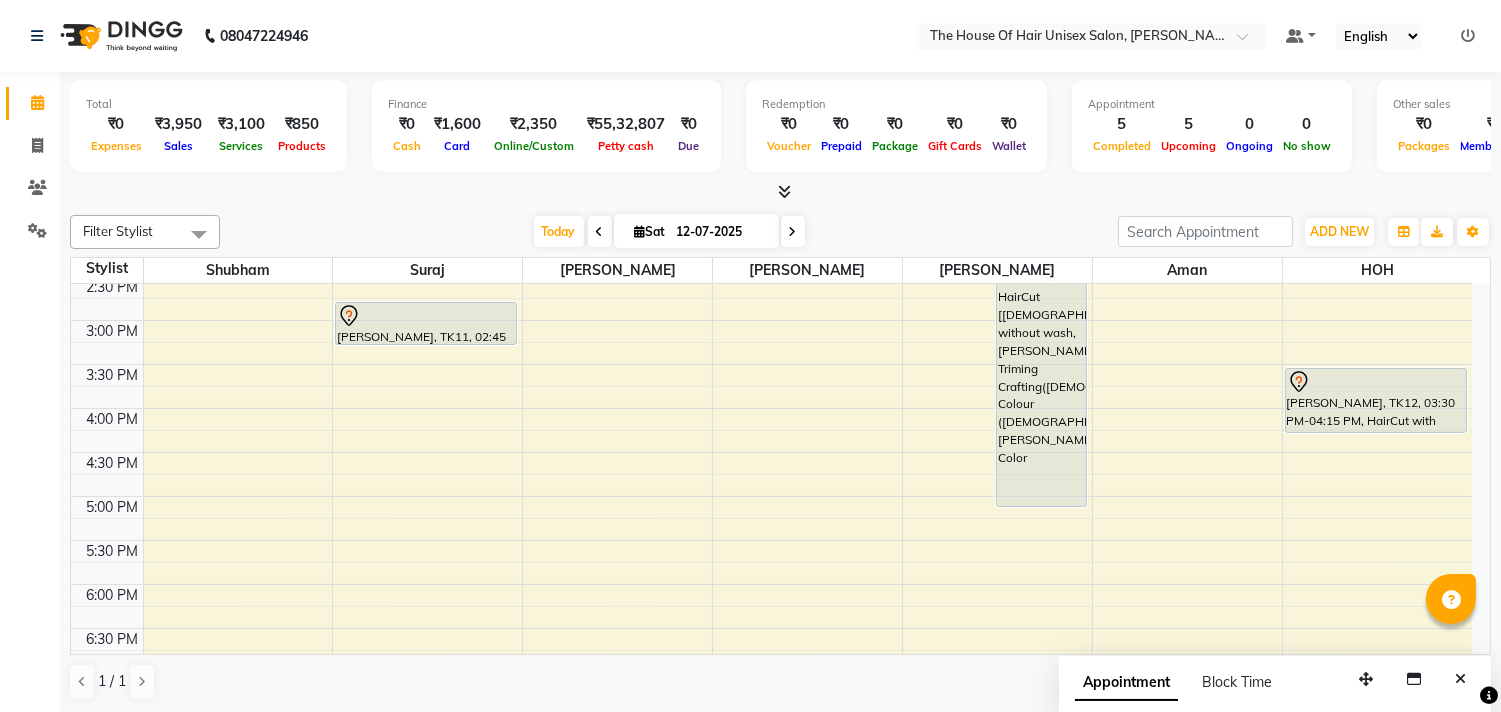 click at bounding box center [793, 232] 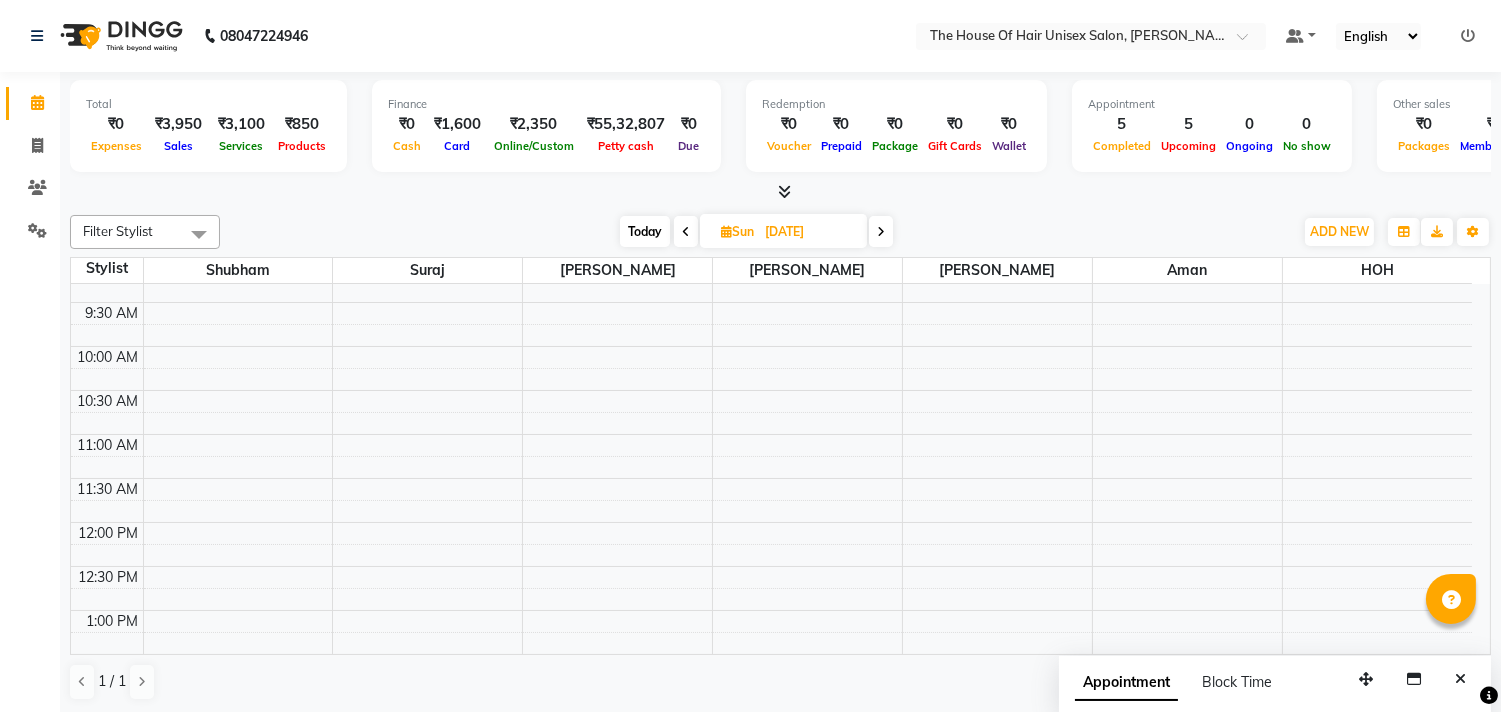 scroll, scrollTop: 198, scrollLeft: 0, axis: vertical 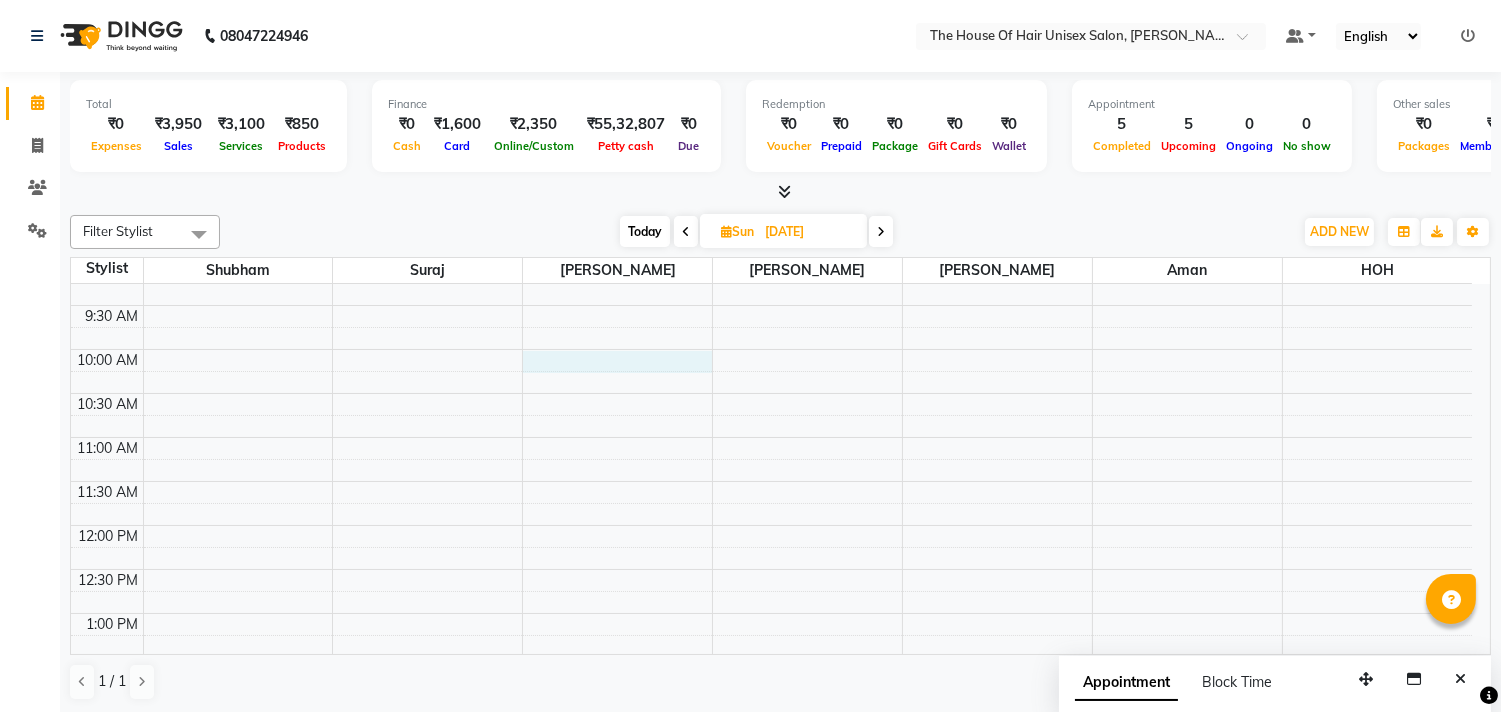 click on "7:00 AM 7:30 AM 8:00 AM 8:30 AM 9:00 AM 9:30 AM 10:00 AM 10:30 AM 11:00 AM 11:30 AM 12:00 PM 12:30 PM 1:00 PM 1:30 PM 2:00 PM 2:30 PM 3:00 PM 3:30 PM 4:00 PM 4:30 PM 5:00 PM 5:30 PM 6:00 PM 6:30 PM 7:00 PM 7:30 PM 8:00 PM 8:30 PM 9:00 PM 9:30 PM             [PERSON_NAME], 04:00 PM-05:00 PM, HairCut [[DEMOGRAPHIC_DATA]] without wash,[PERSON_NAME] Triming Crafting([DEMOGRAPHIC_DATA])             Shipranull, 05:30 PM-06:15 PM, Hair spa ([DEMOGRAPHIC_DATA])" at bounding box center [771, 745] 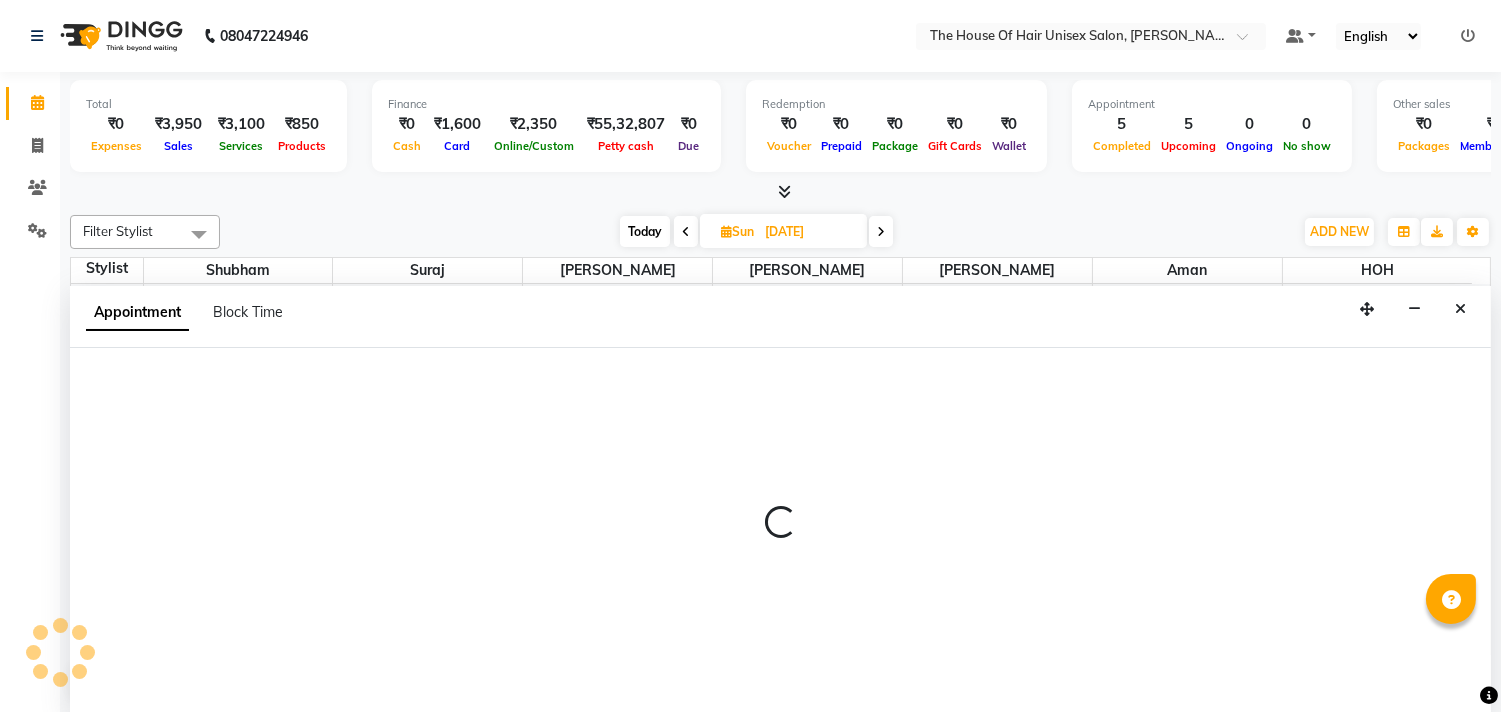 scroll, scrollTop: 1, scrollLeft: 0, axis: vertical 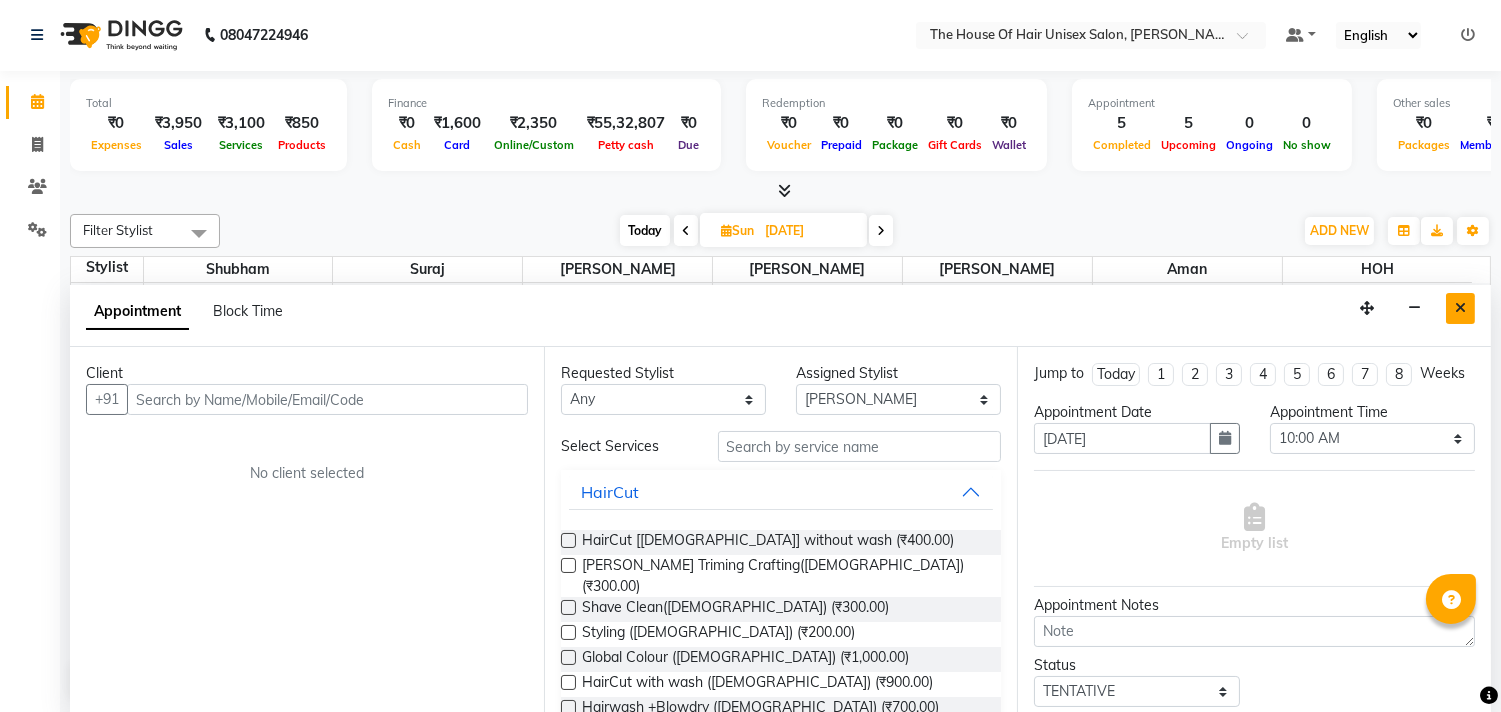 click at bounding box center [1460, 308] 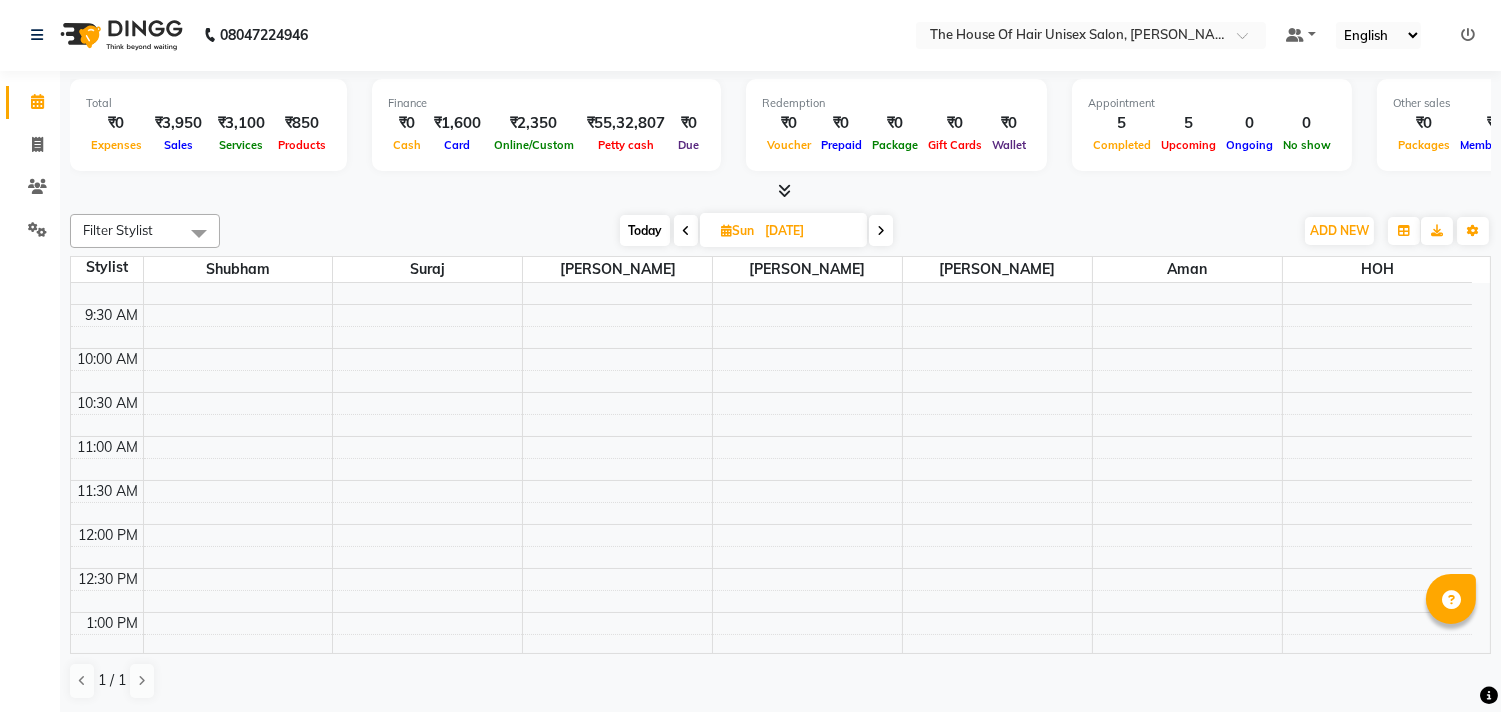 click on "Today" at bounding box center (645, 230) 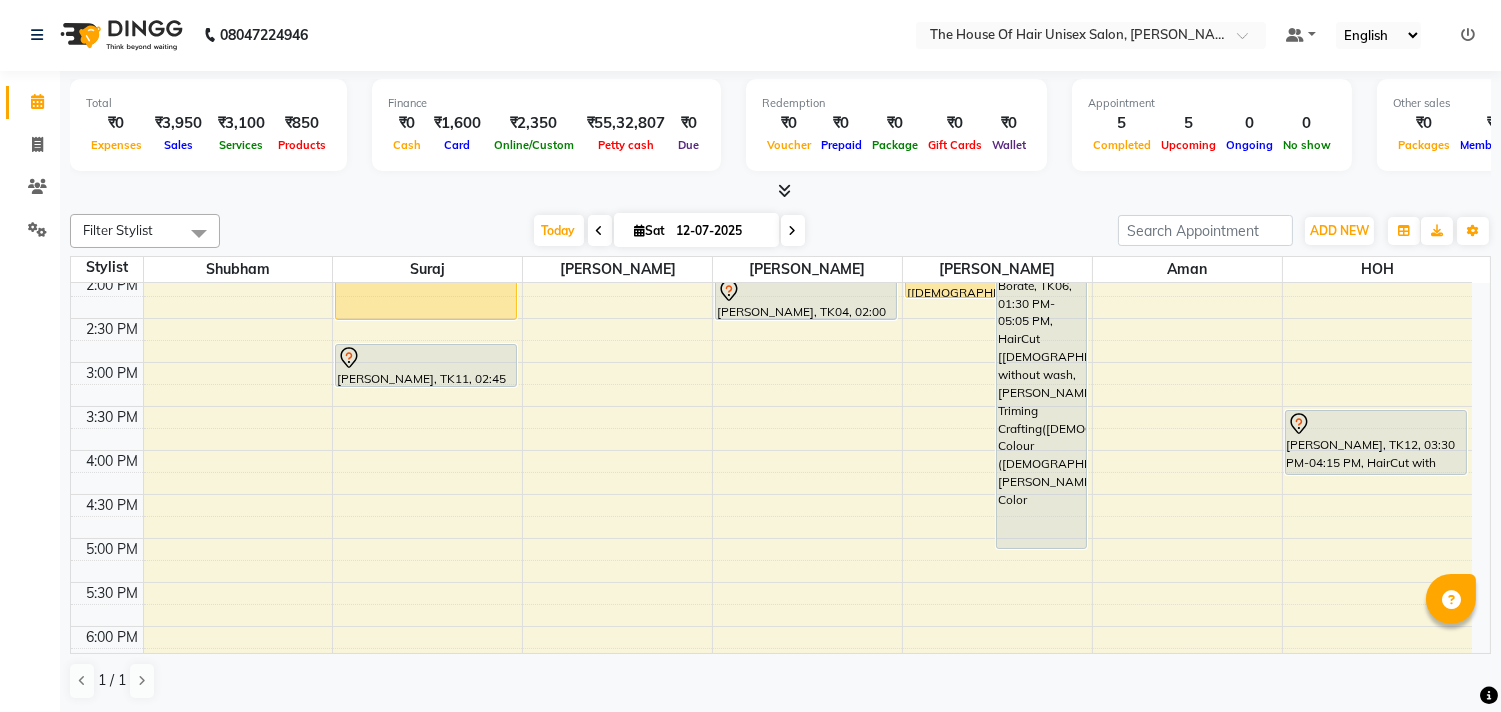 scroll, scrollTop: 591, scrollLeft: 0, axis: vertical 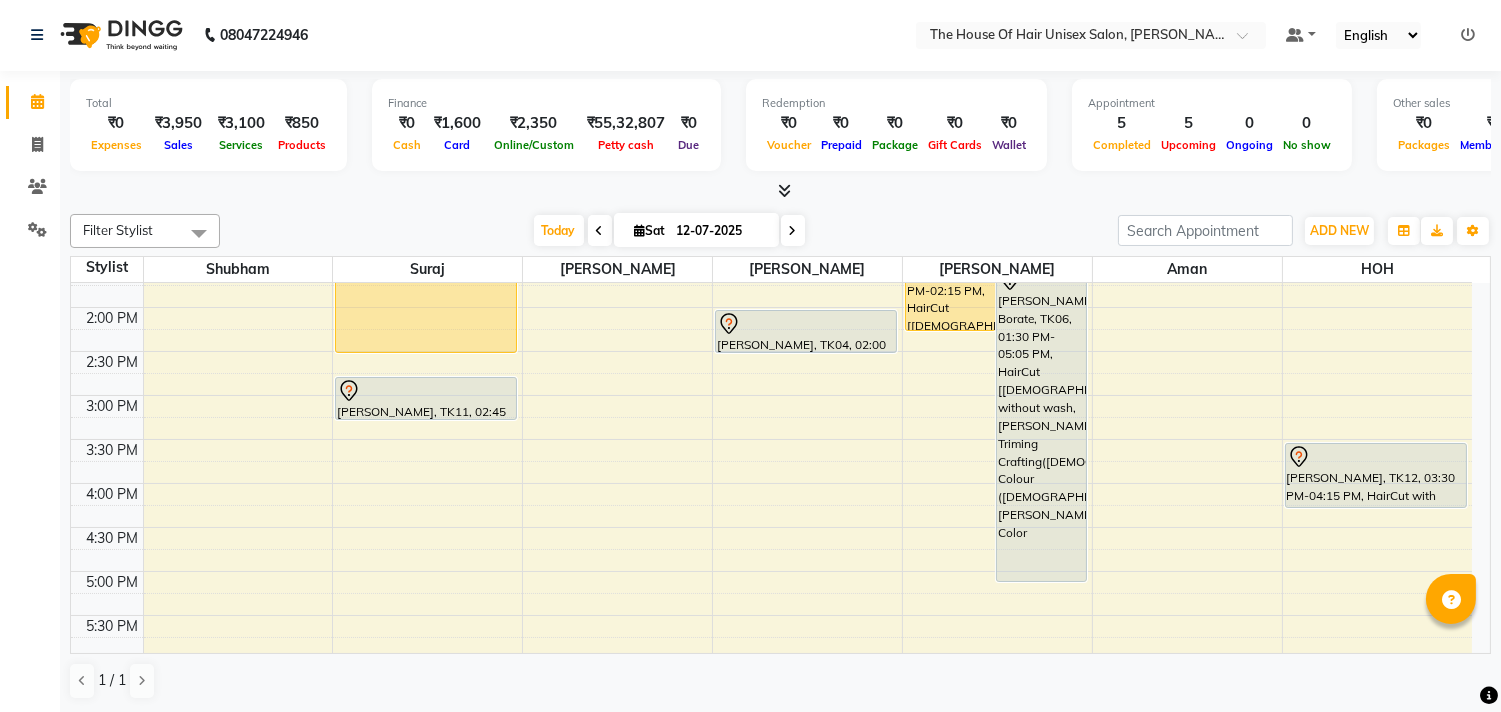 click on "7:00 AM 7:30 AM 8:00 AM 8:30 AM 9:00 AM 9:30 AM 10:00 AM 10:30 AM 11:00 AM 11:30 AM 12:00 PM 12:30 PM 1:00 PM 1:30 PM 2:00 PM 2:30 PM 3:00 PM 3:30 PM 4:00 PM 4:30 PM 5:00 PM 5:30 PM 6:00 PM 6:30 PM 7:00 PM 7:30 PM 8:00 PM 8:30 PM 9:00 PM 9:30 PM     [GEOGRAPHIC_DATA], TK01, 11:30 AM-12:15 PM, HairCut with wash ([DEMOGRAPHIC_DATA])    [PERSON_NAME], TK10, 12:45 PM-02:30 PM, Touch up ([DEMOGRAPHIC_DATA])             [PERSON_NAME], TK11, 02:45 PM-03:15 PM, HairCut [[DEMOGRAPHIC_DATA]] without wash     [PERSON_NAME], TK03, 10:30 AM-11:00 AM, HairCut [[DEMOGRAPHIC_DATA]] without wash     [PERSON_NAME], TK02, 11:00 AM-12:00 PM, HairCut [[DEMOGRAPHIC_DATA]] without wash,[PERSON_NAME] Triming Crafting([DEMOGRAPHIC_DATA])     [PERSON_NAME], TK05, 12:00 PM-01:00 PM, HairCut [[DEMOGRAPHIC_DATA]] without wash,[PERSON_NAME] Triming Crafting([DEMOGRAPHIC_DATA])             [PERSON_NAME], TK04, 02:00 PM-02:30 PM, Haircut without wash ([DEMOGRAPHIC_DATA])    [PERSON_NAME], TK09, 01:15 PM-02:15 PM, HairCut [[DEMOGRAPHIC_DATA]] without wash,[PERSON_NAME] Triming Crafting([DEMOGRAPHIC_DATA])                 [PERSON_NAME], TK07, 11:45 AM-12:15 PM, HairCut [[DEMOGRAPHIC_DATA]] without wash" at bounding box center [771, 351] 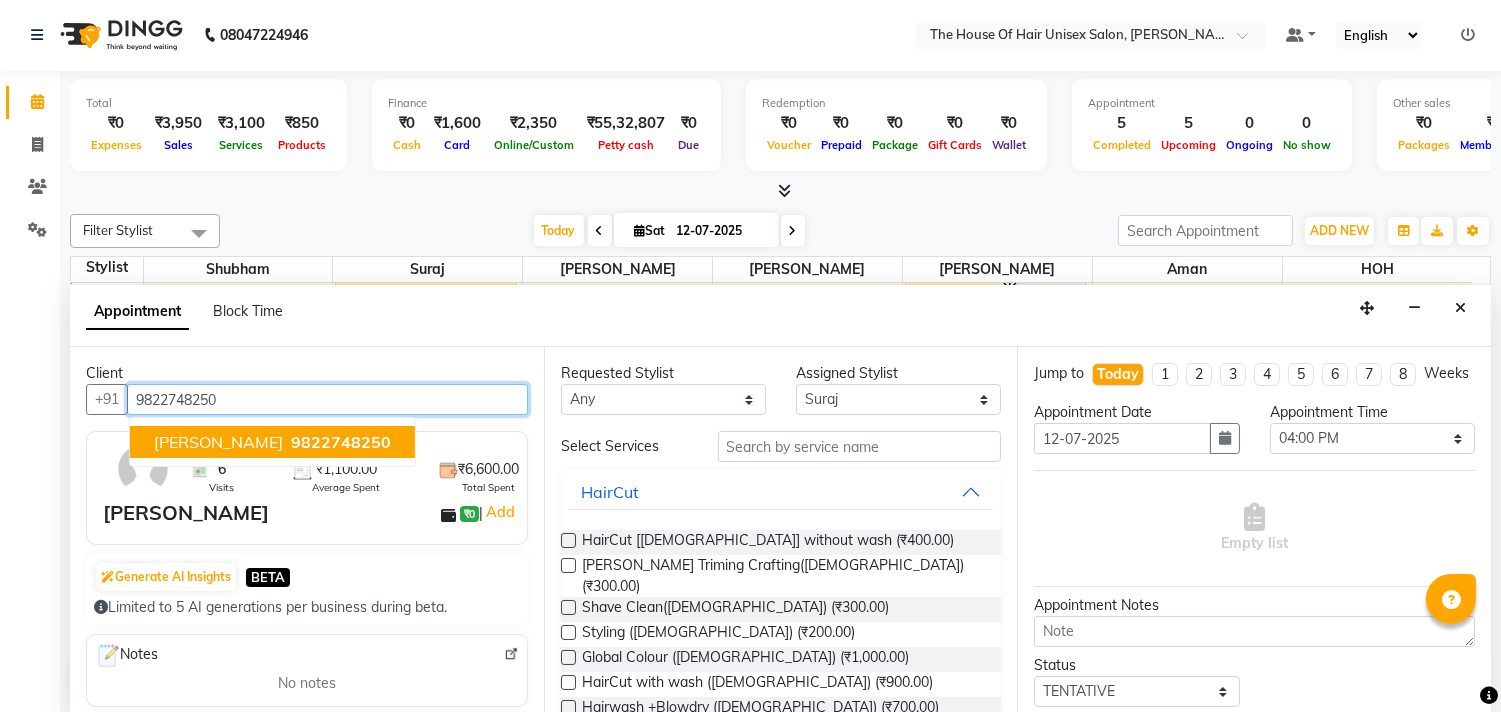 click on "9822748250" at bounding box center [341, 442] 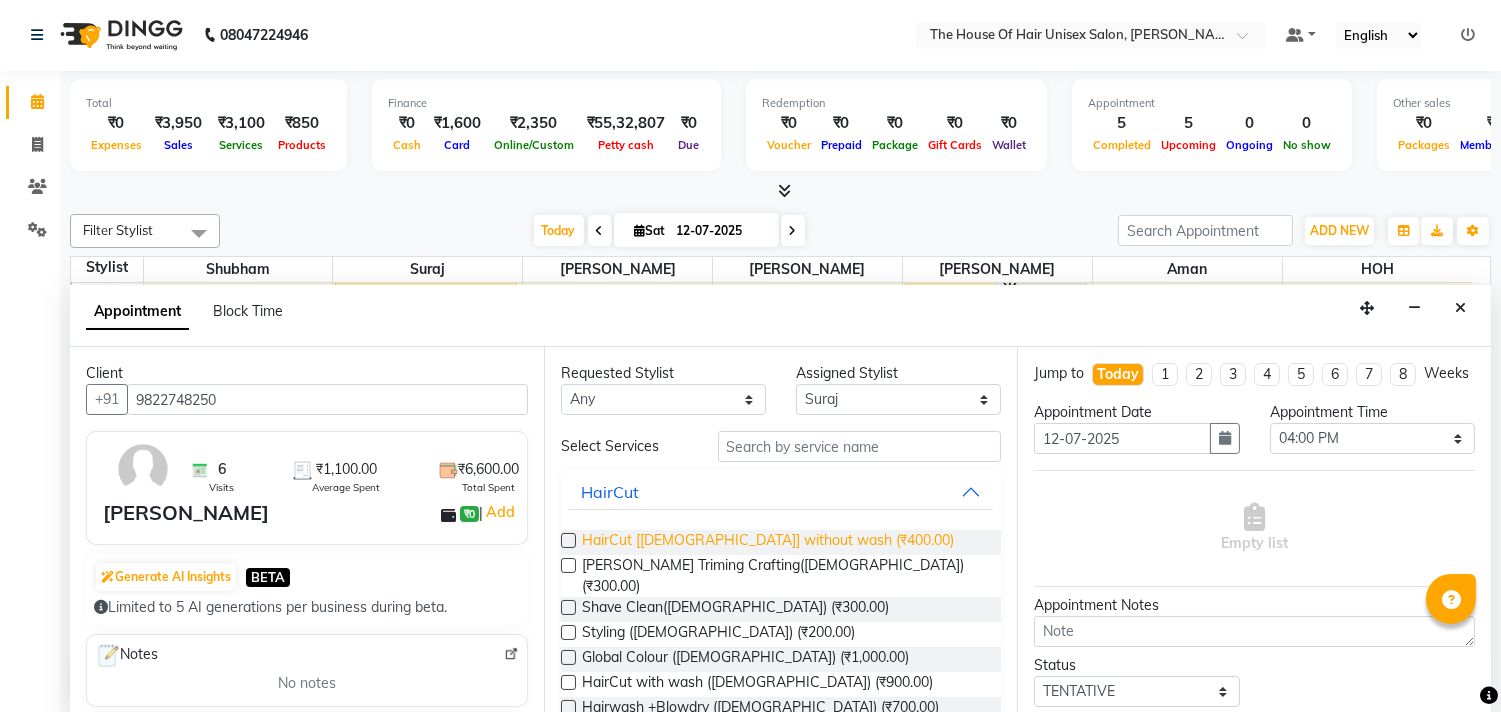 click on "HairCut [[DEMOGRAPHIC_DATA]] without wash (₹400.00)" at bounding box center (768, 542) 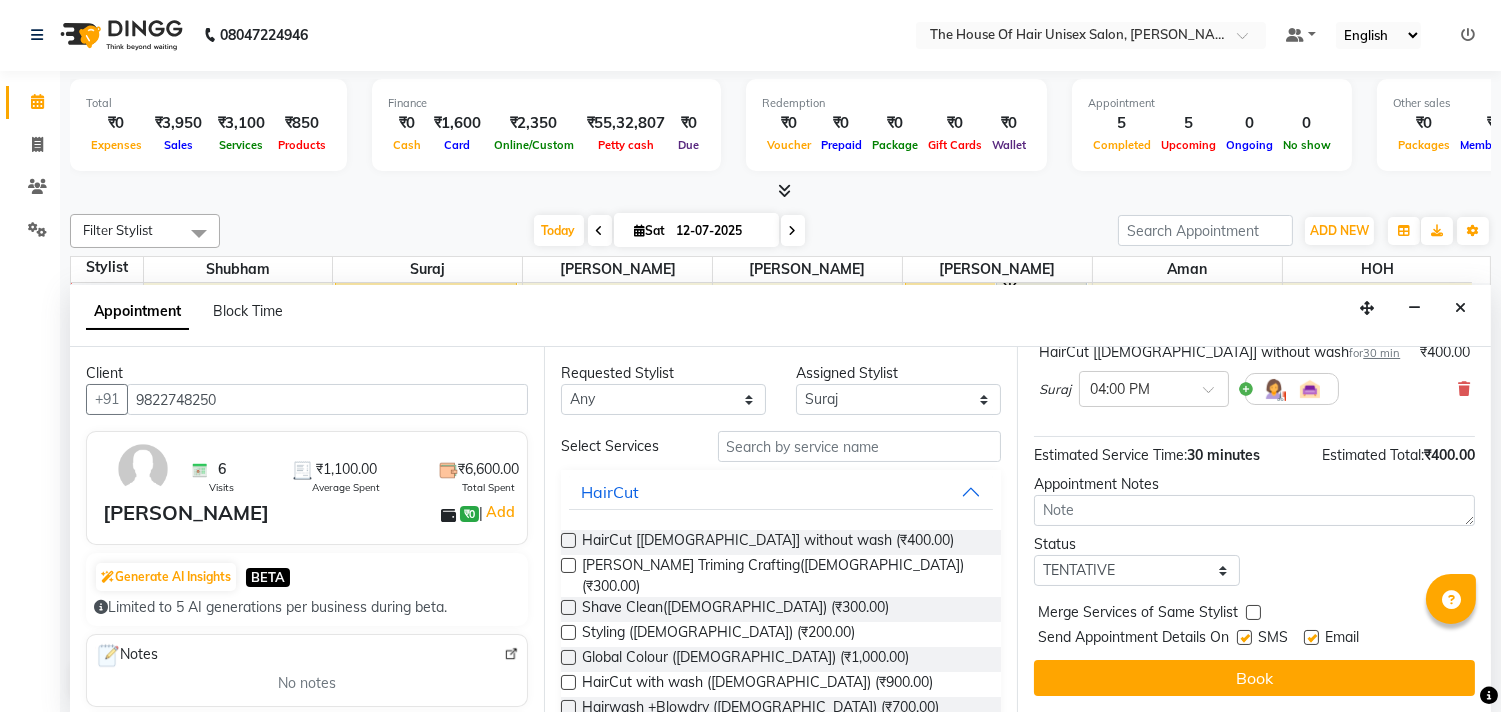 scroll, scrollTop: 161, scrollLeft: 0, axis: vertical 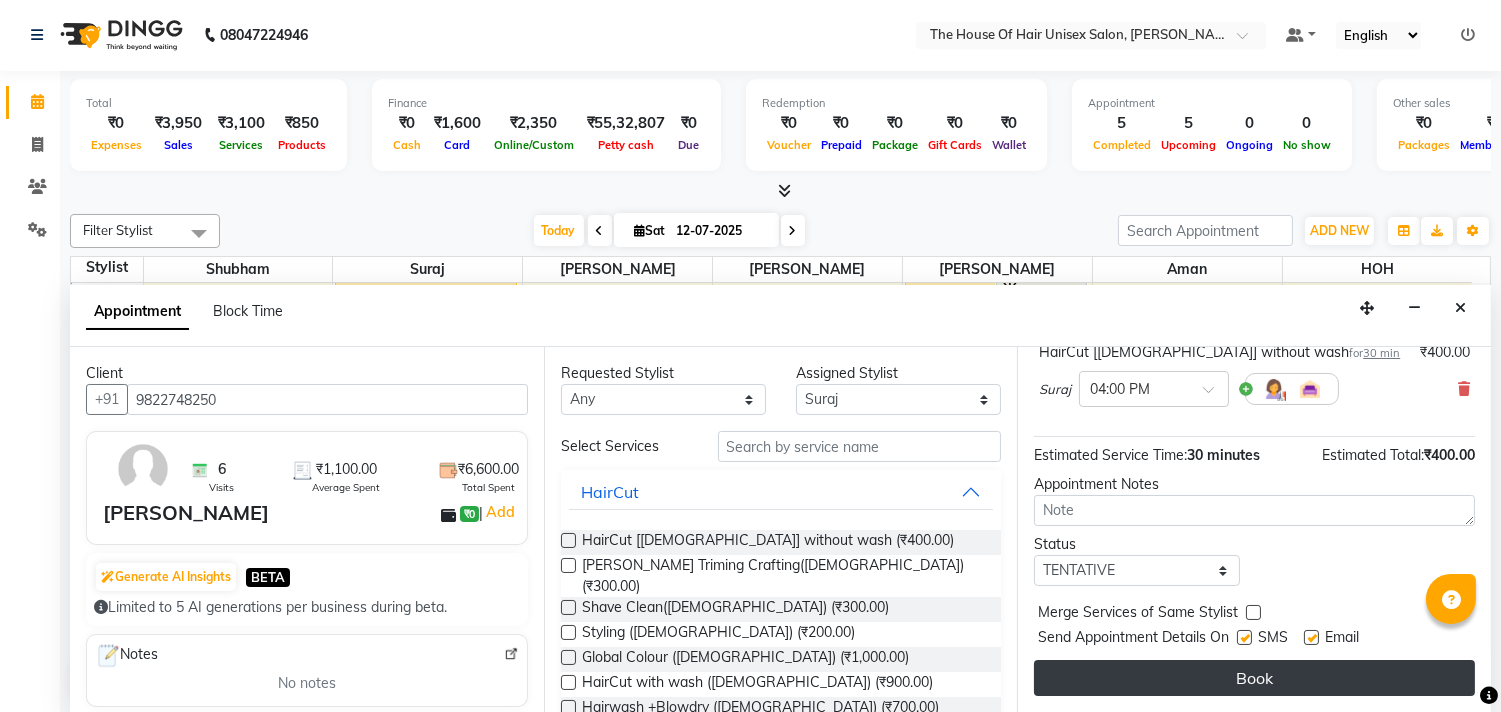 click on "Book" at bounding box center (1254, 678) 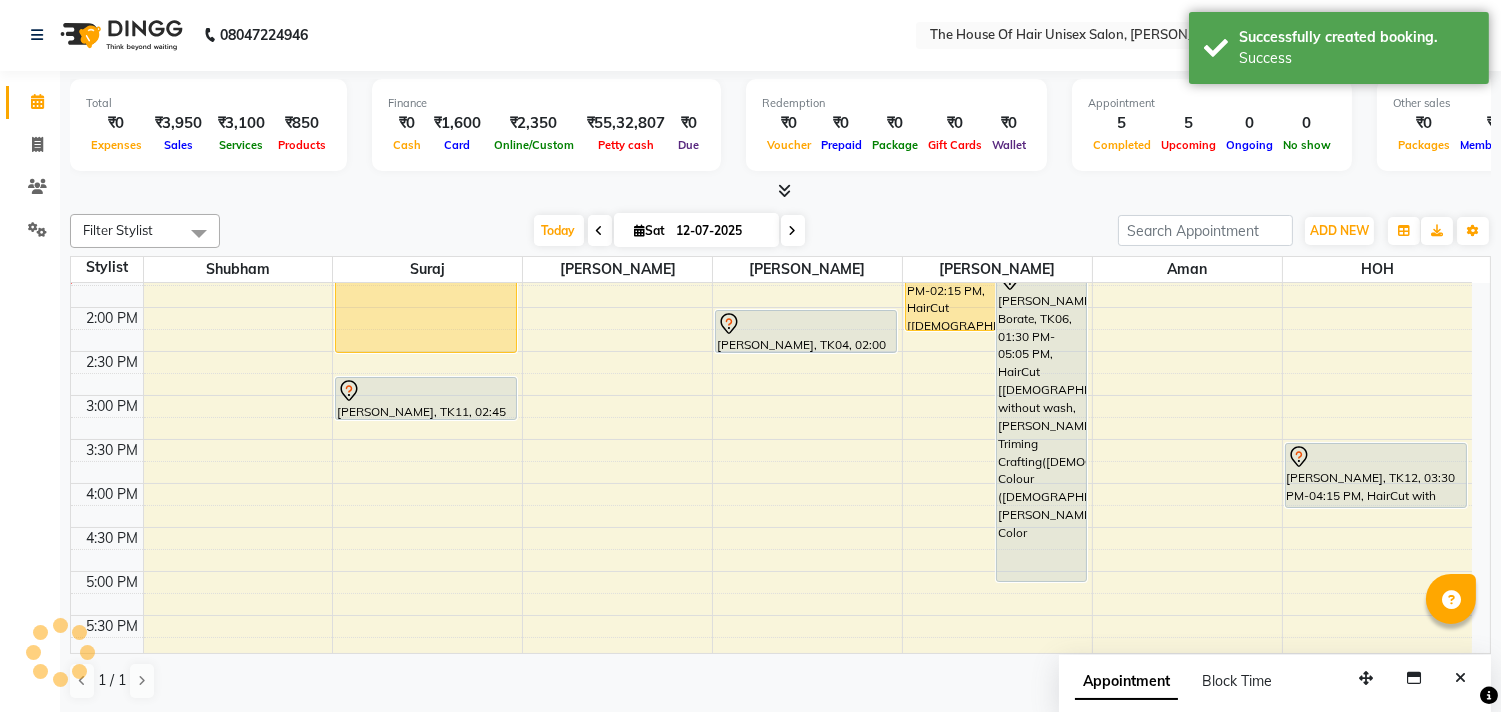 scroll, scrollTop: 0, scrollLeft: 0, axis: both 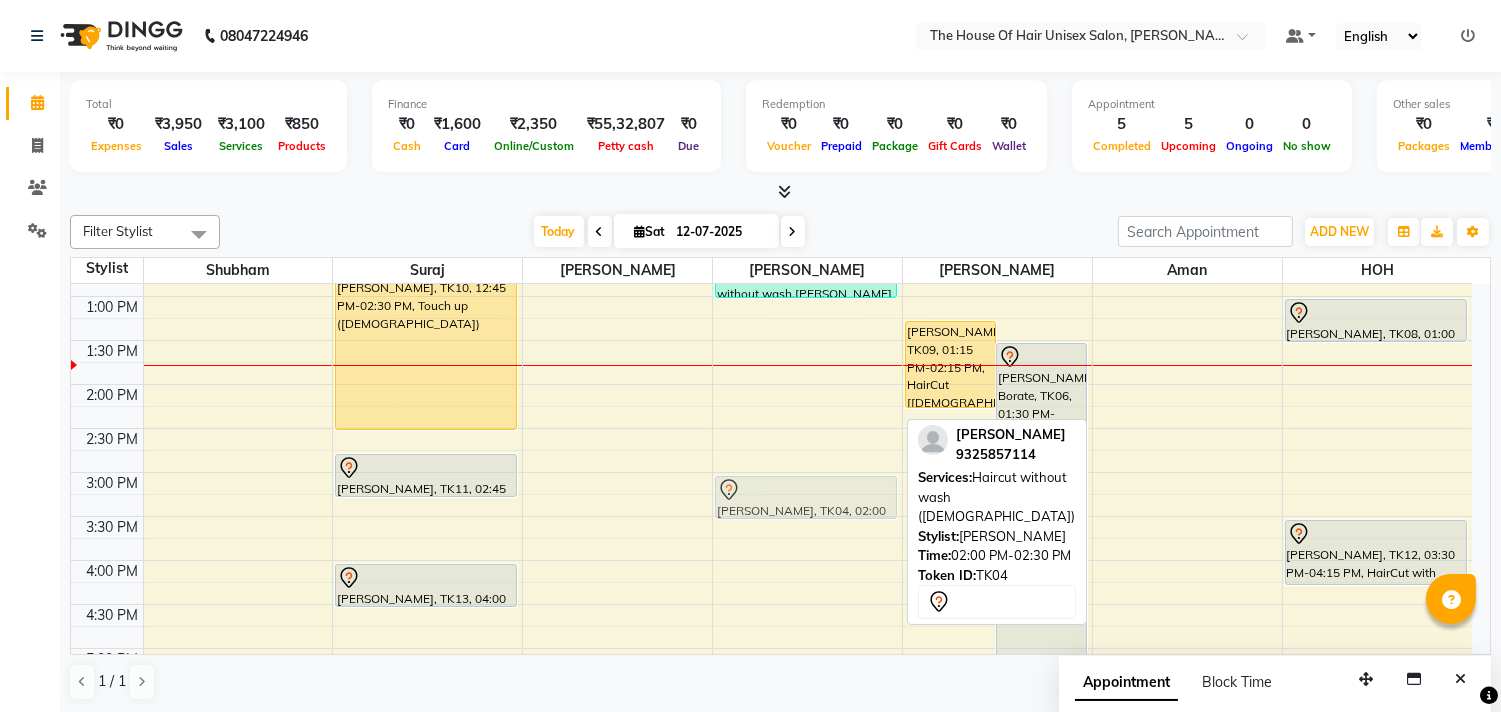 drag, startPoint x: 790, startPoint y: 406, endPoint x: 790, endPoint y: 488, distance: 82 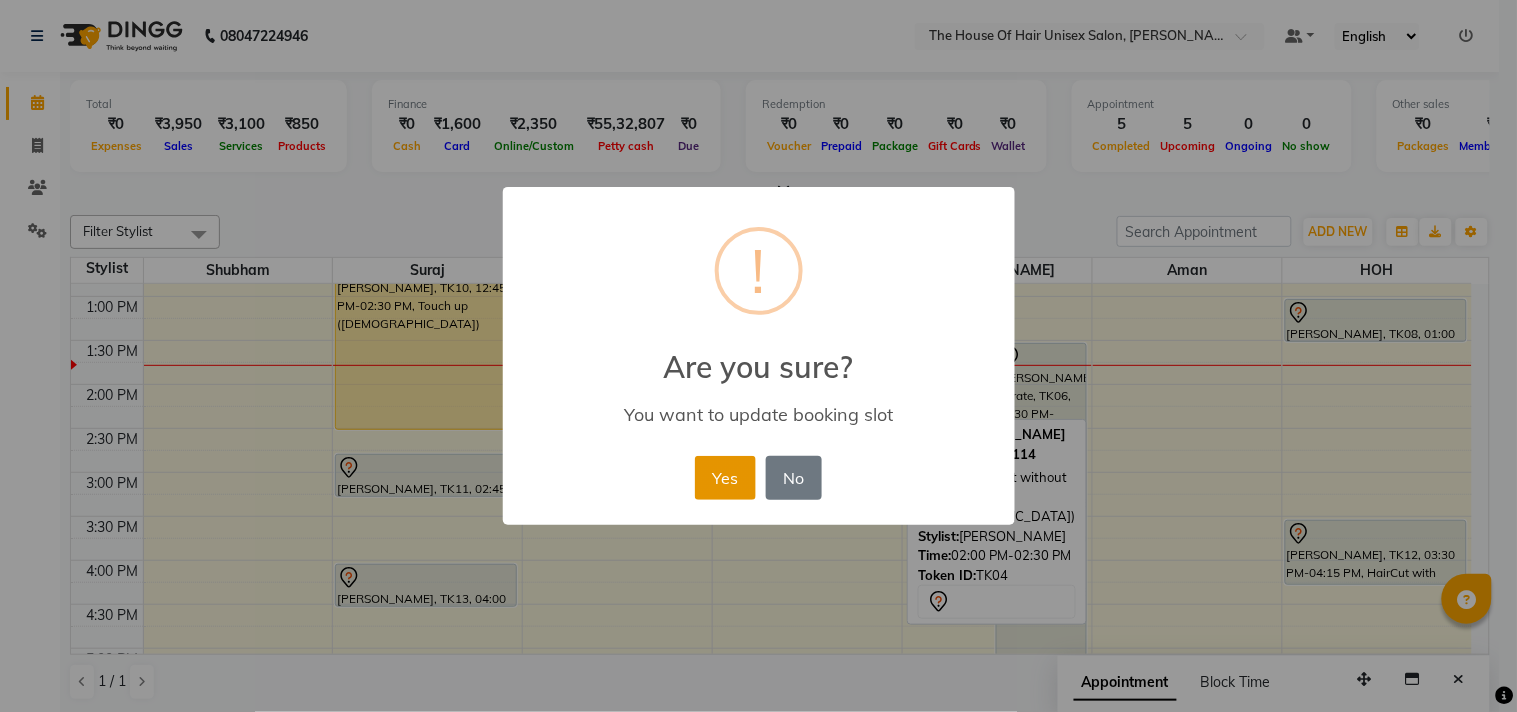 click on "Yes" at bounding box center [725, 478] 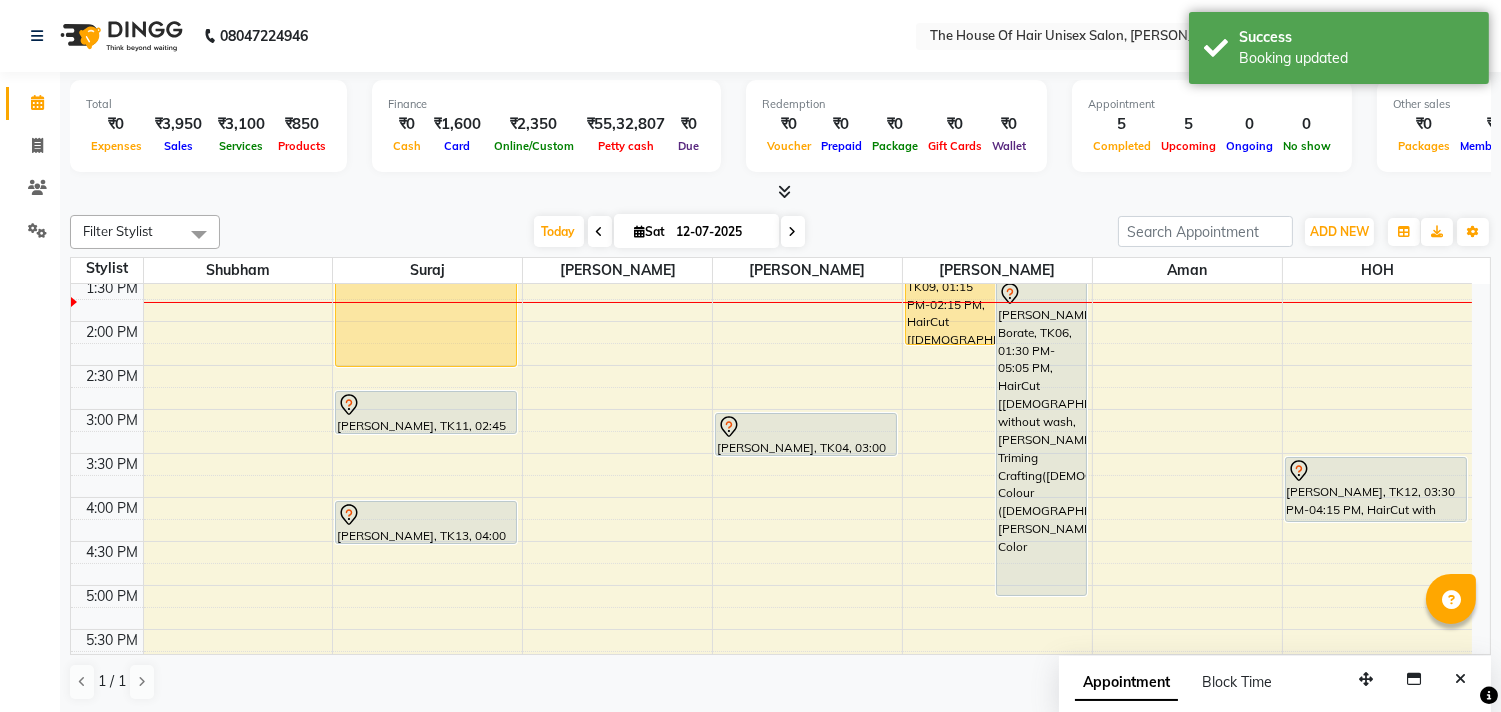 scroll, scrollTop: 581, scrollLeft: 0, axis: vertical 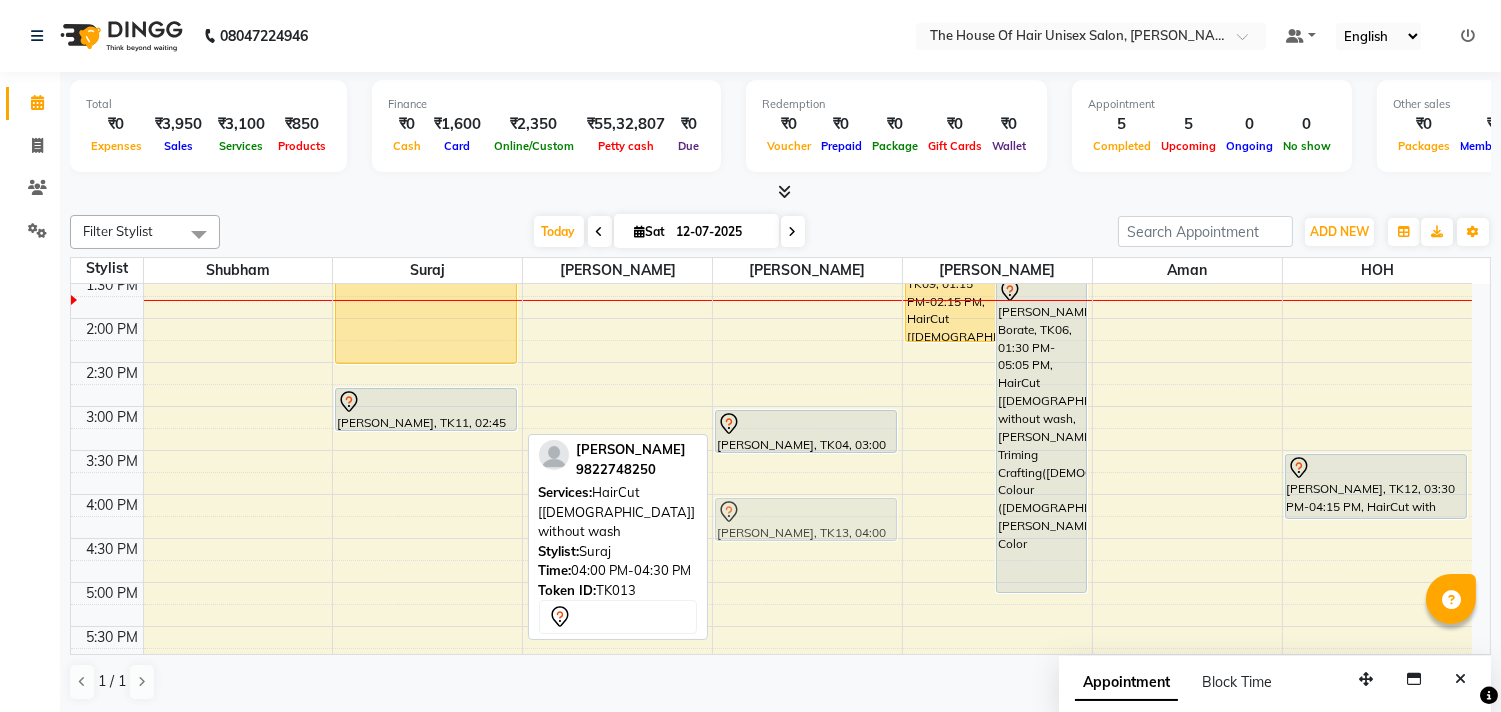 drag, startPoint x: 438, startPoint y: 511, endPoint x: 750, endPoint y: 516, distance: 312.04007 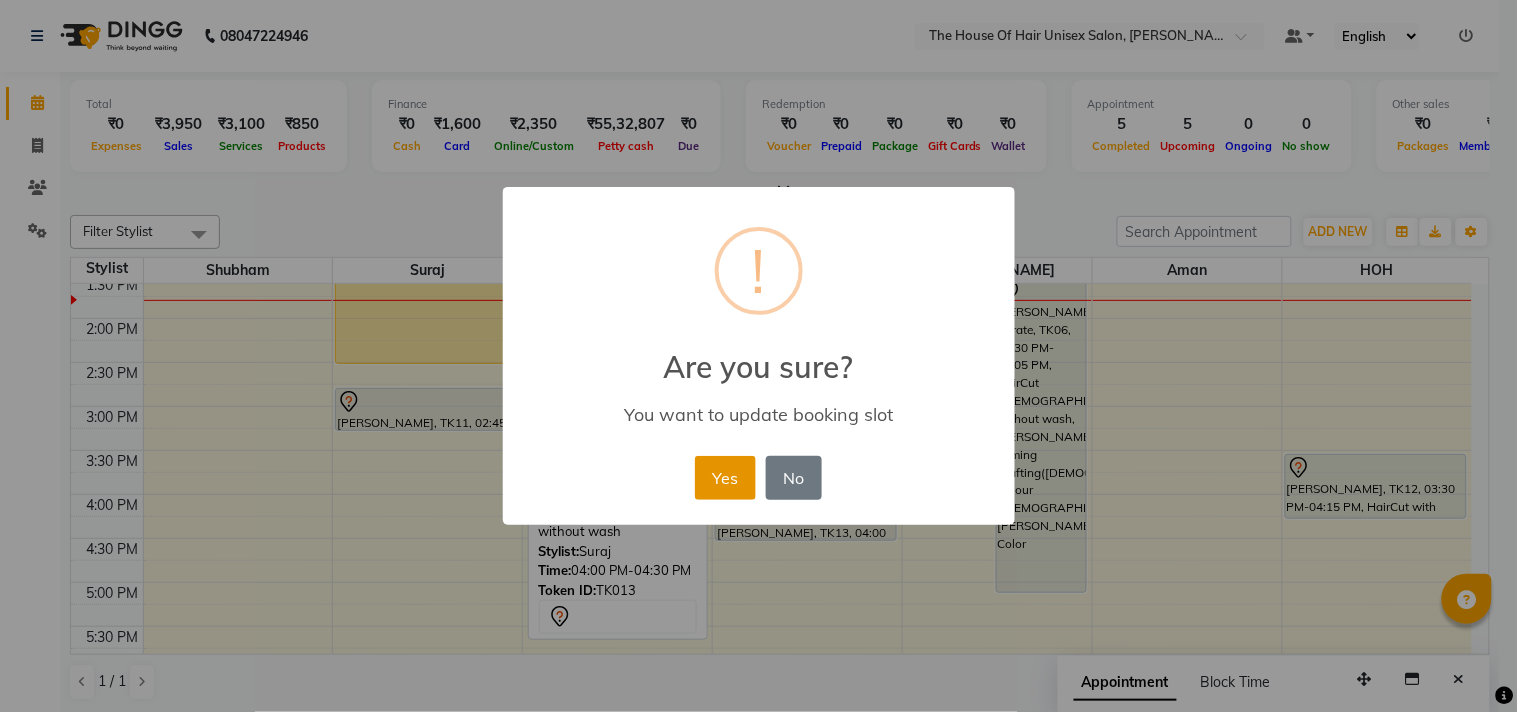 click on "Yes" at bounding box center (725, 478) 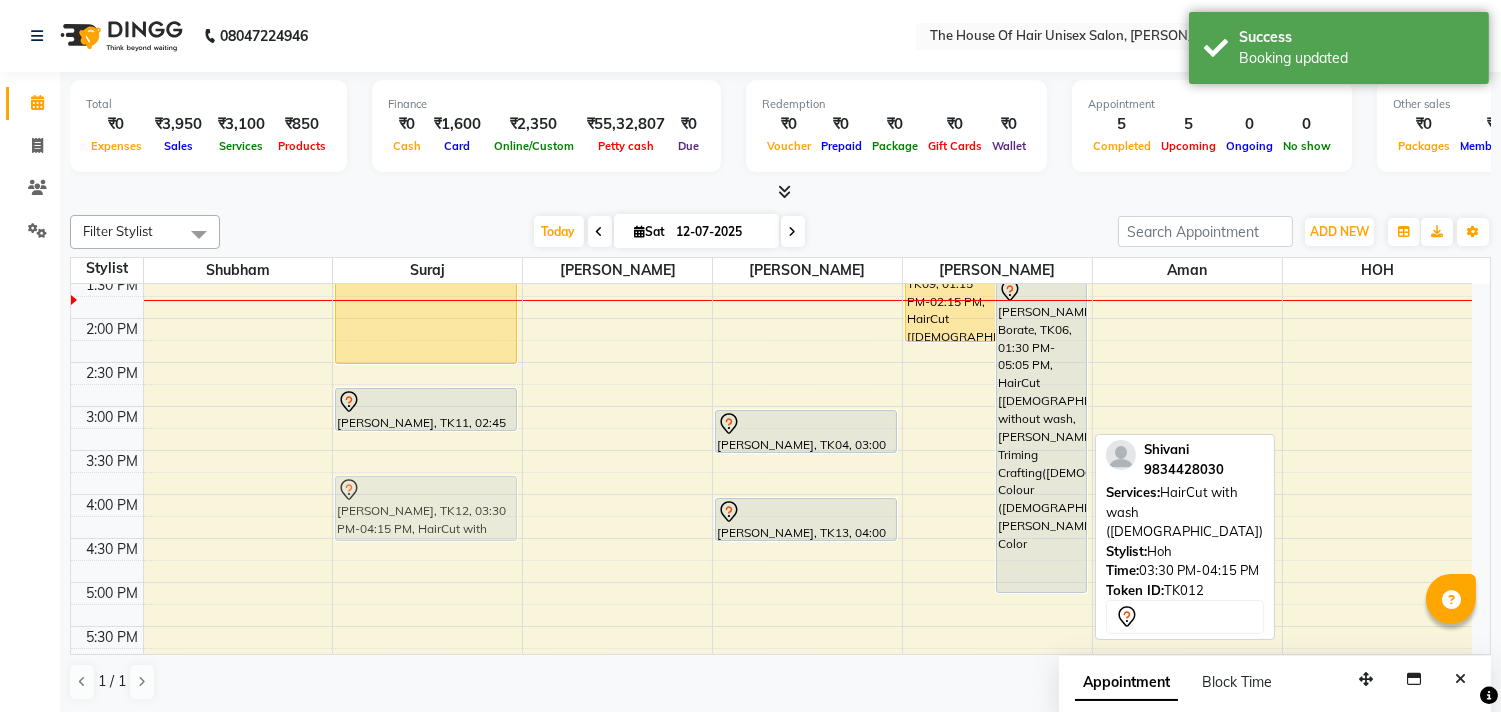 drag, startPoint x: 1340, startPoint y: 493, endPoint x: 433, endPoint y: 512, distance: 907.199 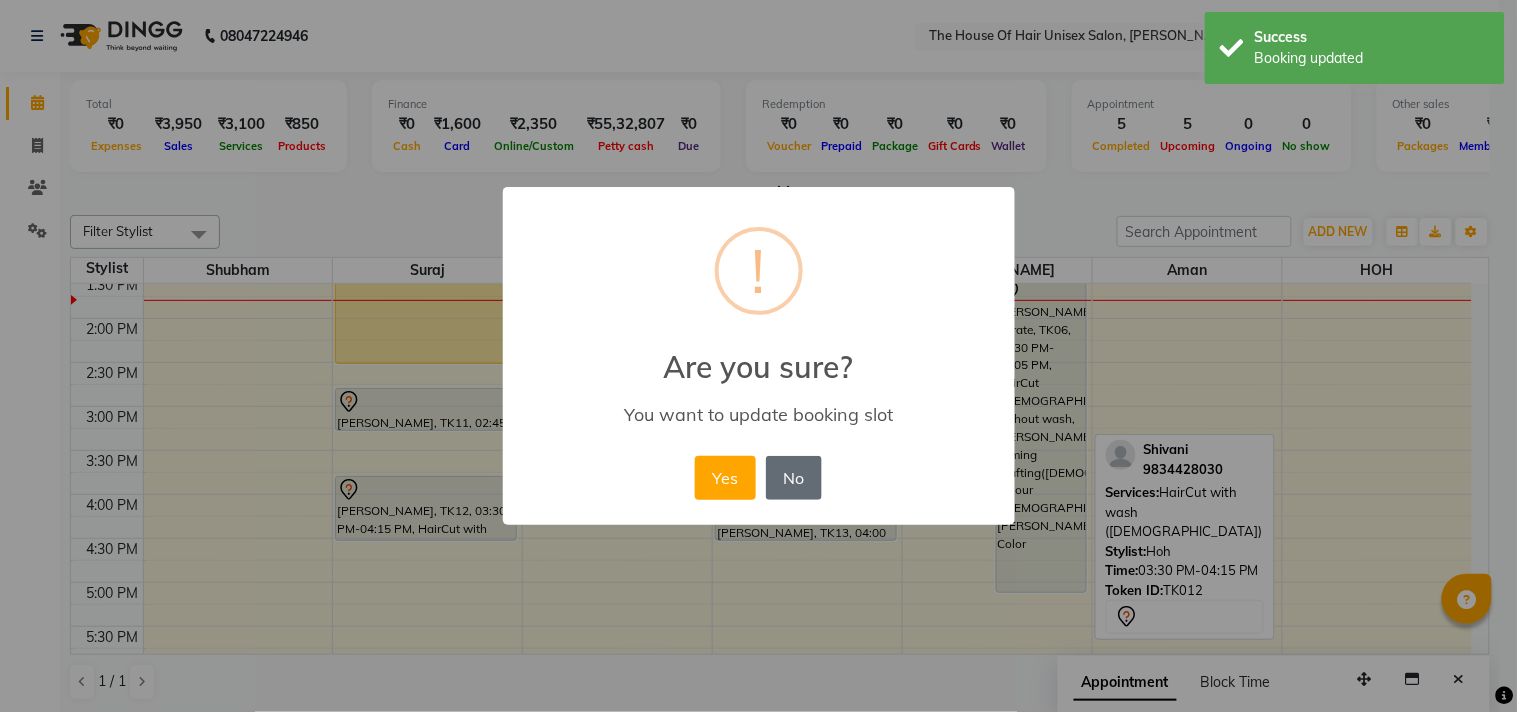 click on "No" at bounding box center (794, 478) 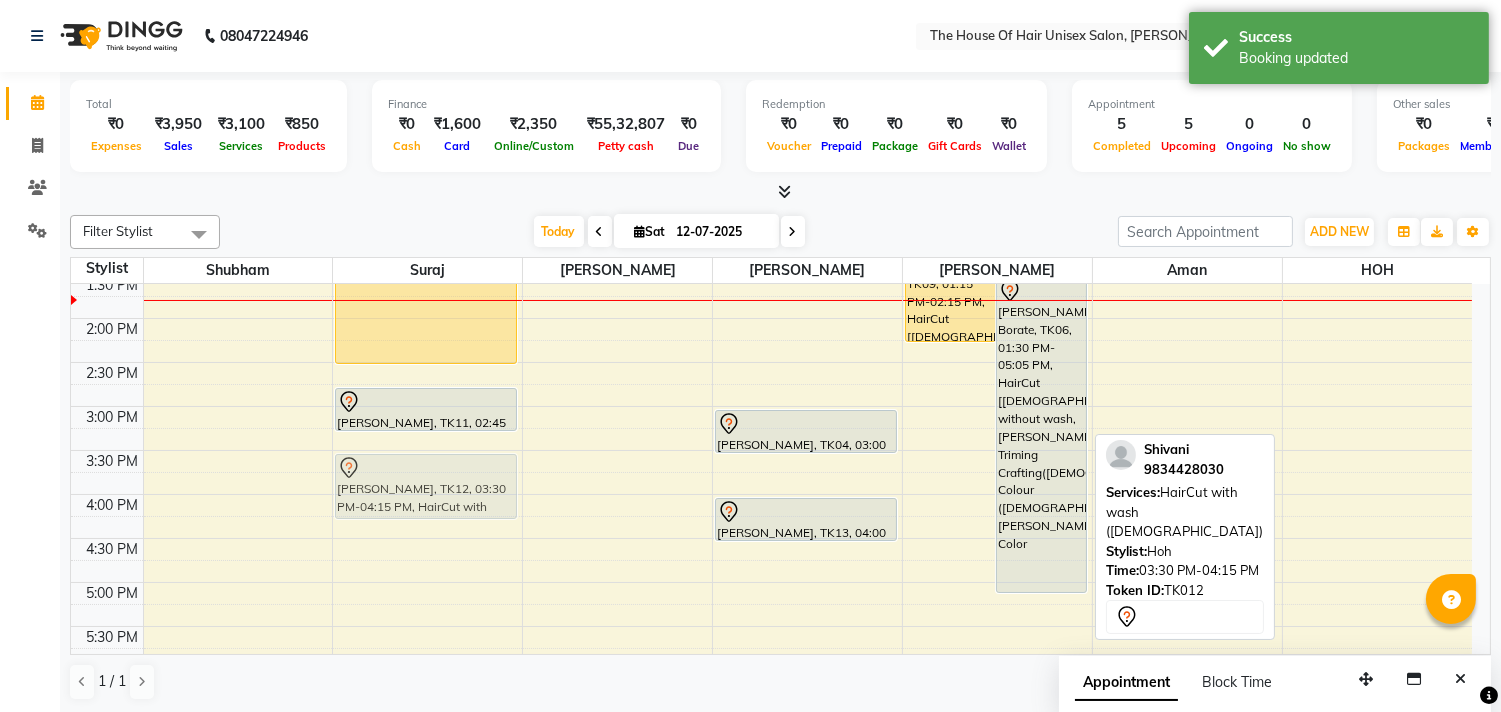 drag, startPoint x: 1358, startPoint y: 485, endPoint x: 428, endPoint y: 480, distance: 930.0134 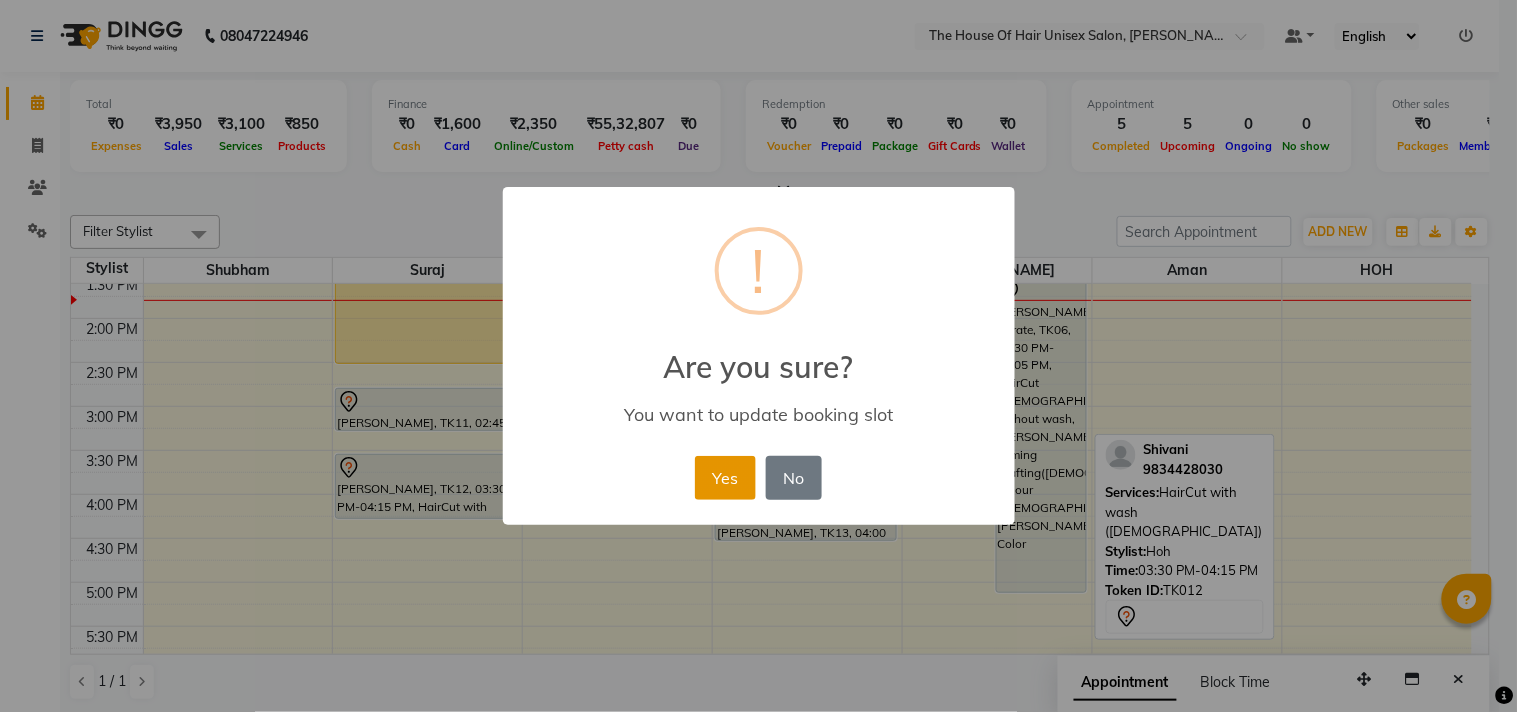 click on "Yes" at bounding box center [725, 478] 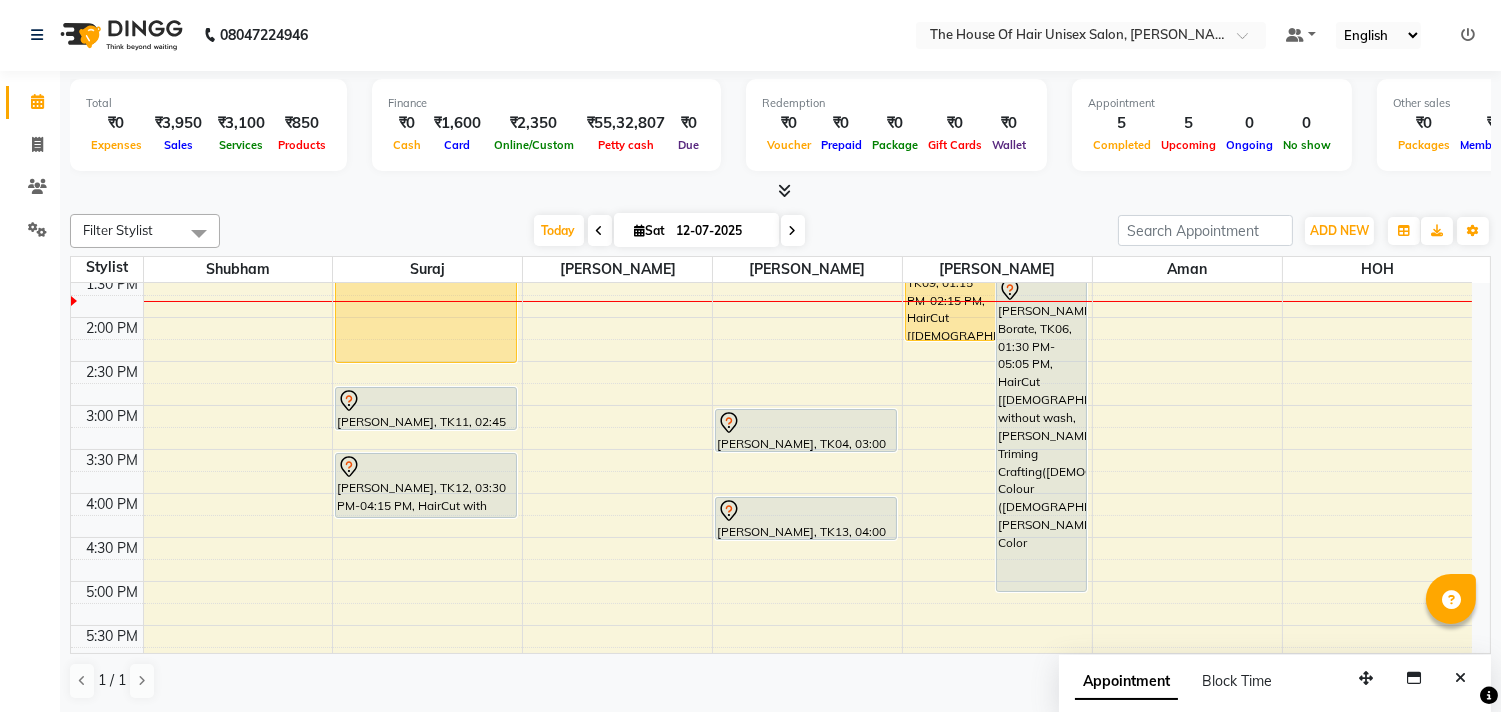 scroll, scrollTop: 0, scrollLeft: 0, axis: both 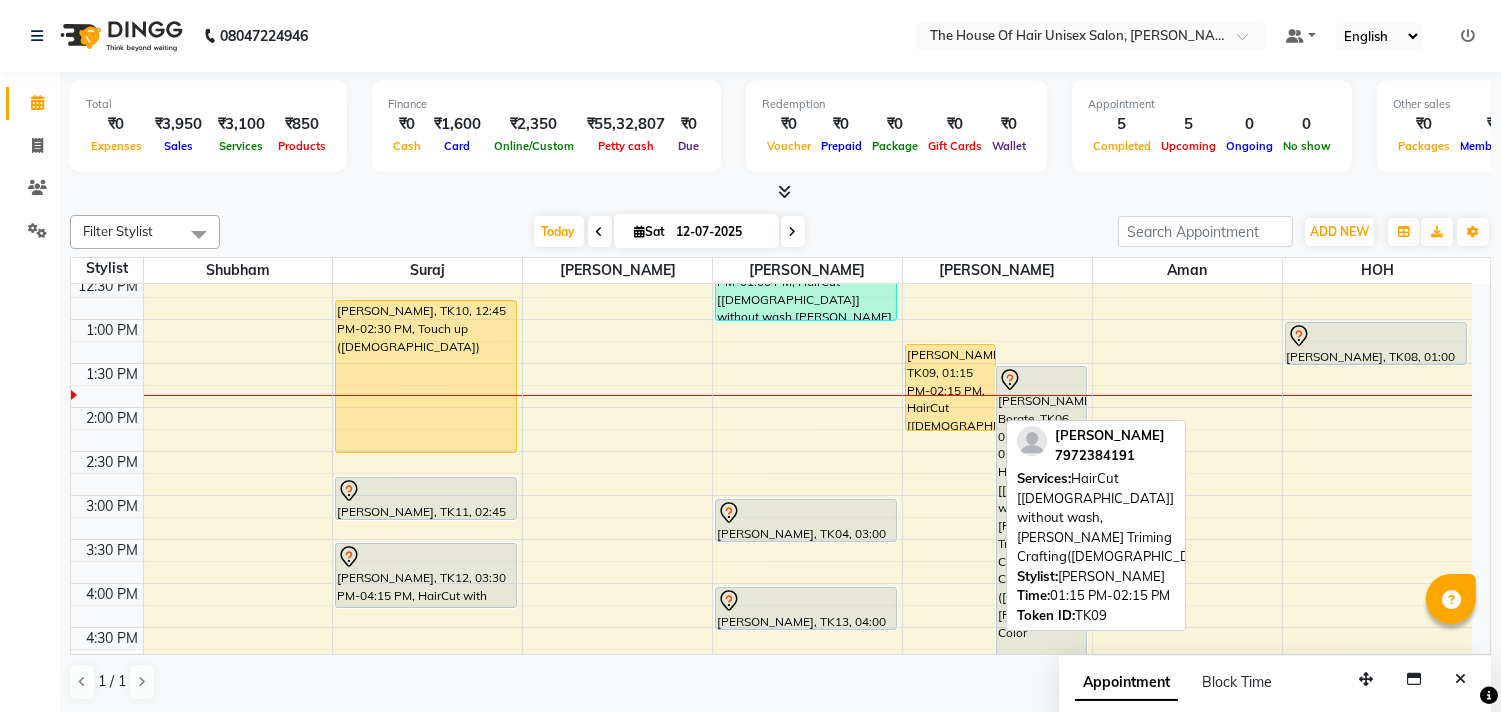 click on "[PERSON_NAME], TK09, 01:15 PM-02:15 PM, HairCut [[DEMOGRAPHIC_DATA]] without wash,[PERSON_NAME] Triming Crafting([DEMOGRAPHIC_DATA])" at bounding box center [950, 387] 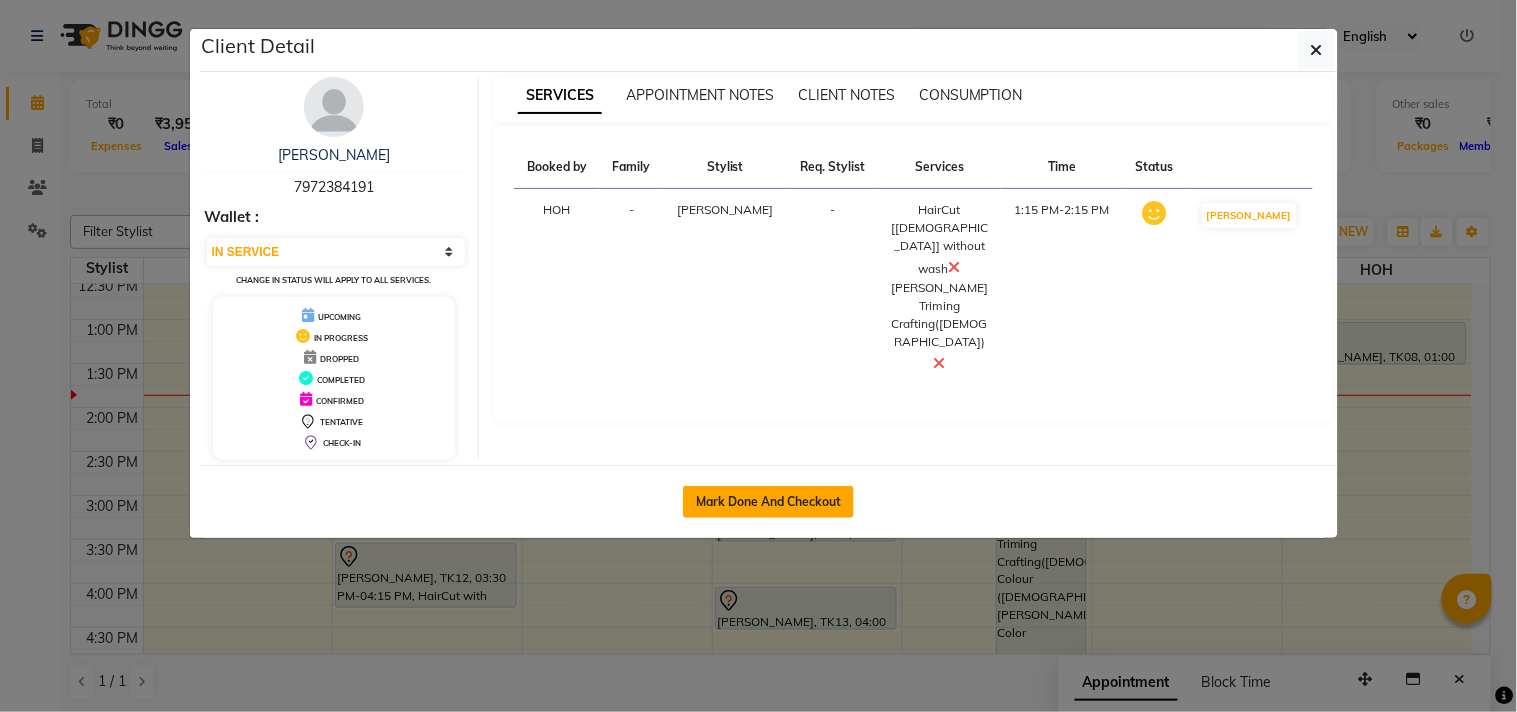 click on "Mark Done And Checkout" 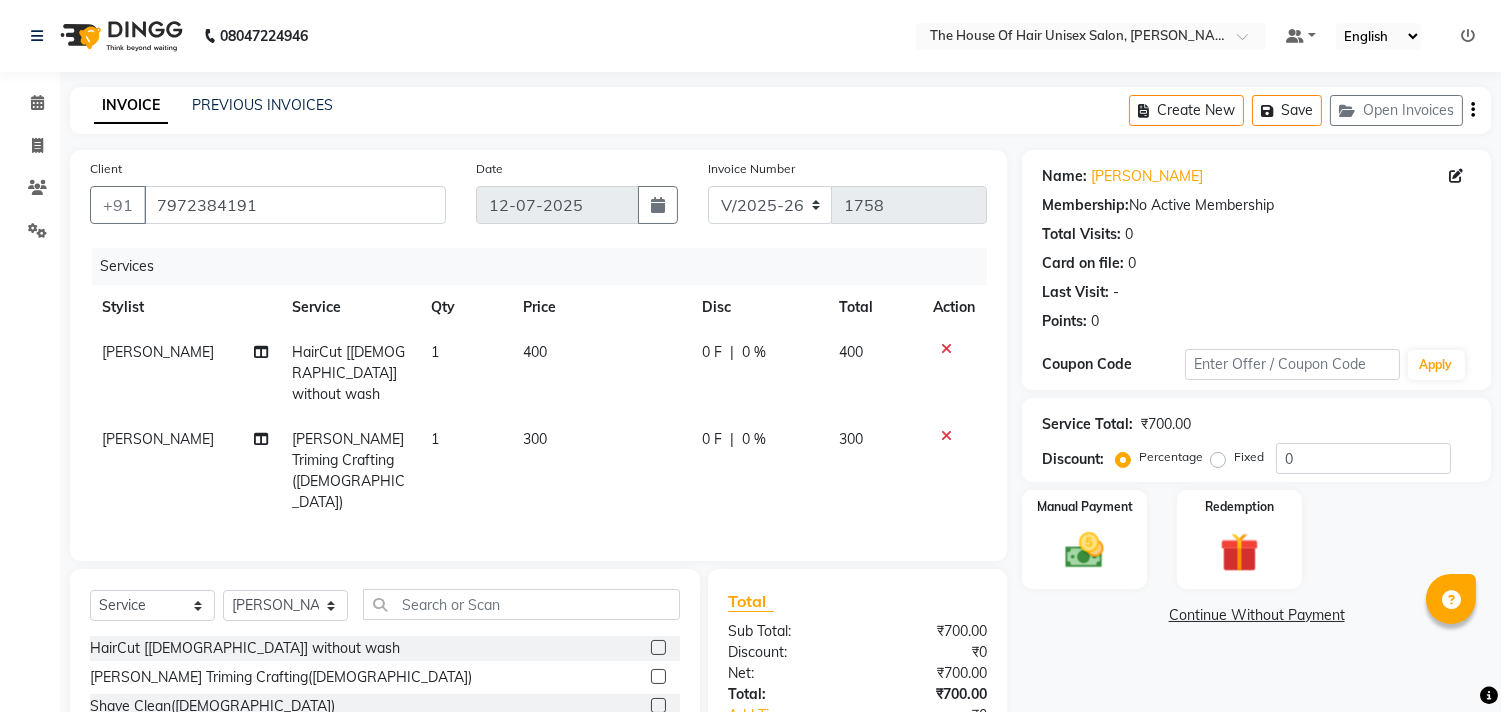 click 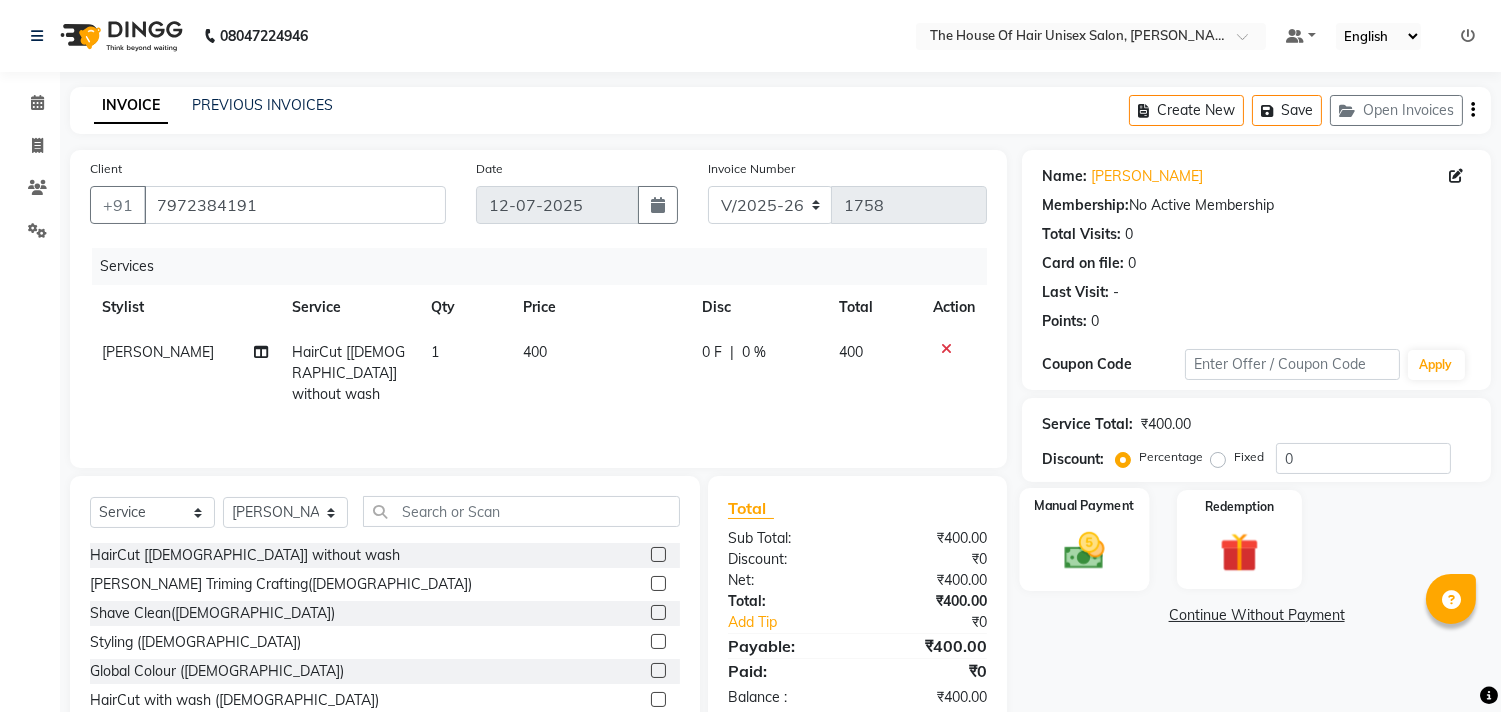 click 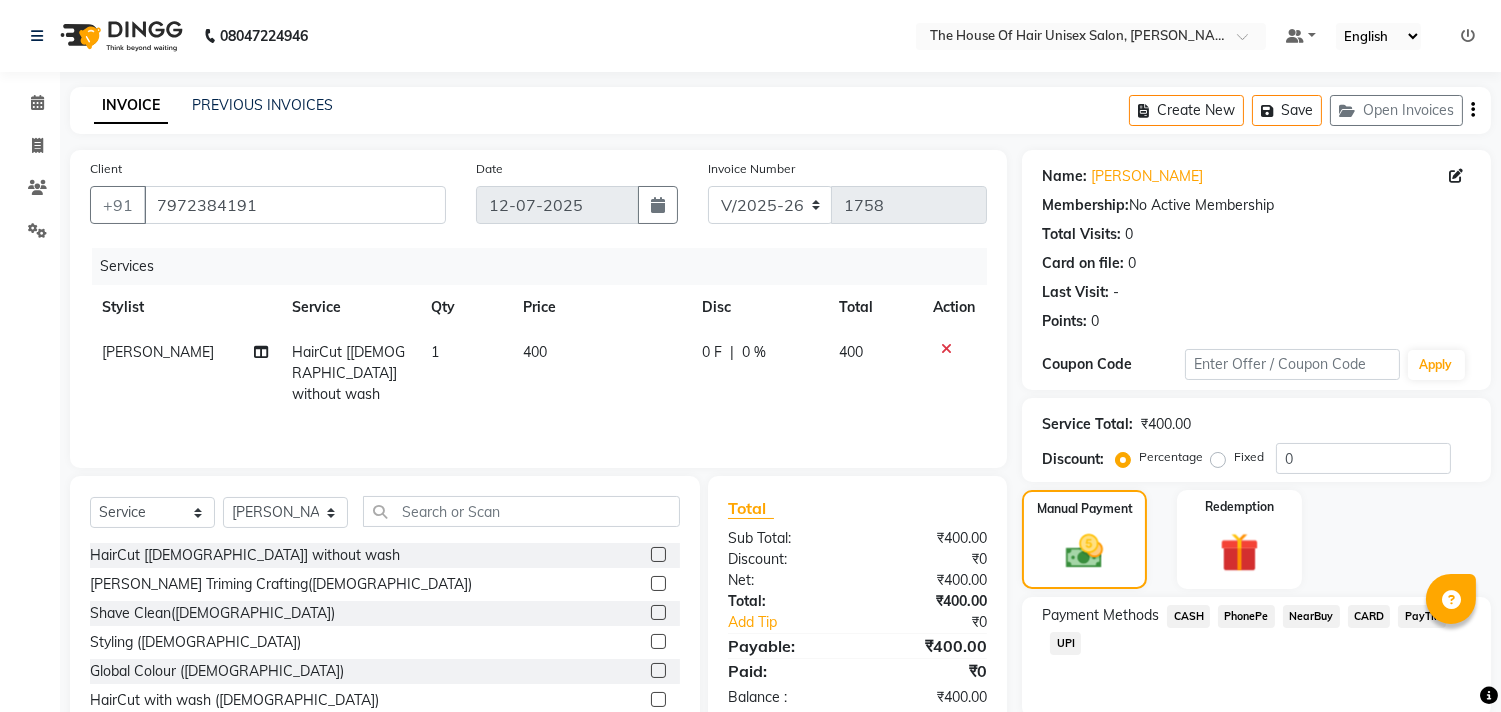 click on "UPI" 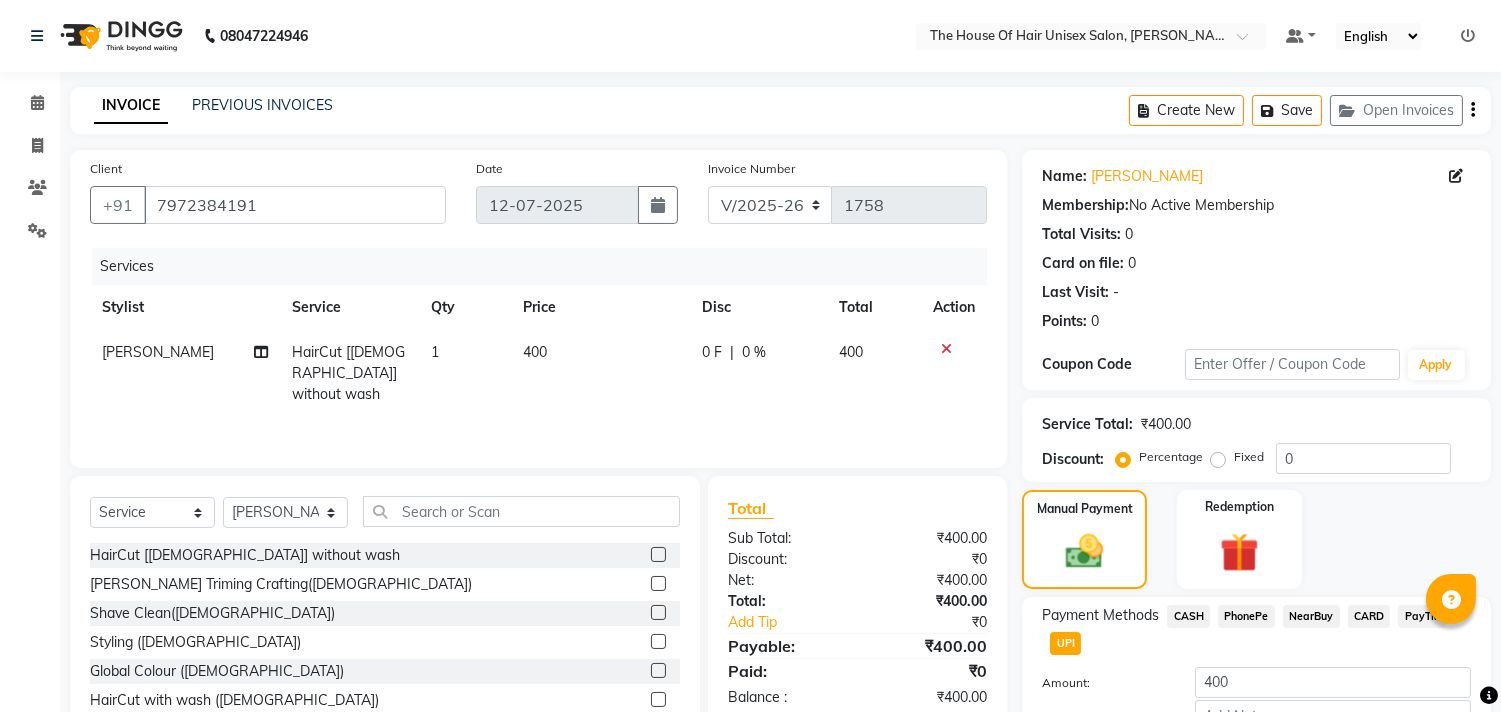 click on "UPI" 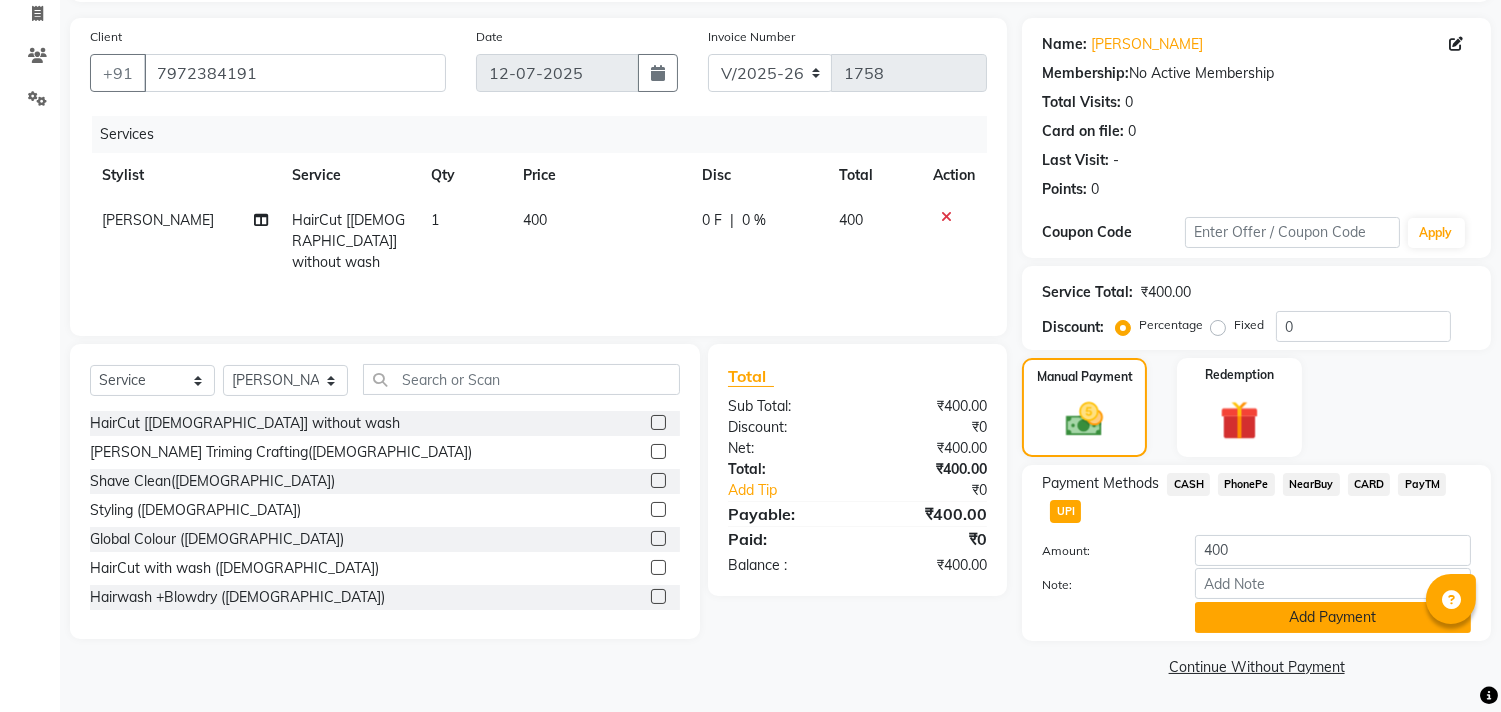 click on "Add Payment" 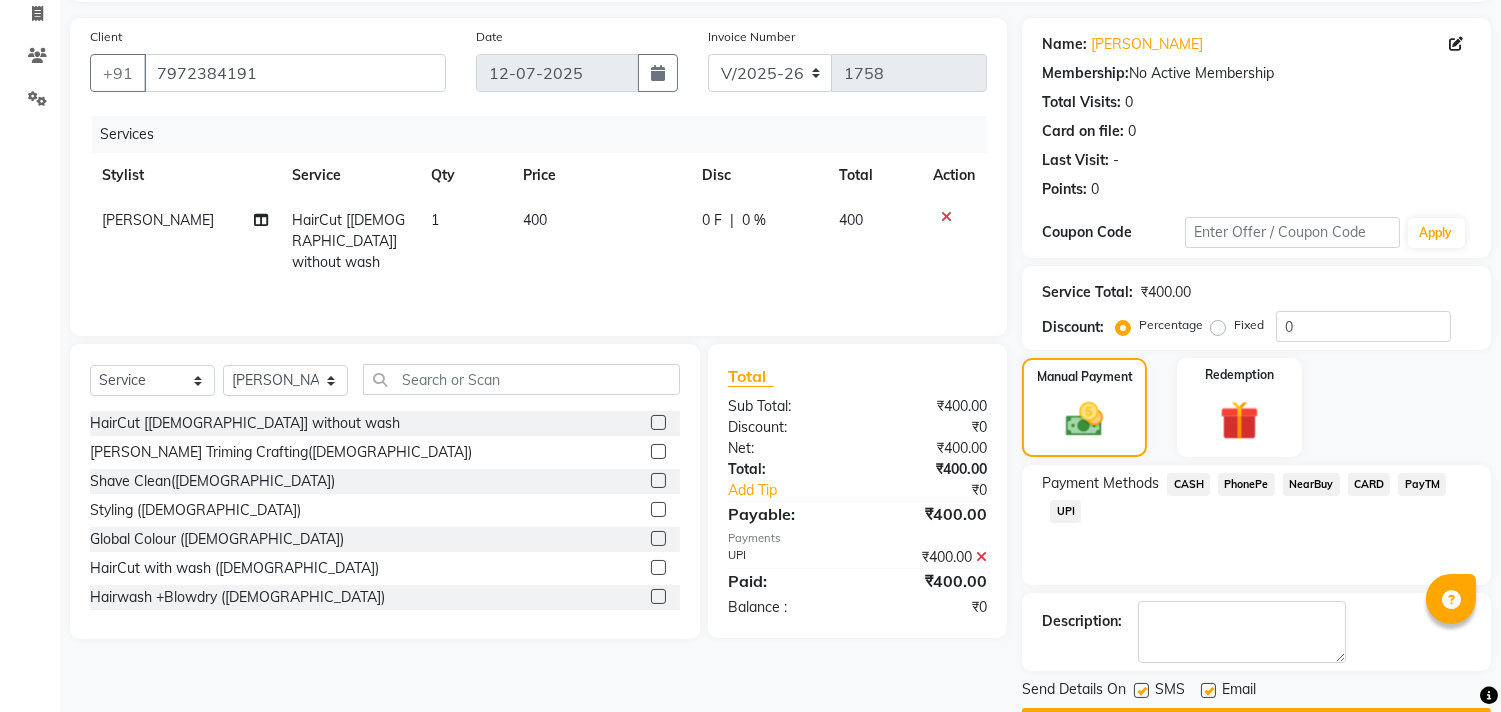 scroll, scrollTop: 187, scrollLeft: 0, axis: vertical 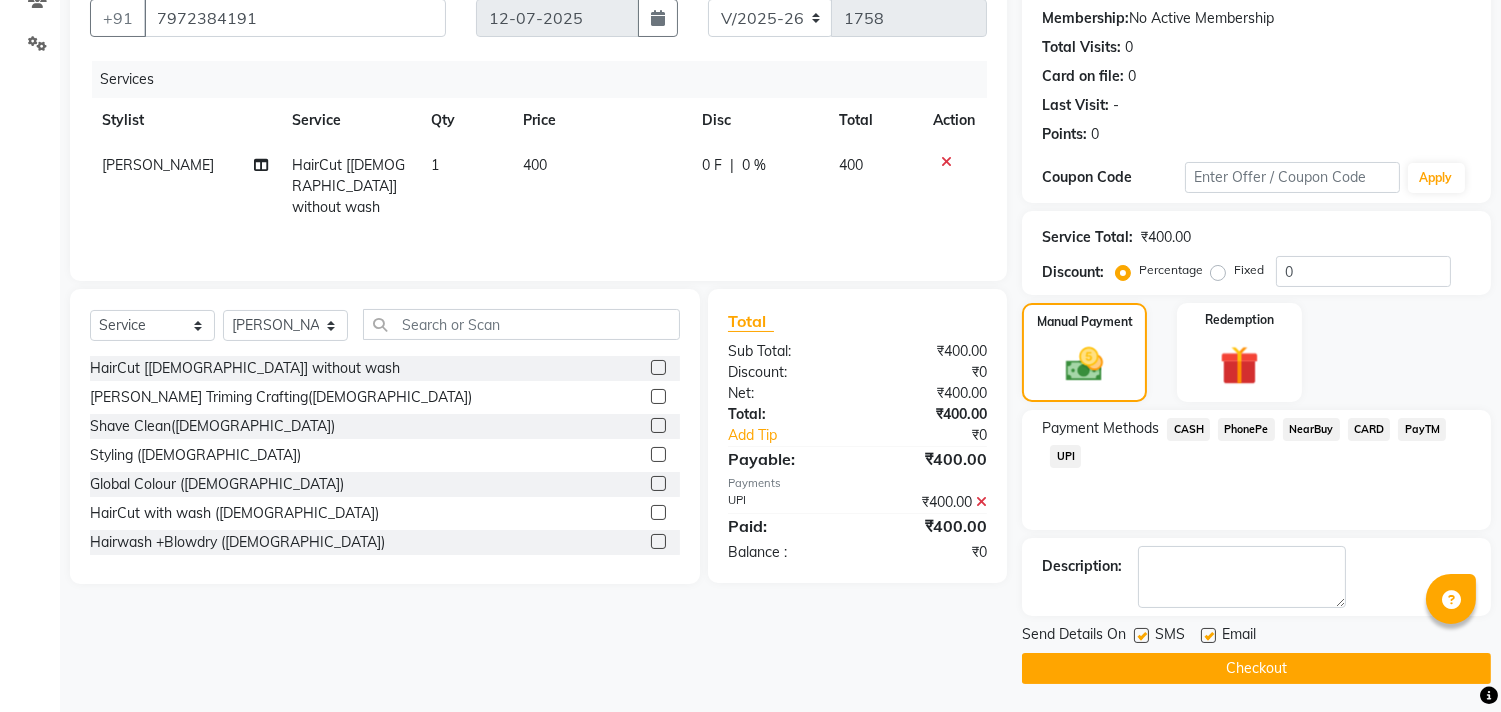 click on "Checkout" 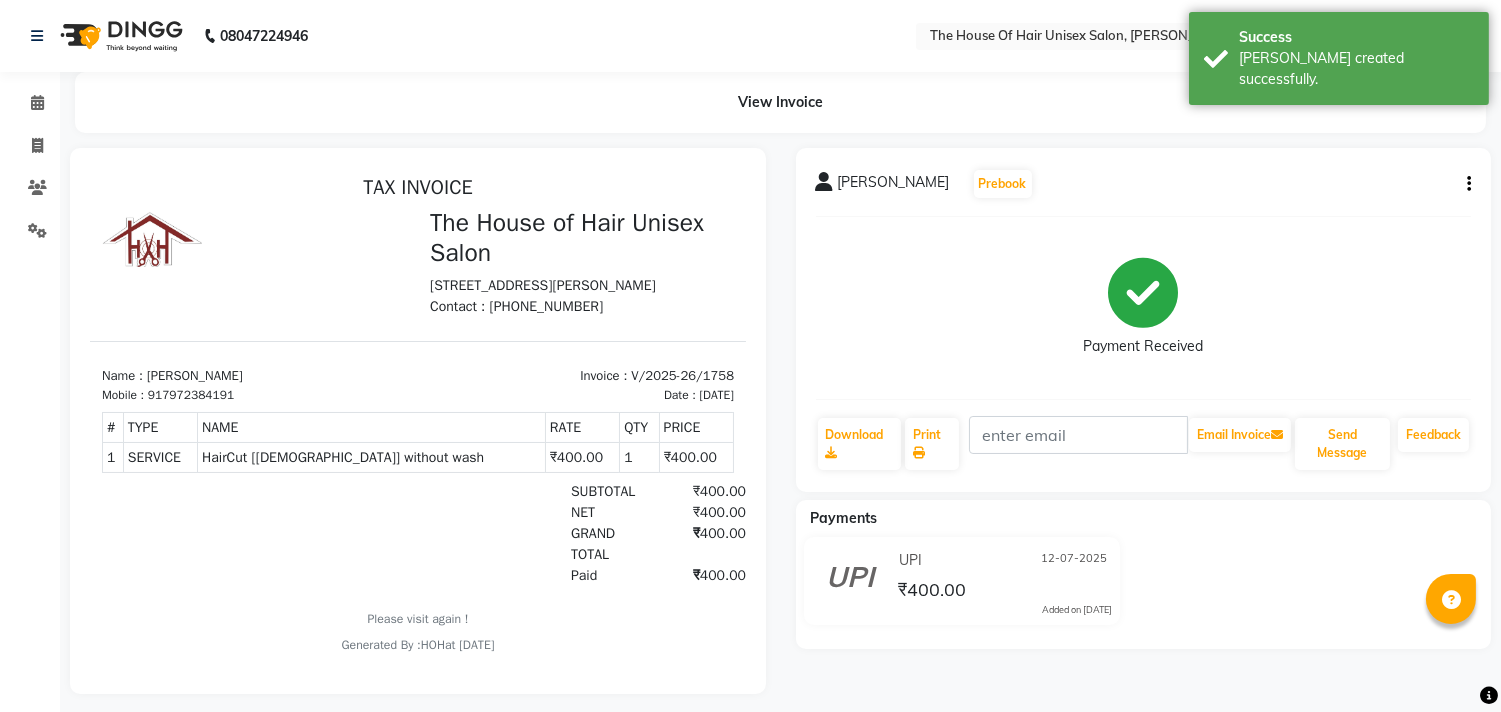 scroll, scrollTop: 0, scrollLeft: 0, axis: both 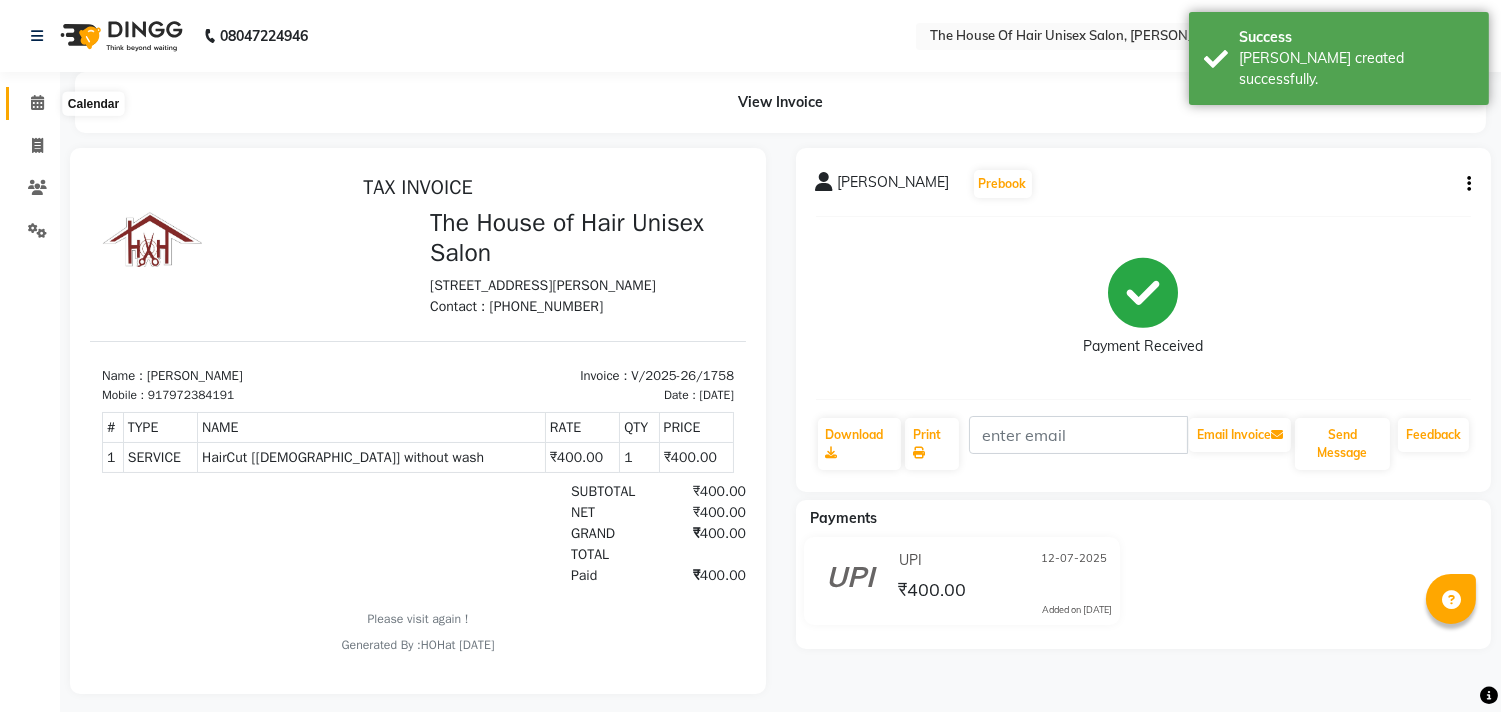 click 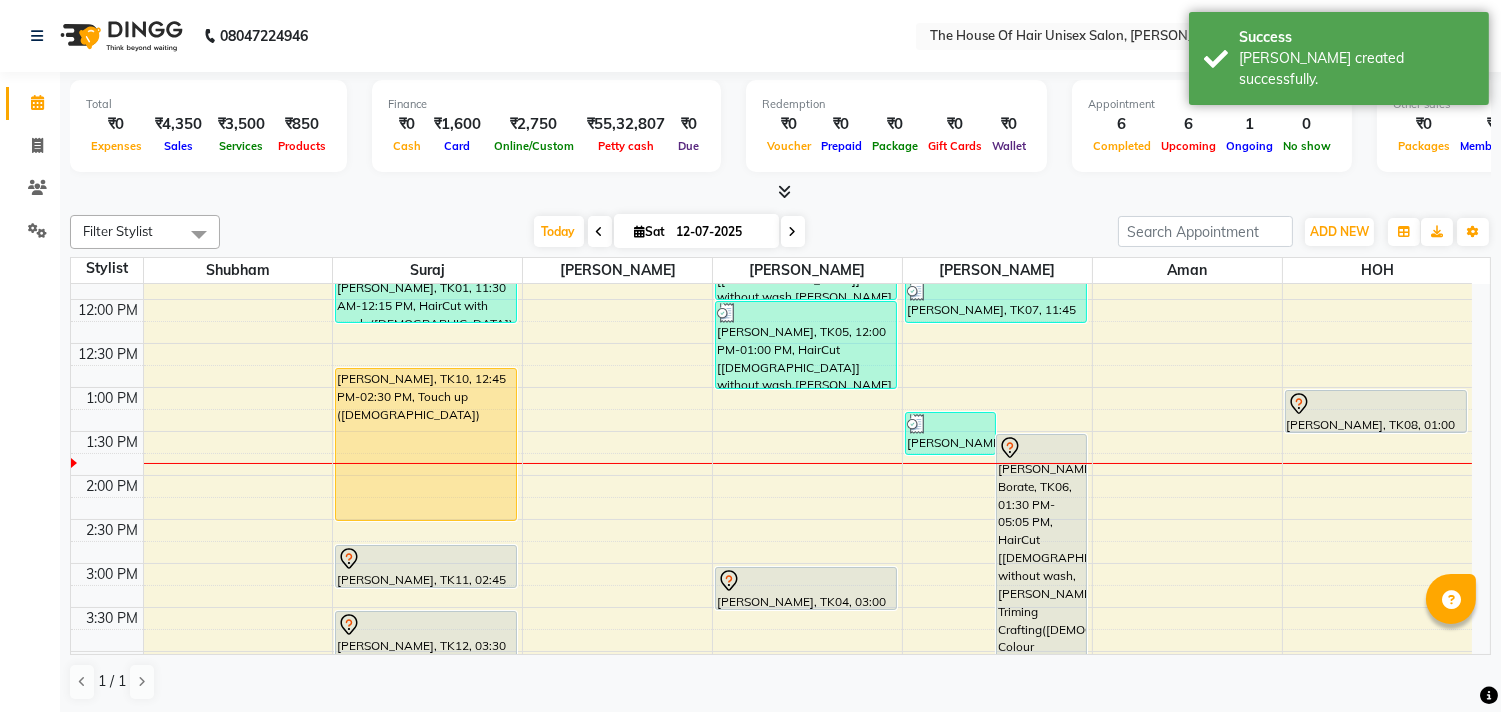 scroll, scrollTop: 425, scrollLeft: 0, axis: vertical 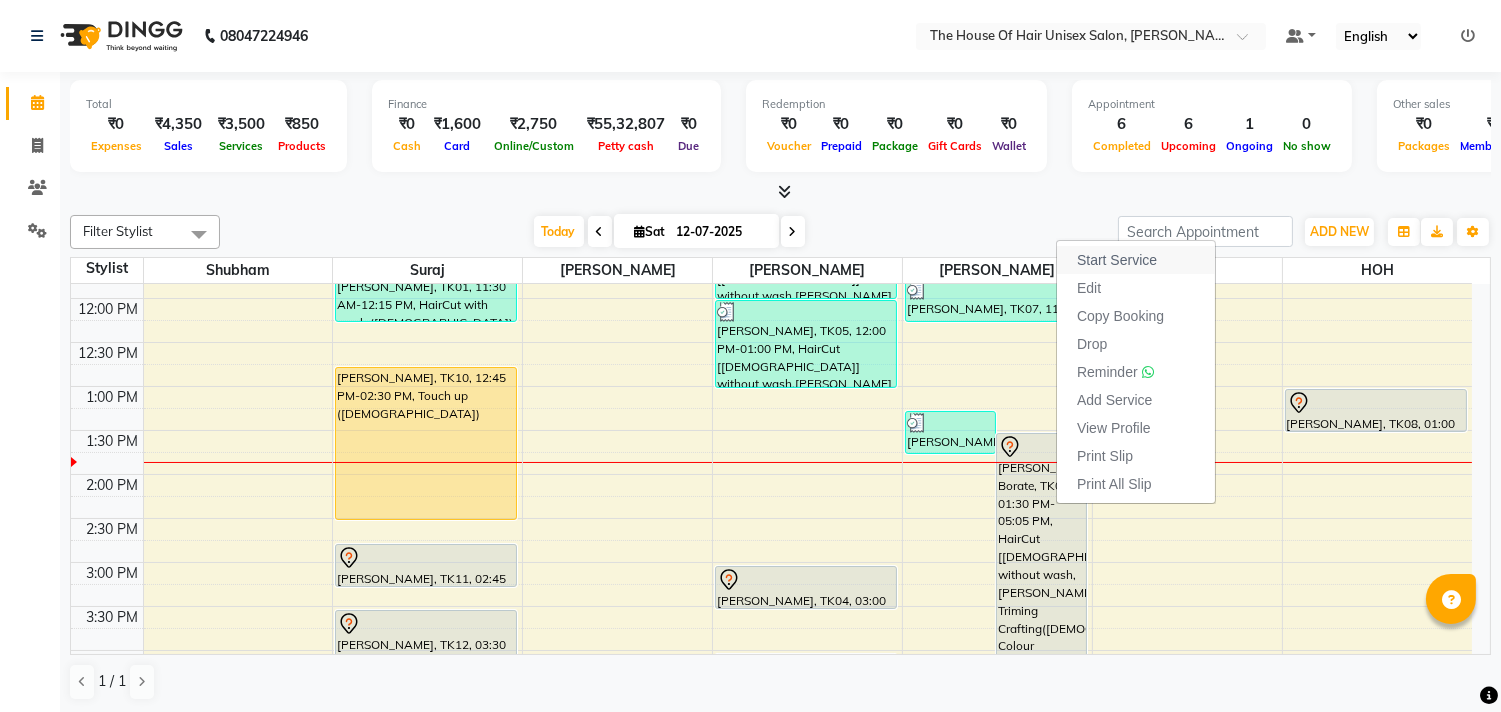 click on "Start Service" at bounding box center [1117, 260] 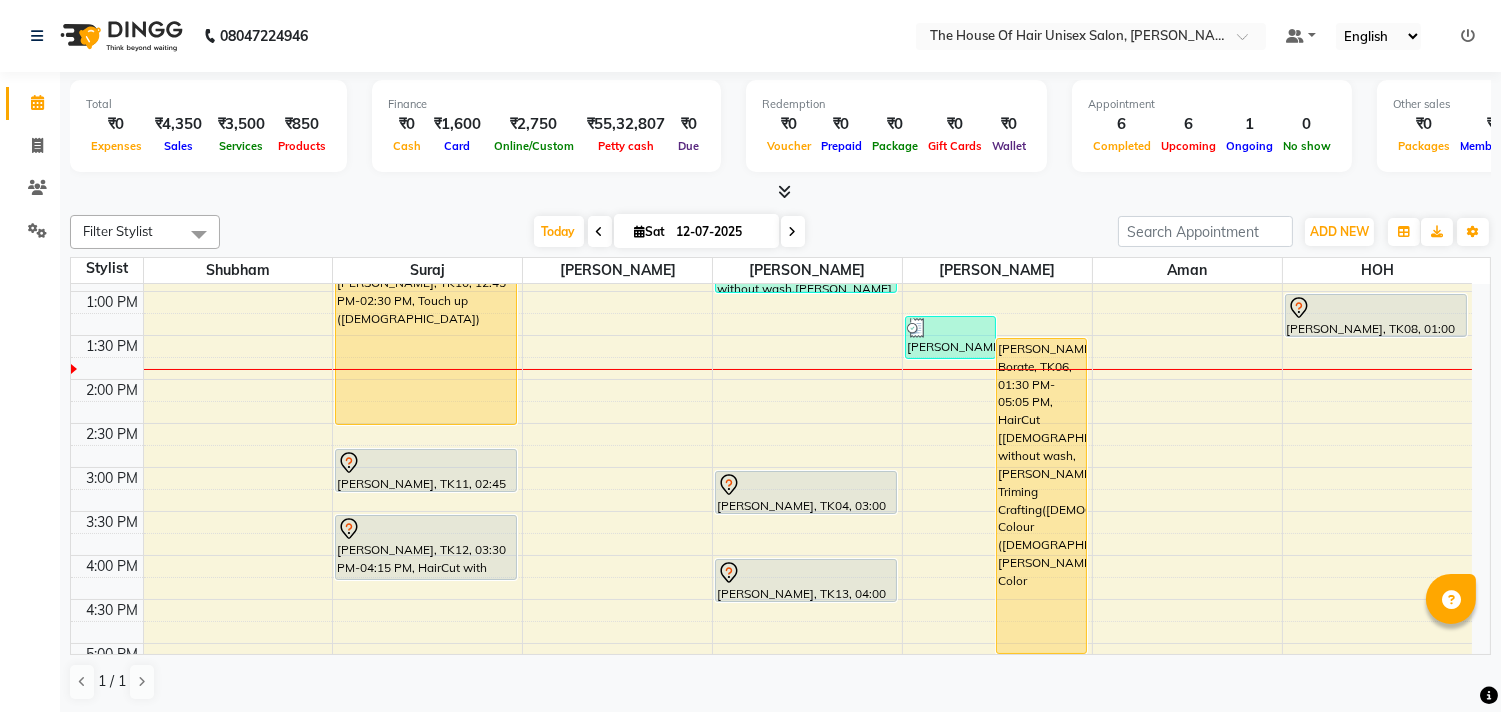 scroll, scrollTop: 523, scrollLeft: 0, axis: vertical 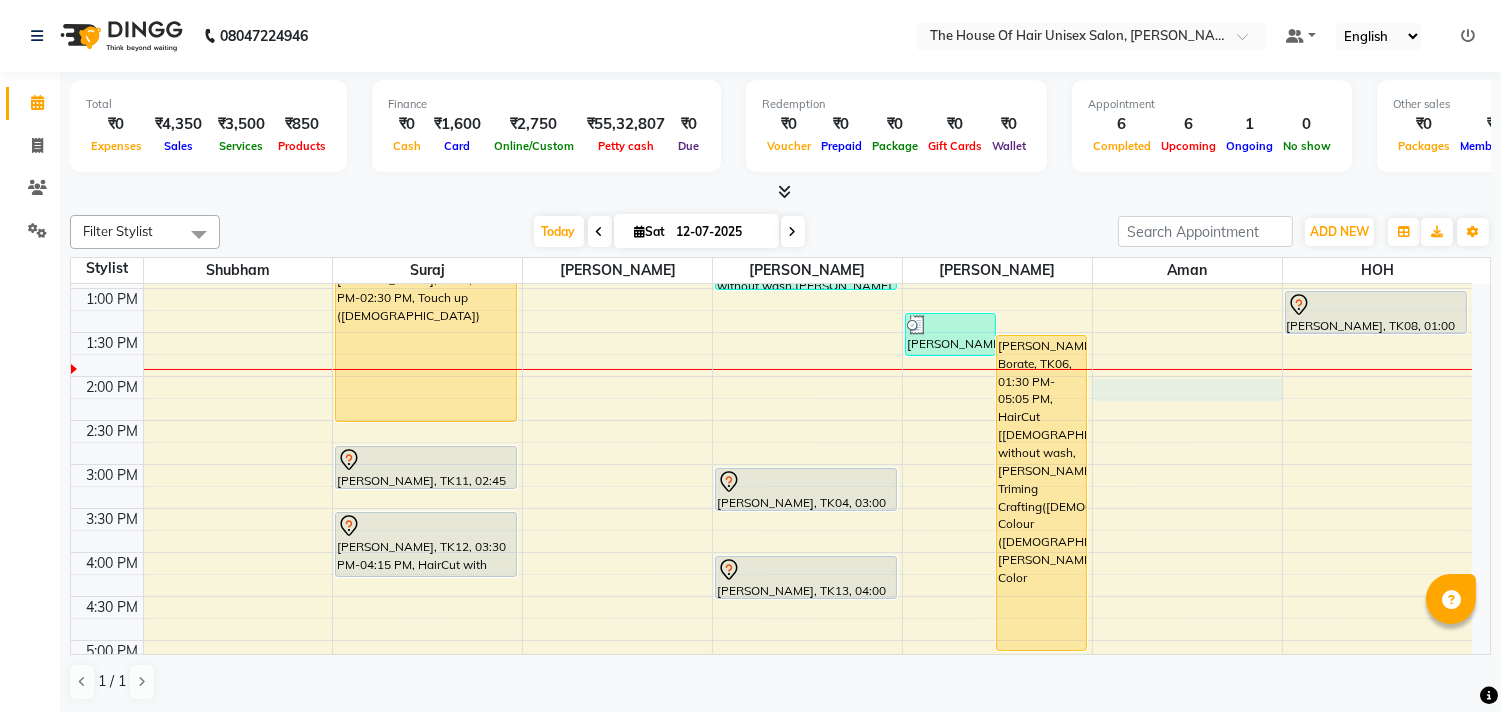 click on "7:00 AM 7:30 AM 8:00 AM 8:30 AM 9:00 AM 9:30 AM 10:00 AM 10:30 AM 11:00 AM 11:30 AM 12:00 PM 12:30 PM 1:00 PM 1:30 PM 2:00 PM 2:30 PM 3:00 PM 3:30 PM 4:00 PM 4:30 PM 5:00 PM 5:30 PM 6:00 PM 6:30 PM 7:00 PM 7:30 PM 8:00 PM 8:30 PM 9:00 PM 9:30 PM     [GEOGRAPHIC_DATA], TK01, 11:30 AM-12:15 PM, HairCut with wash ([DEMOGRAPHIC_DATA])    [PERSON_NAME], TK10, 12:45 PM-02:30 PM, Touch up ([DEMOGRAPHIC_DATA])             [PERSON_NAME], TK11, 02:45 PM-03:15 PM, HairCut [[DEMOGRAPHIC_DATA]] without wash             [PERSON_NAME], TK12, 03:30 PM-04:15 PM, HairCut with wash ([DEMOGRAPHIC_DATA])     [PERSON_NAME], TK03, 10:30 AM-11:00 AM, HairCut [[DEMOGRAPHIC_DATA]] without wash     [PERSON_NAME], TK02, 11:00 AM-12:00 PM, HairCut [[DEMOGRAPHIC_DATA]] without wash,[PERSON_NAME] Triming Crafting([DEMOGRAPHIC_DATA])     [PERSON_NAME], TK05, 12:00 PM-01:00 PM, HairCut [[DEMOGRAPHIC_DATA]] without wash,[PERSON_NAME] Triming Crafting([DEMOGRAPHIC_DATA])             [PERSON_NAME], TK04, 03:00 PM-03:30 PM, Haircut without wash ([DEMOGRAPHIC_DATA])             [PERSON_NAME], TK13, 04:00 PM-04:30 PM, HairCut [[DEMOGRAPHIC_DATA]] without wash     [PERSON_NAME], TK09, 01:15 PM-01:45 PM, HairCut [[DEMOGRAPHIC_DATA]] without wash" at bounding box center [771, 420] 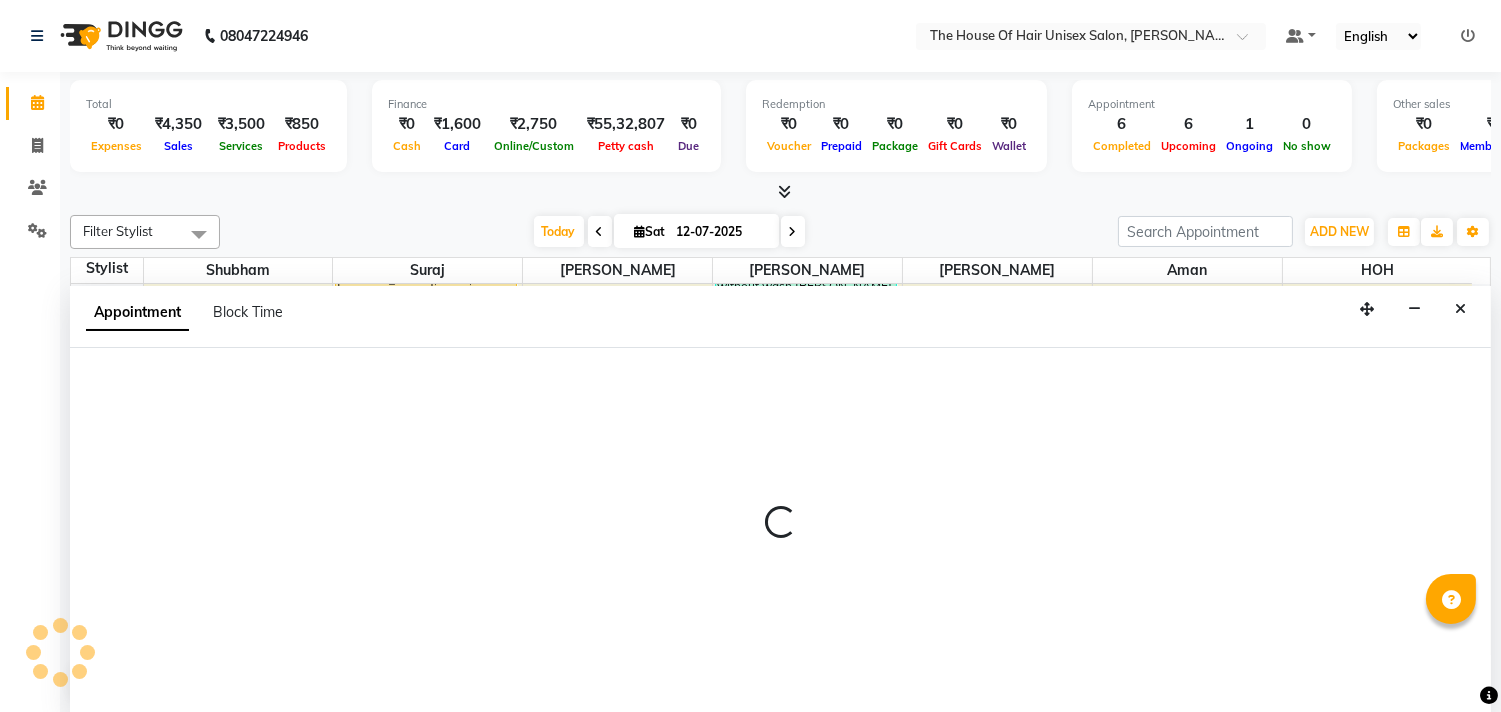 scroll, scrollTop: 1, scrollLeft: 0, axis: vertical 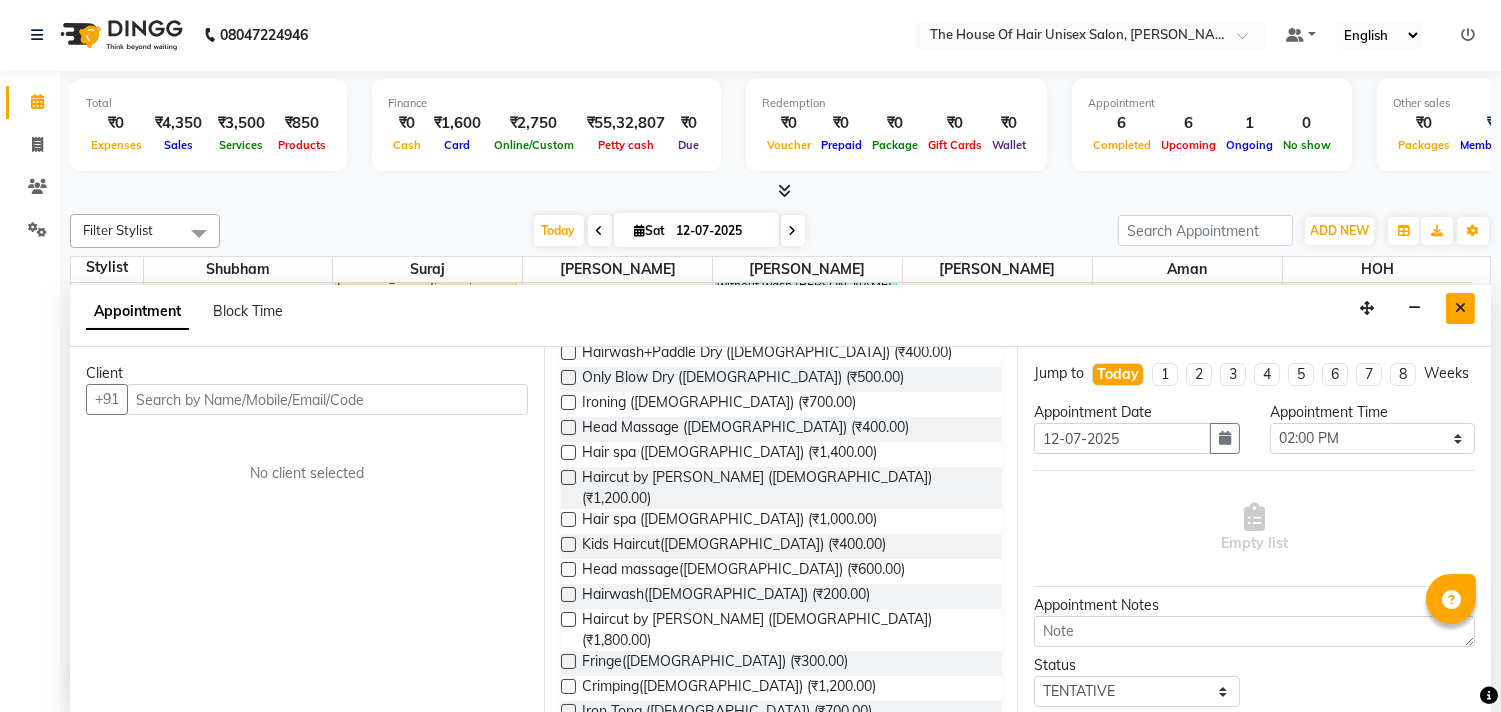 click at bounding box center (1460, 308) 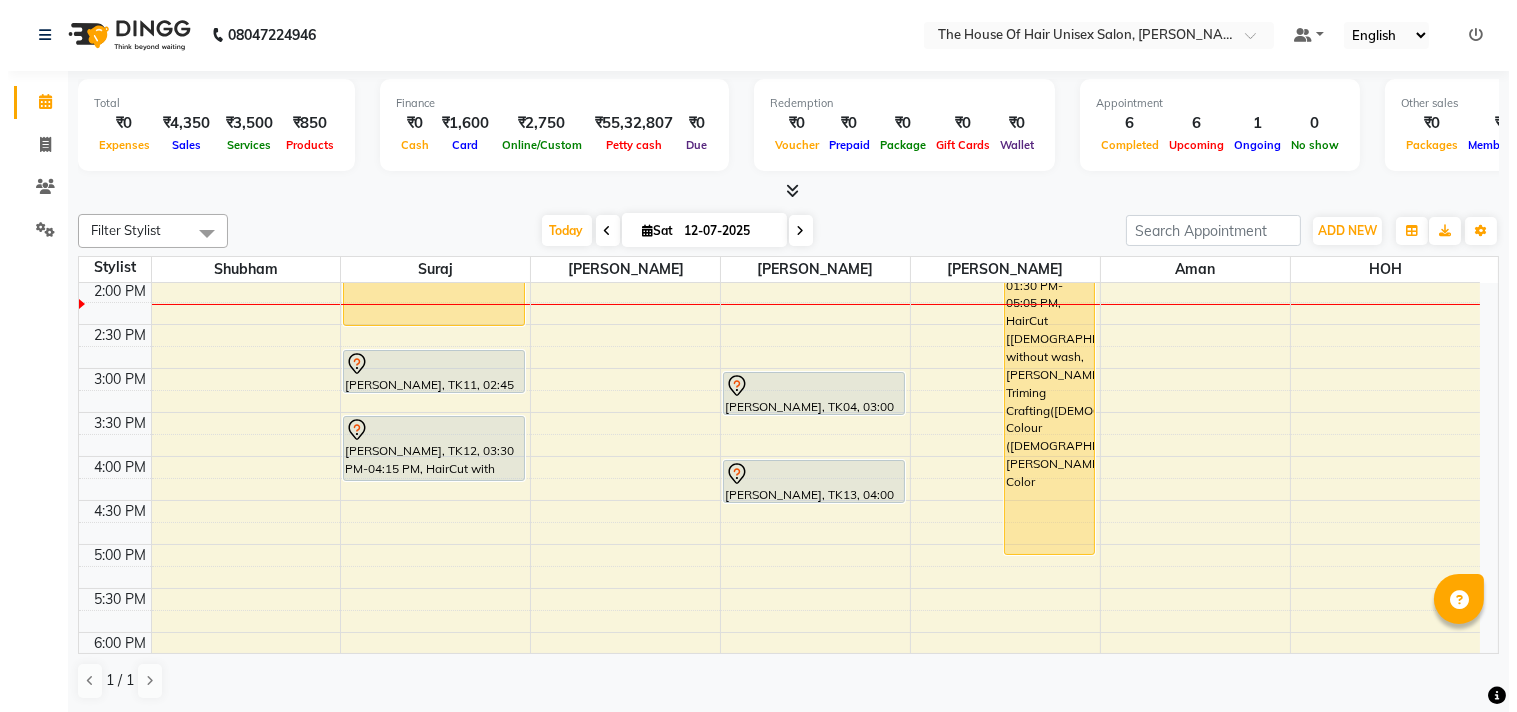 scroll, scrollTop: 617, scrollLeft: 0, axis: vertical 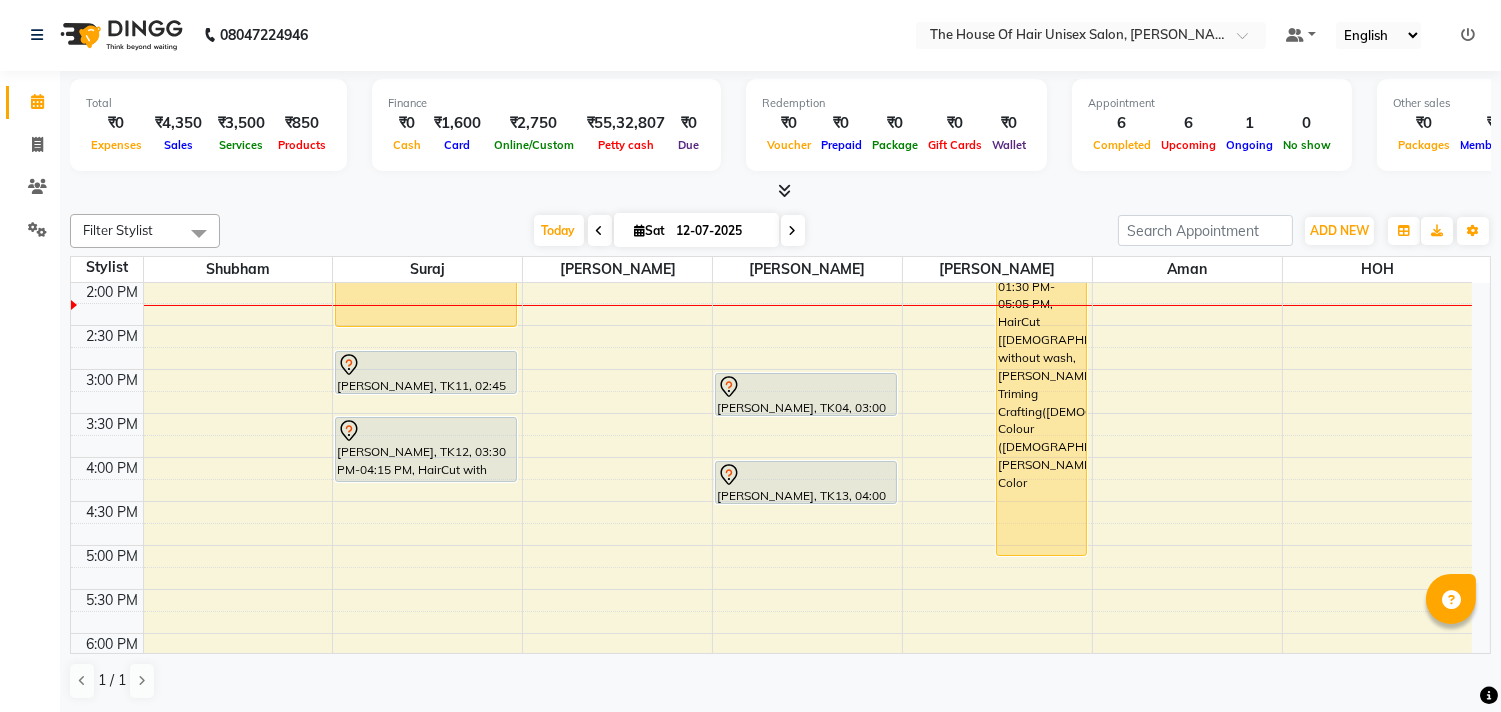 click on "7:00 AM 7:30 AM 8:00 AM 8:30 AM 9:00 AM 9:30 AM 10:00 AM 10:30 AM 11:00 AM 11:30 AM 12:00 PM 12:30 PM 1:00 PM 1:30 PM 2:00 PM 2:30 PM 3:00 PM 3:30 PM 4:00 PM 4:30 PM 5:00 PM 5:30 PM 6:00 PM 6:30 PM 7:00 PM 7:30 PM 8:00 PM 8:30 PM 9:00 PM 9:30 PM     [GEOGRAPHIC_DATA], TK01, 11:30 AM-12:15 PM, HairCut with wash ([DEMOGRAPHIC_DATA])    [PERSON_NAME], TK10, 12:45 PM-02:30 PM, Touch up ([DEMOGRAPHIC_DATA])             [PERSON_NAME], TK11, 02:45 PM-03:15 PM, HairCut [[DEMOGRAPHIC_DATA]] without wash             [PERSON_NAME], TK12, 03:30 PM-04:15 PM, HairCut with wash ([DEMOGRAPHIC_DATA])     [PERSON_NAME], TK03, 10:30 AM-11:00 AM, HairCut [[DEMOGRAPHIC_DATA]] without wash     [PERSON_NAME], TK02, 11:00 AM-12:00 PM, HairCut [[DEMOGRAPHIC_DATA]] without wash,[PERSON_NAME] Triming Crafting([DEMOGRAPHIC_DATA])     [PERSON_NAME], TK05, 12:00 PM-01:00 PM, HairCut [[DEMOGRAPHIC_DATA]] without wash,[PERSON_NAME] Triming Crafting([DEMOGRAPHIC_DATA])             [PERSON_NAME], TK04, 03:00 PM-03:30 PM, Haircut without wash ([DEMOGRAPHIC_DATA])             [PERSON_NAME], TK13, 04:00 PM-04:30 PM, HairCut [[DEMOGRAPHIC_DATA]] without wash     [PERSON_NAME], TK09, 01:15 PM-01:45 PM, HairCut [[DEMOGRAPHIC_DATA]] without wash" at bounding box center [771, 325] 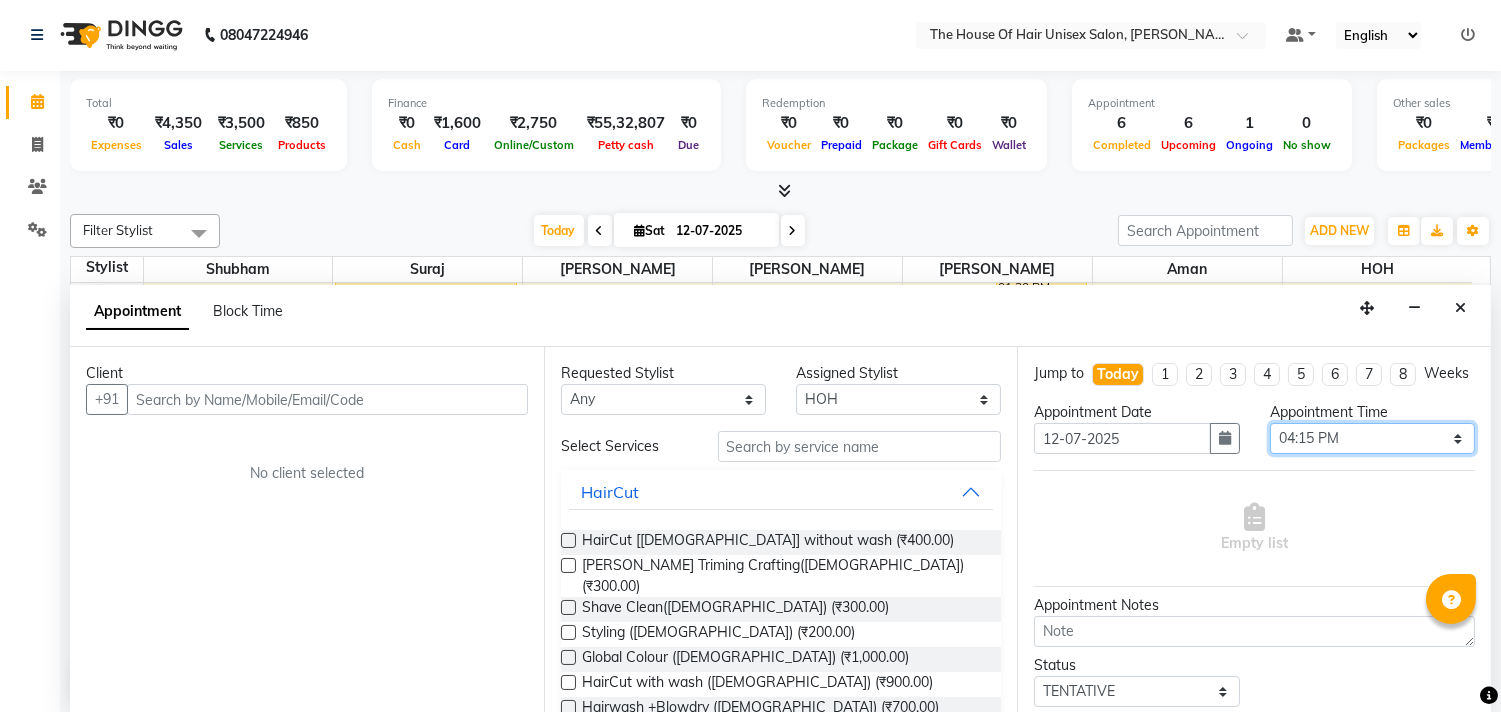 click on "Select 08:00 AM 08:15 AM 08:30 AM 08:45 AM 09:00 AM 09:15 AM 09:30 AM 09:45 AM 10:00 AM 10:15 AM 10:30 AM 10:45 AM 11:00 AM 11:15 AM 11:30 AM 11:45 AM 12:00 PM 12:15 PM 12:30 PM 12:45 PM 01:00 PM 01:15 PM 01:30 PM 01:45 PM 02:00 PM 02:15 PM 02:30 PM 02:45 PM 03:00 PM 03:15 PM 03:30 PM 03:45 PM 04:00 PM 04:15 PM 04:30 PM 04:45 PM 05:00 PM 05:15 PM 05:30 PM 05:45 PM 06:00 PM 06:15 PM 06:30 PM 06:45 PM 07:00 PM 07:15 PM 07:30 PM 07:45 PM 08:00 PM 08:15 PM 08:30 PM 08:45 PM 09:00 PM 09:15 PM 09:30 PM" at bounding box center [1372, 438] 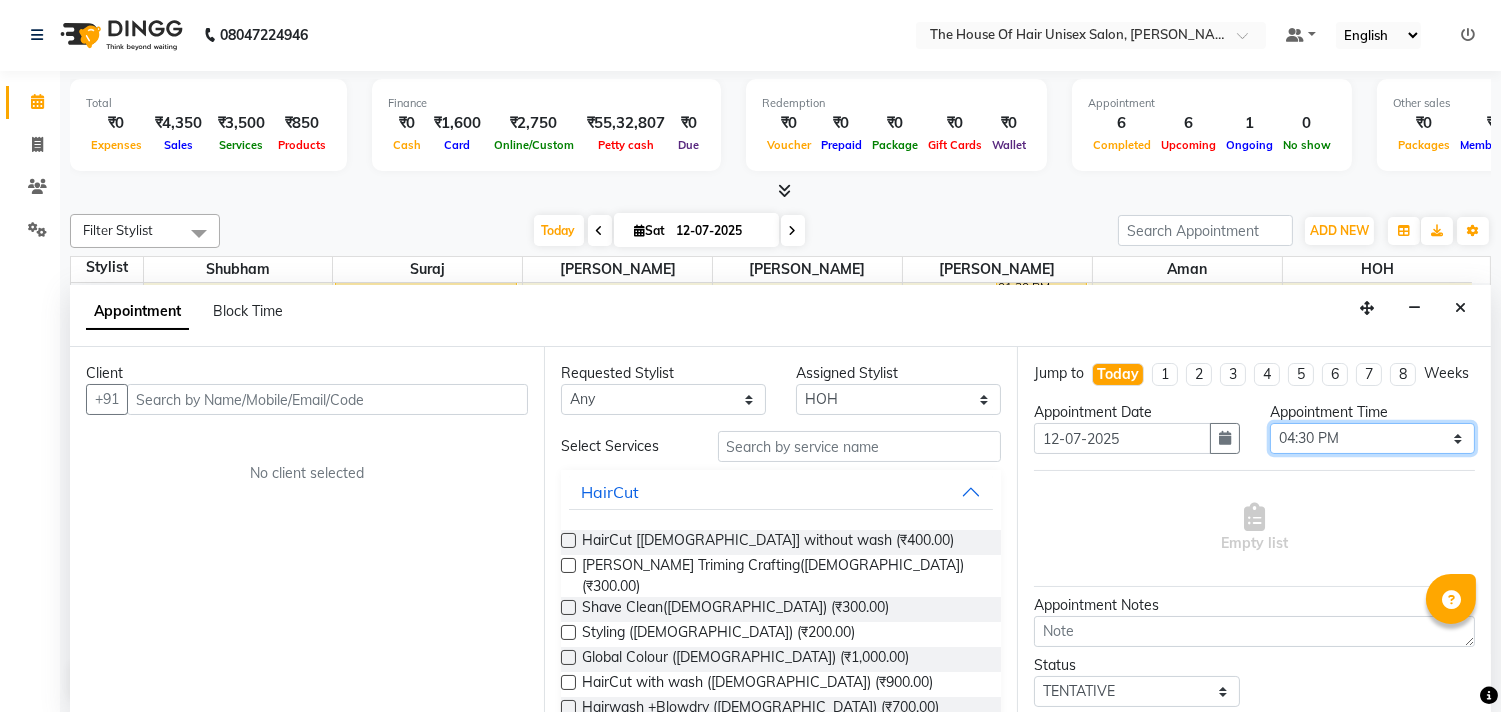 click on "Select 08:00 AM 08:15 AM 08:30 AM 08:45 AM 09:00 AM 09:15 AM 09:30 AM 09:45 AM 10:00 AM 10:15 AM 10:30 AM 10:45 AM 11:00 AM 11:15 AM 11:30 AM 11:45 AM 12:00 PM 12:15 PM 12:30 PM 12:45 PM 01:00 PM 01:15 PM 01:30 PM 01:45 PM 02:00 PM 02:15 PM 02:30 PM 02:45 PM 03:00 PM 03:15 PM 03:30 PM 03:45 PM 04:00 PM 04:15 PM 04:30 PM 04:45 PM 05:00 PM 05:15 PM 05:30 PM 05:45 PM 06:00 PM 06:15 PM 06:30 PM 06:45 PM 07:00 PM 07:15 PM 07:30 PM 07:45 PM 08:00 PM 08:15 PM 08:30 PM 08:45 PM 09:00 PM 09:15 PM 09:30 PM" at bounding box center (1372, 438) 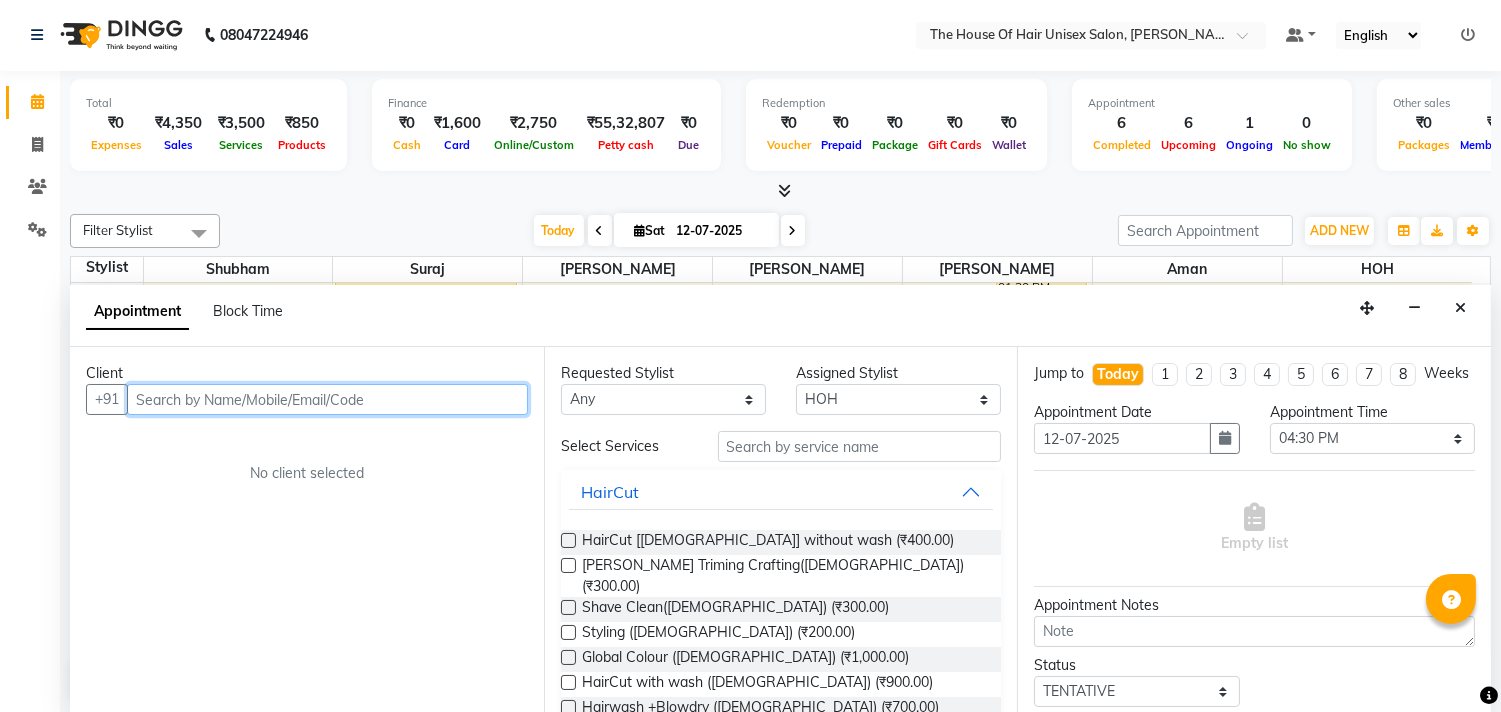 click at bounding box center (327, 399) 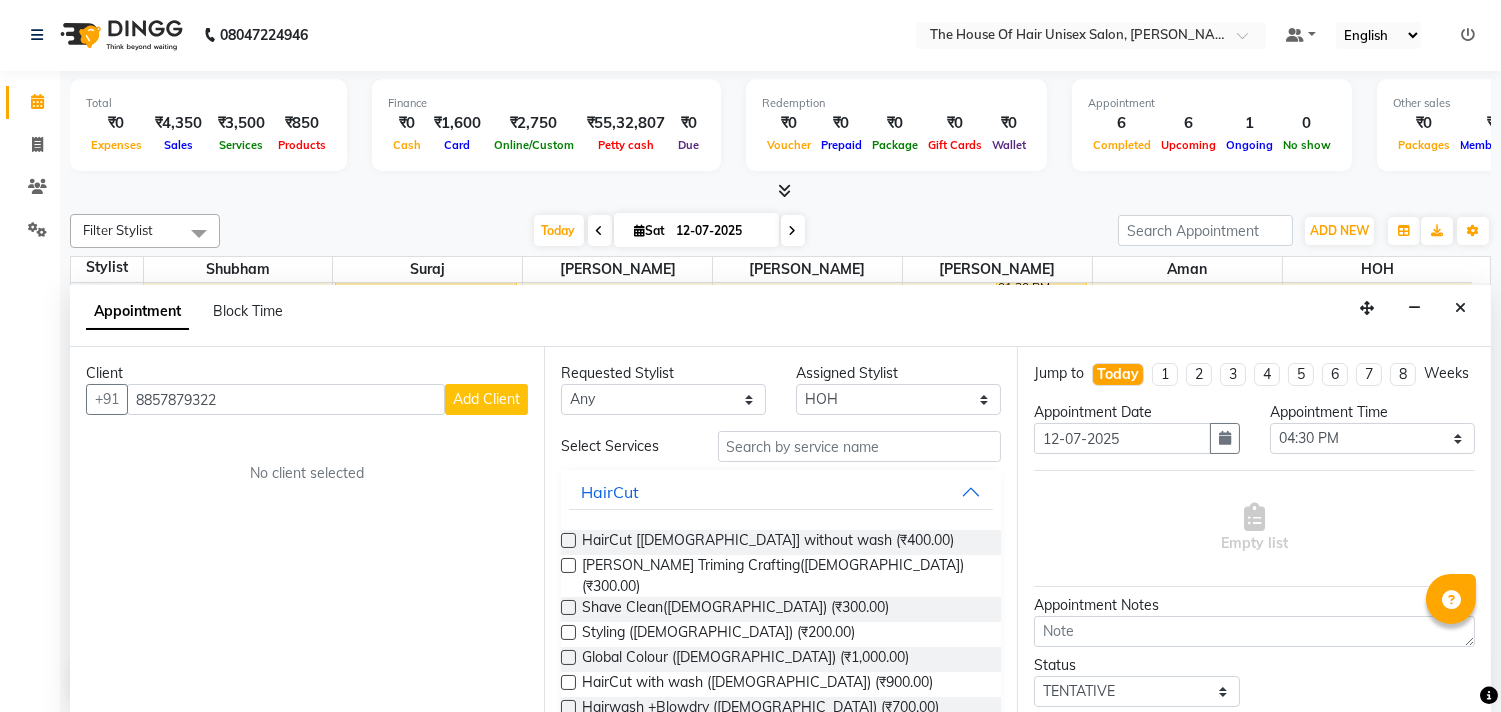 click on "Add Client" at bounding box center (486, 399) 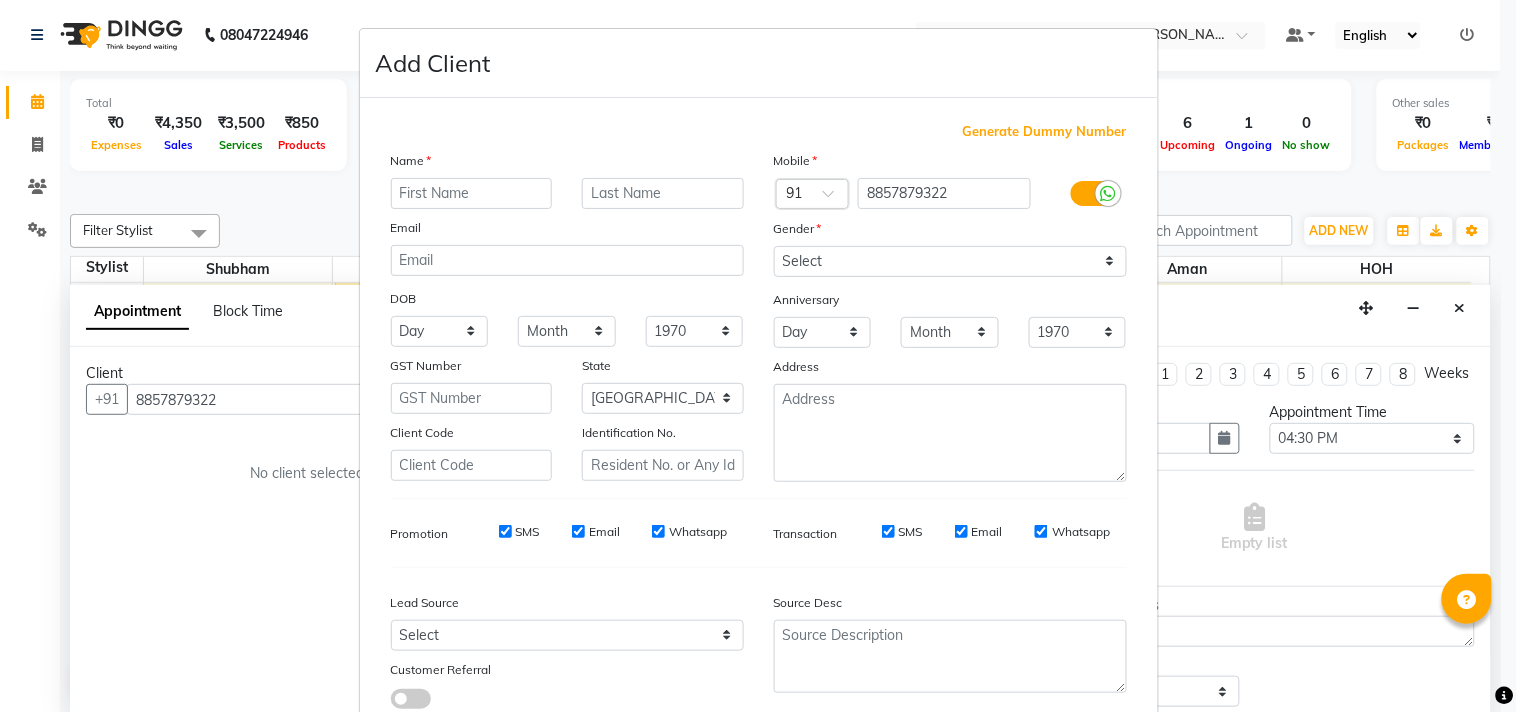 click at bounding box center (472, 193) 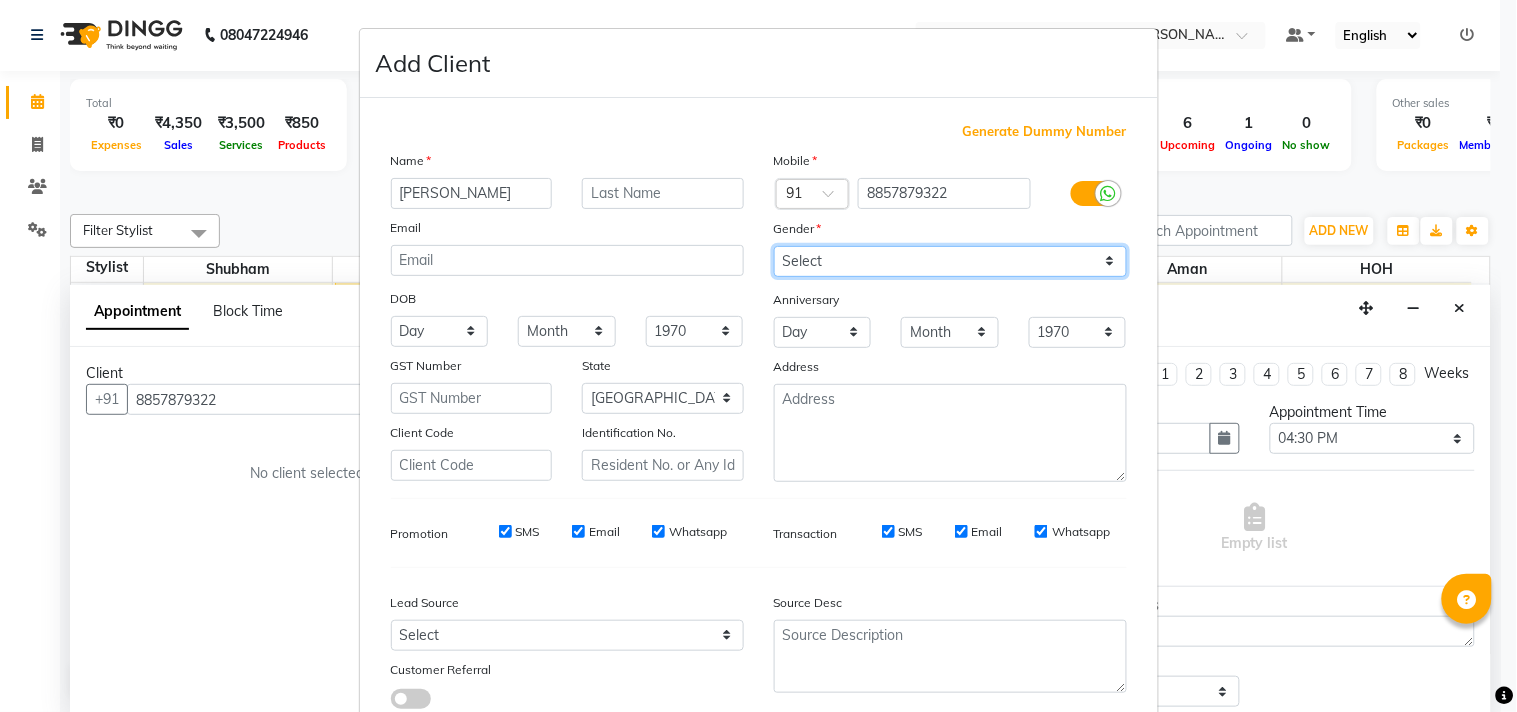 click on "Select [DEMOGRAPHIC_DATA] [DEMOGRAPHIC_DATA] Other Prefer Not To Say" at bounding box center (950, 261) 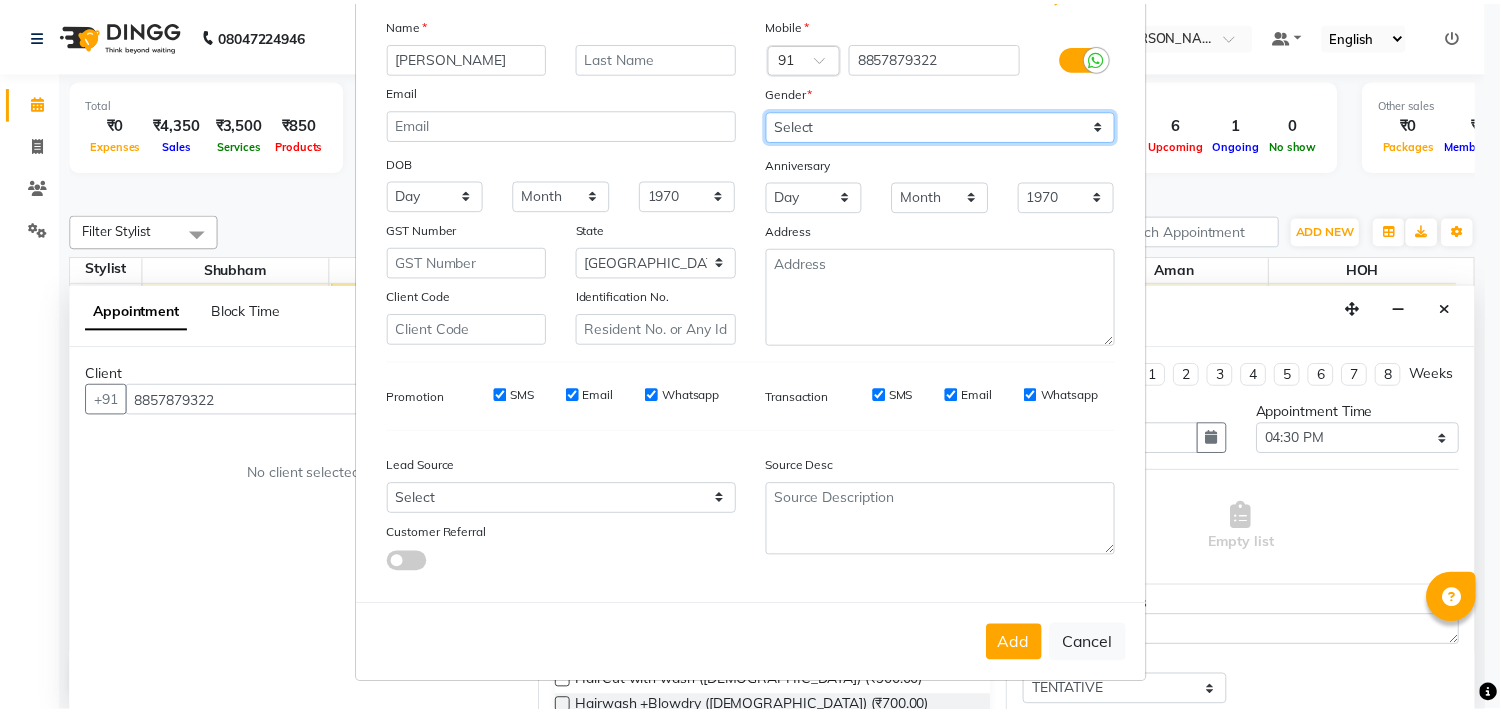 scroll, scrollTop: 138, scrollLeft: 0, axis: vertical 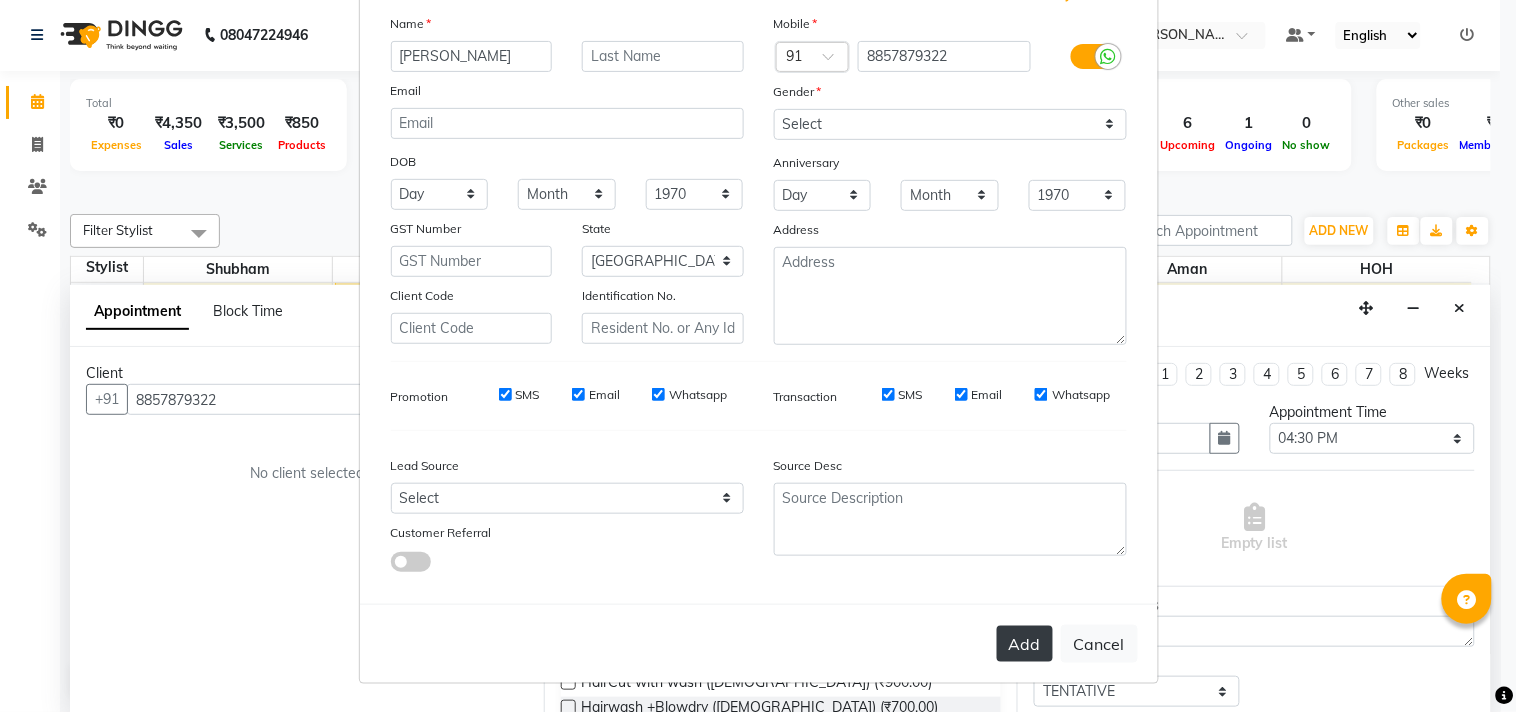 click on "Add" at bounding box center (1025, 644) 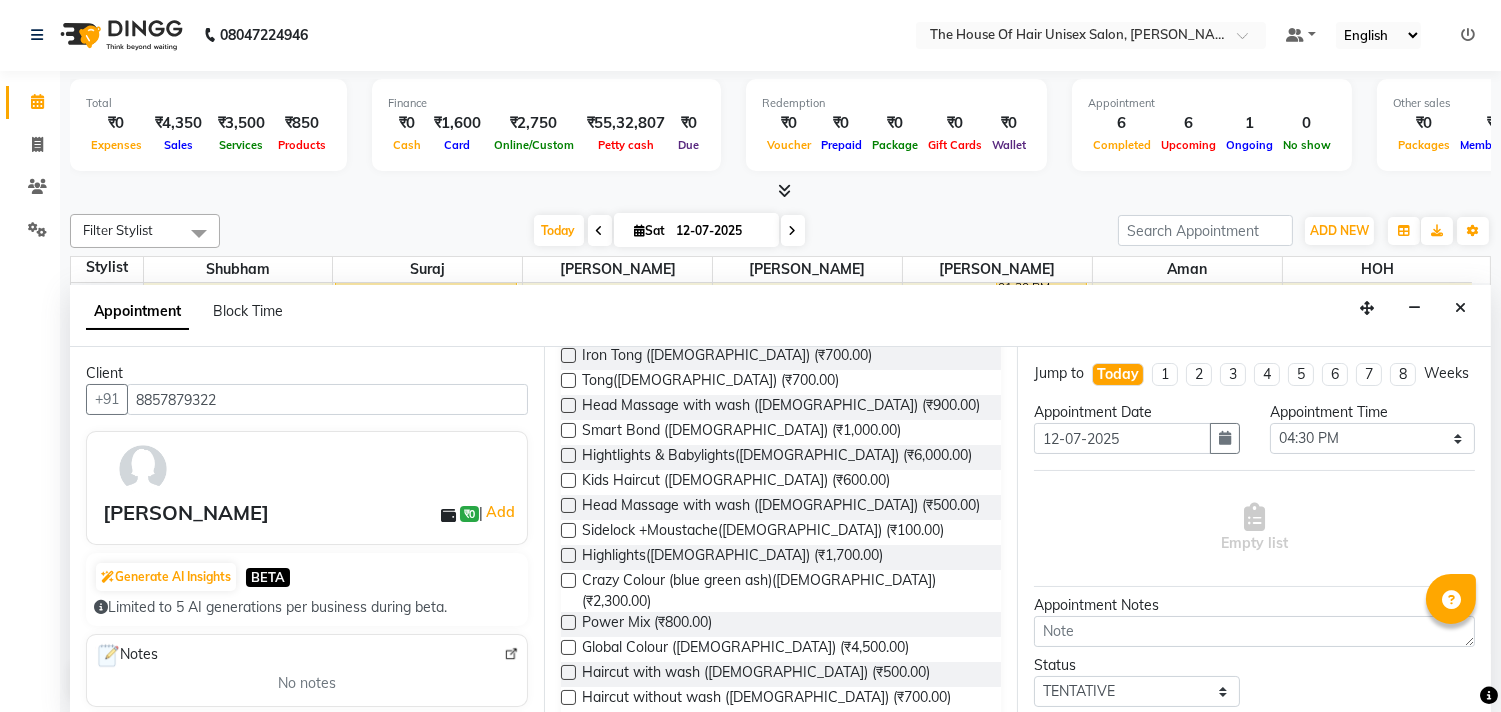 scroll, scrollTop: 742, scrollLeft: 0, axis: vertical 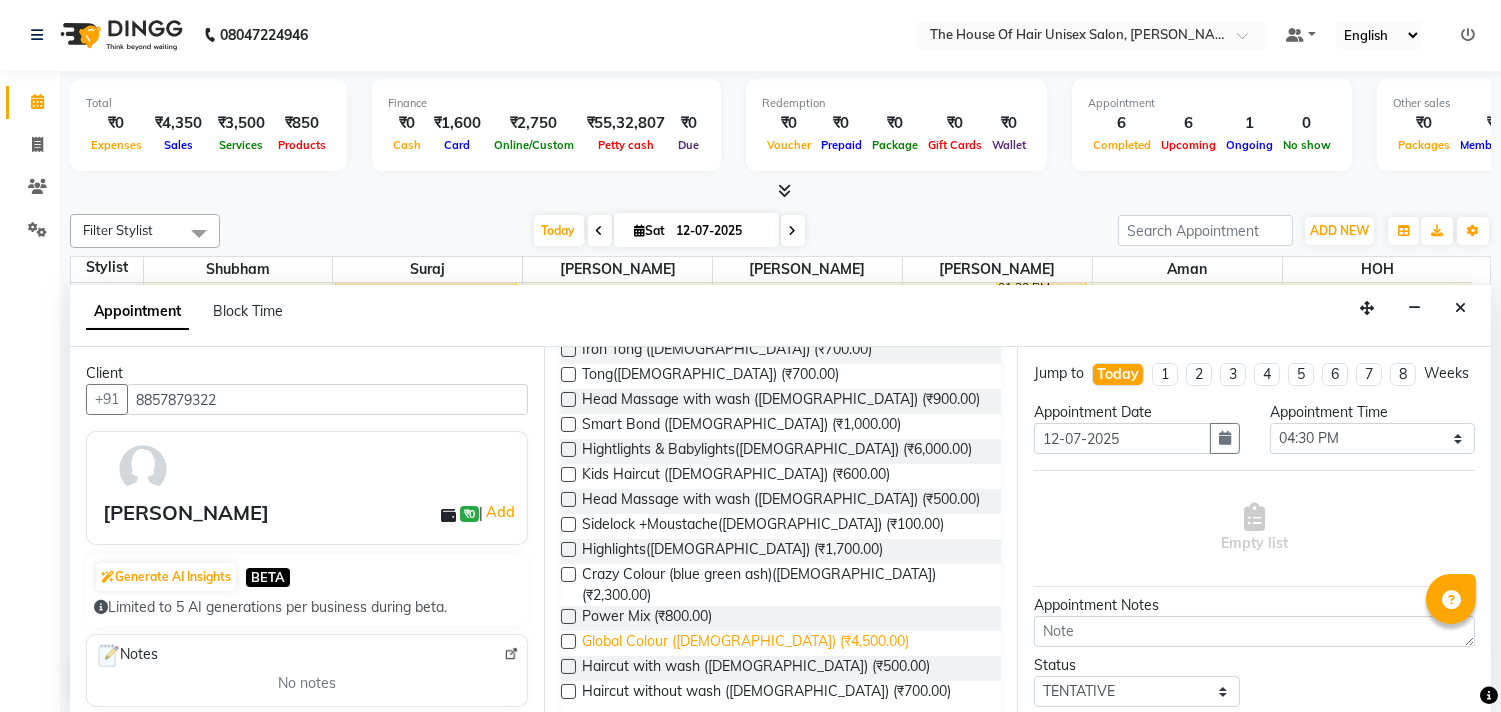 click on "Global Colour ([DEMOGRAPHIC_DATA]) (₹4,500.00)" at bounding box center [745, 643] 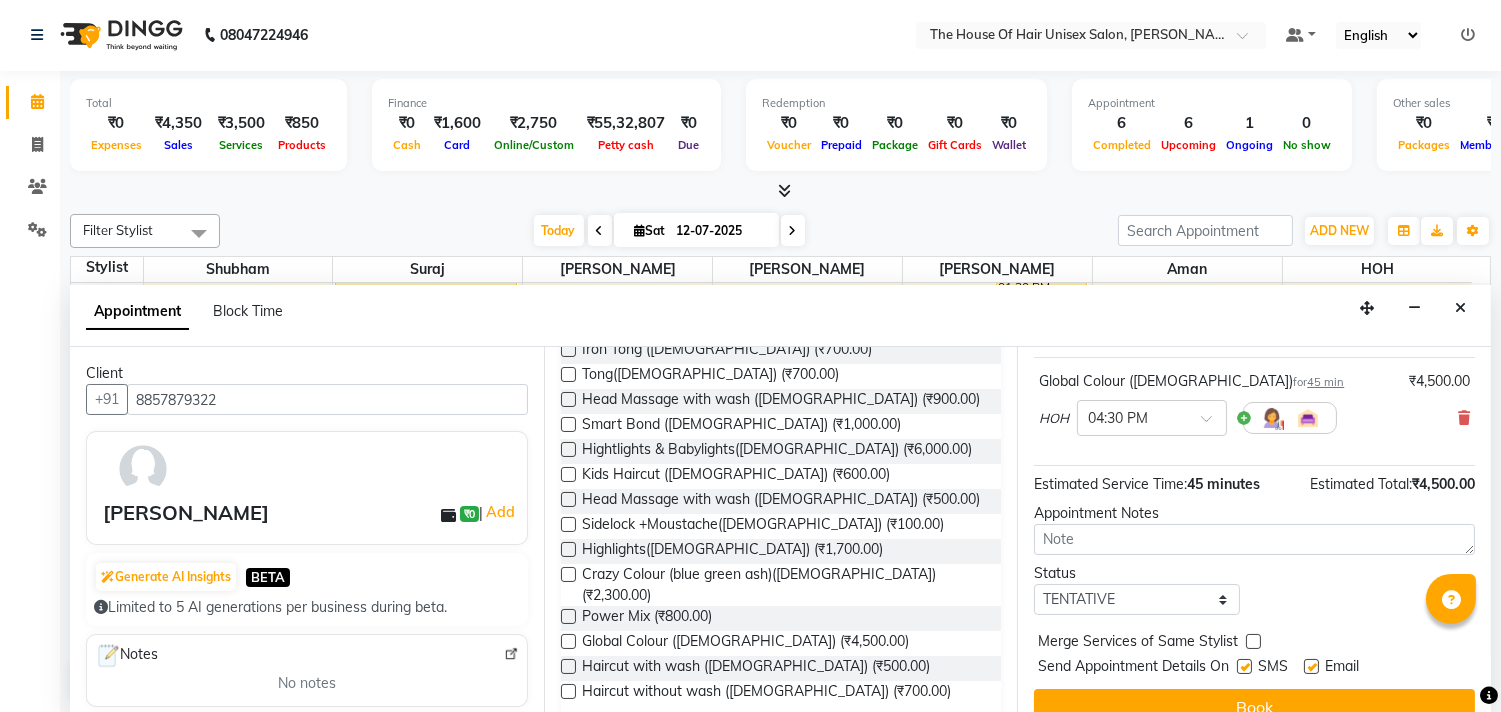 scroll, scrollTop: 161, scrollLeft: 0, axis: vertical 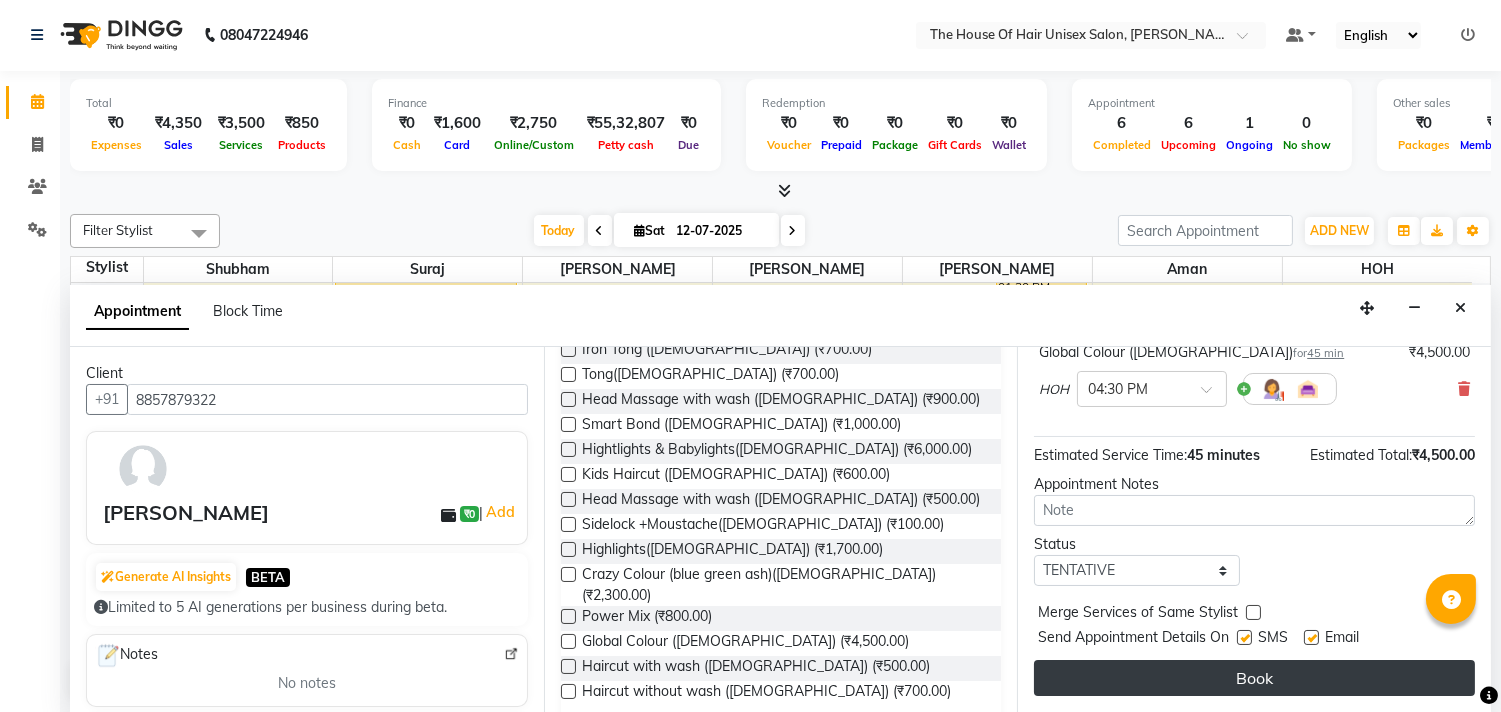click on "Book" at bounding box center (1254, 678) 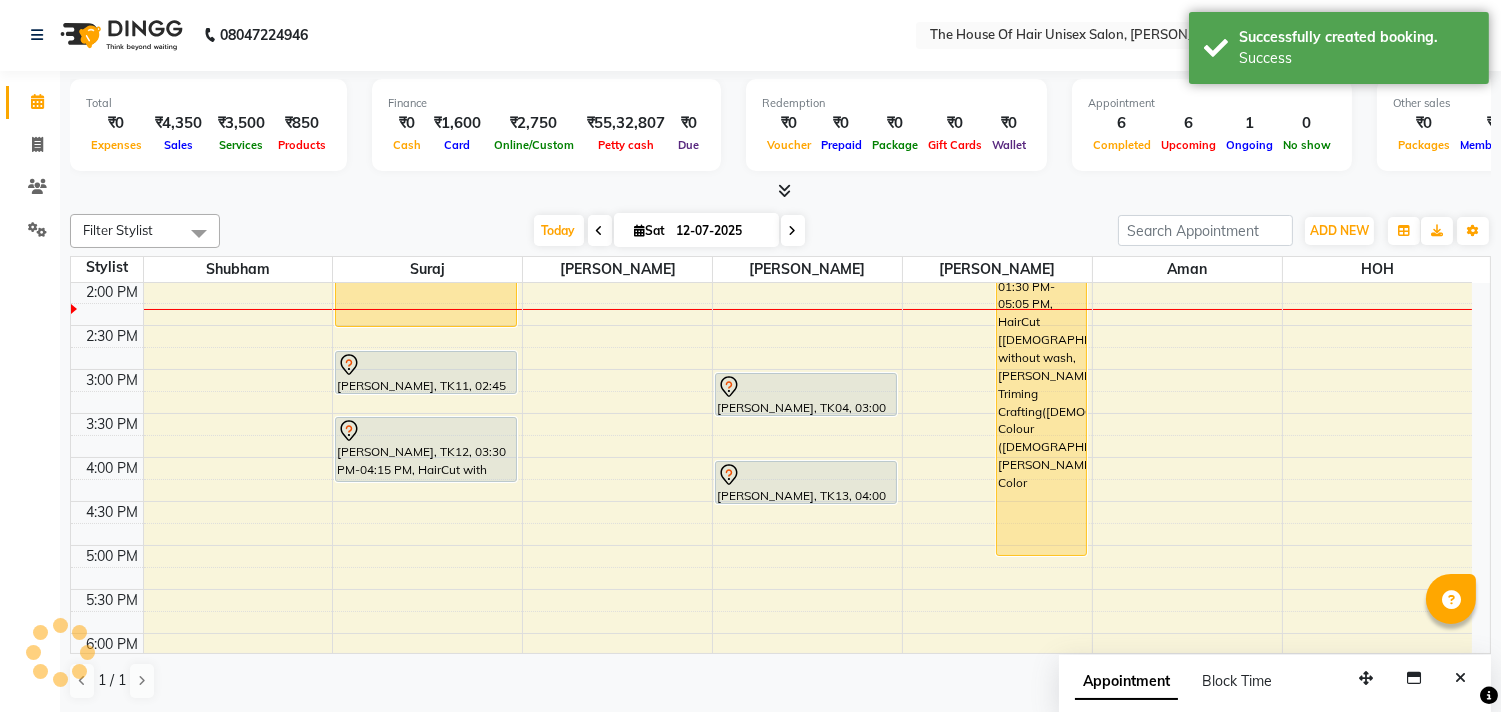 scroll, scrollTop: 0, scrollLeft: 0, axis: both 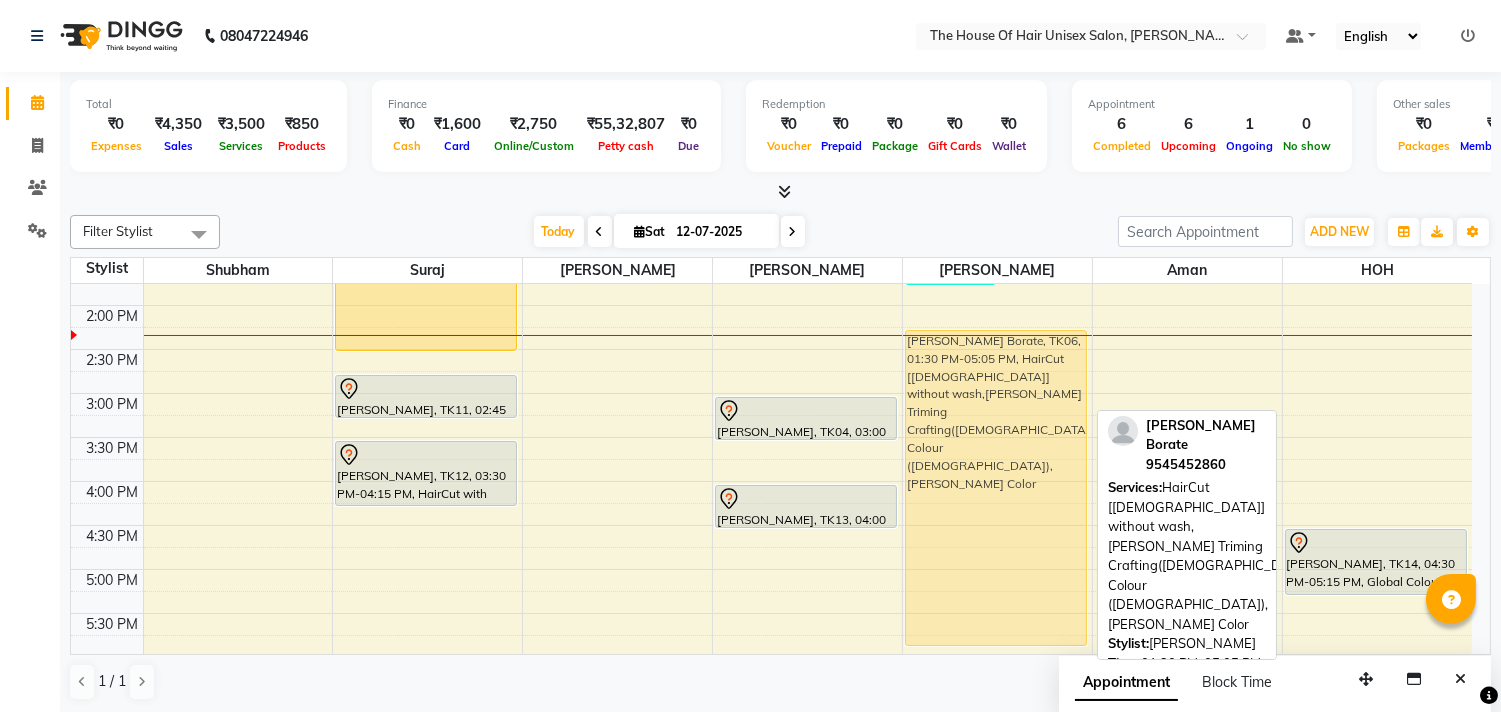 drag, startPoint x: 1037, startPoint y: 581, endPoint x: 1042, endPoint y: 617, distance: 36.345562 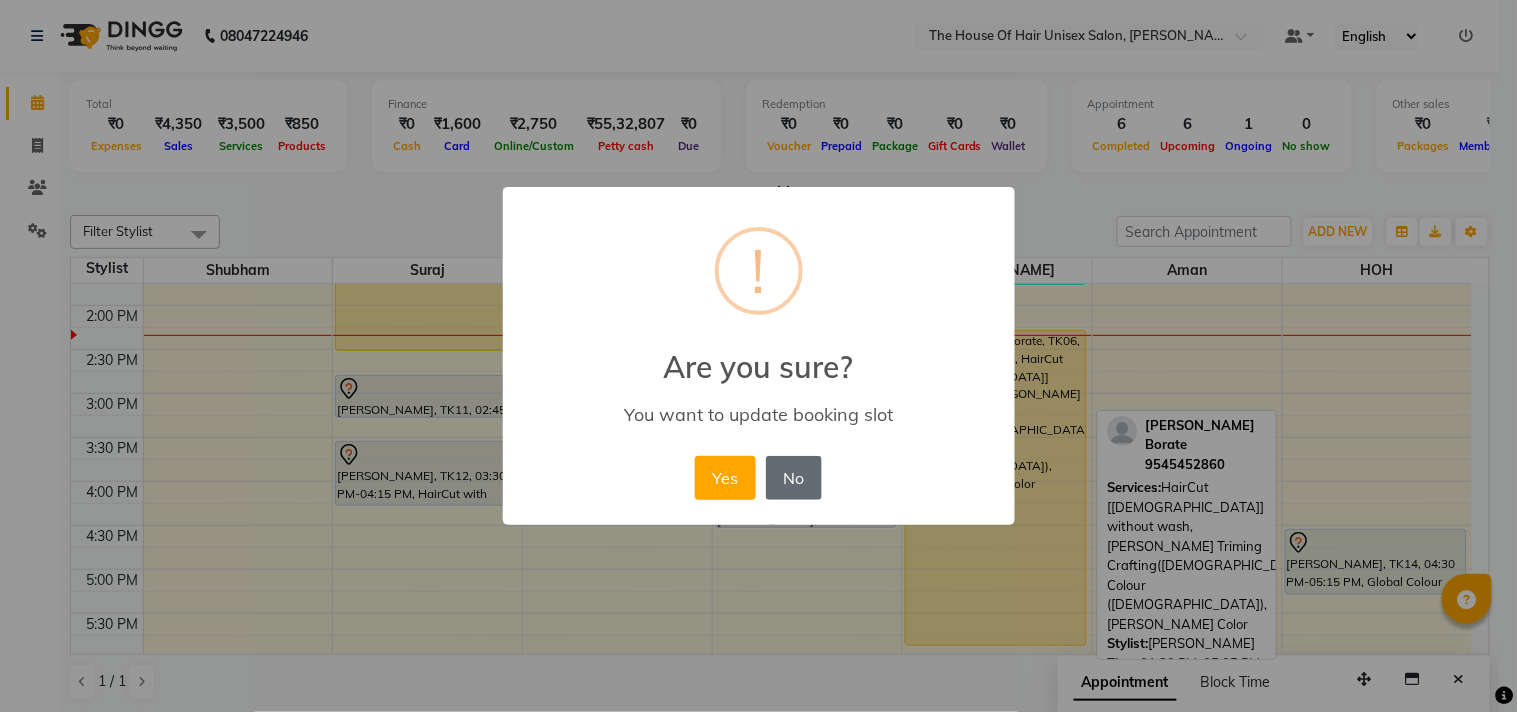 click on "No" at bounding box center (794, 478) 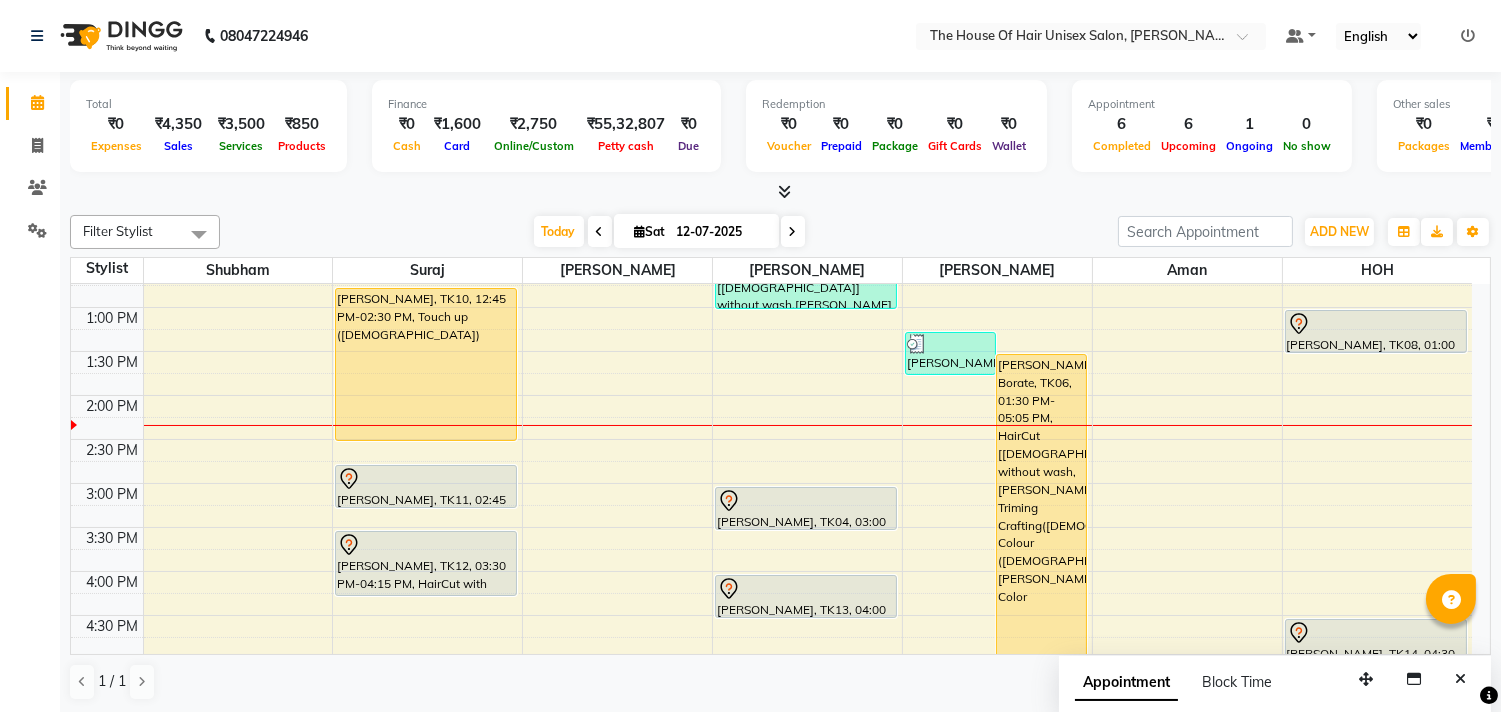 scroll, scrollTop: 503, scrollLeft: 0, axis: vertical 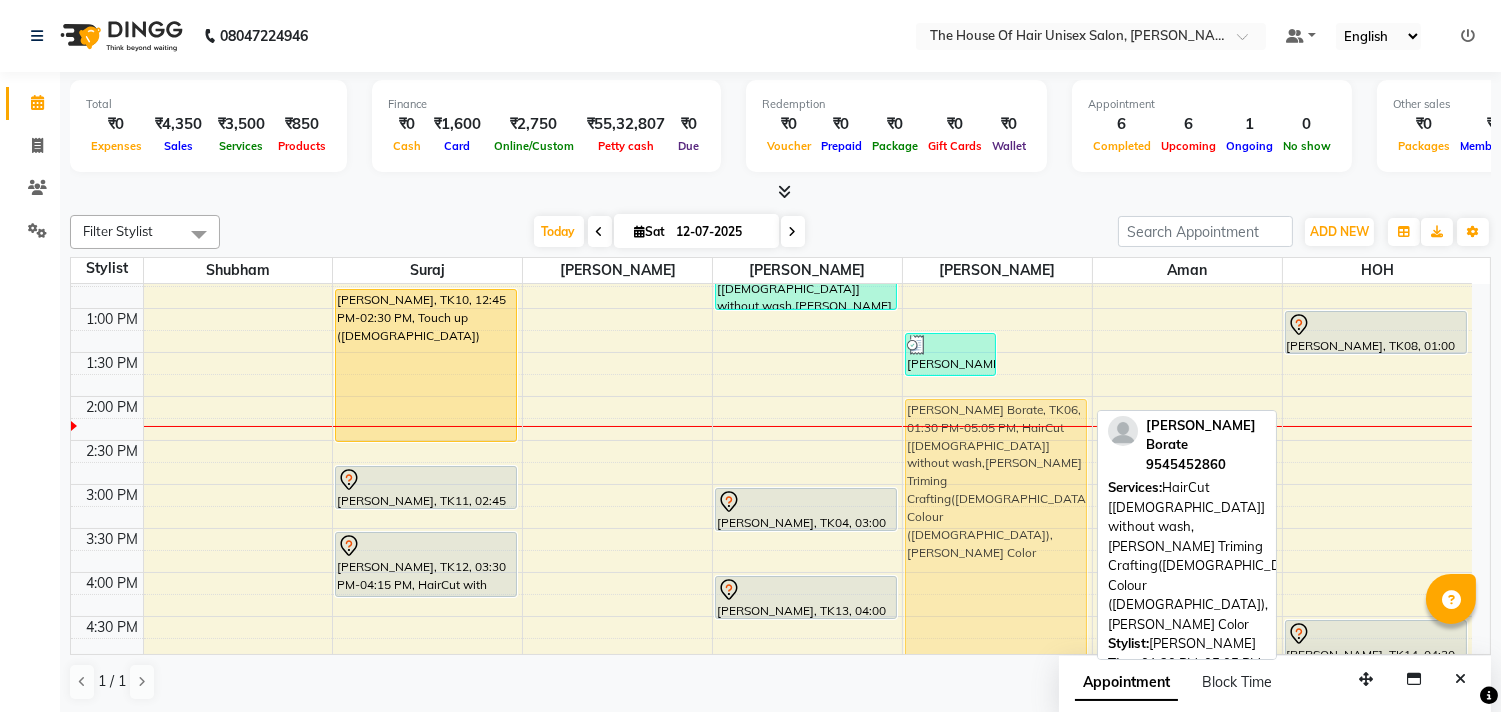 drag, startPoint x: 1011, startPoint y: 408, endPoint x: 1013, endPoint y: 447, distance: 39.051247 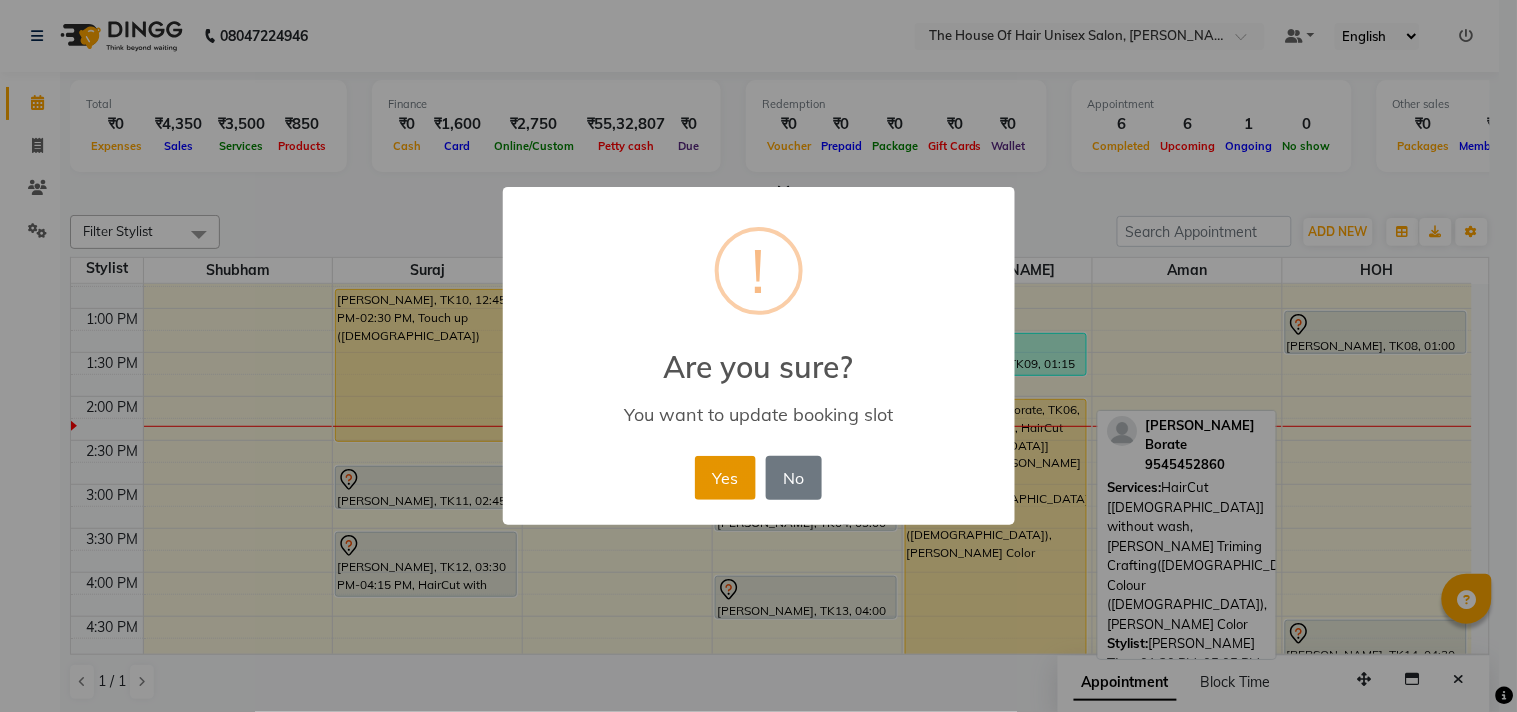 click on "Yes" at bounding box center [725, 478] 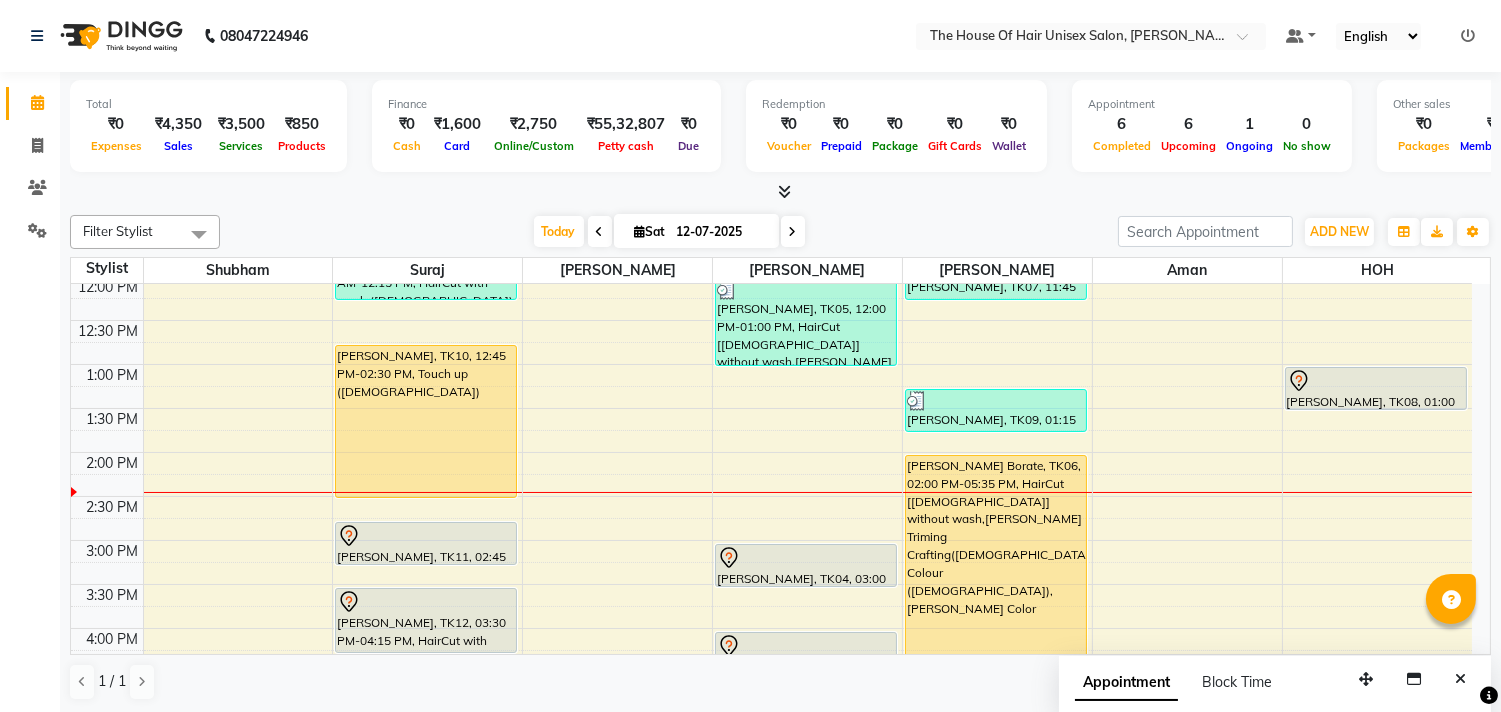 scroll, scrollTop: 444, scrollLeft: 0, axis: vertical 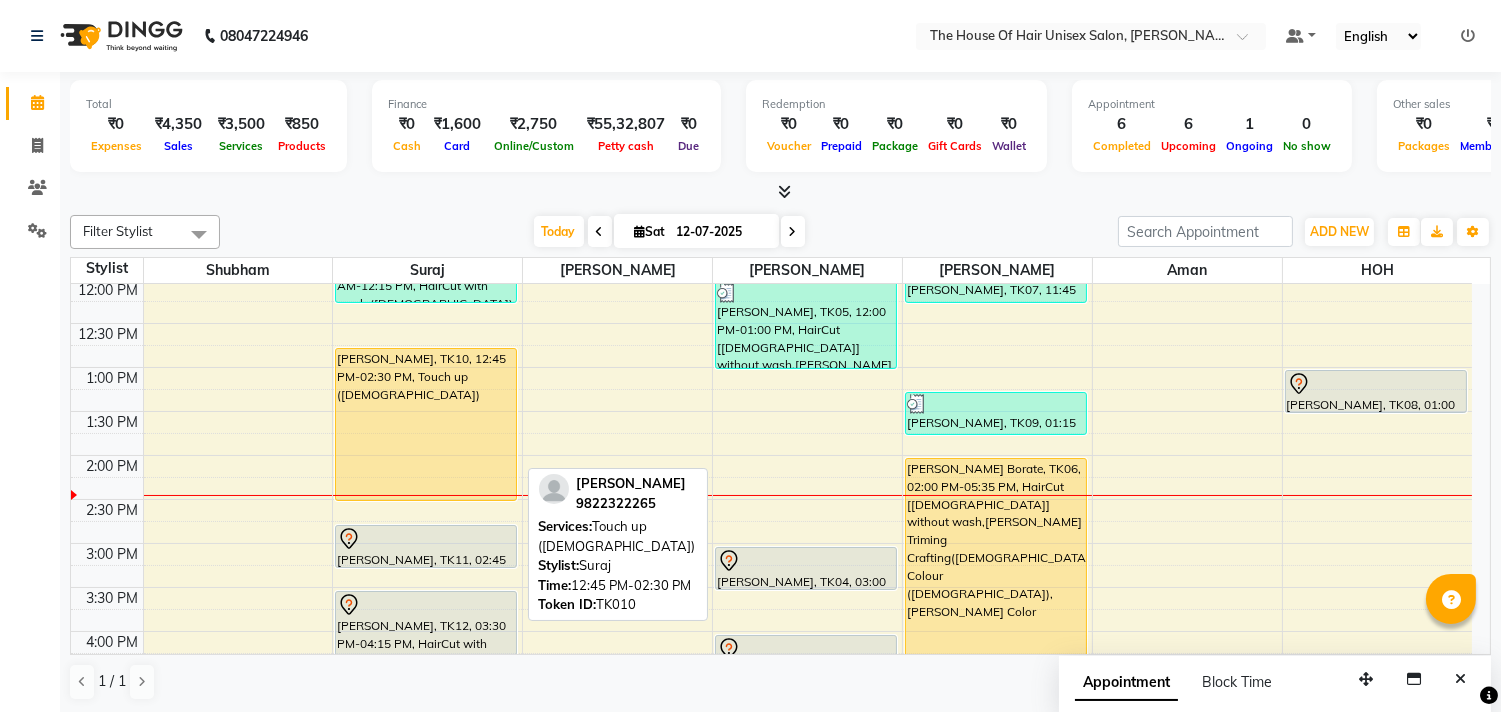 click on "[PERSON_NAME], TK10, 12:45 PM-02:30 PM, Touch up ([DEMOGRAPHIC_DATA])" at bounding box center [426, 424] 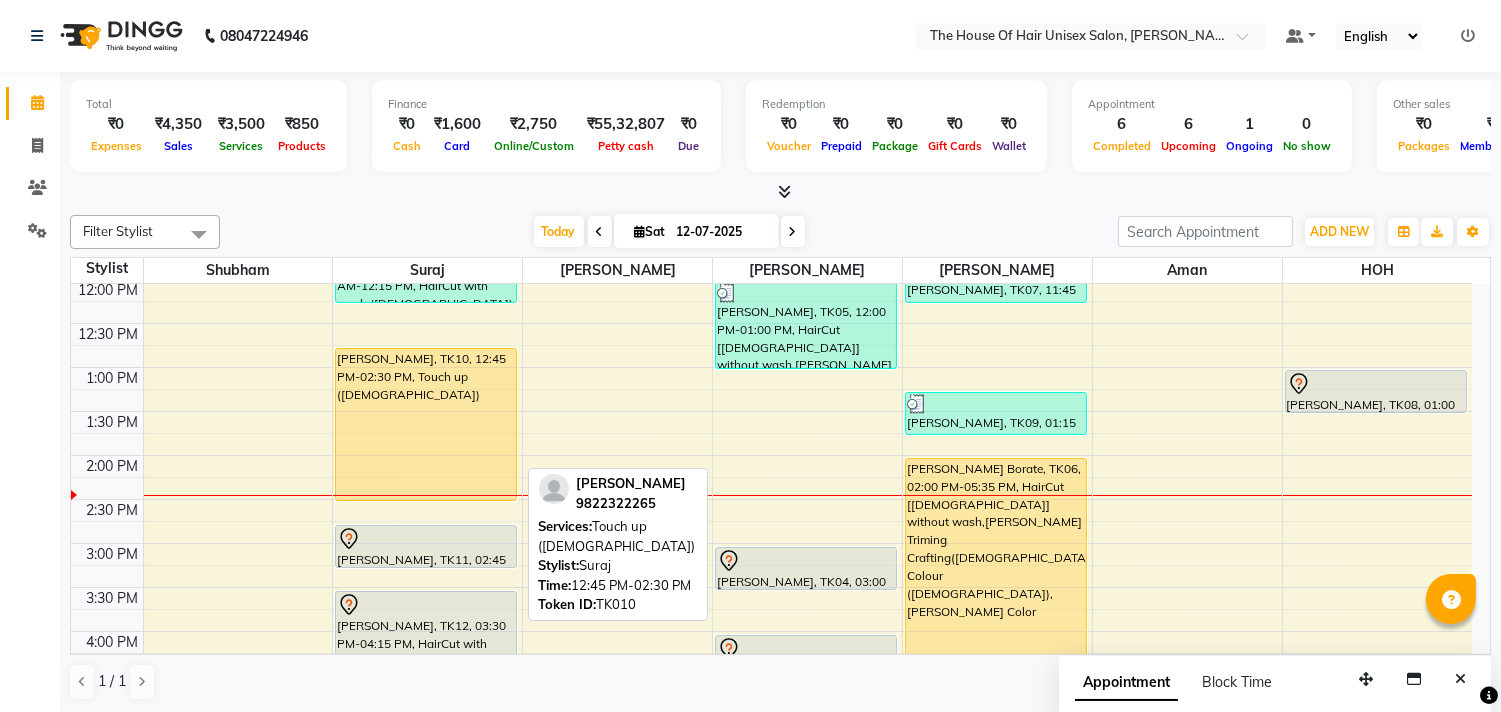 click on "[PERSON_NAME], TK10, 12:45 PM-02:30 PM, Touch up ([DEMOGRAPHIC_DATA])" at bounding box center (426, 424) 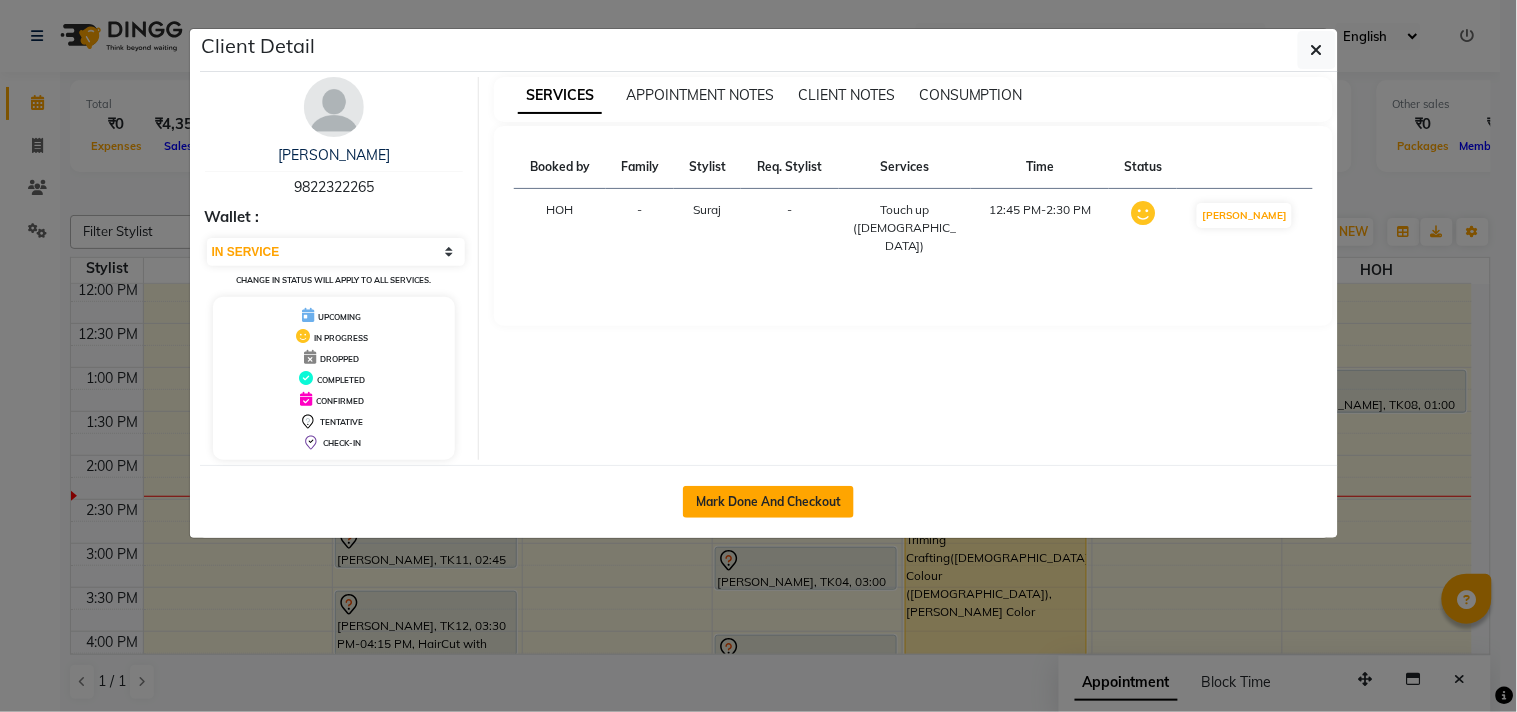 click on "Mark Done And Checkout" 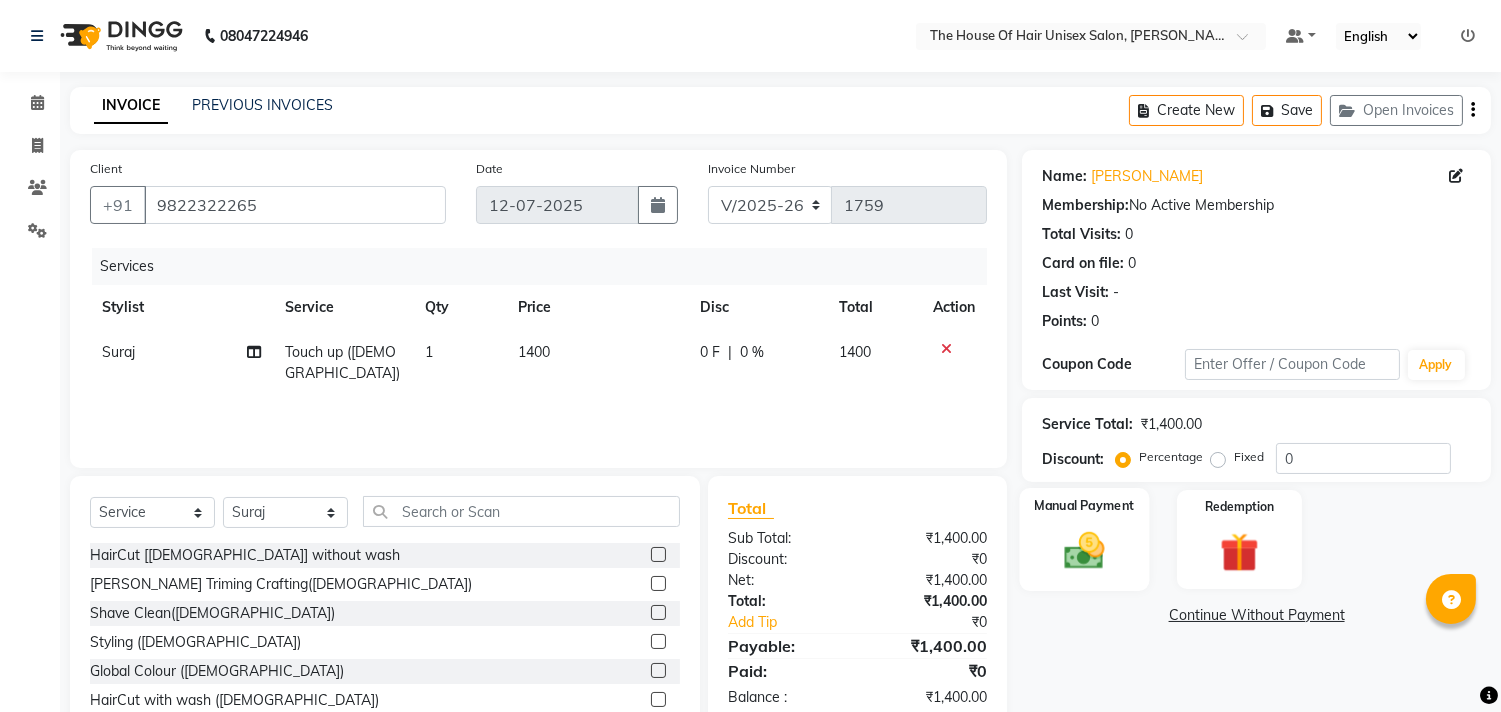 click 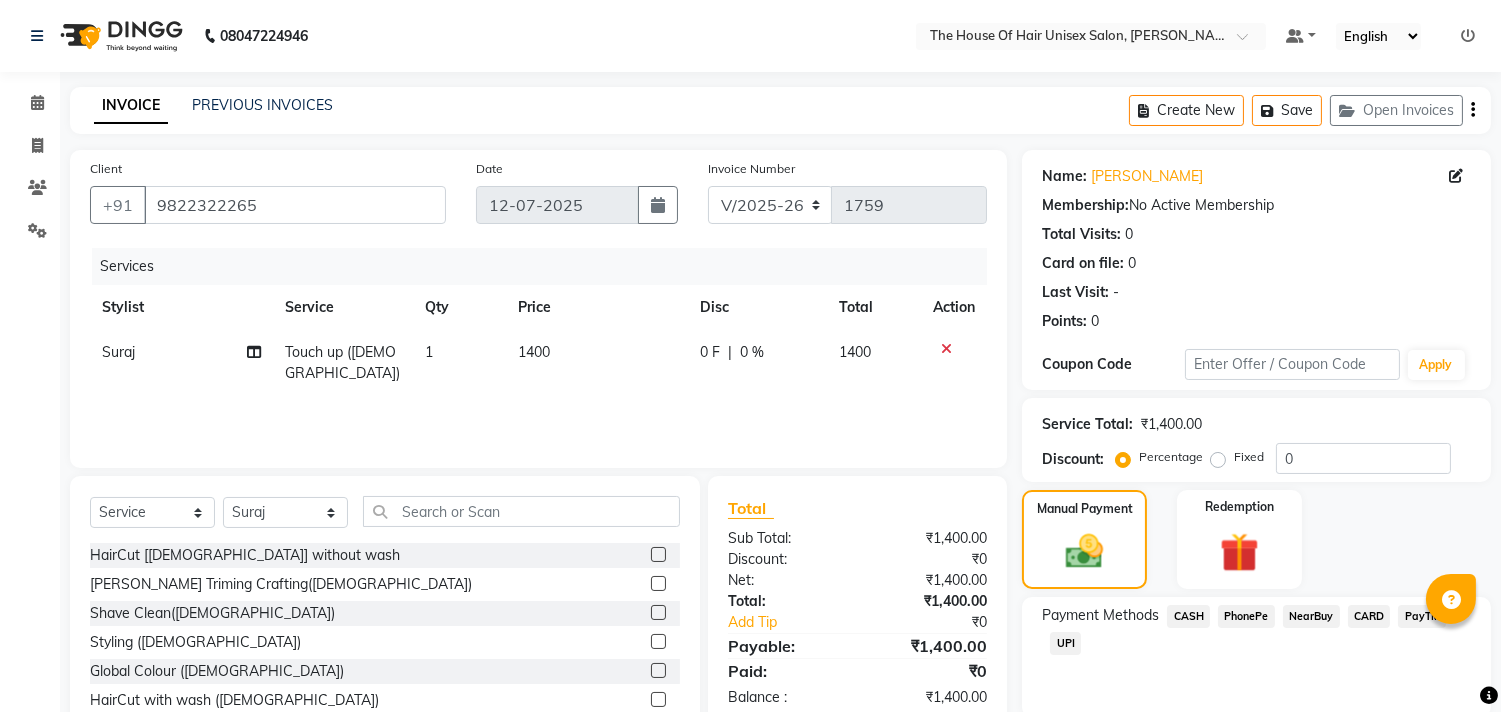 click on "UPI" 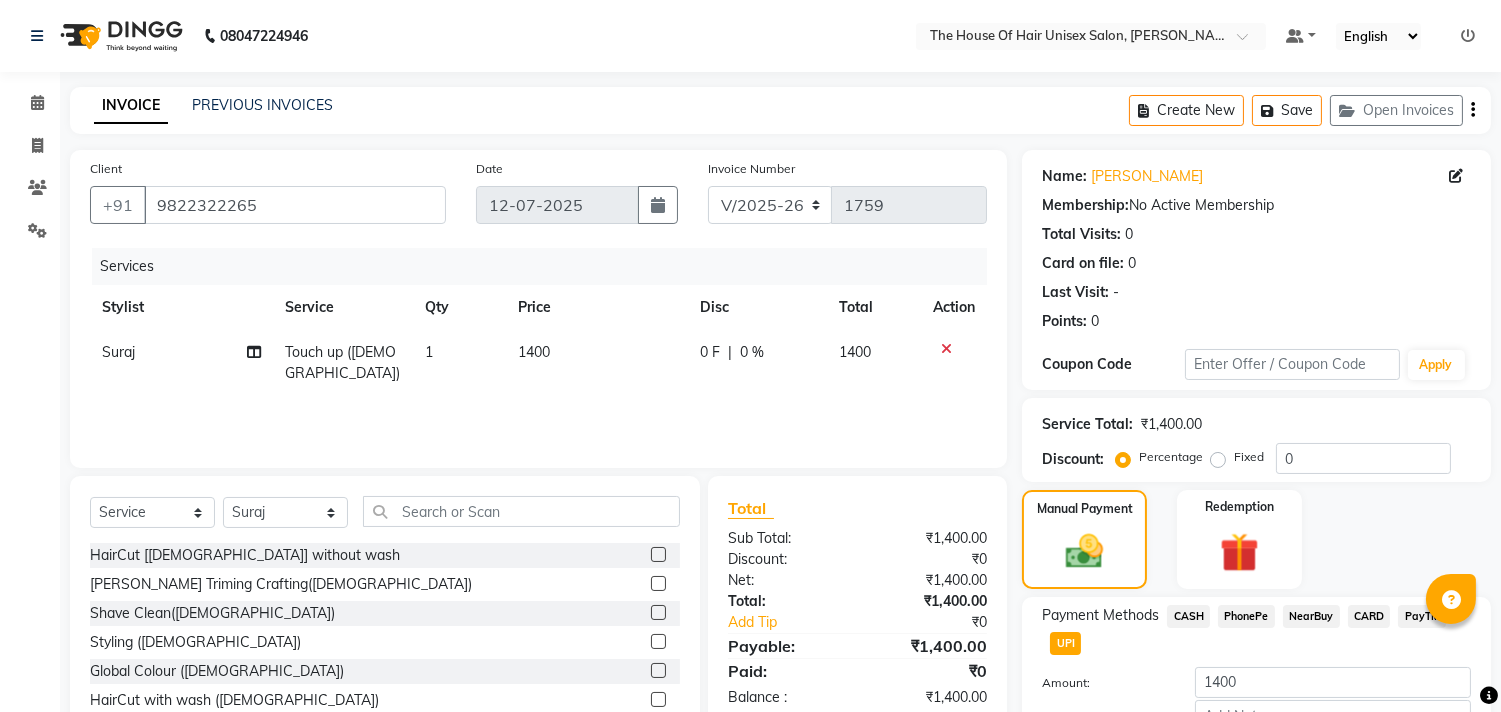 scroll, scrollTop: 124, scrollLeft: 0, axis: vertical 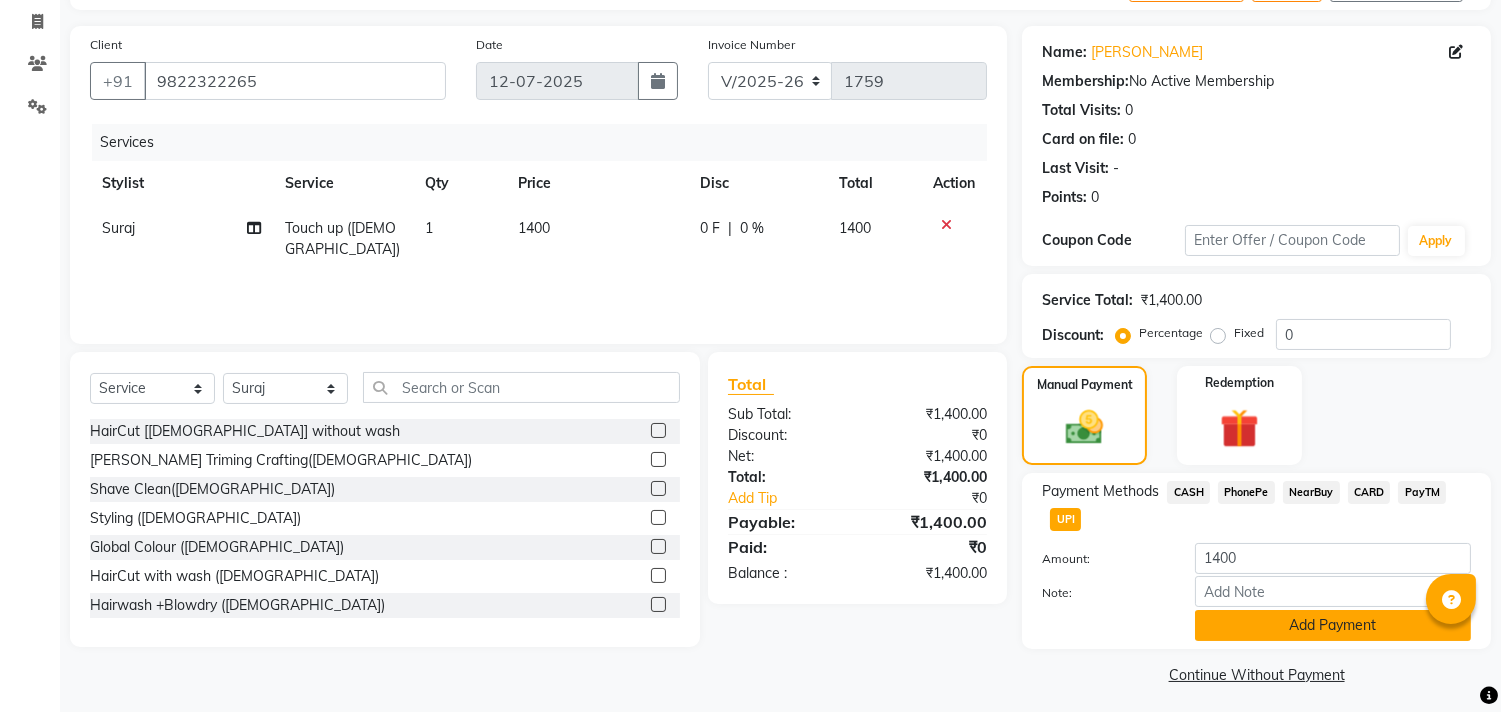 click on "Add Payment" 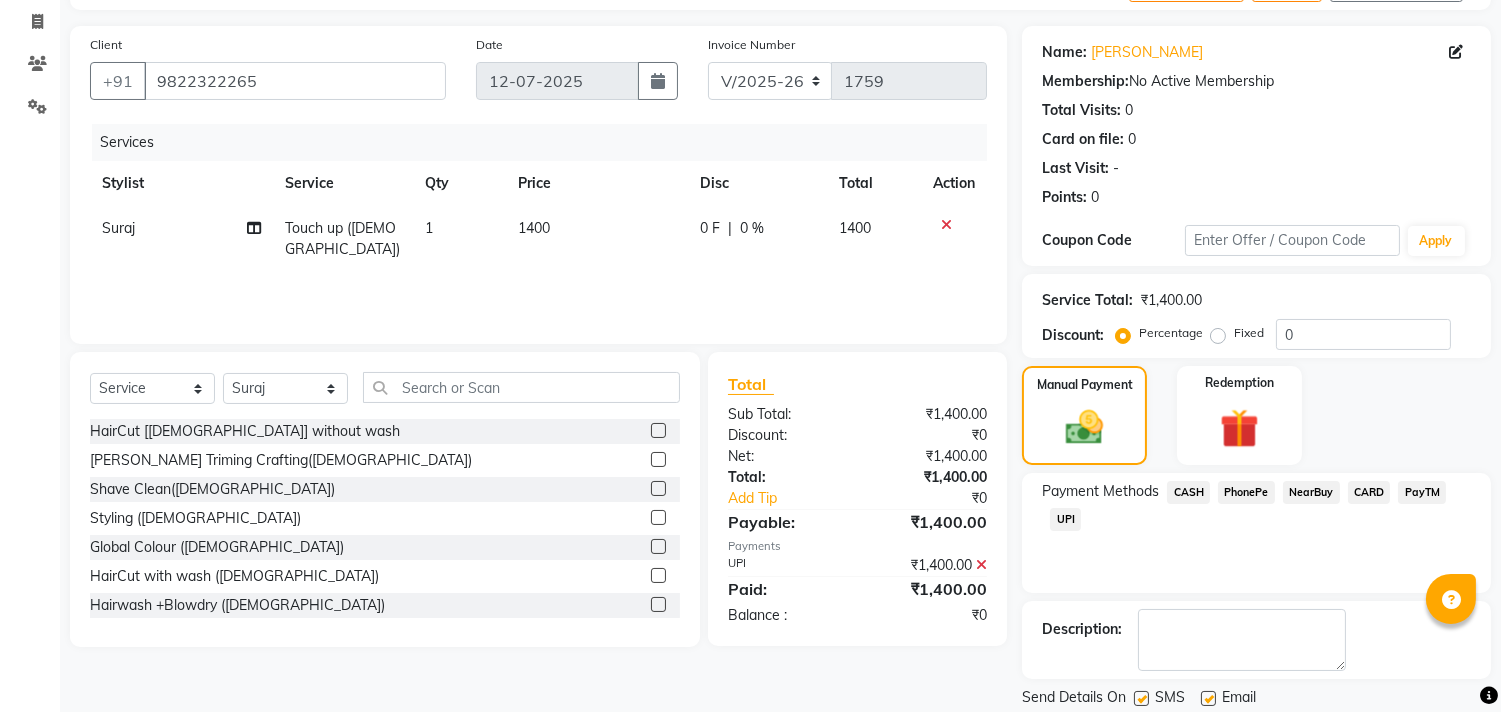 scroll, scrollTop: 186, scrollLeft: 0, axis: vertical 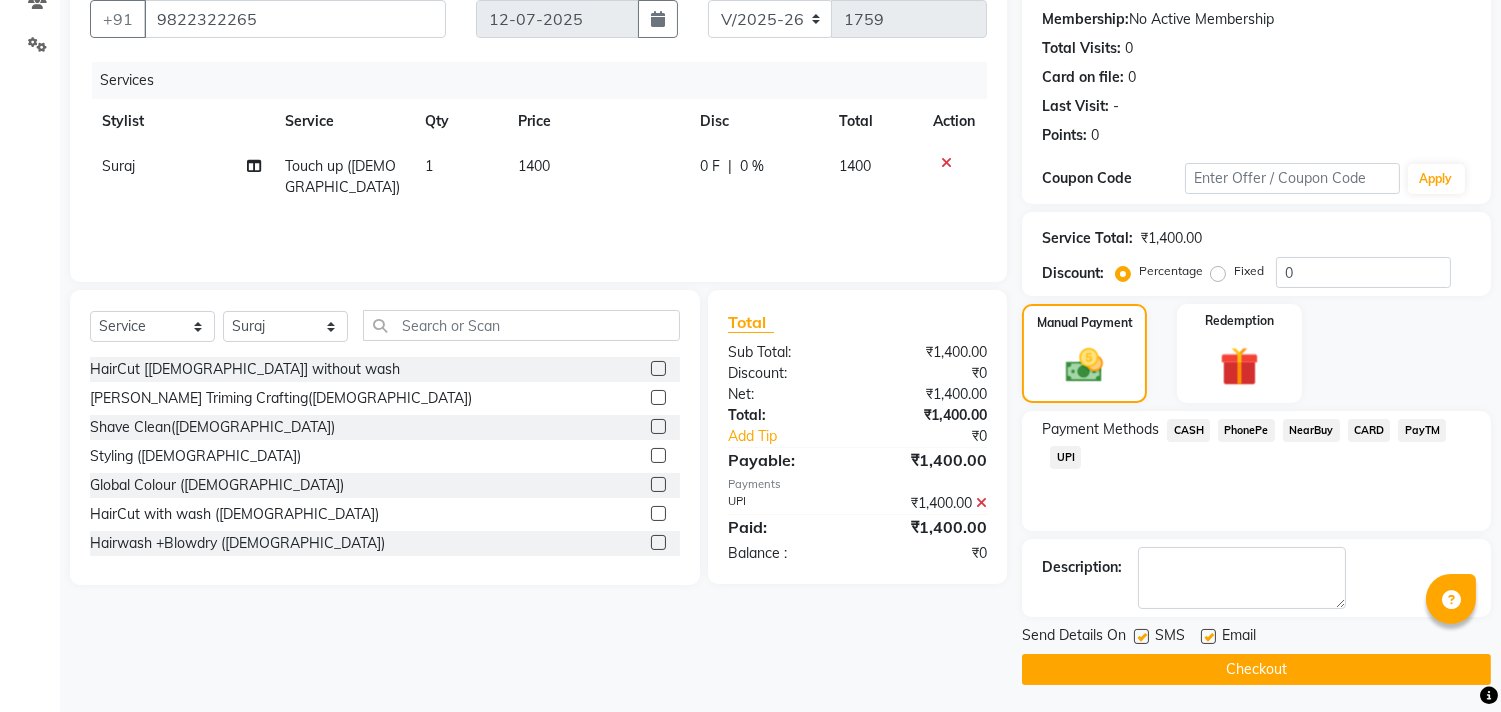 click on "Checkout" 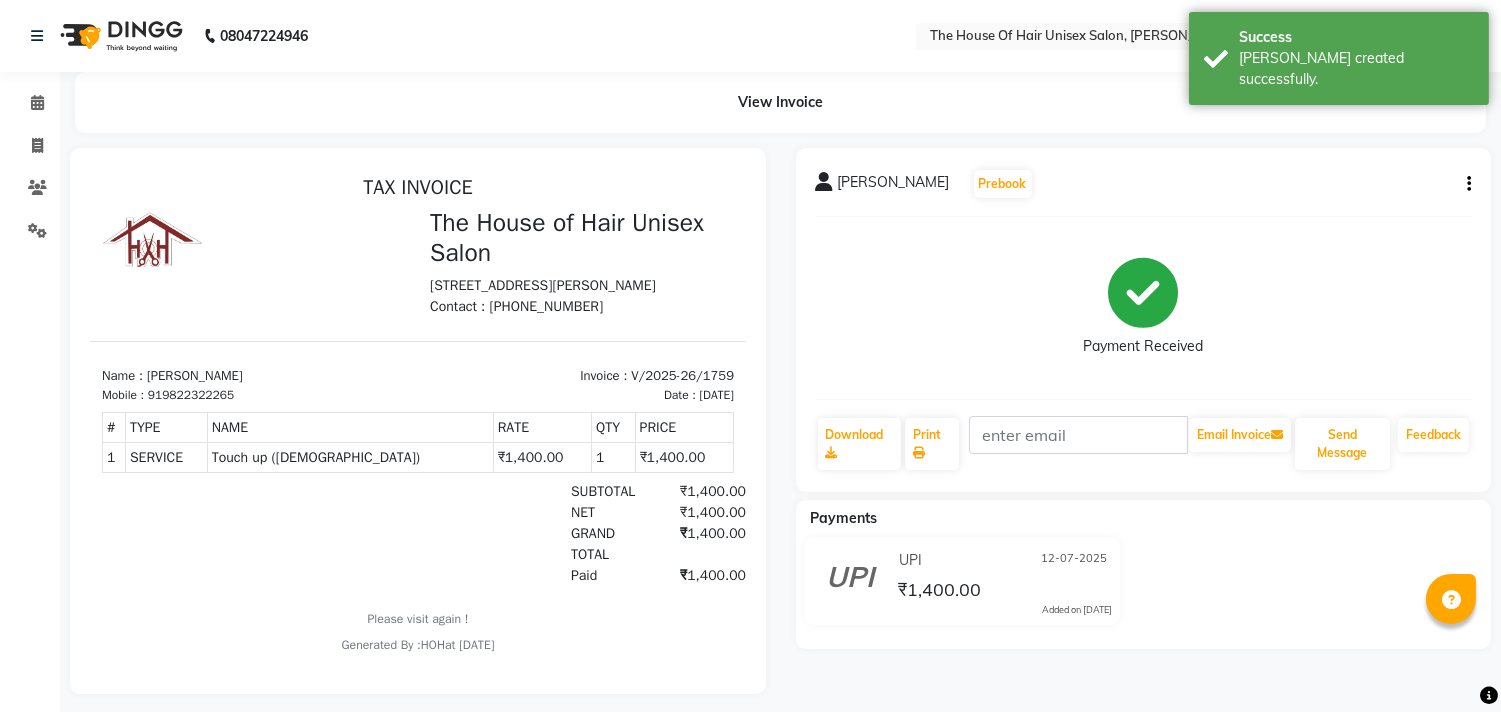 scroll, scrollTop: 0, scrollLeft: 0, axis: both 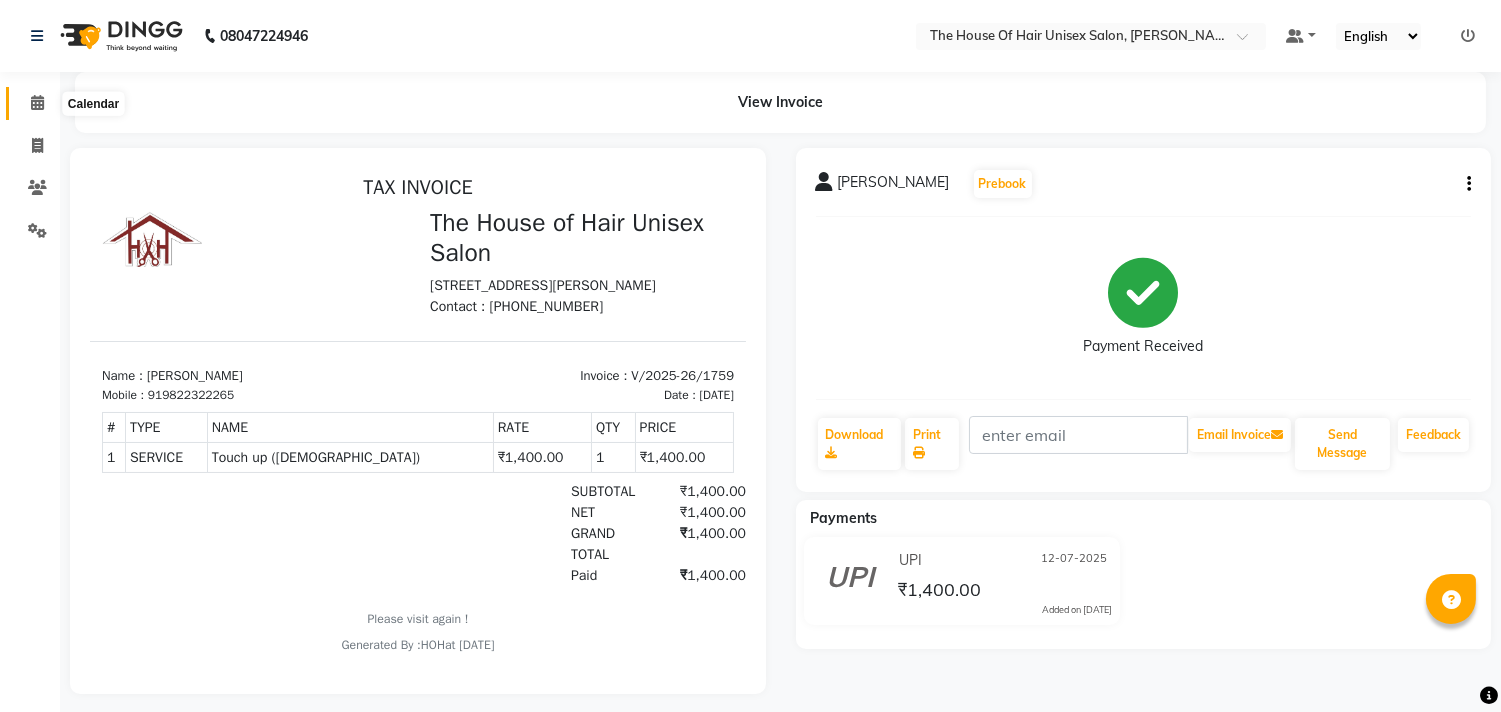 click 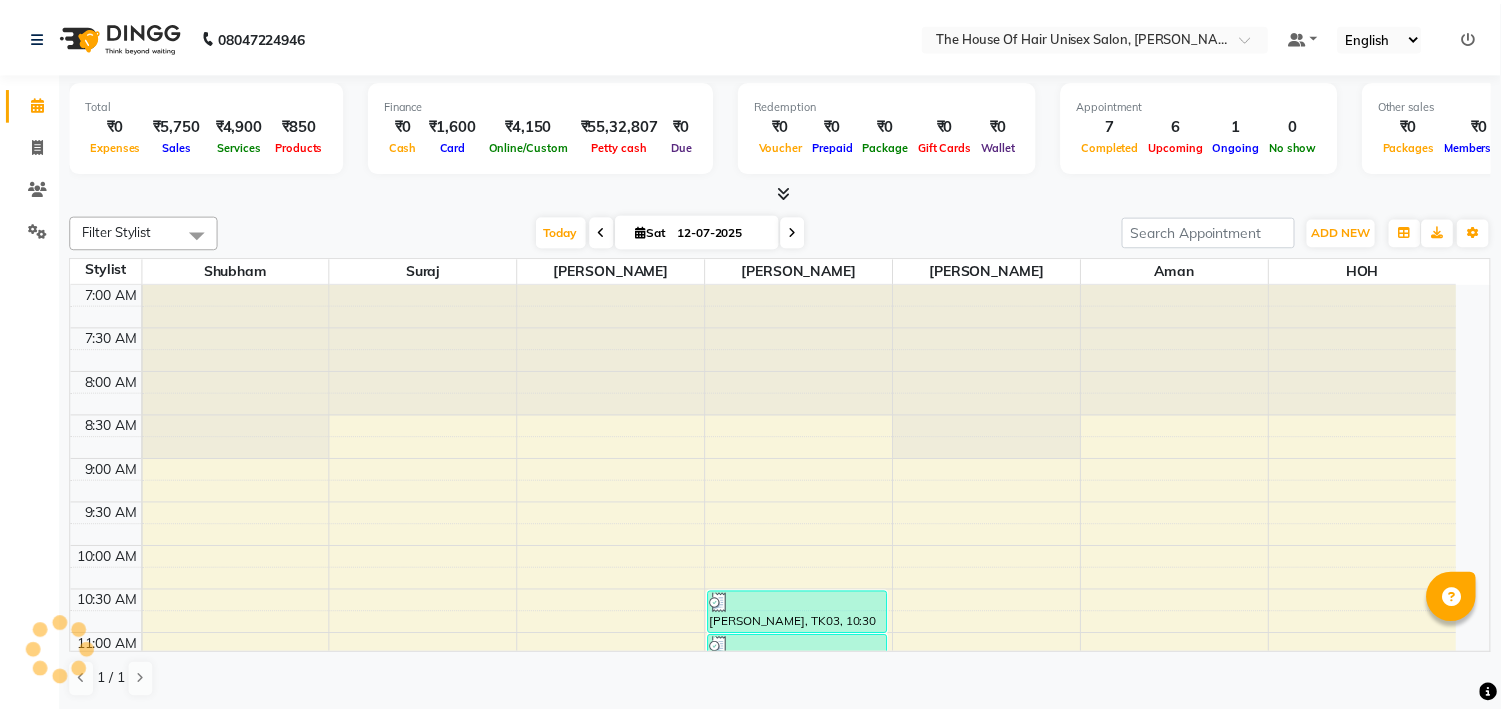 scroll, scrollTop: 620, scrollLeft: 0, axis: vertical 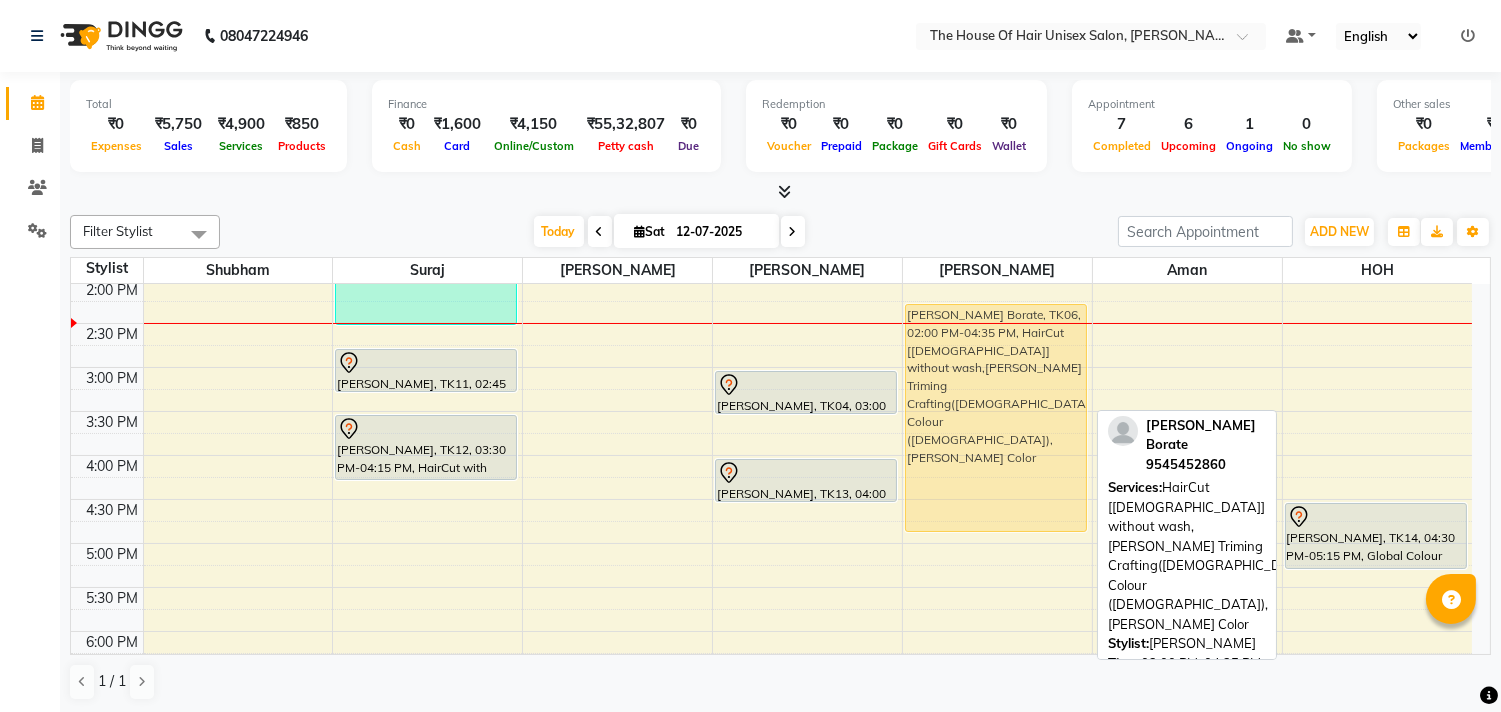 drag, startPoint x: 985, startPoint y: 496, endPoint x: 981, endPoint y: 508, distance: 12.649111 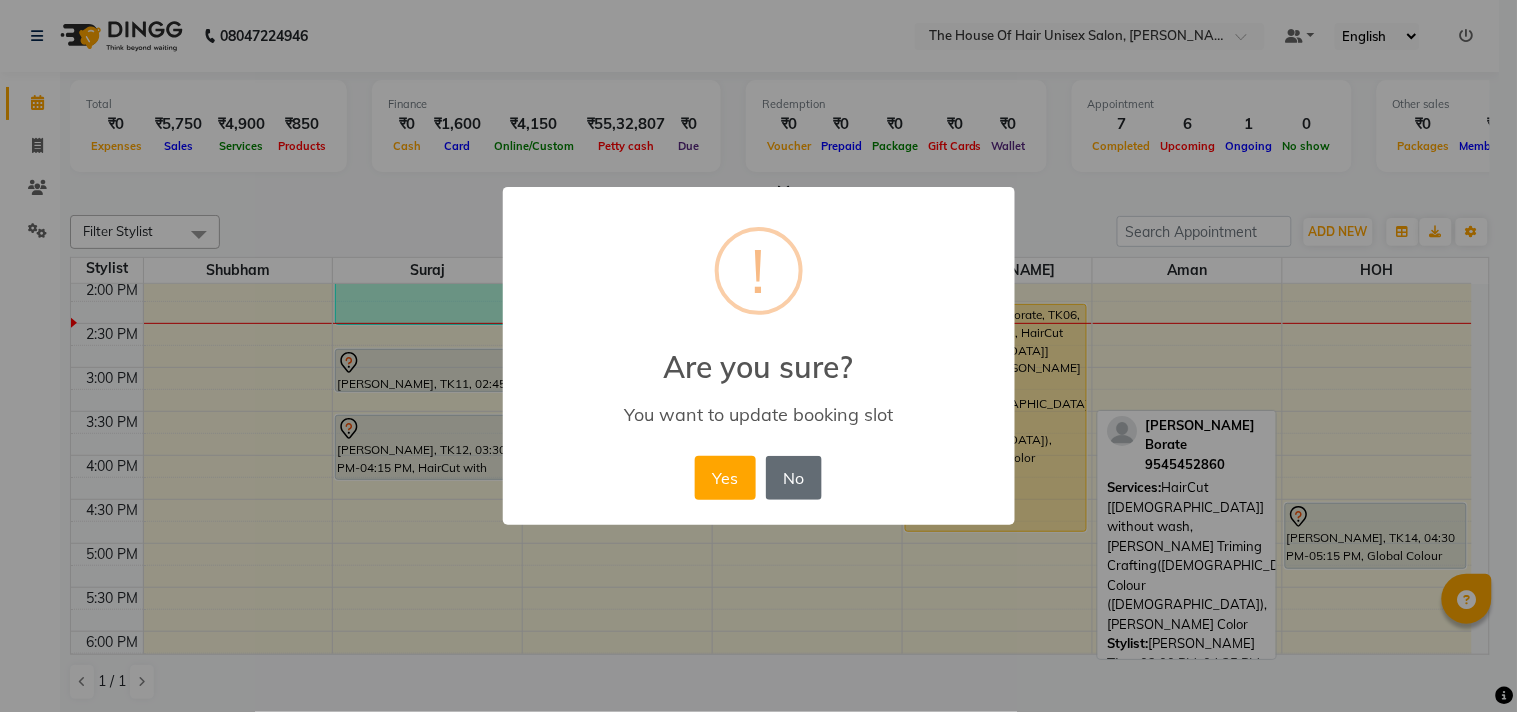 click on "No" at bounding box center (794, 478) 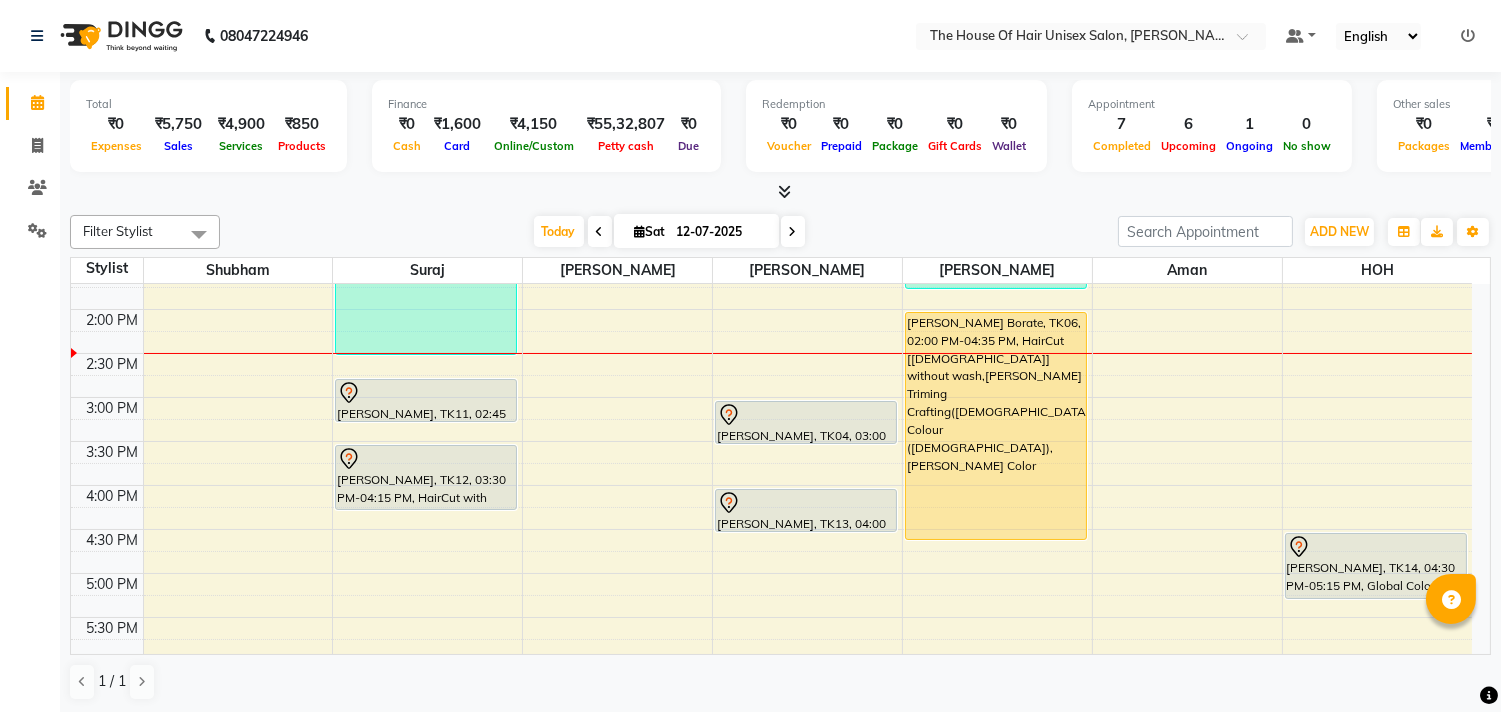 scroll, scrollTop: 594, scrollLeft: 0, axis: vertical 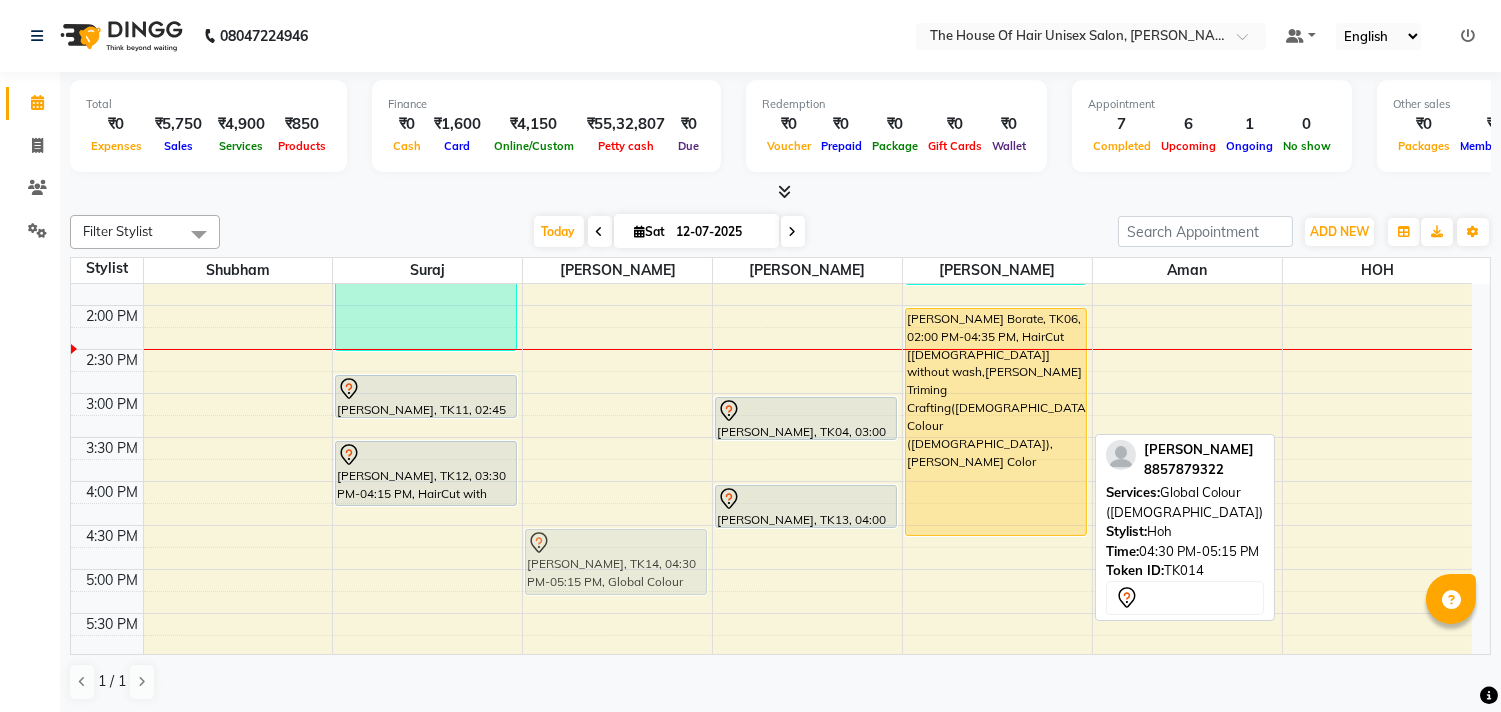 drag, startPoint x: 1325, startPoint y: 552, endPoint x: 502, endPoint y: 552, distance: 823 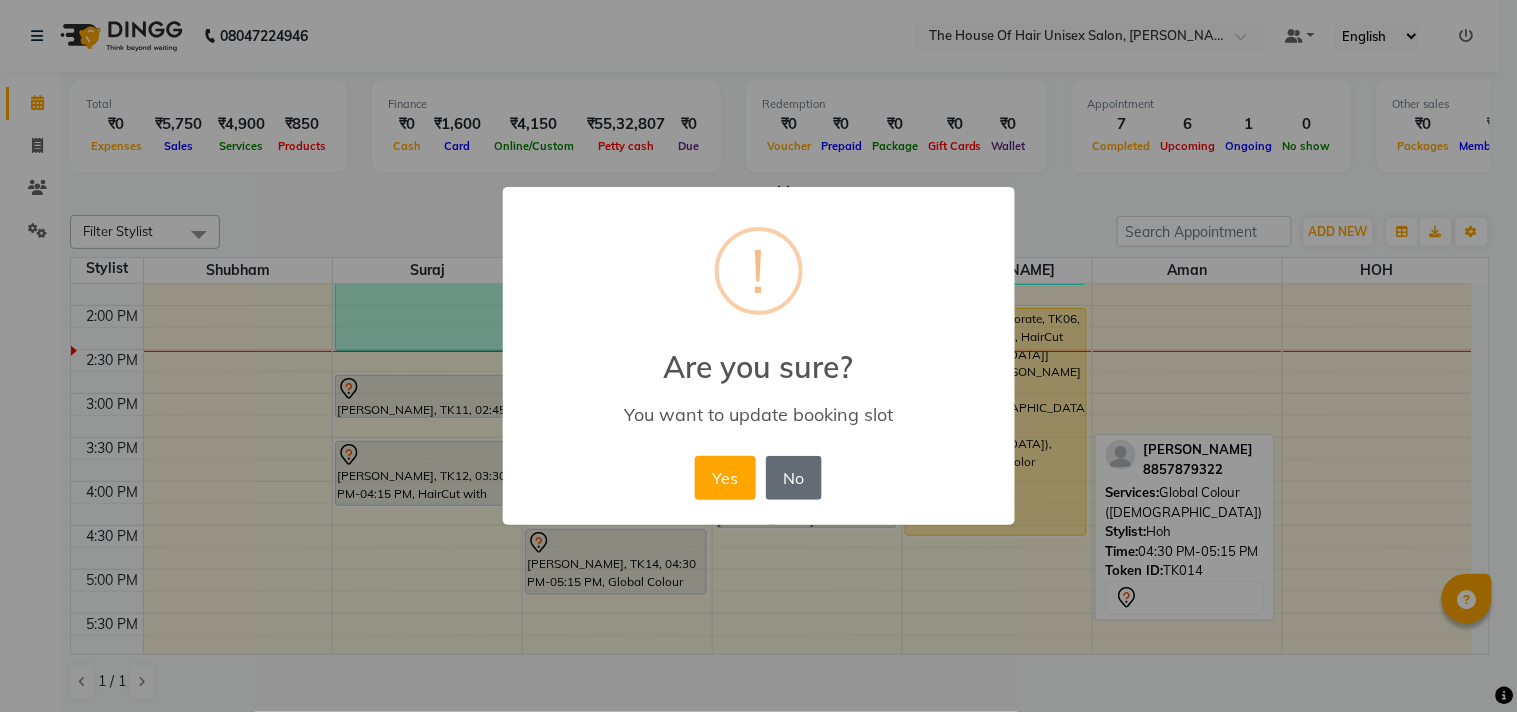 click on "No" at bounding box center (794, 478) 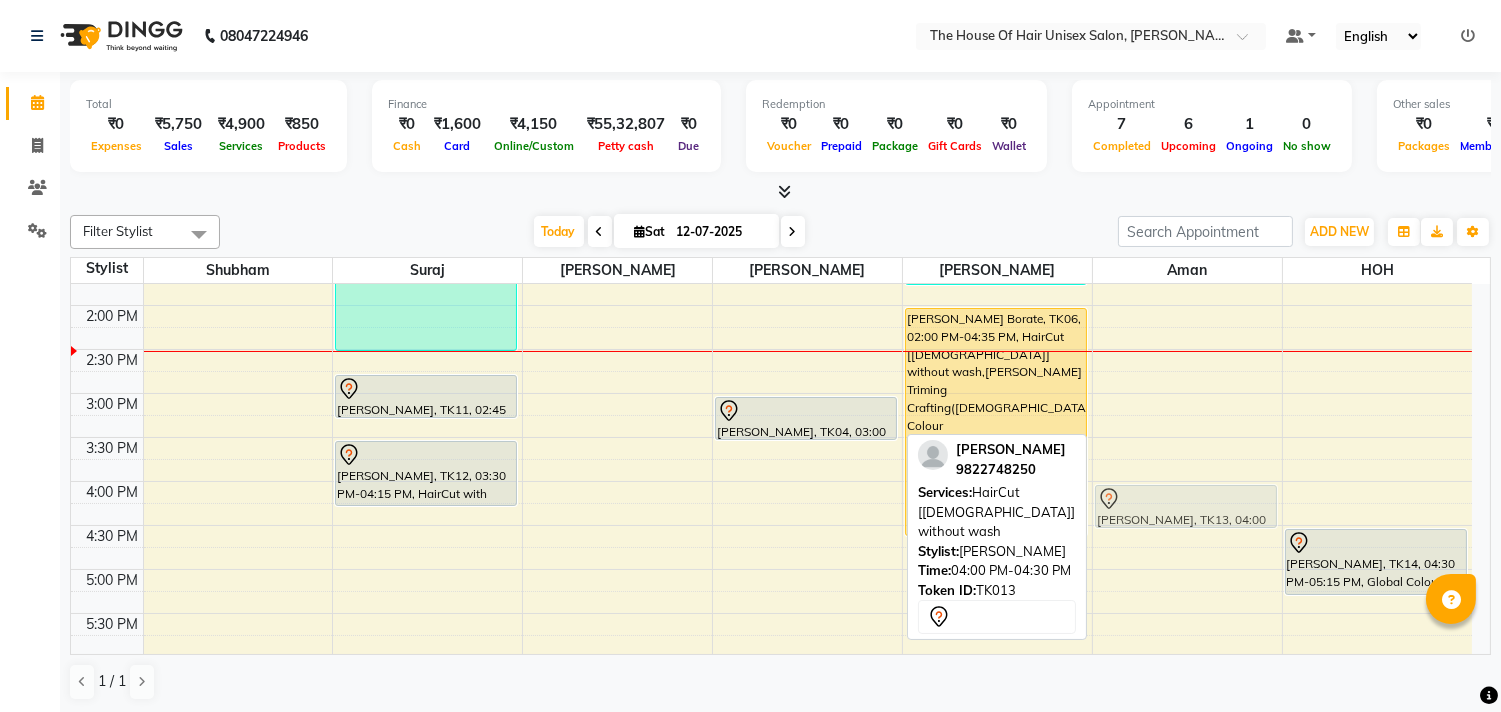 drag, startPoint x: 871, startPoint y: 501, endPoint x: 1262, endPoint y: 500, distance: 391.00128 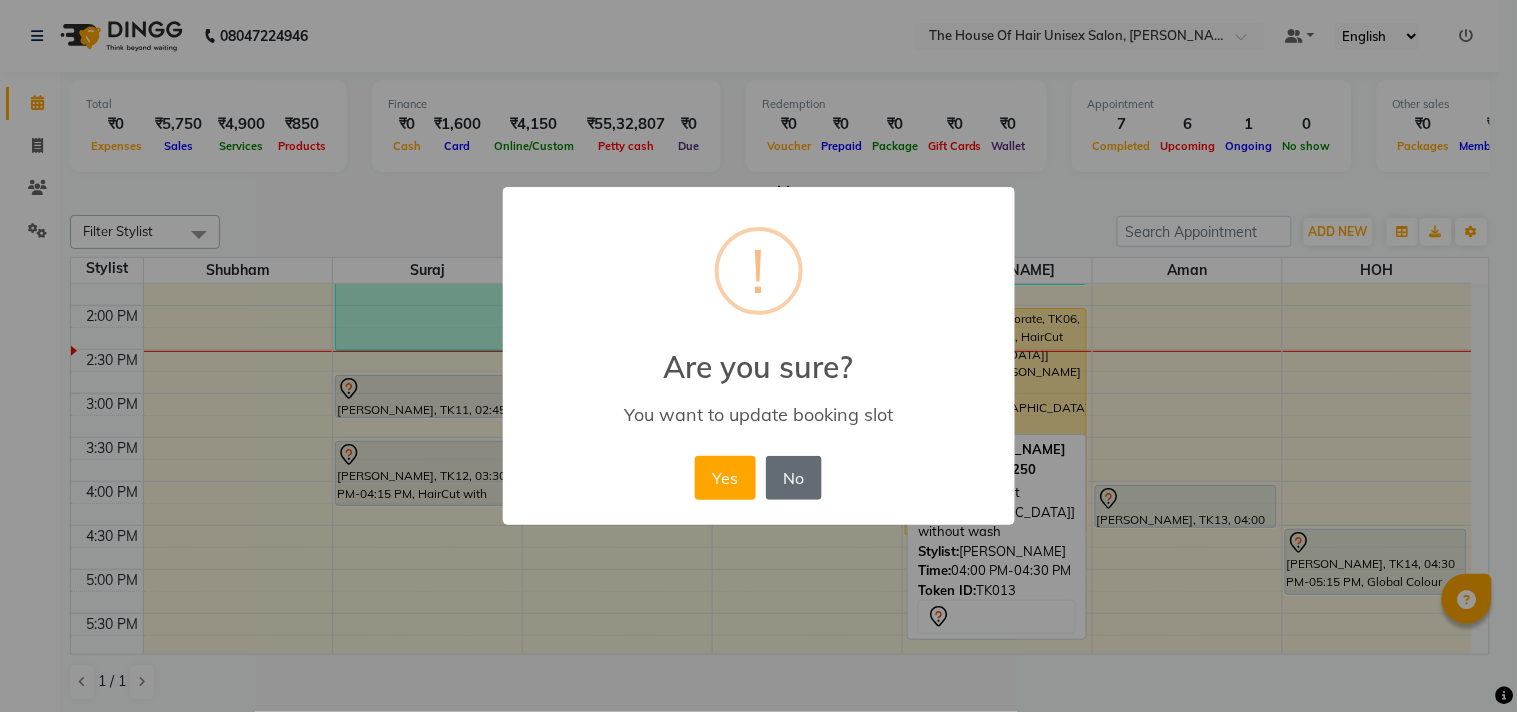 click on "No" at bounding box center [794, 478] 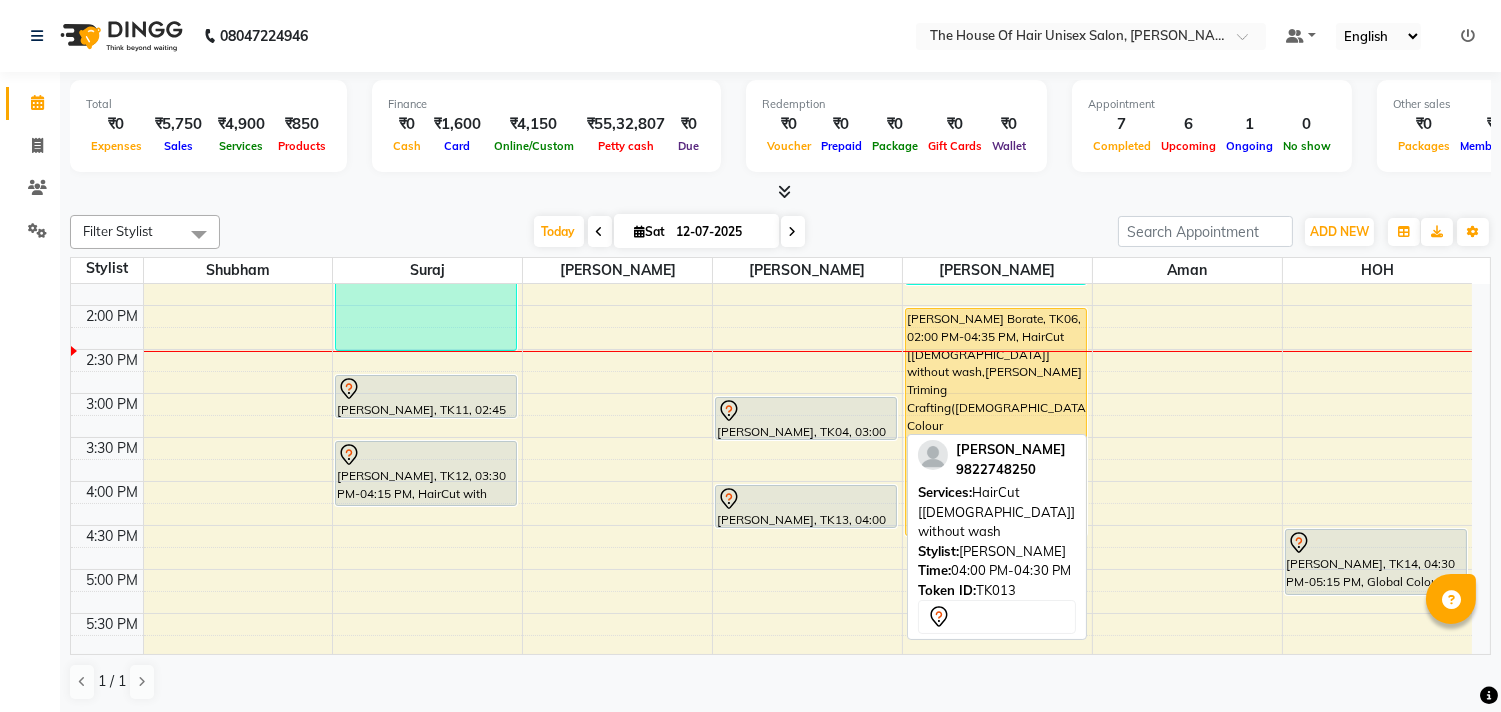 click on "[PERSON_NAME], TK13, 04:00 PM-04:30 PM, HairCut [[DEMOGRAPHIC_DATA]] without wash" at bounding box center (806, 506) 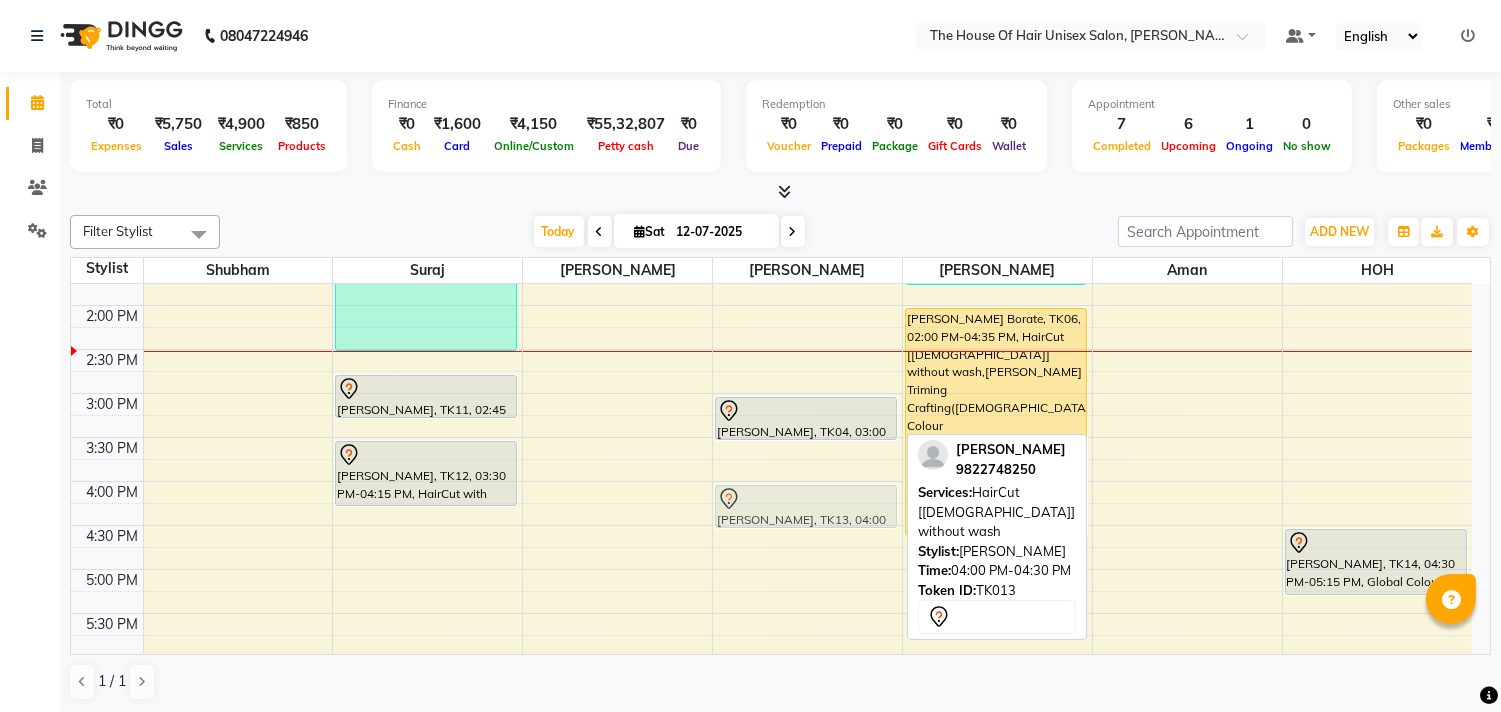 drag, startPoint x: 737, startPoint y: 508, endPoint x: 787, endPoint y: 513, distance: 50.24938 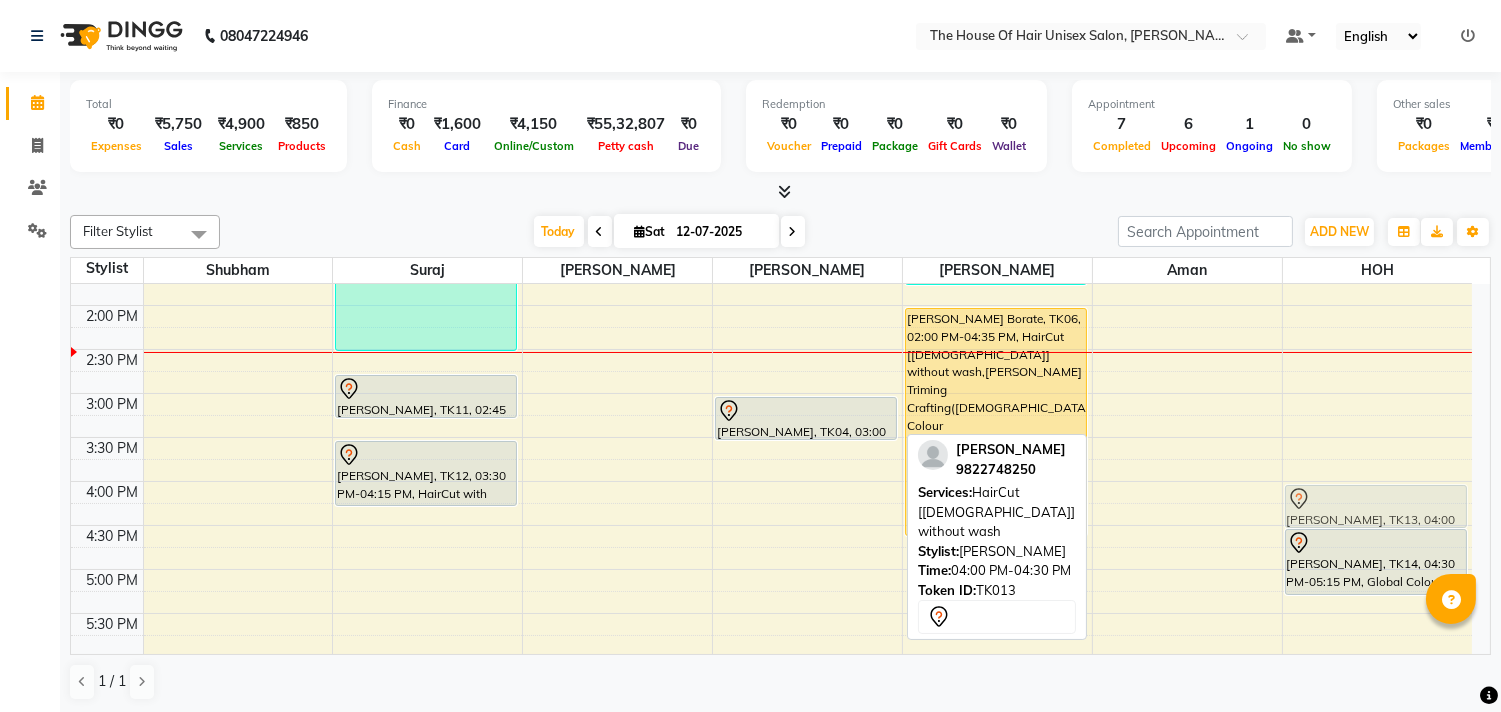 drag, startPoint x: 740, startPoint y: 505, endPoint x: 1378, endPoint y: 494, distance: 638.09485 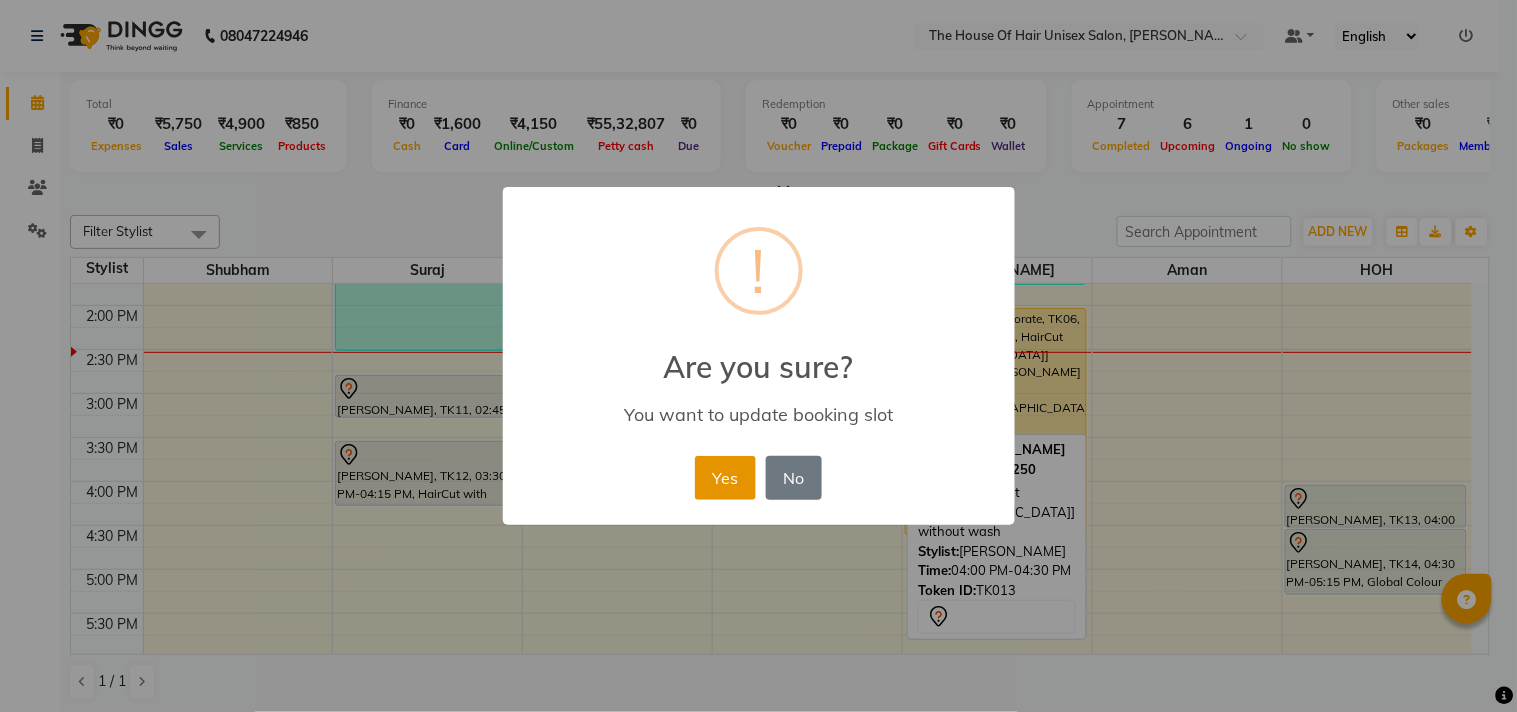 click on "Yes" at bounding box center [725, 478] 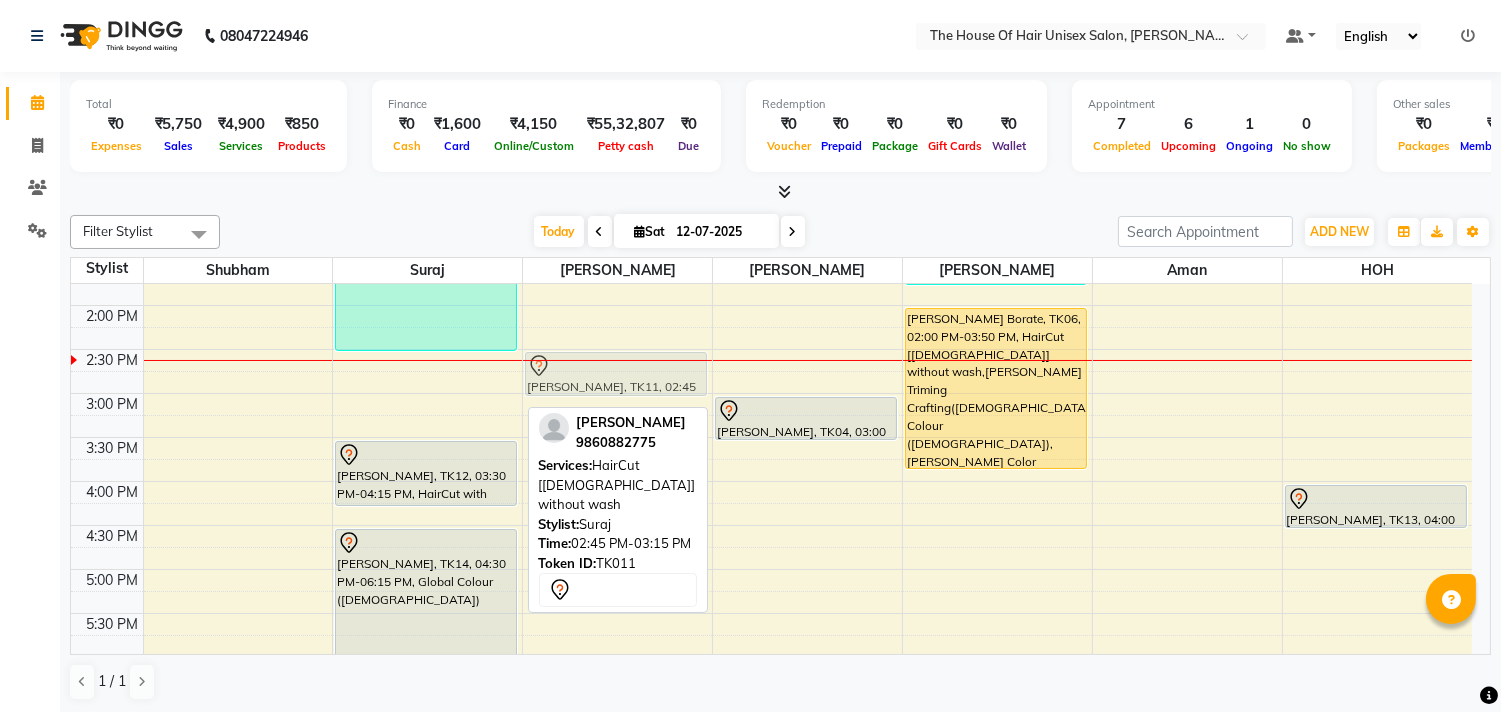drag, startPoint x: 453, startPoint y: 396, endPoint x: 722, endPoint y: 380, distance: 269.4754 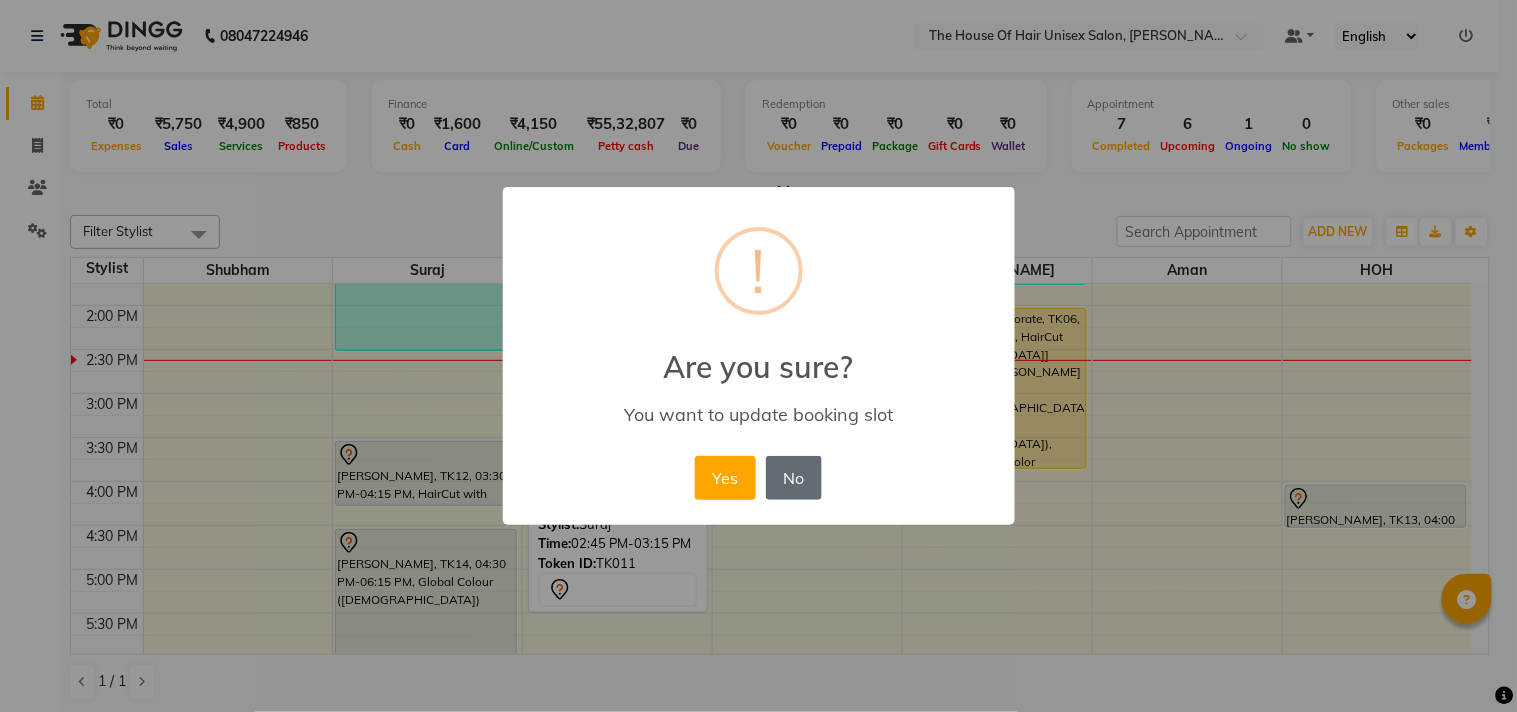 click on "No" at bounding box center (794, 478) 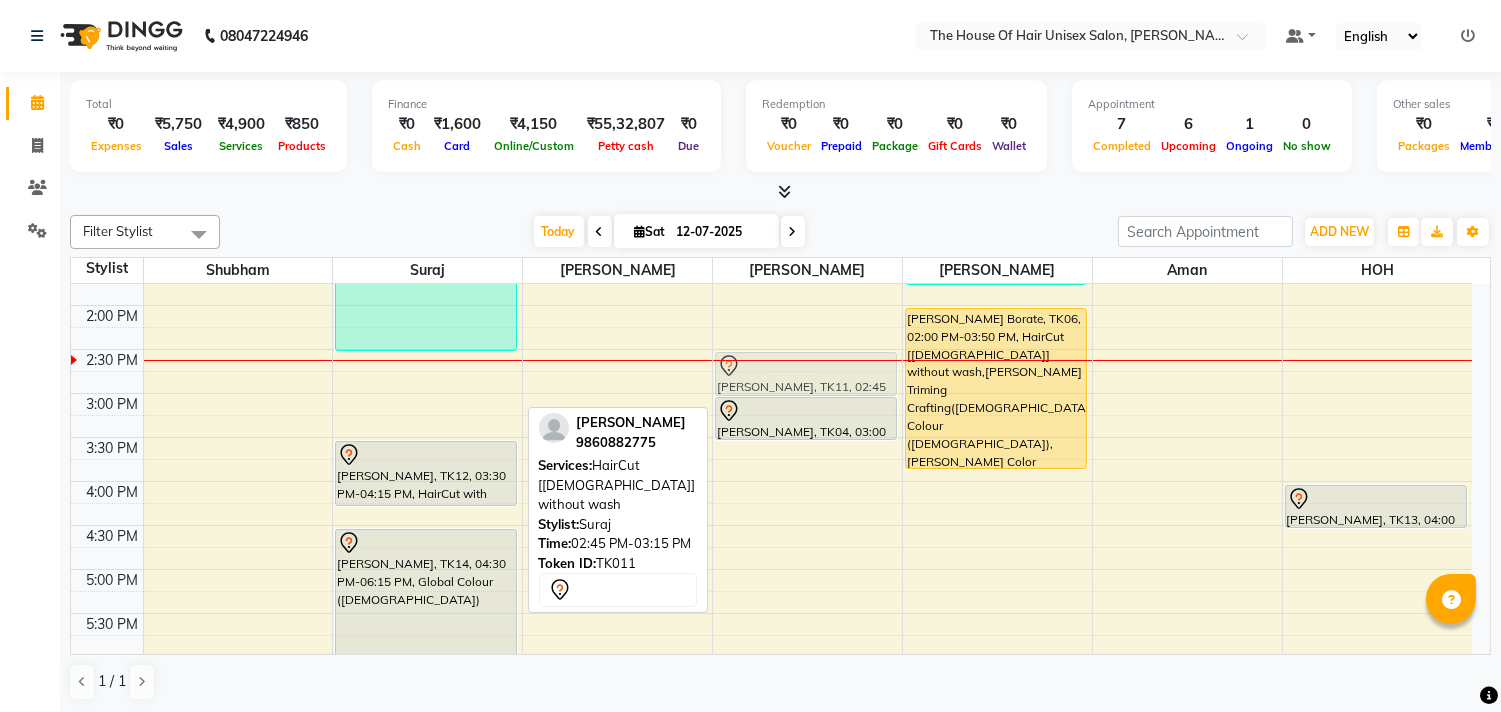 drag, startPoint x: 397, startPoint y: 407, endPoint x: 751, endPoint y: 396, distance: 354.17087 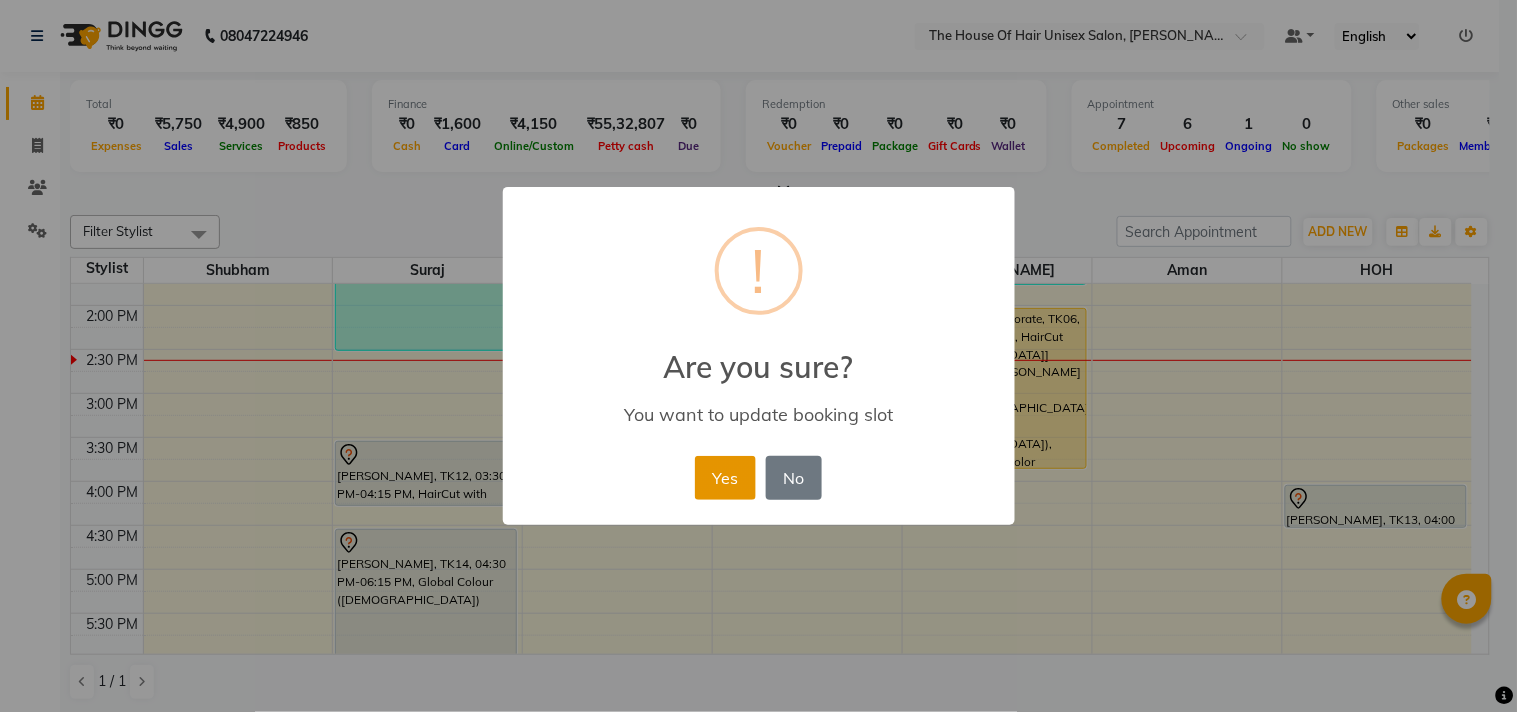 click on "Yes" at bounding box center (725, 478) 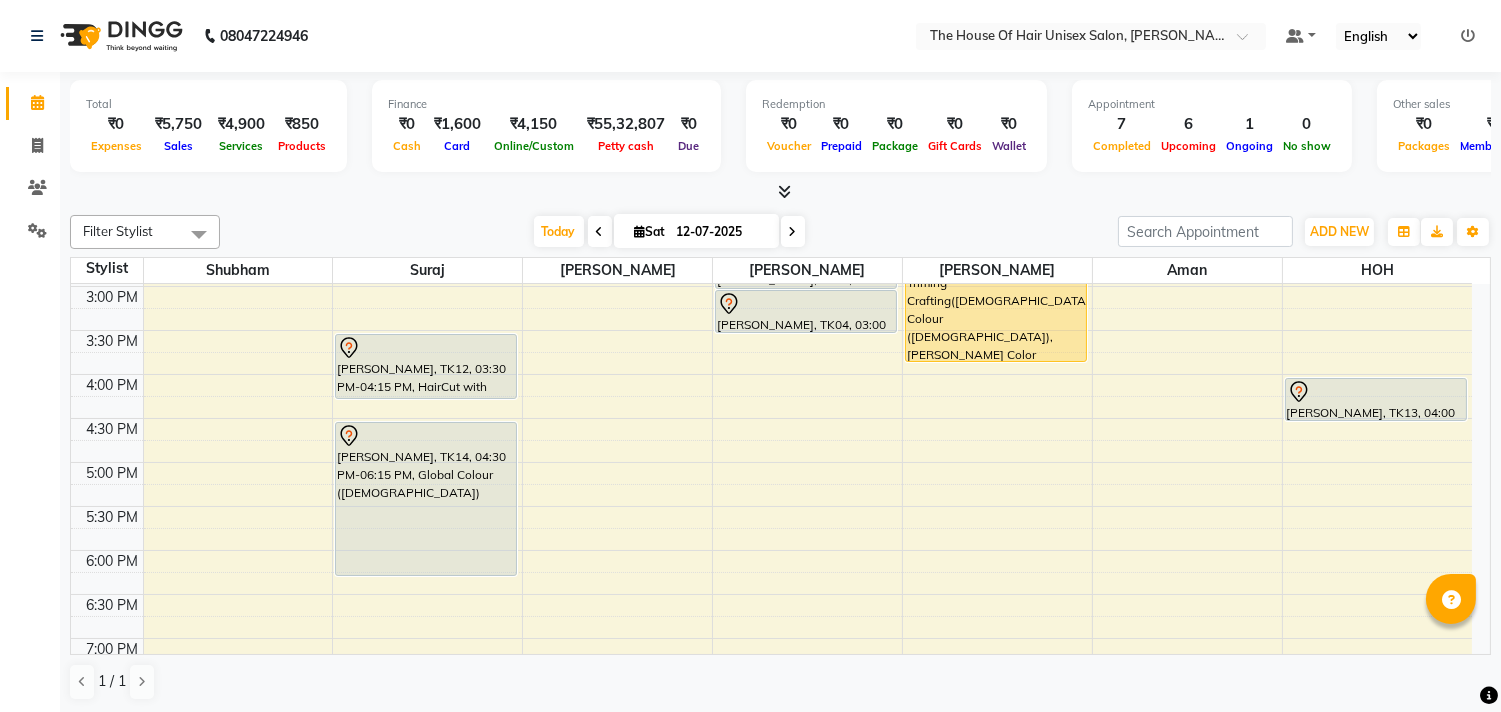 scroll, scrollTop: 702, scrollLeft: 0, axis: vertical 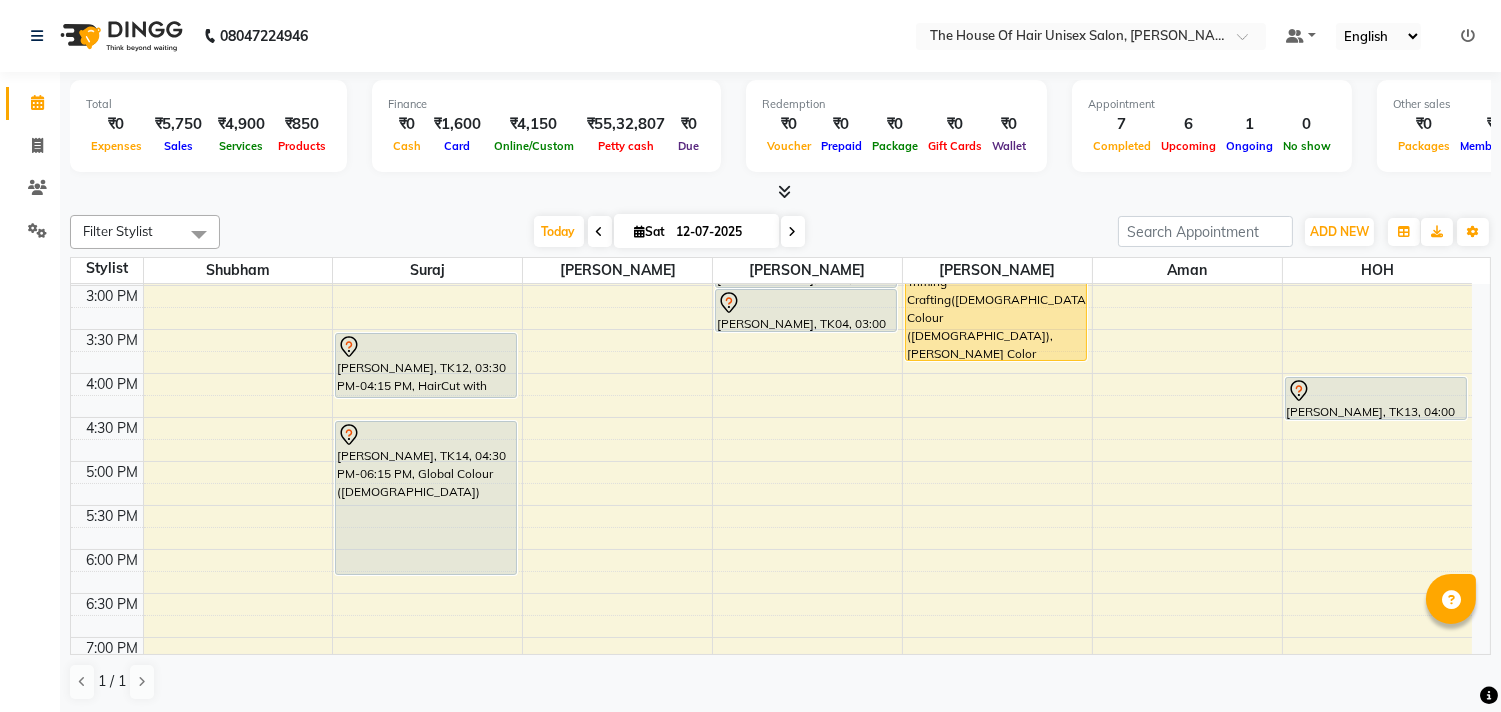click at bounding box center [793, 232] 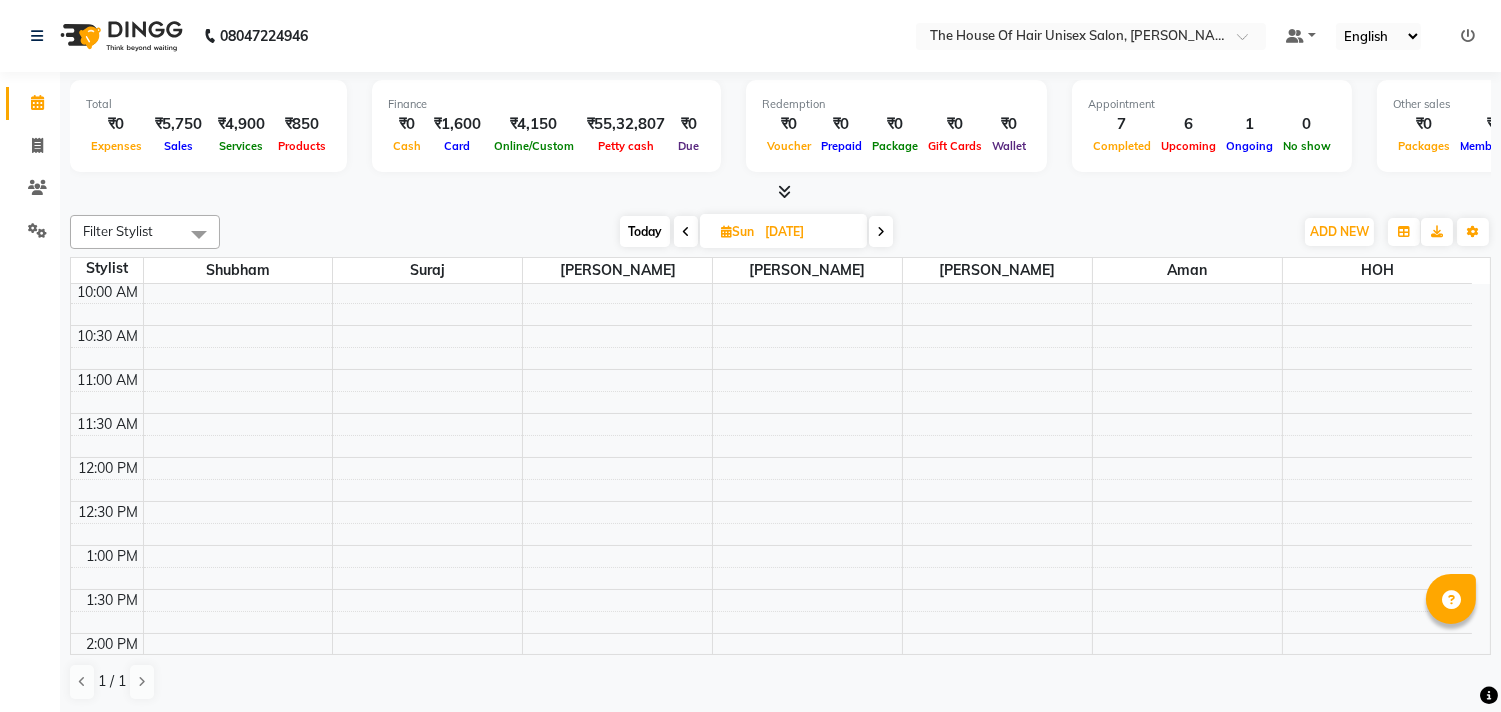 scroll, scrollTop: 265, scrollLeft: 0, axis: vertical 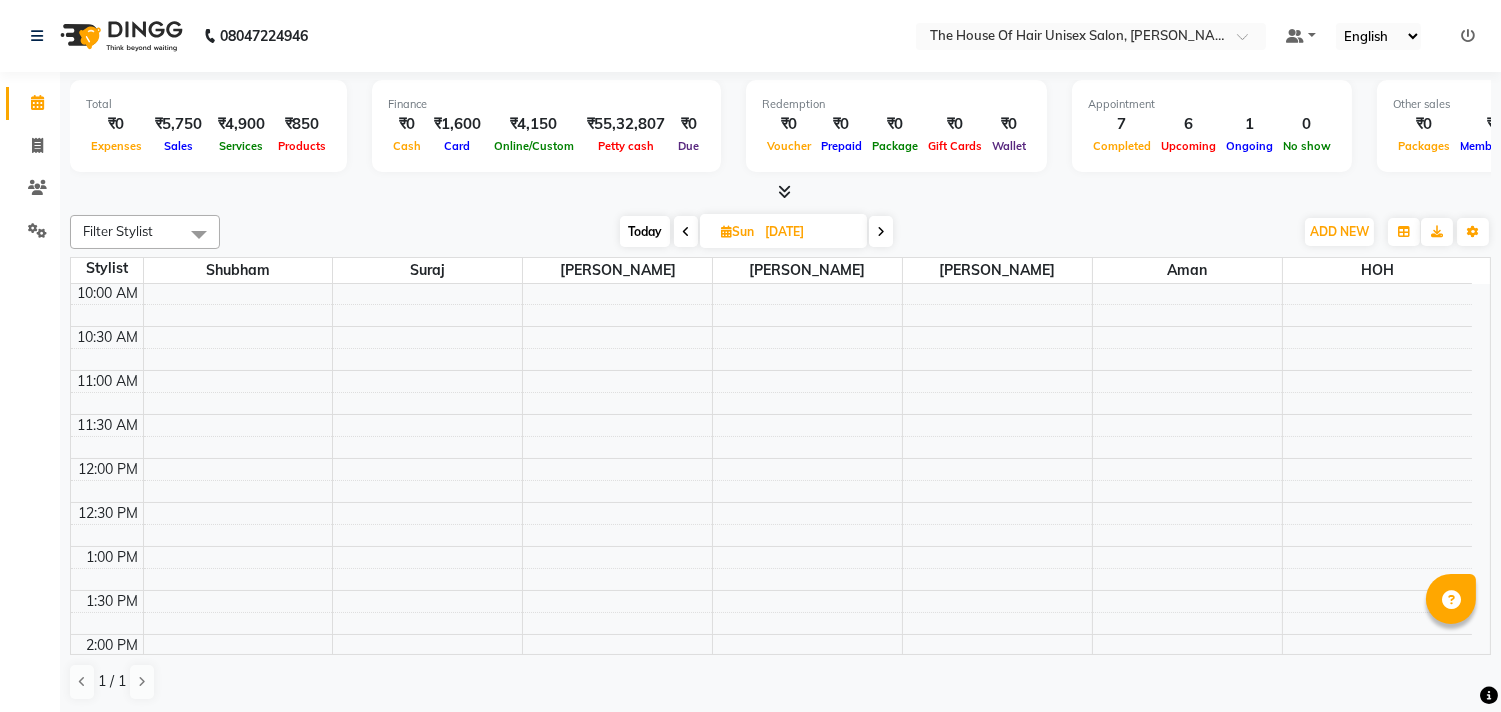 click on "7:00 AM 7:30 AM 8:00 AM 8:30 AM 9:00 AM 9:30 AM 10:00 AM 10:30 AM 11:00 AM 11:30 AM 12:00 PM 12:30 PM 1:00 PM 1:30 PM 2:00 PM 2:30 PM 3:00 PM 3:30 PM 4:00 PM 4:30 PM 5:00 PM 5:30 PM 6:00 PM 6:30 PM 7:00 PM 7:30 PM 8:00 PM 8:30 PM 9:00 PM 9:30 PM             [PERSON_NAME], 04:00 PM-05:00 PM, HairCut [[DEMOGRAPHIC_DATA]] without wash,[PERSON_NAME] Triming Crafting([DEMOGRAPHIC_DATA])             Shipranull, 05:30 PM-06:15 PM, Hair spa ([DEMOGRAPHIC_DATA])" at bounding box center (771, 678) 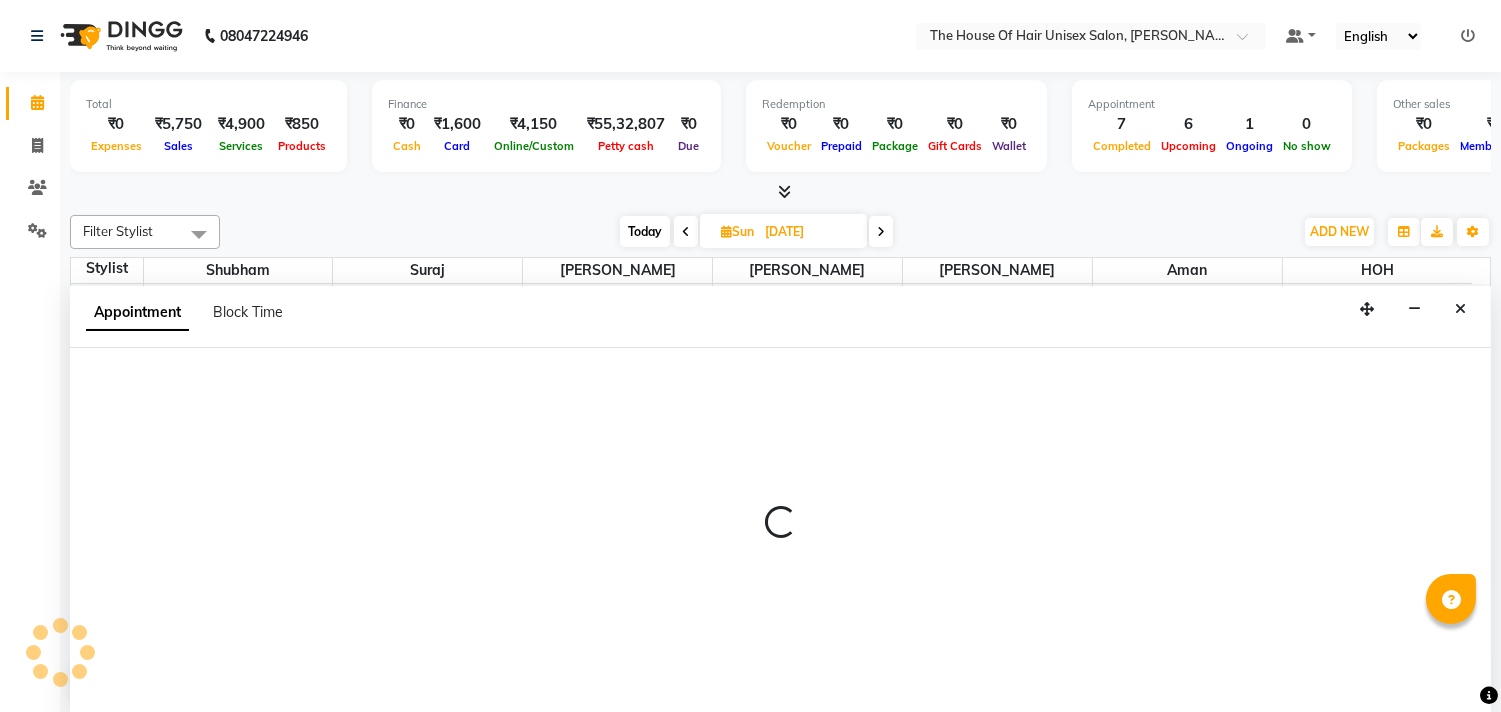 scroll, scrollTop: 1, scrollLeft: 0, axis: vertical 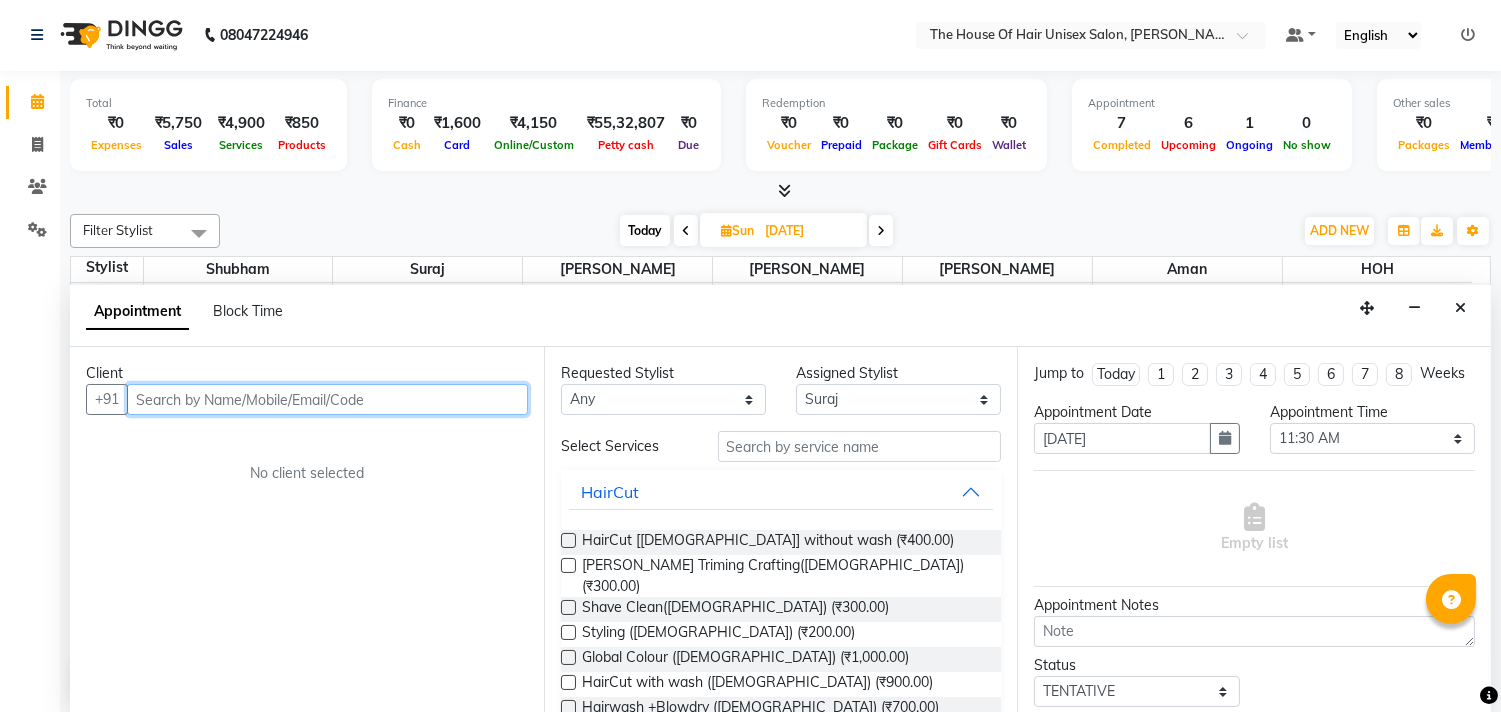 click at bounding box center [327, 399] 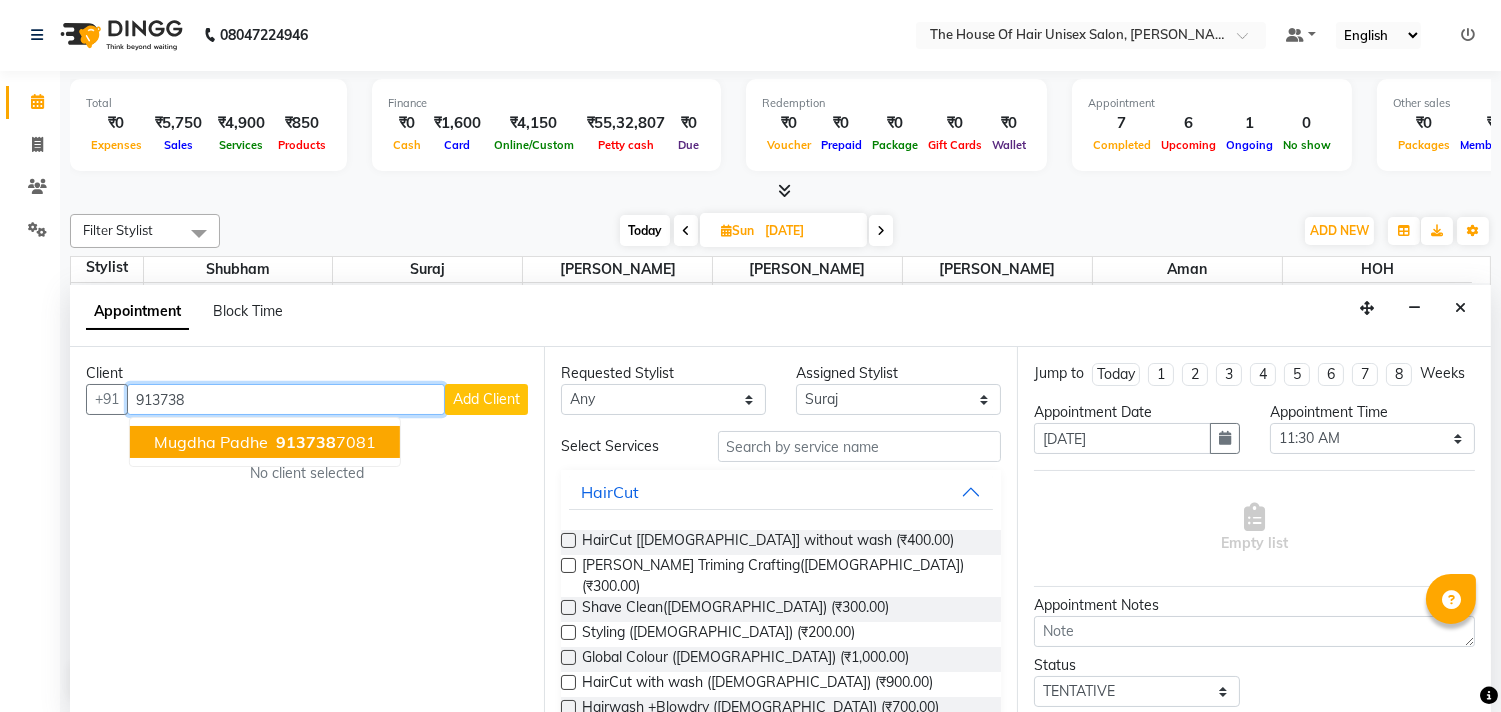 click on "913738 7081" at bounding box center [324, 442] 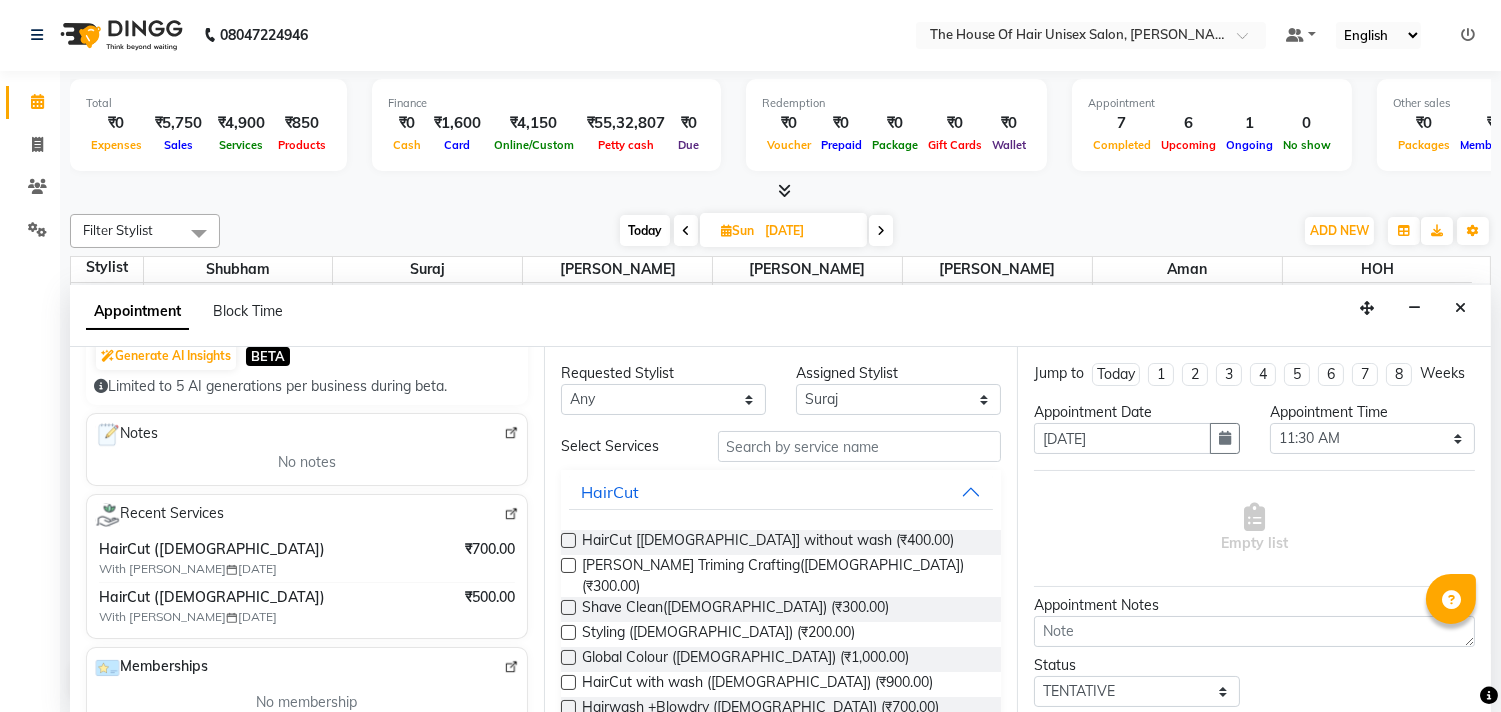 scroll, scrollTop: 222, scrollLeft: 0, axis: vertical 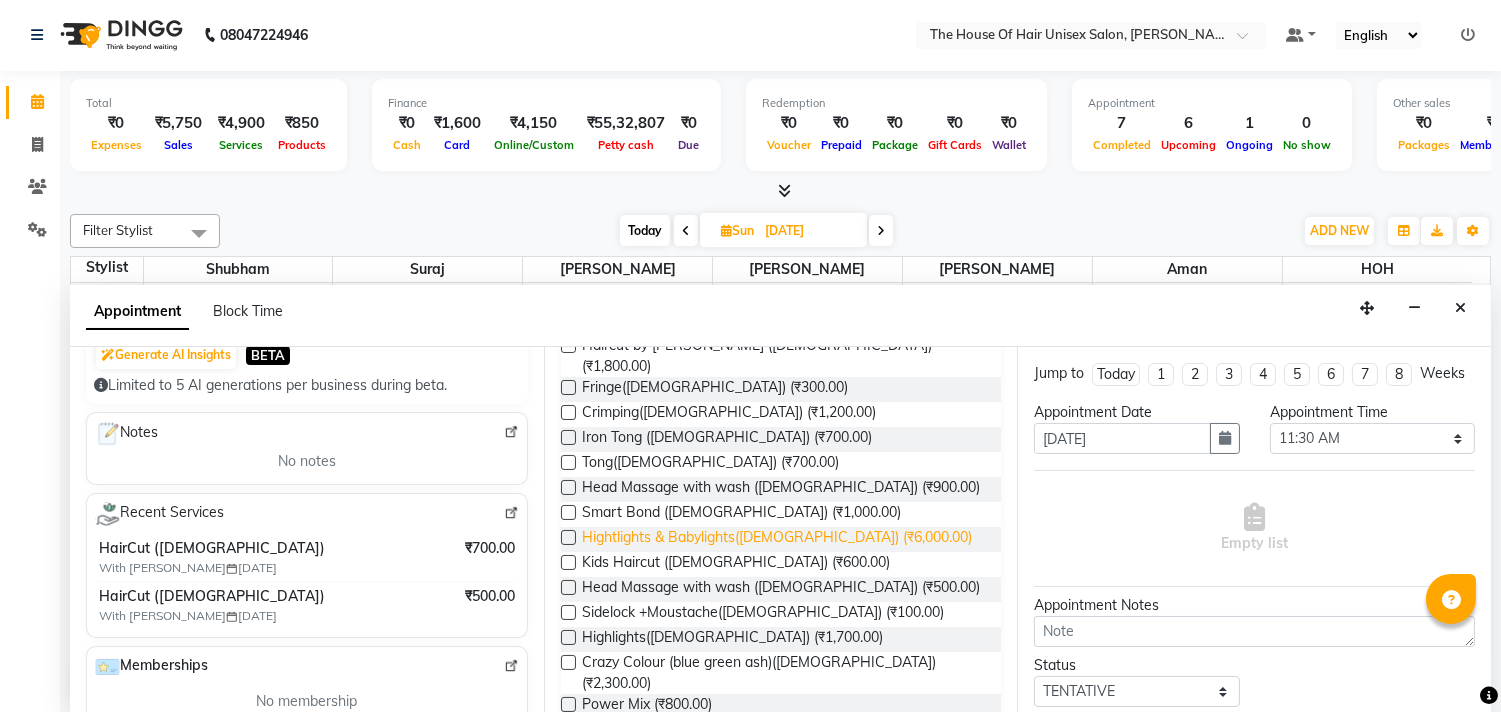 click on "Hightlights & Babylights([DEMOGRAPHIC_DATA]) (₹6,000.00)" at bounding box center (777, 539) 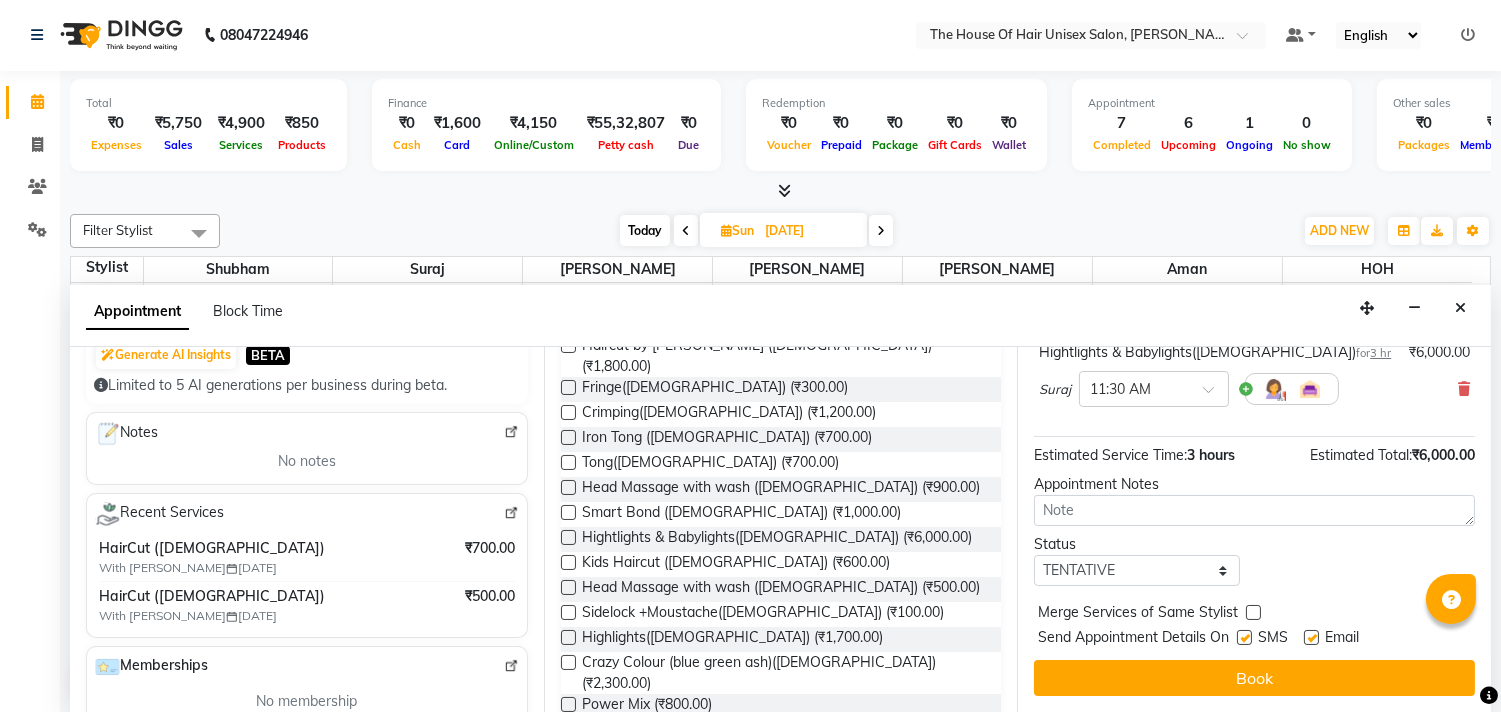 scroll, scrollTop: 161, scrollLeft: 0, axis: vertical 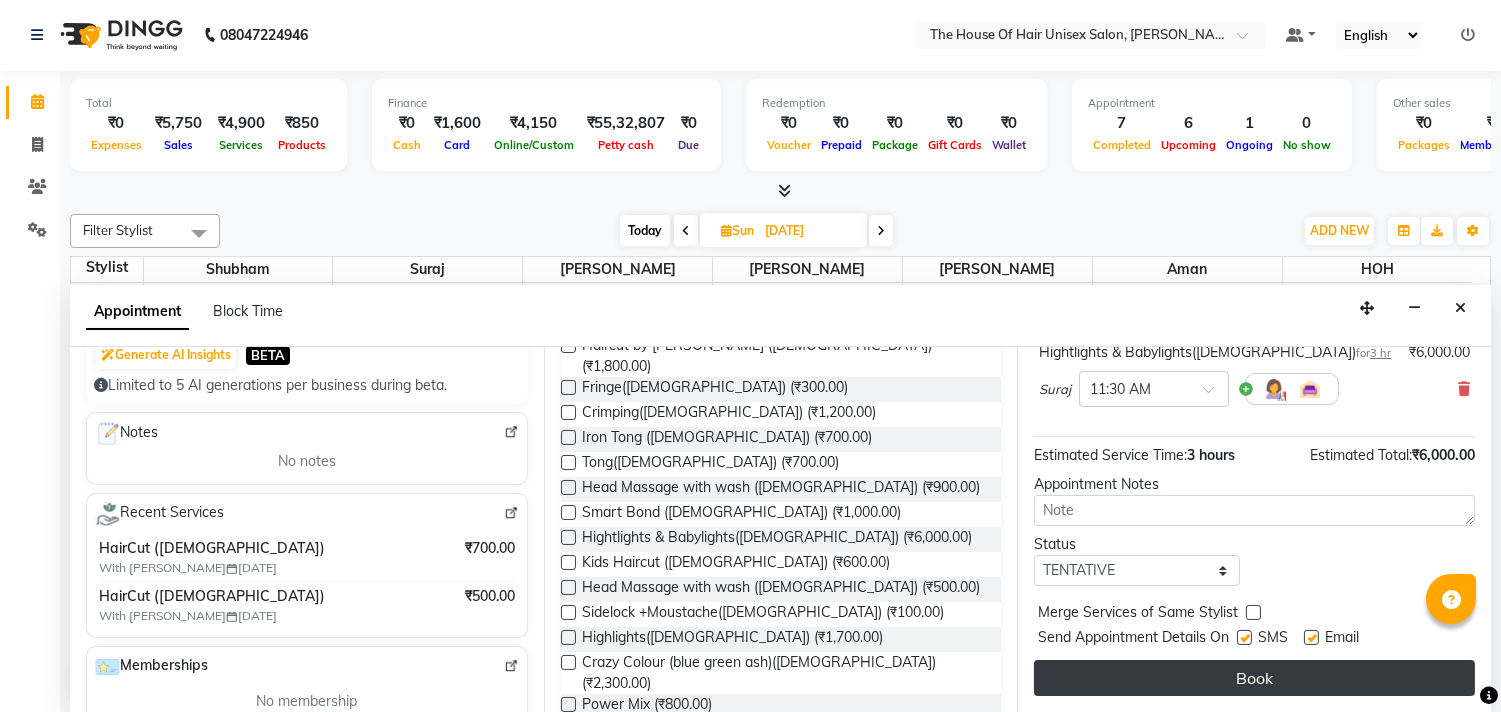 click on "Book" at bounding box center [1254, 678] 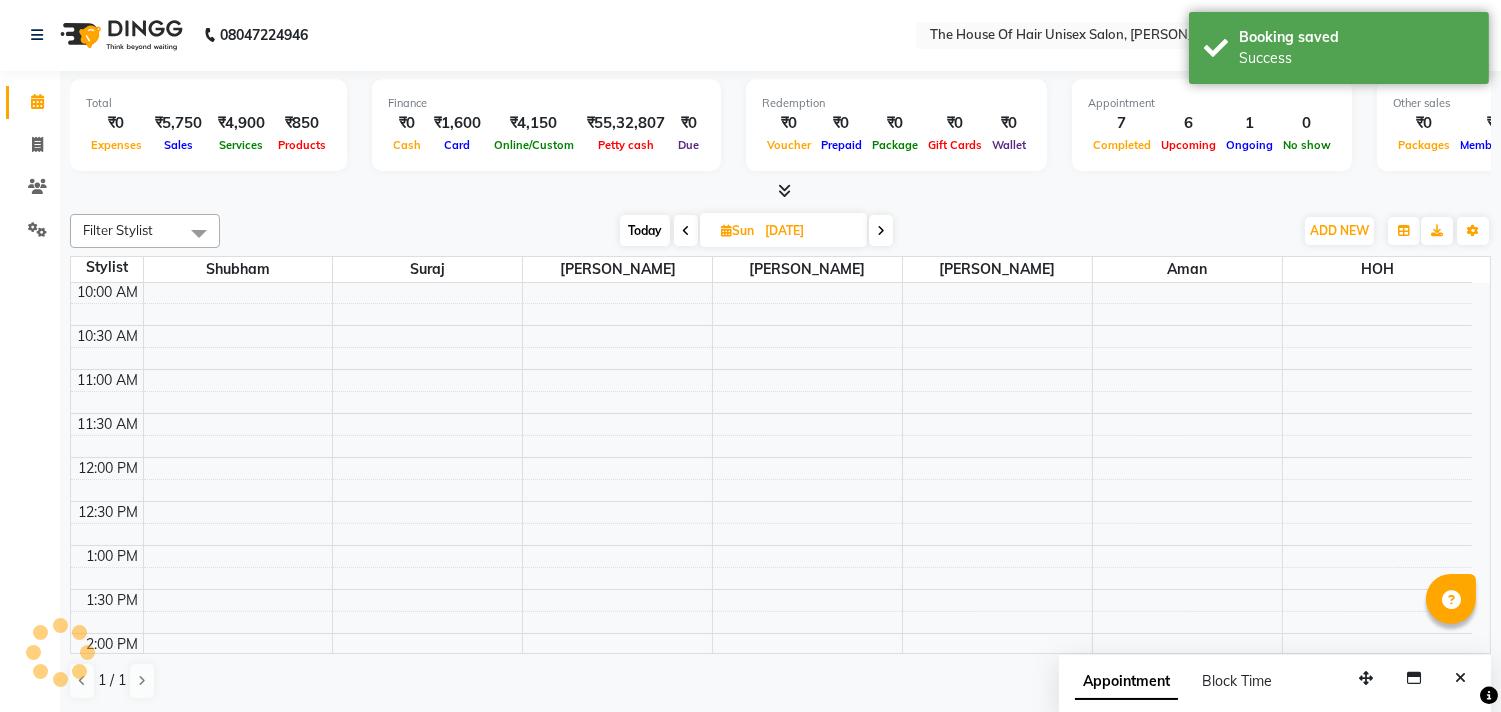 scroll, scrollTop: 0, scrollLeft: 0, axis: both 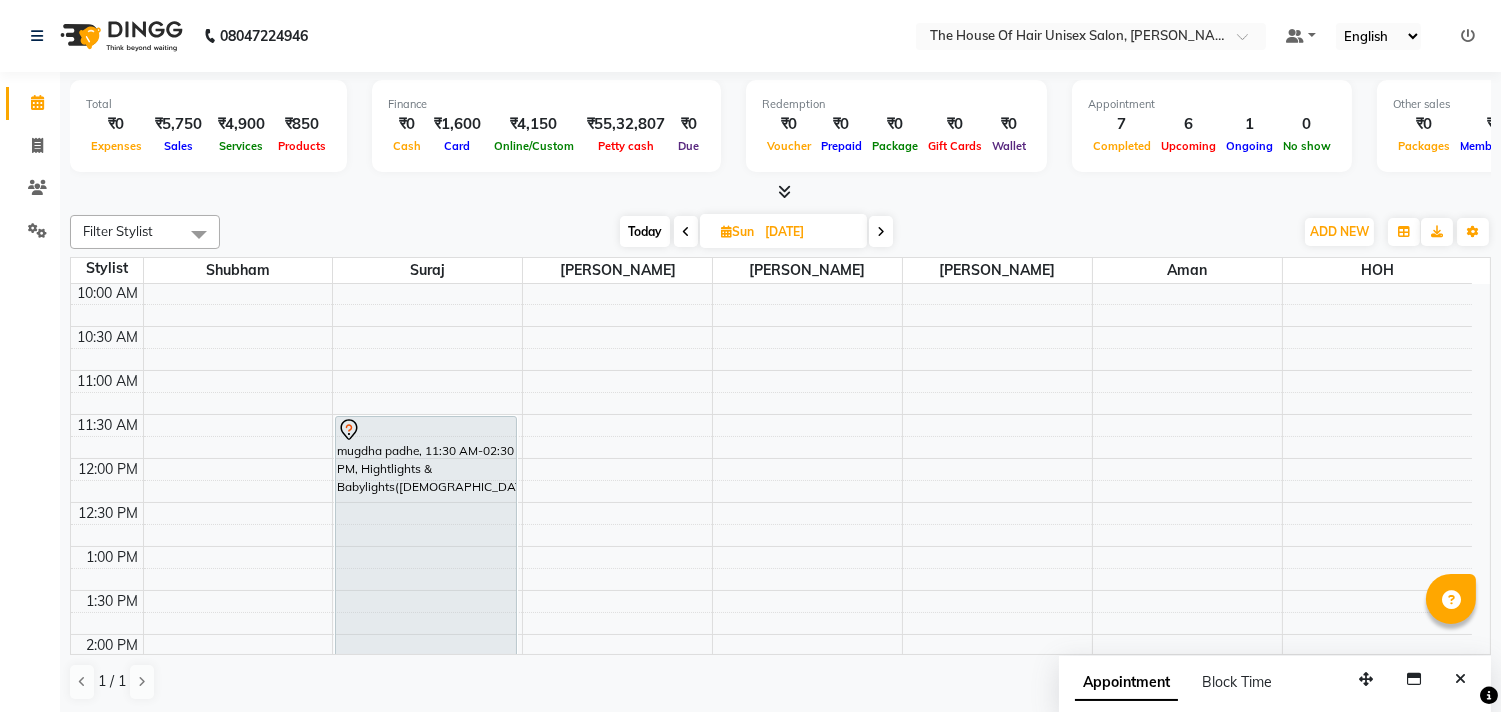click on "Today" at bounding box center (645, 231) 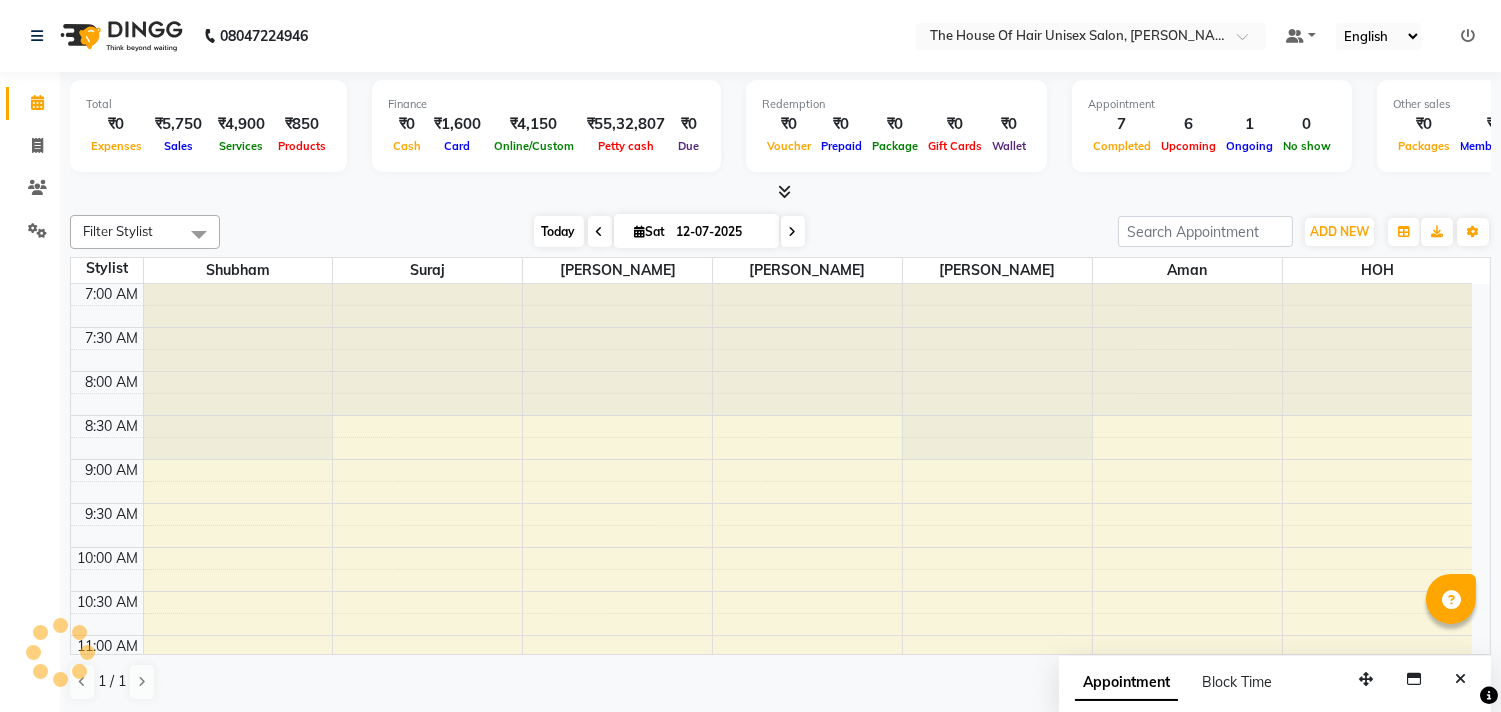 scroll, scrollTop: 620, scrollLeft: 0, axis: vertical 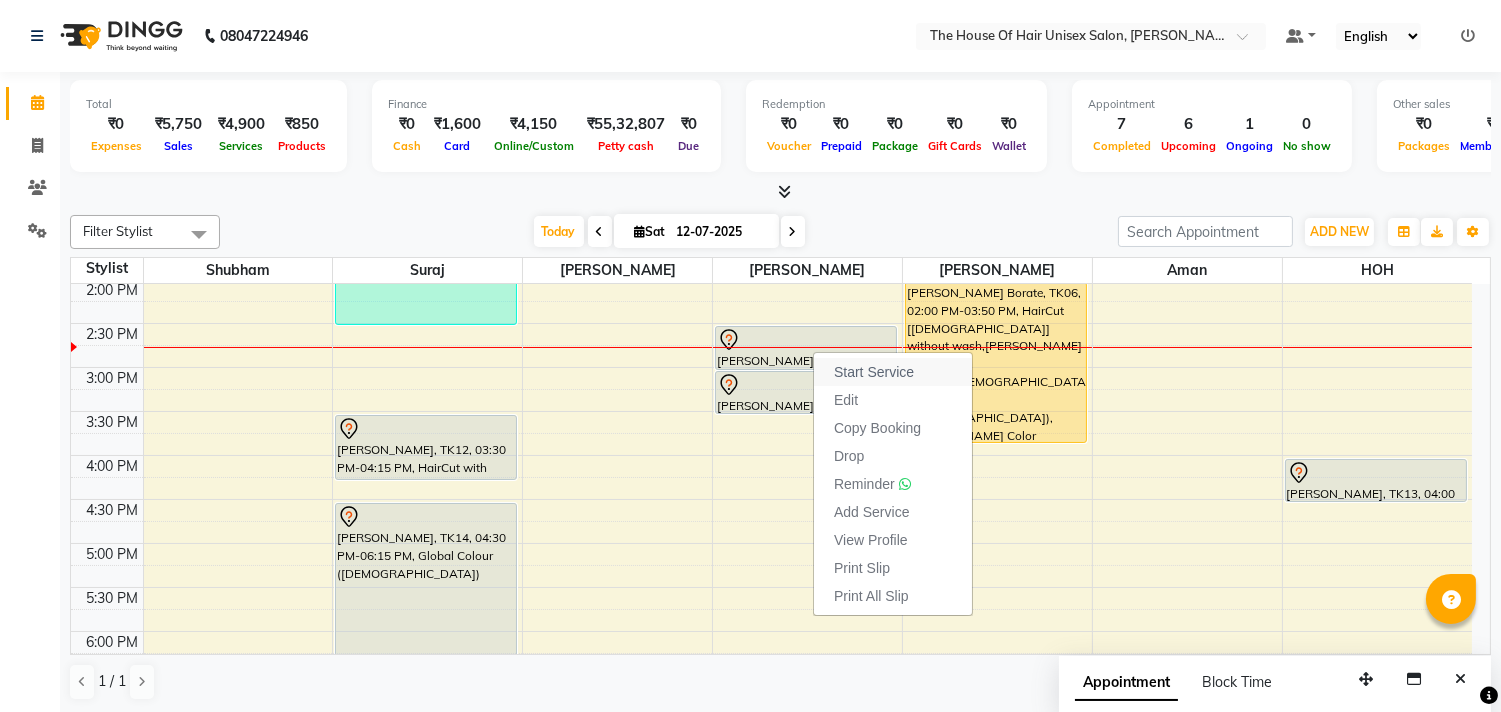 click on "Start Service" at bounding box center (874, 372) 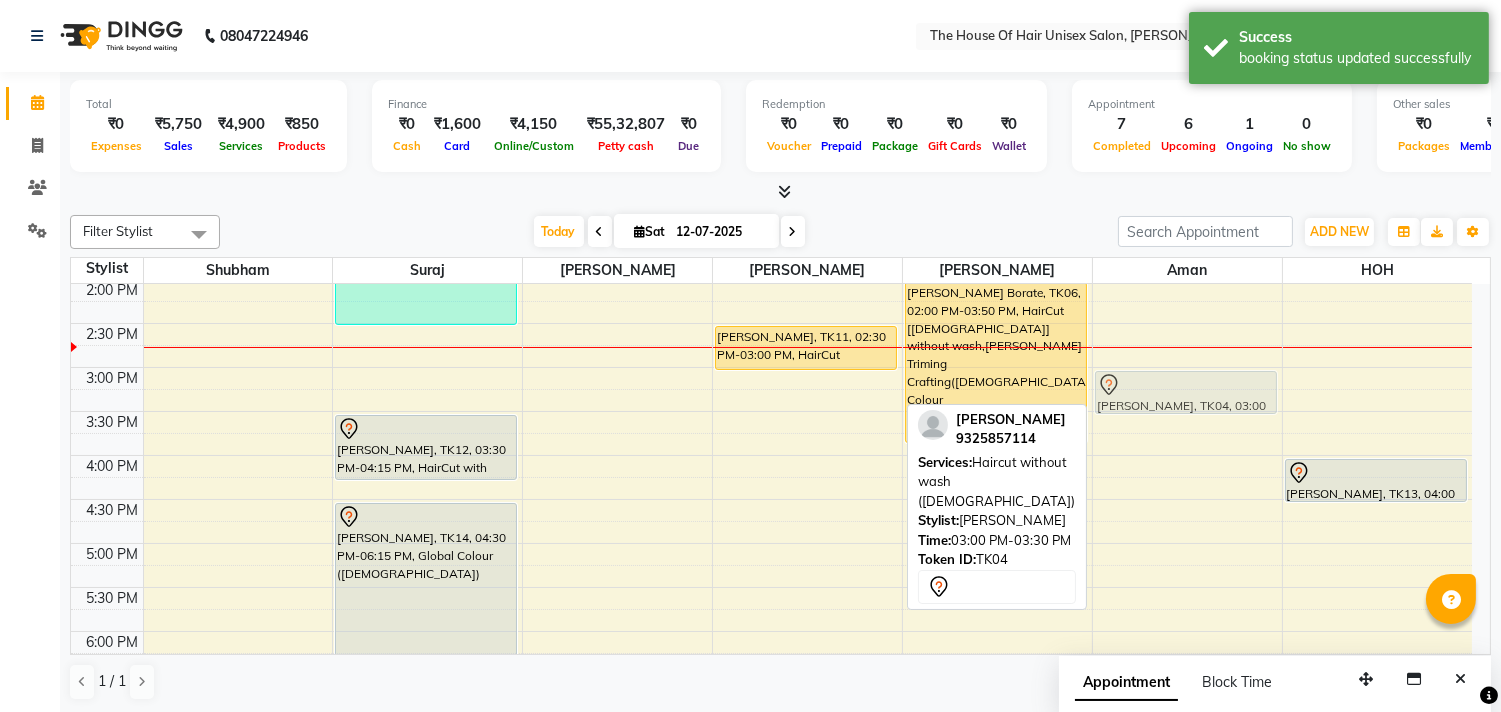 drag, startPoint x: 788, startPoint y: 386, endPoint x: 1203, endPoint y: 394, distance: 415.0771 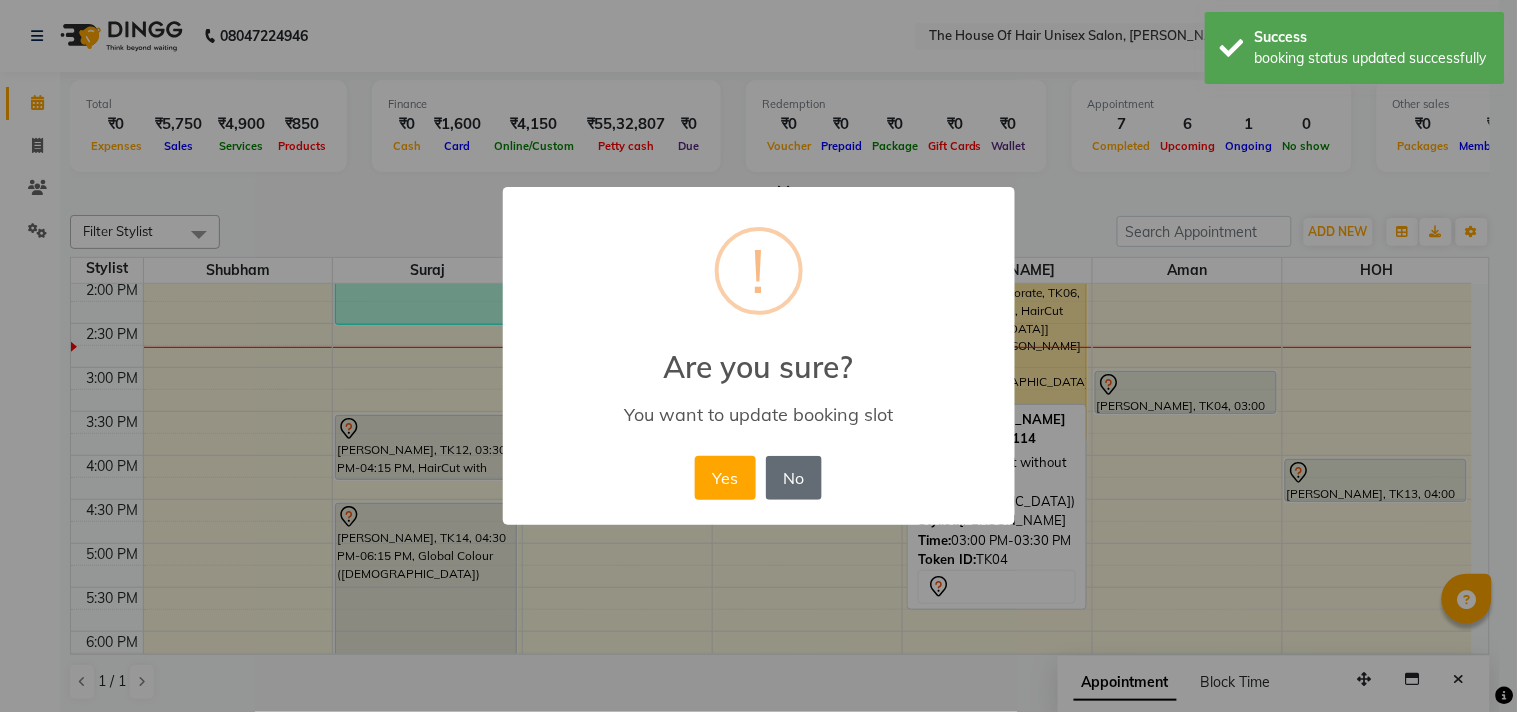 click on "No" at bounding box center [794, 478] 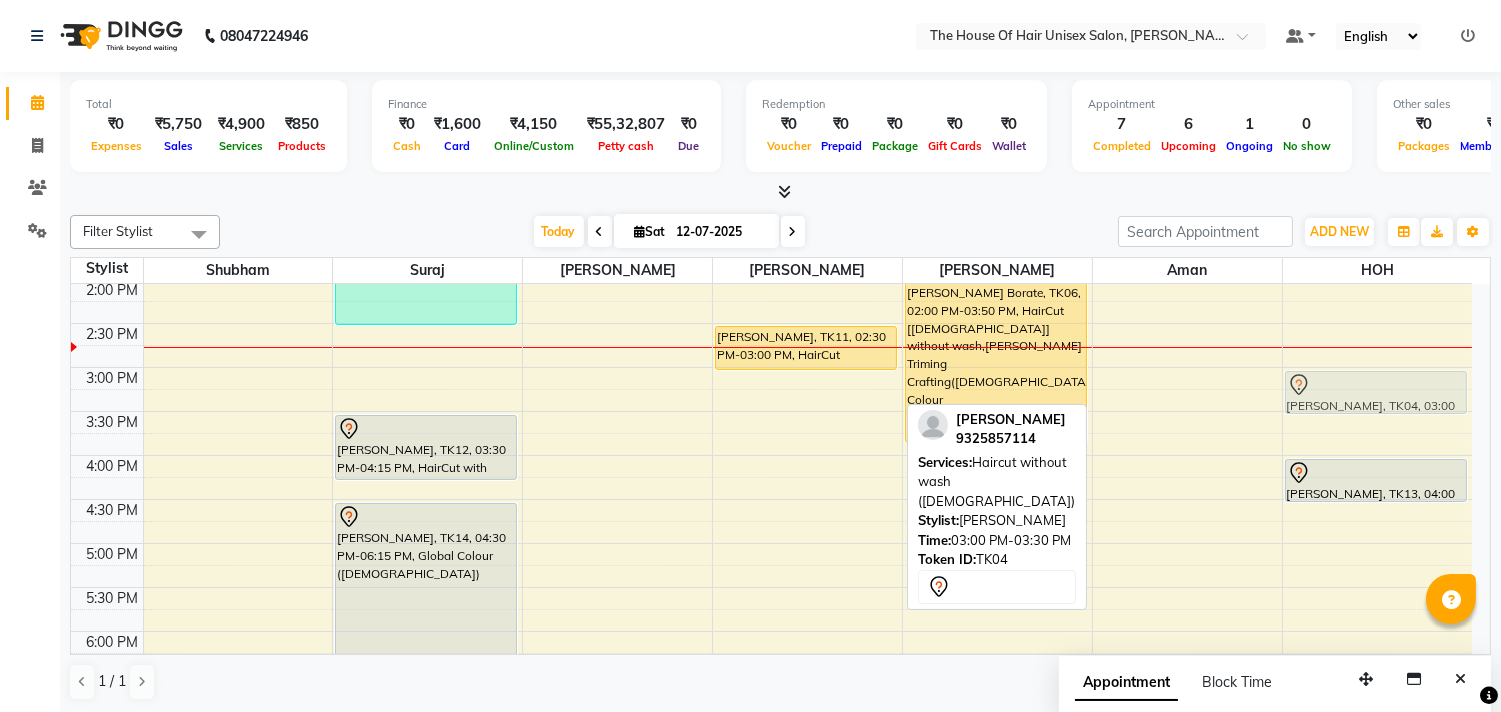 drag, startPoint x: 776, startPoint y: 378, endPoint x: 1368, endPoint y: 377, distance: 592.00085 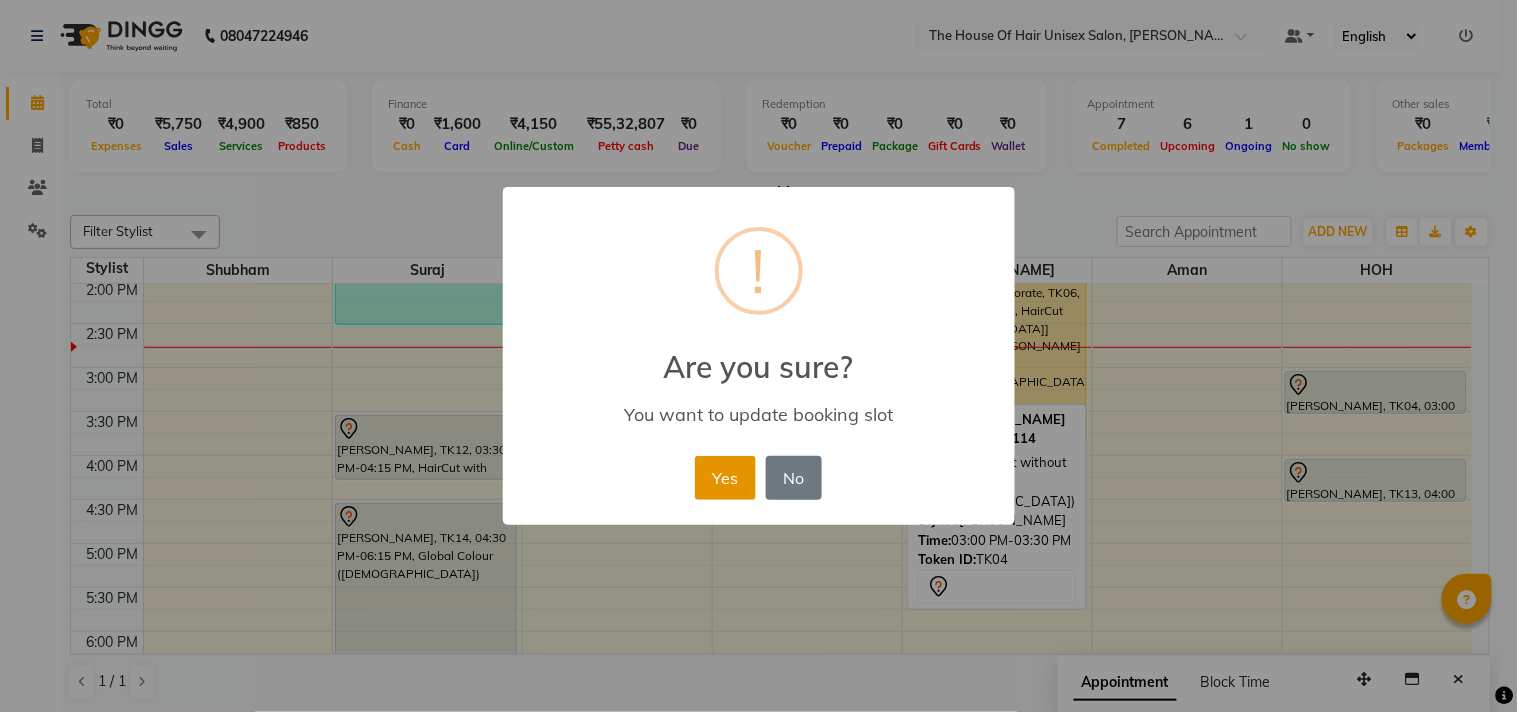 click on "Yes" at bounding box center (725, 478) 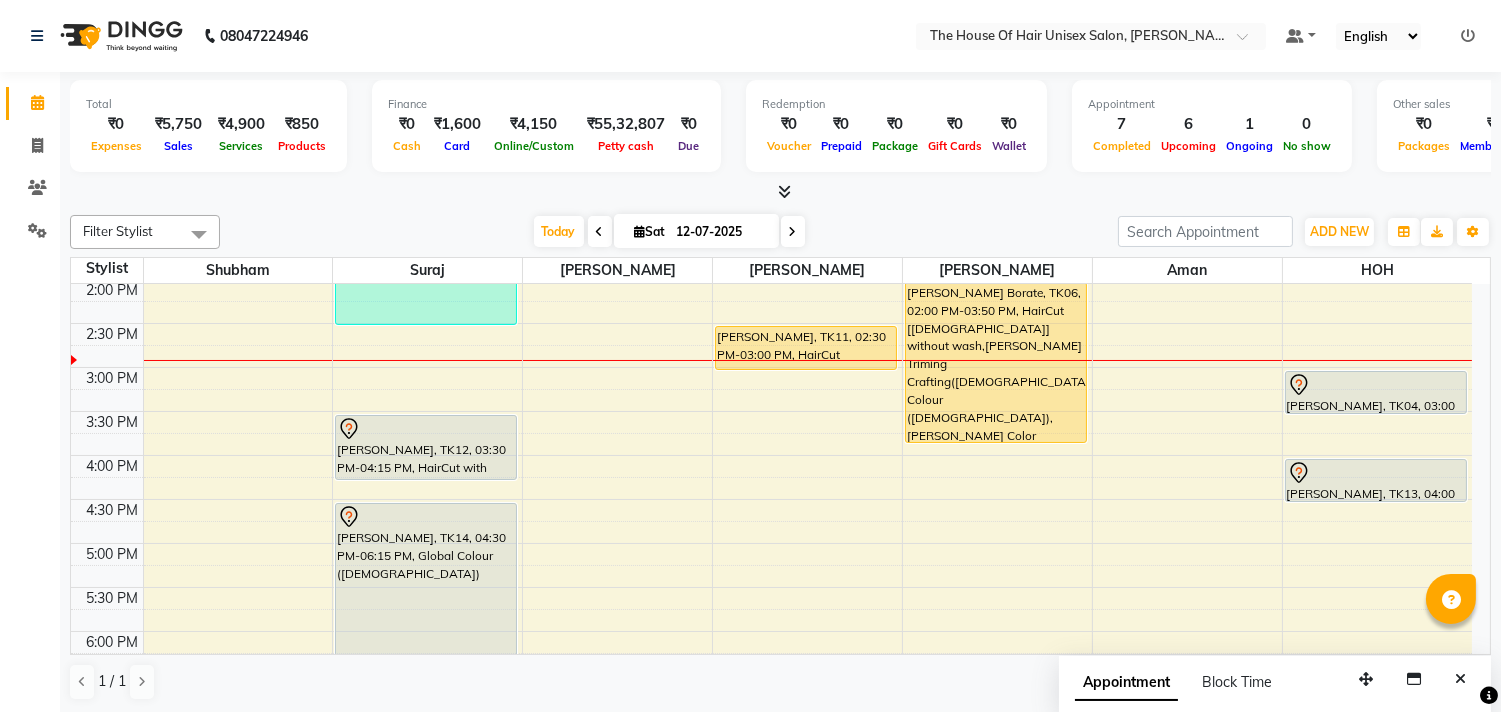 click on "7:00 AM 7:30 AM 8:00 AM 8:30 AM 9:00 AM 9:30 AM 10:00 AM 10:30 AM 11:00 AM 11:30 AM 12:00 PM 12:30 PM 1:00 PM 1:30 PM 2:00 PM 2:30 PM 3:00 PM 3:30 PM 4:00 PM 4:30 PM 5:00 PM 5:30 PM 6:00 PM 6:30 PM 7:00 PM 7:30 PM 8:00 PM 8:30 PM 9:00 PM 9:30 PM     [GEOGRAPHIC_DATA], TK01, 11:30 AM-12:15 PM, HairCut with wash ([DEMOGRAPHIC_DATA])     [PERSON_NAME], TK10, 12:45 PM-02:30 PM, Touch up ([DEMOGRAPHIC_DATA])             [PERSON_NAME], TK12, 03:30 PM-04:15 PM, HairCut with wash ([DEMOGRAPHIC_DATA])             [PERSON_NAME], TK14, 04:30 PM-06:15 PM, Global Colour ([DEMOGRAPHIC_DATA])     [PERSON_NAME], TK03, 10:30 AM-11:00 AM, HairCut [[DEMOGRAPHIC_DATA]] without wash     [PERSON_NAME], TK02, 11:00 AM-12:00 PM, HairCut [[DEMOGRAPHIC_DATA]] without wash,[PERSON_NAME] Triming Crafting([DEMOGRAPHIC_DATA])     [PERSON_NAME], TK05, 12:00 PM-01:00 PM, HairCut [[DEMOGRAPHIC_DATA]] without wash,[PERSON_NAME] Triming Crafting([DEMOGRAPHIC_DATA])    [PERSON_NAME], TK11, 02:30 PM-03:00 PM, HairCut [[DEMOGRAPHIC_DATA]] without wash     [PERSON_NAME], TK07, 11:45 AM-12:15 PM, HairCut [[DEMOGRAPHIC_DATA]] without wash     [PERSON_NAME], TK09, 01:15 PM-01:45 PM, HairCut [[DEMOGRAPHIC_DATA]] without wash" at bounding box center (771, 323) 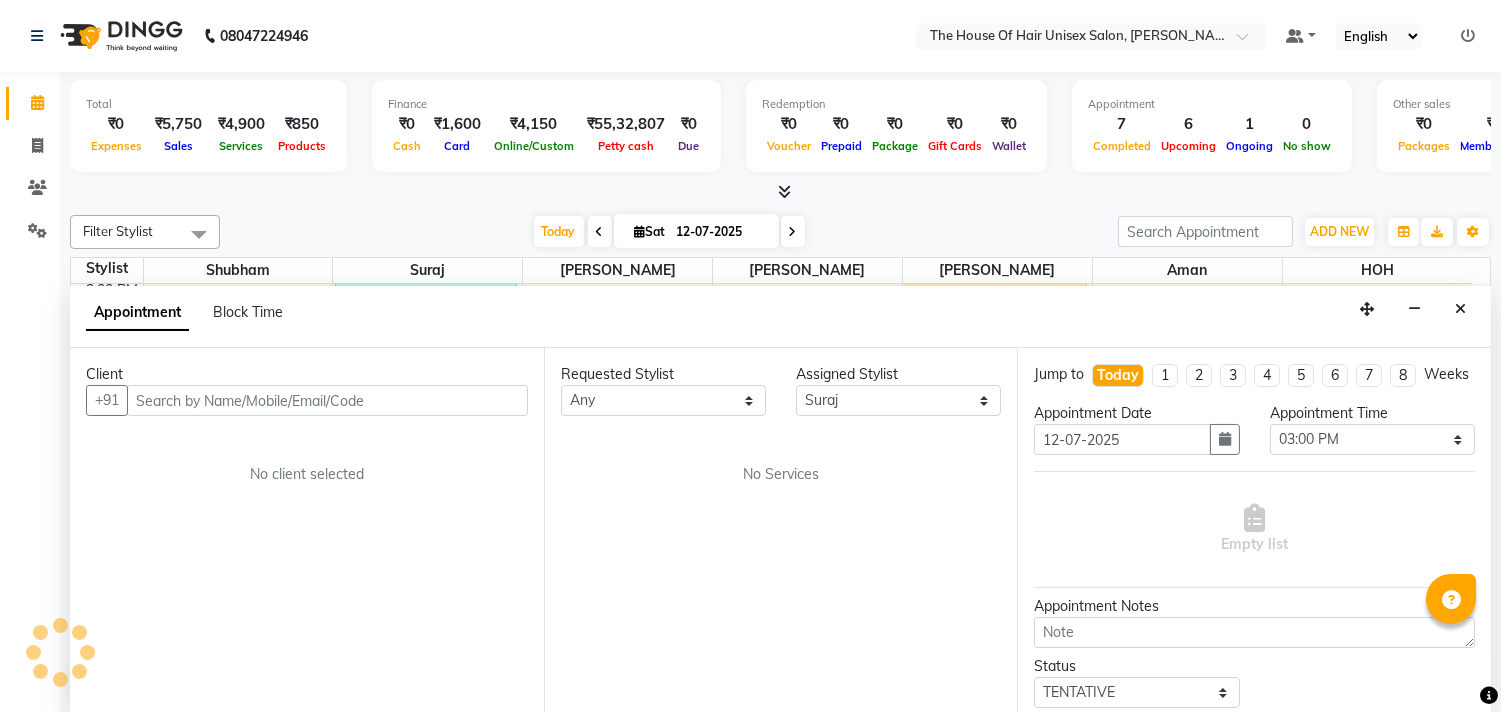 scroll, scrollTop: 1, scrollLeft: 0, axis: vertical 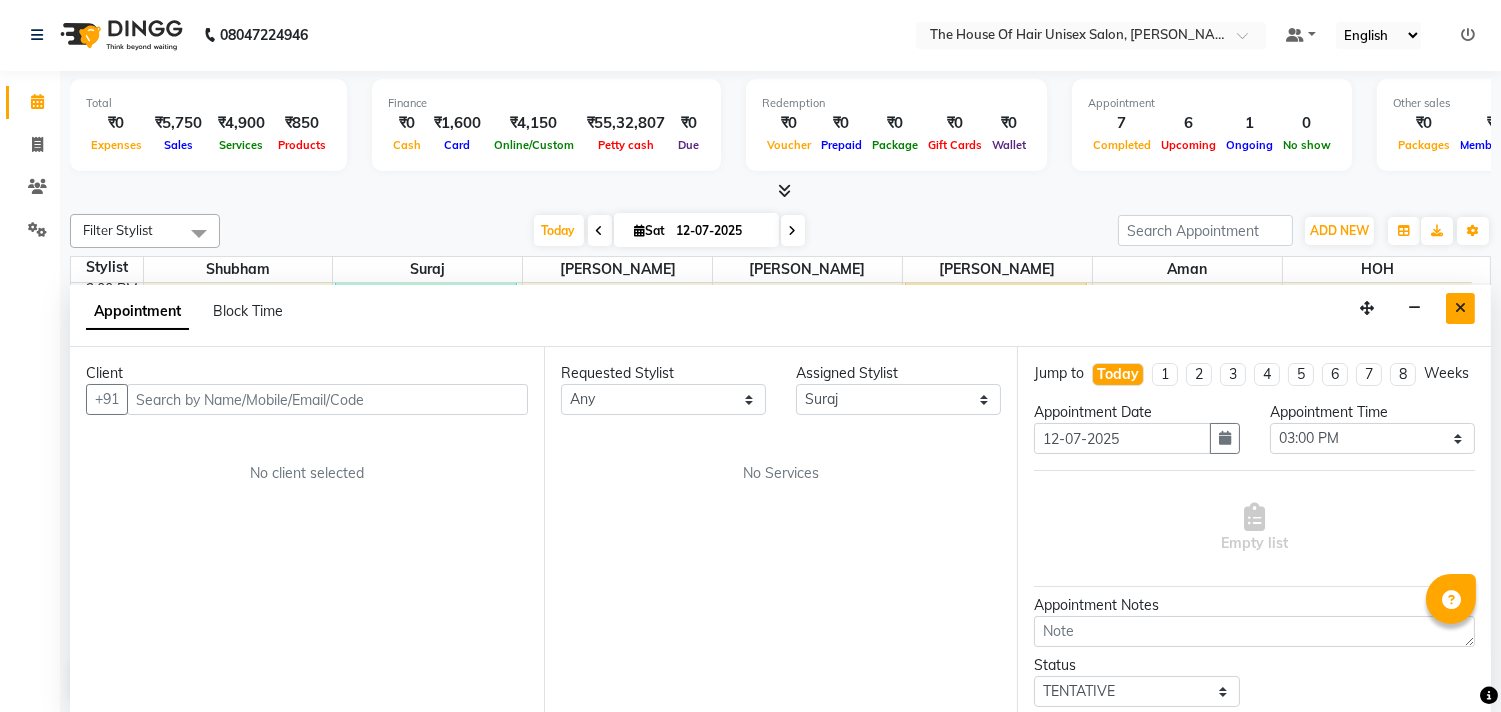 click at bounding box center (1460, 308) 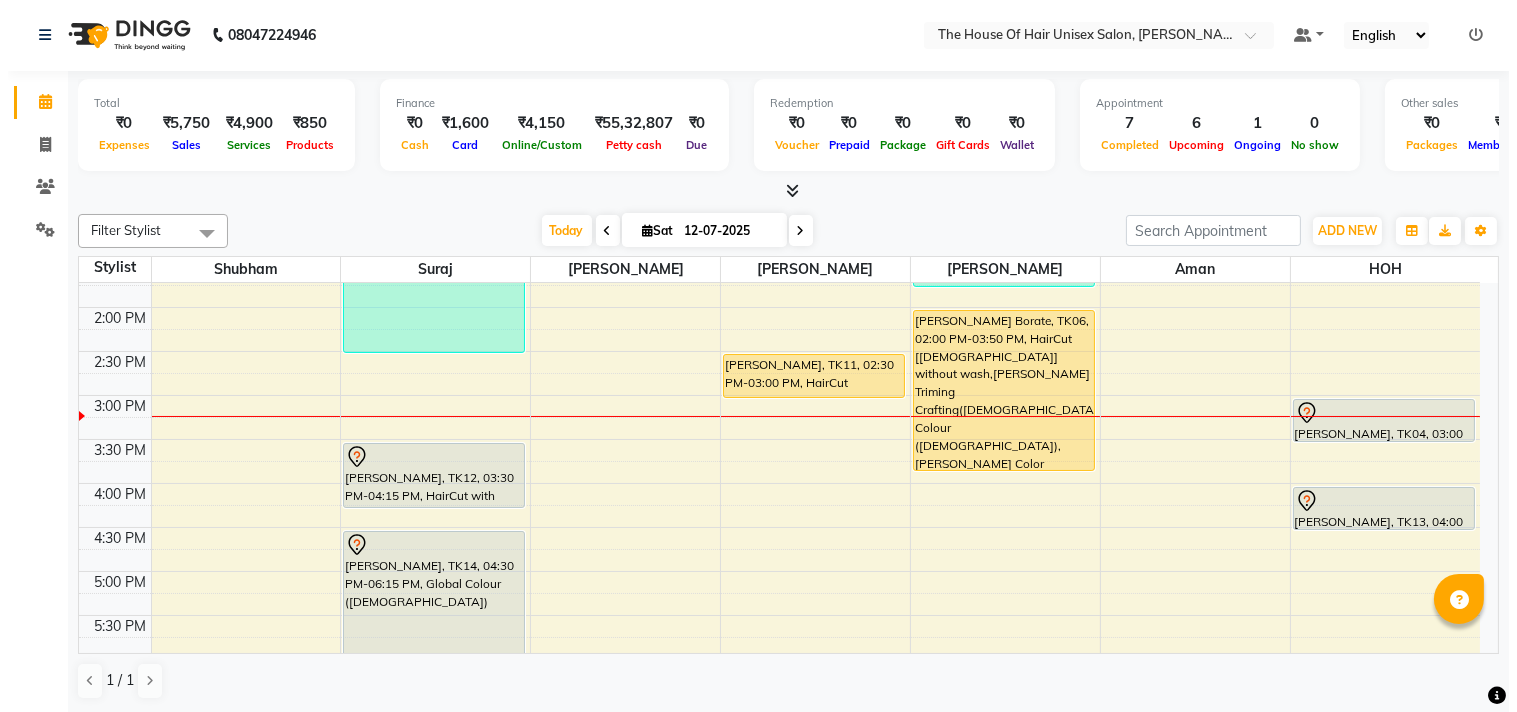 scroll, scrollTop: 590, scrollLeft: 0, axis: vertical 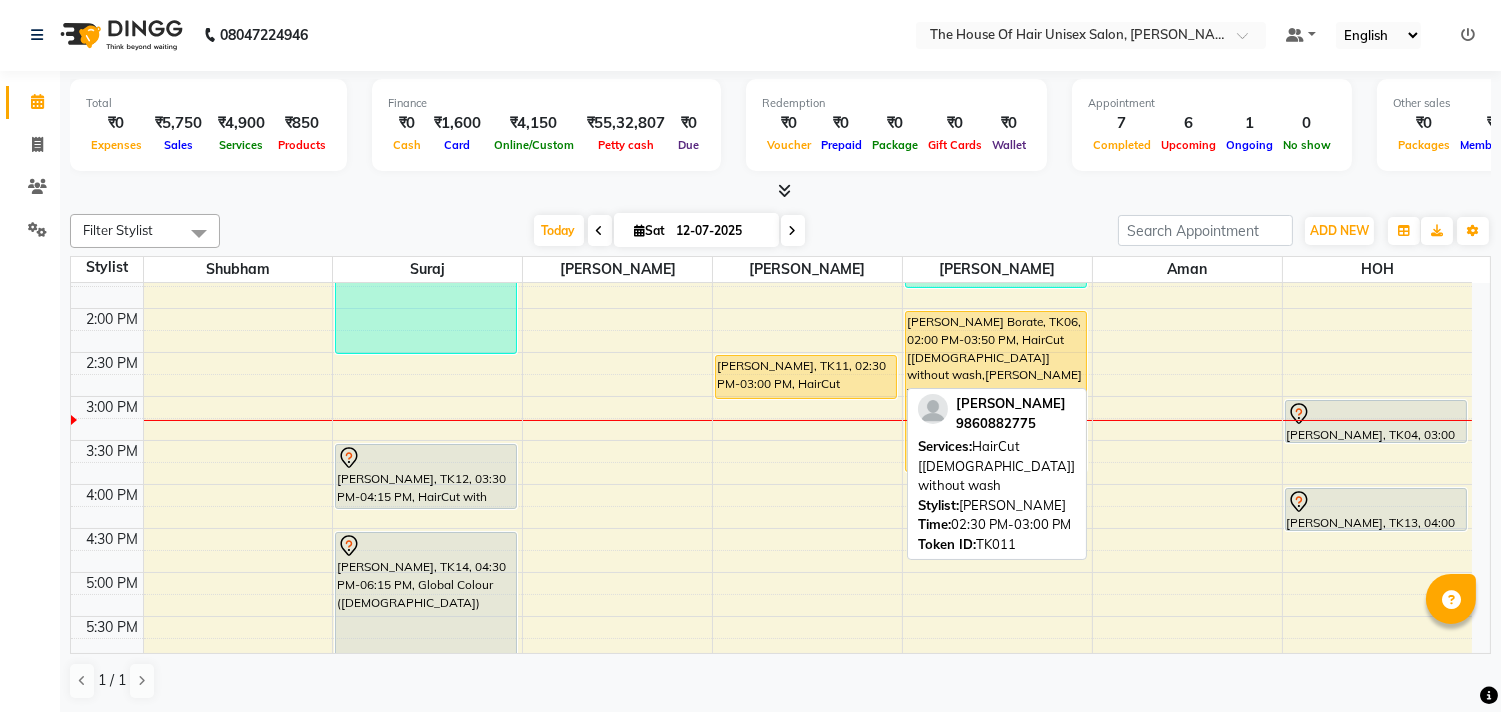 click on "[PERSON_NAME], TK11, 02:30 PM-03:00 PM, HairCut [[DEMOGRAPHIC_DATA]] without wash" at bounding box center [806, 377] 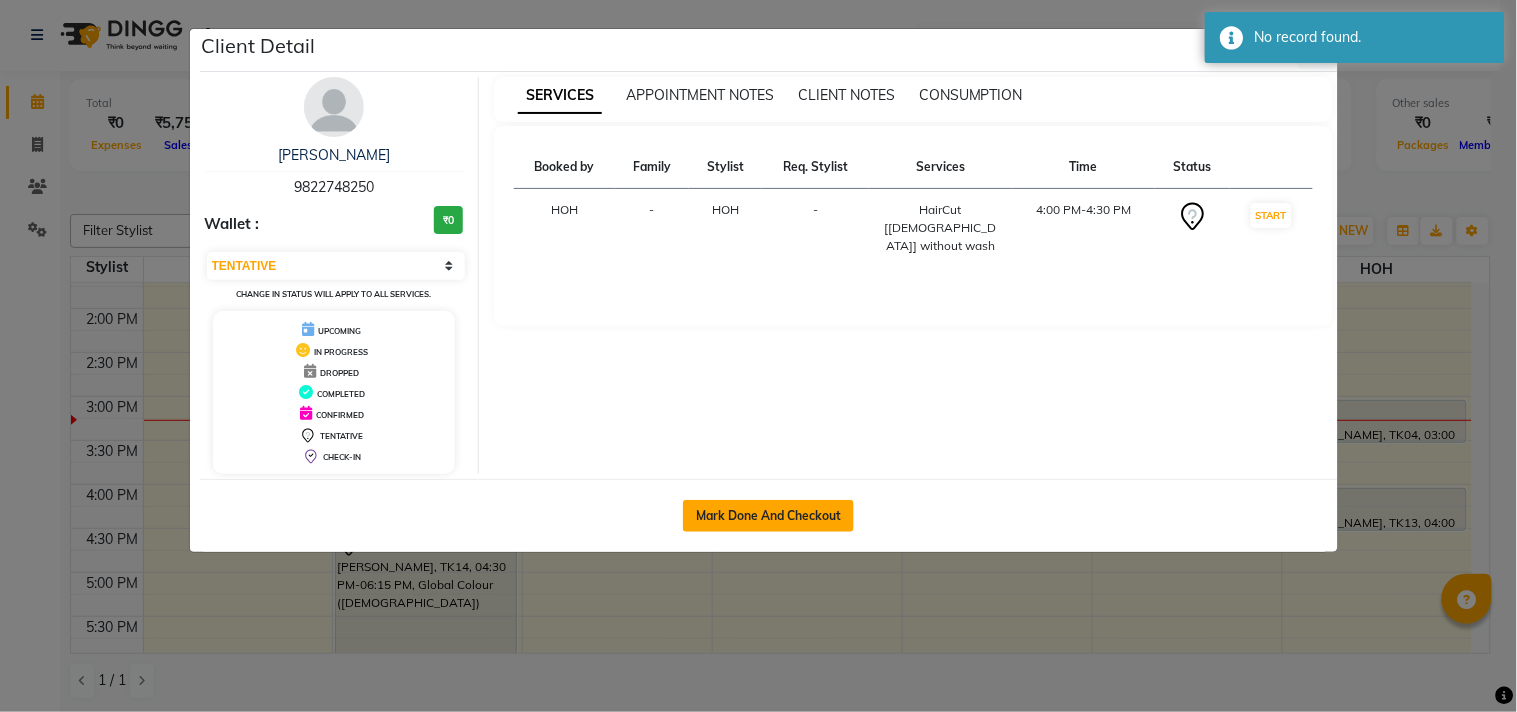 click on "Mark Done And Checkout" 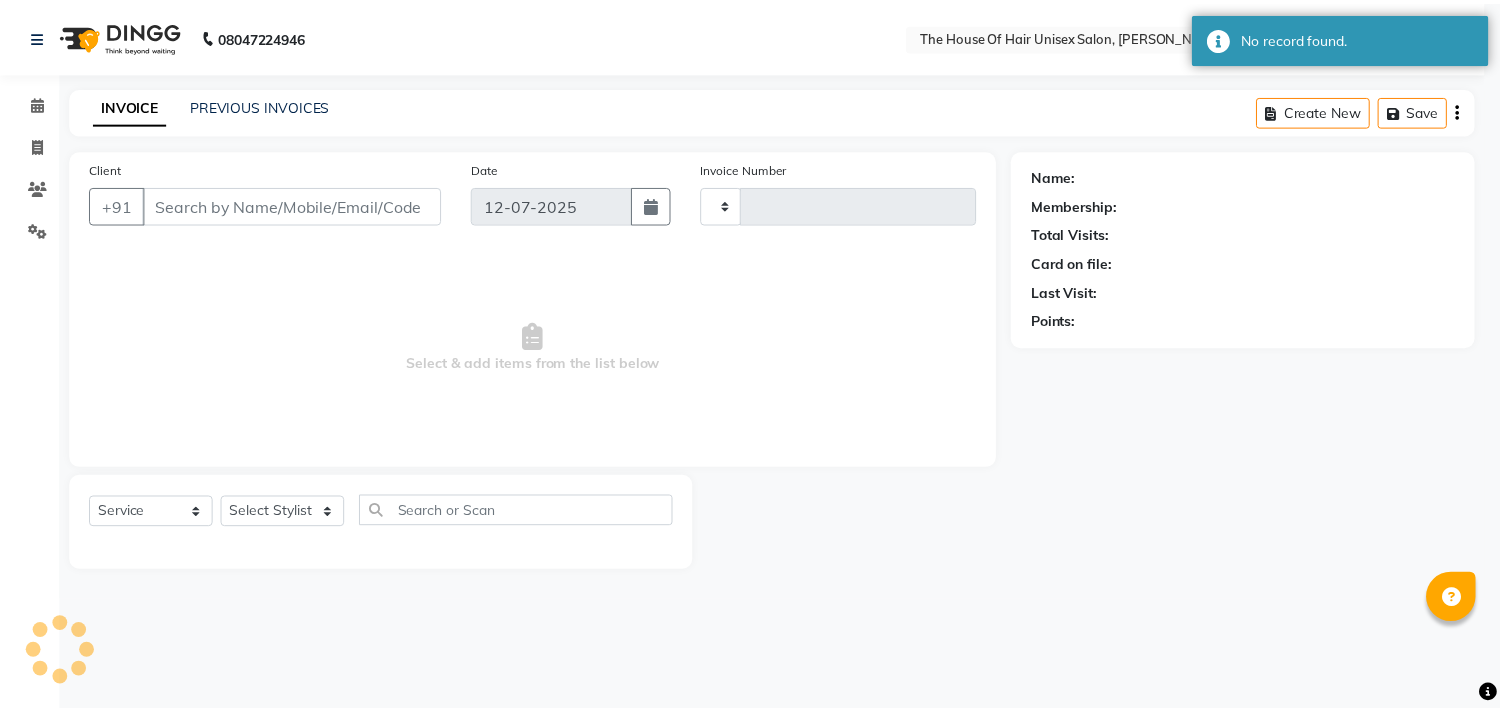 scroll, scrollTop: 0, scrollLeft: 0, axis: both 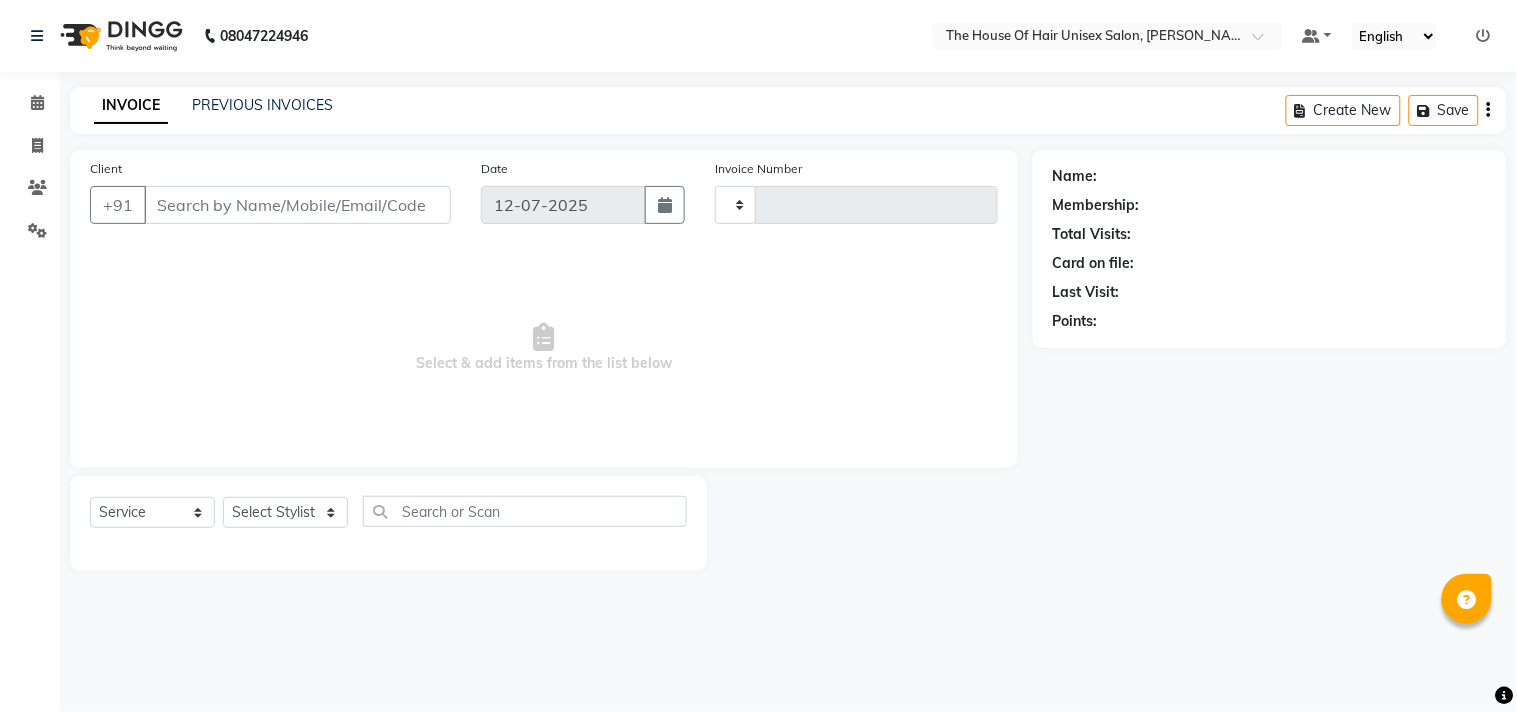 click on "Select & add items from the list below" at bounding box center [544, 348] 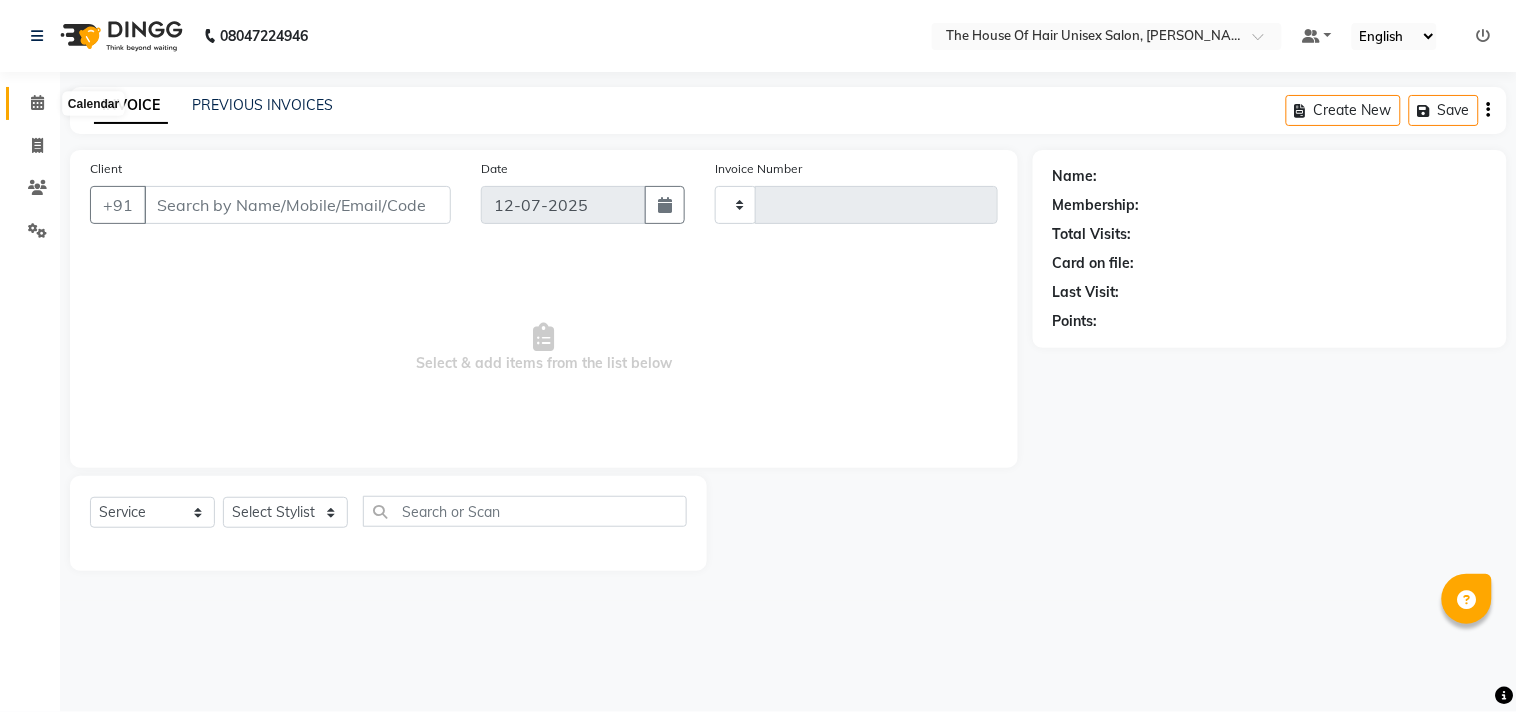 click 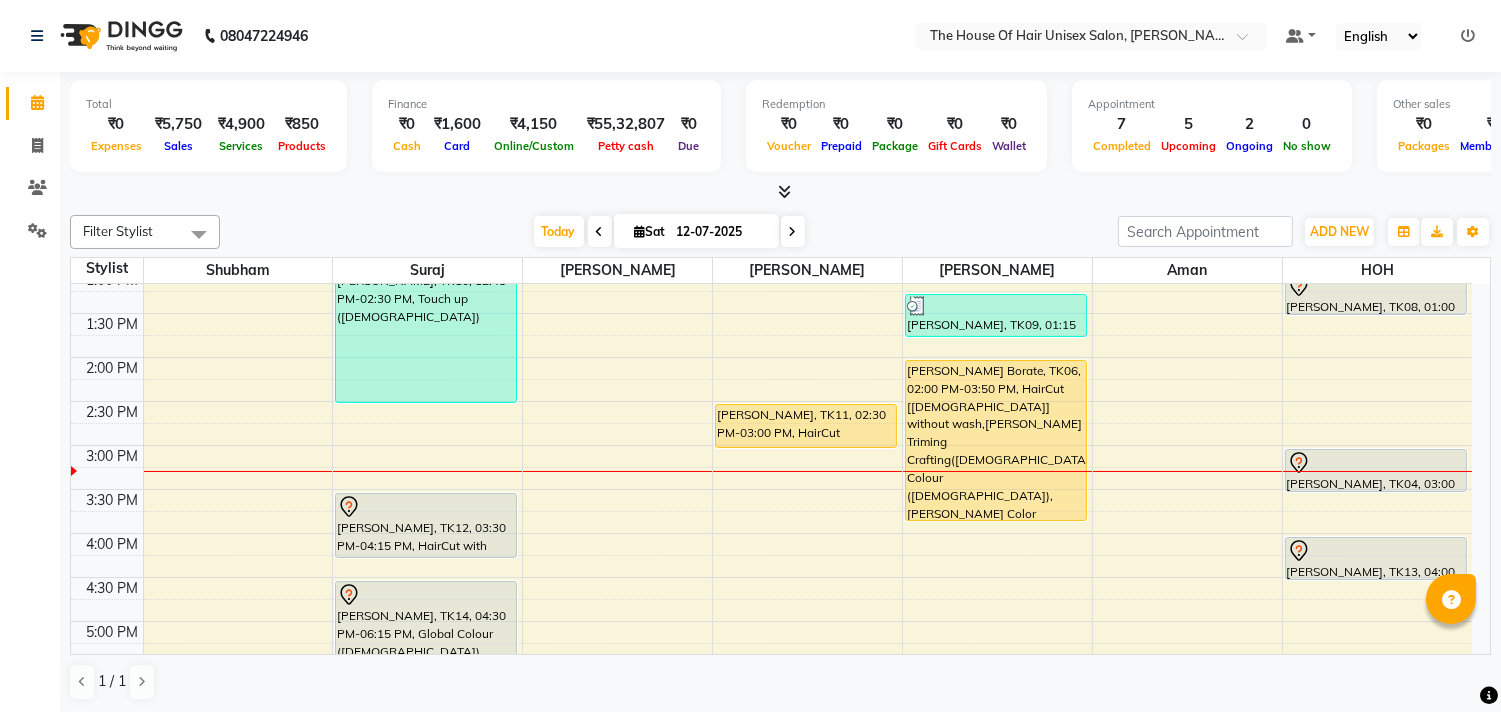 scroll, scrollTop: 543, scrollLeft: 0, axis: vertical 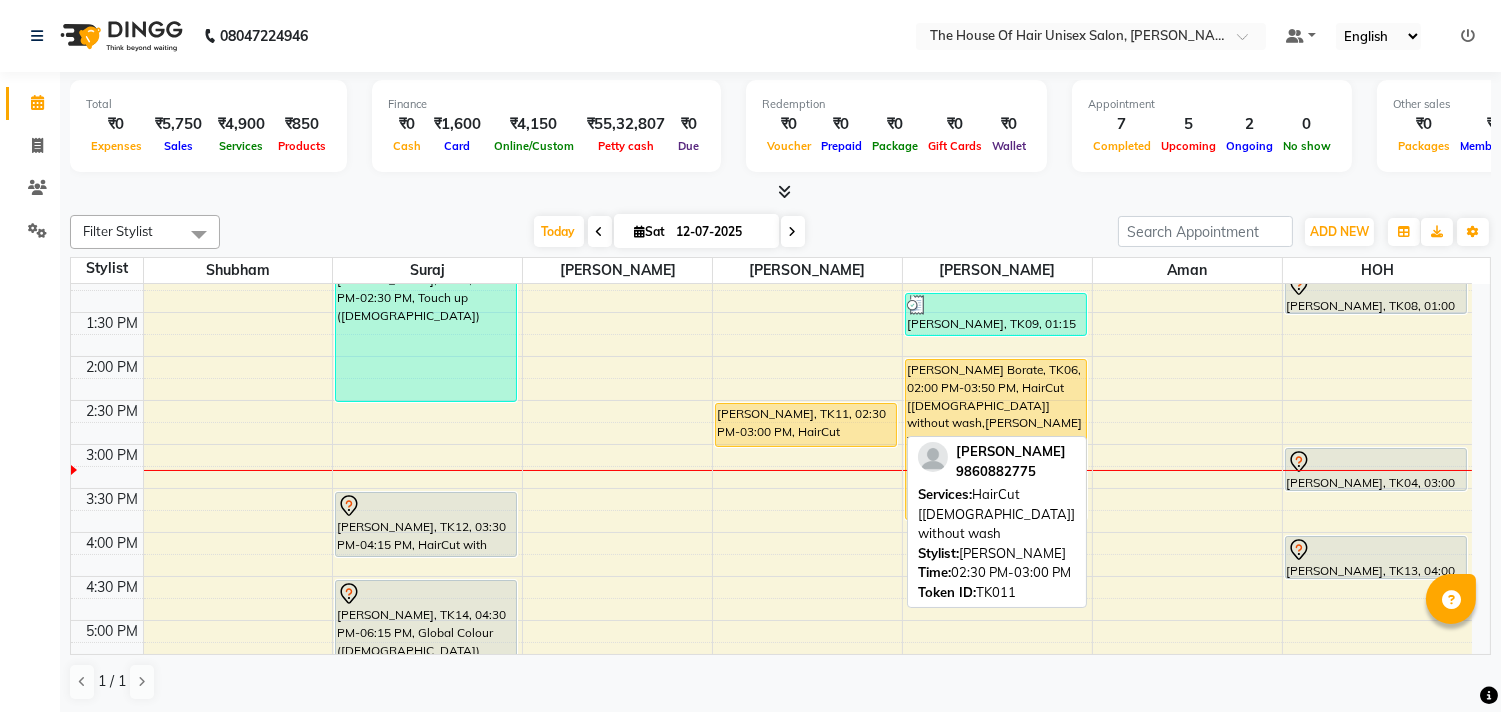 click on "[PERSON_NAME], TK11, 02:30 PM-03:00 PM, HairCut [[DEMOGRAPHIC_DATA]] without wash" at bounding box center [806, 425] 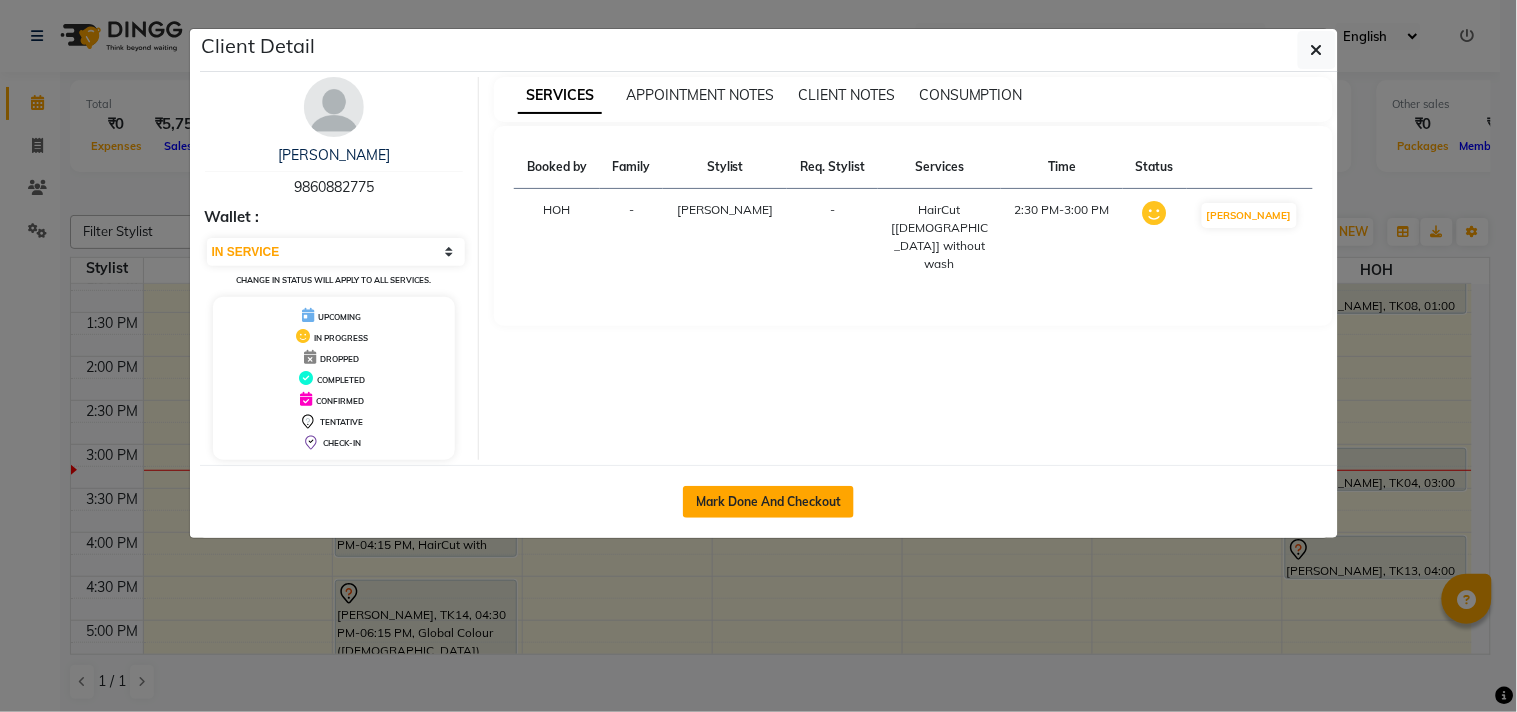 click on "Mark Done And Checkout" 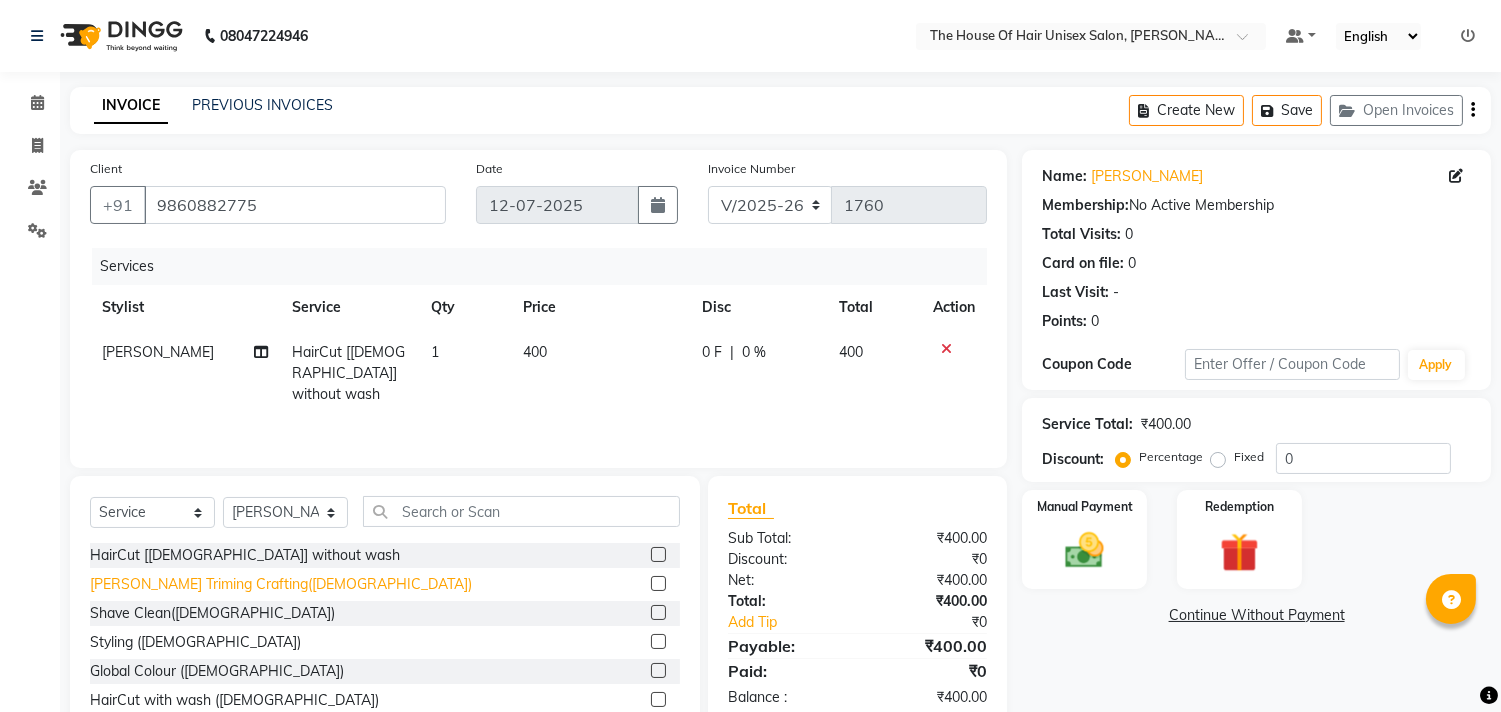 click on "[PERSON_NAME] Triming Crafting([DEMOGRAPHIC_DATA])" 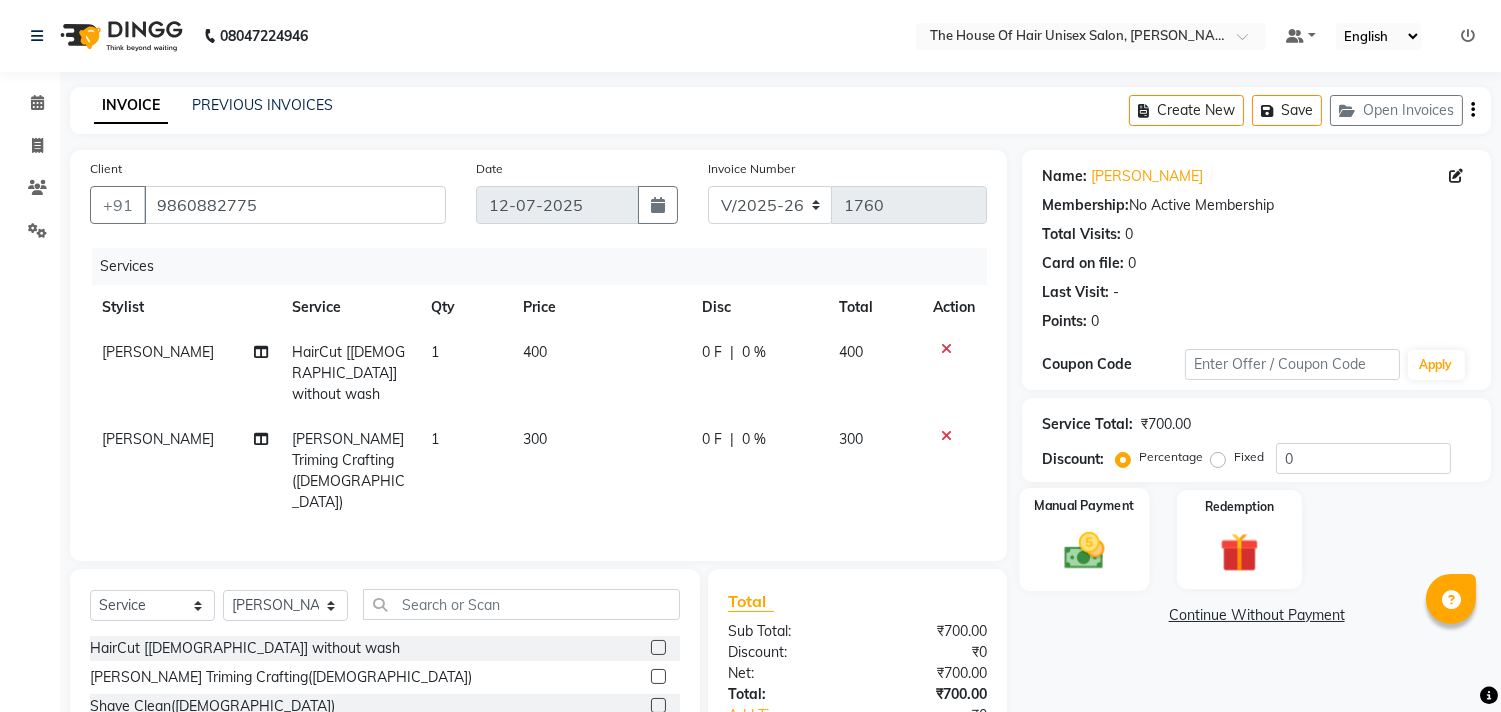 click 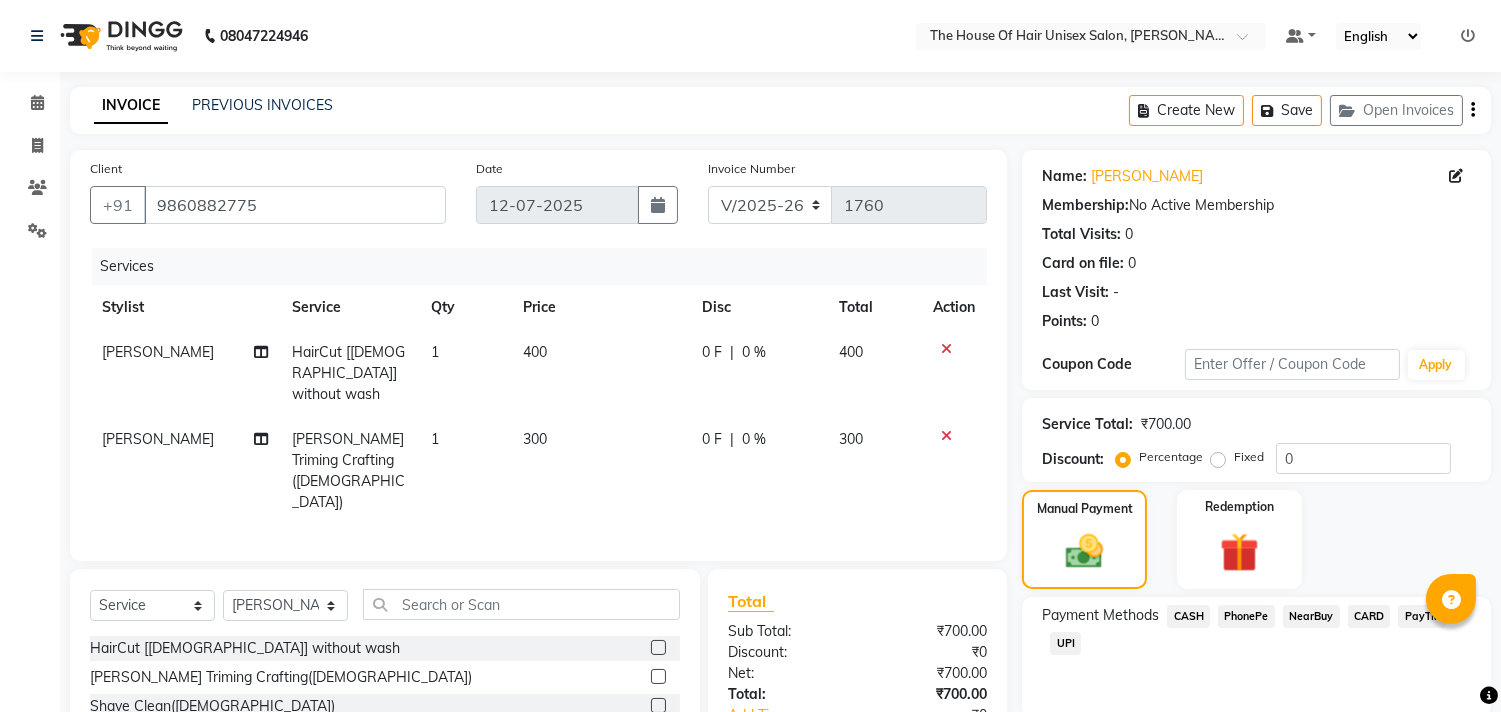click on "CASH" 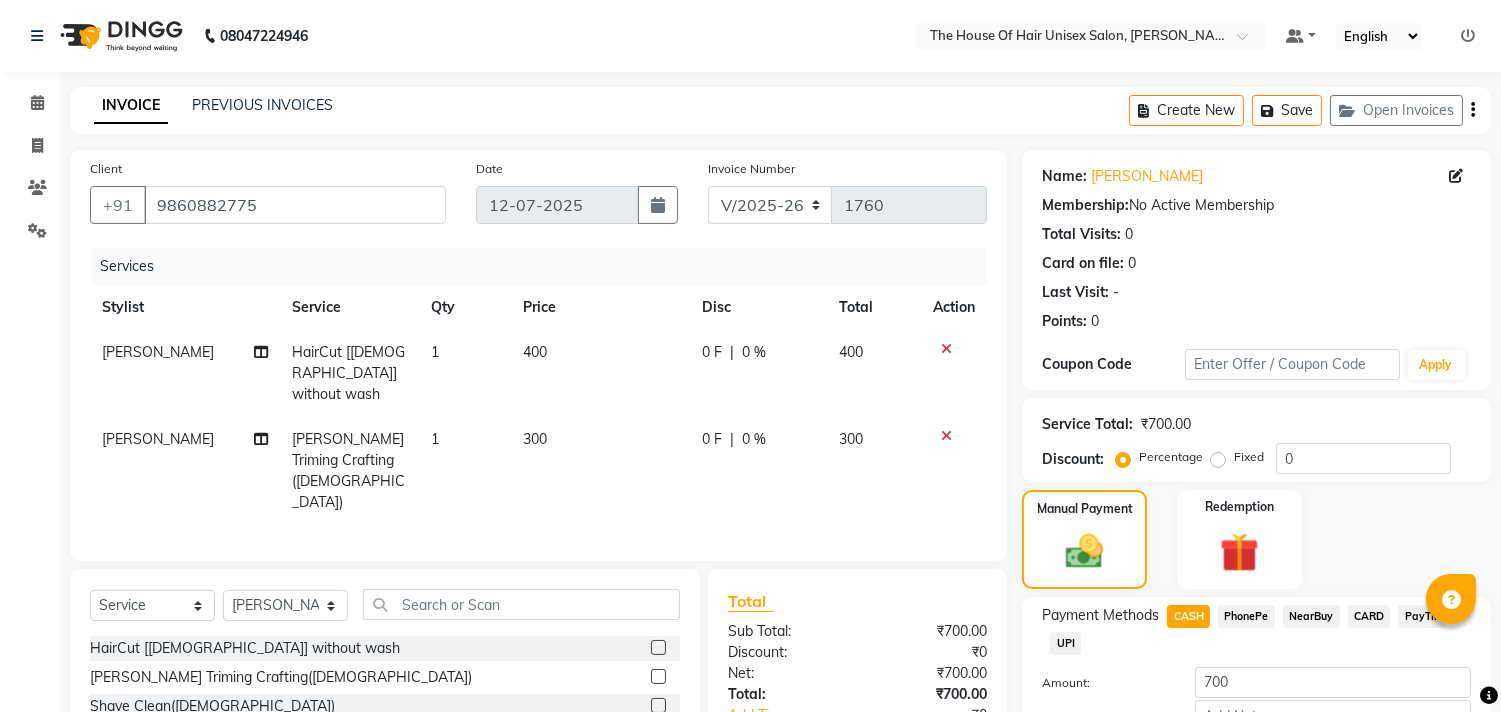 scroll, scrollTop: 54, scrollLeft: 0, axis: vertical 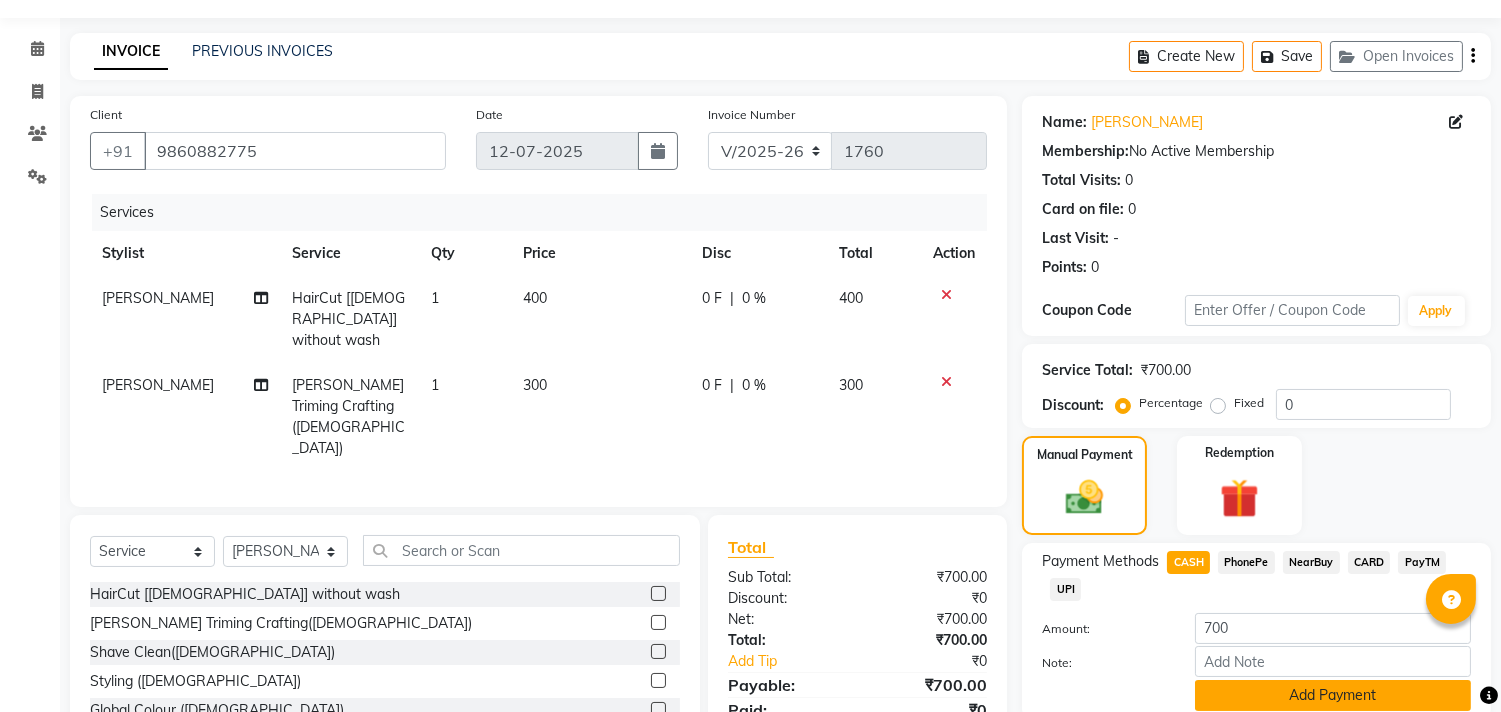 click on "Add Payment" 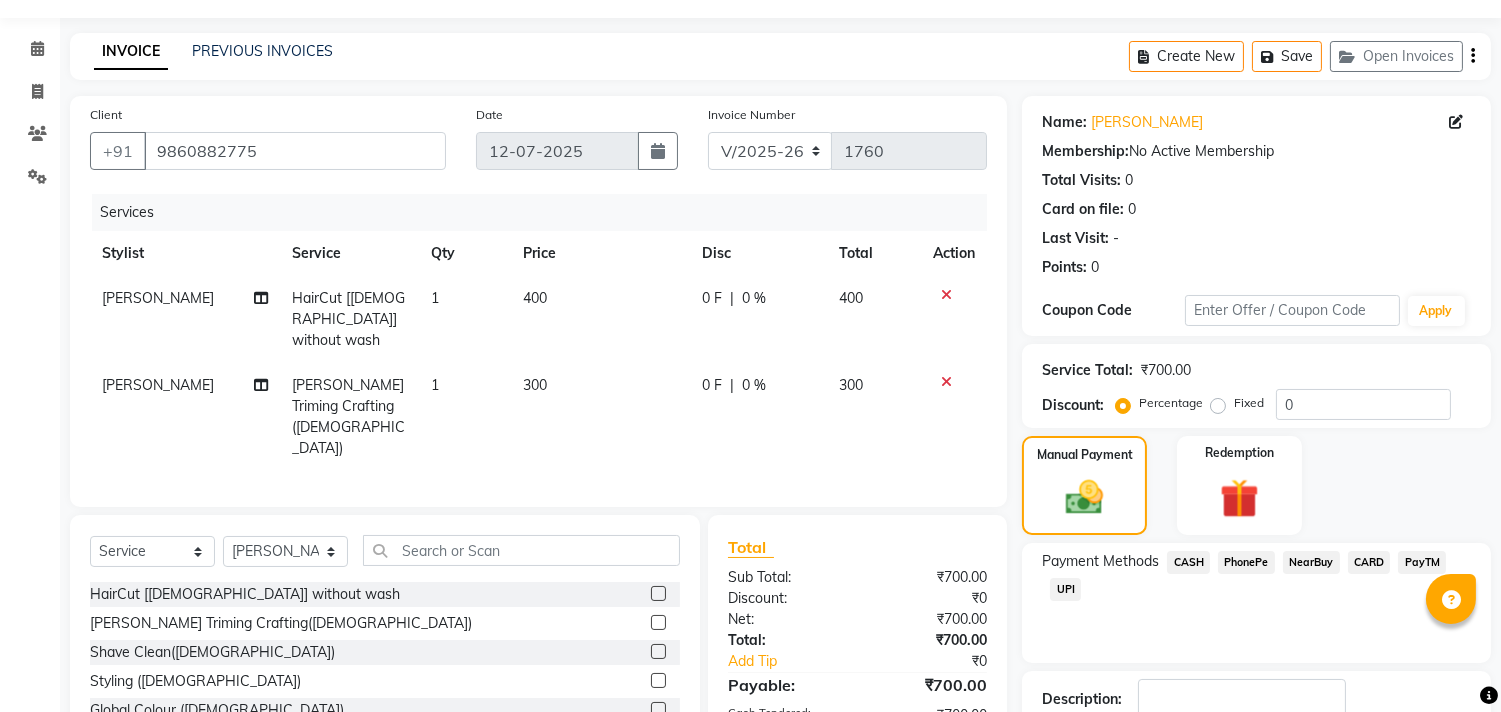 scroll, scrollTop: 187, scrollLeft: 0, axis: vertical 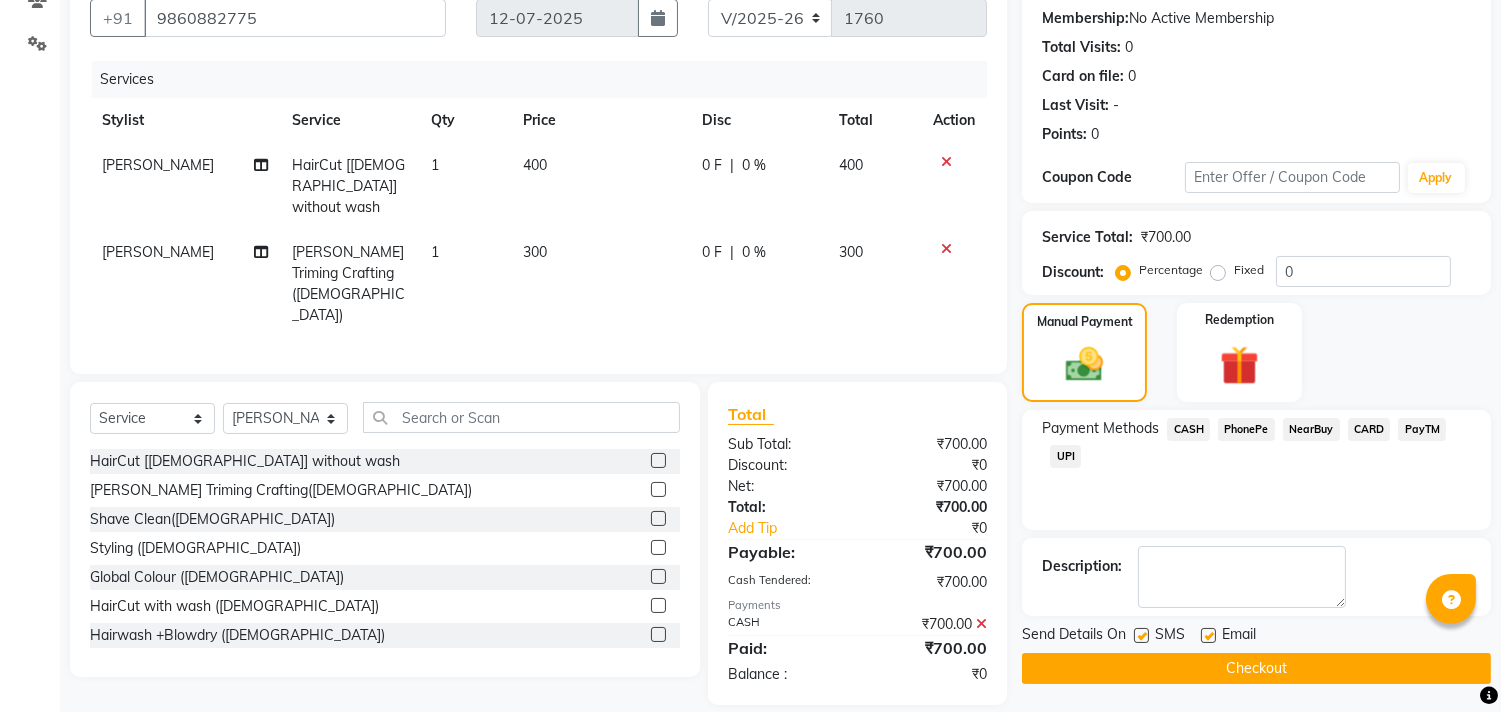 click on "Checkout" 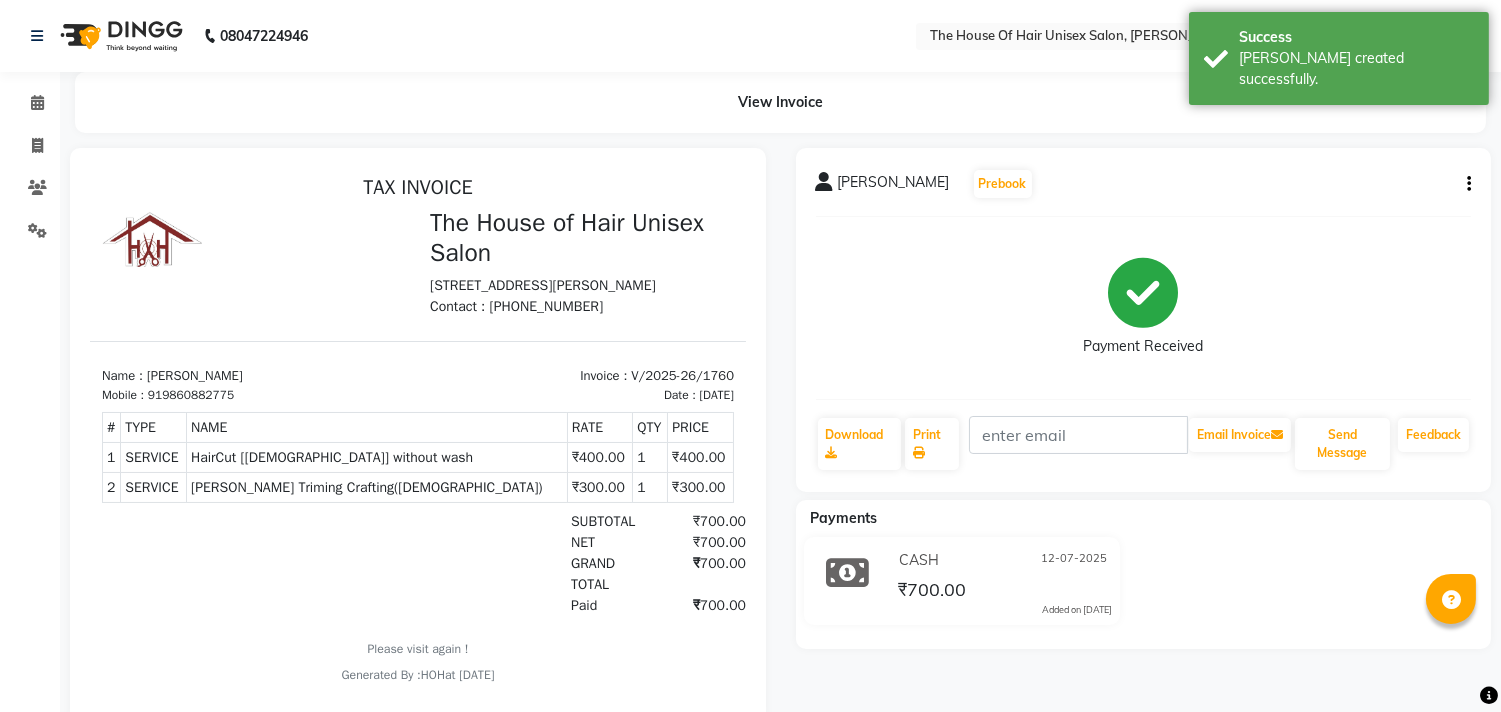 scroll, scrollTop: 0, scrollLeft: 0, axis: both 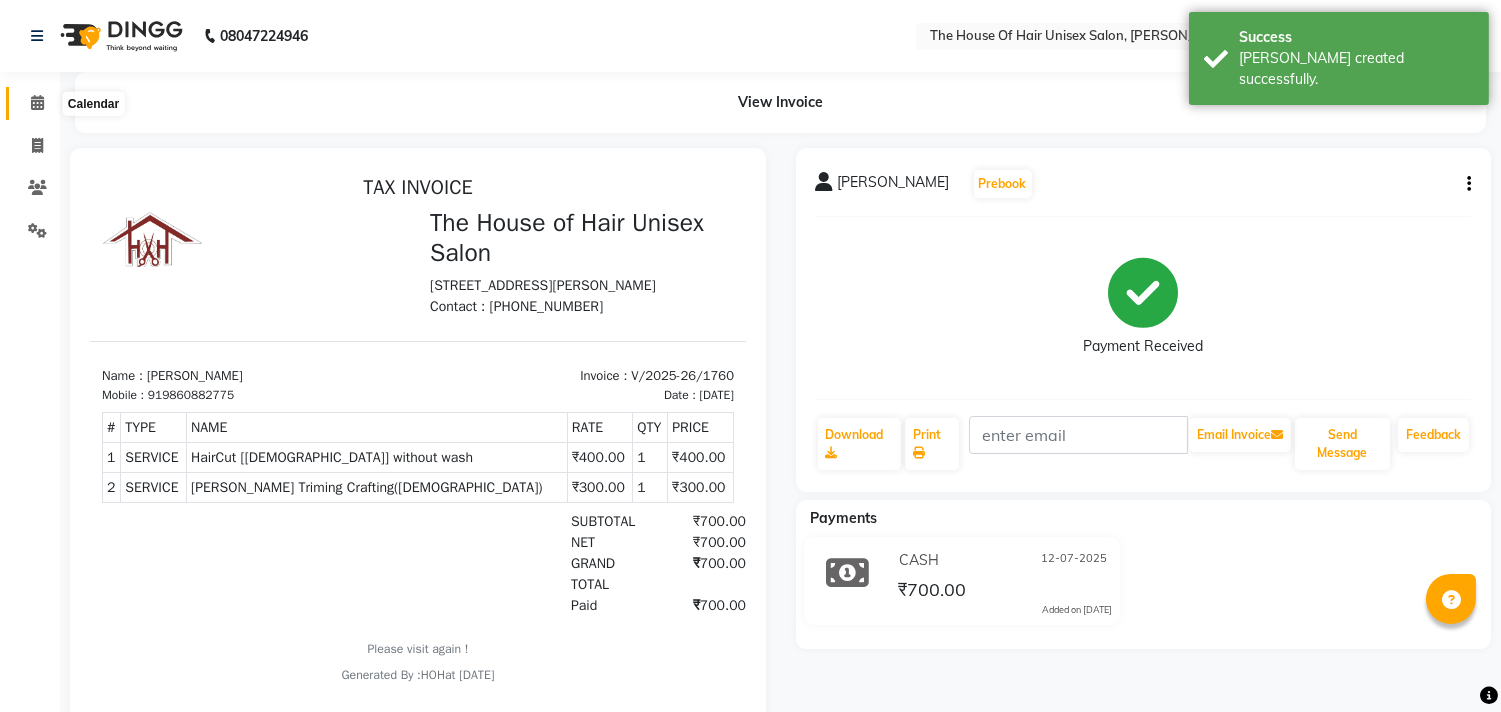 click 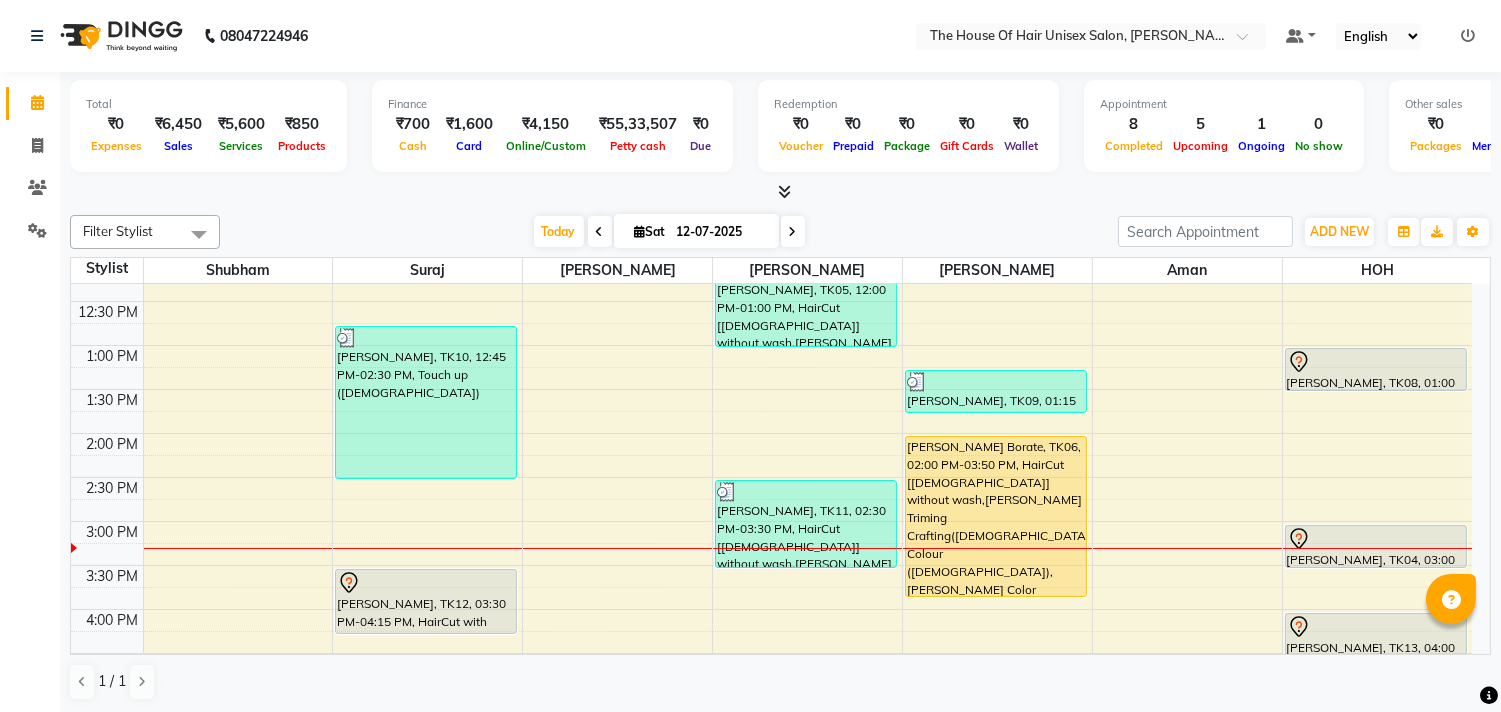 scroll, scrollTop: 458, scrollLeft: 0, axis: vertical 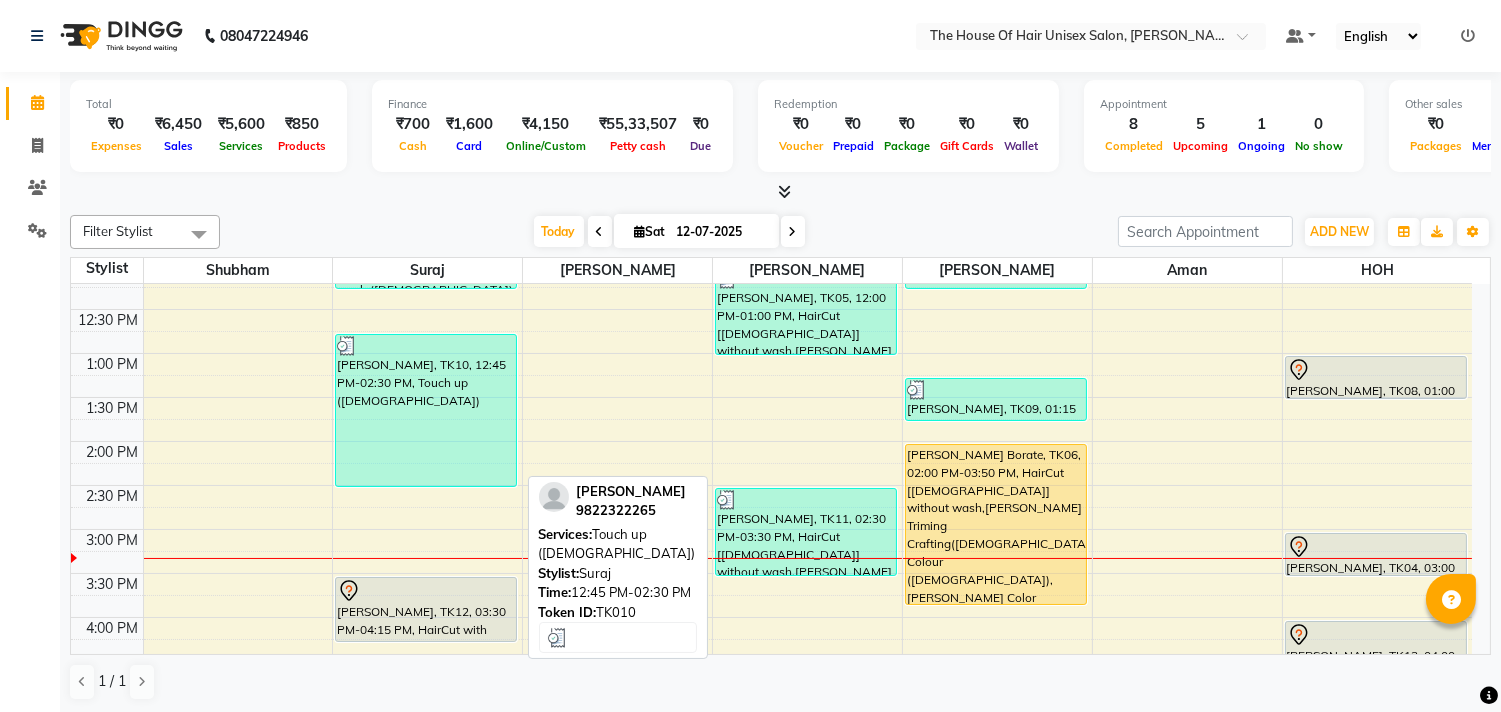 click on "[PERSON_NAME], TK10, 12:45 PM-02:30 PM, Touch up ([DEMOGRAPHIC_DATA])" at bounding box center (426, 410) 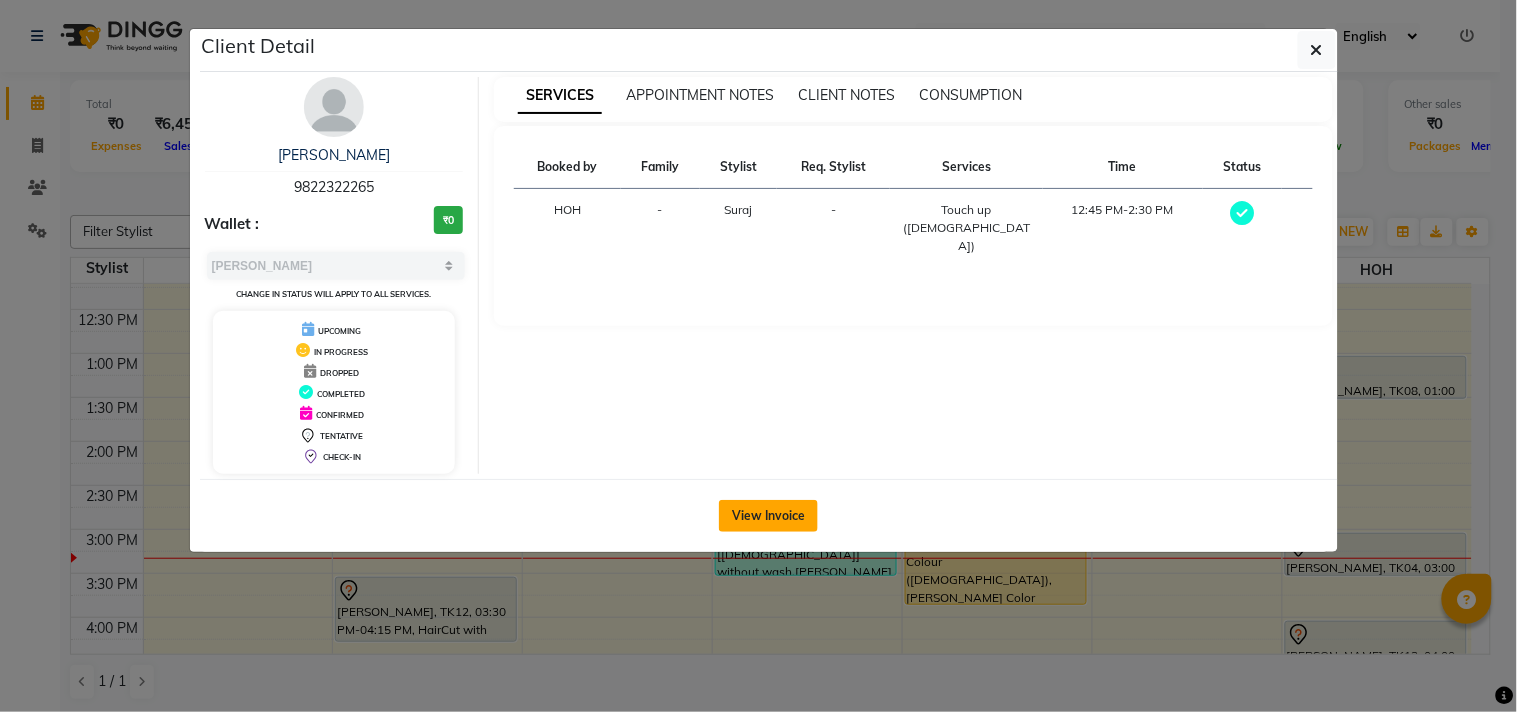 click on "View Invoice" 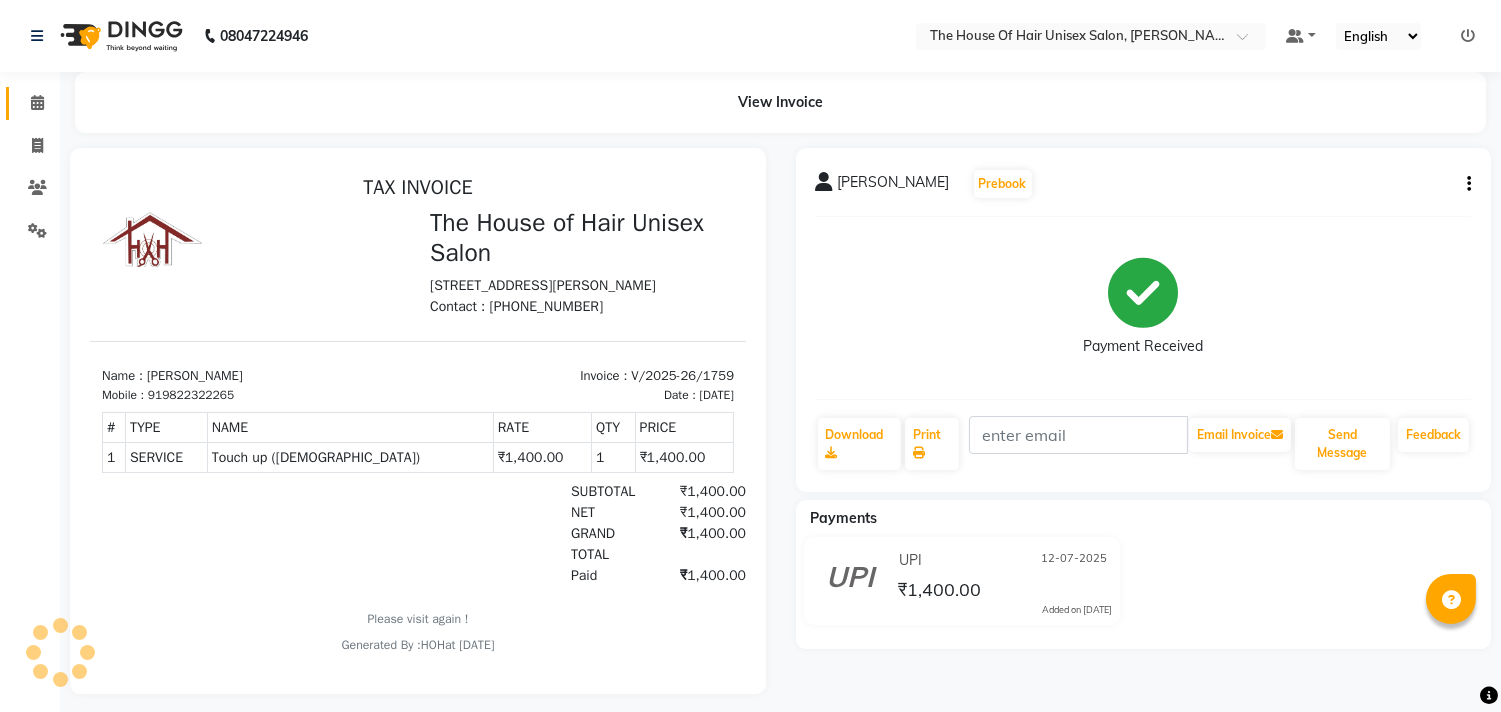 scroll, scrollTop: 0, scrollLeft: 0, axis: both 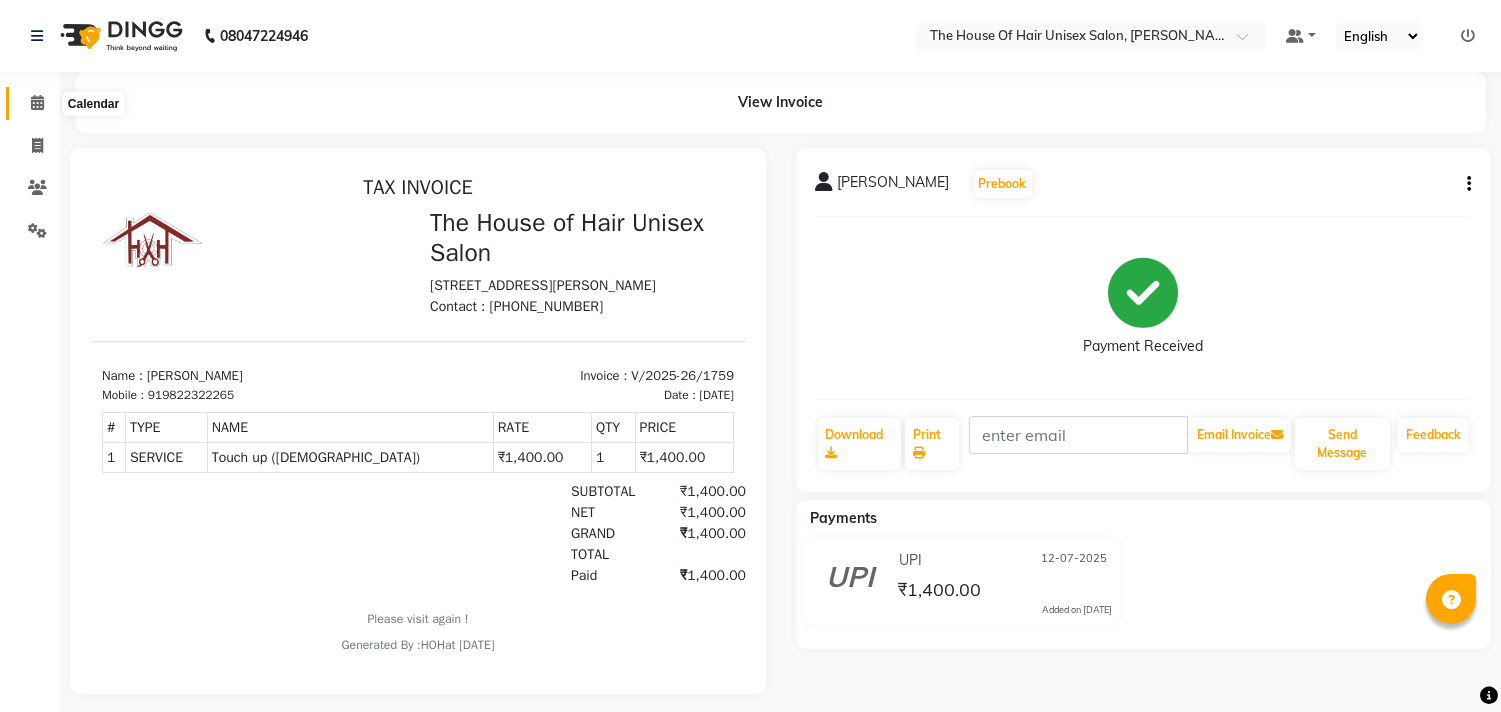 click 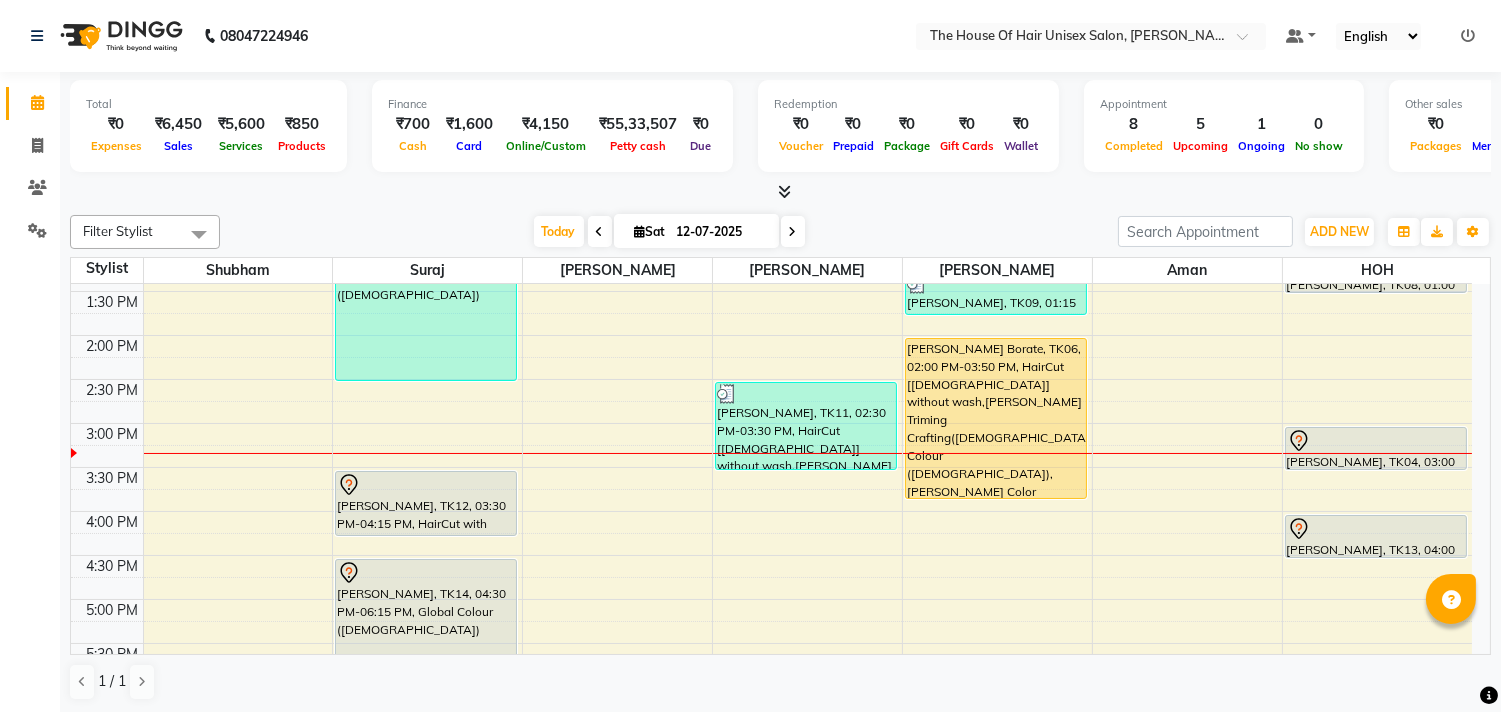 scroll, scrollTop: 672, scrollLeft: 0, axis: vertical 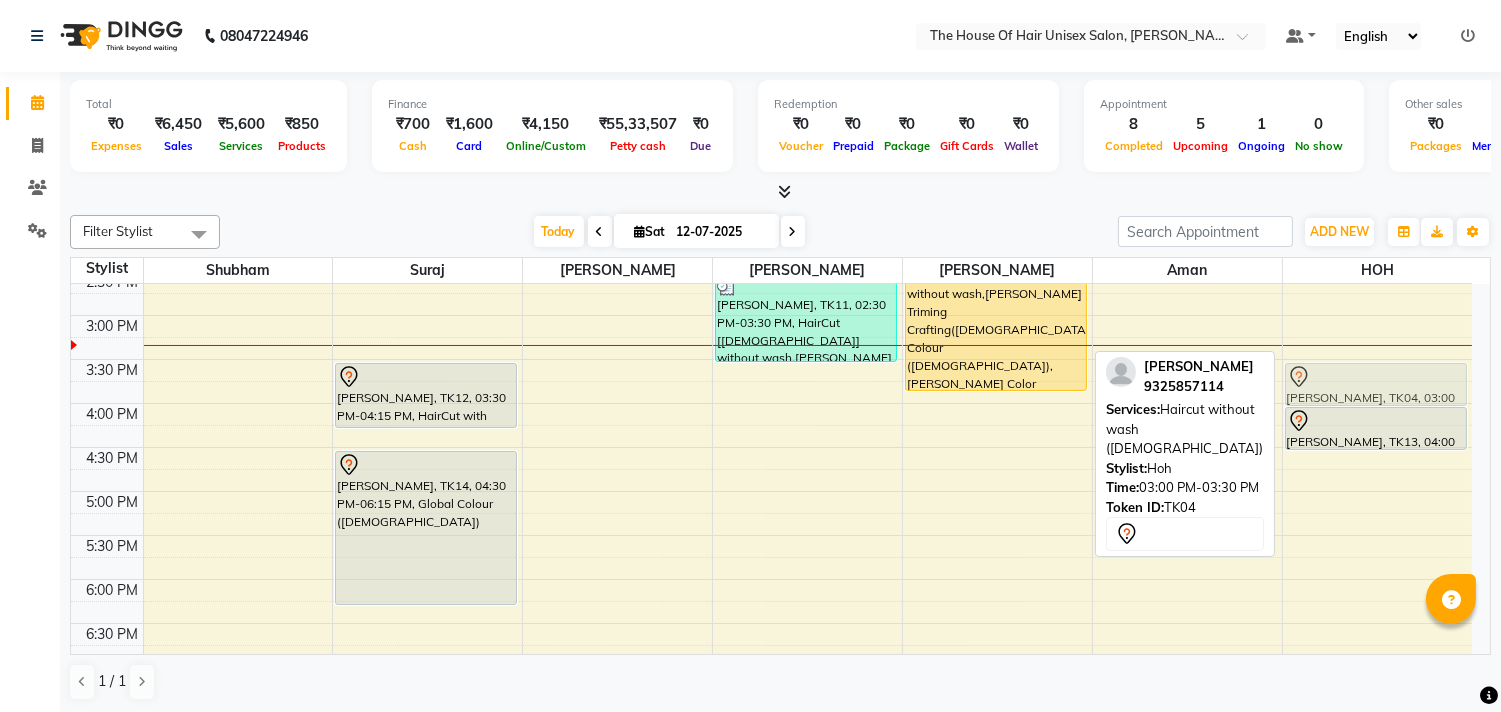 drag, startPoint x: 1370, startPoint y: 336, endPoint x: 1377, endPoint y: 375, distance: 39.623226 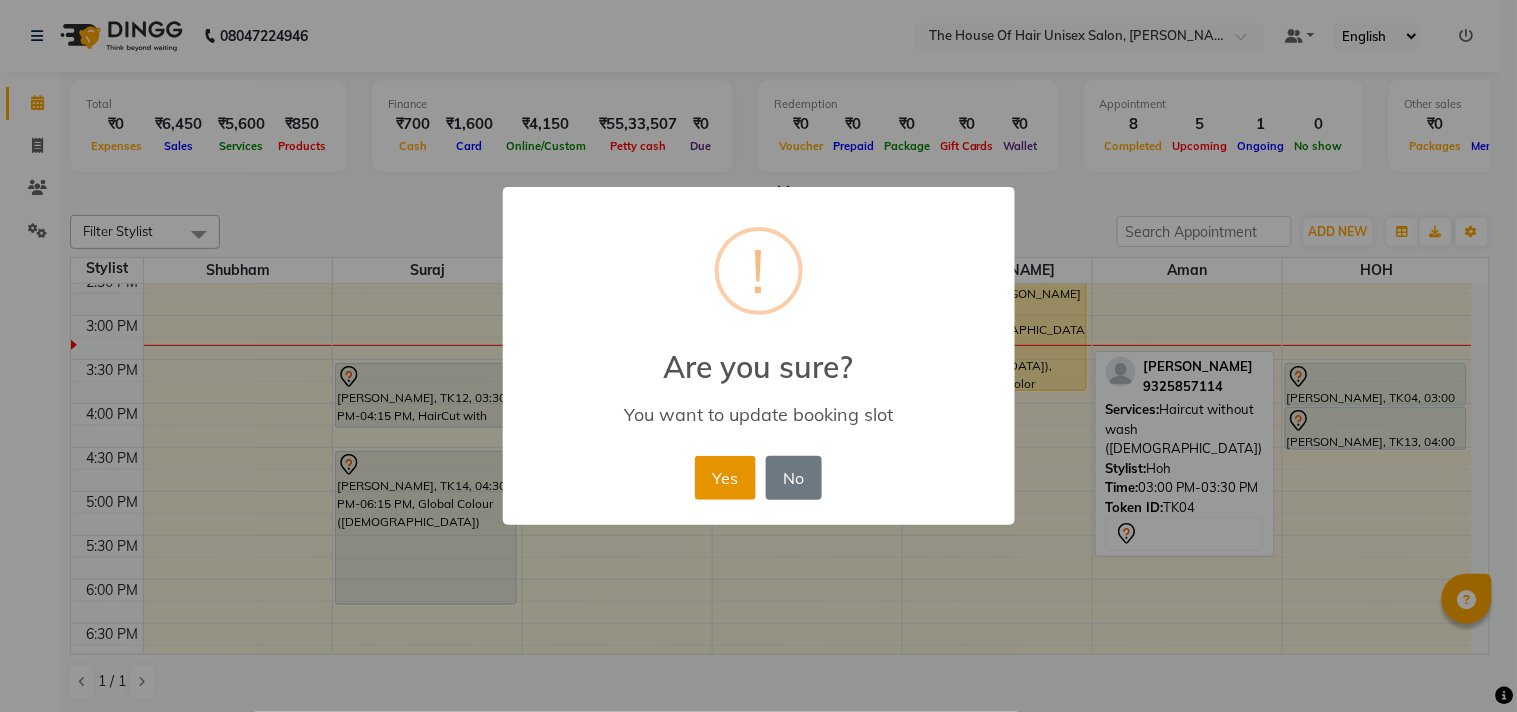 click on "Yes" at bounding box center (725, 478) 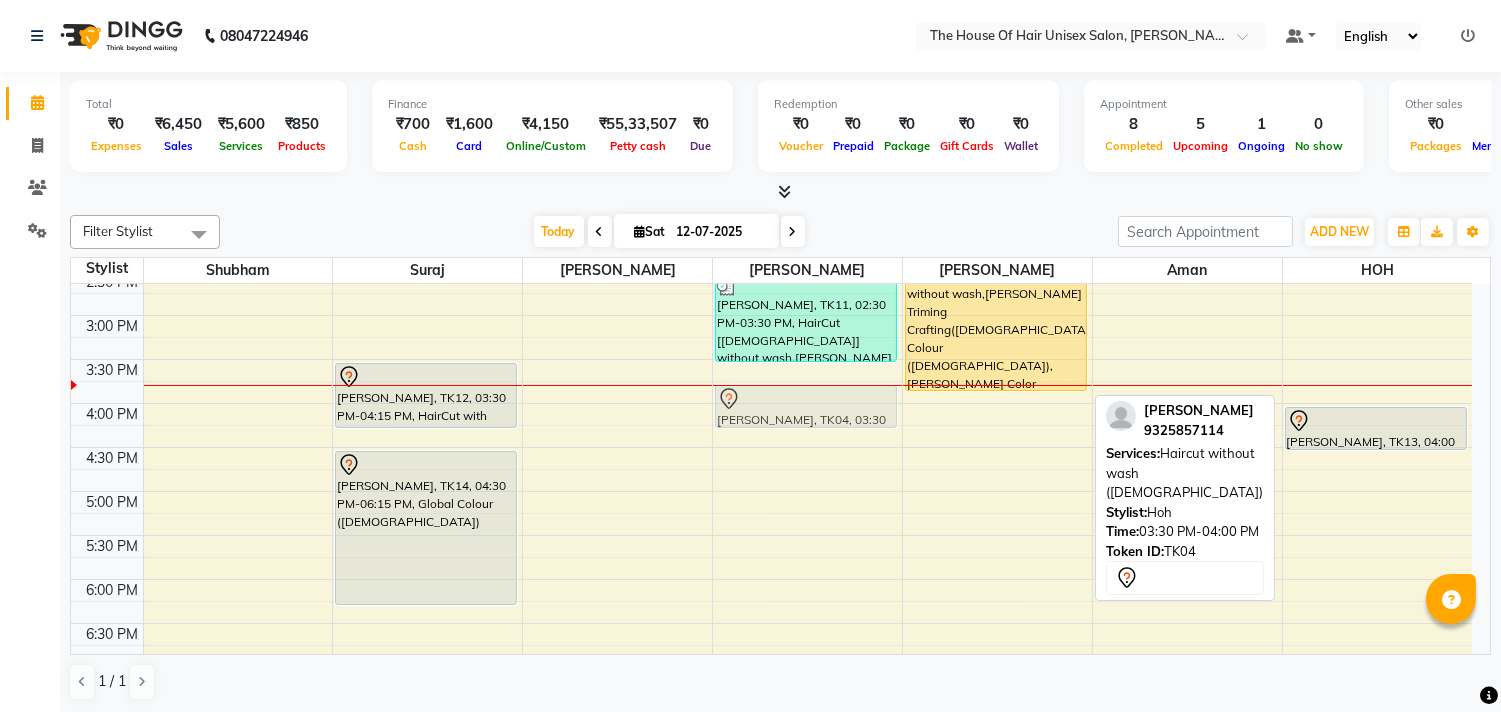 drag, startPoint x: 1322, startPoint y: 393, endPoint x: 848, endPoint y: 413, distance: 474.42175 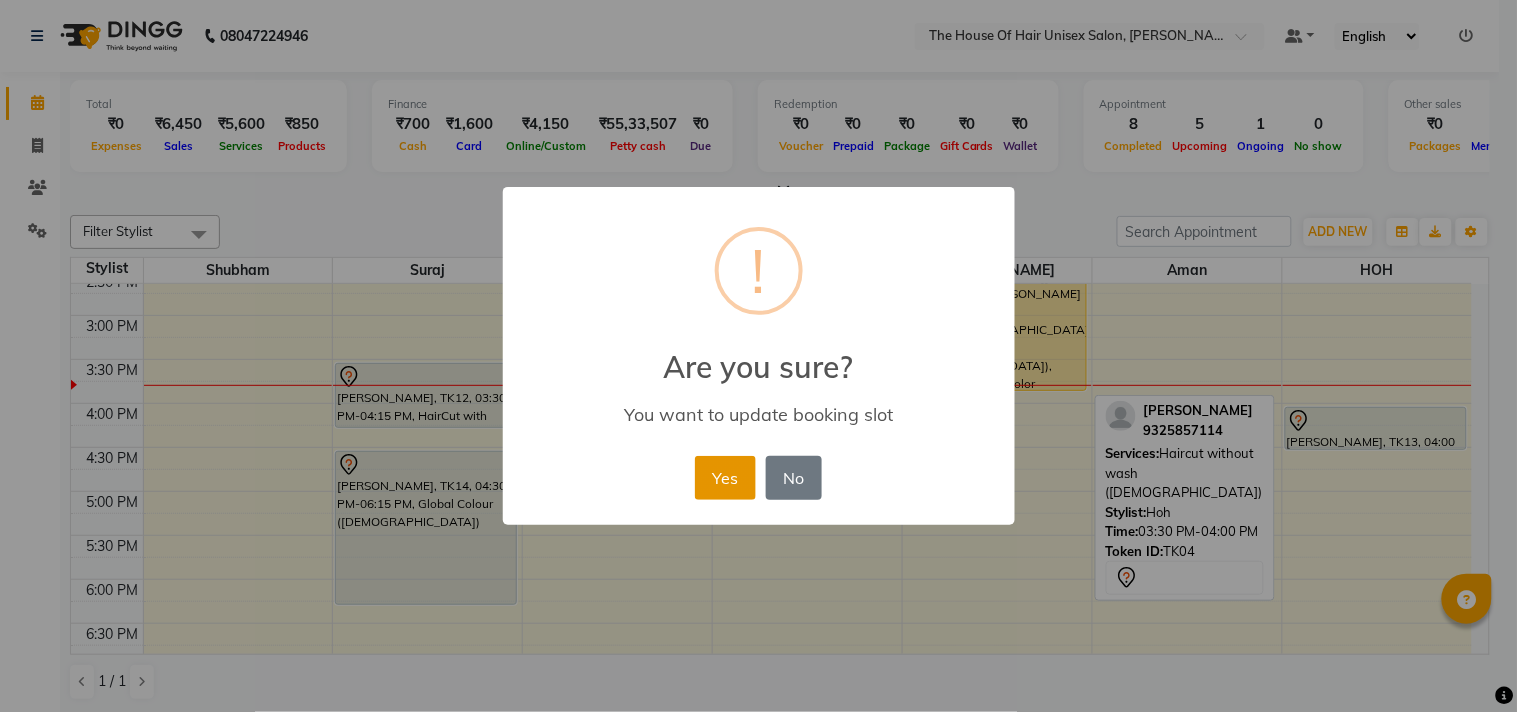 click on "Yes" at bounding box center [725, 478] 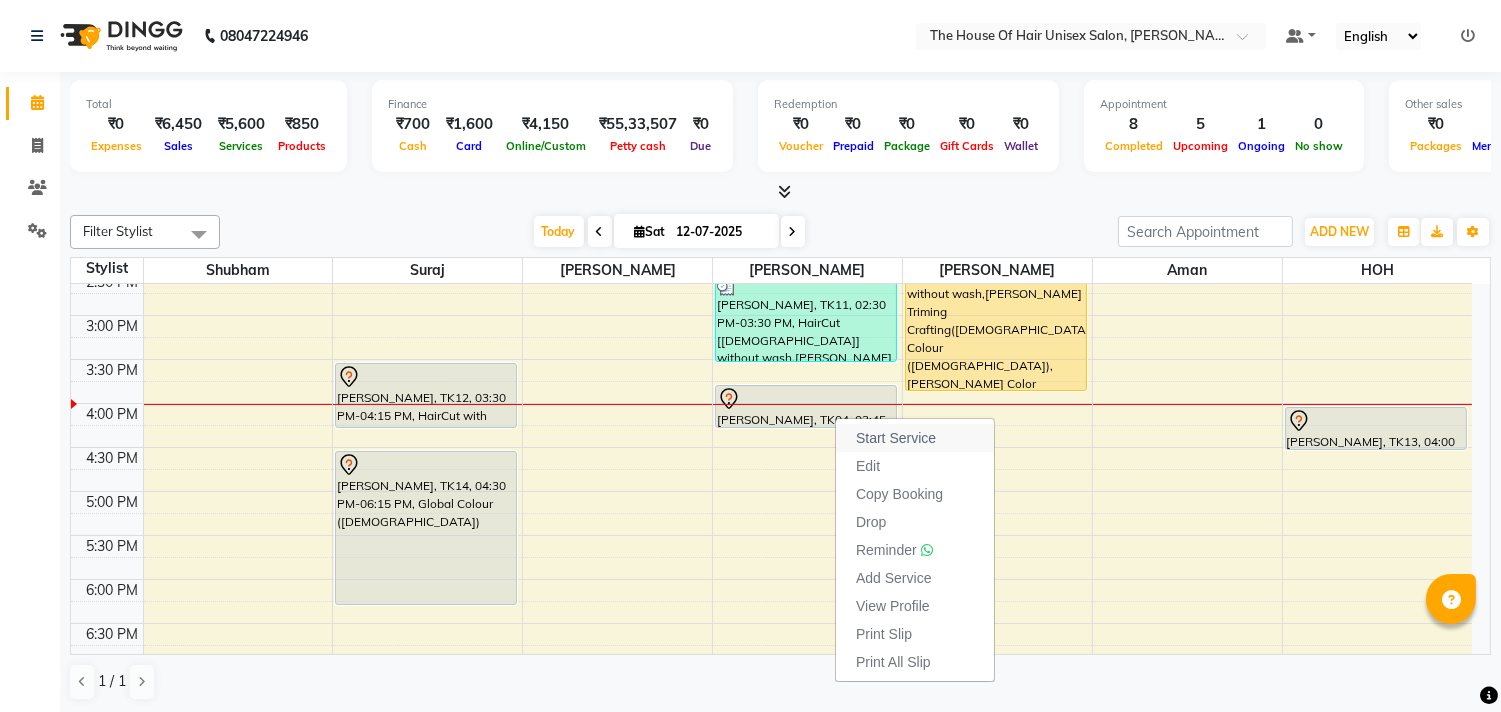 click on "Start Service" at bounding box center (915, 438) 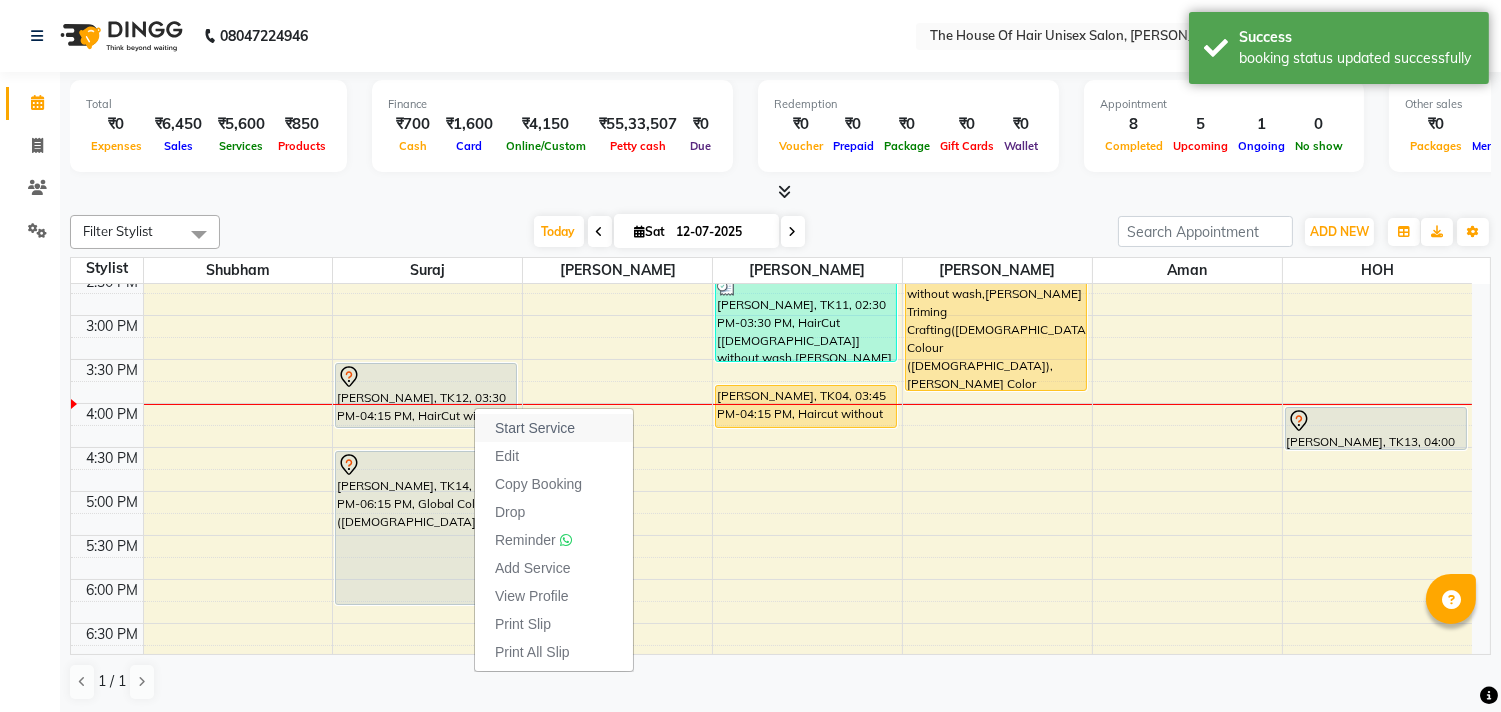 click on "Start Service" at bounding box center (535, 428) 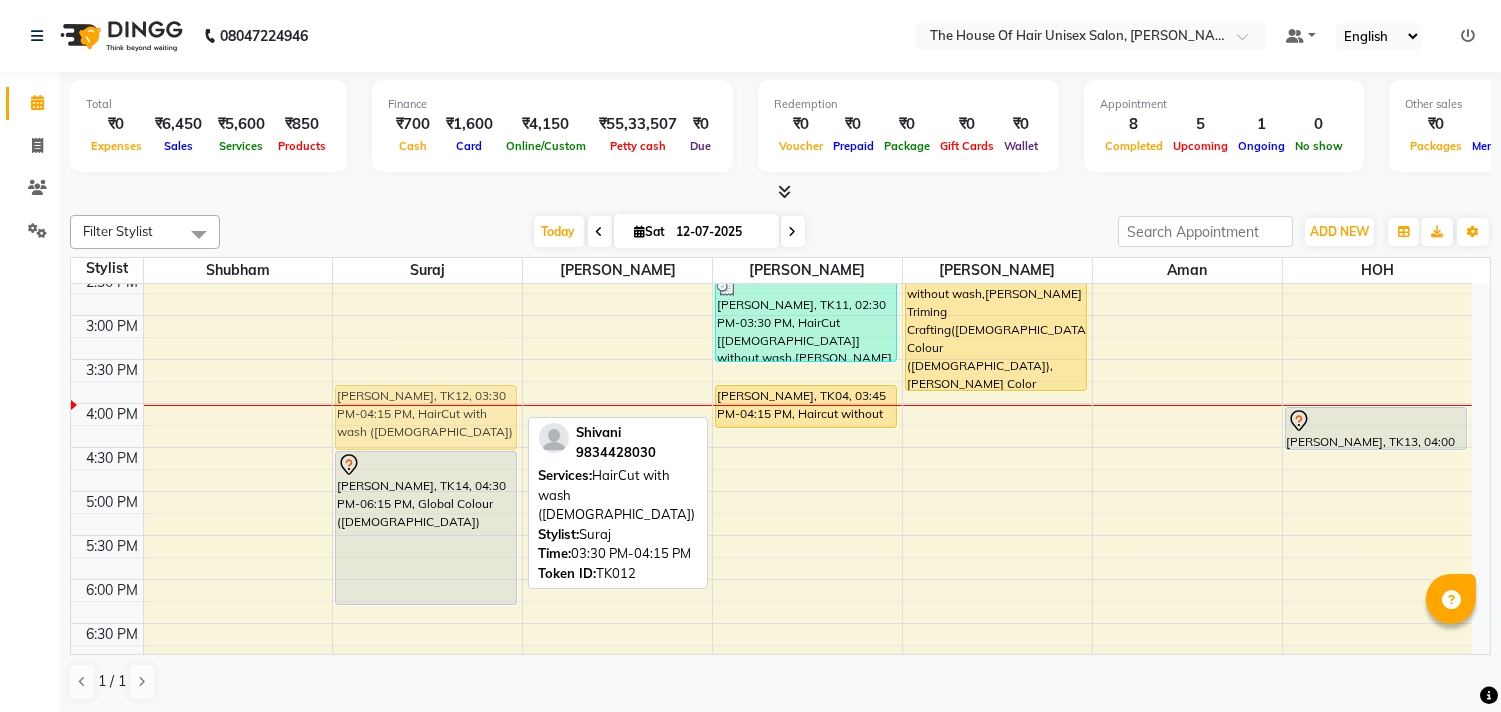 drag, startPoint x: 461, startPoint y: 400, endPoint x: 458, endPoint y: 422, distance: 22.203604 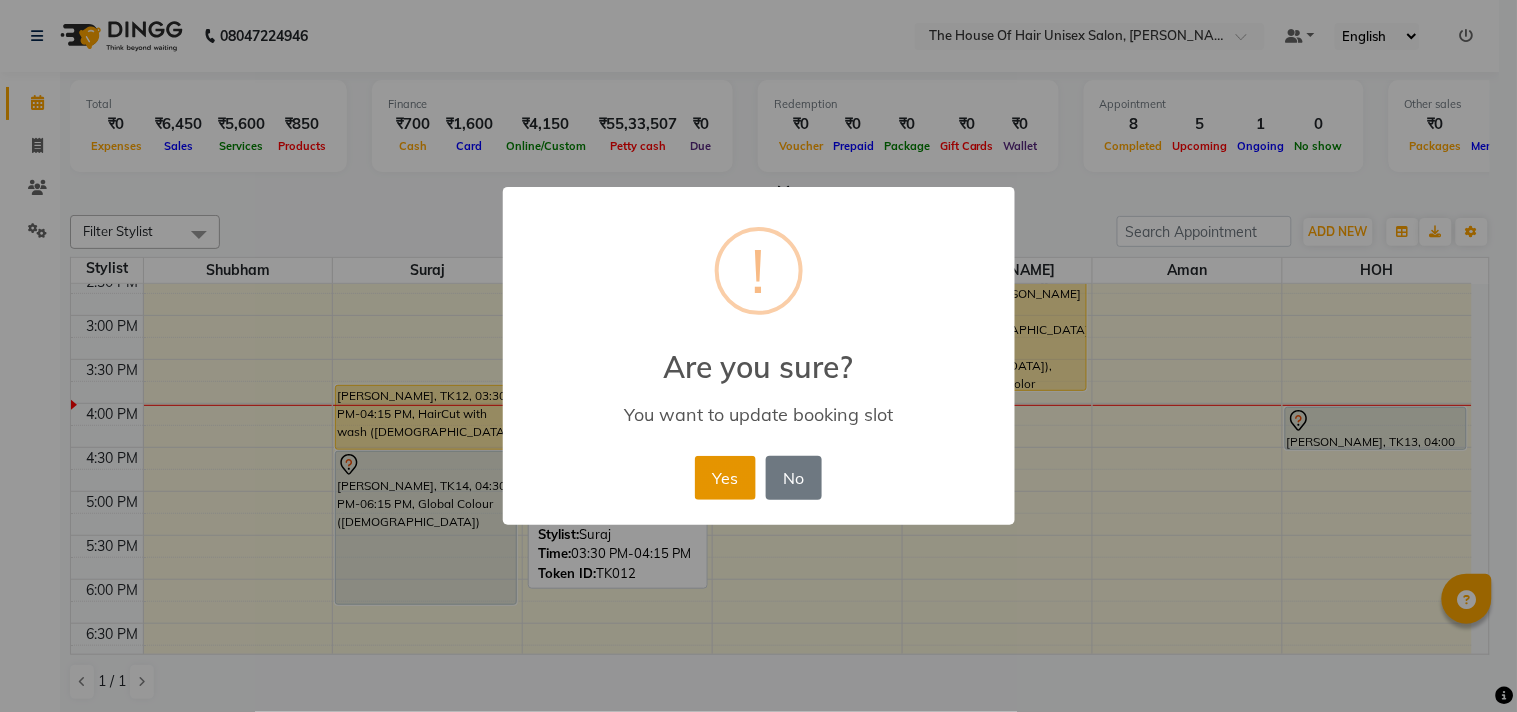 click on "Yes" at bounding box center (725, 478) 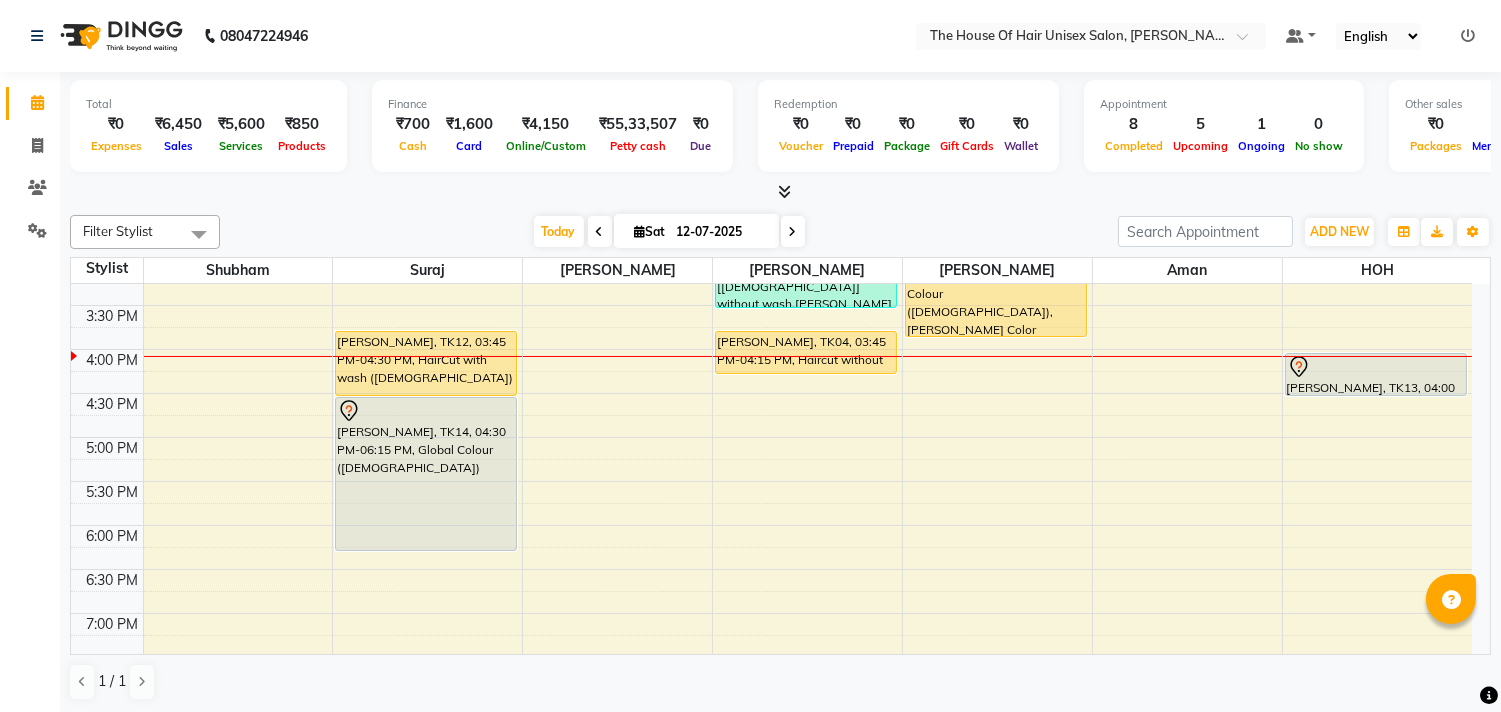 scroll, scrollTop: 728, scrollLeft: 0, axis: vertical 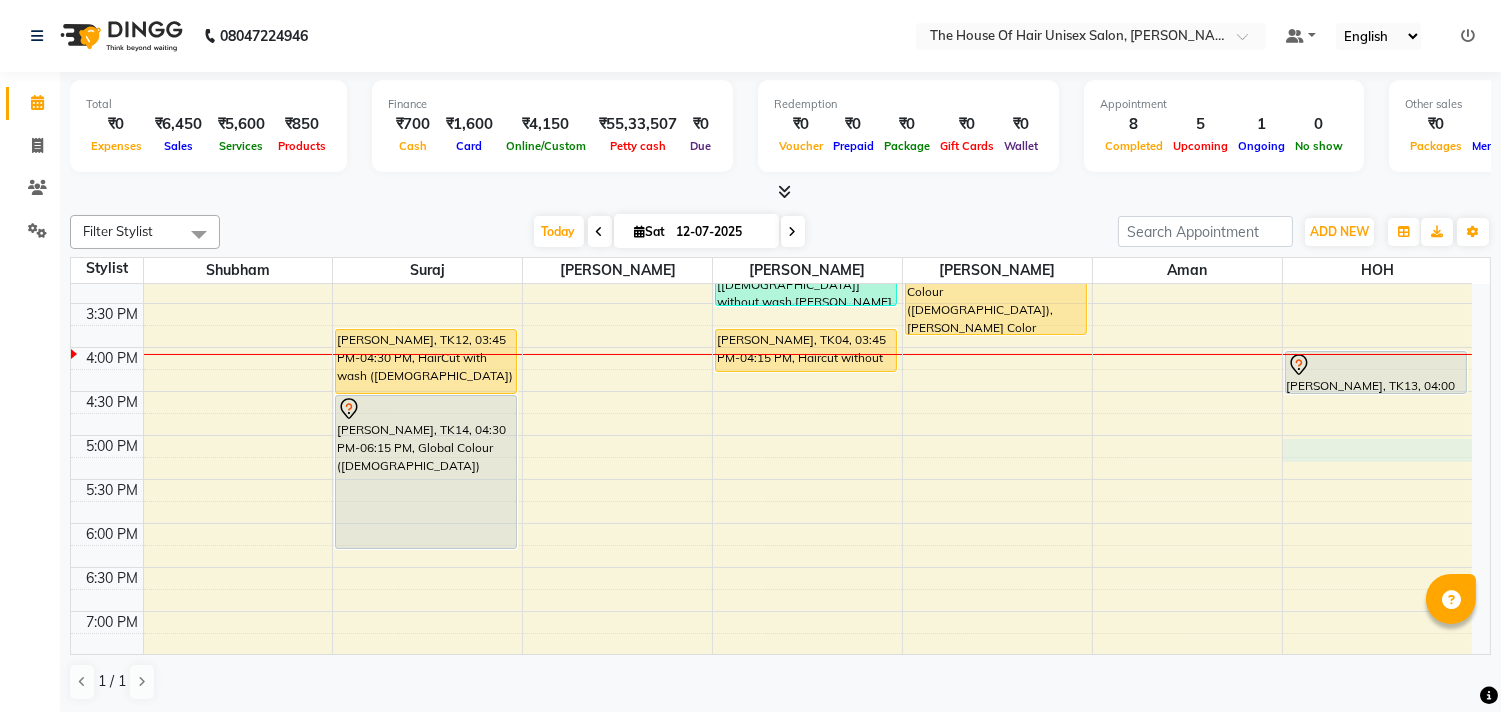 click on "7:00 AM 7:30 AM 8:00 AM 8:30 AM 9:00 AM 9:30 AM 10:00 AM 10:30 AM 11:00 AM 11:30 AM 12:00 PM 12:30 PM 1:00 PM 1:30 PM 2:00 PM 2:30 PM 3:00 PM 3:30 PM 4:00 PM 4:30 PM 5:00 PM 5:30 PM 6:00 PM 6:30 PM 7:00 PM 7:30 PM 8:00 PM 8:30 PM 9:00 PM 9:30 PM     [GEOGRAPHIC_DATA], TK01, 11:30 AM-12:15 PM, HairCut with wash ([DEMOGRAPHIC_DATA])     [PERSON_NAME], TK10, 12:45 PM-02:30 PM, Touch up ([DEMOGRAPHIC_DATA])    [PERSON_NAME], TK12, 03:45 PM-04:30 PM, HairCut with wash ([DEMOGRAPHIC_DATA])             [PERSON_NAME], TK14, 04:30 PM-06:15 PM, Global Colour ([DEMOGRAPHIC_DATA])     [PERSON_NAME], TK03, 10:30 AM-11:00 AM, HairCut [[DEMOGRAPHIC_DATA]] without wash     [PERSON_NAME], TK02, 11:00 AM-12:00 PM, HairCut [[DEMOGRAPHIC_DATA]] without wash,[PERSON_NAME] Triming Crafting([DEMOGRAPHIC_DATA])     [PERSON_NAME], TK05, 12:00 PM-01:00 PM, HairCut [[DEMOGRAPHIC_DATA]] without wash,[PERSON_NAME] Triming Crafting([DEMOGRAPHIC_DATA])     [PERSON_NAME], TK11, 02:30 PM-03:30 PM, HairCut [[DEMOGRAPHIC_DATA]] without wash,[PERSON_NAME] Triming Crafting([DEMOGRAPHIC_DATA])    [PERSON_NAME], TK04, 03:45 PM-04:15 PM, Haircut without wash ([DEMOGRAPHIC_DATA])     [PERSON_NAME], TK07, 11:45 AM-12:15 PM, HairCut [[DEMOGRAPHIC_DATA]] without wash" at bounding box center [771, 215] 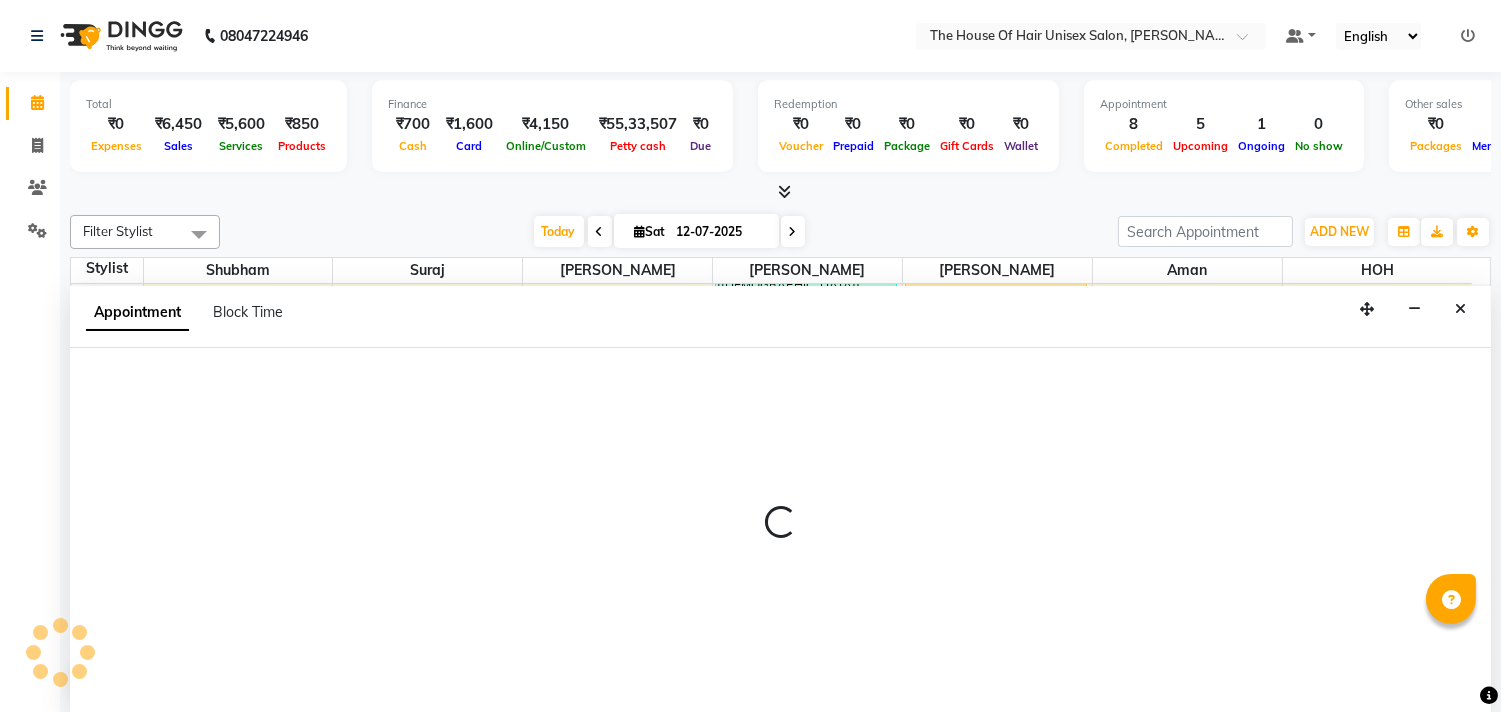 scroll, scrollTop: 1, scrollLeft: 0, axis: vertical 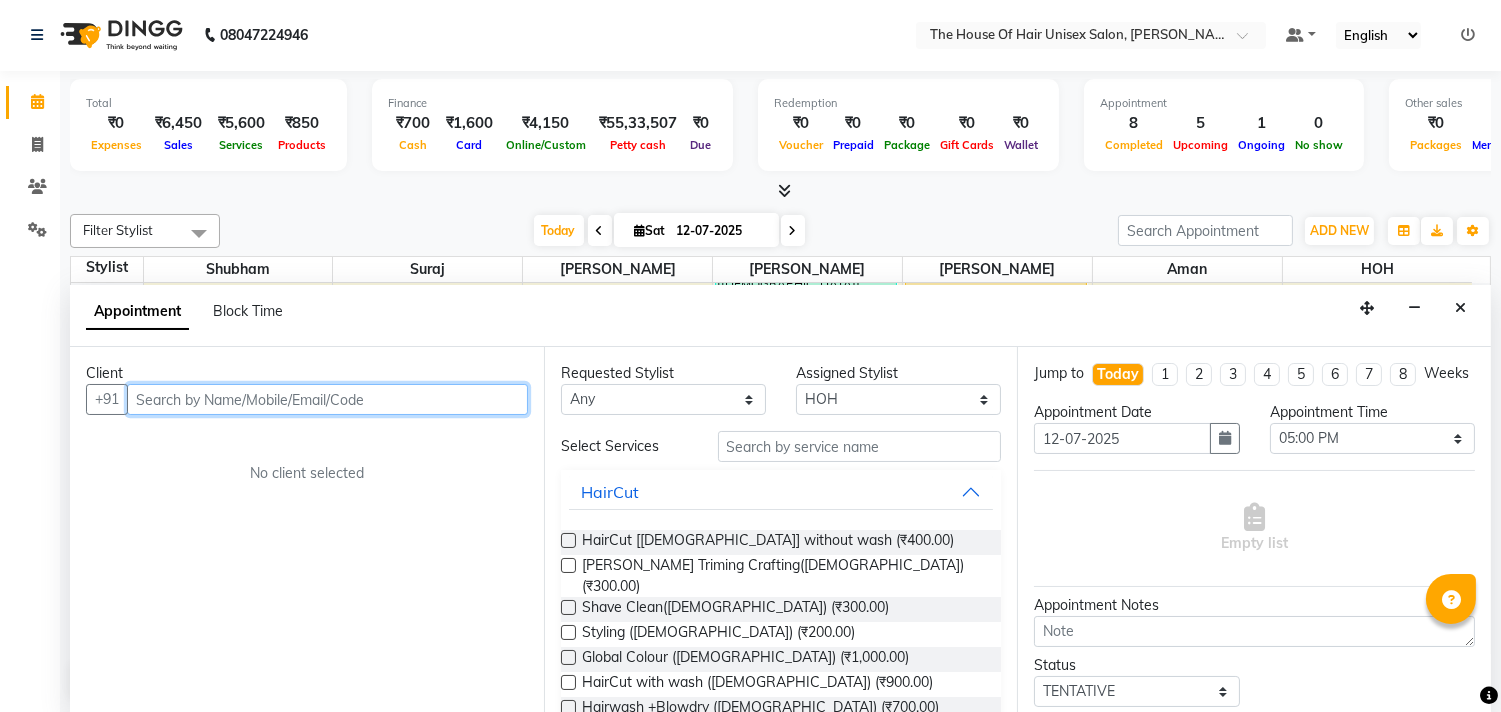 click at bounding box center (327, 399) 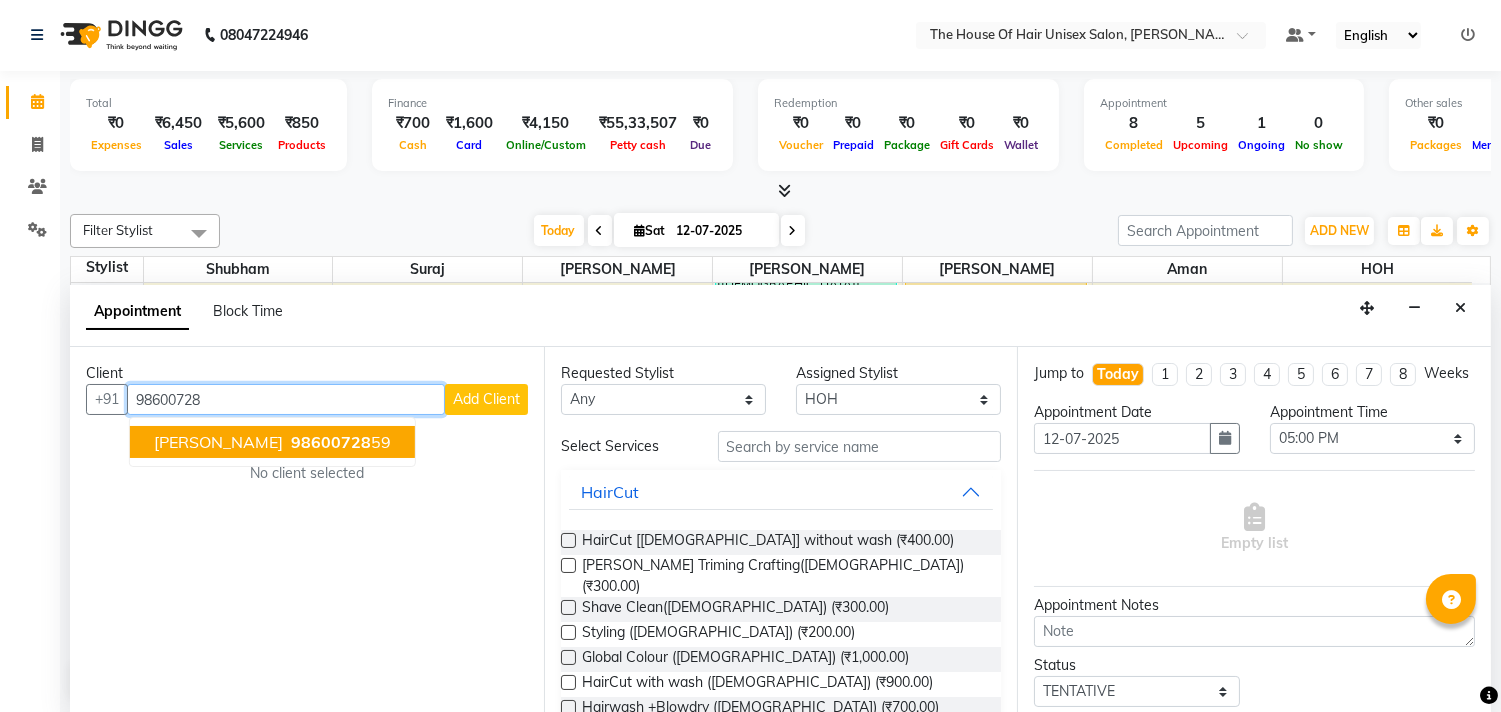 click on "98600728 59" at bounding box center [339, 442] 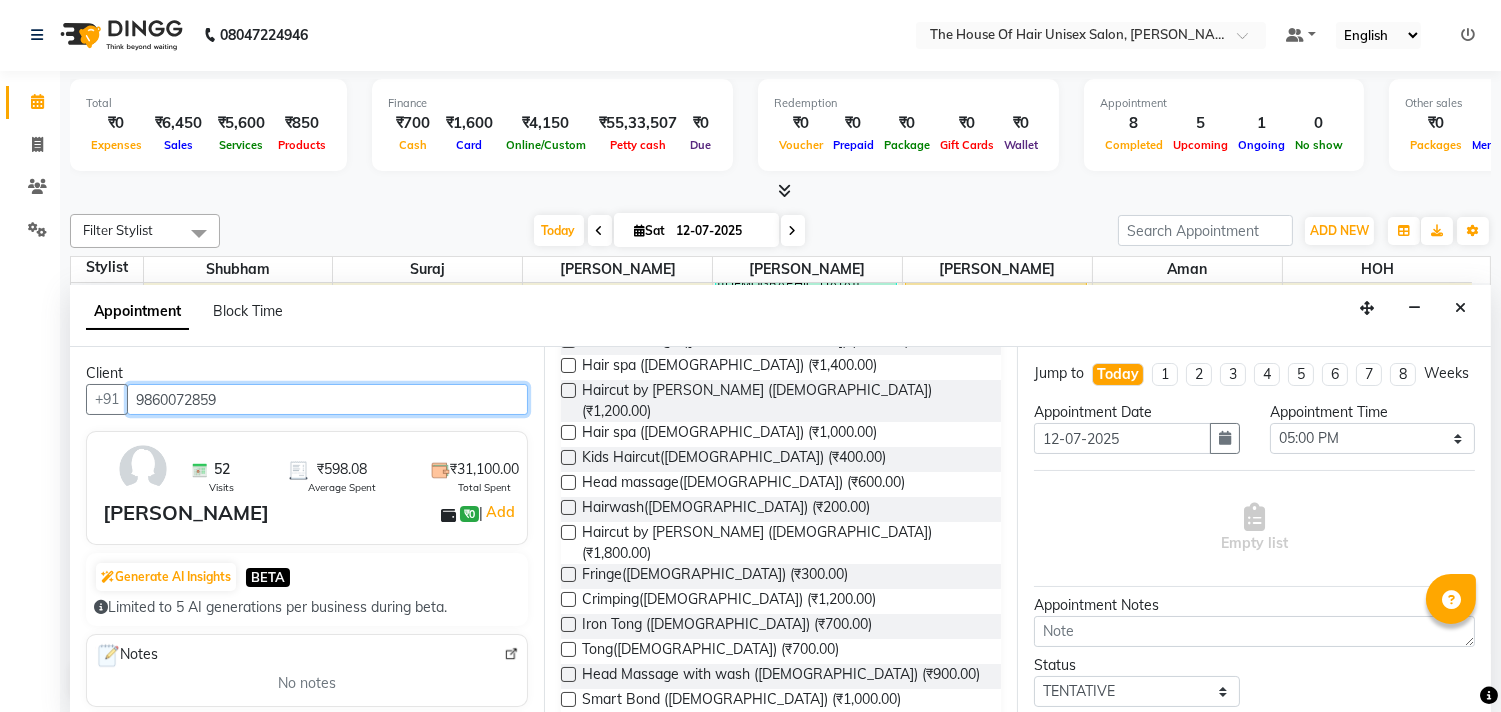 scroll, scrollTop: 470, scrollLeft: 0, axis: vertical 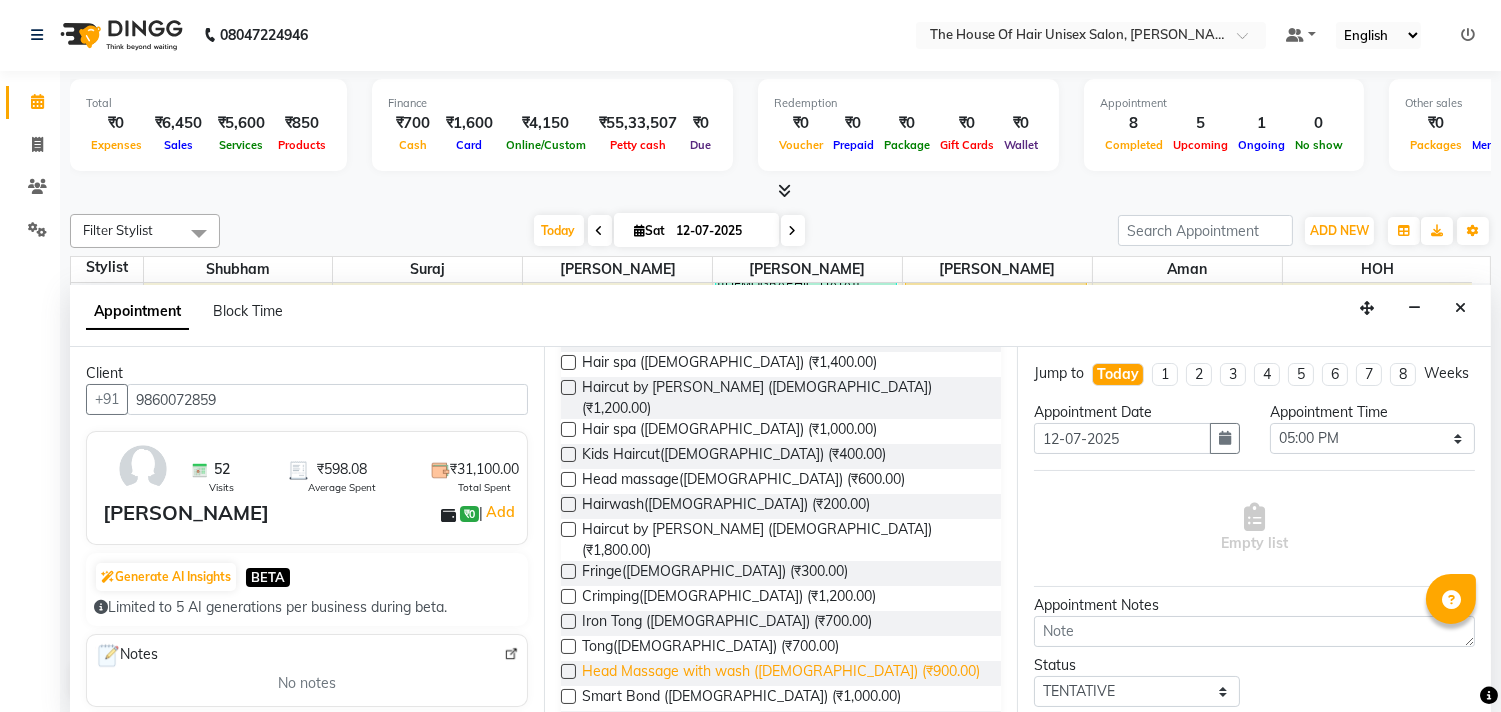 click on "Head Massage with wash ([DEMOGRAPHIC_DATA]) (₹900.00)" at bounding box center (781, 673) 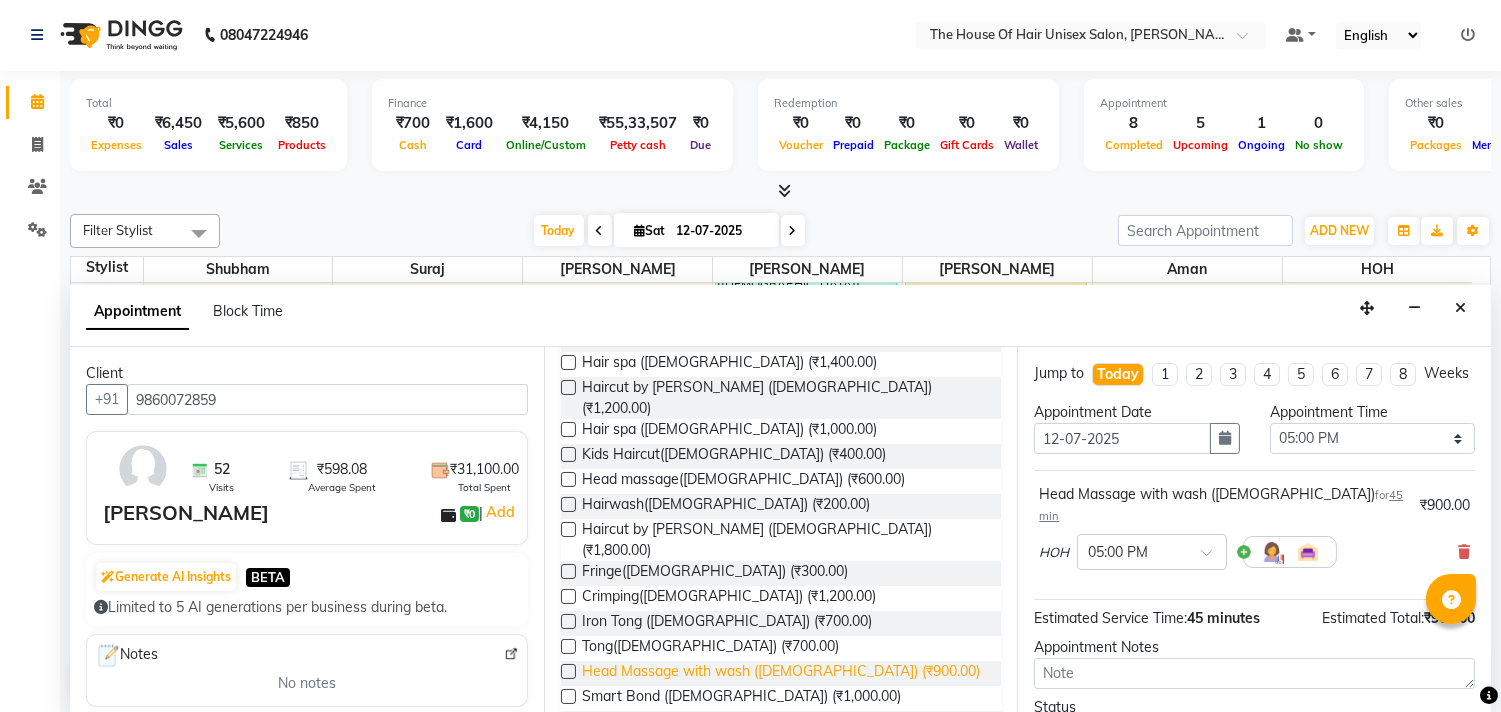 click on "Head Massage with wash ([DEMOGRAPHIC_DATA]) (₹900.00)" at bounding box center [781, 673] 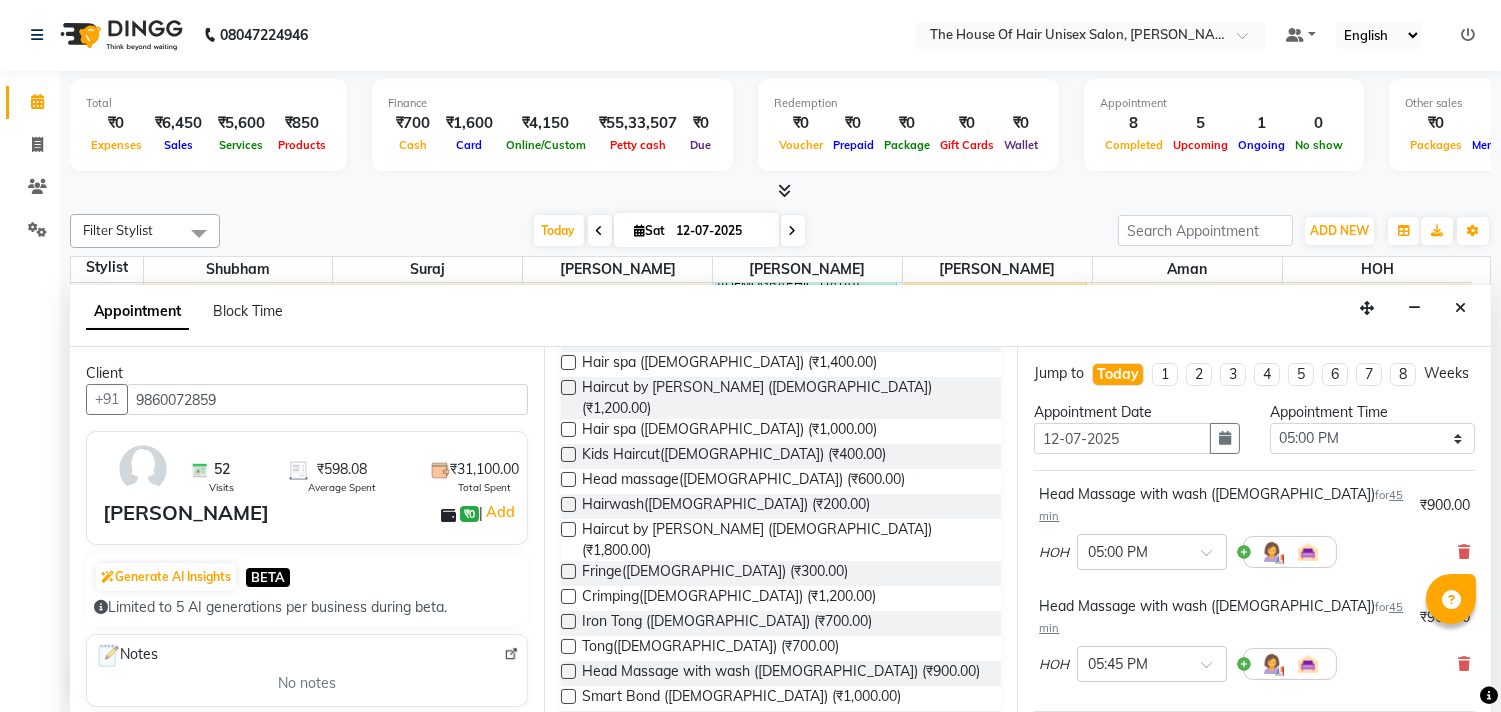 click on "Head Massage with wash ([DEMOGRAPHIC_DATA])   for  45 min ₹900.00 HOH × 05:45 PM" at bounding box center [1254, 643] 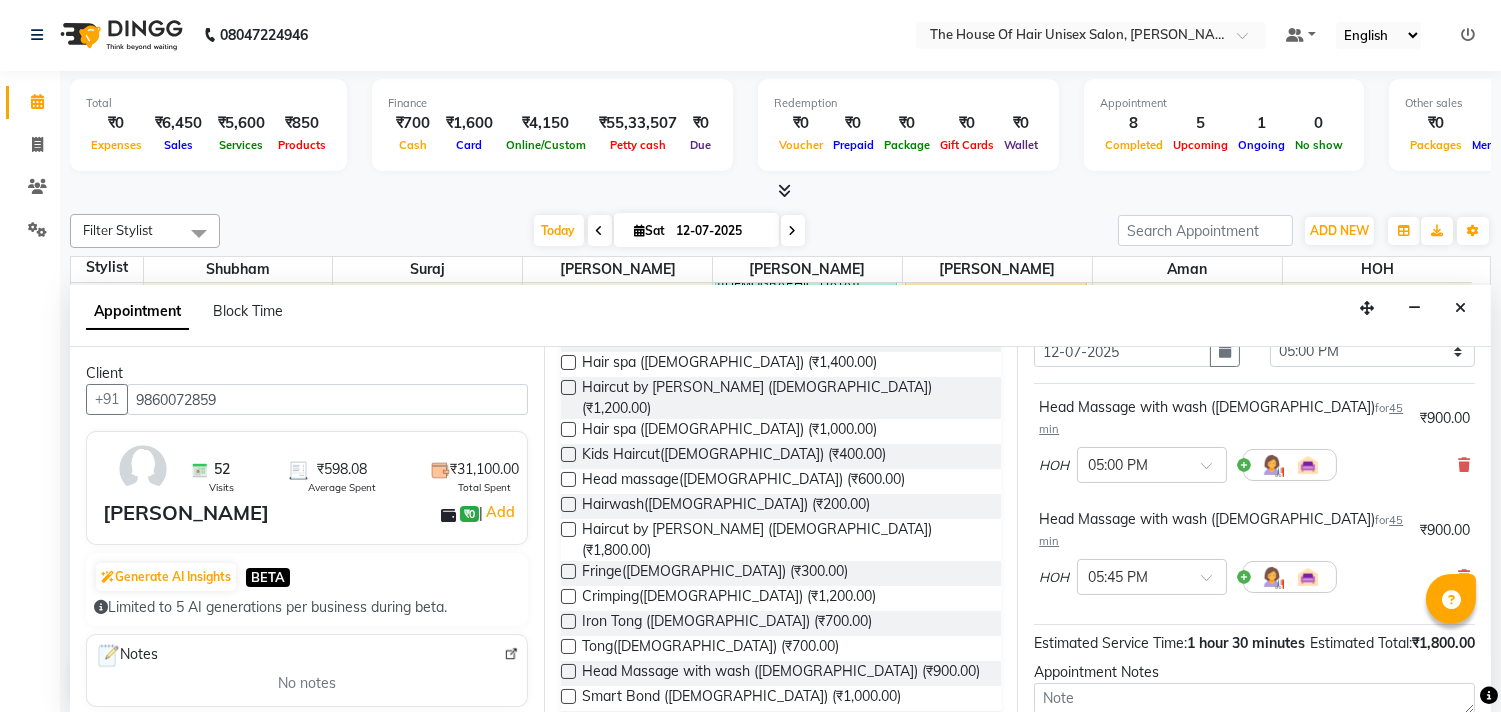 scroll, scrollTop: 88, scrollLeft: 0, axis: vertical 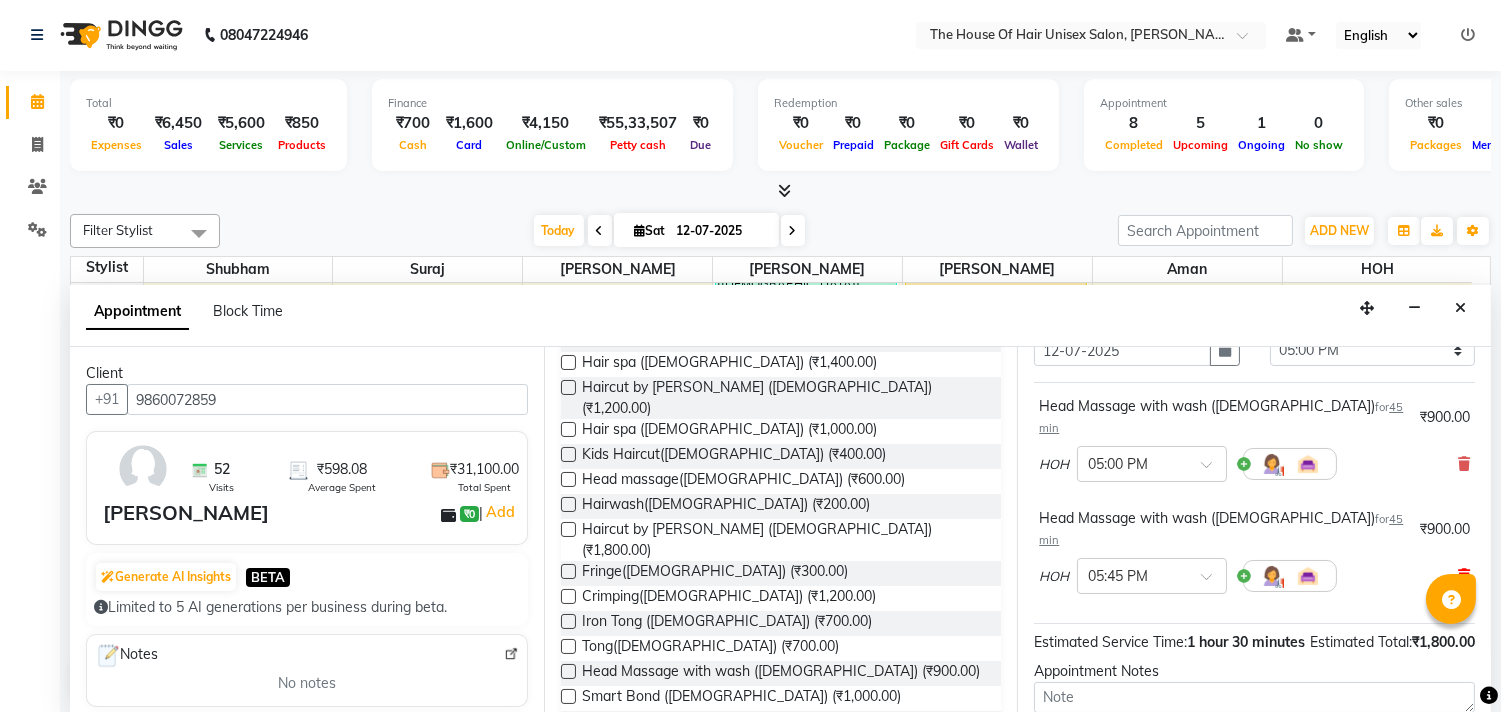 click at bounding box center (1464, 576) 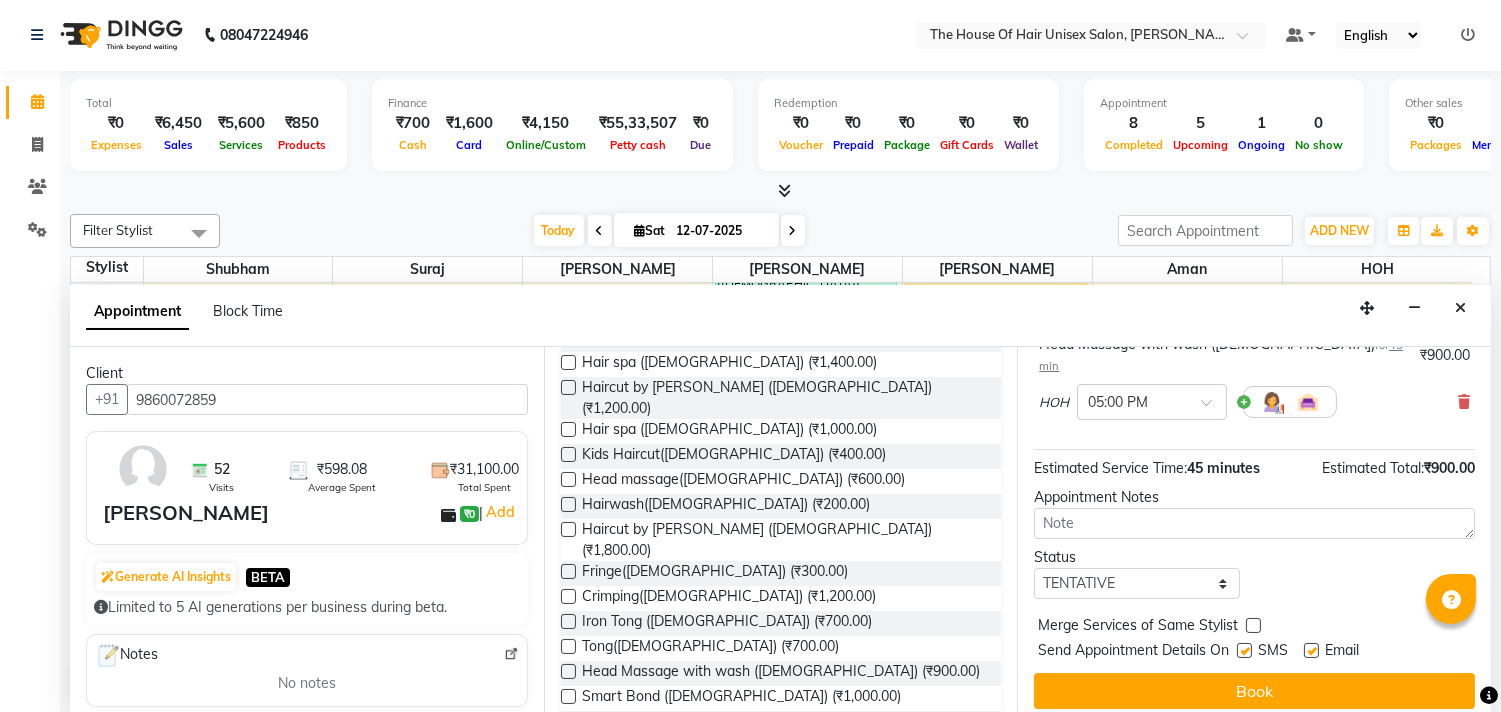 scroll, scrollTop: 147, scrollLeft: 0, axis: vertical 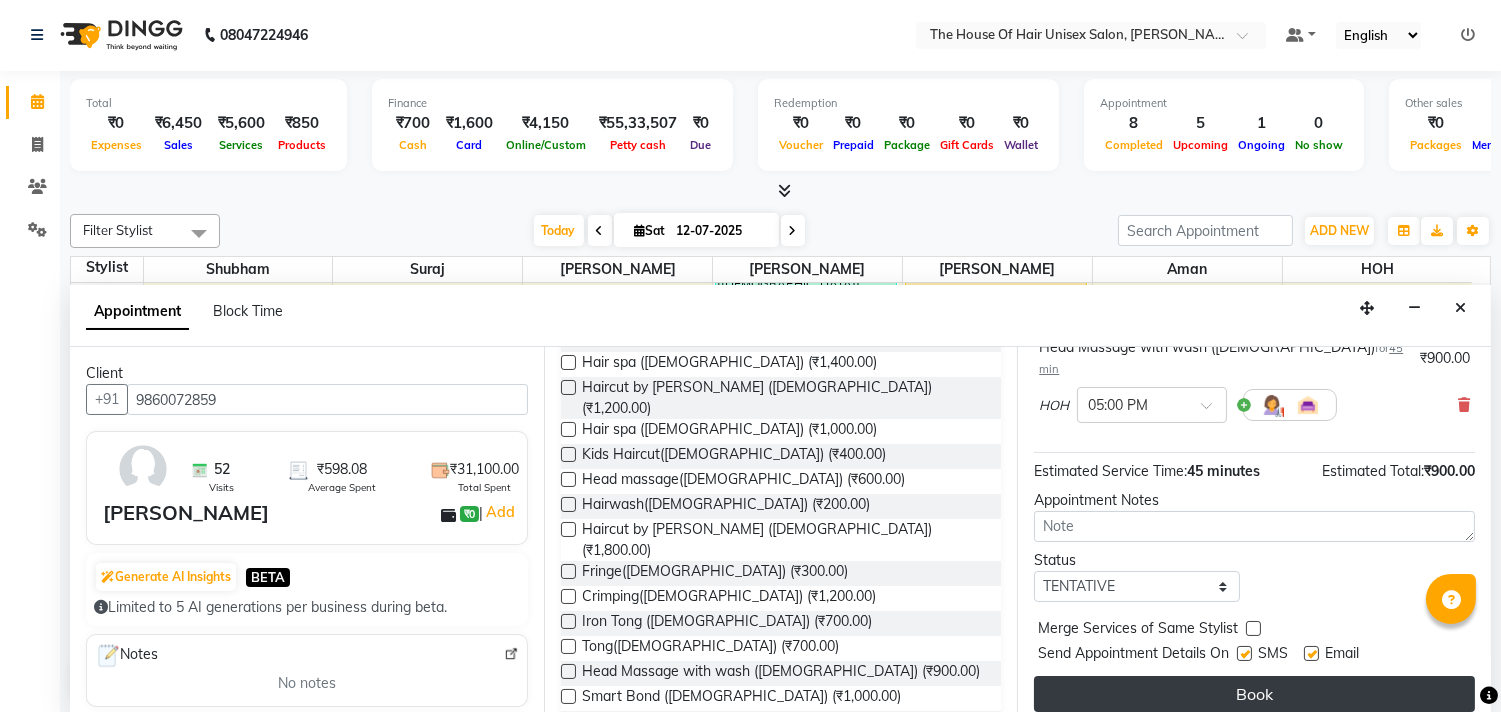 click on "Book" at bounding box center (1254, 694) 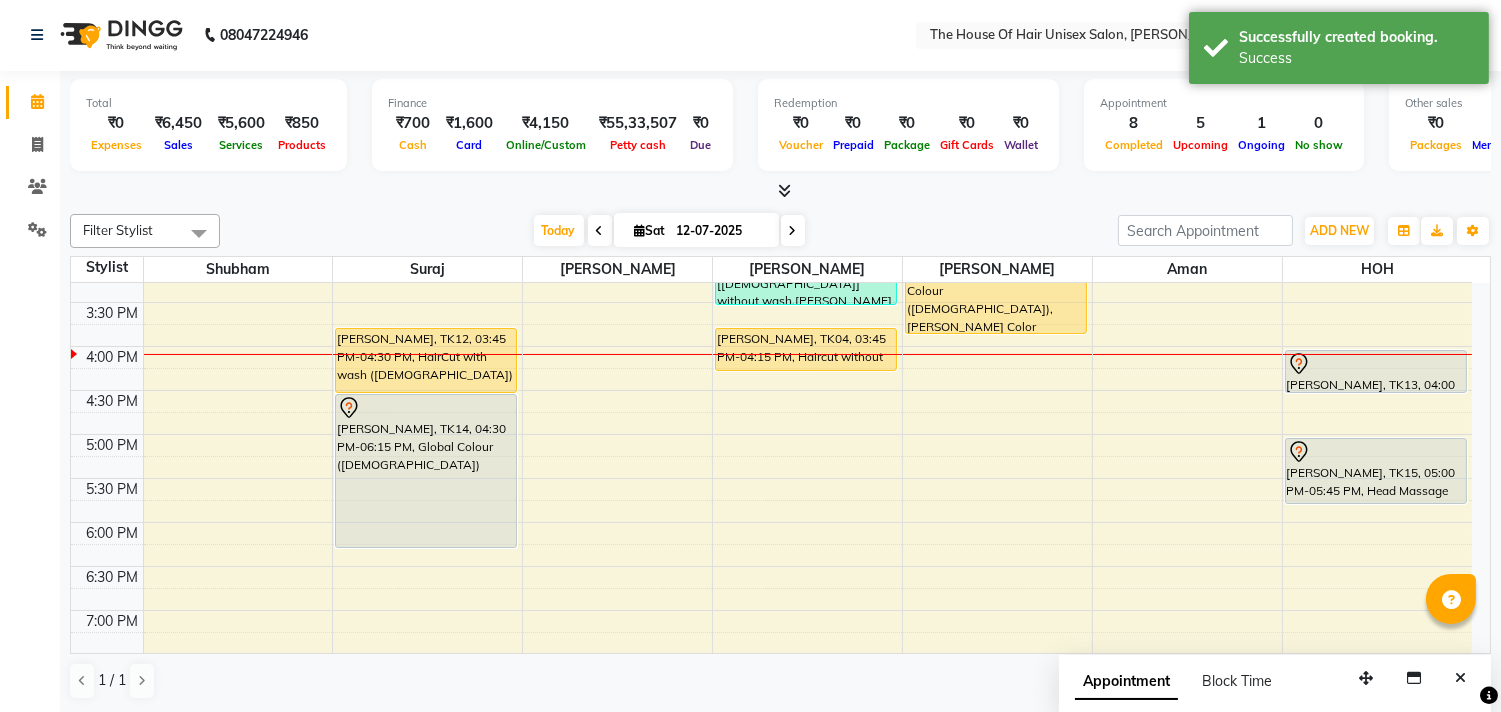 scroll, scrollTop: 0, scrollLeft: 0, axis: both 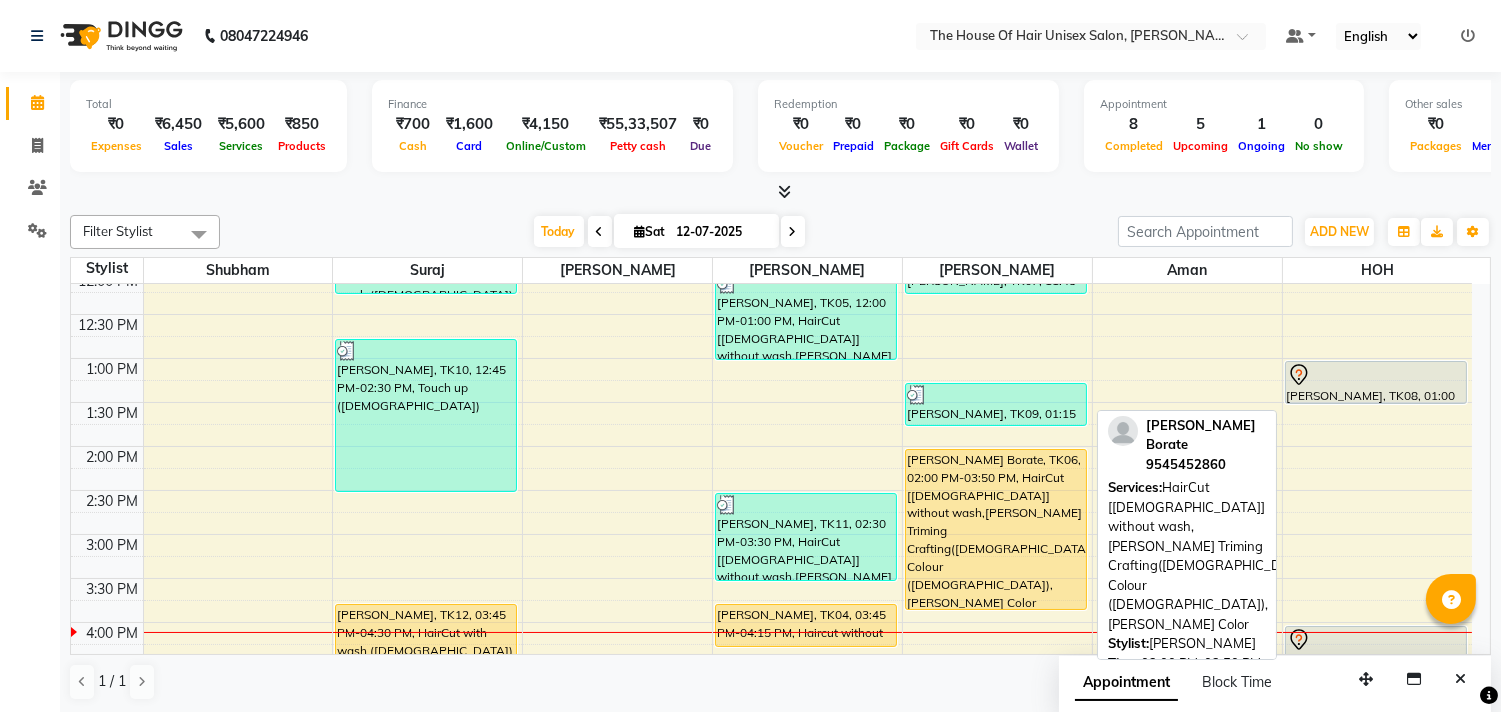 click on "[PERSON_NAME] Borate, TK06, 02:00 PM-03:50 PM, HairCut [[DEMOGRAPHIC_DATA]] without wash,[PERSON_NAME] Triming Crafting([DEMOGRAPHIC_DATA]),Global Colour ([DEMOGRAPHIC_DATA]),[PERSON_NAME] Color" at bounding box center (996, 529) 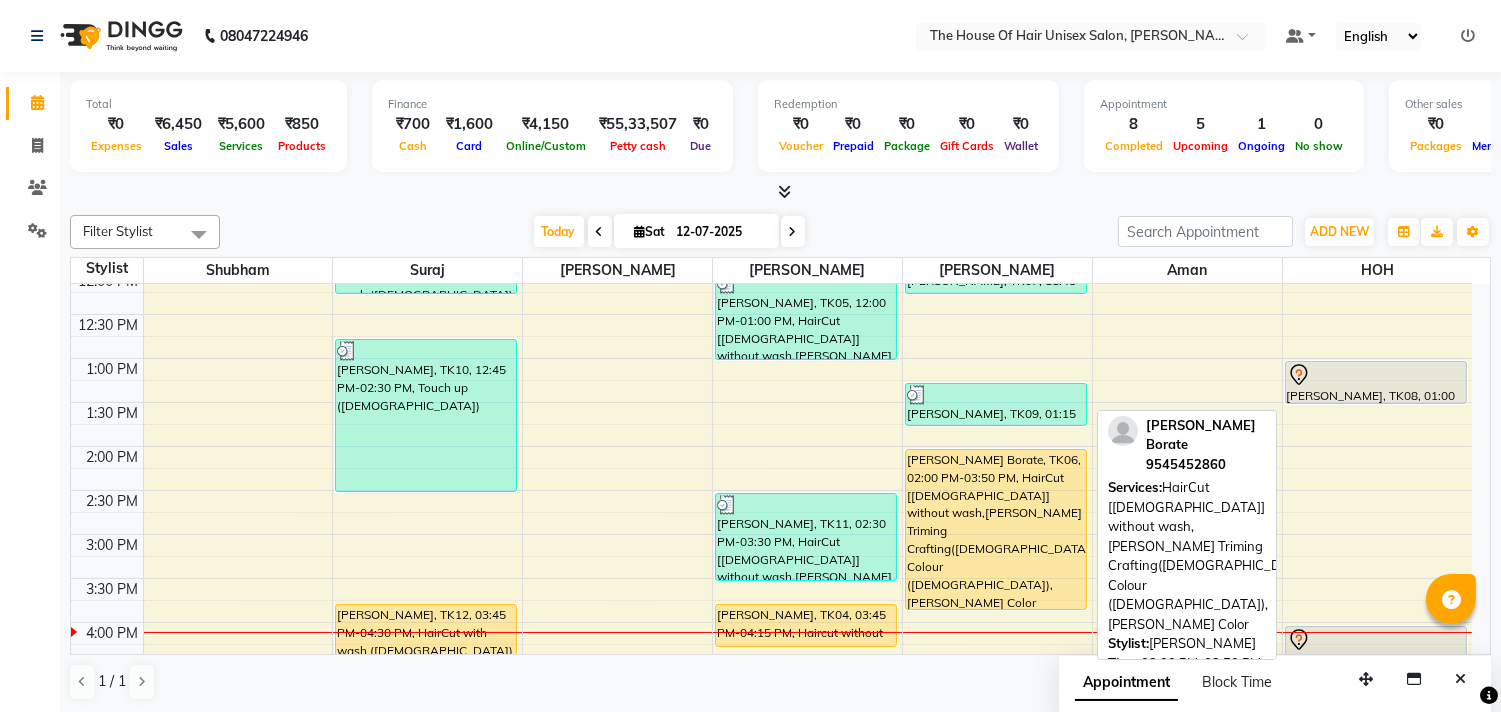 click on "[PERSON_NAME] Borate, TK06, 02:00 PM-03:50 PM, HairCut [[DEMOGRAPHIC_DATA]] without wash,[PERSON_NAME] Triming Crafting([DEMOGRAPHIC_DATA]),Global Colour ([DEMOGRAPHIC_DATA]),[PERSON_NAME] Color" at bounding box center (996, 529) 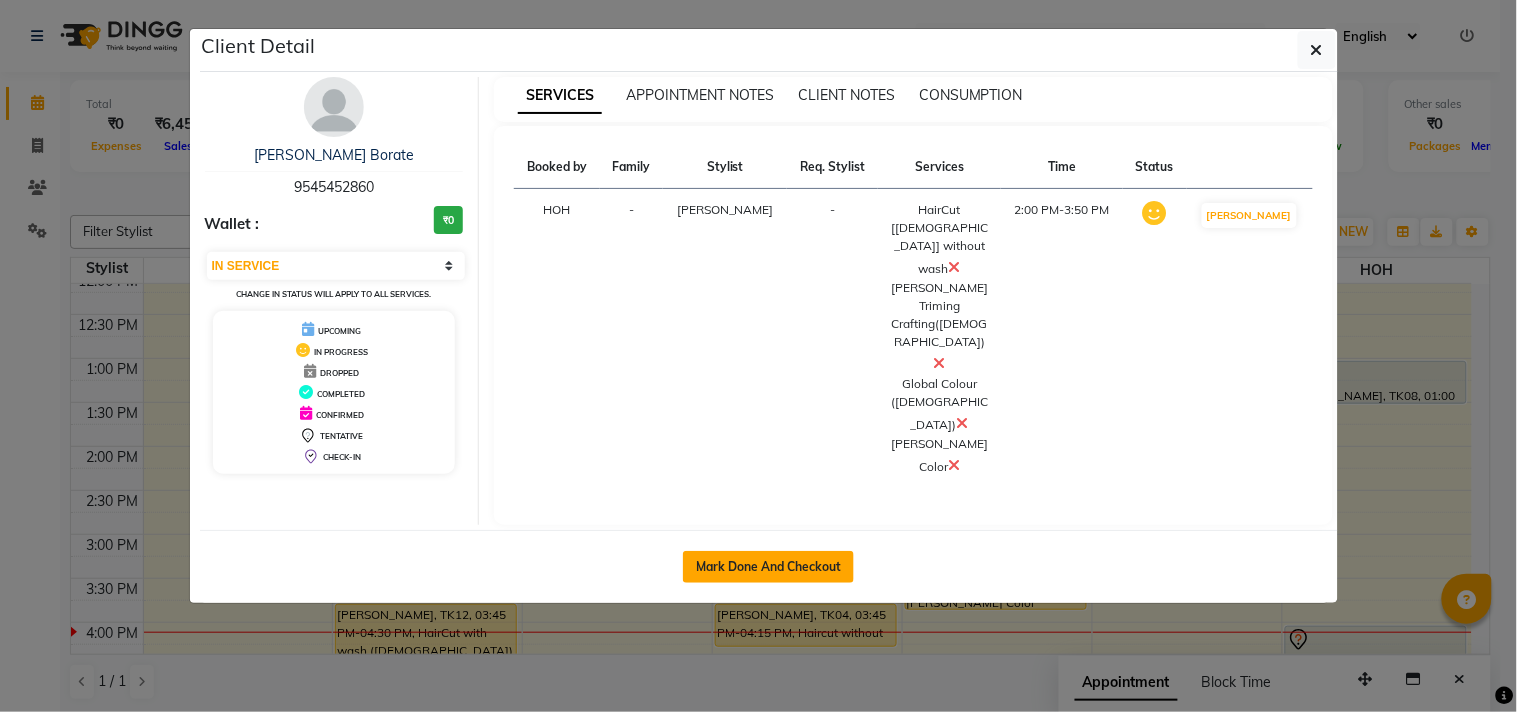 click on "Mark Done And Checkout" 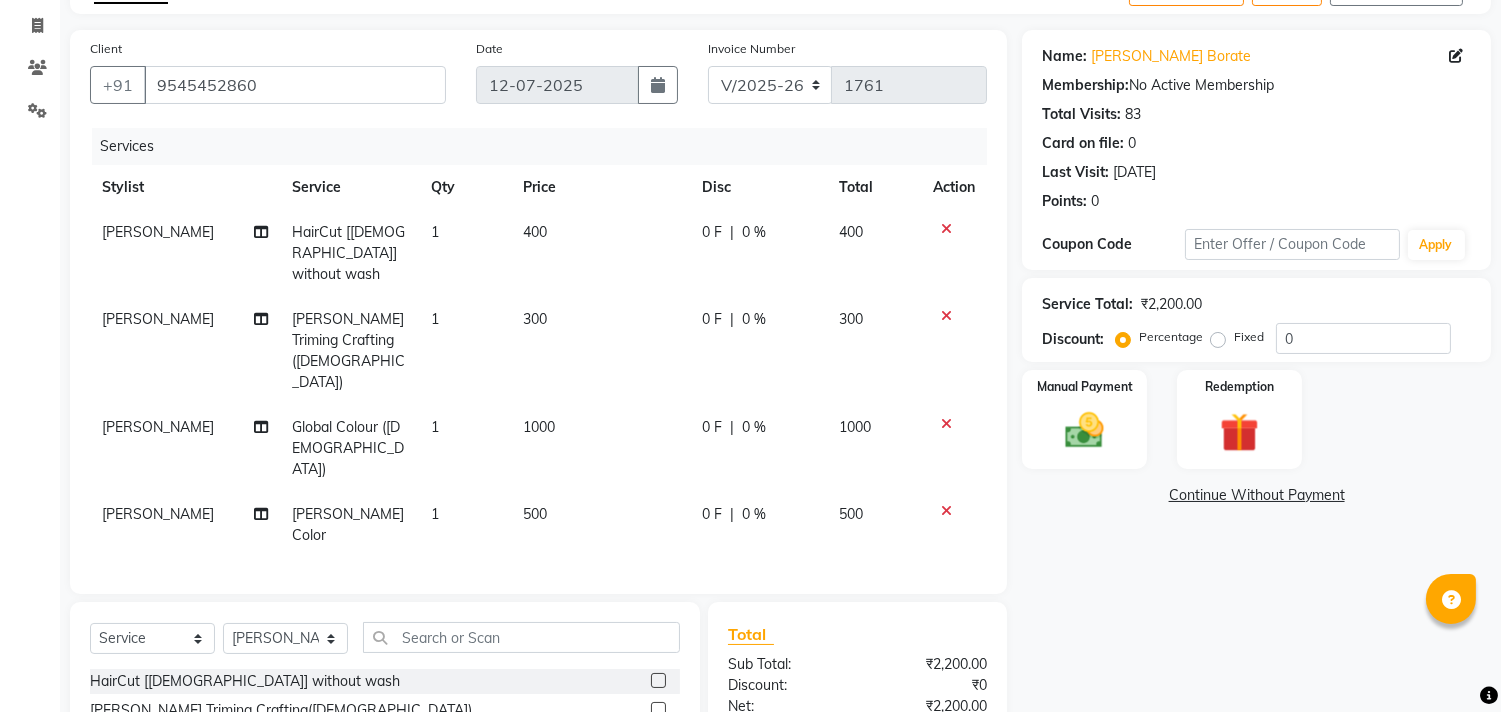 scroll, scrollTop: 246, scrollLeft: 0, axis: vertical 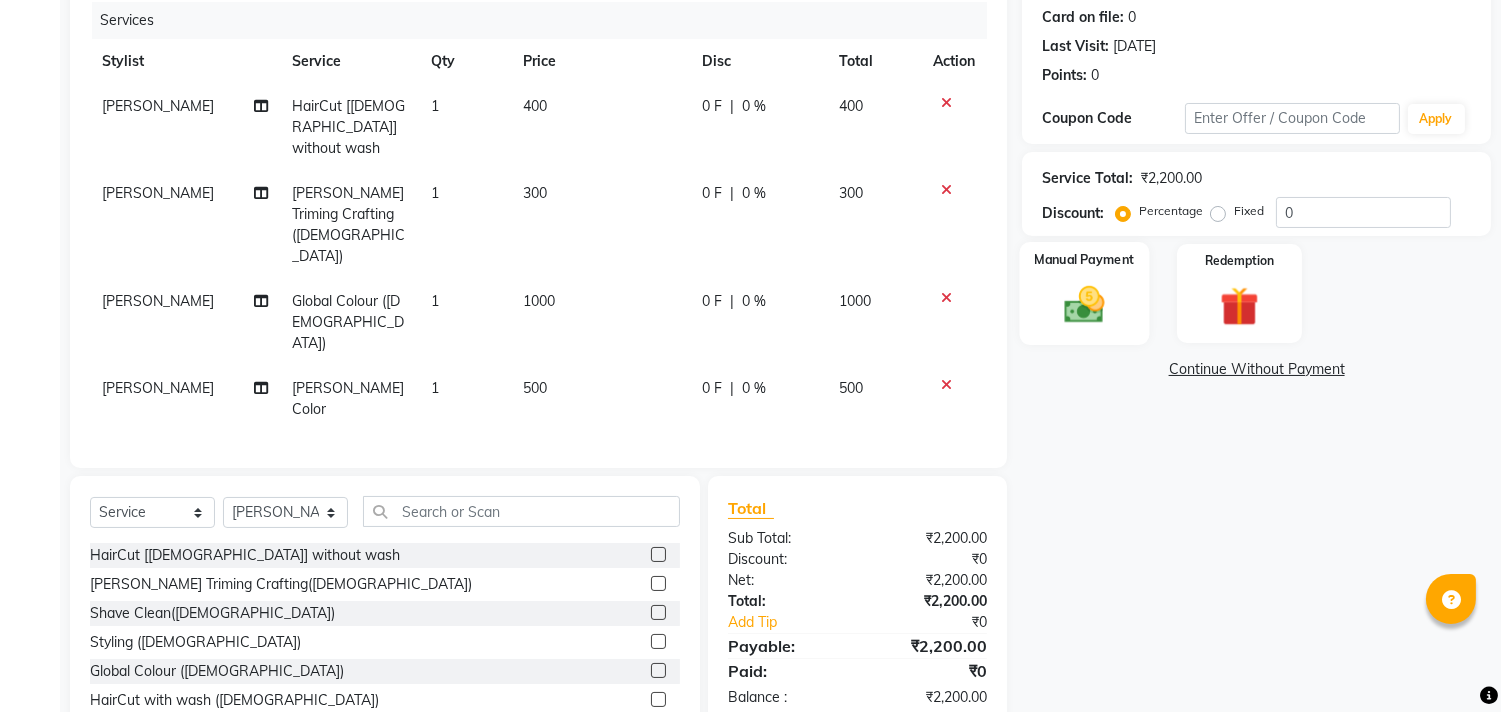 click 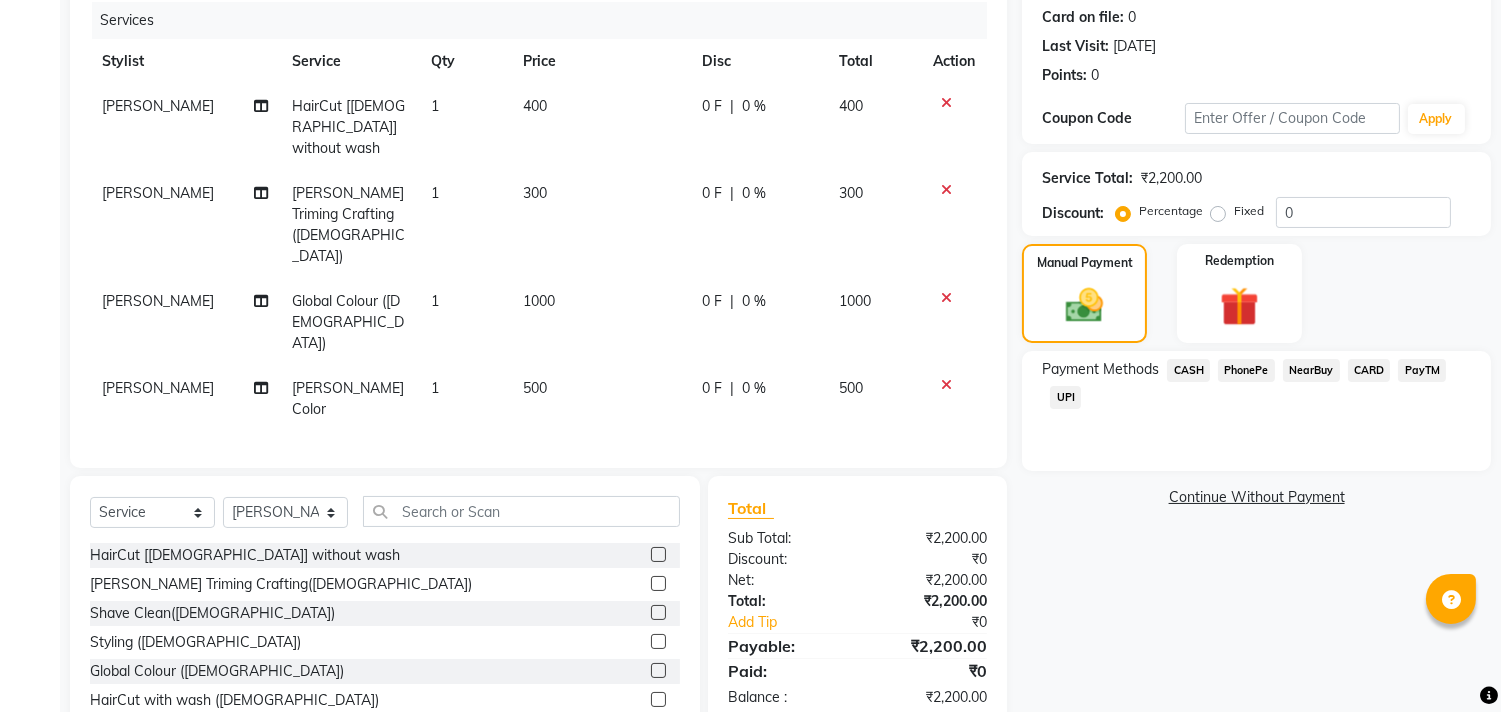 click on "UPI" 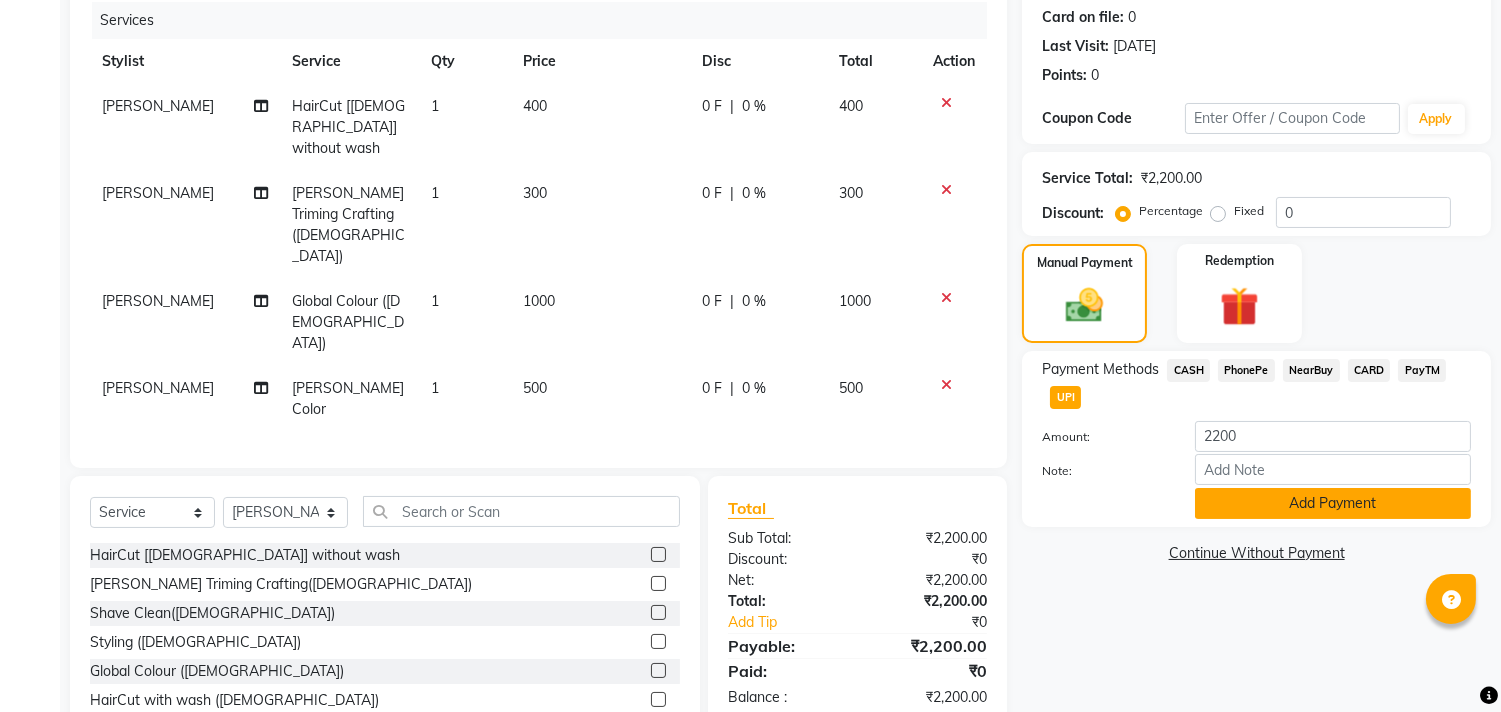 click on "Add Payment" 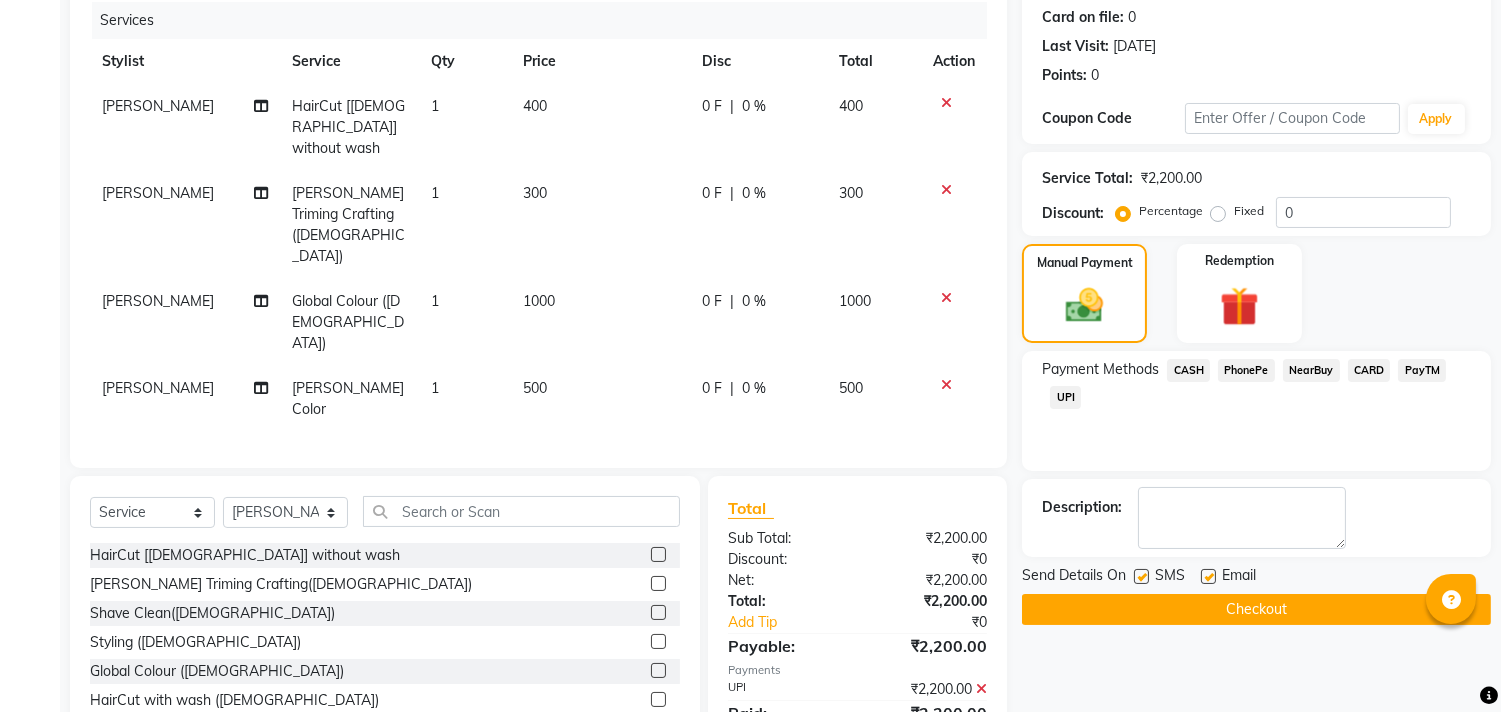 click on "Checkout" 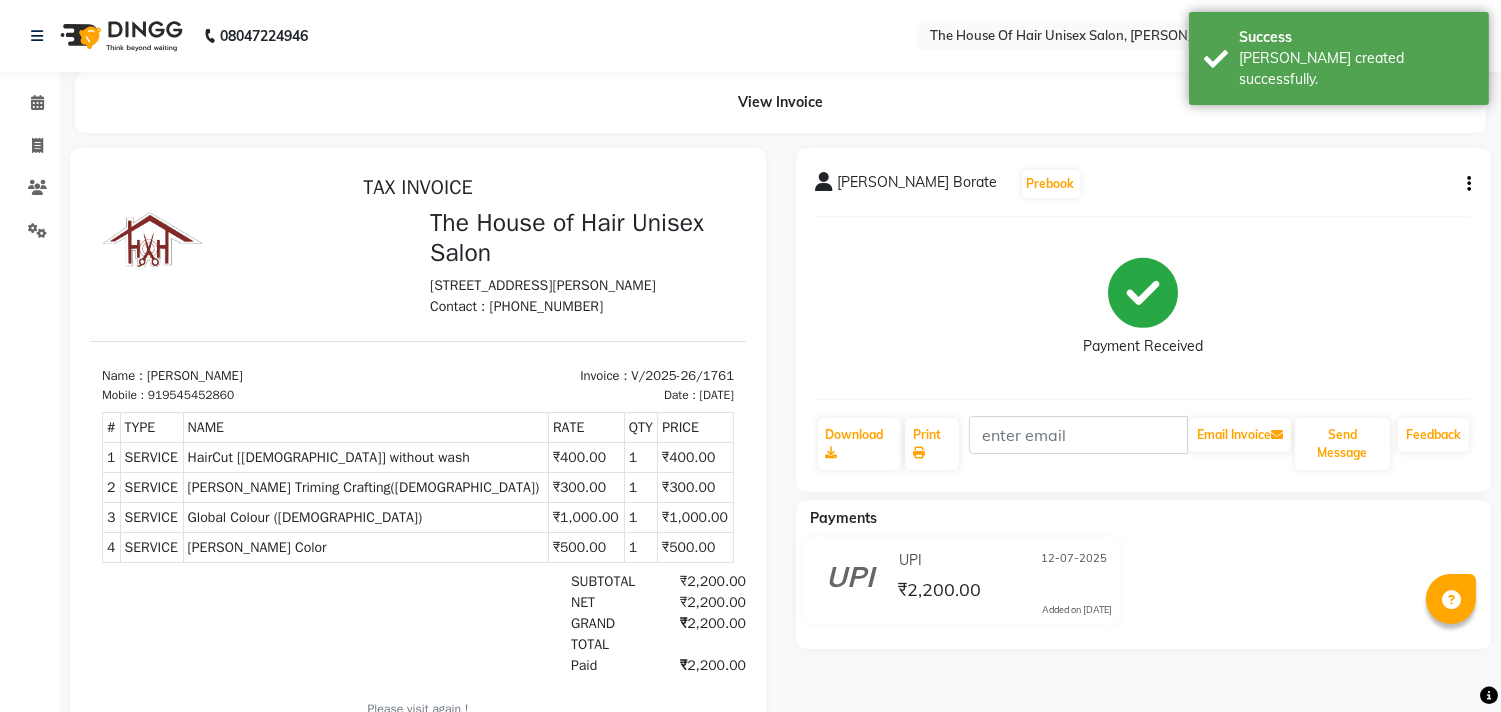 scroll, scrollTop: 0, scrollLeft: 0, axis: both 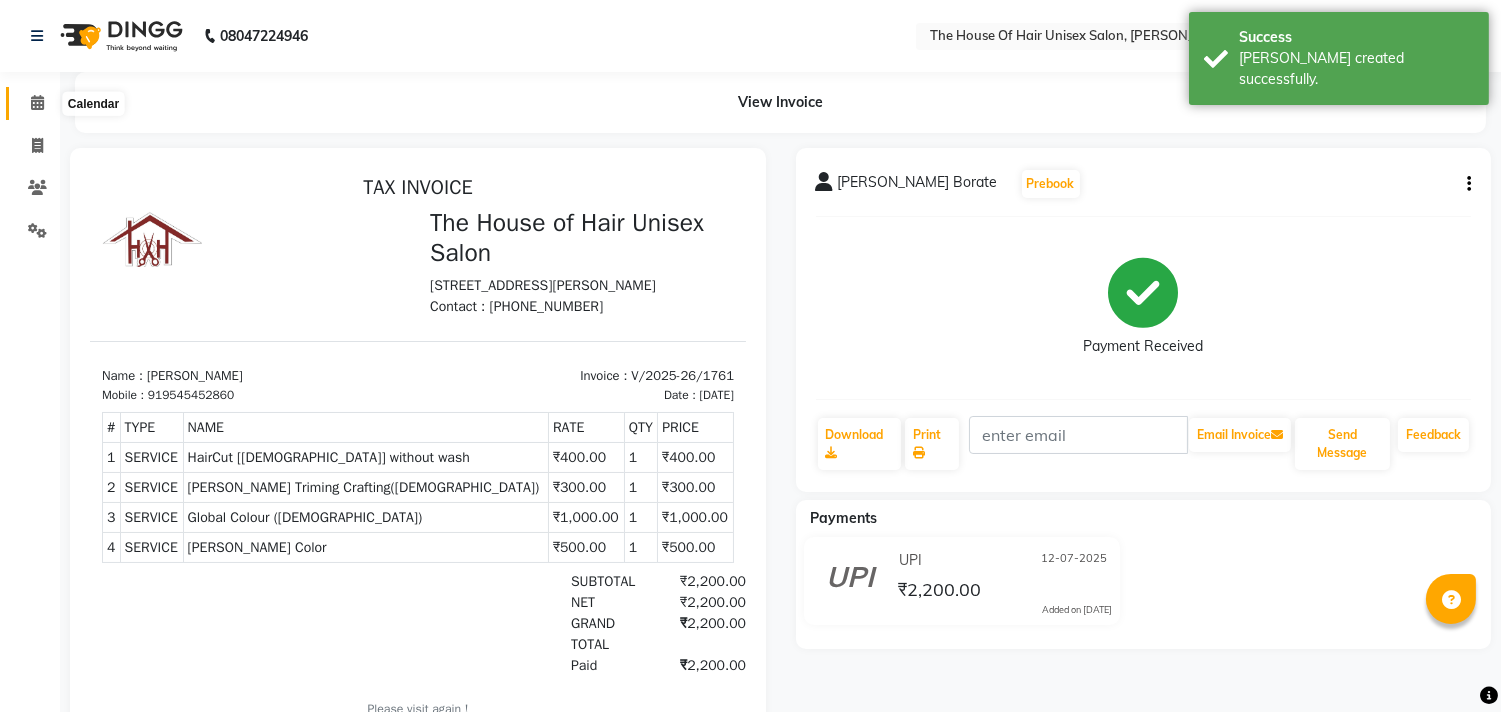 click 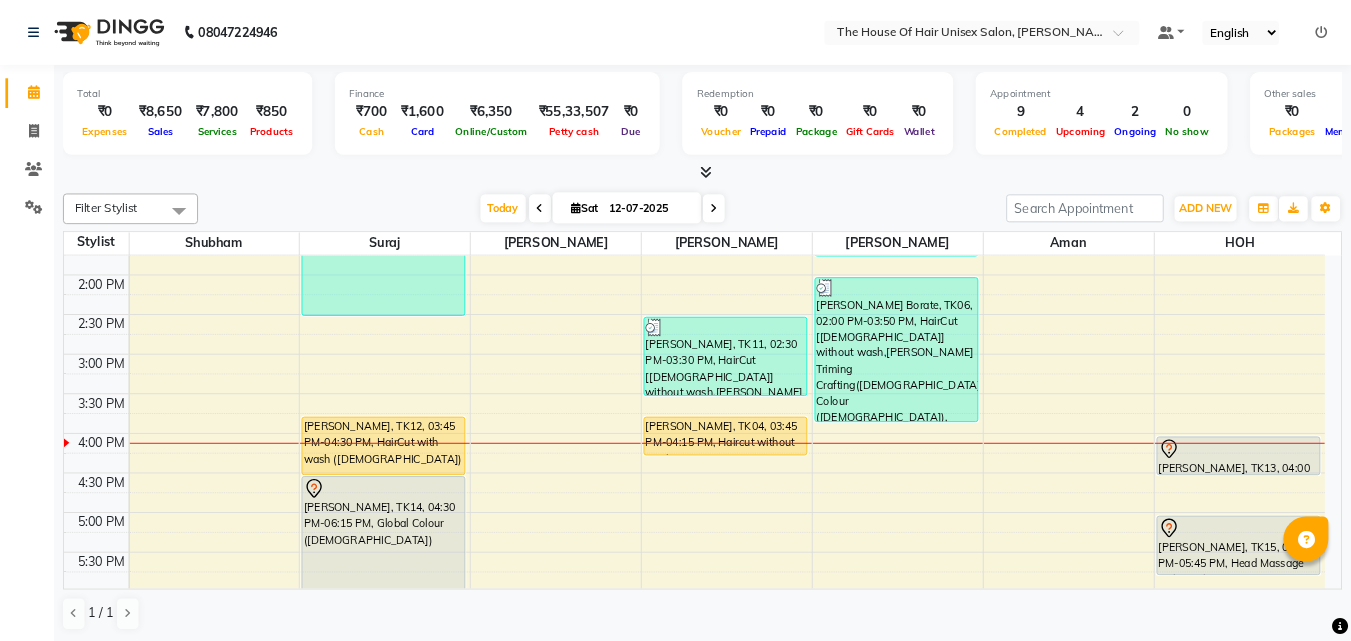 scroll, scrollTop: 593, scrollLeft: 0, axis: vertical 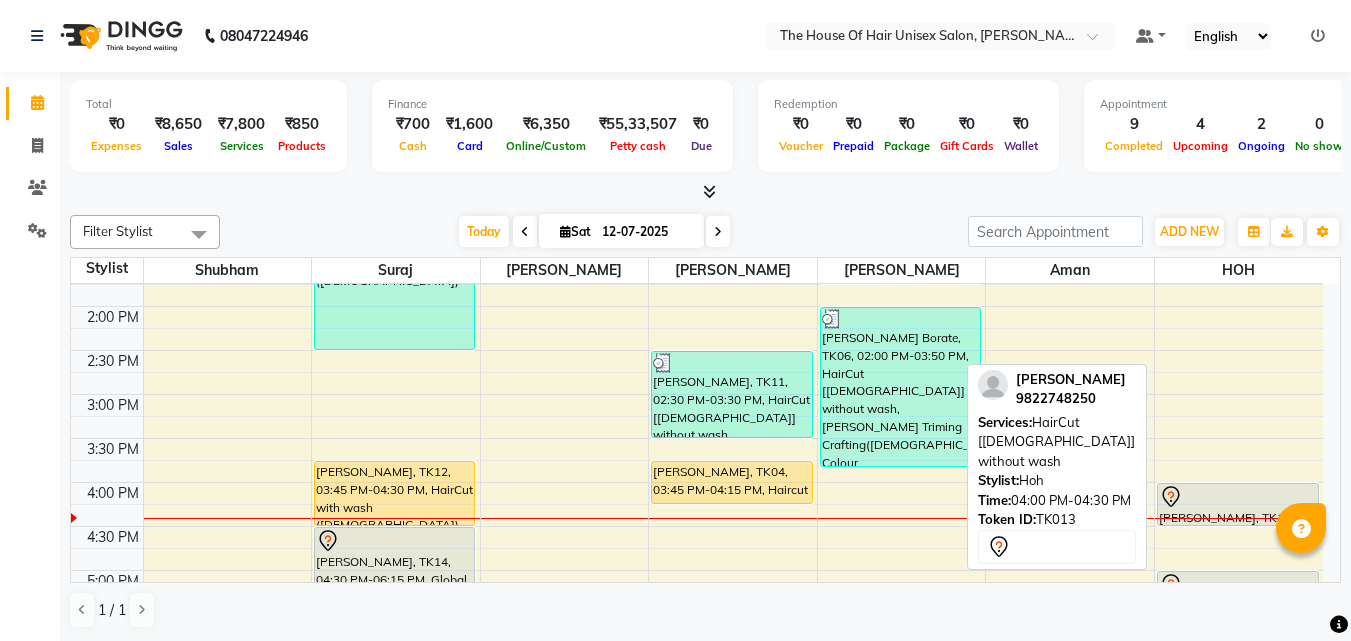 click at bounding box center [1238, 497] 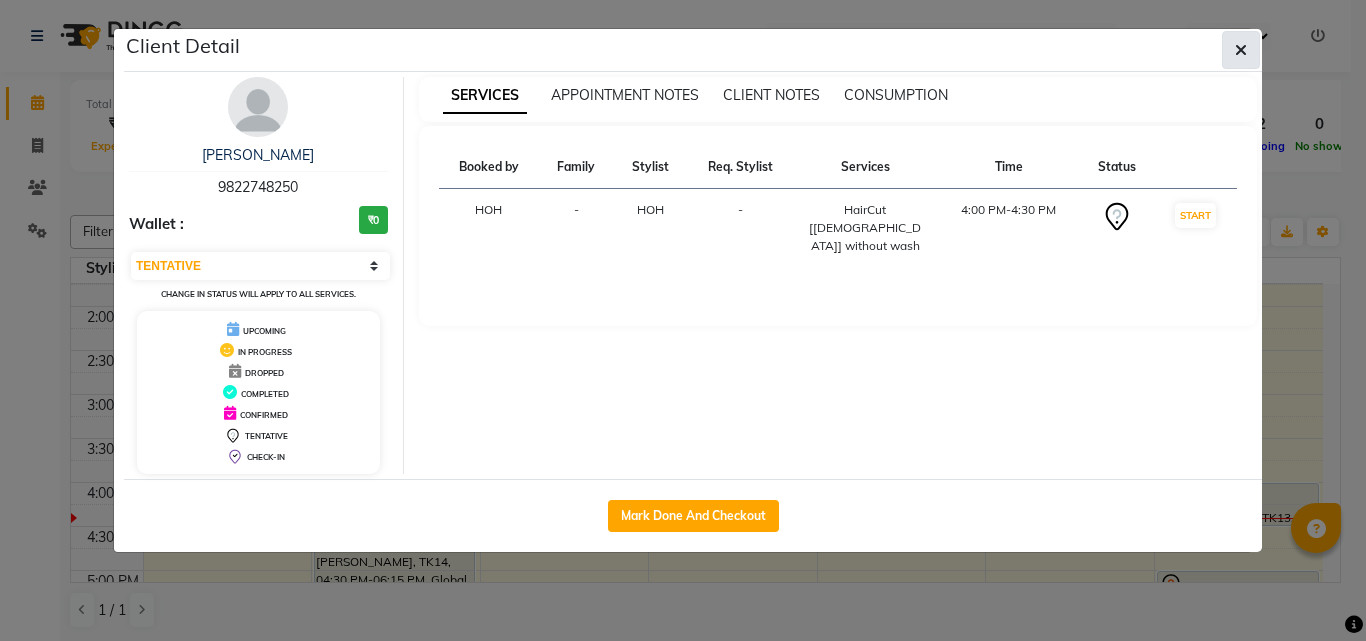 click 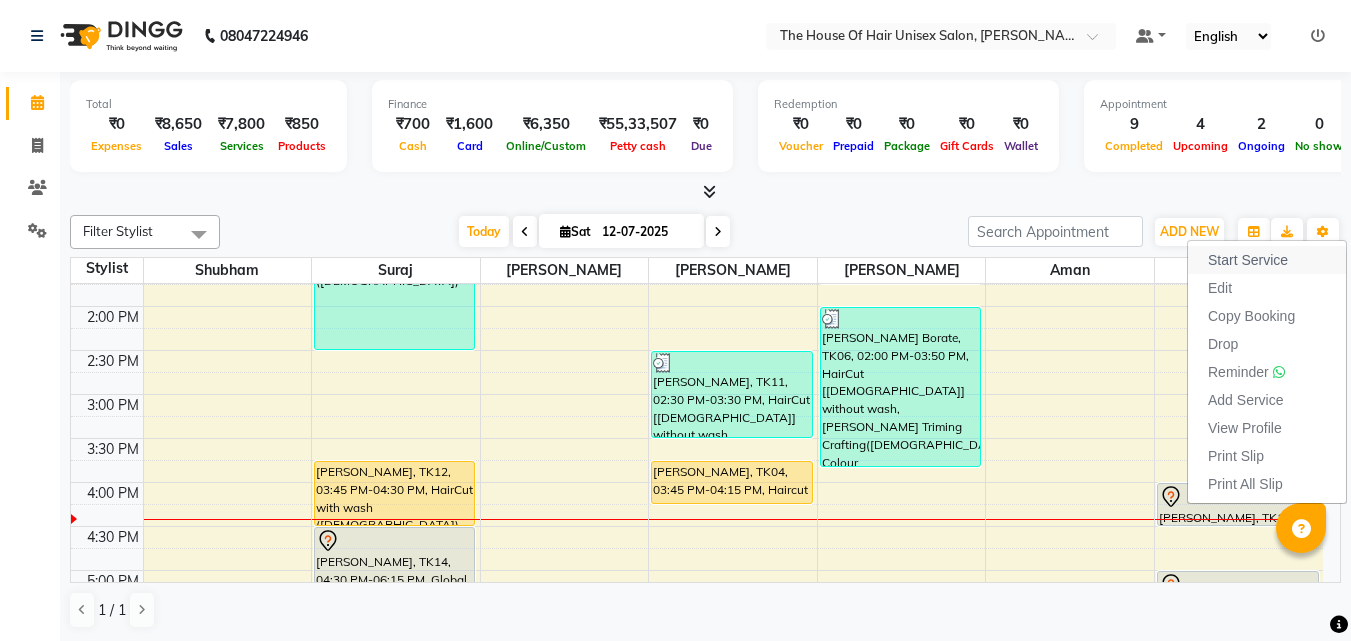 click on "Start Service" at bounding box center (1248, 260) 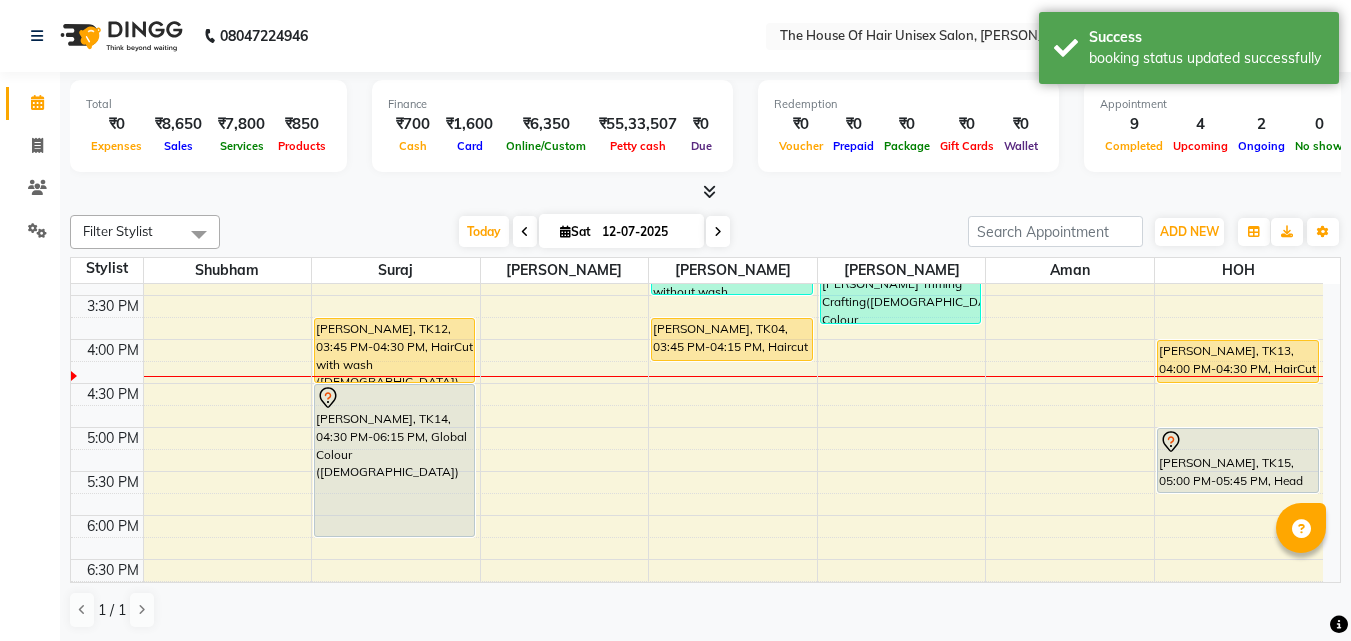 scroll, scrollTop: 737, scrollLeft: 0, axis: vertical 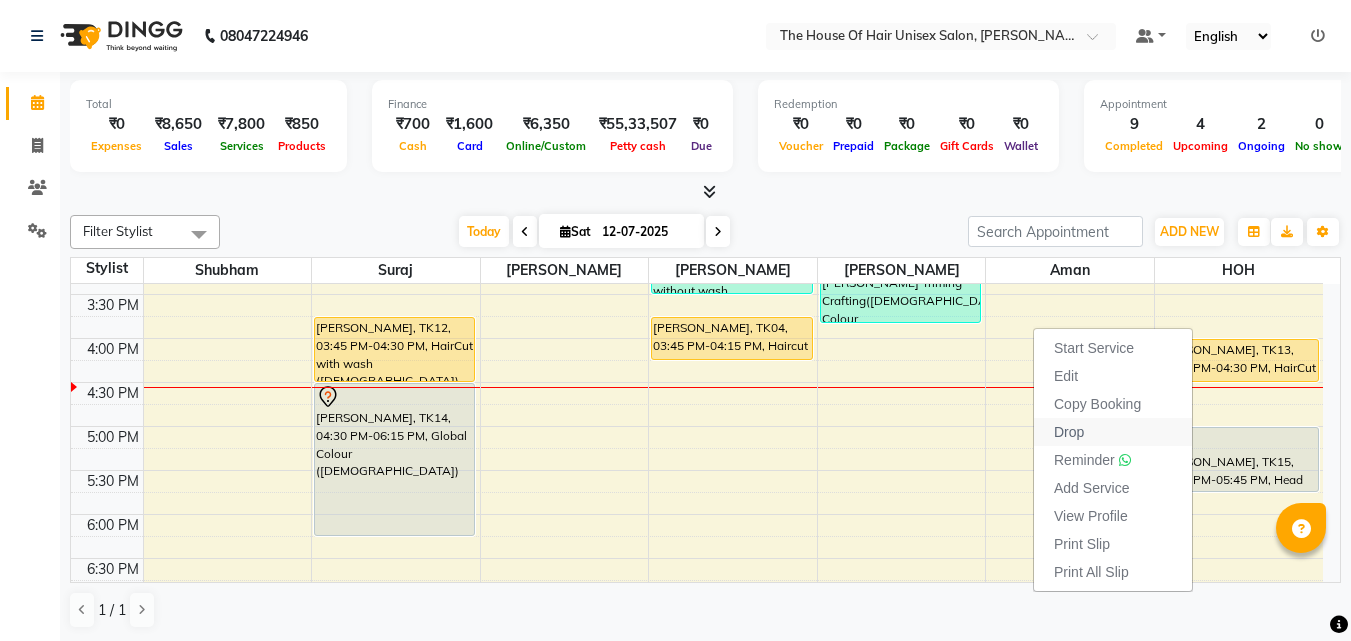 click on "Drop" at bounding box center [1113, 432] 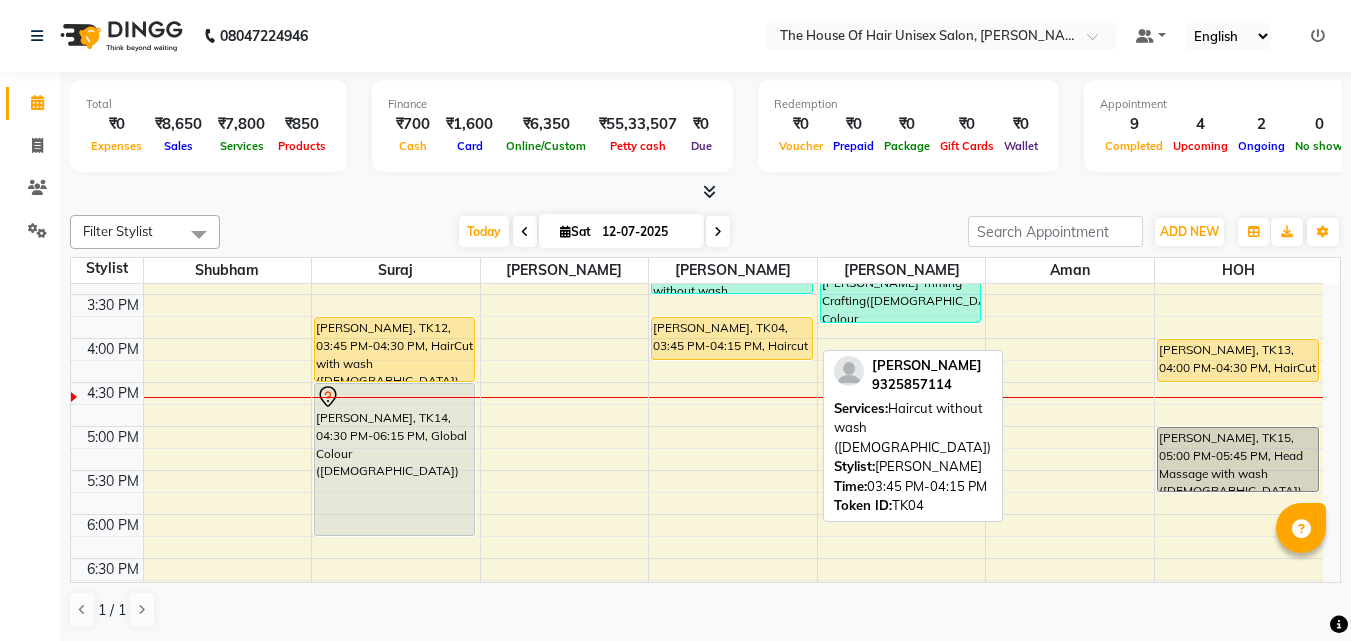 click on "[PERSON_NAME], TK04, 03:45 PM-04:15 PM, Haircut without wash ([DEMOGRAPHIC_DATA])" at bounding box center [731, 338] 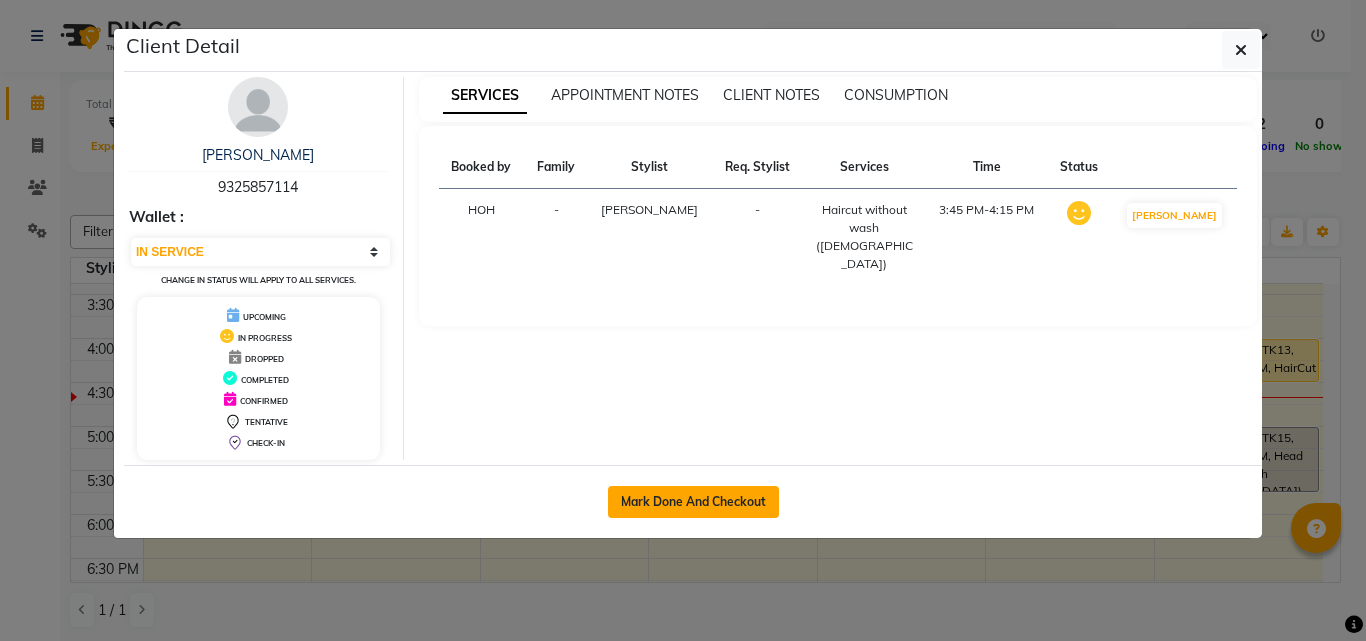 click on "Mark Done And Checkout" 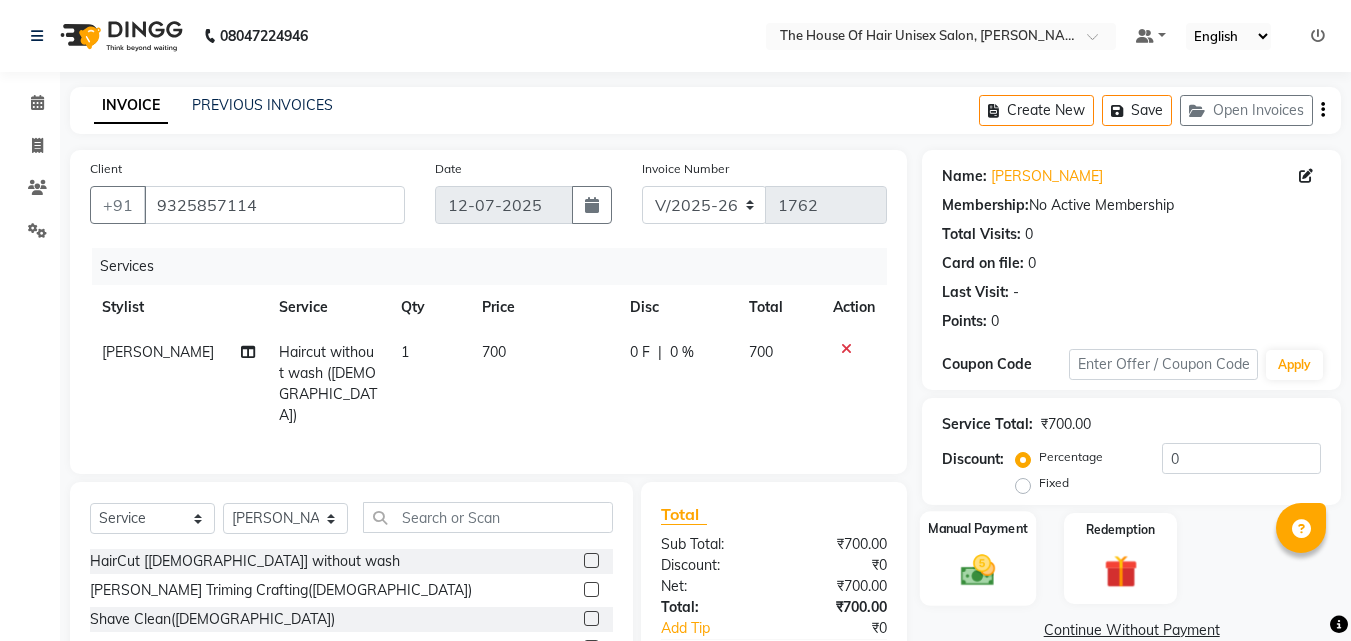 click 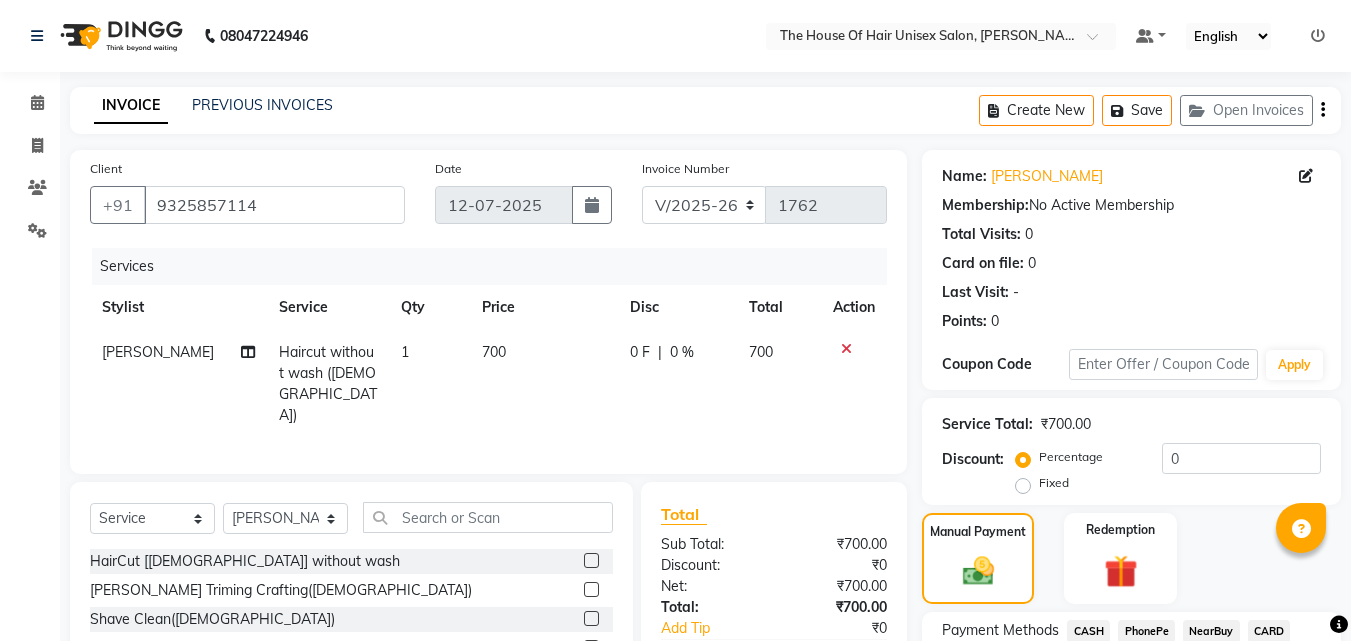 scroll, scrollTop: 162, scrollLeft: 0, axis: vertical 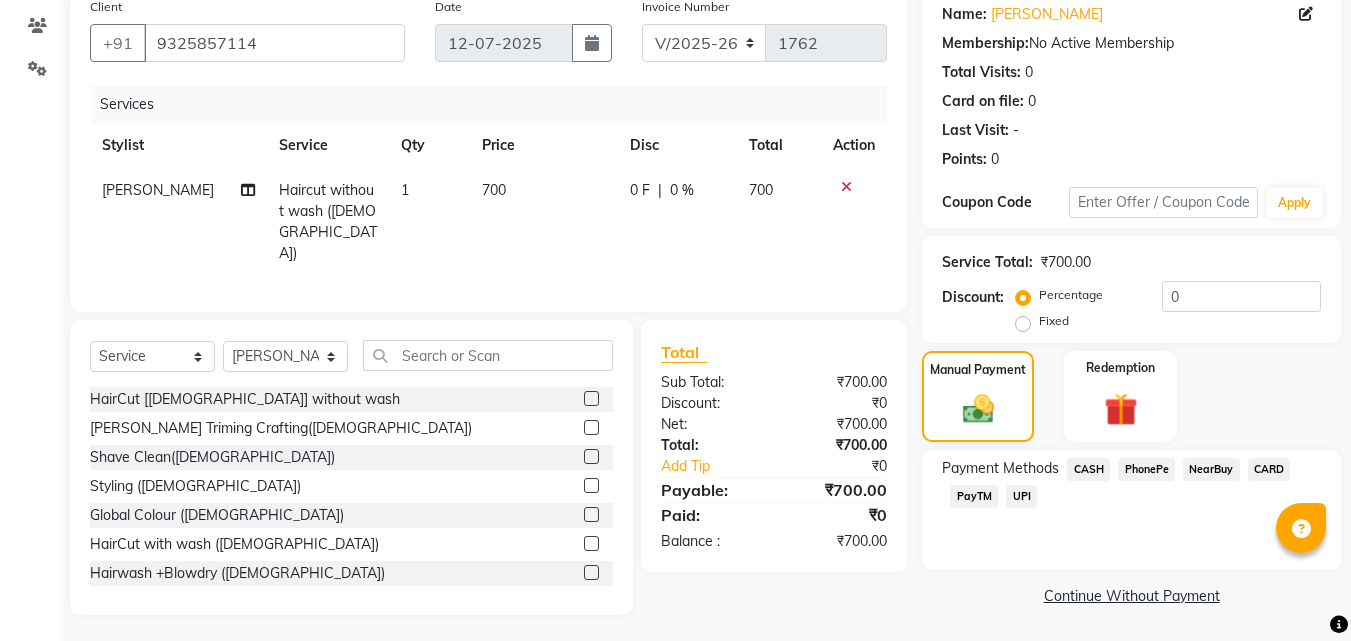 click on "CASH" 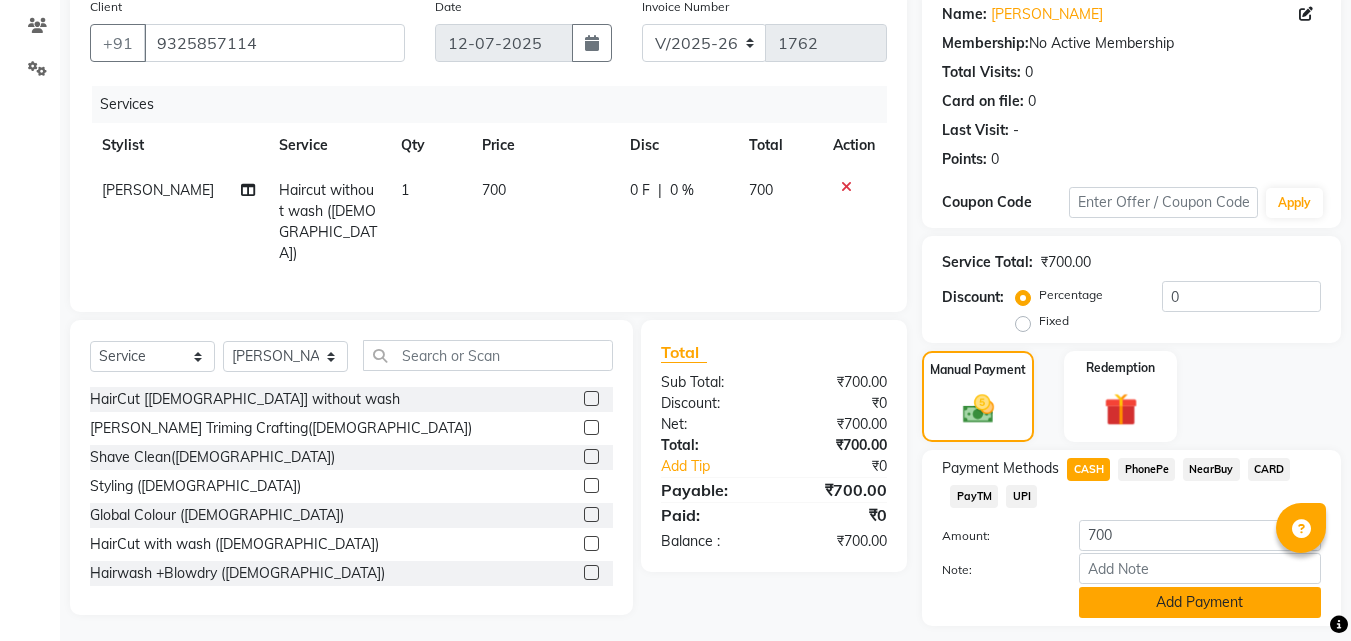 click on "Add Payment" 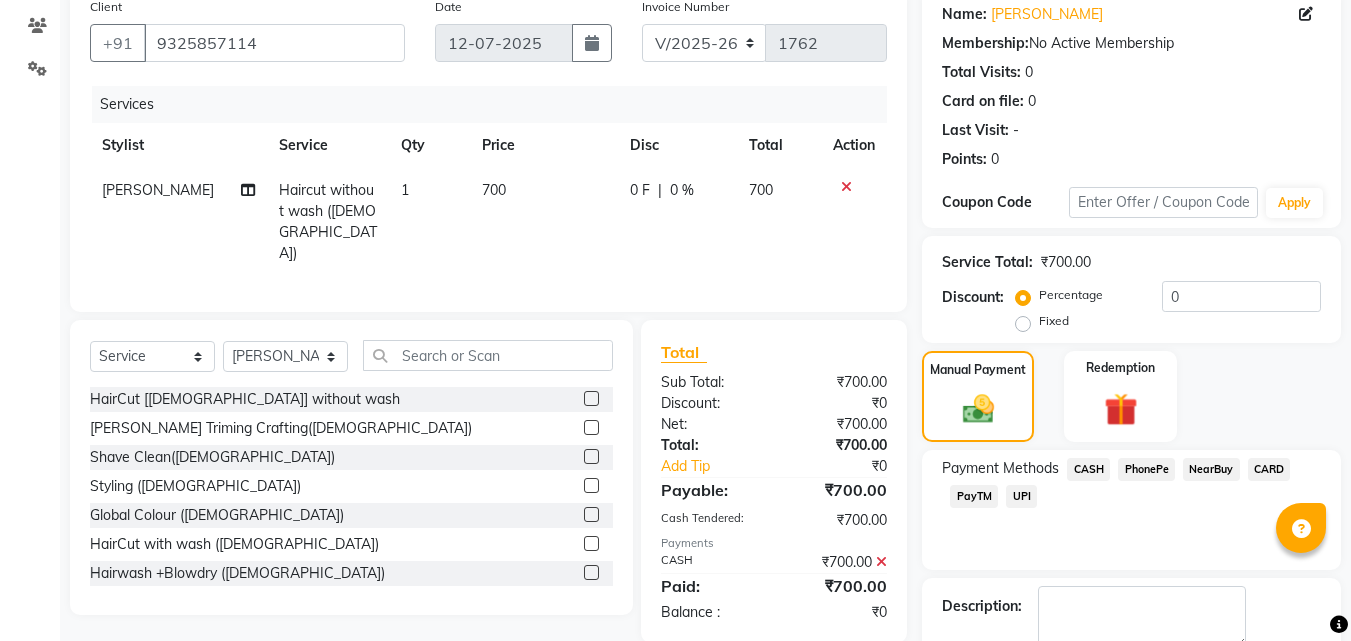 scroll, scrollTop: 275, scrollLeft: 0, axis: vertical 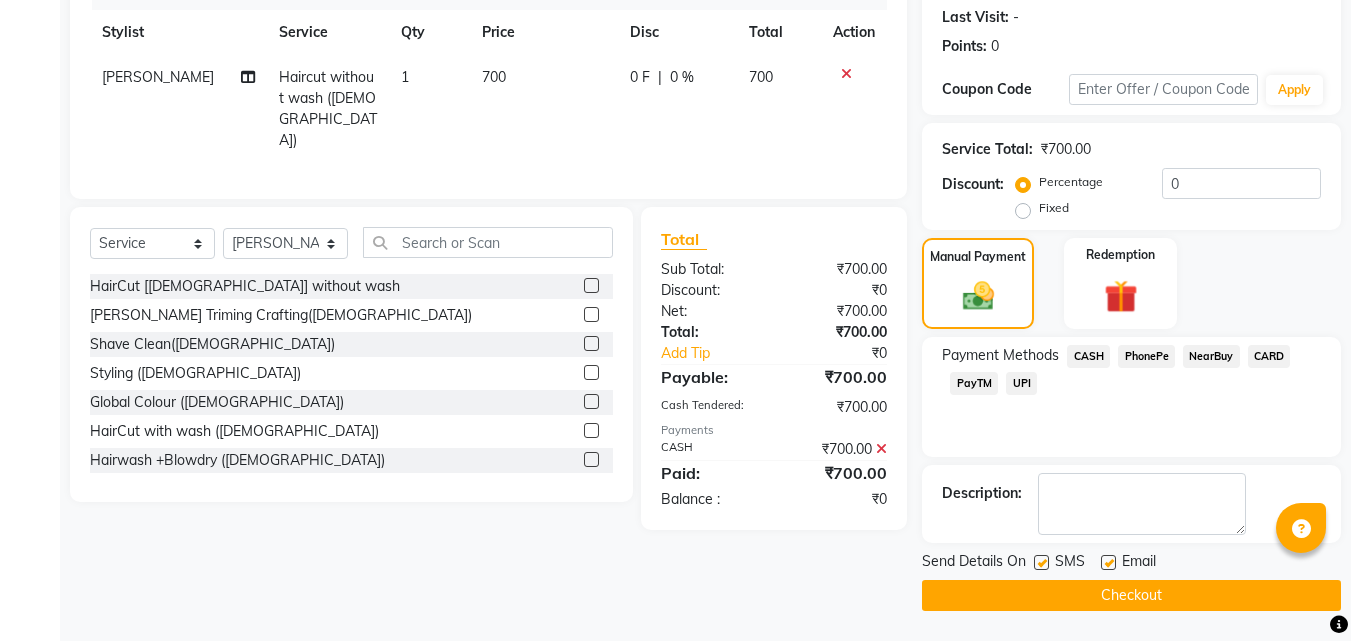 click on "Checkout" 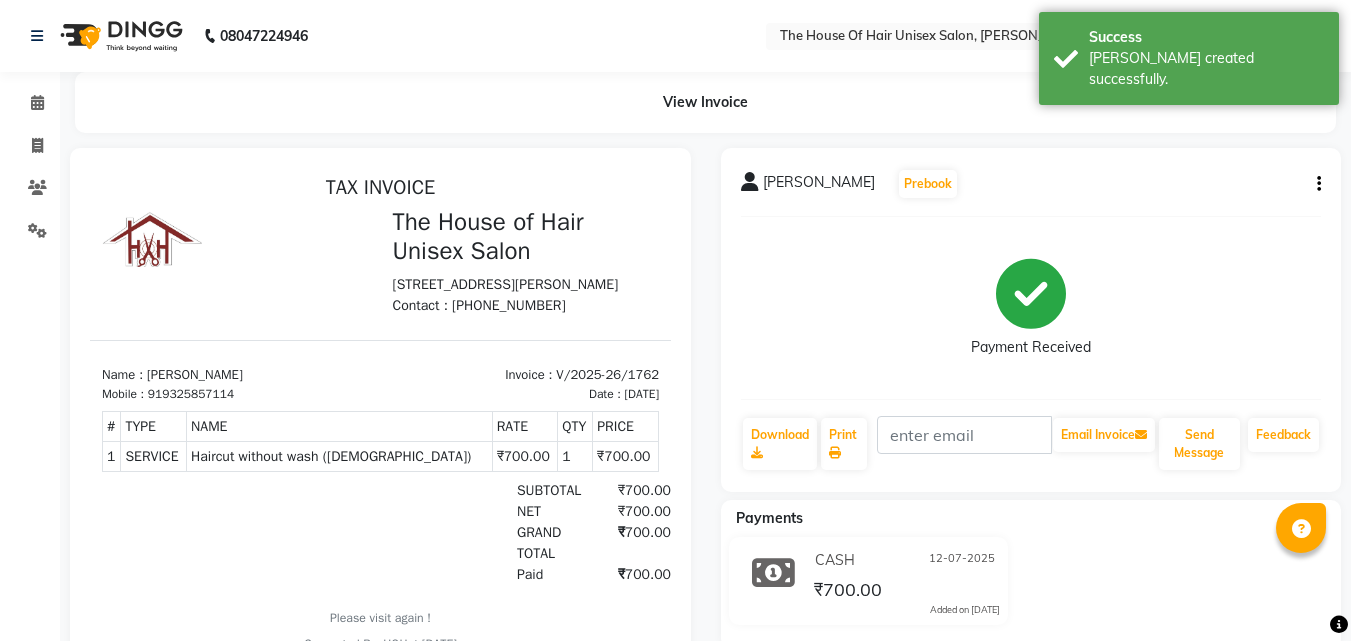 scroll, scrollTop: 0, scrollLeft: 0, axis: both 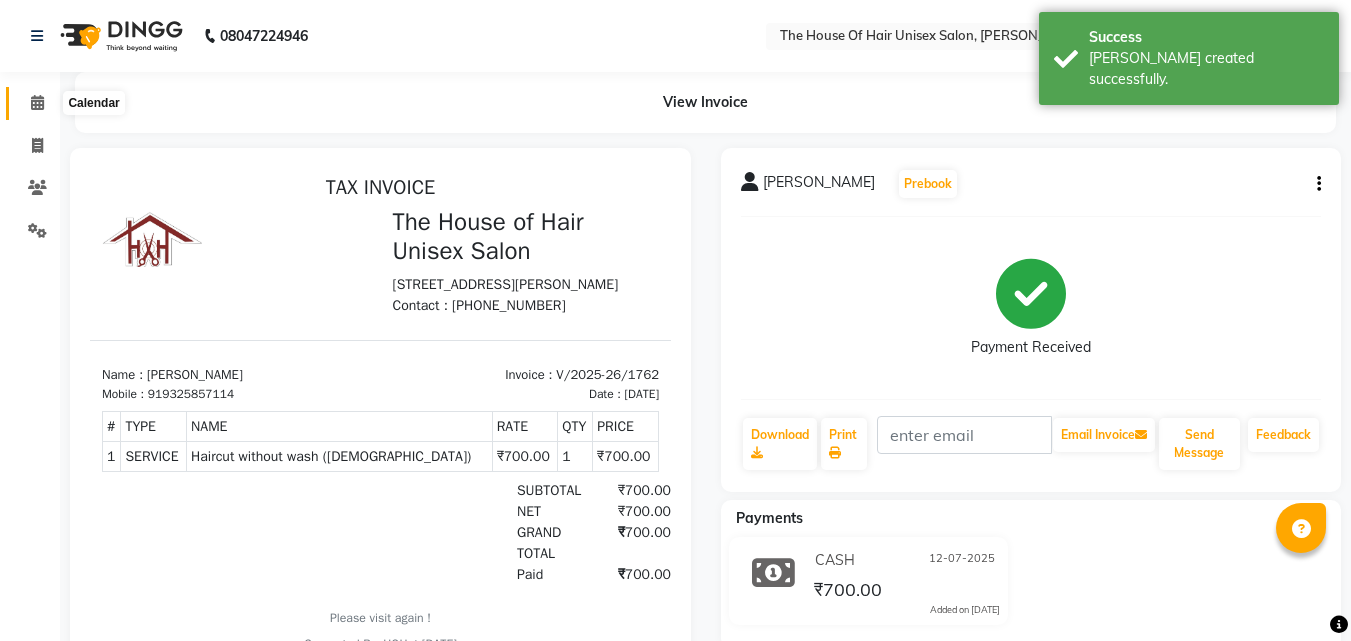 click 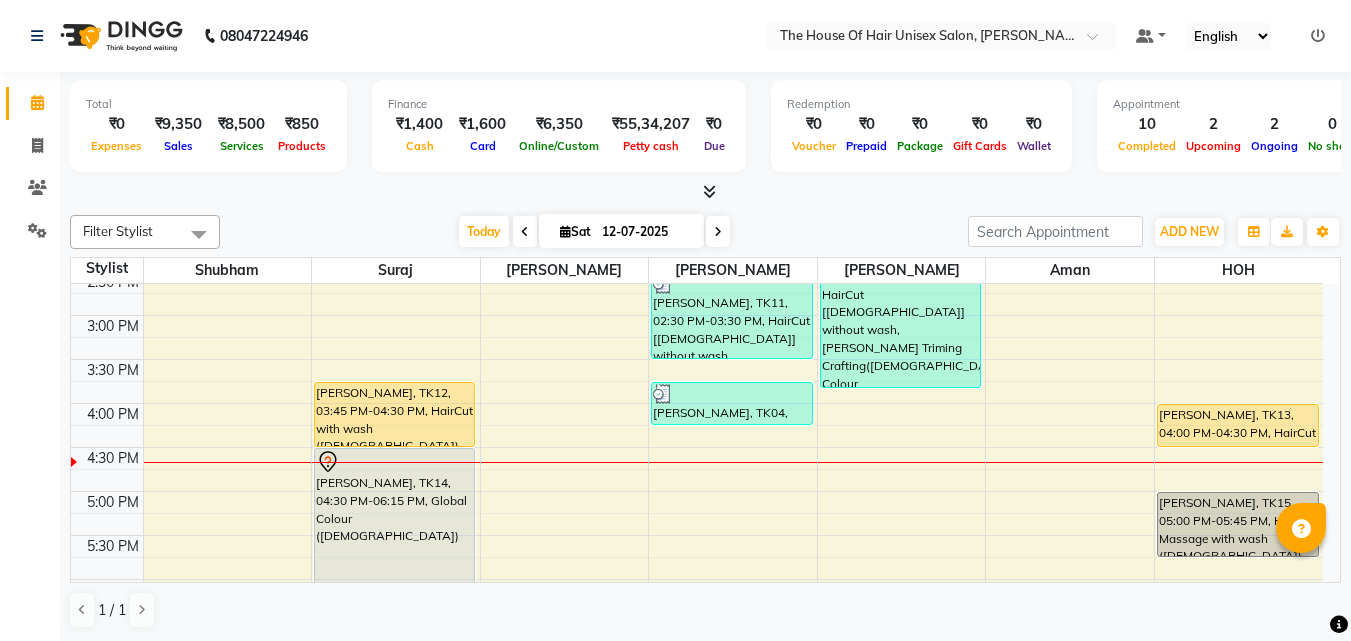 scroll, scrollTop: 673, scrollLeft: 0, axis: vertical 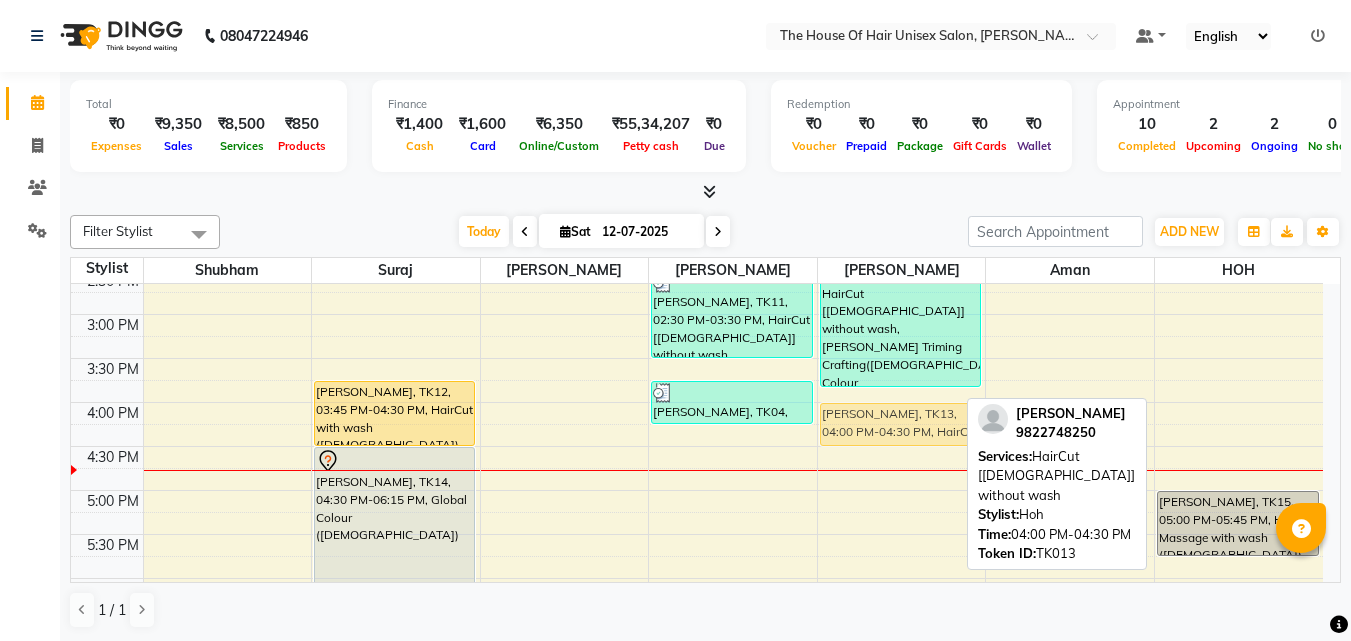 drag, startPoint x: 1227, startPoint y: 415, endPoint x: 943, endPoint y: 418, distance: 284.01584 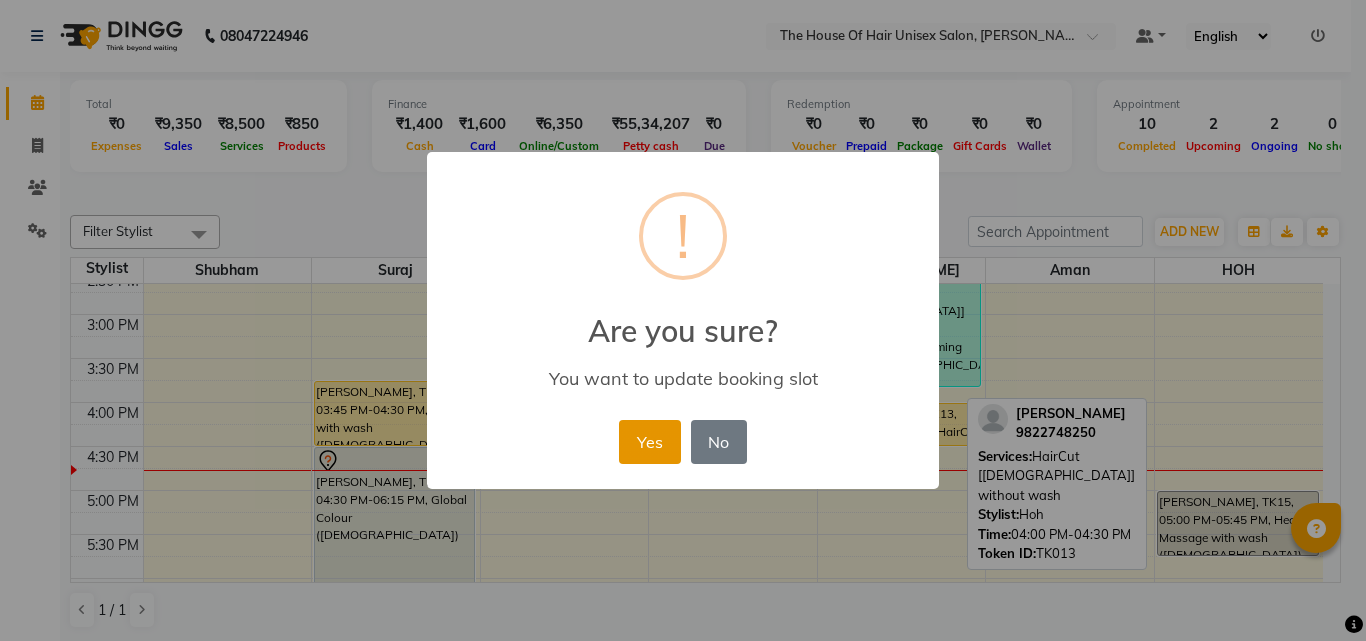 click on "Yes" at bounding box center (649, 442) 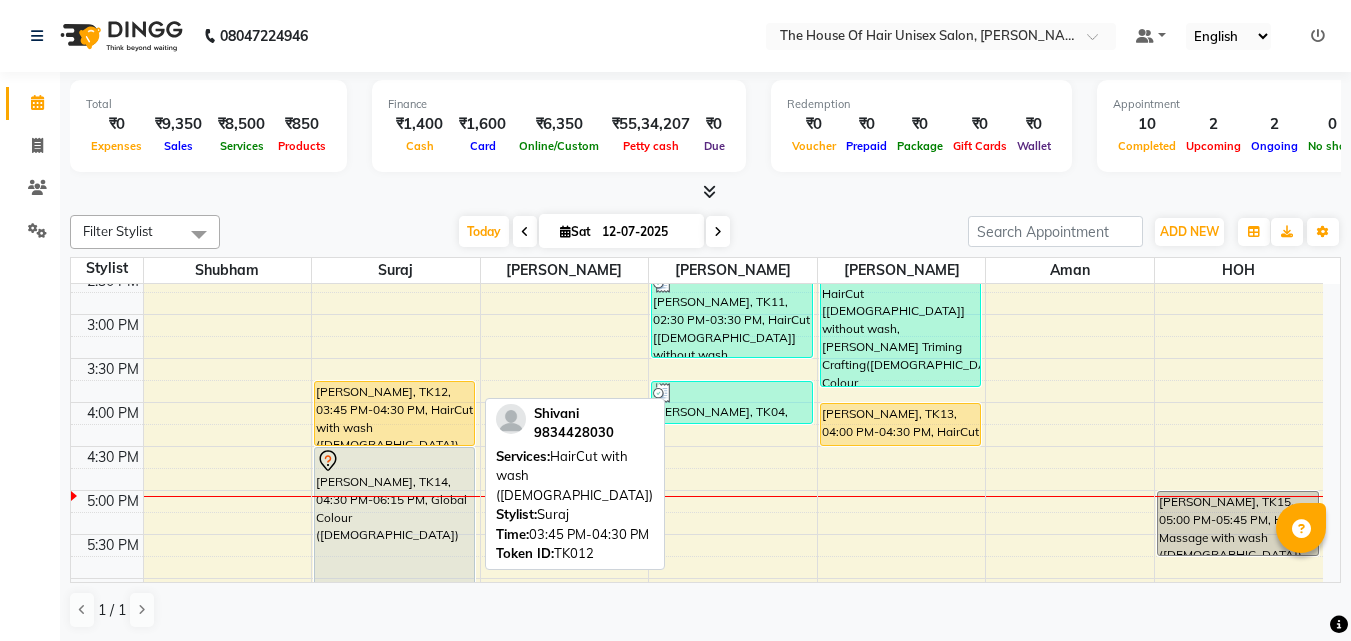click on "[PERSON_NAME], TK12, 03:45 PM-04:30 PM, HairCut with wash ([DEMOGRAPHIC_DATA])" at bounding box center [394, 413] 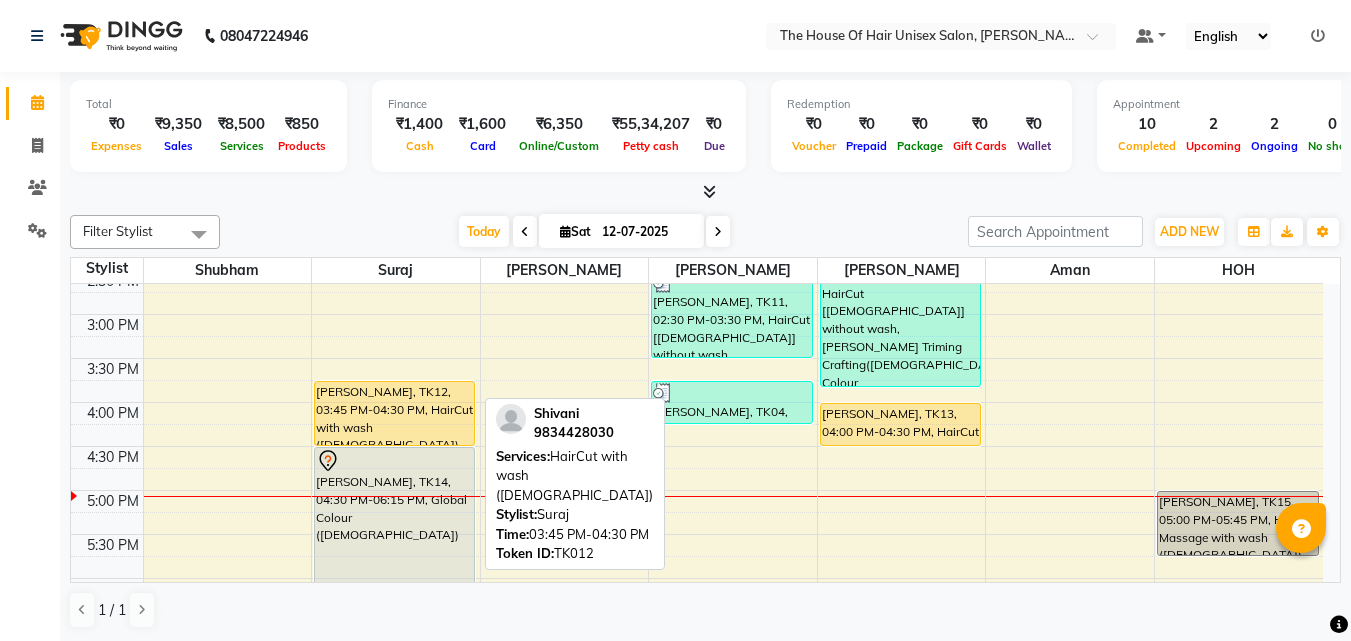click on "[PERSON_NAME], TK12, 03:45 PM-04:30 PM, HairCut with wash ([DEMOGRAPHIC_DATA])" at bounding box center (394, 413) 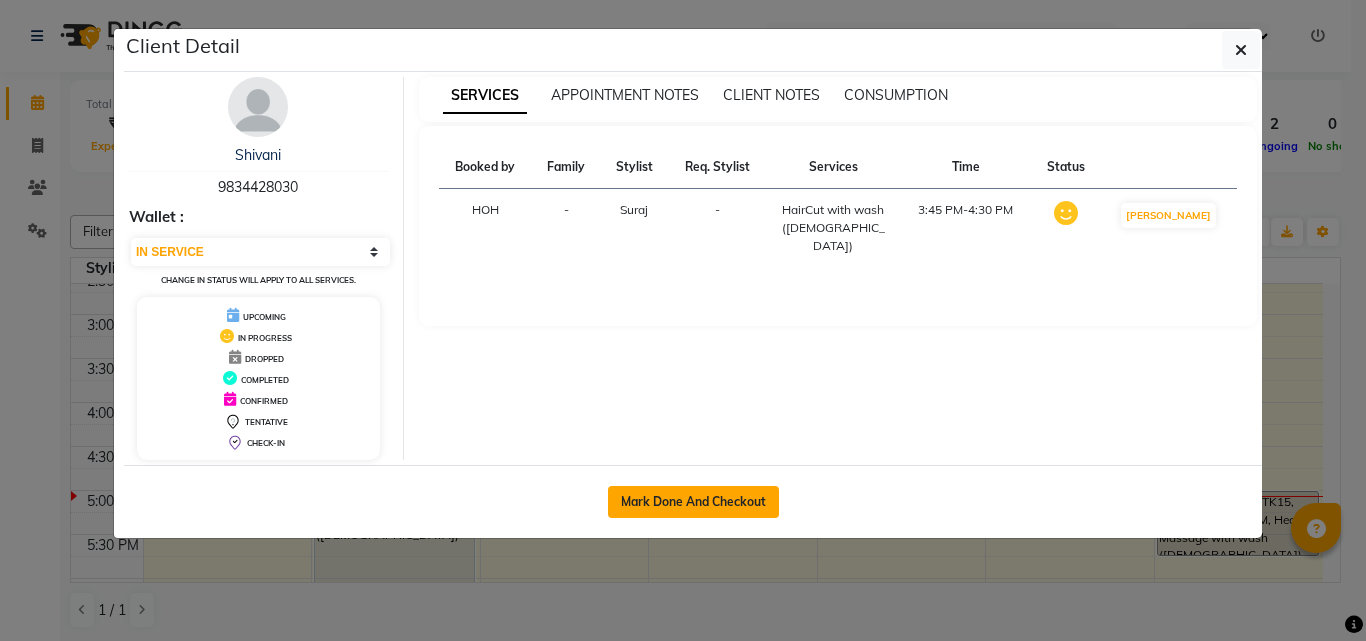 click on "Mark Done And Checkout" 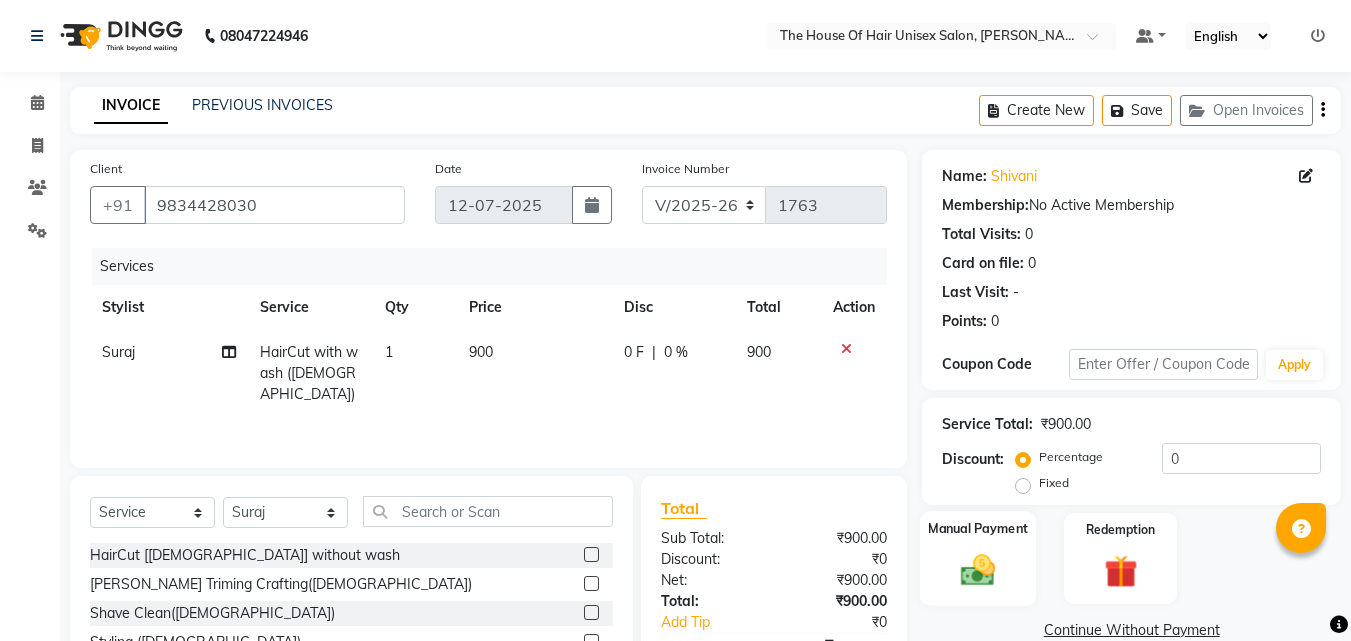 click 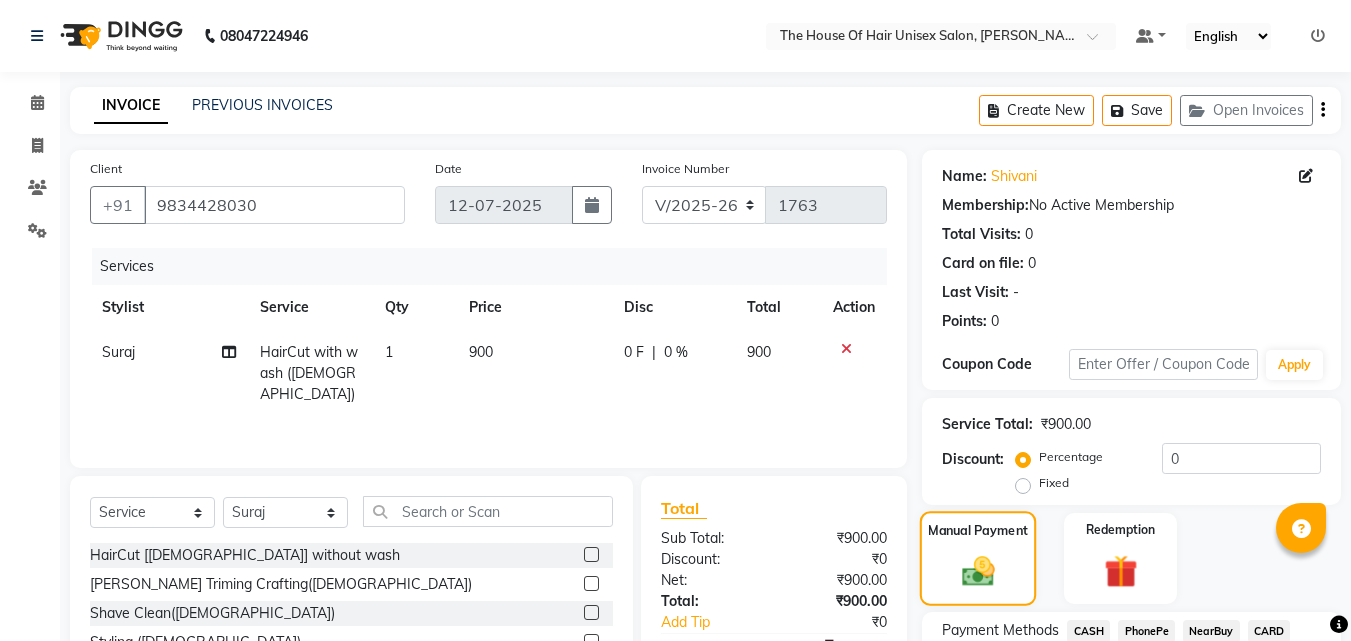 scroll, scrollTop: 162, scrollLeft: 0, axis: vertical 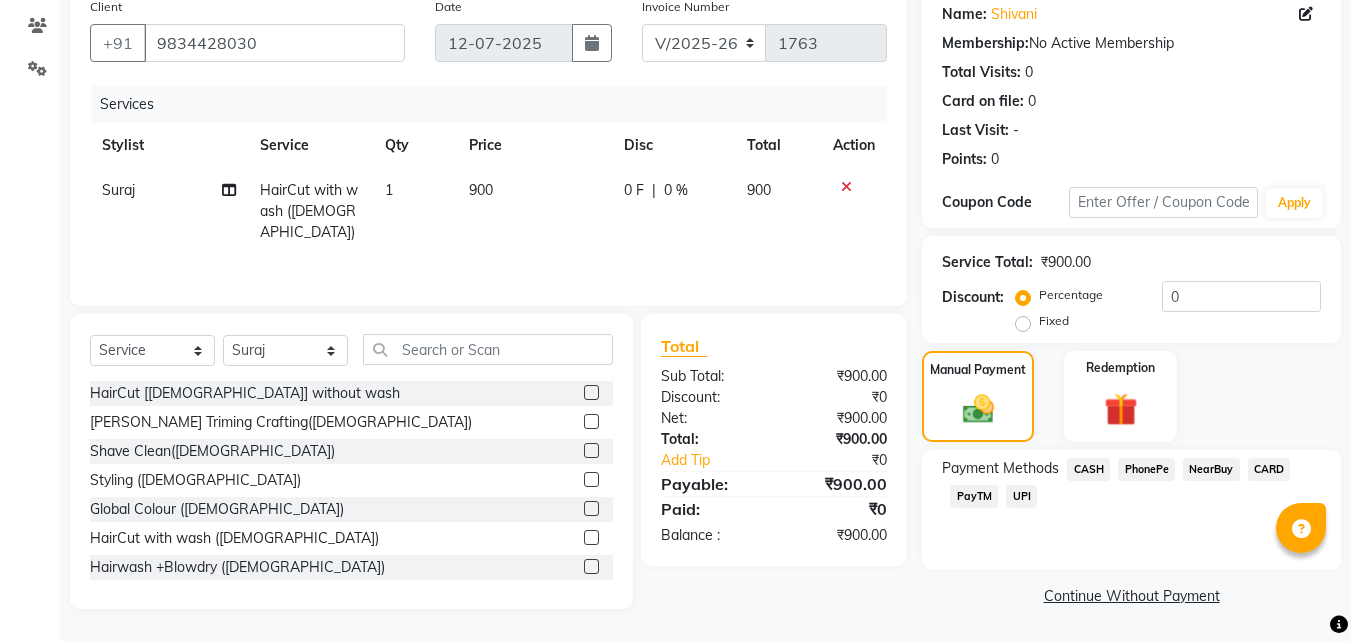 click on "UPI" 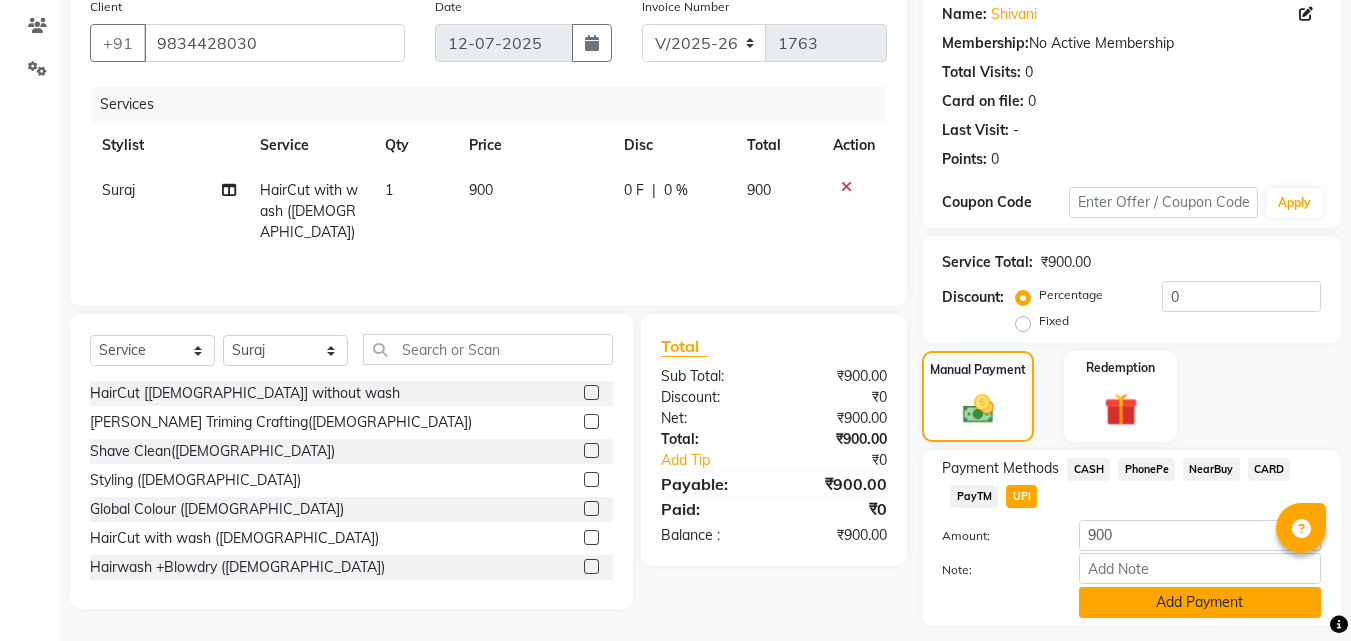 click on "Add Payment" 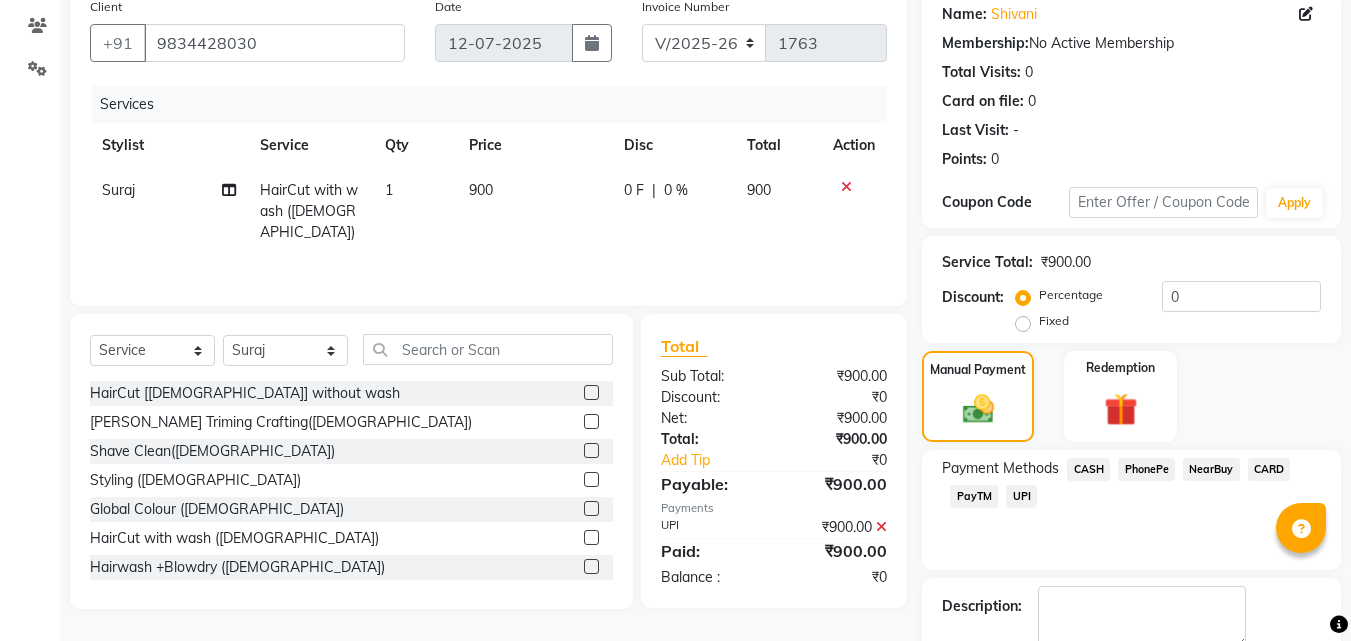 scroll, scrollTop: 275, scrollLeft: 0, axis: vertical 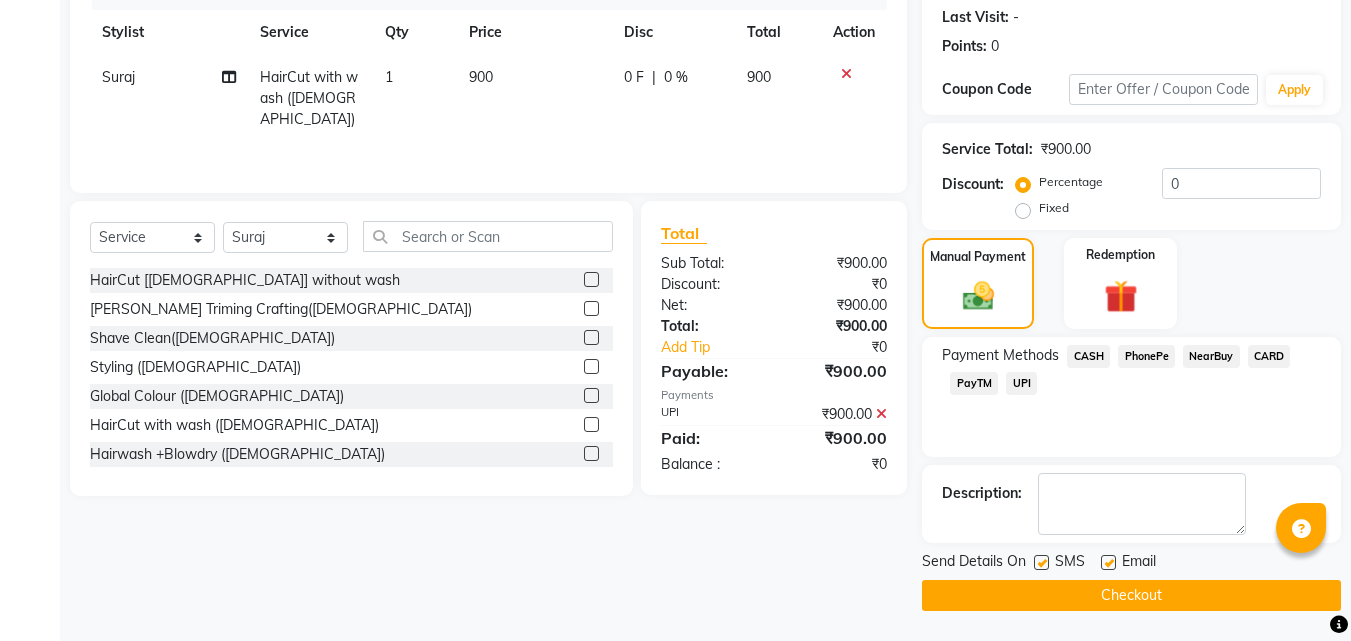 click on "Checkout" 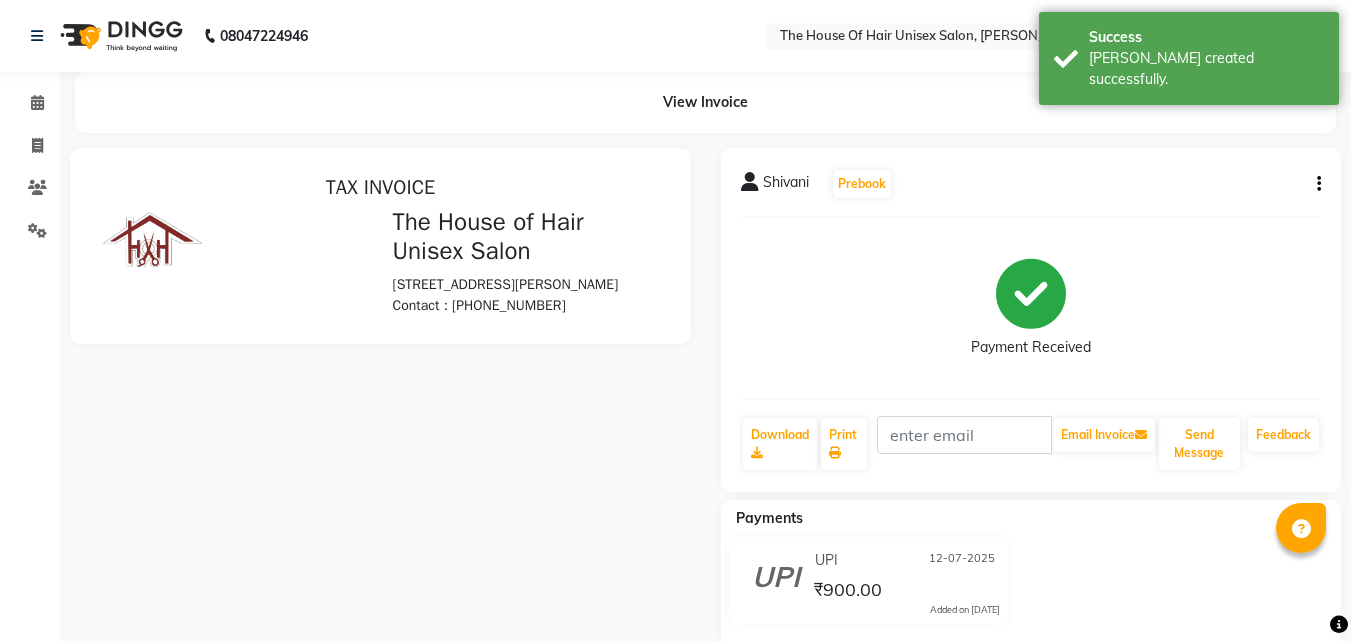 scroll, scrollTop: 0, scrollLeft: 0, axis: both 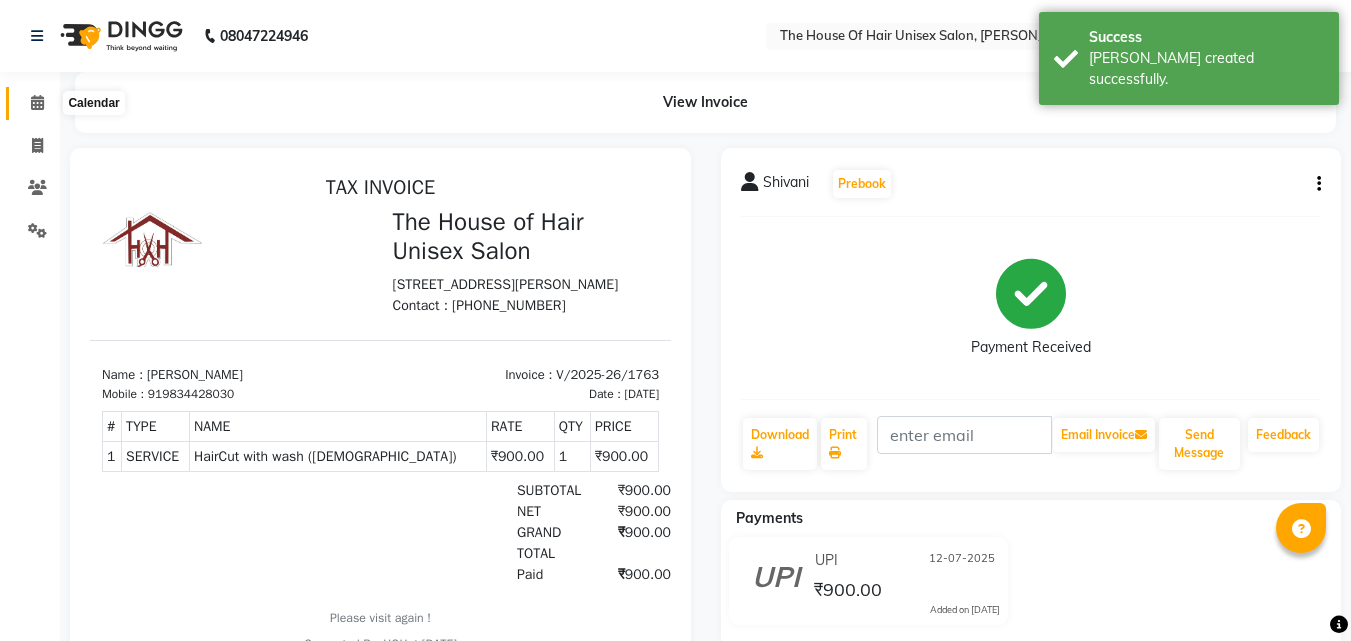 click 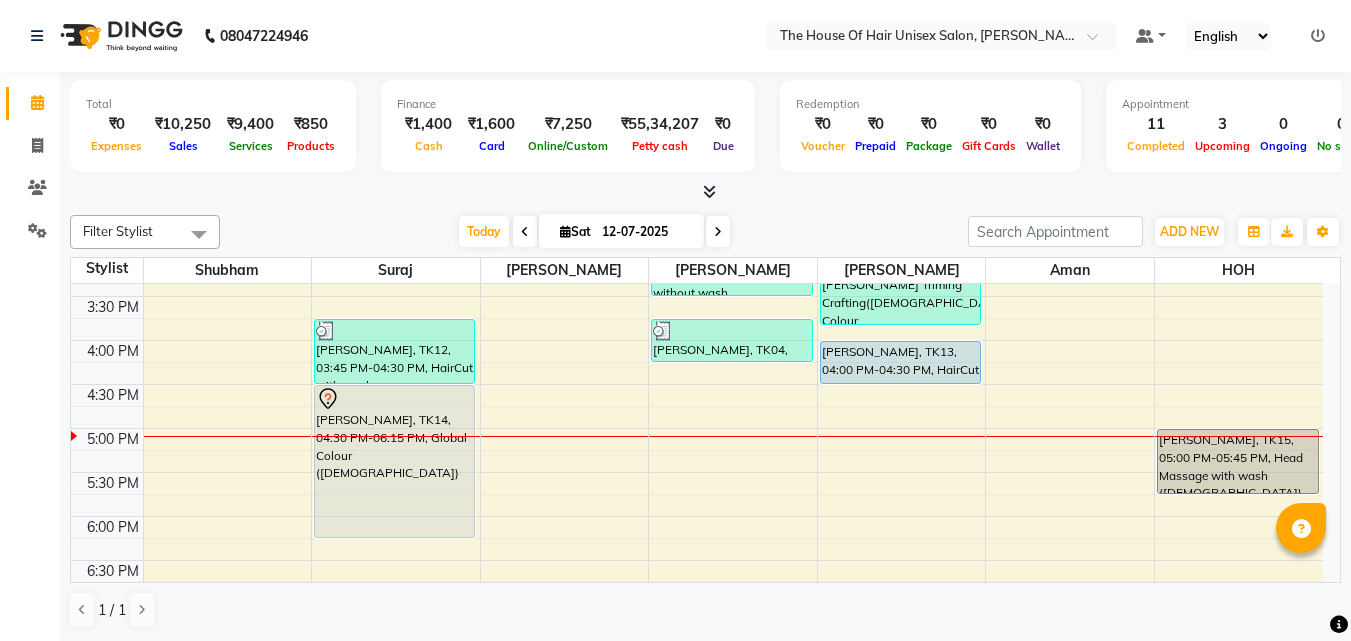 scroll, scrollTop: 730, scrollLeft: 0, axis: vertical 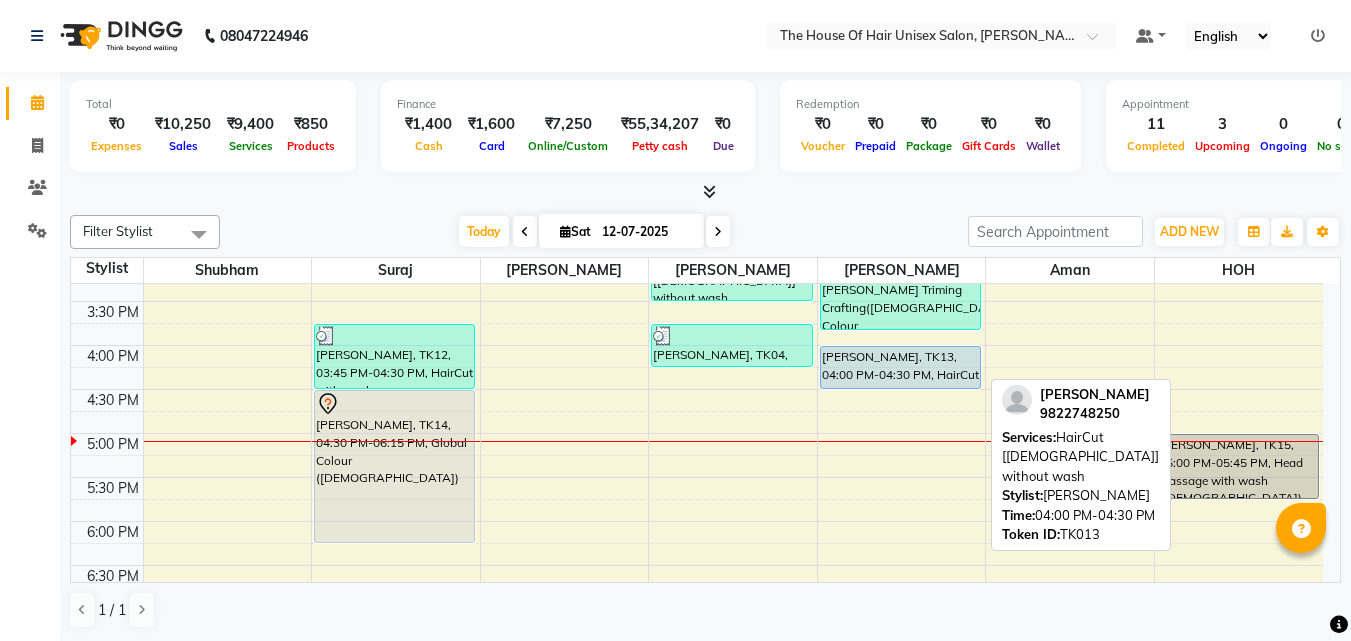 click on "[PERSON_NAME], TK13, 04:00 PM-04:30 PM, HairCut [[DEMOGRAPHIC_DATA]] without wash" at bounding box center (900, 367) 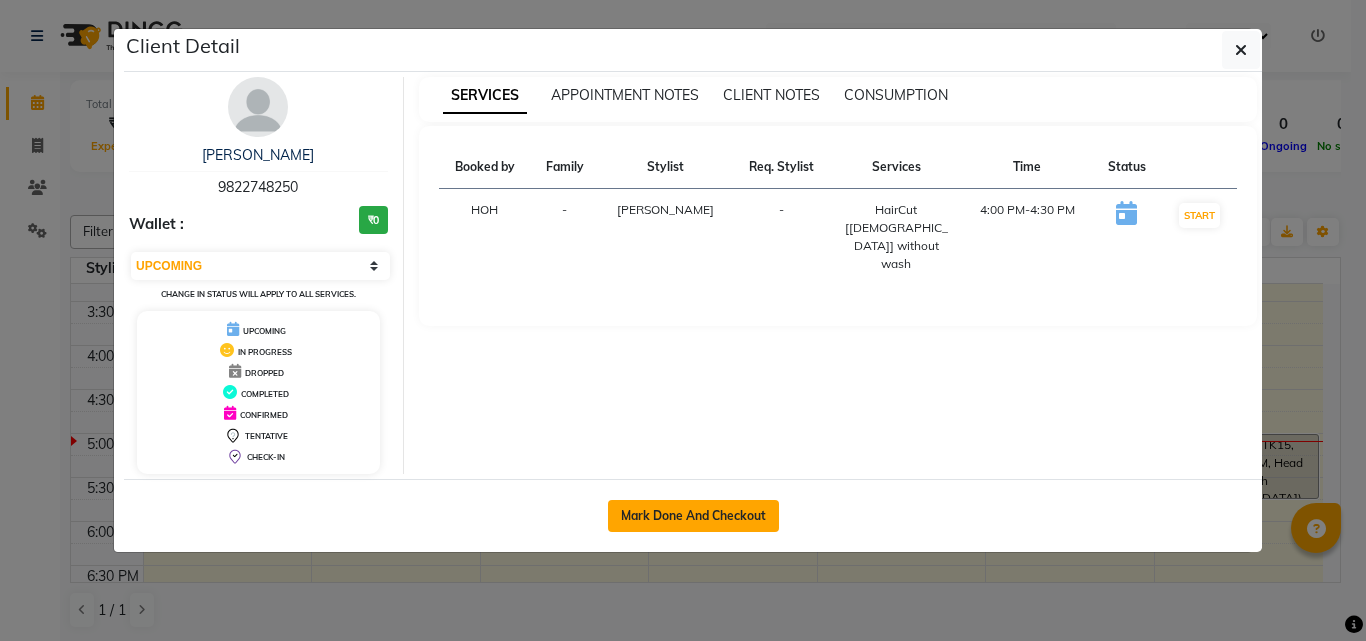click on "Mark Done And Checkout" 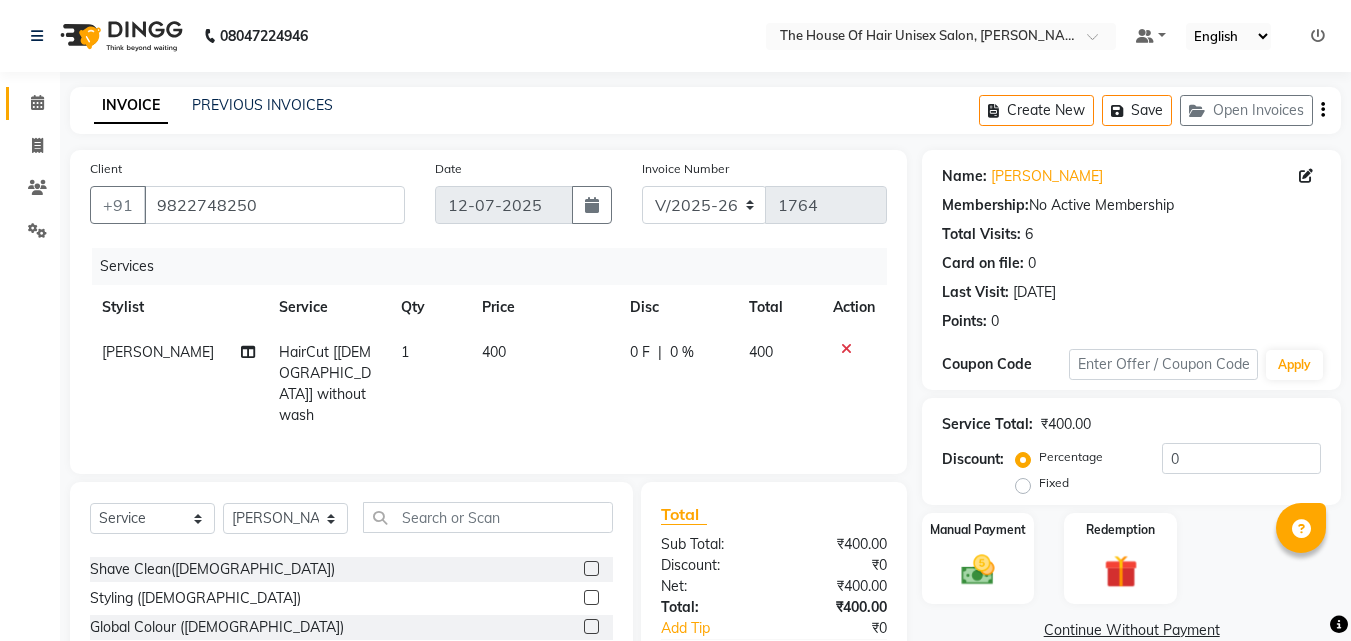 scroll, scrollTop: 0, scrollLeft: 0, axis: both 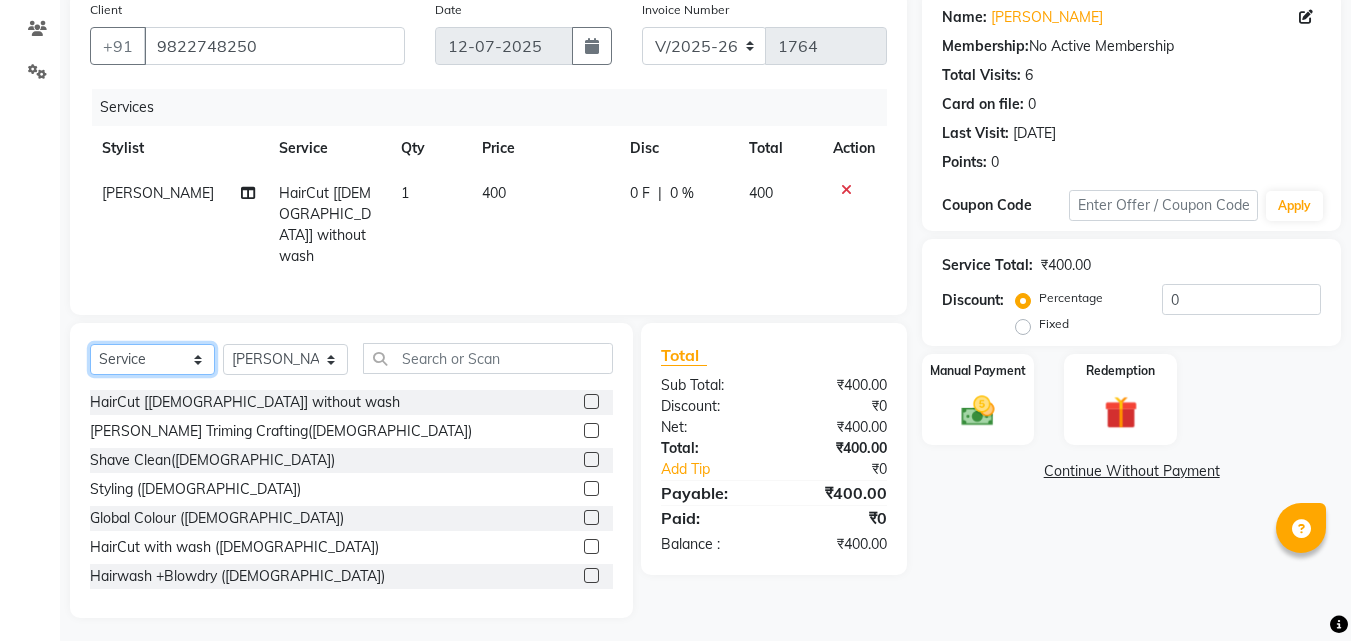 click on "Select  Service  Product  Membership  Package Voucher Prepaid Gift Card" 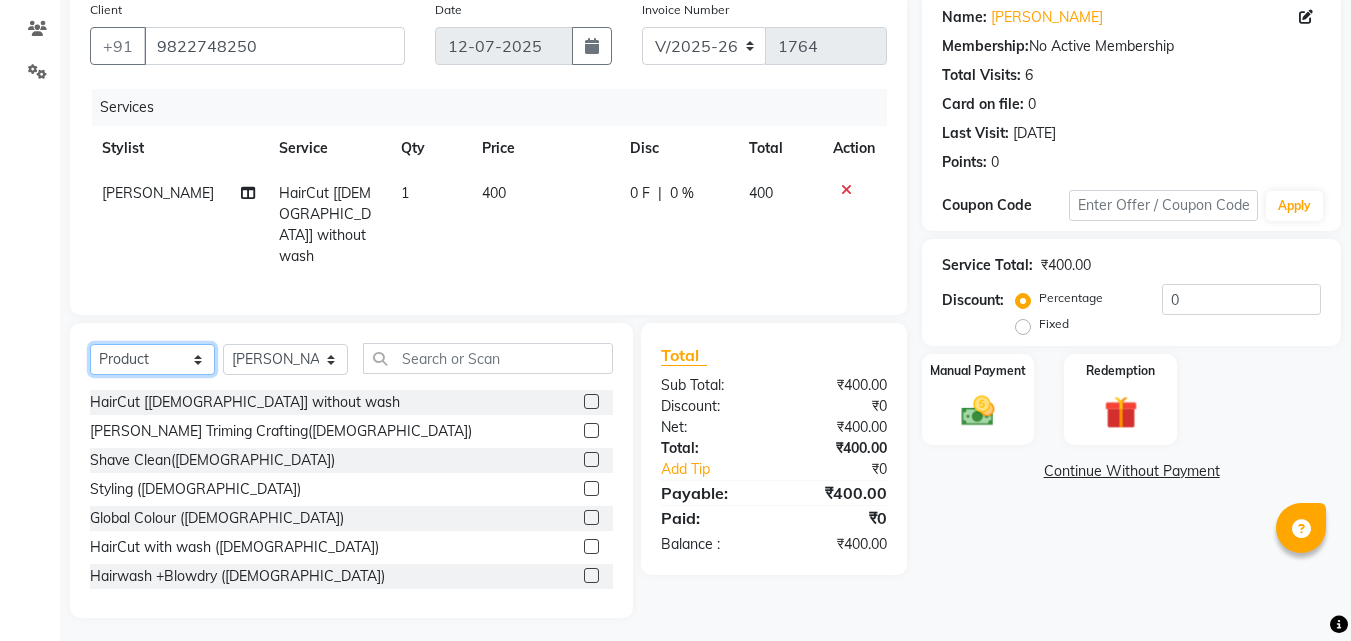 click on "Select  Service  Product  Membership  Package Voucher Prepaid Gift Card" 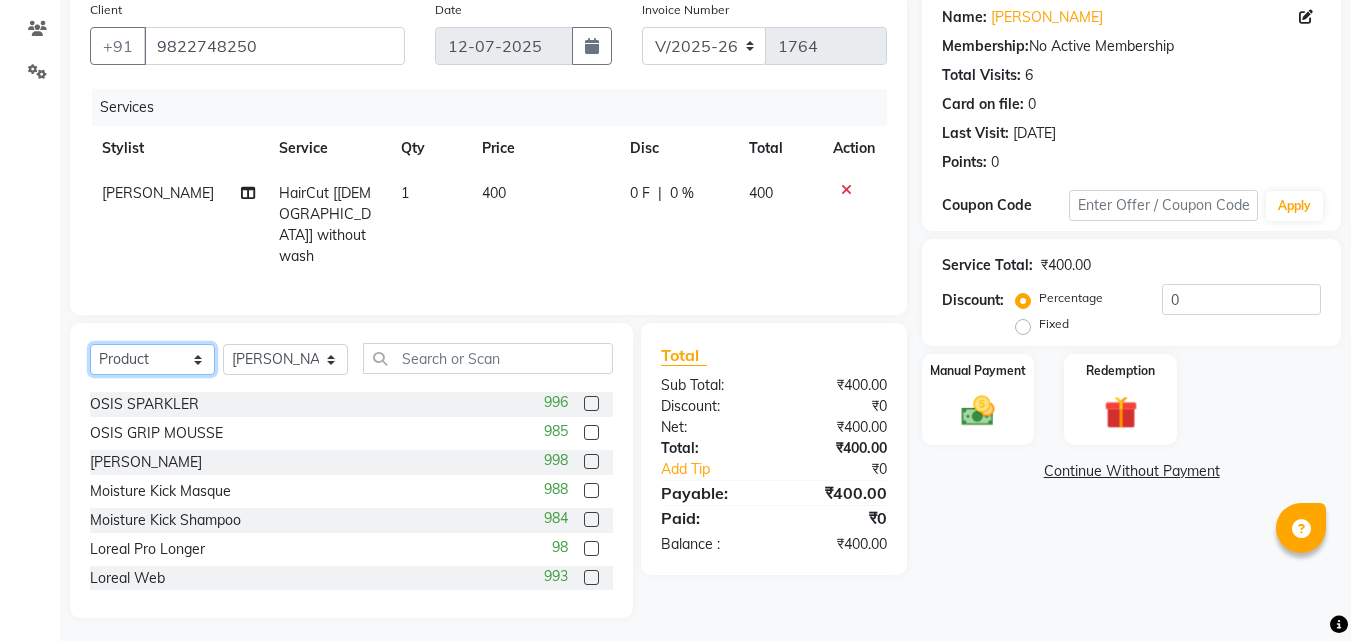 scroll, scrollTop: 638, scrollLeft: 0, axis: vertical 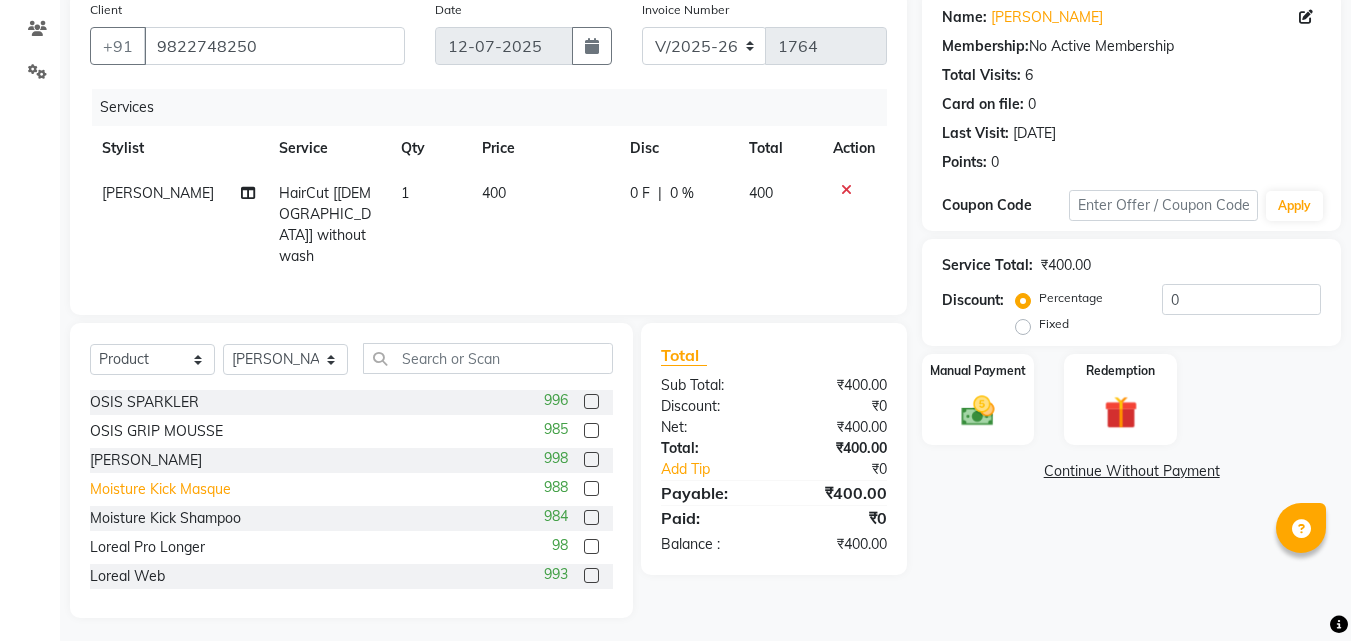 click on "Moisture Kick Masque" 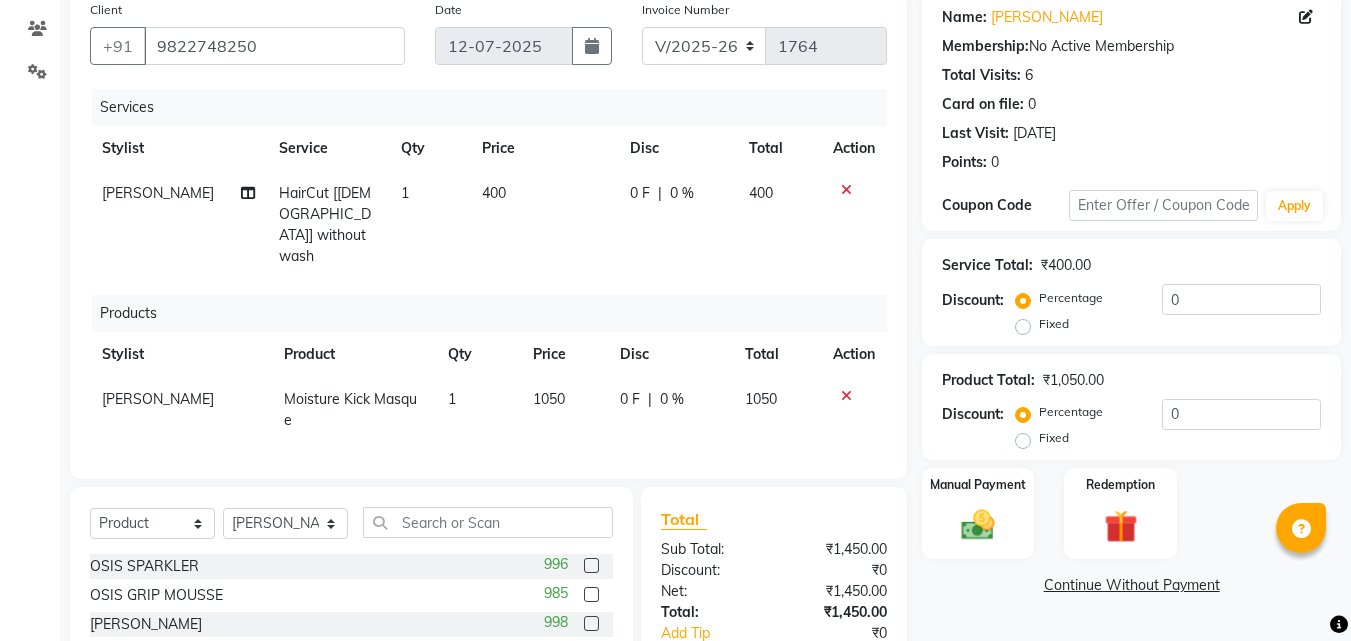 click on "1050" 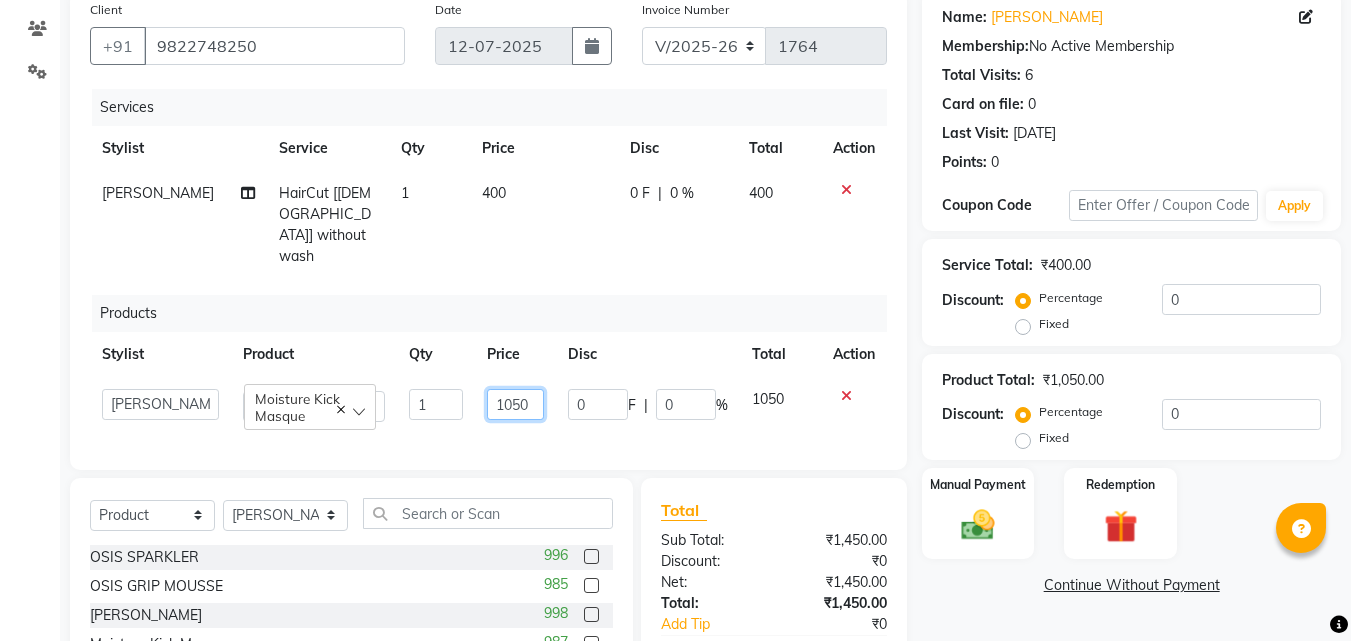 click on "1050" 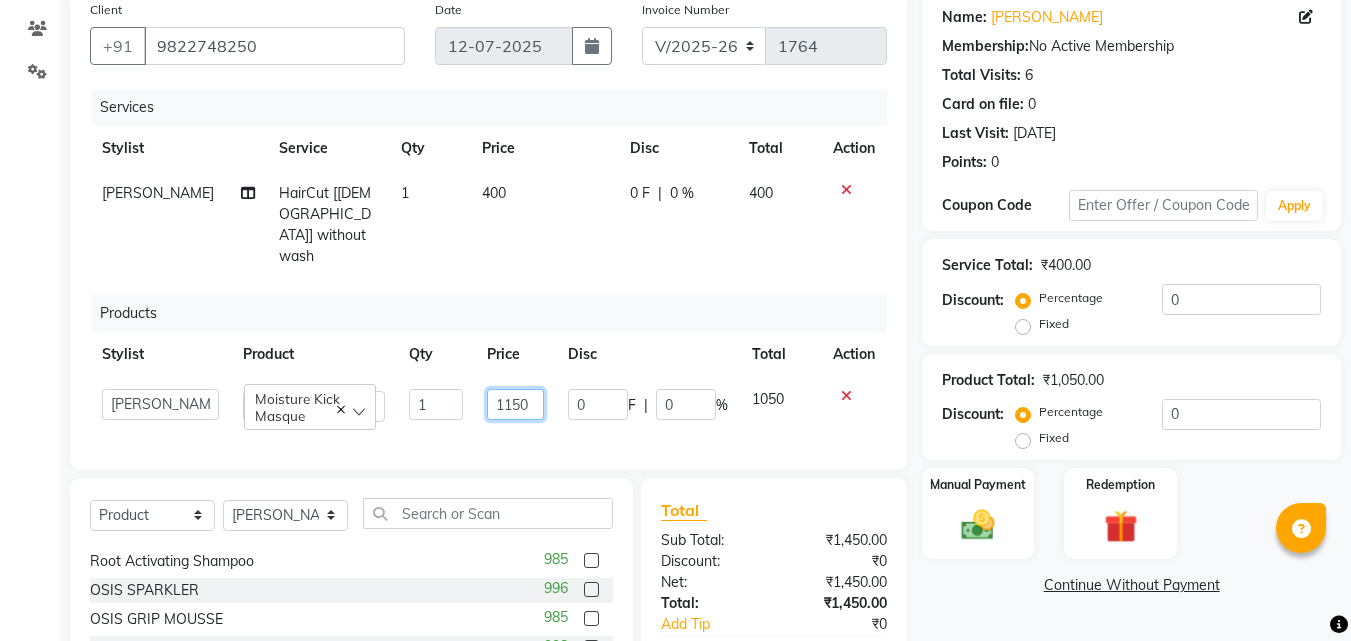 scroll, scrollTop: 602, scrollLeft: 0, axis: vertical 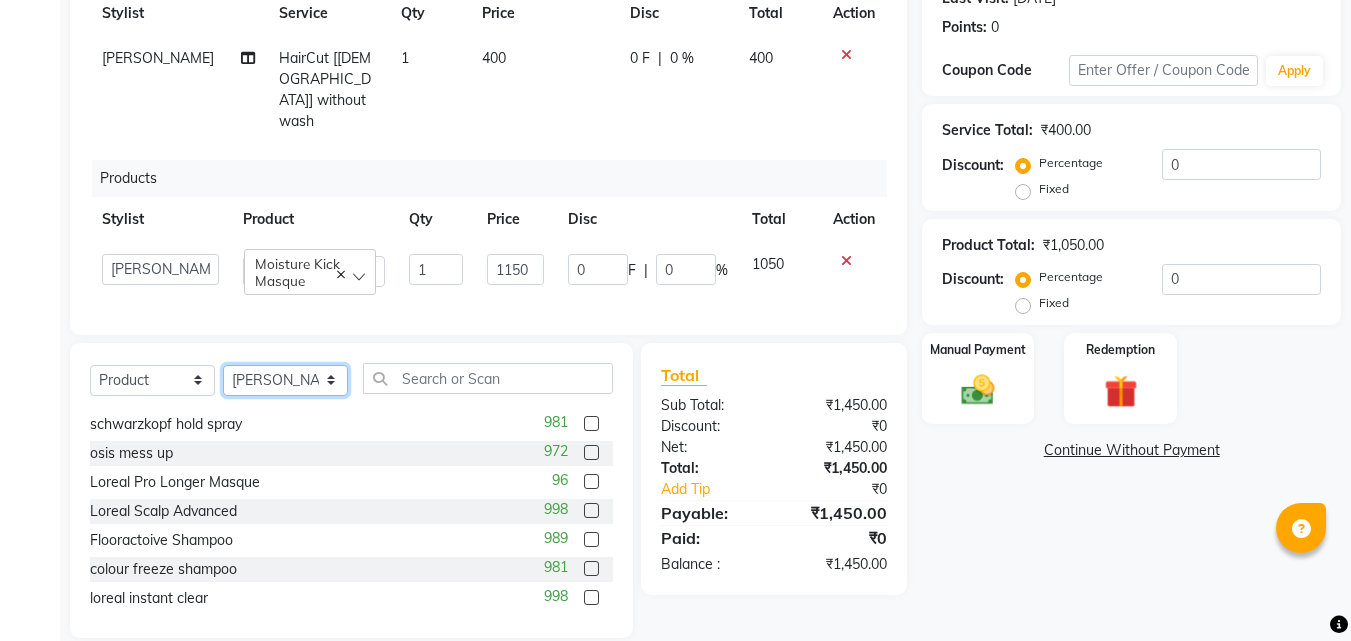 click on "Select Stylist [PERSON_NAME] [PERSON_NAME] [PERSON_NAME] [PERSON_NAME] Suraj" 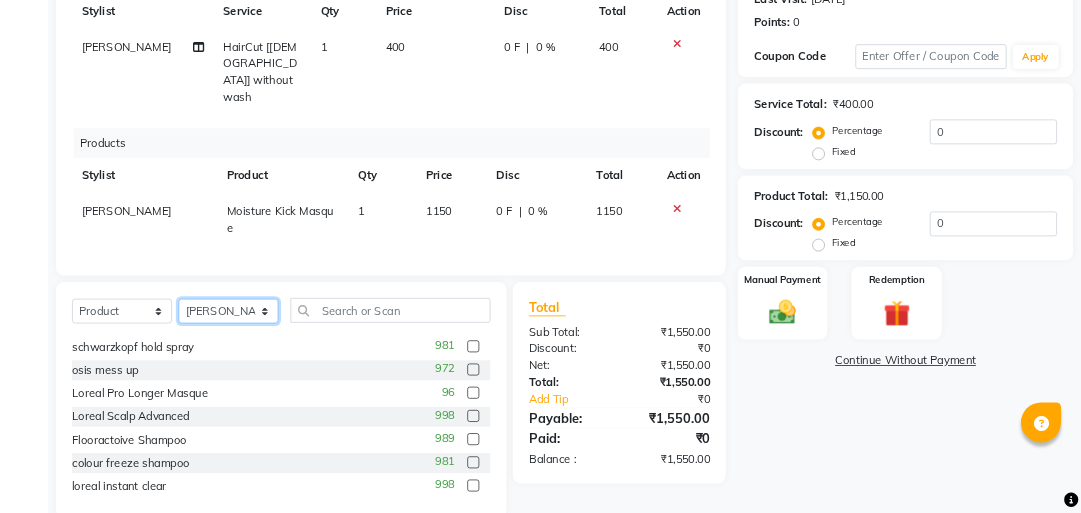 scroll, scrollTop: 293, scrollLeft: 0, axis: vertical 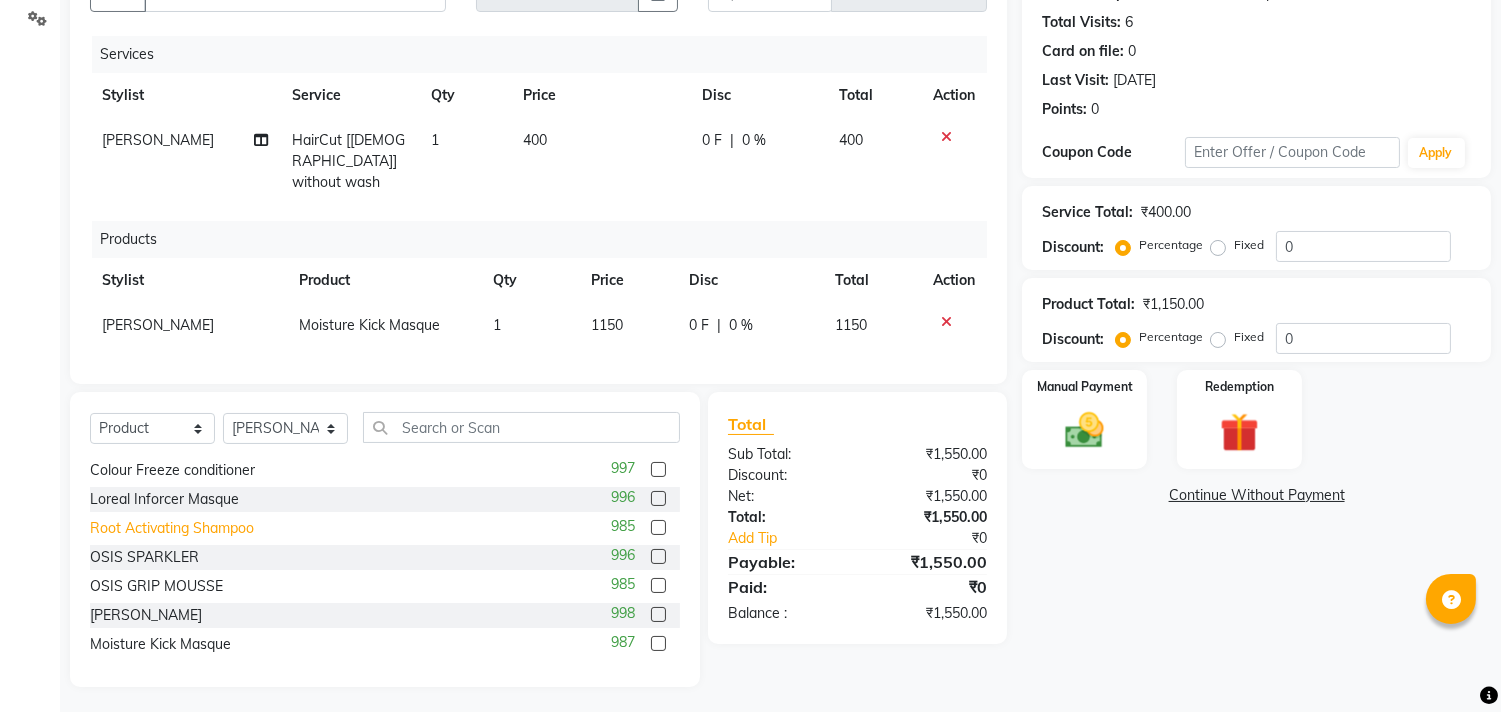 click on "Root Activating Shampoo" 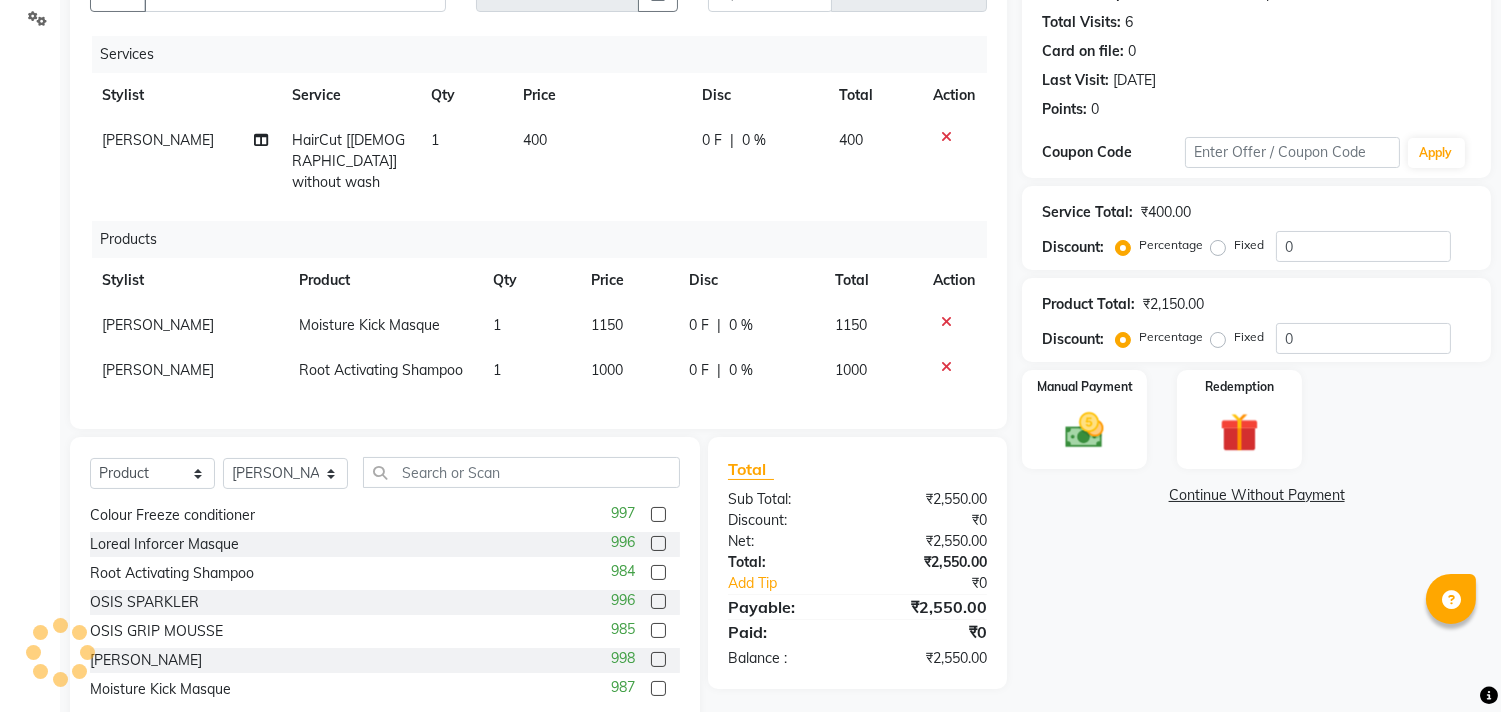 click on "1000" 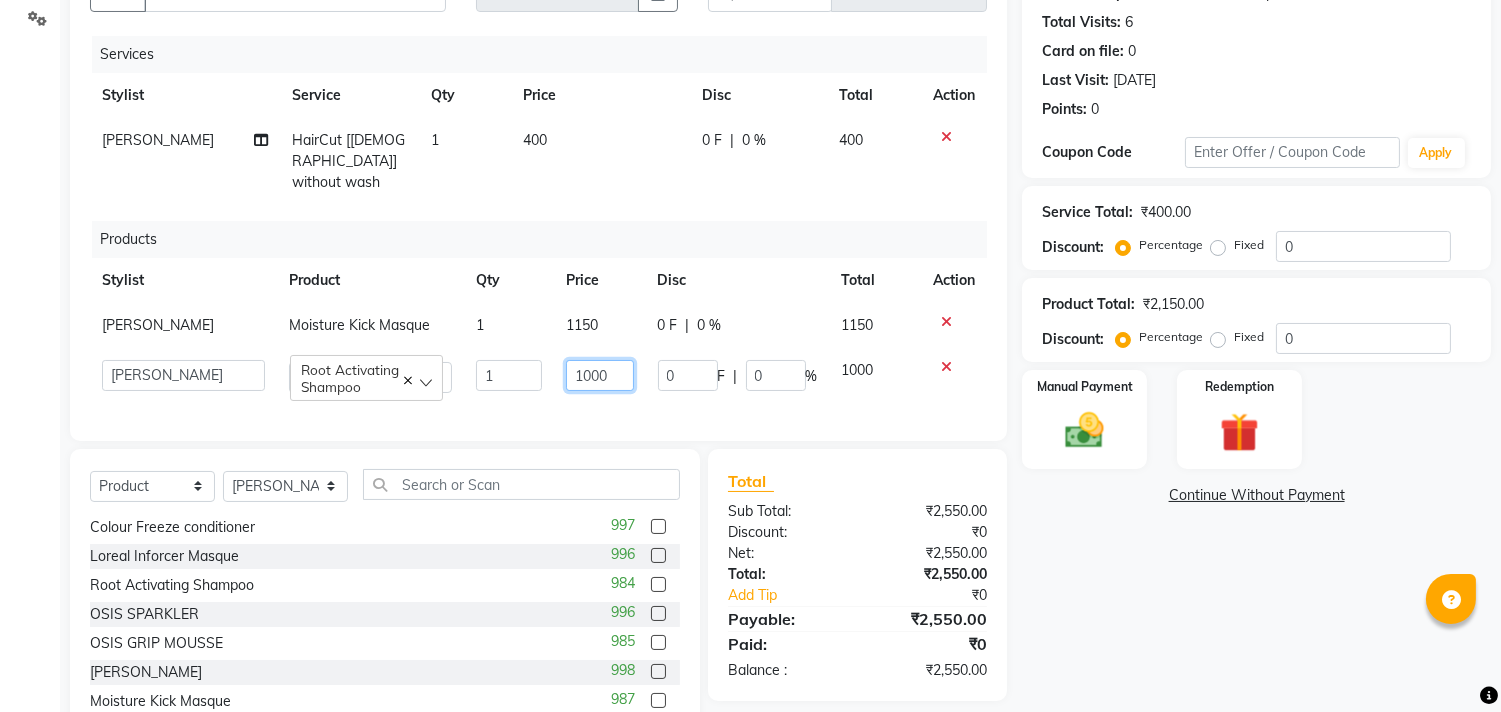 click on "1000" 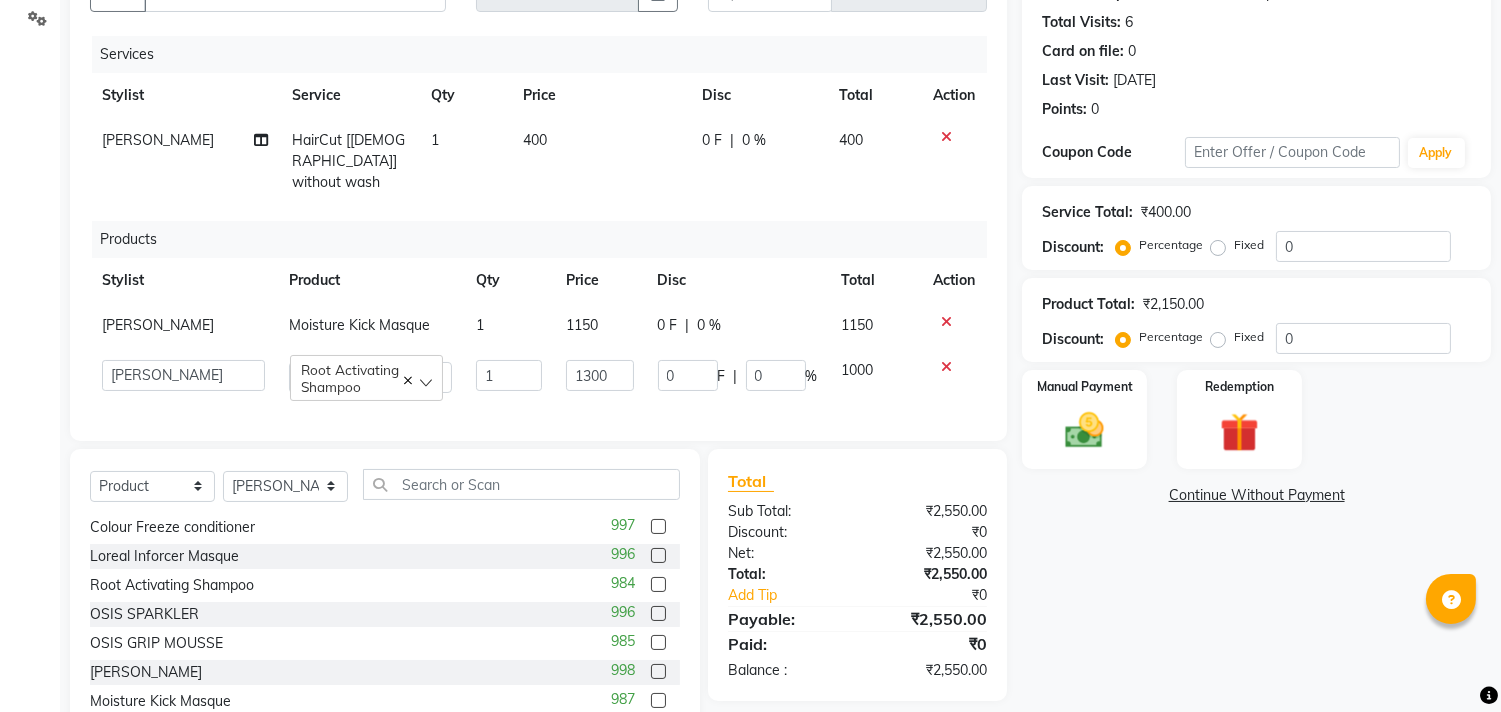 click on "Continue Without Payment" 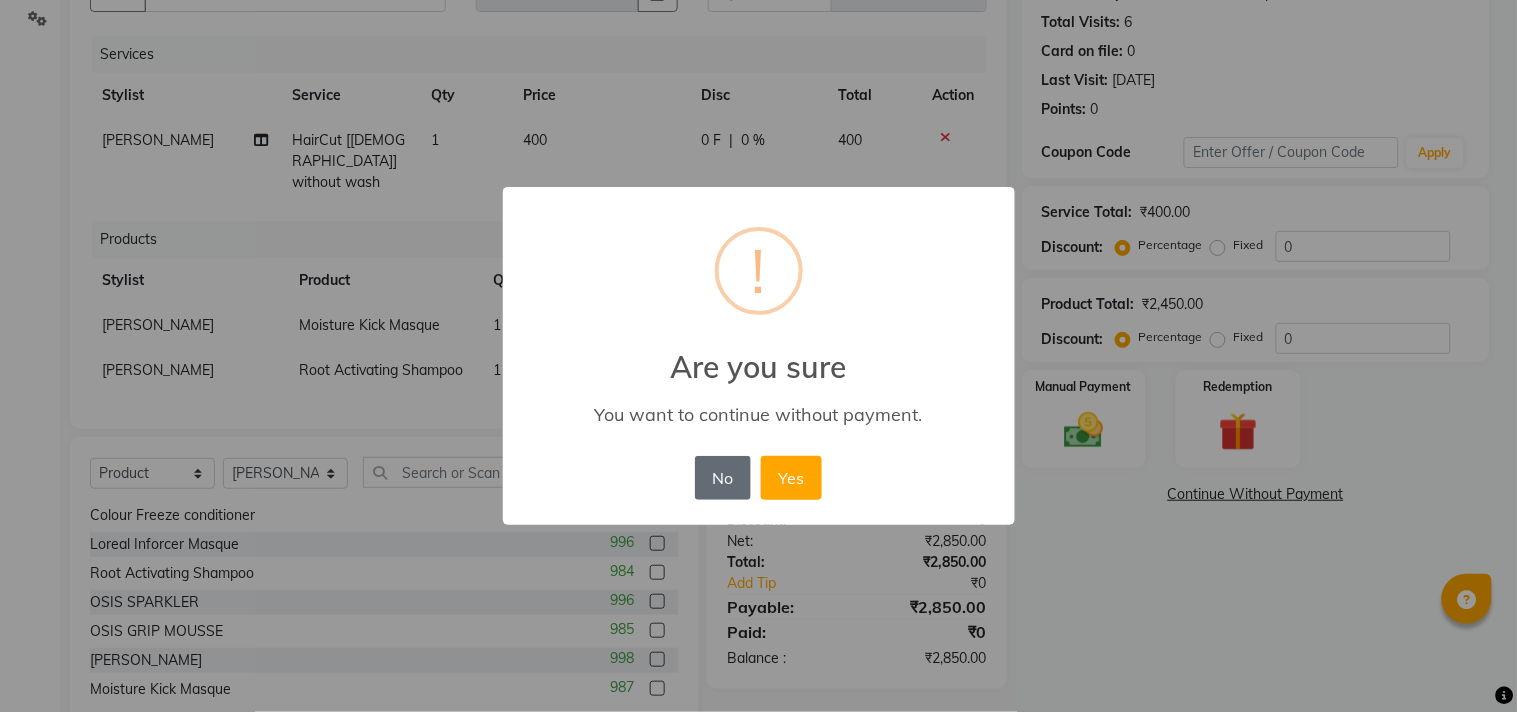 click on "No" at bounding box center [723, 478] 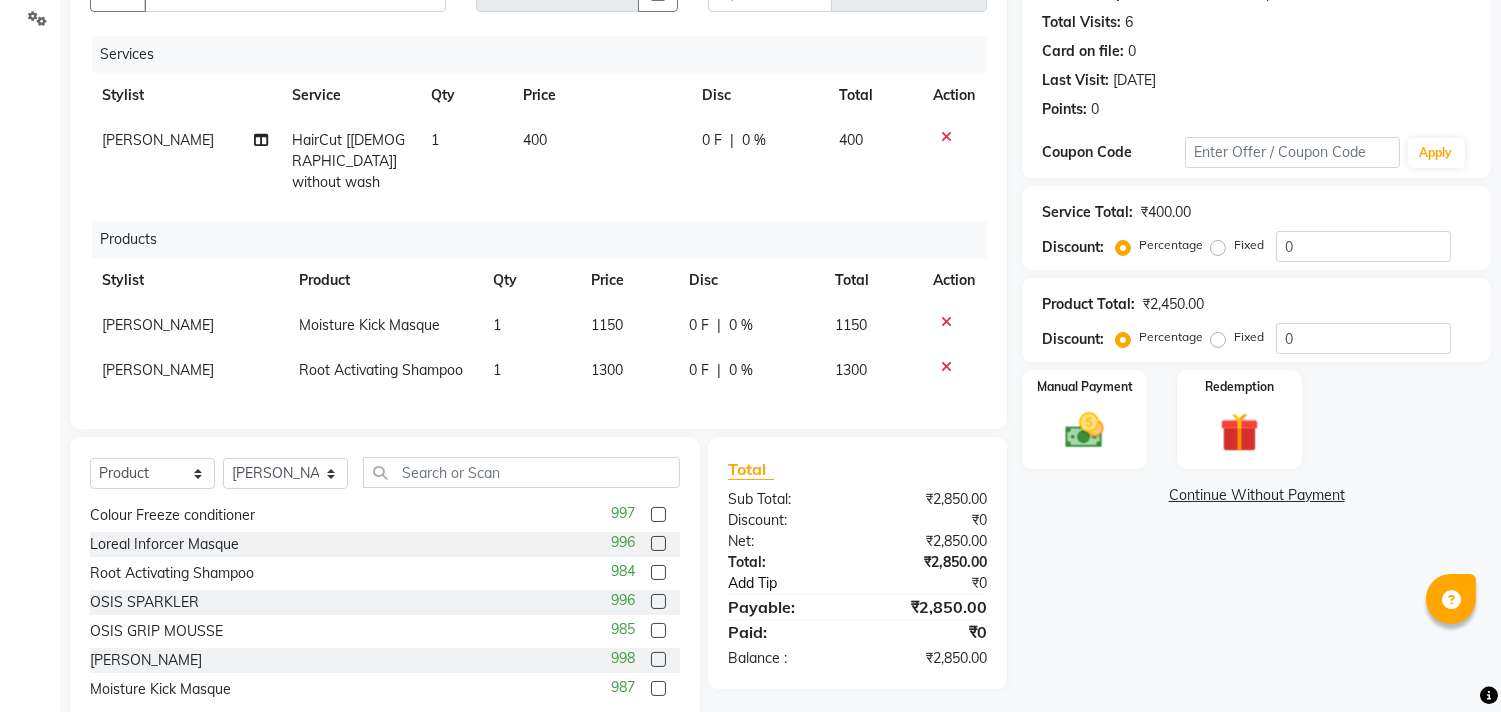 click on "Add Tip" 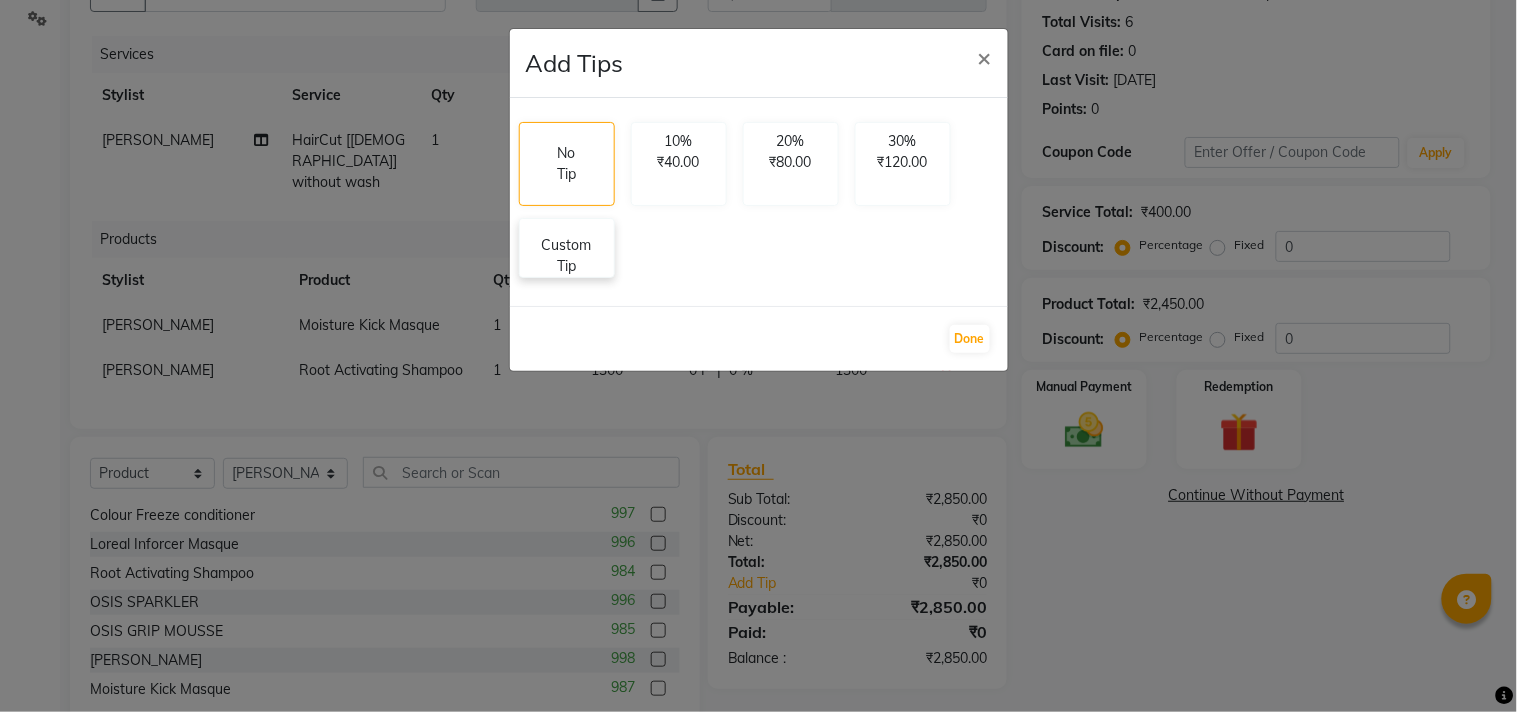 click on "Custom Tip" 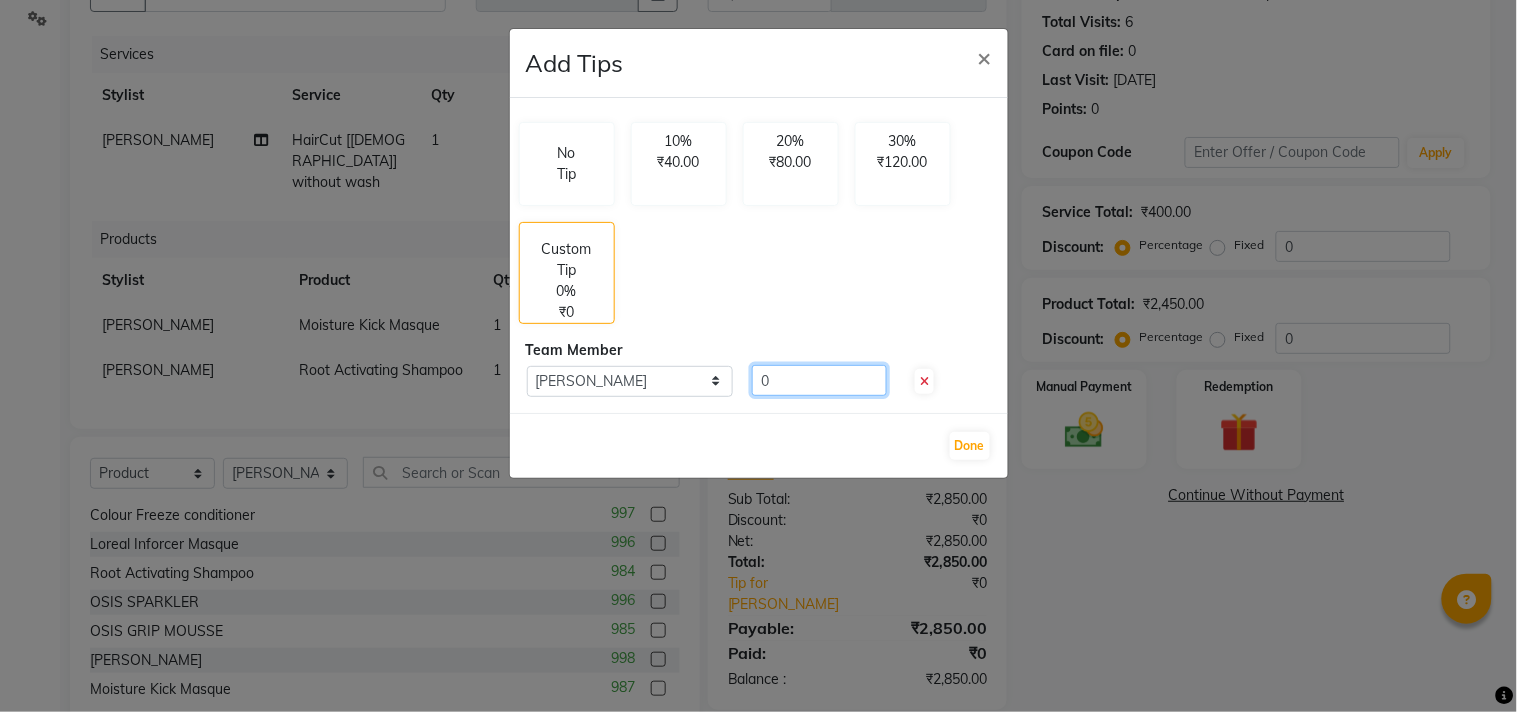 click on "0" 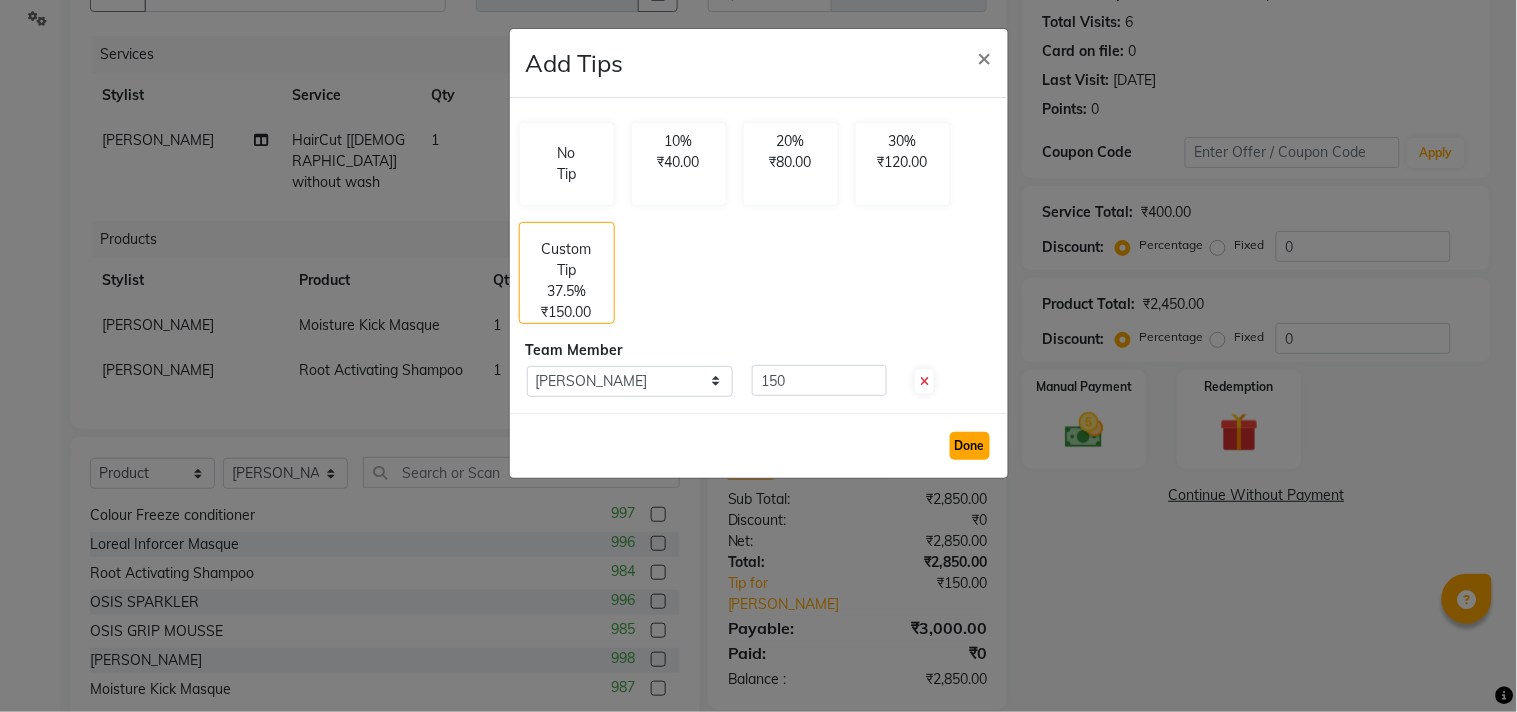 click on "Done" 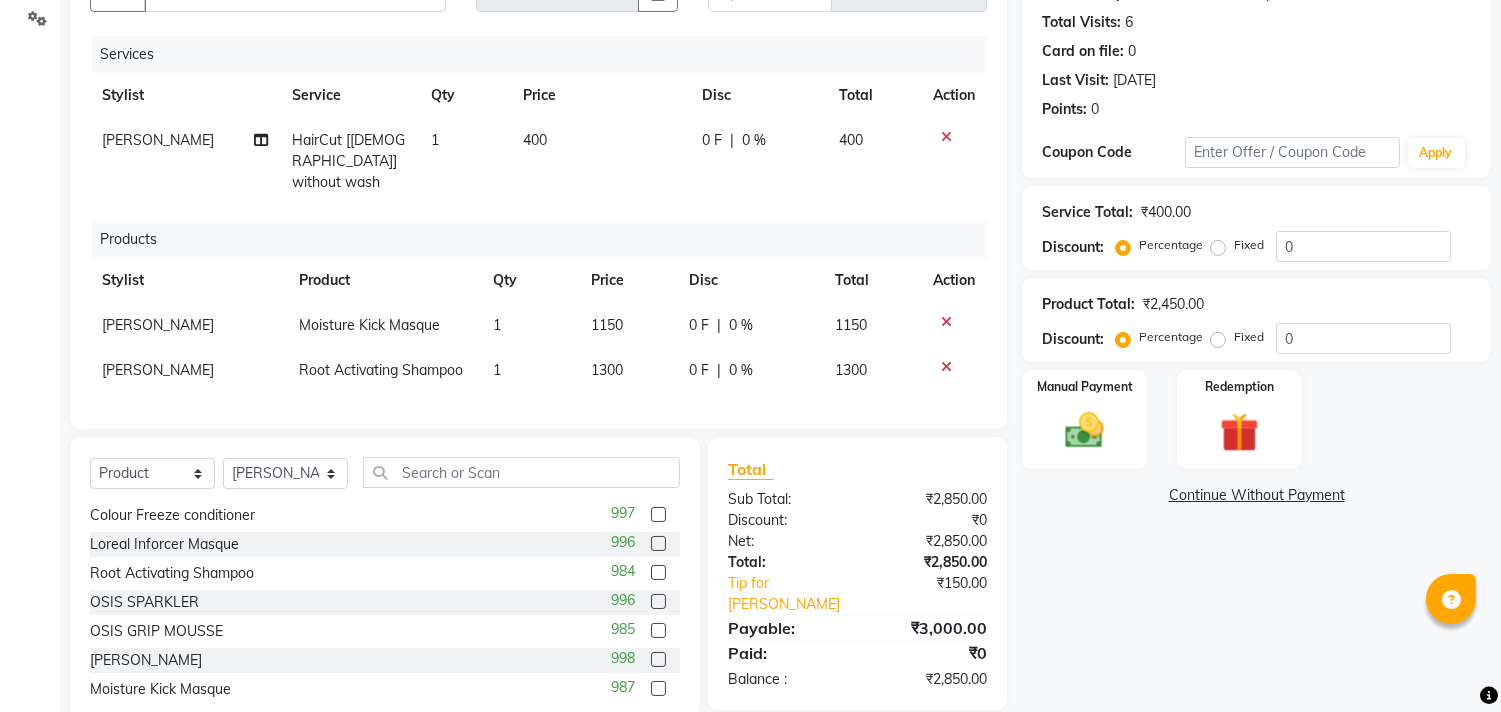 scroll, scrollTop: 257, scrollLeft: 0, axis: vertical 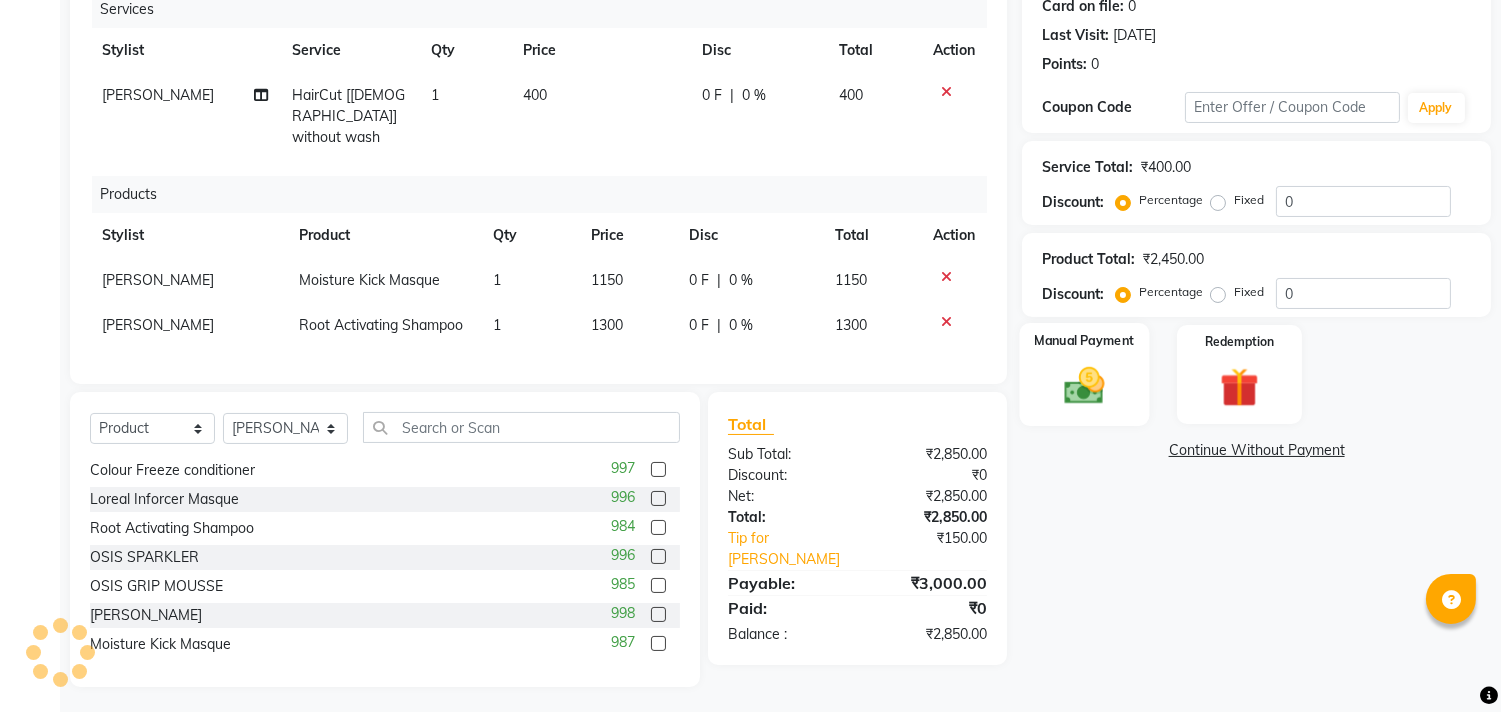 click 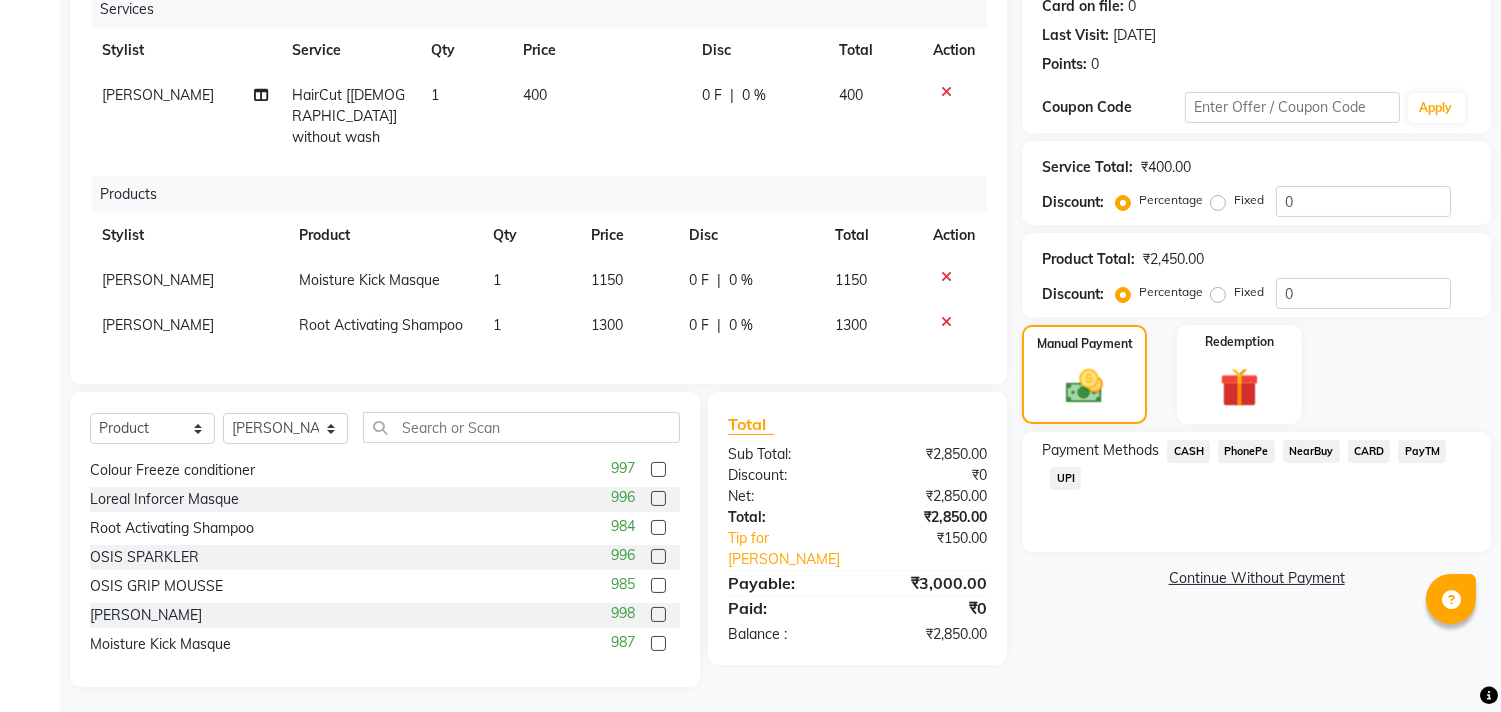 click on "UPI" 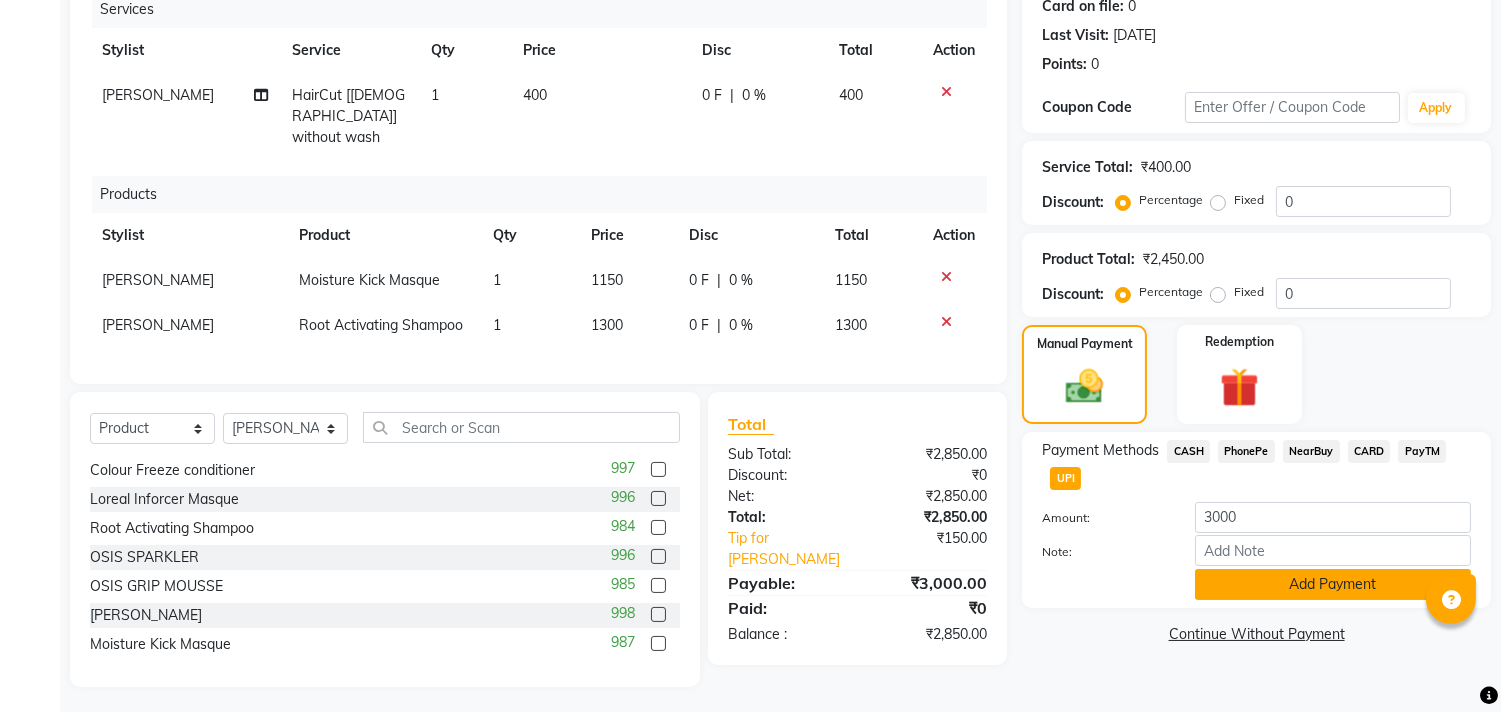 click on "Add Payment" 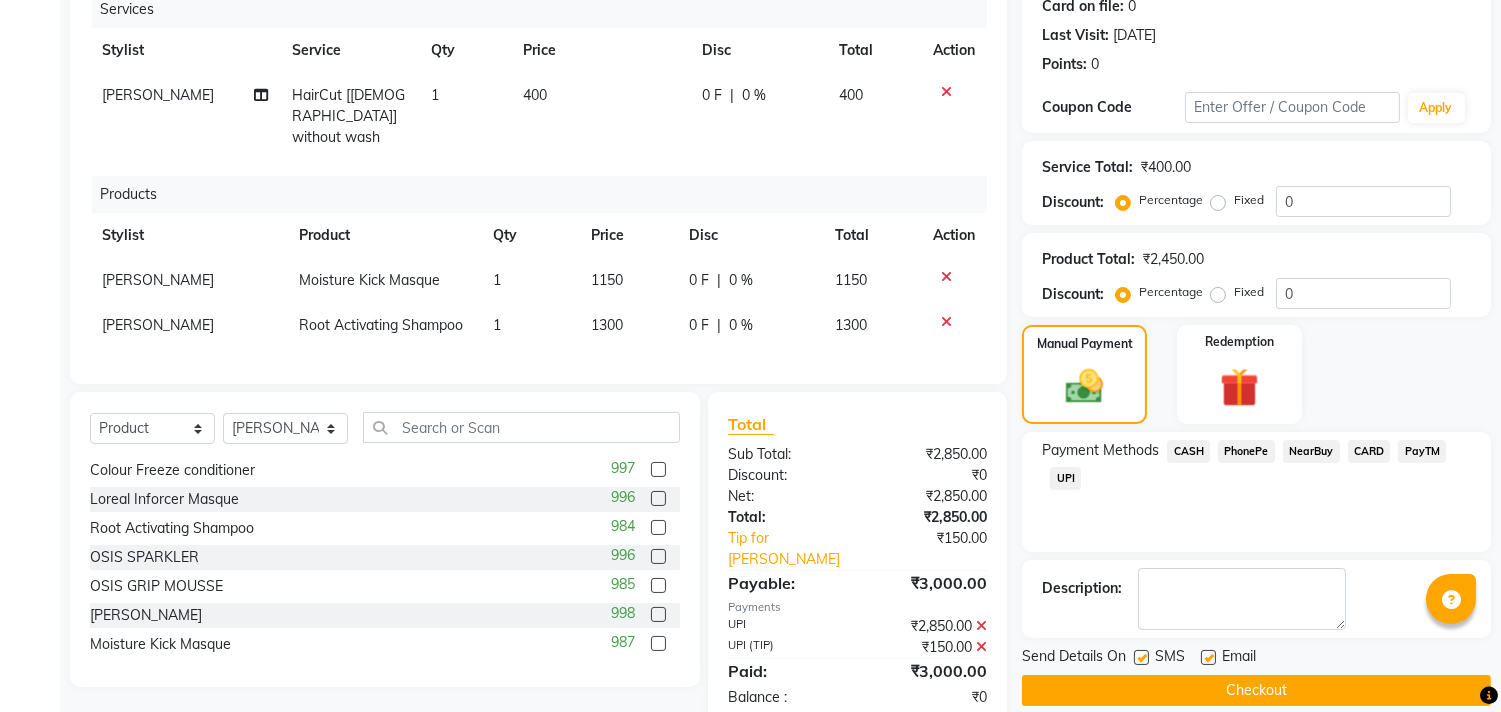 scroll, scrollTop: 280, scrollLeft: 0, axis: vertical 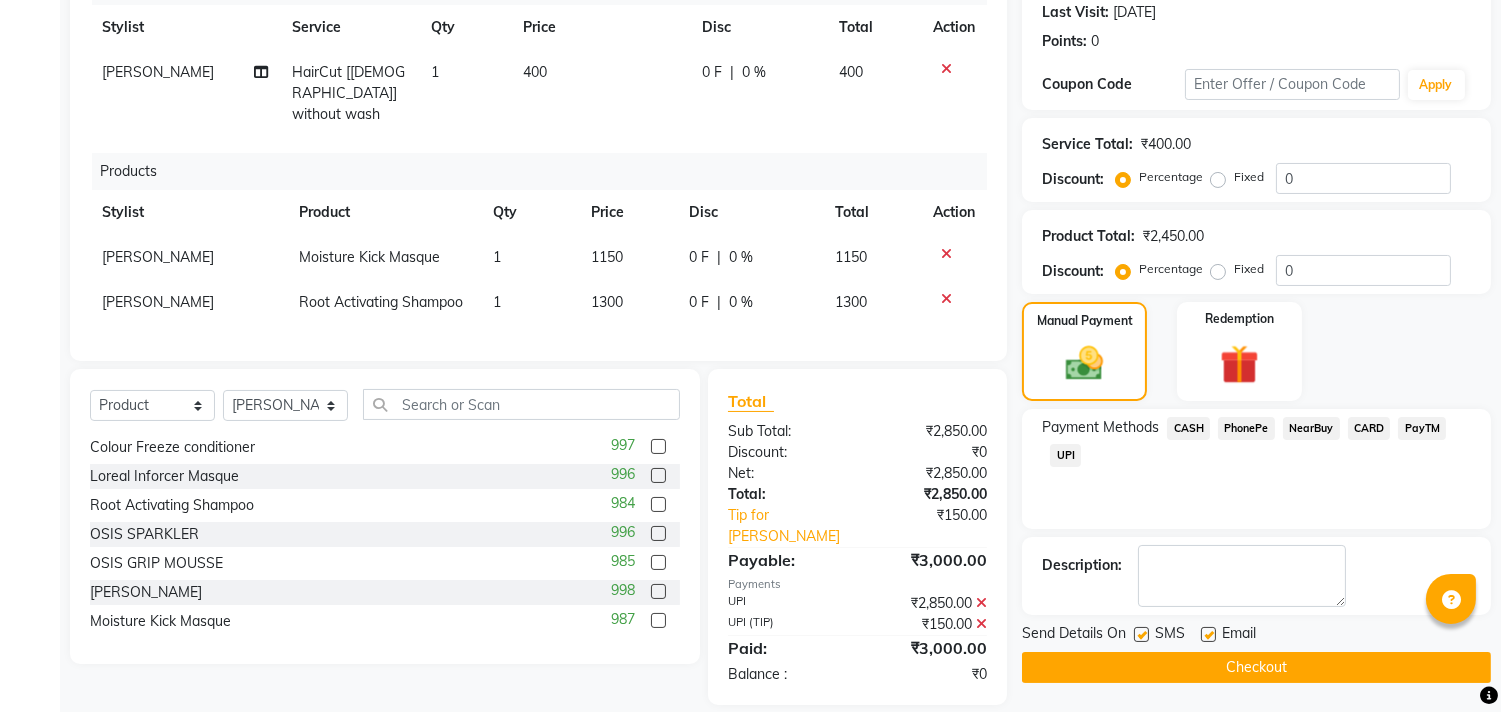 click on "Checkout" 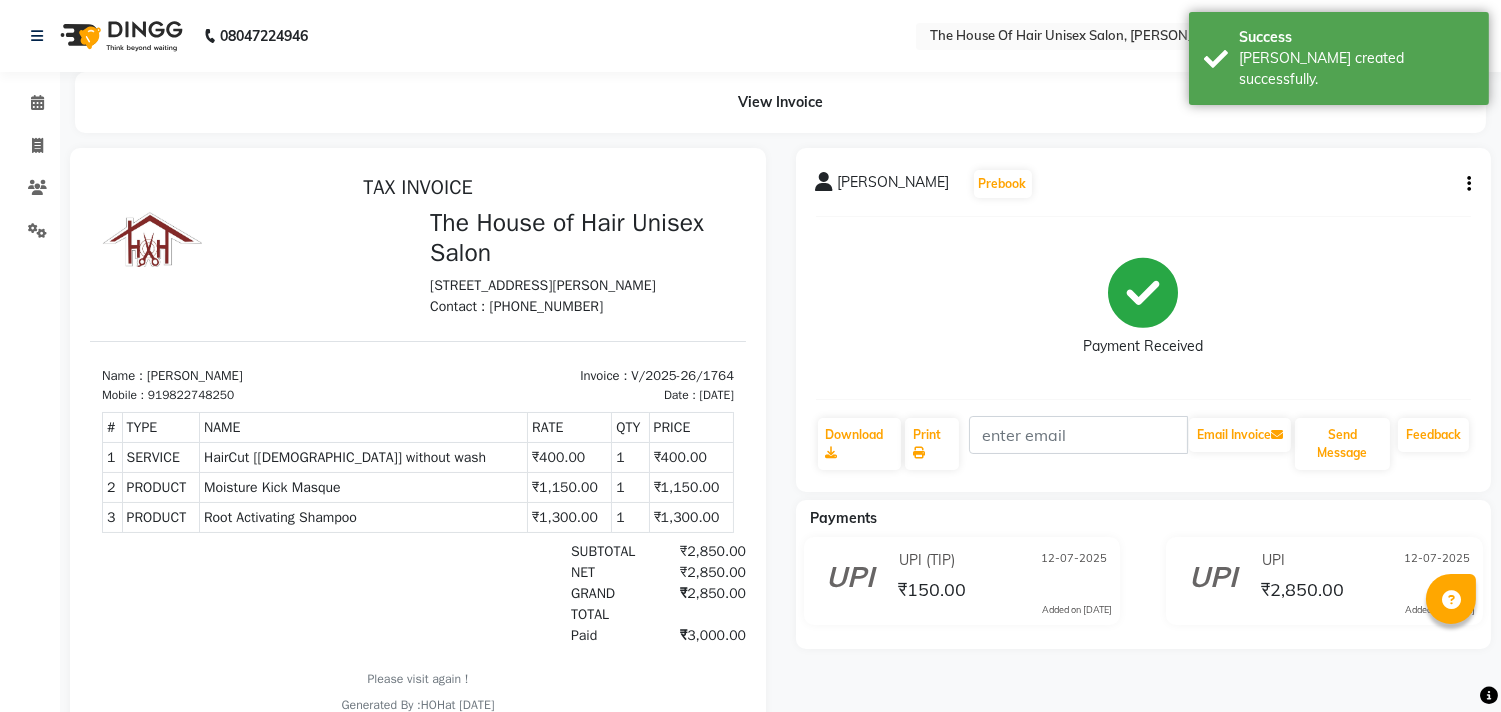 scroll, scrollTop: 0, scrollLeft: 0, axis: both 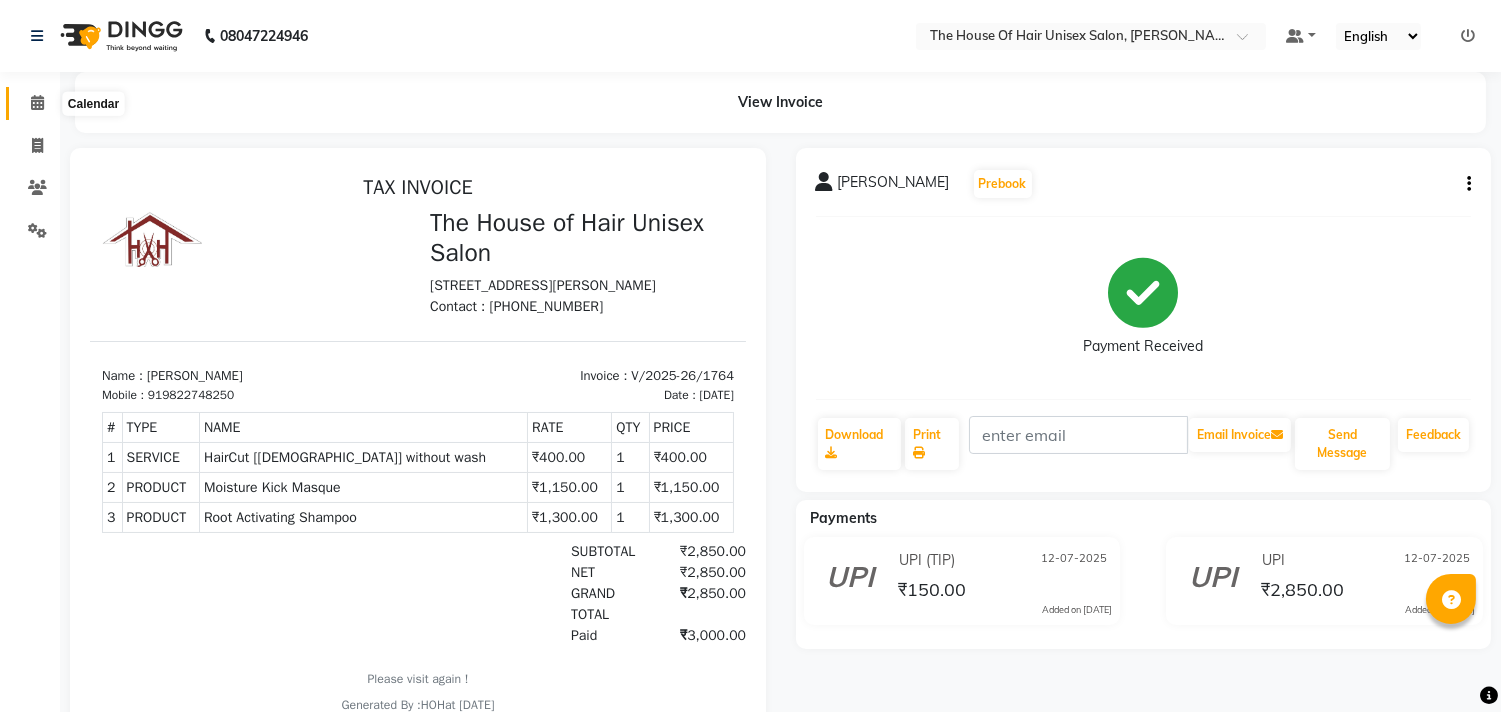 click 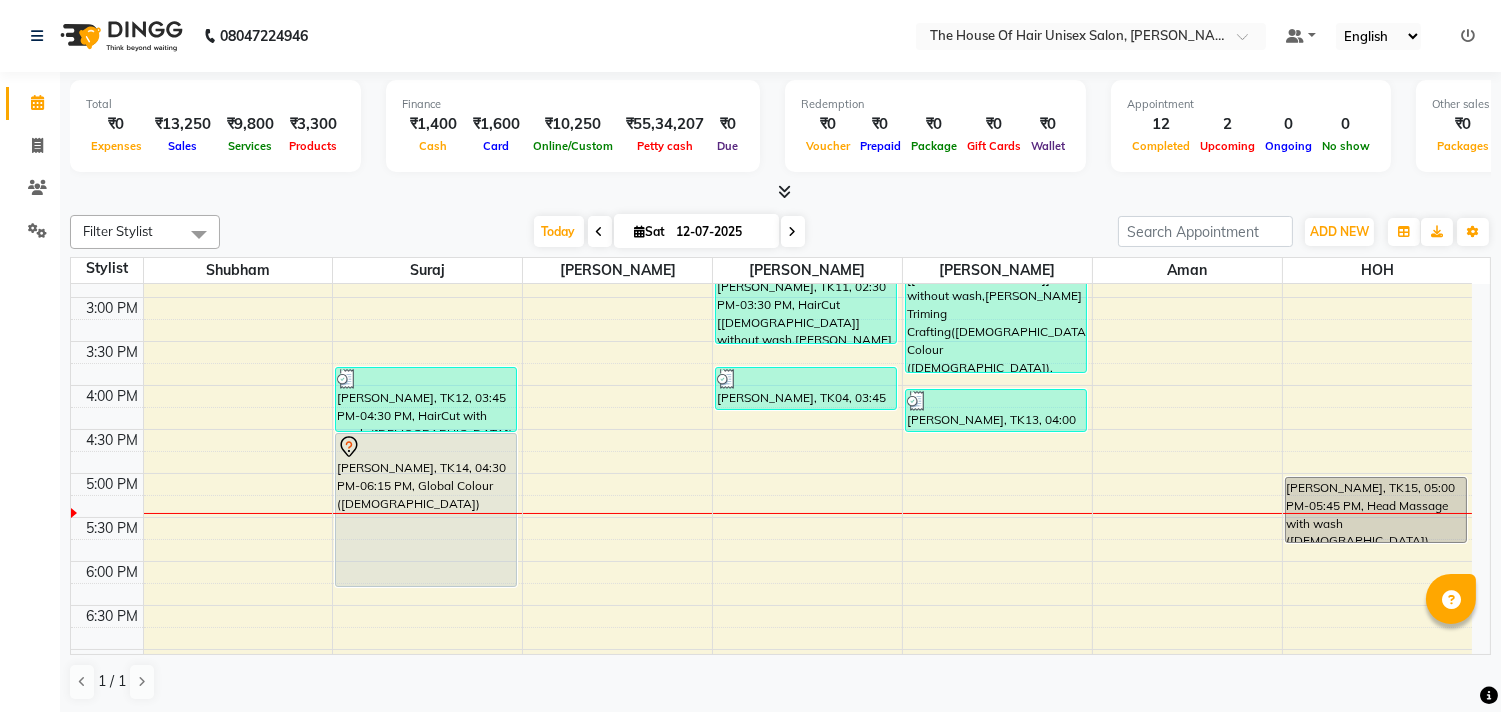 scroll, scrollTop: 691, scrollLeft: 0, axis: vertical 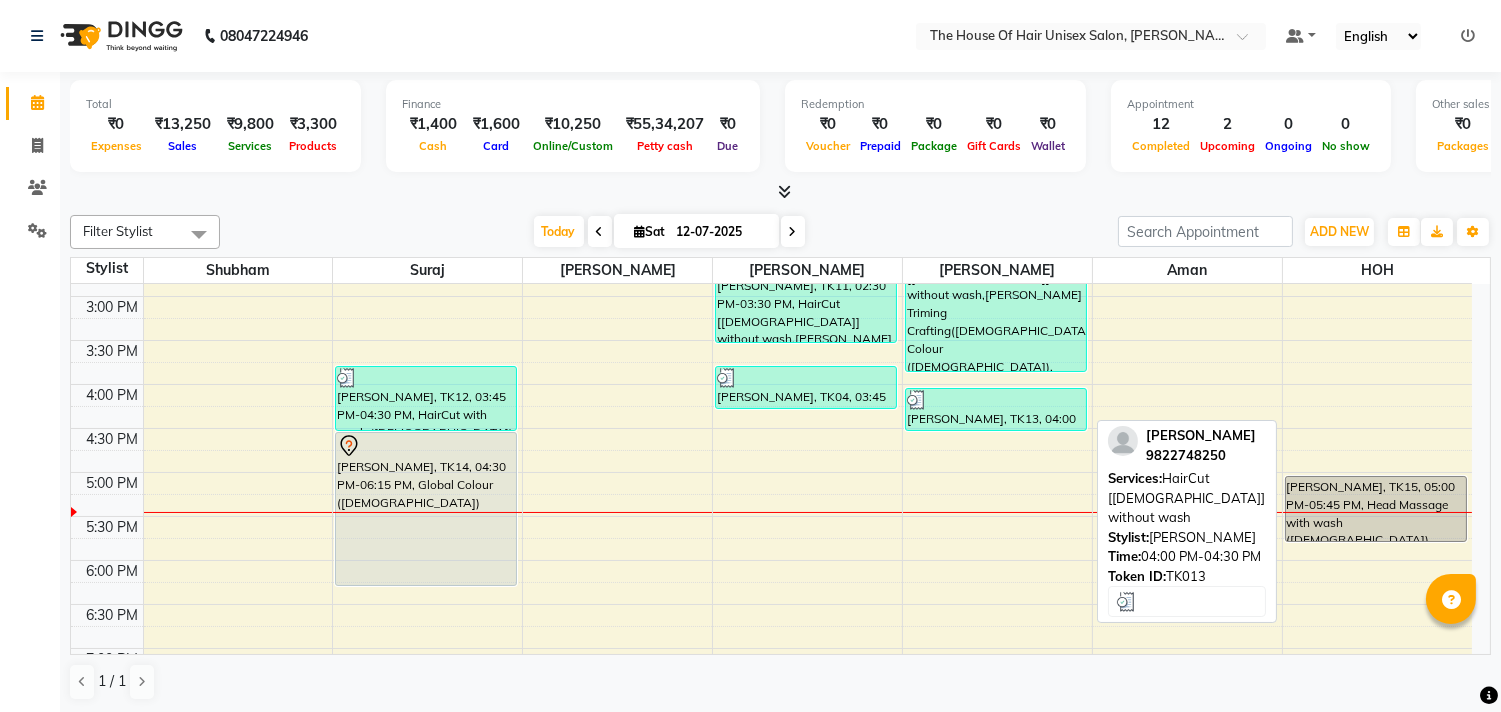 click on "[PERSON_NAME], TK13, 04:00 PM-04:30 PM, HairCut [[DEMOGRAPHIC_DATA]] without wash" at bounding box center (996, 409) 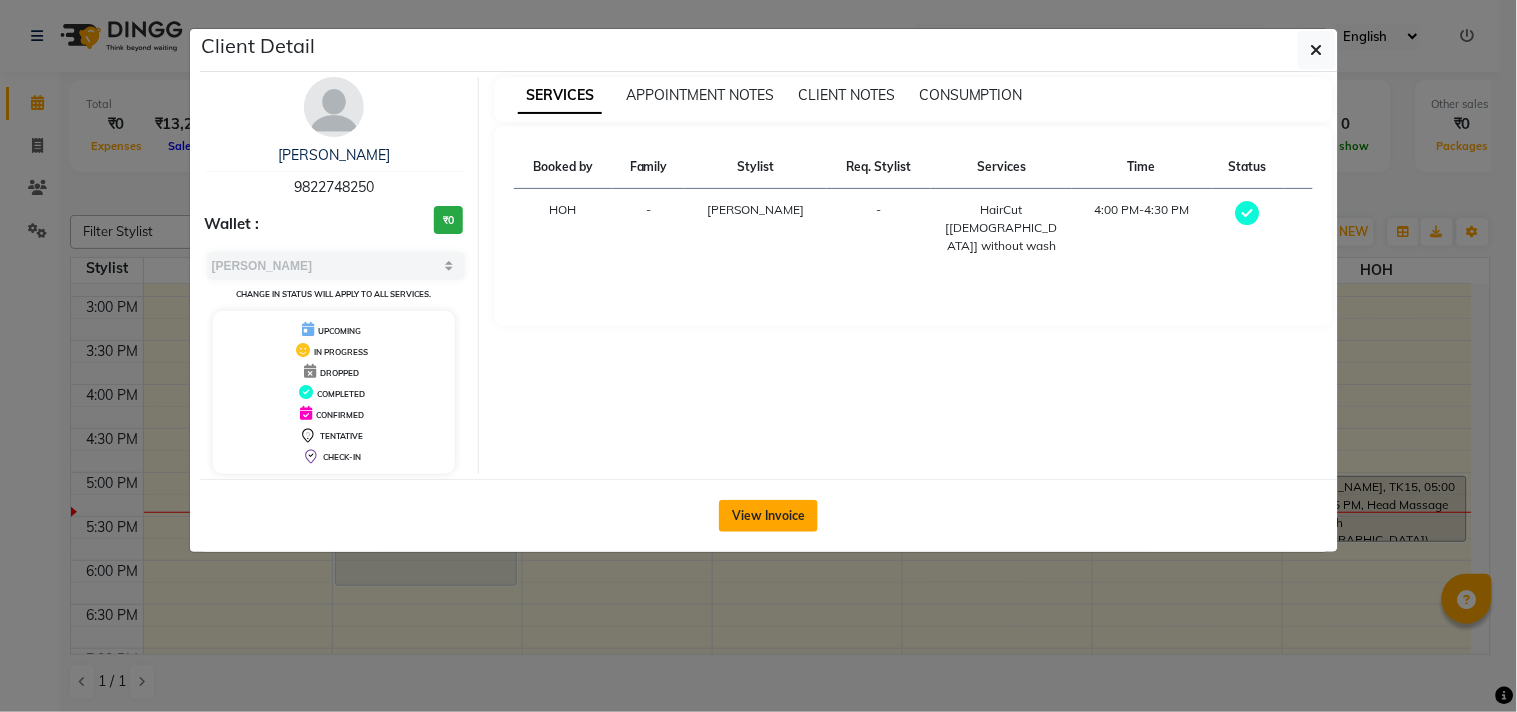 click on "View Invoice" 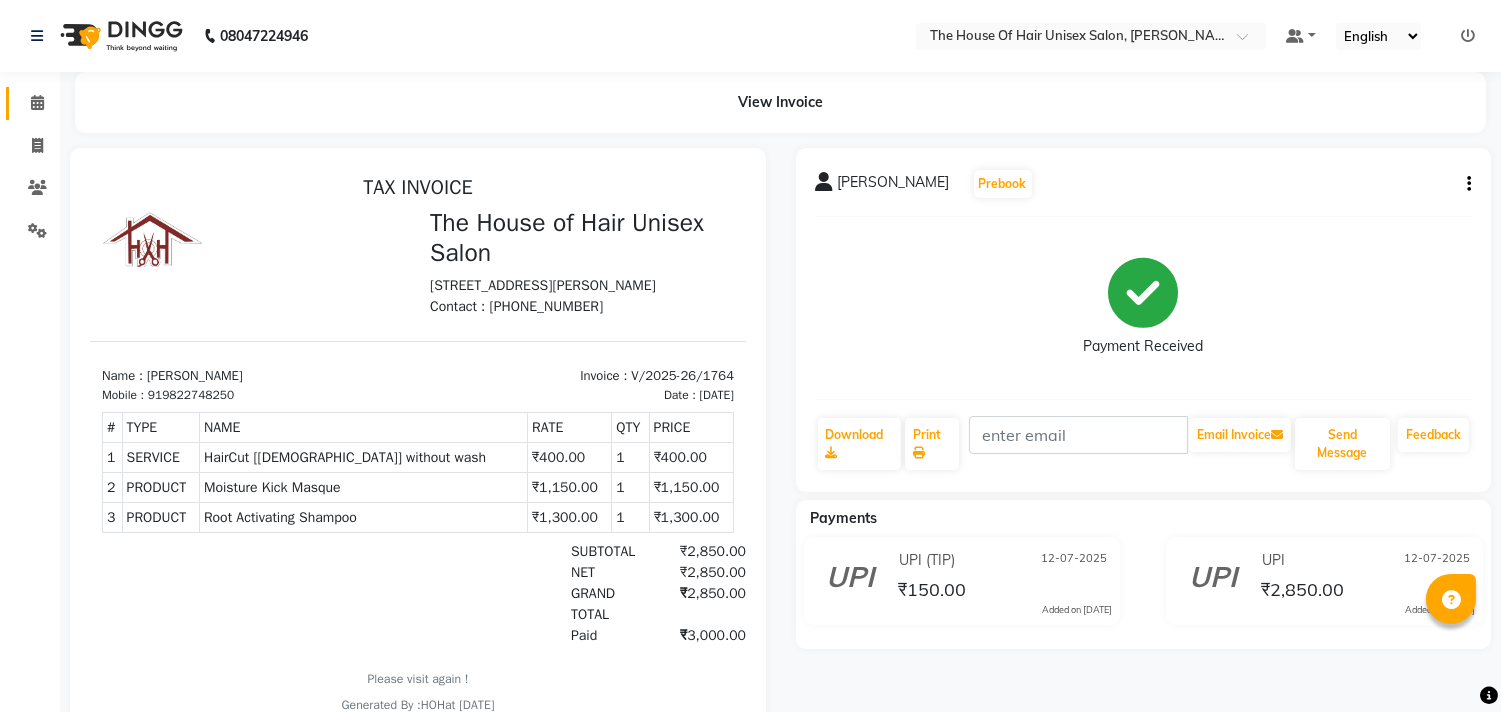 scroll, scrollTop: 0, scrollLeft: 0, axis: both 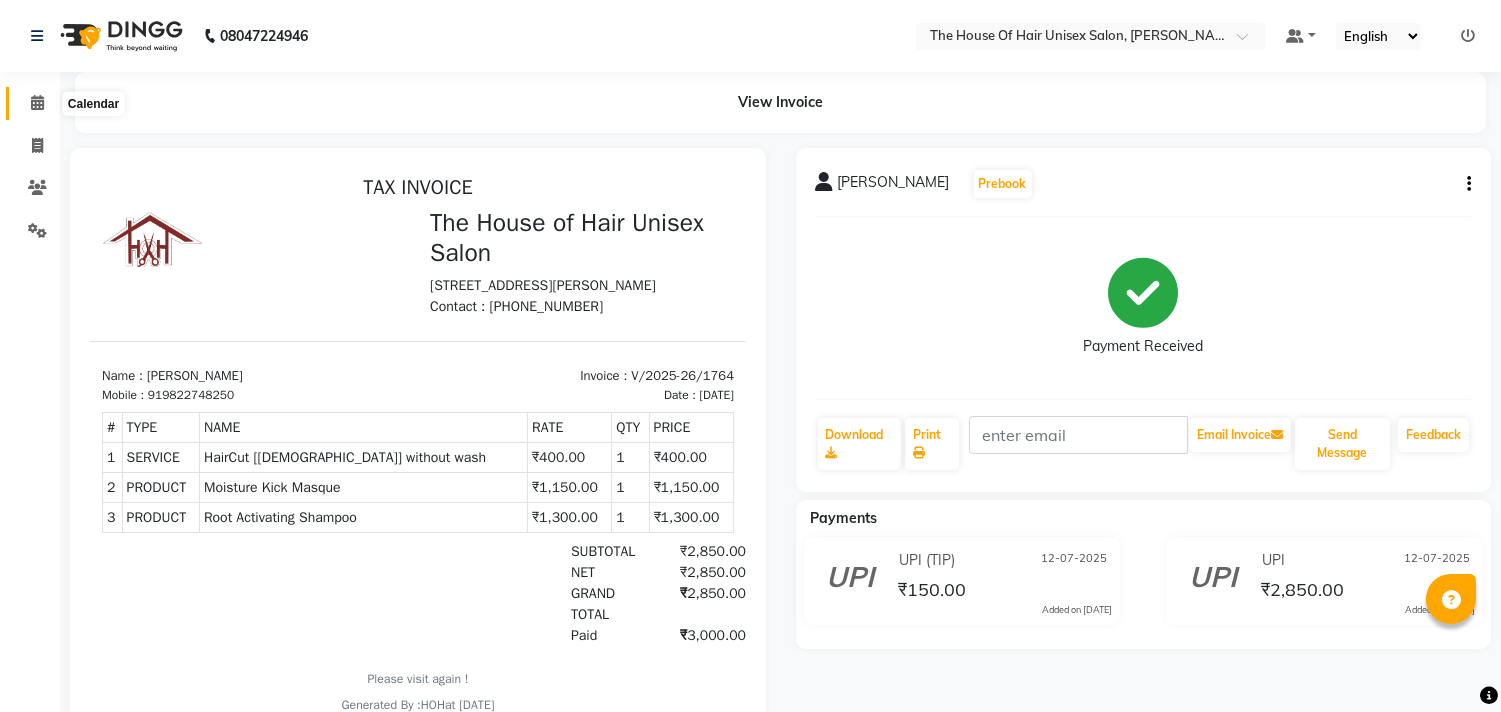 click 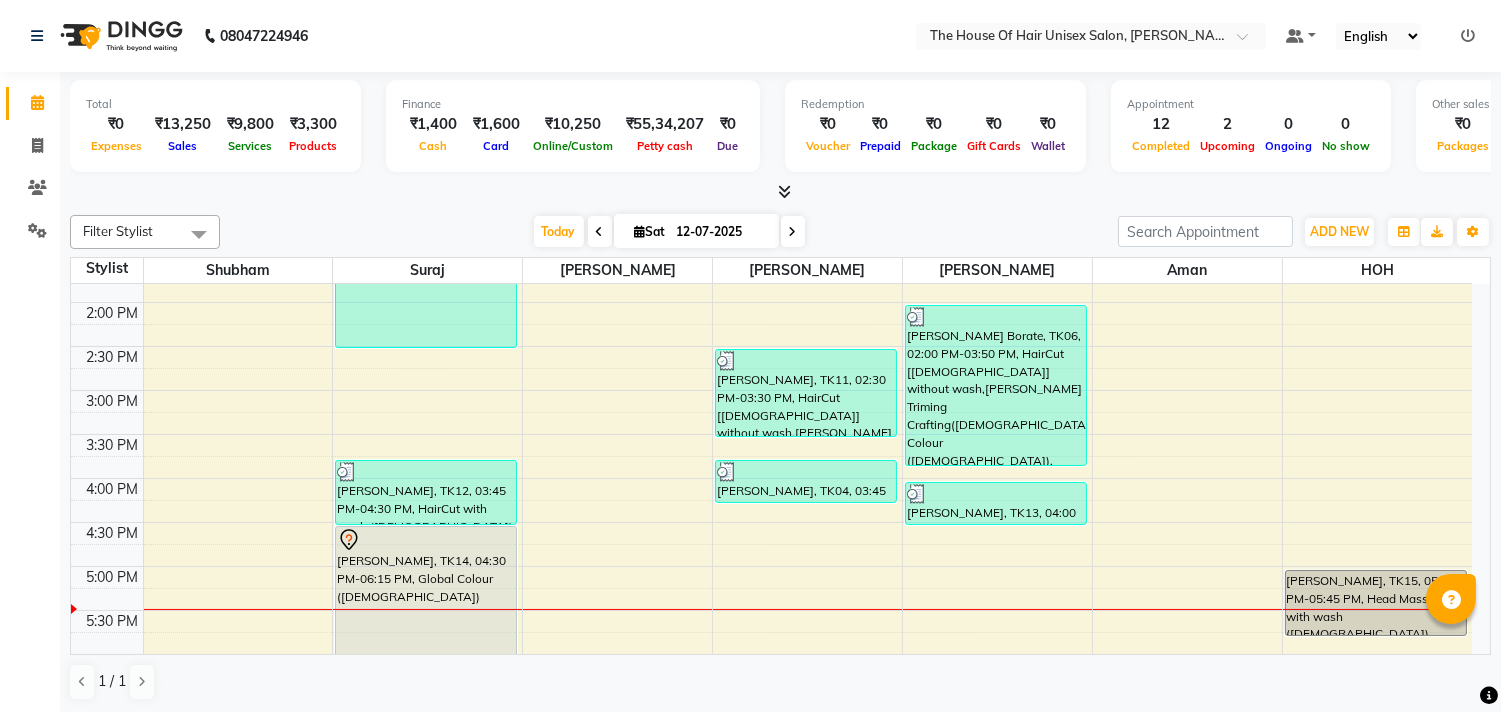 scroll, scrollTop: 646, scrollLeft: 0, axis: vertical 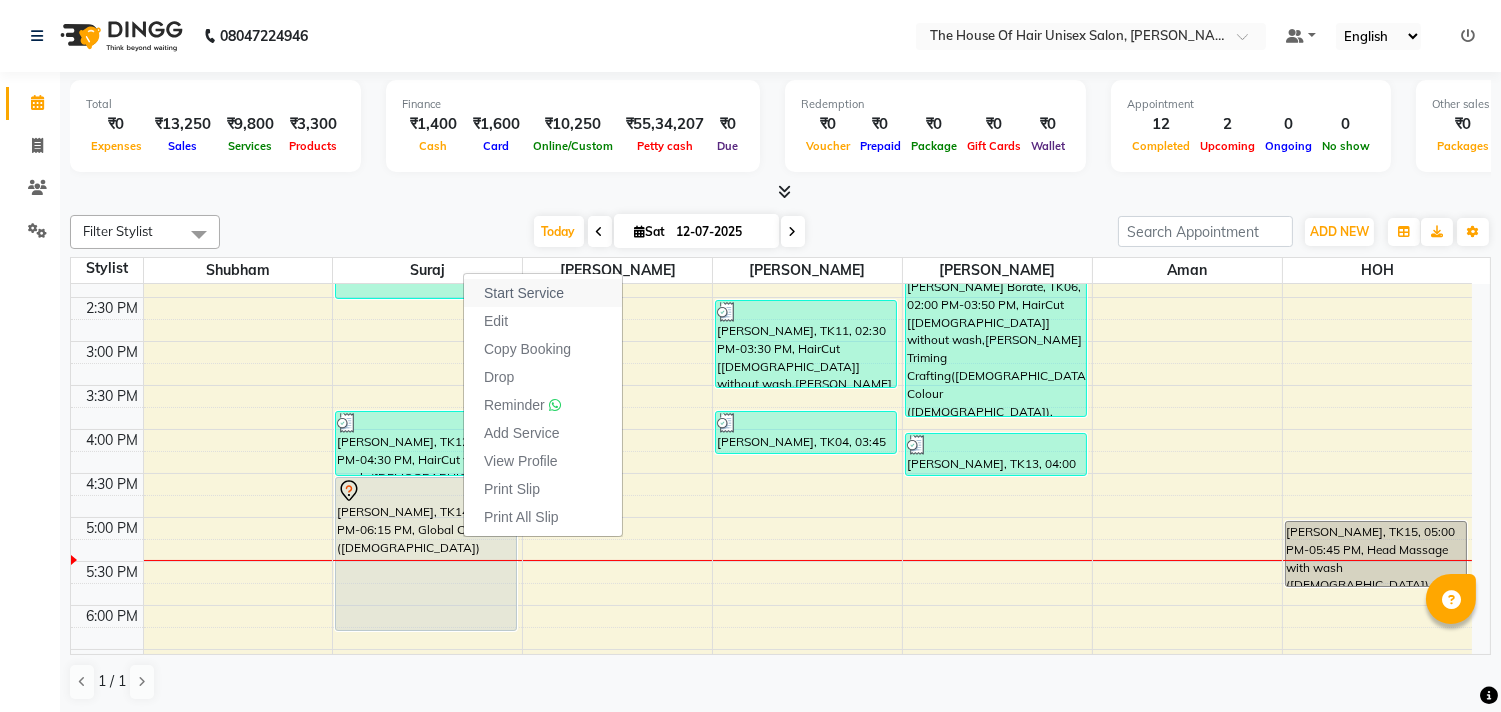 click on "Start Service" at bounding box center [524, 293] 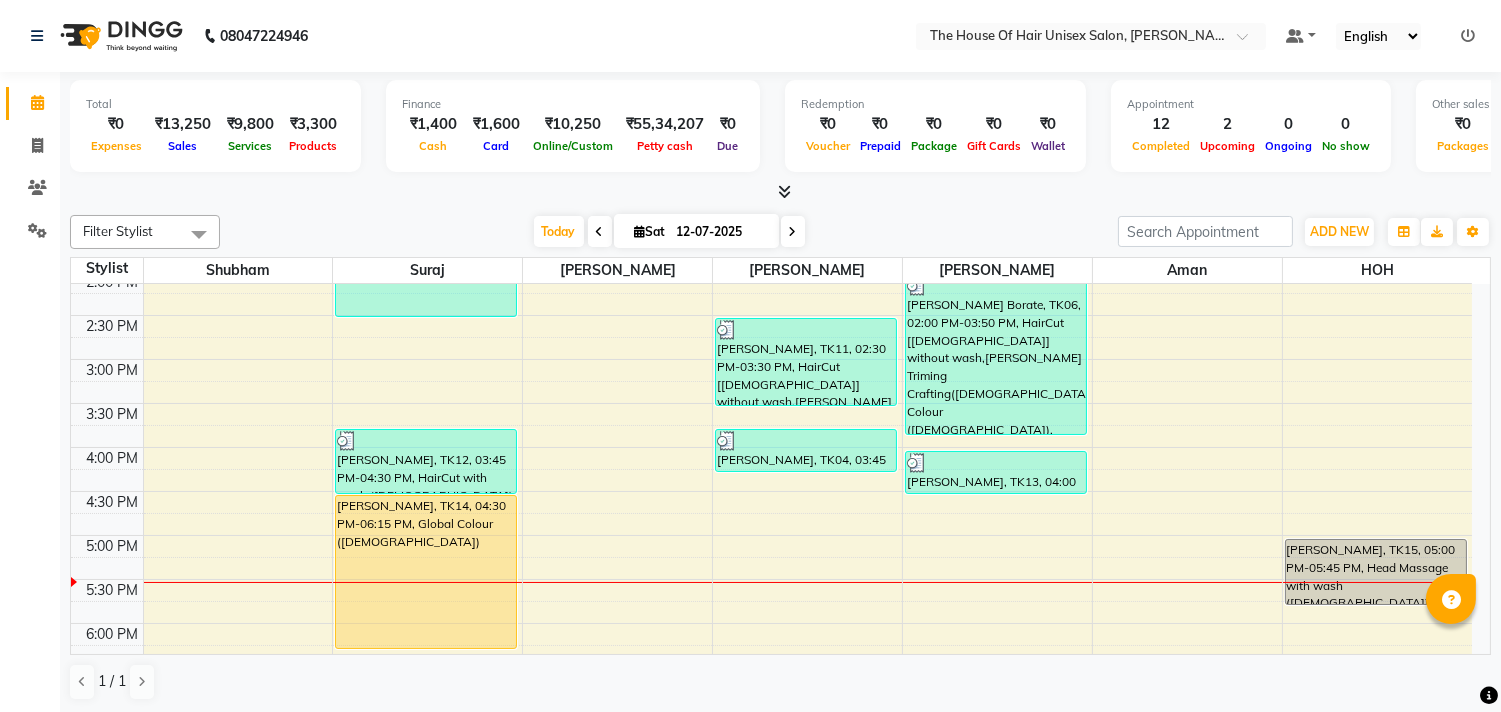 scroll, scrollTop: 624, scrollLeft: 0, axis: vertical 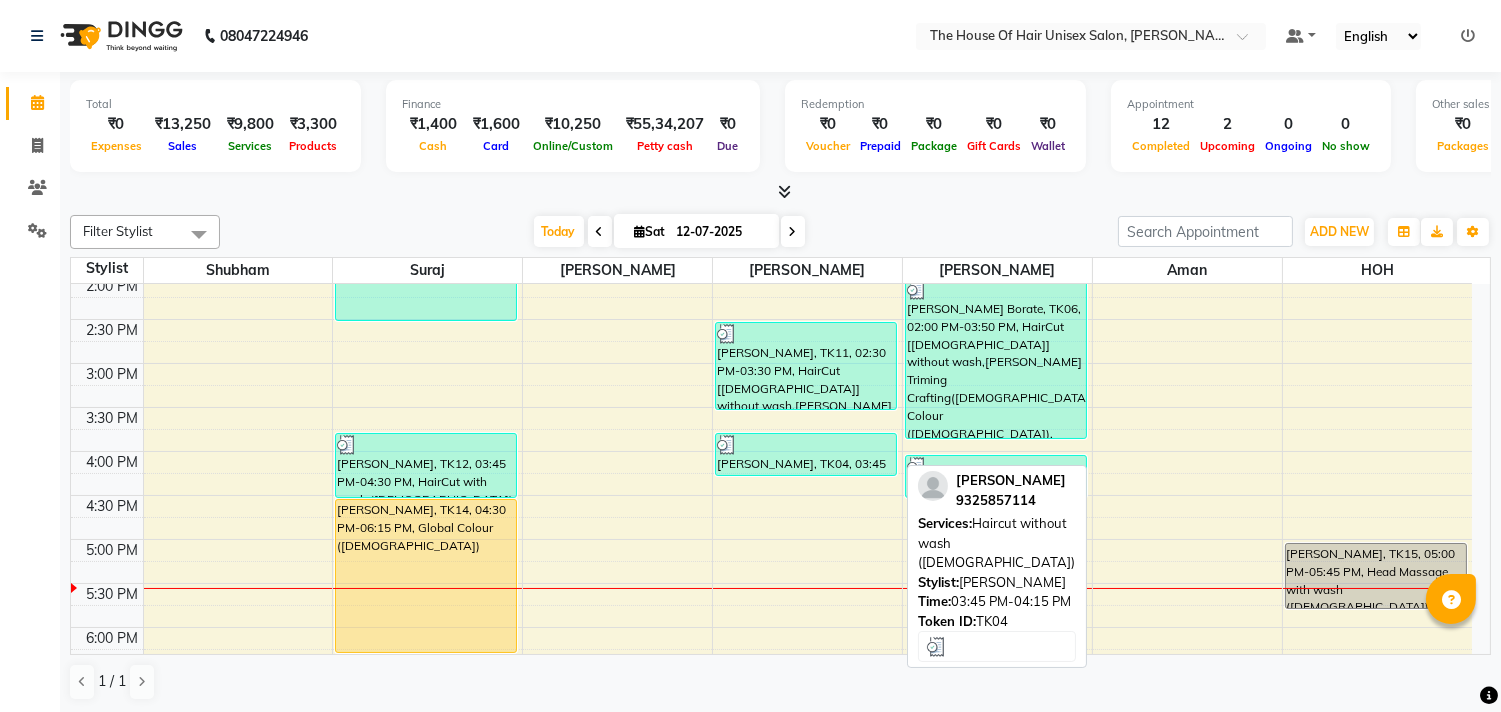 click at bounding box center (806, 445) 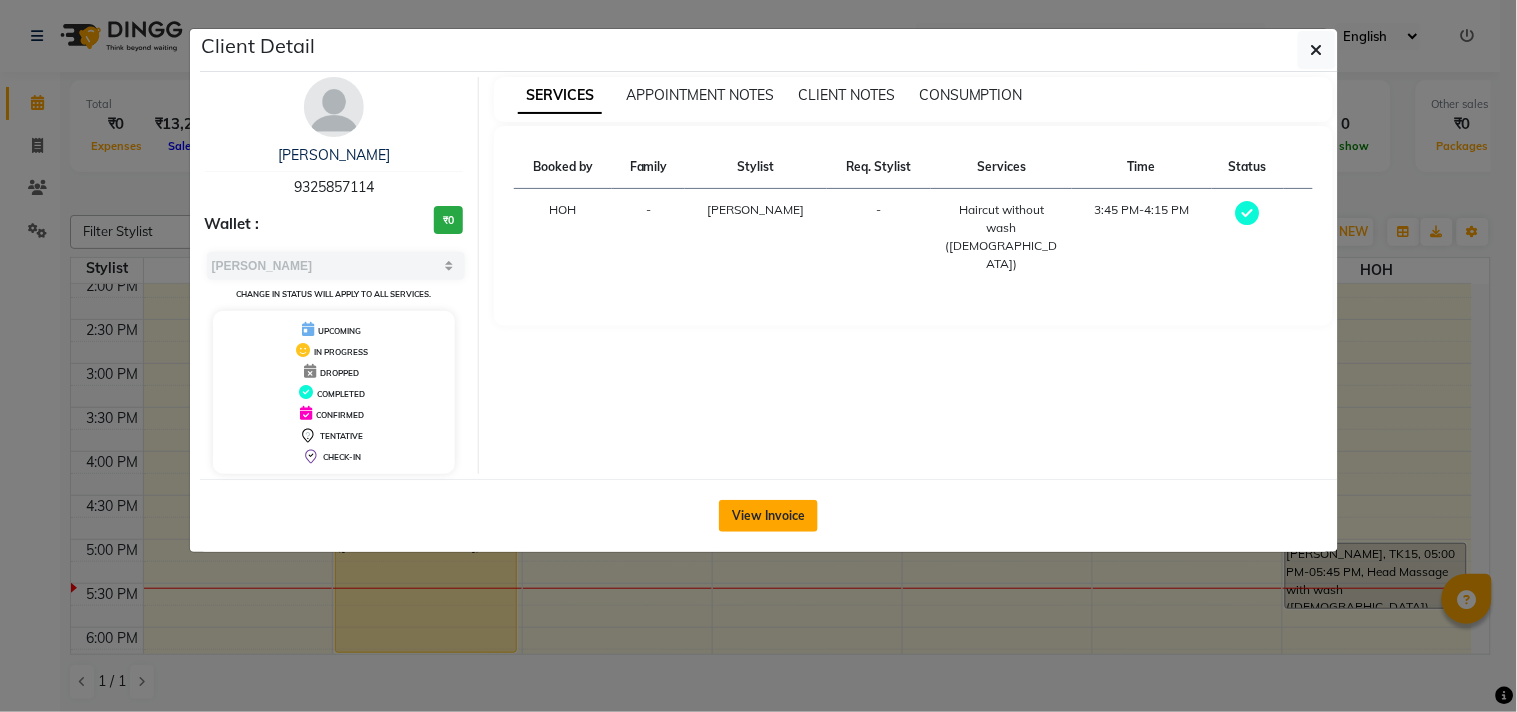 click on "View Invoice" 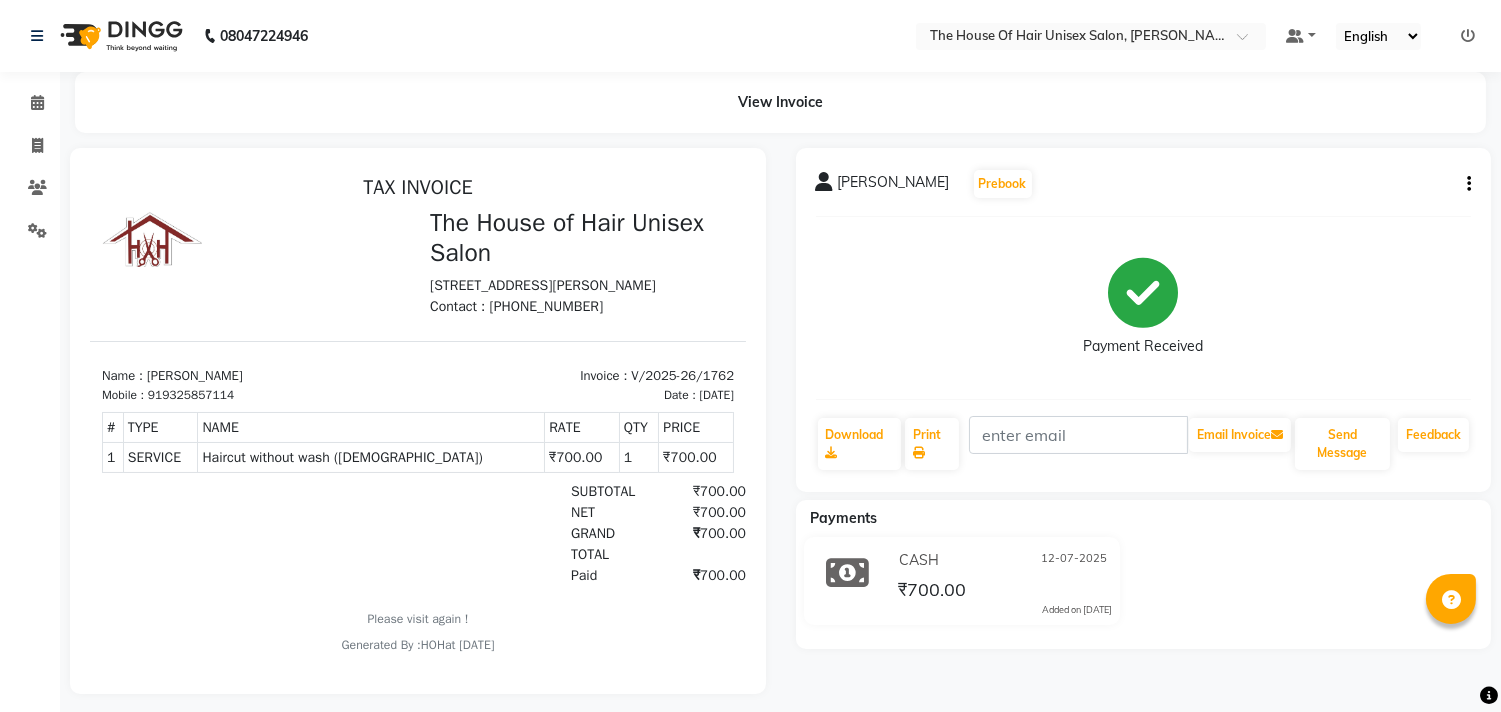 scroll, scrollTop: 0, scrollLeft: 0, axis: both 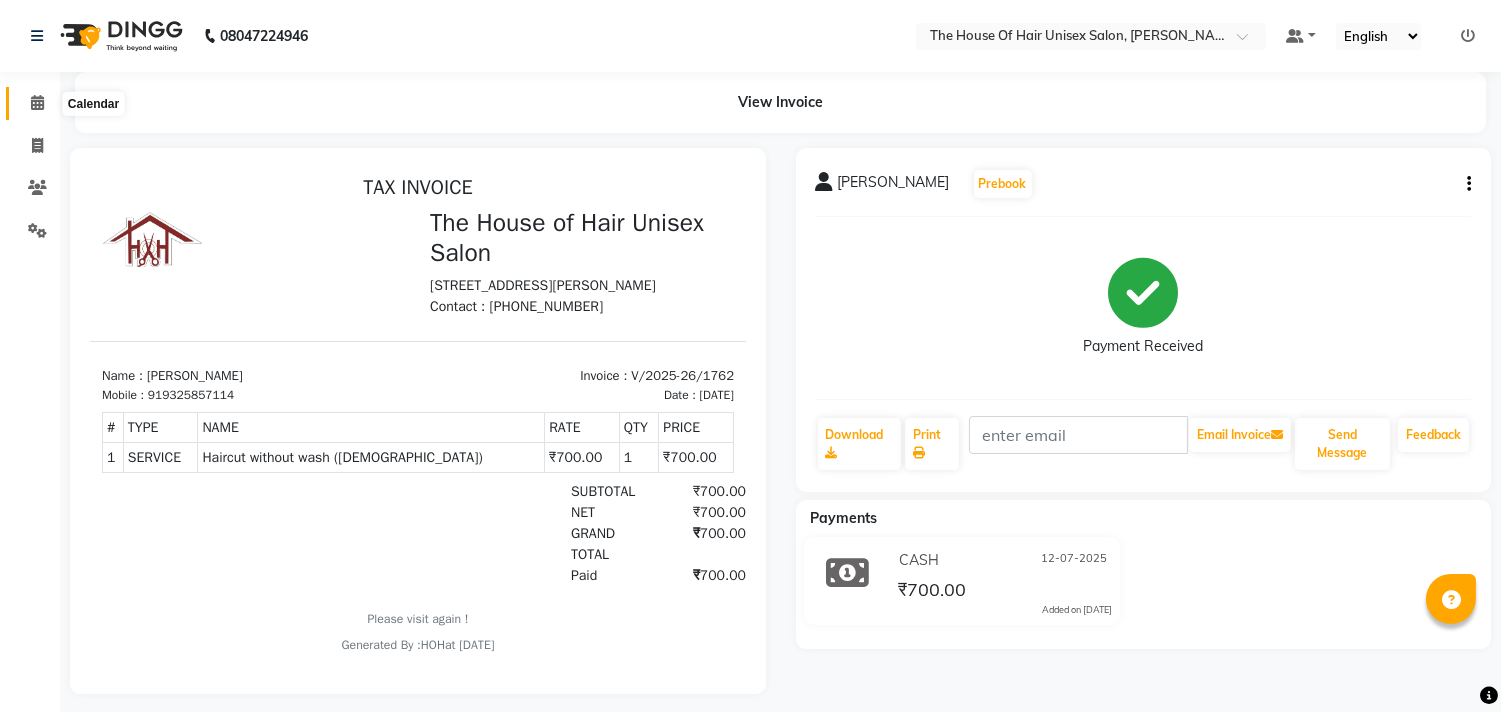 click 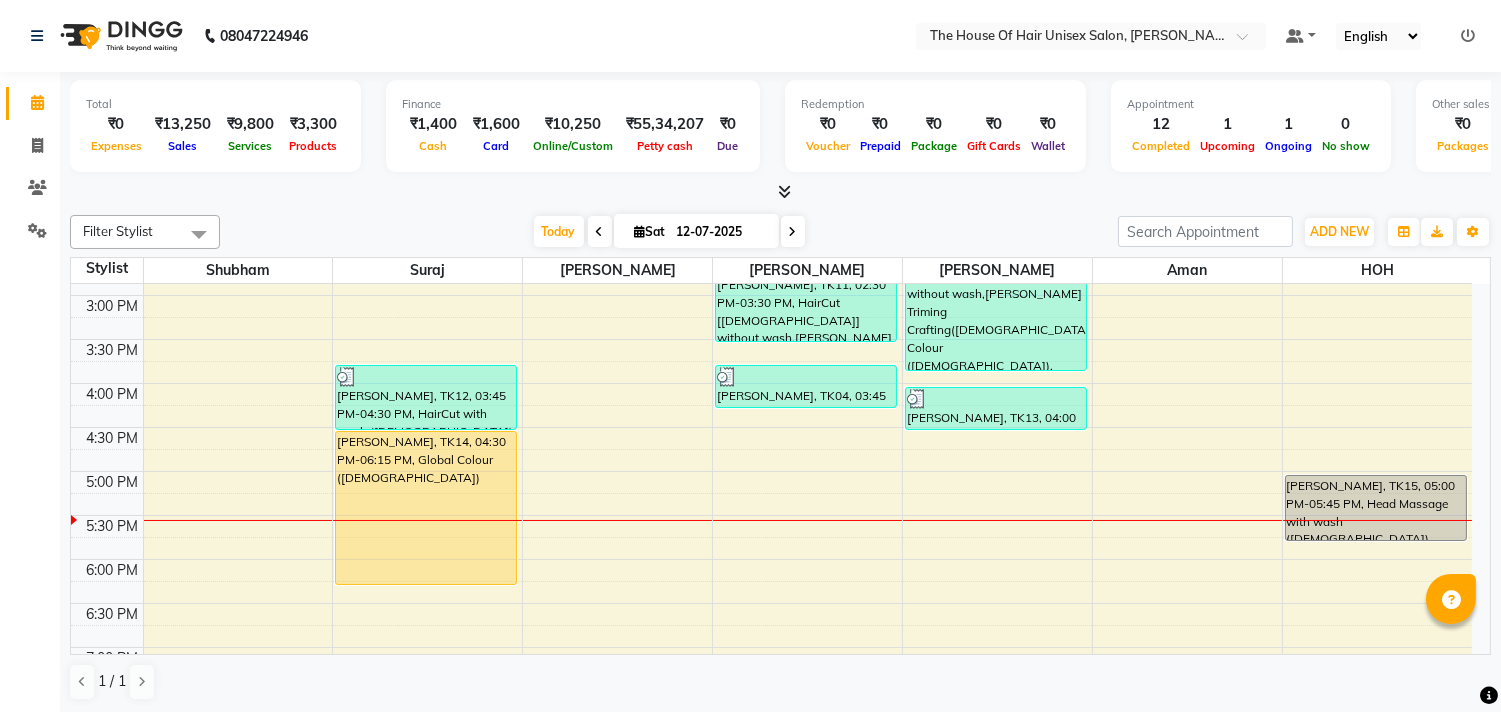 scroll, scrollTop: 691, scrollLeft: 0, axis: vertical 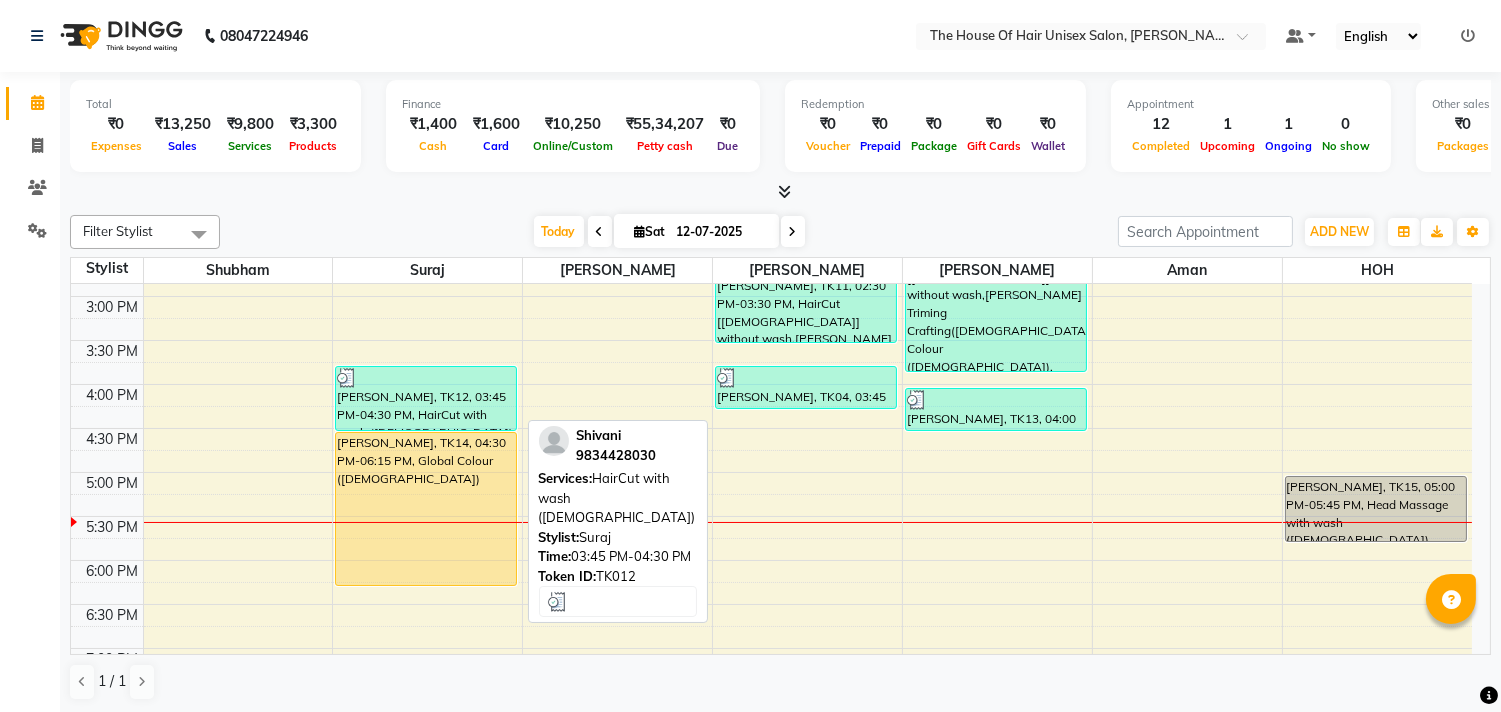 click on "[PERSON_NAME], TK12, 03:45 PM-04:30 PM, HairCut with wash ([DEMOGRAPHIC_DATA])" at bounding box center [426, 398] 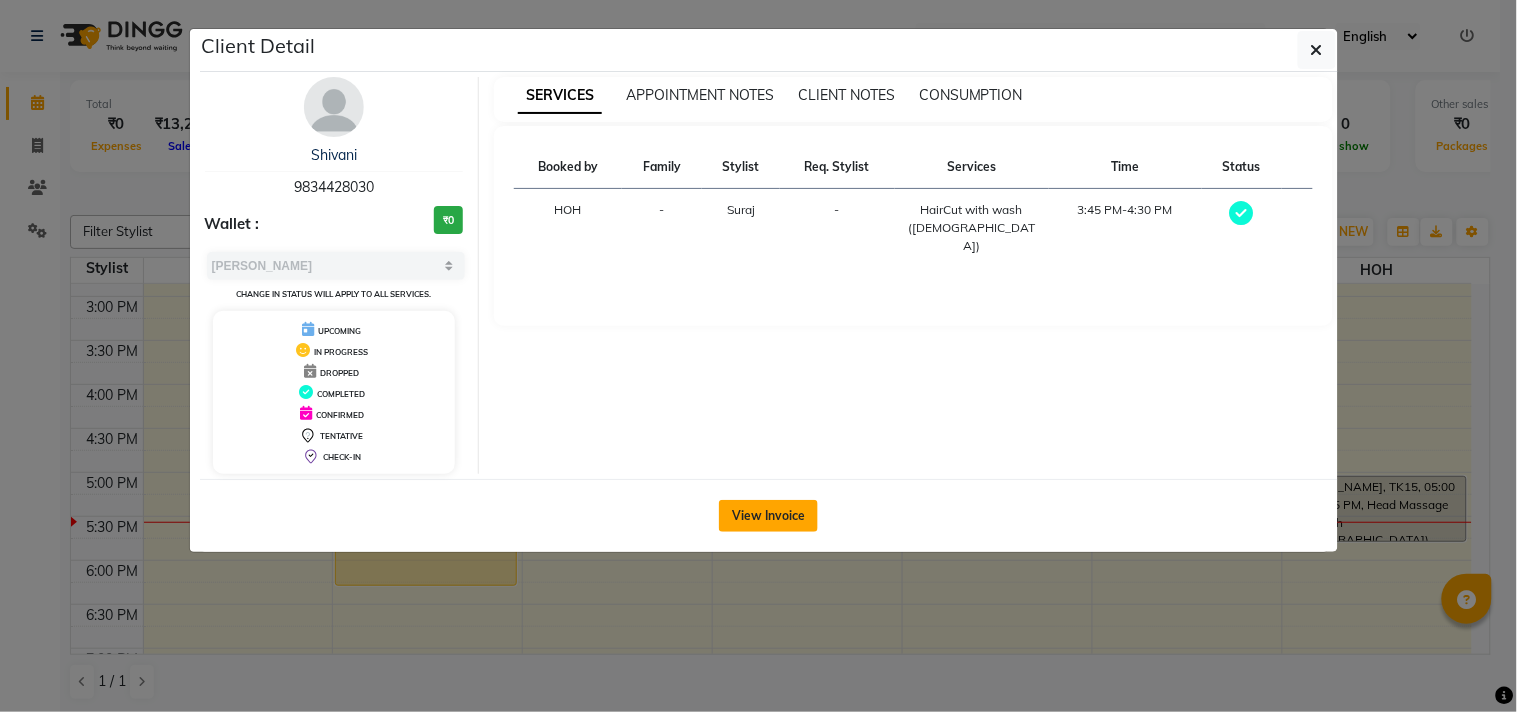 click on "View Invoice" 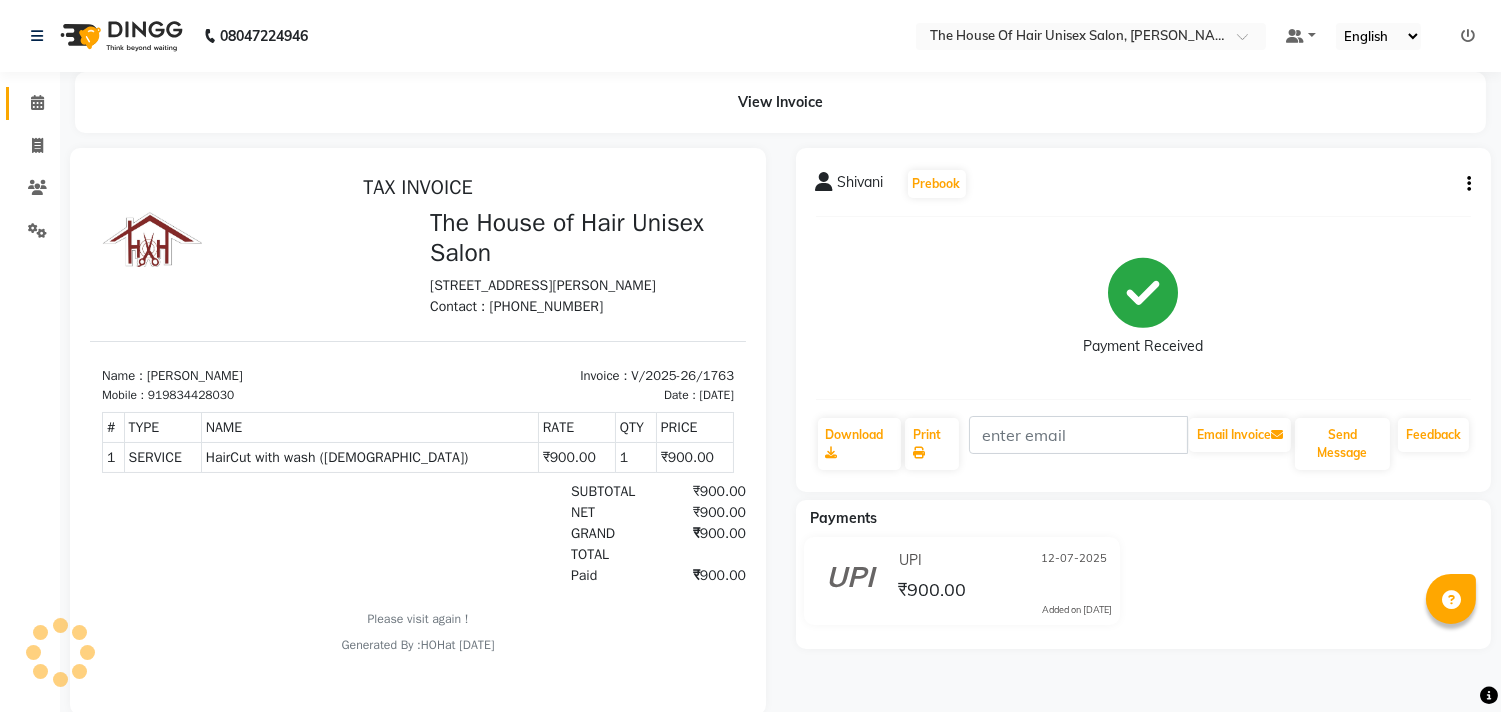scroll, scrollTop: 0, scrollLeft: 0, axis: both 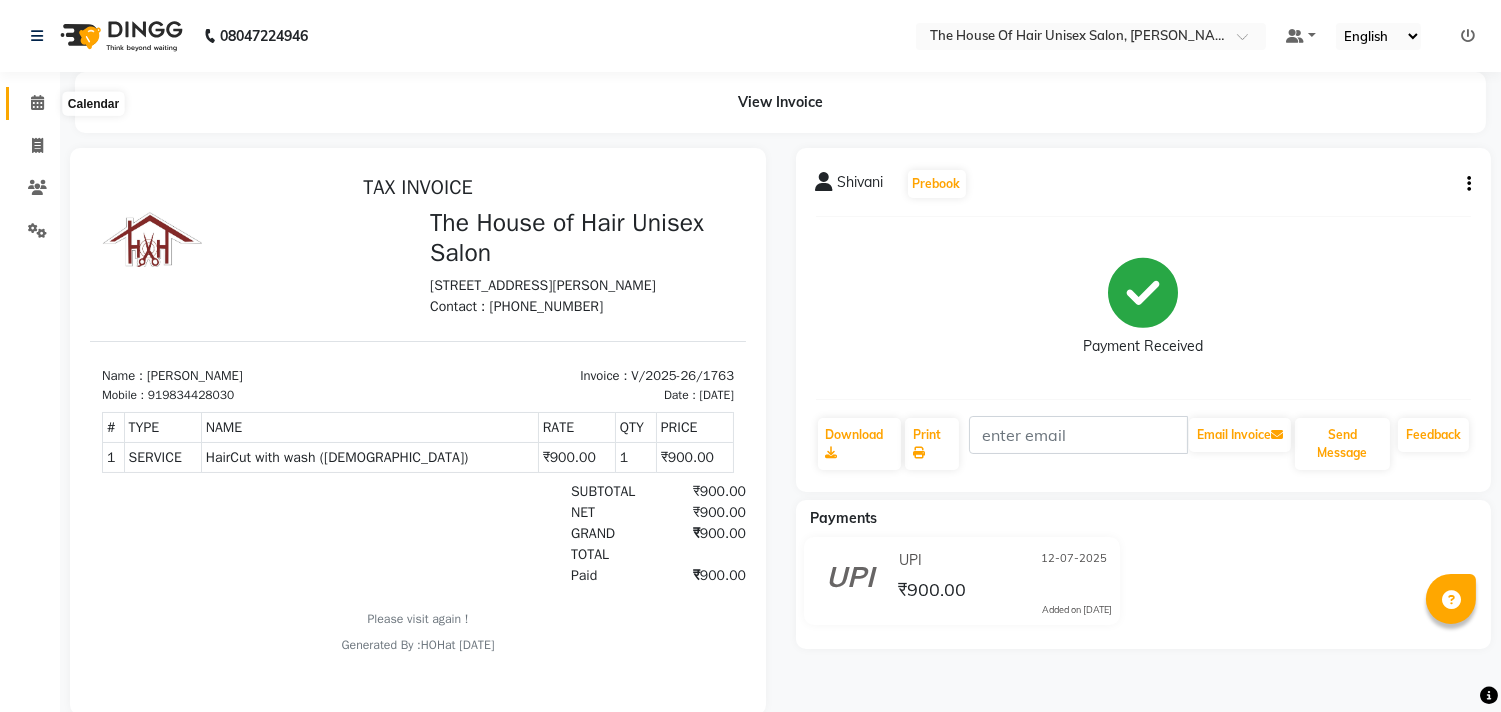 click 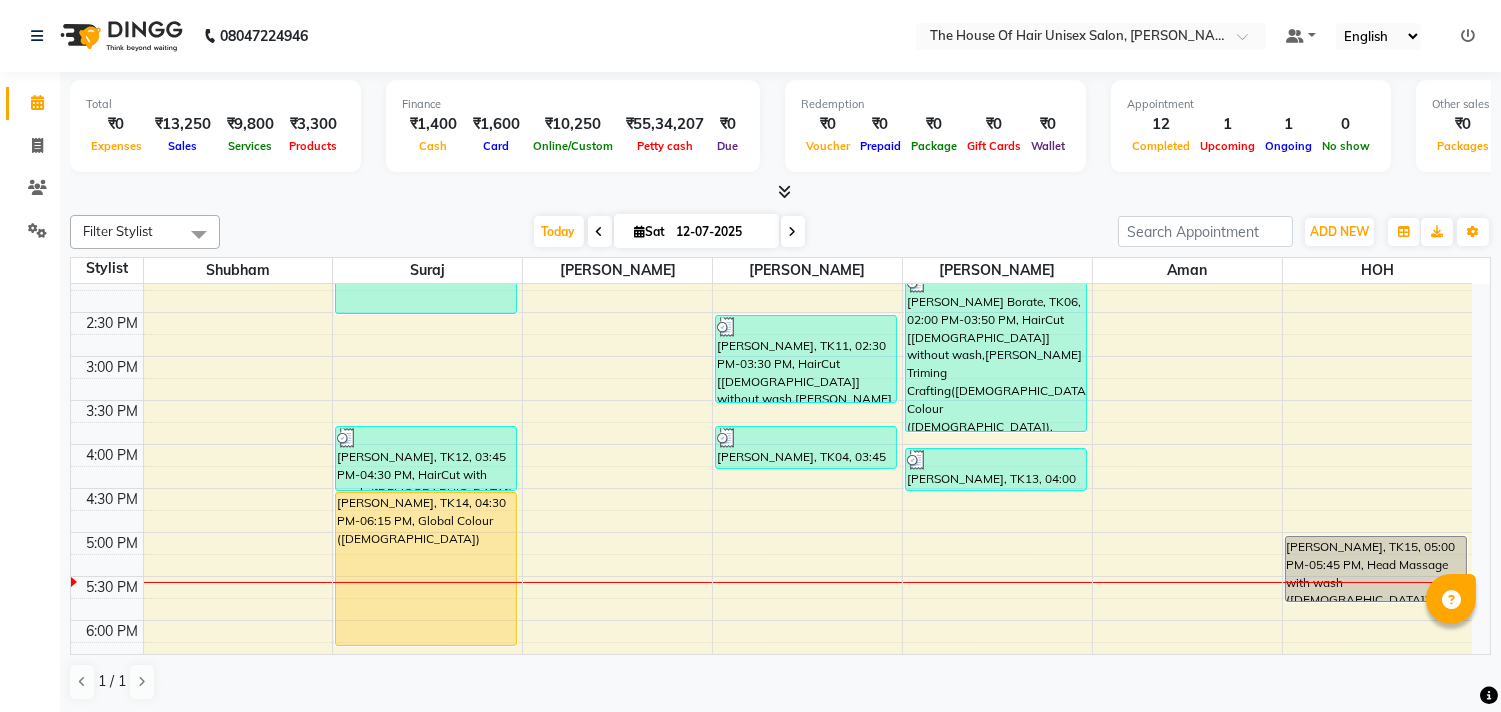 scroll, scrollTop: 714, scrollLeft: 0, axis: vertical 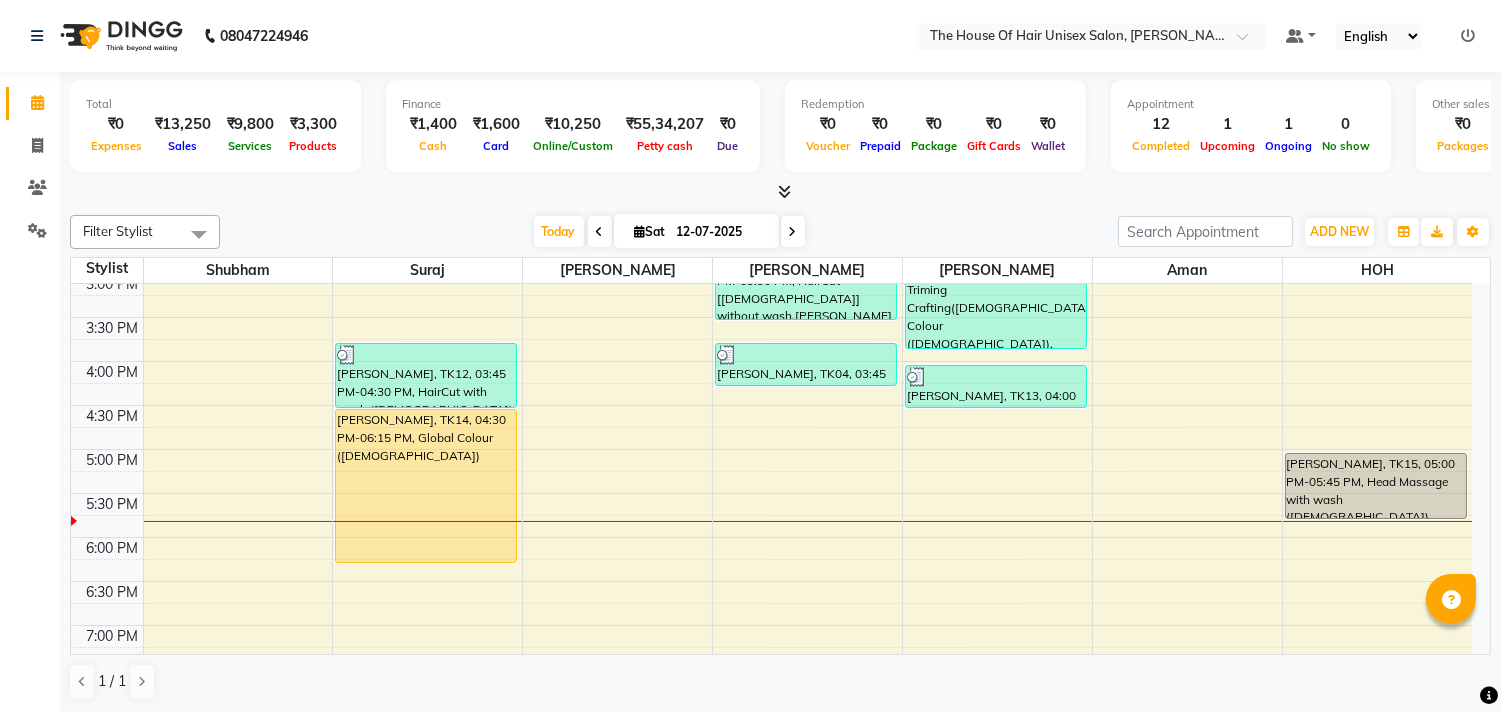 click on "7:00 AM 7:30 AM 8:00 AM 8:30 AM 9:00 AM 9:30 AM 10:00 AM 10:30 AM 11:00 AM 11:30 AM 12:00 PM 12:30 PM 1:00 PM 1:30 PM 2:00 PM 2:30 PM 3:00 PM 3:30 PM 4:00 PM 4:30 PM 5:00 PM 5:30 PM 6:00 PM 6:30 PM 7:00 PM 7:30 PM 8:00 PM 8:30 PM 9:00 PM 9:30 PM     [GEOGRAPHIC_DATA], TK01, 11:30 AM-12:15 PM, HairCut with wash ([DEMOGRAPHIC_DATA])     [PERSON_NAME], TK10, 12:45 PM-02:30 PM, Touch up ([DEMOGRAPHIC_DATA])     [PERSON_NAME], TK12, 03:45 PM-04:30 PM, HairCut with wash ([DEMOGRAPHIC_DATA])    [PERSON_NAME], TK14, 04:30 PM-06:15 PM, Global Colour ([DEMOGRAPHIC_DATA])     [PERSON_NAME], TK03, 10:30 AM-11:00 AM, HairCut [[DEMOGRAPHIC_DATA]] without wash     [PERSON_NAME], TK02, 11:00 AM-12:00 PM, HairCut [[DEMOGRAPHIC_DATA]] without wash,[PERSON_NAME] Triming Crafting([DEMOGRAPHIC_DATA])     [PERSON_NAME], TK05, 12:00 PM-01:00 PM, HairCut [[DEMOGRAPHIC_DATA]] without wash,[PERSON_NAME] Triming Crafting([DEMOGRAPHIC_DATA])     [PERSON_NAME], TK11, 02:30 PM-03:30 PM, HairCut [[DEMOGRAPHIC_DATA]] without wash,[PERSON_NAME] Triming Crafting([DEMOGRAPHIC_DATA])     [PERSON_NAME], TK04, 03:45 PM-04:15 PM, Haircut without wash ([DEMOGRAPHIC_DATA])     [PERSON_NAME], TK07, 11:45 AM-12:15 PM, HairCut [[DEMOGRAPHIC_DATA]] without wash" at bounding box center (771, 229) 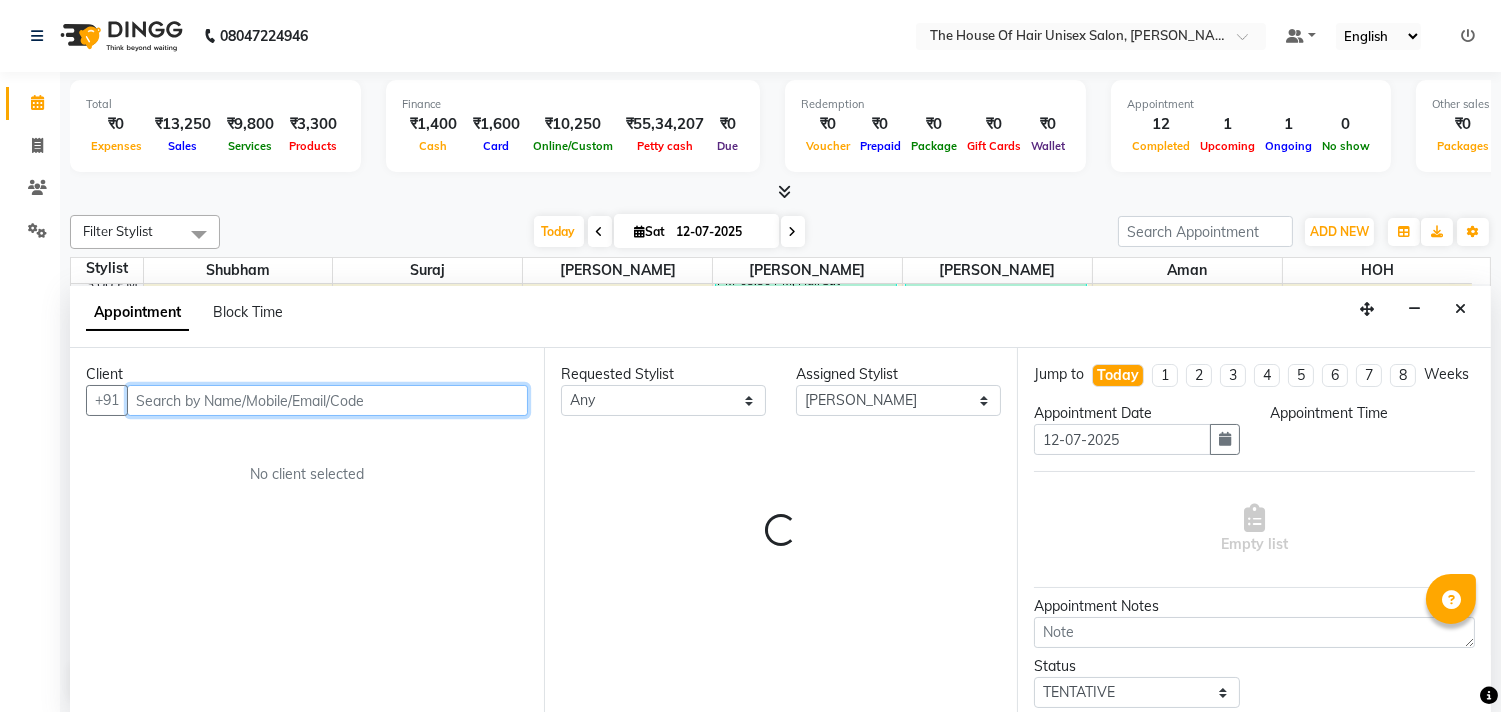 scroll, scrollTop: 1, scrollLeft: 0, axis: vertical 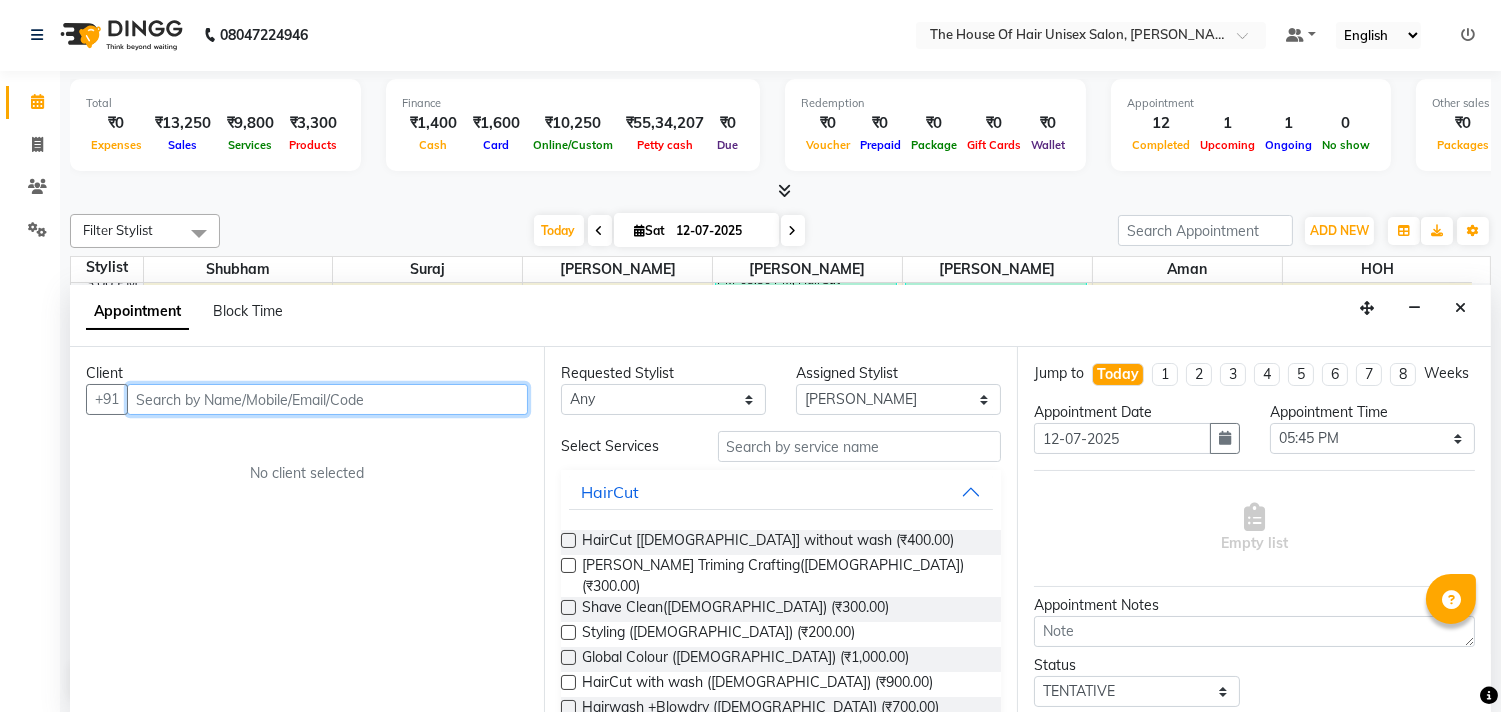 click at bounding box center (327, 399) 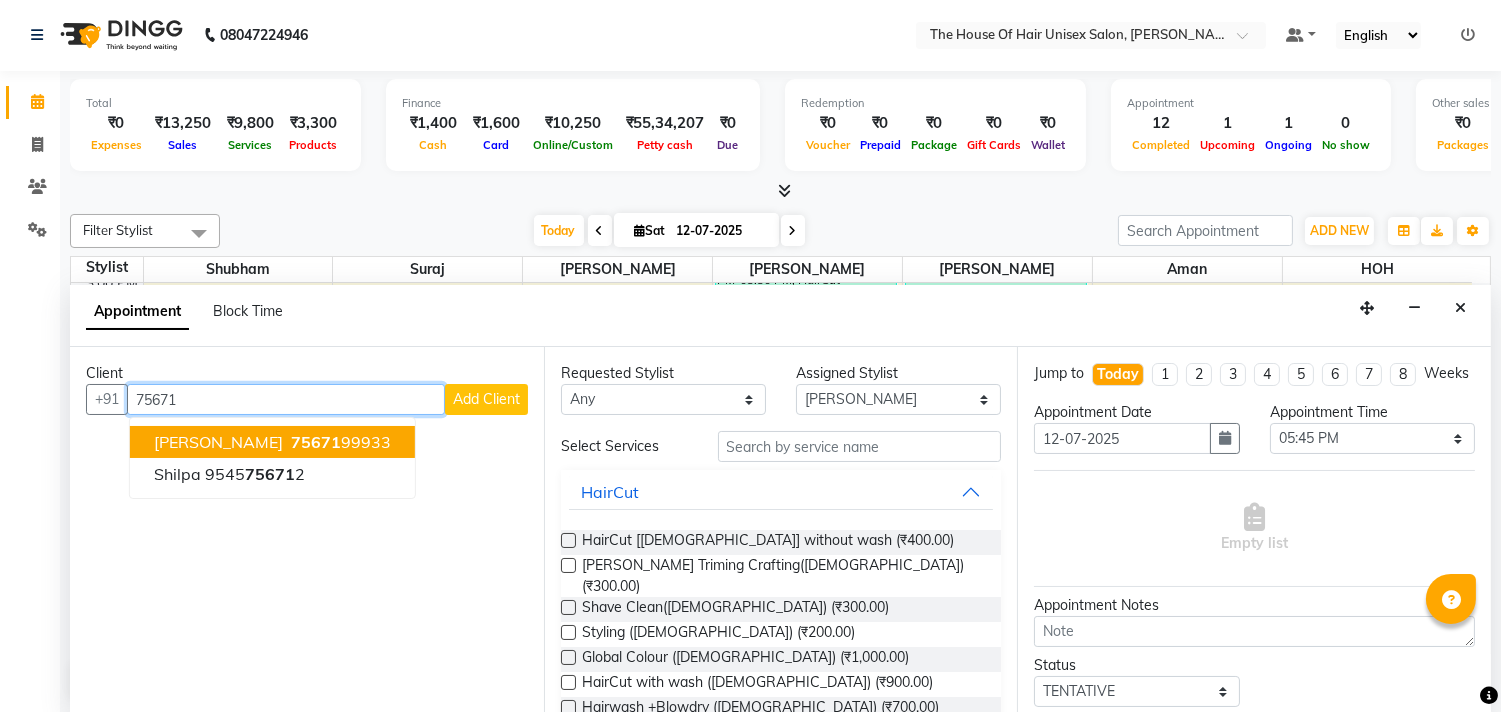 click on "75671" at bounding box center [316, 442] 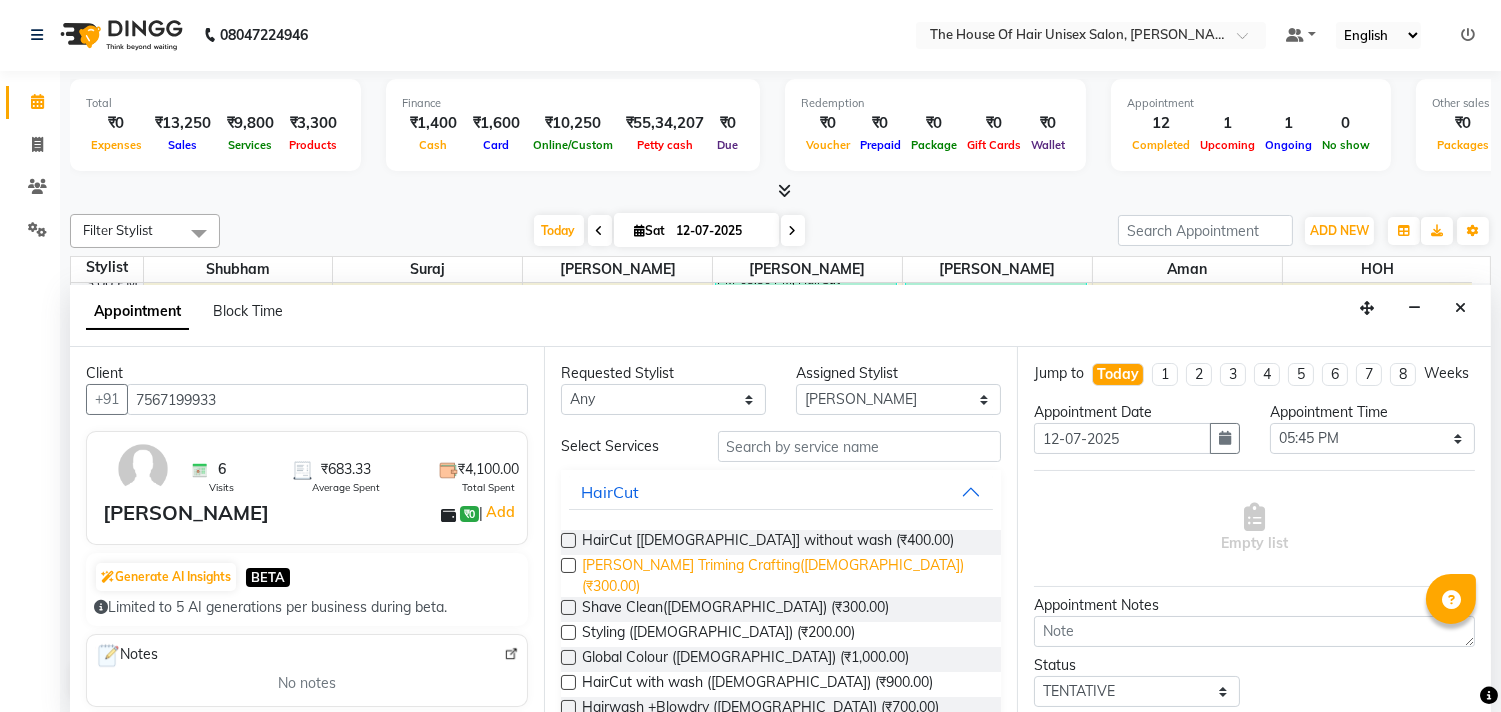 click on "[PERSON_NAME] Triming Crafting([DEMOGRAPHIC_DATA]) (₹300.00)" at bounding box center [784, 576] 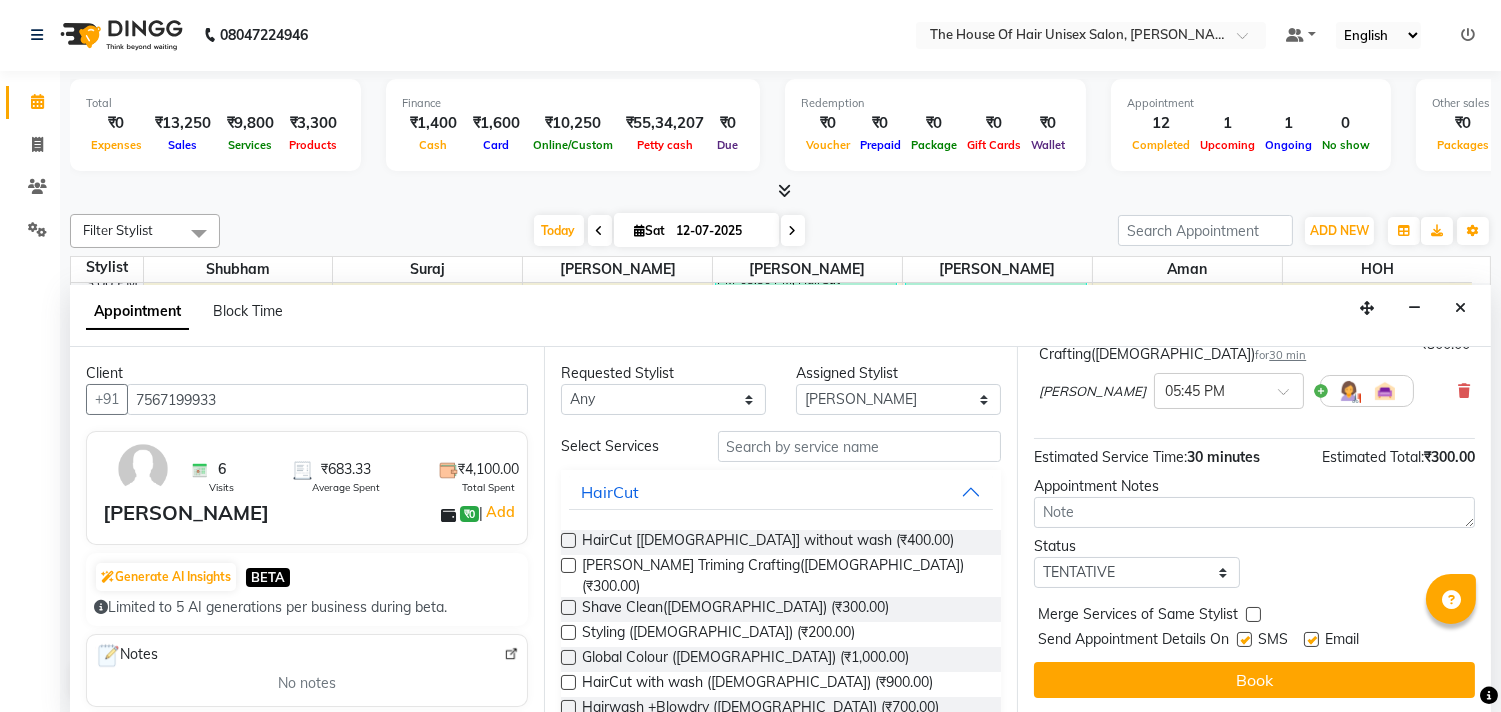 scroll, scrollTop: 160, scrollLeft: 0, axis: vertical 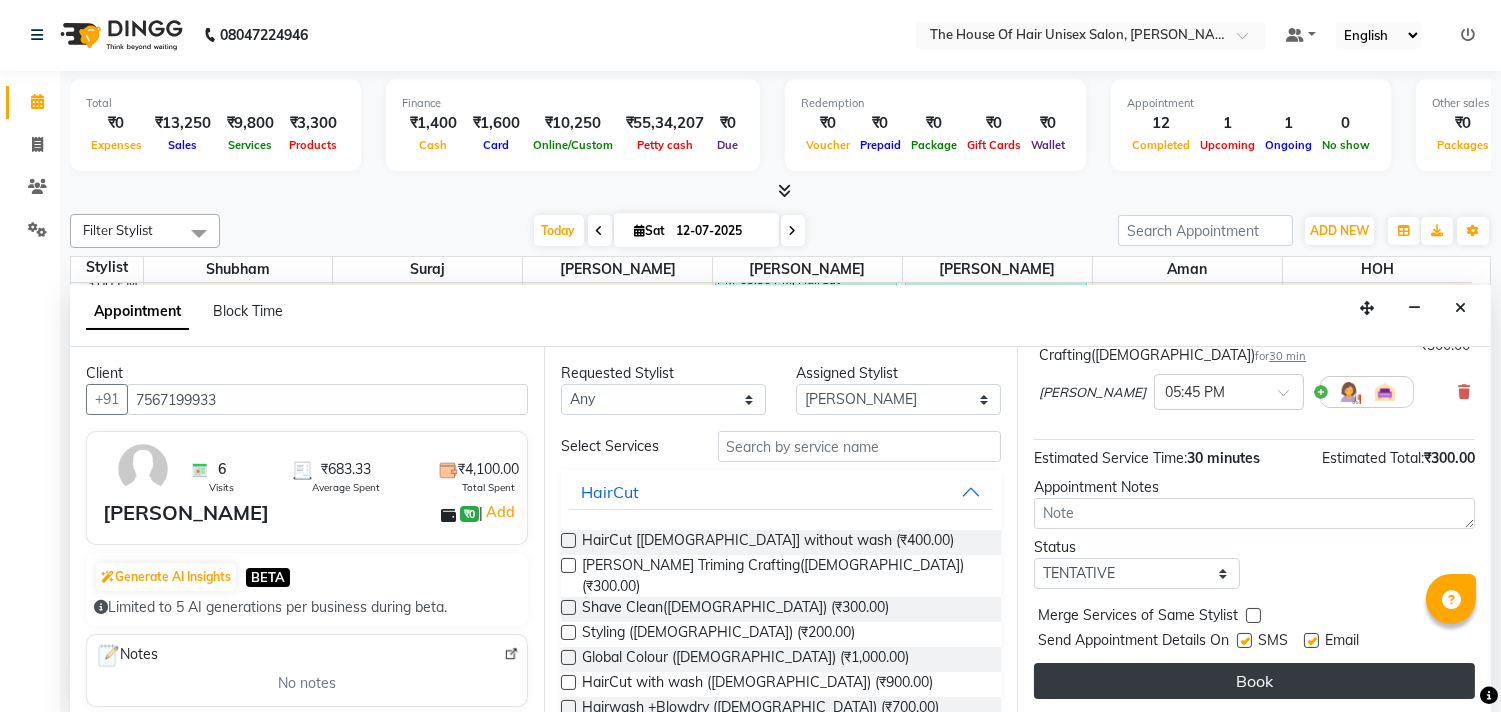 click on "Book" at bounding box center (1254, 681) 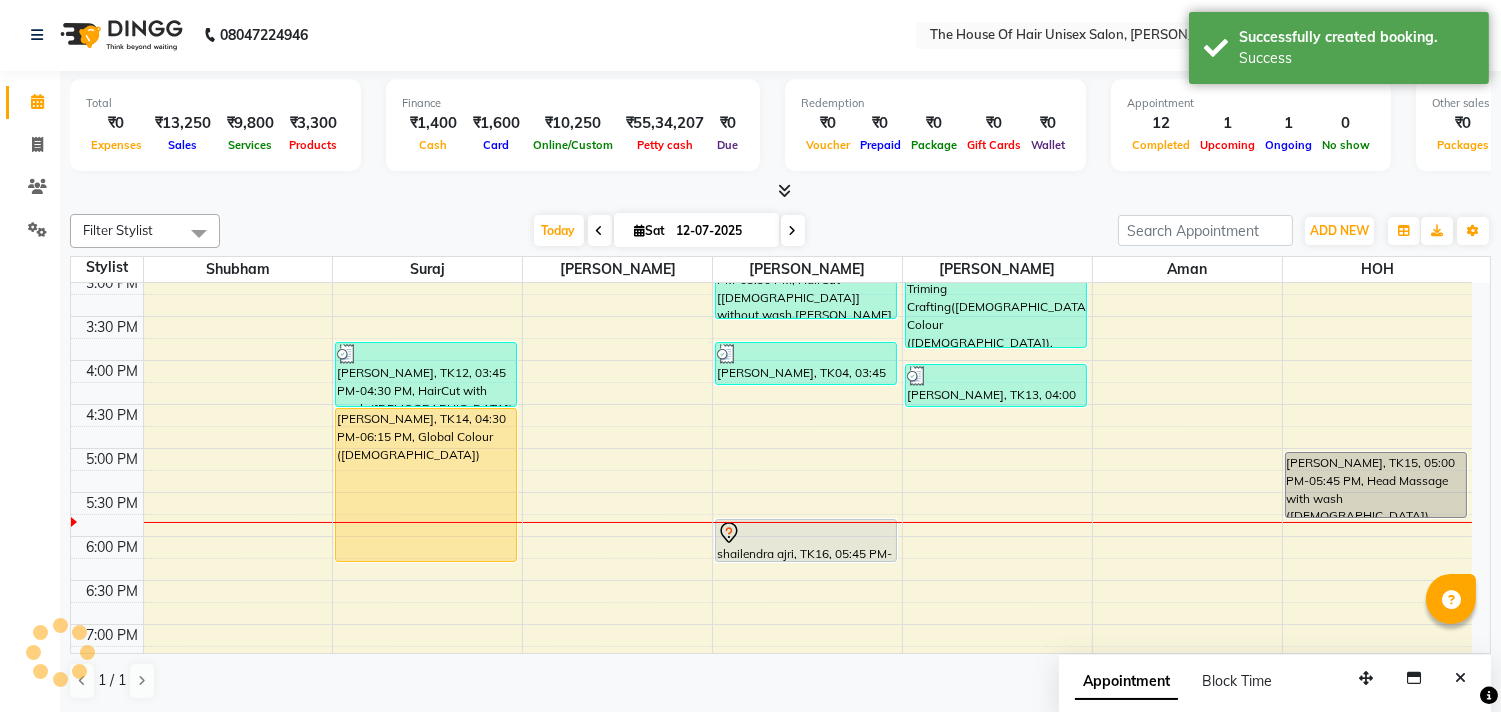 scroll, scrollTop: 0, scrollLeft: 0, axis: both 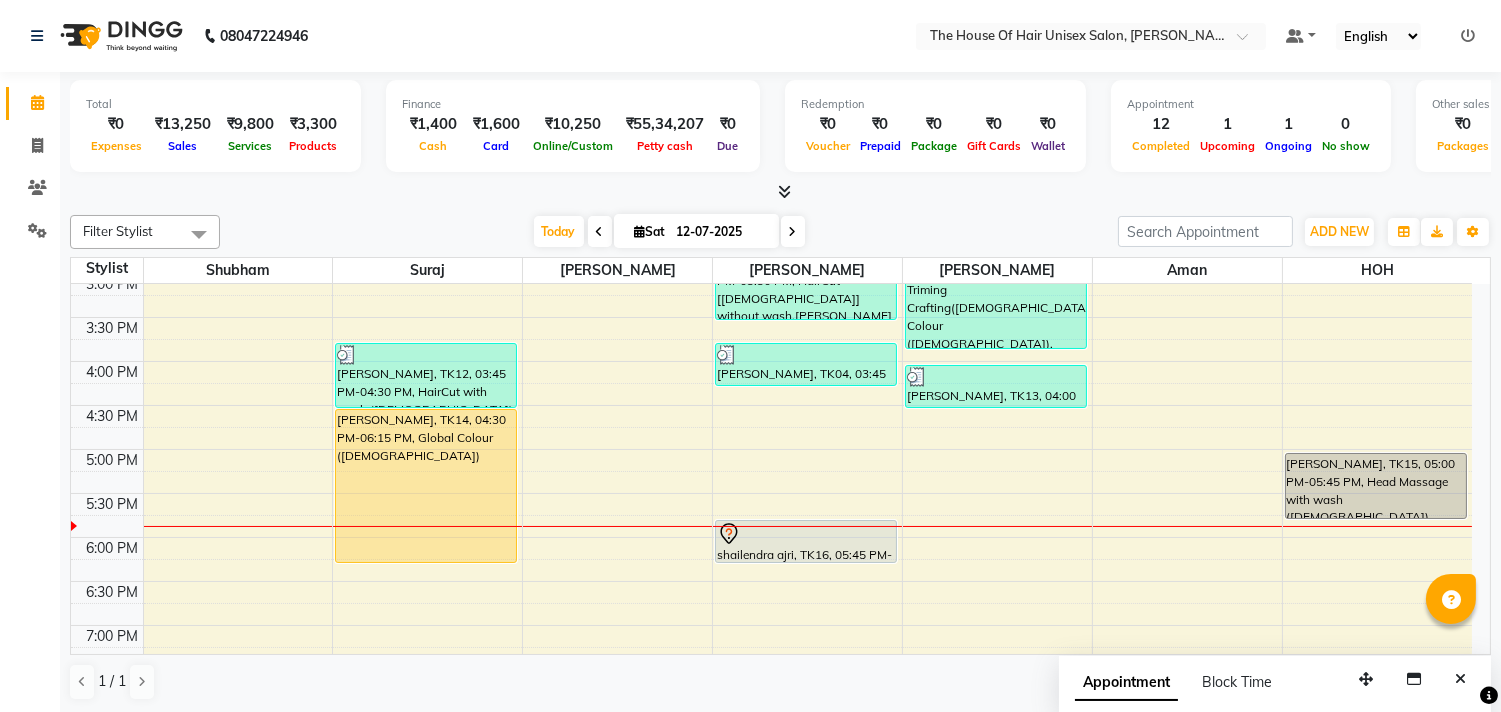 click at bounding box center [793, 231] 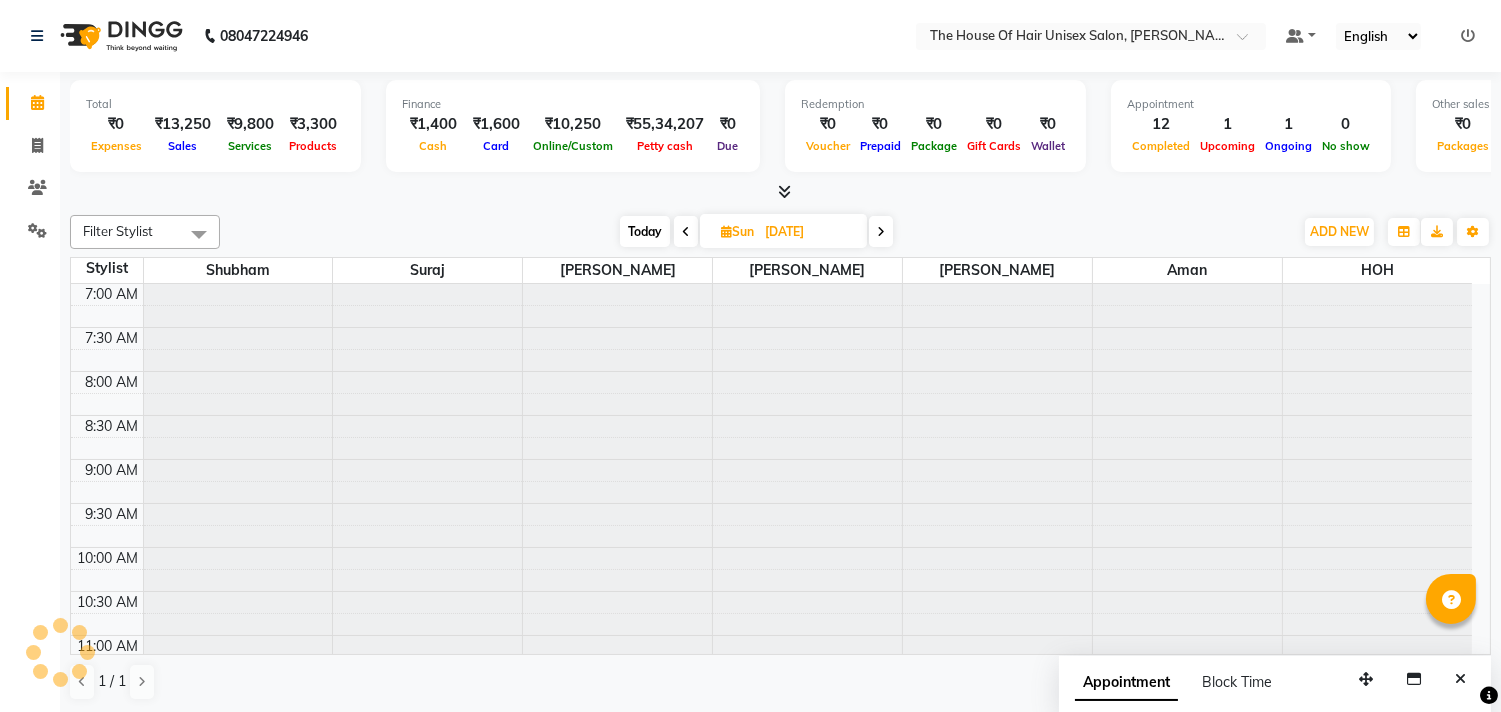 scroll, scrollTop: 885, scrollLeft: 0, axis: vertical 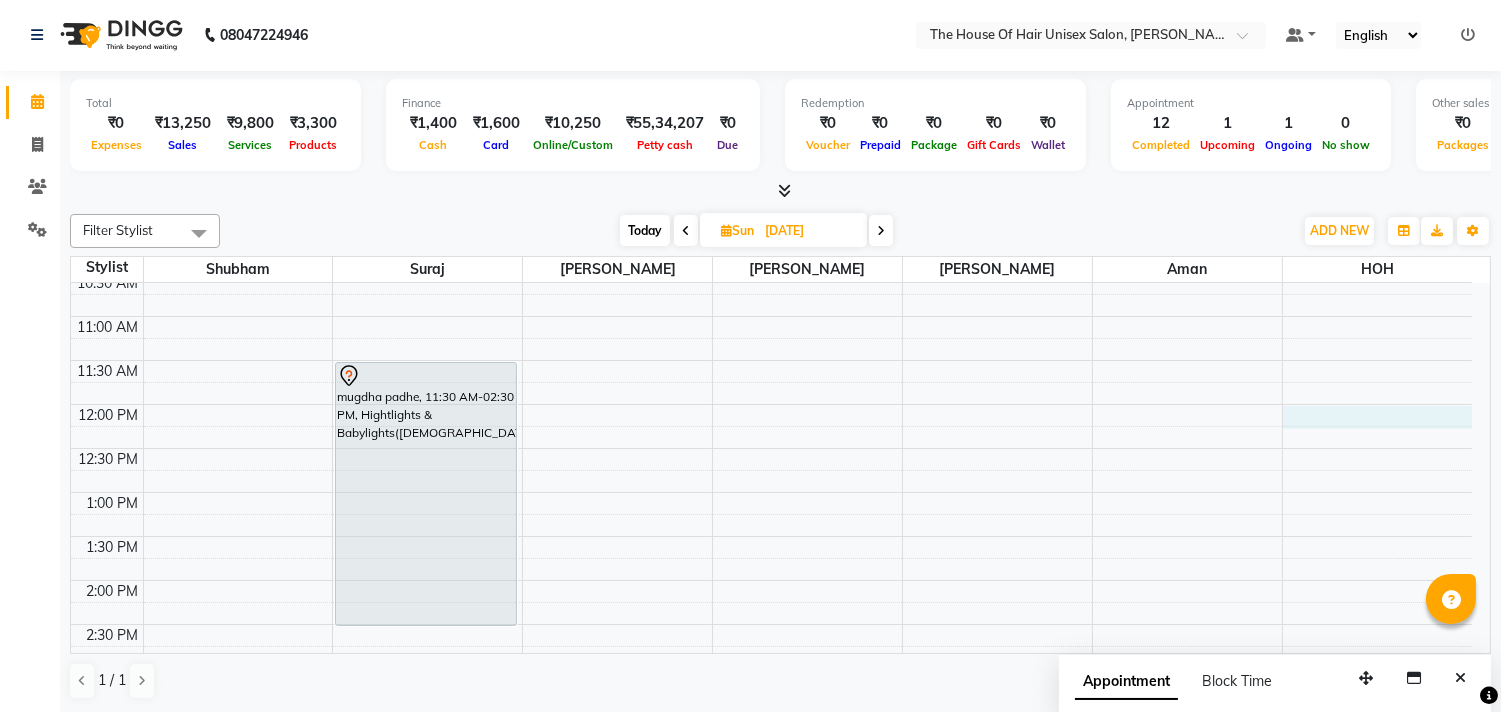 click on "7:00 AM 7:30 AM 8:00 AM 8:30 AM 9:00 AM 9:30 AM 10:00 AM 10:30 AM 11:00 AM 11:30 AM 12:00 PM 12:30 PM 1:00 PM 1:30 PM 2:00 PM 2:30 PM 3:00 PM 3:30 PM 4:00 PM 4:30 PM 5:00 PM 5:30 PM 6:00 PM 6:30 PM 7:00 PM 7:30 PM 8:00 PM 8:30 PM 9:00 PM 9:30 PM             mugdha padhe, 11:30 AM-02:30 PM, Hightlights & Babylights([DEMOGRAPHIC_DATA])             [PERSON_NAME], 04:00 PM-05:00 PM, HairCut [[DEMOGRAPHIC_DATA]] without wash,[PERSON_NAME] Triming Crafting([DEMOGRAPHIC_DATA])             Shipranull, 05:30 PM-06:15 PM, Hair spa ([DEMOGRAPHIC_DATA])" at bounding box center (771, 624) 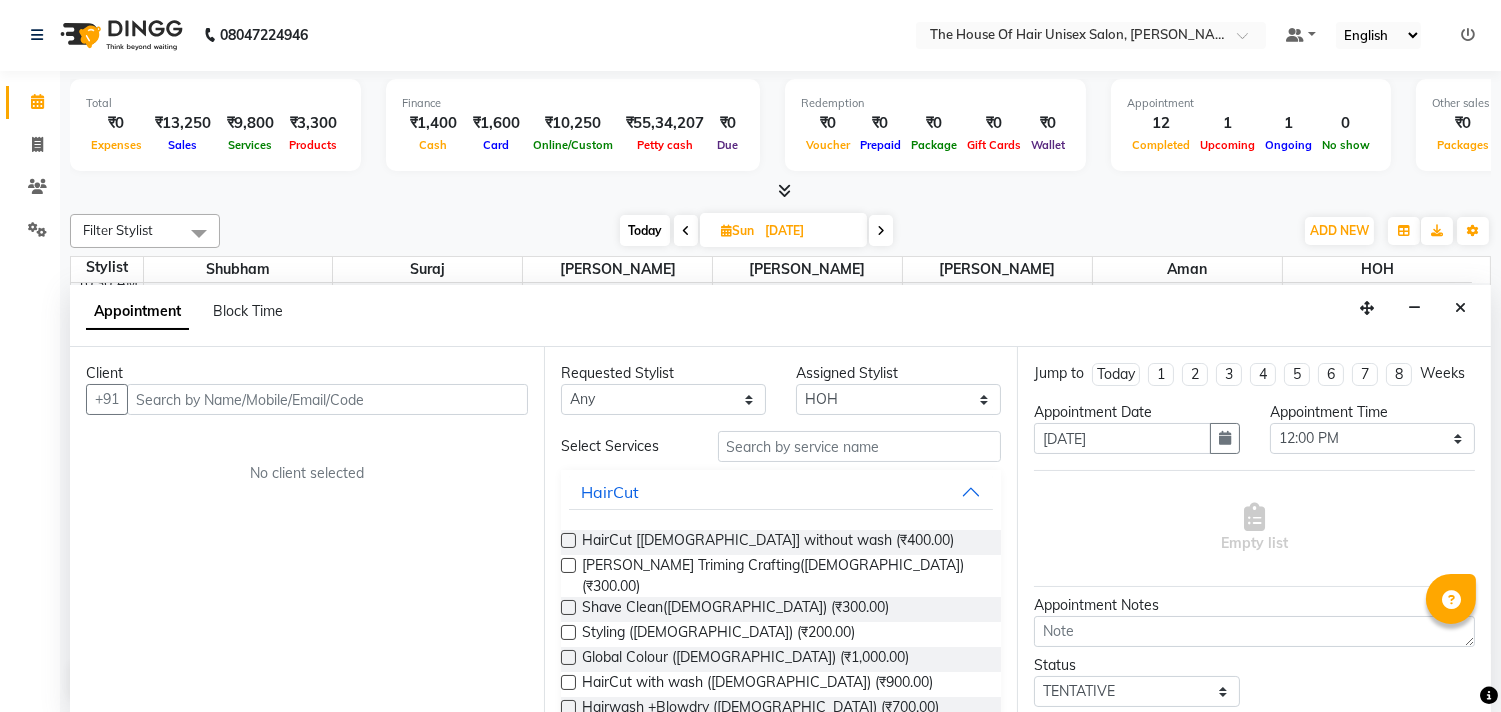 click at bounding box center (327, 399) 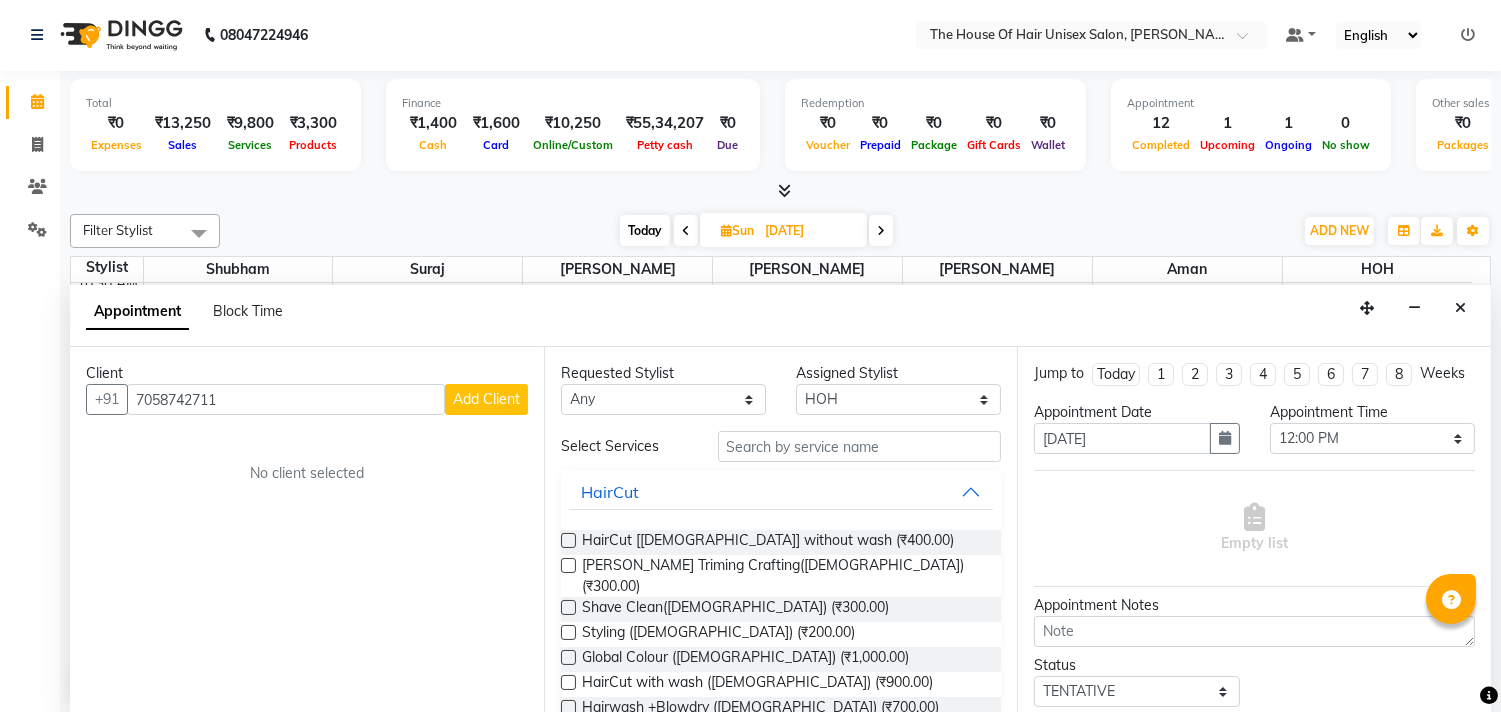 click on "Add Client" at bounding box center [486, 399] 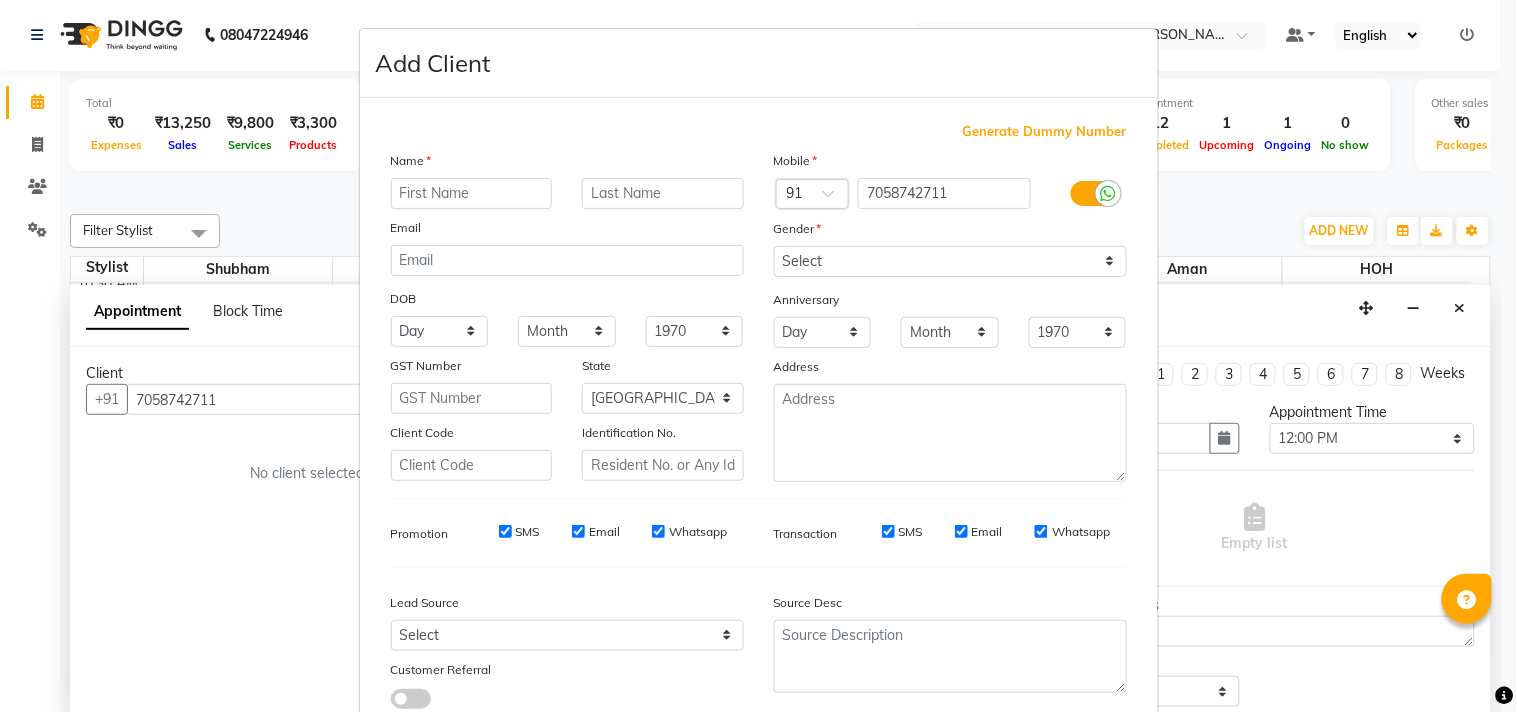 click at bounding box center (472, 193) 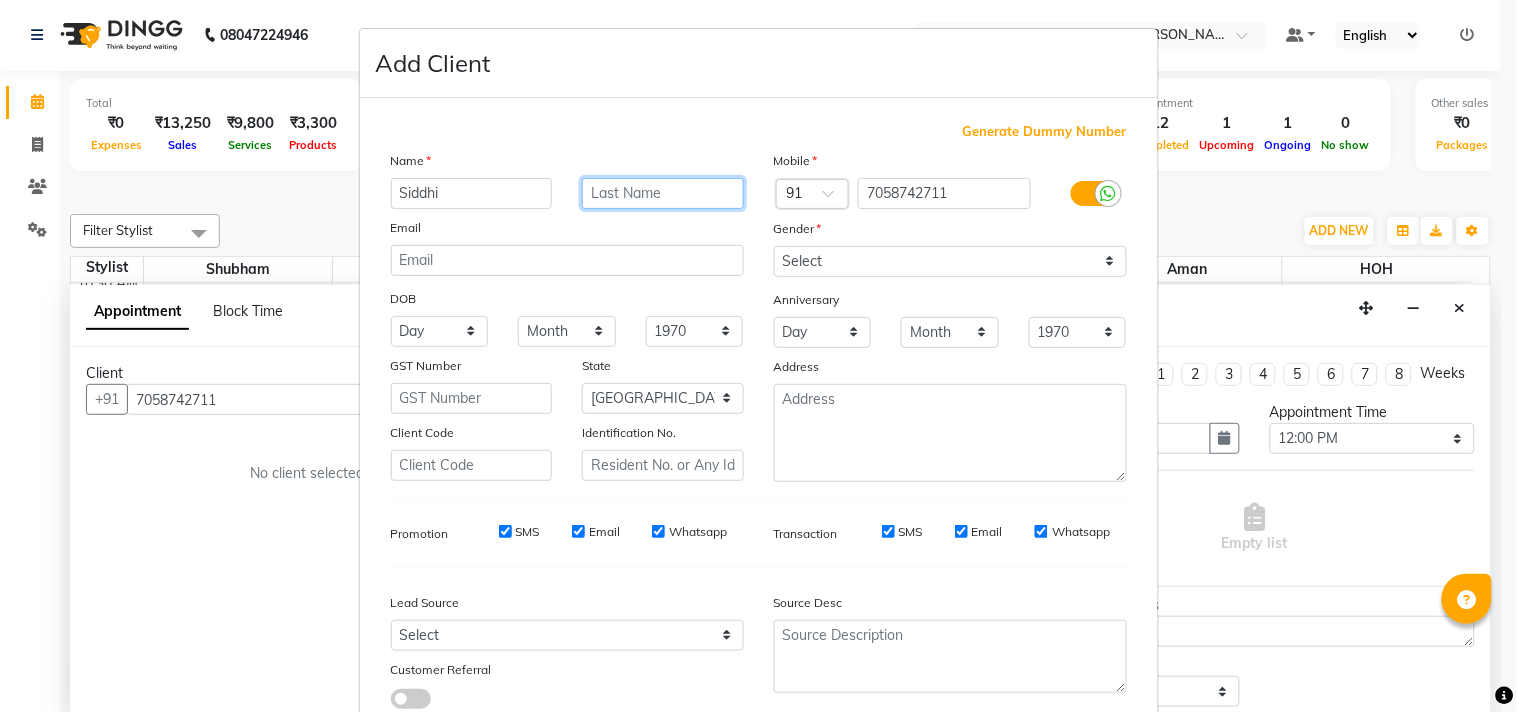 click at bounding box center [663, 193] 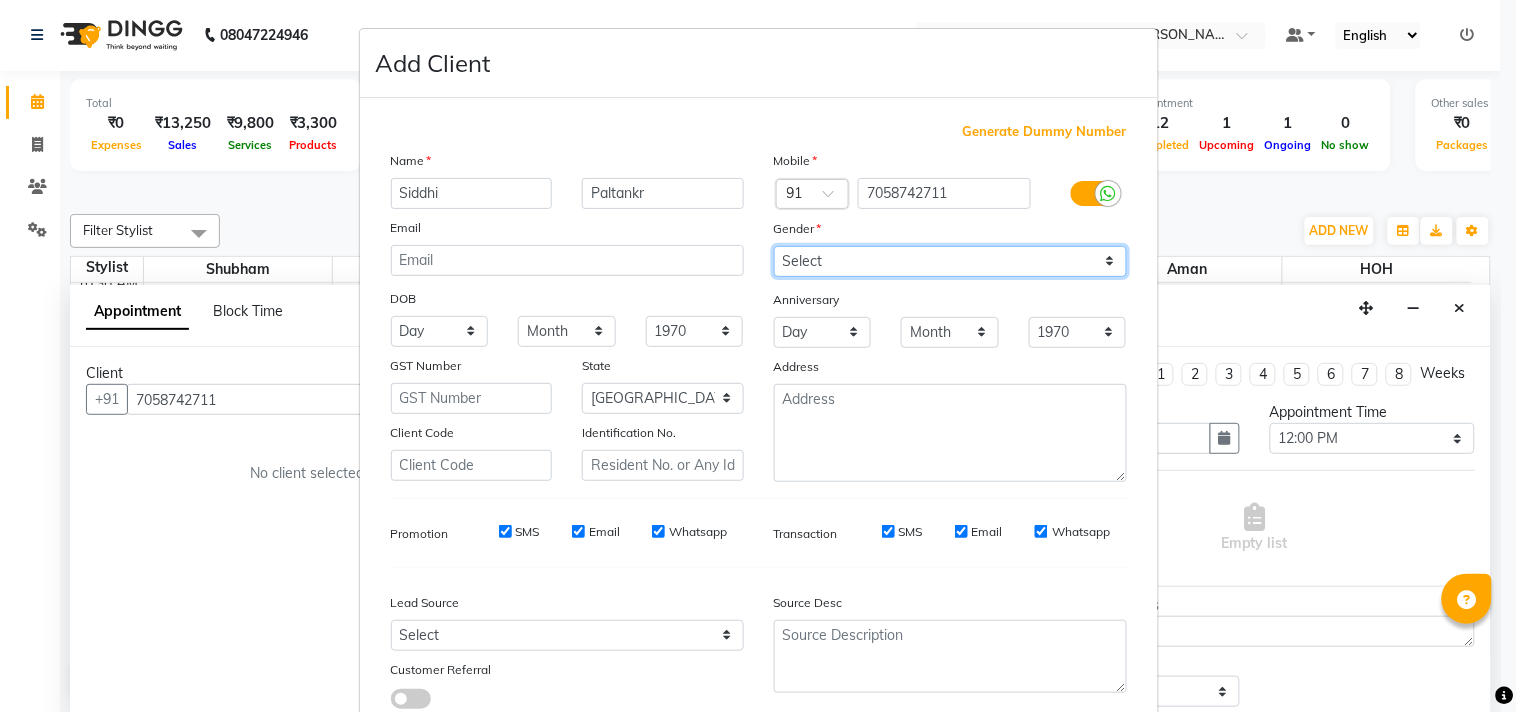 click on "Select [DEMOGRAPHIC_DATA] [DEMOGRAPHIC_DATA] Other Prefer Not To Say" at bounding box center [950, 261] 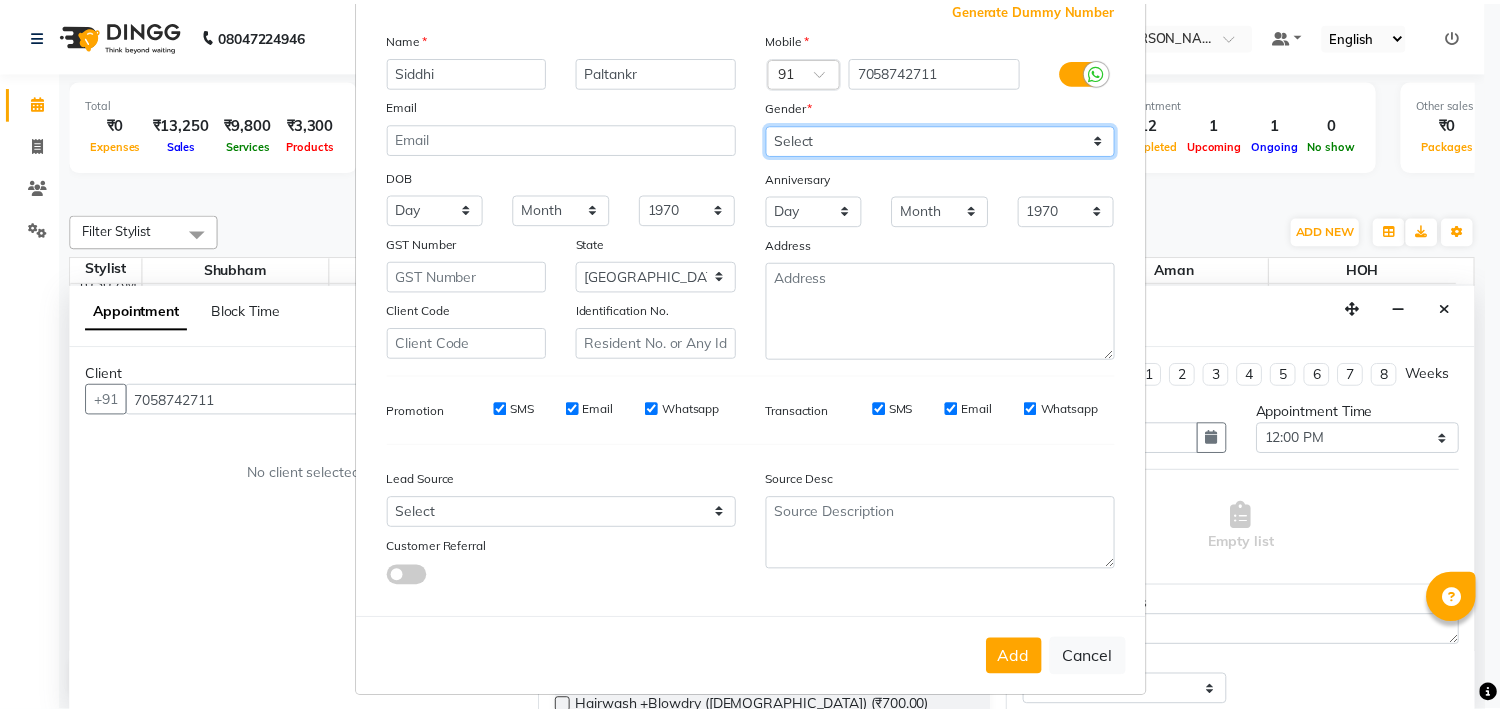 scroll, scrollTop: 138, scrollLeft: 0, axis: vertical 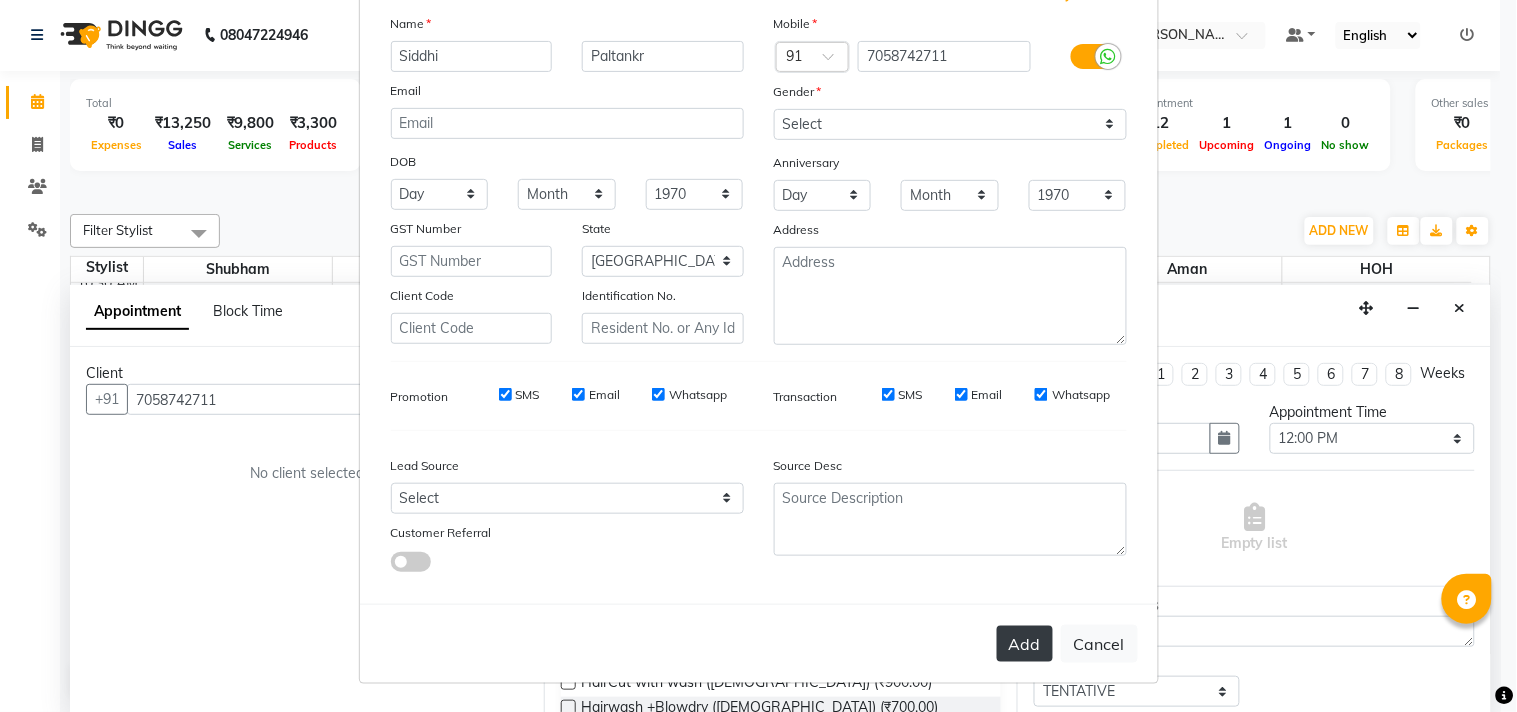 click on "Add" at bounding box center [1025, 644] 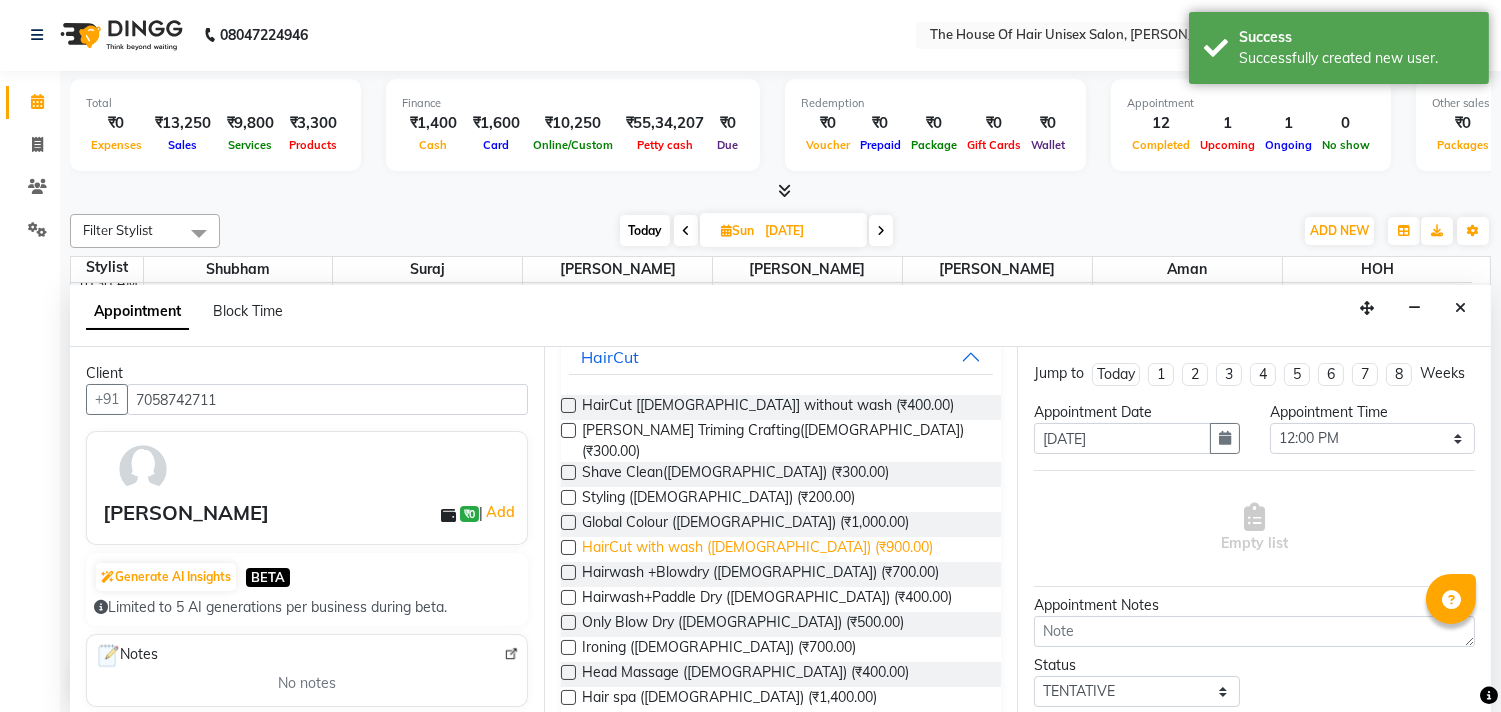 scroll, scrollTop: 133, scrollLeft: 0, axis: vertical 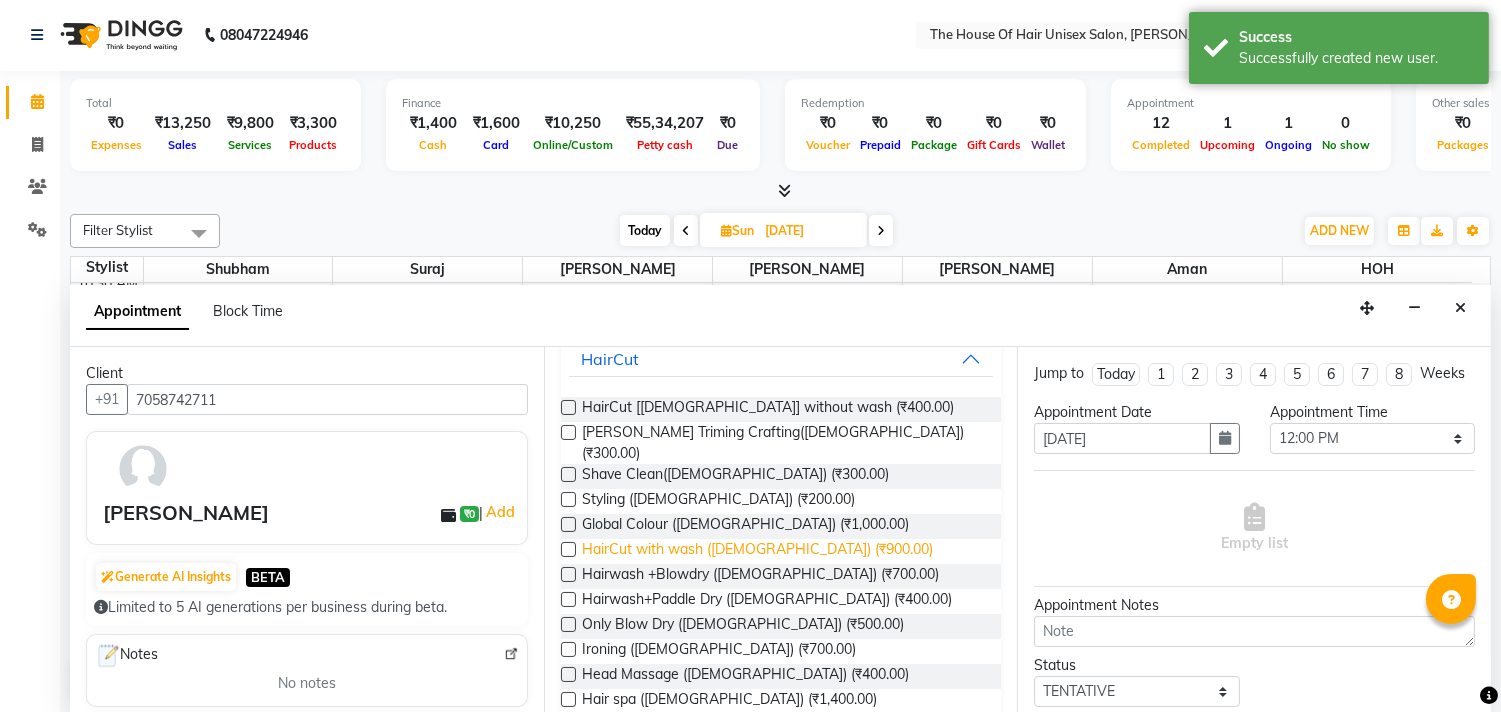 click on "HairCut with wash ([DEMOGRAPHIC_DATA]) (₹900.00)" at bounding box center [757, 551] 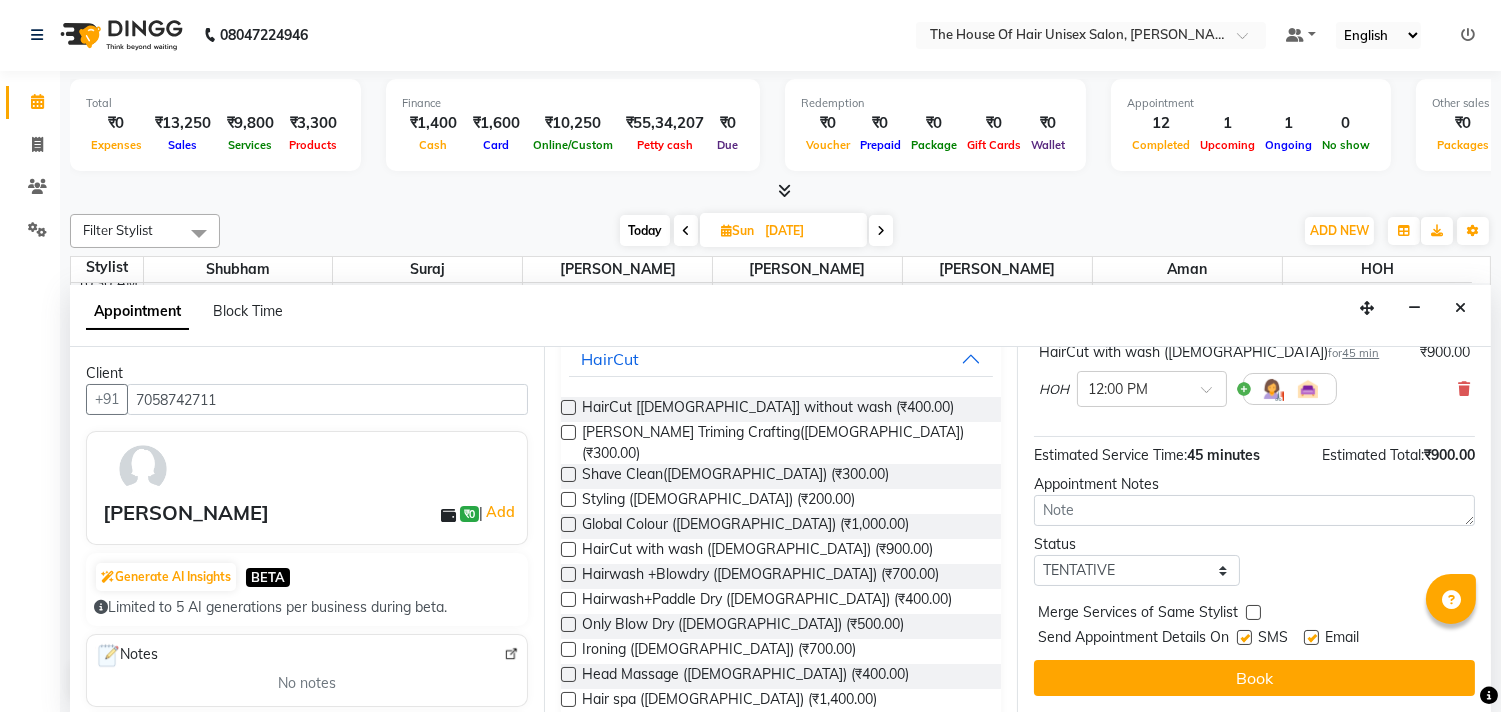 scroll, scrollTop: 161, scrollLeft: 0, axis: vertical 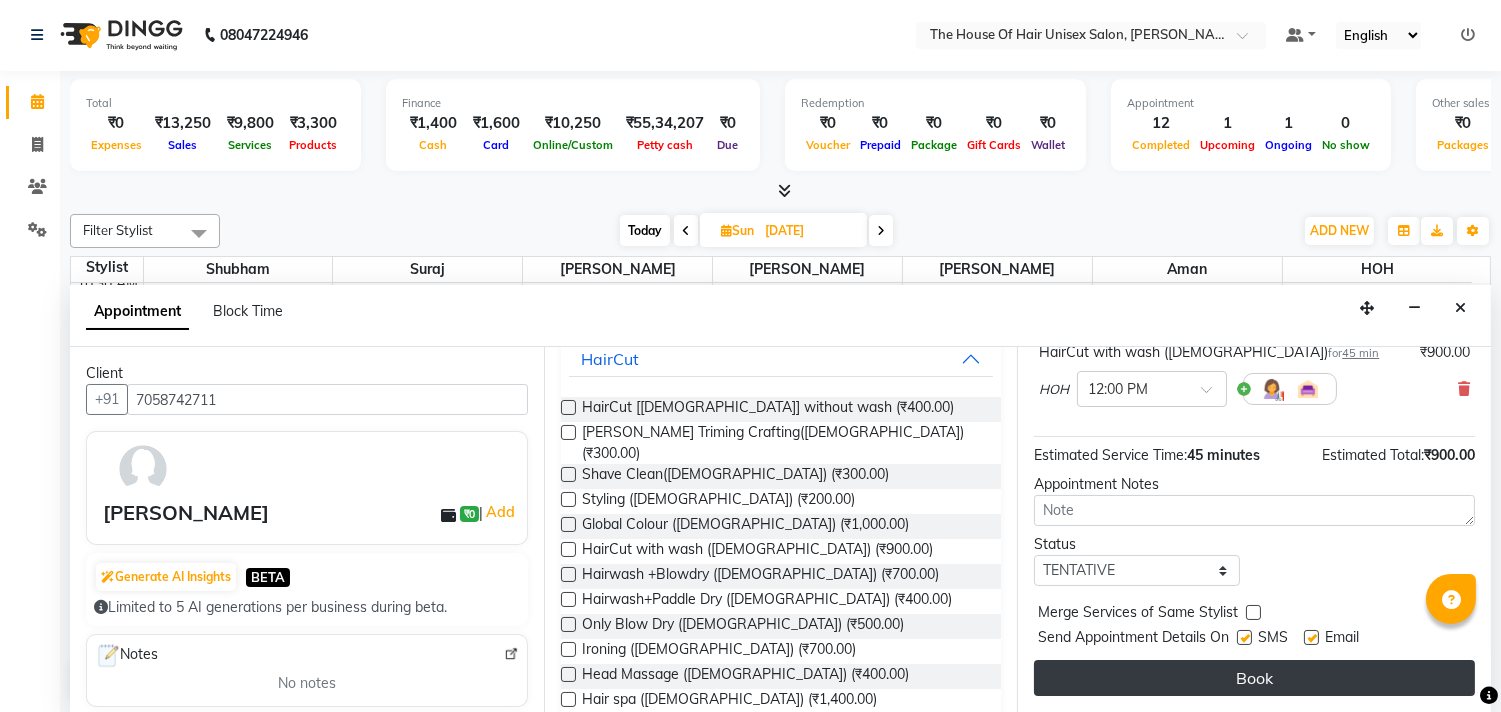 click on "Book" at bounding box center (1254, 678) 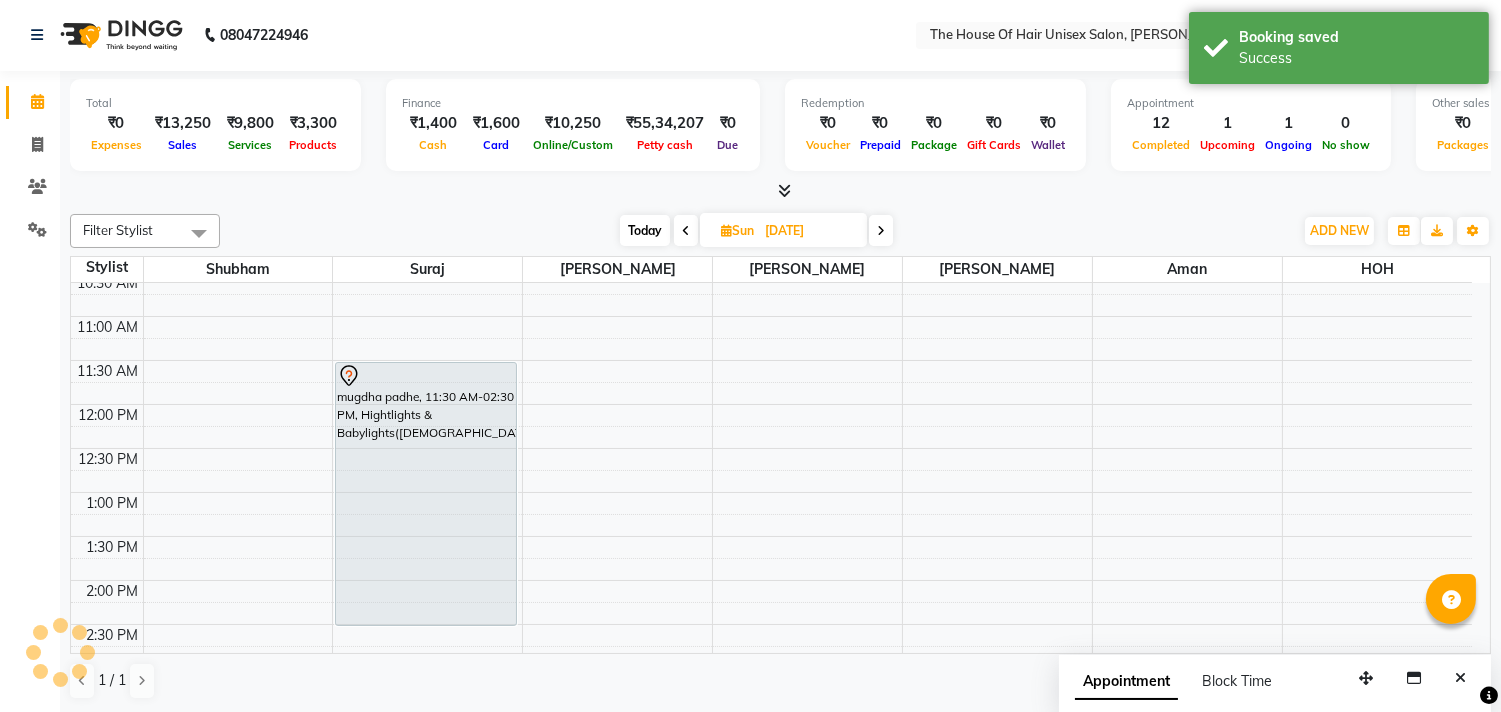 scroll, scrollTop: 0, scrollLeft: 0, axis: both 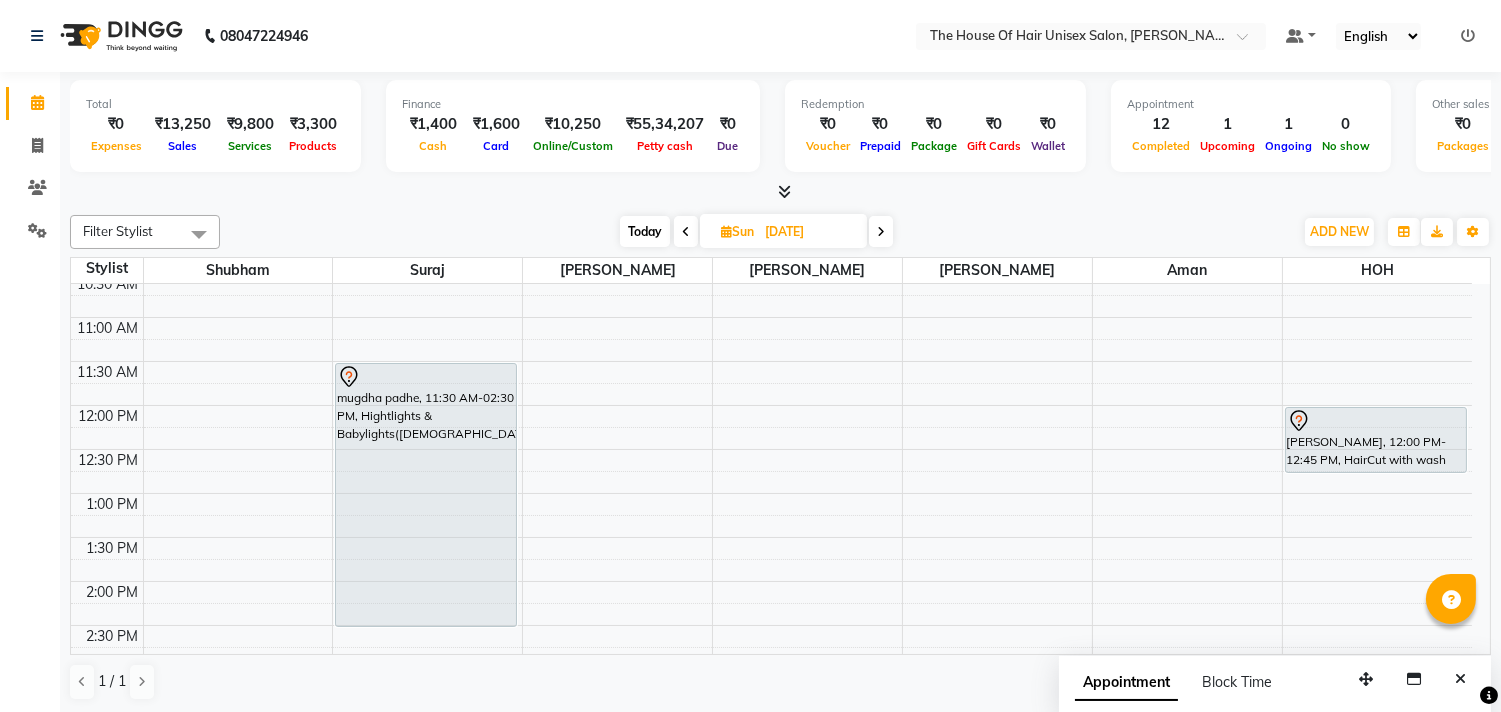click on "Today" at bounding box center (645, 231) 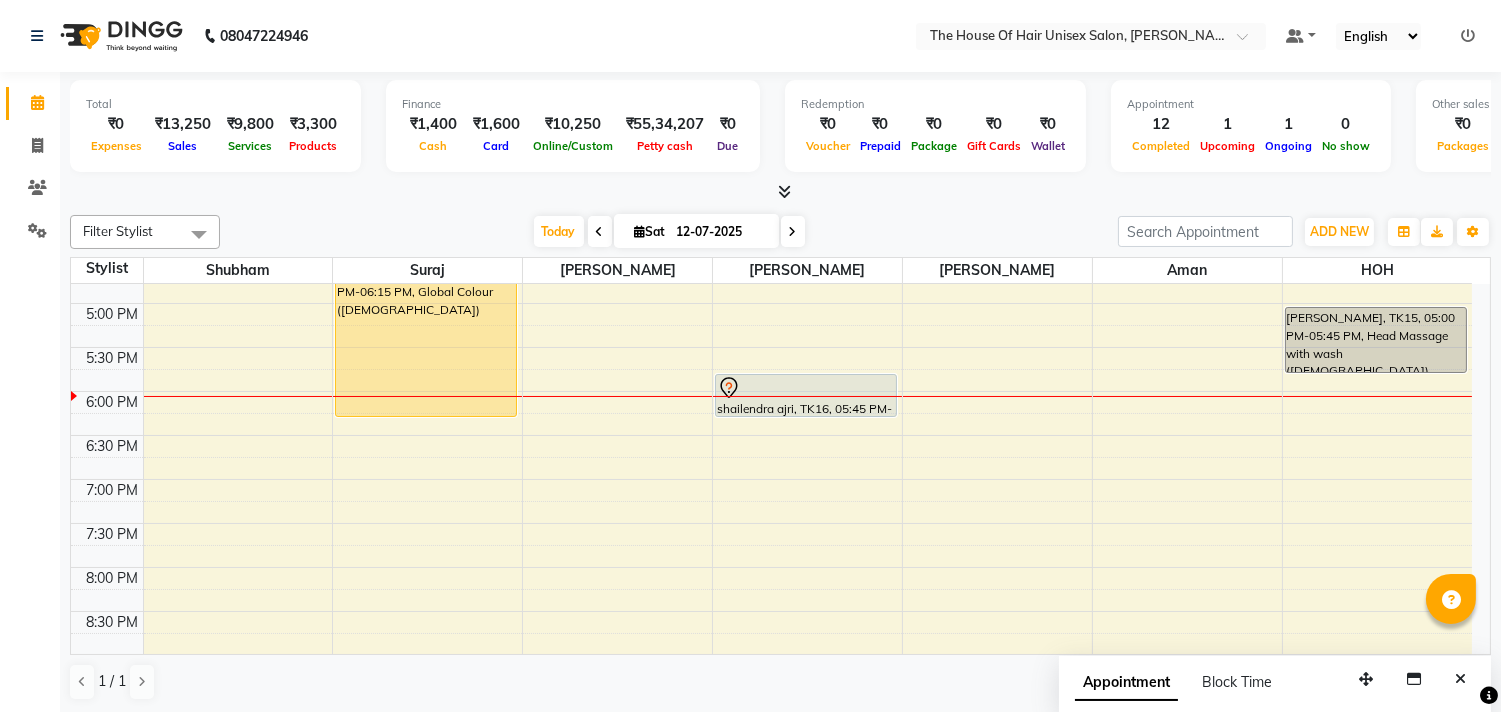 scroll, scrollTop: 772, scrollLeft: 0, axis: vertical 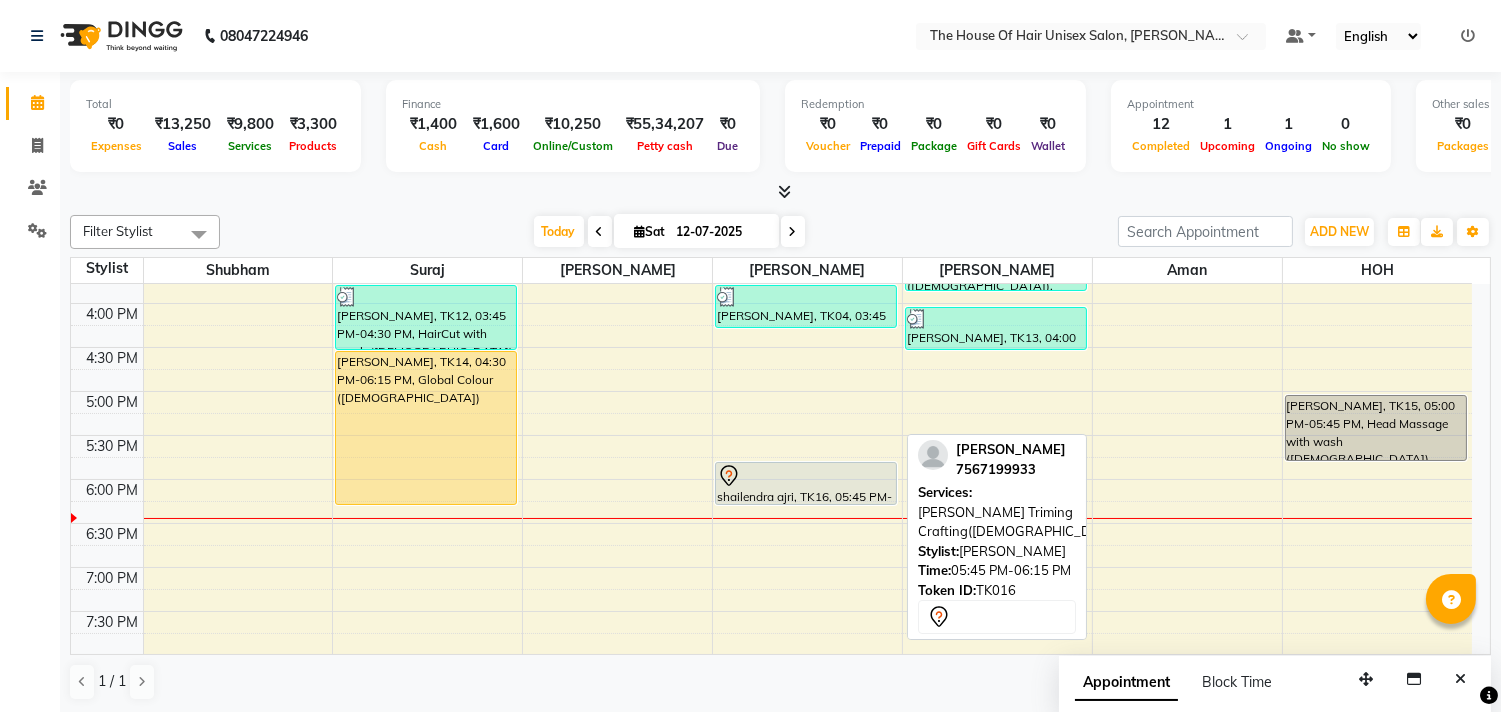 click at bounding box center (806, 476) 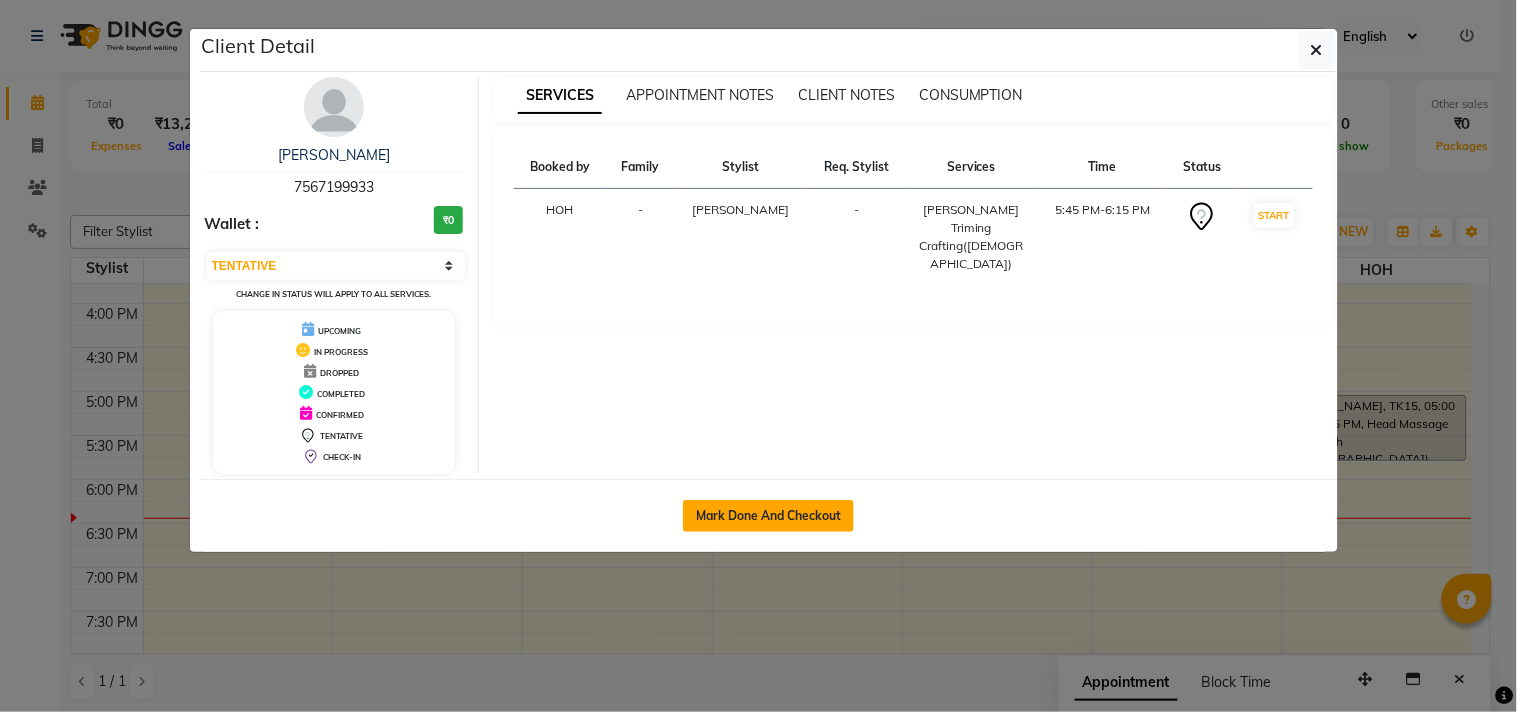 click on "Mark Done And Checkout" 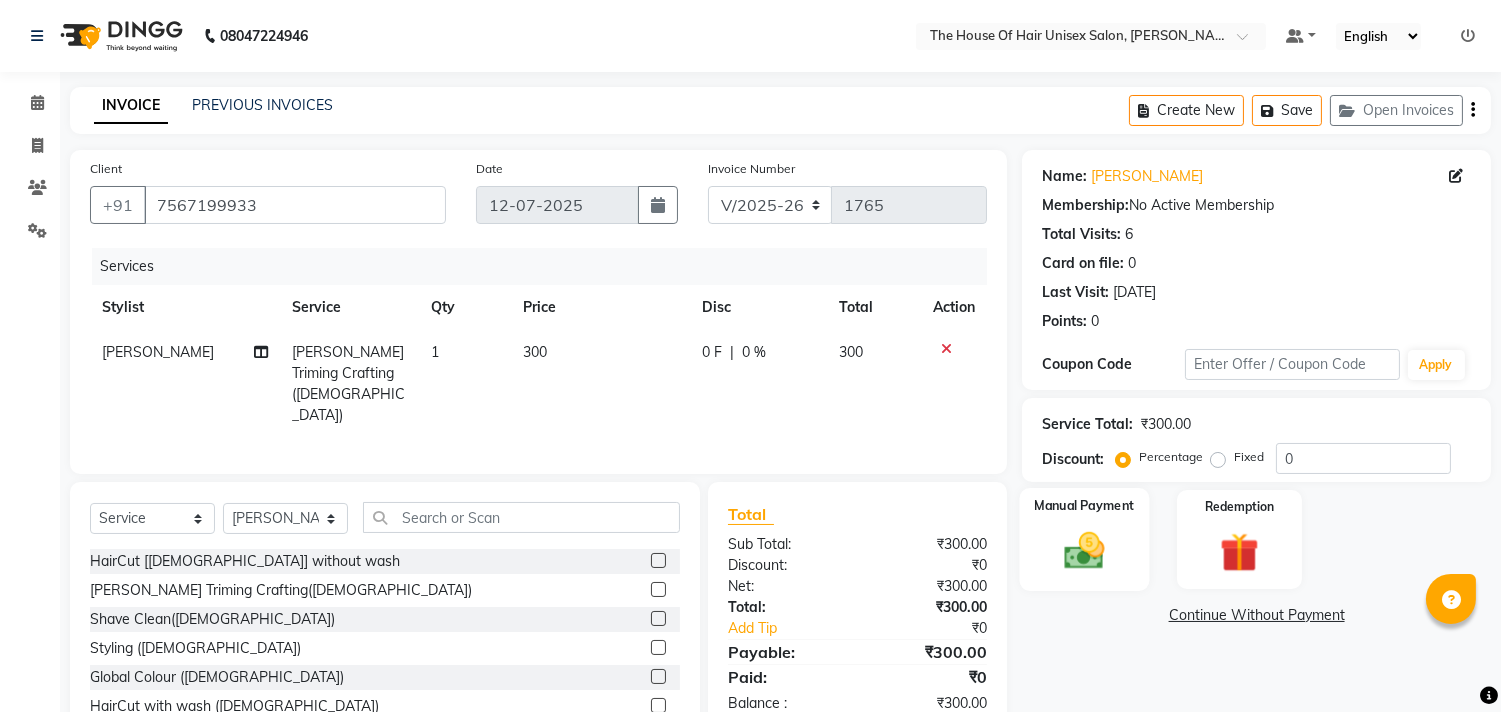 click 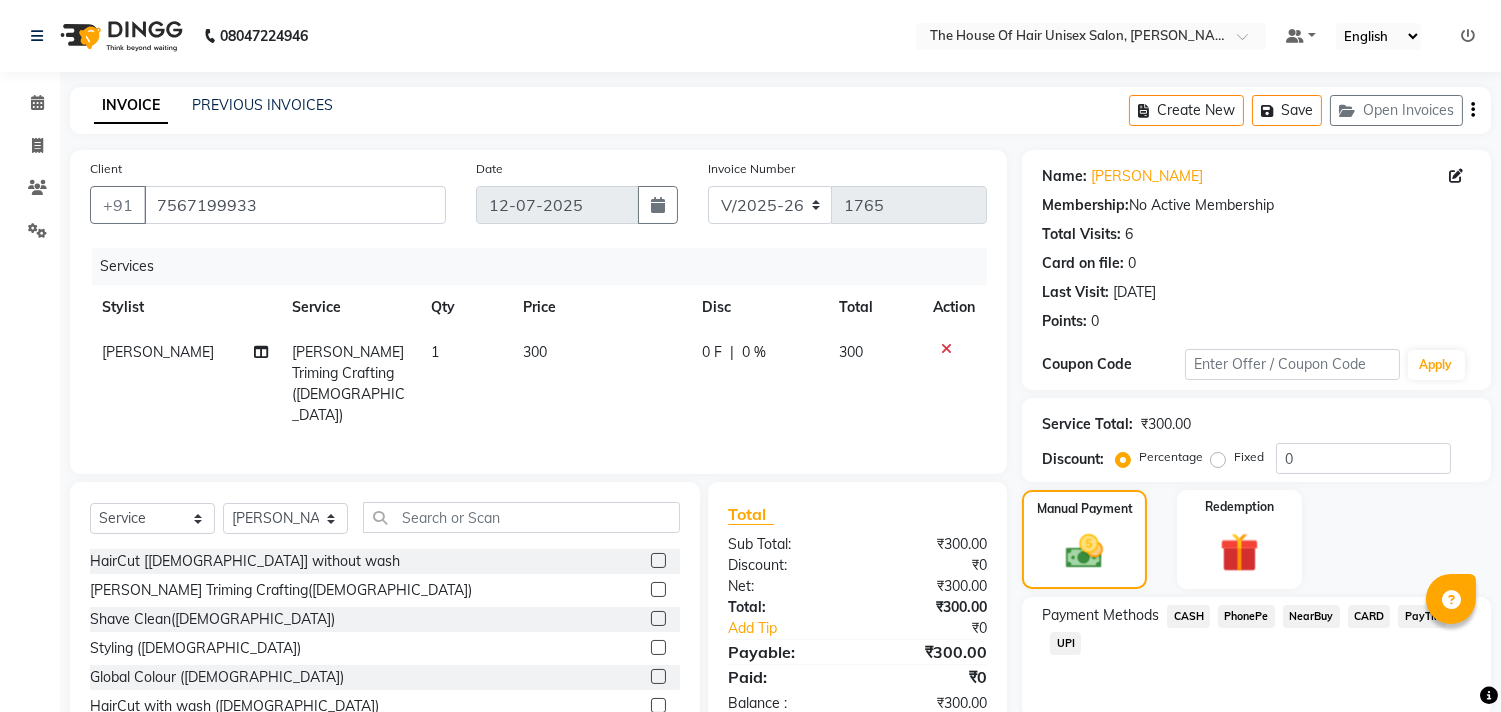 click on "CARD" 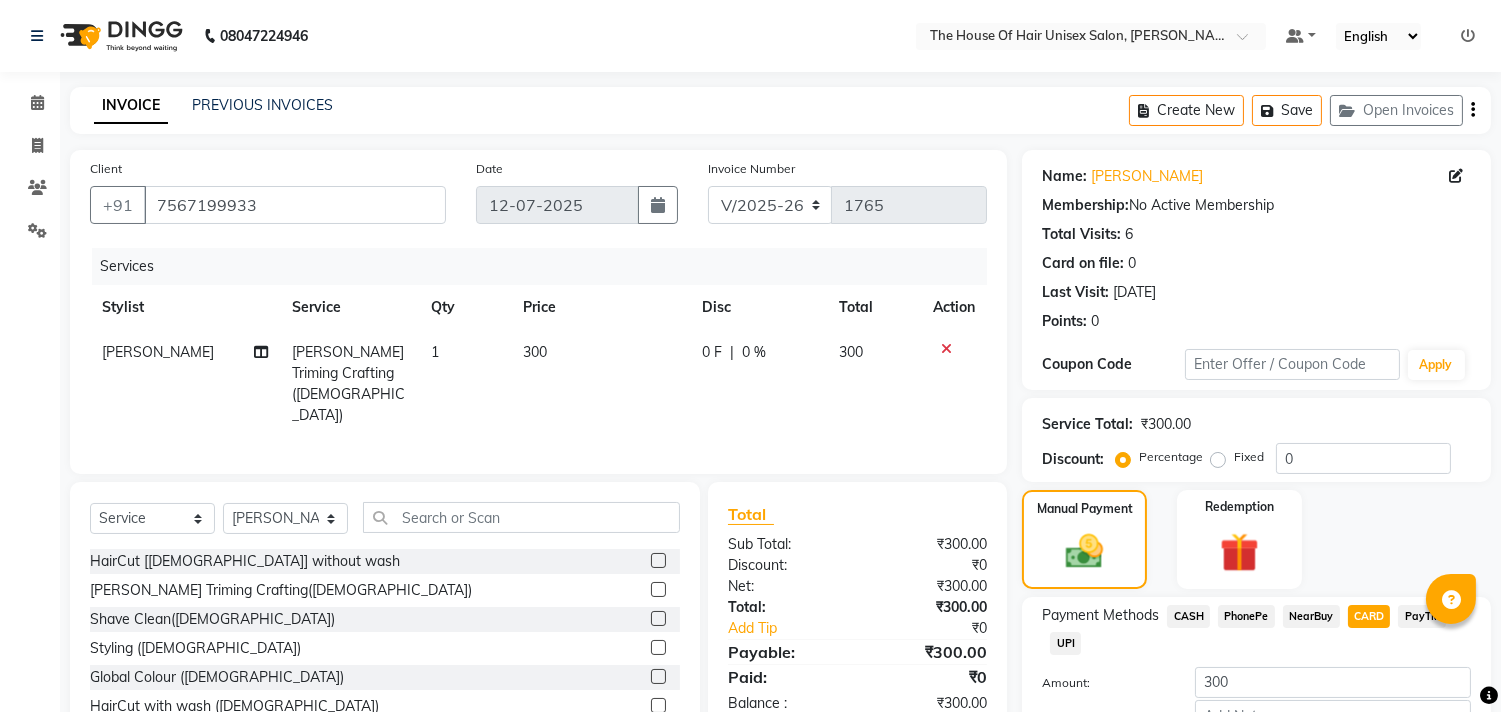 scroll, scrollTop: 132, scrollLeft: 0, axis: vertical 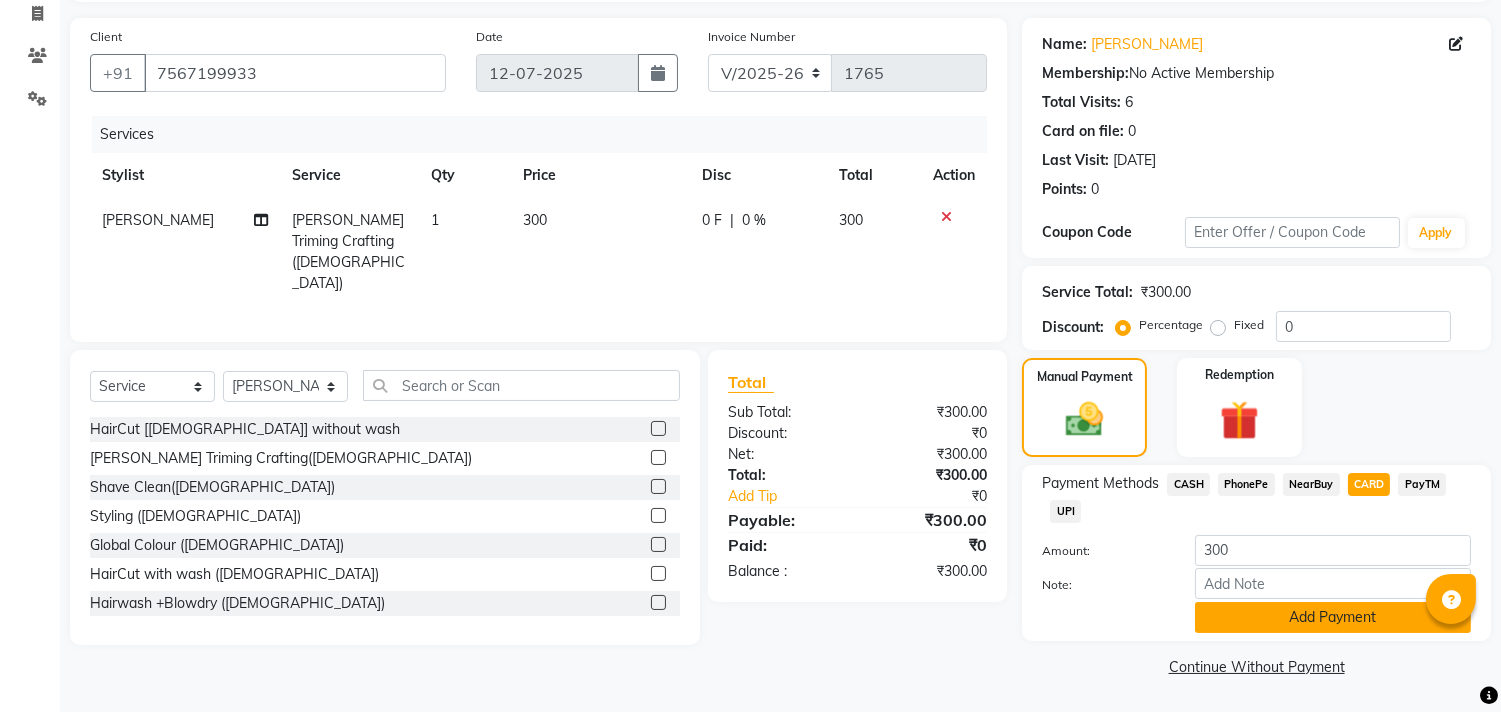 click on "Add Payment" 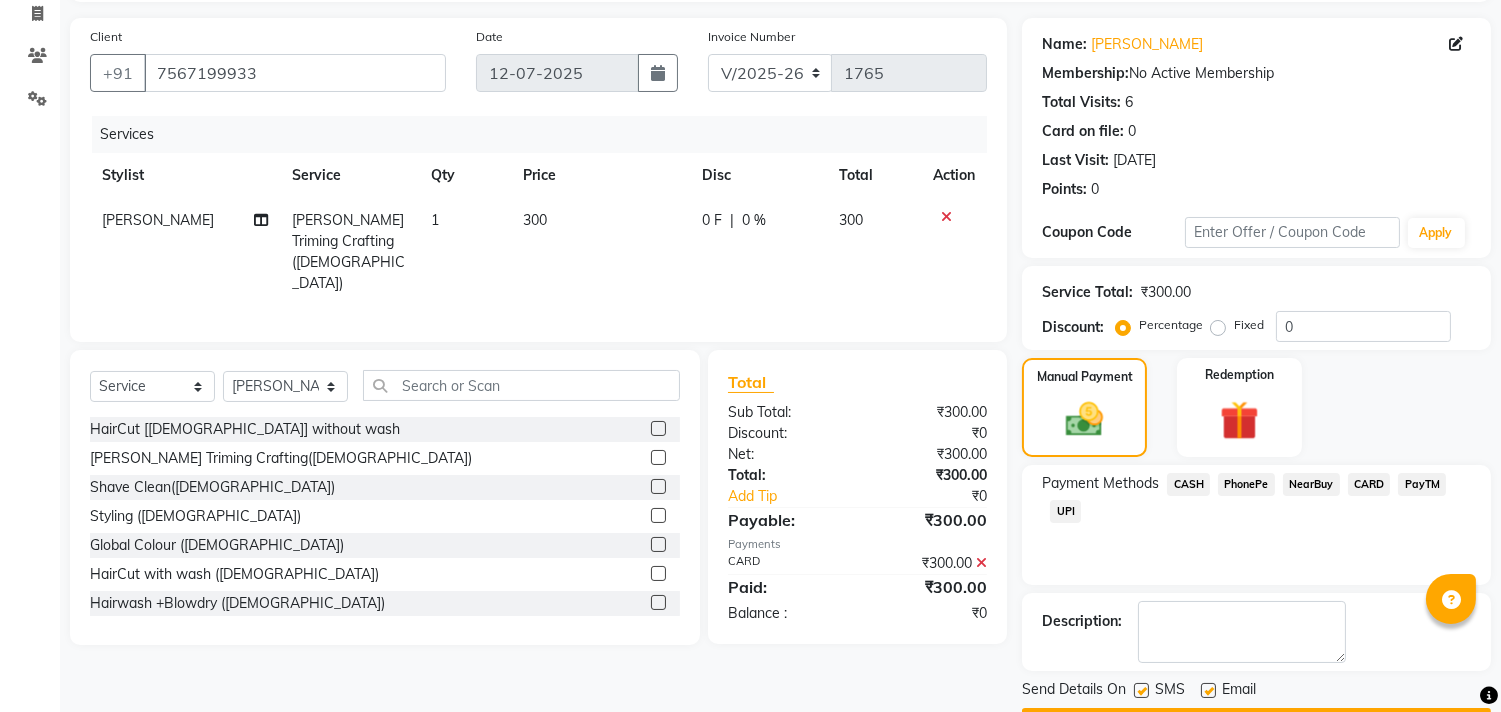 scroll, scrollTop: 187, scrollLeft: 0, axis: vertical 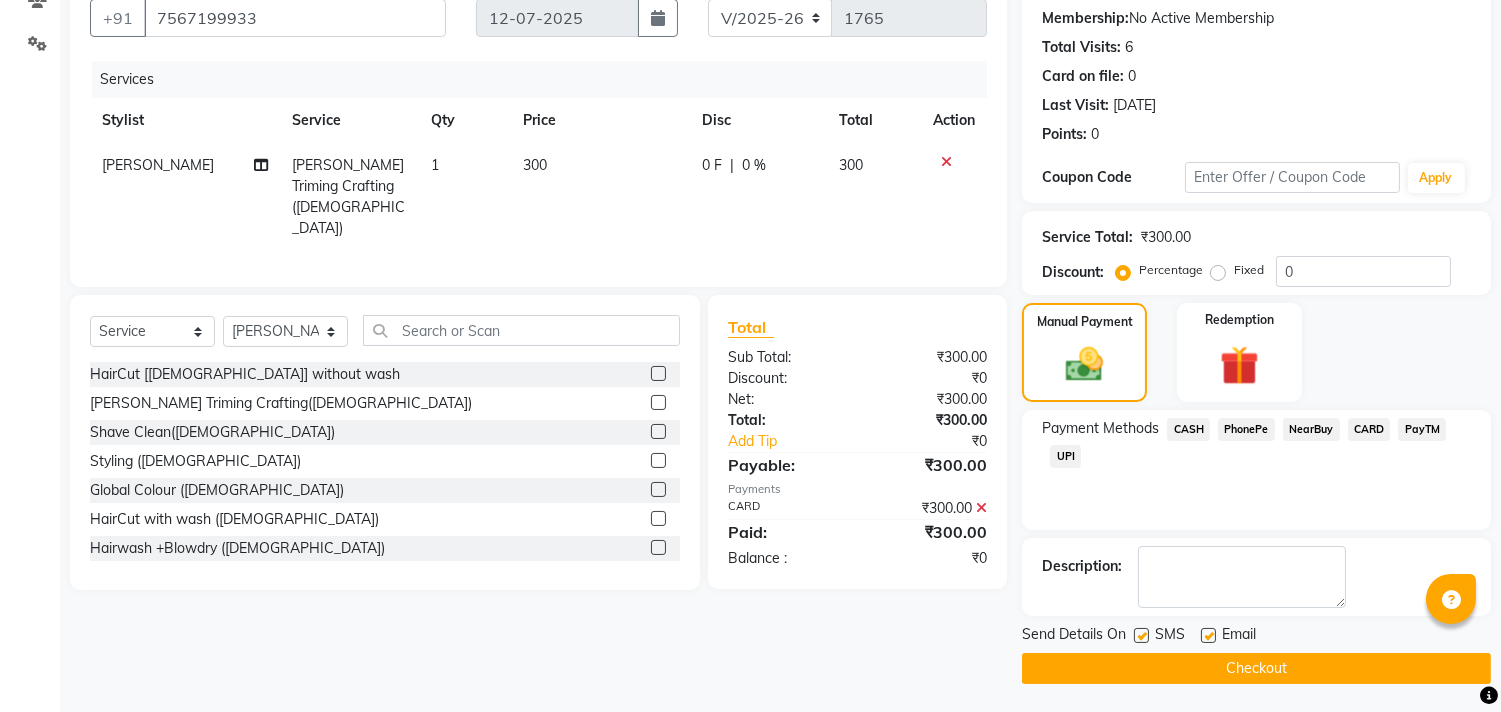 click on "Checkout" 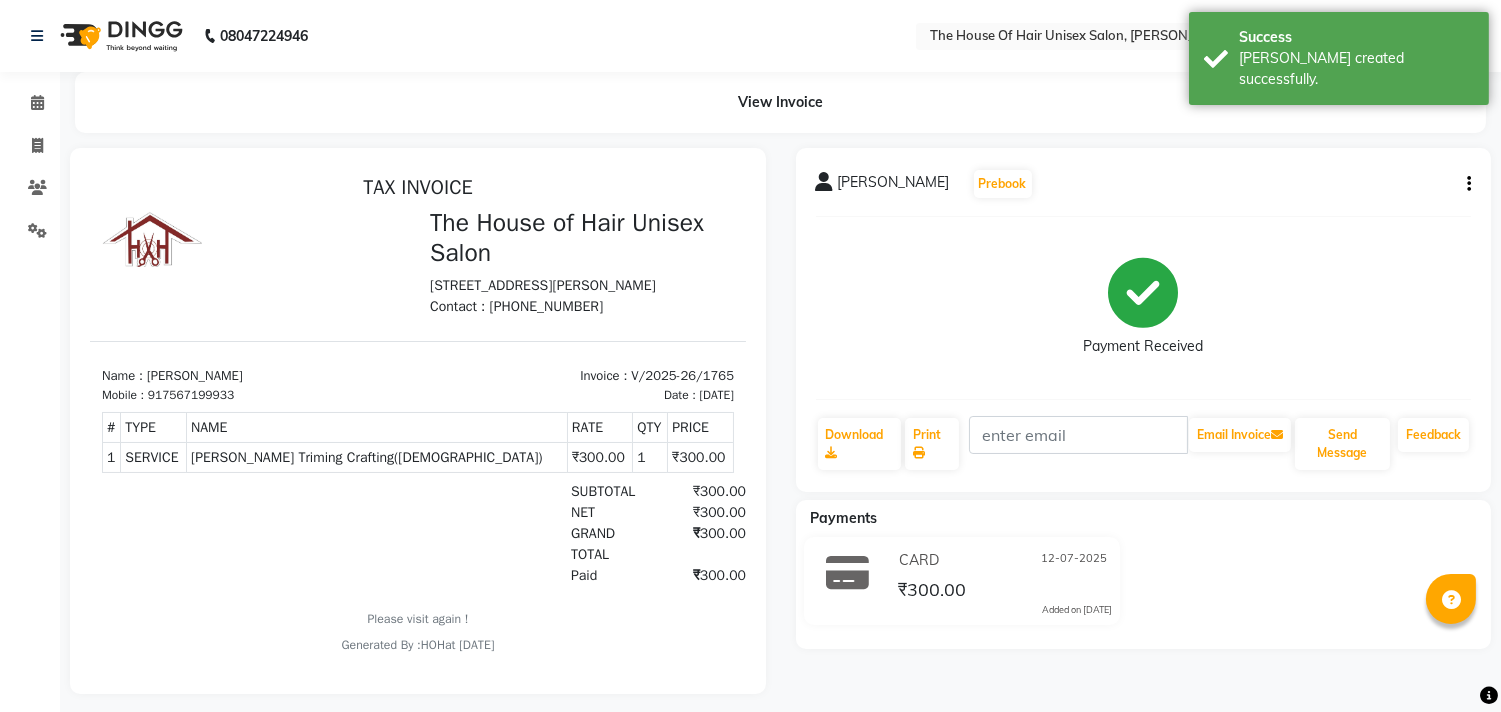 scroll, scrollTop: 0, scrollLeft: 0, axis: both 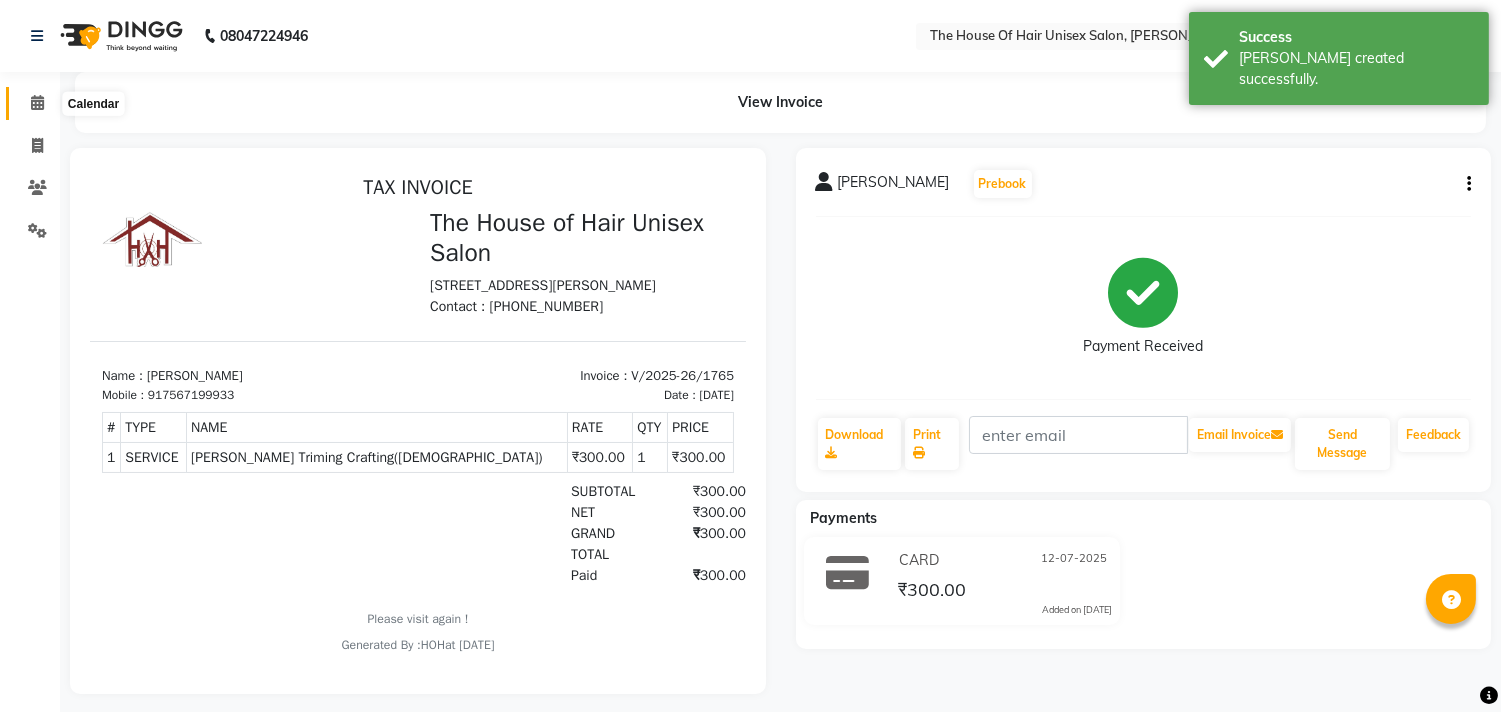 click 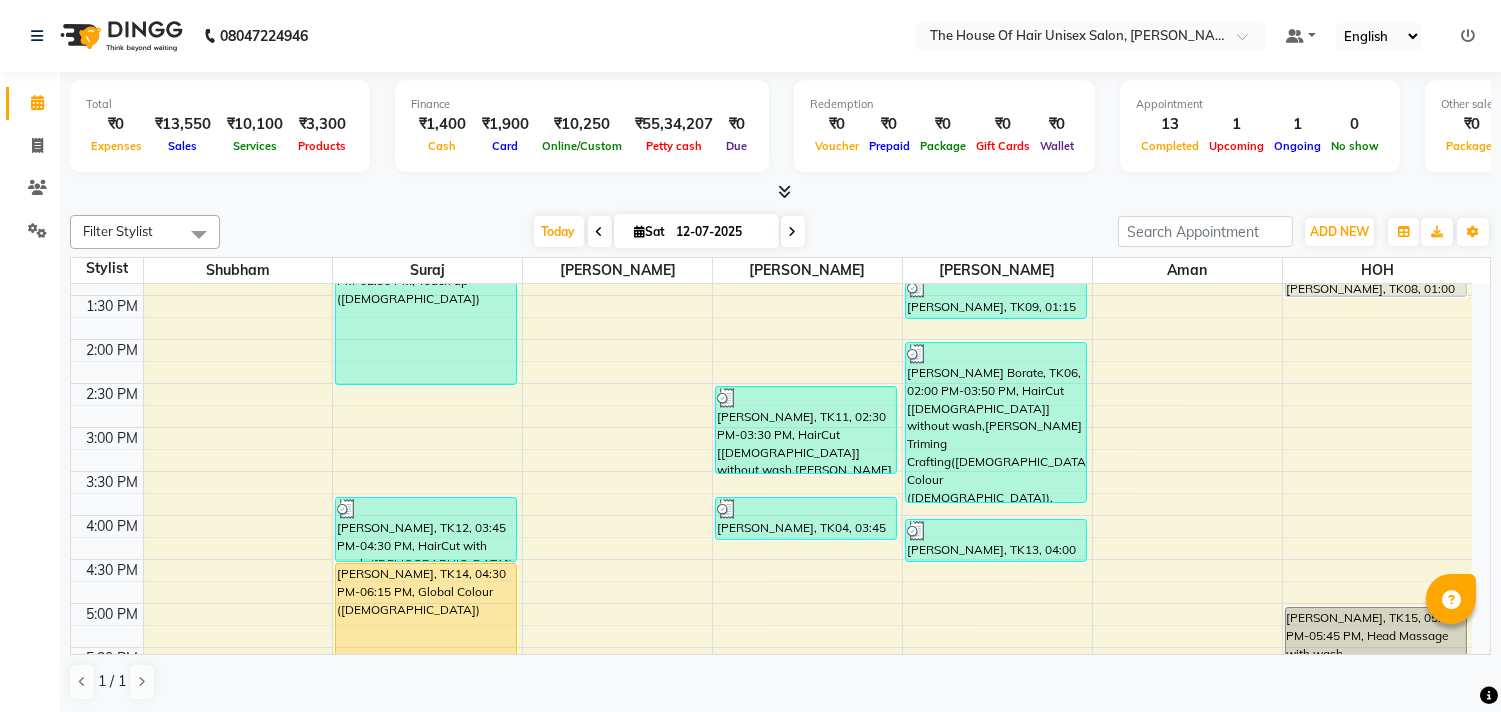 scroll, scrollTop: 561, scrollLeft: 0, axis: vertical 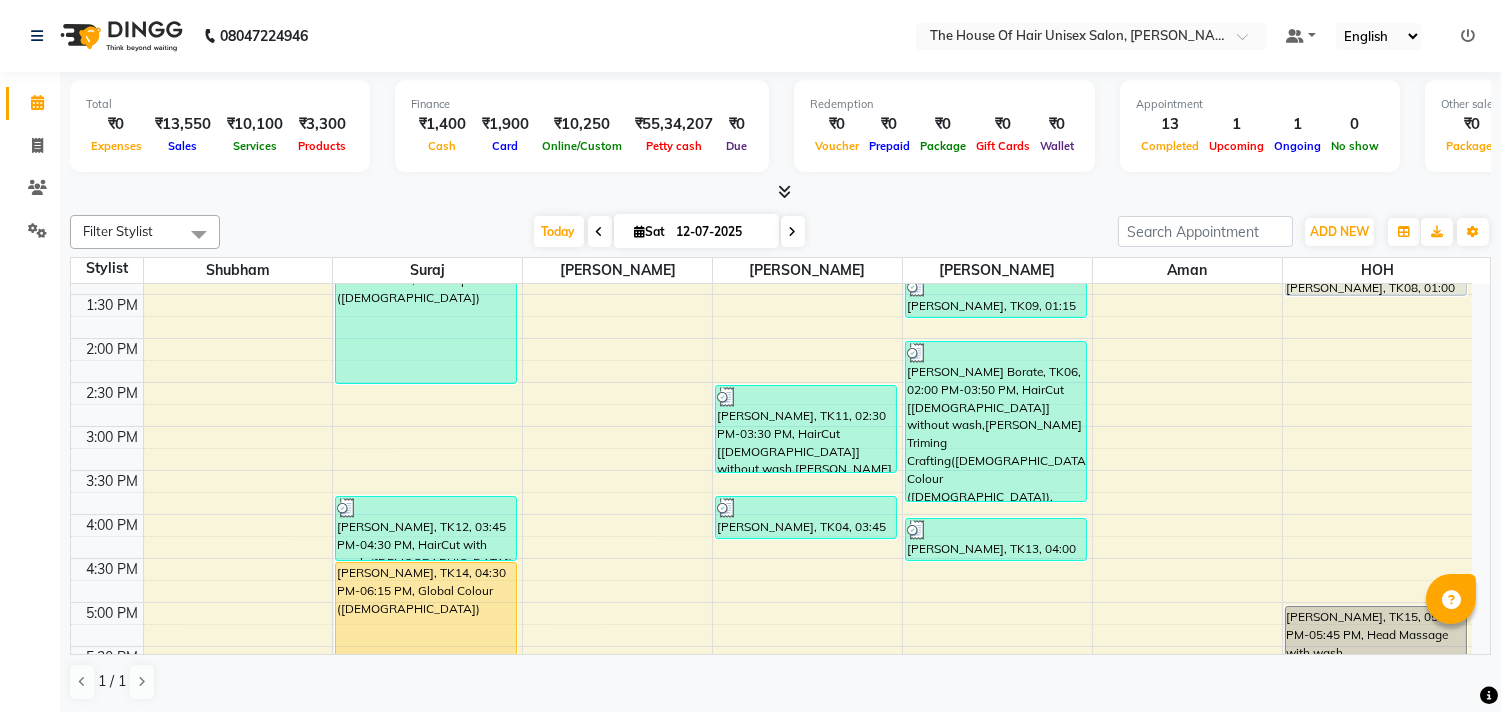 click at bounding box center [793, 231] 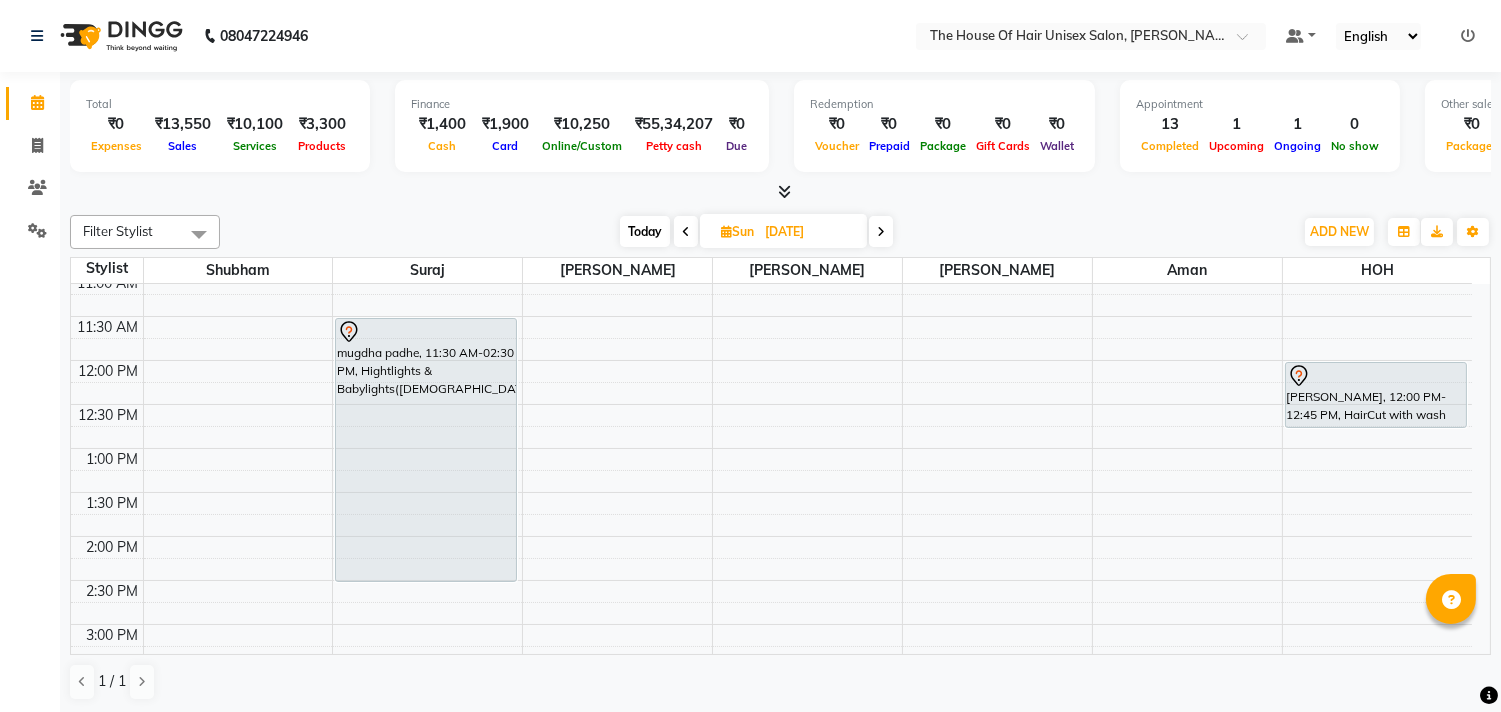 scroll, scrollTop: 365, scrollLeft: 0, axis: vertical 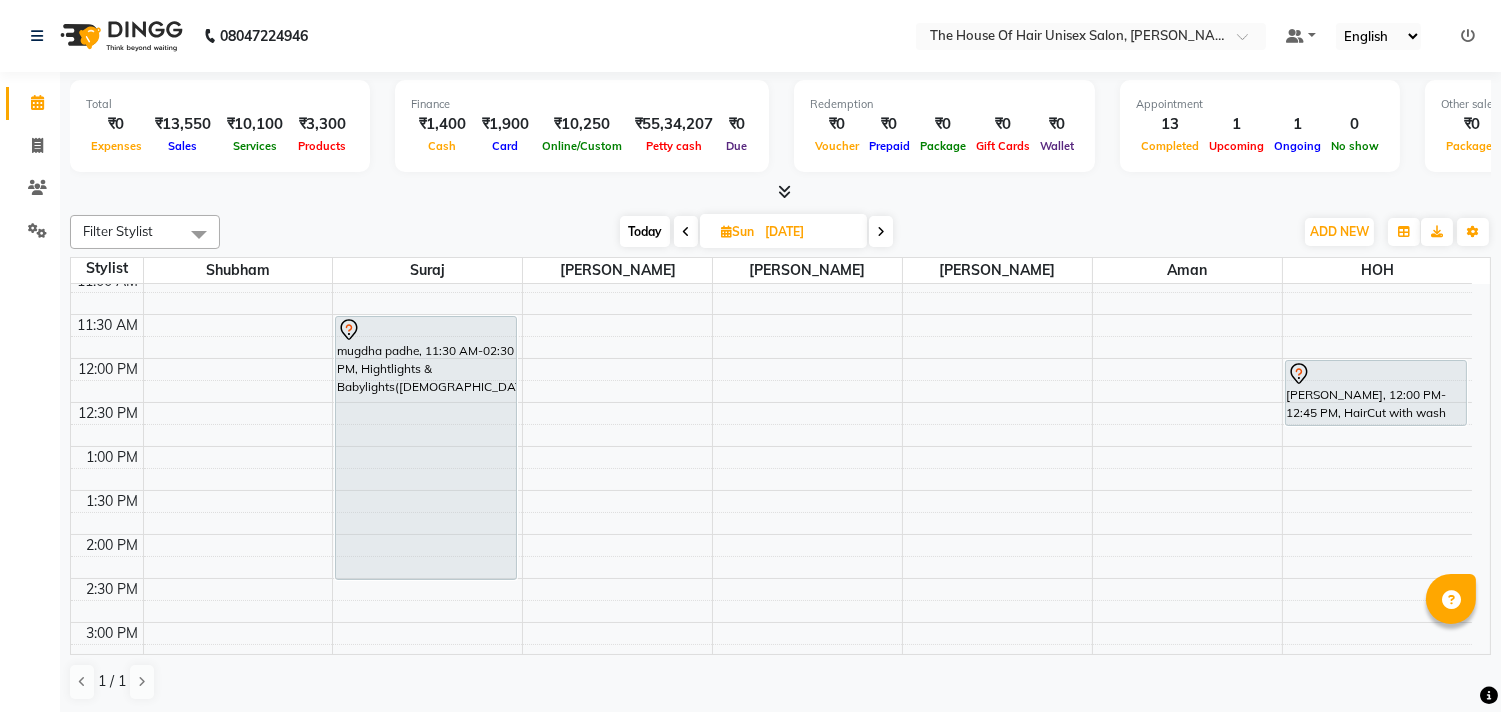 click on "Today" at bounding box center (645, 231) 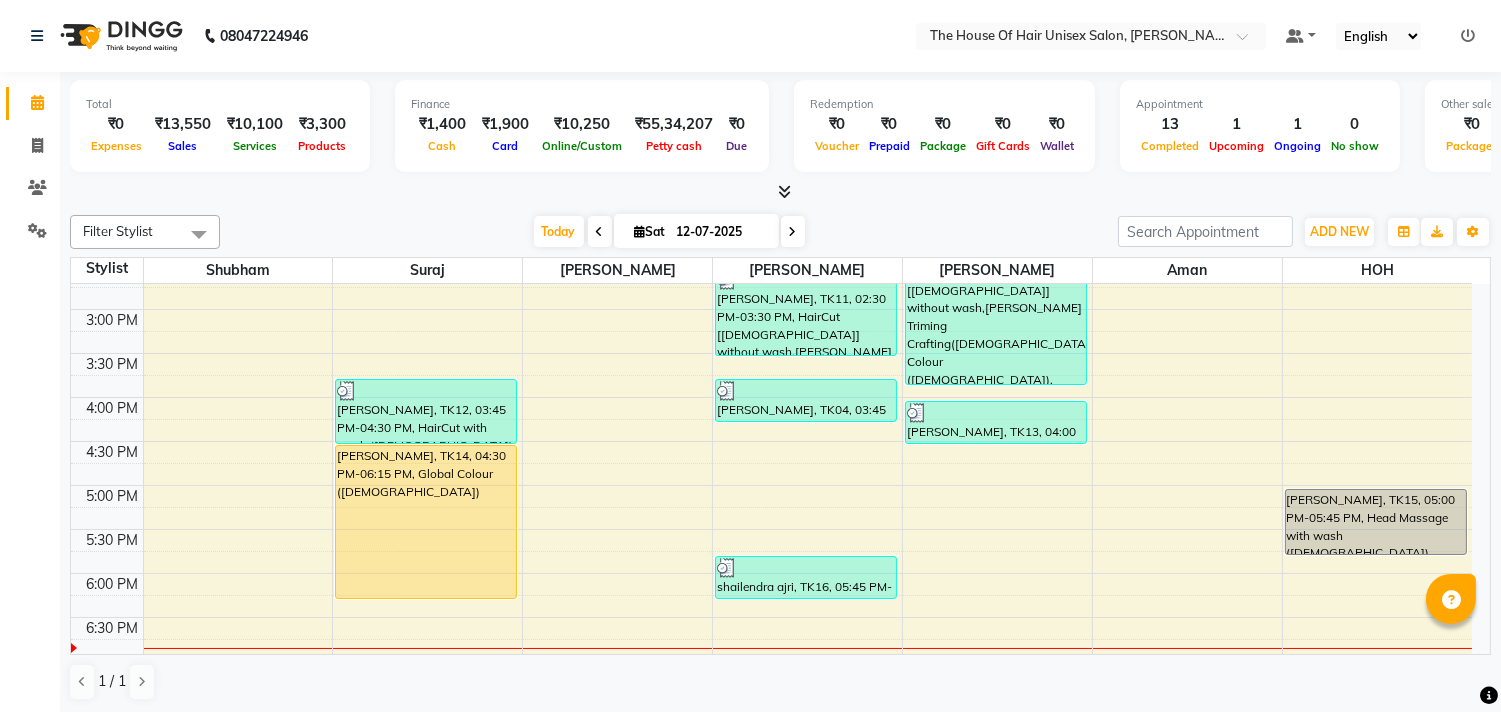 scroll, scrollTop: 677, scrollLeft: 0, axis: vertical 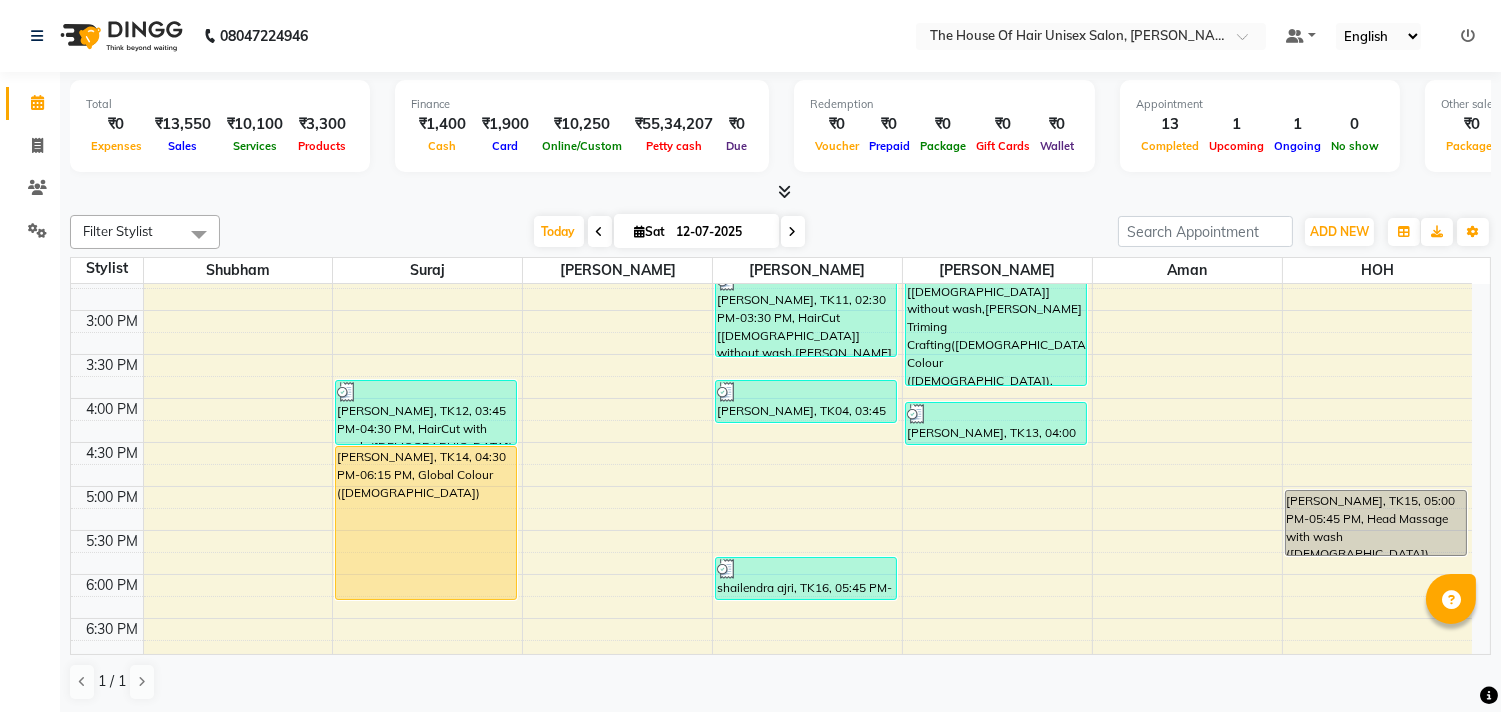 click at bounding box center (793, 232) 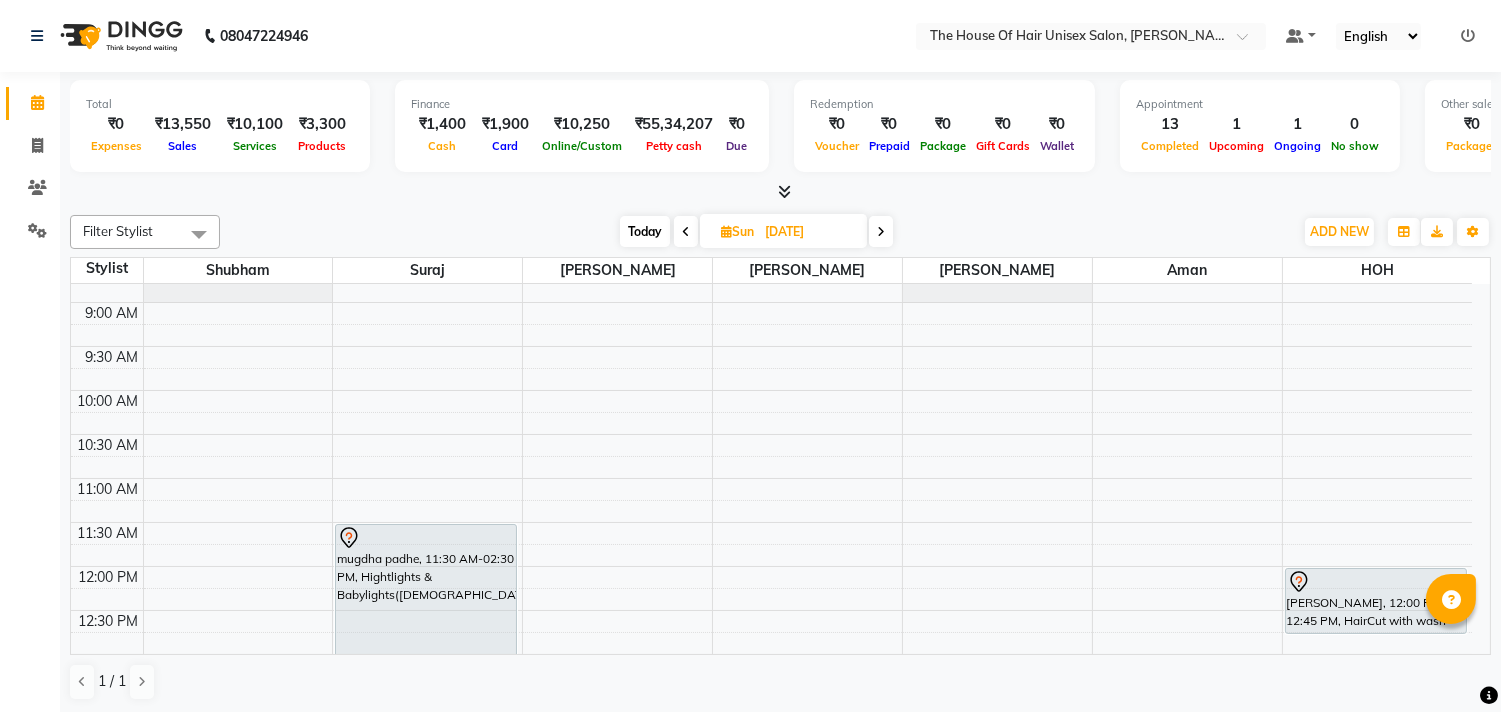 scroll, scrollTop: 153, scrollLeft: 0, axis: vertical 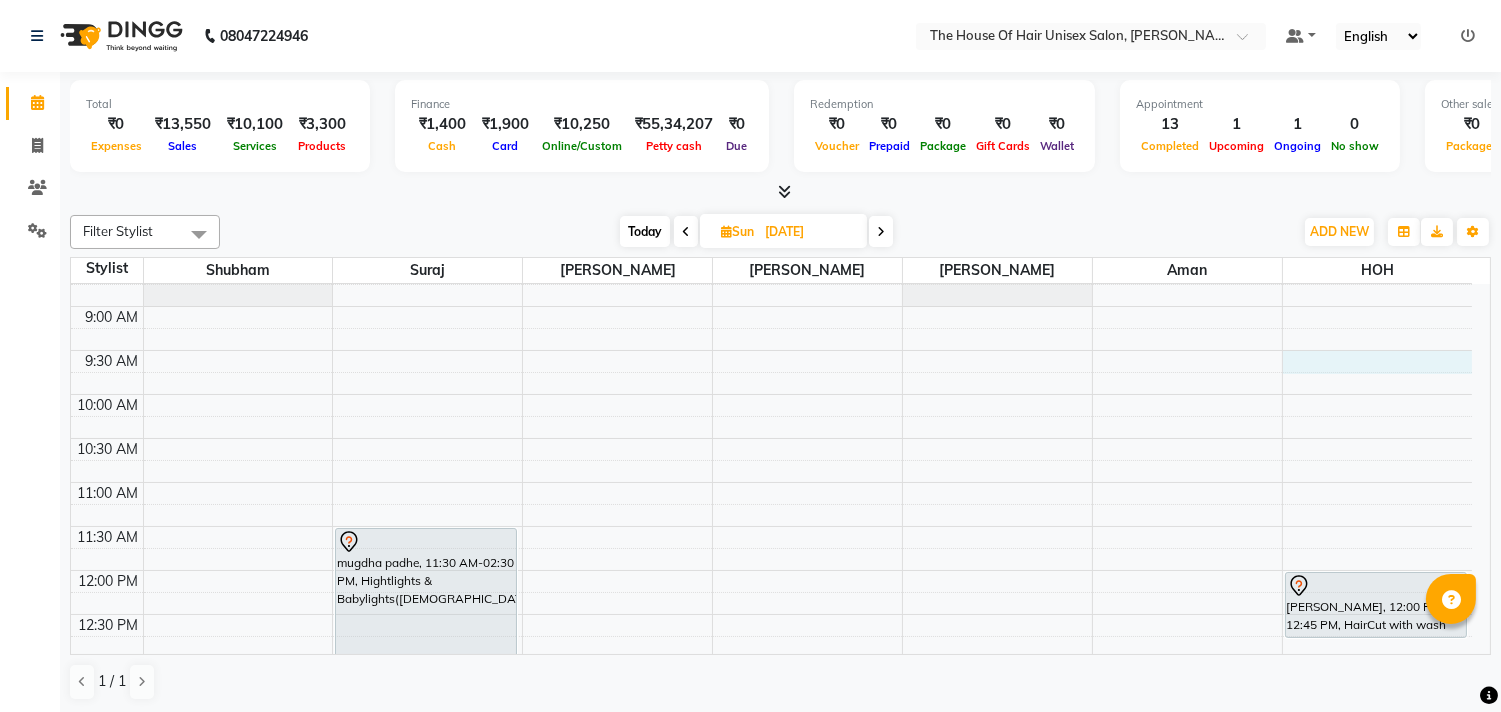 click on "7:00 AM 7:30 AM 8:00 AM 8:30 AM 9:00 AM 9:30 AM 10:00 AM 10:30 AM 11:00 AM 11:30 AM 12:00 PM 12:30 PM 1:00 PM 1:30 PM 2:00 PM 2:30 PM 3:00 PM 3:30 PM 4:00 PM 4:30 PM 5:00 PM 5:30 PM 6:00 PM 6:30 PM 7:00 PM 7:30 PM 8:00 PM 8:30 PM 9:00 PM 9:30 PM             mugdha padhe, 11:30 AM-02:30 PM, Hightlights & Babylights([DEMOGRAPHIC_DATA])             [PERSON_NAME], 12:00 PM-12:45 PM, HairCut with wash ([DEMOGRAPHIC_DATA])             [PERSON_NAME], 04:00 PM-05:00 PM, HairCut [[DEMOGRAPHIC_DATA]] without wash,[PERSON_NAME] Triming Crafting([DEMOGRAPHIC_DATA])             Shipranull, 05:30 PM-06:15 PM, Hair spa ([DEMOGRAPHIC_DATA])" at bounding box center (771, 790) 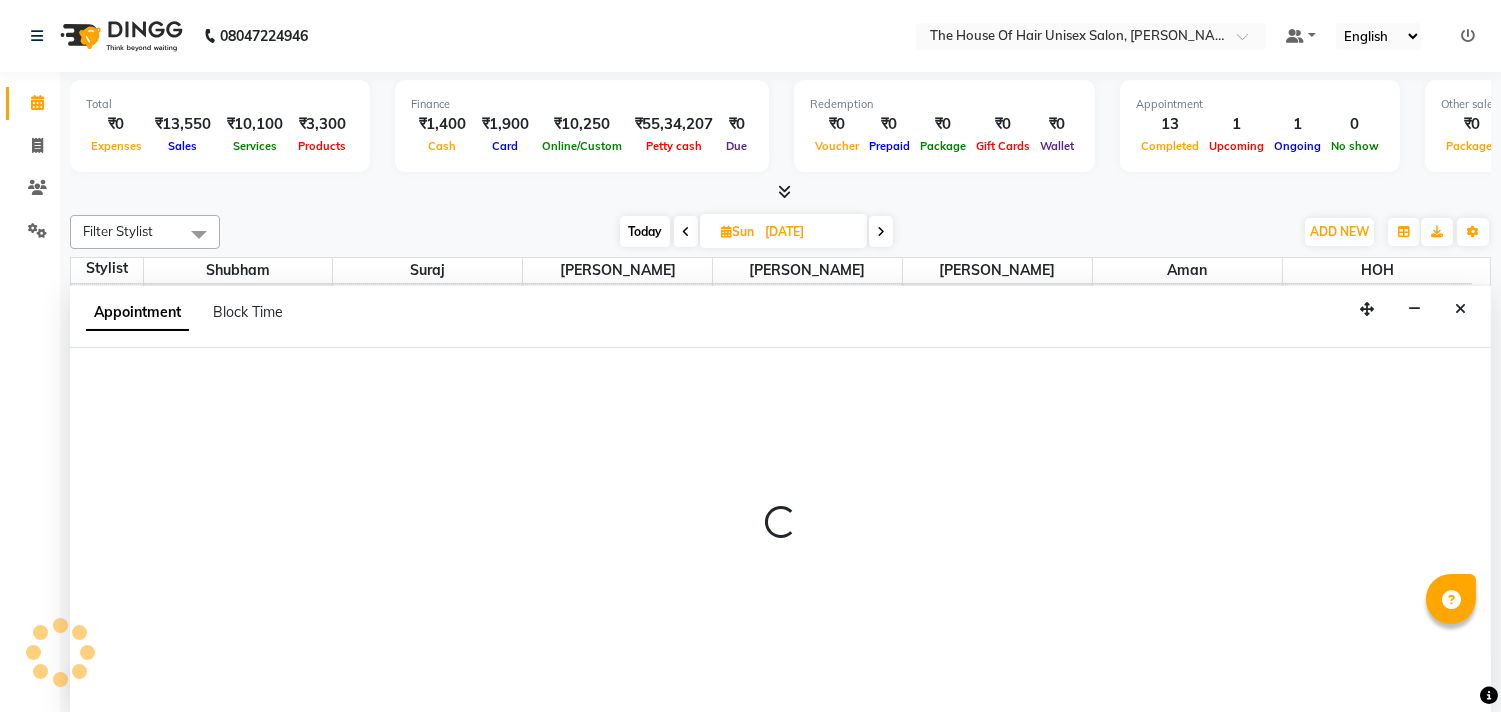 scroll, scrollTop: 1, scrollLeft: 0, axis: vertical 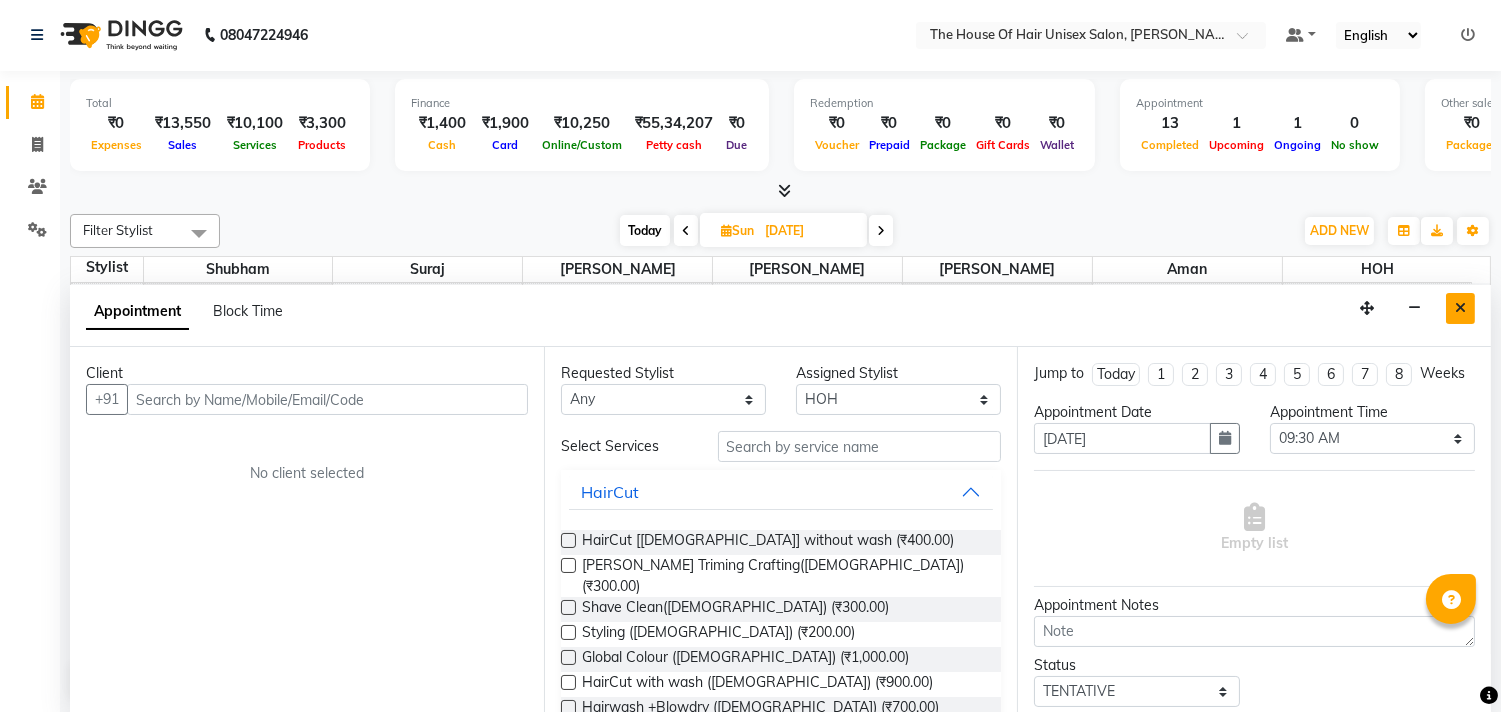 click at bounding box center [1460, 308] 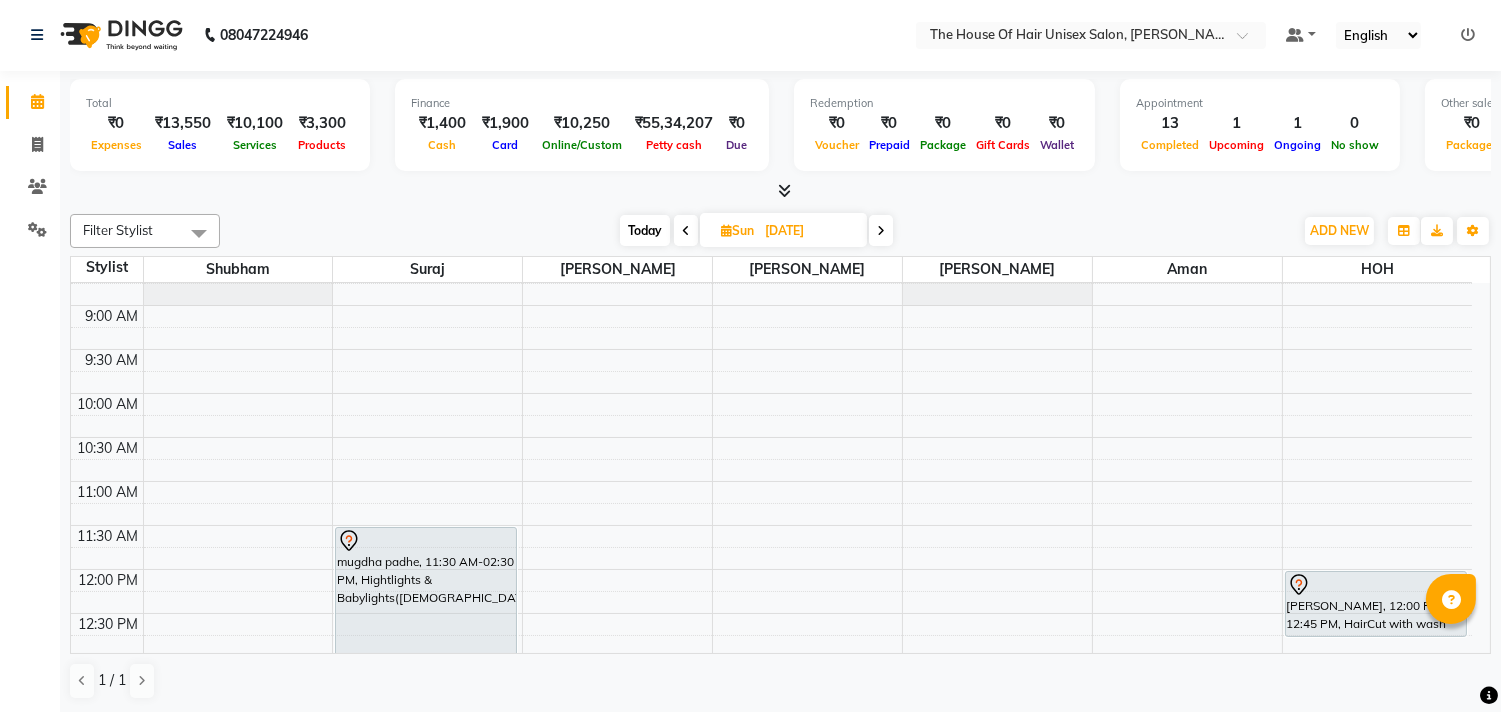 click on "Today" at bounding box center (645, 230) 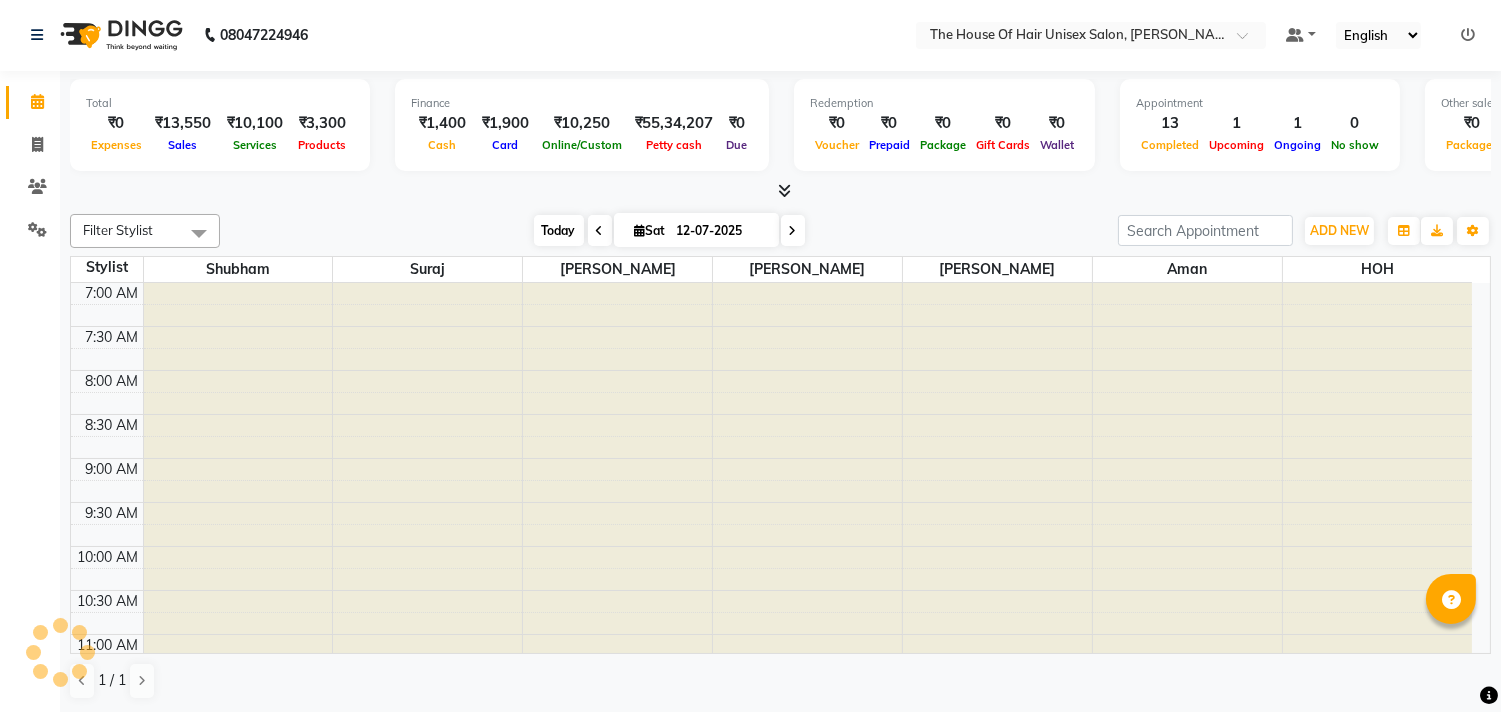 scroll, scrollTop: 956, scrollLeft: 0, axis: vertical 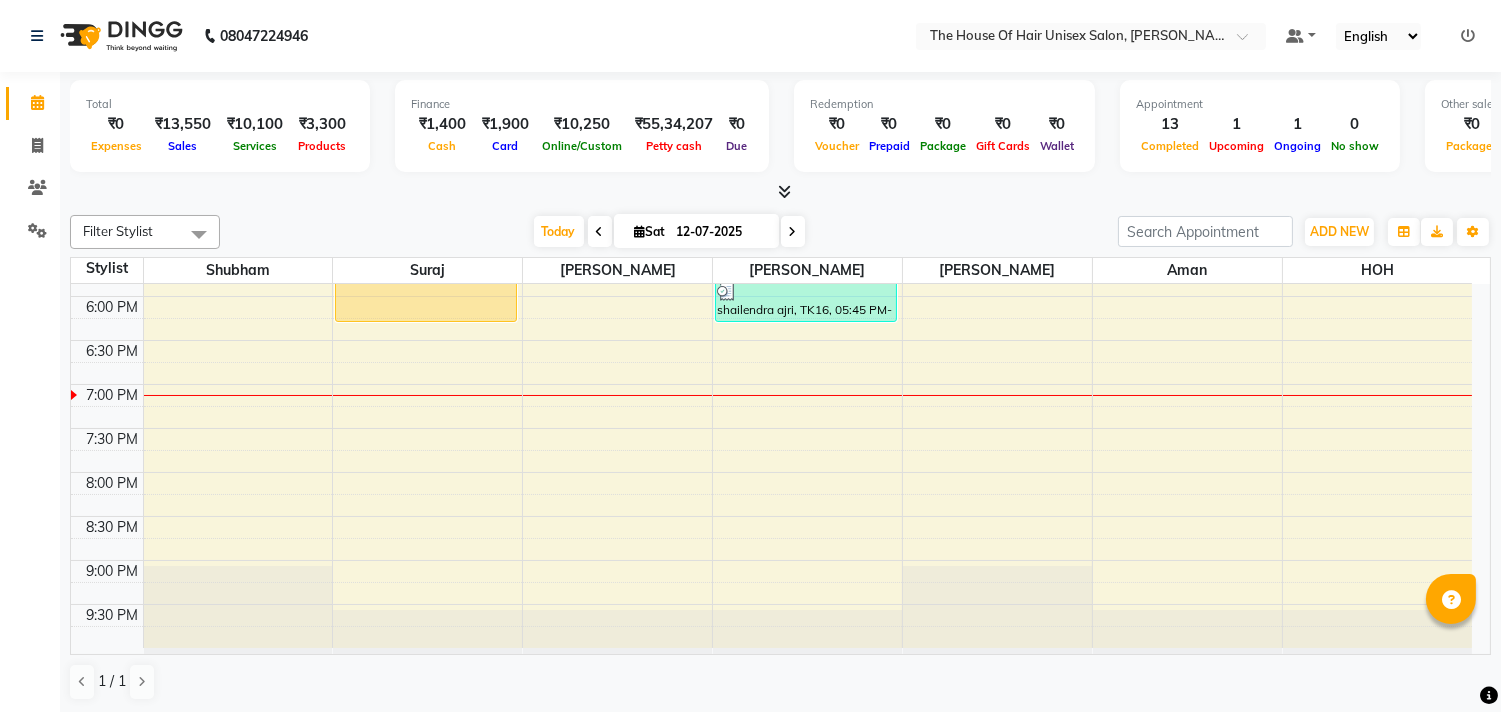 click on "7:00 AM 7:30 AM 8:00 AM 8:30 AM 9:00 AM 9:30 AM 10:00 AM 10:30 AM 11:00 AM 11:30 AM 12:00 PM 12:30 PM 1:00 PM 1:30 PM 2:00 PM 2:30 PM 3:00 PM 3:30 PM 4:00 PM 4:30 PM 5:00 PM 5:30 PM 6:00 PM 6:30 PM 7:00 PM 7:30 PM 8:00 PM 8:30 PM 9:00 PM 9:30 PM     [GEOGRAPHIC_DATA], TK01, 11:30 AM-12:15 PM, HairCut with wash ([DEMOGRAPHIC_DATA])     [PERSON_NAME], TK10, 12:45 PM-02:30 PM, Touch up ([DEMOGRAPHIC_DATA])     [PERSON_NAME], TK12, 03:45 PM-04:30 PM, HairCut with wash ([DEMOGRAPHIC_DATA])    [PERSON_NAME], TK14, 04:30 PM-06:15 PM, Global Colour ([DEMOGRAPHIC_DATA])     [PERSON_NAME], TK03, 10:30 AM-11:00 AM, HairCut [[DEMOGRAPHIC_DATA]] without wash     [PERSON_NAME], TK02, 11:00 AM-12:00 PM, HairCut [[DEMOGRAPHIC_DATA]] without wash,[PERSON_NAME] Triming Crafting([DEMOGRAPHIC_DATA])     [PERSON_NAME], TK05, 12:00 PM-01:00 PM, HairCut [[DEMOGRAPHIC_DATA]] without wash,[PERSON_NAME] Triming Crafting([DEMOGRAPHIC_DATA])     [PERSON_NAME], TK11, 02:30 PM-03:30 PM, HairCut [[DEMOGRAPHIC_DATA]] without wash,[PERSON_NAME] Triming Crafting([DEMOGRAPHIC_DATA])     [PERSON_NAME], TK04, 03:45 PM-04:15 PM, Haircut without wash ([DEMOGRAPHIC_DATA])     shailendra ajri, TK16, 05:45 PM-06:15 PM, [PERSON_NAME] Triming Crafting([DEMOGRAPHIC_DATA])" at bounding box center [771, -12] 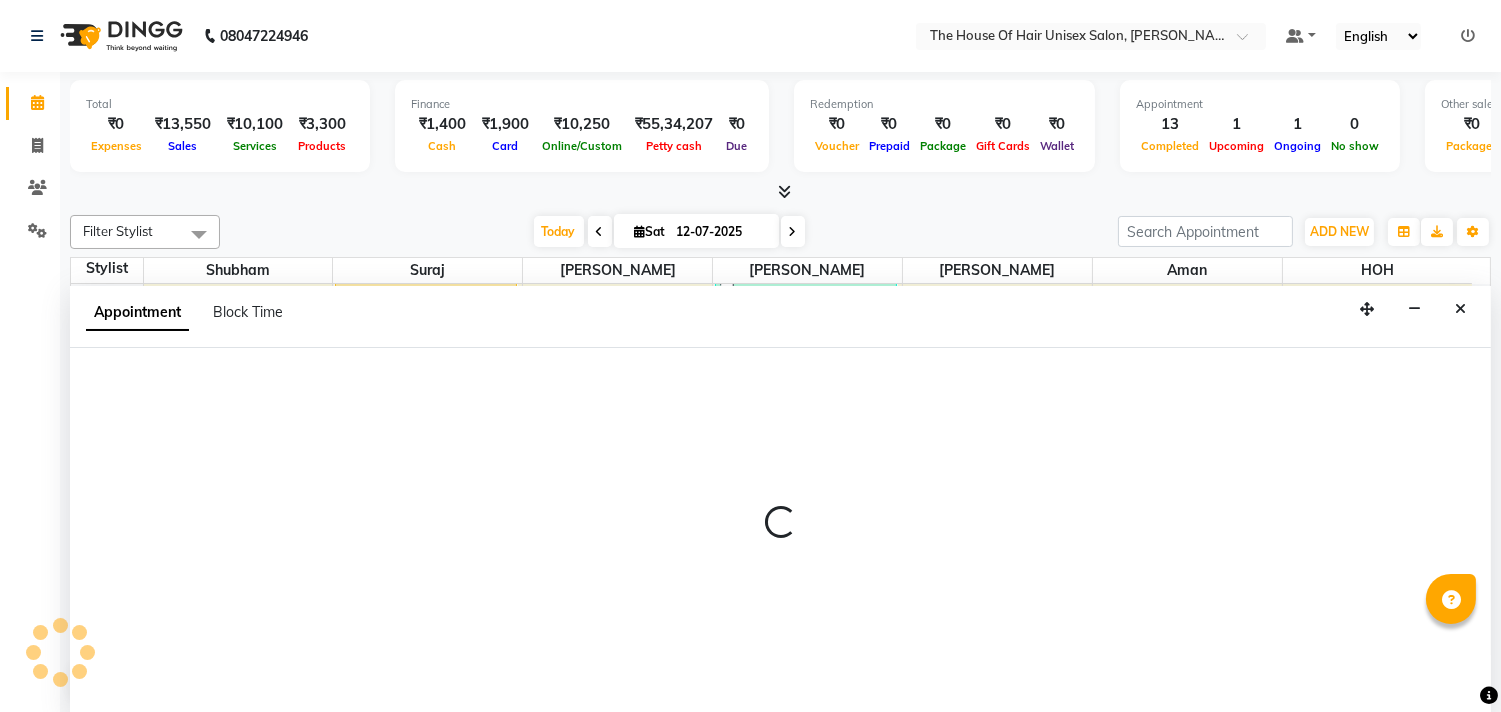 scroll, scrollTop: 1, scrollLeft: 0, axis: vertical 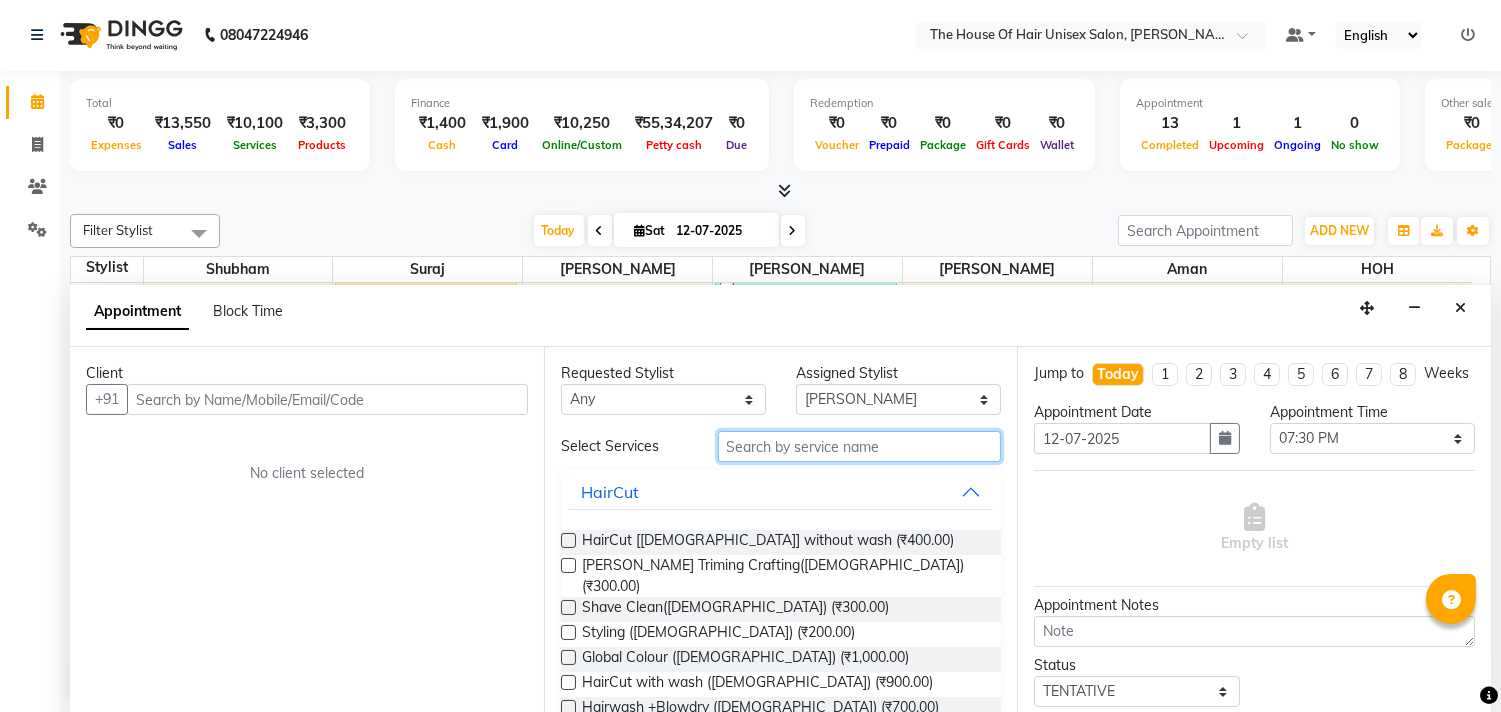 click at bounding box center (860, 446) 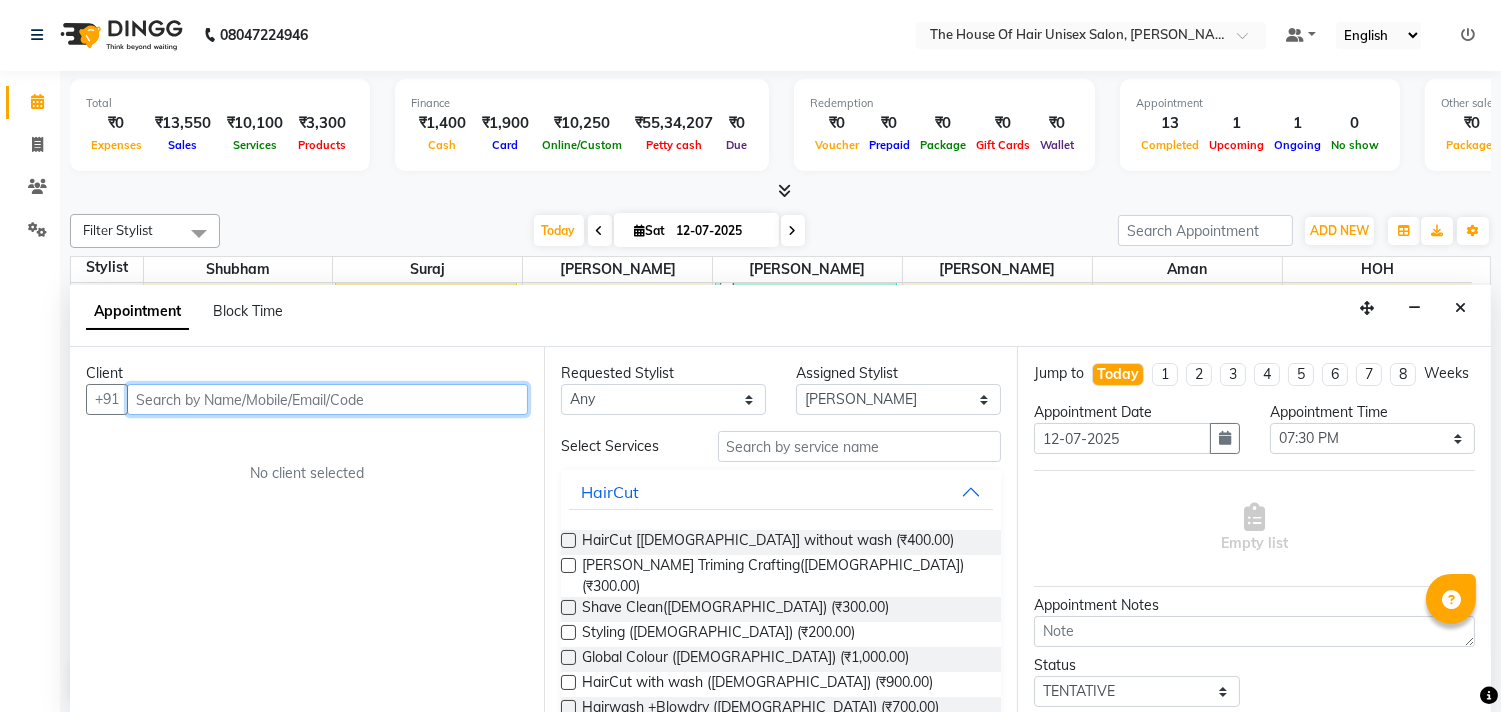 click at bounding box center (327, 399) 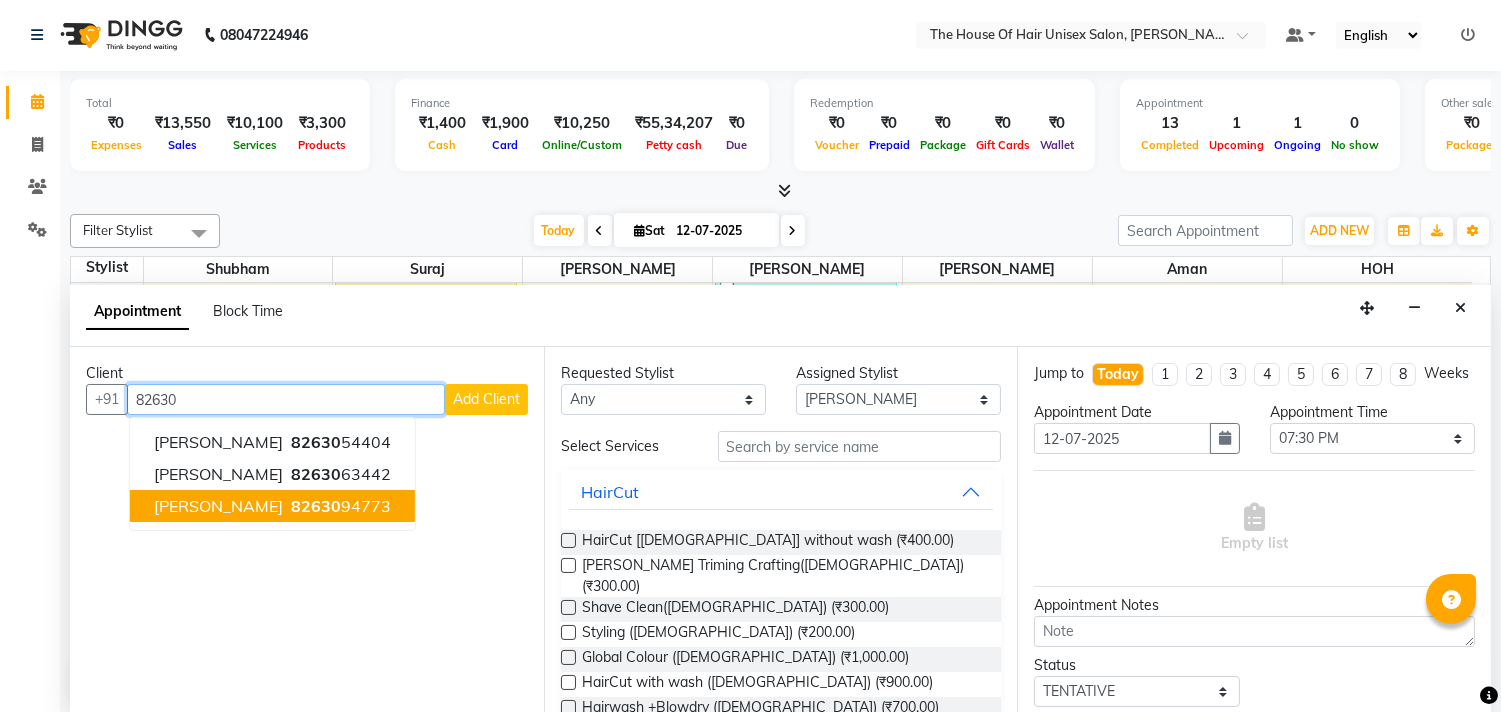 click on "82630 94773" at bounding box center [339, 506] 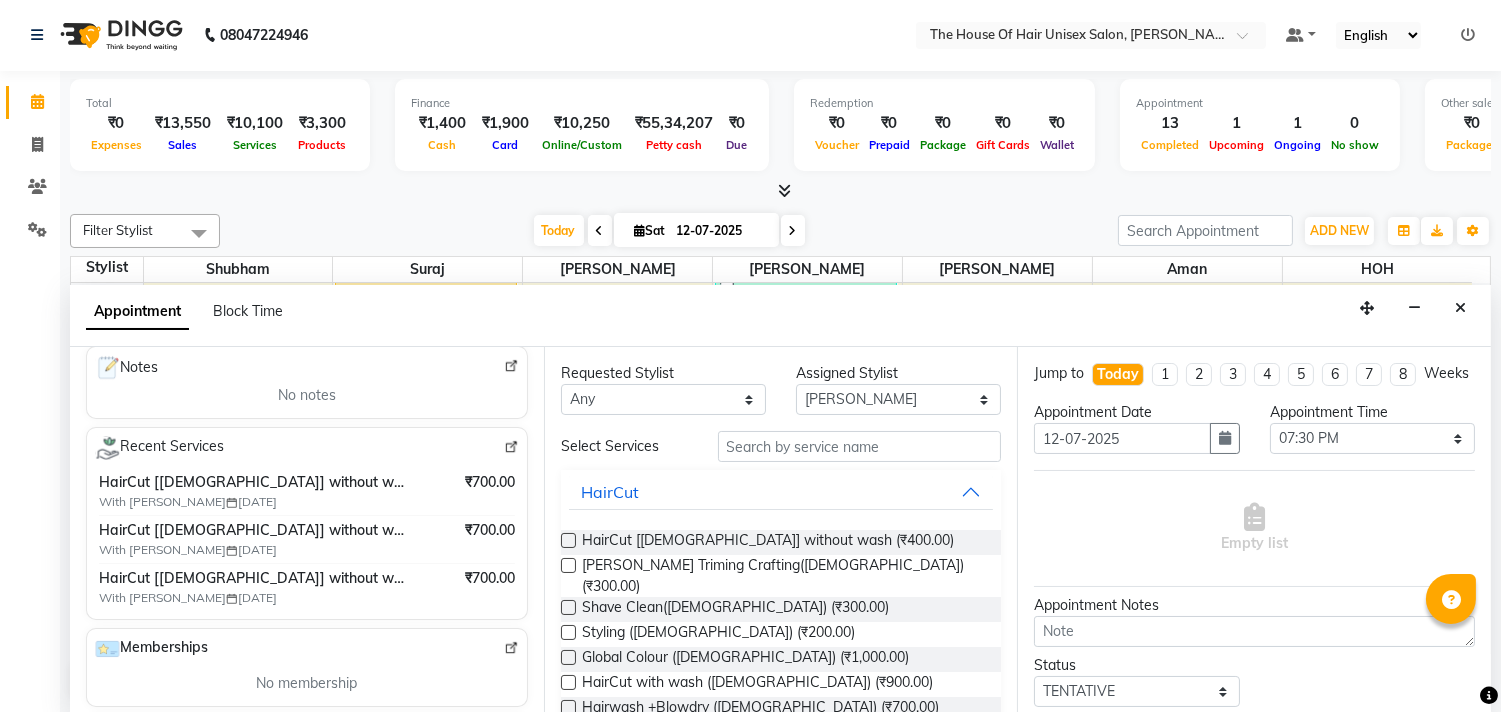 scroll, scrollTop: 286, scrollLeft: 0, axis: vertical 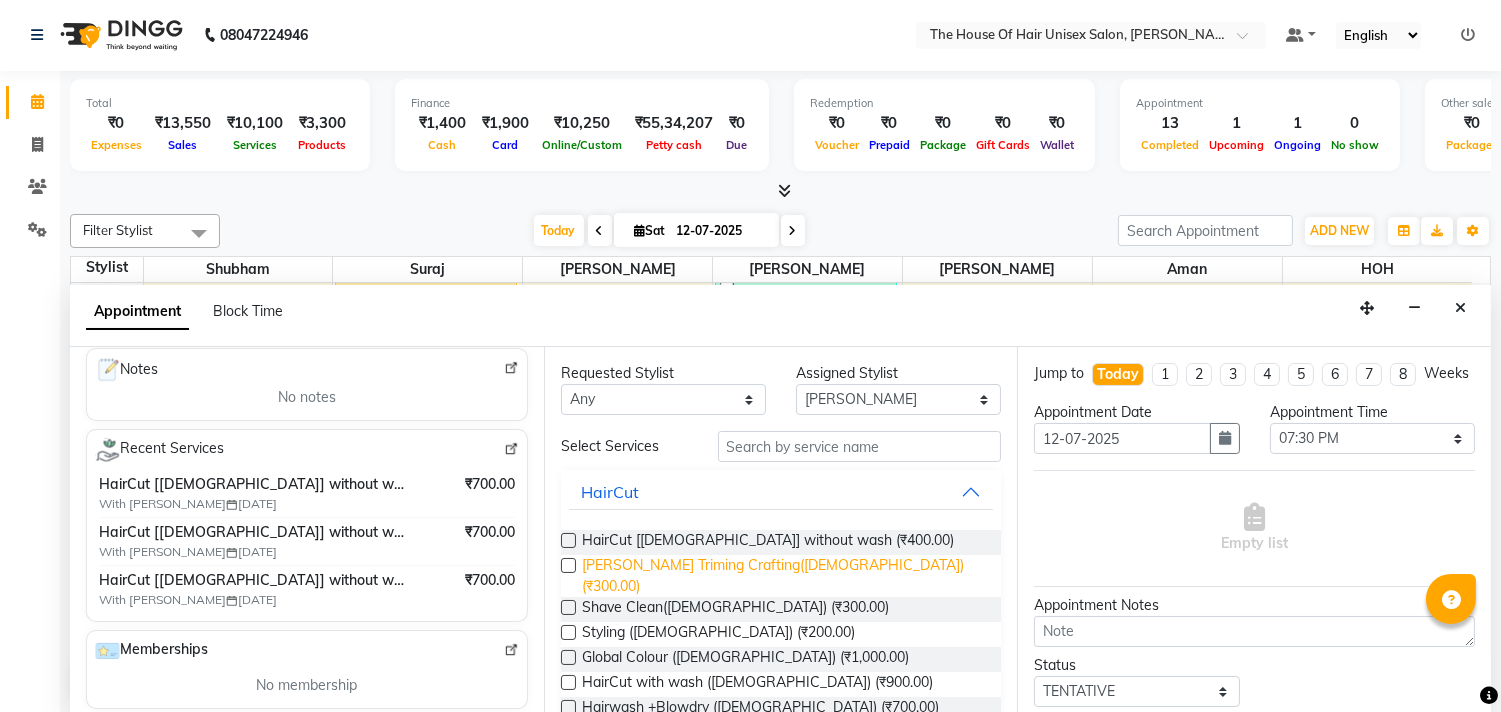 click on "[PERSON_NAME] Triming Crafting([DEMOGRAPHIC_DATA]) (₹300.00)" at bounding box center (784, 576) 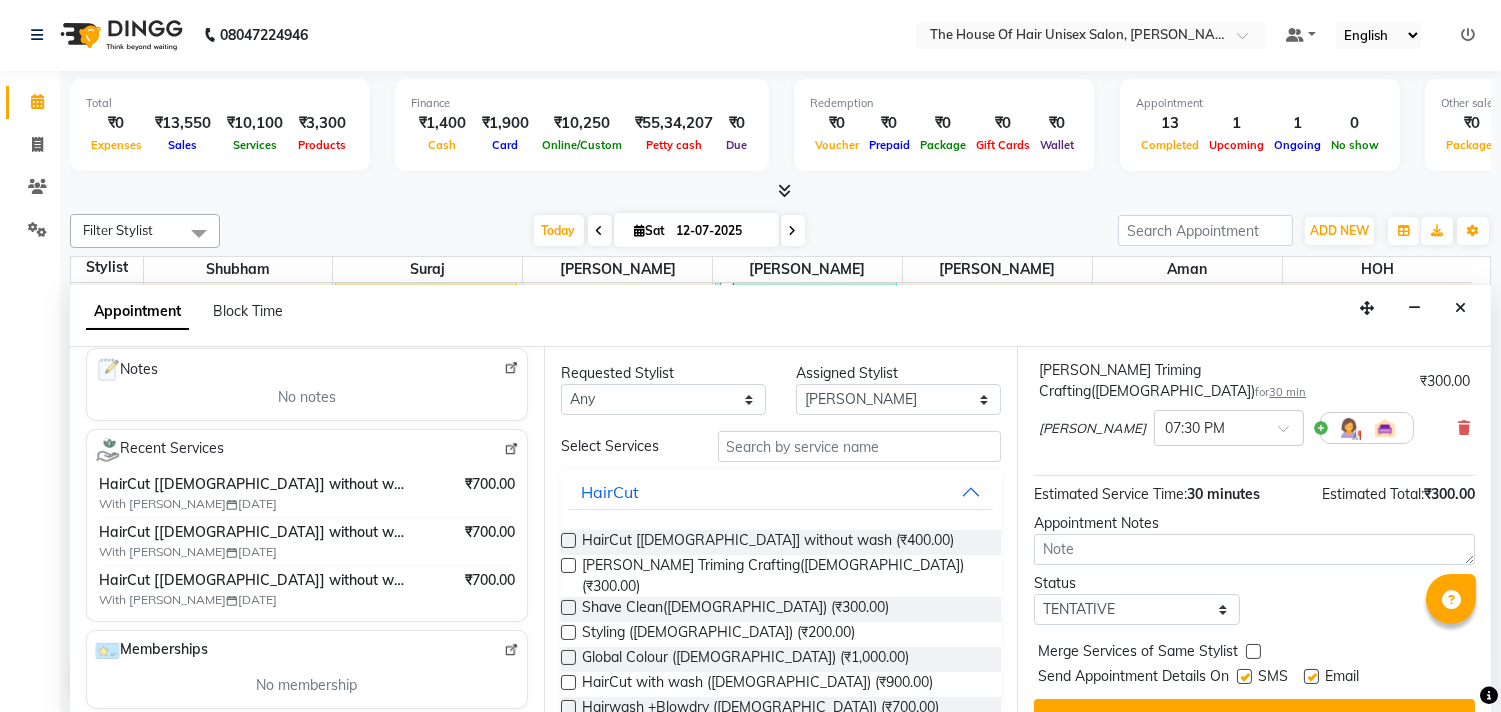 scroll, scrollTop: 161, scrollLeft: 0, axis: vertical 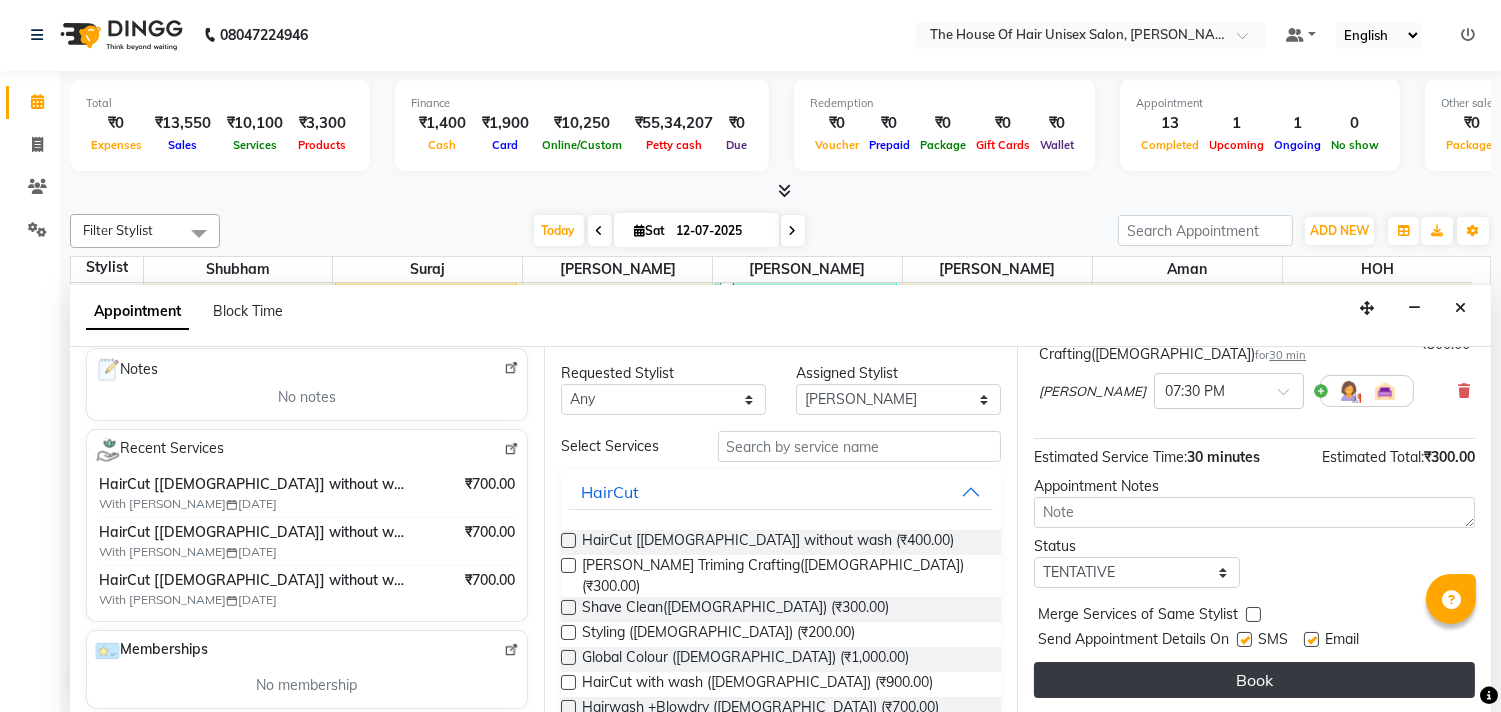 click on "Book" at bounding box center (1254, 680) 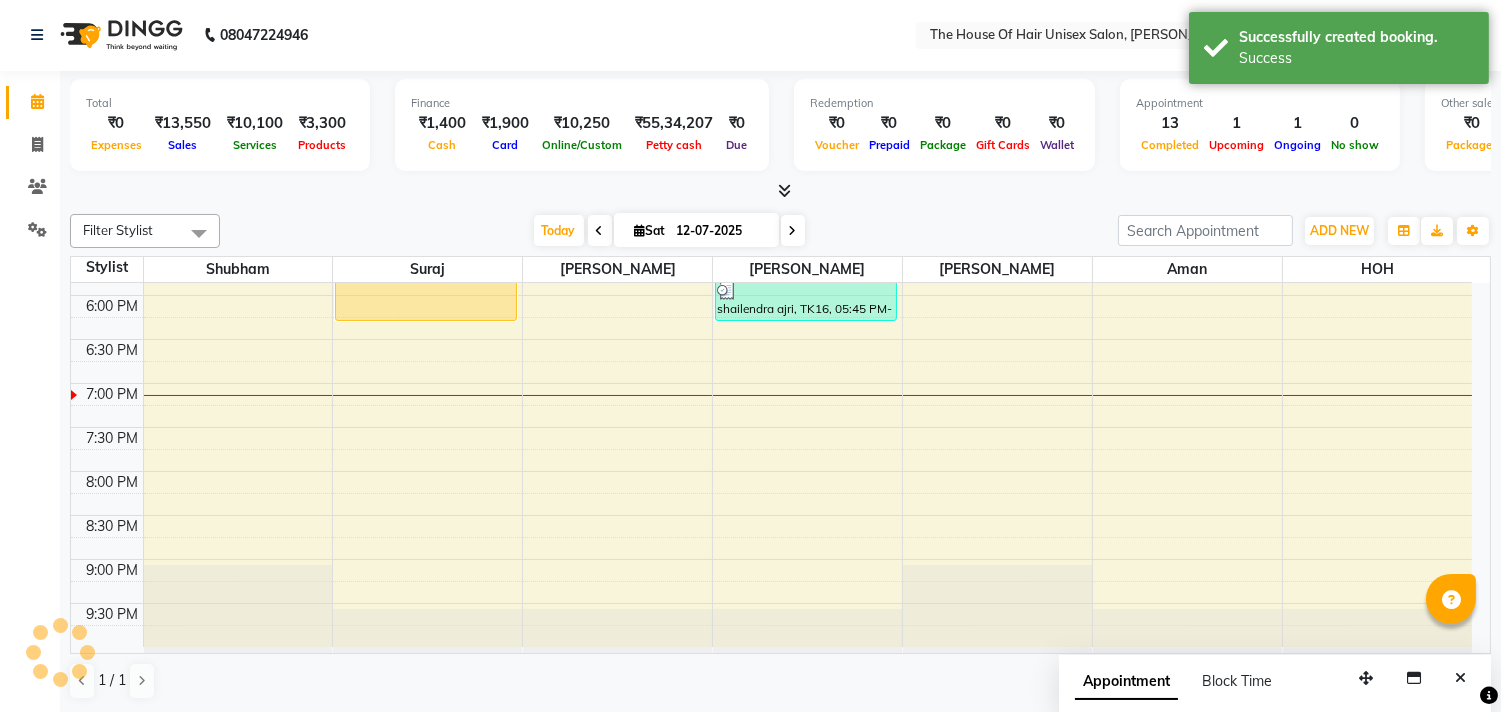 scroll, scrollTop: 0, scrollLeft: 0, axis: both 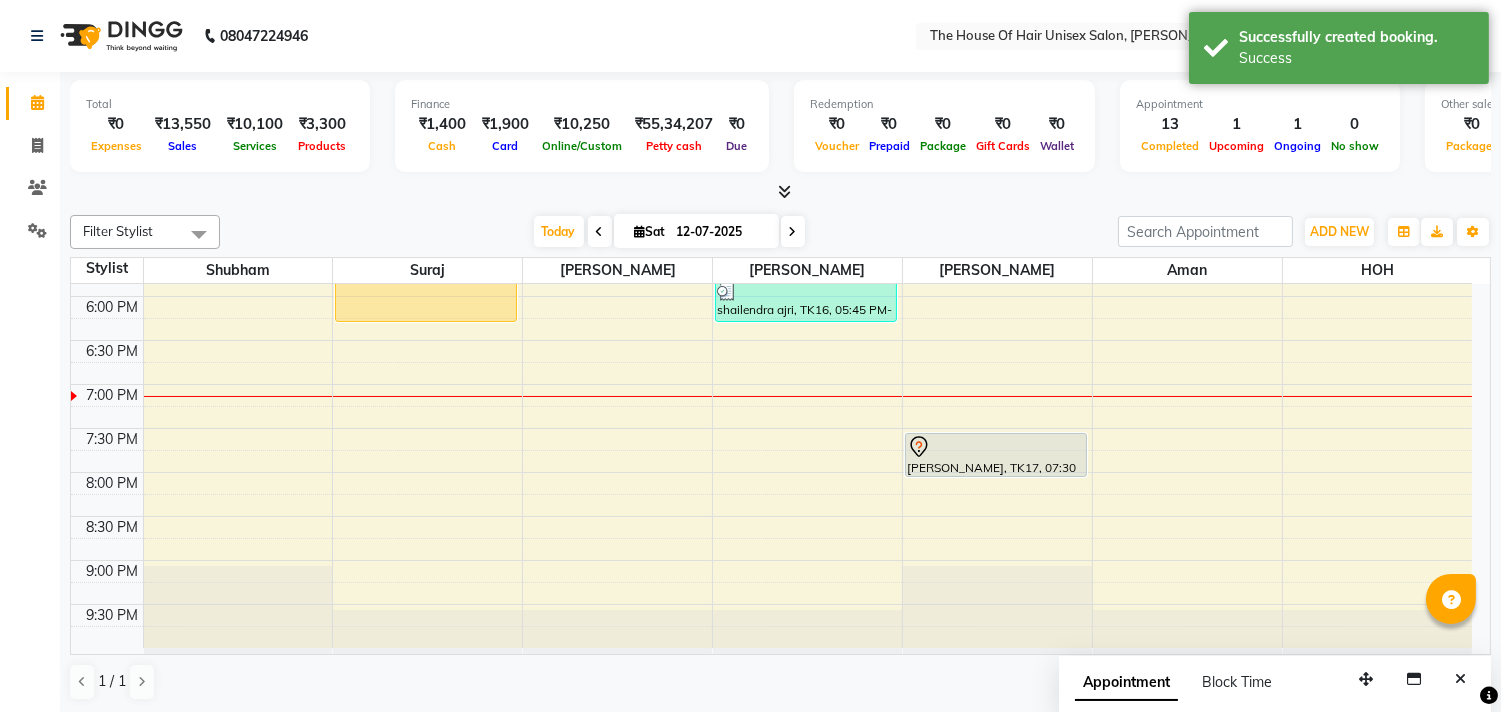 click at bounding box center (793, 232) 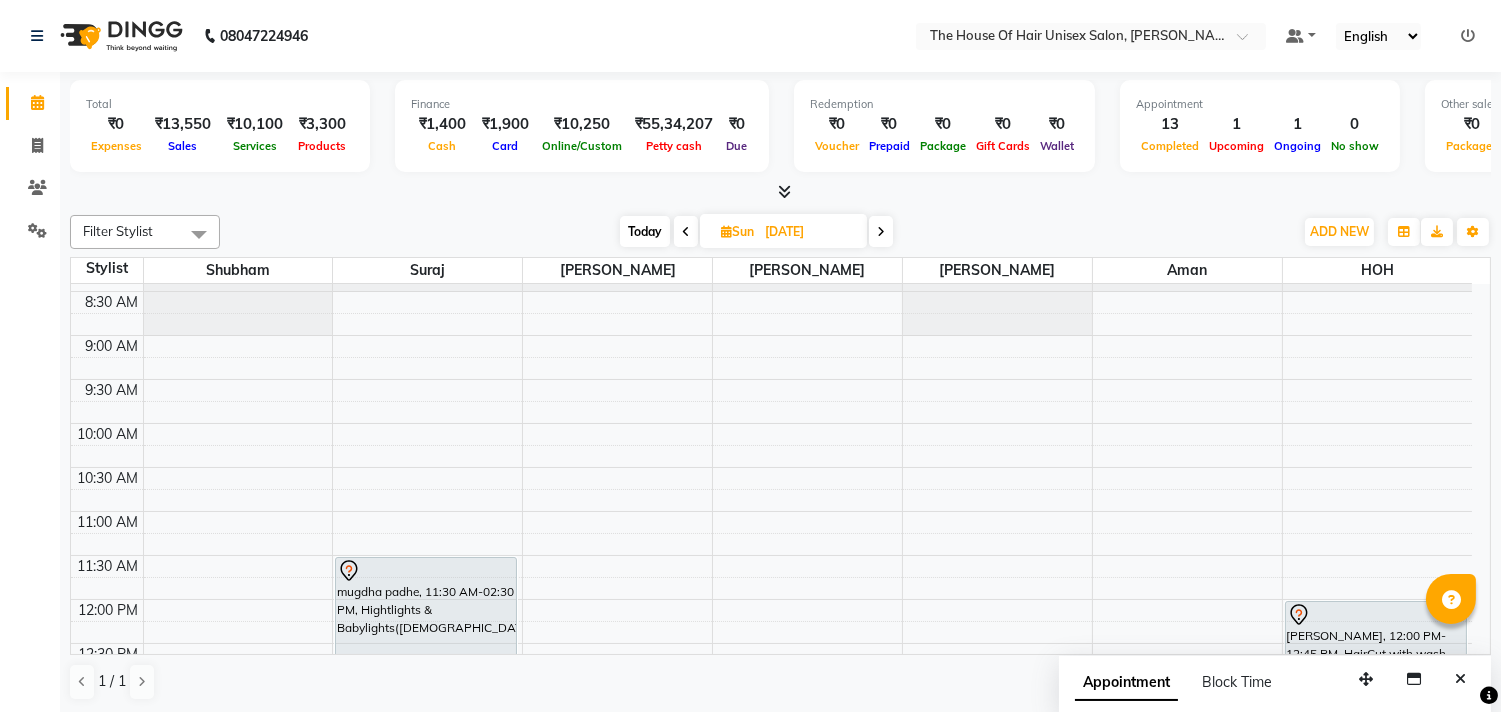 scroll, scrollTop: 126, scrollLeft: 0, axis: vertical 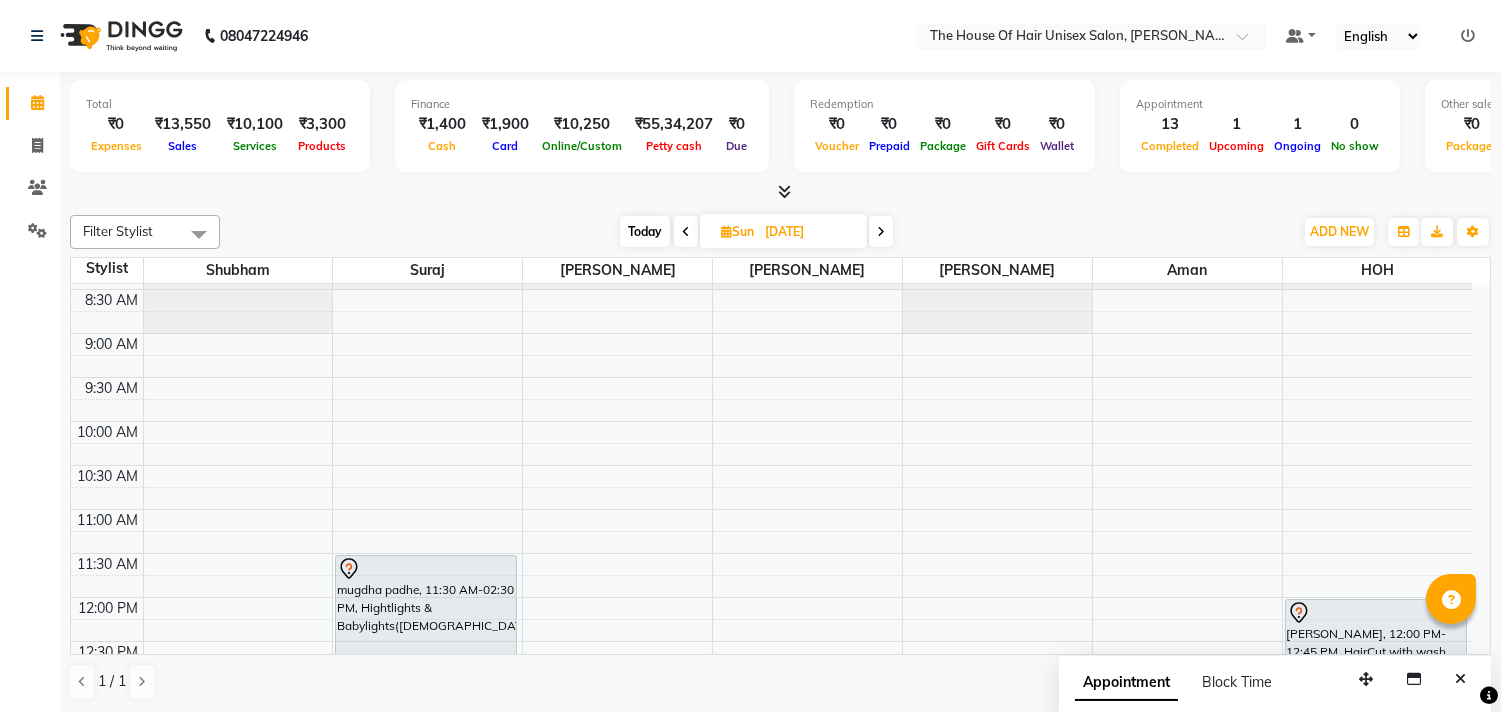 click on "7:00 AM 7:30 AM 8:00 AM 8:30 AM 9:00 AM 9:30 AM 10:00 AM 10:30 AM 11:00 AM 11:30 AM 12:00 PM 12:30 PM 1:00 PM 1:30 PM 2:00 PM 2:30 PM 3:00 PM 3:30 PM 4:00 PM 4:30 PM 5:00 PM 5:30 PM 6:00 PM 6:30 PM 7:00 PM 7:30 PM 8:00 PM 8:30 PM 9:00 PM 9:30 PM             mugdha padhe, 11:30 AM-02:30 PM, Hightlights & Babylights([DEMOGRAPHIC_DATA])             [PERSON_NAME], 12:00 PM-12:45 PM, HairCut with wash ([DEMOGRAPHIC_DATA])             [PERSON_NAME], 04:00 PM-05:00 PM, HairCut [[DEMOGRAPHIC_DATA]] without wash,[PERSON_NAME] Triming Crafting([DEMOGRAPHIC_DATA])             Shipranull, 05:30 PM-06:15 PM, Hair spa ([DEMOGRAPHIC_DATA])" at bounding box center (771, 817) 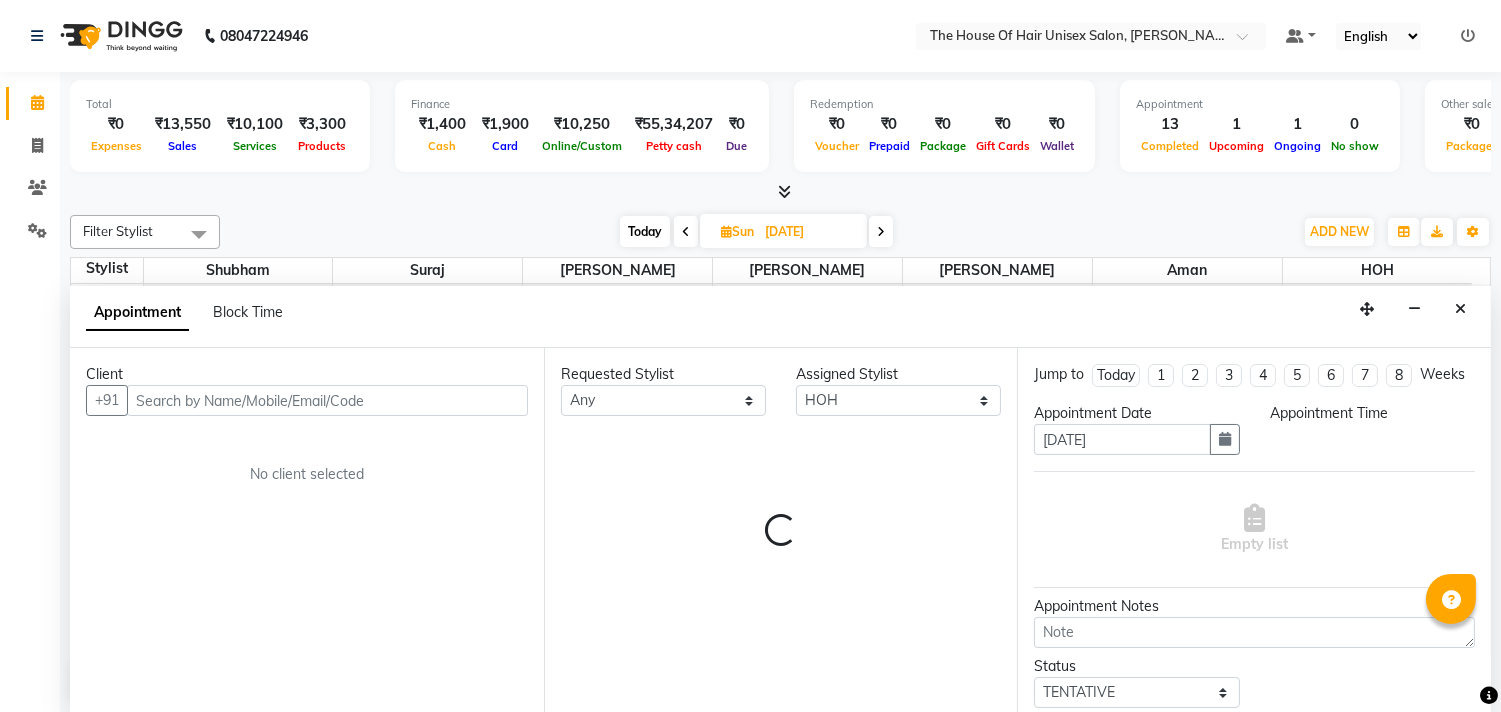 scroll, scrollTop: 1, scrollLeft: 0, axis: vertical 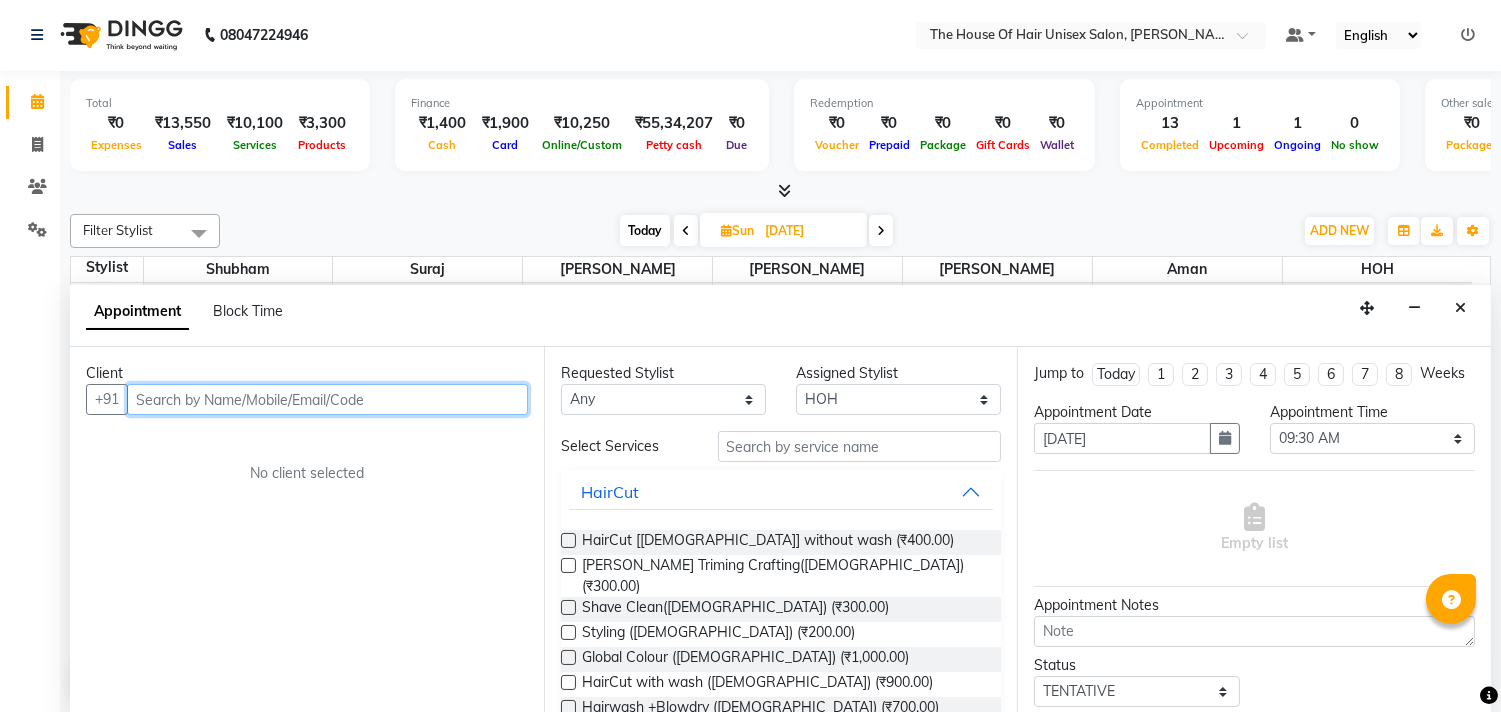 click at bounding box center (327, 399) 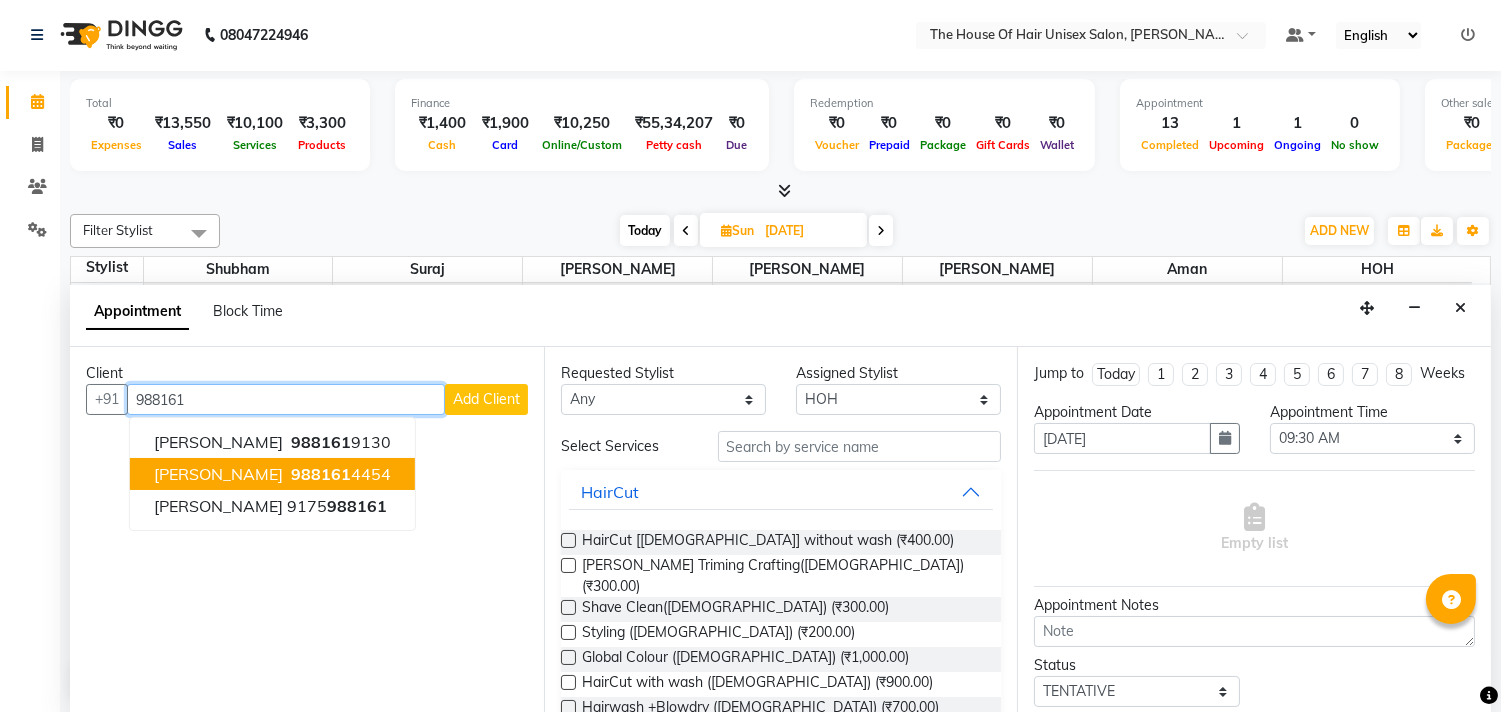 click on "[PERSON_NAME]   988161 4454" at bounding box center [272, 474] 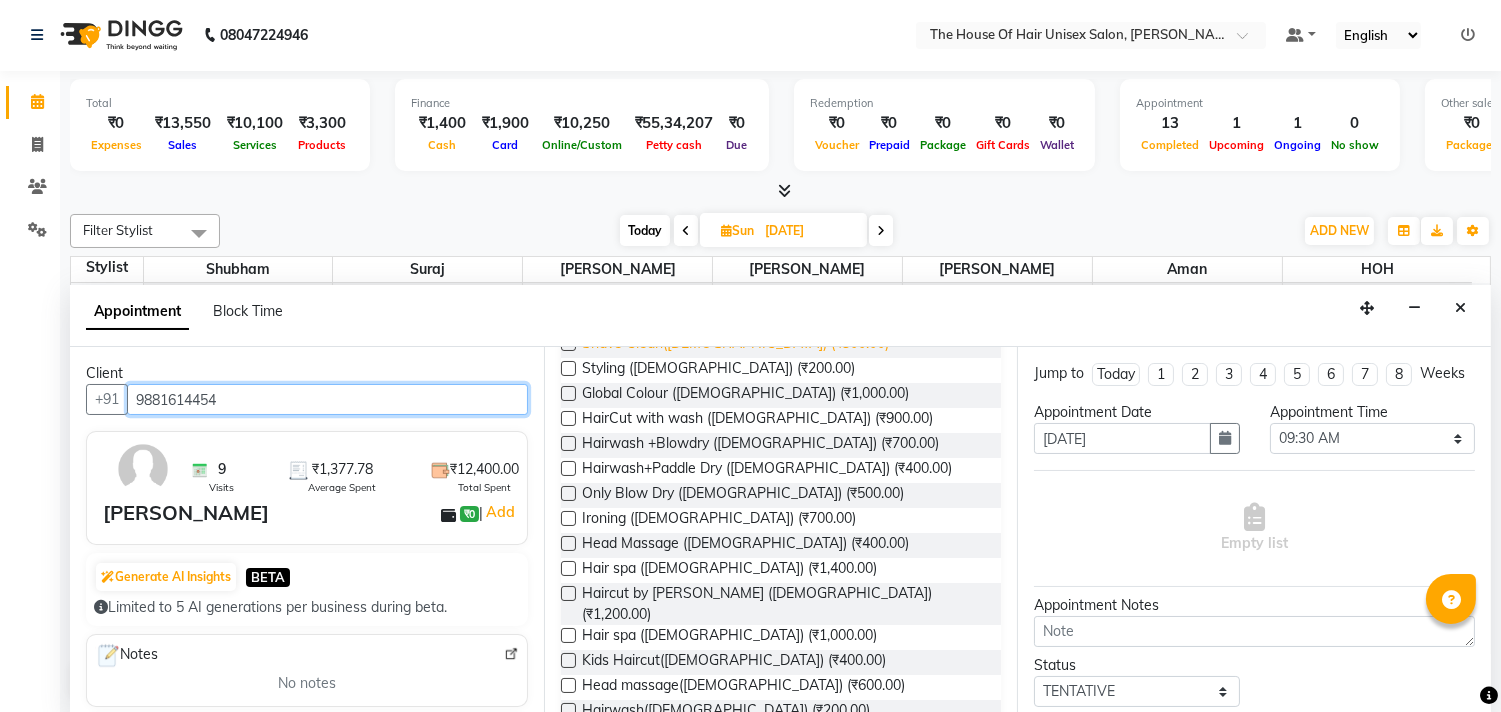 scroll, scrollTop: 276, scrollLeft: 0, axis: vertical 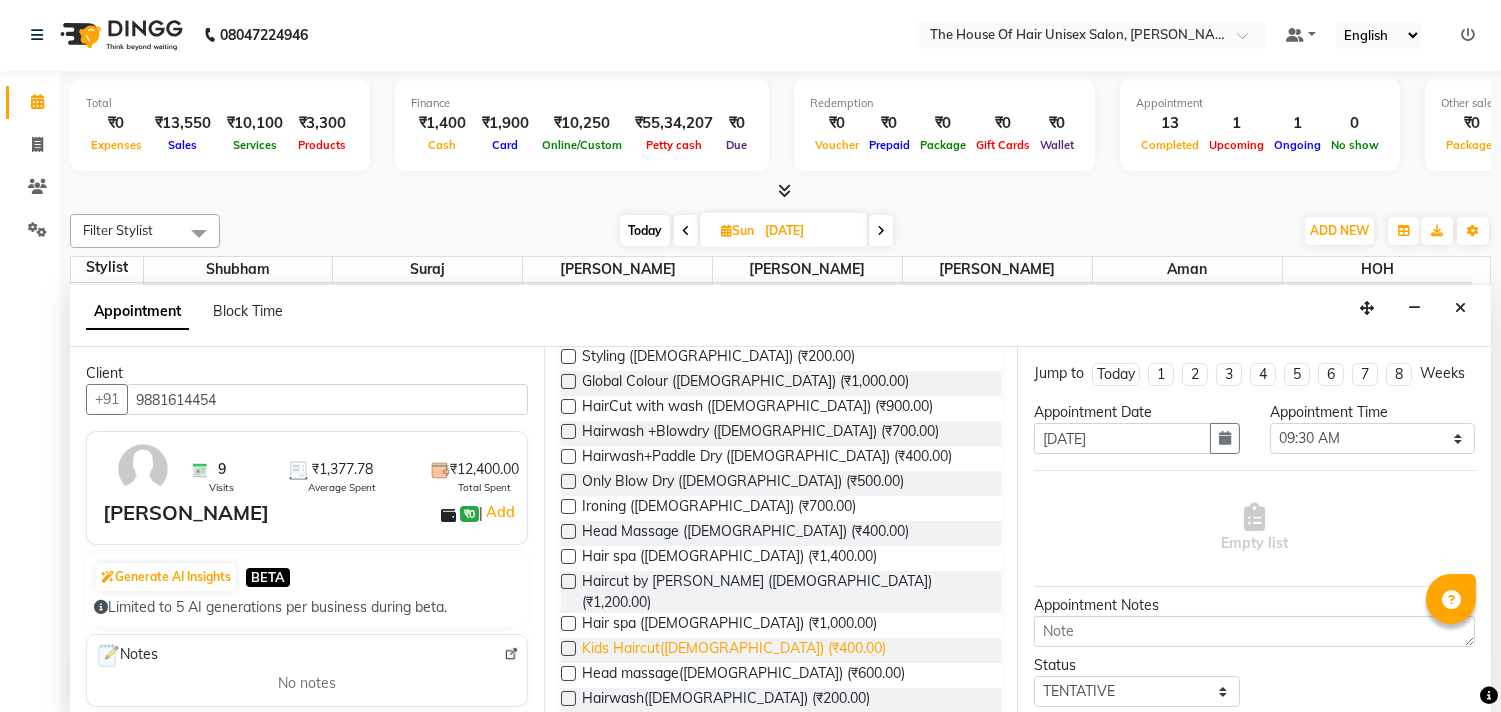 click on "Kids Haircut([DEMOGRAPHIC_DATA]) (₹400.00)" at bounding box center [734, 650] 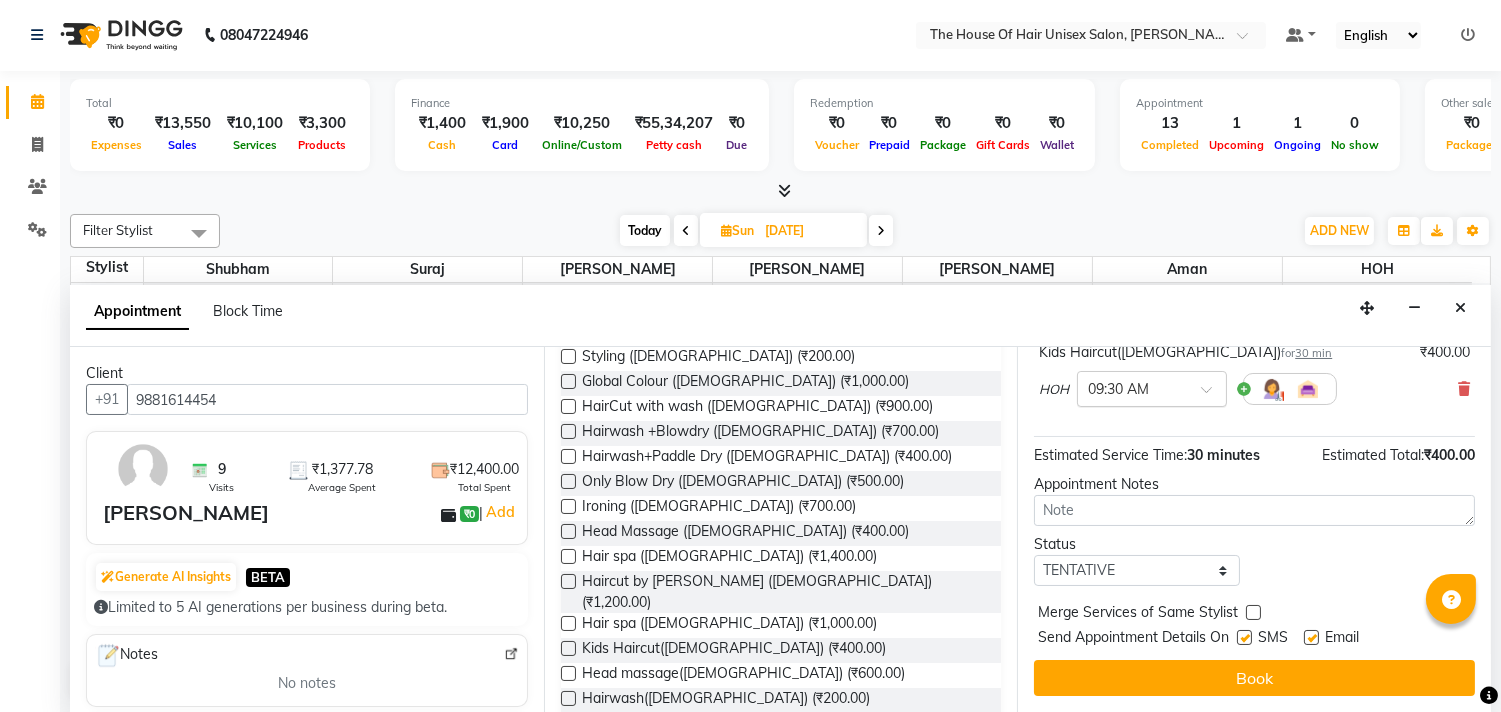 scroll, scrollTop: 158, scrollLeft: 0, axis: vertical 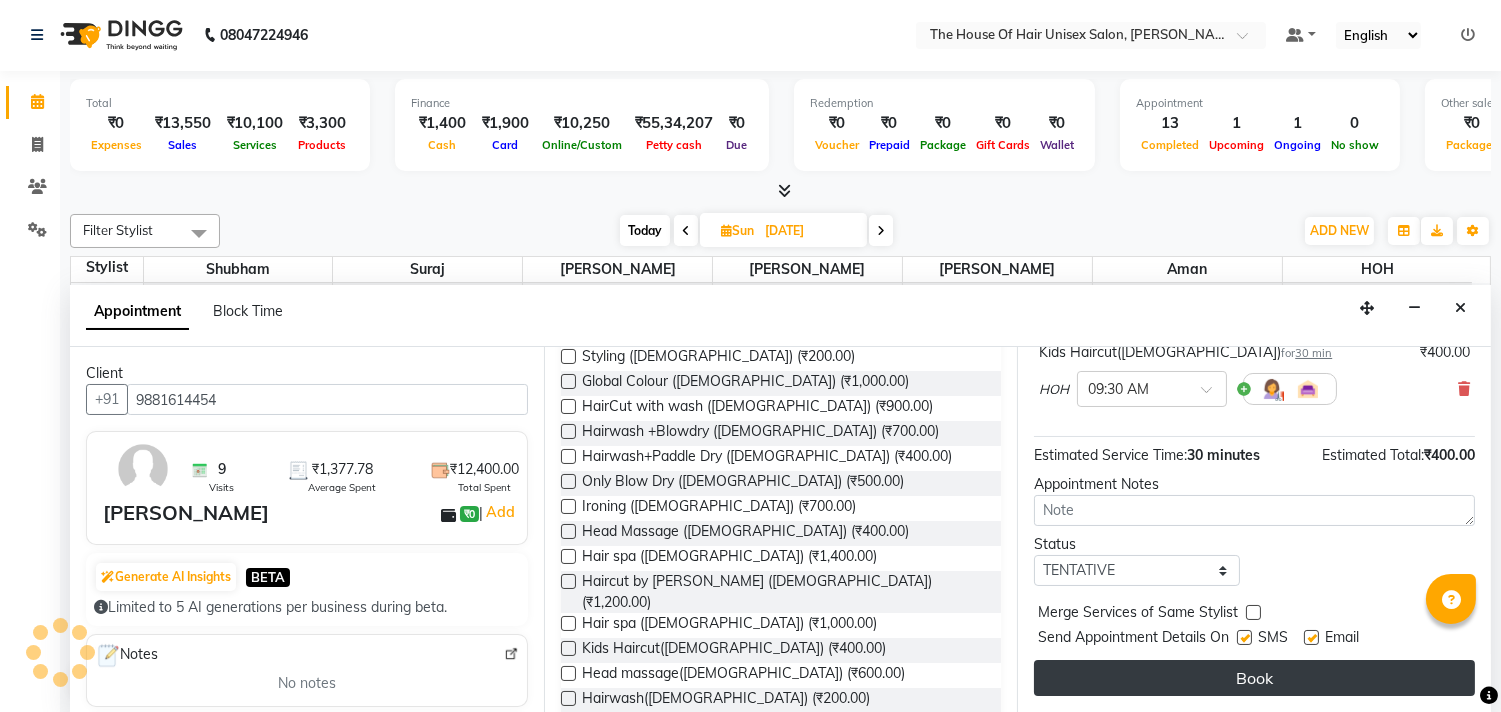 click on "Book" at bounding box center [1254, 678] 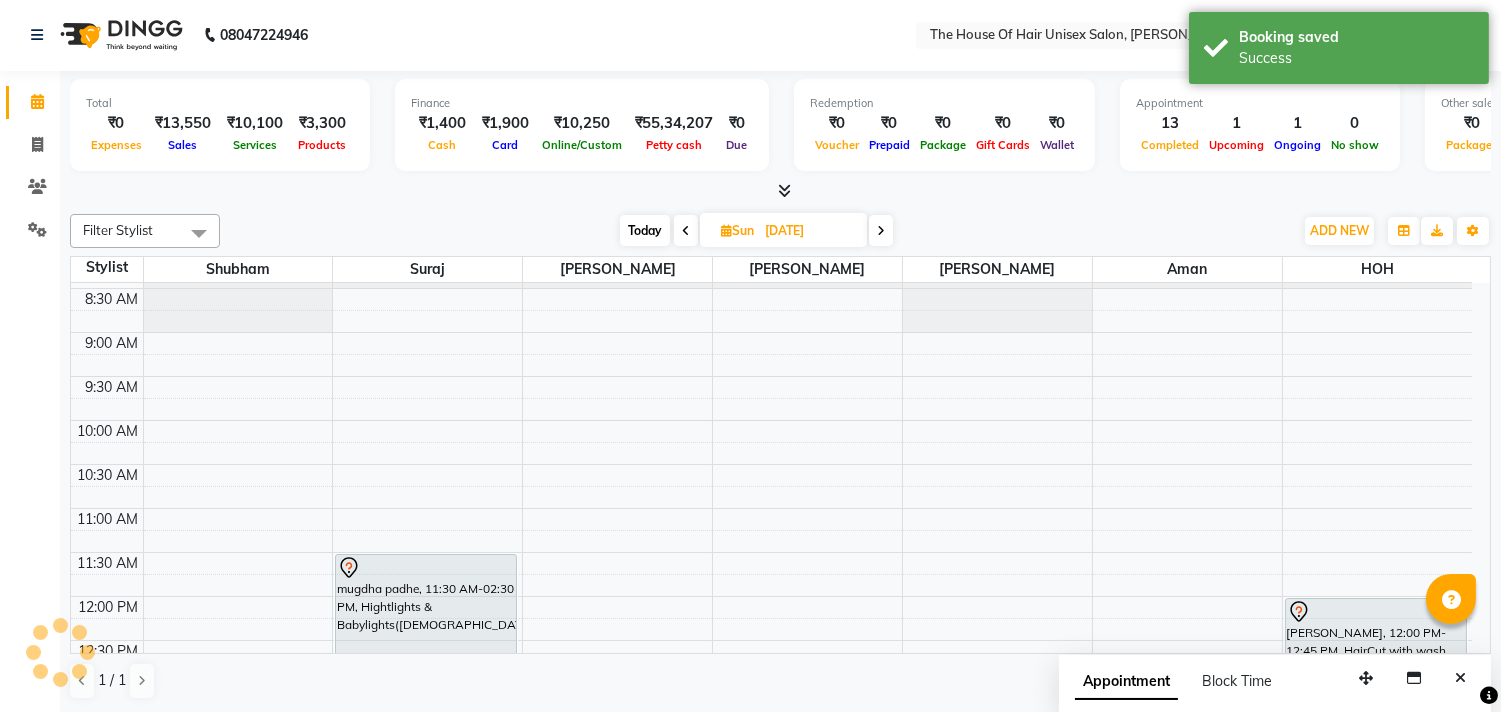 scroll, scrollTop: 0, scrollLeft: 0, axis: both 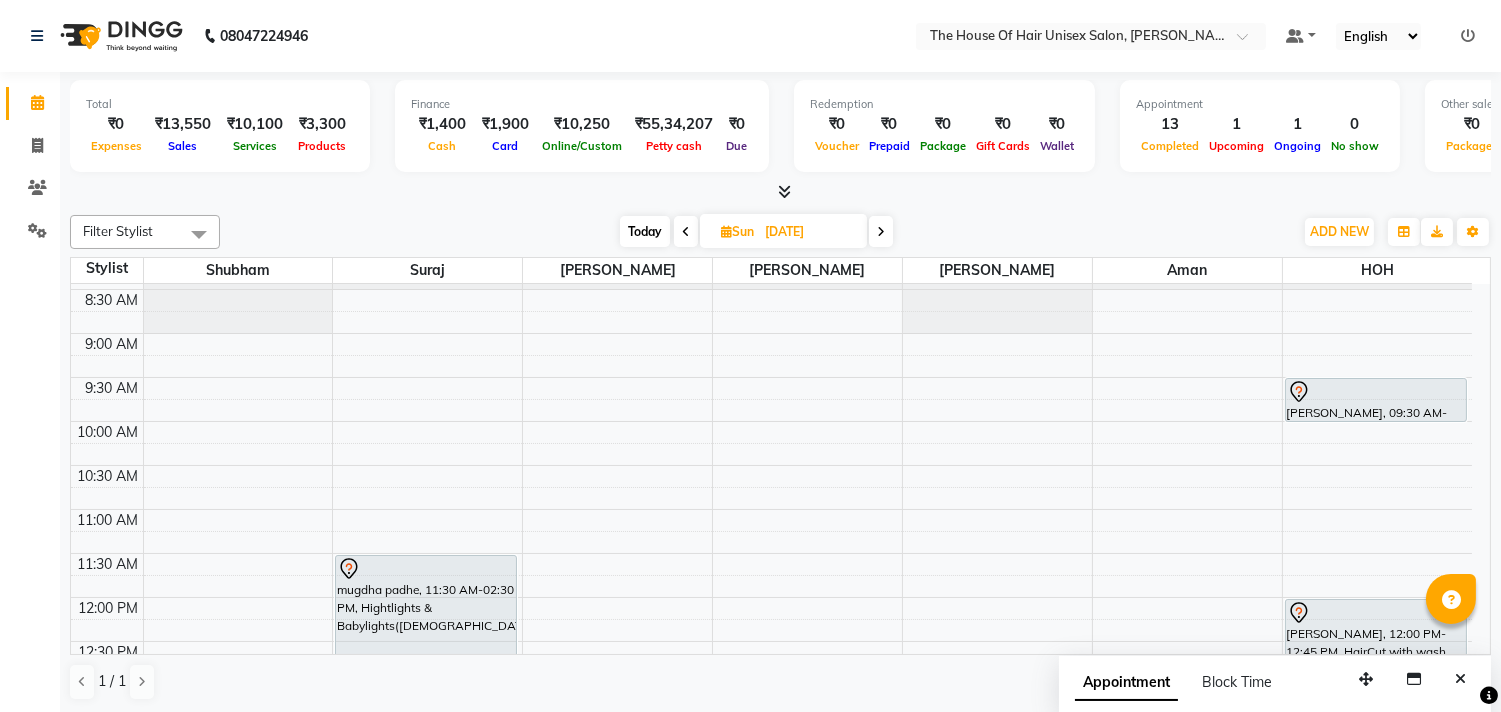 click on "Today" at bounding box center [645, 231] 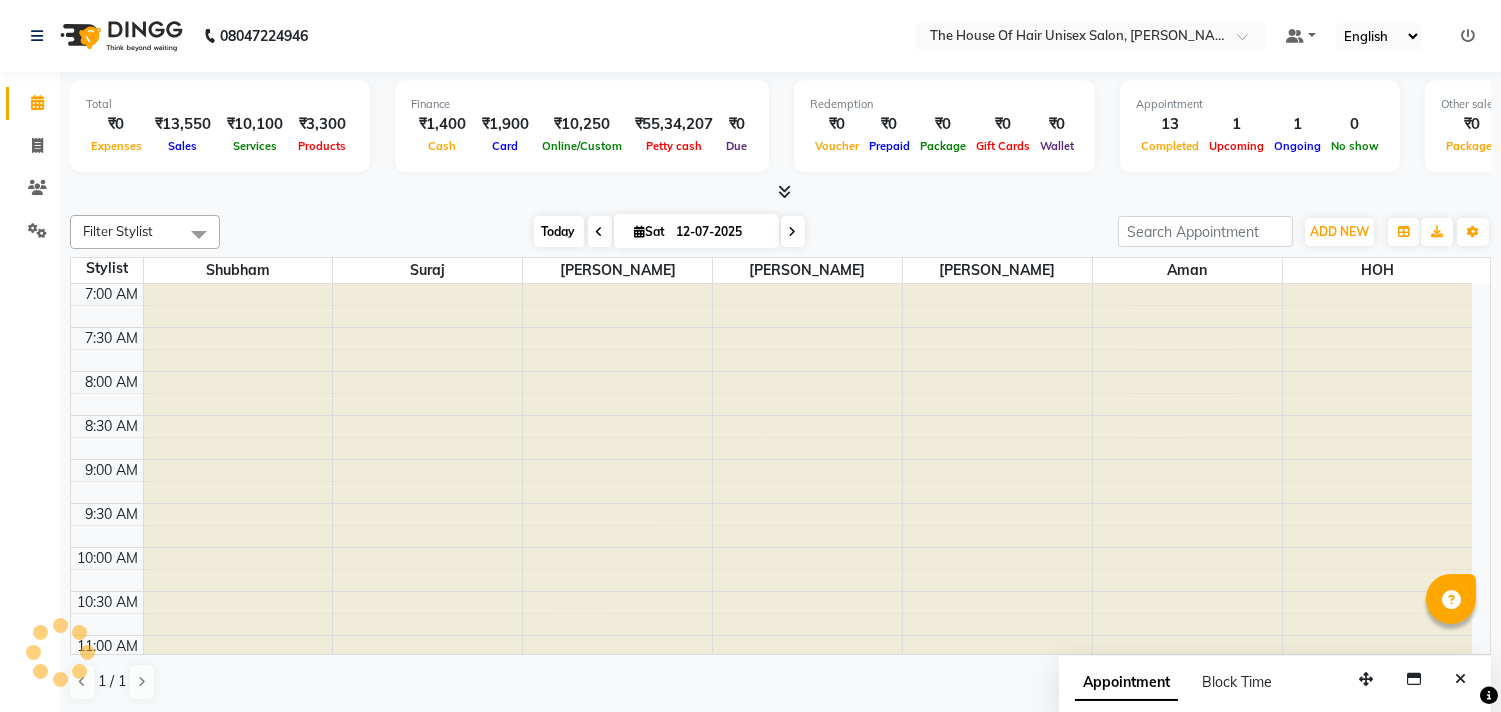 scroll, scrollTop: 956, scrollLeft: 0, axis: vertical 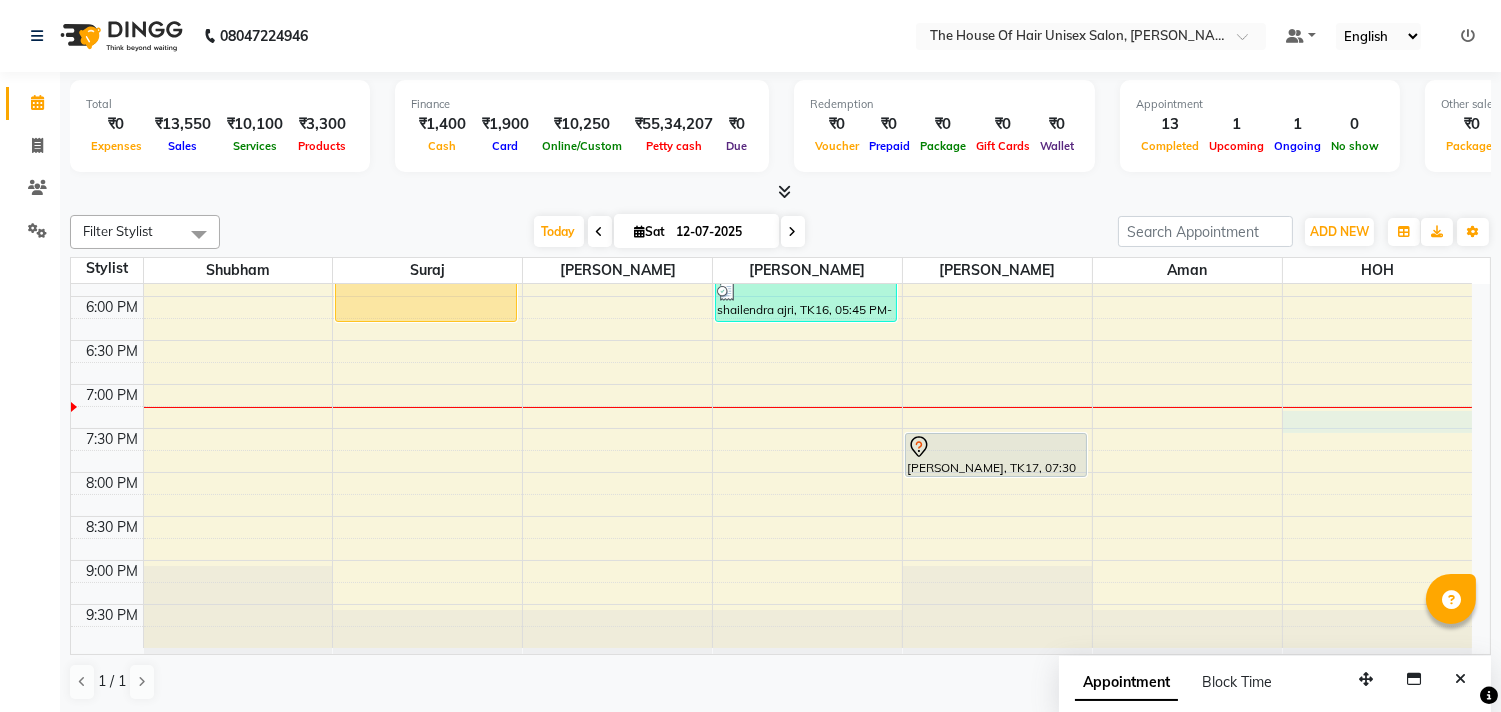 click on "7:00 AM 7:30 AM 8:00 AM 8:30 AM 9:00 AM 9:30 AM 10:00 AM 10:30 AM 11:00 AM 11:30 AM 12:00 PM 12:30 PM 1:00 PM 1:30 PM 2:00 PM 2:30 PM 3:00 PM 3:30 PM 4:00 PM 4:30 PM 5:00 PM 5:30 PM 6:00 PM 6:30 PM 7:00 PM 7:30 PM 8:00 PM 8:30 PM 9:00 PM 9:30 PM     [GEOGRAPHIC_DATA], TK01, 11:30 AM-12:15 PM, HairCut with wash ([DEMOGRAPHIC_DATA])     [PERSON_NAME], TK10, 12:45 PM-02:30 PM, Touch up ([DEMOGRAPHIC_DATA])     [PERSON_NAME], TK12, 03:45 PM-04:30 PM, HairCut with wash ([DEMOGRAPHIC_DATA])    [PERSON_NAME], TK14, 04:30 PM-06:15 PM, Global Colour ([DEMOGRAPHIC_DATA])     [PERSON_NAME], TK03, 10:30 AM-11:00 AM, HairCut [[DEMOGRAPHIC_DATA]] without wash     [PERSON_NAME], TK02, 11:00 AM-12:00 PM, HairCut [[DEMOGRAPHIC_DATA]] without wash,[PERSON_NAME] Triming Crafting([DEMOGRAPHIC_DATA])     [PERSON_NAME], TK05, 12:00 PM-01:00 PM, HairCut [[DEMOGRAPHIC_DATA]] without wash,[PERSON_NAME] Triming Crafting([DEMOGRAPHIC_DATA])     [PERSON_NAME], TK11, 02:30 PM-03:30 PM, HairCut [[DEMOGRAPHIC_DATA]] without wash,[PERSON_NAME] Triming Crafting([DEMOGRAPHIC_DATA])     [PERSON_NAME], TK04, 03:45 PM-04:15 PM, Haircut without wash ([DEMOGRAPHIC_DATA])     shailendra ajri, TK16, 05:45 PM-06:15 PM, [PERSON_NAME] Triming Crafting([DEMOGRAPHIC_DATA])" at bounding box center (771, -12) 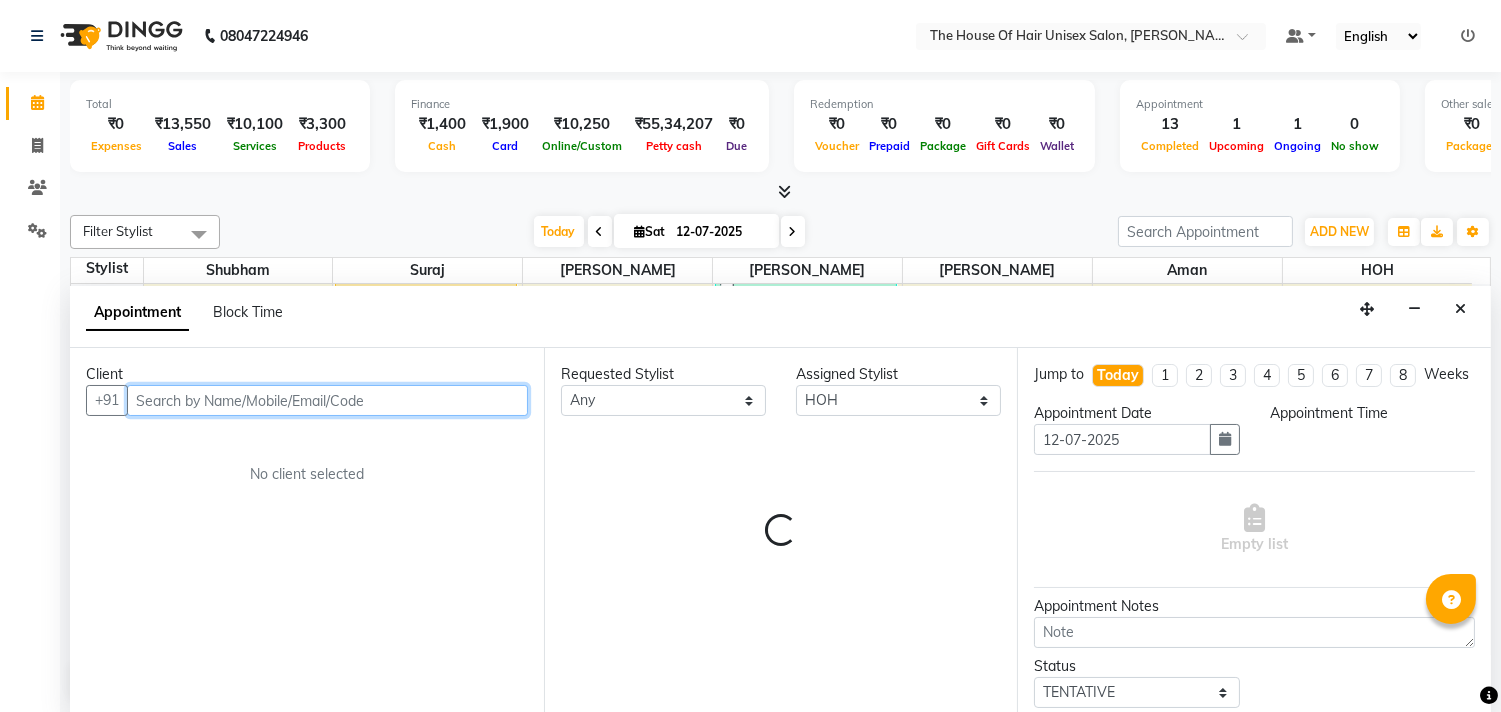 scroll, scrollTop: 1, scrollLeft: 0, axis: vertical 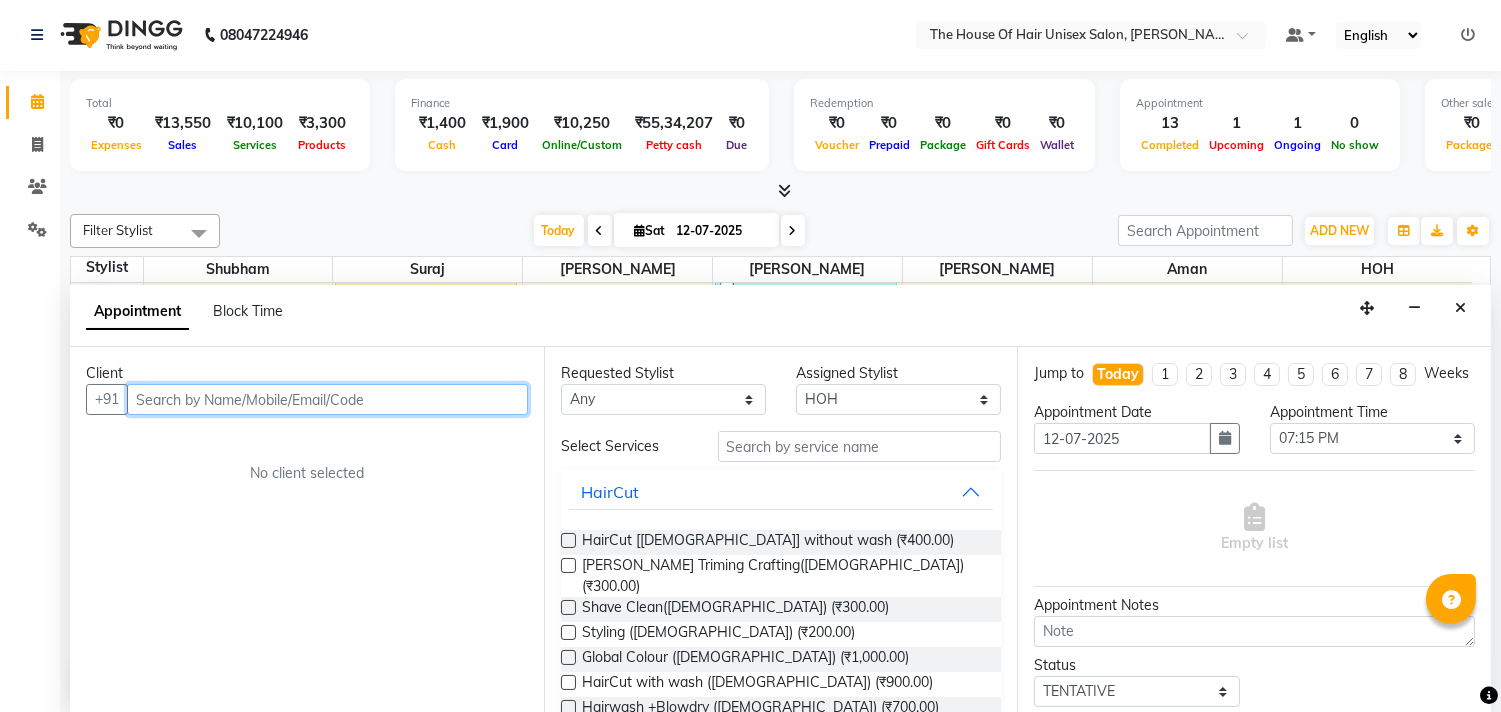click at bounding box center [327, 399] 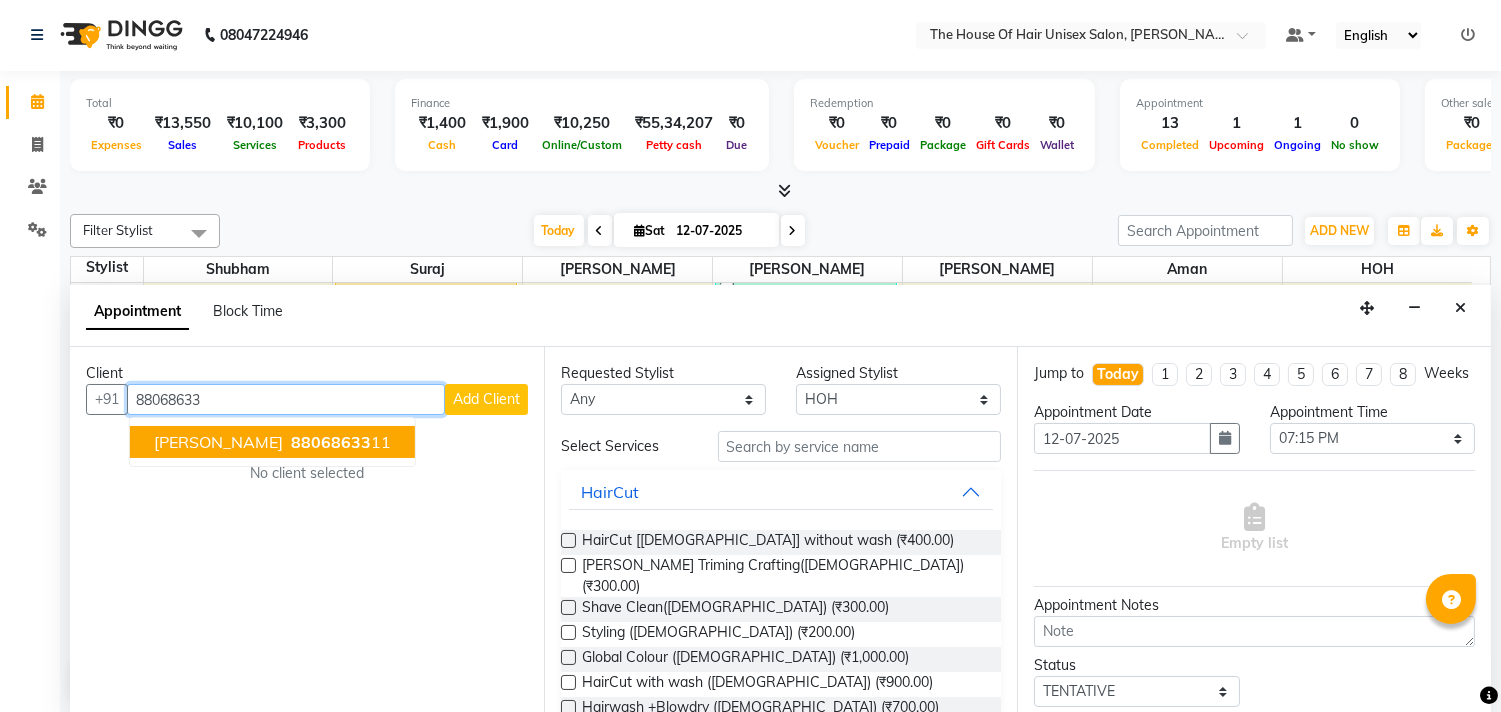click on "88068633" at bounding box center (331, 442) 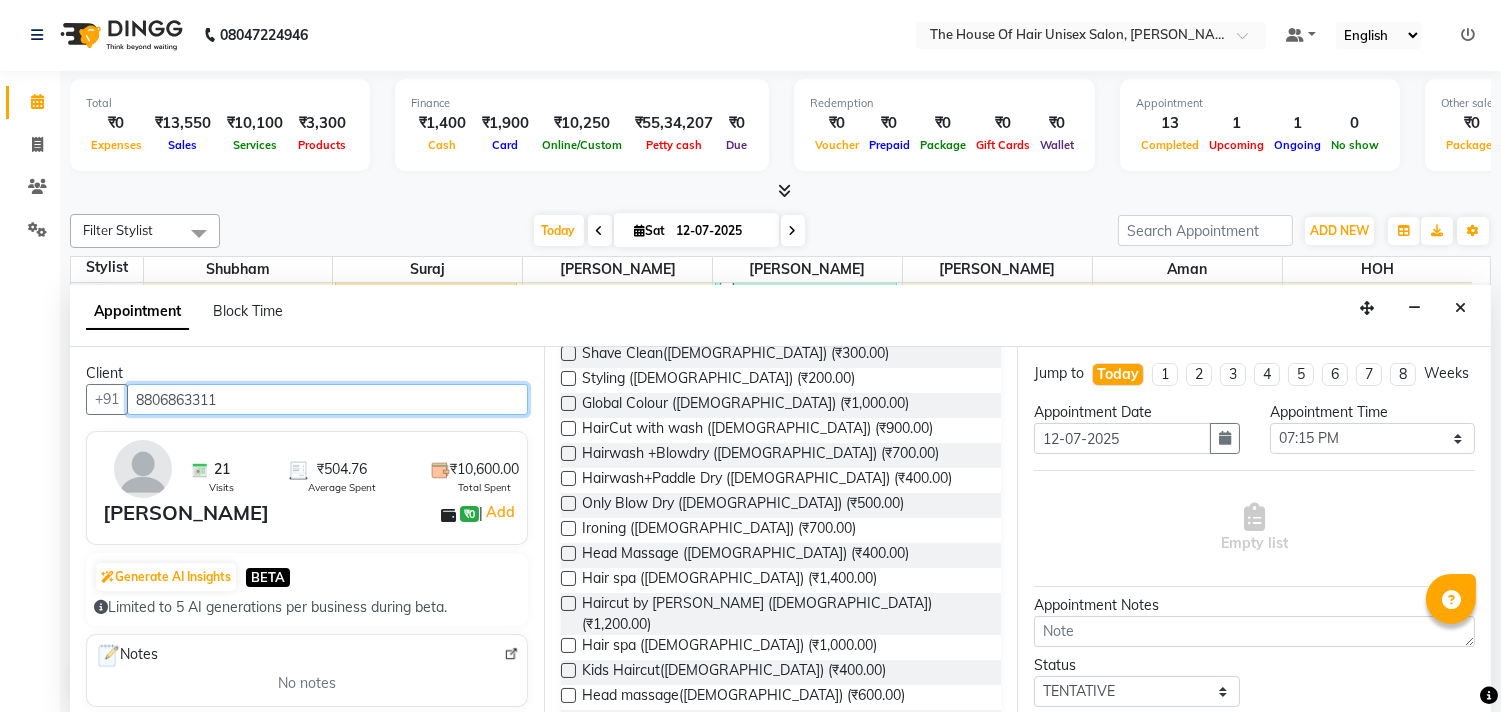 scroll, scrollTop: 253, scrollLeft: 0, axis: vertical 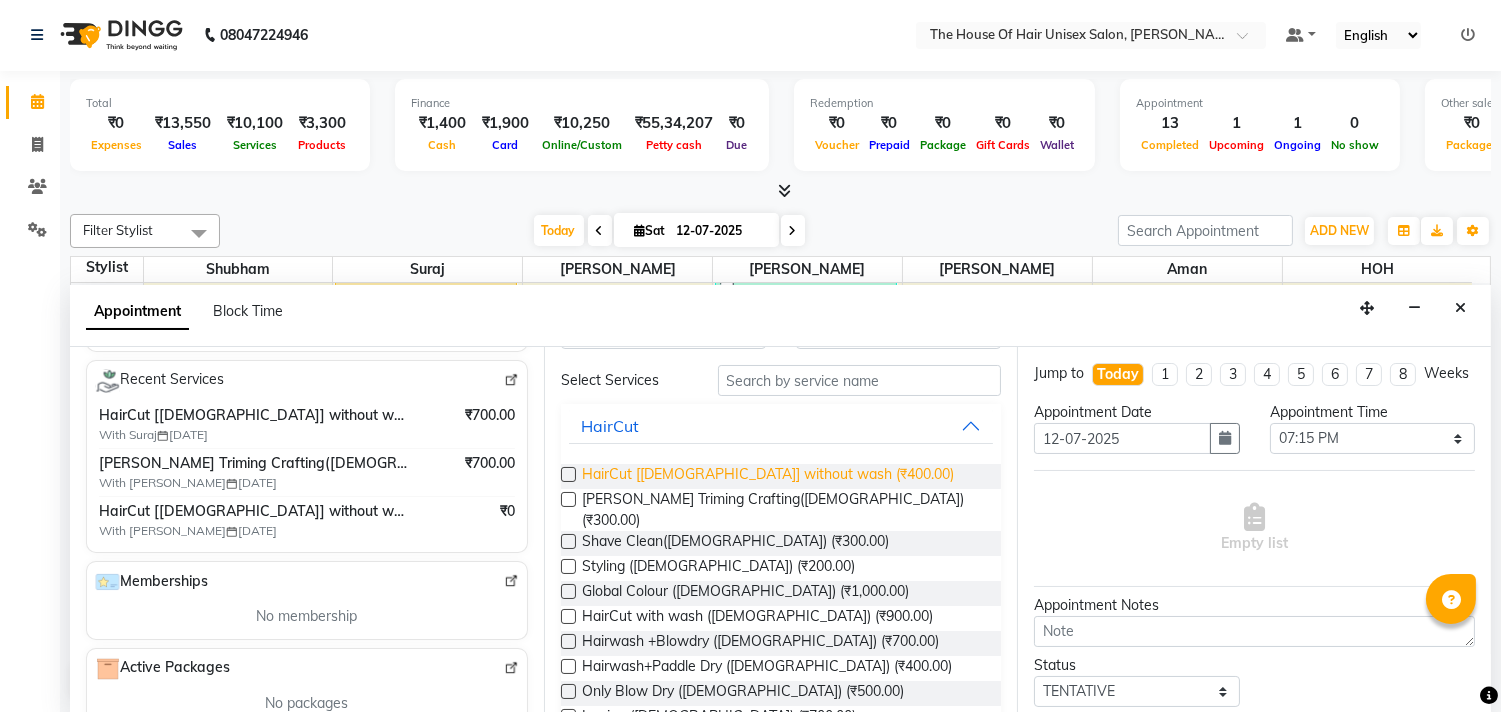 click on "HairCut [[DEMOGRAPHIC_DATA]] without wash (₹400.00)" at bounding box center (768, 476) 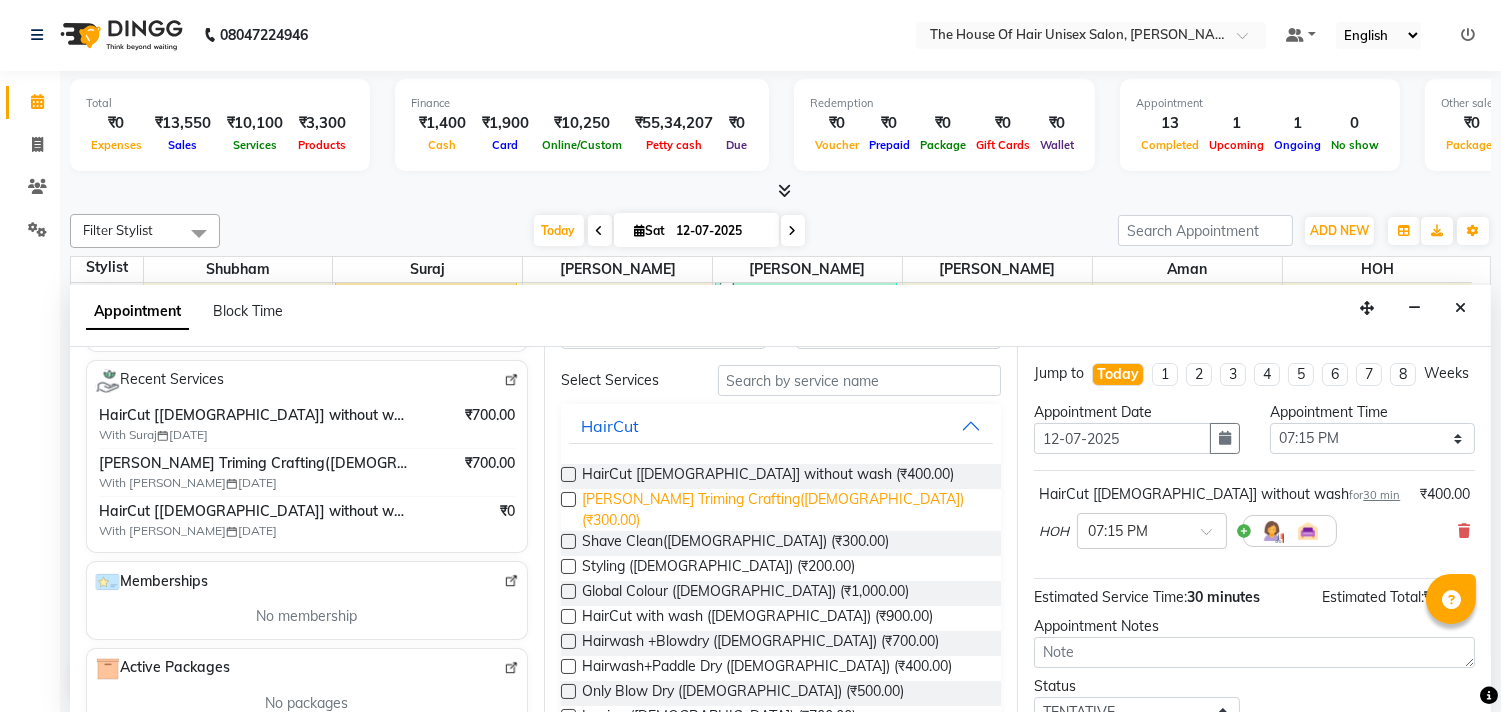 click on "[PERSON_NAME] Triming Crafting([DEMOGRAPHIC_DATA]) (₹300.00)" at bounding box center (784, 510) 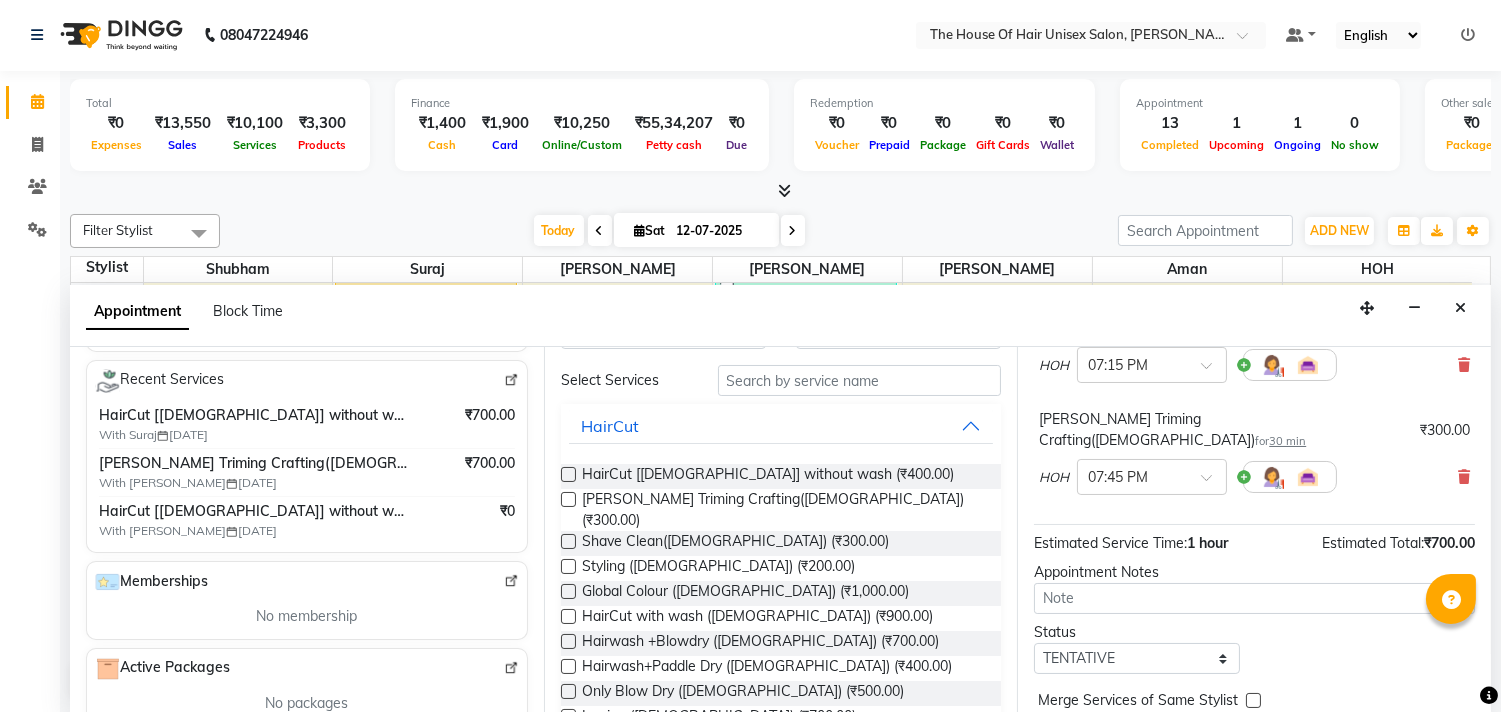 scroll, scrollTop: 251, scrollLeft: 0, axis: vertical 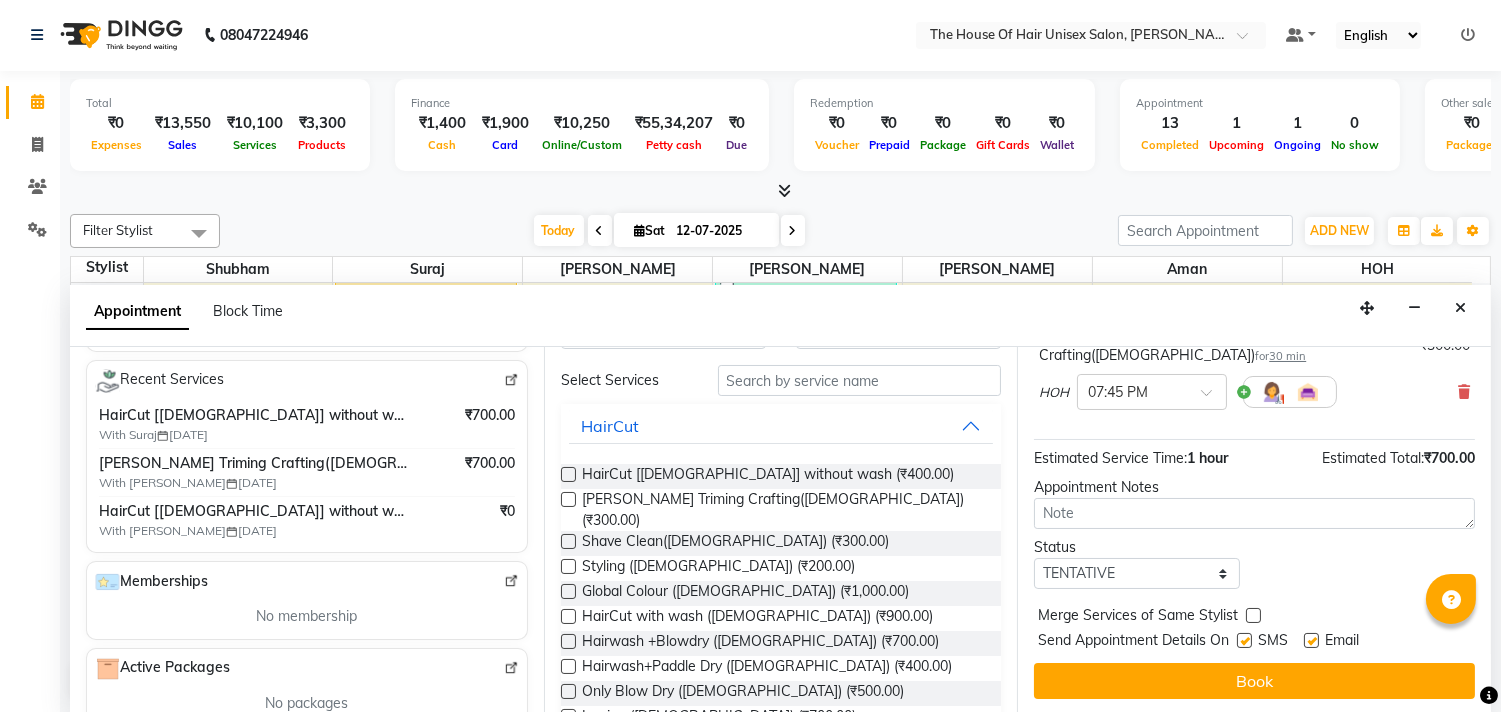 click at bounding box center (1253, 615) 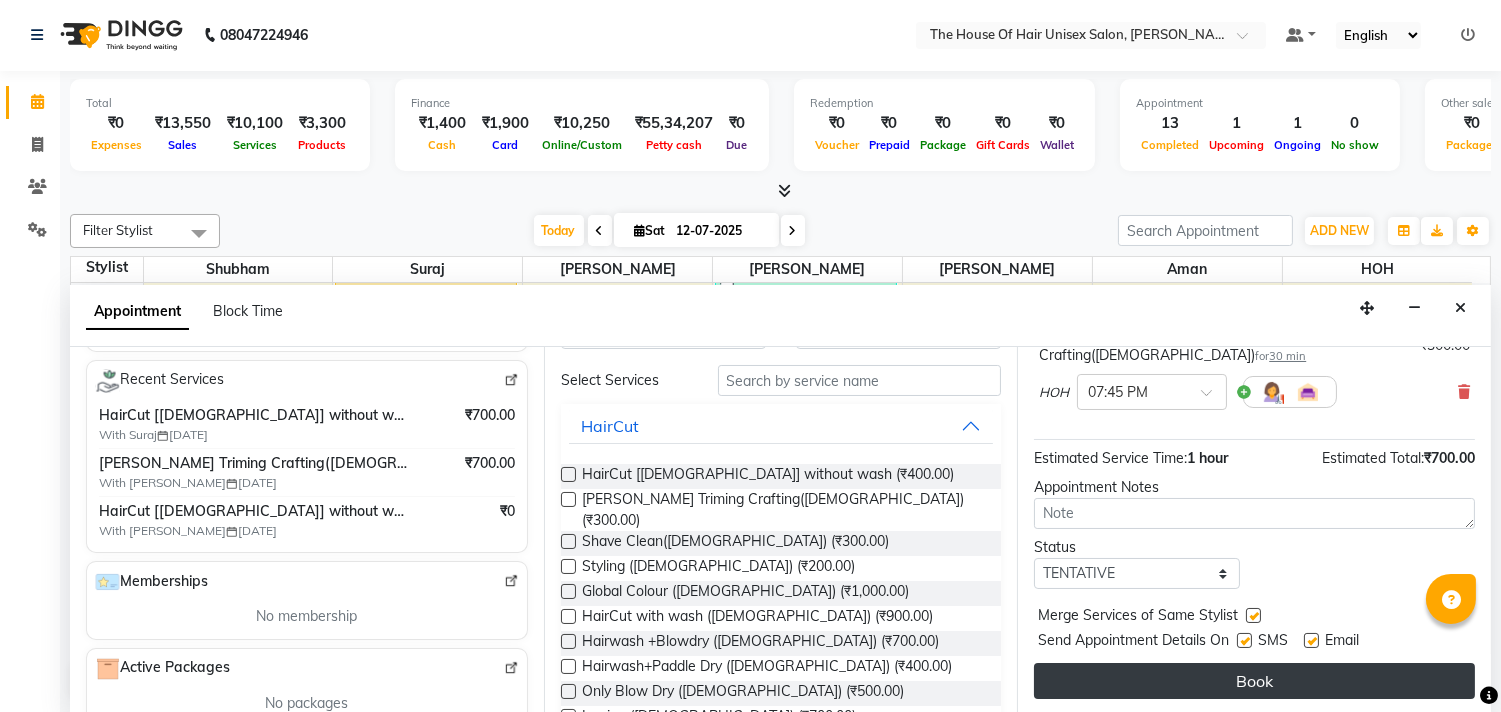 click on "Book" at bounding box center [1254, 681] 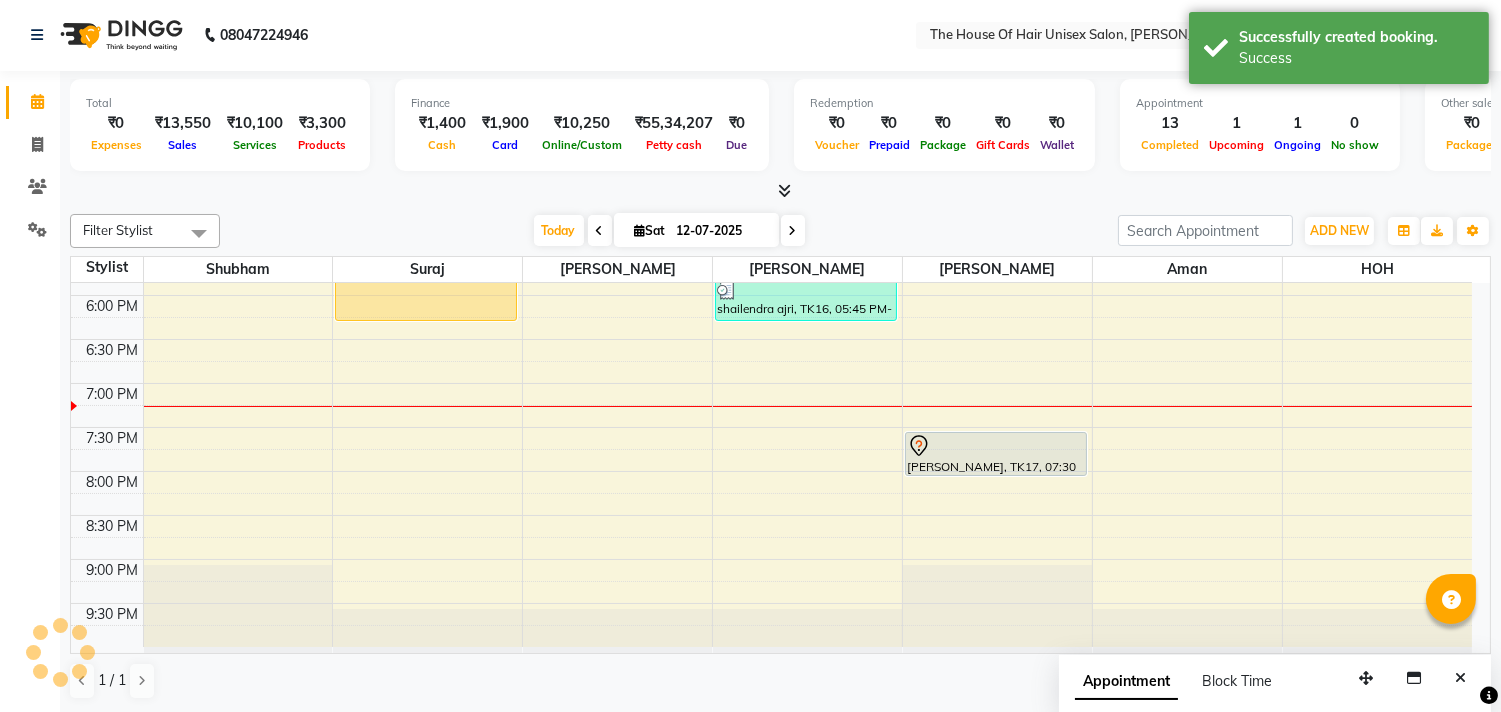 scroll, scrollTop: 0, scrollLeft: 0, axis: both 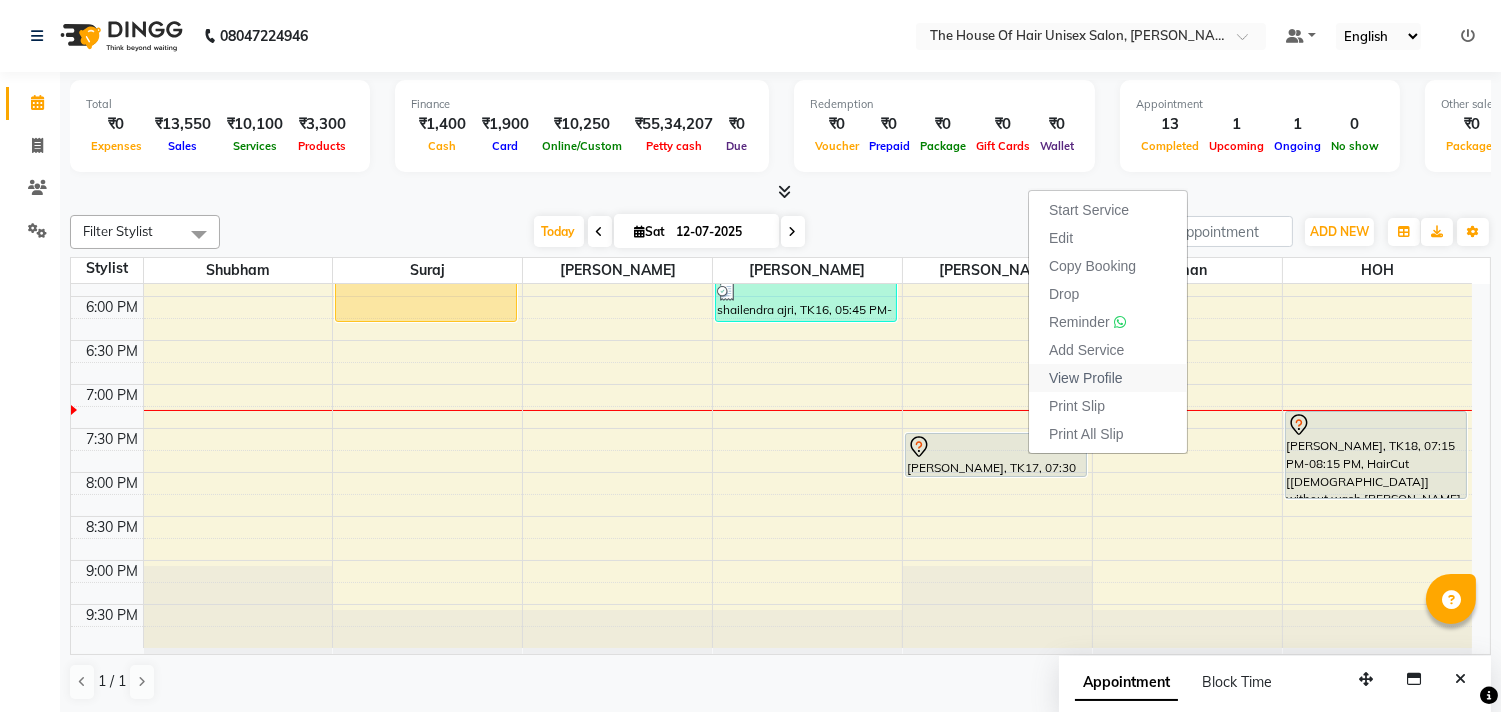 click on "View Profile" at bounding box center (1086, 378) 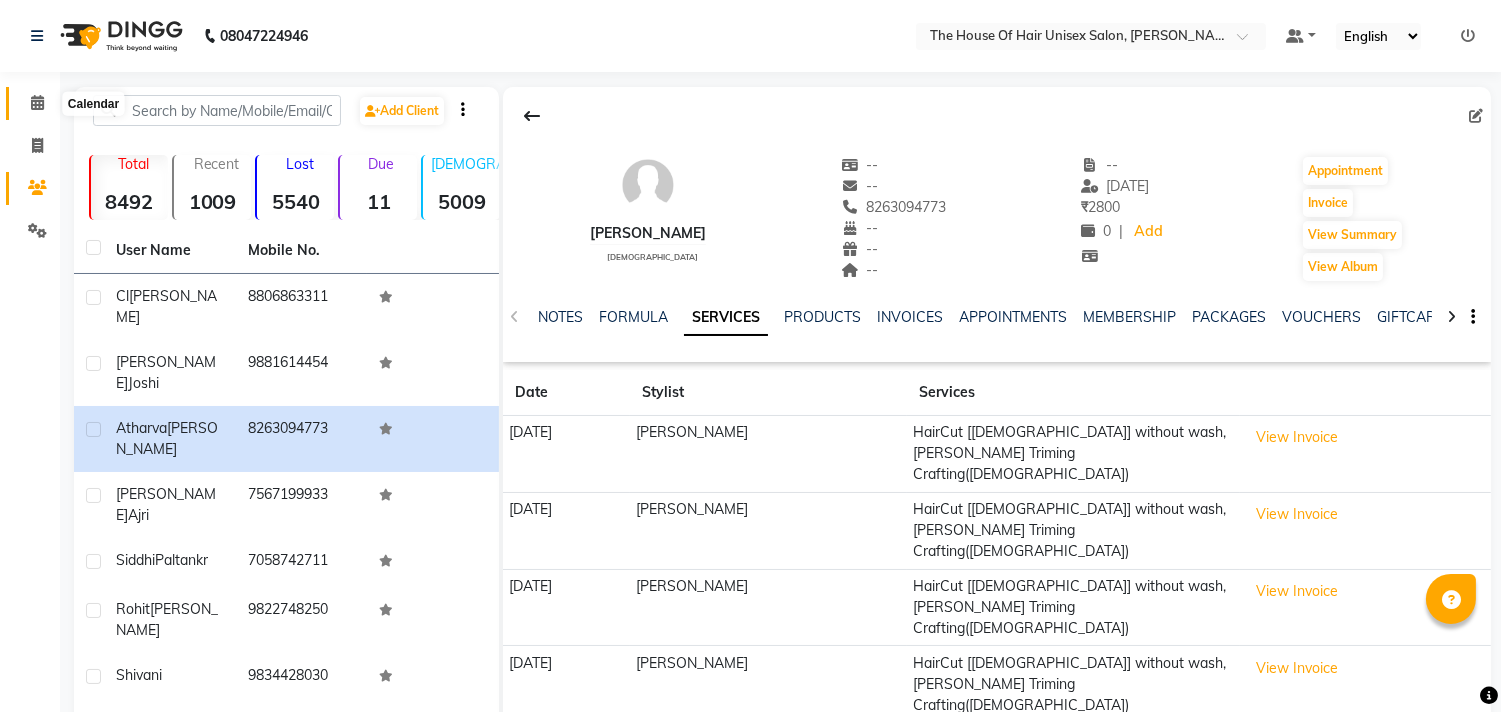 click 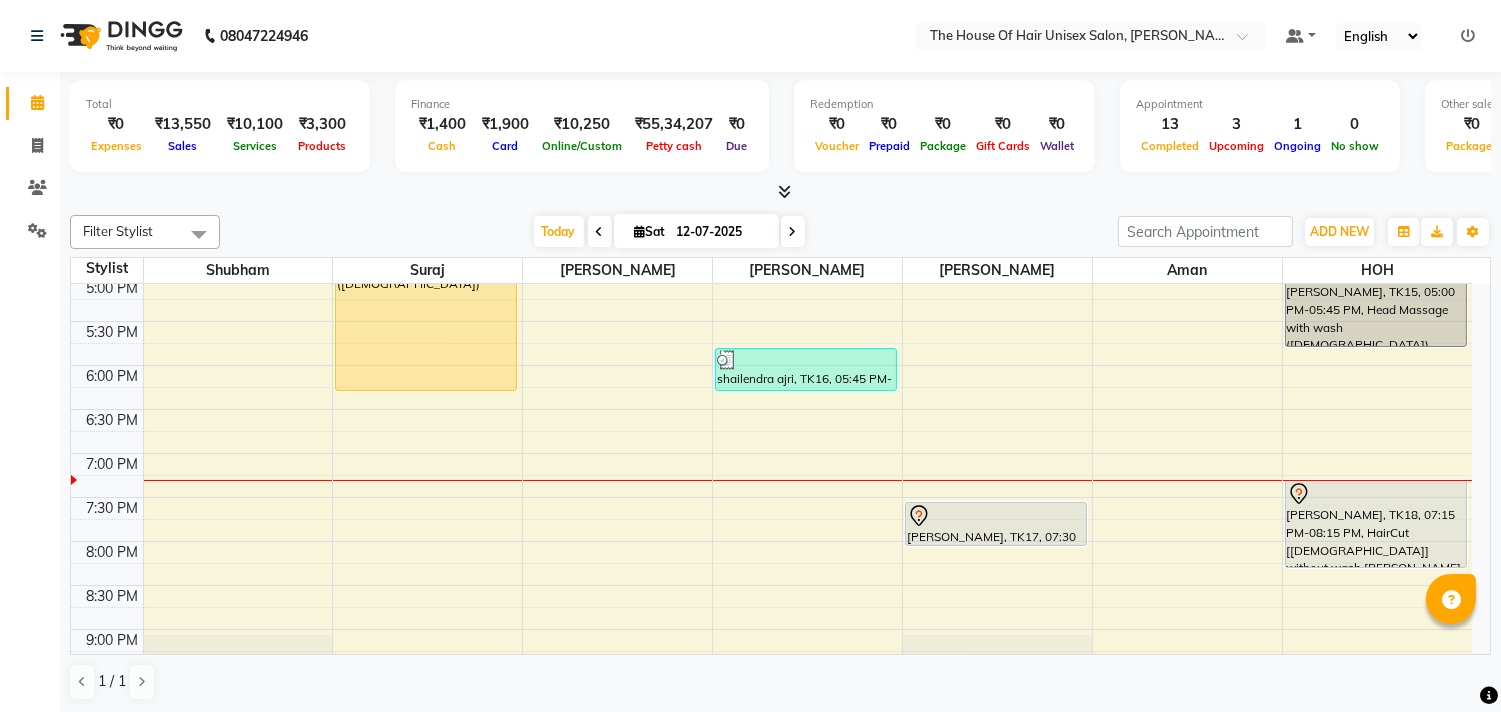 scroll, scrollTop: 884, scrollLeft: 0, axis: vertical 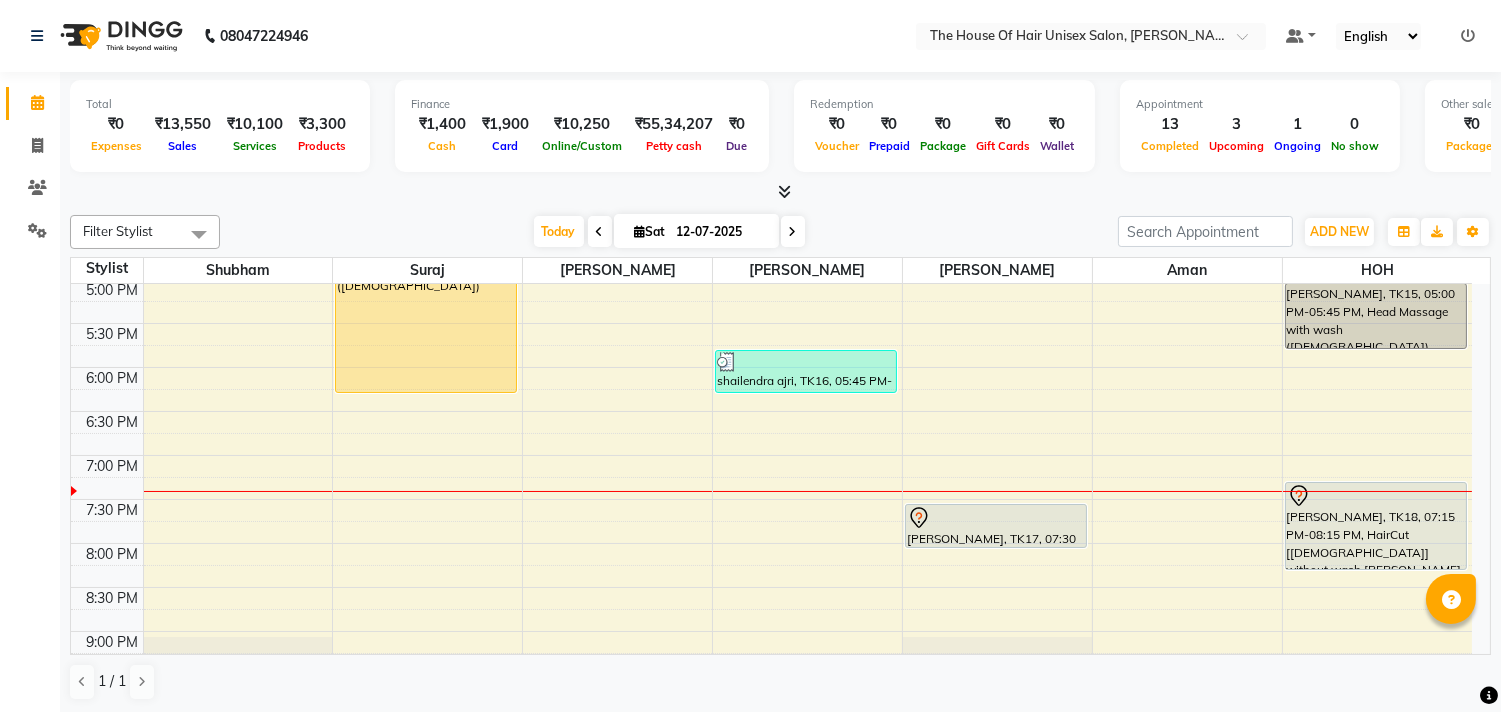 click at bounding box center [793, 232] 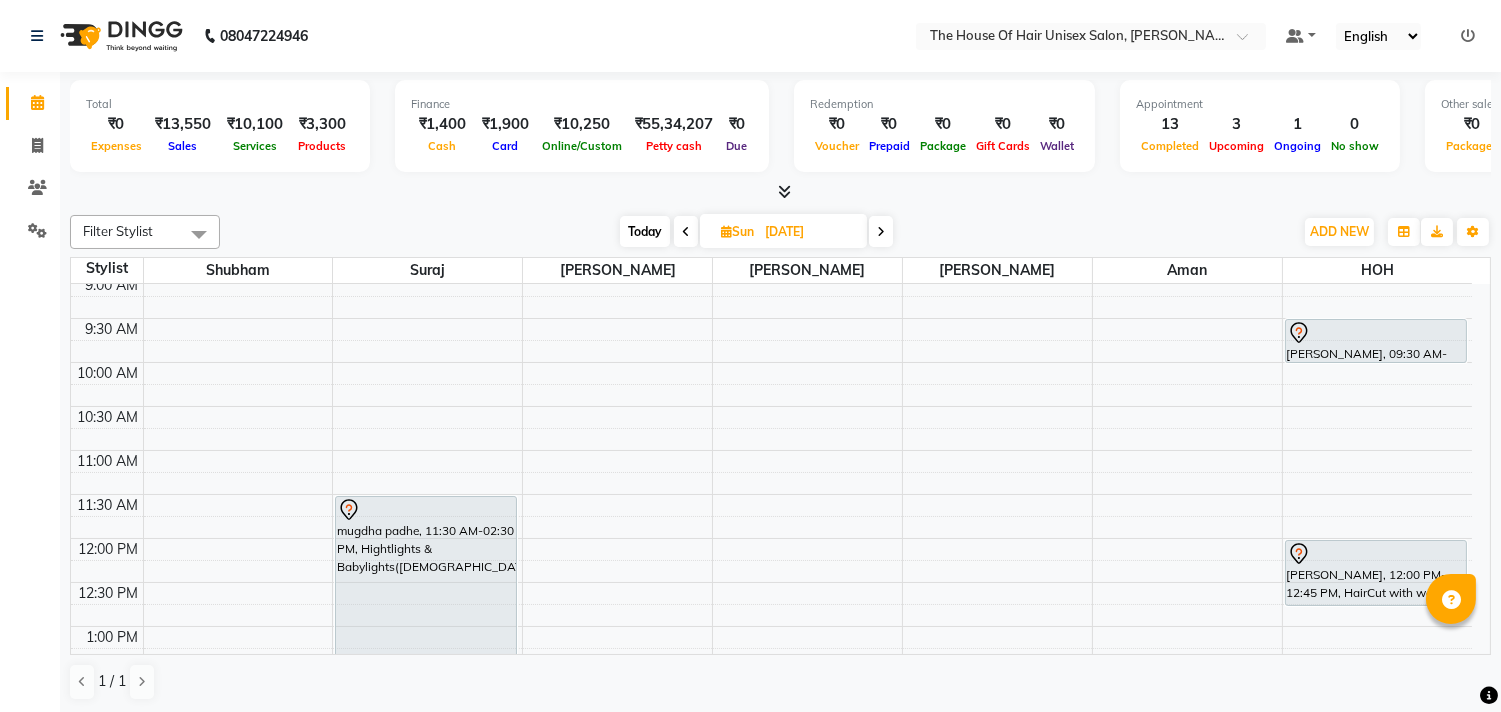 scroll, scrollTop: 205, scrollLeft: 0, axis: vertical 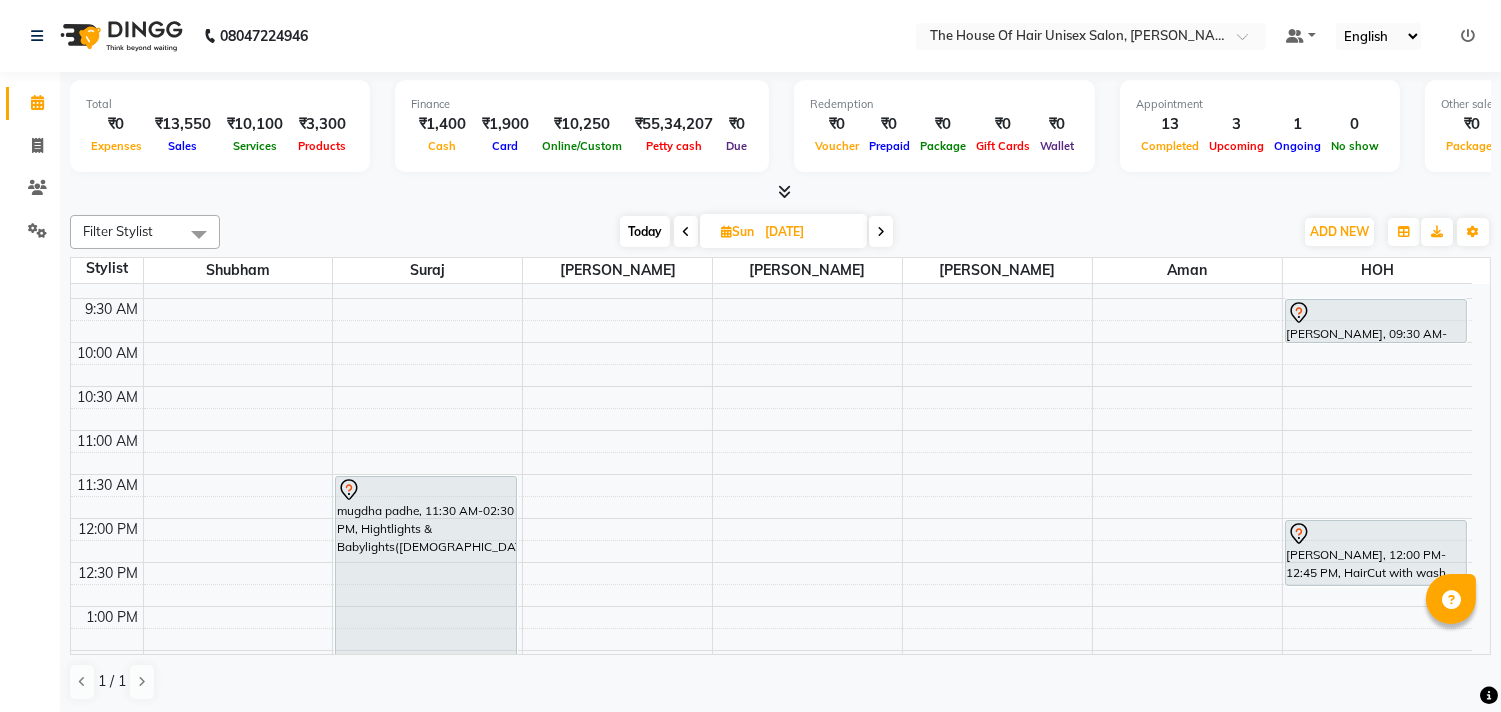 click on "7:00 AM 7:30 AM 8:00 AM 8:30 AM 9:00 AM 9:30 AM 10:00 AM 10:30 AM 11:00 AM 11:30 AM 12:00 PM 12:30 PM 1:00 PM 1:30 PM 2:00 PM 2:30 PM 3:00 PM 3:30 PM 4:00 PM 4:30 PM 5:00 PM 5:30 PM 6:00 PM 6:30 PM 7:00 PM 7:30 PM 8:00 PM 8:30 PM 9:00 PM 9:30 PM             mugdha padhe, 11:30 AM-02:30 PM, Hightlights & Babylights([DEMOGRAPHIC_DATA])             [PERSON_NAME], 09:30 AM-10:00 AM, Kids Haircut([DEMOGRAPHIC_DATA])             [PERSON_NAME], 12:00 PM-12:45 PM, HairCut with wash ([DEMOGRAPHIC_DATA])             [PERSON_NAME], 04:00 PM-05:00 PM, HairCut [[DEMOGRAPHIC_DATA]] without wash,[PERSON_NAME] Triming Crafting([DEMOGRAPHIC_DATA])             Shipranull, 05:30 PM-06:15 PM, Hair spa ([DEMOGRAPHIC_DATA])" at bounding box center (771, 738) 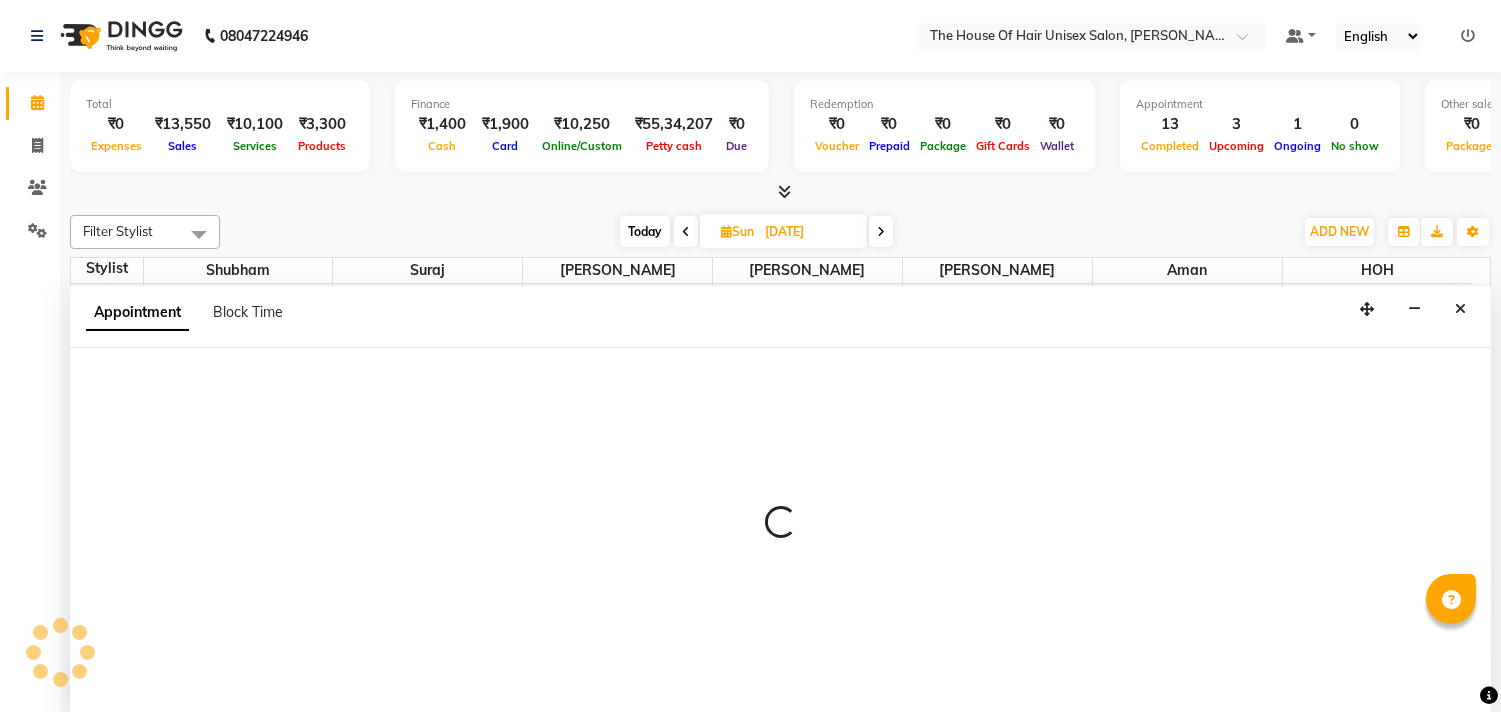 scroll, scrollTop: 1, scrollLeft: 0, axis: vertical 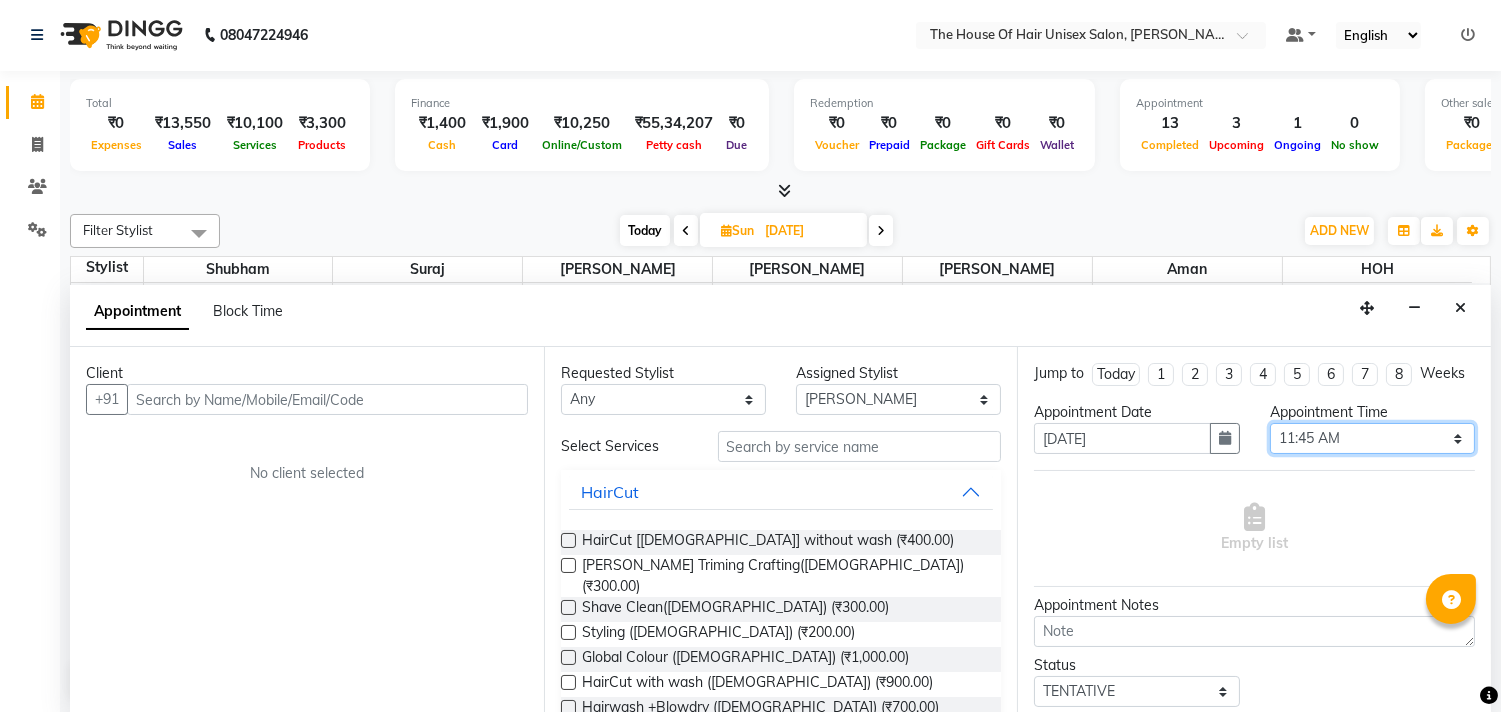 click on "Select 08:00 AM 08:15 AM 08:30 AM 08:45 AM 09:00 AM 09:15 AM 09:30 AM 09:45 AM 10:00 AM 10:15 AM 10:30 AM 10:45 AM 11:00 AM 11:15 AM 11:30 AM 11:45 AM 12:00 PM 12:15 PM 12:30 PM 12:45 PM 01:00 PM 01:15 PM 01:30 PM 01:45 PM 02:00 PM 02:15 PM 02:30 PM 02:45 PM 03:00 PM 03:15 PM 03:30 PM 03:45 PM 04:00 PM 04:15 PM 04:30 PM 04:45 PM 05:00 PM 05:15 PM 05:30 PM 05:45 PM 06:00 PM 06:15 PM 06:30 PM 06:45 PM 07:00 PM 07:15 PM 07:30 PM 07:45 PM 08:00 PM 08:15 PM 08:30 PM 08:45 PM 09:00 PM 09:15 PM 09:30 PM" at bounding box center [1372, 438] 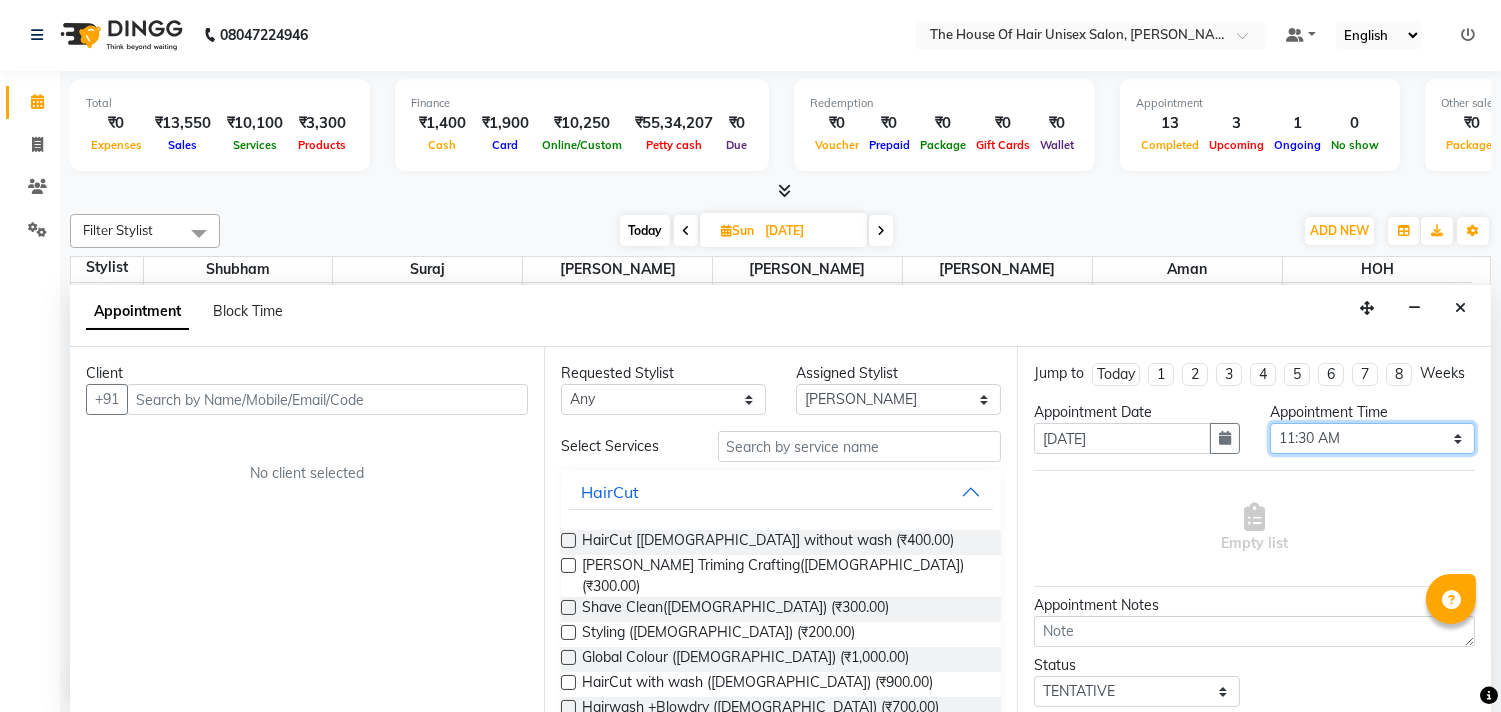 click on "Select 08:00 AM 08:15 AM 08:30 AM 08:45 AM 09:00 AM 09:15 AM 09:30 AM 09:45 AM 10:00 AM 10:15 AM 10:30 AM 10:45 AM 11:00 AM 11:15 AM 11:30 AM 11:45 AM 12:00 PM 12:15 PM 12:30 PM 12:45 PM 01:00 PM 01:15 PM 01:30 PM 01:45 PM 02:00 PM 02:15 PM 02:30 PM 02:45 PM 03:00 PM 03:15 PM 03:30 PM 03:45 PM 04:00 PM 04:15 PM 04:30 PM 04:45 PM 05:00 PM 05:15 PM 05:30 PM 05:45 PM 06:00 PM 06:15 PM 06:30 PM 06:45 PM 07:00 PM 07:15 PM 07:30 PM 07:45 PM 08:00 PM 08:15 PM 08:30 PM 08:45 PM 09:00 PM 09:15 PM 09:30 PM" at bounding box center [1372, 438] 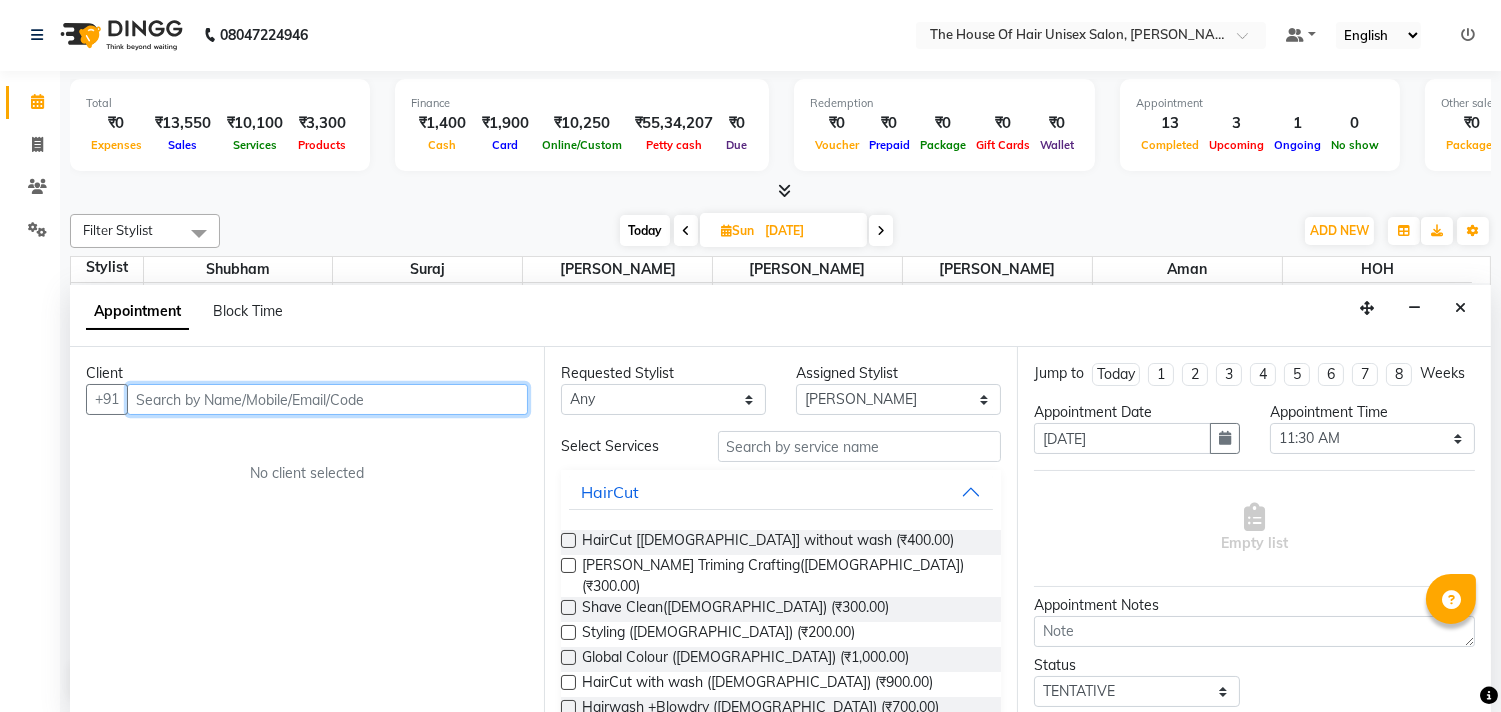 click at bounding box center (327, 399) 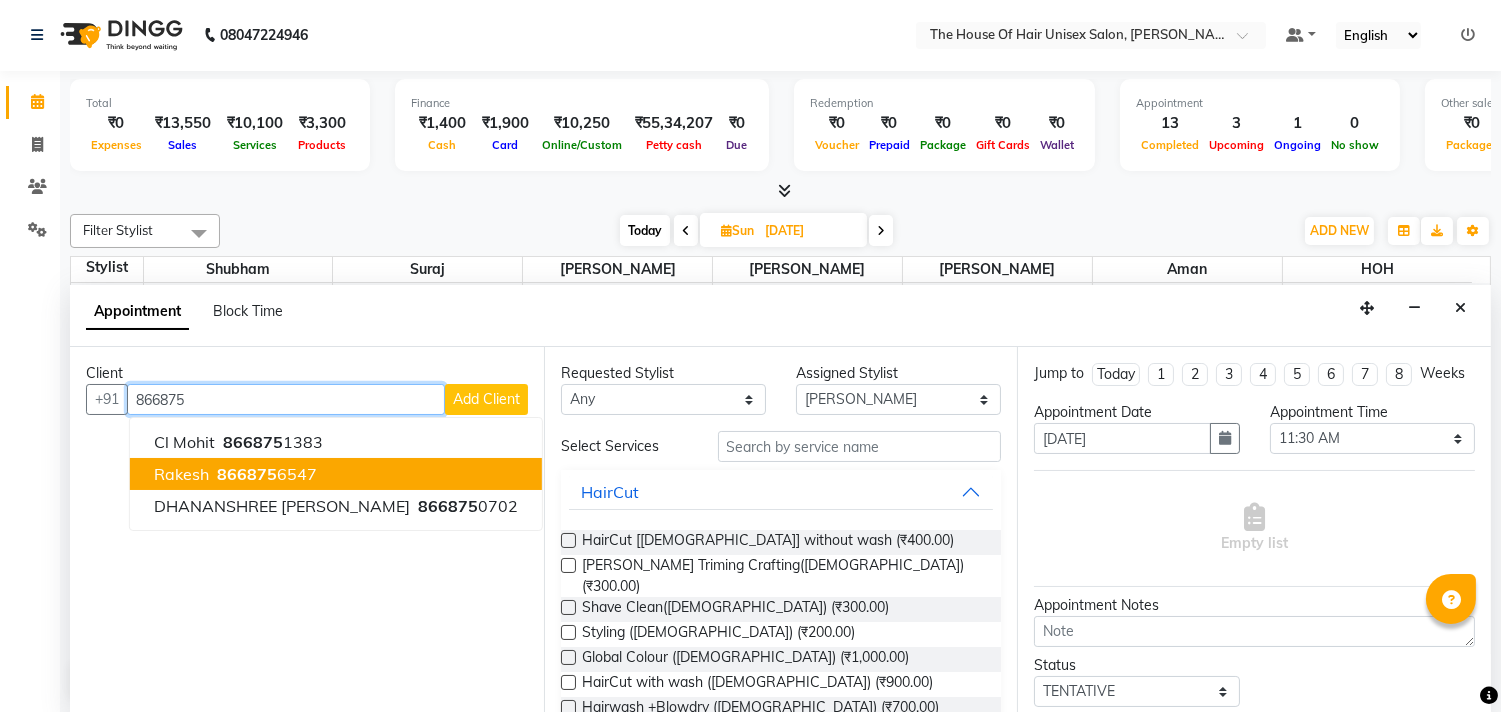 click on "Rakesh" at bounding box center (181, 474) 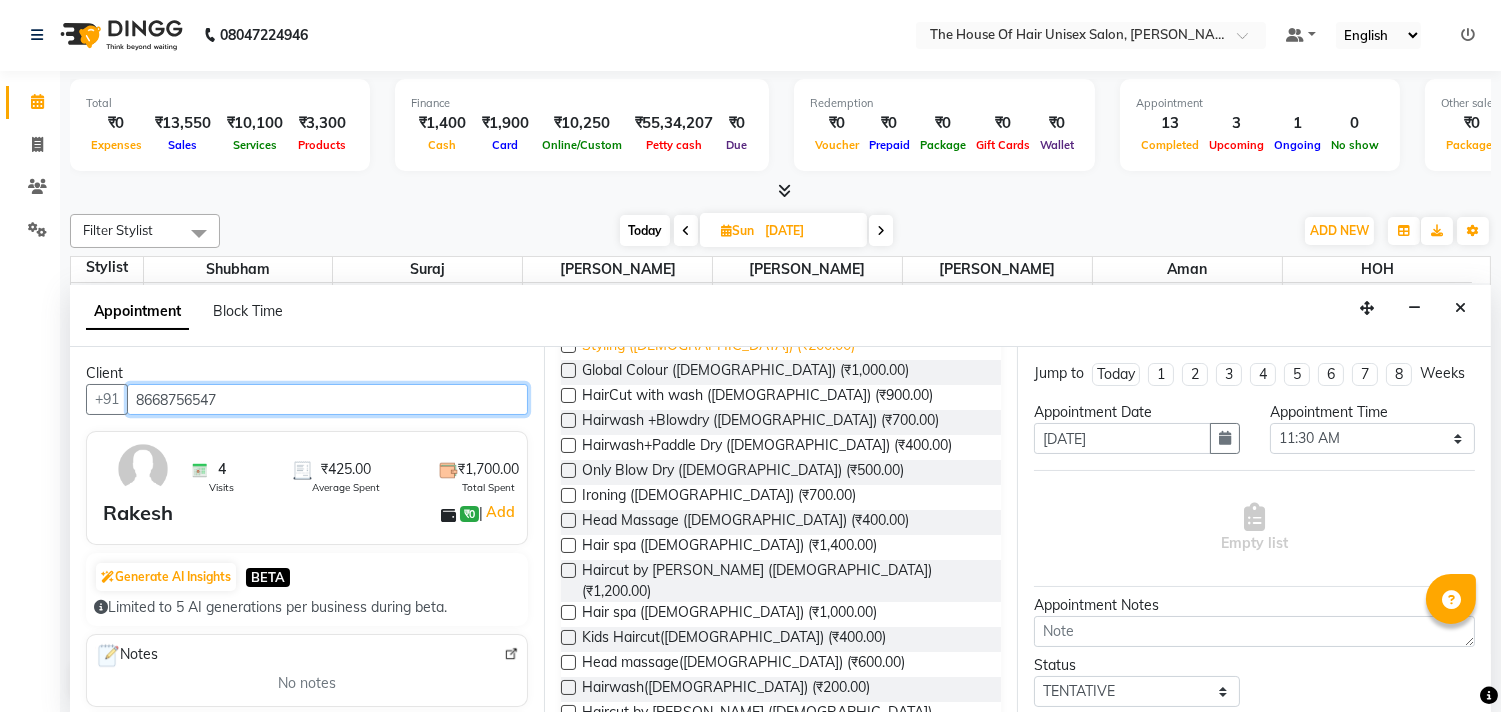 scroll, scrollTop: 342, scrollLeft: 0, axis: vertical 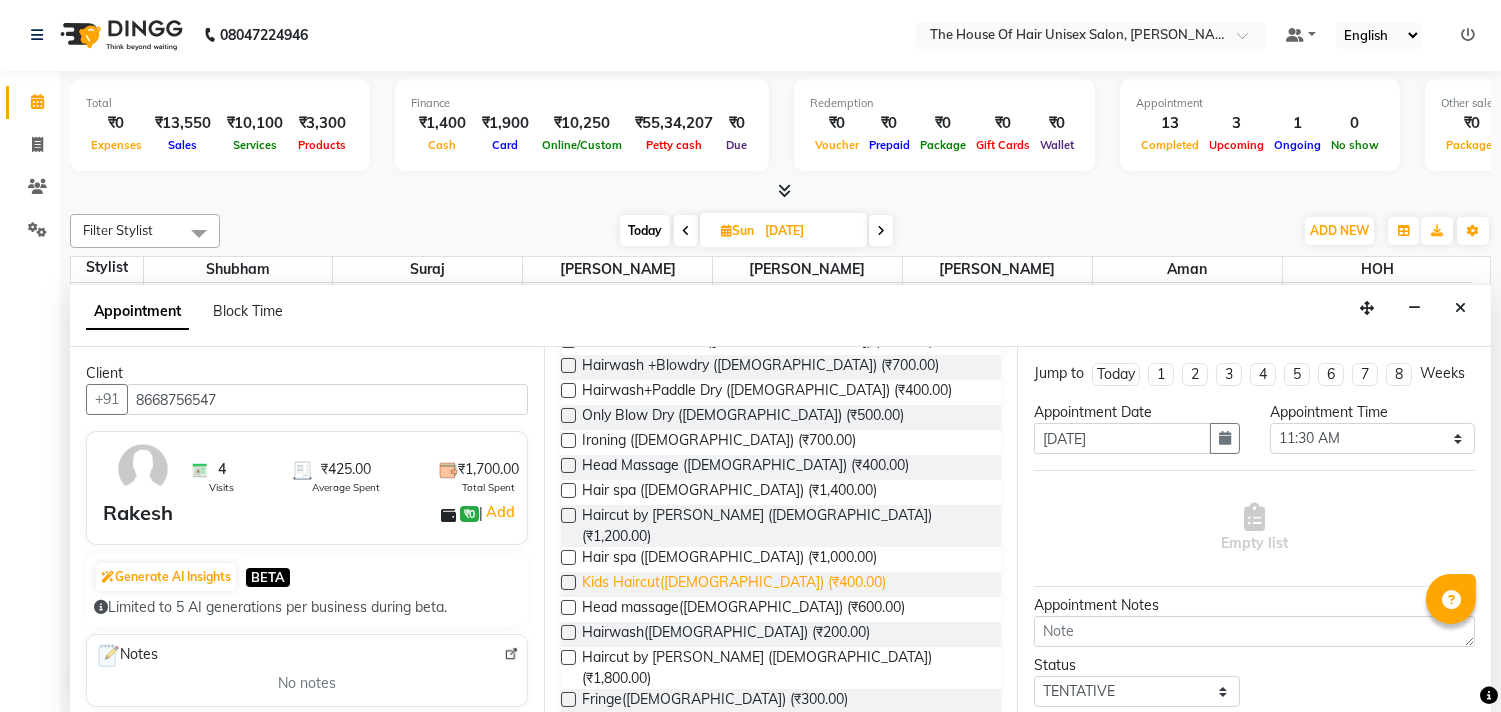 click on "Kids Haircut([DEMOGRAPHIC_DATA]) (₹400.00)" at bounding box center [734, 584] 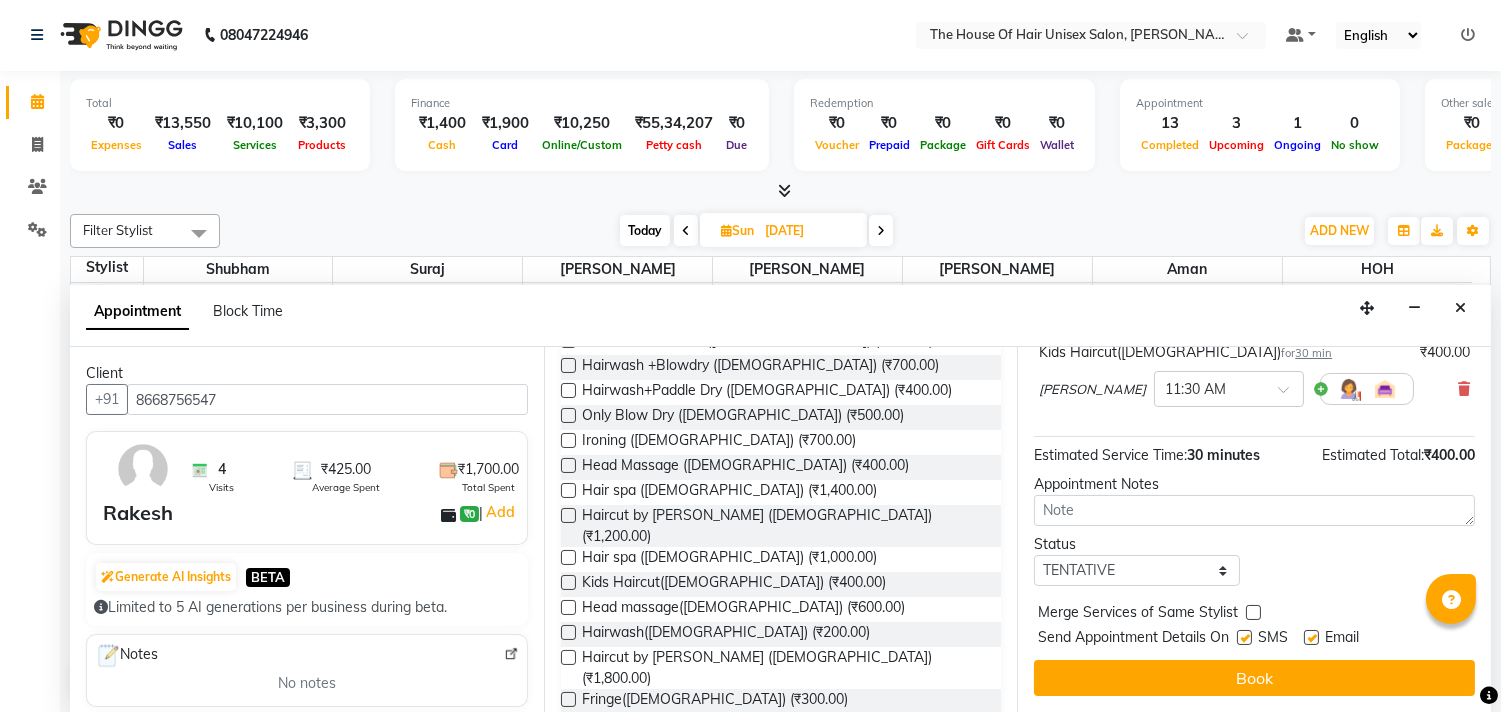 scroll, scrollTop: 161, scrollLeft: 0, axis: vertical 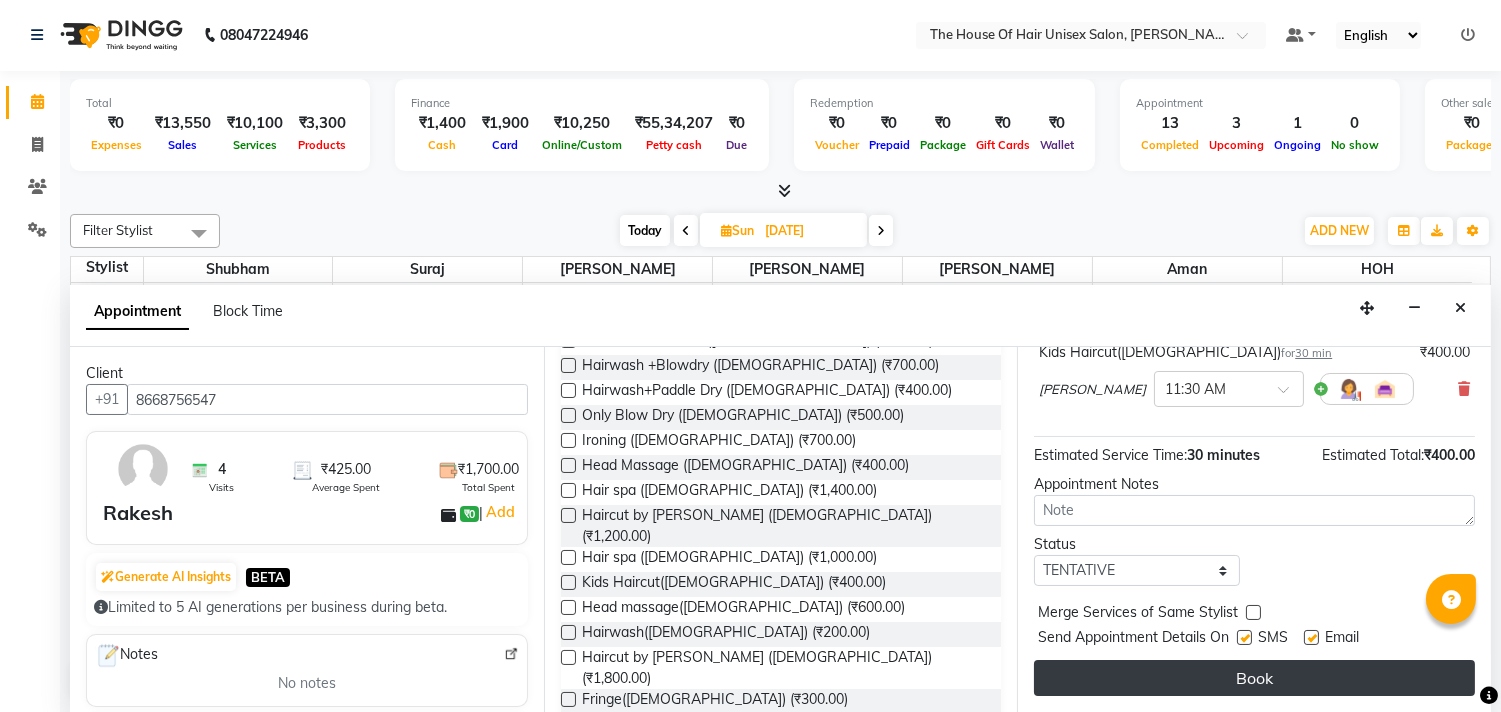 click on "Book" at bounding box center (1254, 678) 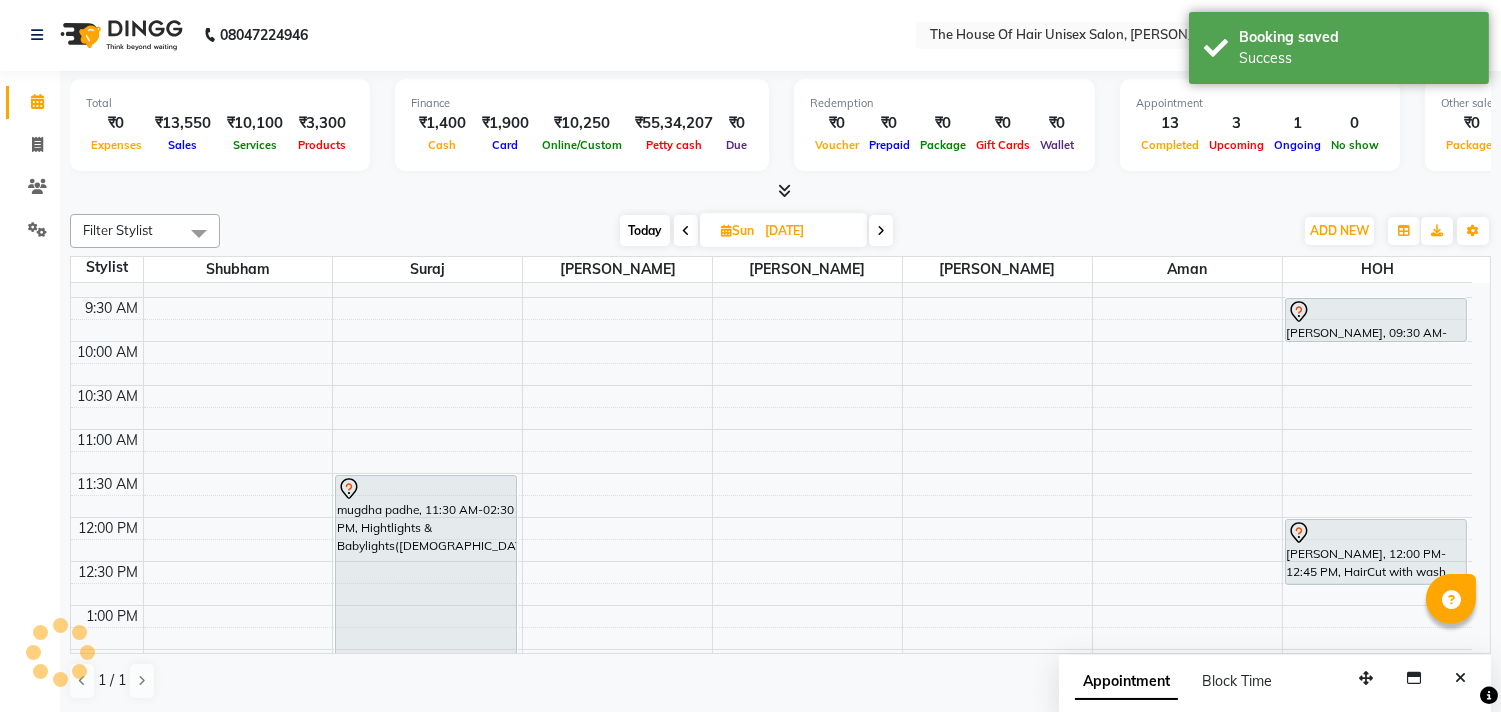 scroll, scrollTop: 0, scrollLeft: 0, axis: both 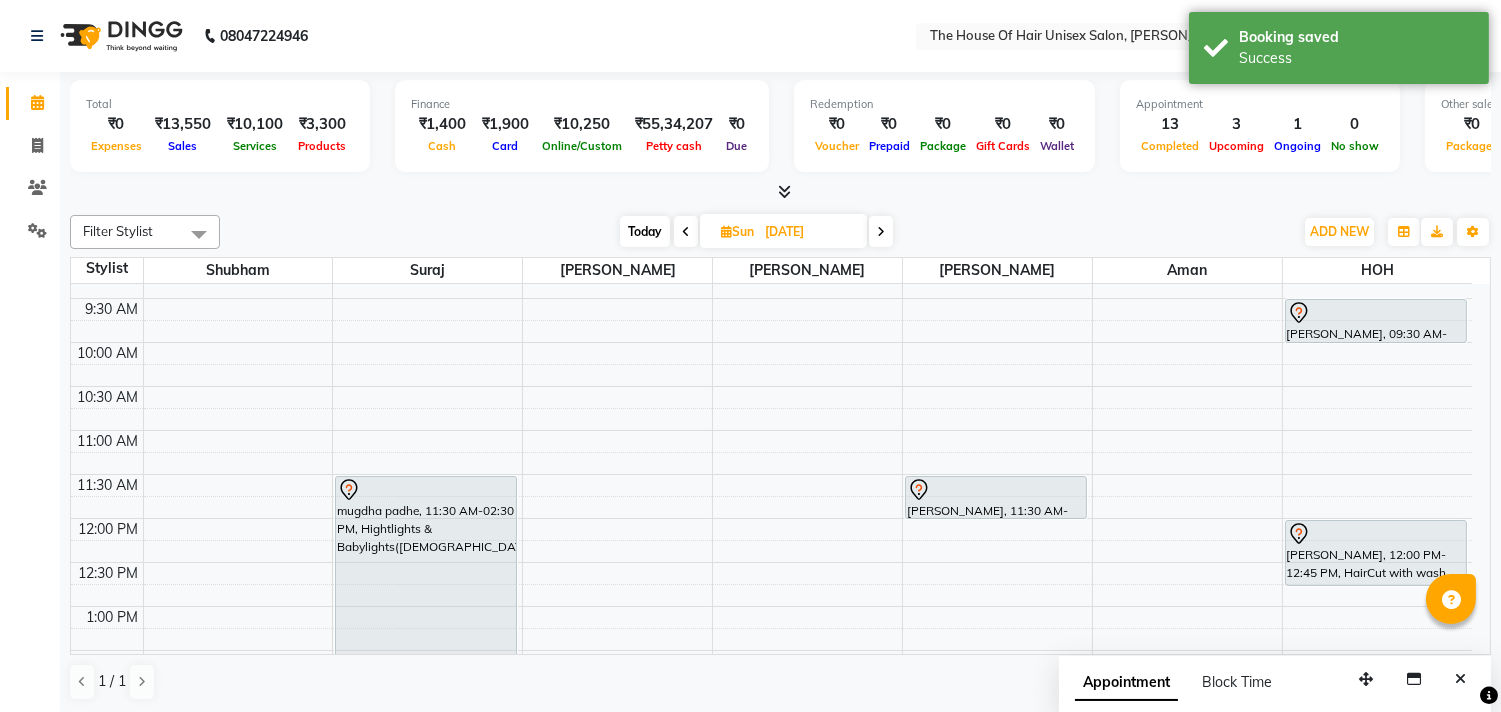 click on "Today" at bounding box center [645, 231] 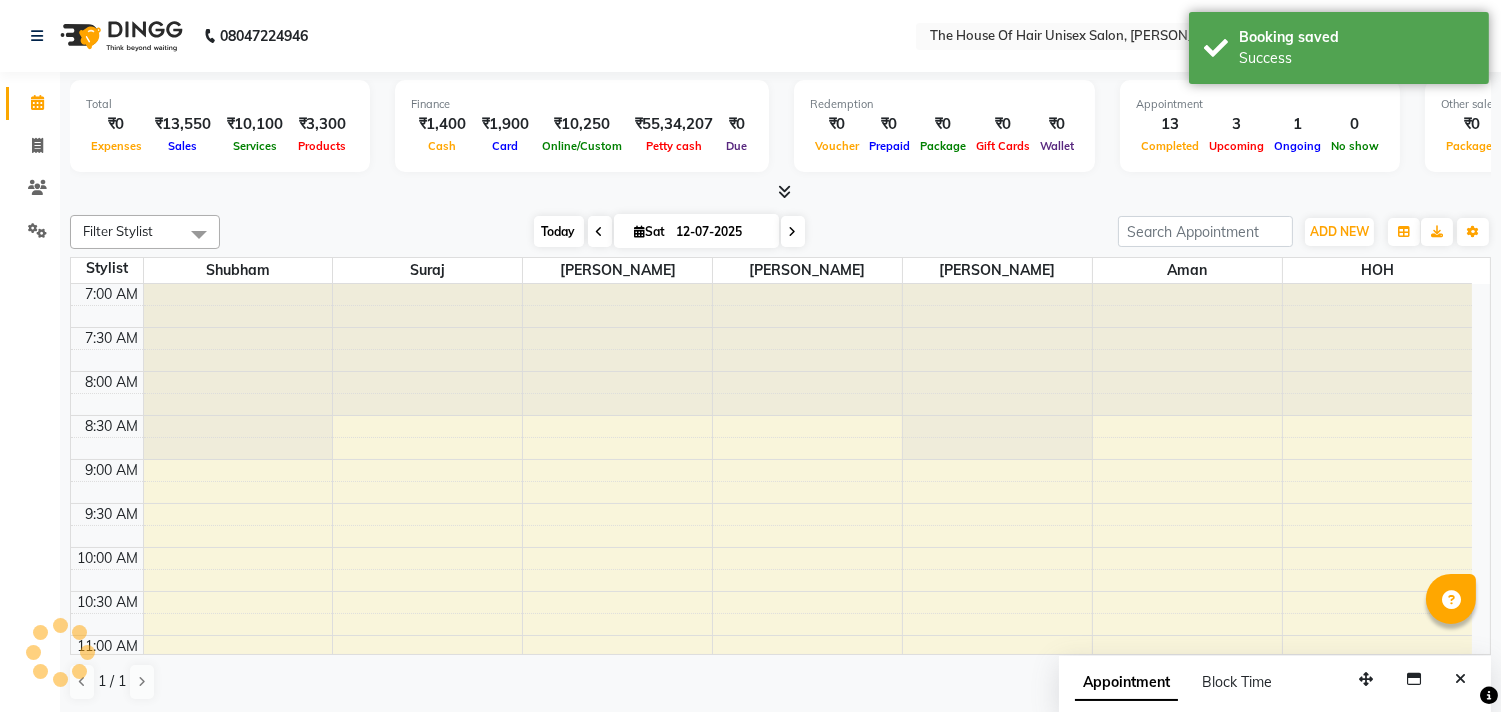 scroll, scrollTop: 956, scrollLeft: 0, axis: vertical 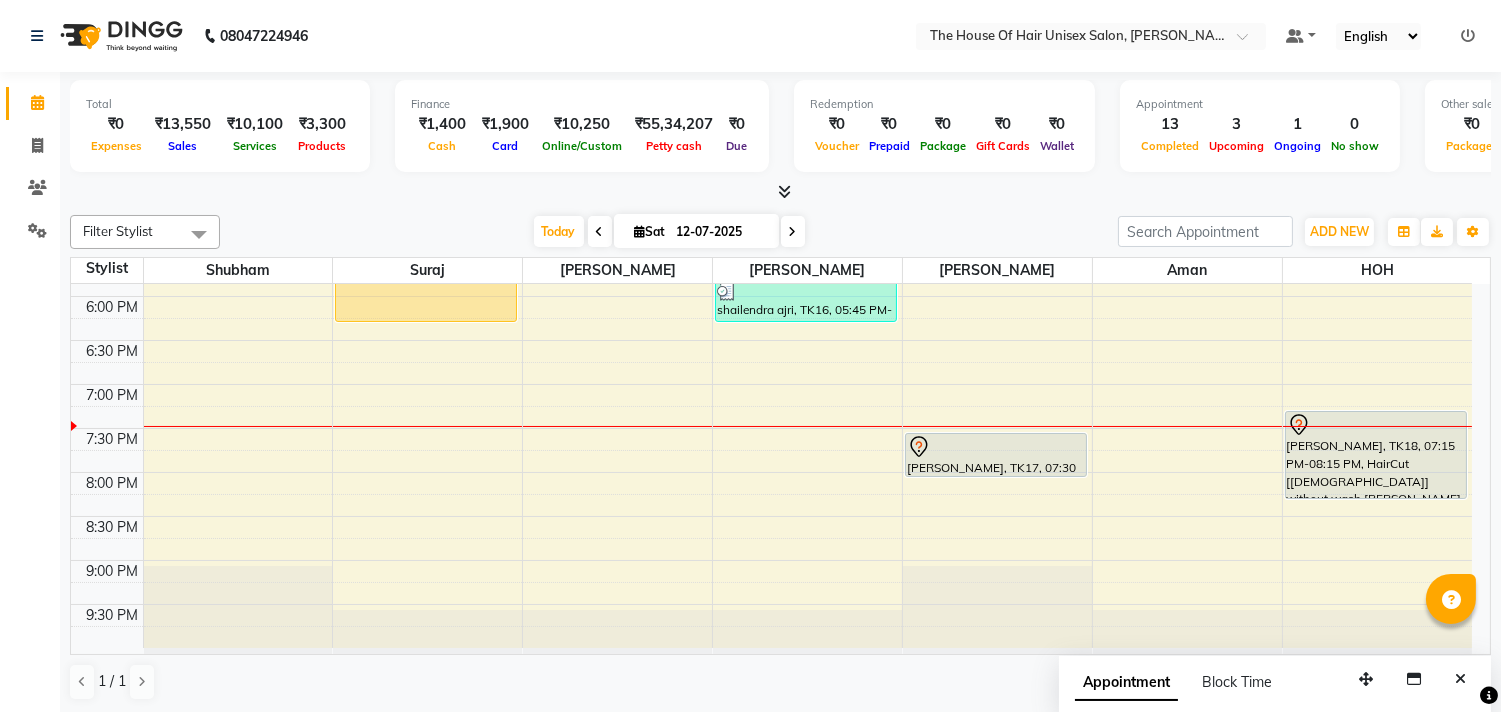 click at bounding box center (793, 231) 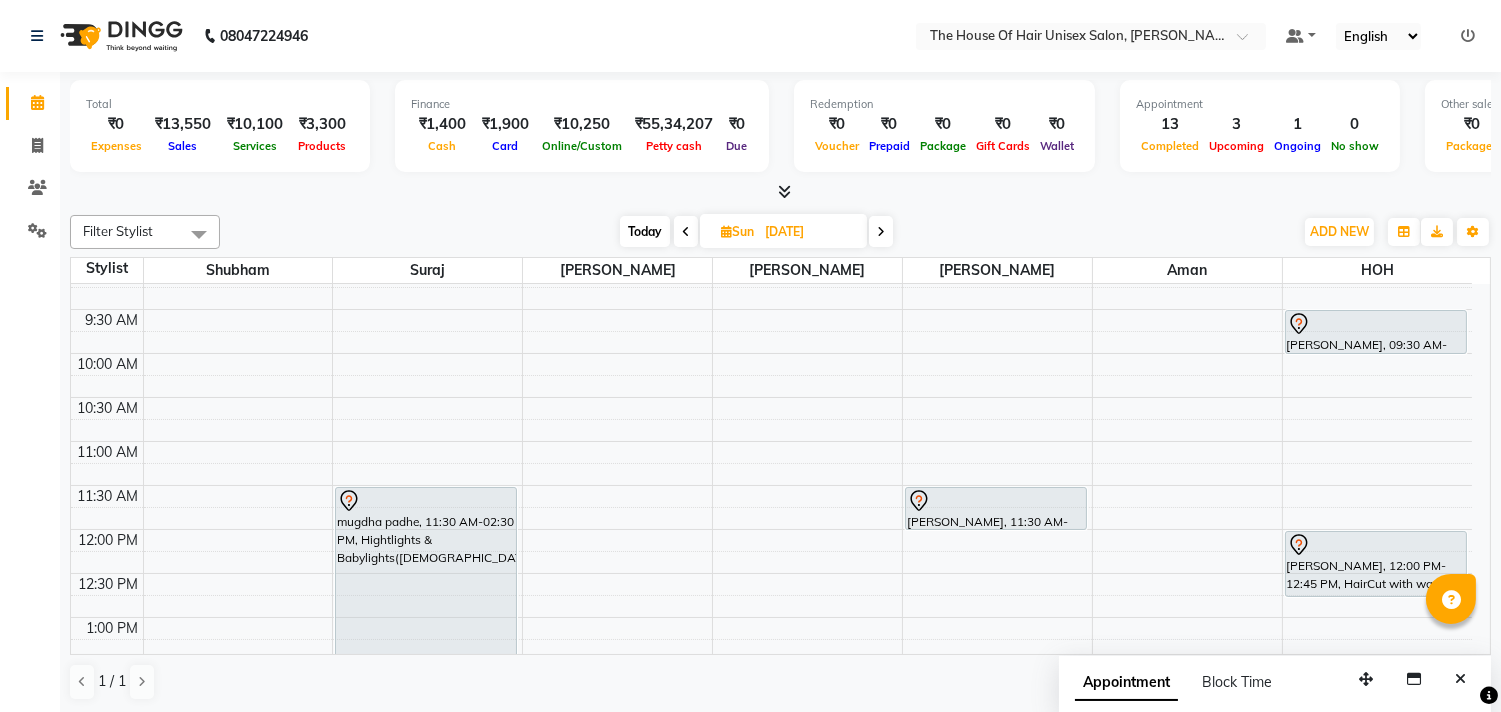 scroll, scrollTop: 148, scrollLeft: 0, axis: vertical 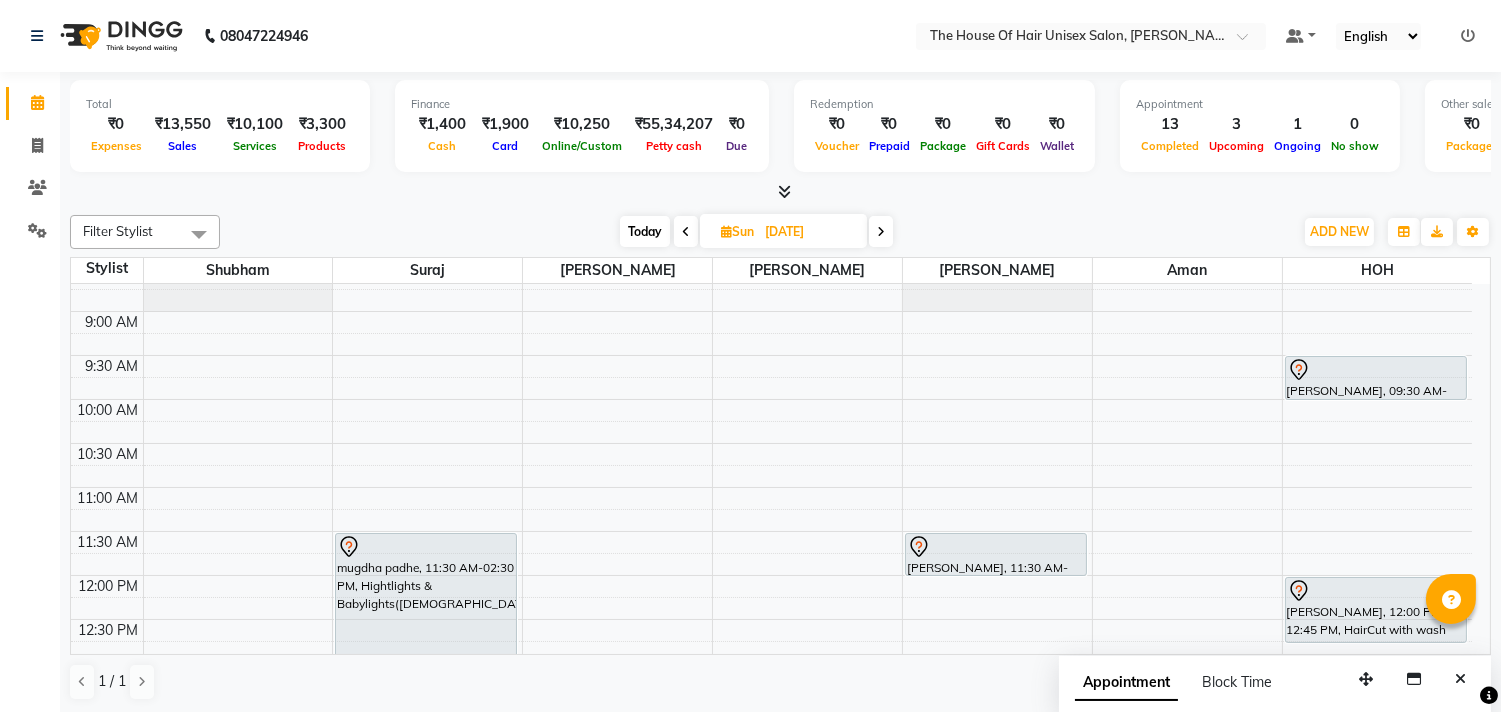click on "7:00 AM 7:30 AM 8:00 AM 8:30 AM 9:00 AM 9:30 AM 10:00 AM 10:30 AM 11:00 AM 11:30 AM 12:00 PM 12:30 PM 1:00 PM 1:30 PM 2:00 PM 2:30 PM 3:00 PM 3:30 PM 4:00 PM 4:30 PM 5:00 PM 5:30 PM 6:00 PM 6:30 PM 7:00 PM 7:30 PM 8:00 PM 8:30 PM 9:00 PM 9:30 PM             mugdha padhe, 11:30 AM-02:30 PM, Hightlights & Babylights([DEMOGRAPHIC_DATA])             [PERSON_NAME], 11:30 AM-12:00 PM, Kids Haircut([DEMOGRAPHIC_DATA])             [PERSON_NAME], 09:30 AM-10:00 AM, Kids Haircut([DEMOGRAPHIC_DATA])             [PERSON_NAME], 12:00 PM-12:45 PM, HairCut with wash ([DEMOGRAPHIC_DATA])             [PERSON_NAME], 04:00 PM-05:00 PM, HairCut [[DEMOGRAPHIC_DATA]] without wash,[PERSON_NAME] Triming Crafting([DEMOGRAPHIC_DATA])             Shipranull, 05:30 PM-06:15 PM, Hair spa ([DEMOGRAPHIC_DATA])" at bounding box center [771, 795] 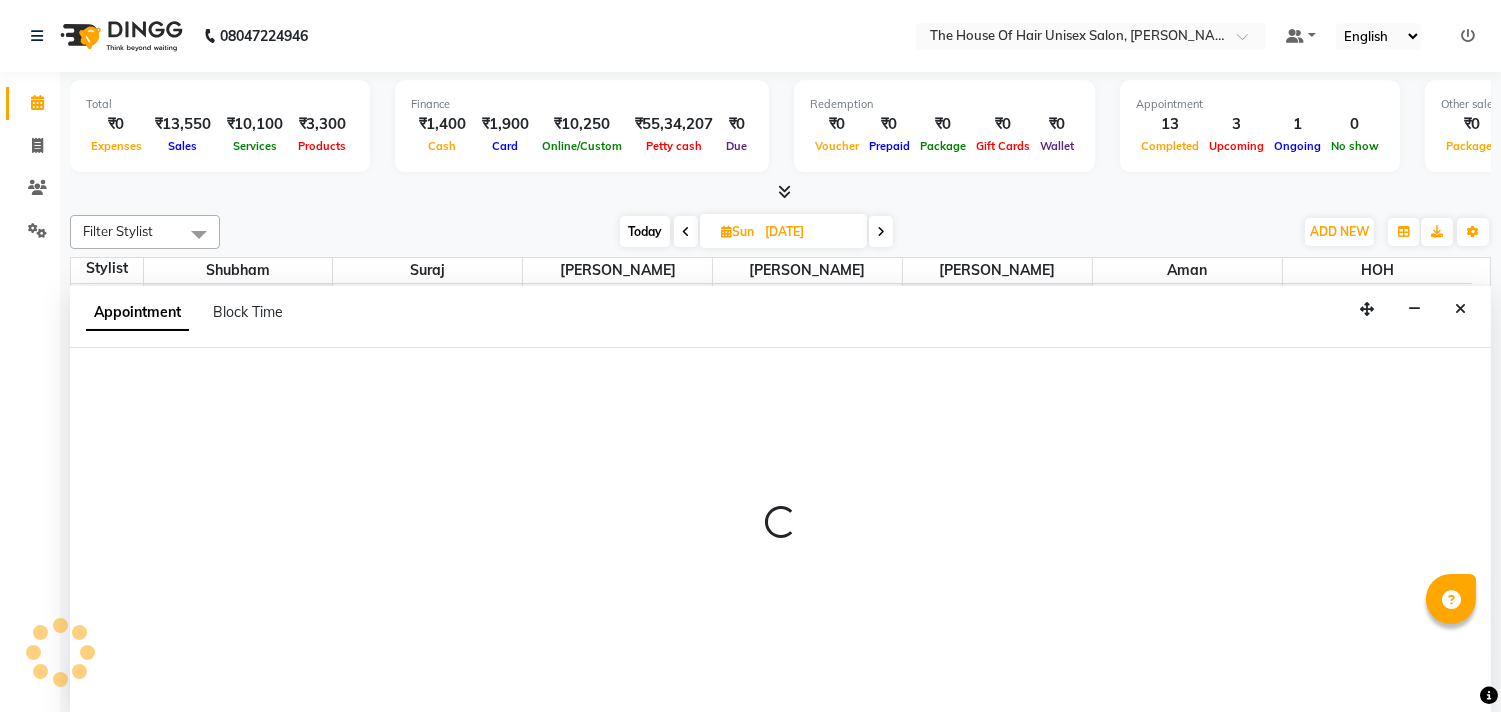 scroll, scrollTop: 1, scrollLeft: 0, axis: vertical 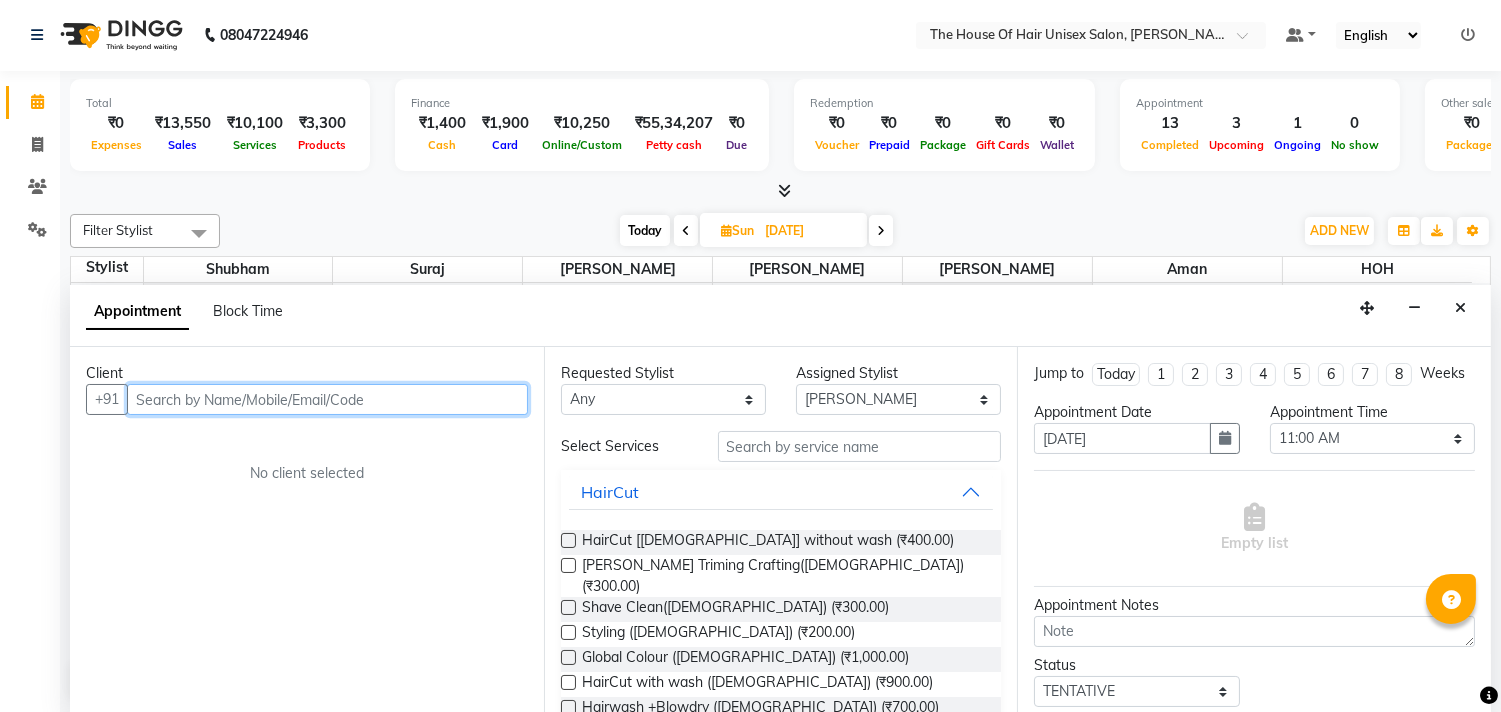 click at bounding box center (327, 399) 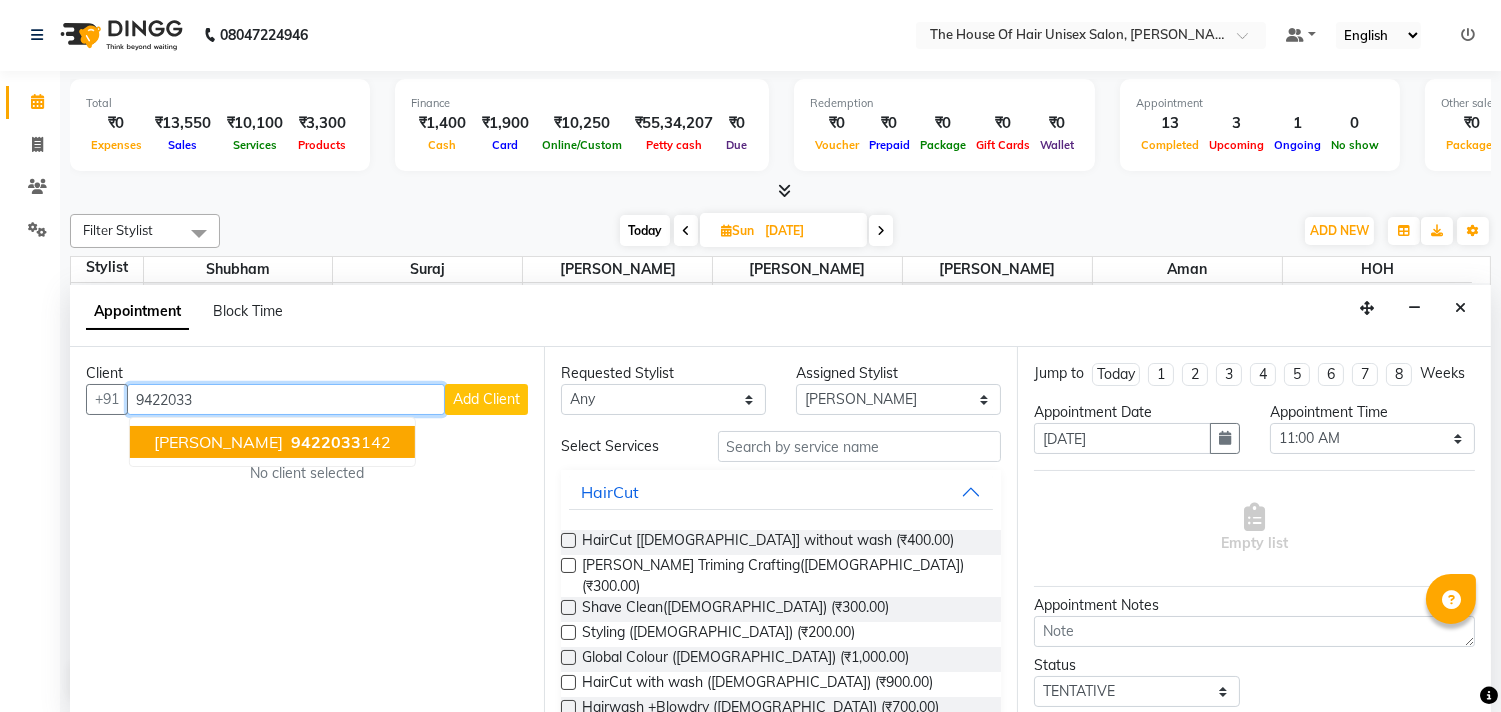 click on "9422033" at bounding box center (326, 442) 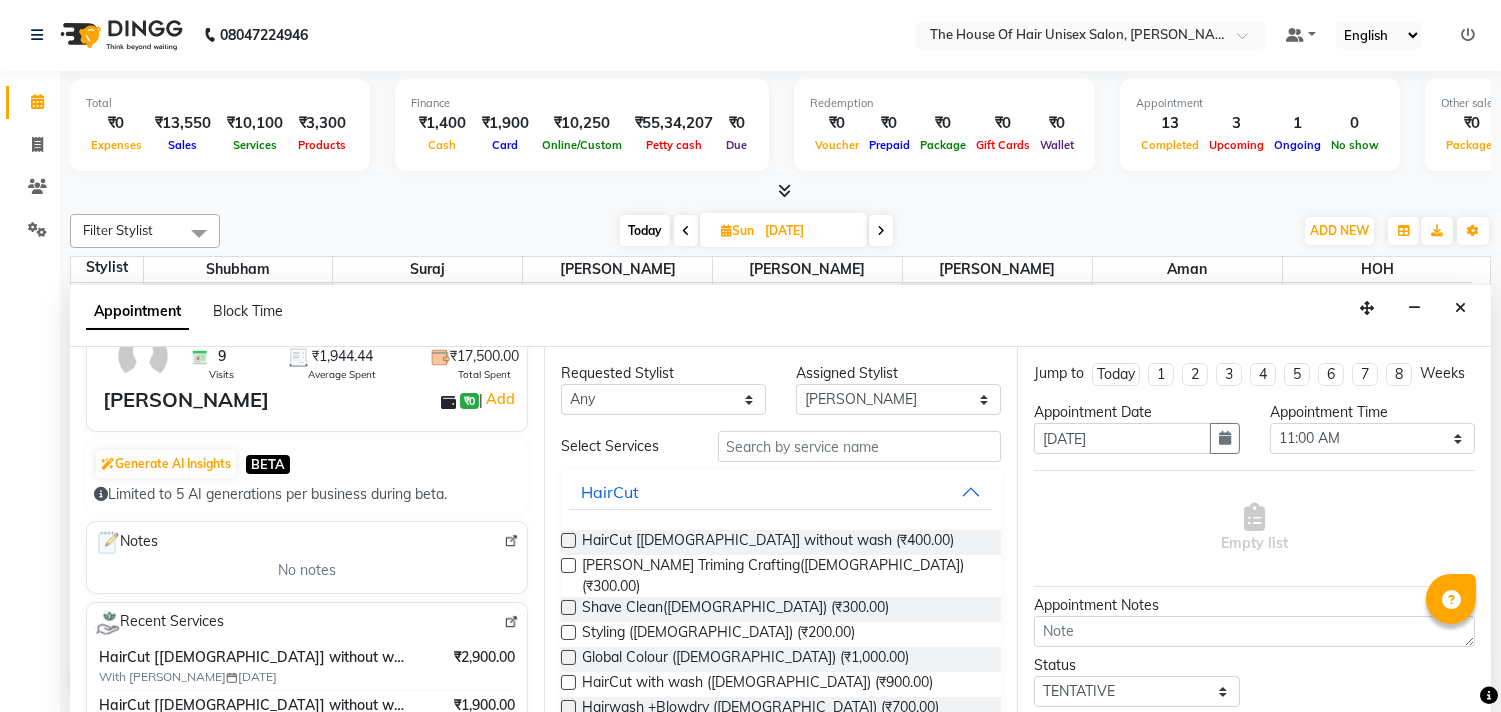 scroll, scrollTop: 248, scrollLeft: 0, axis: vertical 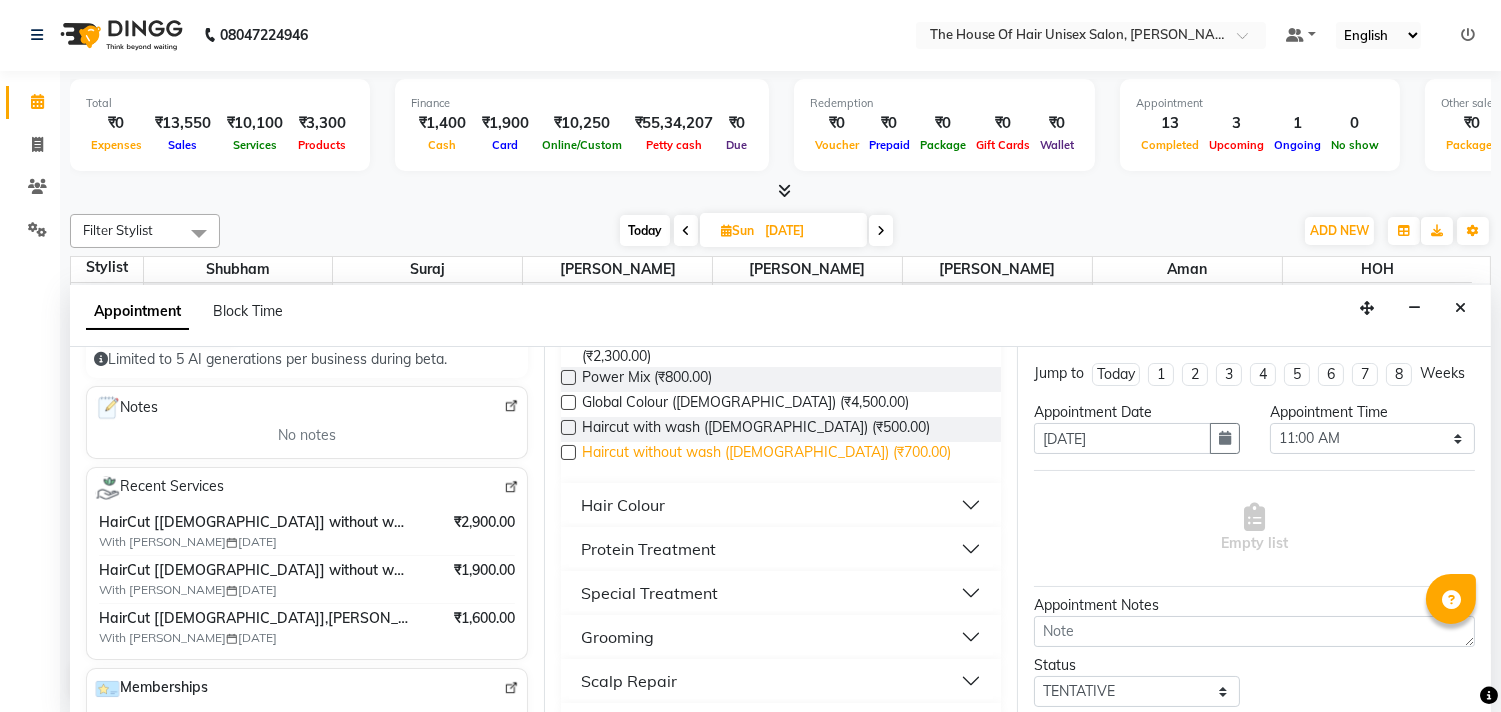 click on "Haircut without wash ([DEMOGRAPHIC_DATA]) (₹700.00)" at bounding box center (766, 454) 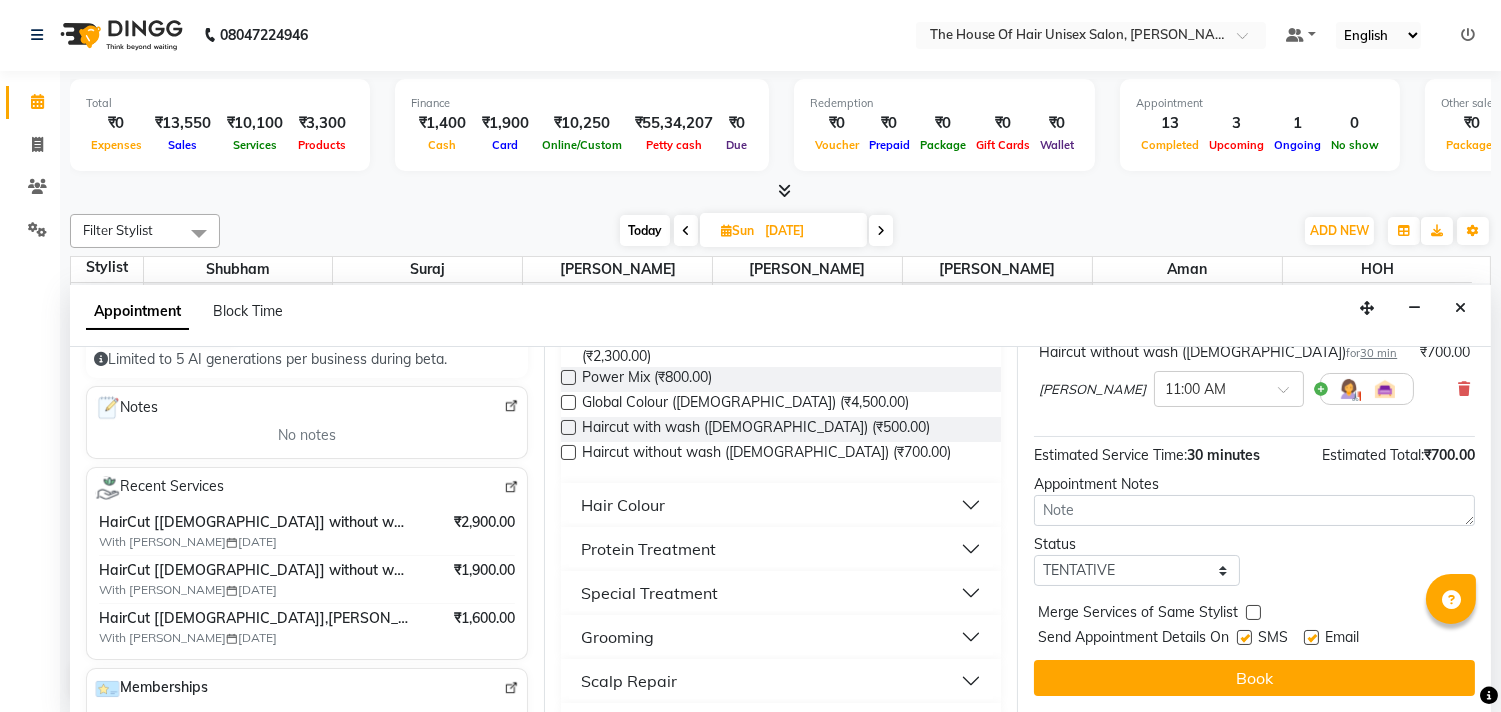 scroll, scrollTop: 161, scrollLeft: 0, axis: vertical 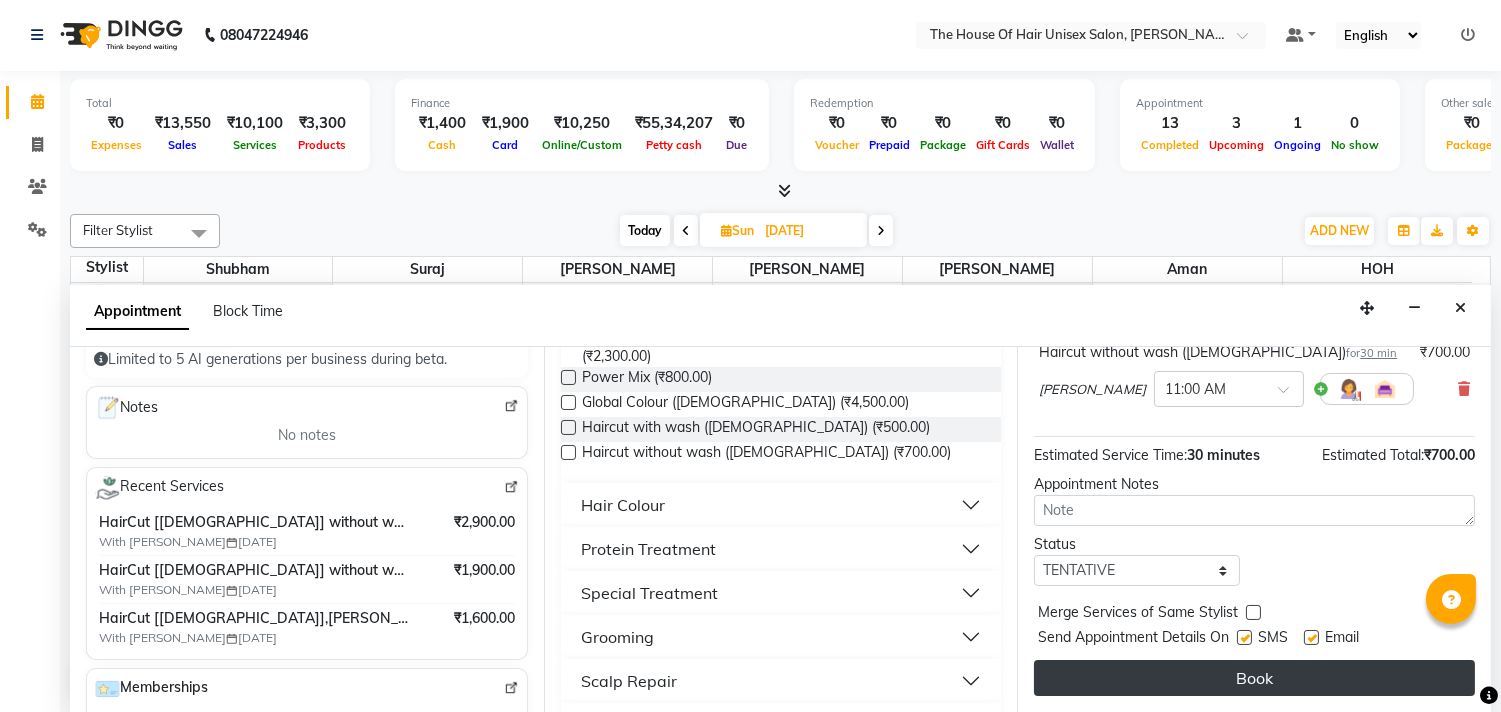 click on "Book" at bounding box center (1254, 678) 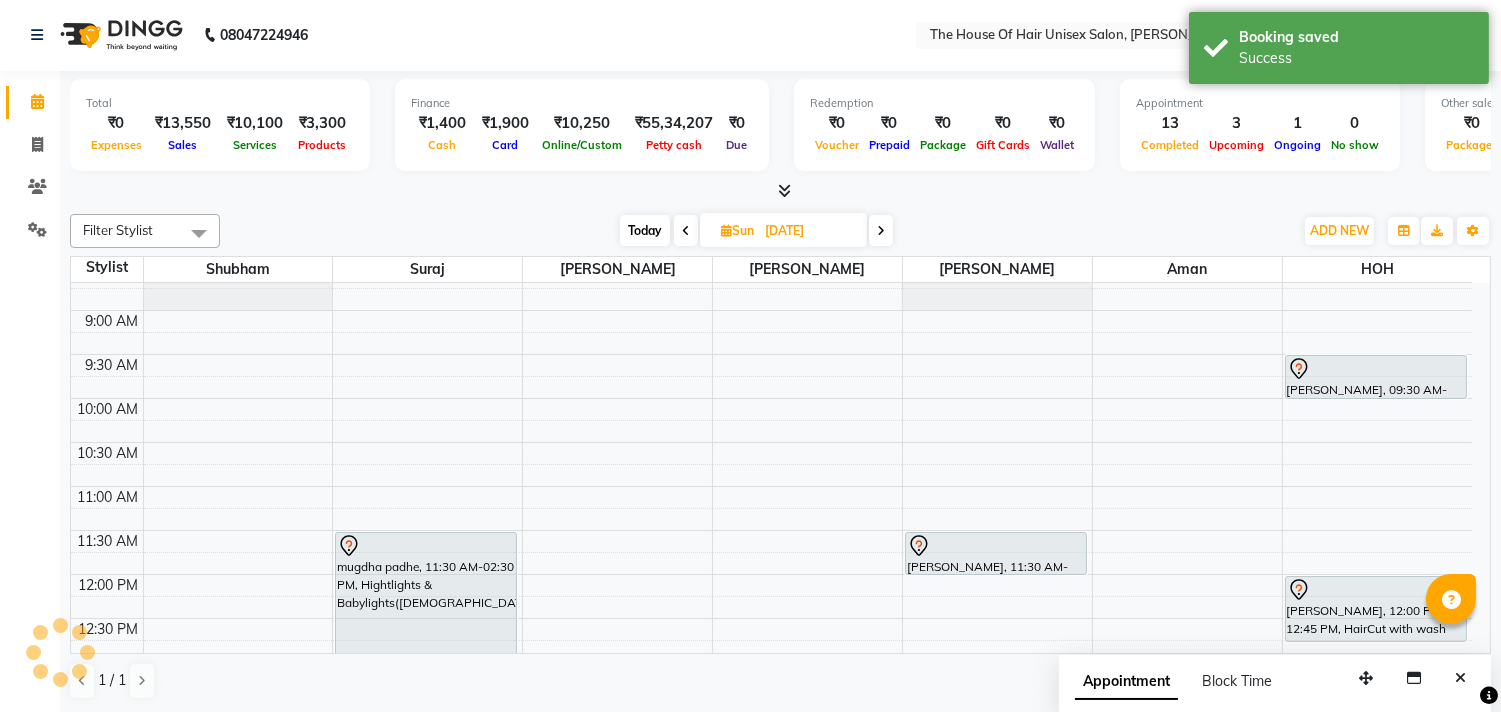 scroll, scrollTop: 0, scrollLeft: 0, axis: both 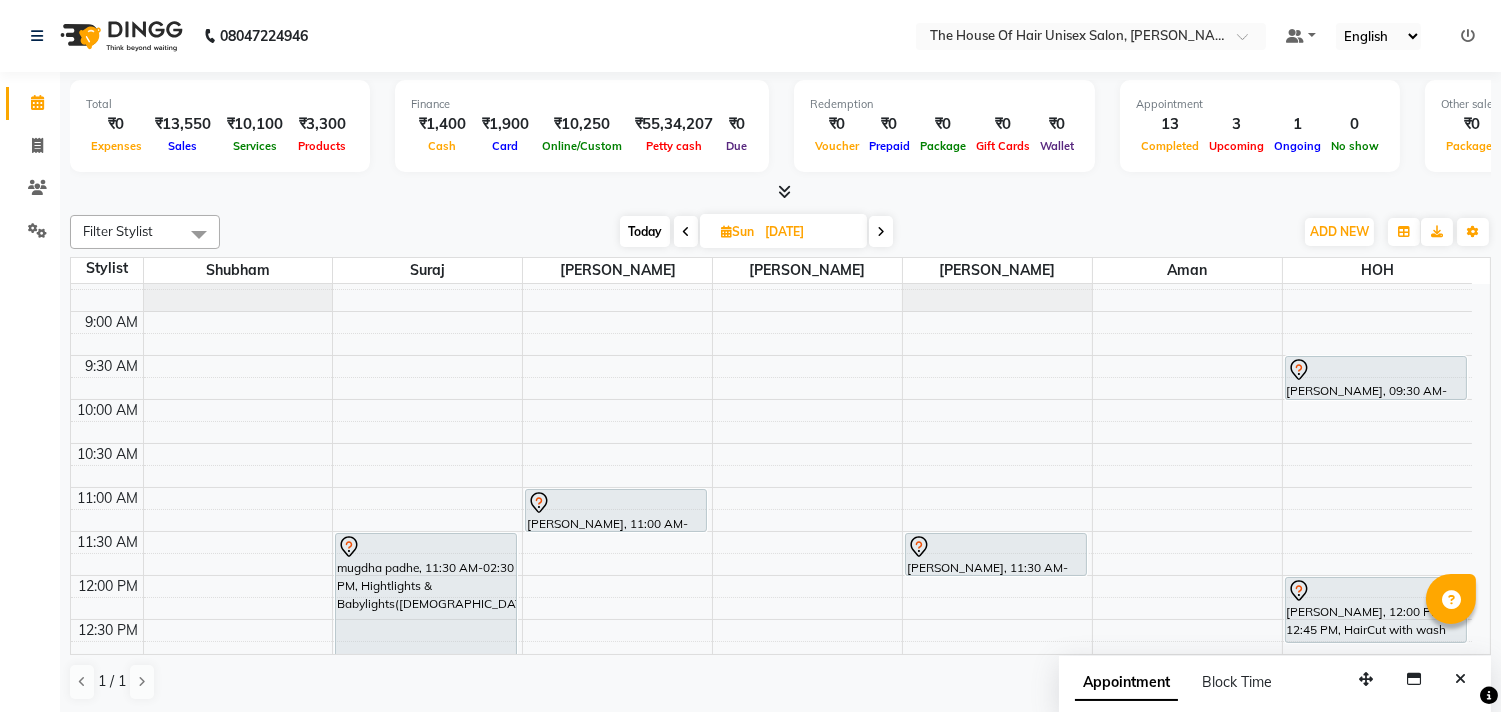 click on "Today" at bounding box center [645, 231] 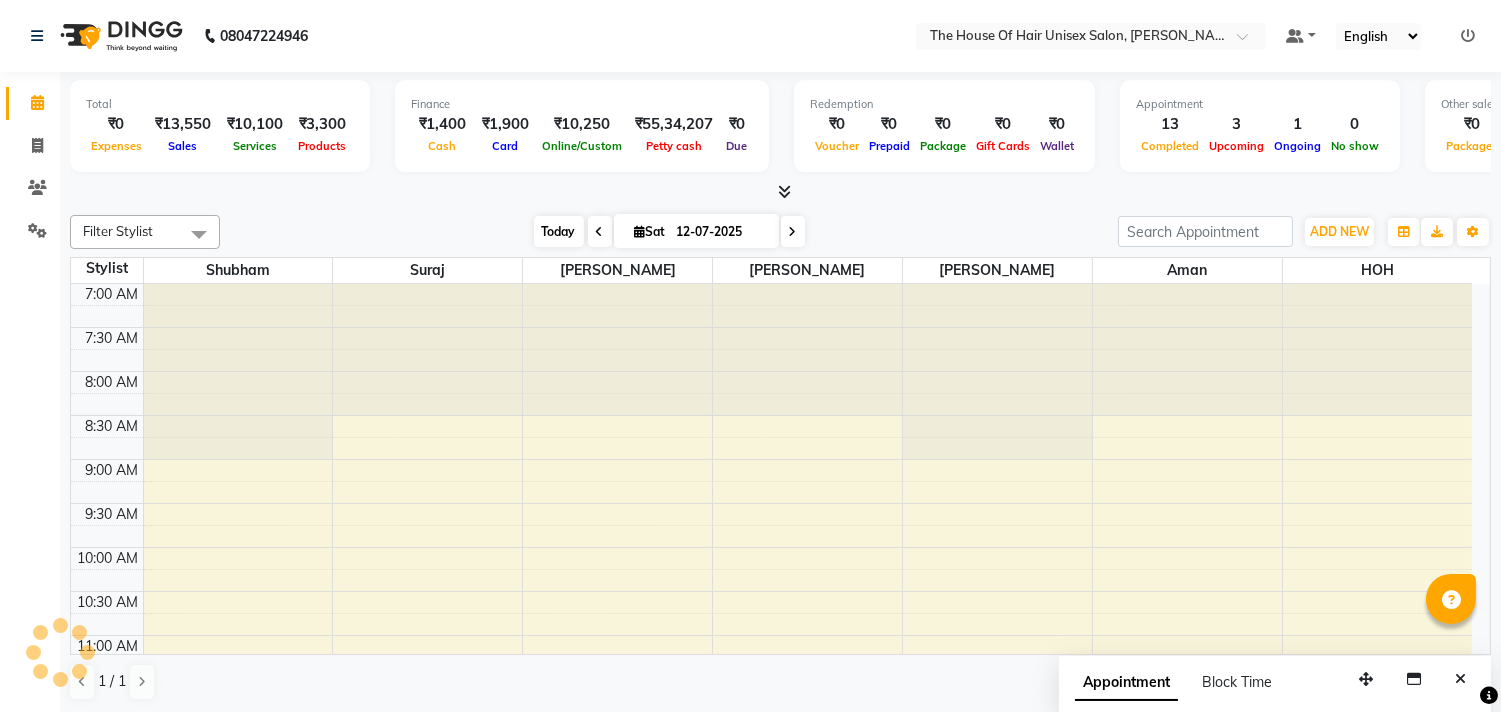 scroll, scrollTop: 956, scrollLeft: 0, axis: vertical 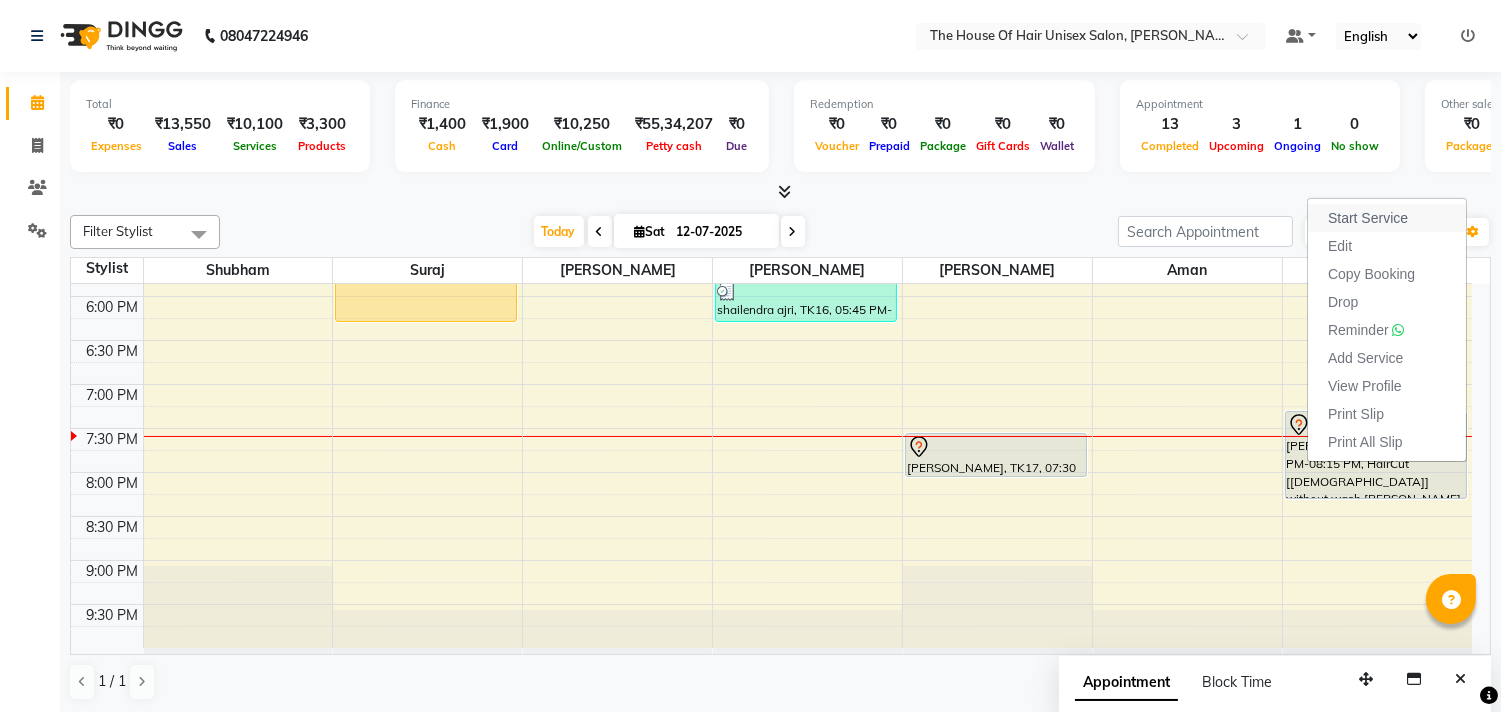 click on "Start Service" at bounding box center [1368, 218] 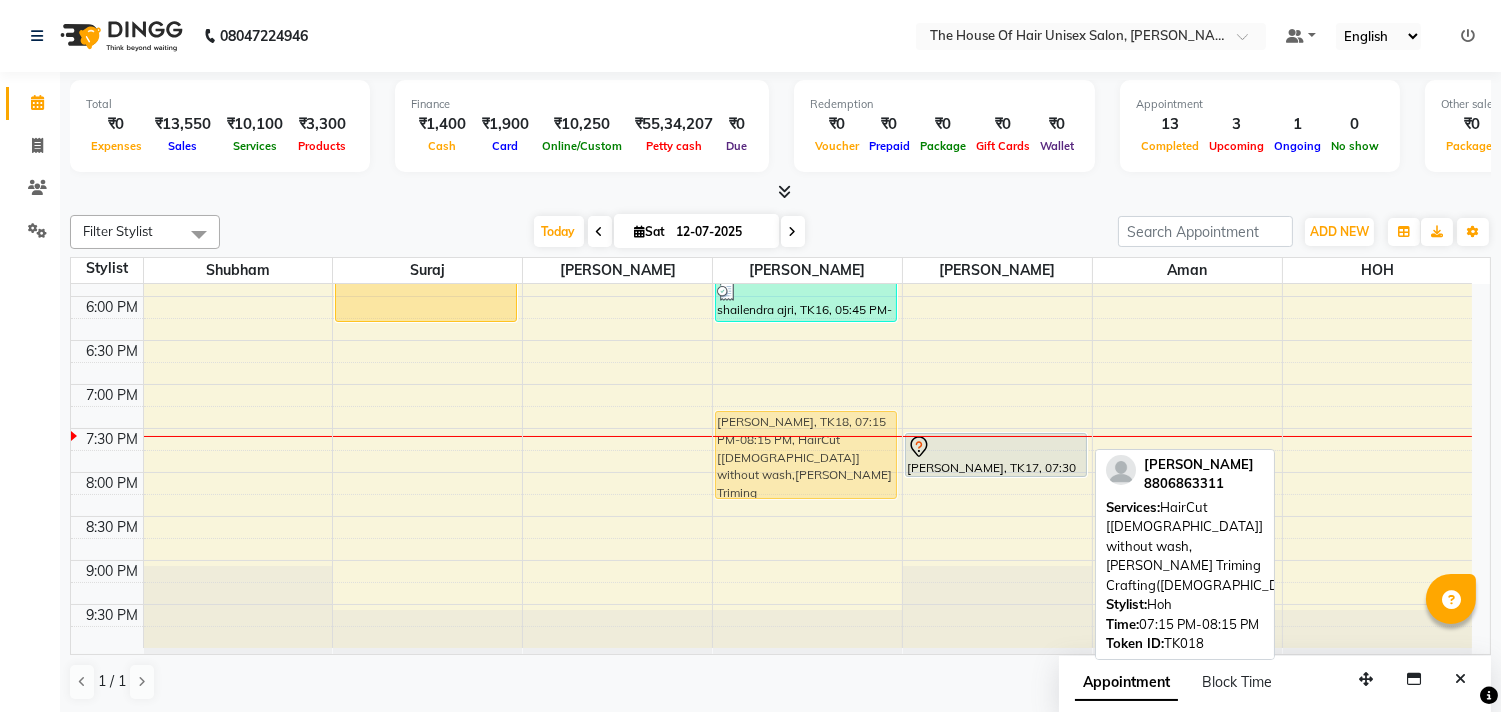 drag, startPoint x: 1396, startPoint y: 457, endPoint x: 843, endPoint y: 461, distance: 553.01447 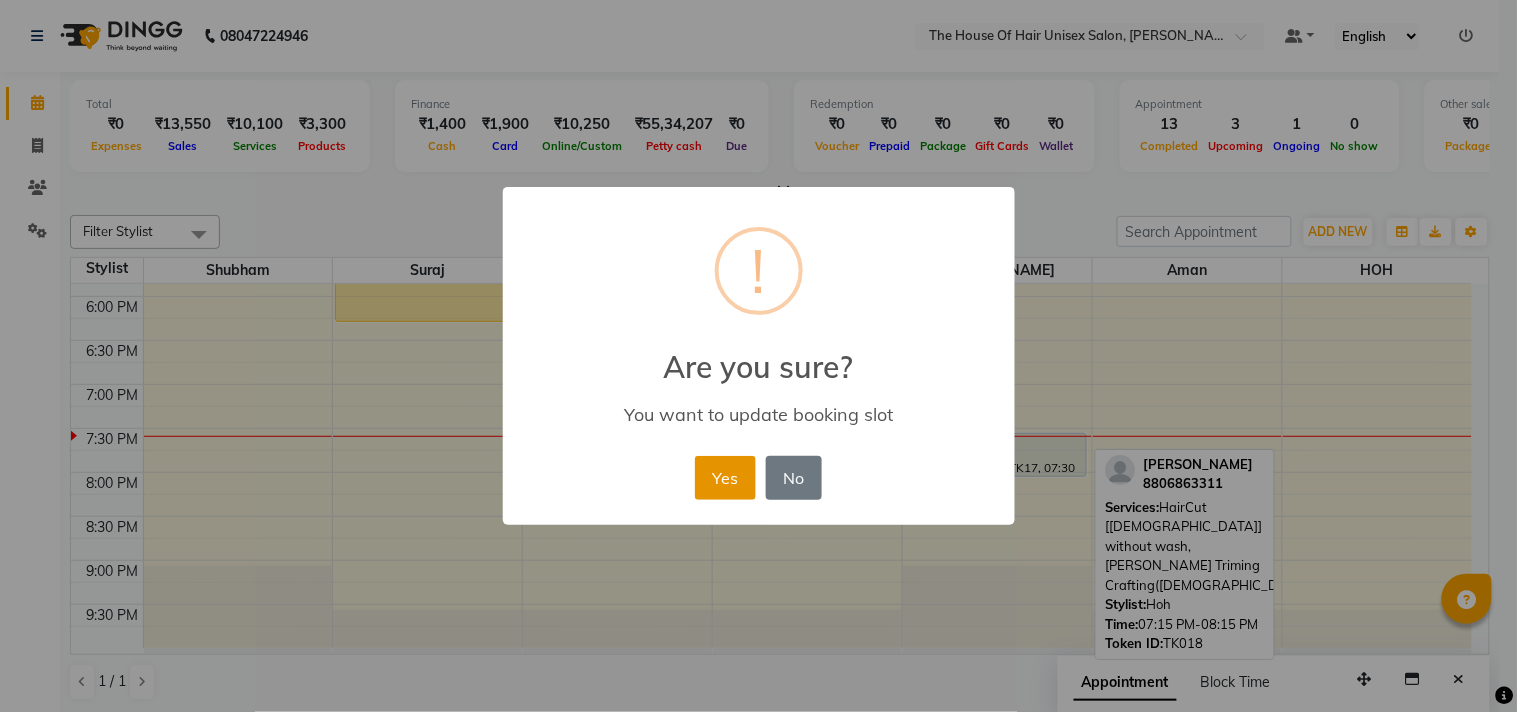 click on "Yes" at bounding box center (725, 478) 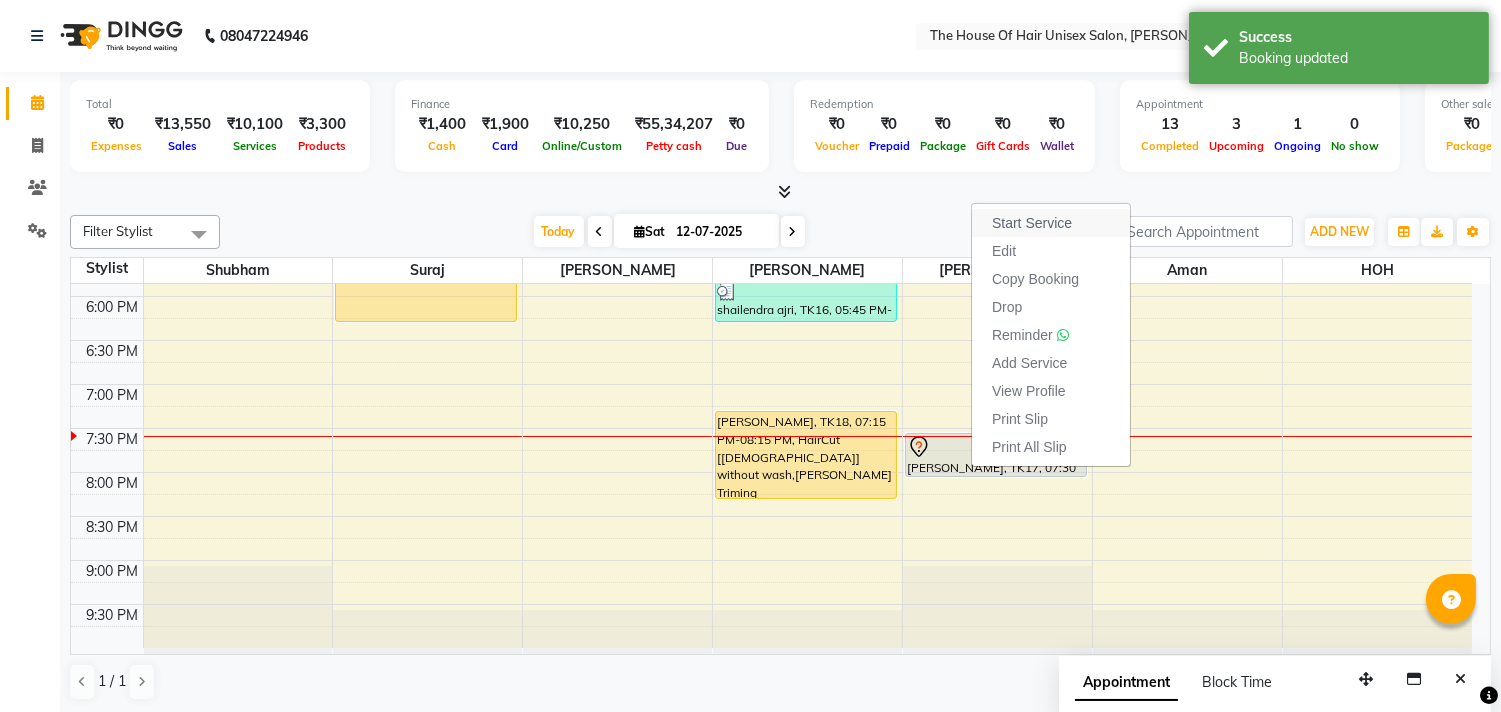 click on "Start Service" at bounding box center [1032, 223] 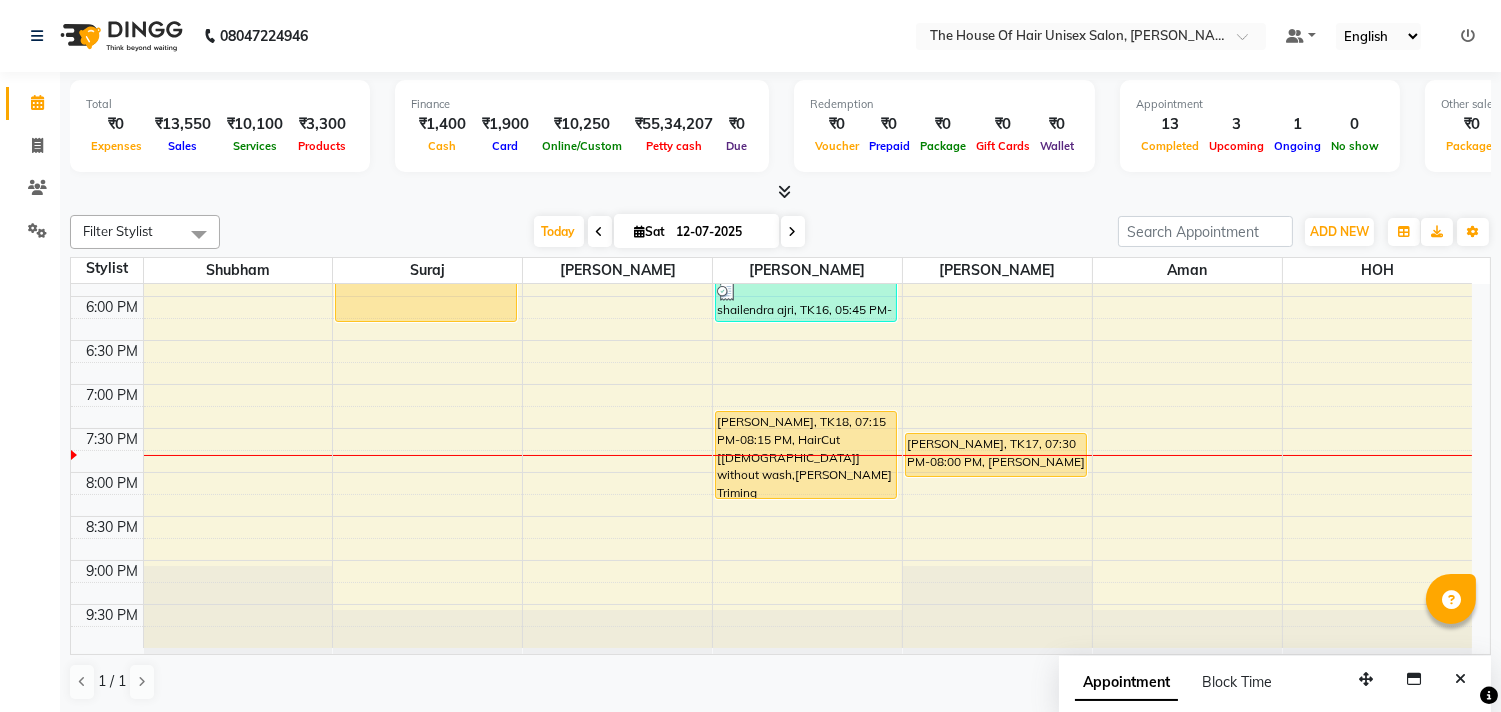 scroll, scrollTop: 683, scrollLeft: 0, axis: vertical 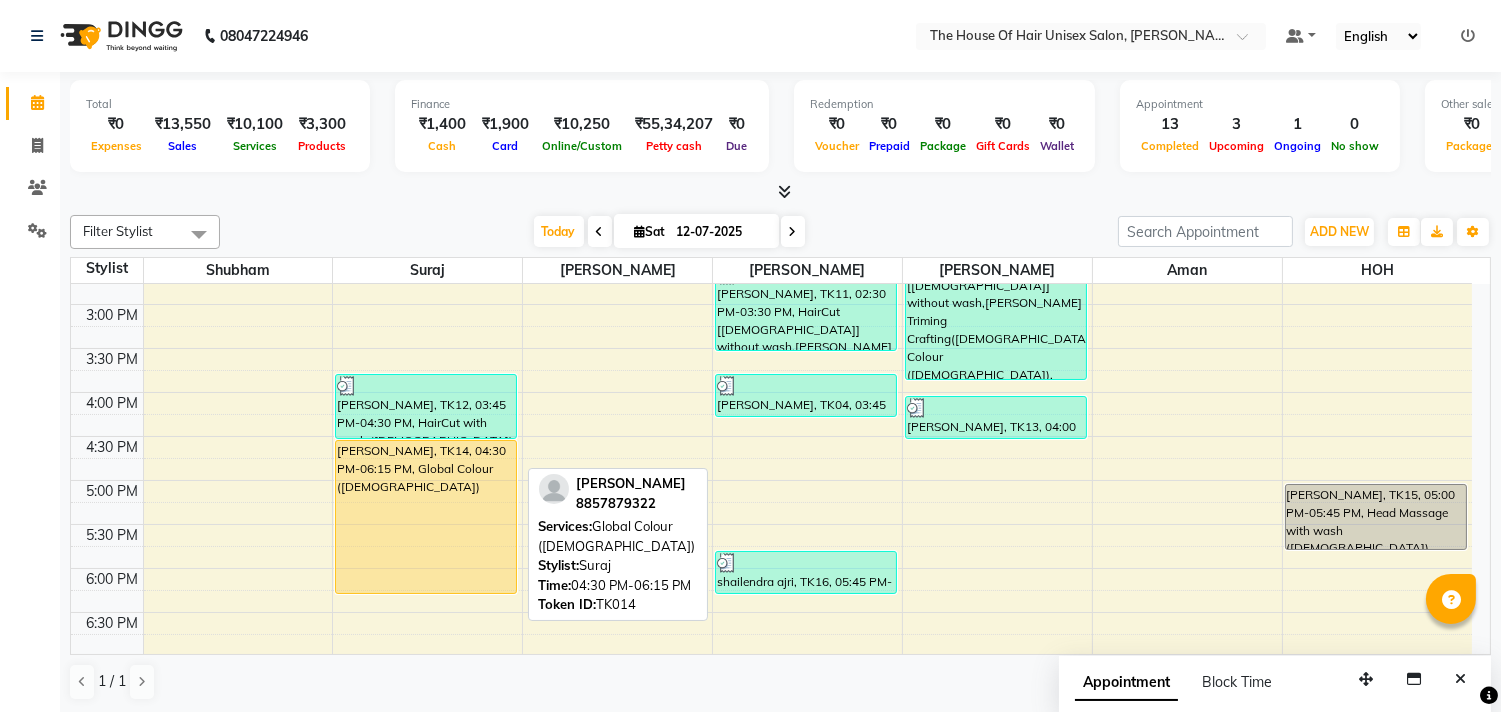 click on "[PERSON_NAME], TK14, 04:30 PM-06:15 PM, Global Colour ([DEMOGRAPHIC_DATA])" at bounding box center (426, 517) 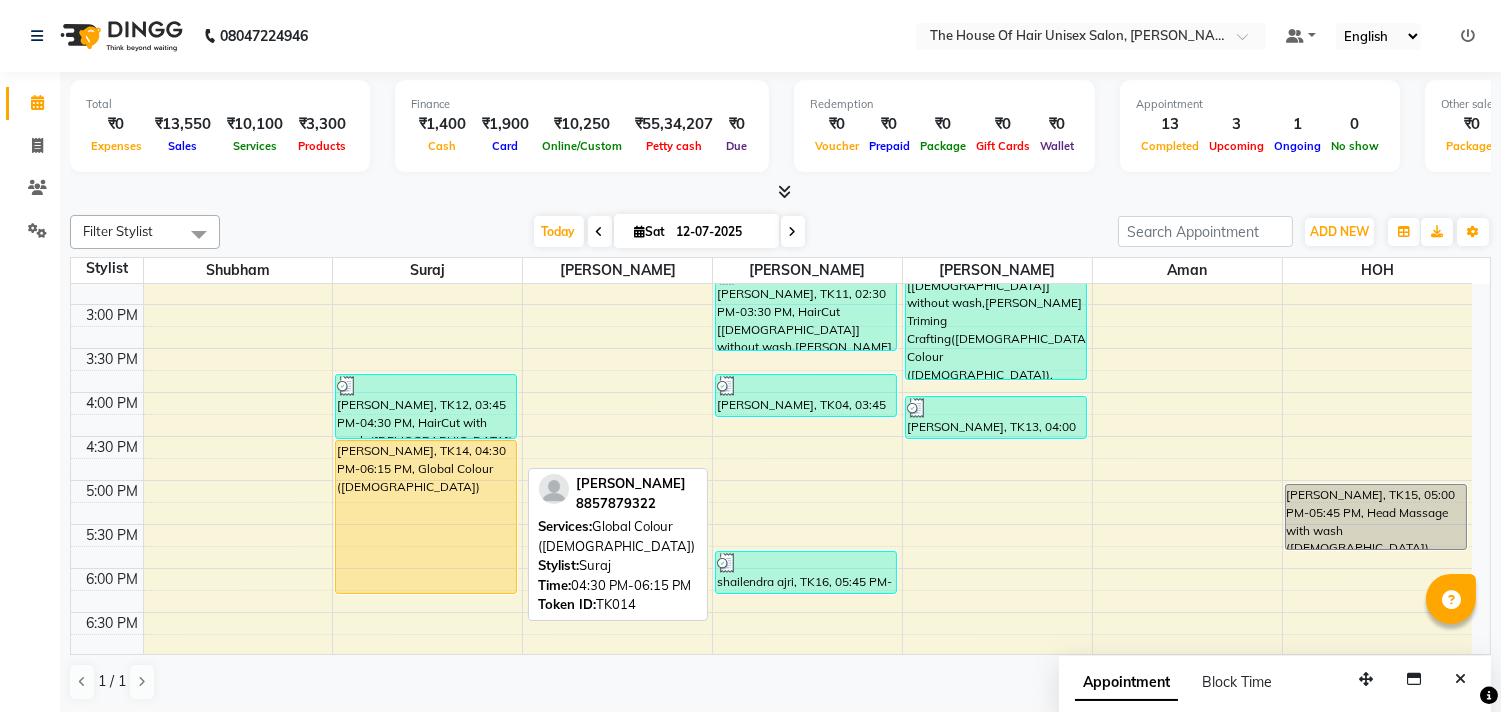click on "[PERSON_NAME], TK14, 04:30 PM-06:15 PM, Global Colour ([DEMOGRAPHIC_DATA])" at bounding box center (426, 517) 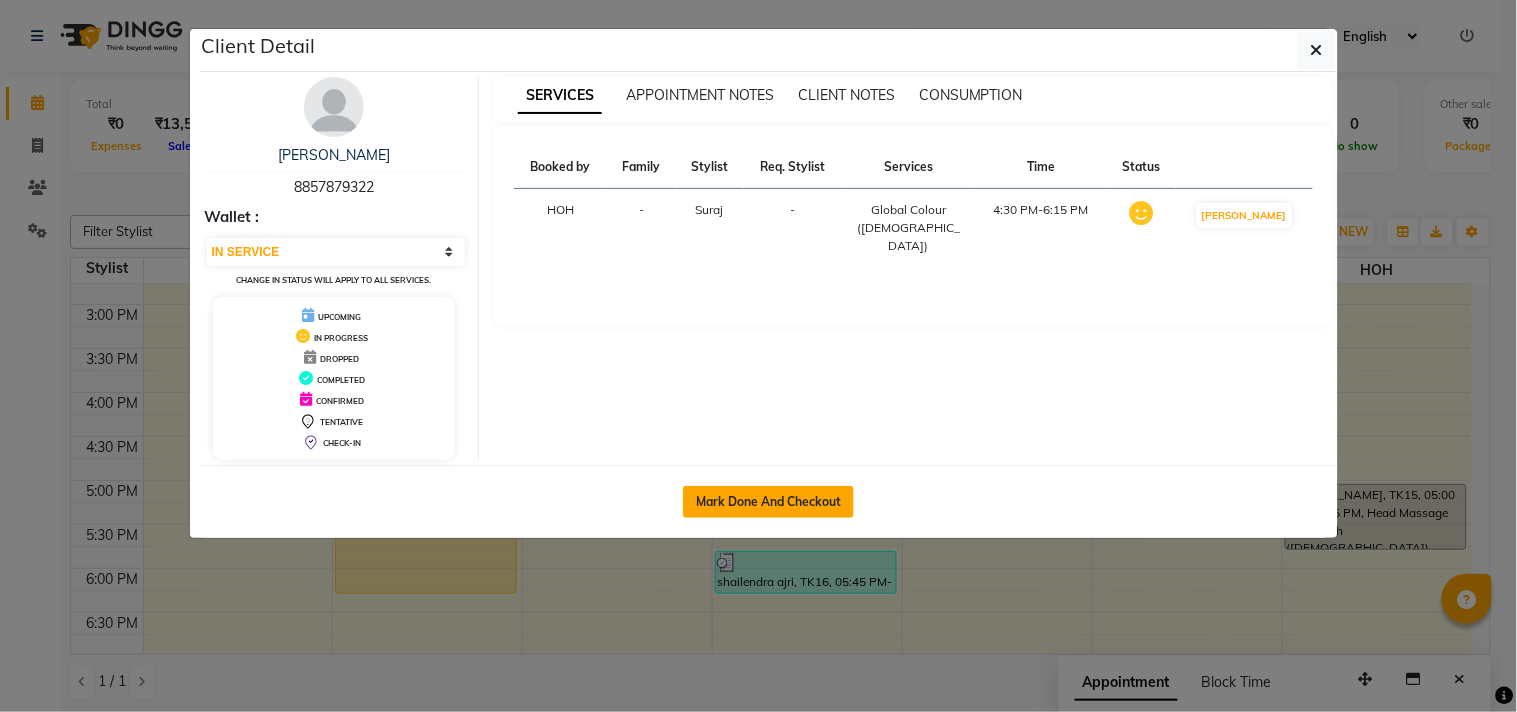 click on "Mark Done And Checkout" 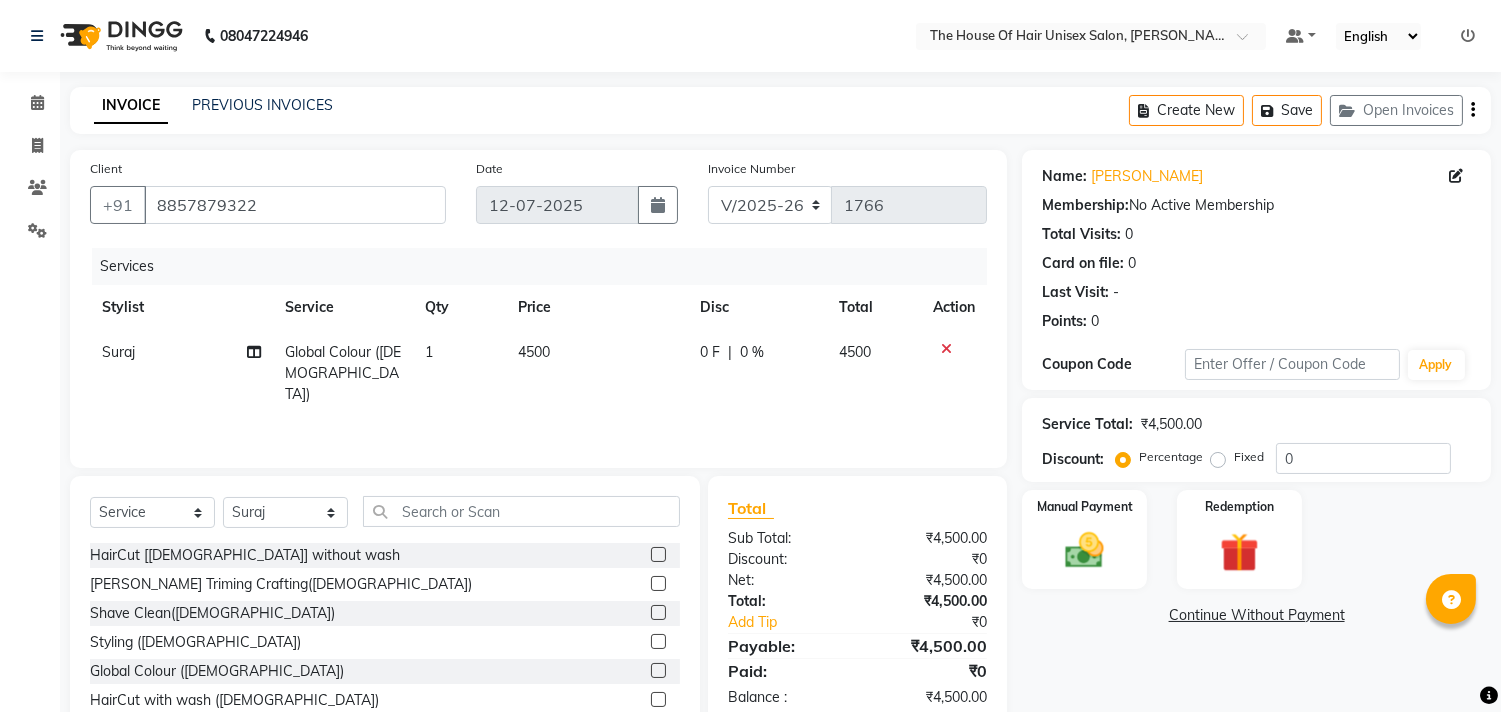 click on "4500" 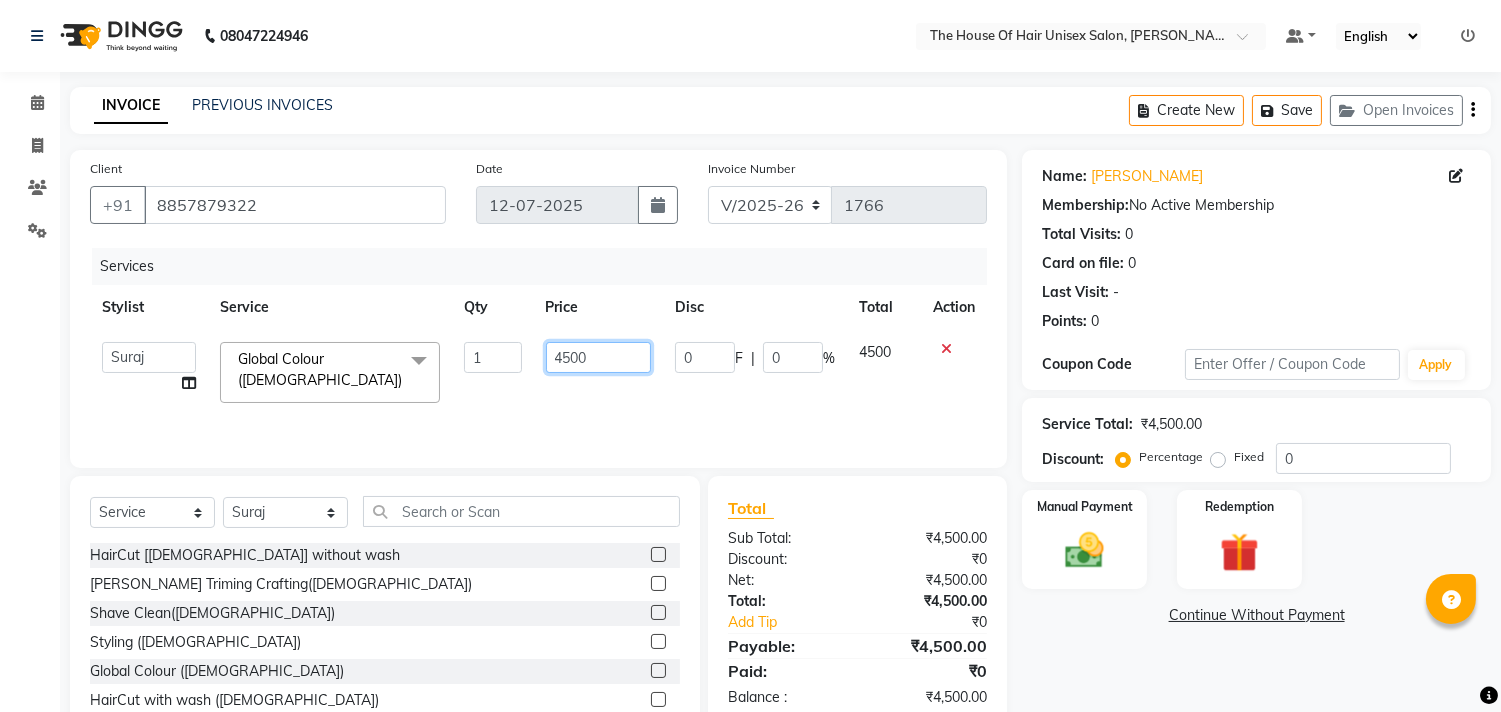 click on "4500" 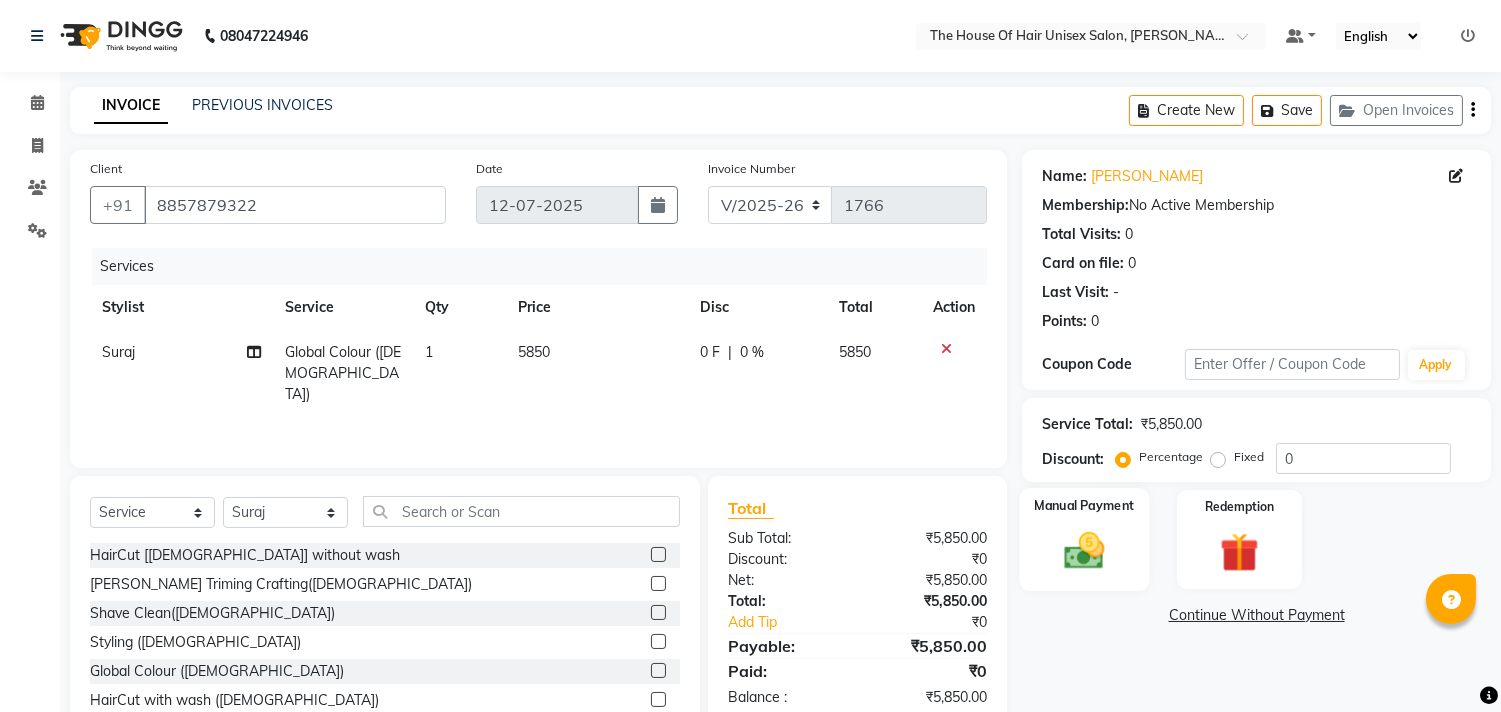 click 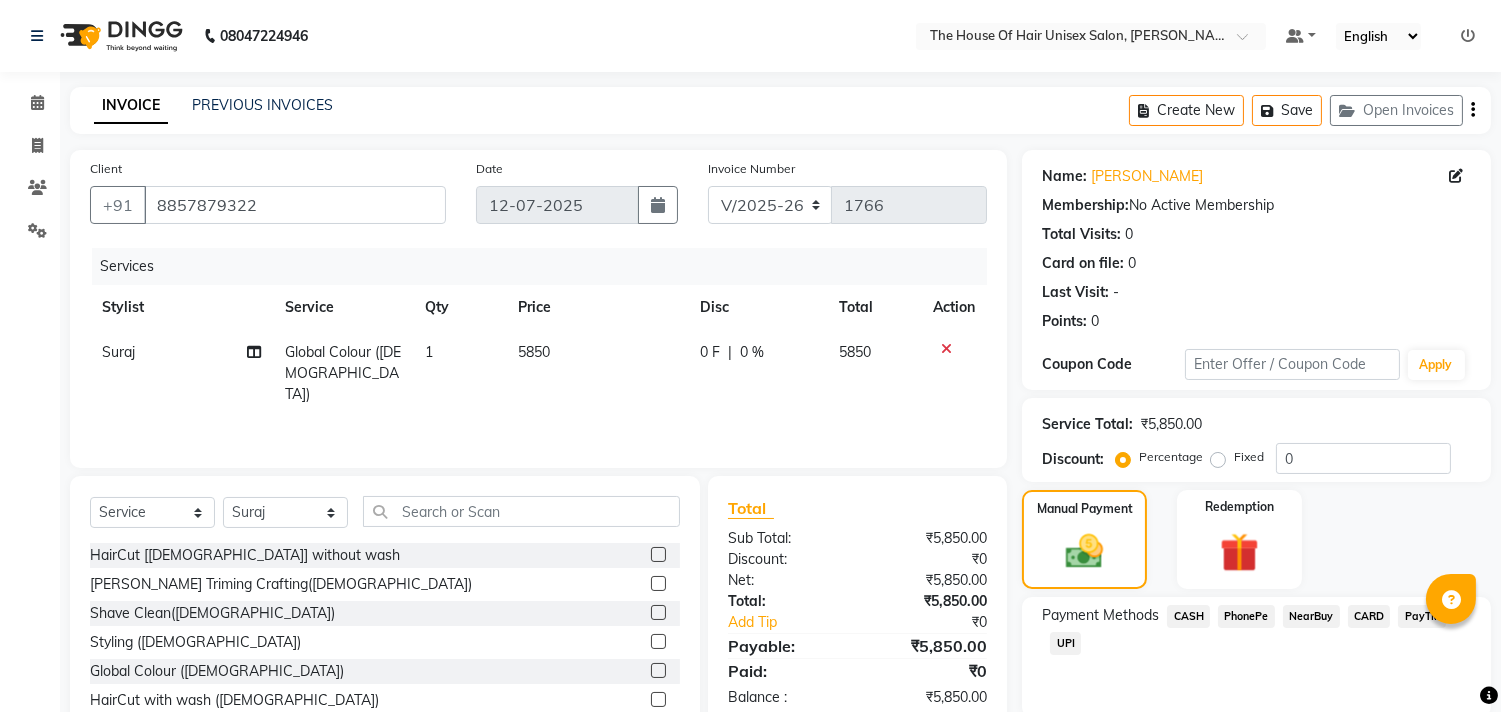 click on "UPI" 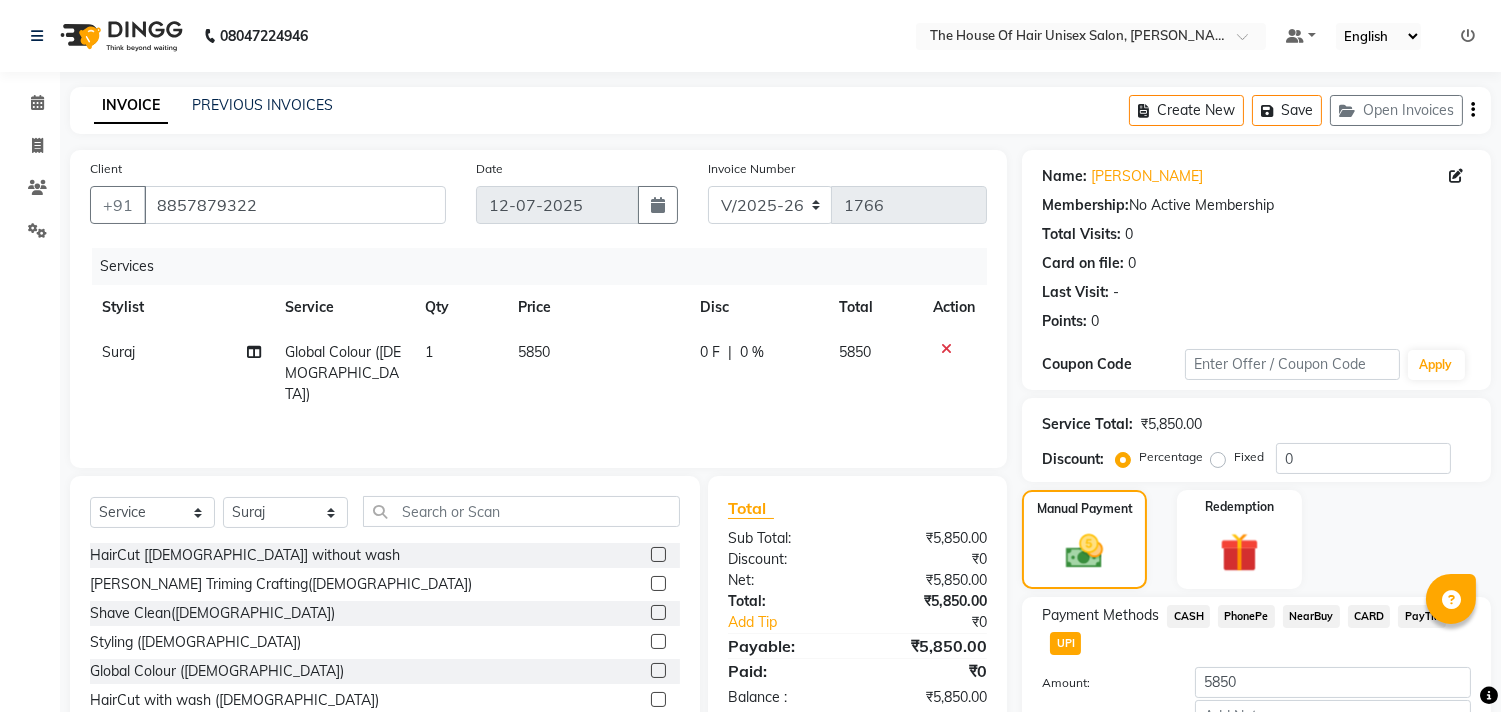 scroll, scrollTop: 132, scrollLeft: 0, axis: vertical 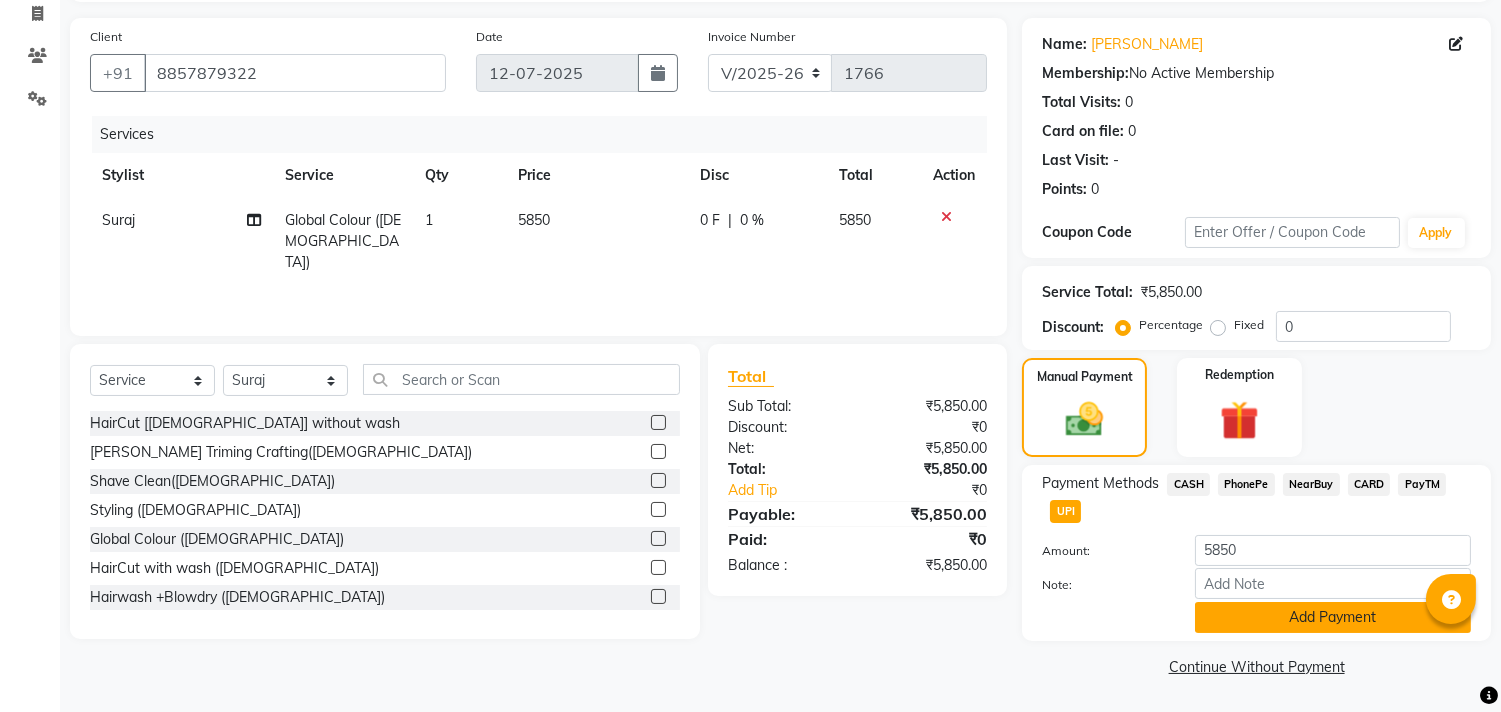 click on "Add Payment" 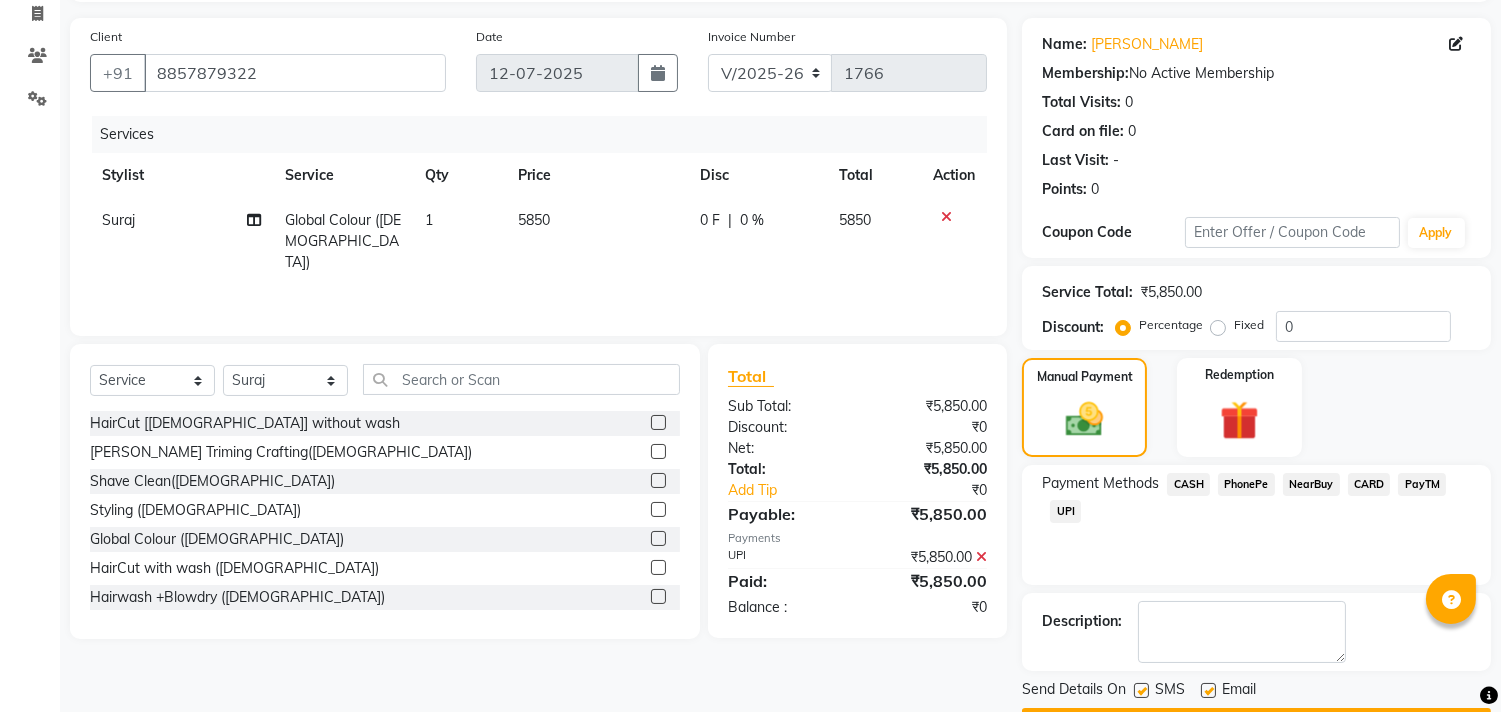 scroll, scrollTop: 187, scrollLeft: 0, axis: vertical 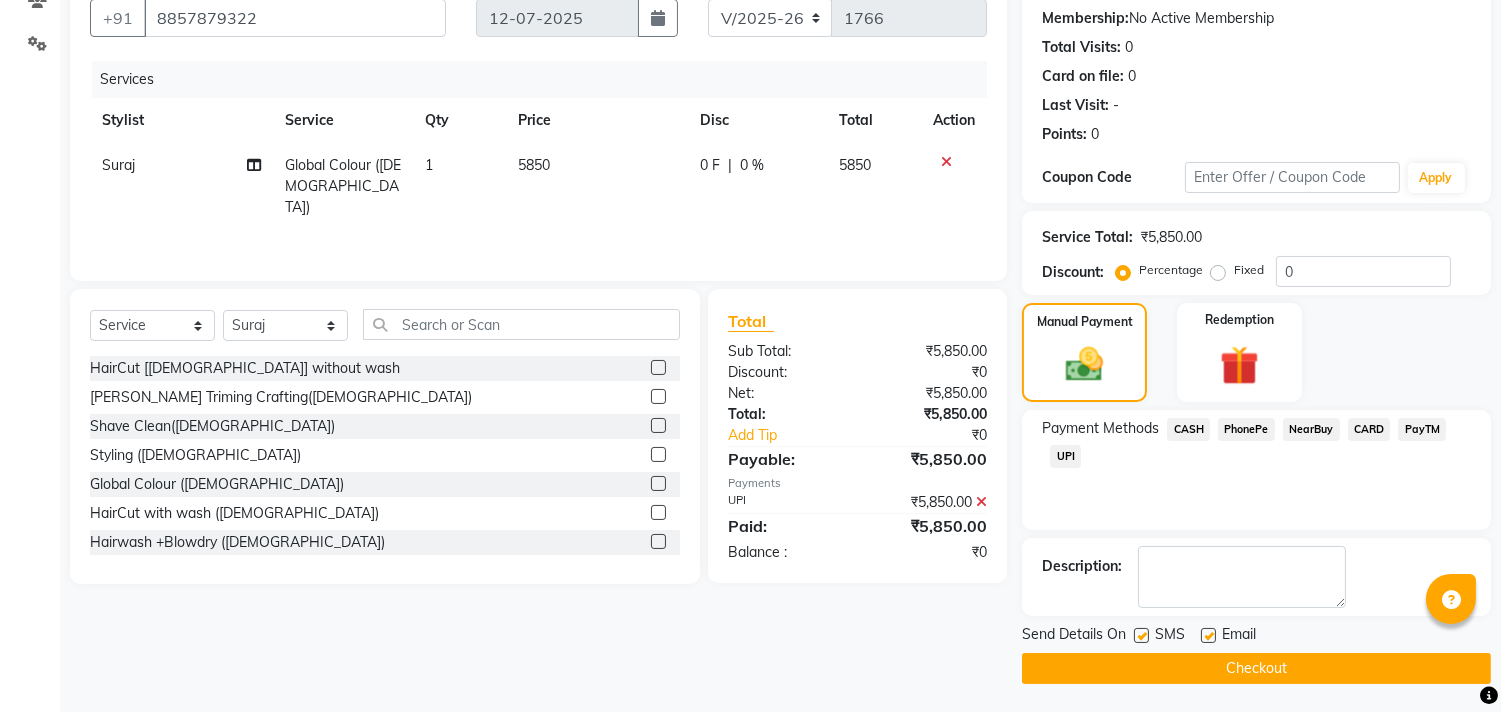 click on "Checkout" 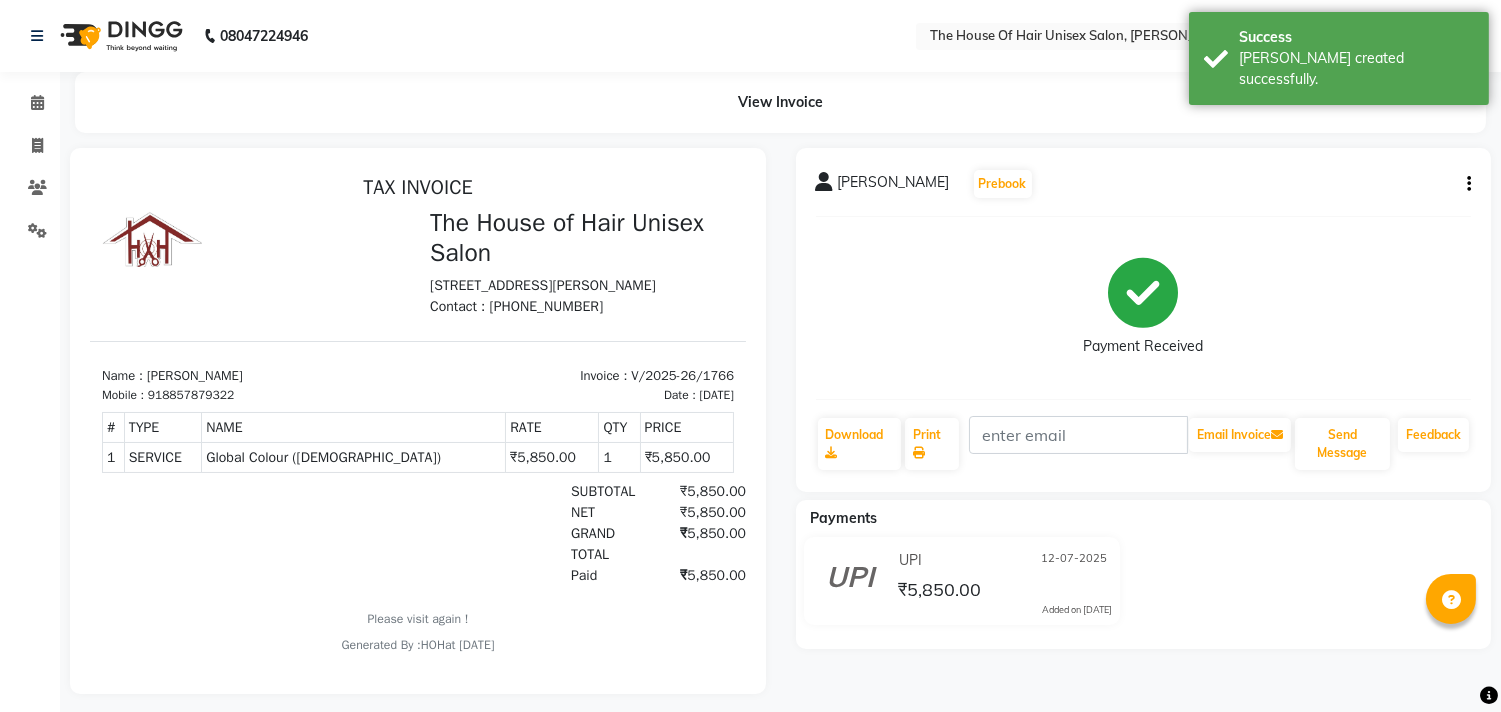 scroll, scrollTop: 0, scrollLeft: 0, axis: both 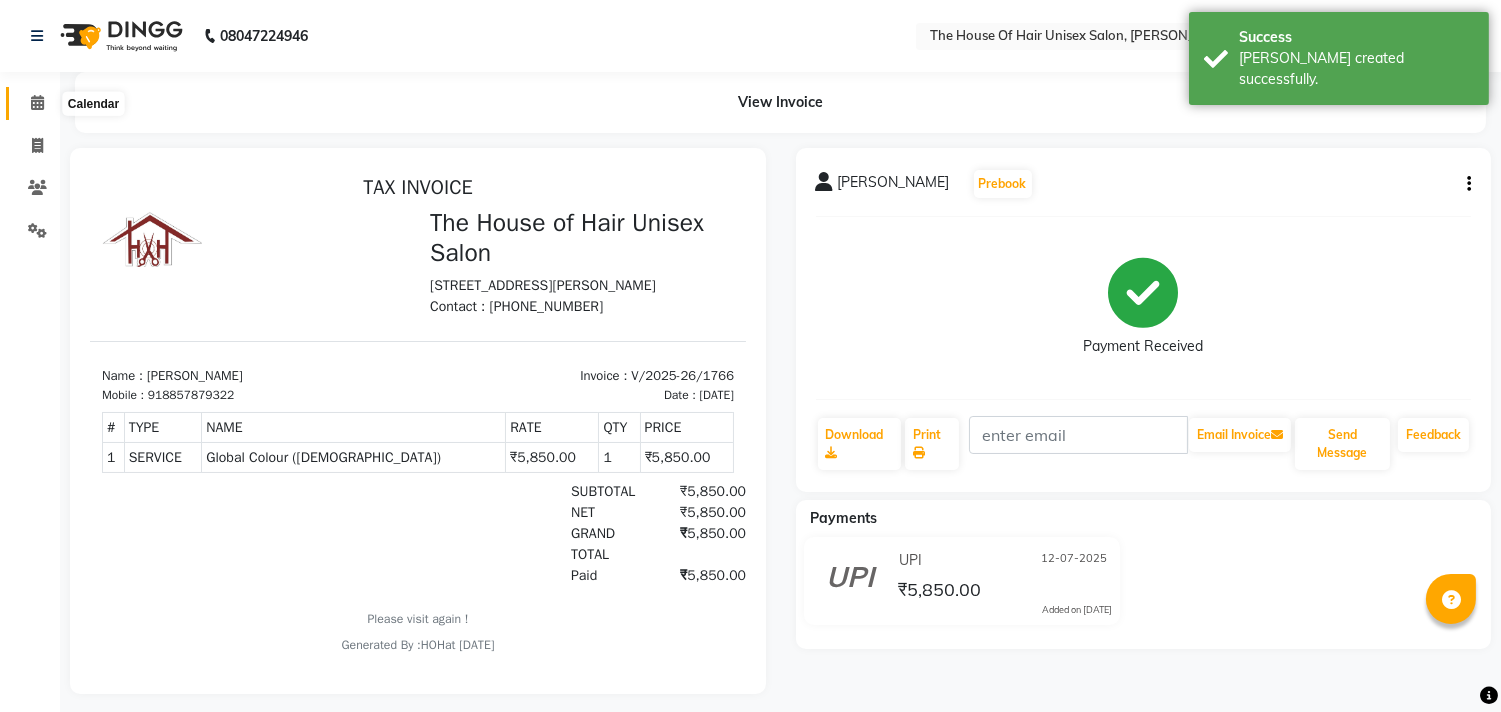click 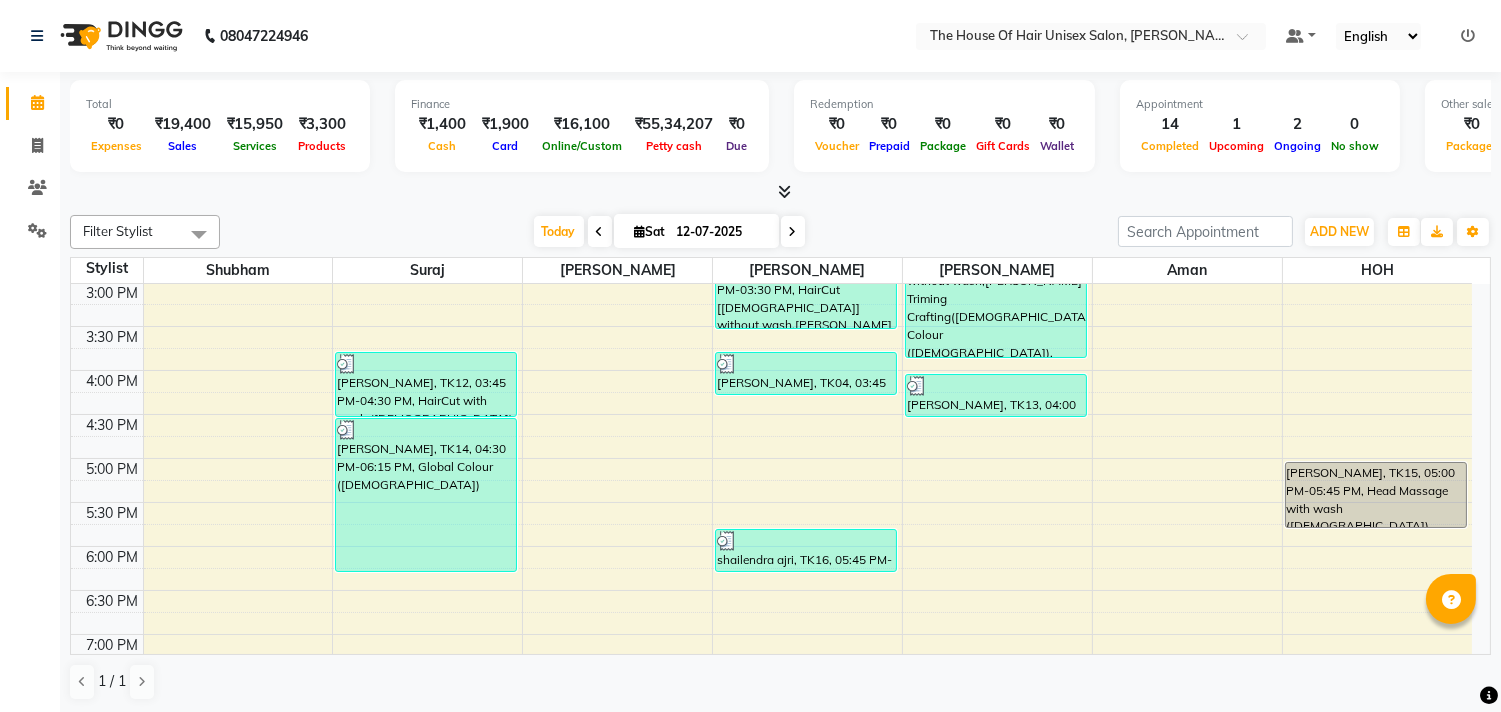 scroll, scrollTop: 702, scrollLeft: 0, axis: vertical 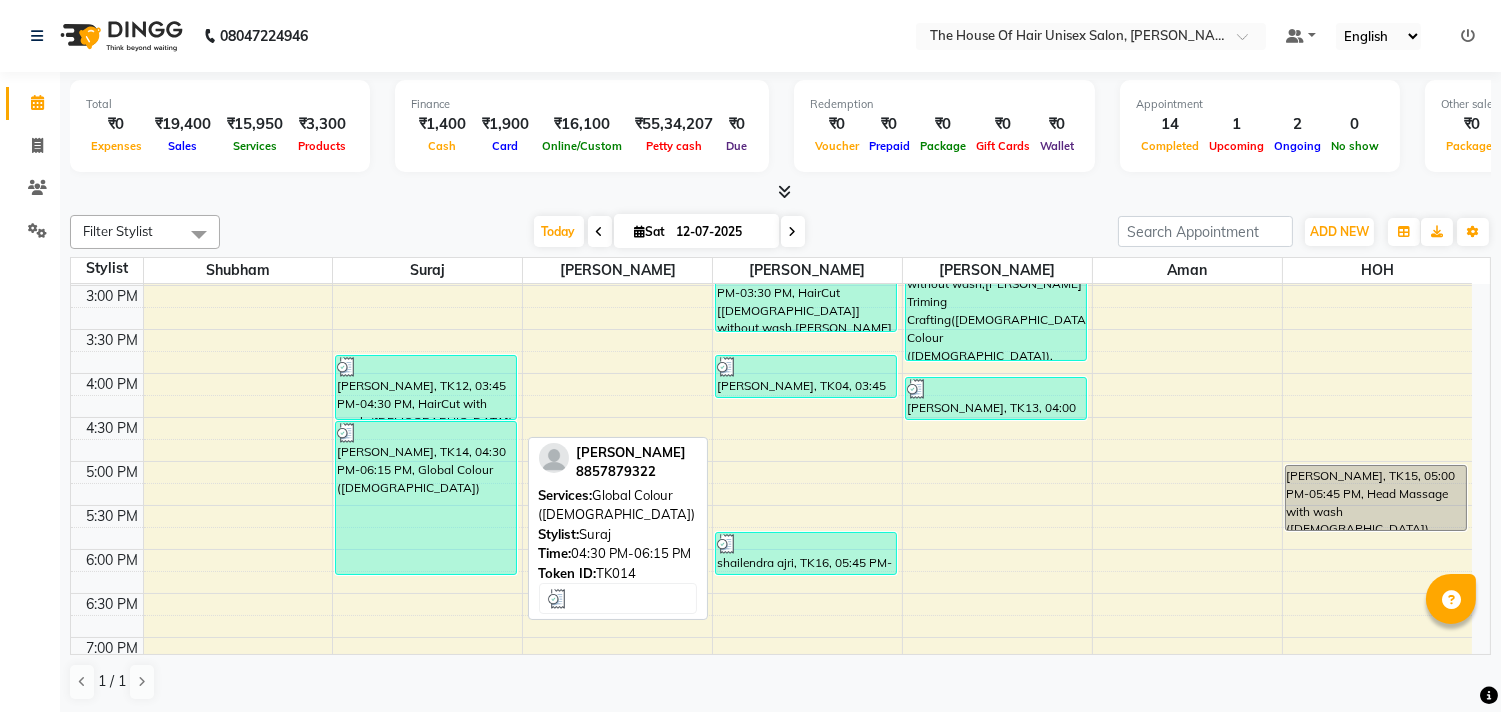 click on "[PERSON_NAME], TK14, 04:30 PM-06:15 PM, Global Colour ([DEMOGRAPHIC_DATA])" at bounding box center (426, 498) 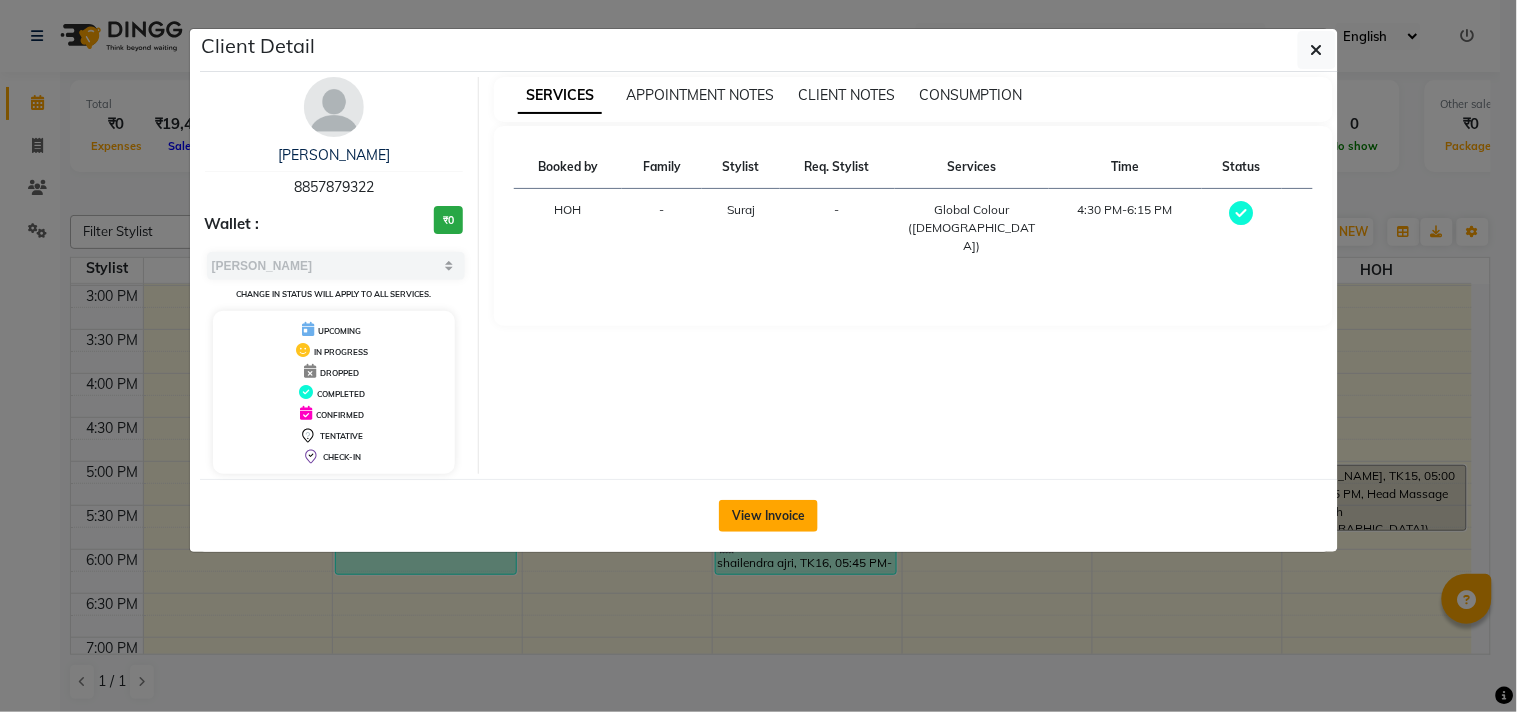 click on "View Invoice" 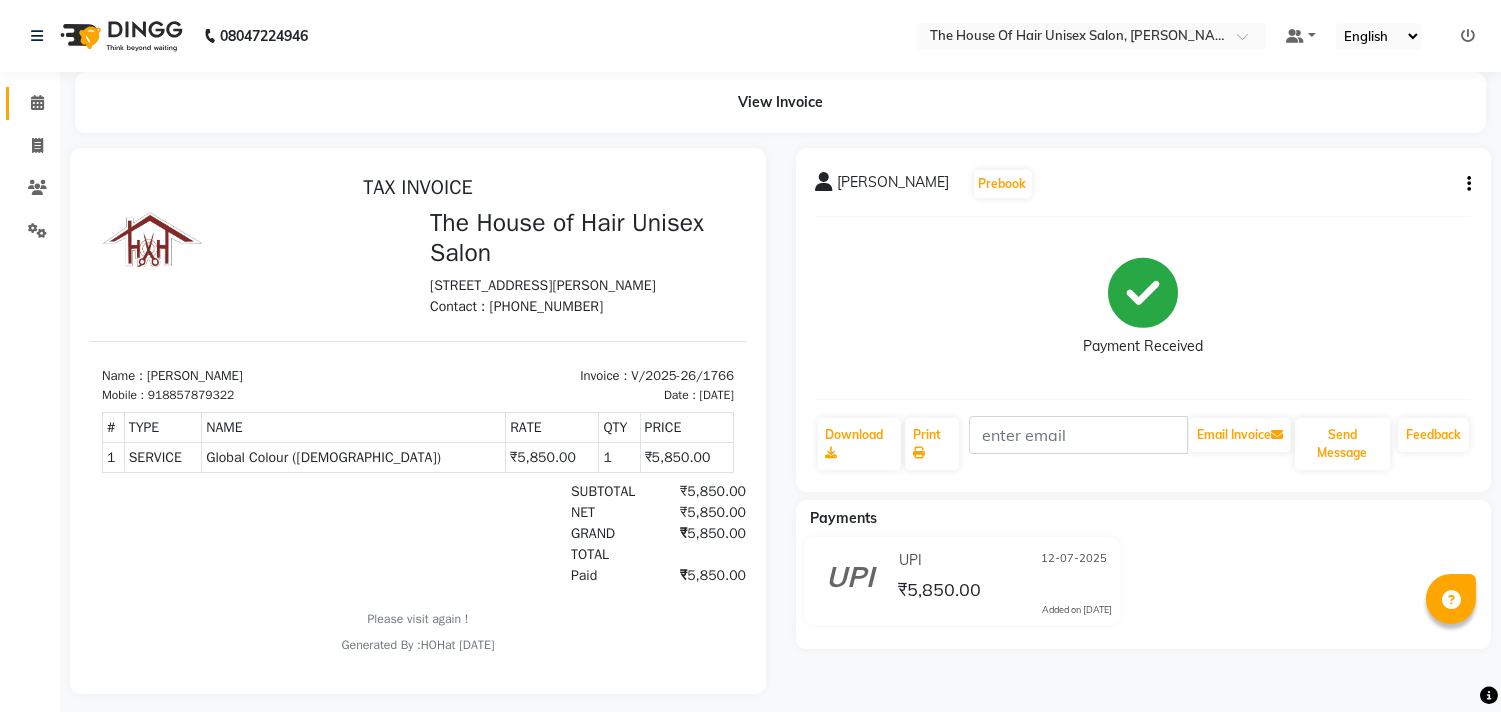 scroll, scrollTop: 0, scrollLeft: 0, axis: both 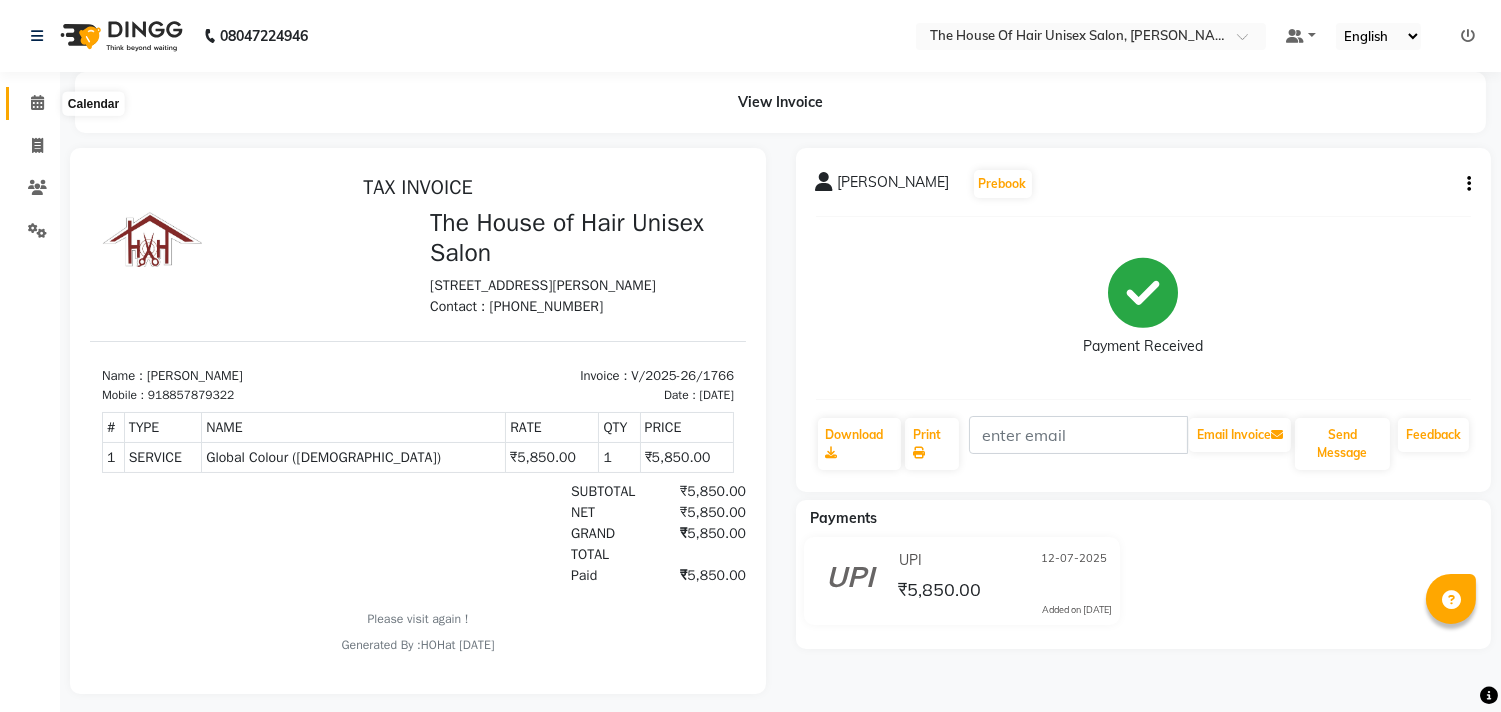 click 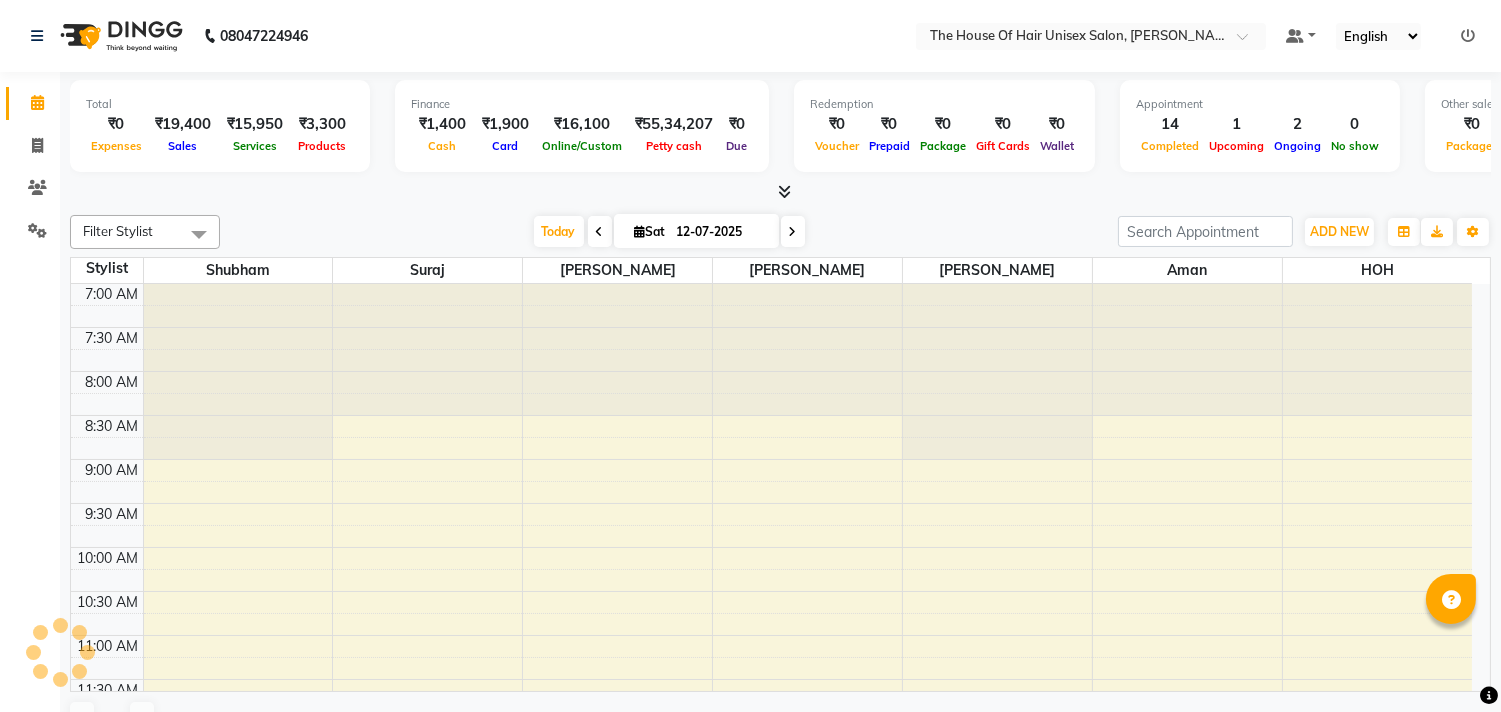 scroll, scrollTop: 917, scrollLeft: 0, axis: vertical 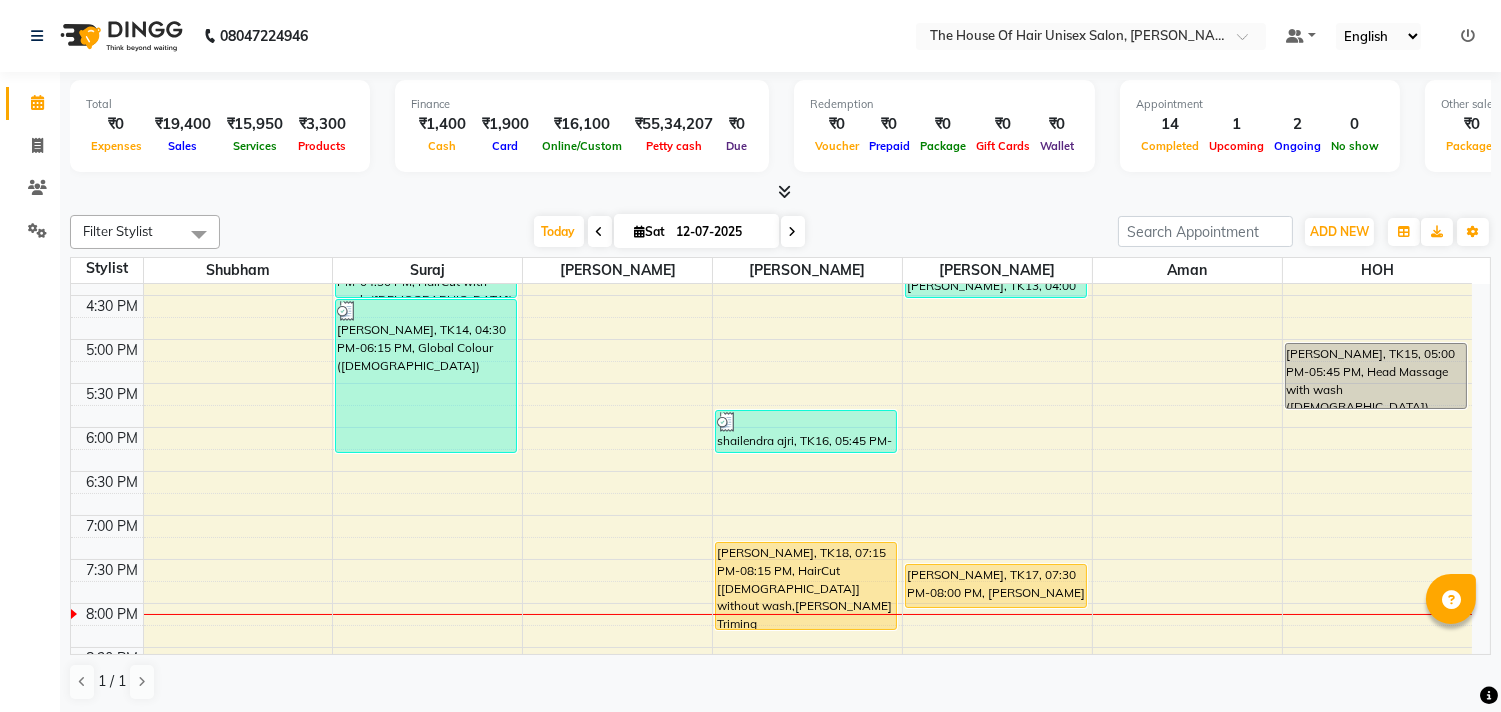 click at bounding box center [793, 231] 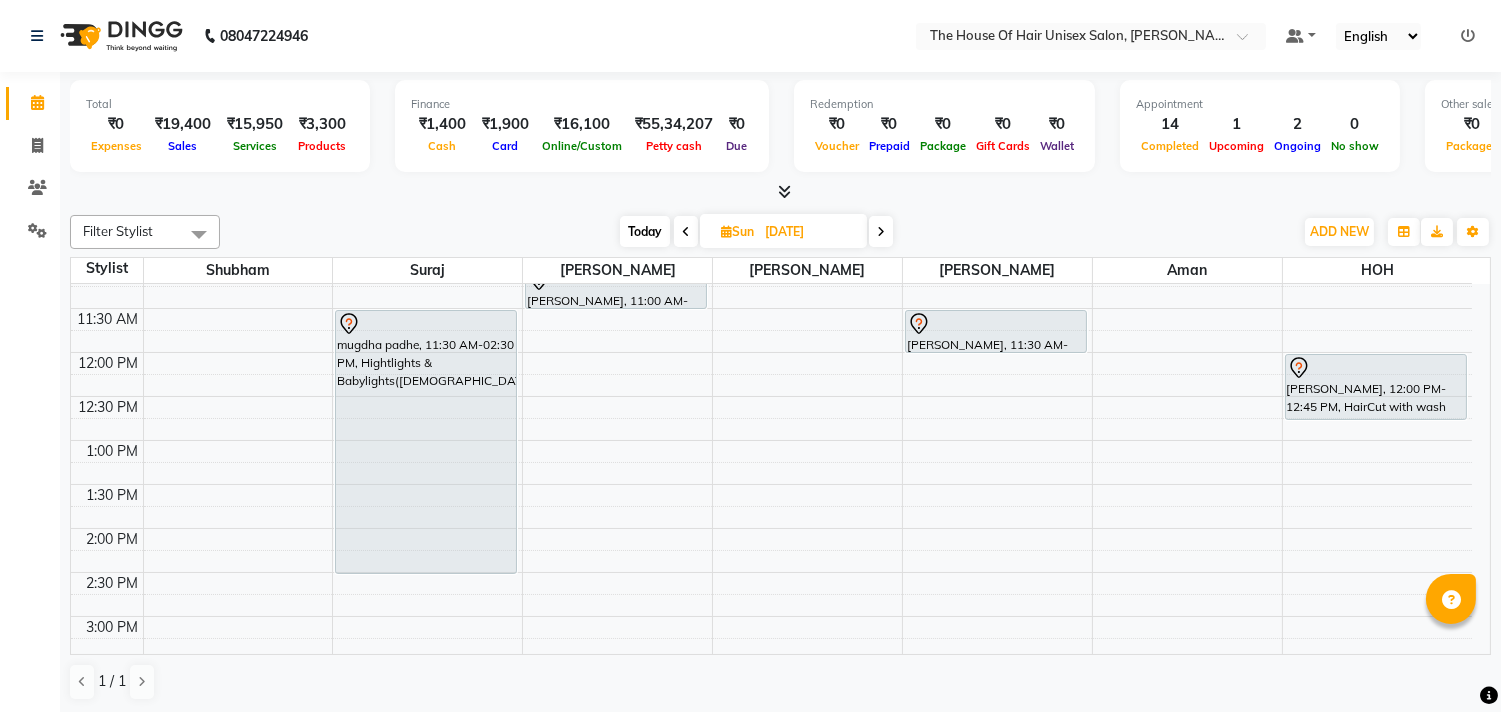scroll, scrollTop: 372, scrollLeft: 0, axis: vertical 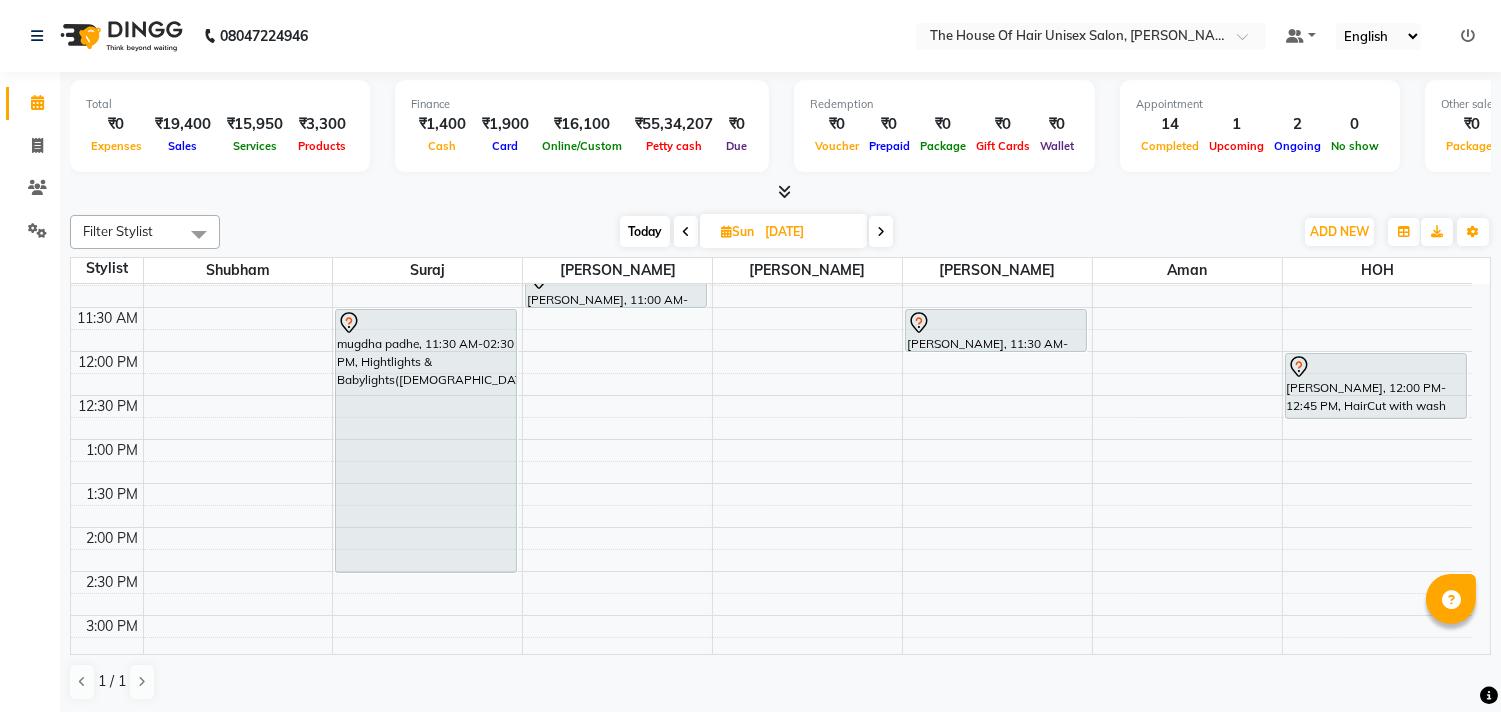 click on "7:00 AM 7:30 AM 8:00 AM 8:30 AM 9:00 AM 9:30 AM 10:00 AM 10:30 AM 11:00 AM 11:30 AM 12:00 PM 12:30 PM 1:00 PM 1:30 PM 2:00 PM 2:30 PM 3:00 PM 3:30 PM 4:00 PM 4:30 PM 5:00 PM 5:30 PM 6:00 PM 6:30 PM 7:00 PM 7:30 PM 8:00 PM 8:30 PM 9:00 PM 9:30 PM             mugdha padhe, 11:30 AM-02:30 PM, Hightlights & Babylights([DEMOGRAPHIC_DATA])             [PERSON_NAME], 11:00 AM-11:30 AM, Haircut without wash ([DEMOGRAPHIC_DATA])             [PERSON_NAME], 11:30 AM-12:00 PM, Kids Haircut([DEMOGRAPHIC_DATA])             [PERSON_NAME], 09:30 AM-10:00 AM, Kids Haircut([DEMOGRAPHIC_DATA])             [PERSON_NAME], 12:00 PM-12:45 PM, HairCut with wash ([DEMOGRAPHIC_DATA])             [PERSON_NAME], 04:00 PM-05:00 PM, HairCut [[DEMOGRAPHIC_DATA]] without wash,[PERSON_NAME] Triming Crafting([DEMOGRAPHIC_DATA])             Shipranull, 05:30 PM-06:15 PM, Hair spa ([DEMOGRAPHIC_DATA])" at bounding box center (771, 571) 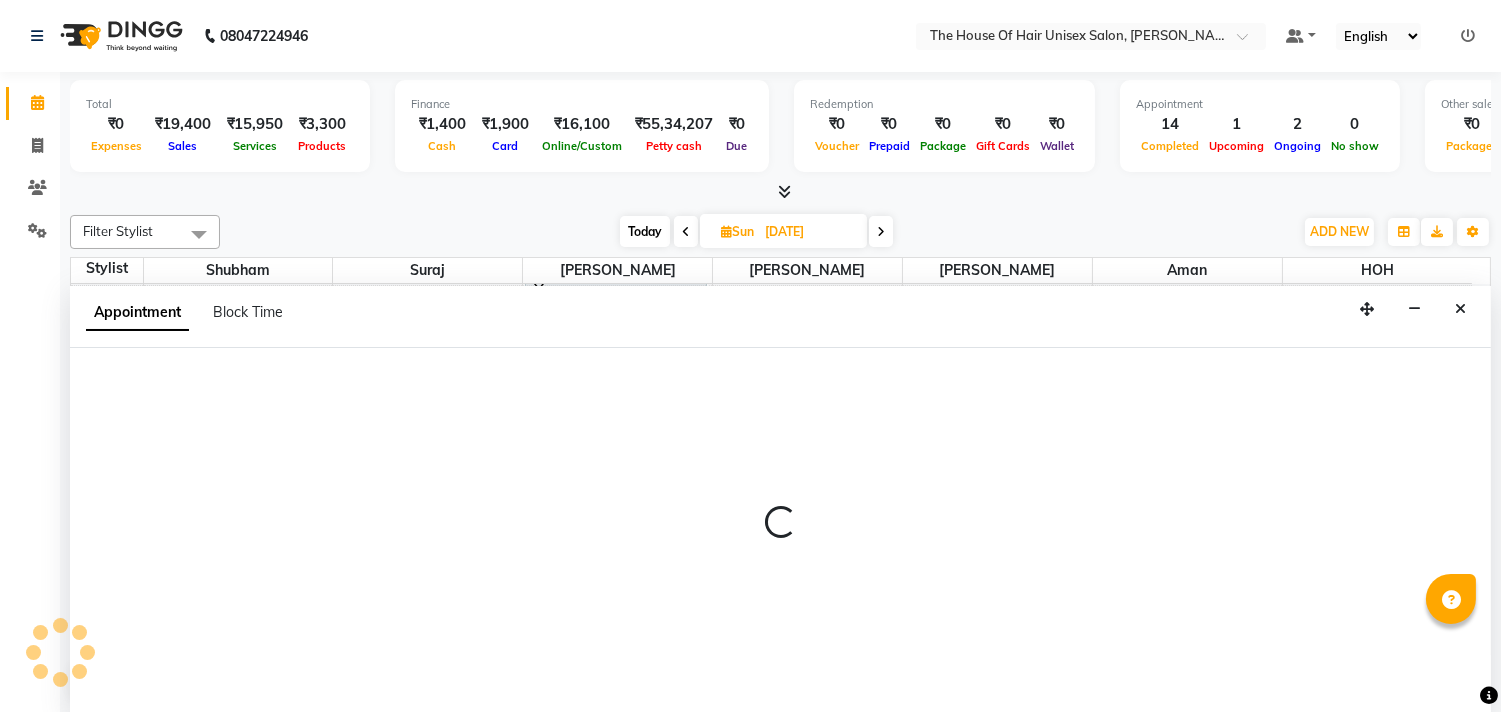 scroll, scrollTop: 1, scrollLeft: 0, axis: vertical 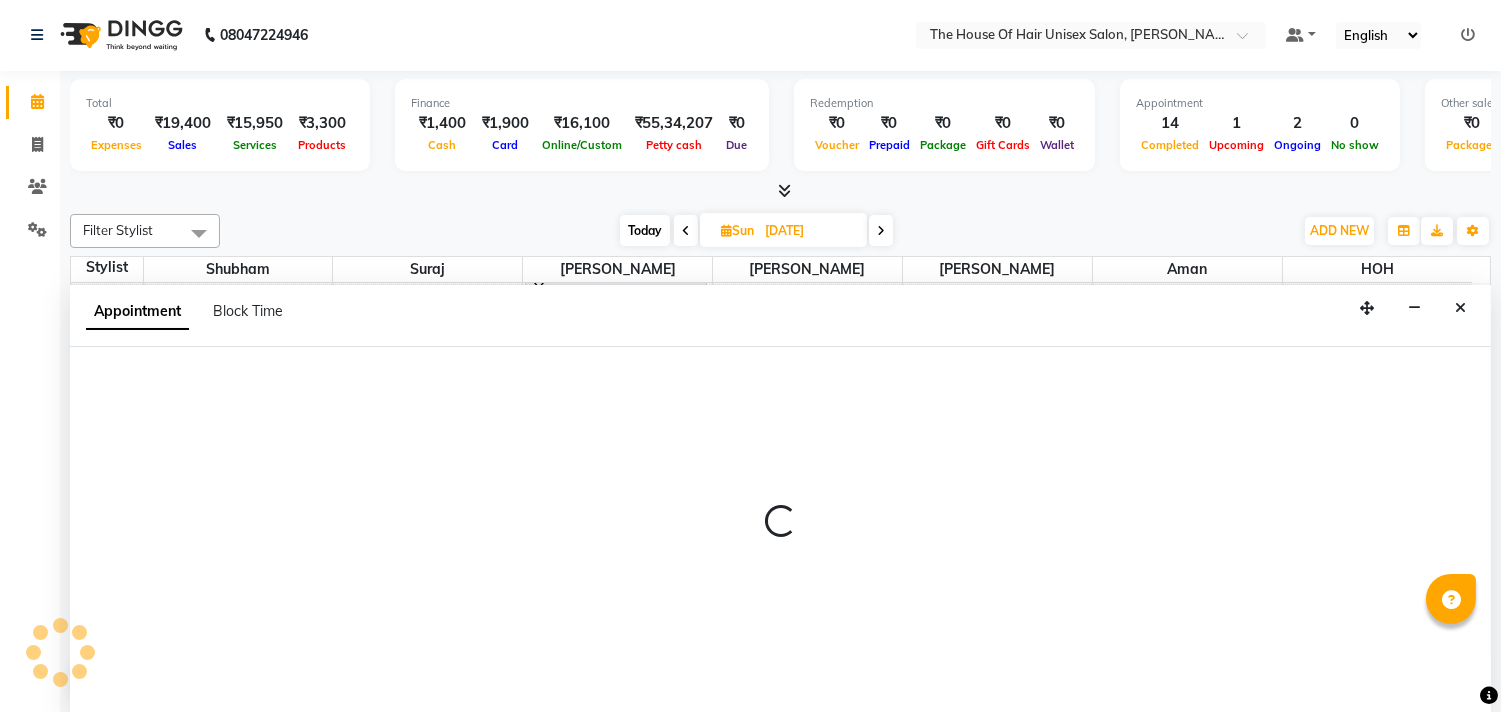 select on "68981" 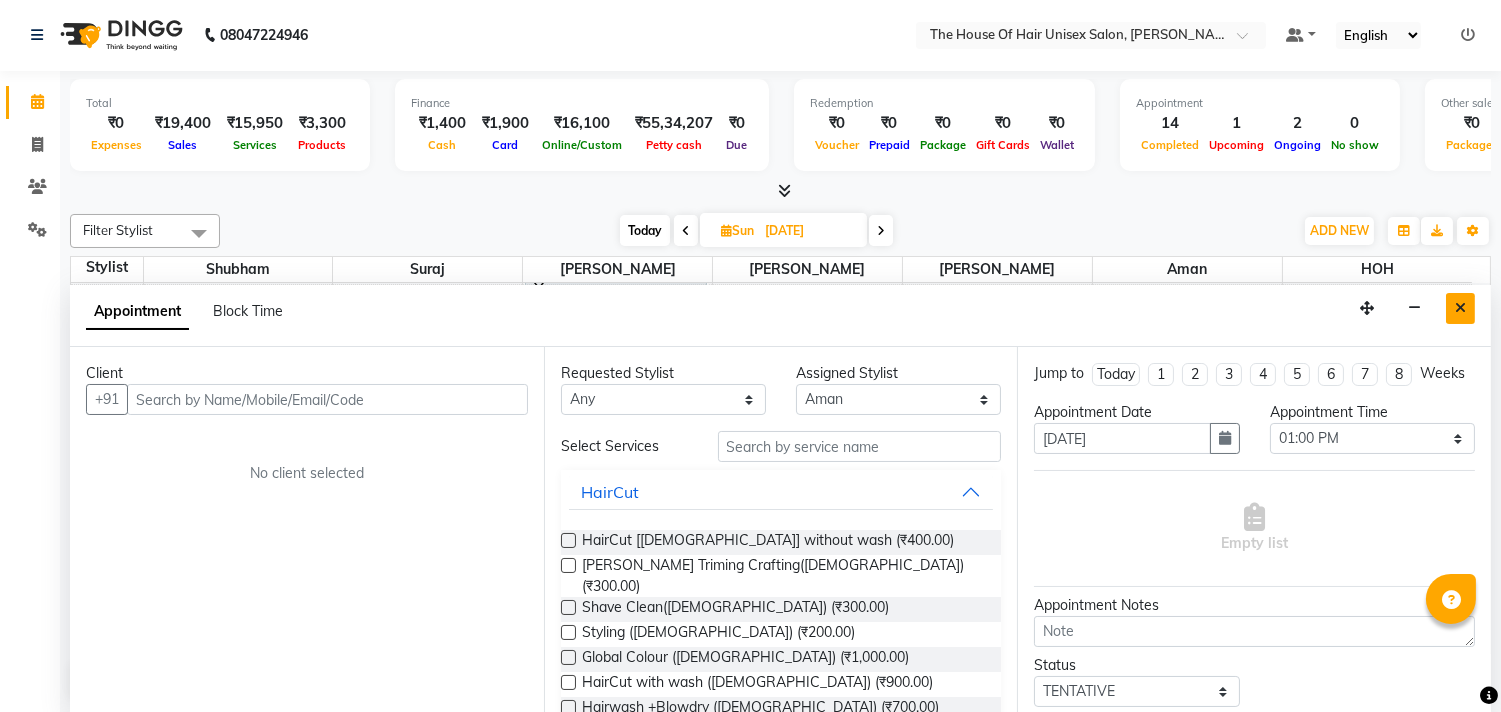 click at bounding box center [1460, 308] 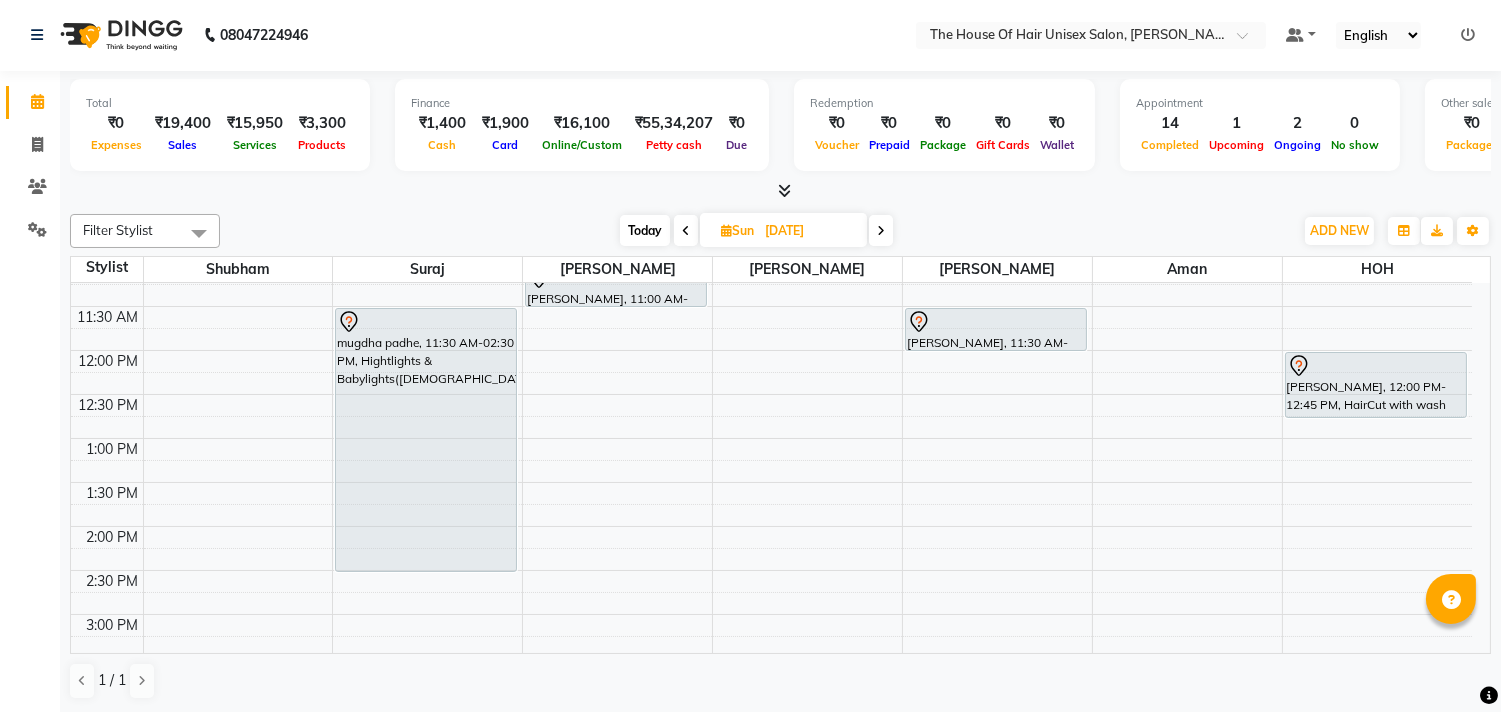 click at bounding box center [881, 230] 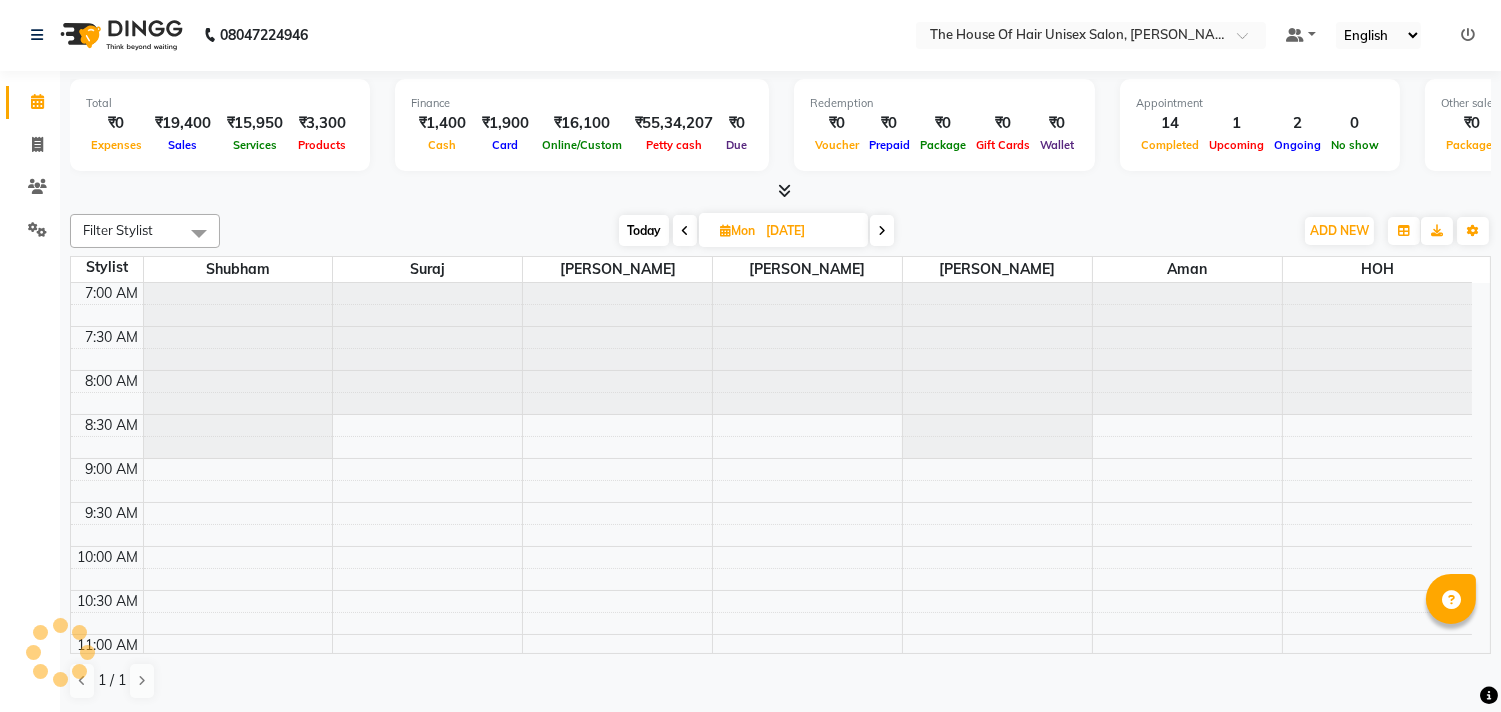 scroll, scrollTop: 956, scrollLeft: 0, axis: vertical 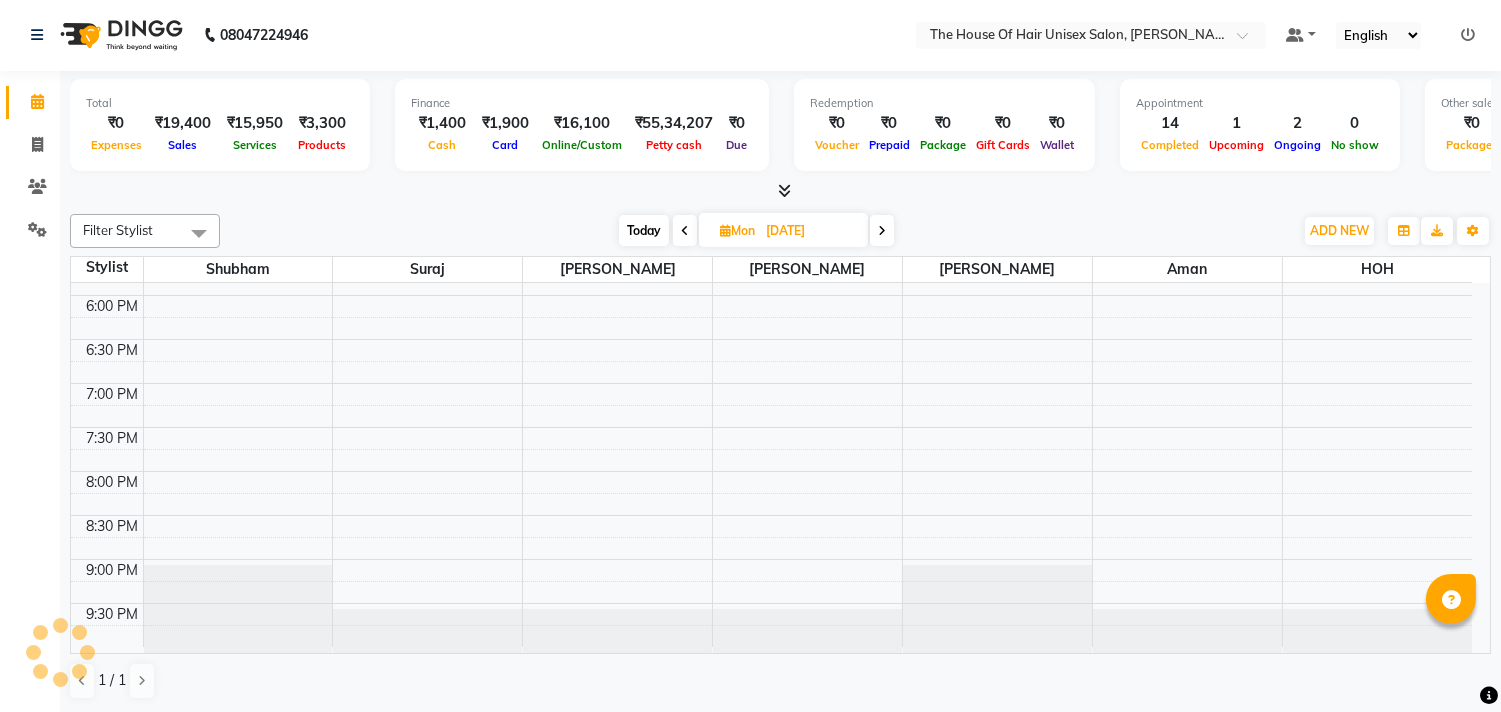 click at bounding box center (882, 230) 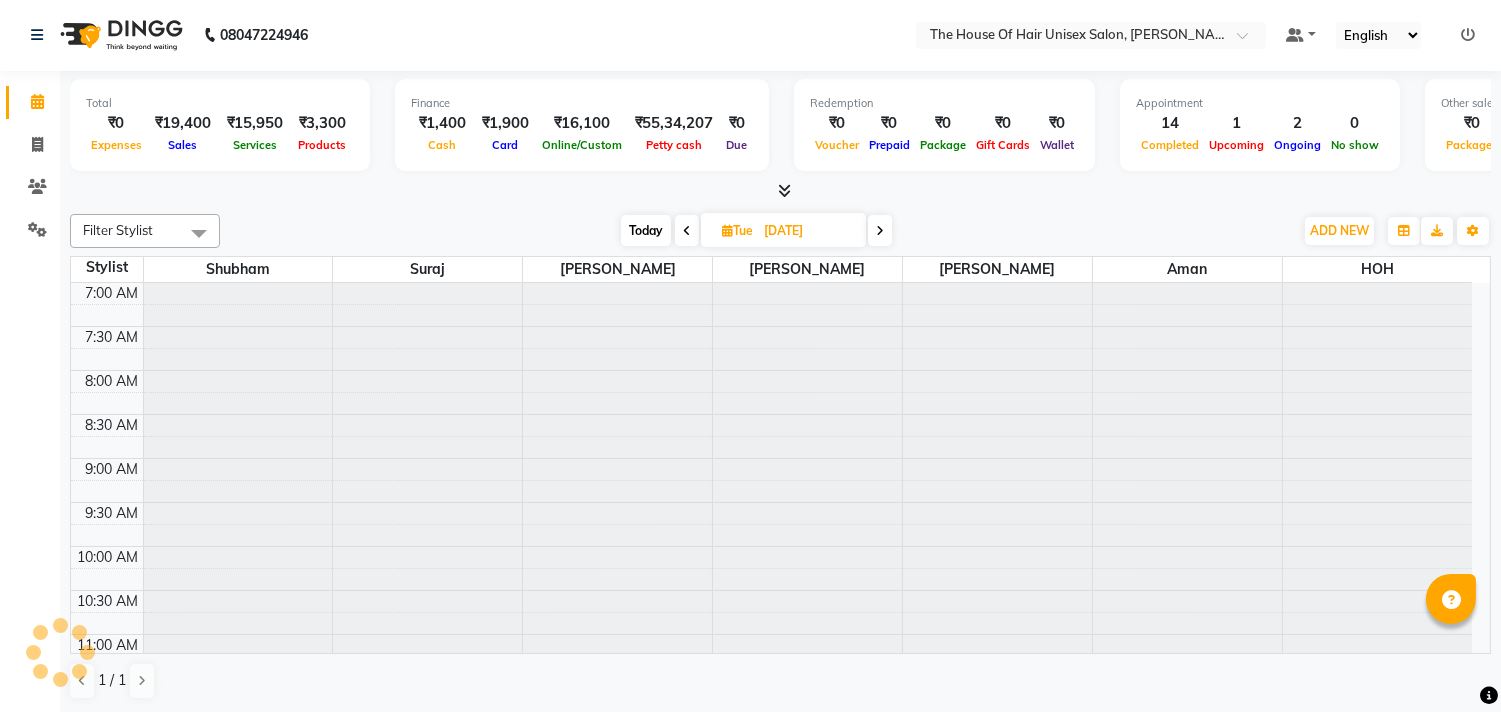 scroll, scrollTop: 956, scrollLeft: 0, axis: vertical 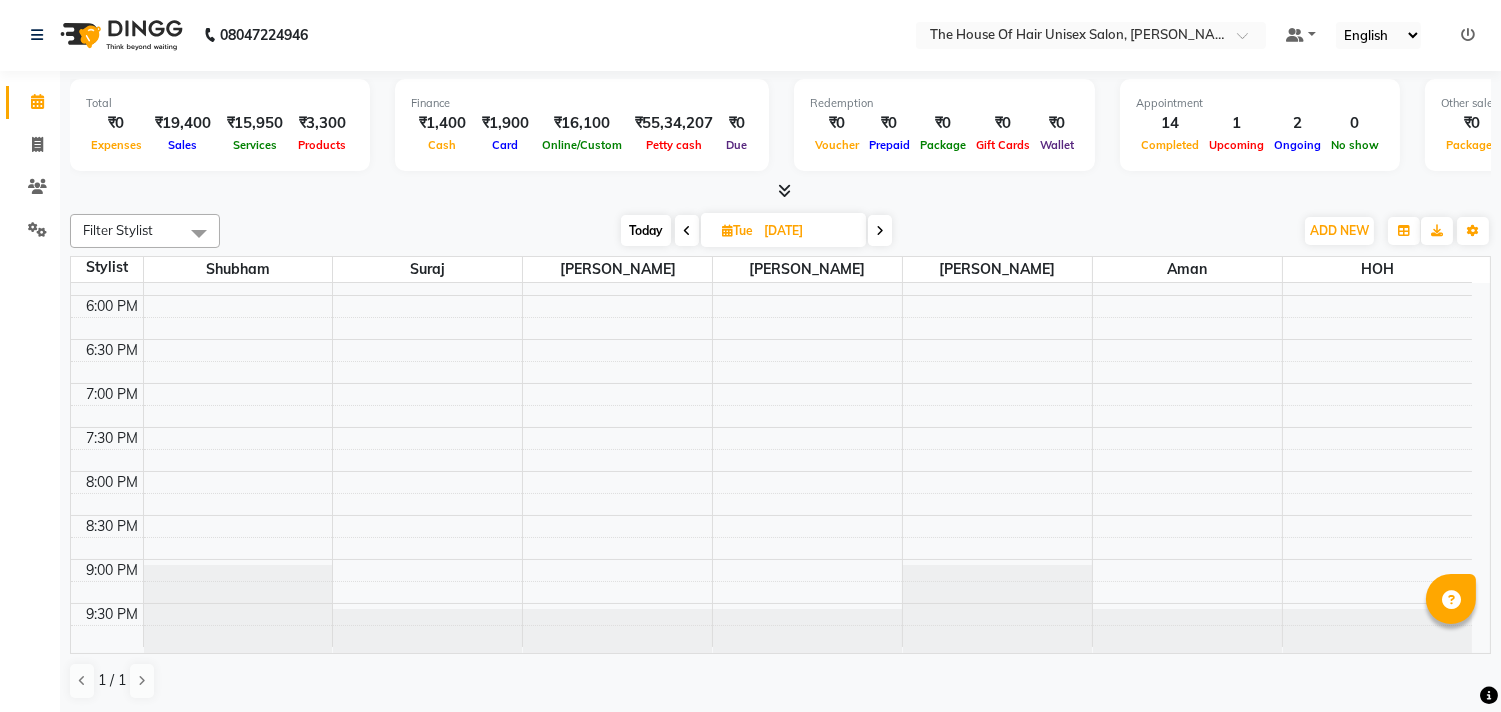 click at bounding box center [880, 231] 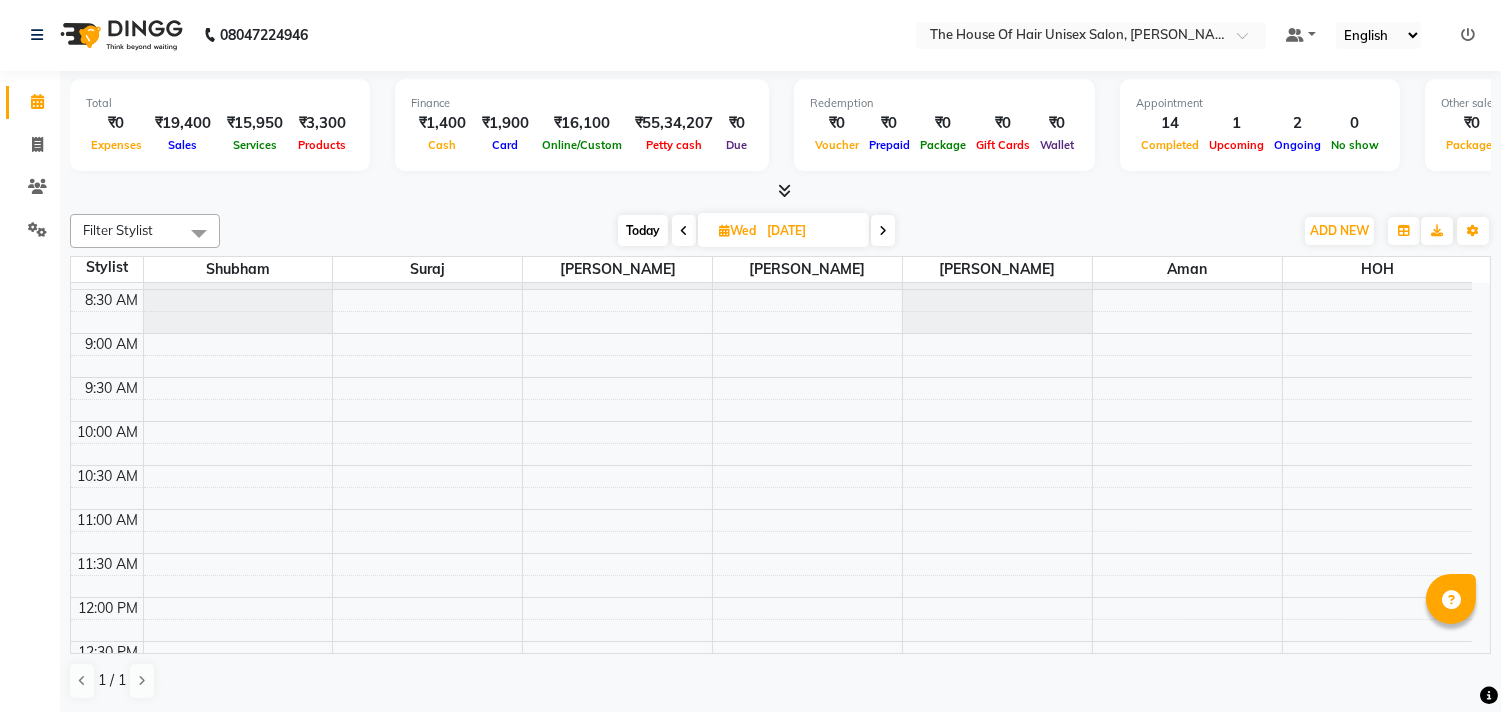 scroll, scrollTop: 113, scrollLeft: 0, axis: vertical 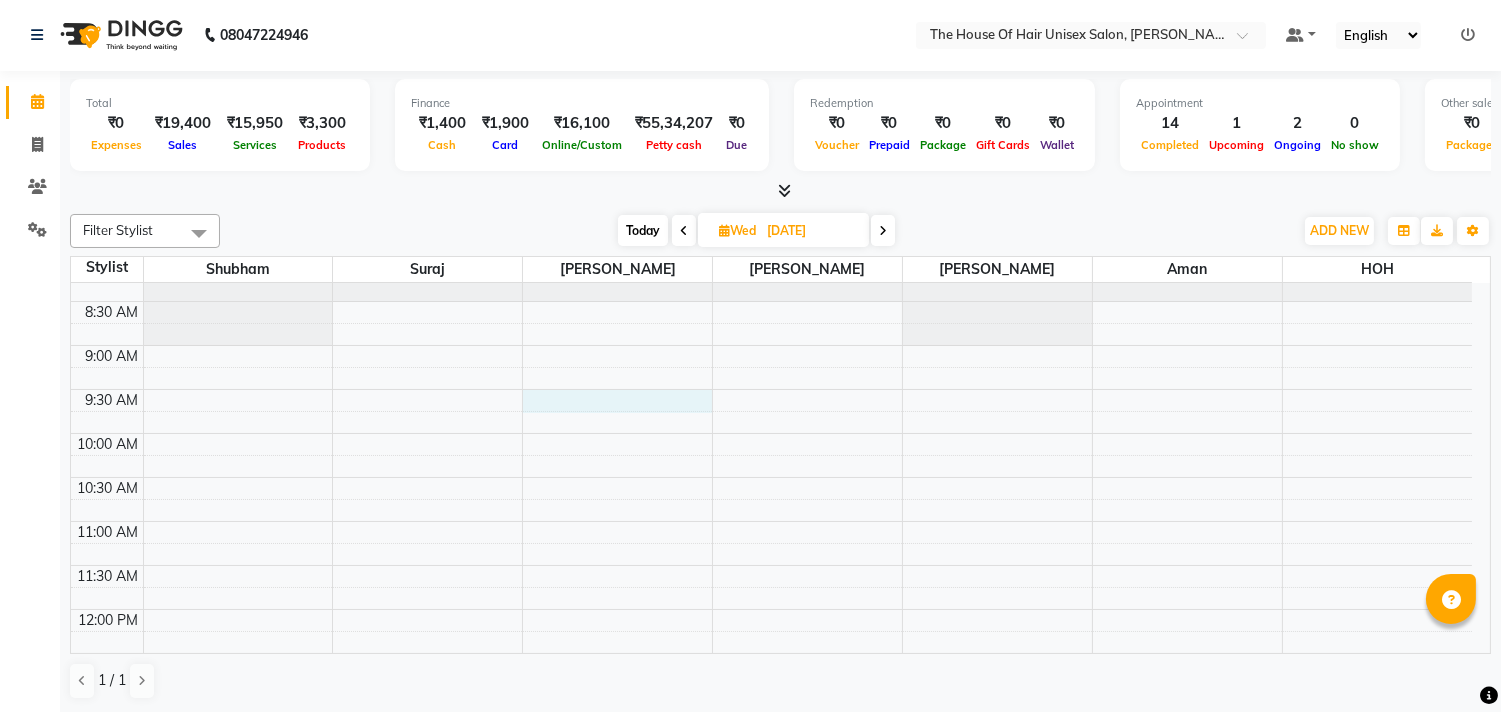 click on "7:00 AM 7:30 AM 8:00 AM 8:30 AM 9:00 AM 9:30 AM 10:00 AM 10:30 AM 11:00 AM 11:30 AM 12:00 PM 12:30 PM 1:00 PM 1:30 PM 2:00 PM 2:30 PM 3:00 PM 3:30 PM 4:00 PM 4:30 PM 5:00 PM 5:30 PM 6:00 PM 6:30 PM 7:00 PM 7:30 PM 8:00 PM 8:30 PM 9:00 PM 9:30 PM" at bounding box center (771, 829) 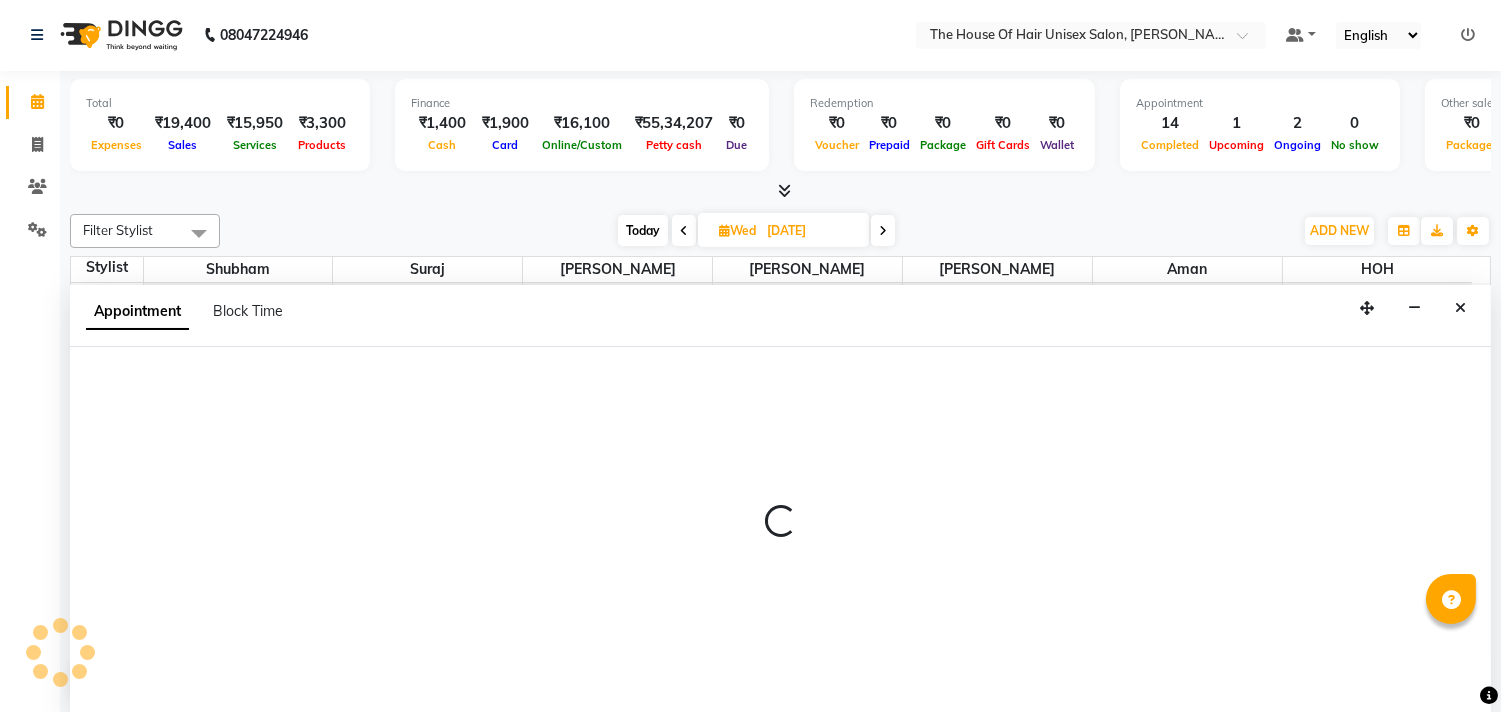select on "13497" 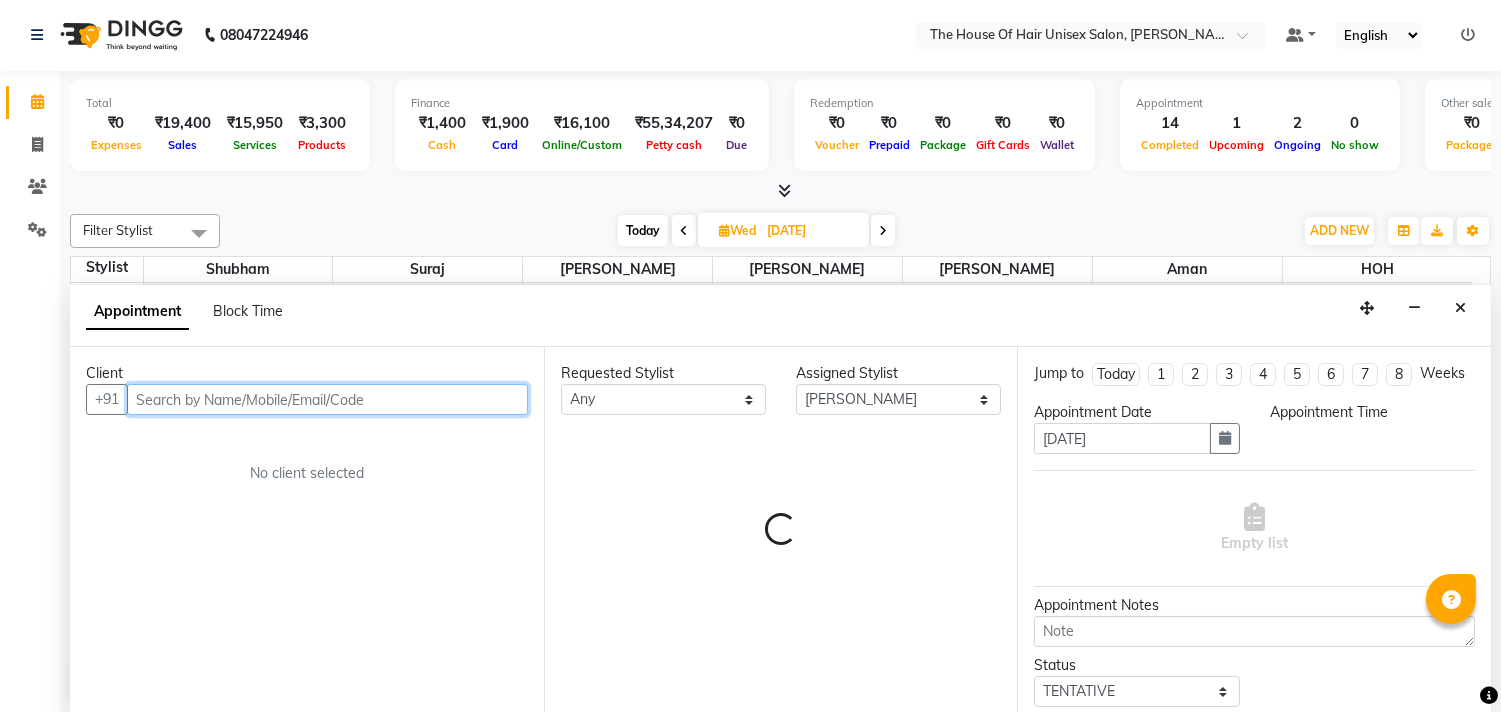 select on "570" 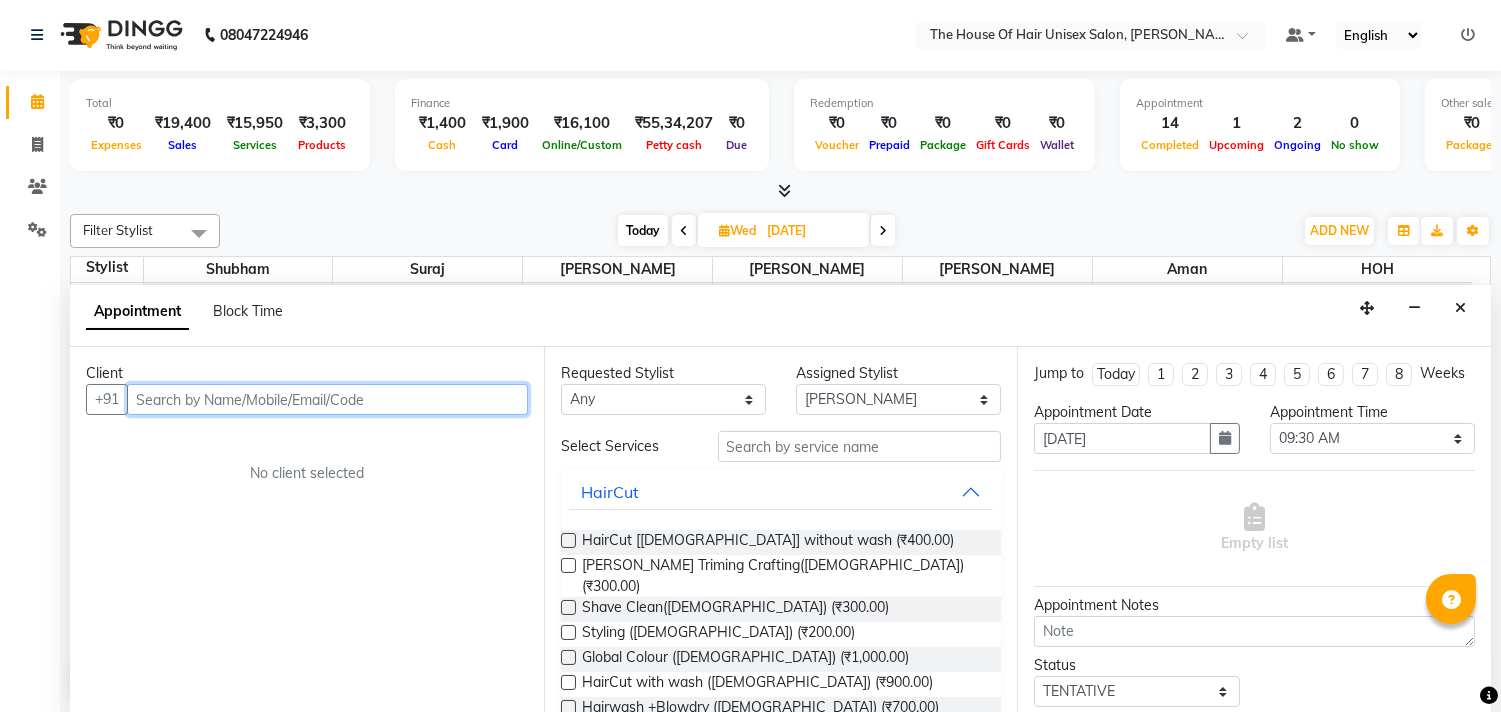 click at bounding box center (327, 399) 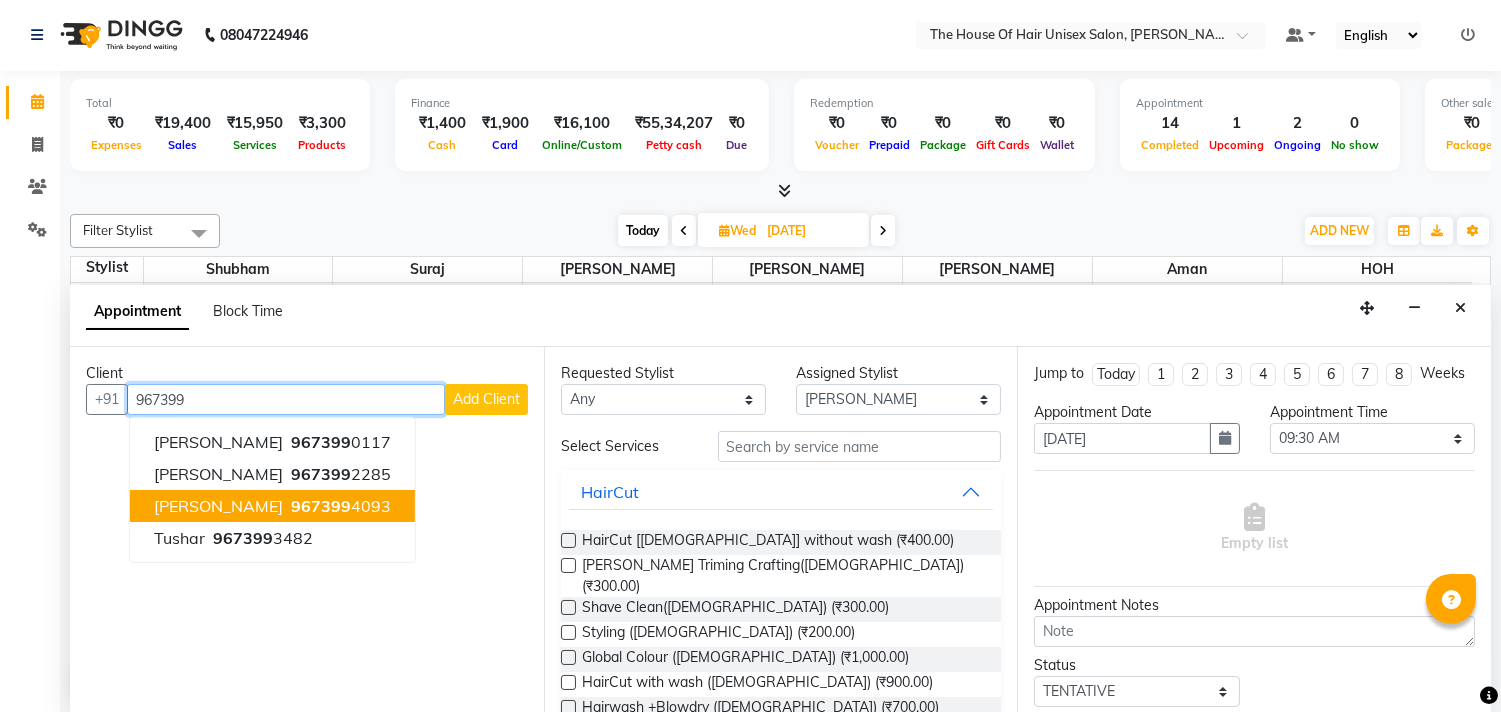 click on "967399 4093" at bounding box center (339, 506) 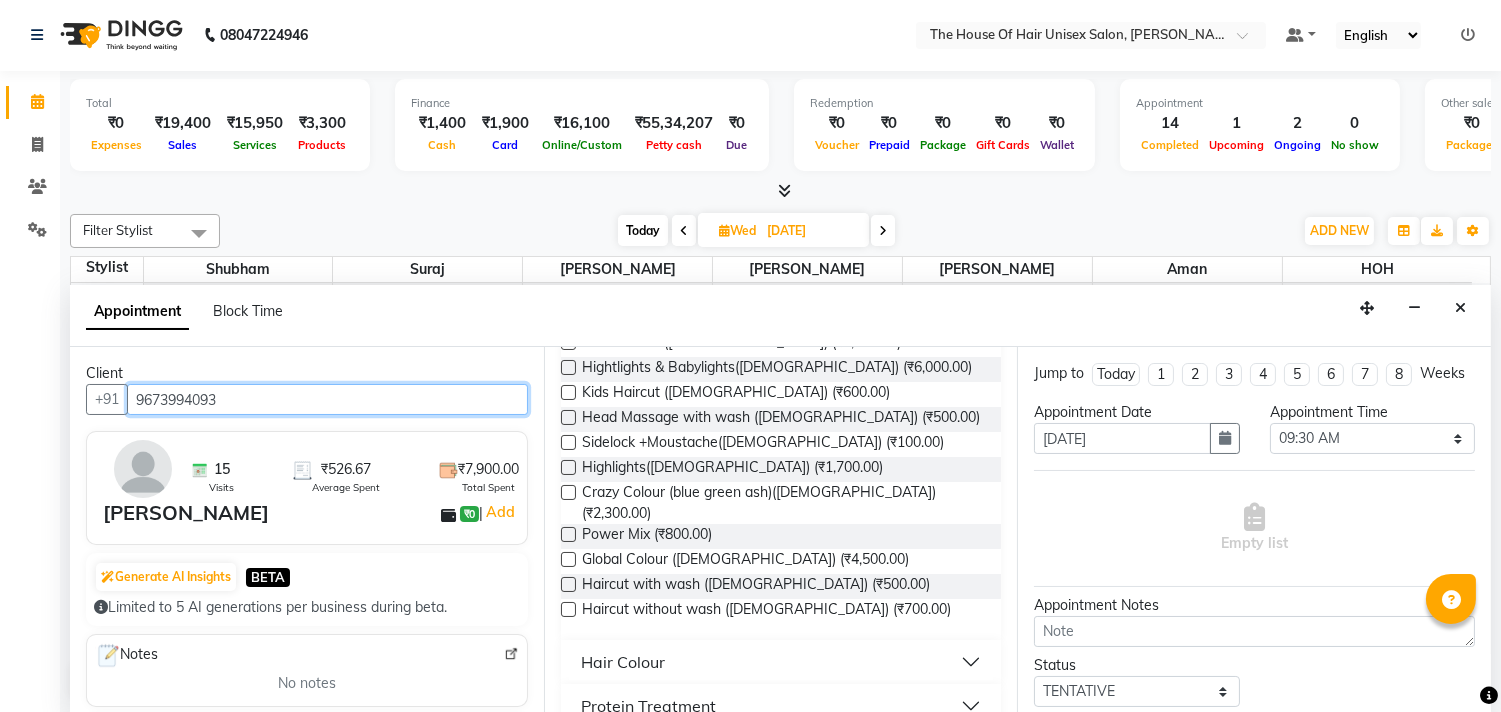 scroll, scrollTop: 846, scrollLeft: 0, axis: vertical 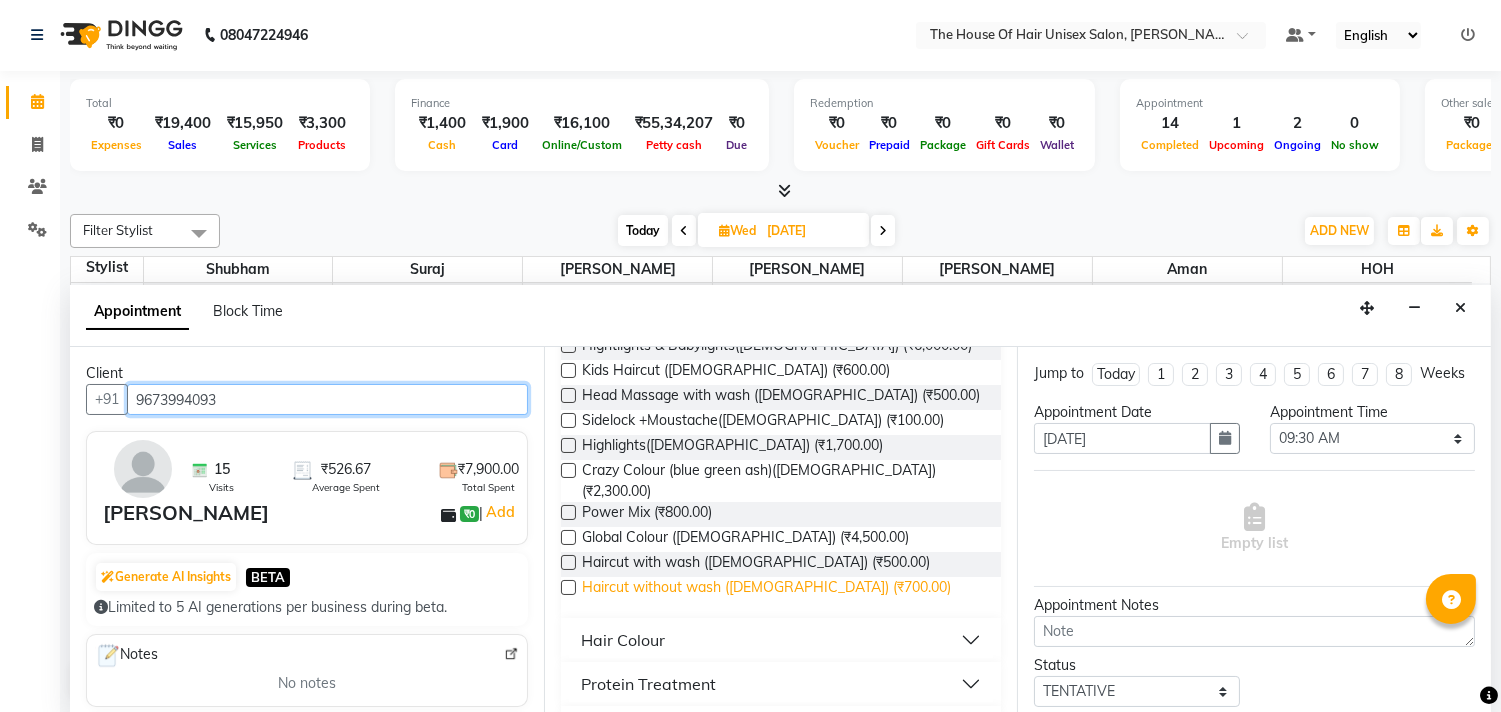 type on "9673994093" 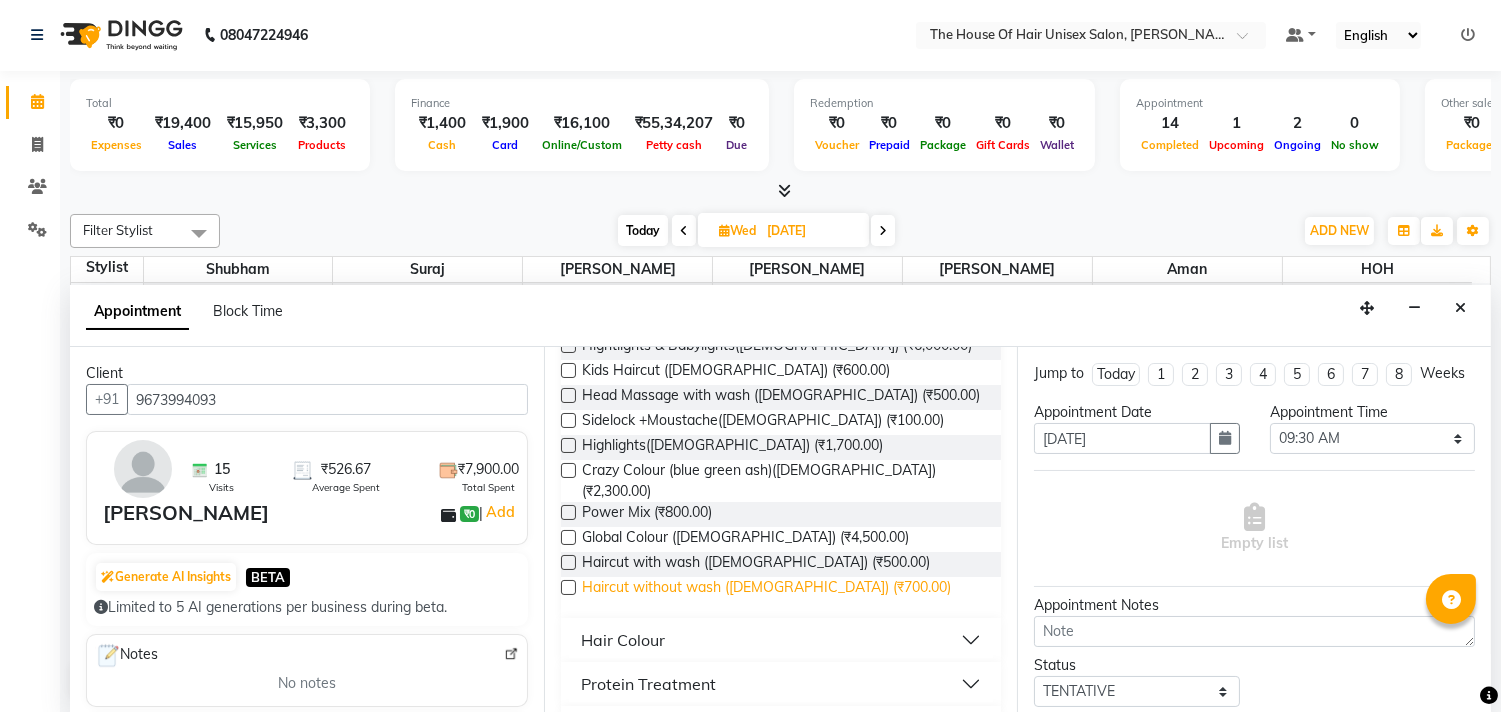 click on "Haircut without wash ([DEMOGRAPHIC_DATA]) (₹700.00)" at bounding box center (766, 589) 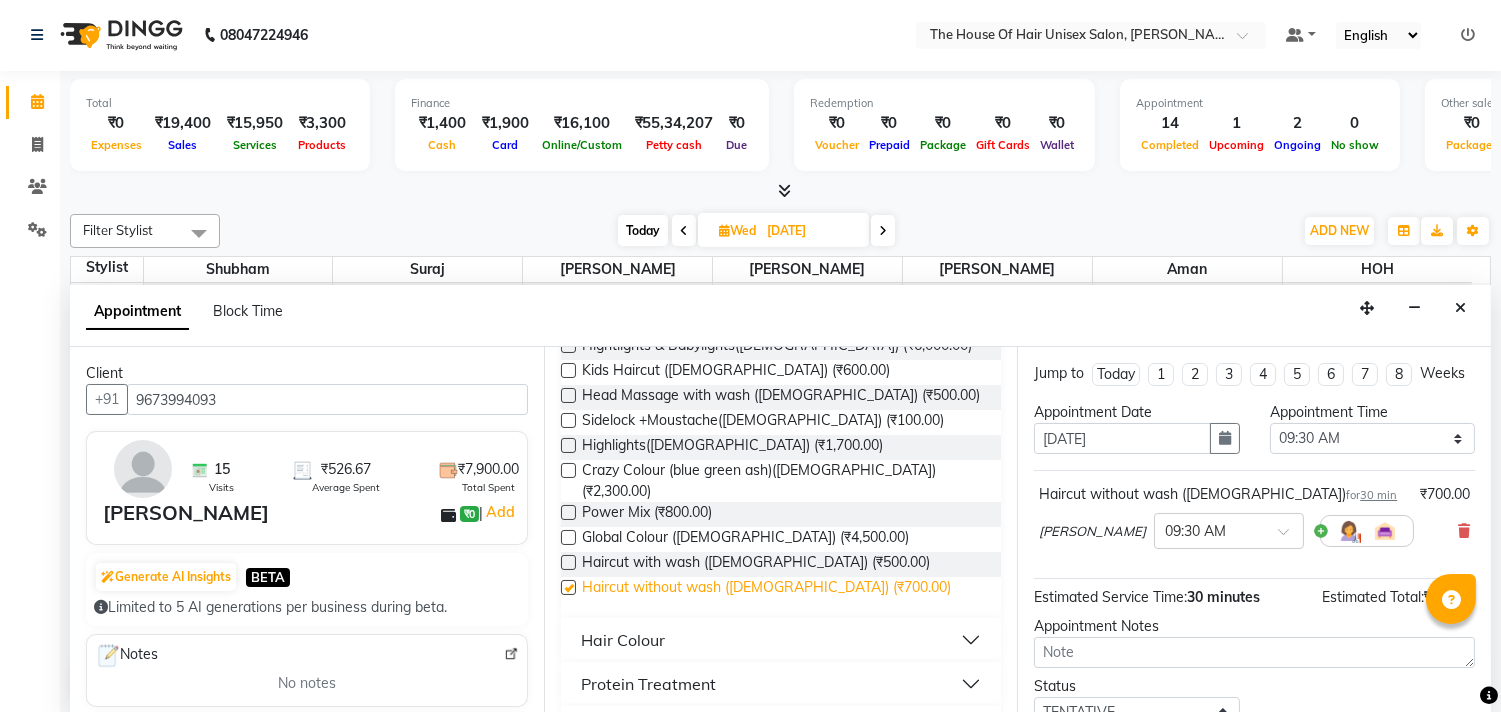 checkbox on "false" 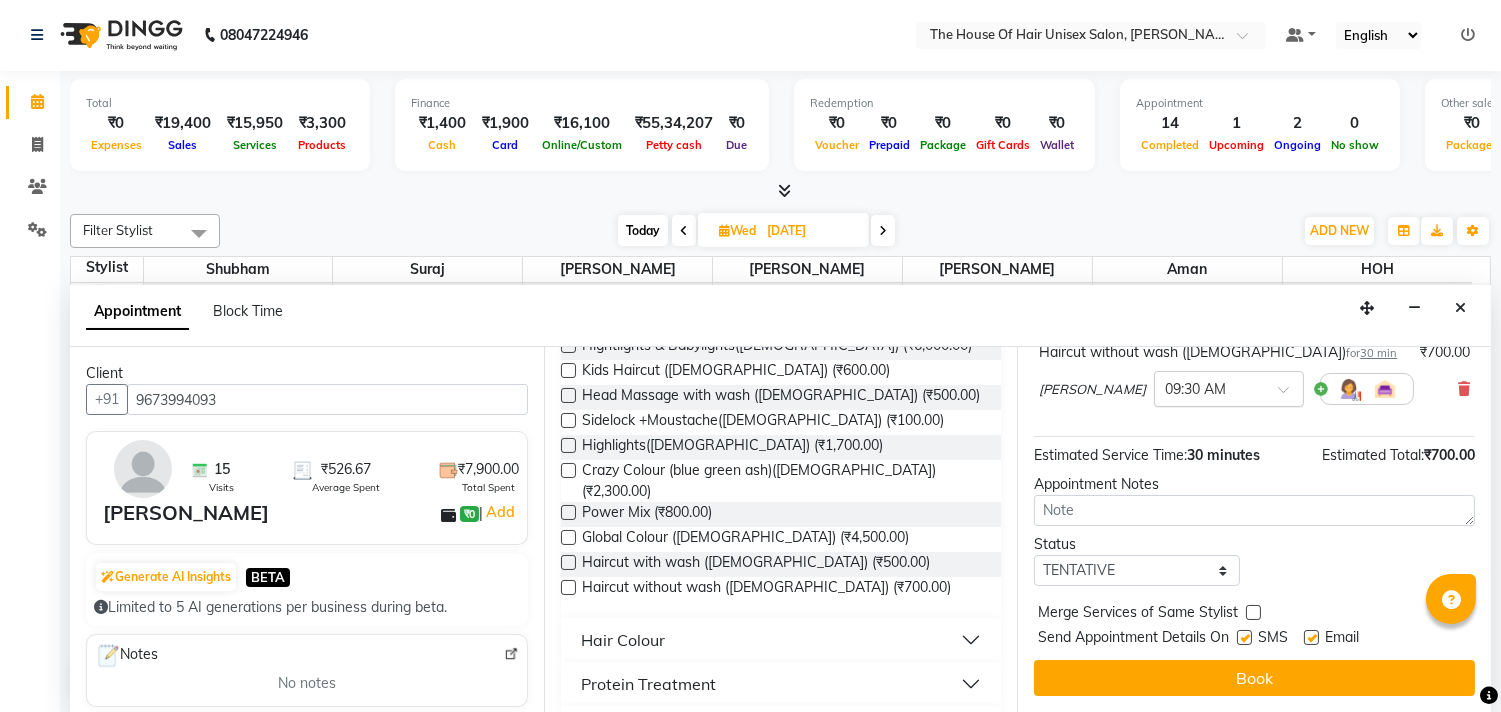 scroll, scrollTop: 161, scrollLeft: 0, axis: vertical 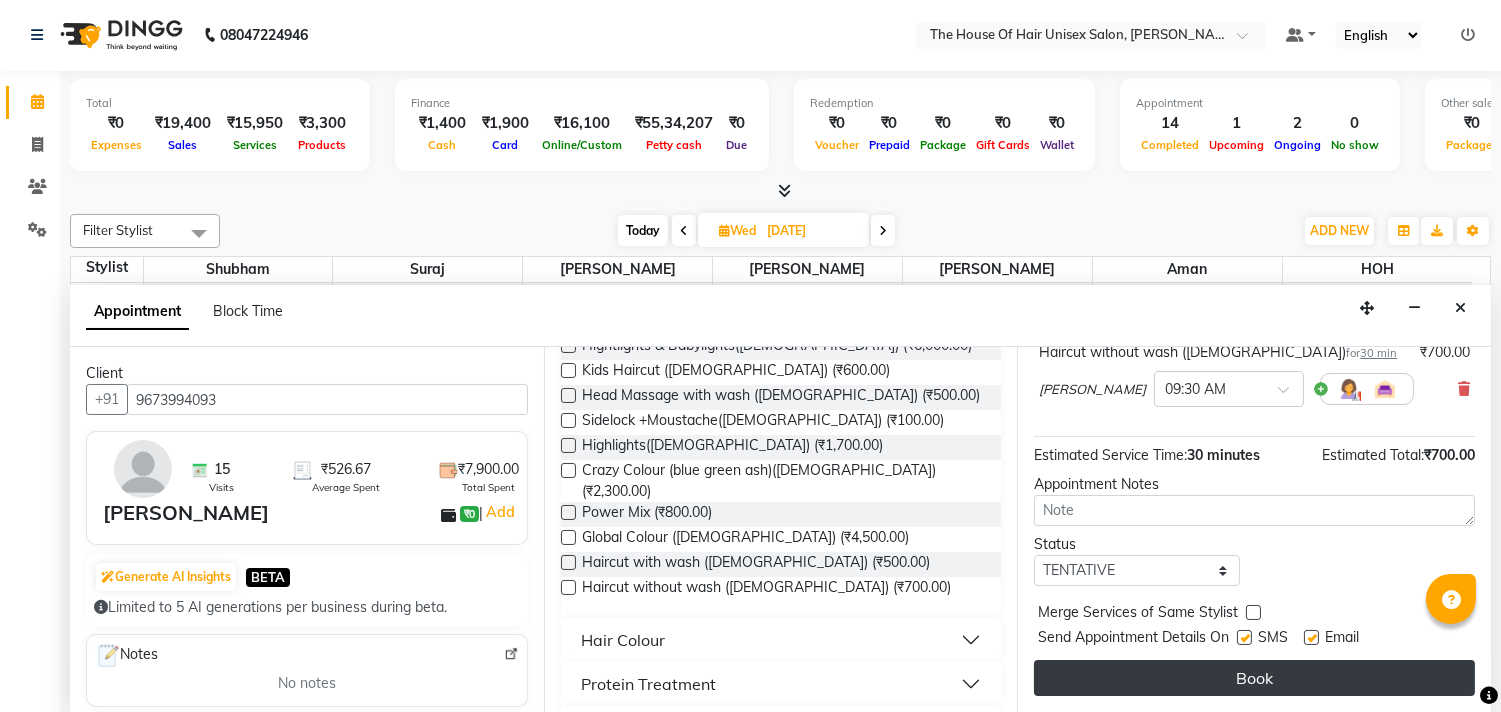 click on "Book" at bounding box center [1254, 678] 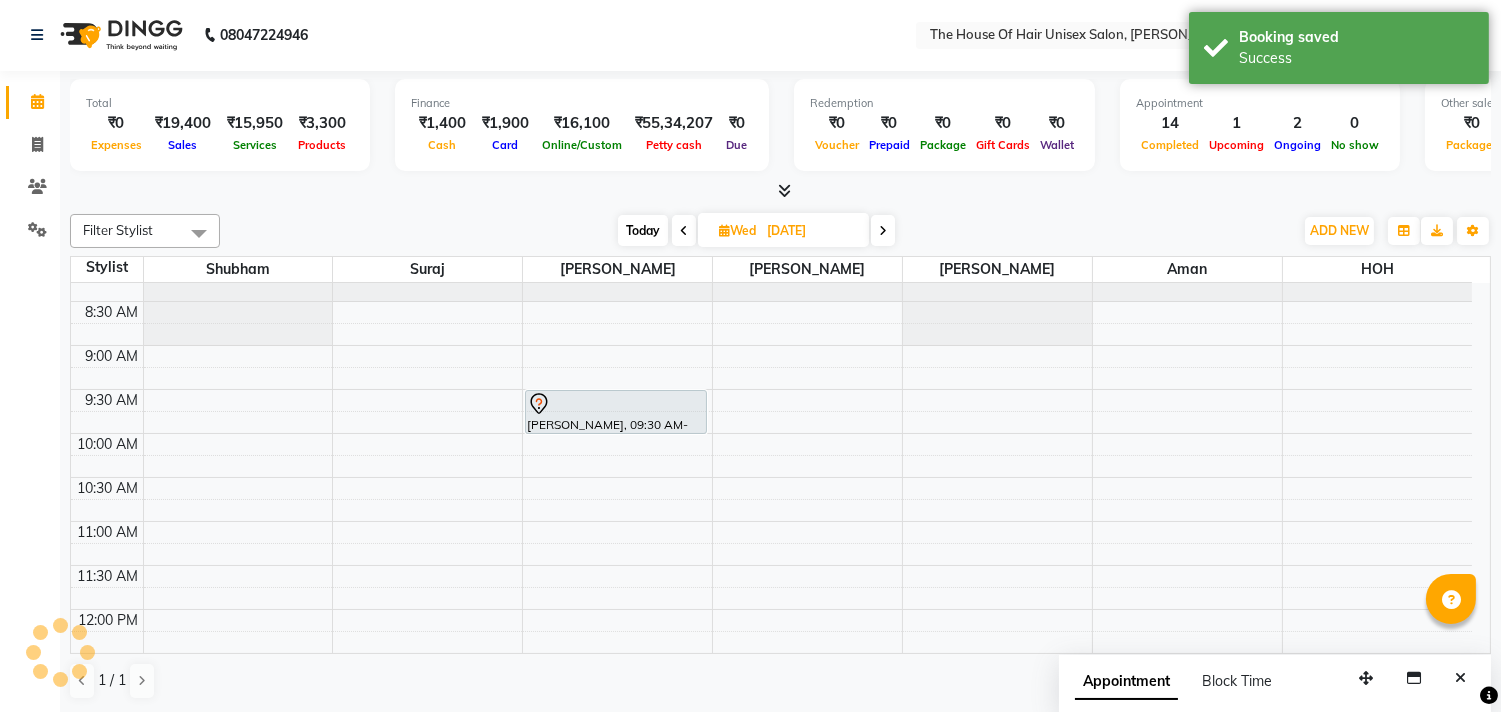 scroll, scrollTop: 0, scrollLeft: 0, axis: both 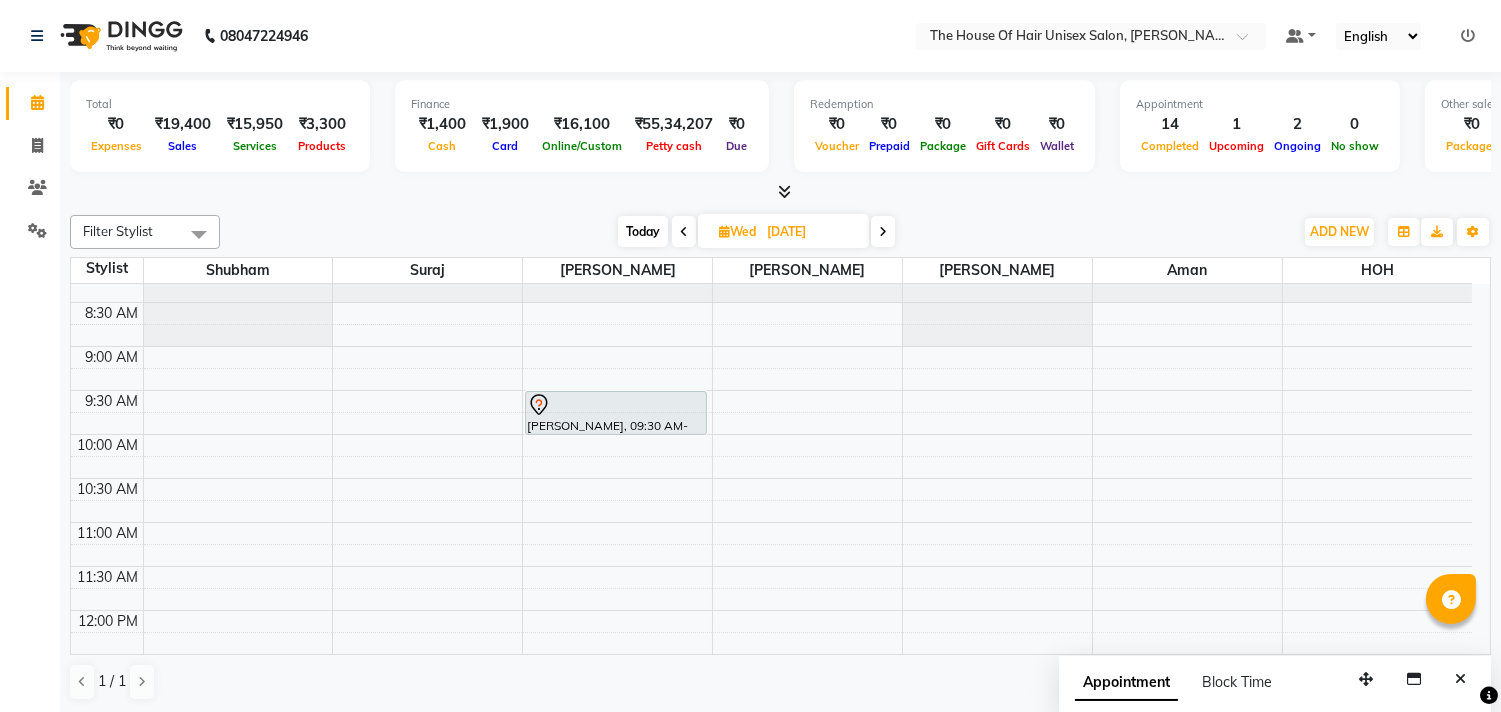 click on "Today" at bounding box center [643, 231] 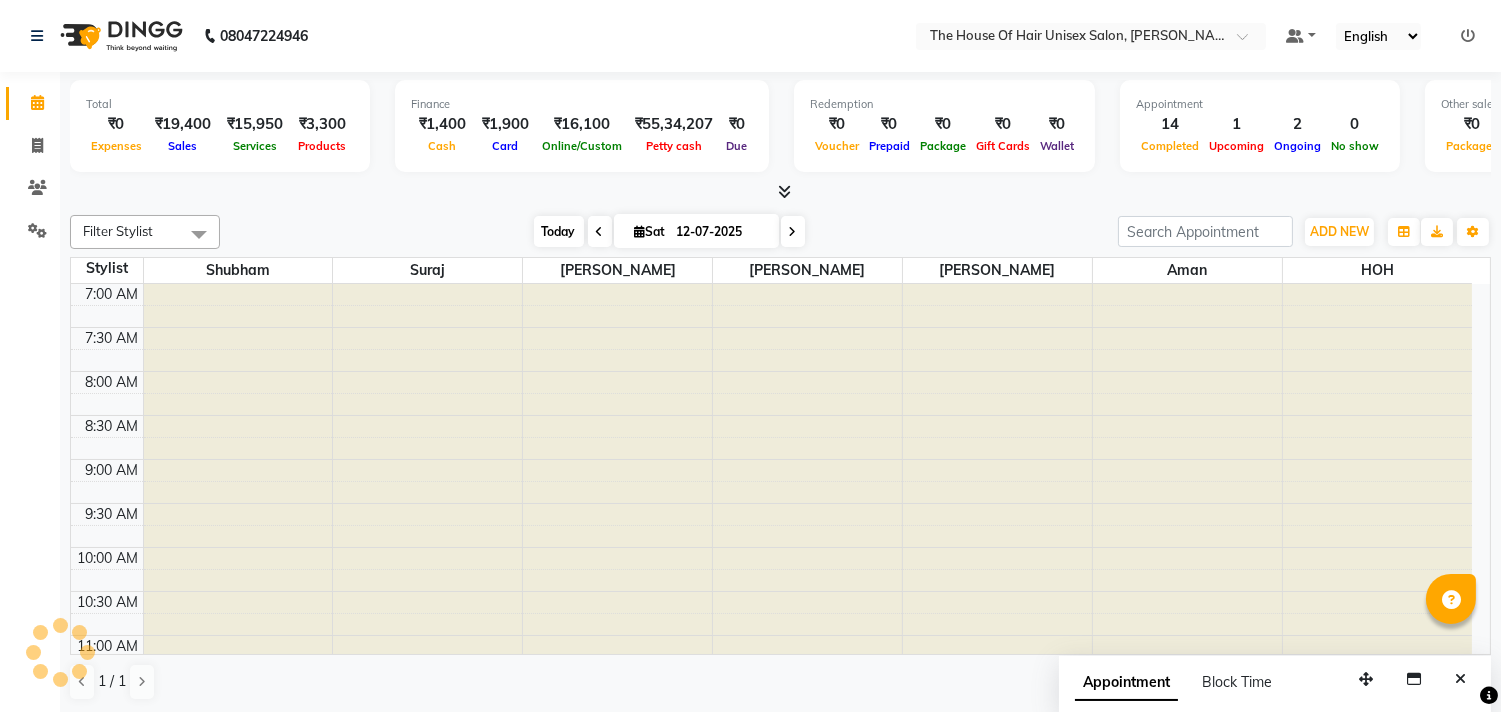 scroll, scrollTop: 956, scrollLeft: 0, axis: vertical 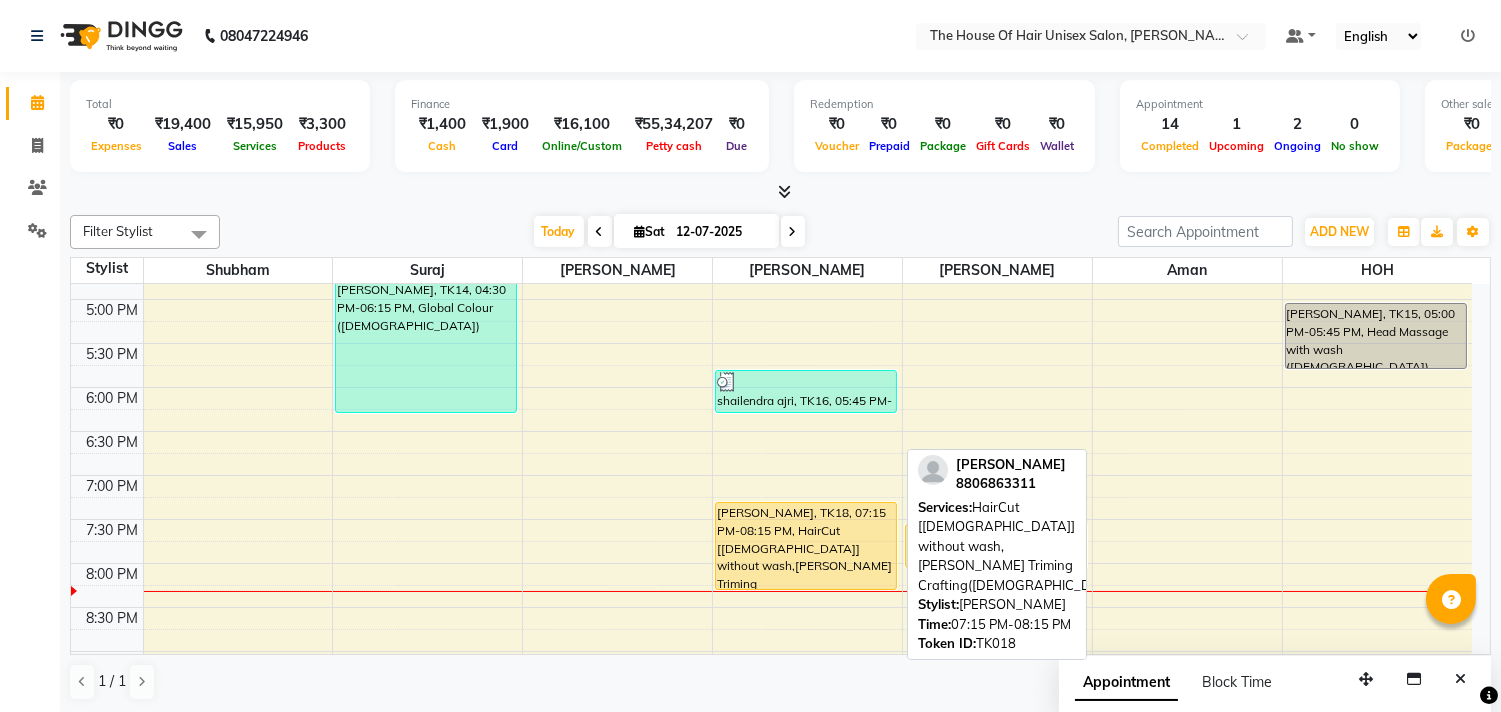 click on "[PERSON_NAME], TK18, 07:15 PM-08:15 PM, HairCut [[DEMOGRAPHIC_DATA]] without wash,[PERSON_NAME] Triming Crafting([DEMOGRAPHIC_DATA])" at bounding box center [806, 546] 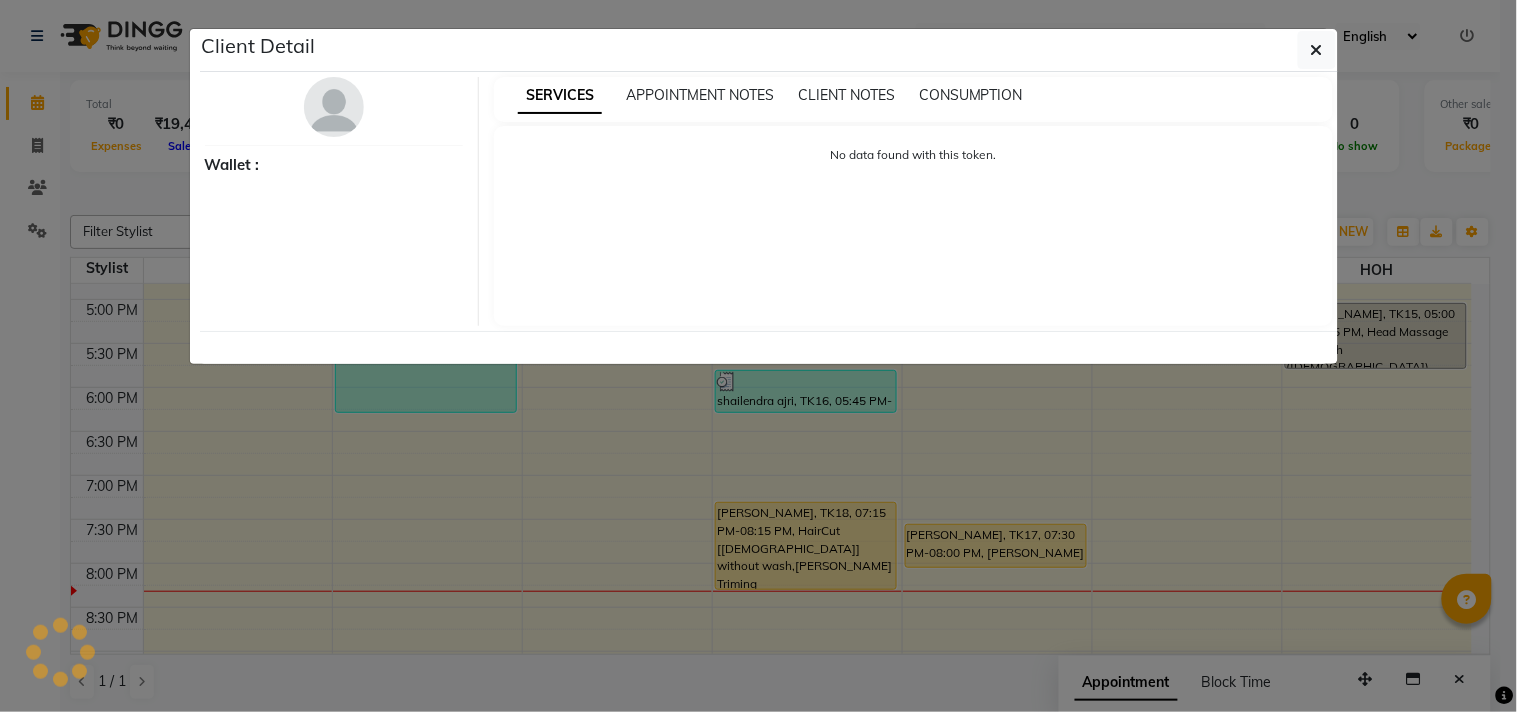 select on "1" 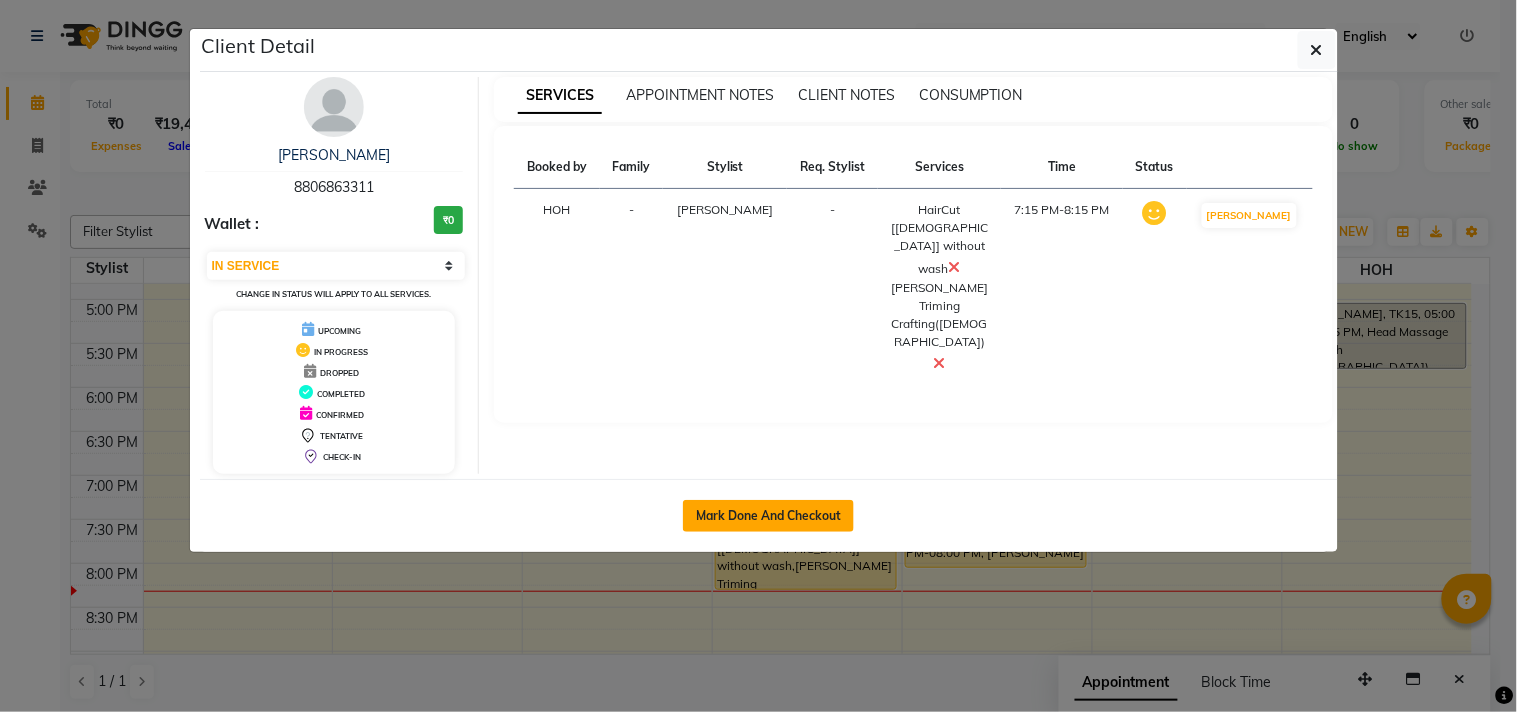 click on "Mark Done And Checkout" 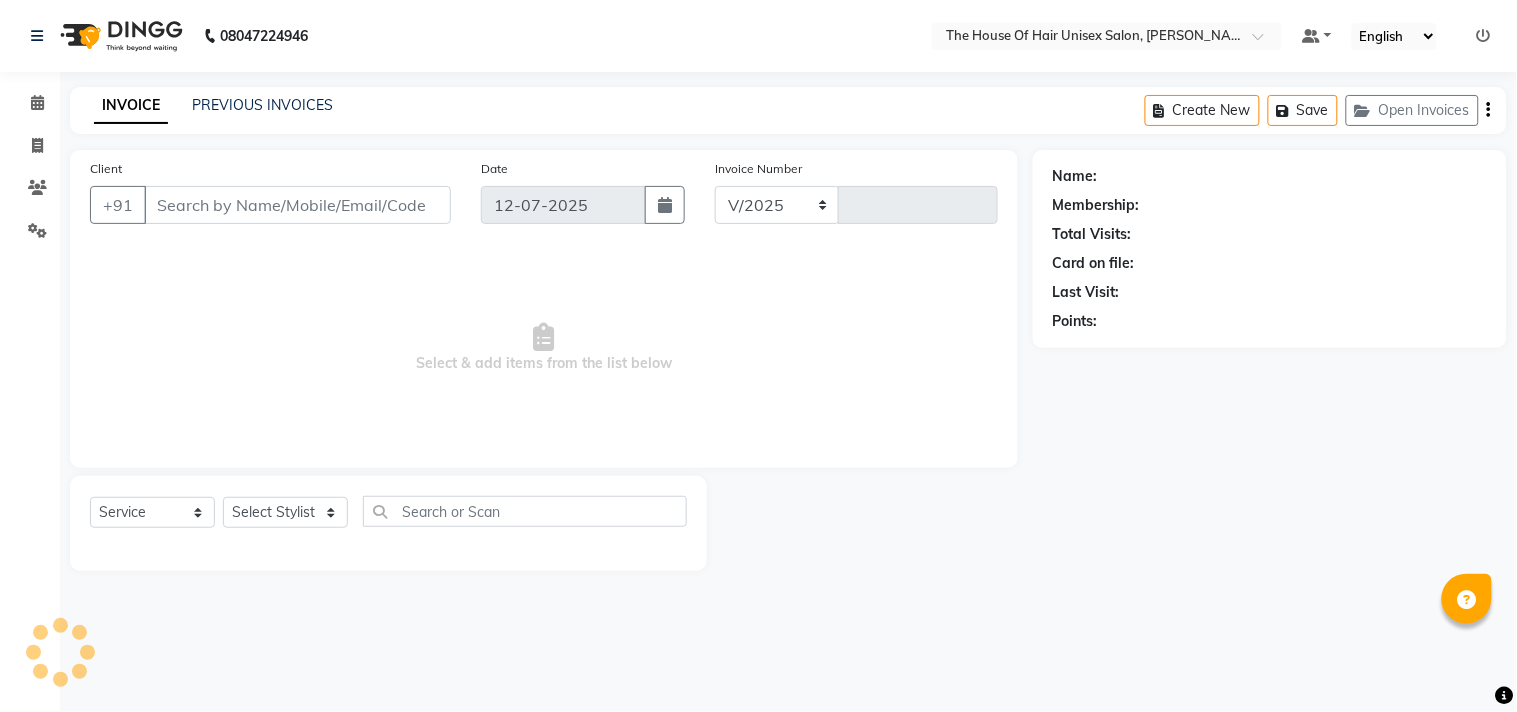 select on "598" 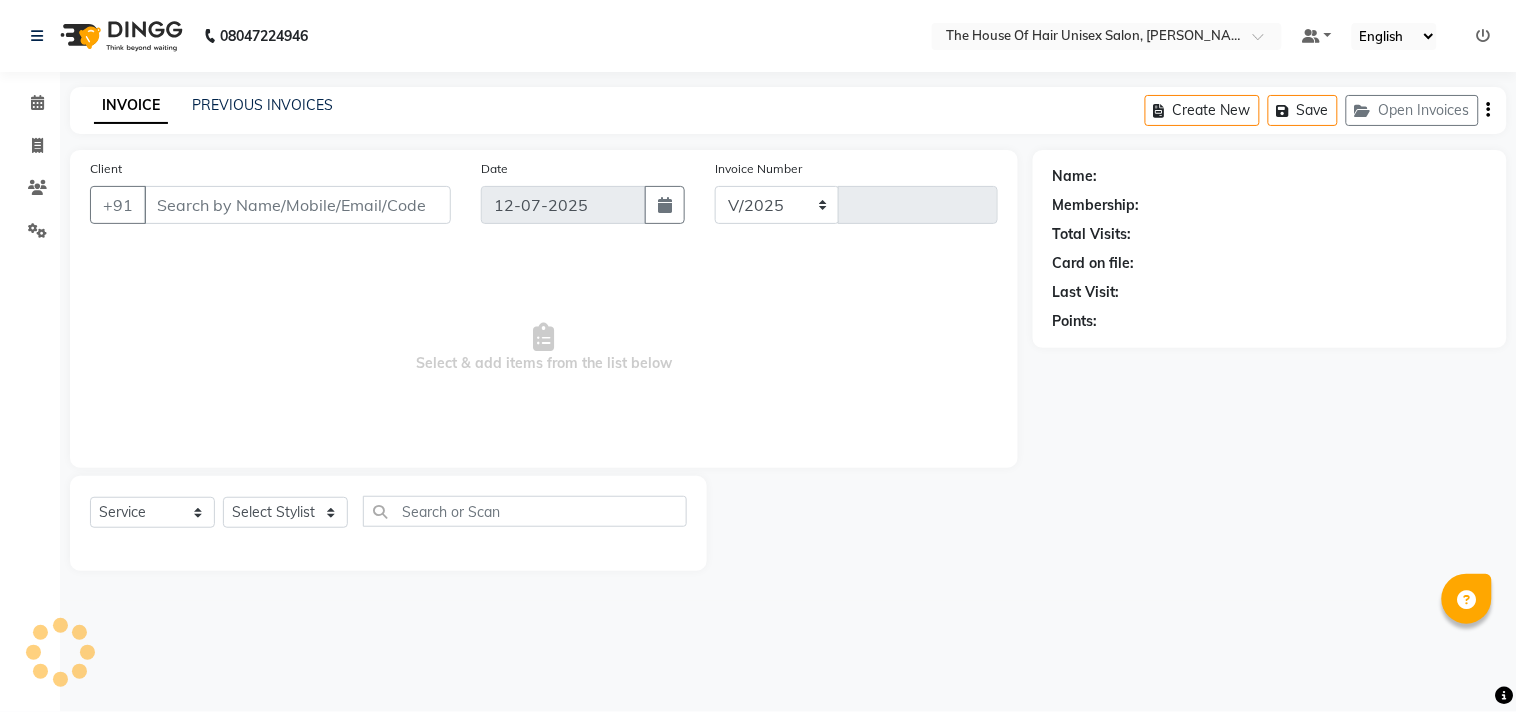 type on "1767" 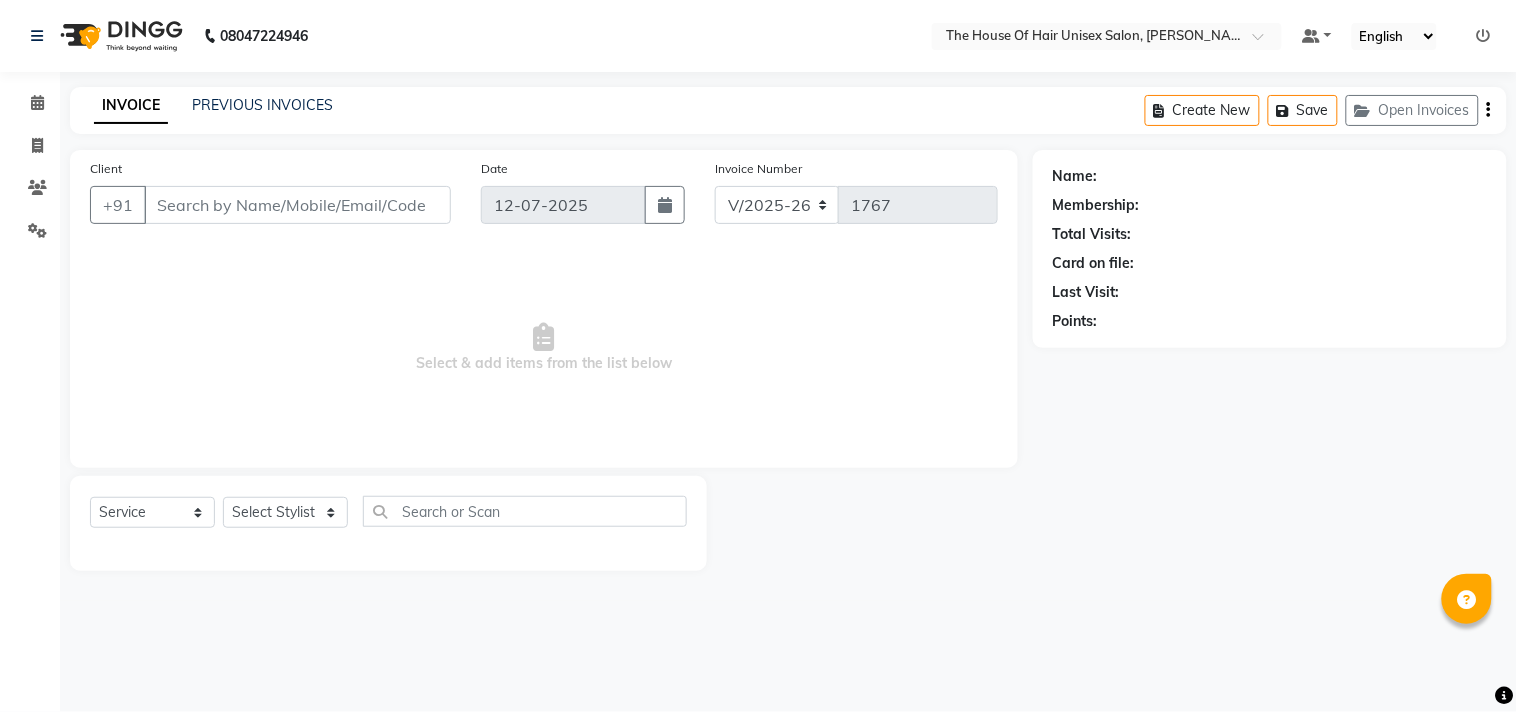 type on "8806863311" 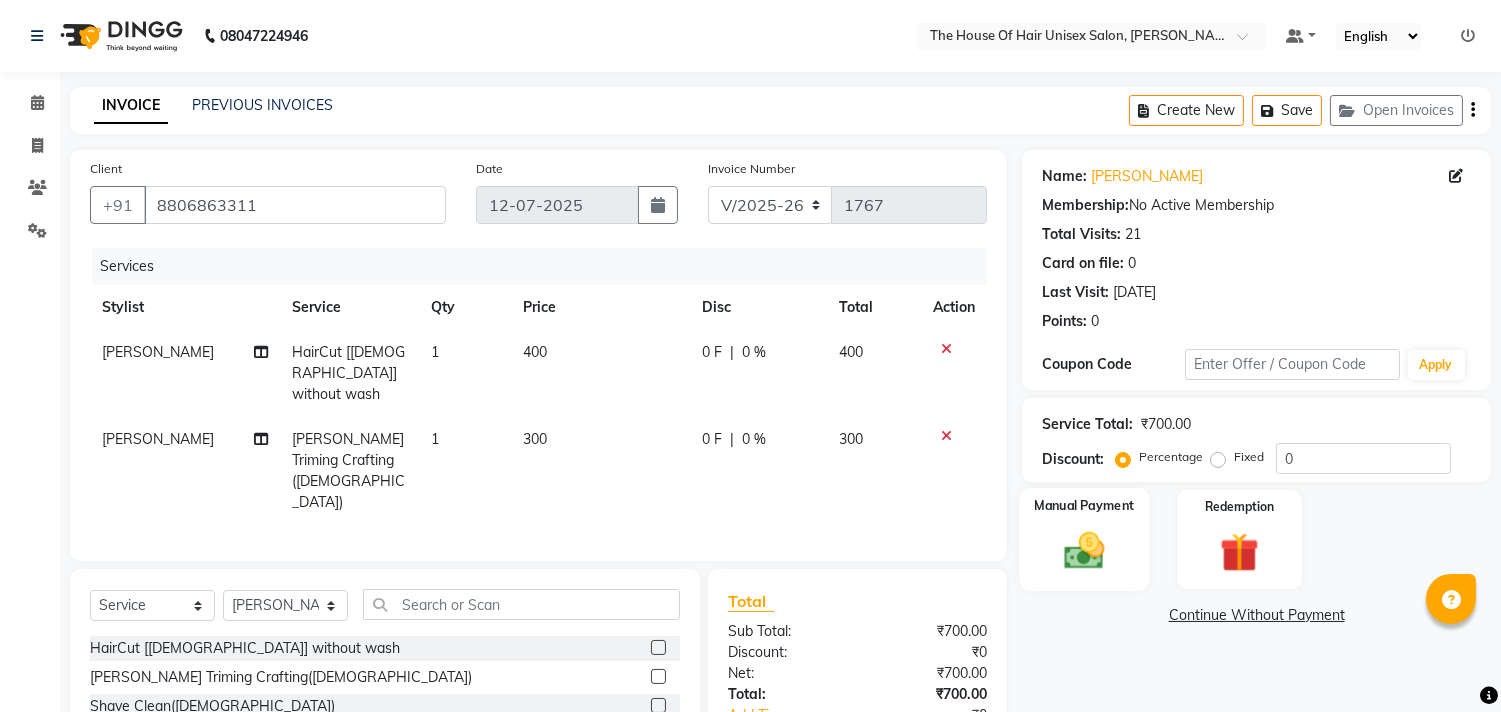 click 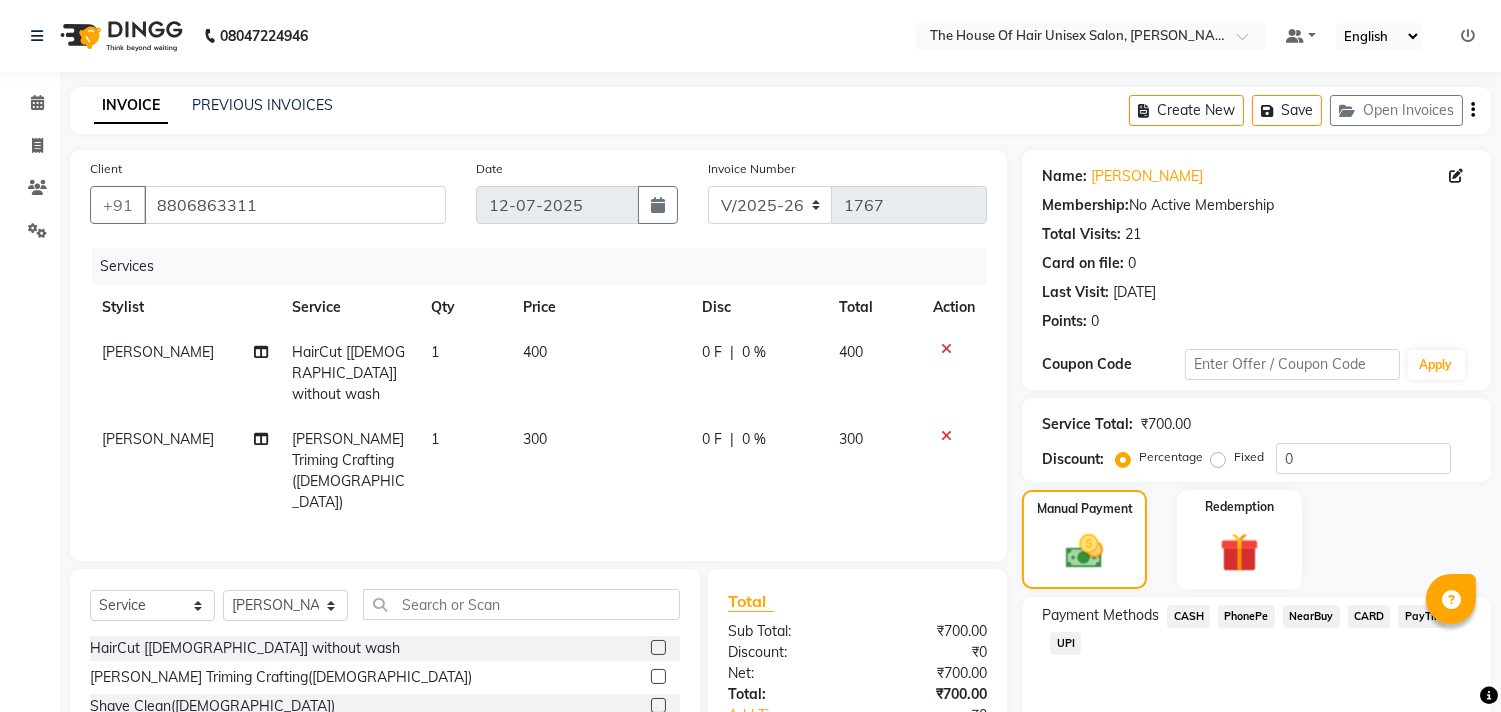click on "UPI" 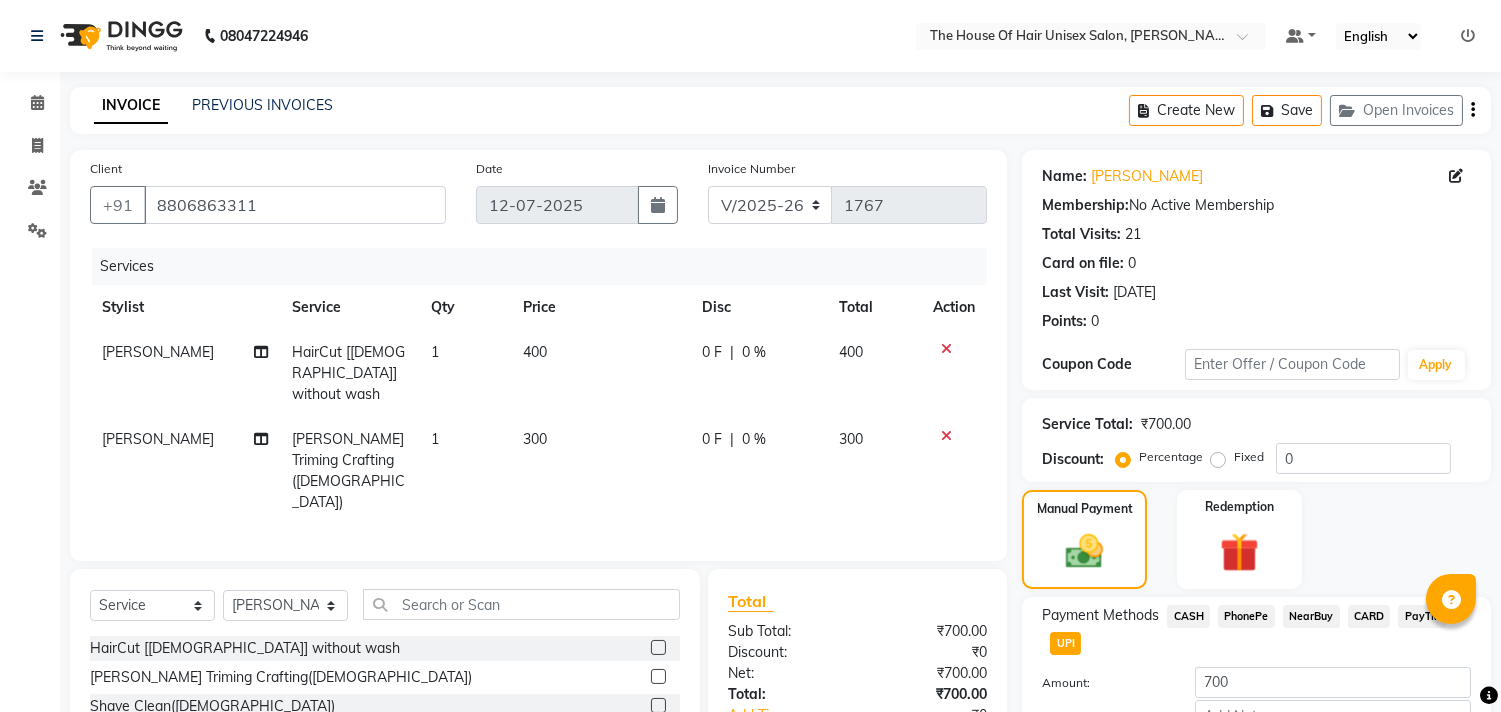 scroll, scrollTop: 135, scrollLeft: 0, axis: vertical 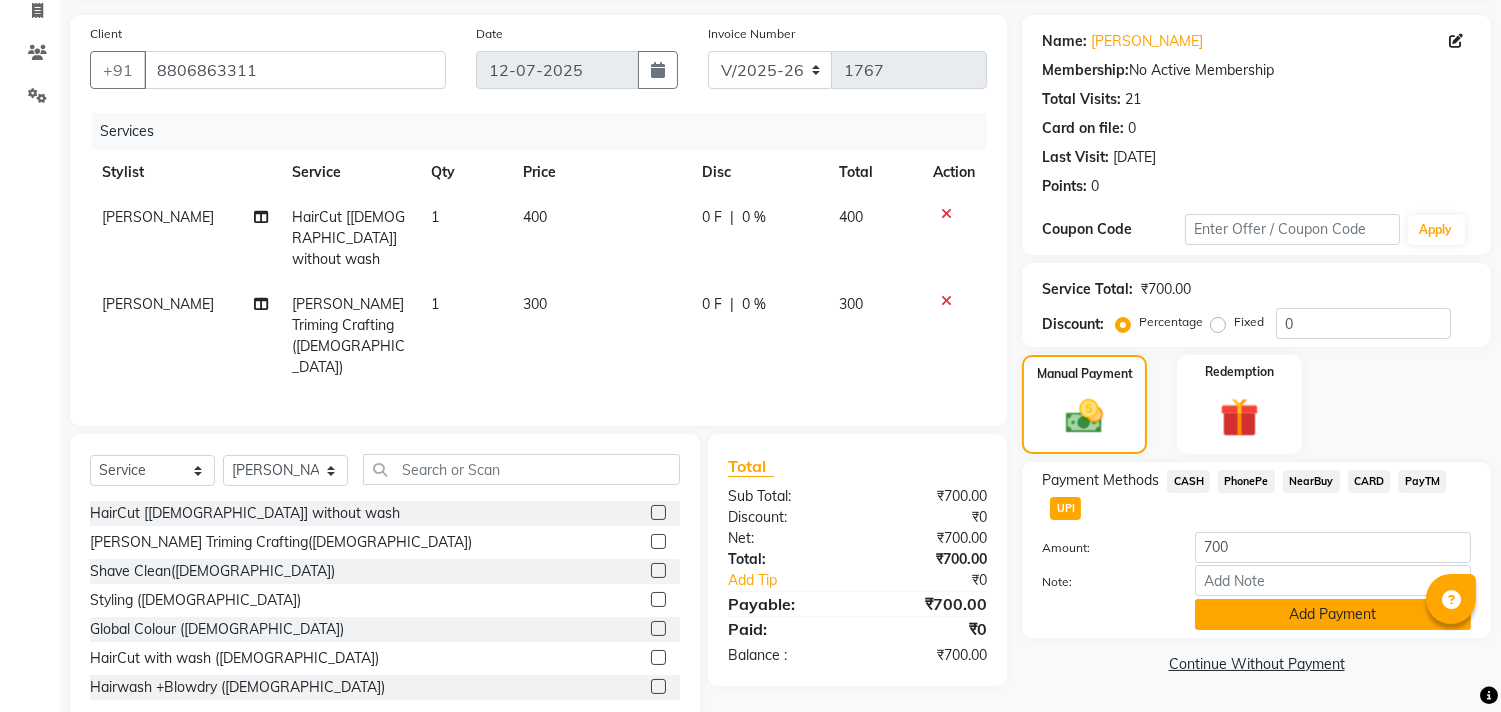 click on "Add Payment" 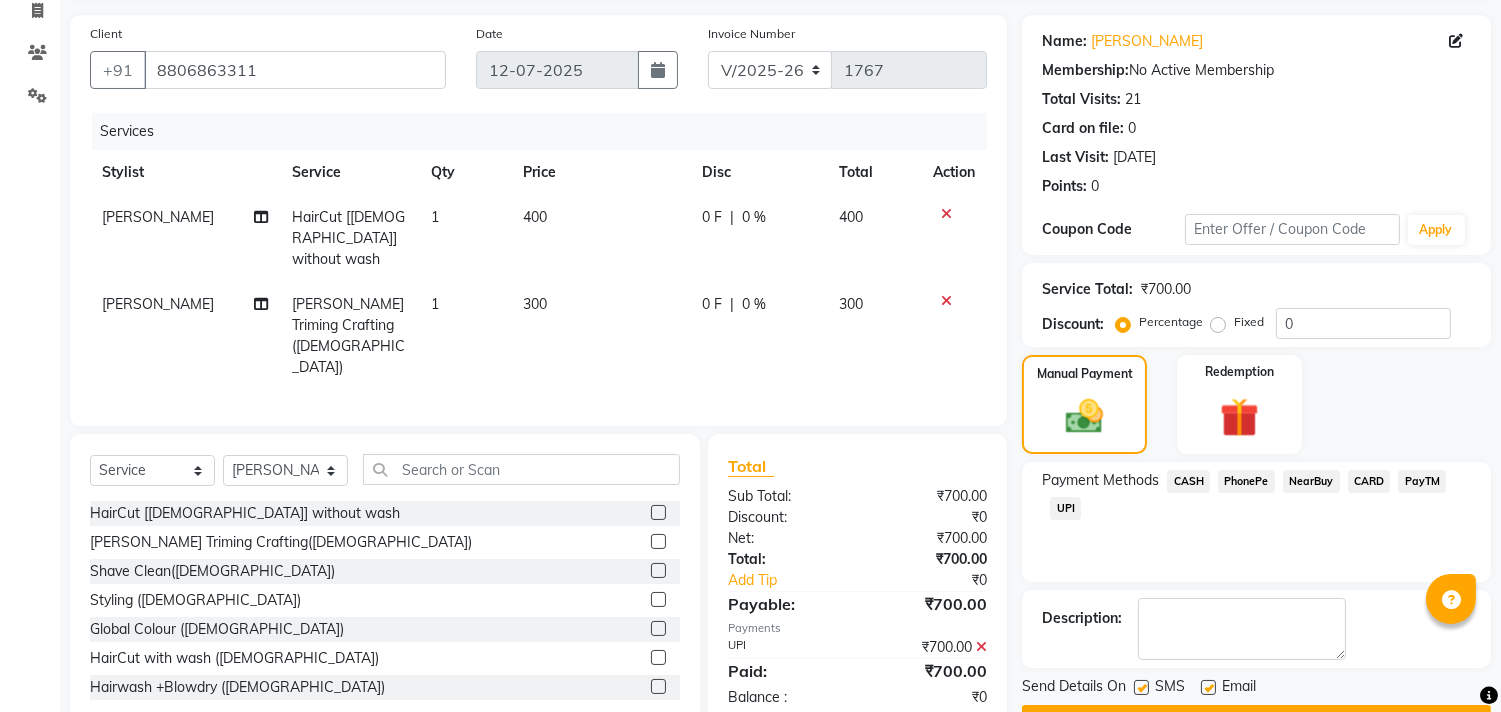 scroll, scrollTop: 187, scrollLeft: 0, axis: vertical 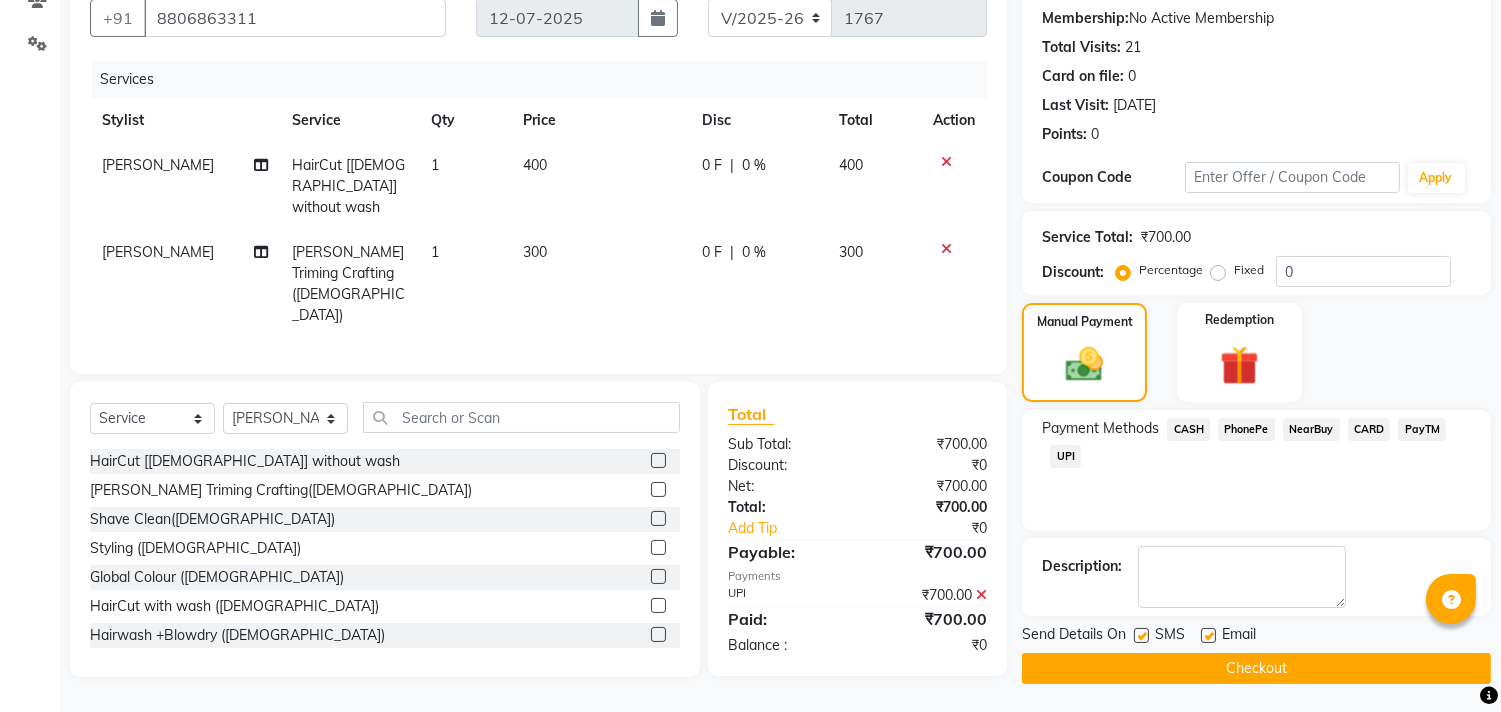 click on "Checkout" 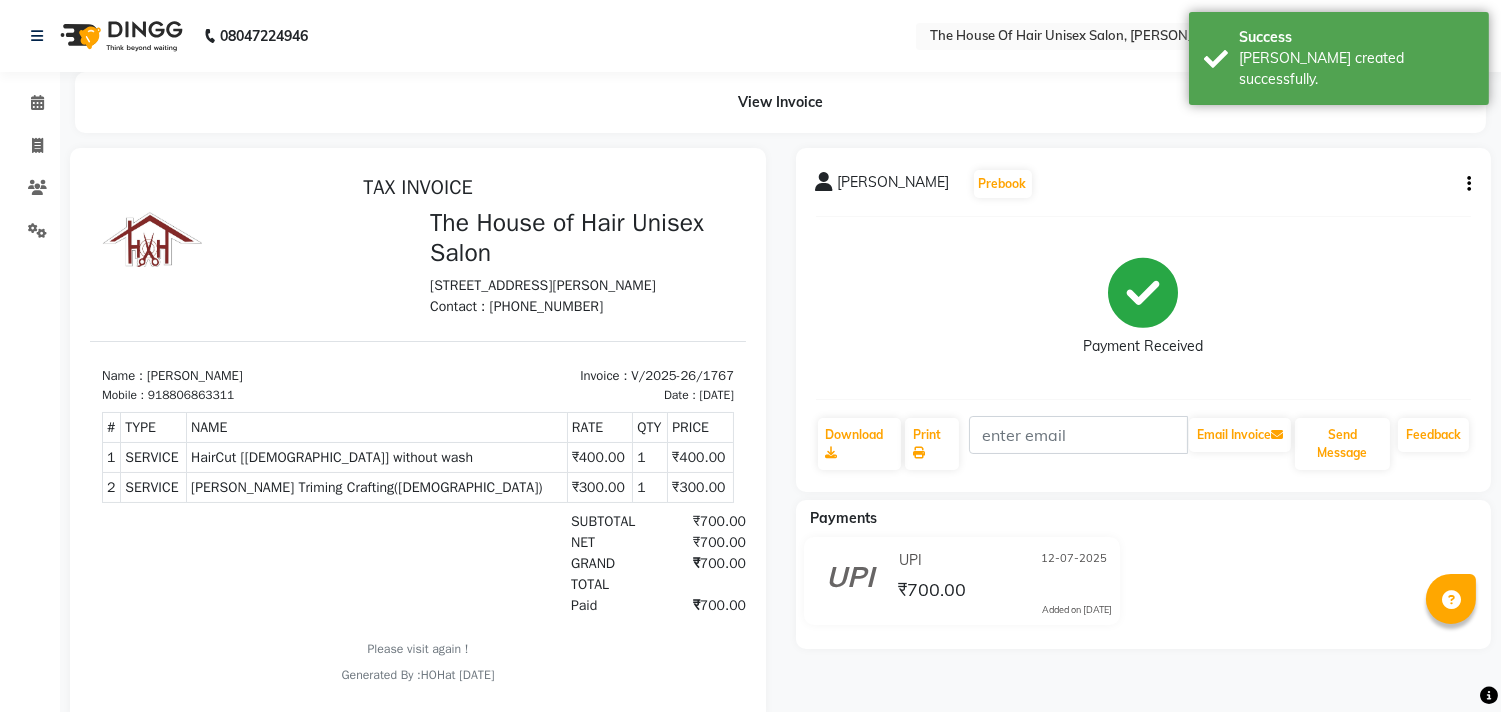 scroll, scrollTop: 0, scrollLeft: 0, axis: both 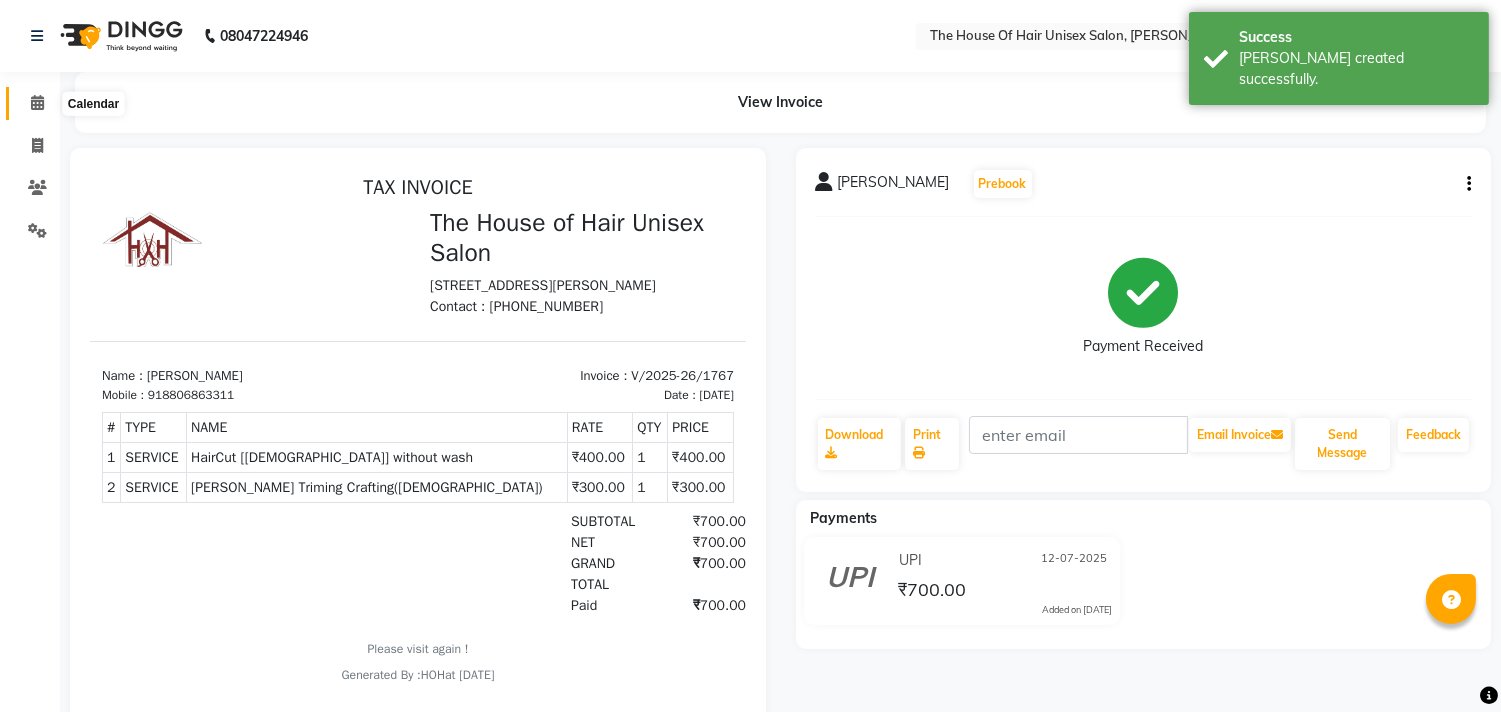 click 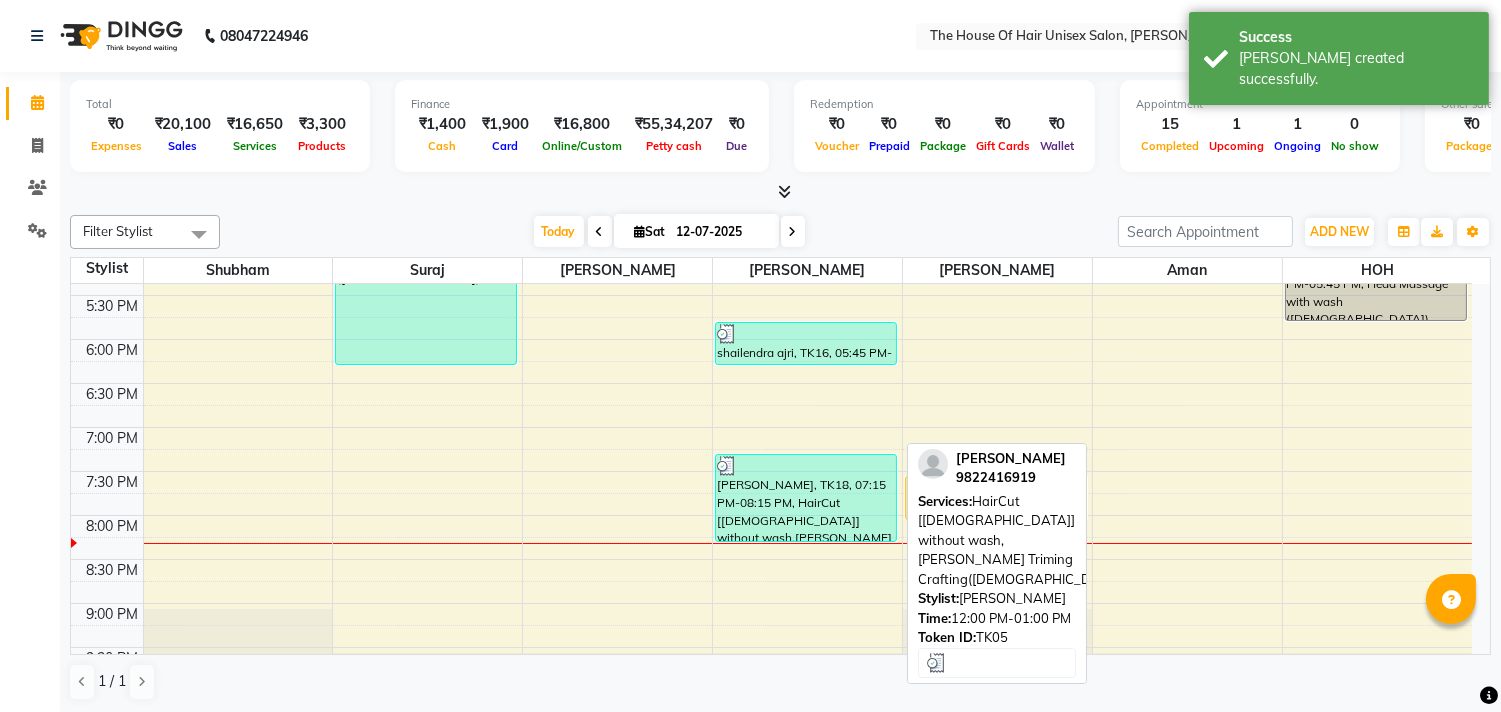 scroll, scrollTop: 913, scrollLeft: 0, axis: vertical 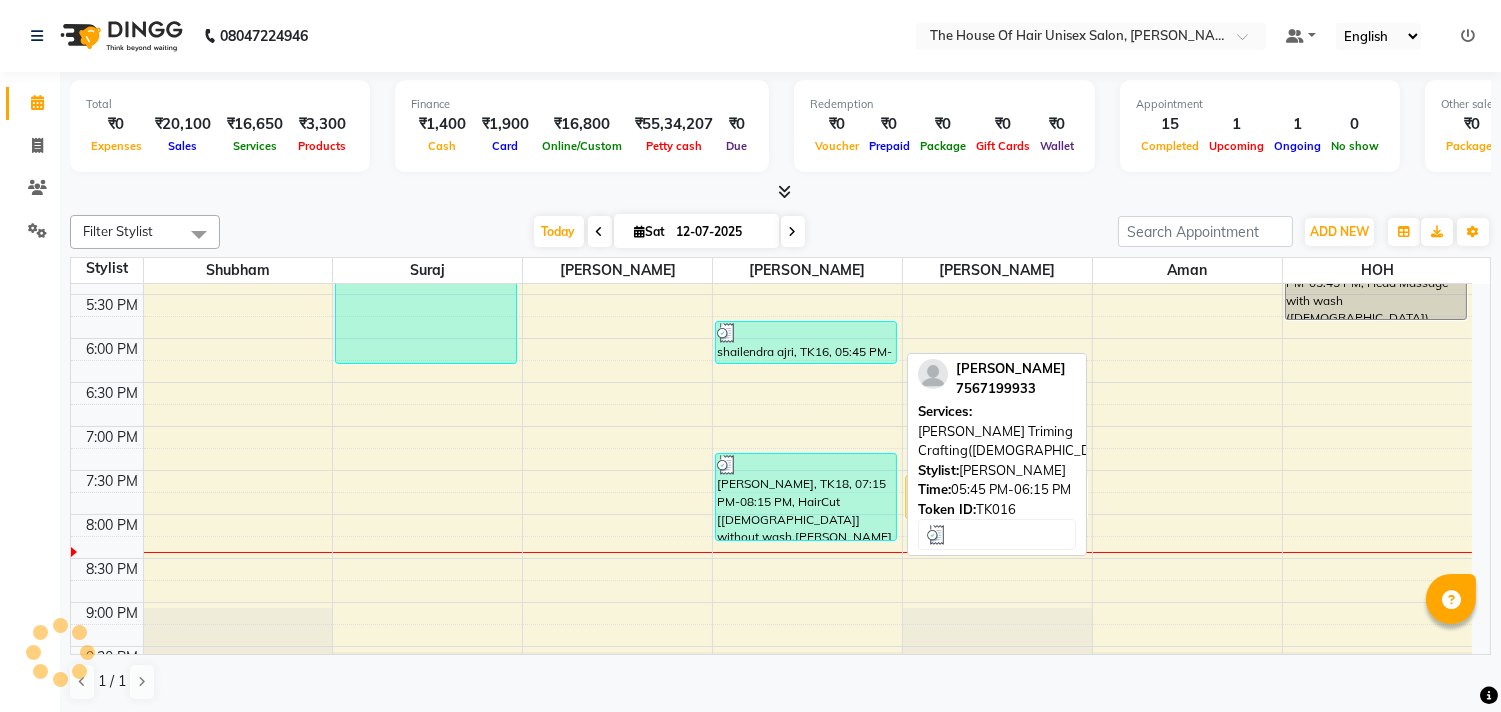 click on "shailendra ajri, TK16, 05:45 PM-06:15 PM, [PERSON_NAME] Triming Crafting([DEMOGRAPHIC_DATA])" at bounding box center [806, 342] 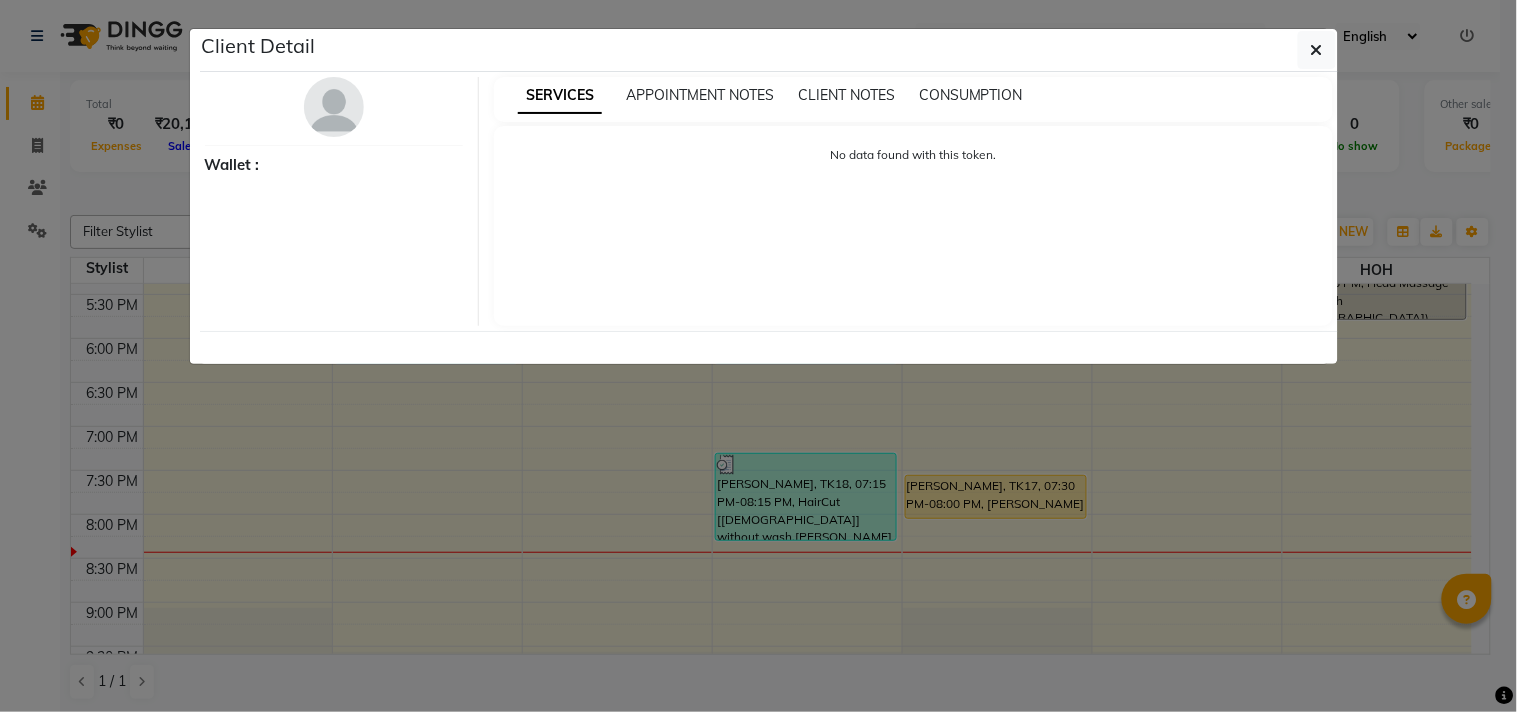select on "3" 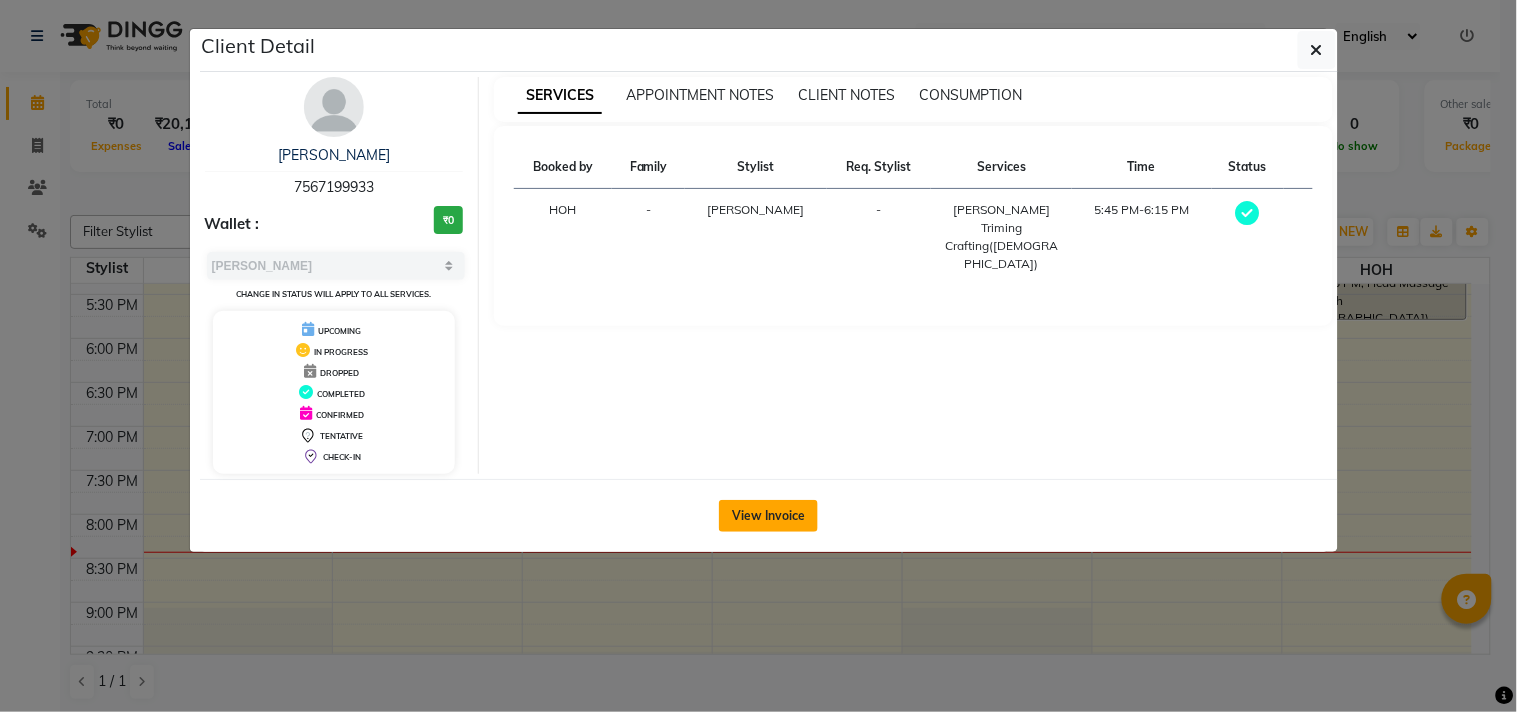 click on "View Invoice" 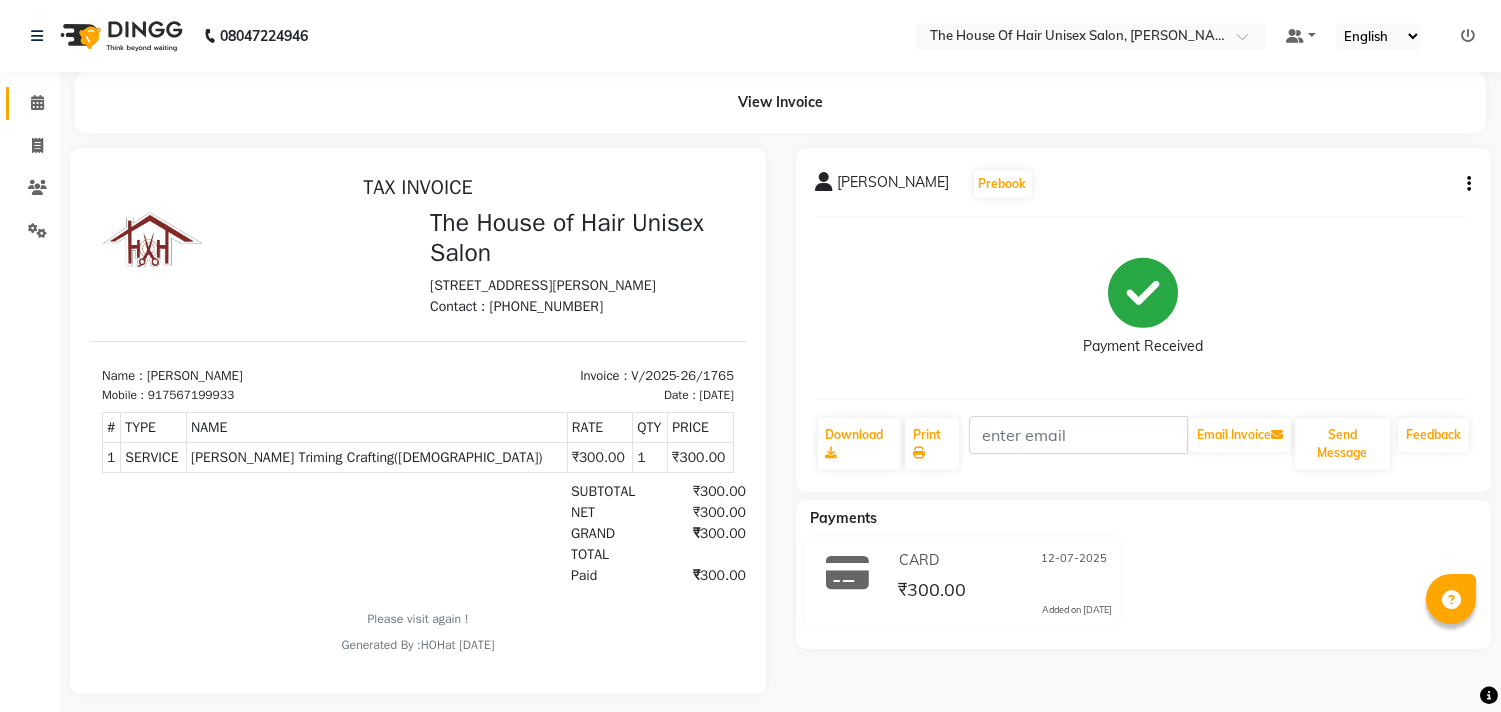 scroll, scrollTop: 0, scrollLeft: 0, axis: both 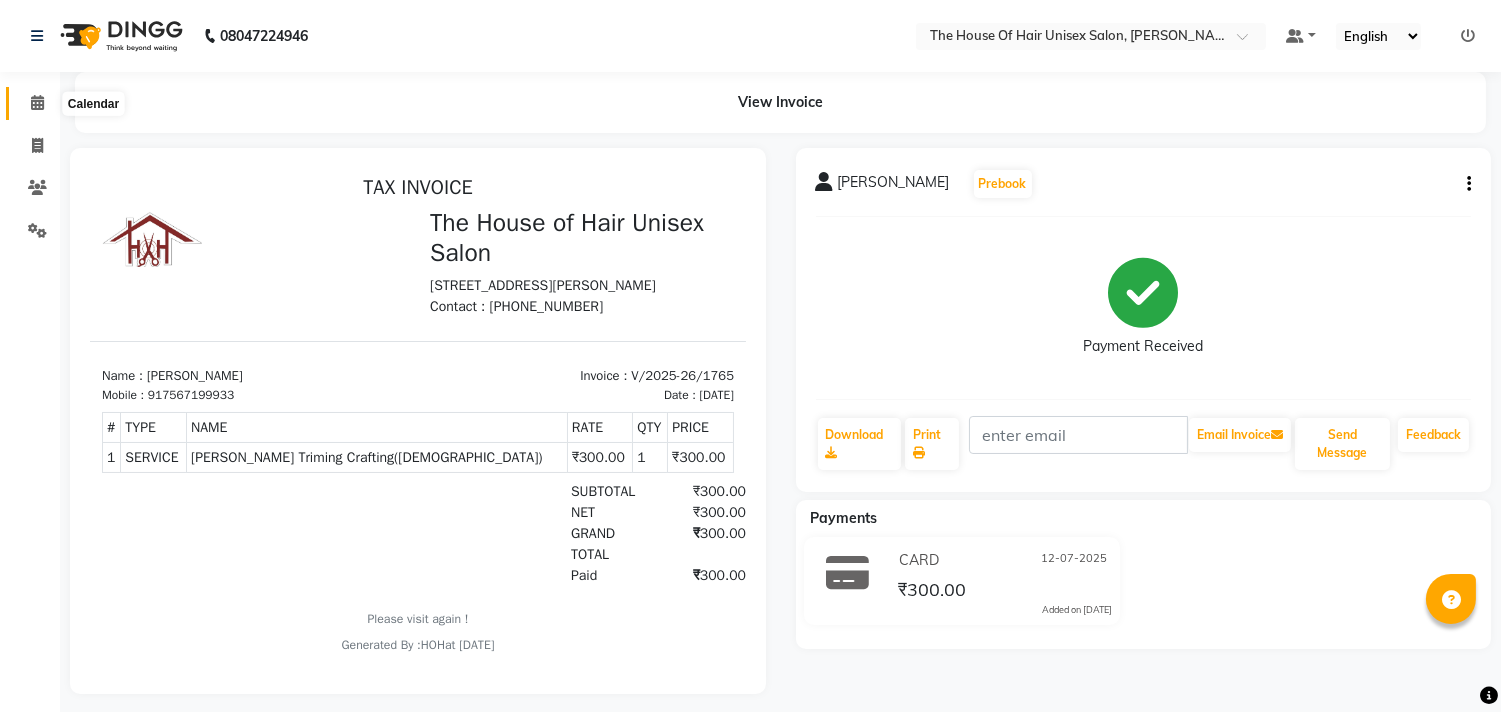 click 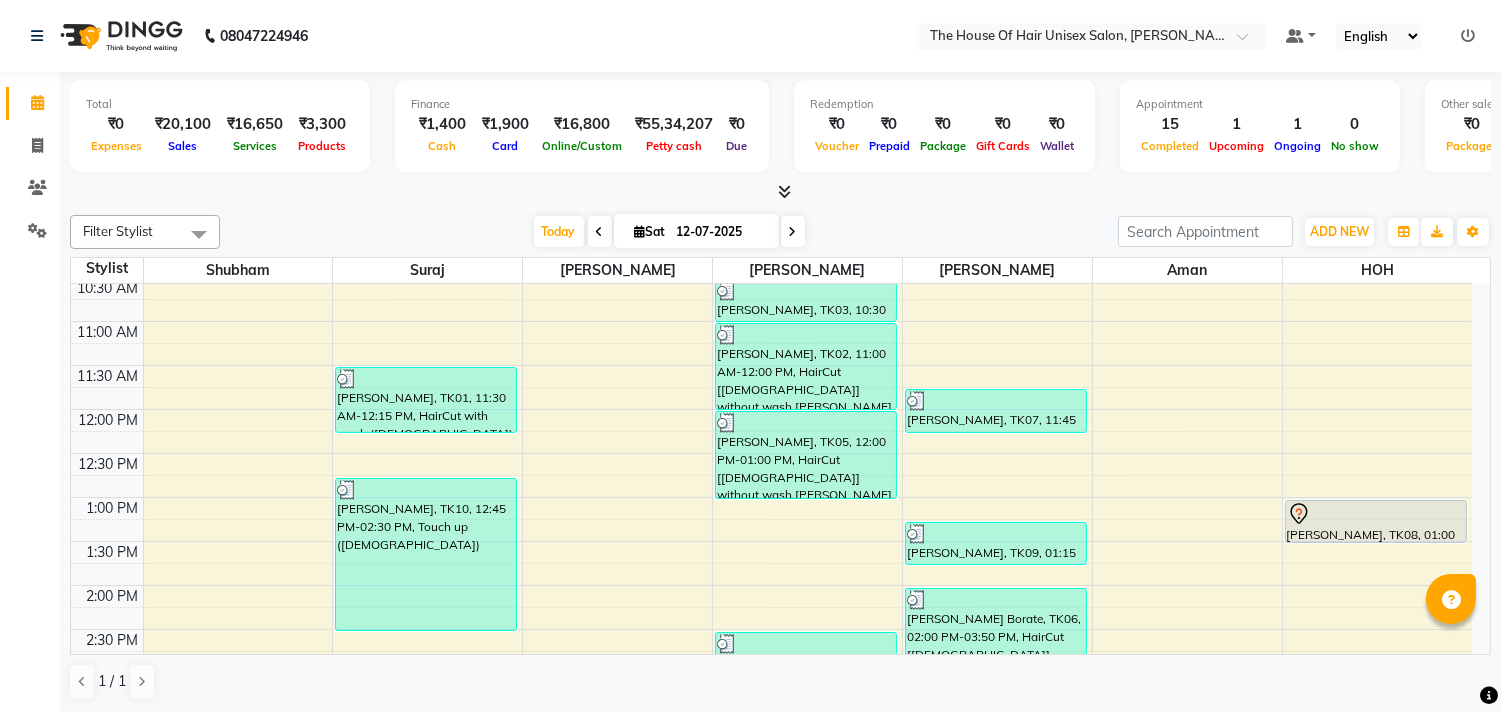 scroll, scrollTop: 298, scrollLeft: 0, axis: vertical 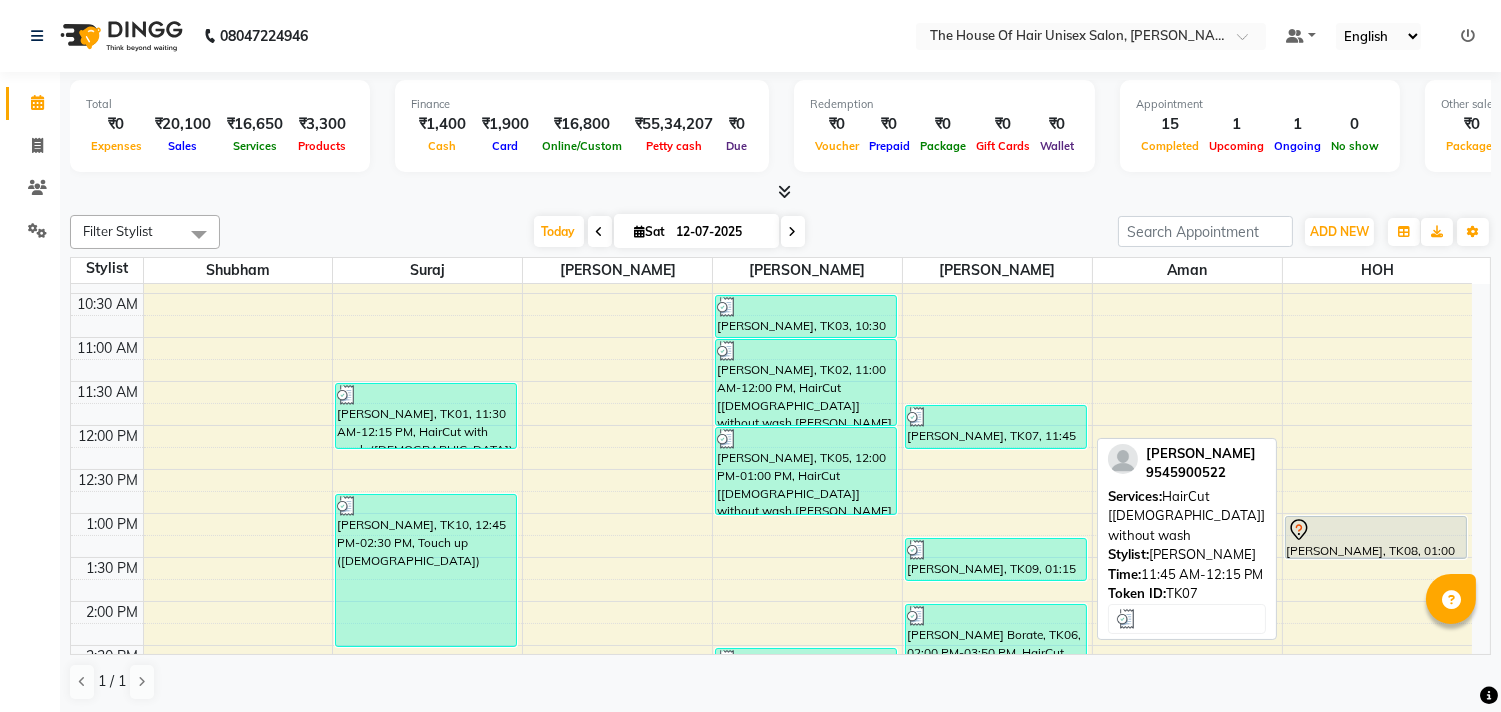 click at bounding box center [996, 417] 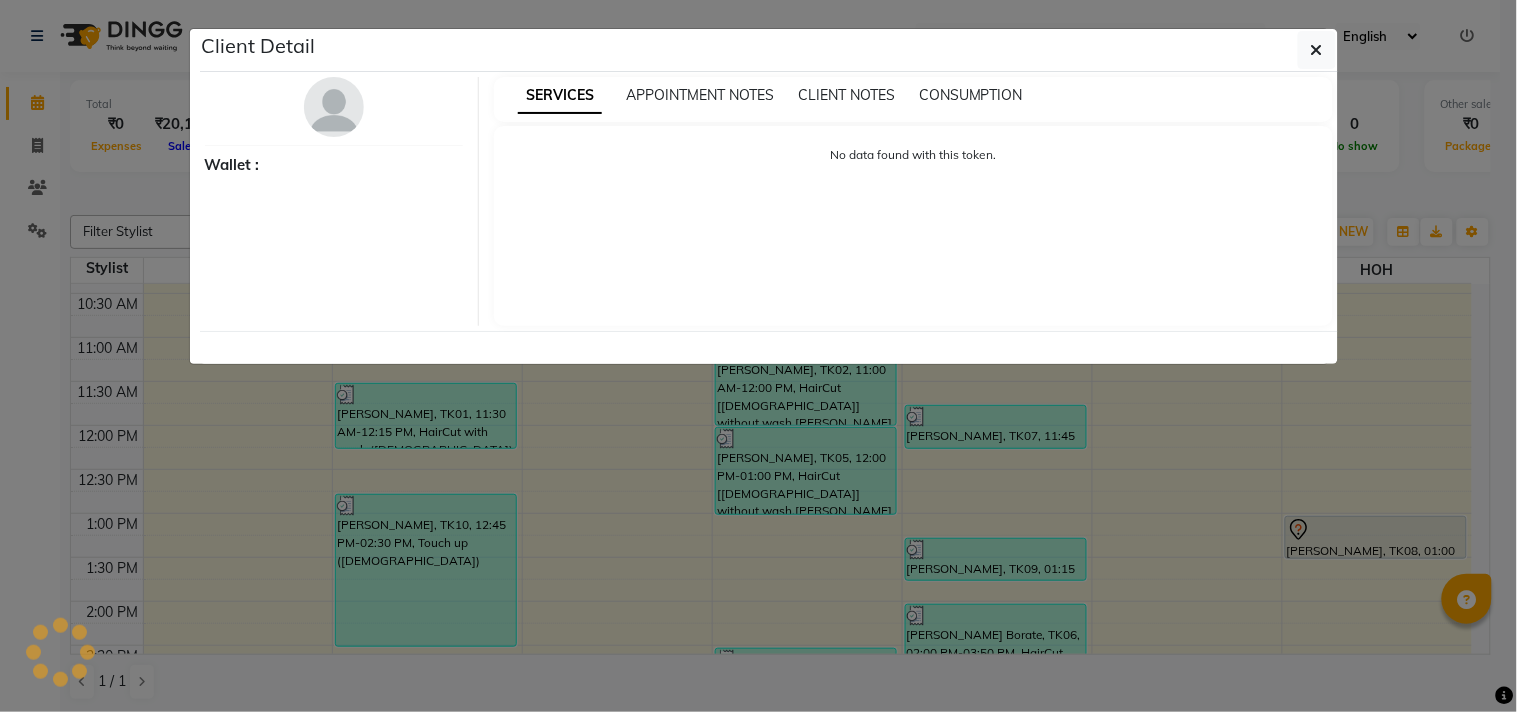 select on "3" 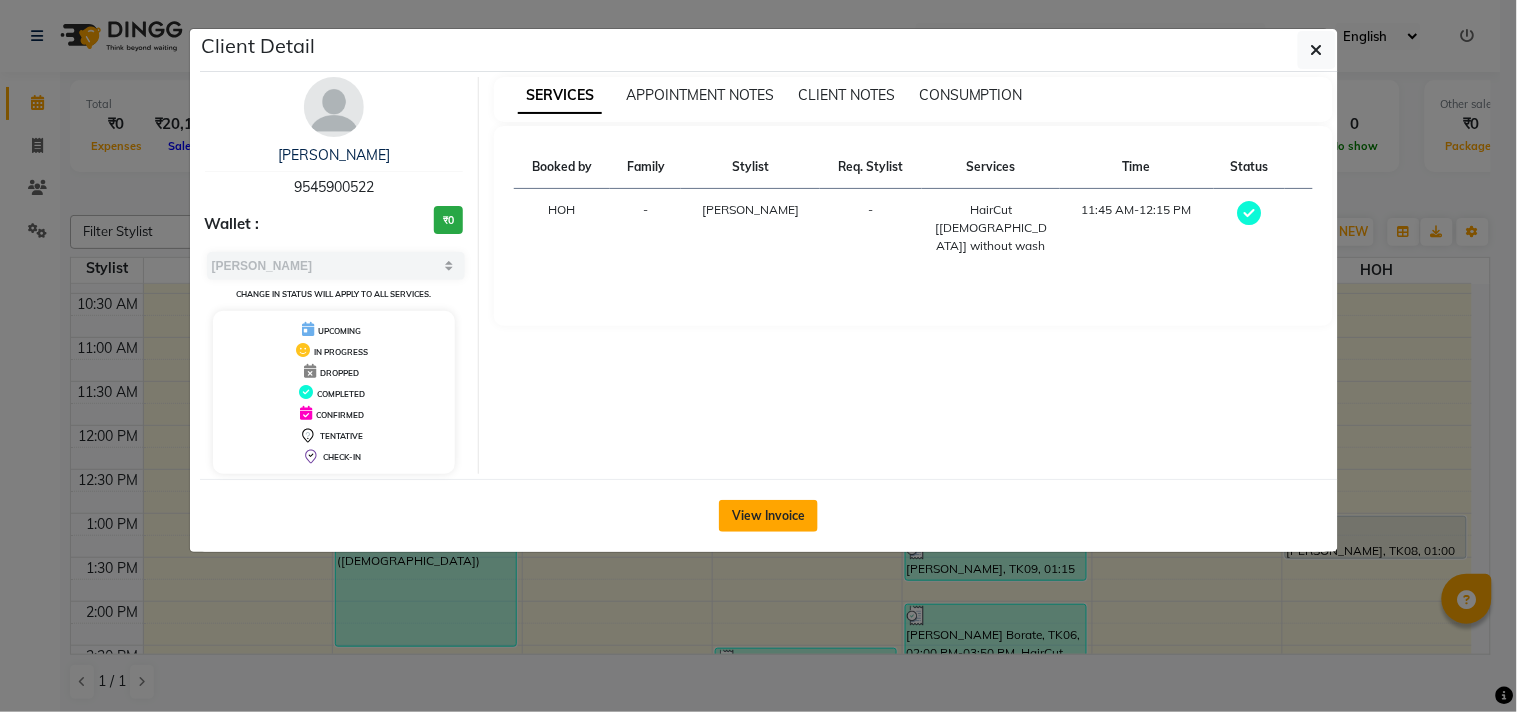 click on "View Invoice" 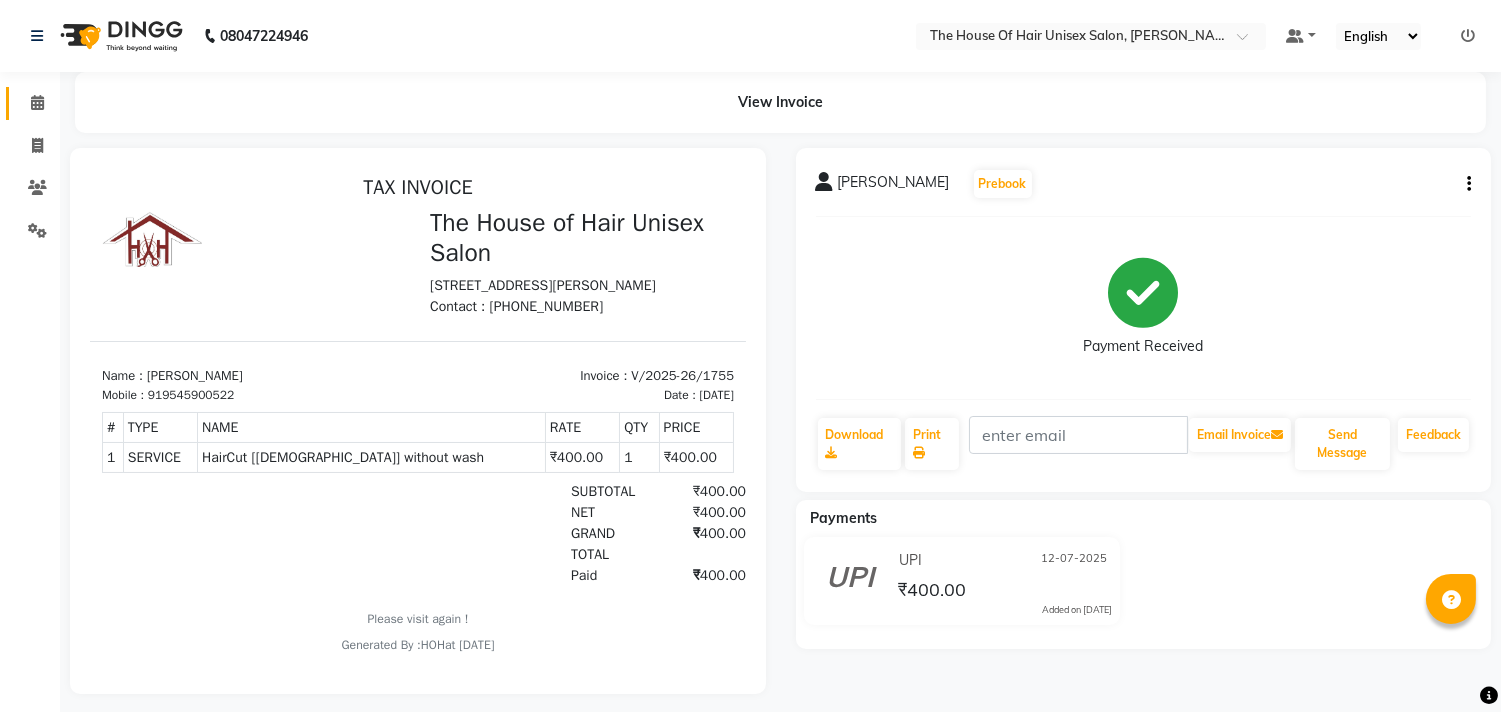 scroll, scrollTop: 0, scrollLeft: 0, axis: both 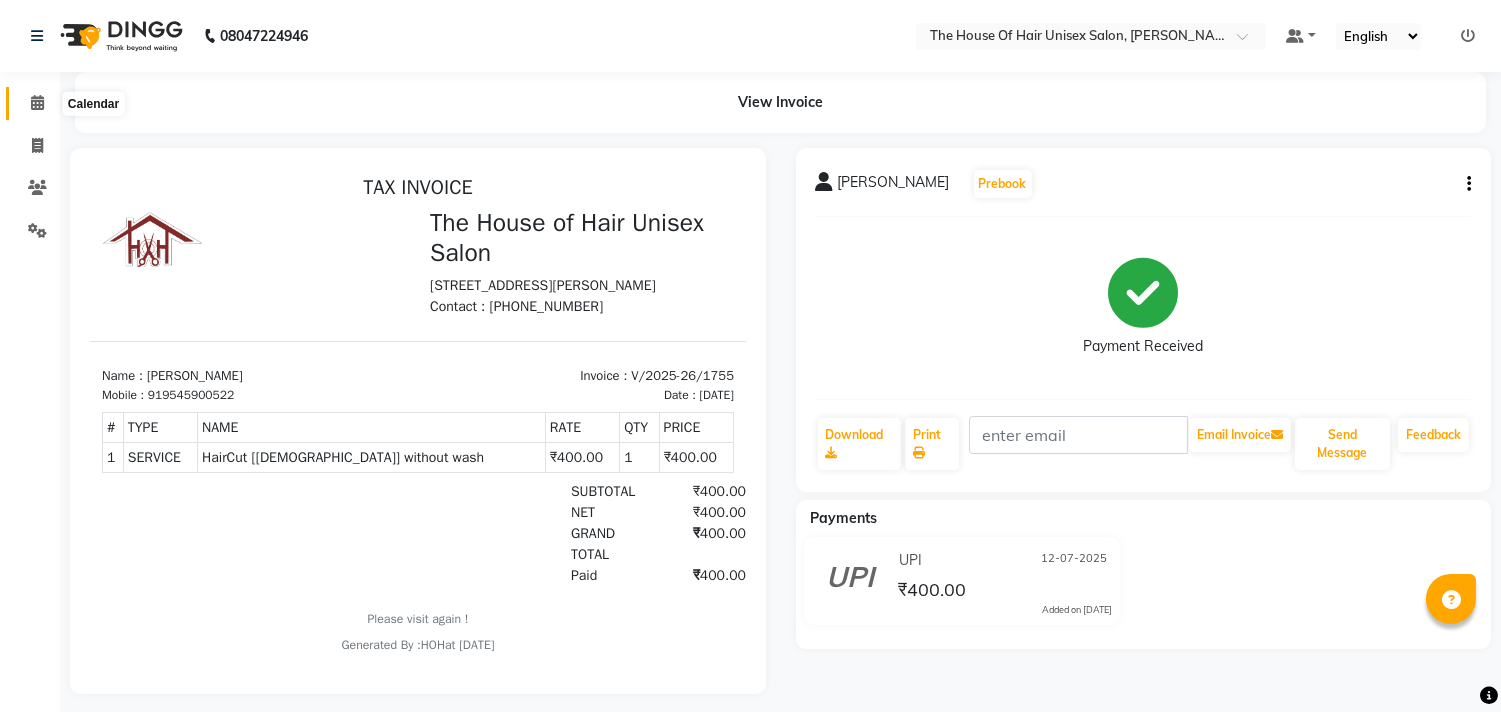 click 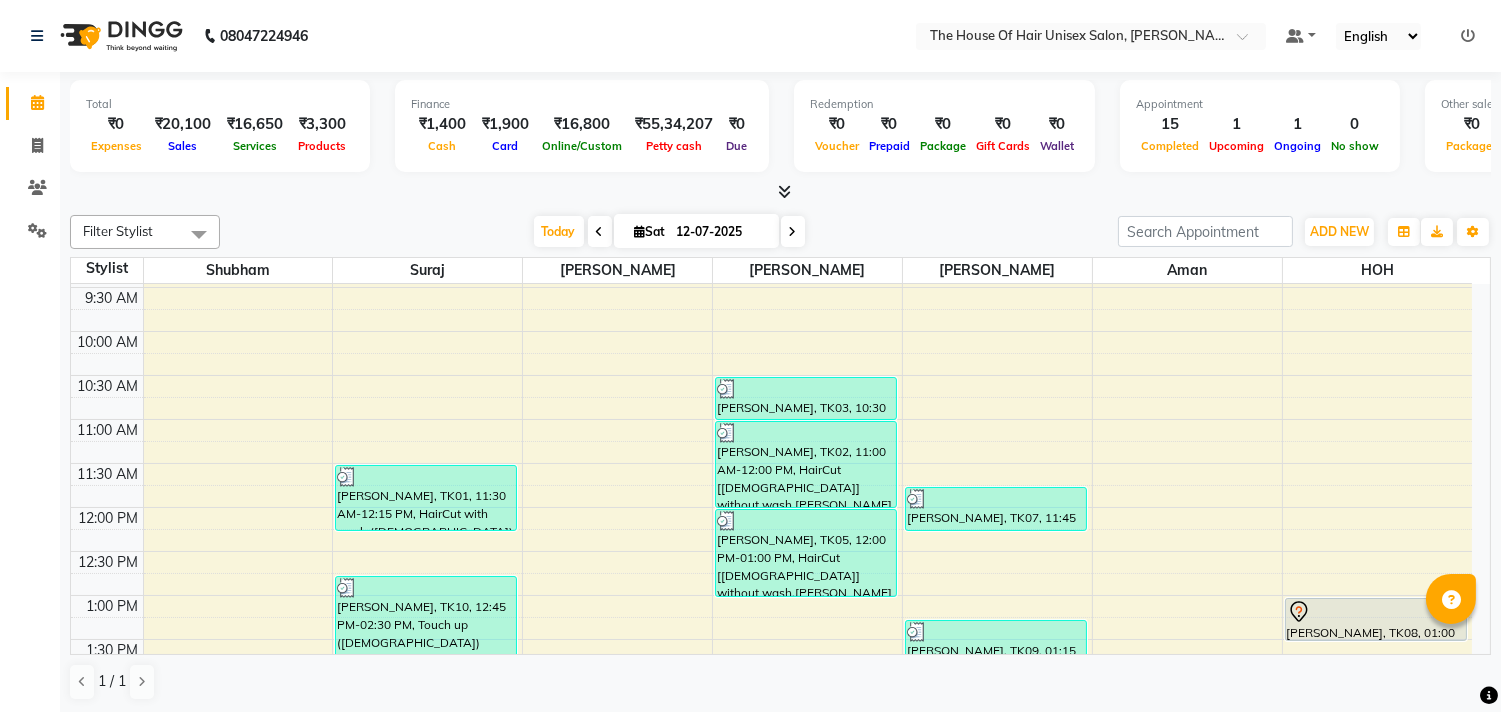 scroll, scrollTop: 227, scrollLeft: 0, axis: vertical 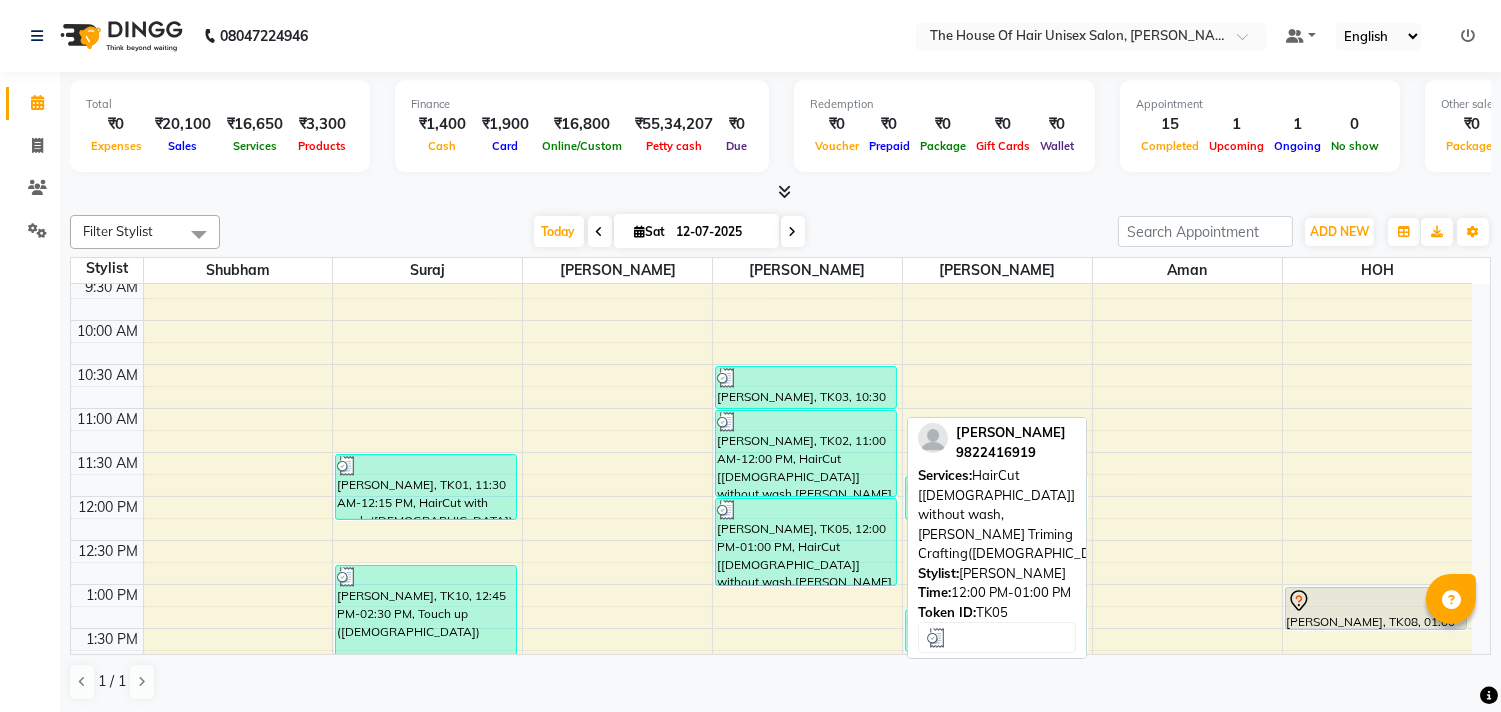 click on "[PERSON_NAME], TK05, 12:00 PM-01:00 PM, HairCut [[DEMOGRAPHIC_DATA]] without wash,[PERSON_NAME] Triming Crafting([DEMOGRAPHIC_DATA])" at bounding box center (806, 542) 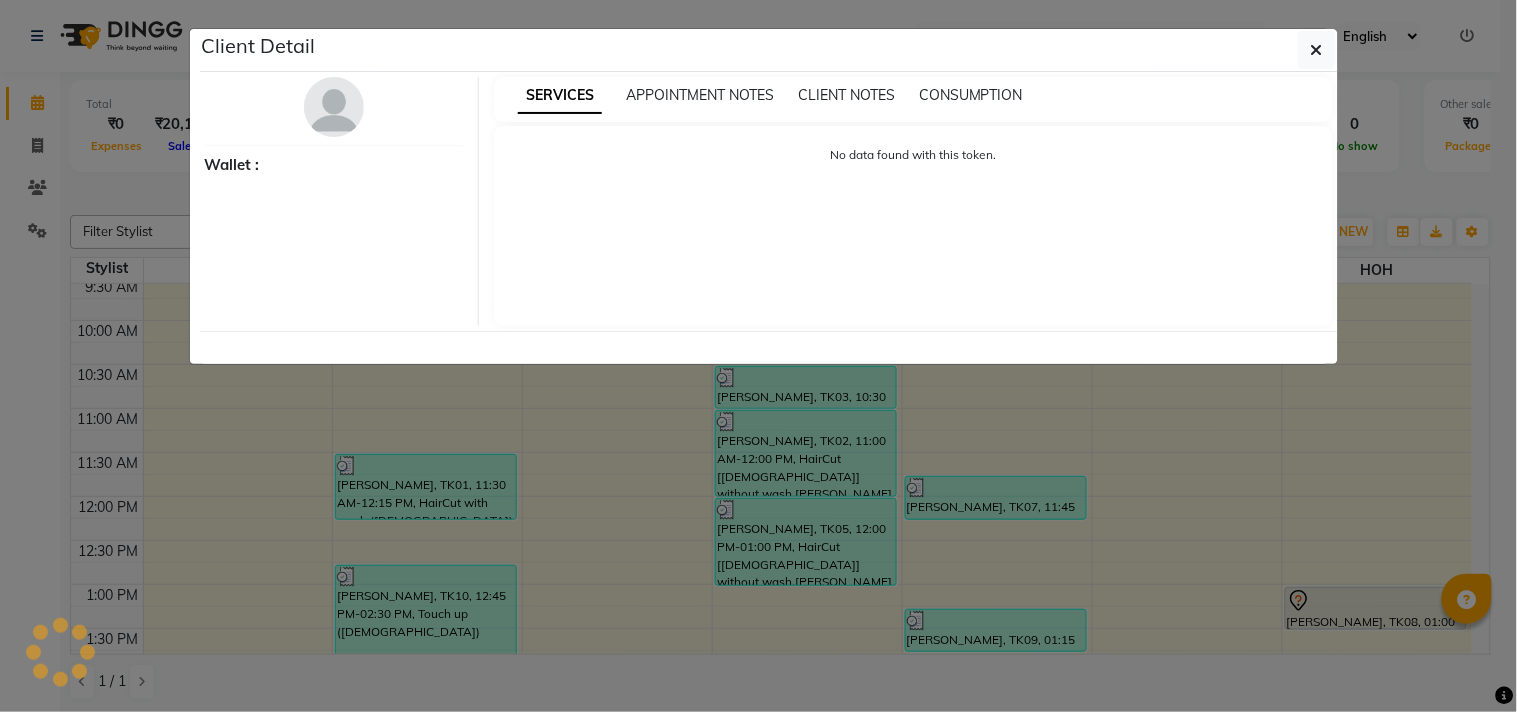 select on "3" 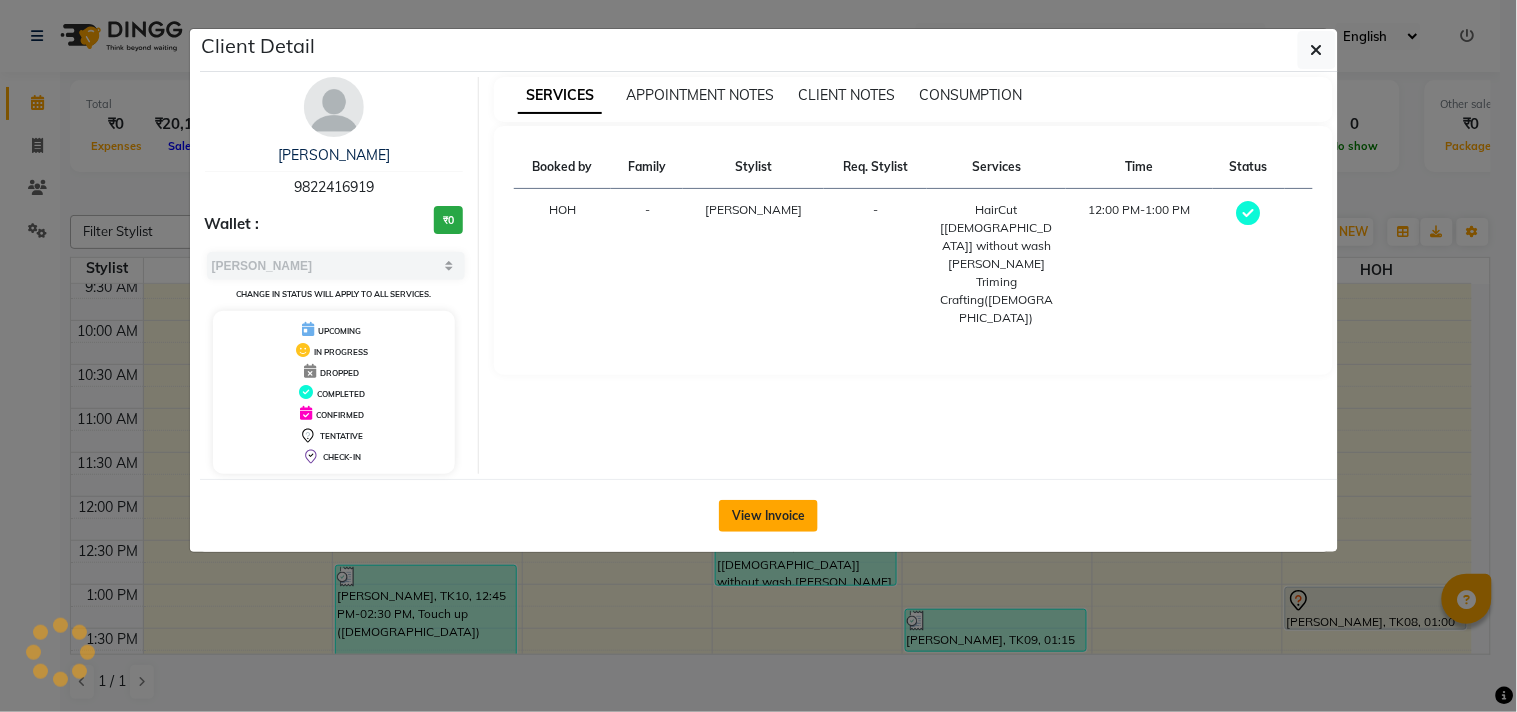 click on "View Invoice" 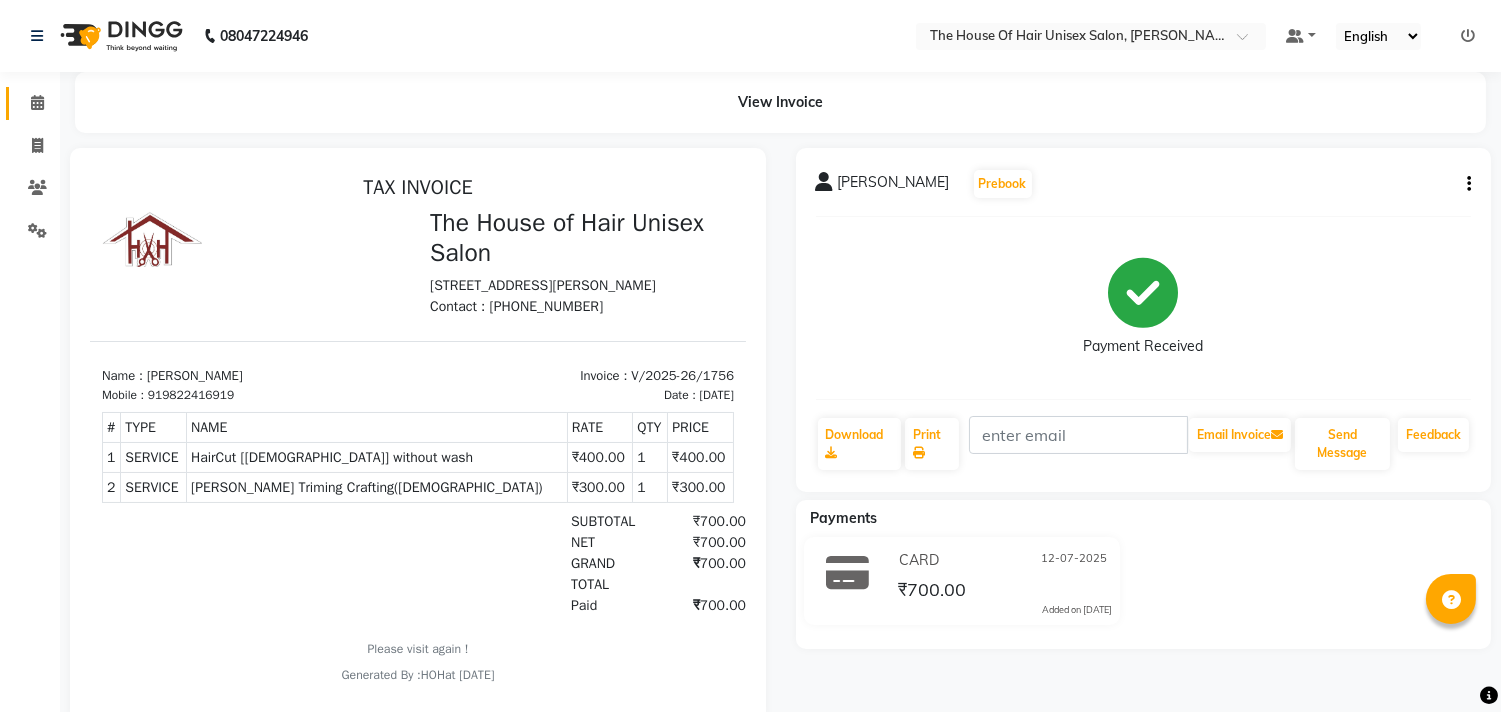 scroll, scrollTop: 0, scrollLeft: 0, axis: both 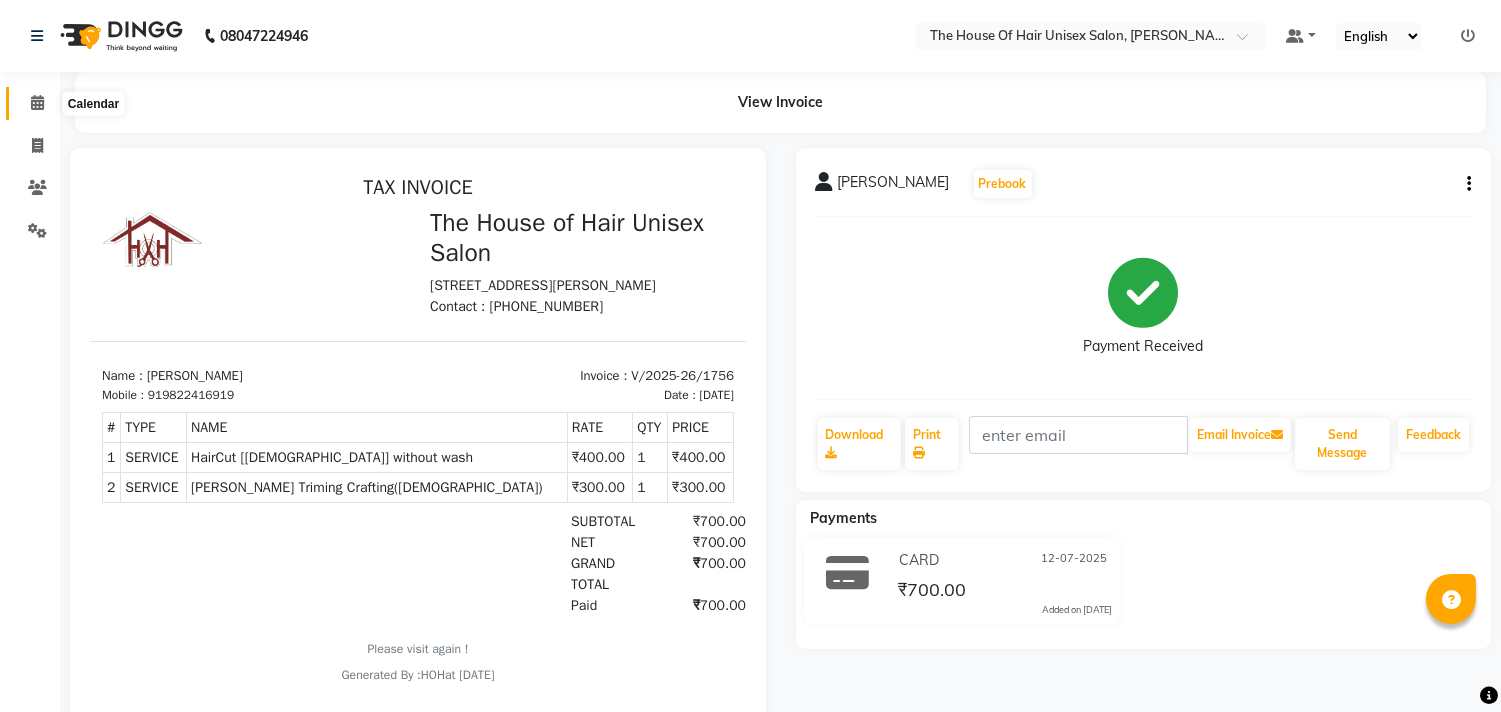 click 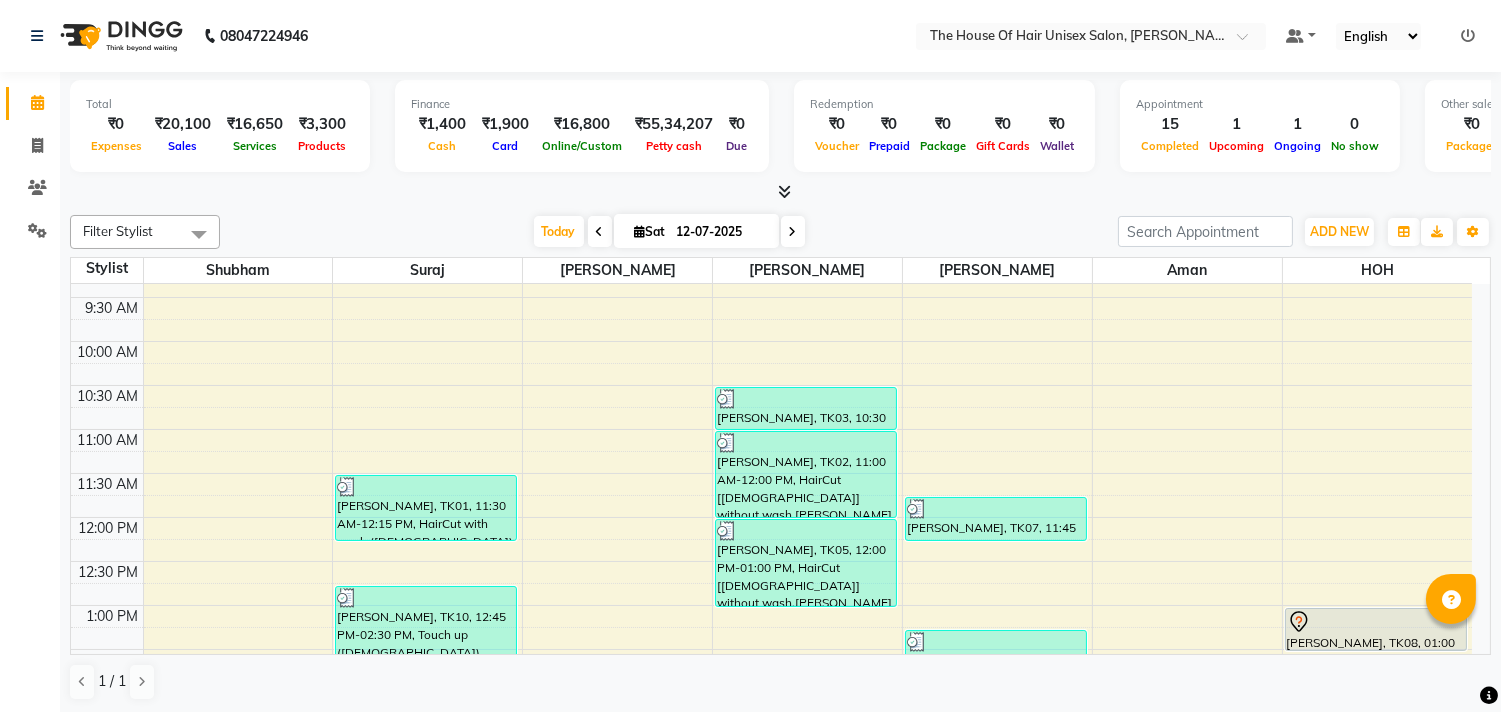 scroll, scrollTop: 235, scrollLeft: 0, axis: vertical 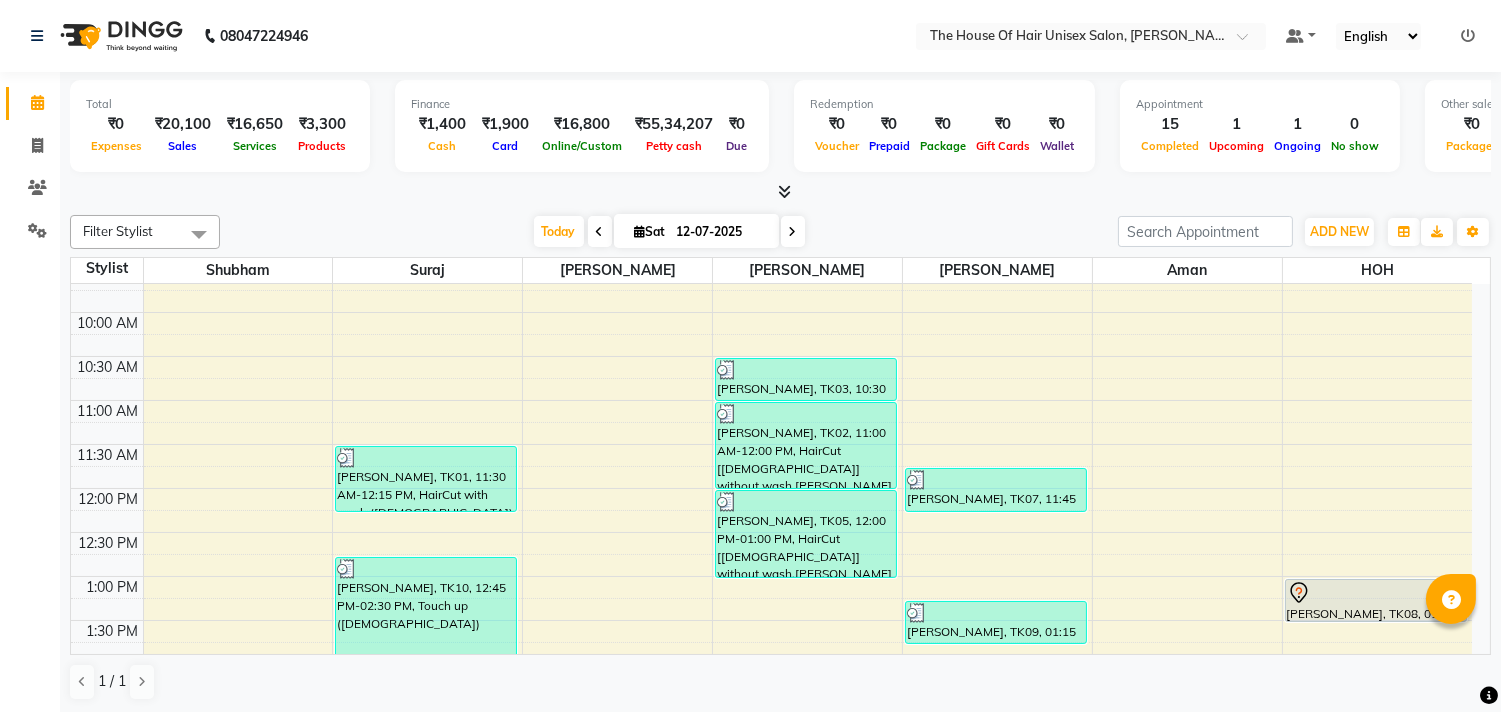 click at bounding box center (793, 231) 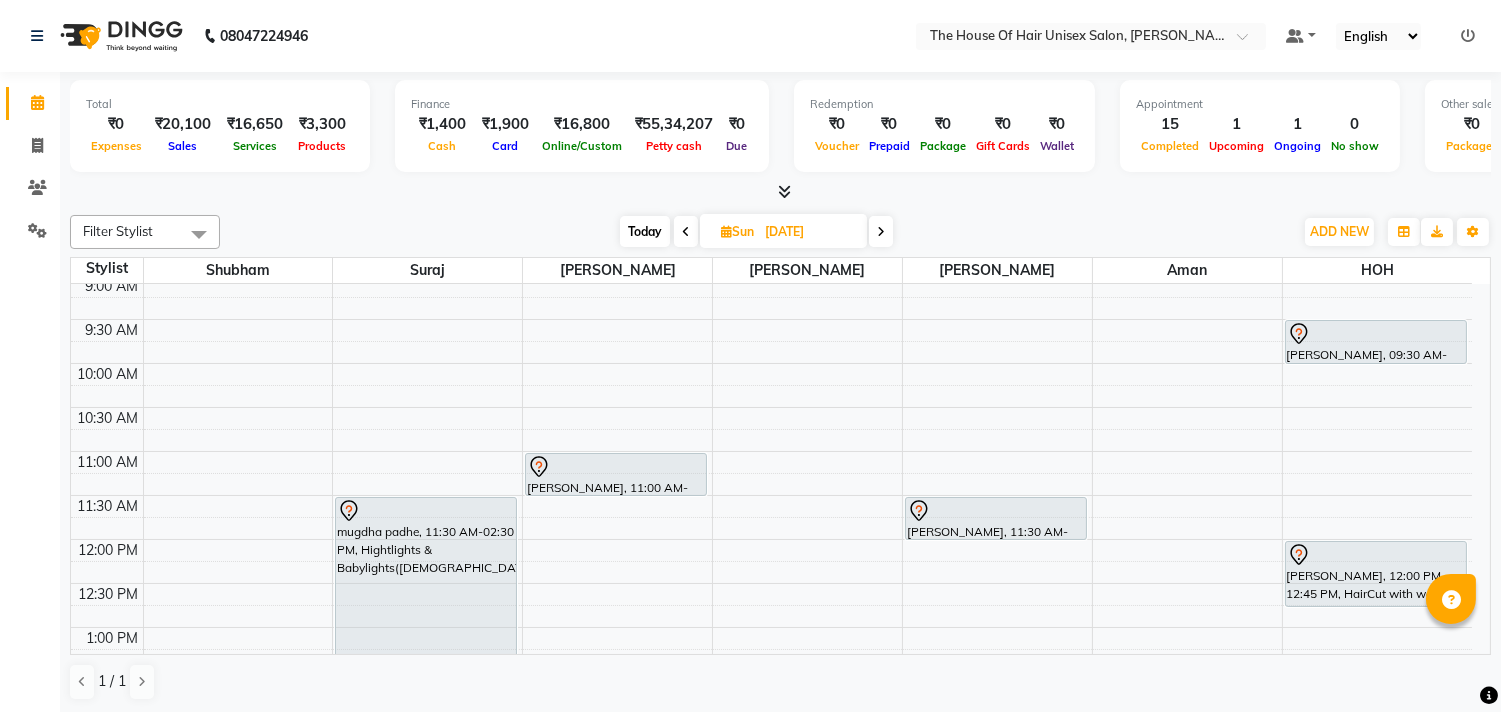 scroll, scrollTop: 175, scrollLeft: 0, axis: vertical 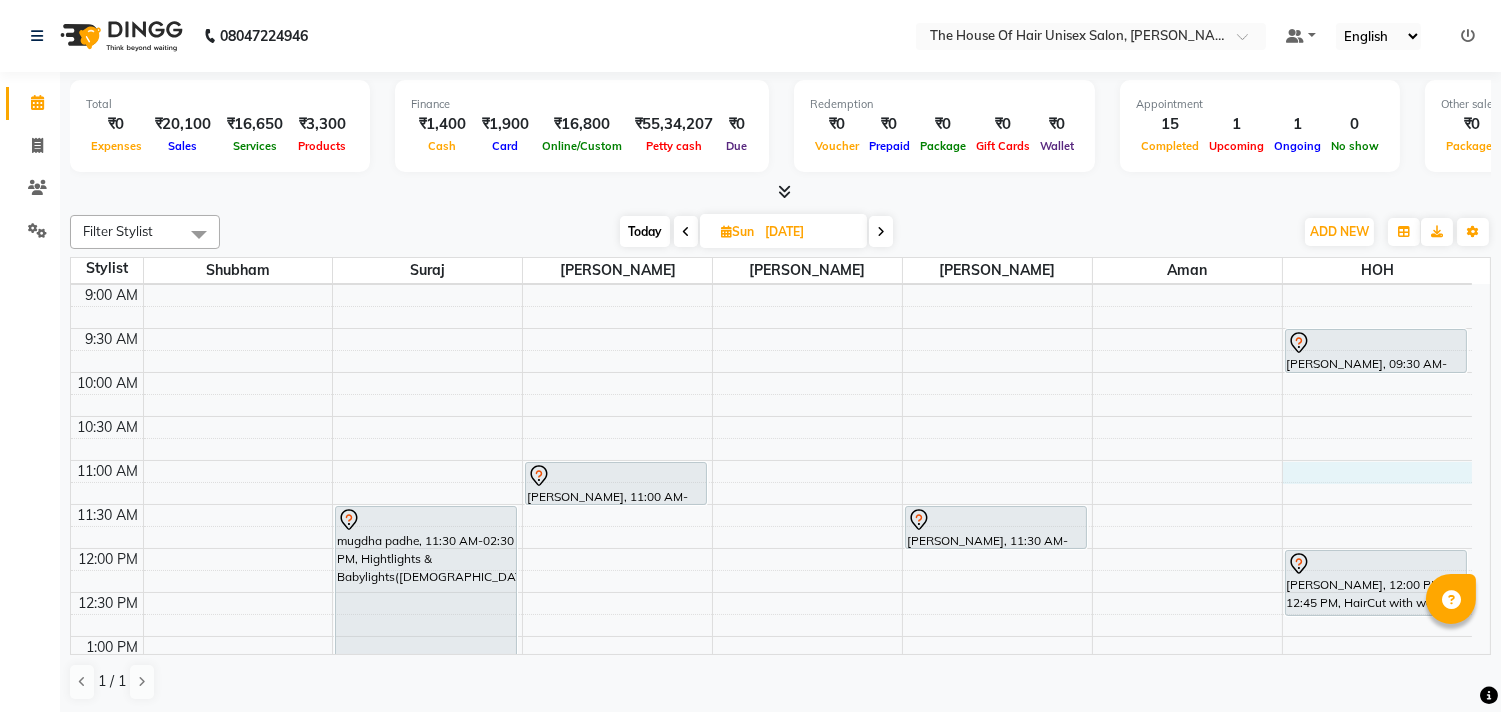 click on "7:00 AM 7:30 AM 8:00 AM 8:30 AM 9:00 AM 9:30 AM 10:00 AM 10:30 AM 11:00 AM 11:30 AM 12:00 PM 12:30 PM 1:00 PM 1:30 PM 2:00 PM 2:30 PM 3:00 PM 3:30 PM 4:00 PM 4:30 PM 5:00 PM 5:30 PM 6:00 PM 6:30 PM 7:00 PM 7:30 PM 8:00 PM 8:30 PM 9:00 PM 9:30 PM             mugdha padhe, 11:30 AM-02:30 PM, Hightlights & Babylights(Female)             Prathmesh Sonpatki, 11:00 AM-11:30 AM, Haircut without wash (female)             Rakeshnull, 11:30 AM-12:00 PM, Kids Haircut(Male)             amruta joshi, 09:30 AM-10:00 AM, Kids Haircut(Male)             Siddhi Paltankr, 12:00 PM-12:45 PM, HairCut with wash (Female)             suyash thatte, 04:00 PM-05:00 PM, HairCut [Male] without wash,Beard Triming Crafting(Male)             Shipranull, 05:30 PM-06:15 PM, Hair spa (Female)" at bounding box center (771, 768) 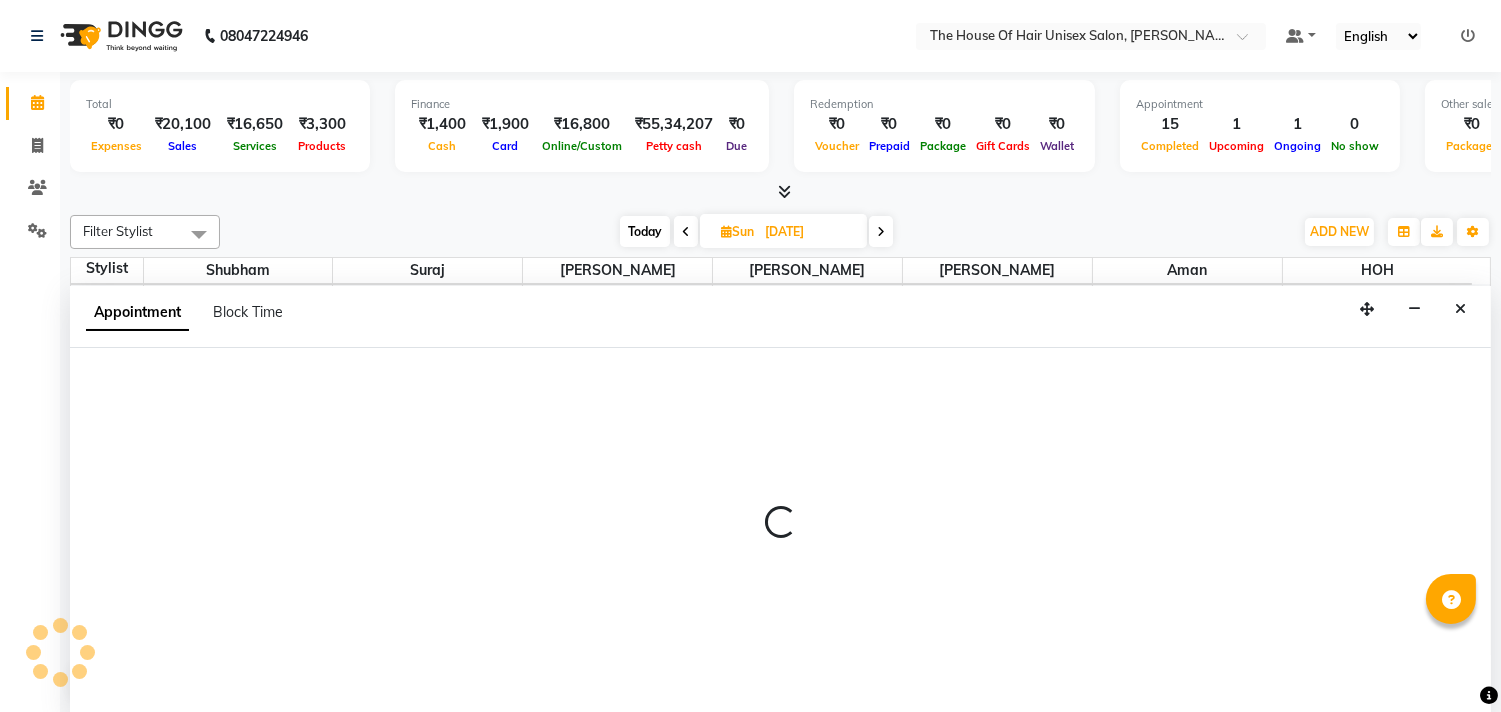 select on "85989" 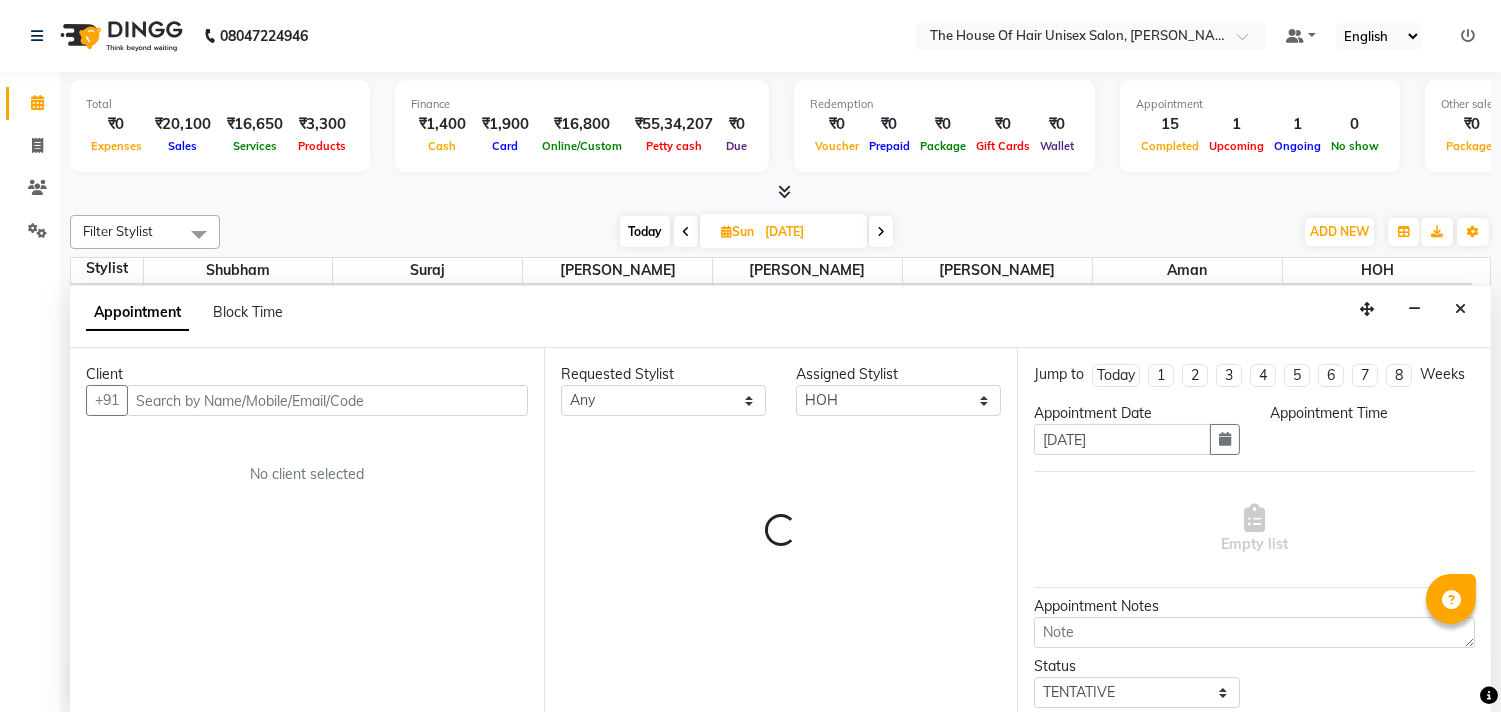 scroll, scrollTop: 1, scrollLeft: 0, axis: vertical 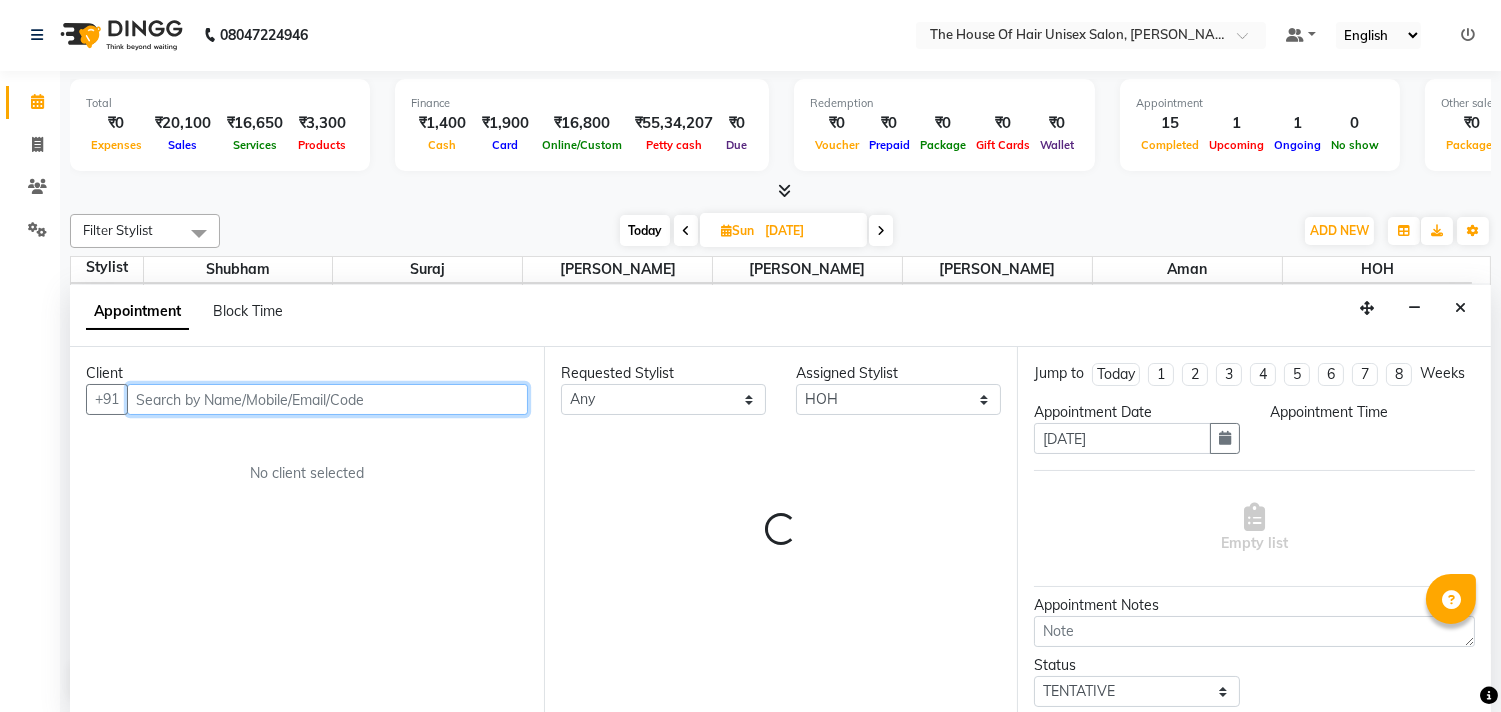 select on "660" 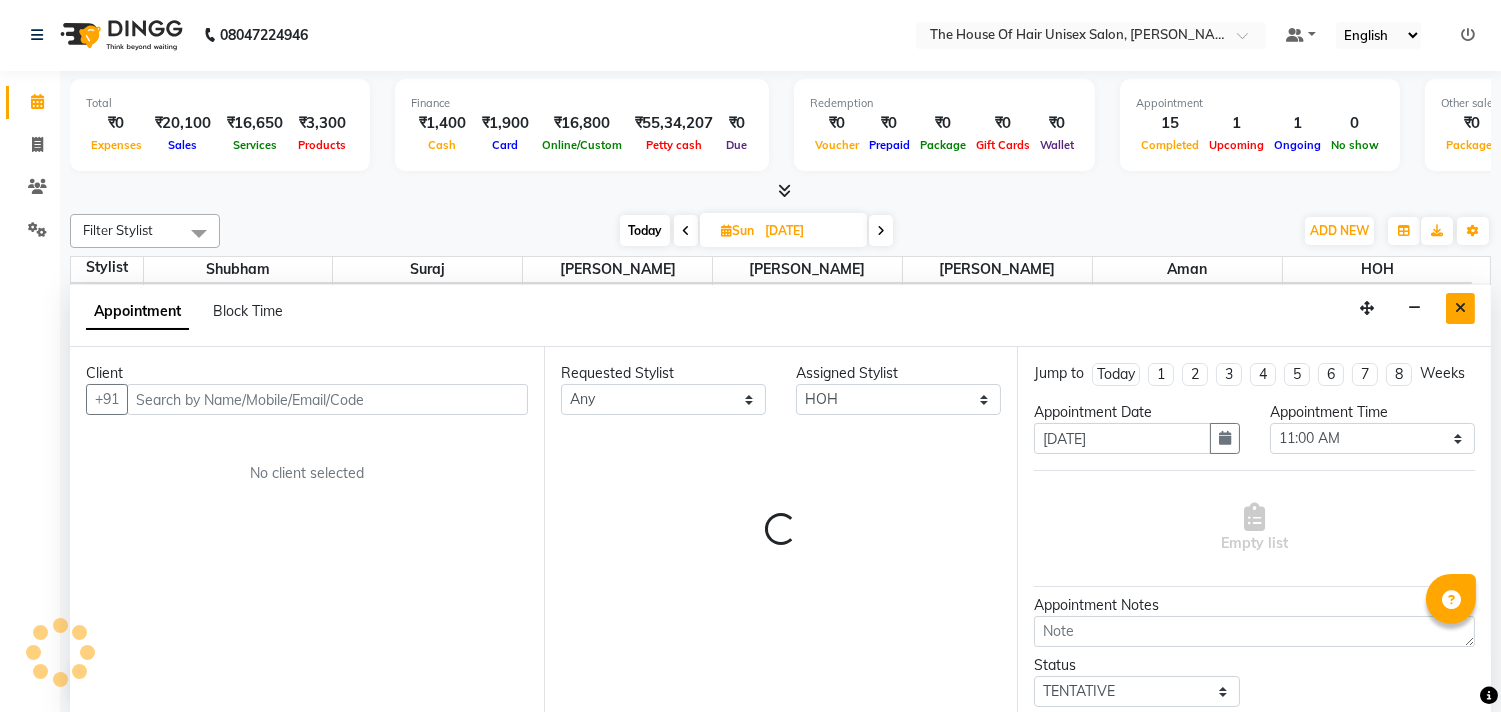 click at bounding box center [1460, 308] 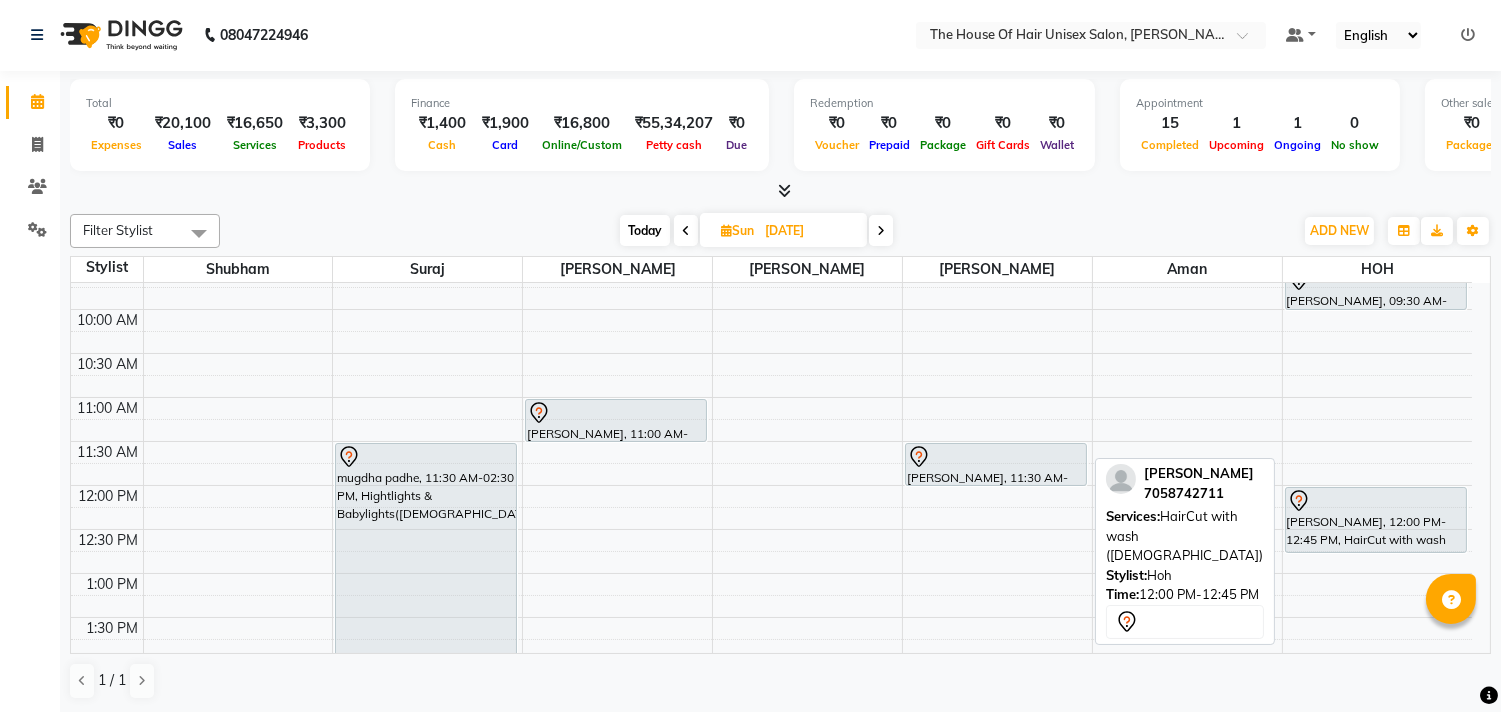 scroll, scrollTop: 241, scrollLeft: 0, axis: vertical 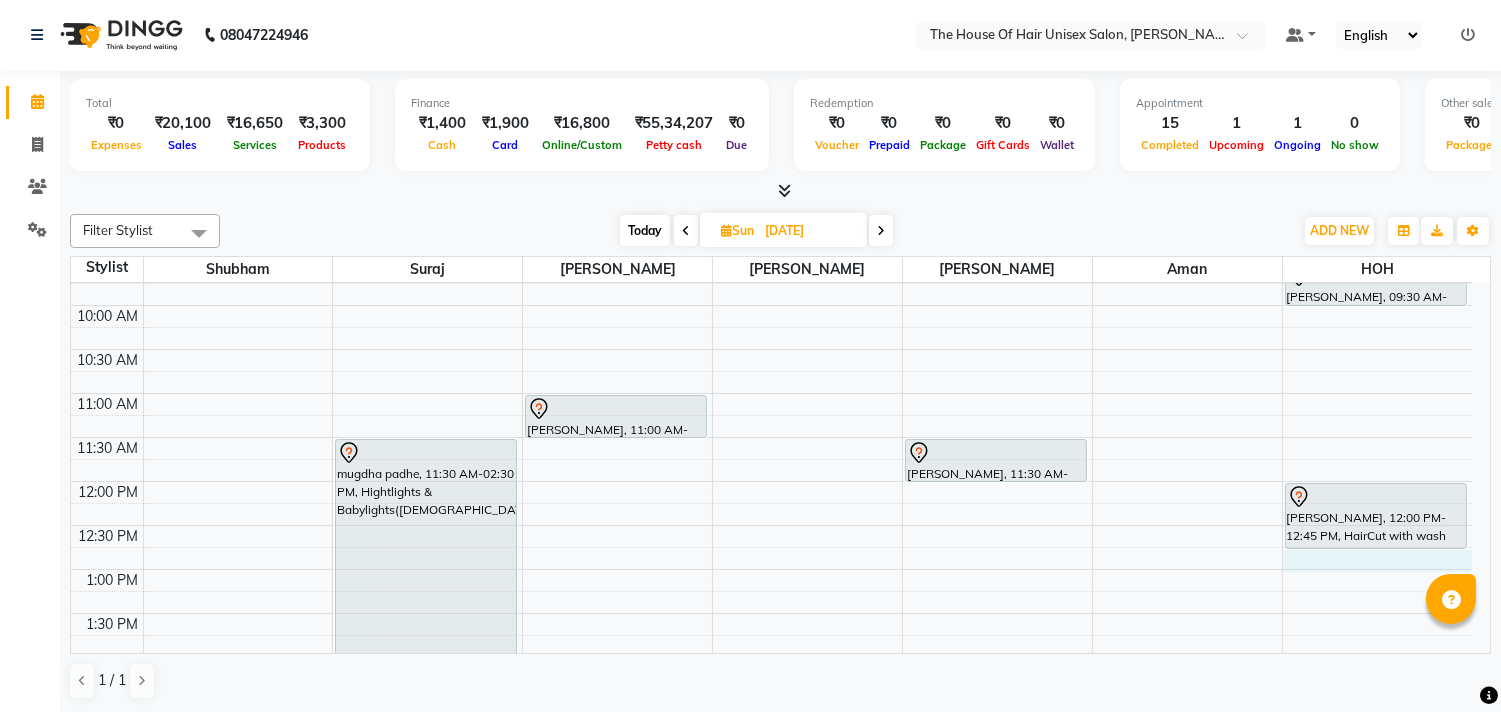 click on "7:00 AM 7:30 AM 8:00 AM 8:30 AM 9:00 AM 9:30 AM 10:00 AM 10:30 AM 11:00 AM 11:30 AM 12:00 PM 12:30 PM 1:00 PM 1:30 PM 2:00 PM 2:30 PM 3:00 PM 3:30 PM 4:00 PM 4:30 PM 5:00 PM 5:30 PM 6:00 PM 6:30 PM 7:00 PM 7:30 PM 8:00 PM 8:30 PM 9:00 PM 9:30 PM             mugdha padhe, 11:30 AM-02:30 PM, Hightlights & Babylights(Female)             Prathmesh Sonpatki, 11:00 AM-11:30 AM, Haircut without wash (female)             Rakeshnull, 11:30 AM-12:00 PM, Kids Haircut(Male)             amruta joshi, 09:30 AM-10:00 AM, Kids Haircut(Male)             Siddhi Paltankr, 12:00 PM-12:45 PM, HairCut with wash (Female)             suyash thatte, 04:00 PM-05:00 PM, HairCut [Male] without wash,Beard Triming Crafting(Male)             Shipranull, 05:30 PM-06:15 PM, Hair spa (Female)" at bounding box center (771, 701) 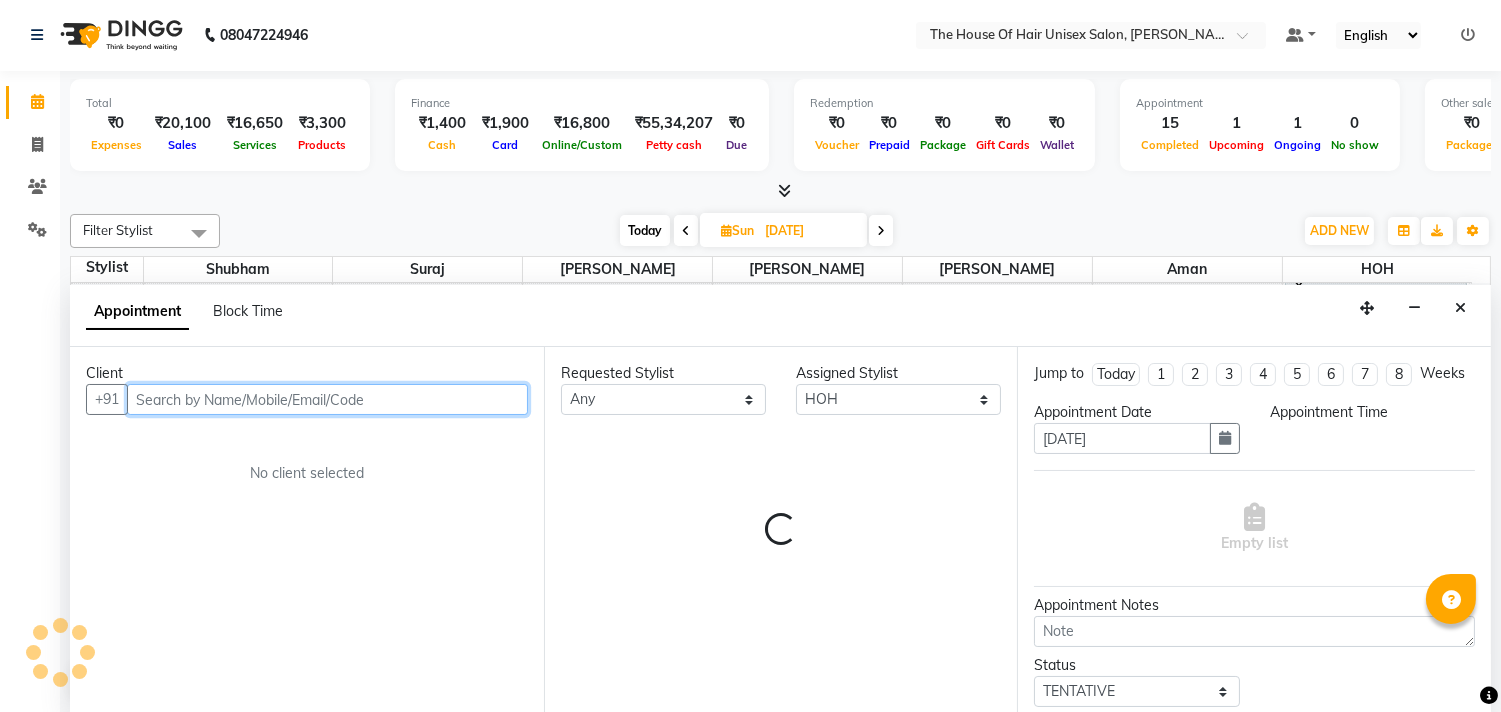 select on "765" 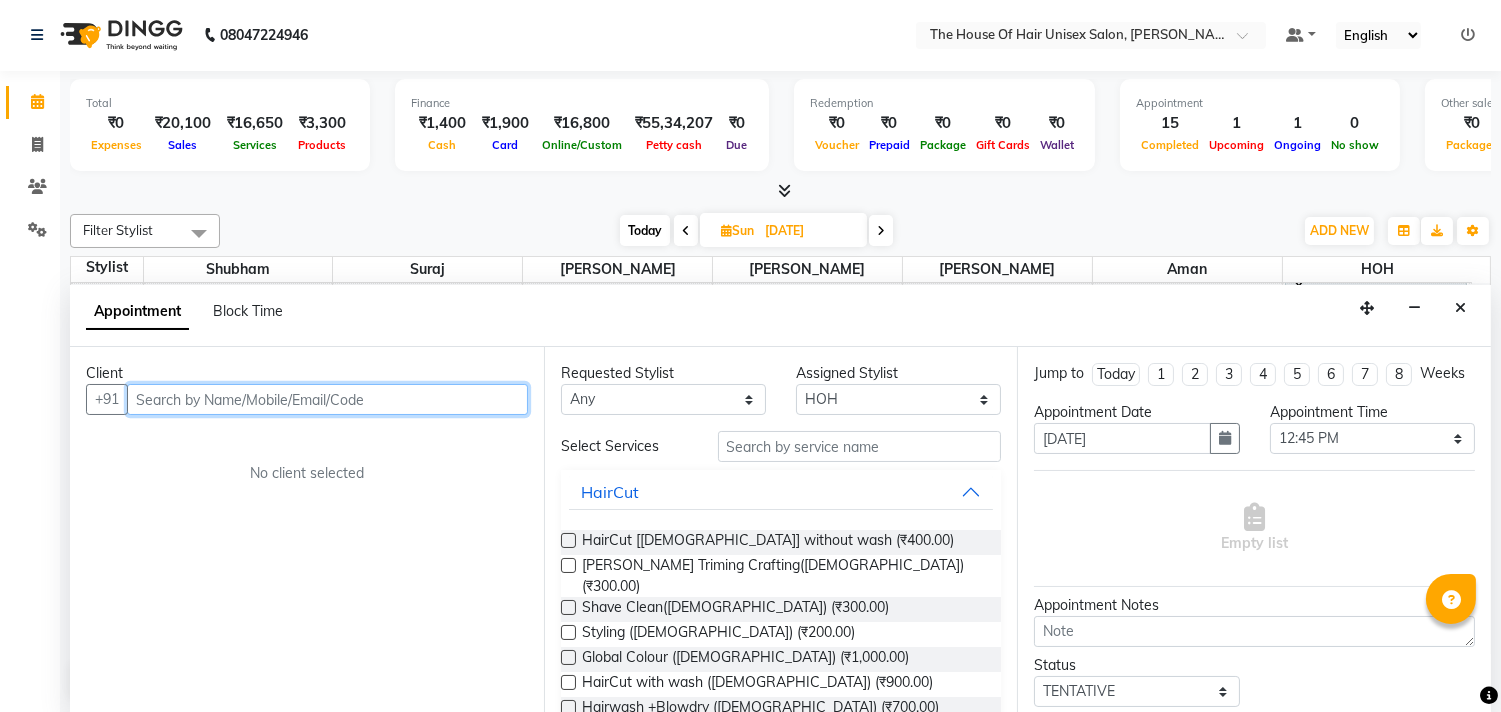 click at bounding box center [327, 399] 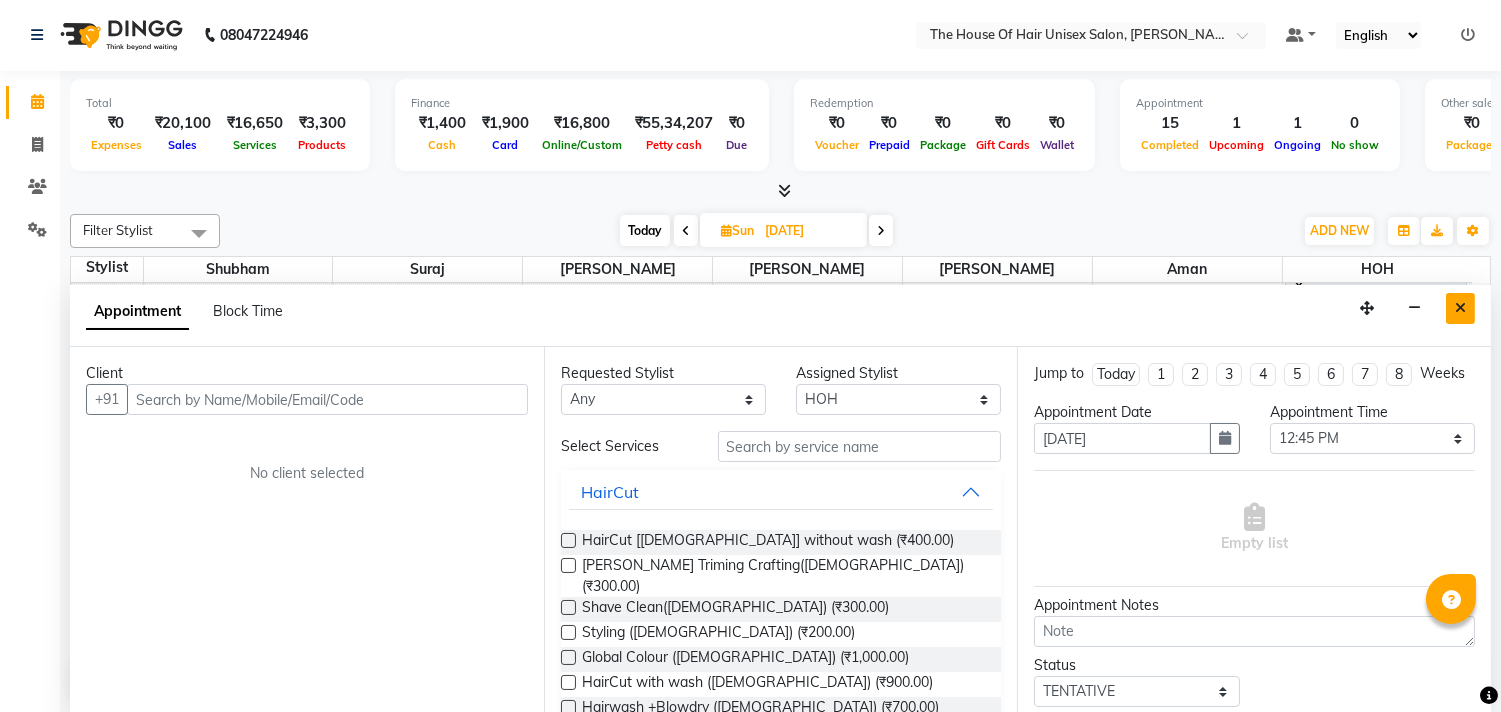 click at bounding box center [1460, 308] 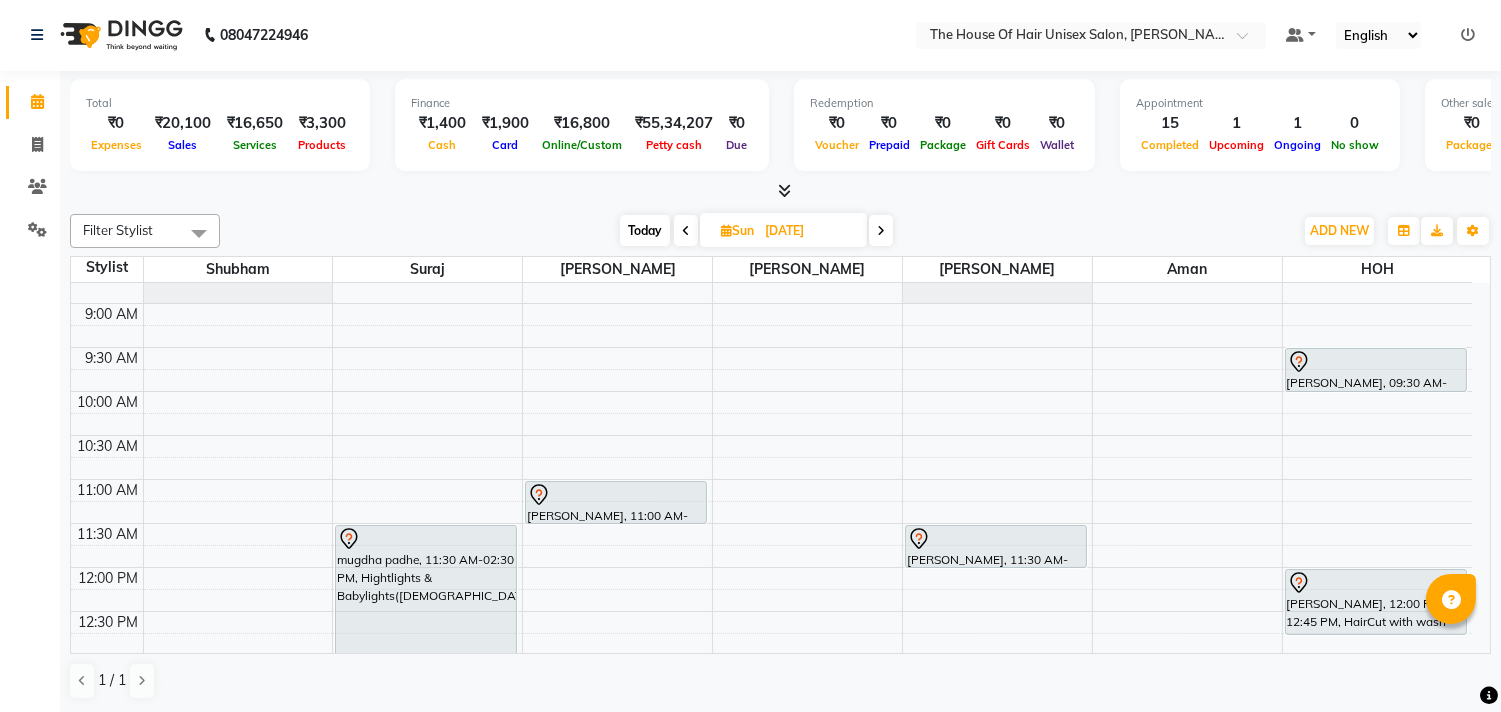 scroll, scrollTop: 154, scrollLeft: 0, axis: vertical 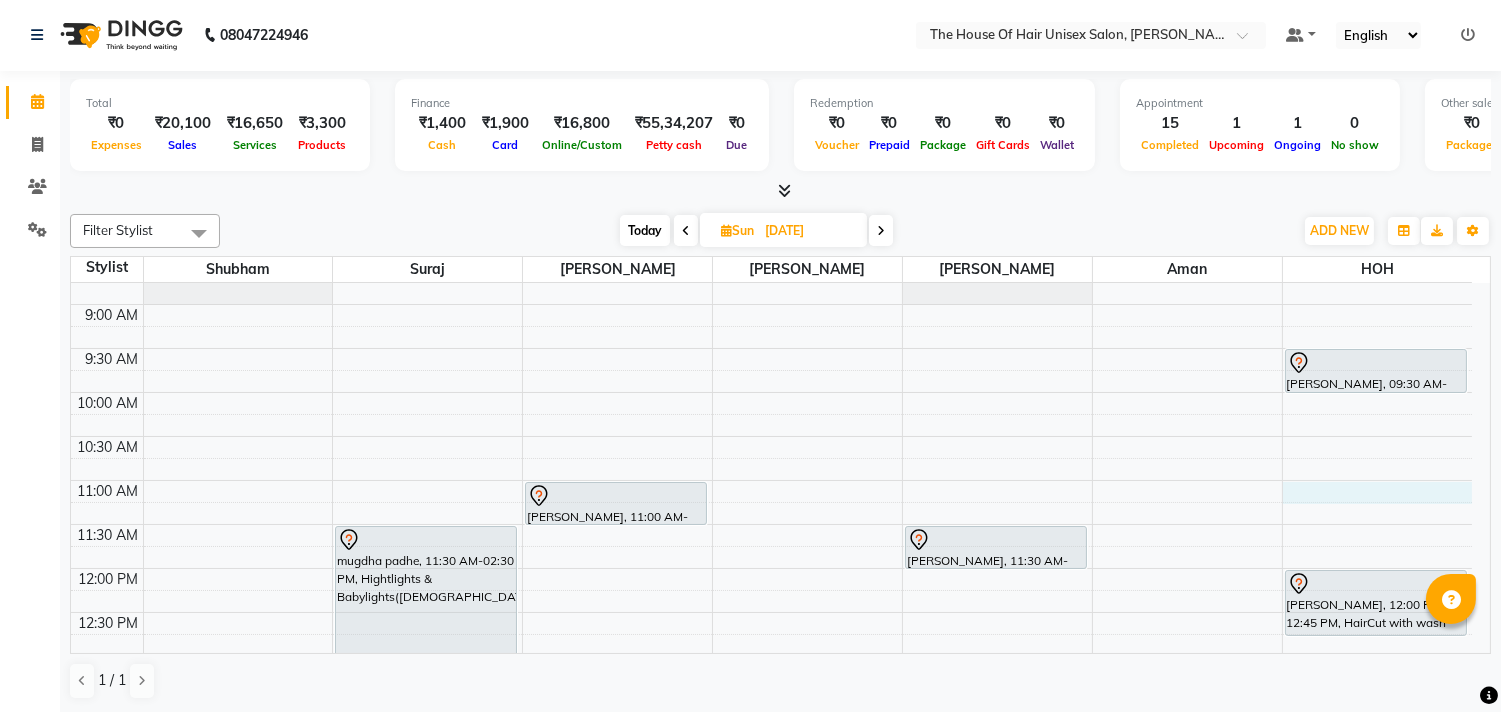 click on "7:00 AM 7:30 AM 8:00 AM 8:30 AM 9:00 AM 9:30 AM 10:00 AM 10:30 AM 11:00 AM 11:30 AM 12:00 PM 12:30 PM 1:00 PM 1:30 PM 2:00 PM 2:30 PM 3:00 PM 3:30 PM 4:00 PM 4:30 PM 5:00 PM 5:30 PM 6:00 PM 6:30 PM 7:00 PM 7:30 PM 8:00 PM 8:30 PM 9:00 PM 9:30 PM             mugdha padhe, 11:30 AM-02:30 PM, Hightlights & Babylights(Female)             Prathmesh Sonpatki, 11:00 AM-11:30 AM, Haircut without wash (female)             Rakeshnull, 11:30 AM-12:00 PM, Kids Haircut(Male)             amruta joshi, 09:30 AM-10:00 AM, Kids Haircut(Male)             Siddhi Paltankr, 12:00 PM-12:45 PM, HairCut with wash (Female)             suyash thatte, 04:00 PM-05:00 PM, HairCut [Male] without wash,Beard Triming Crafting(Male)             Shipranull, 05:30 PM-06:15 PM, Hair spa (Female)" at bounding box center (771, 788) 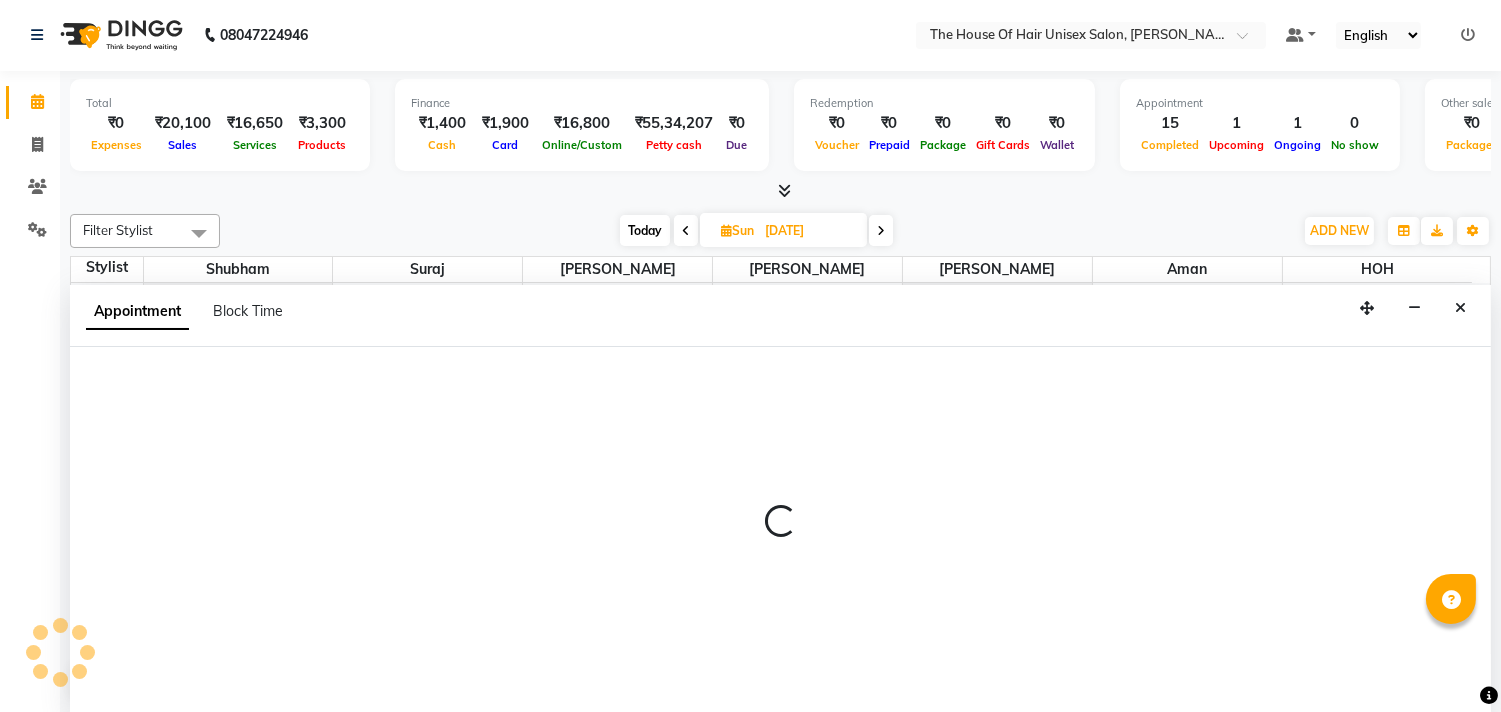 select on "85989" 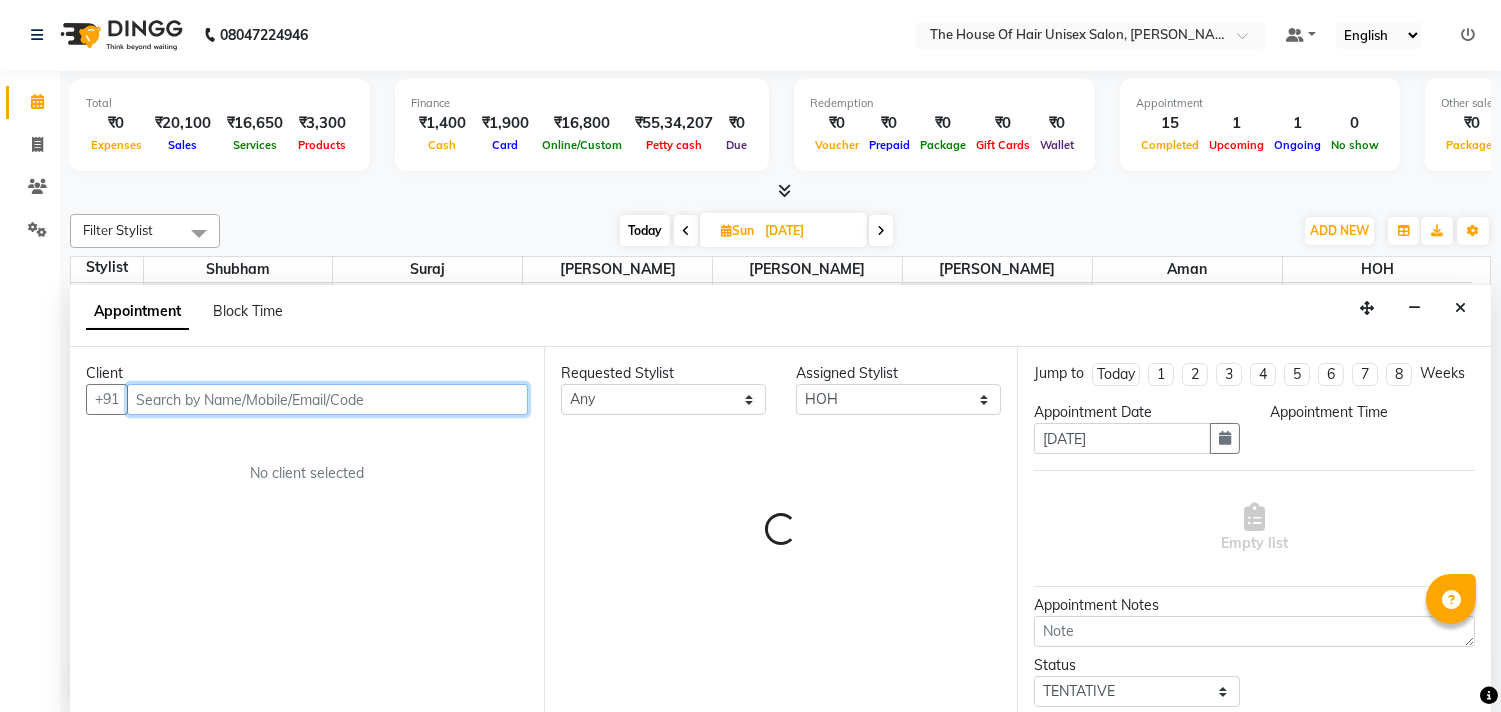 select on "660" 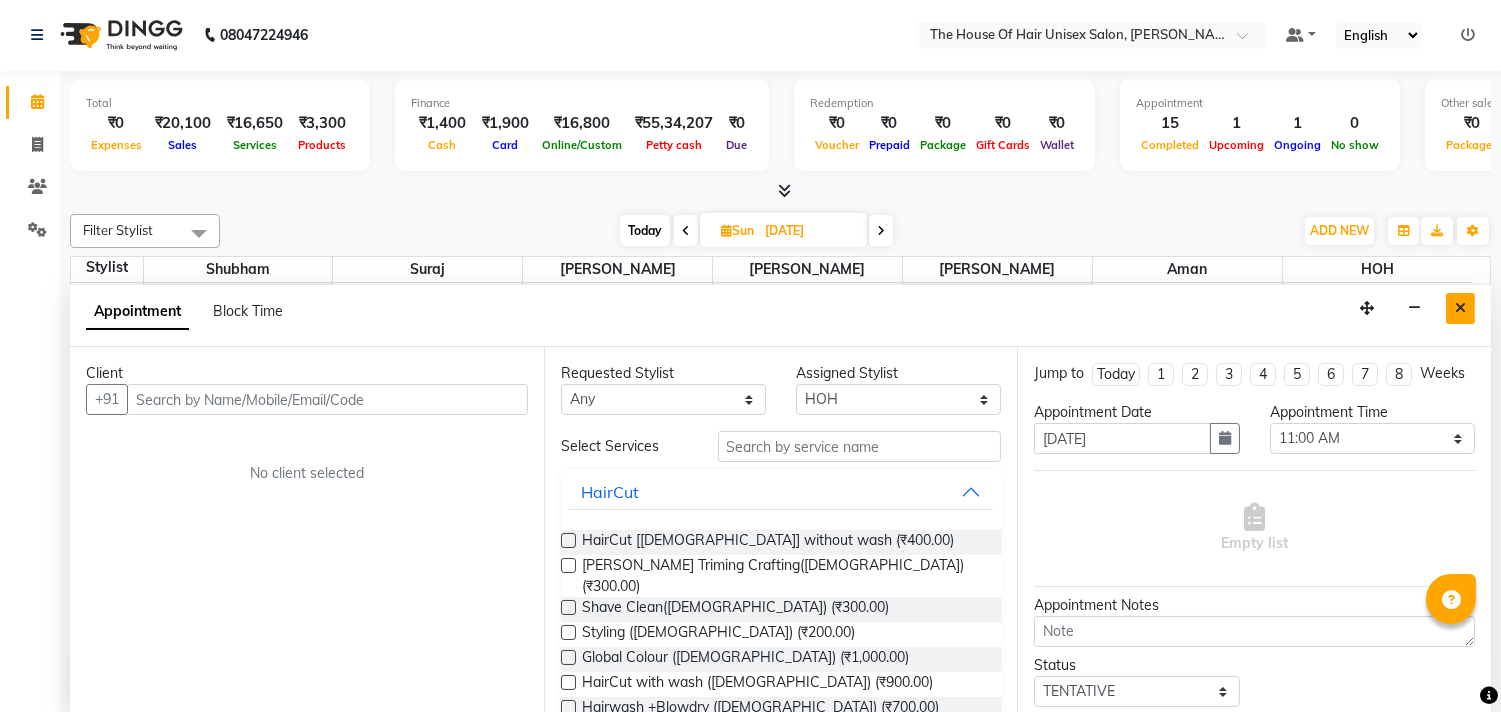 click at bounding box center [1460, 308] 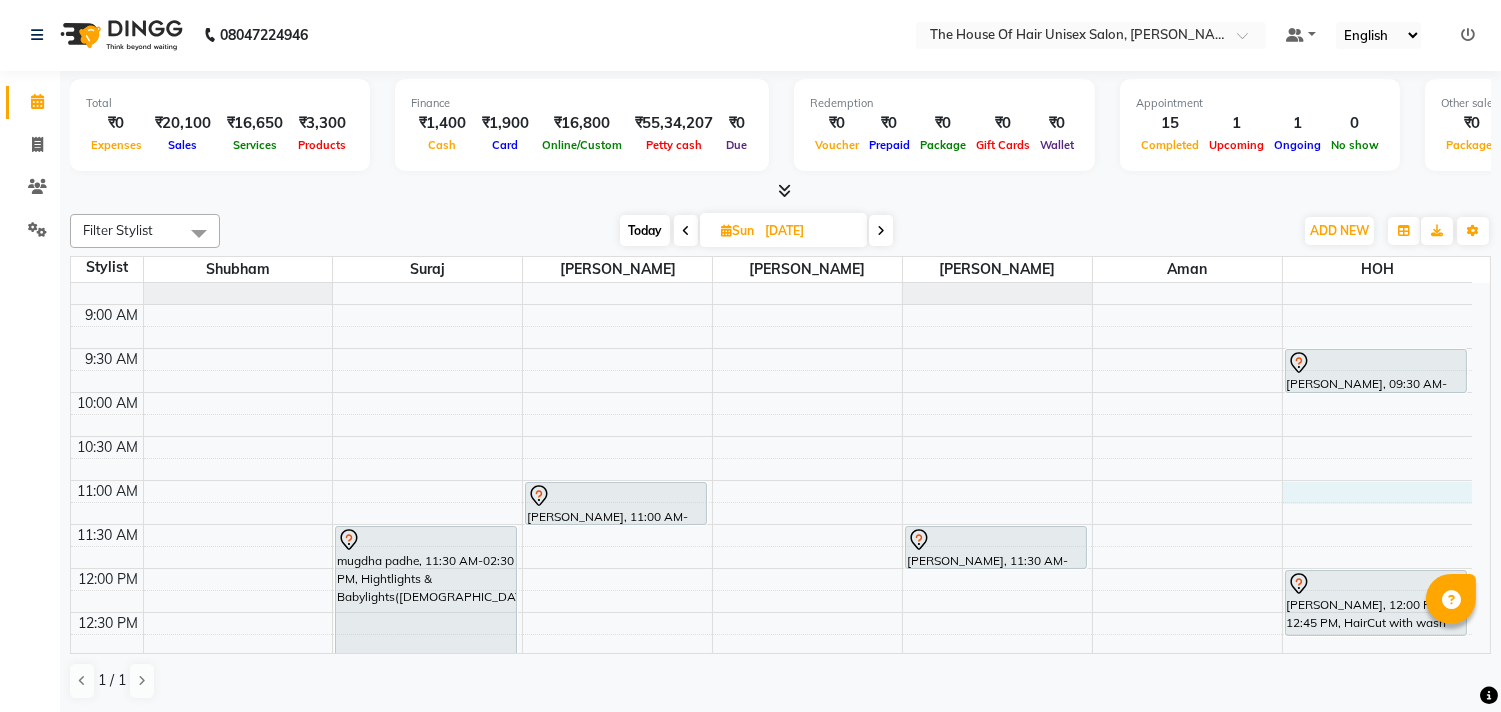 click on "7:00 AM 7:30 AM 8:00 AM 8:30 AM 9:00 AM 9:30 AM 10:00 AM 10:30 AM 11:00 AM 11:30 AM 12:00 PM 12:30 PM 1:00 PM 1:30 PM 2:00 PM 2:30 PM 3:00 PM 3:30 PM 4:00 PM 4:30 PM 5:00 PM 5:30 PM 6:00 PM 6:30 PM 7:00 PM 7:30 PM 8:00 PM 8:30 PM 9:00 PM 9:30 PM             mugdha padhe, 11:30 AM-02:30 PM, Hightlights & Babylights(Female)             Prathmesh Sonpatki, 11:00 AM-11:30 AM, Haircut without wash (female)             Rakeshnull, 11:30 AM-12:00 PM, Kids Haircut(Male)             amruta joshi, 09:30 AM-10:00 AM, Kids Haircut(Male)             Siddhi Paltankr, 12:00 PM-12:45 PM, HairCut with wash (Female)             suyash thatte, 04:00 PM-05:00 PM, HairCut [Male] without wash,Beard Triming Crafting(Male)             Shipranull, 05:30 PM-06:15 PM, Hair spa (Female)" at bounding box center (771, 788) 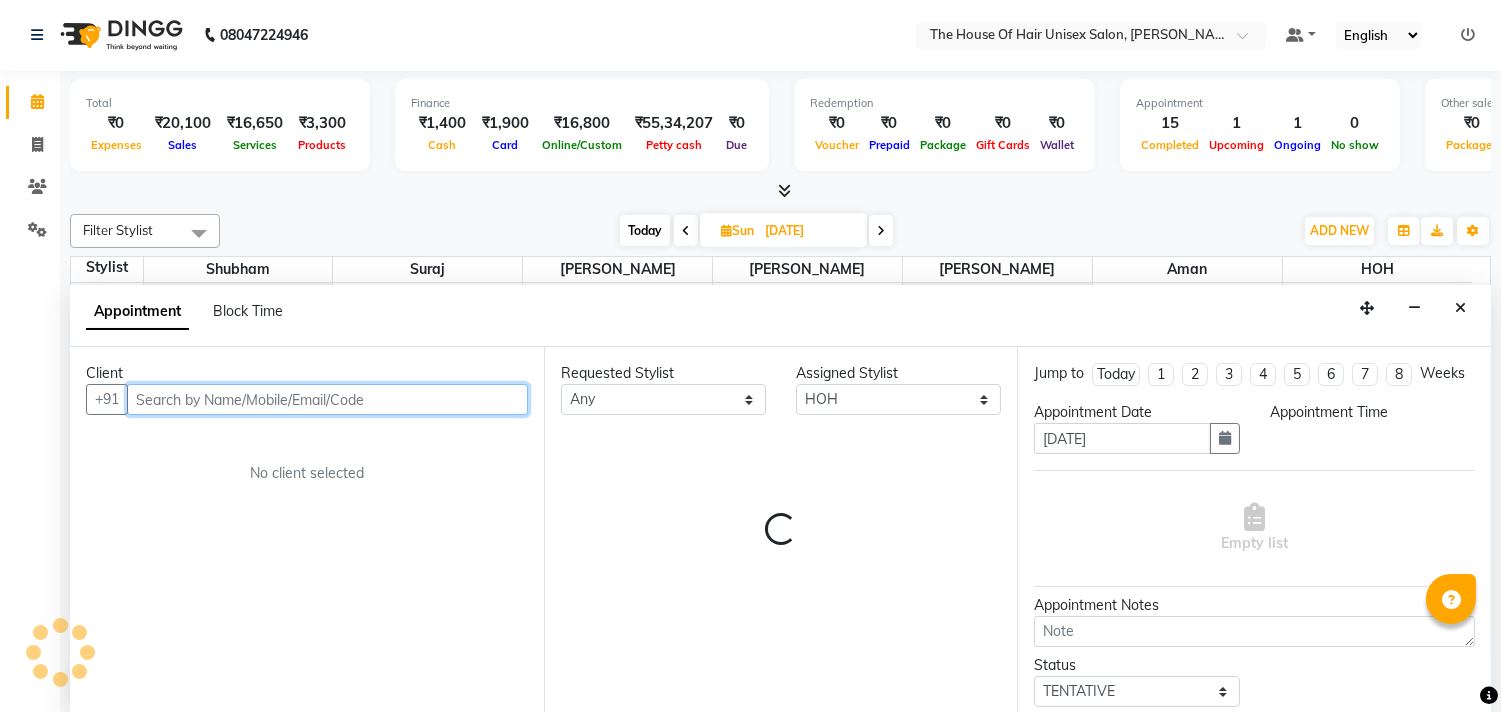 select on "660" 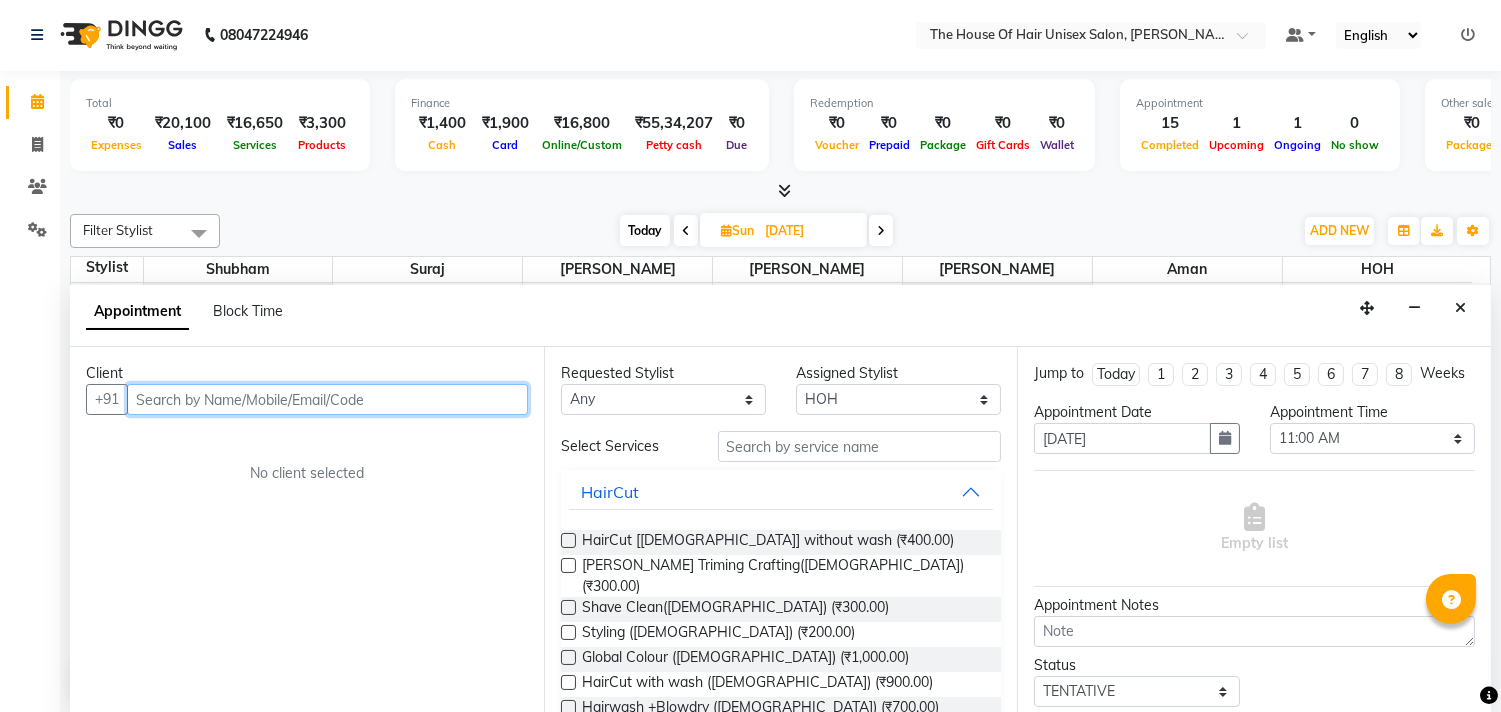 click at bounding box center [327, 399] 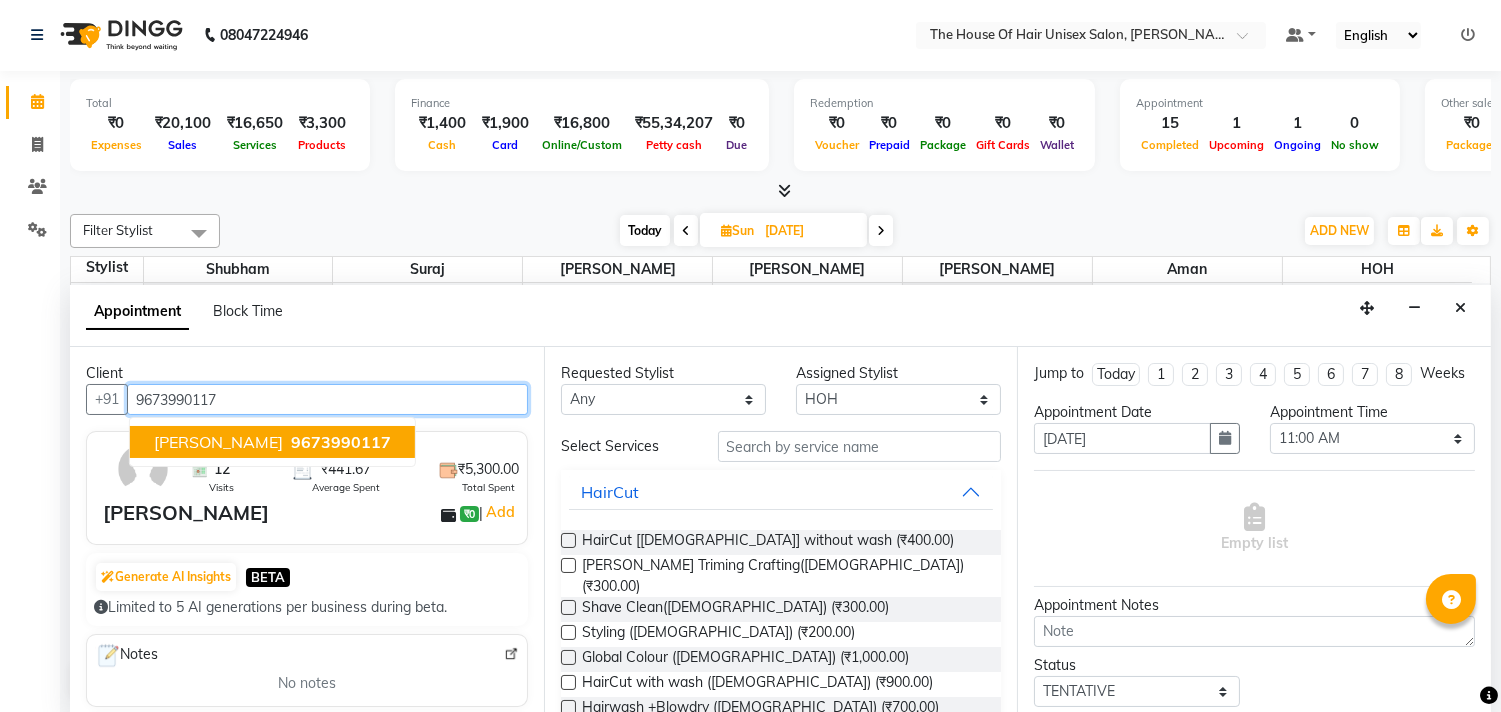 click on "9673990117" at bounding box center [341, 442] 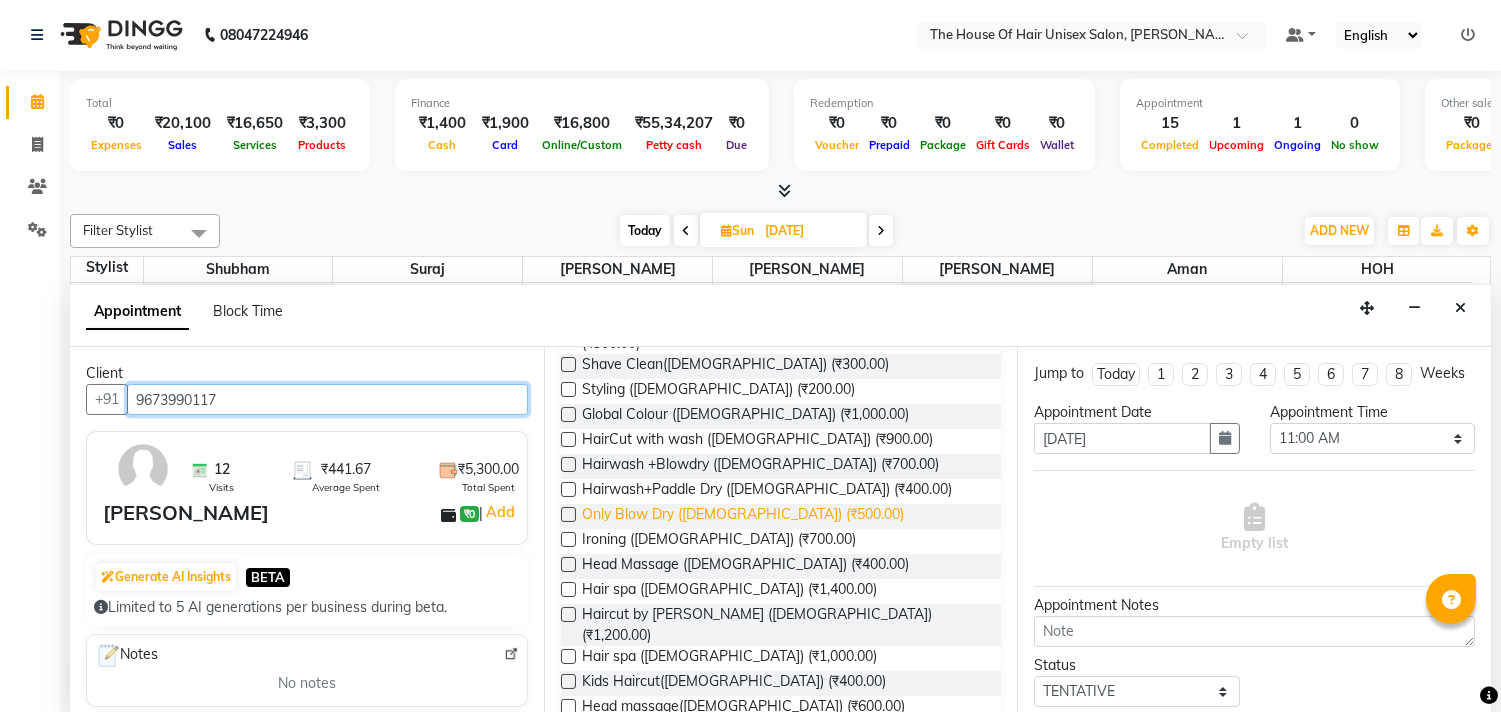 scroll, scrollTop: 245, scrollLeft: 0, axis: vertical 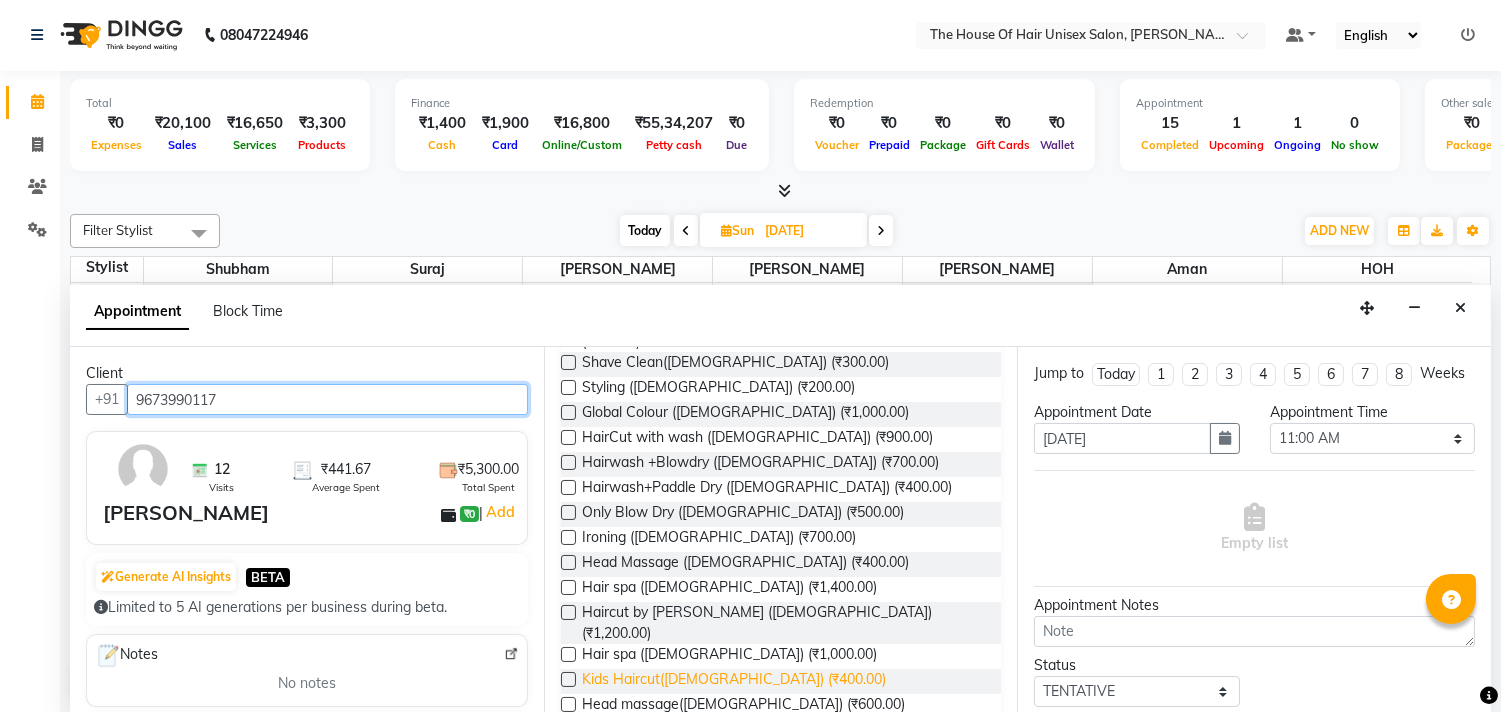 type on "9673990117" 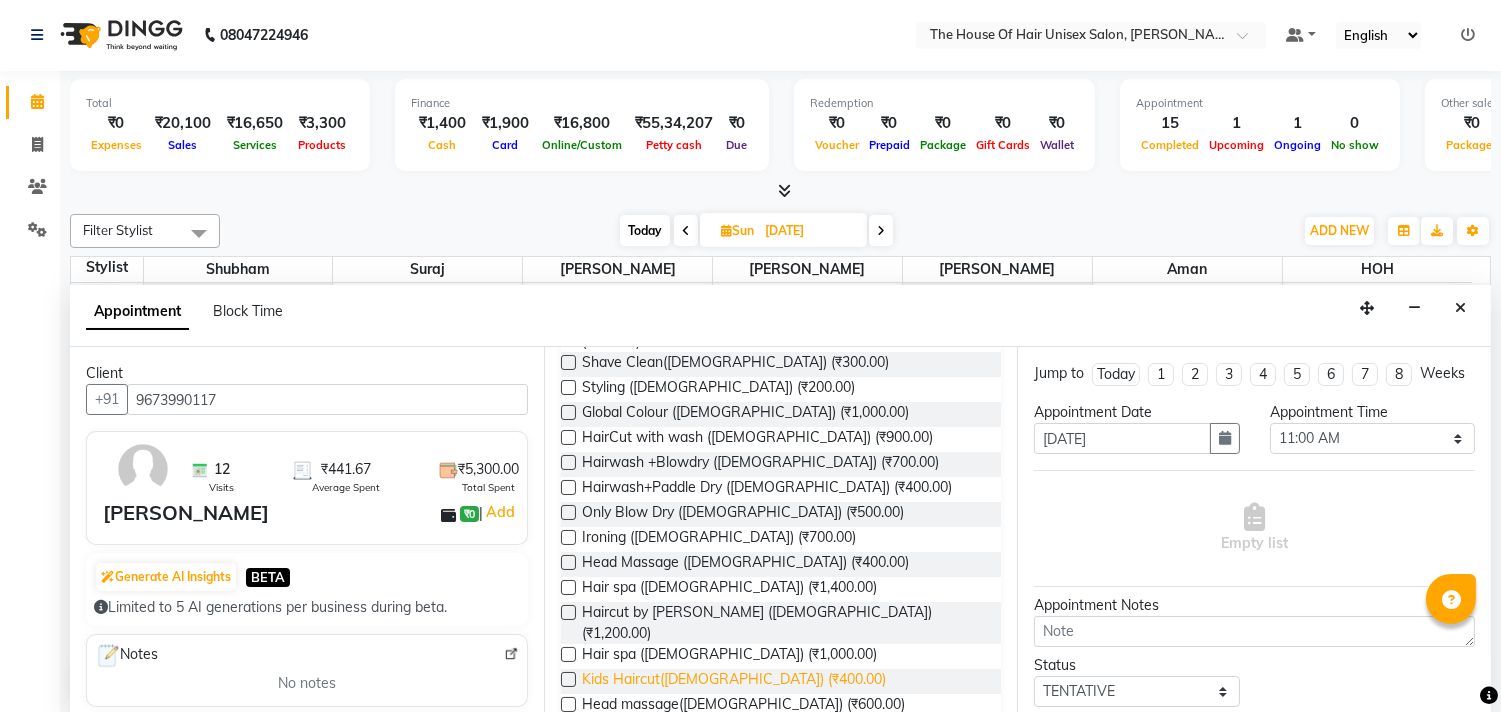 click on "Kids Haircut([DEMOGRAPHIC_DATA]) (₹400.00)" at bounding box center (734, 681) 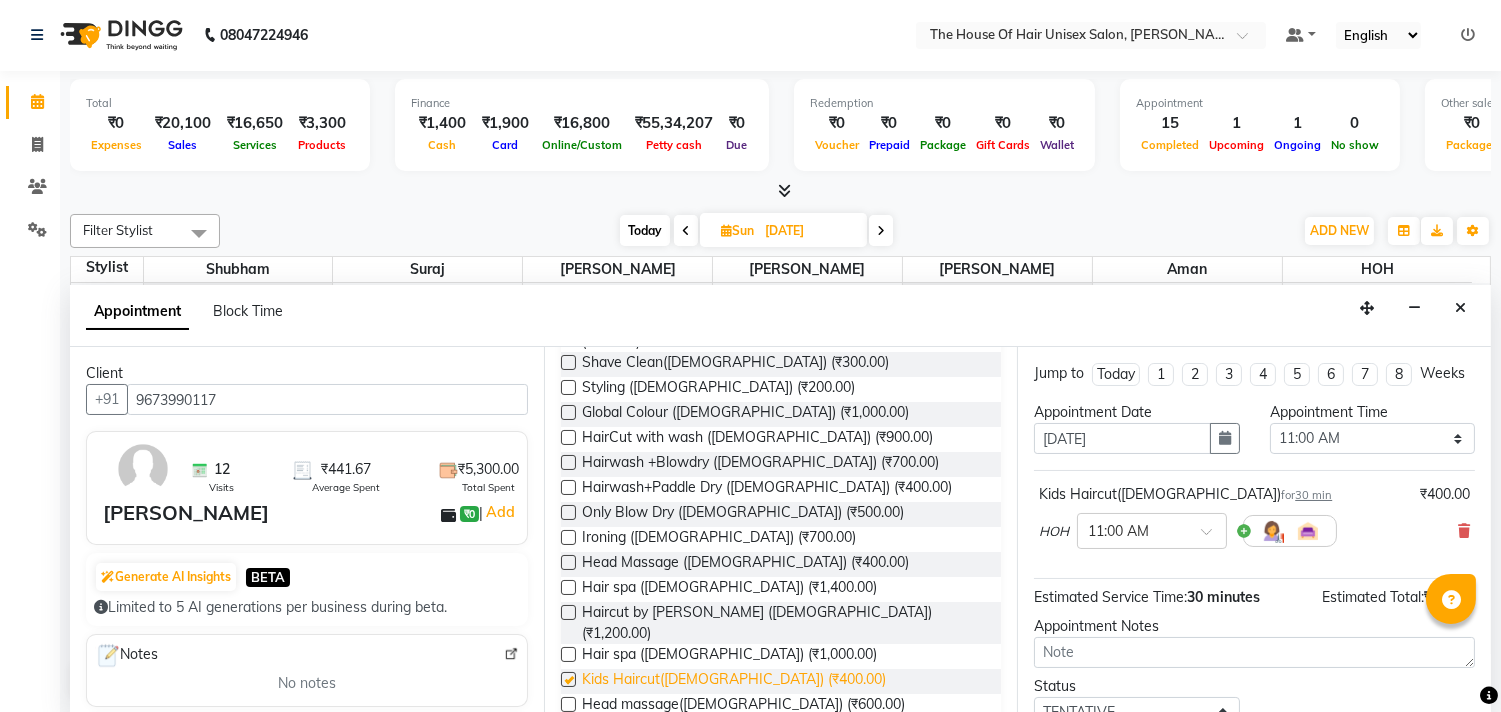 checkbox on "false" 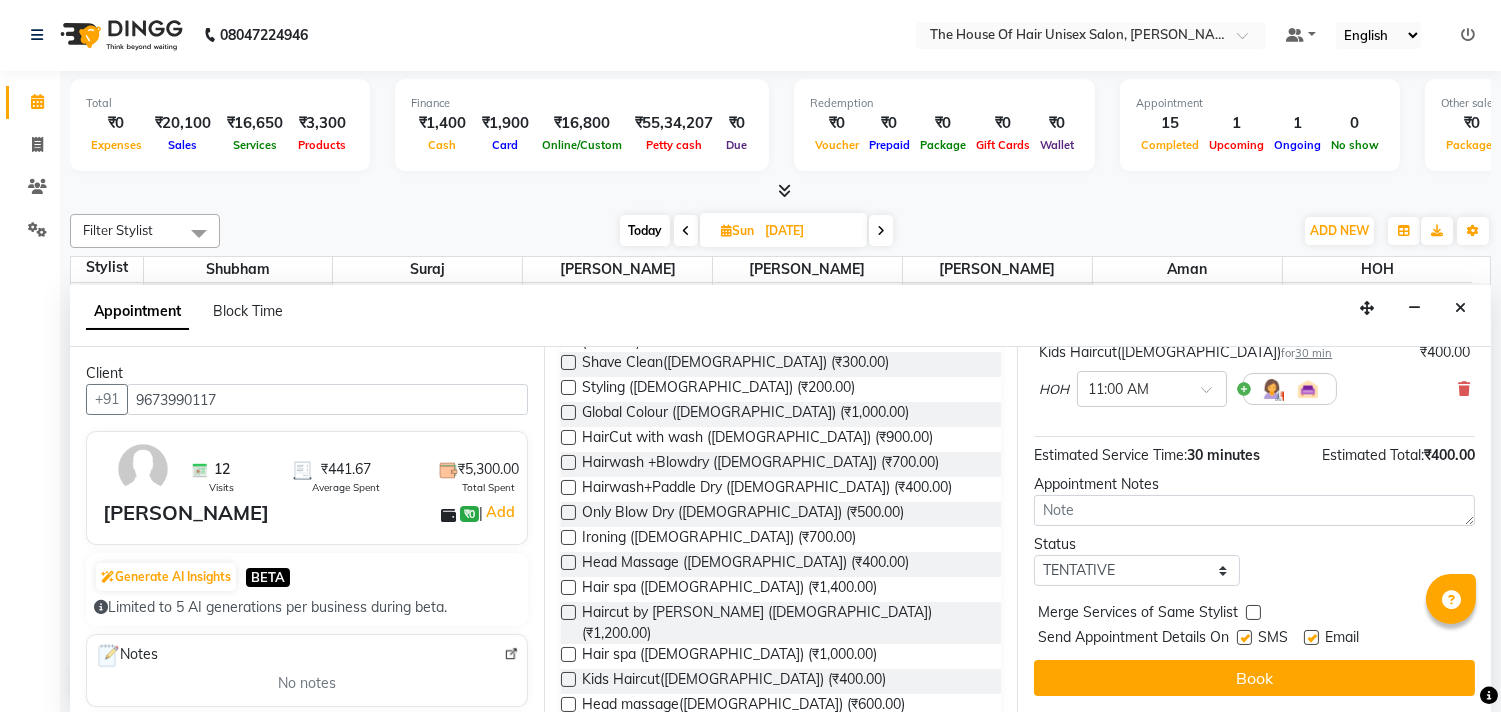 scroll, scrollTop: 161, scrollLeft: 0, axis: vertical 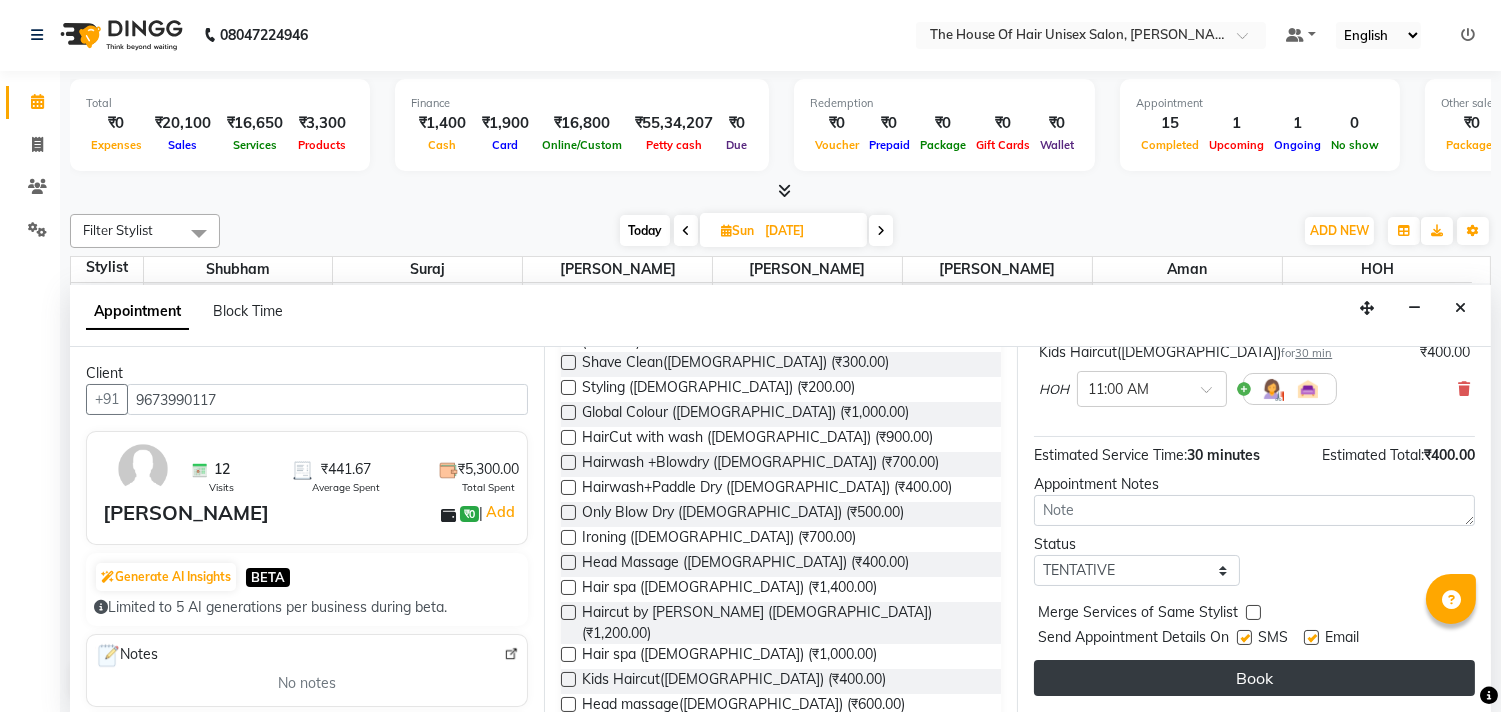 click on "Book" at bounding box center (1254, 678) 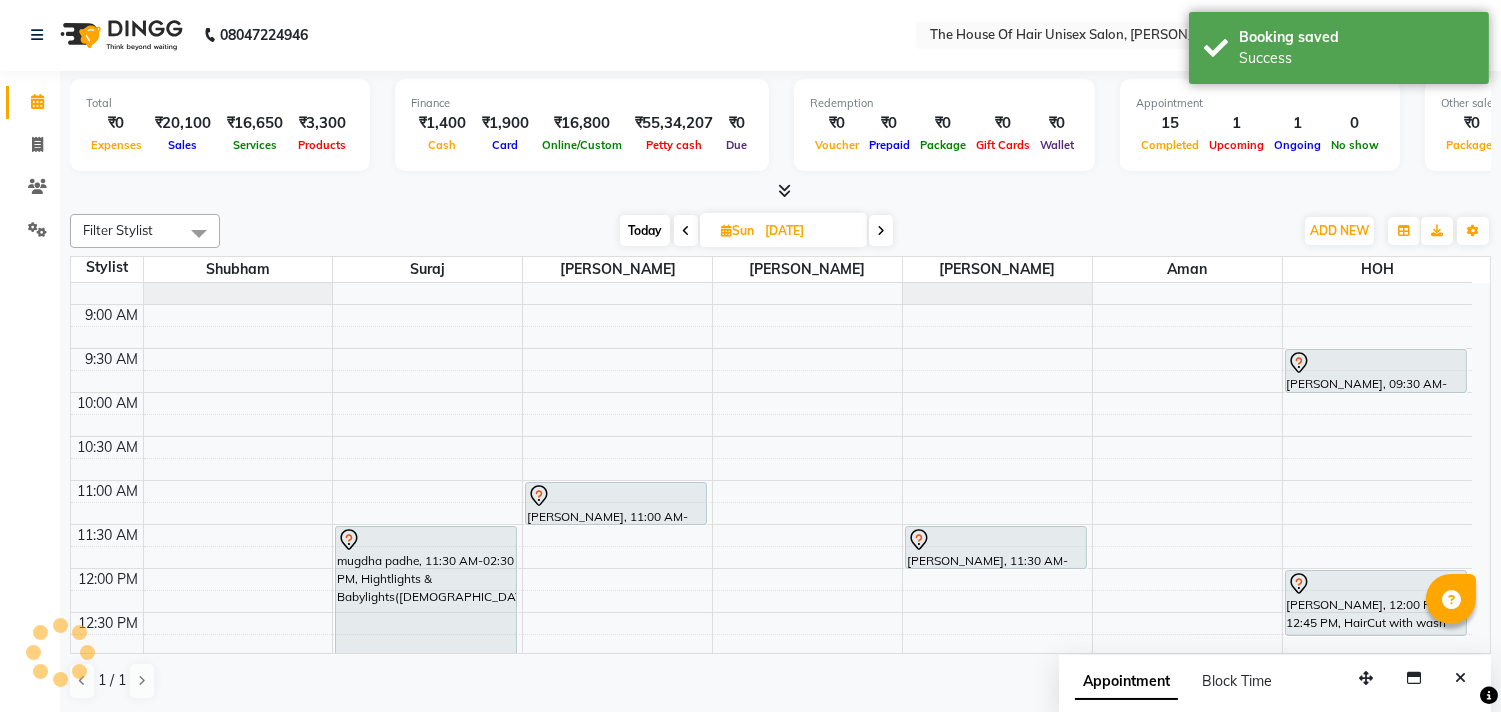 scroll, scrollTop: 0, scrollLeft: 0, axis: both 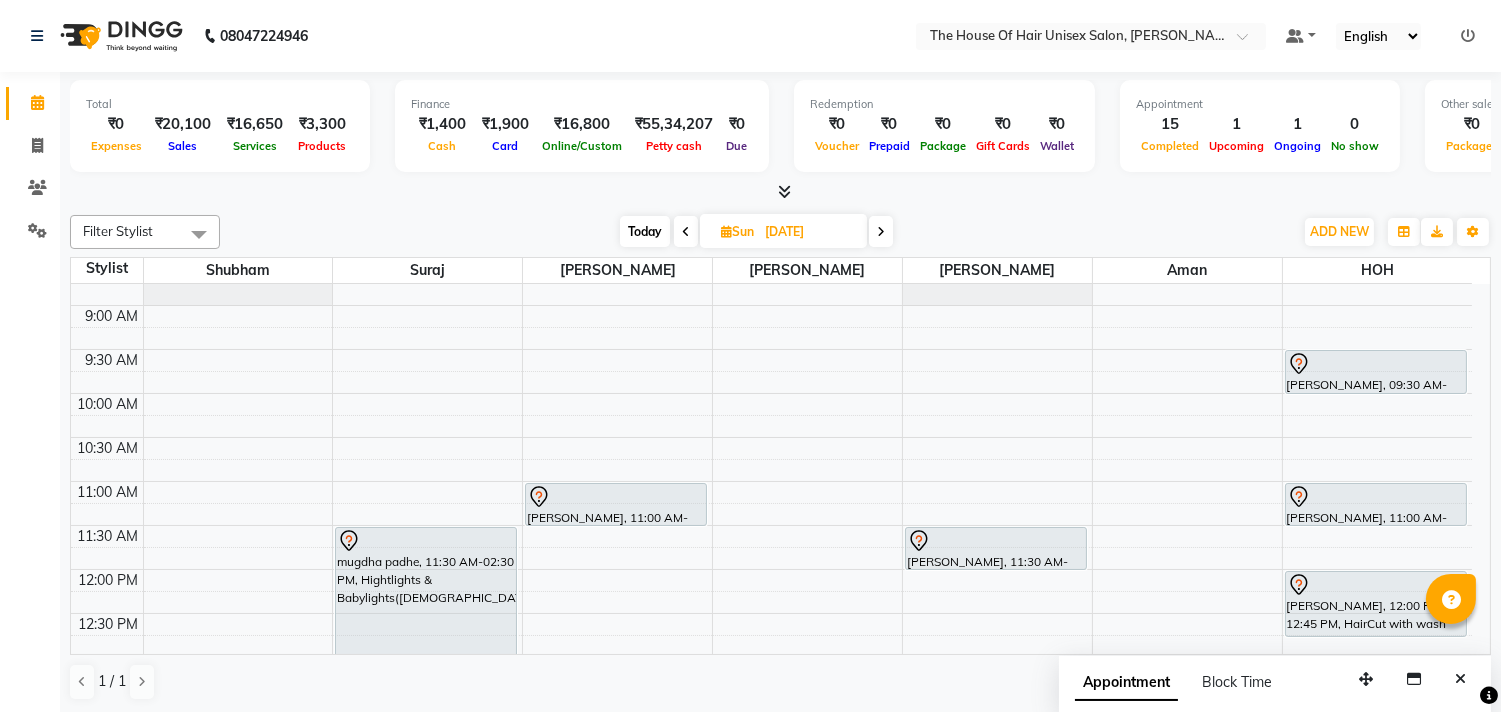 click on "Today" at bounding box center [645, 231] 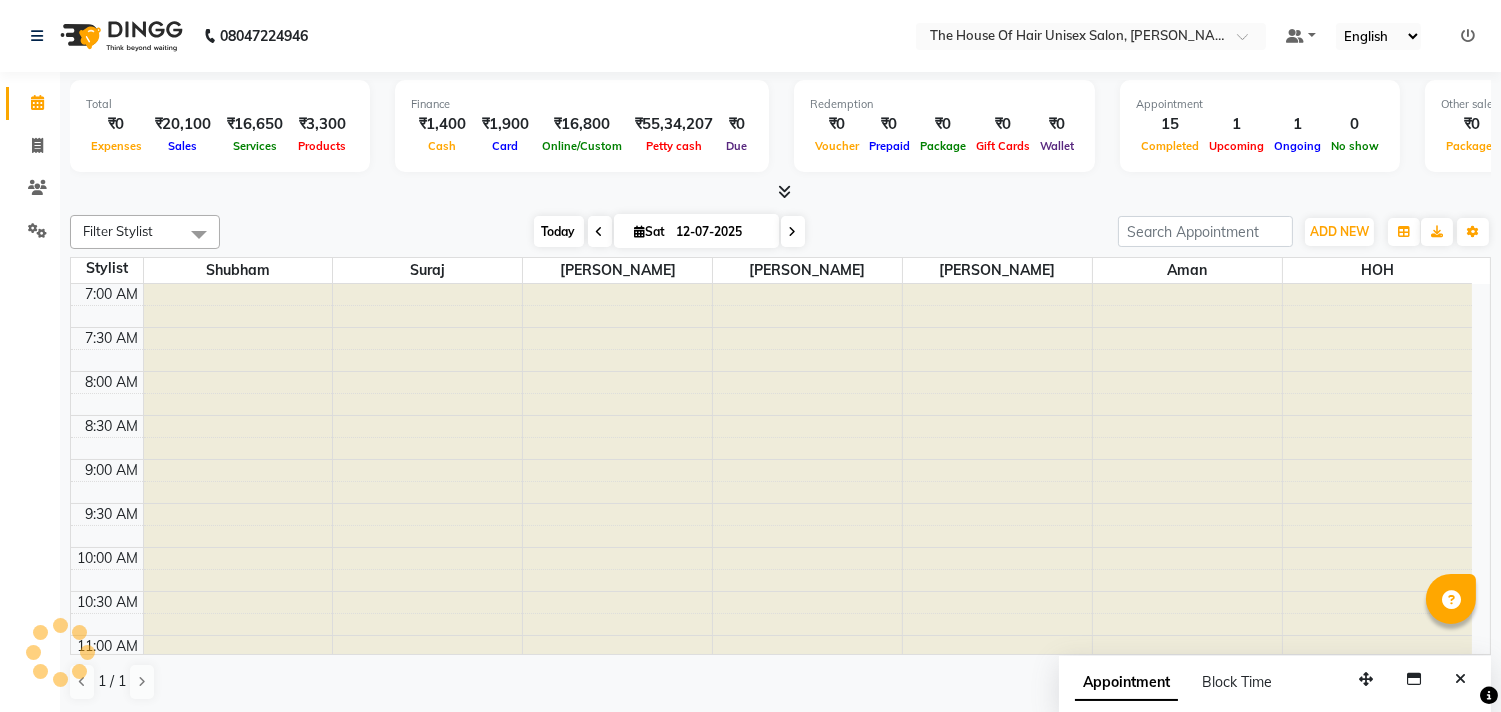 scroll, scrollTop: 956, scrollLeft: 0, axis: vertical 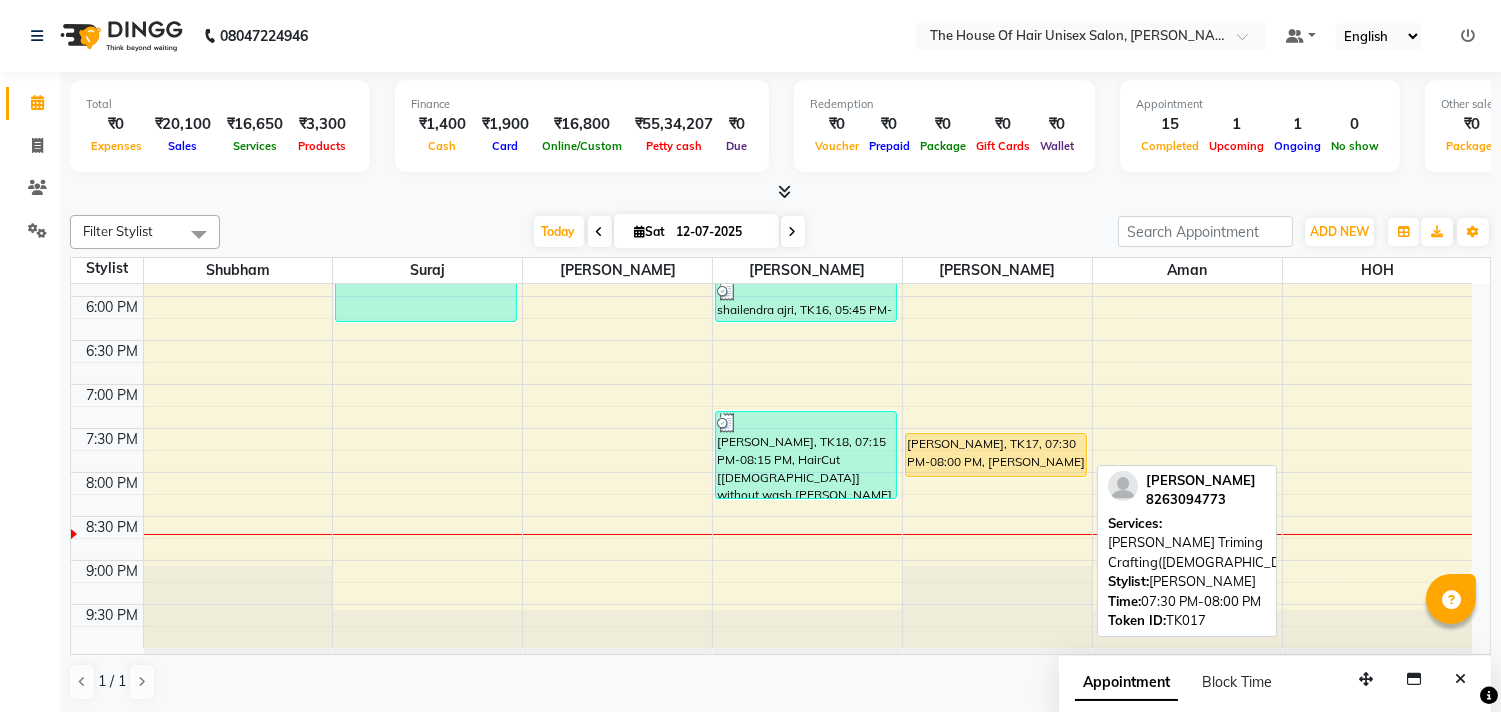 click on "[PERSON_NAME], TK17, 07:30 PM-08:00 PM, [PERSON_NAME] Triming Crafting([DEMOGRAPHIC_DATA])" at bounding box center (996, 455) 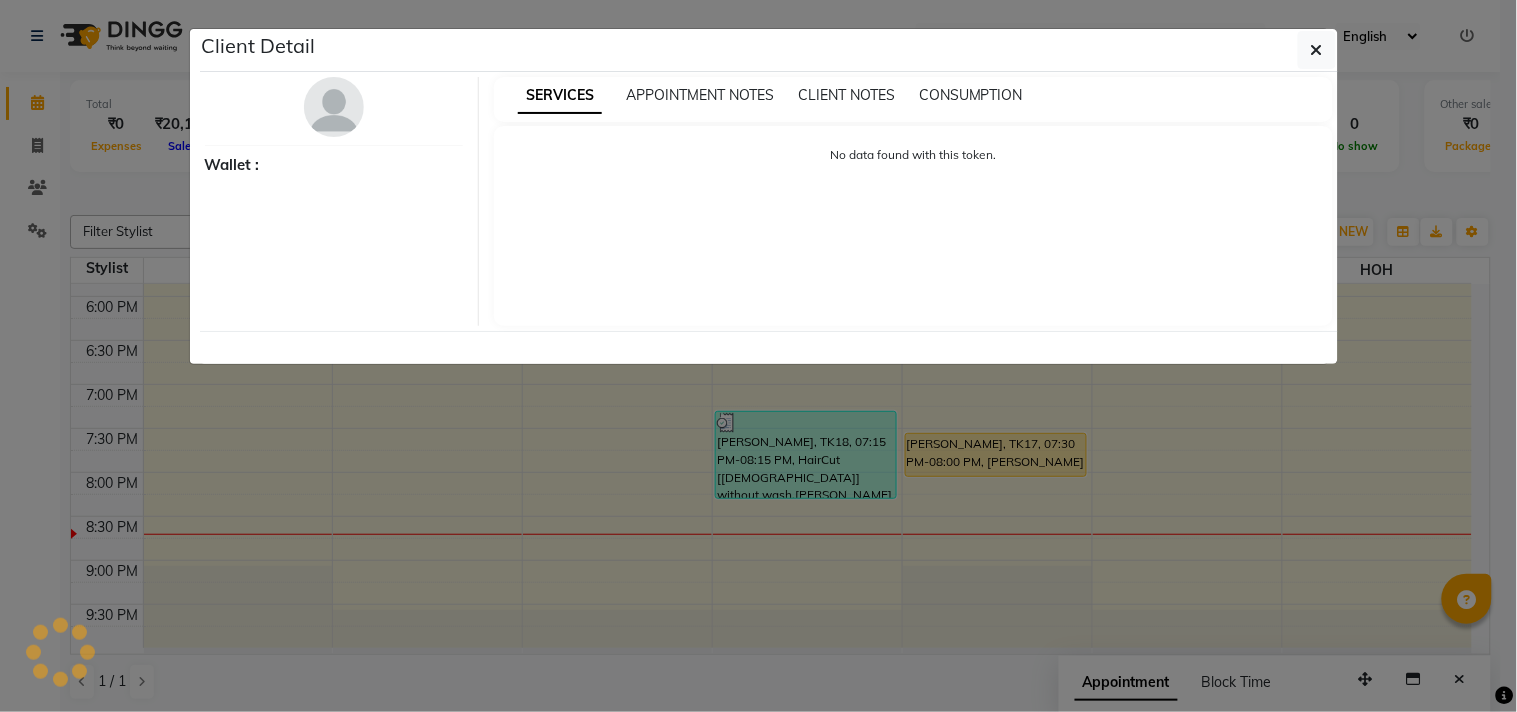 select on "1" 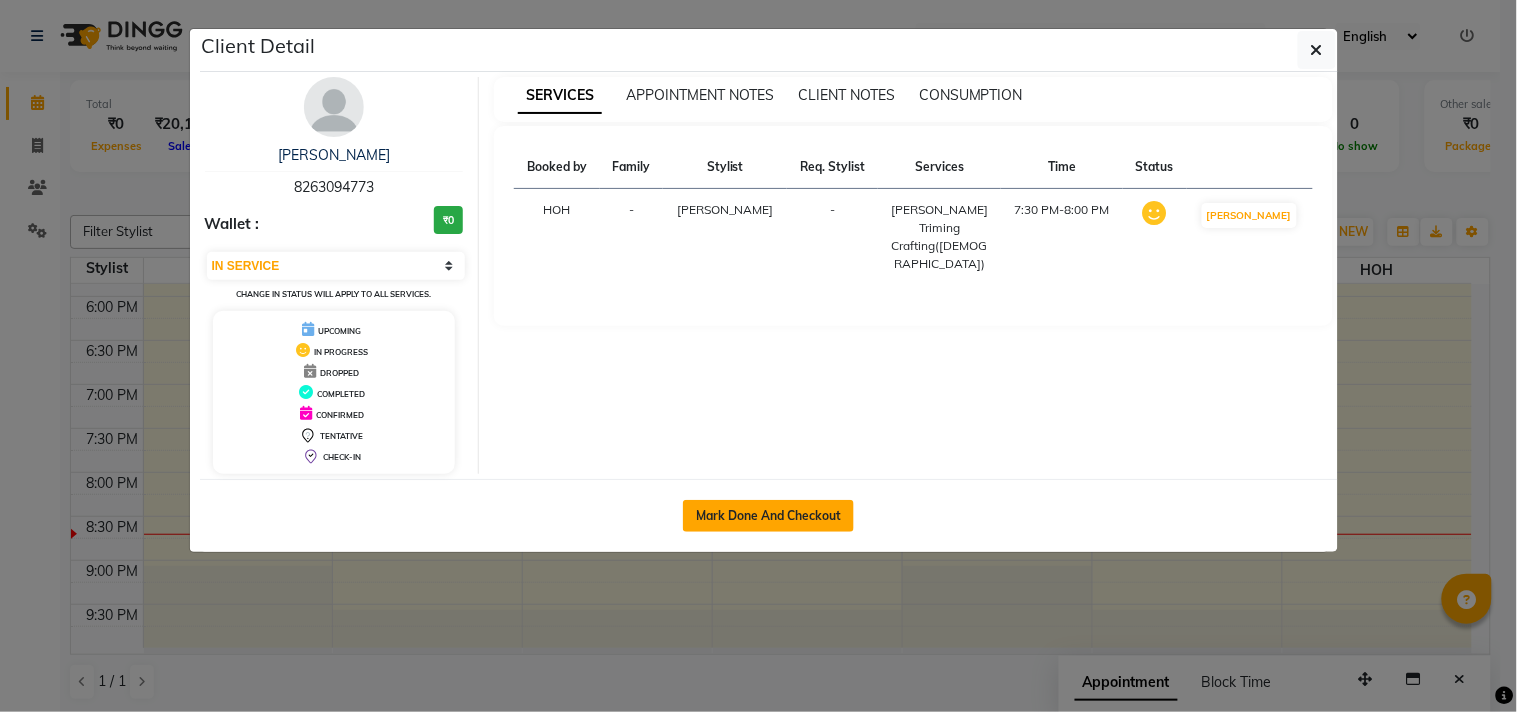 click on "Mark Done And Checkout" 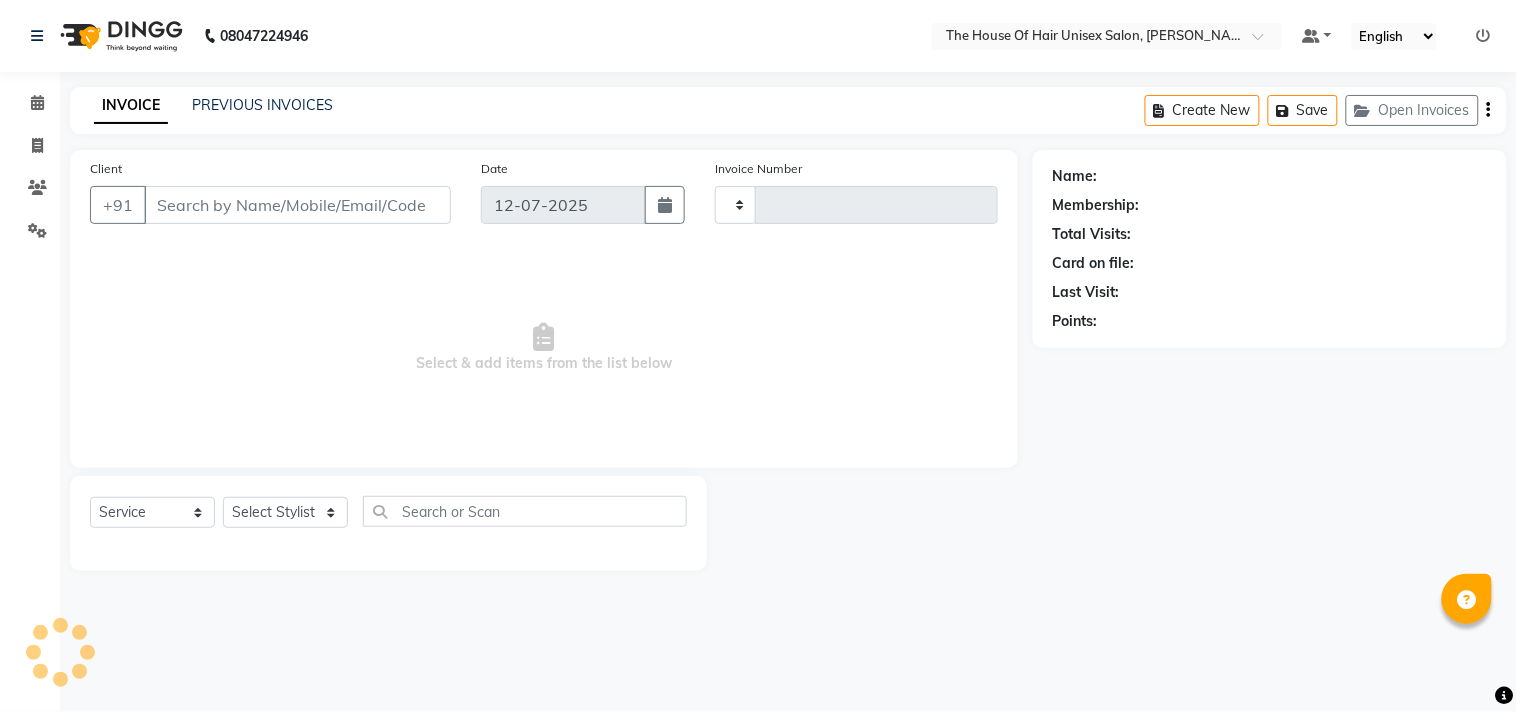 type on "1768" 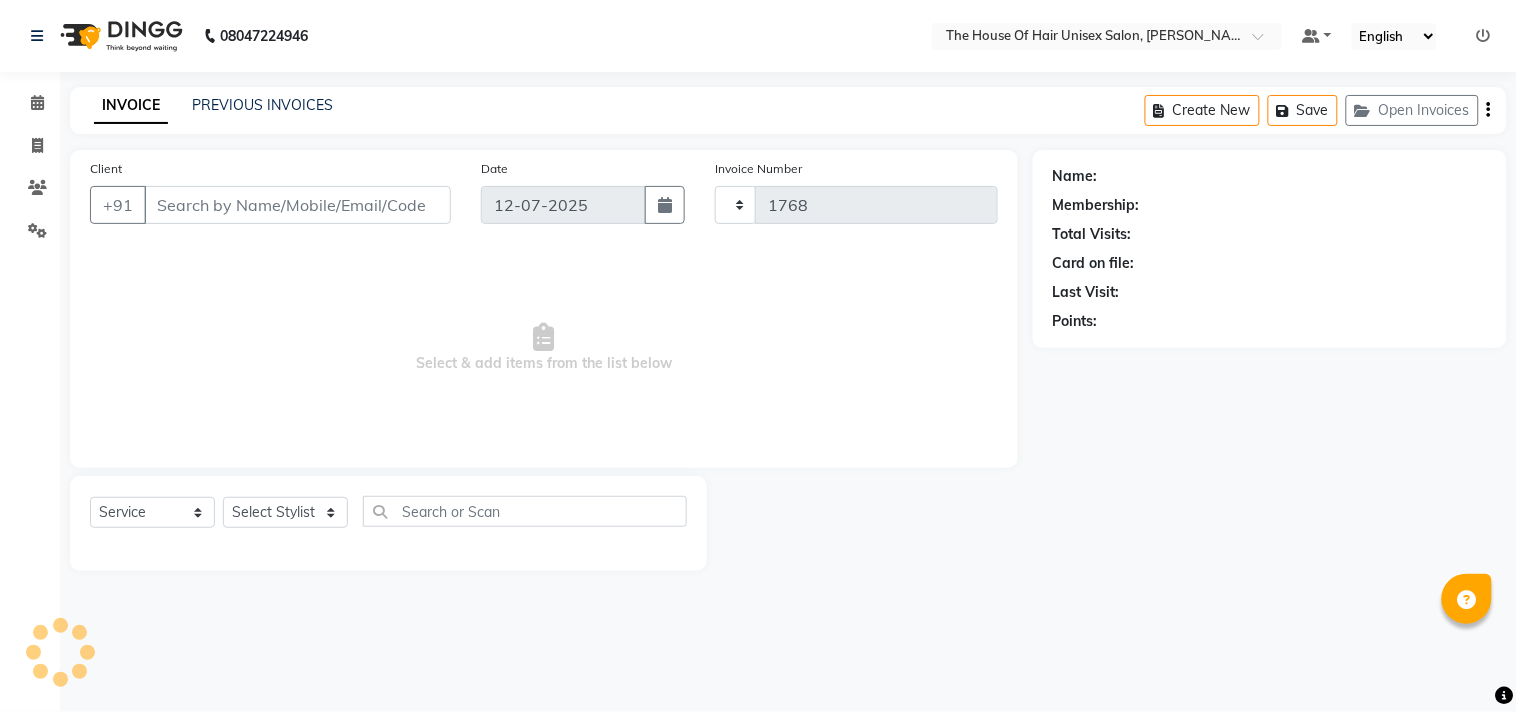 select on "598" 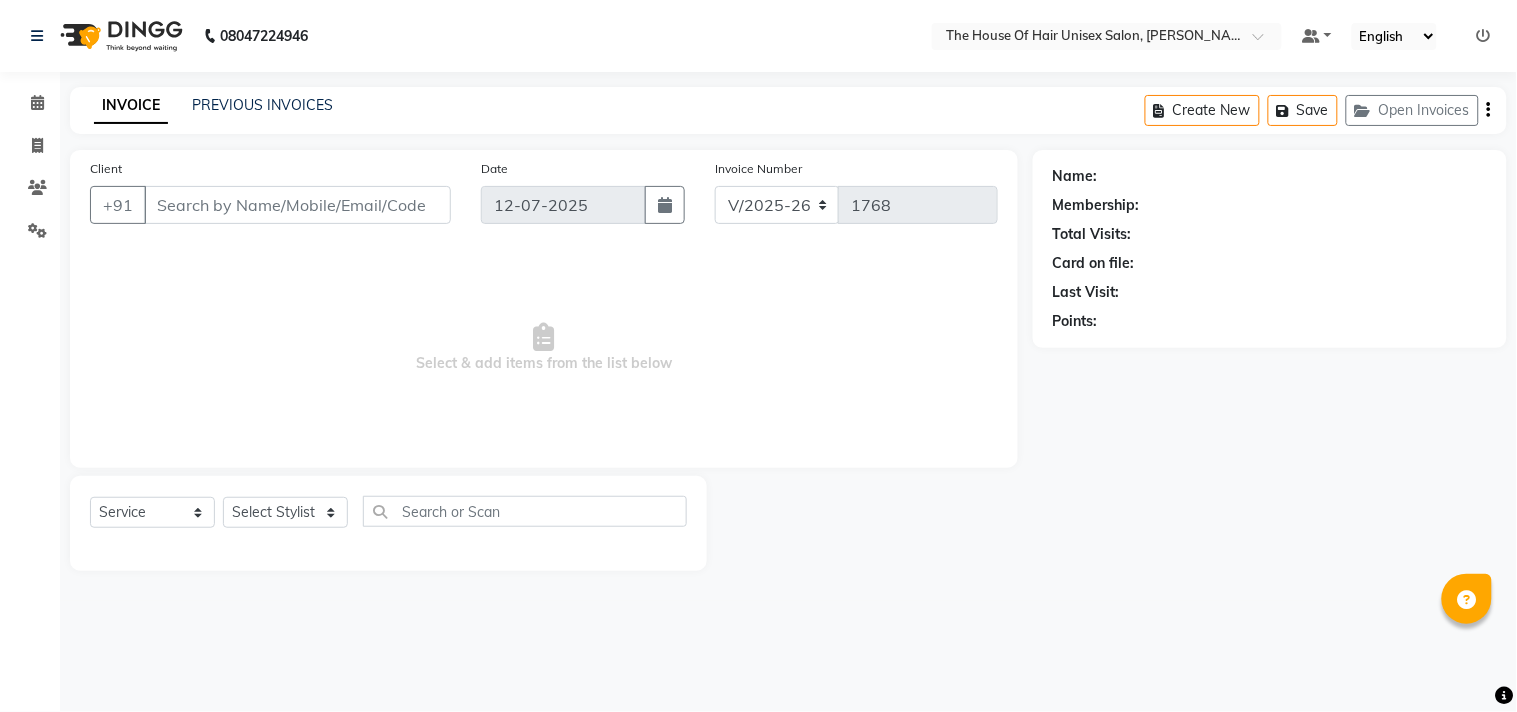 type on "8263094773" 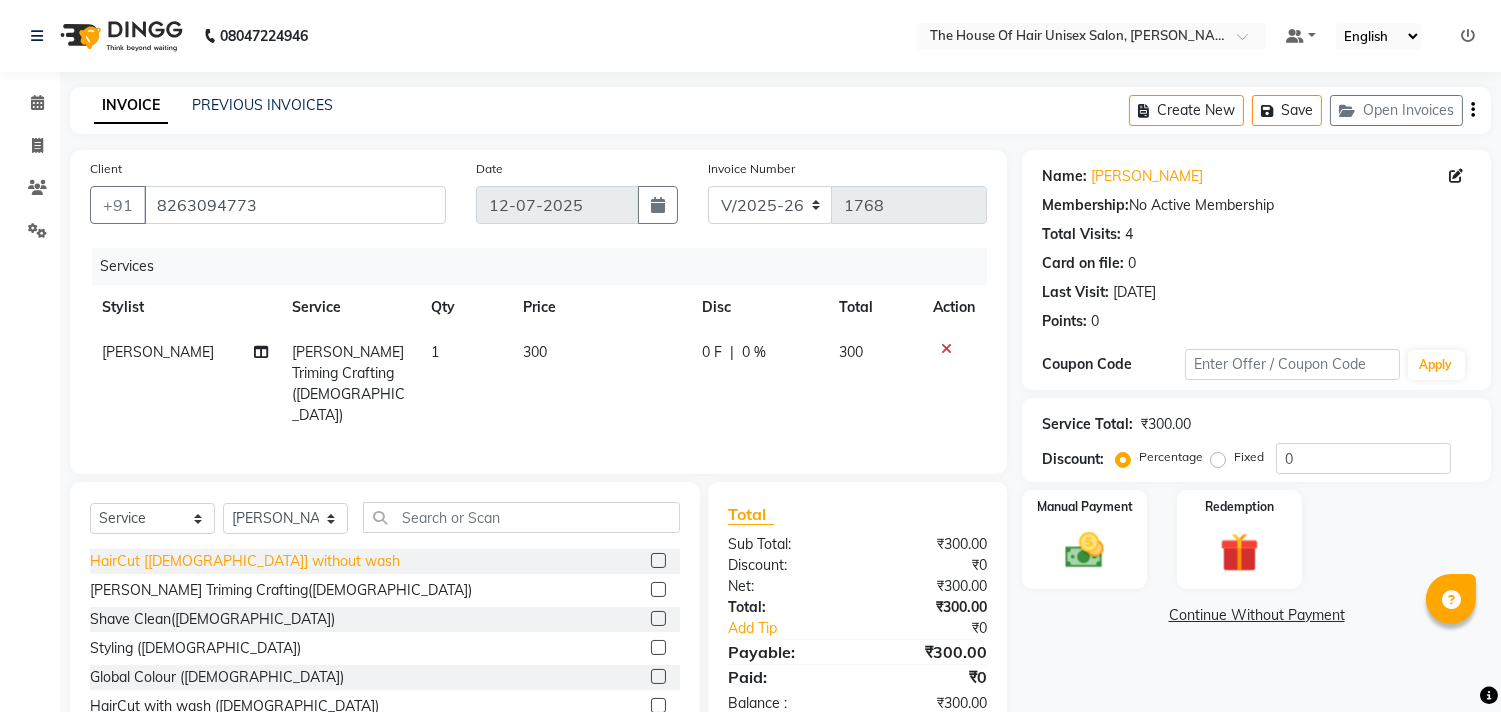 click on "HairCut [[DEMOGRAPHIC_DATA]] without wash" 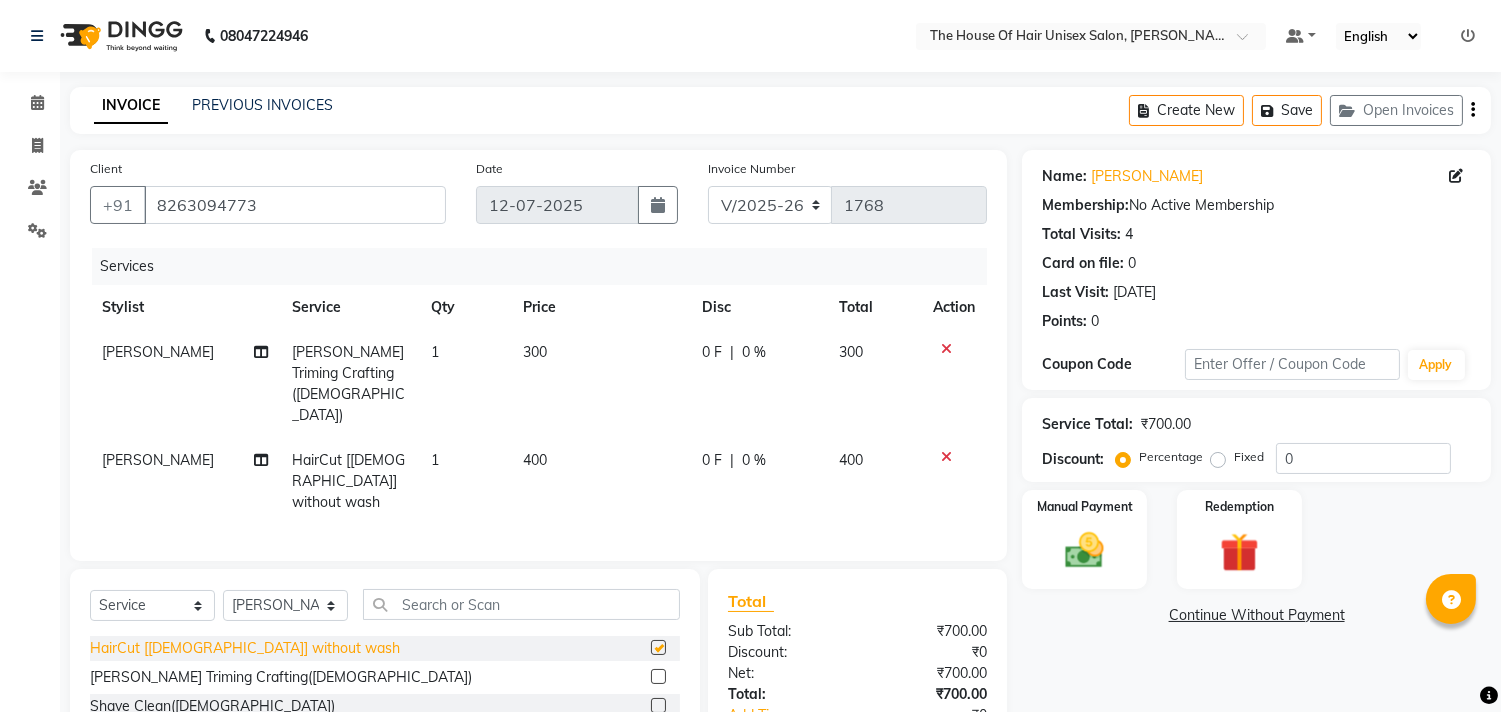checkbox on "false" 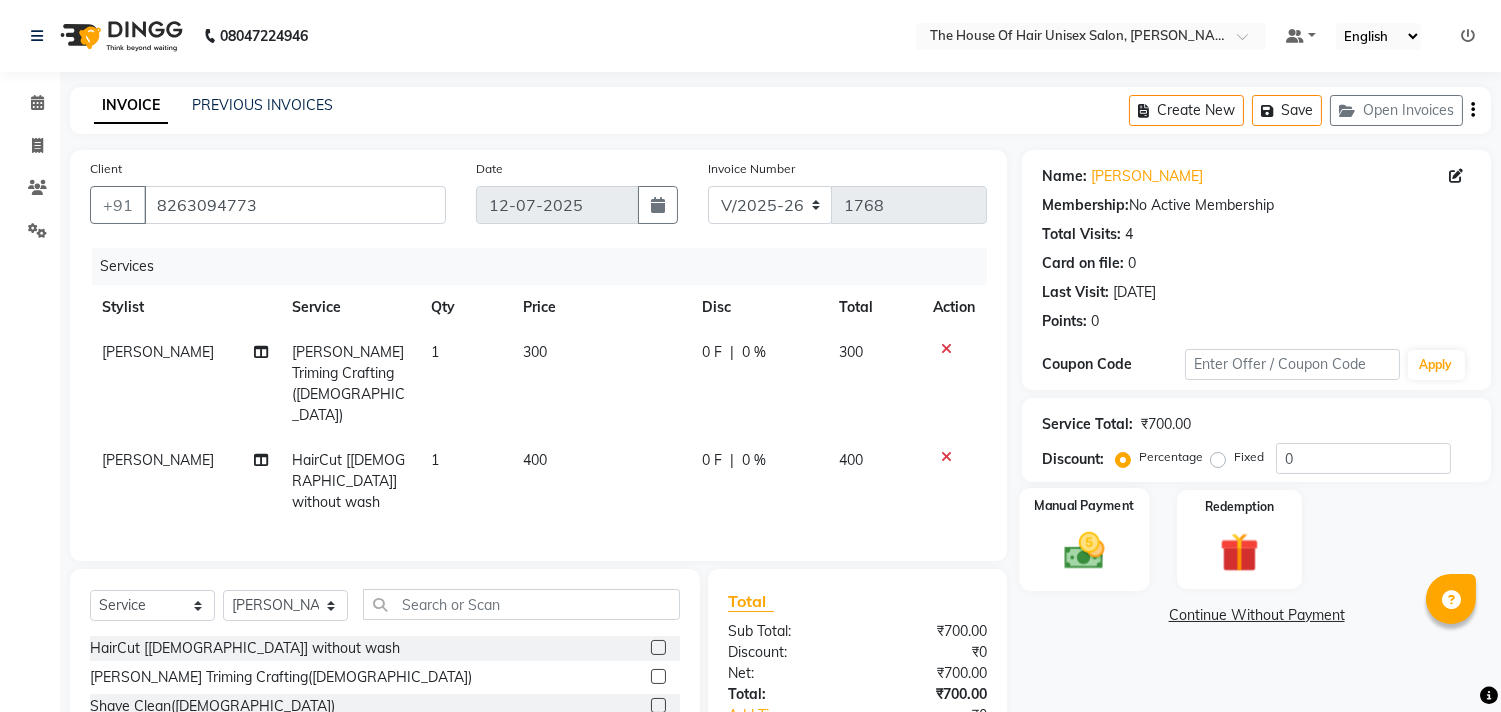 click 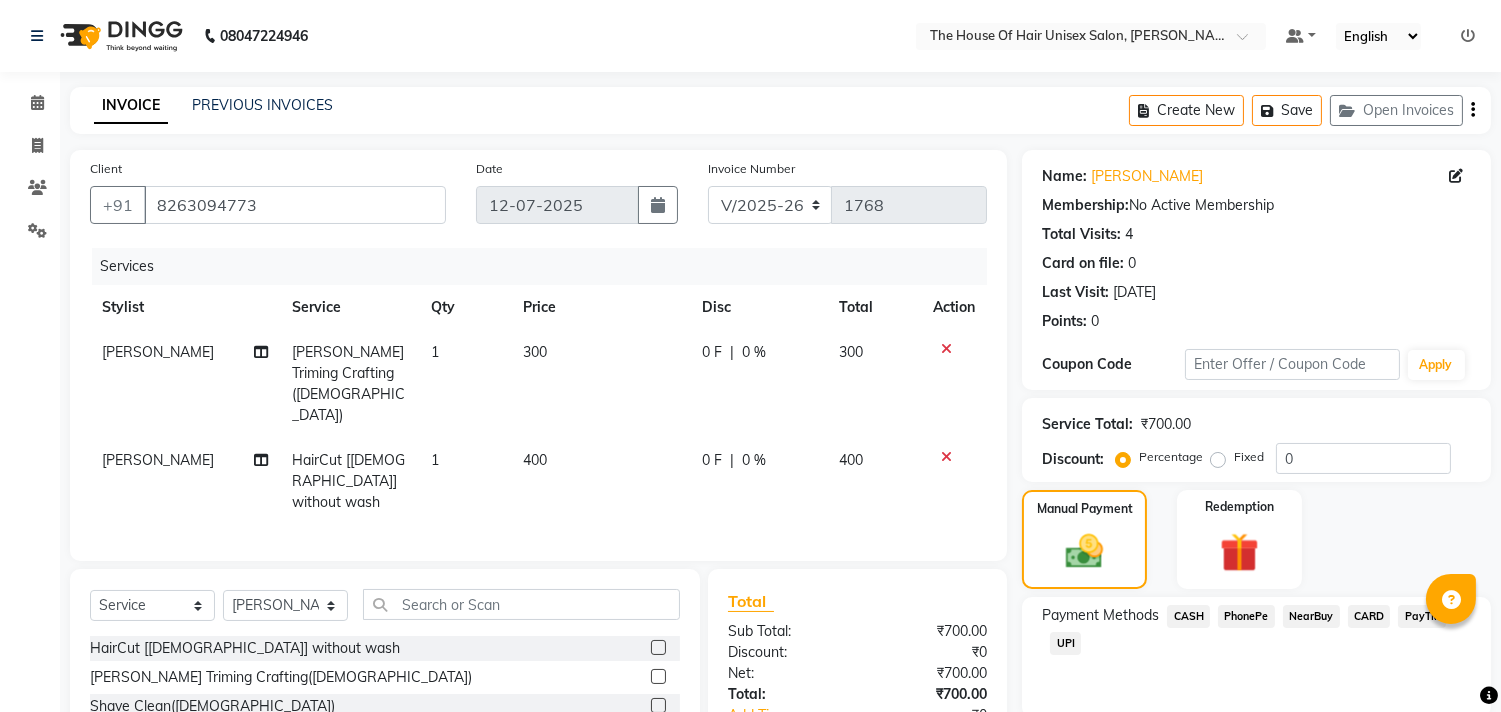 click on "CASH" 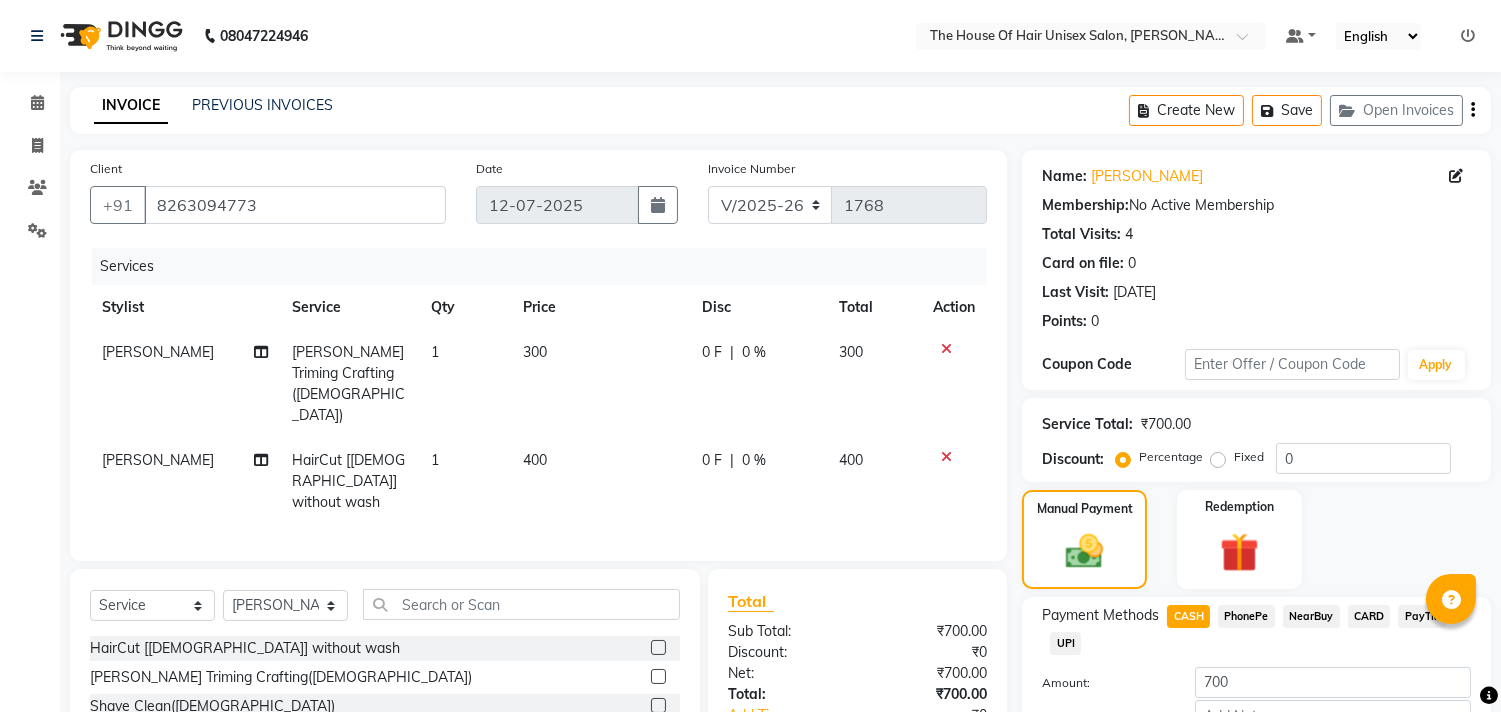 scroll, scrollTop: 135, scrollLeft: 0, axis: vertical 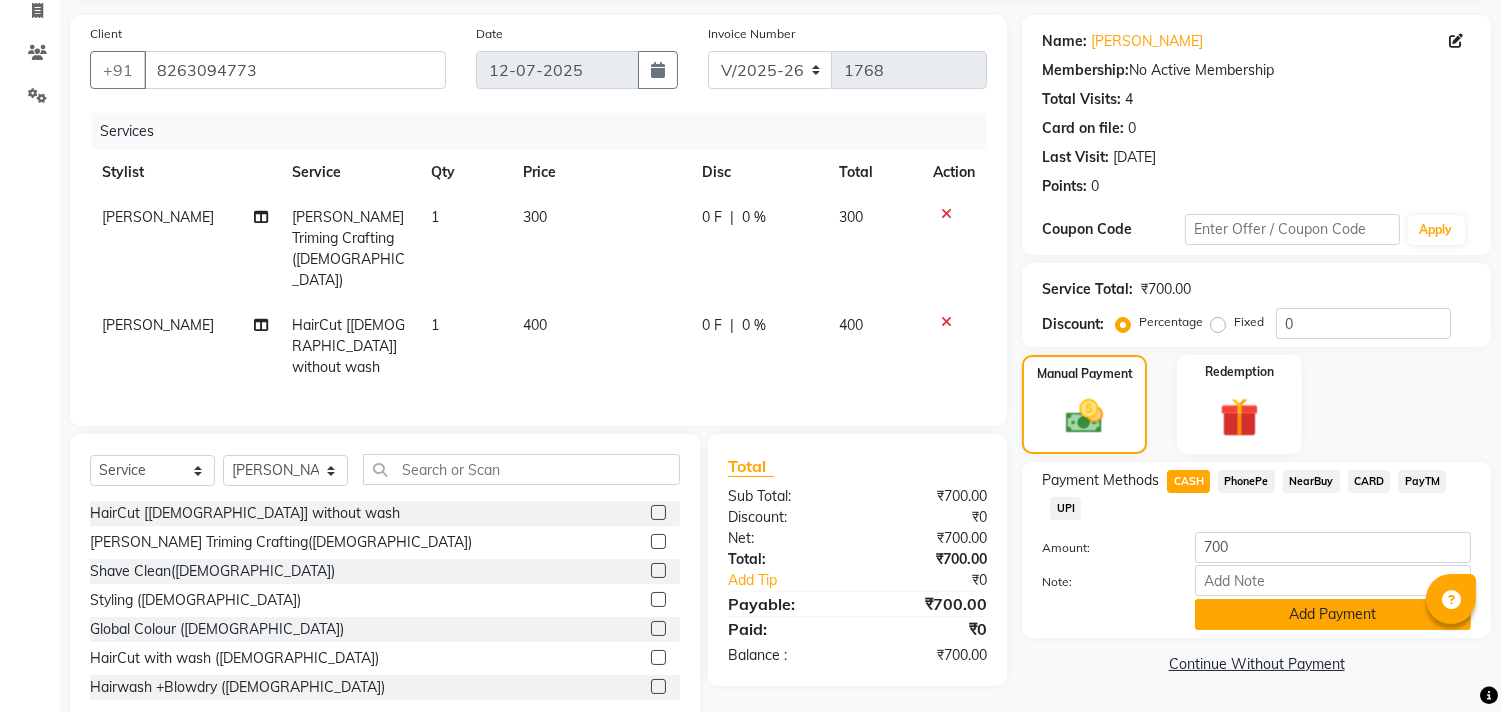 click on "Add Payment" 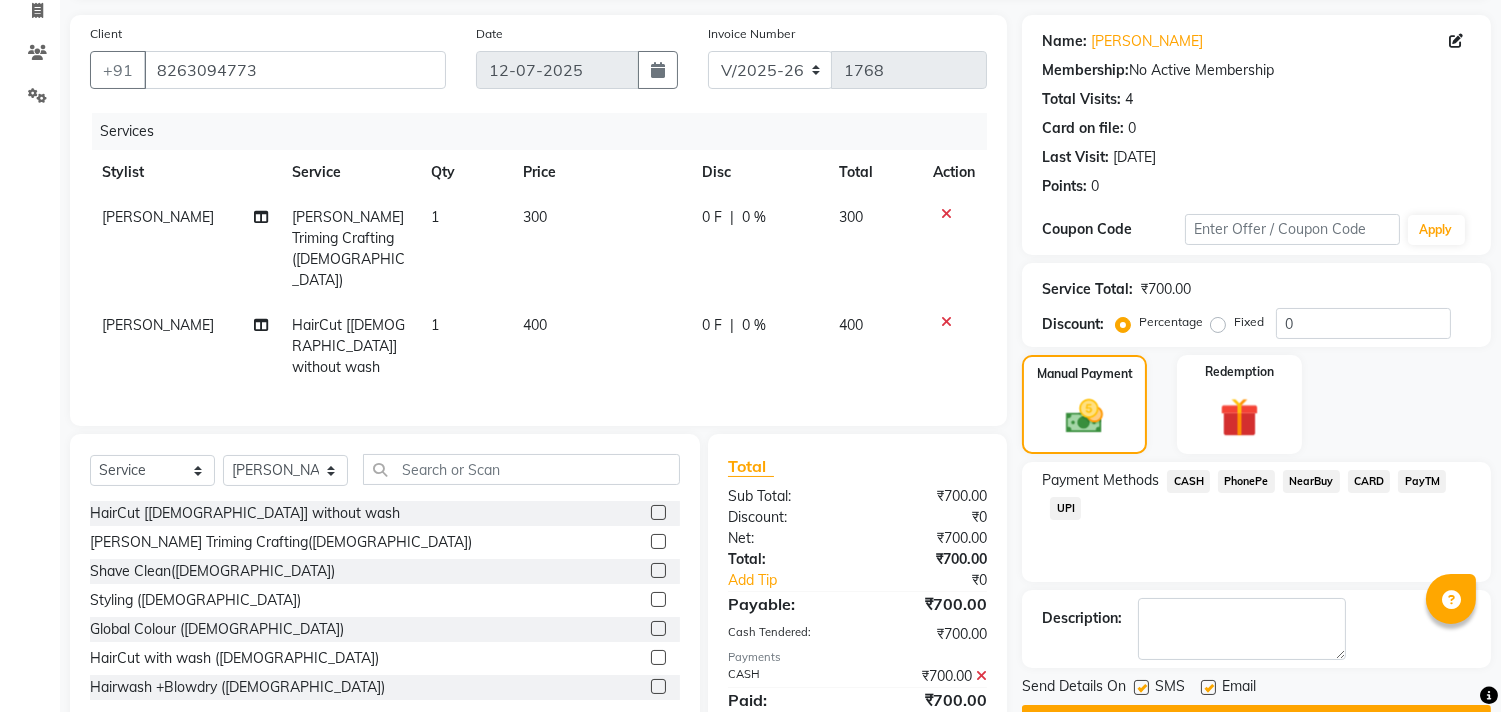 scroll, scrollTop: 187, scrollLeft: 0, axis: vertical 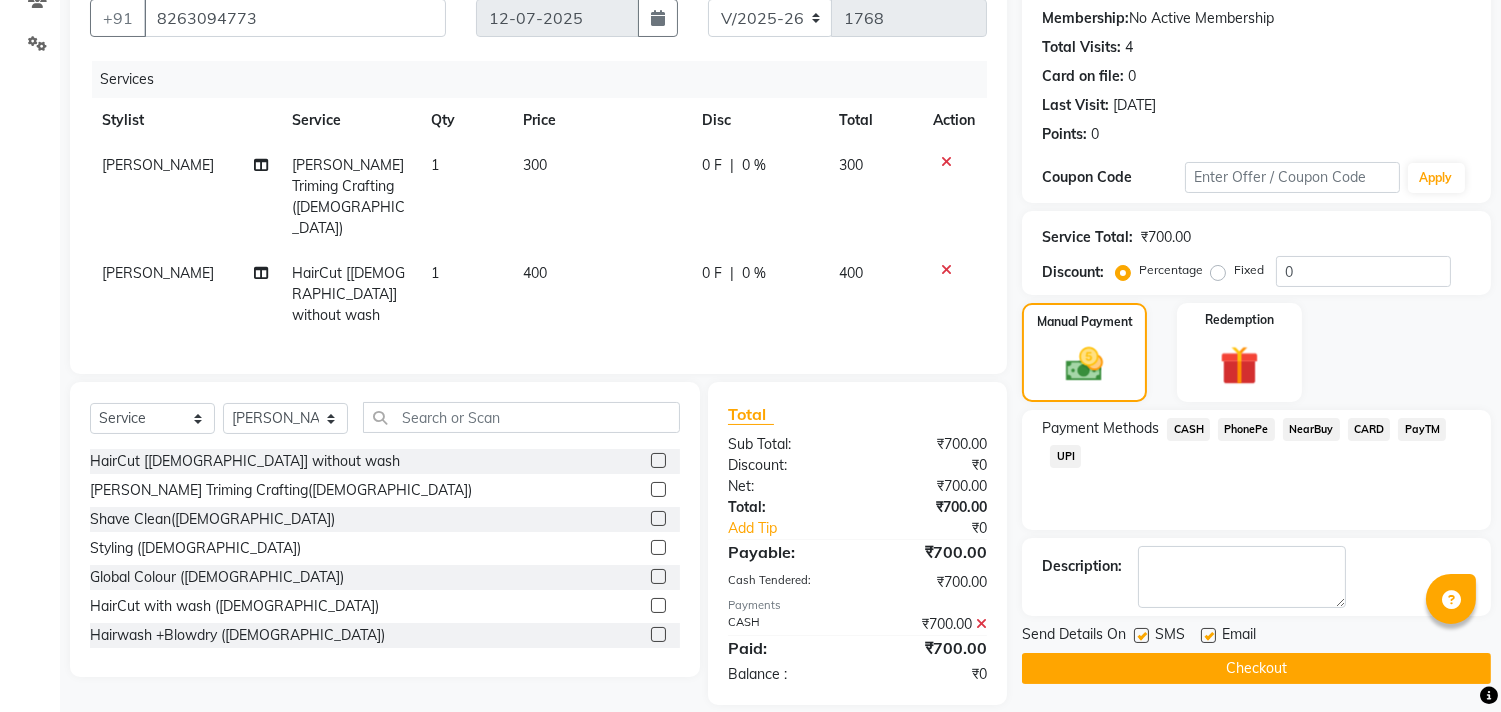 click on "Checkout" 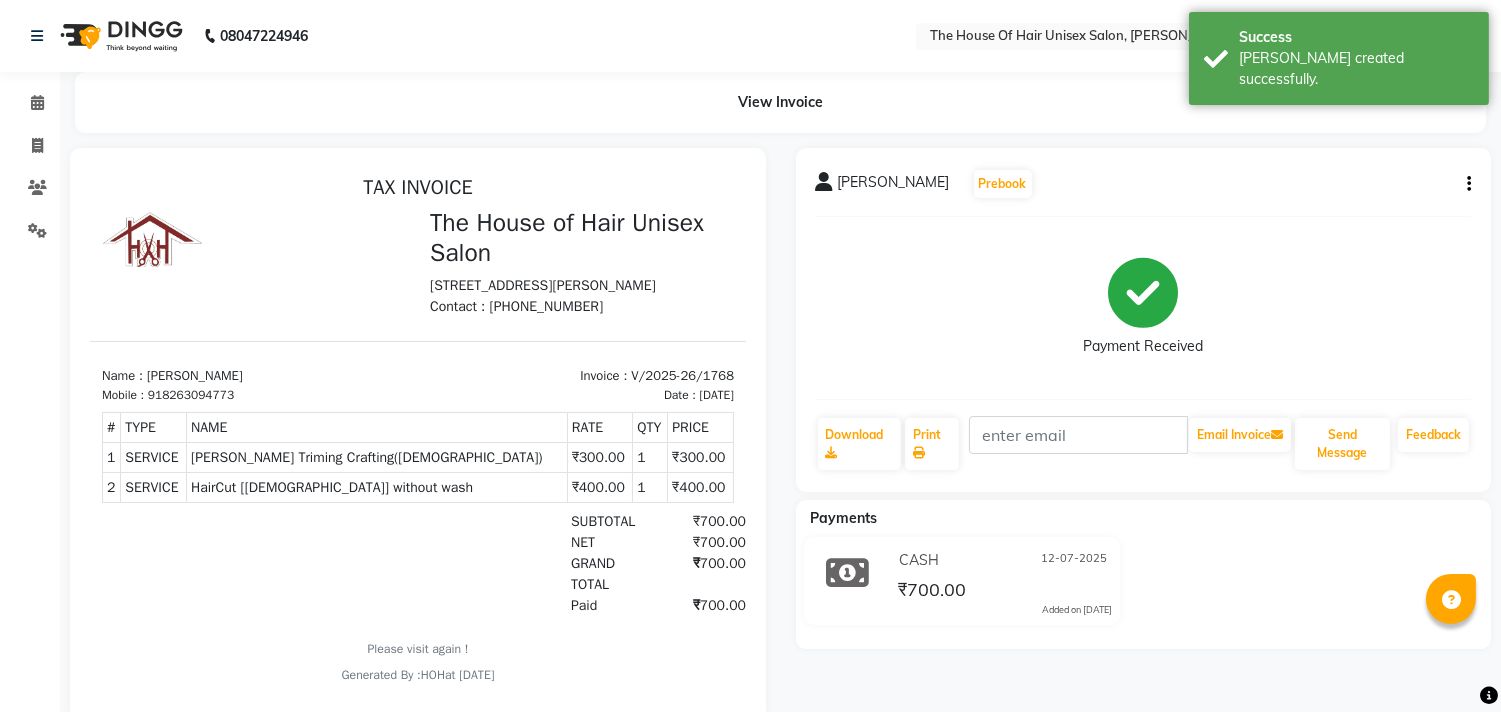 scroll, scrollTop: 0, scrollLeft: 0, axis: both 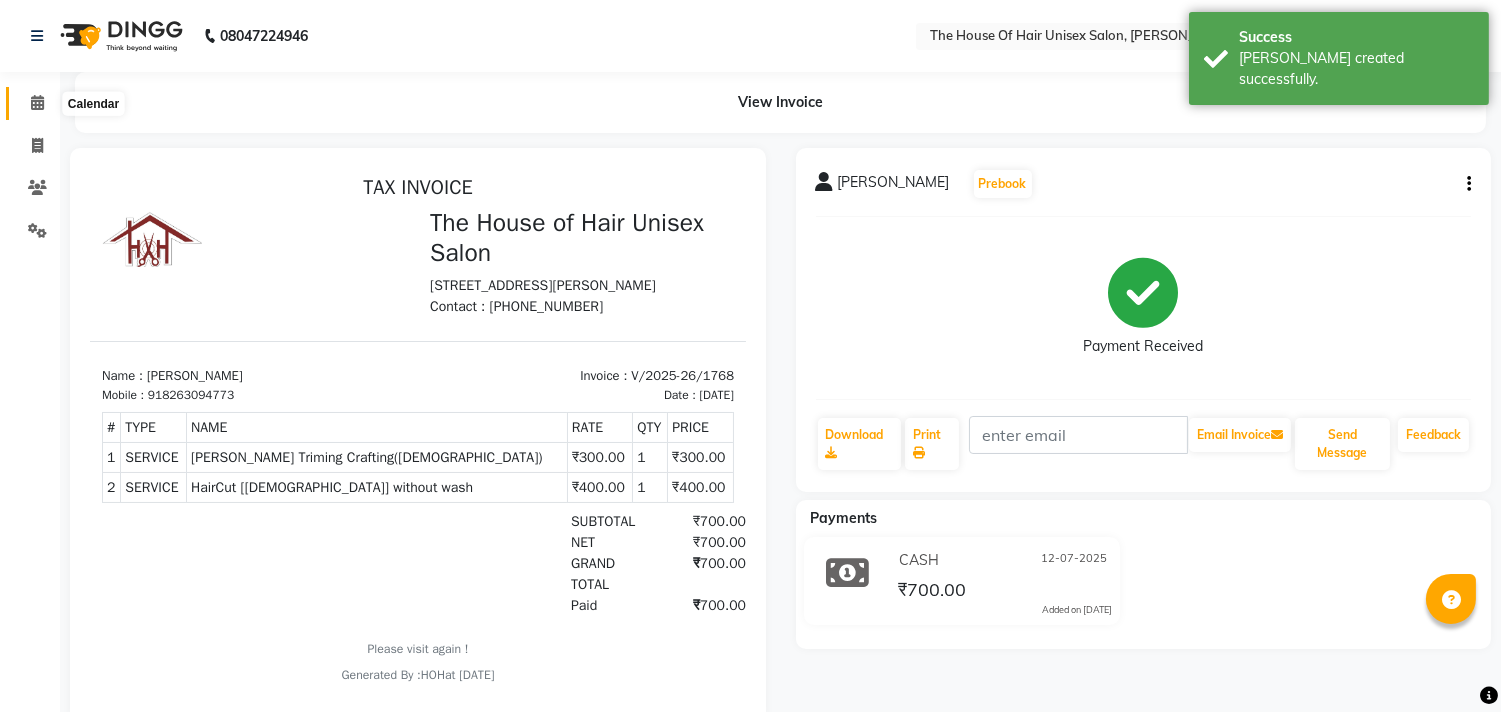click 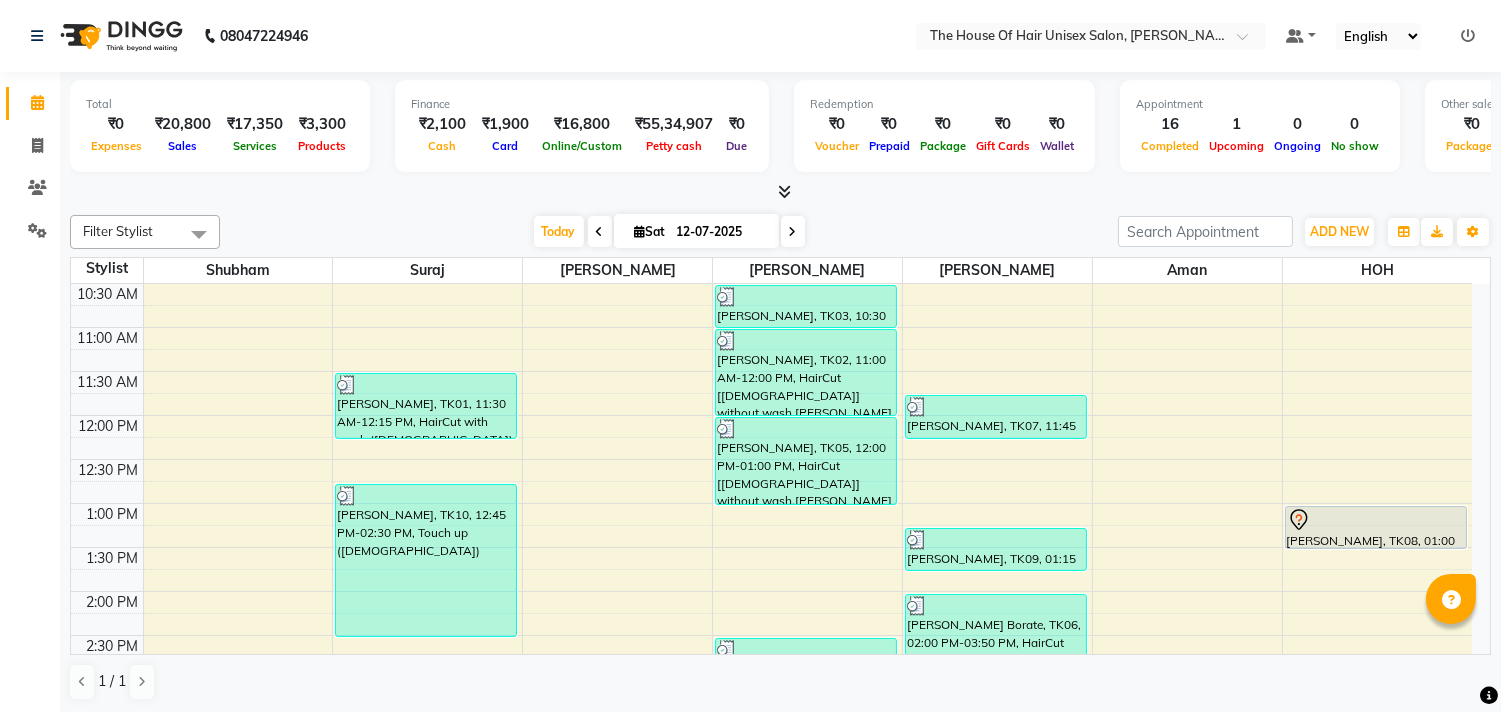 scroll, scrollTop: 293, scrollLeft: 0, axis: vertical 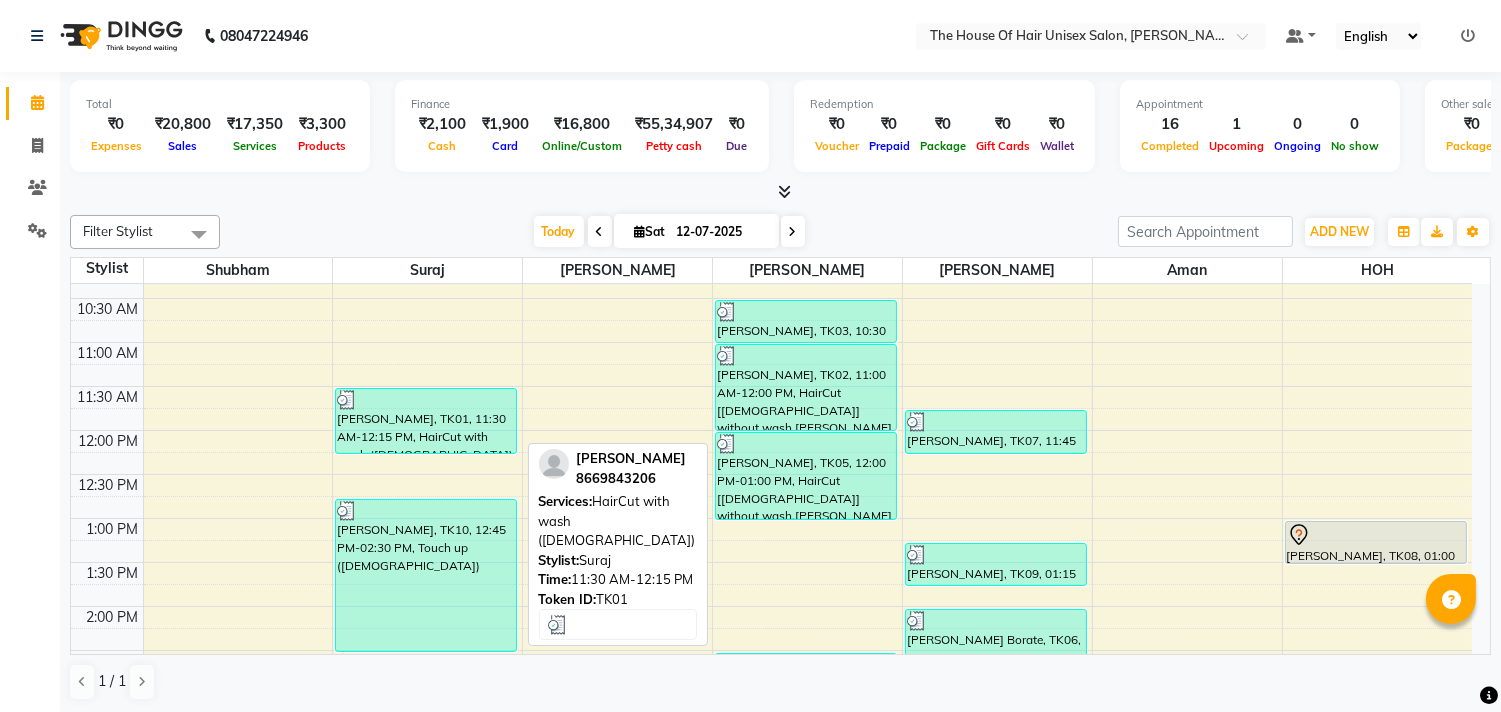 click on "[PERSON_NAME], TK01, 11:30 AM-12:15 PM, HairCut with wash ([DEMOGRAPHIC_DATA])" at bounding box center (426, 421) 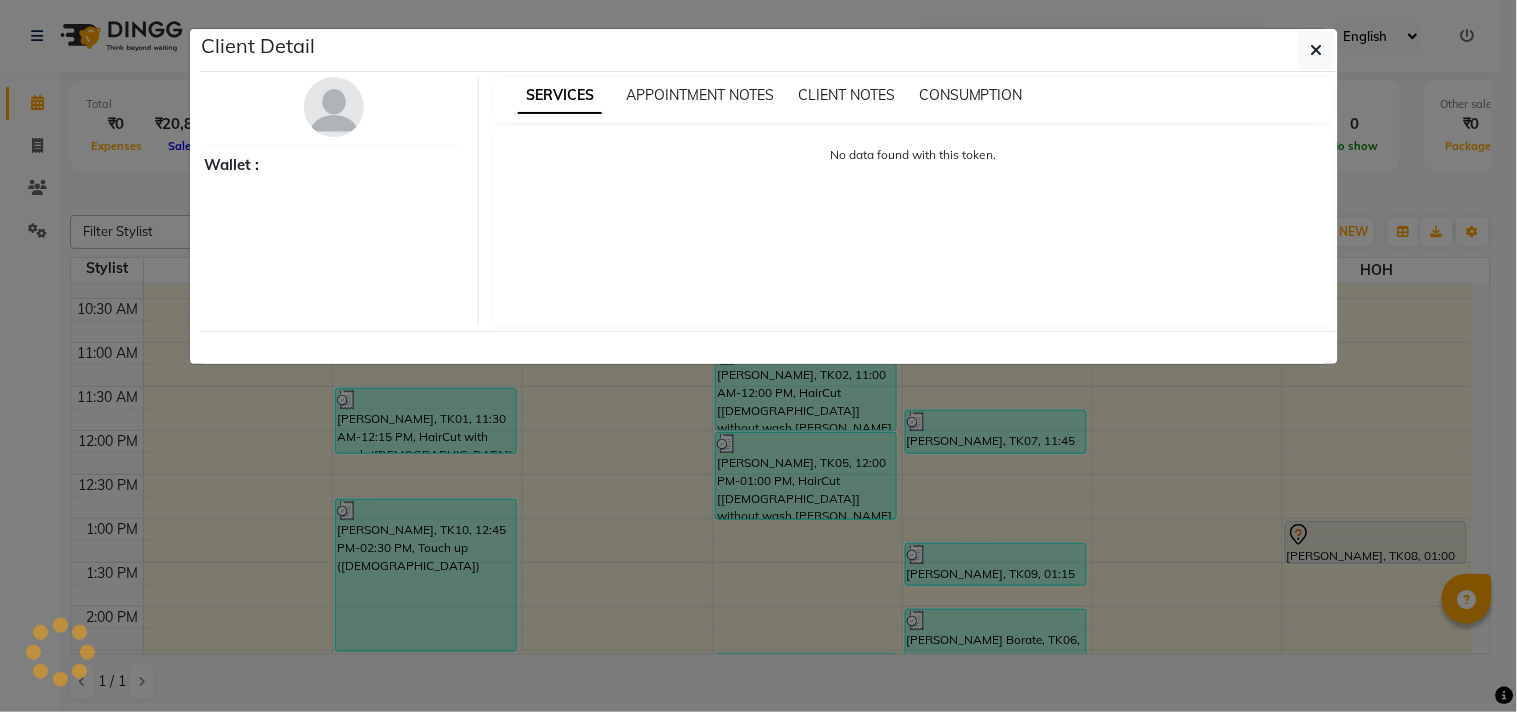 select on "3" 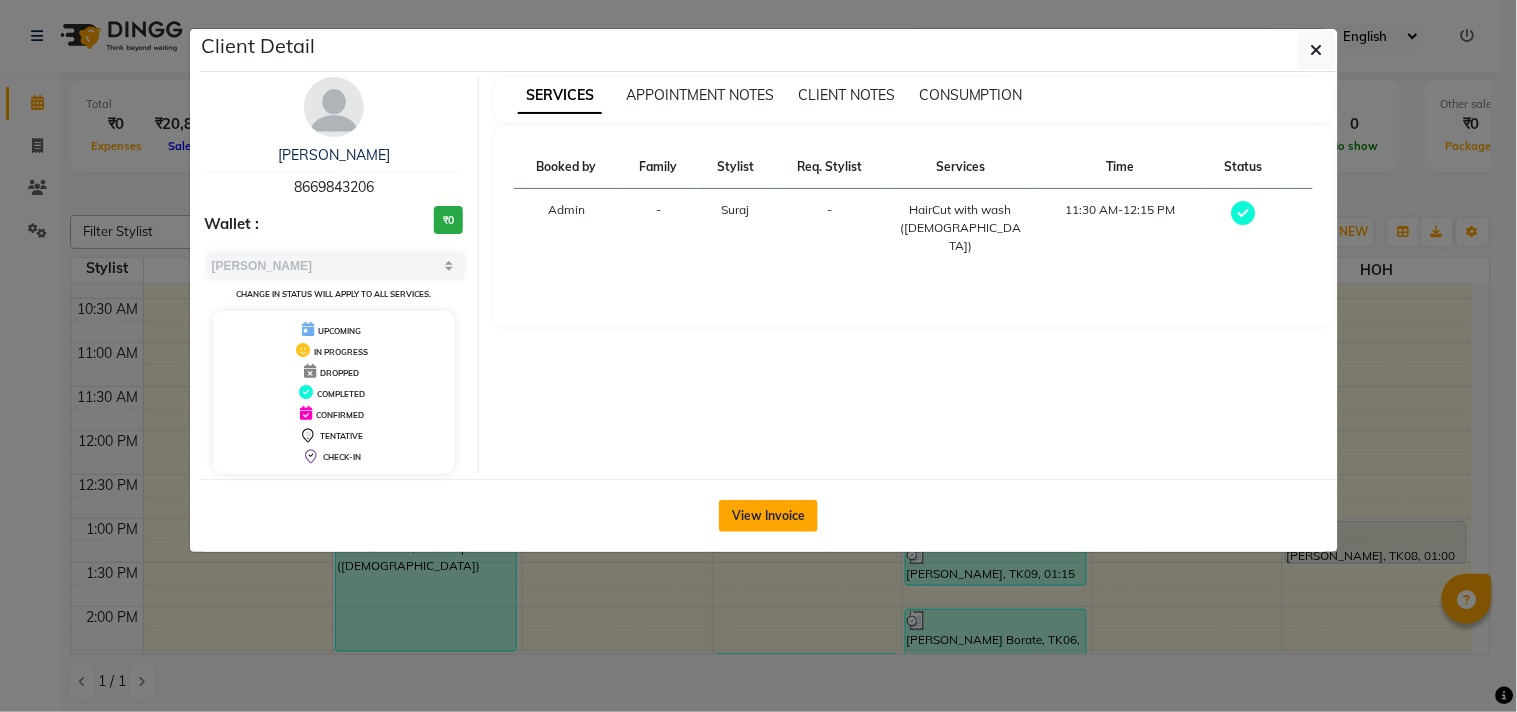 click on "View Invoice" 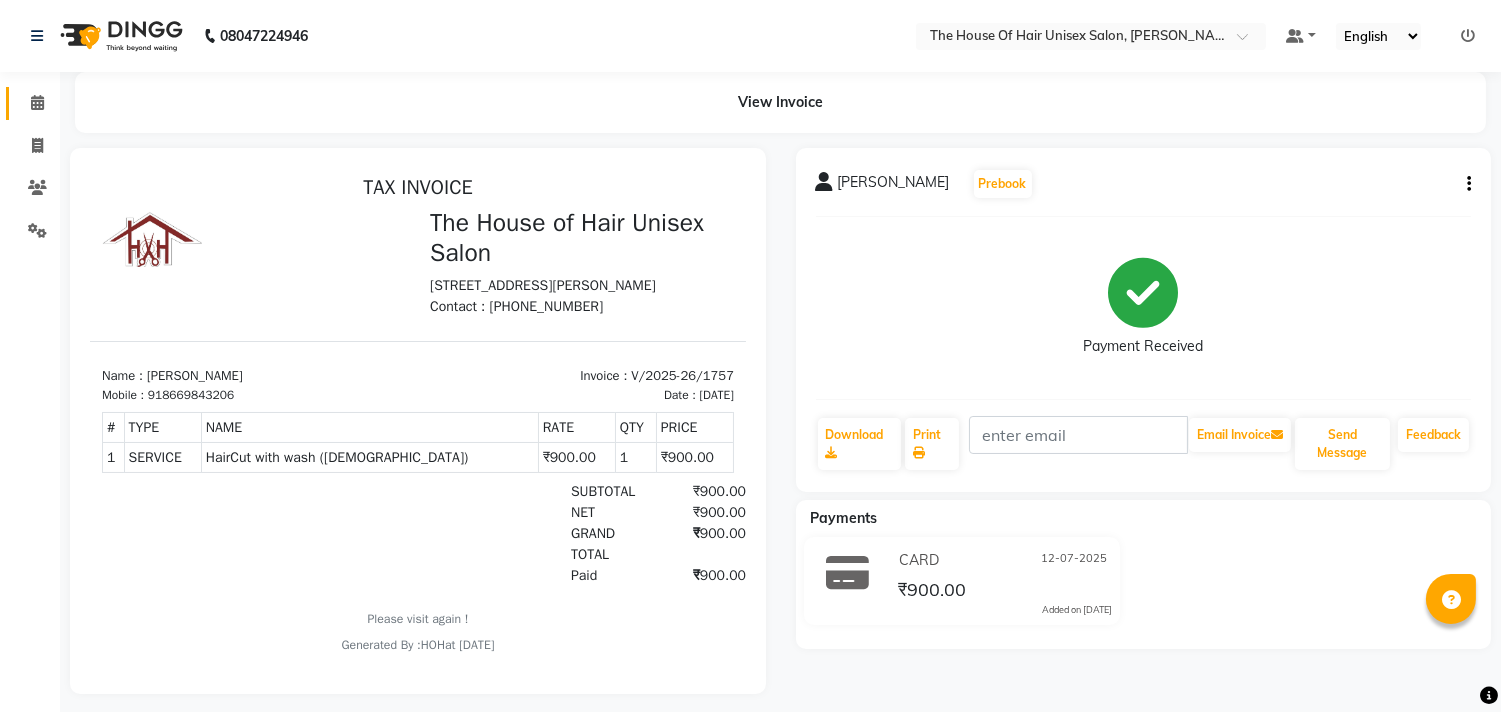 scroll, scrollTop: 0, scrollLeft: 0, axis: both 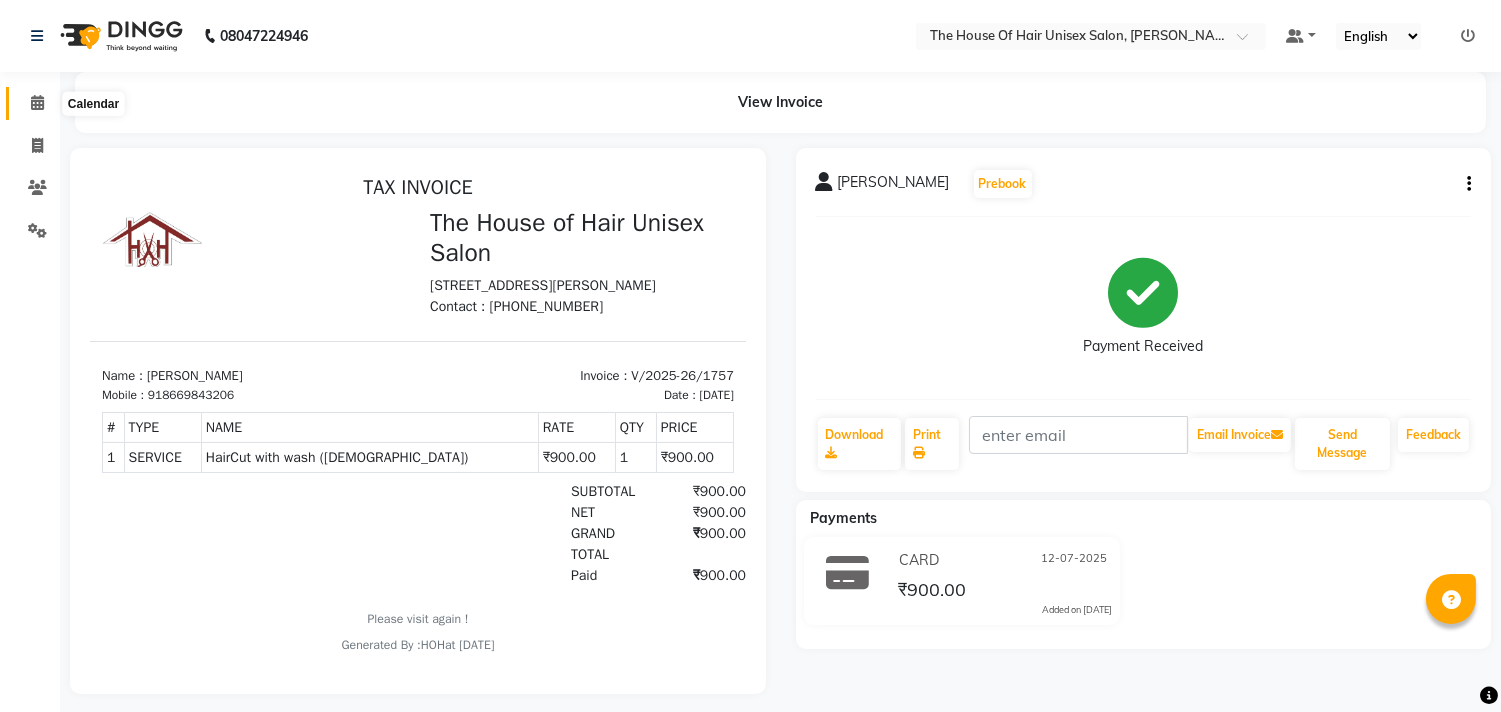 click 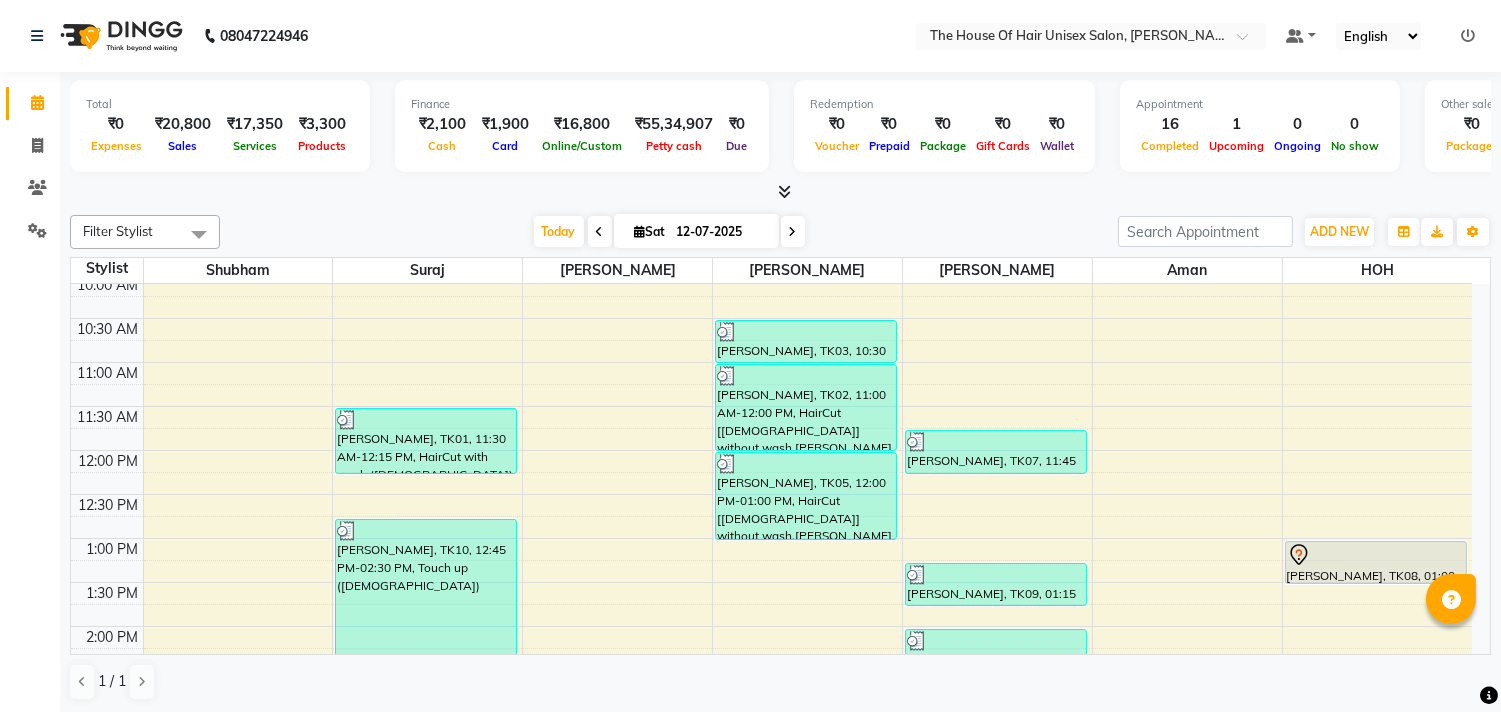 scroll, scrollTop: 284, scrollLeft: 0, axis: vertical 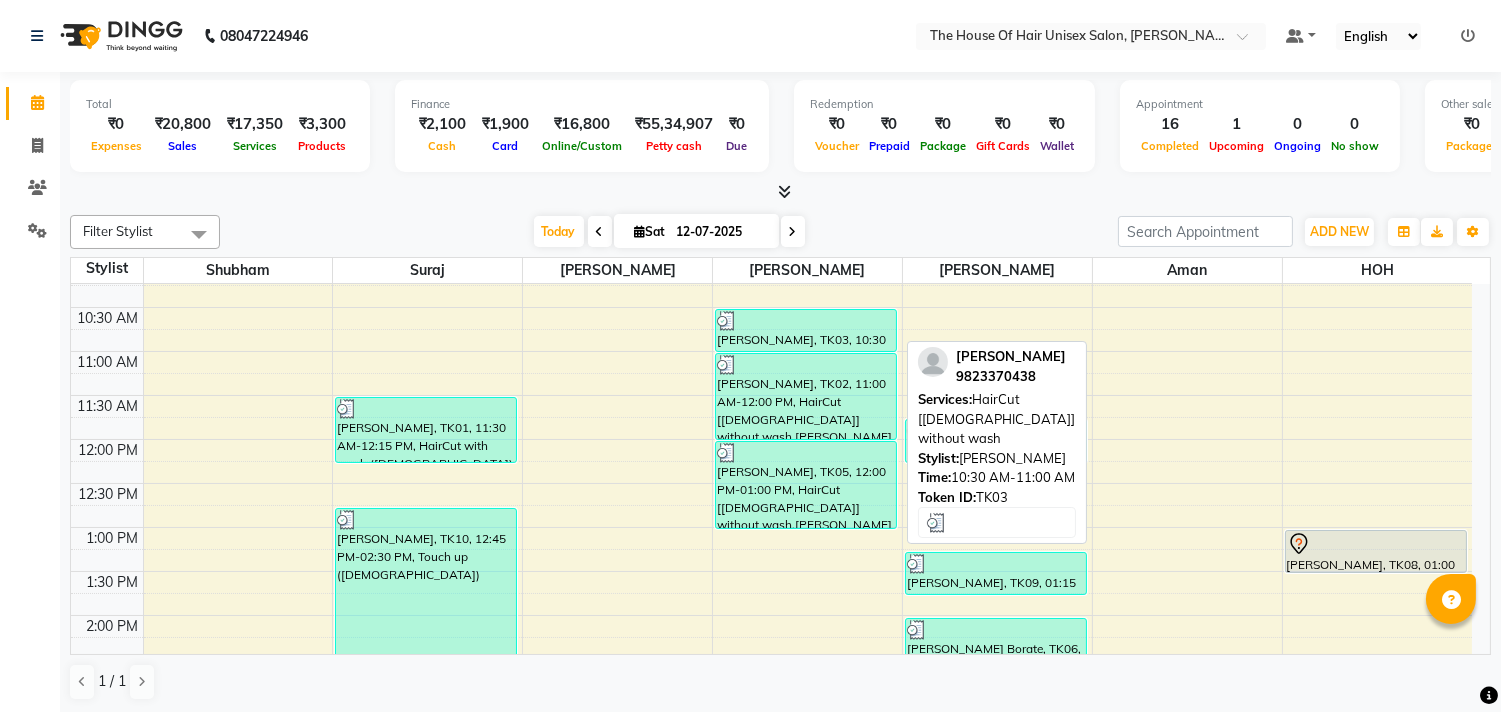 click on "[PERSON_NAME], TK03, 10:30 AM-11:00 AM, HairCut [[DEMOGRAPHIC_DATA]] without wash" at bounding box center [806, 330] 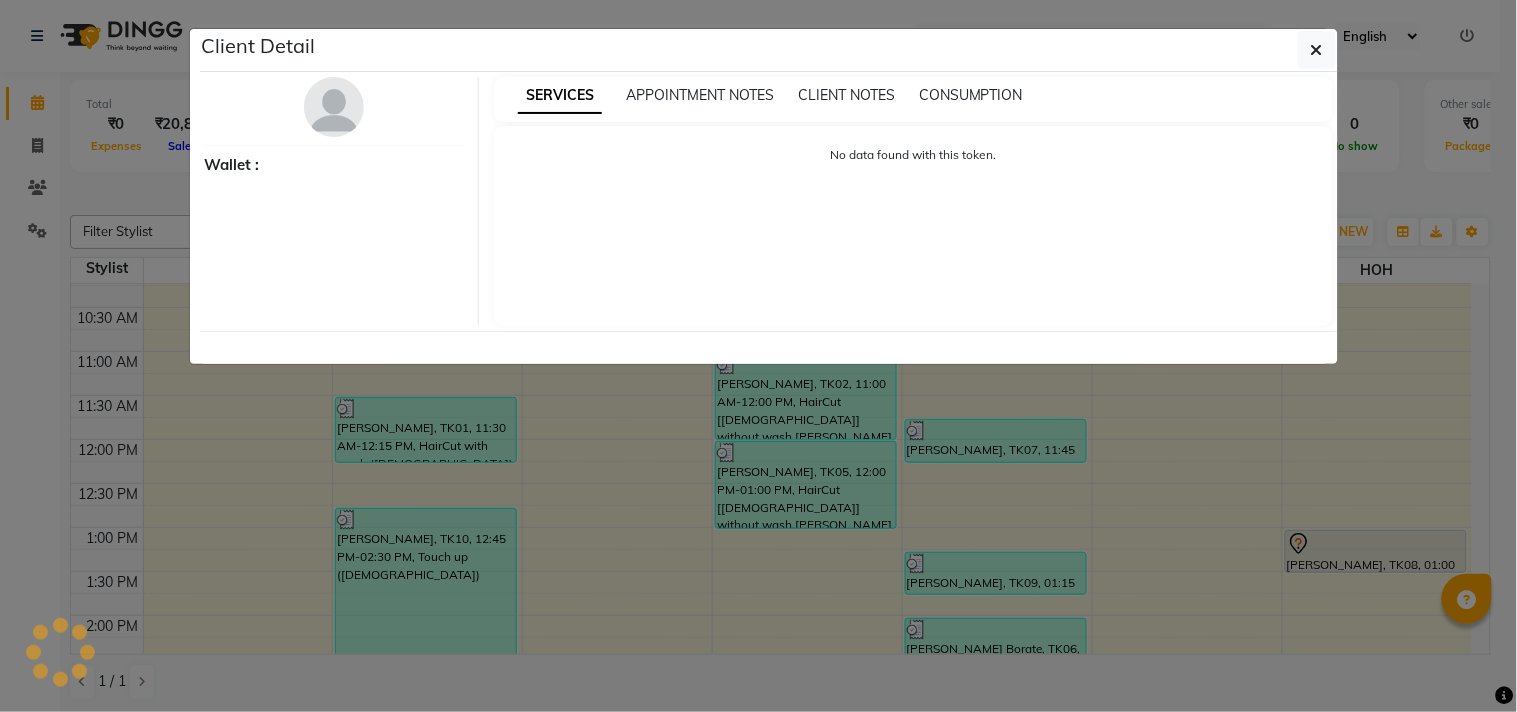 select on "3" 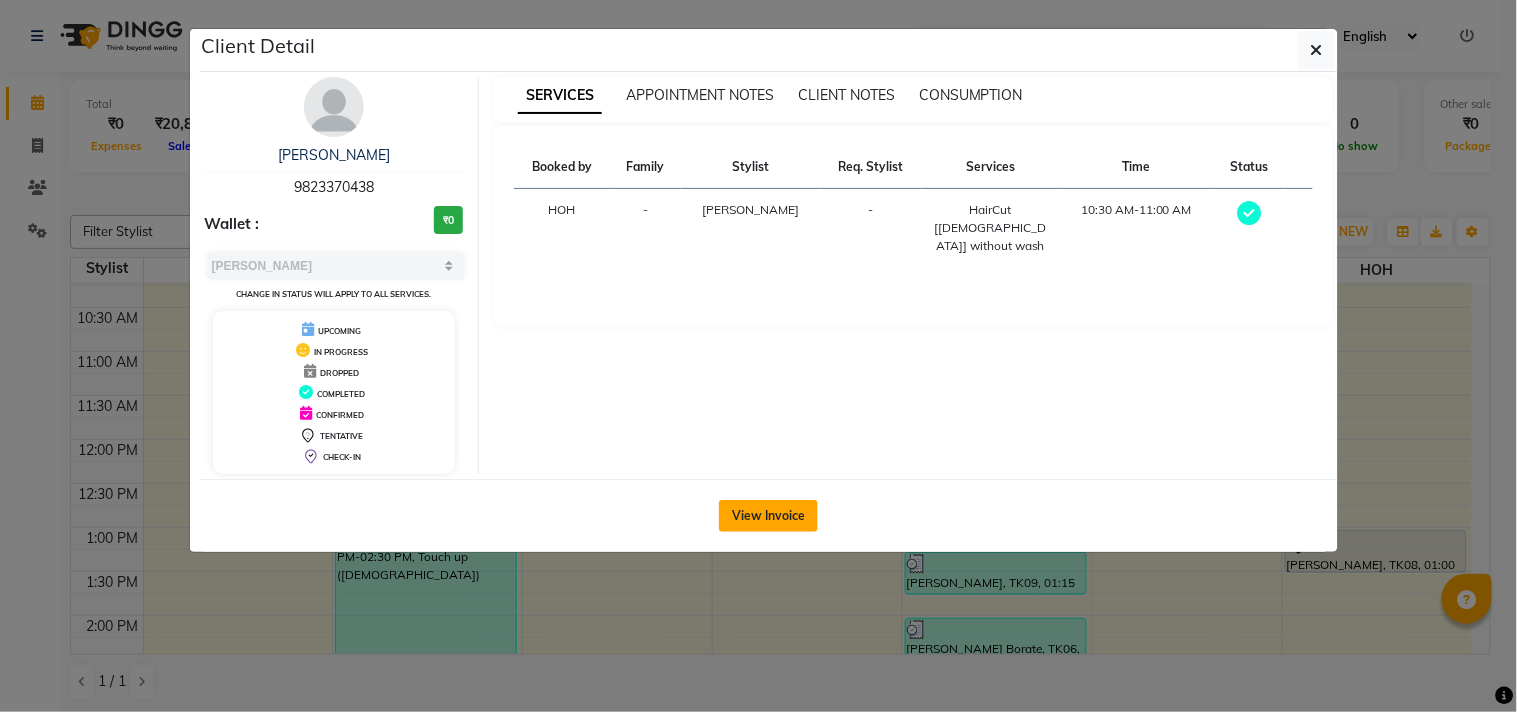 click on "View Invoice" 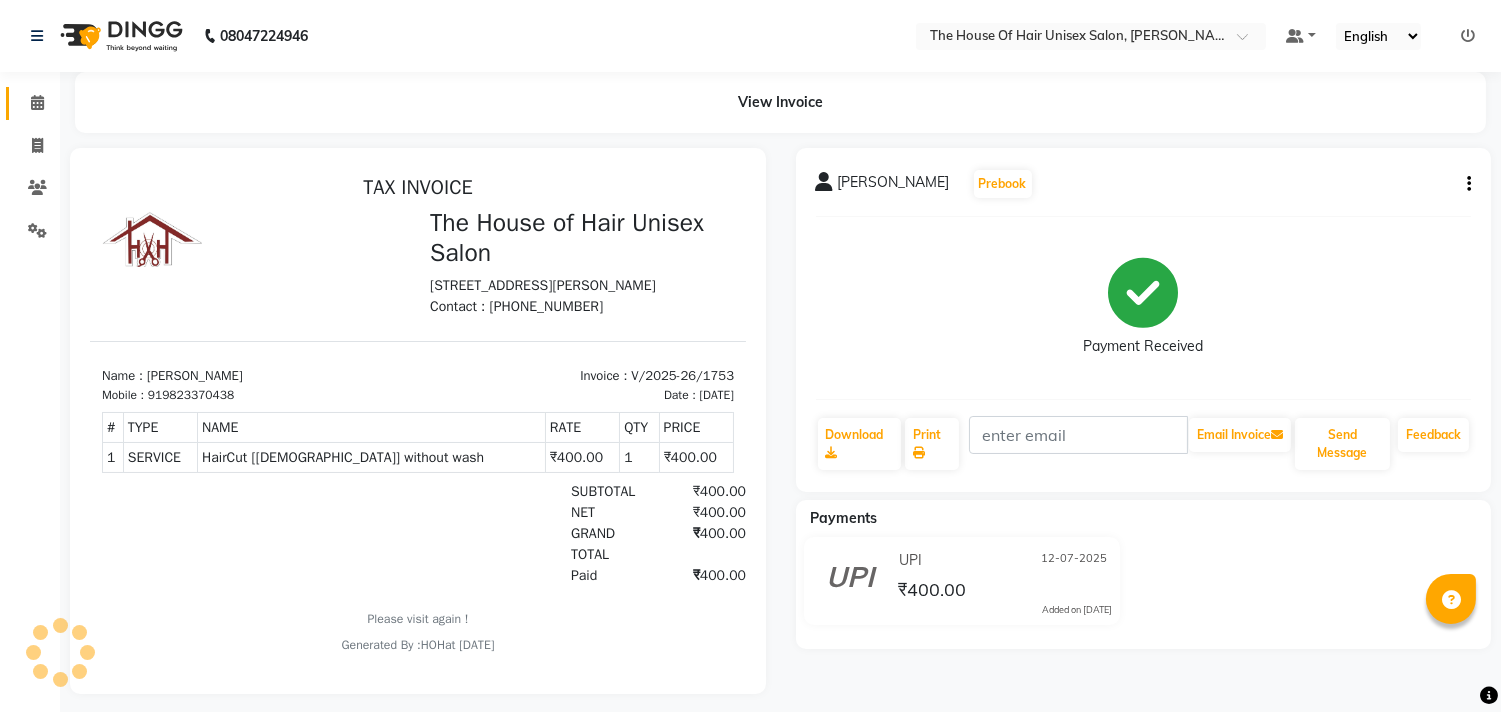 scroll, scrollTop: 0, scrollLeft: 0, axis: both 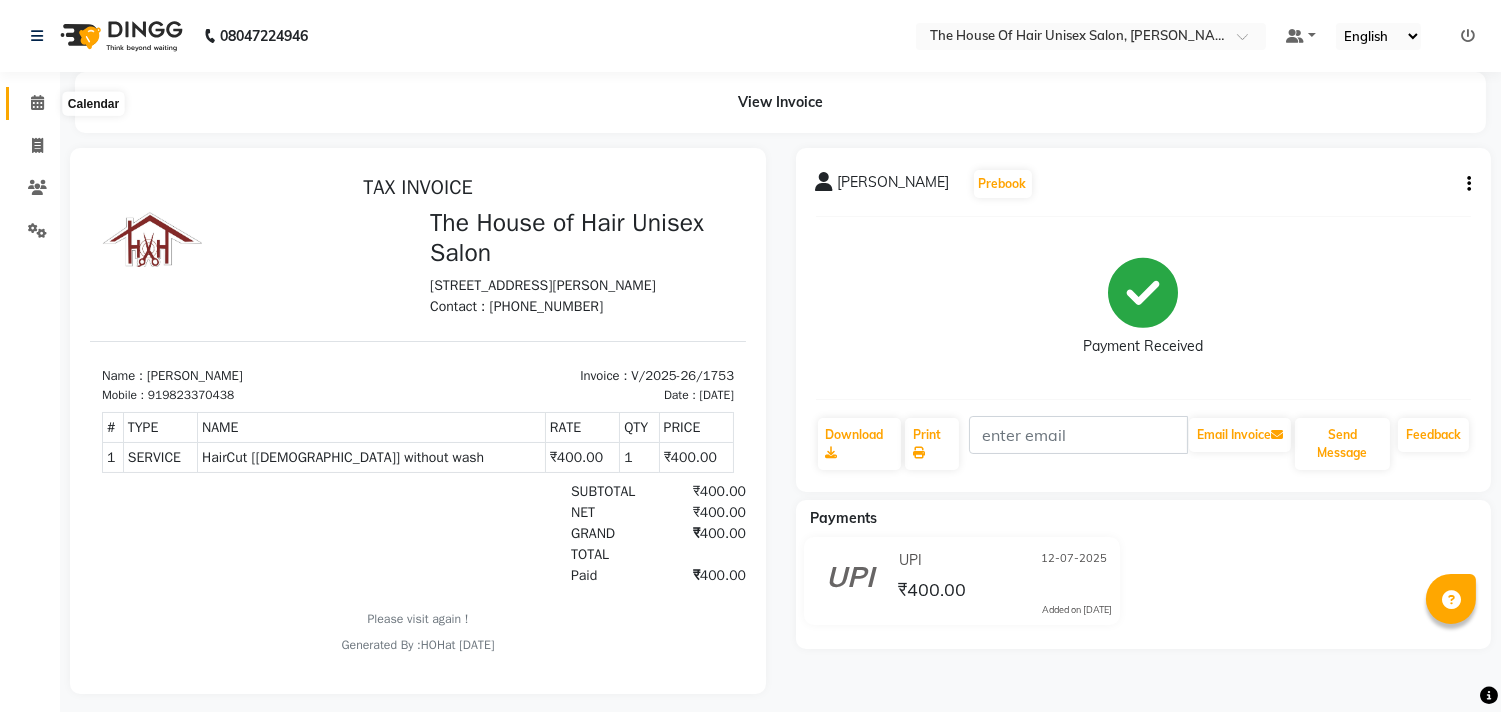 click 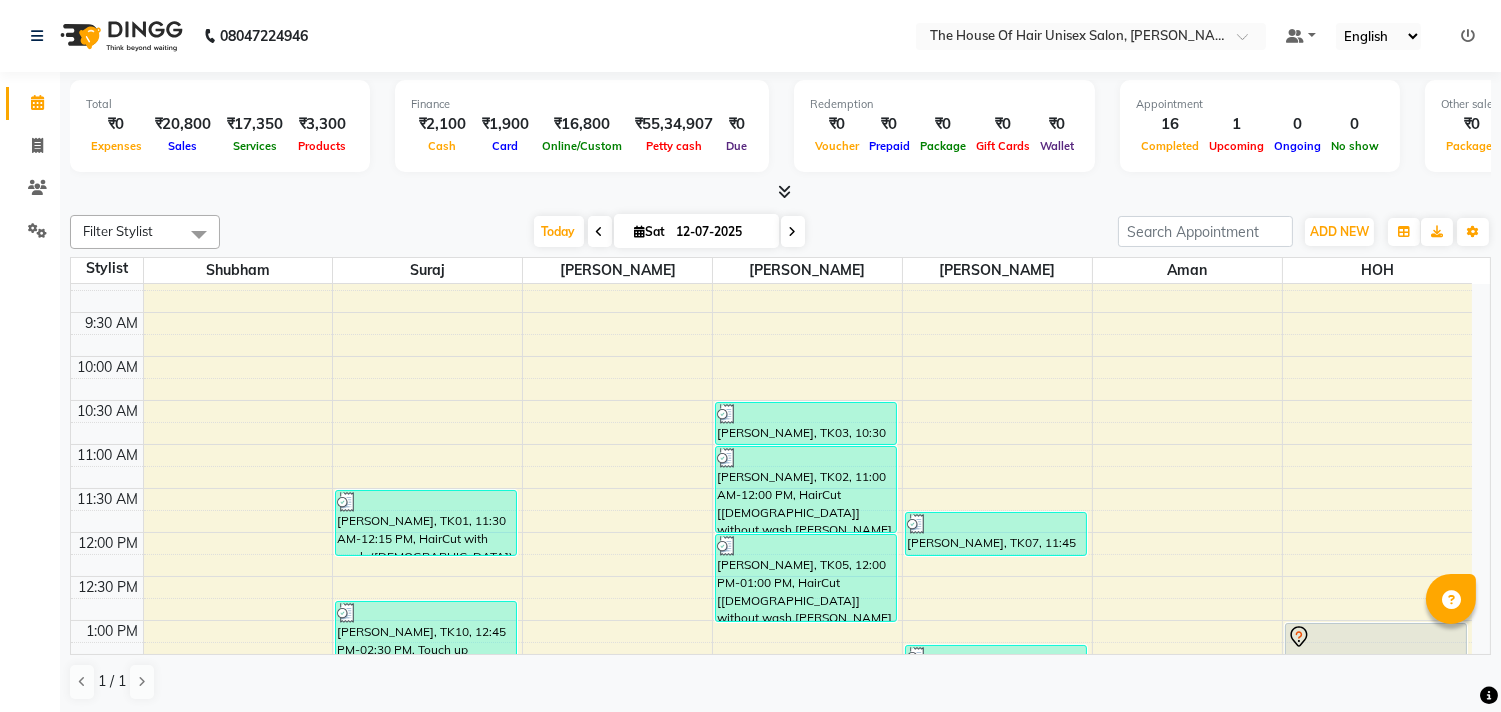 scroll, scrollTop: 190, scrollLeft: 0, axis: vertical 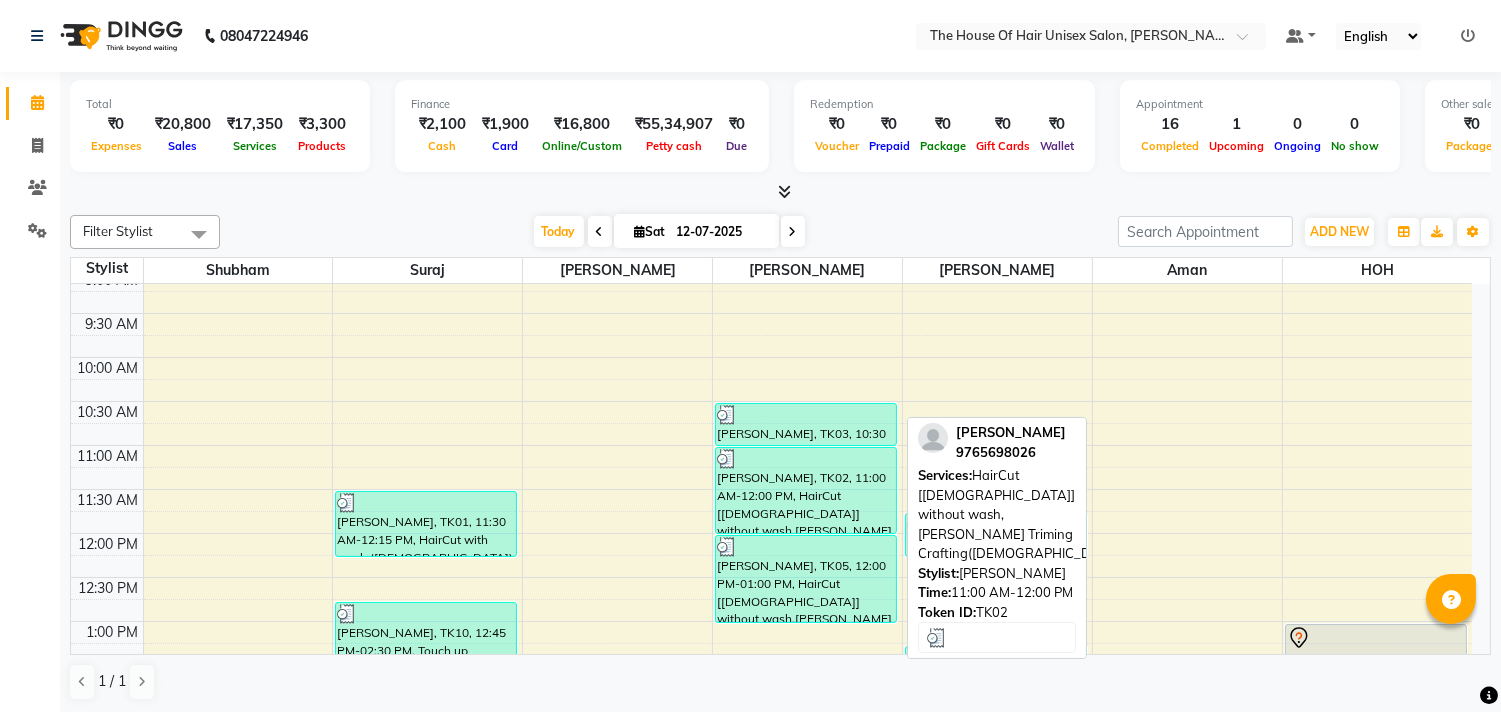 click on "[PERSON_NAME], TK02, 11:00 AM-12:00 PM, HairCut [[DEMOGRAPHIC_DATA]] without wash,[PERSON_NAME] Triming Crafting([DEMOGRAPHIC_DATA])" at bounding box center [806, 490] 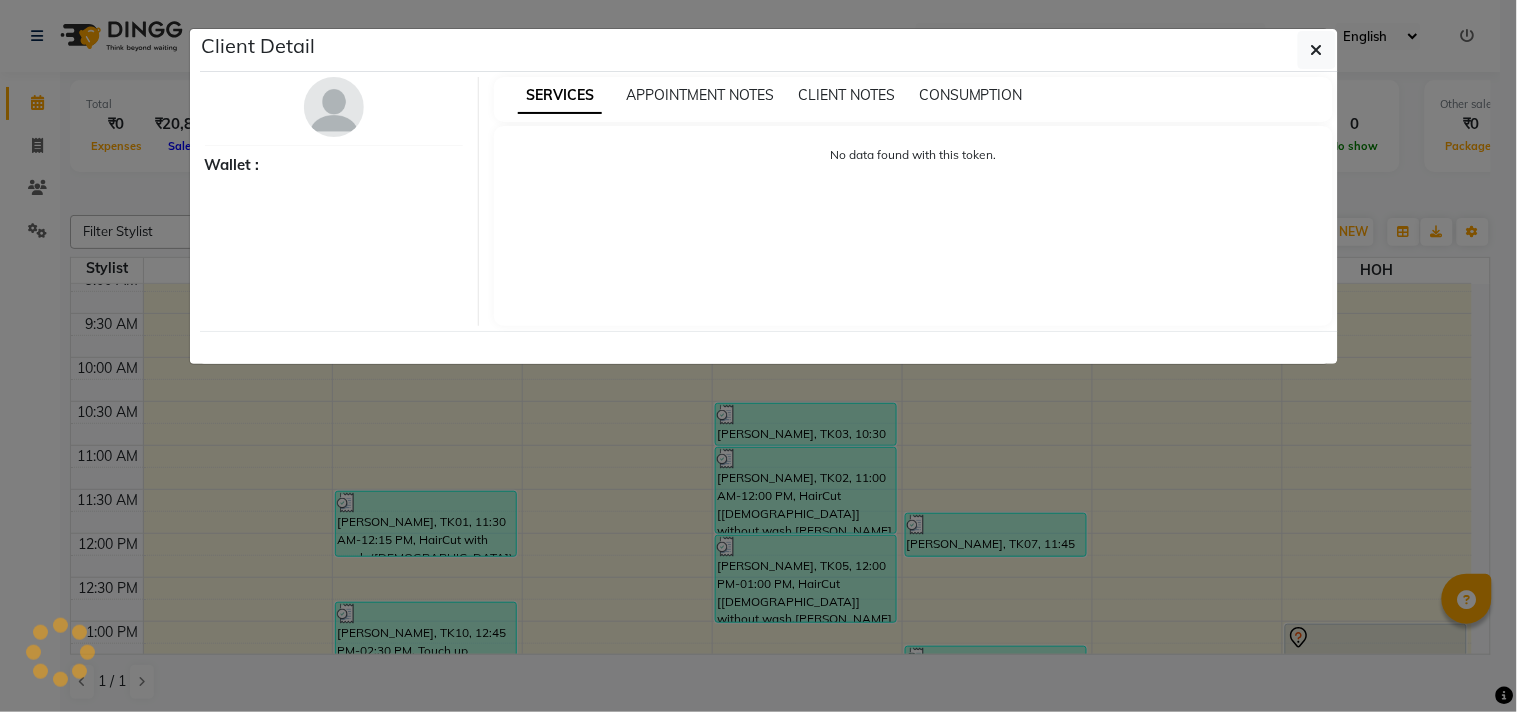 select on "3" 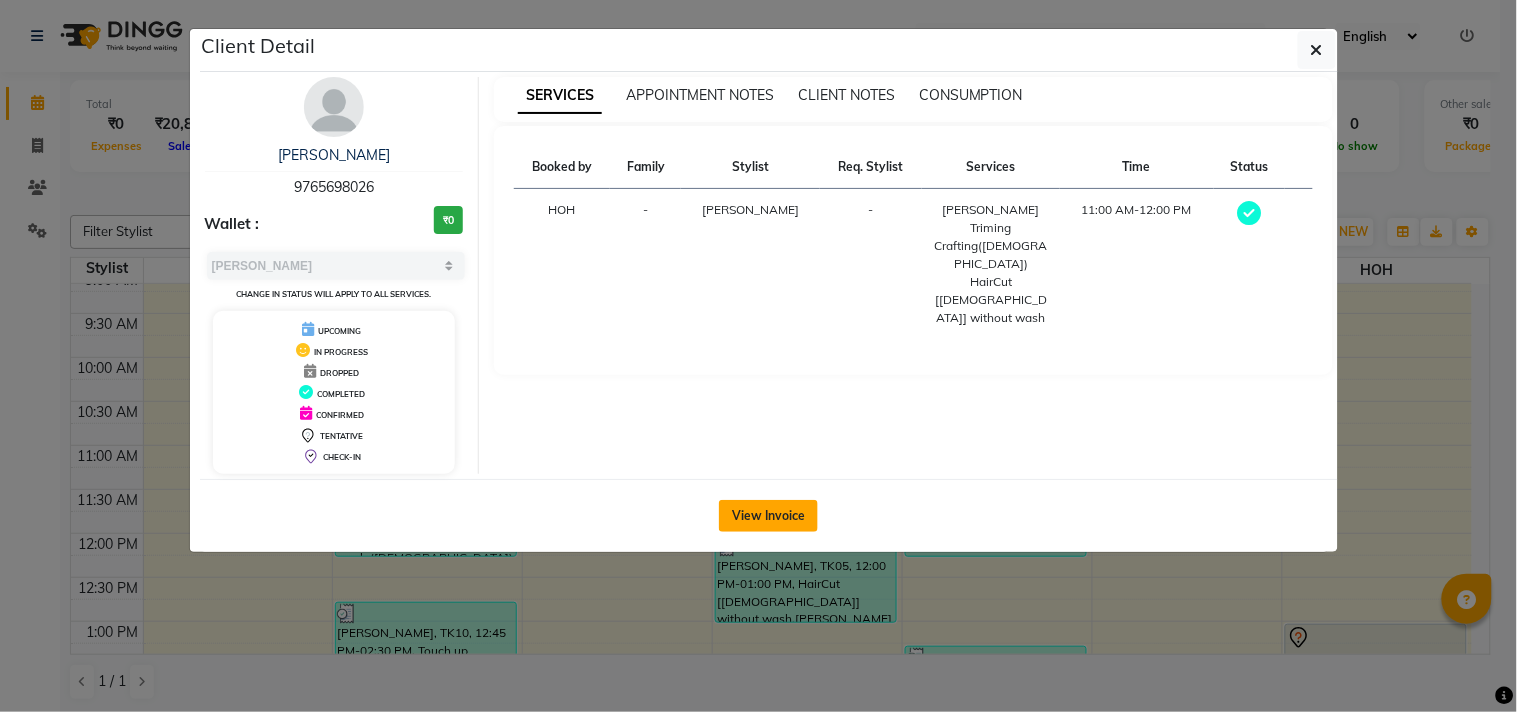 click on "View Invoice" 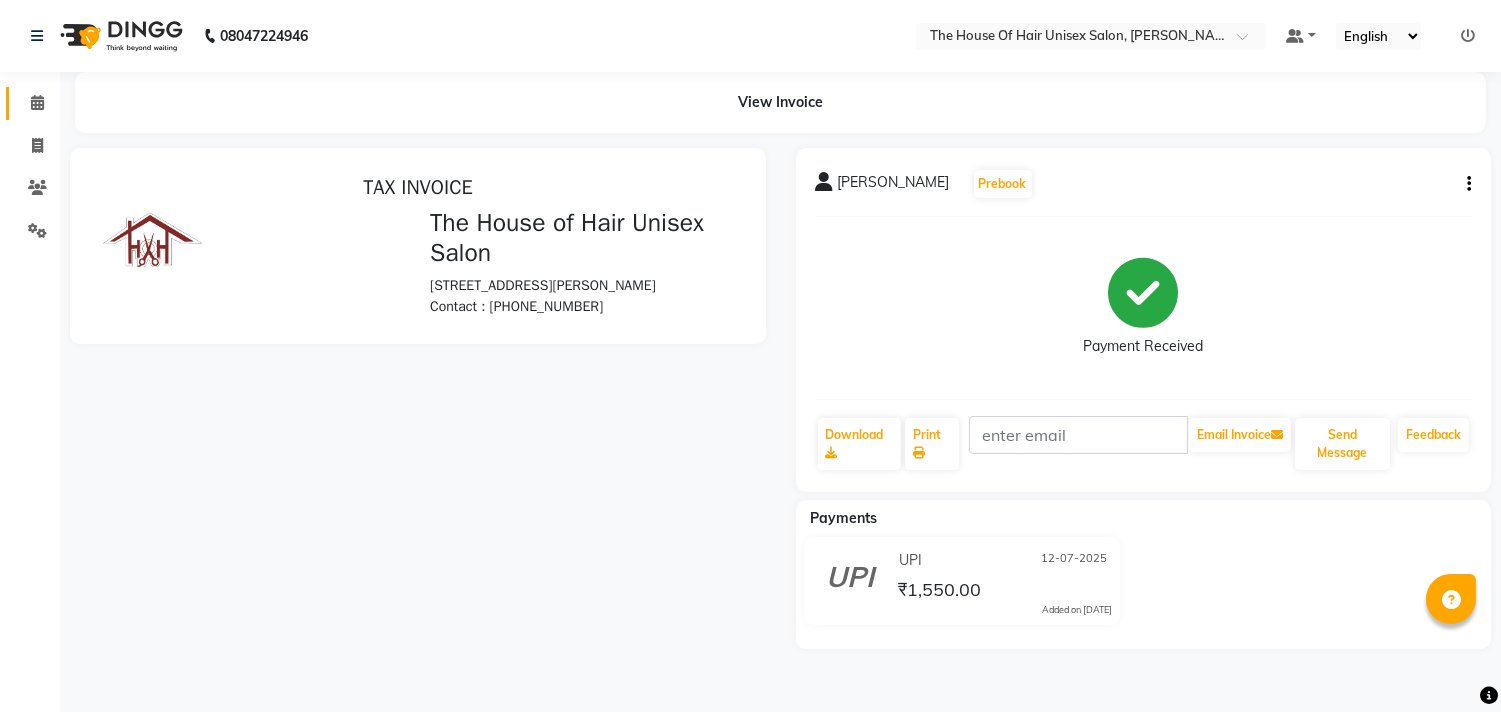 scroll, scrollTop: 0, scrollLeft: 0, axis: both 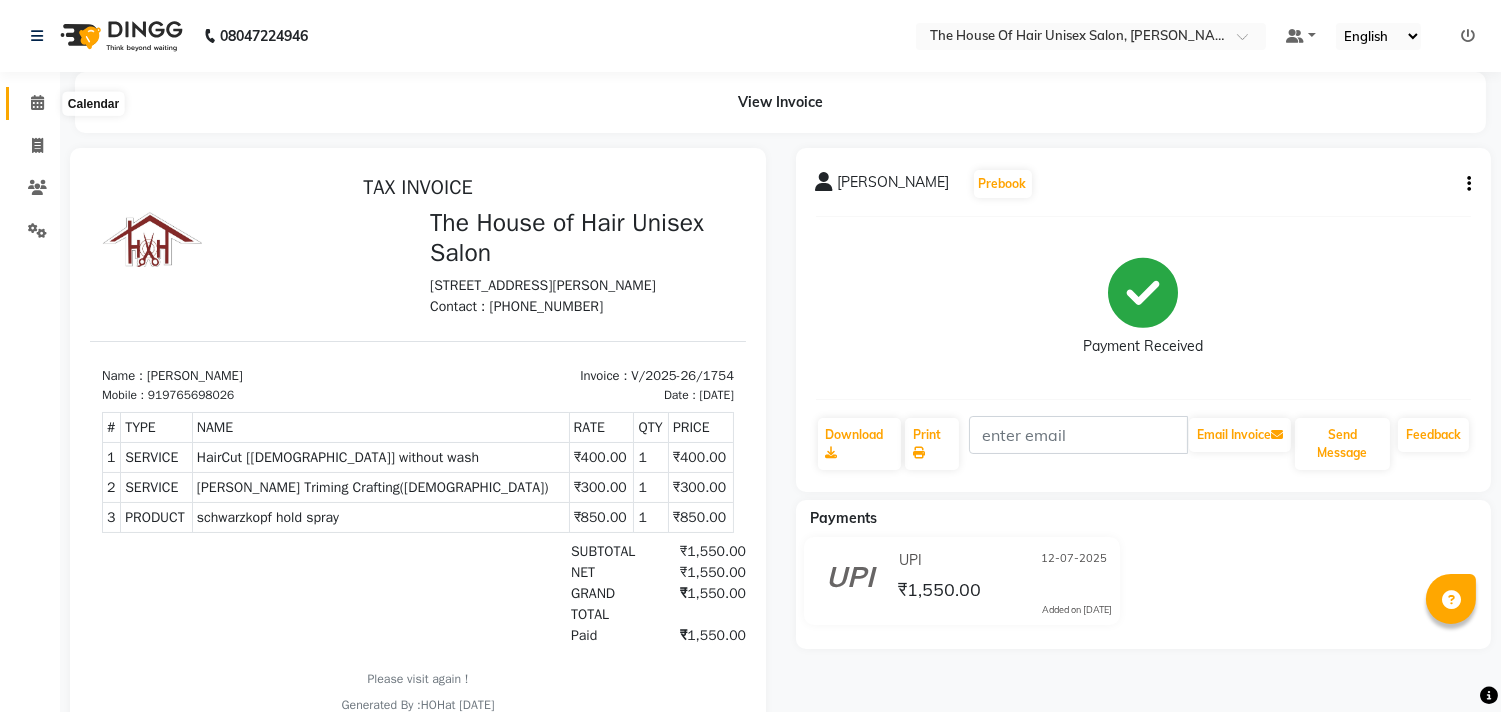 click 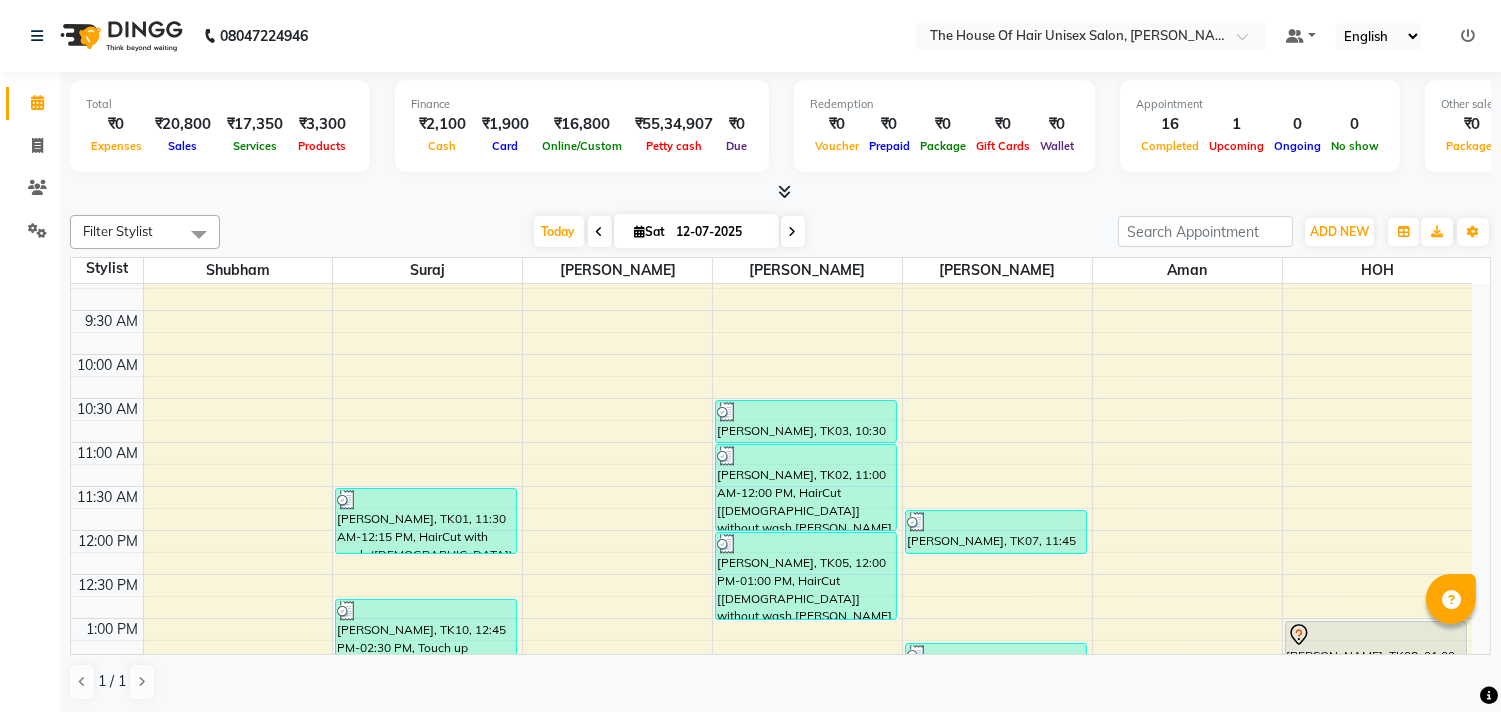 scroll, scrollTop: 192, scrollLeft: 0, axis: vertical 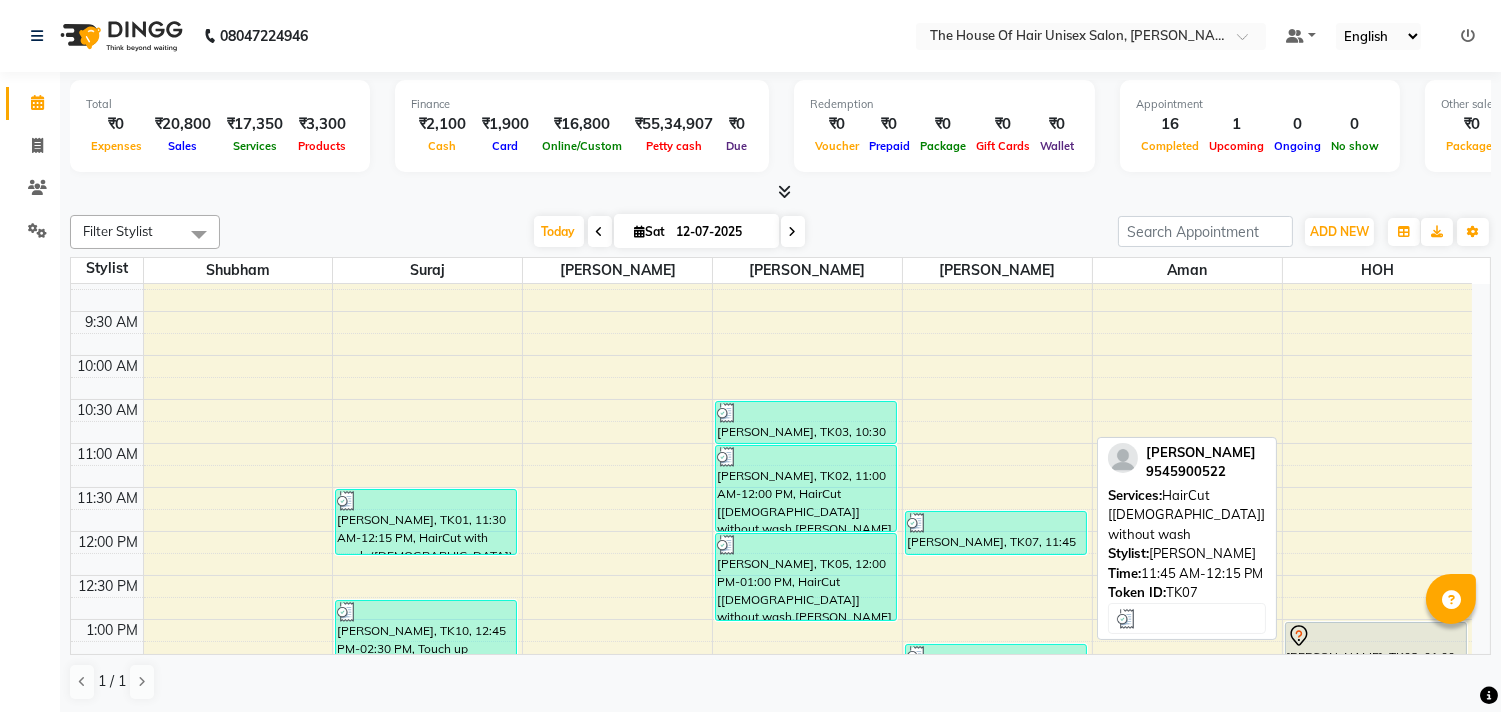 click on "[PERSON_NAME], TK07, 11:45 AM-12:15 PM, HairCut [[DEMOGRAPHIC_DATA]] without wash" at bounding box center (996, 533) 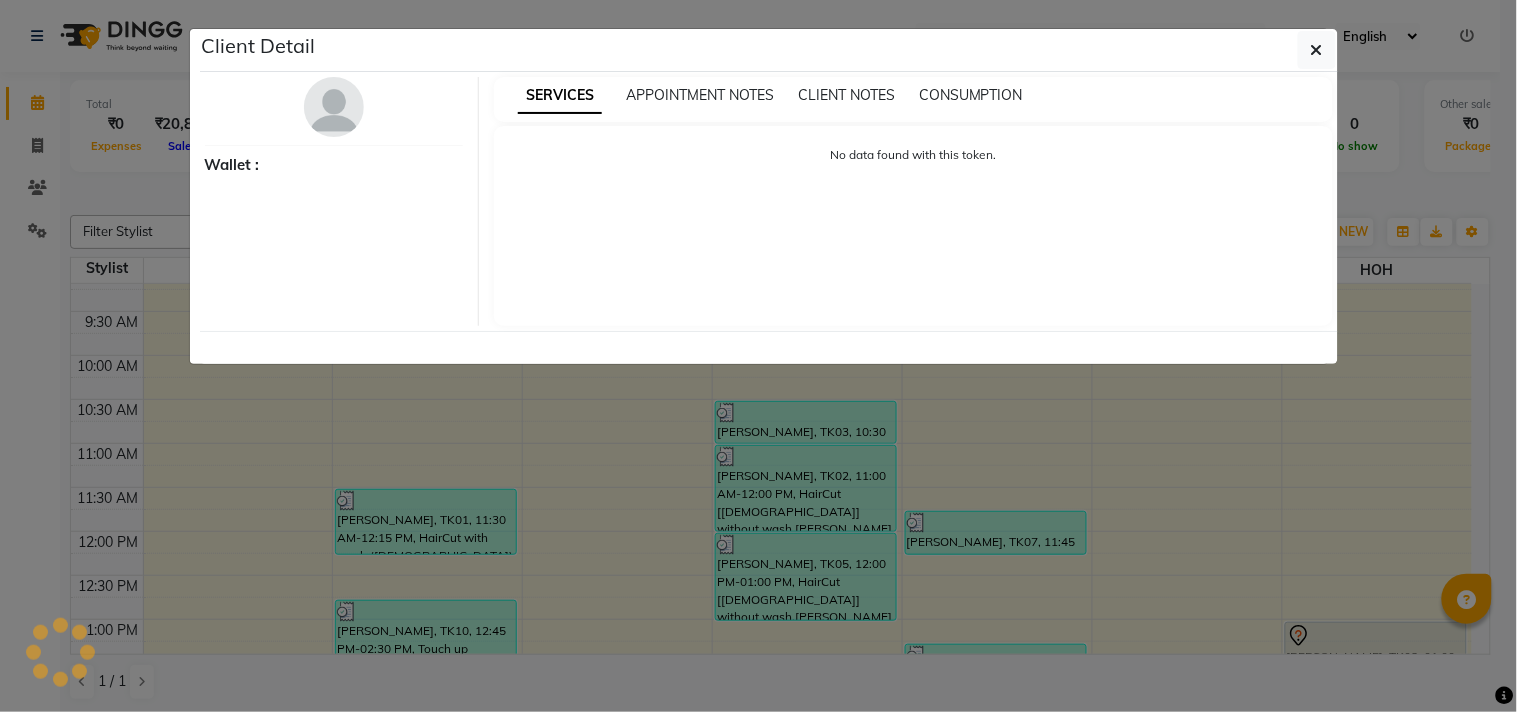 select on "3" 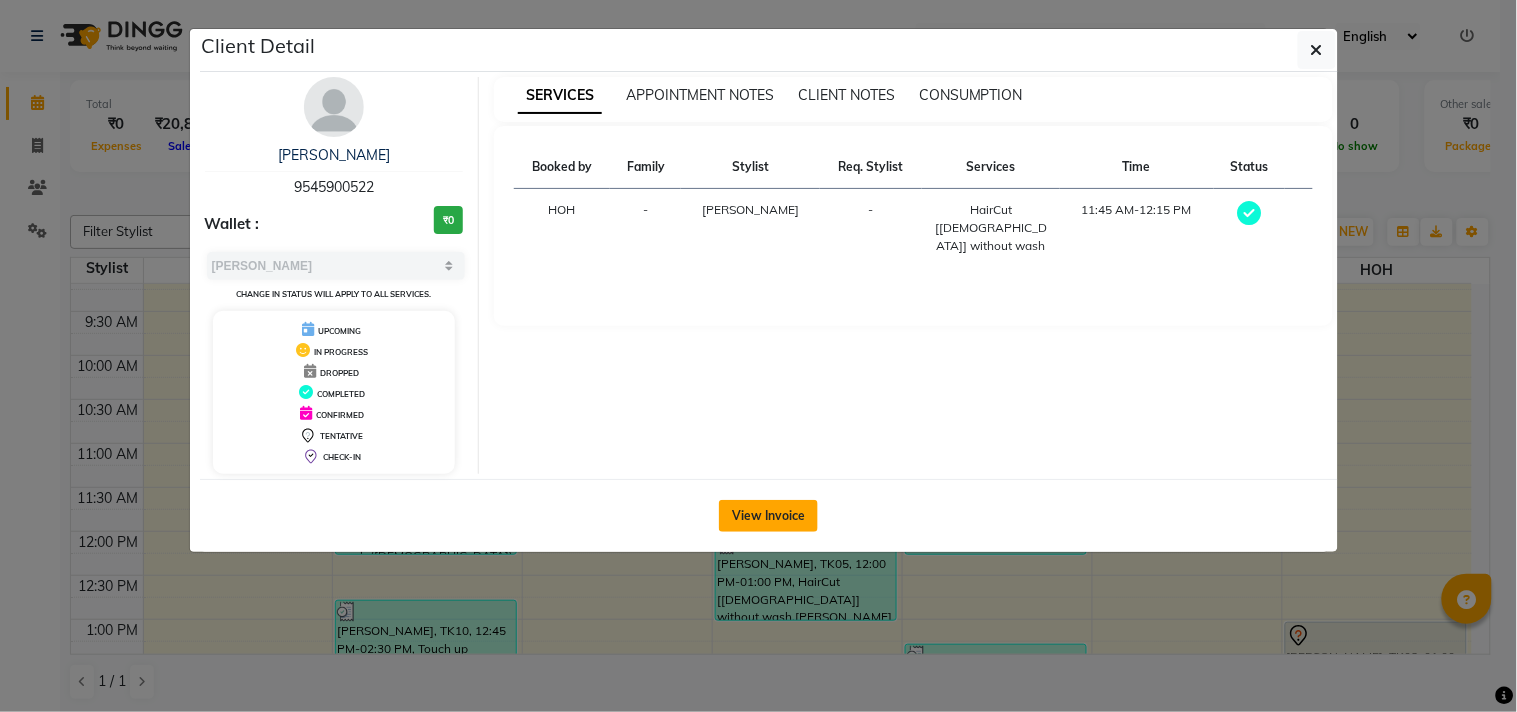 click on "View Invoice" 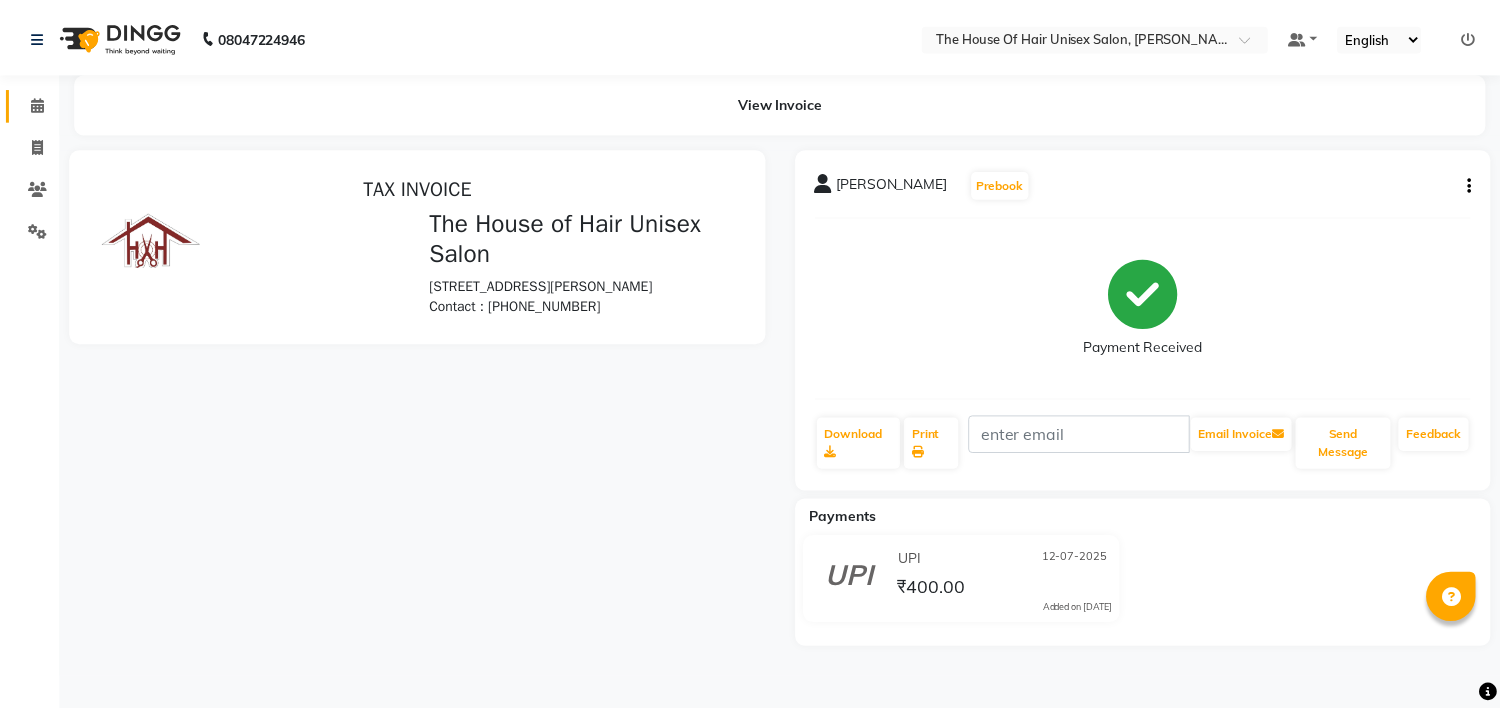 scroll, scrollTop: 0, scrollLeft: 0, axis: both 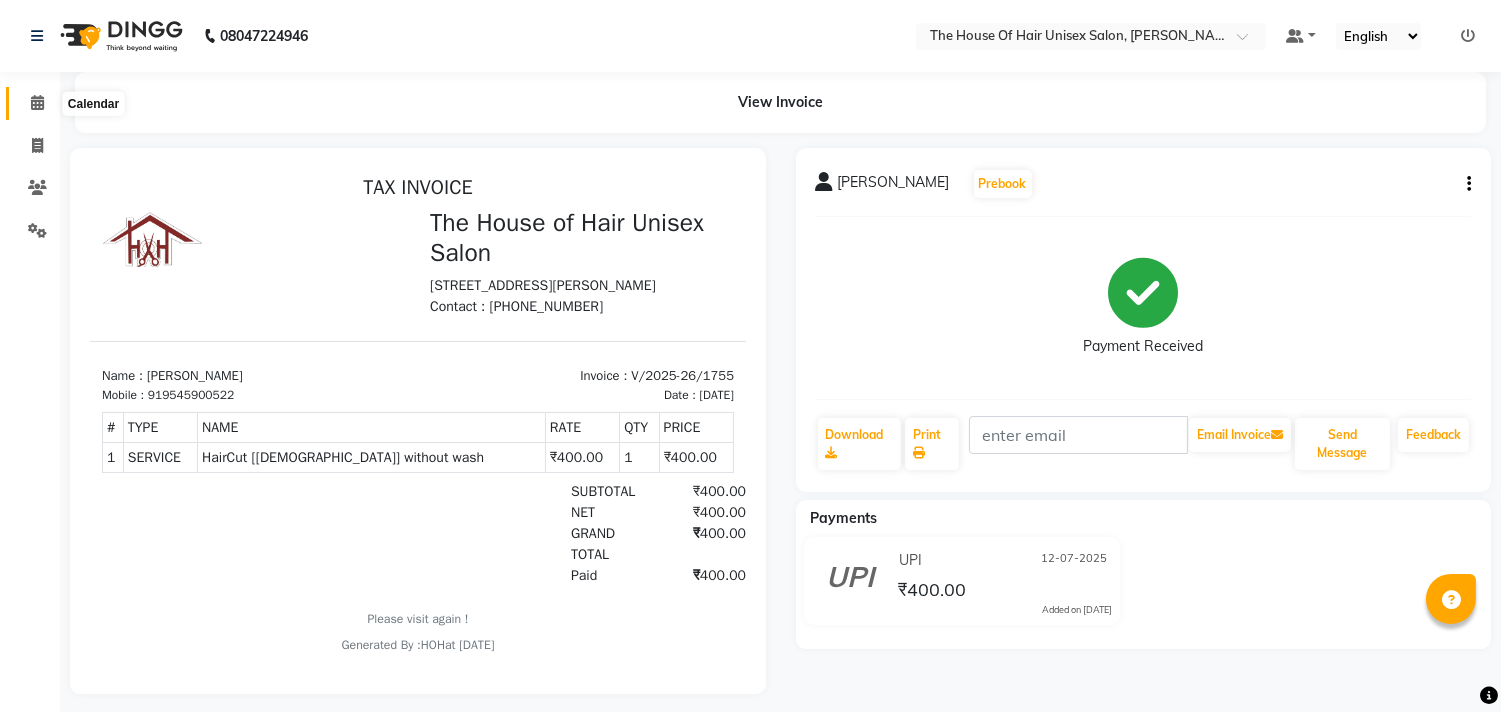 click 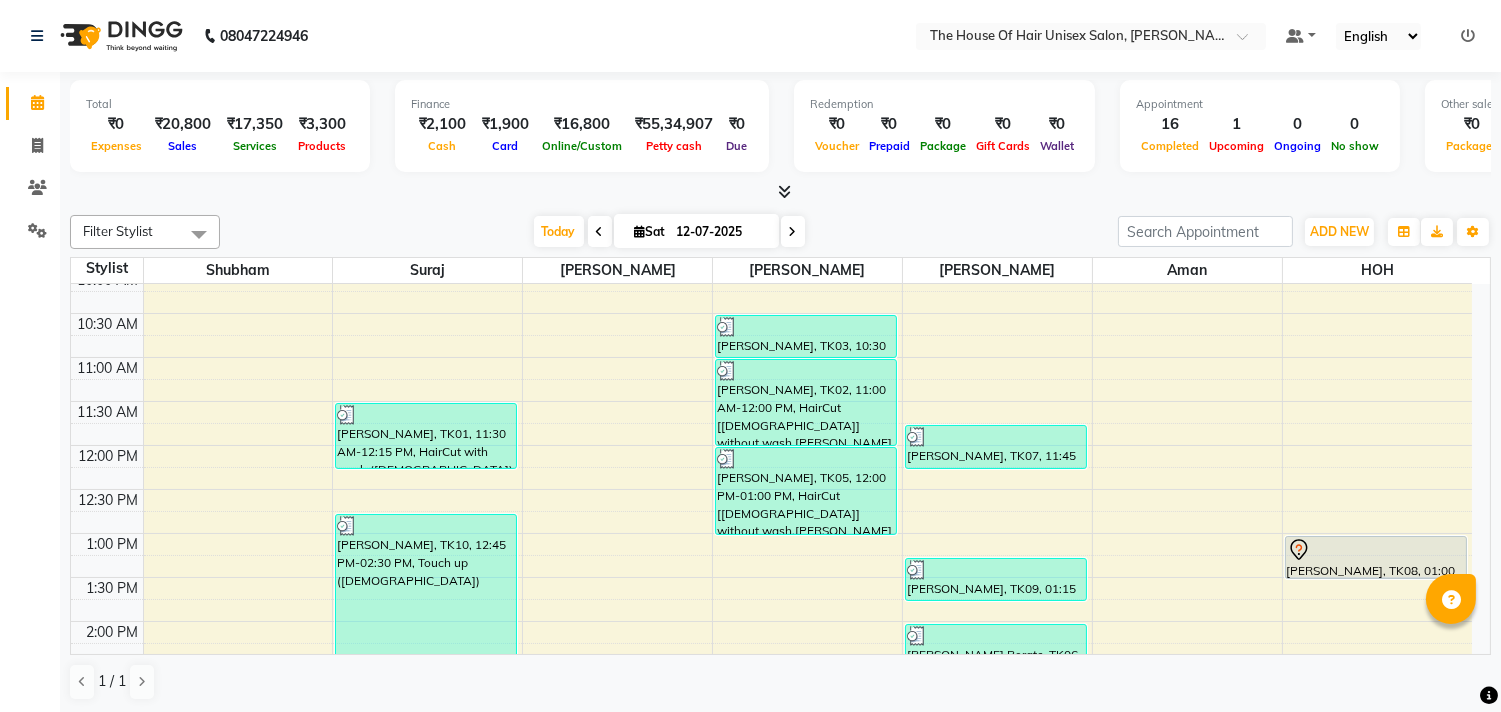 scroll, scrollTop: 283, scrollLeft: 0, axis: vertical 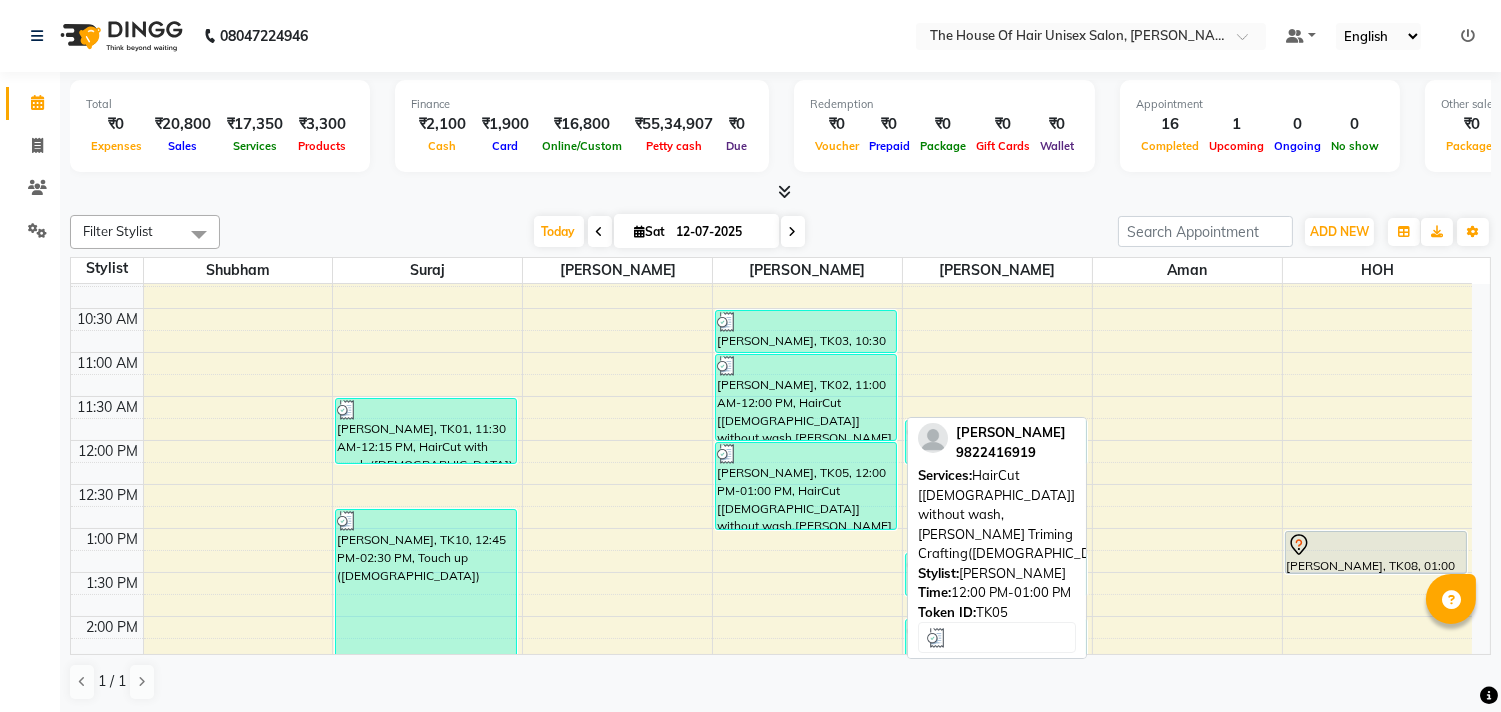 click on "[PERSON_NAME], TK05, 12:00 PM-01:00 PM, HairCut [[DEMOGRAPHIC_DATA]] without wash,[PERSON_NAME] Triming Crafting([DEMOGRAPHIC_DATA])" at bounding box center (806, 486) 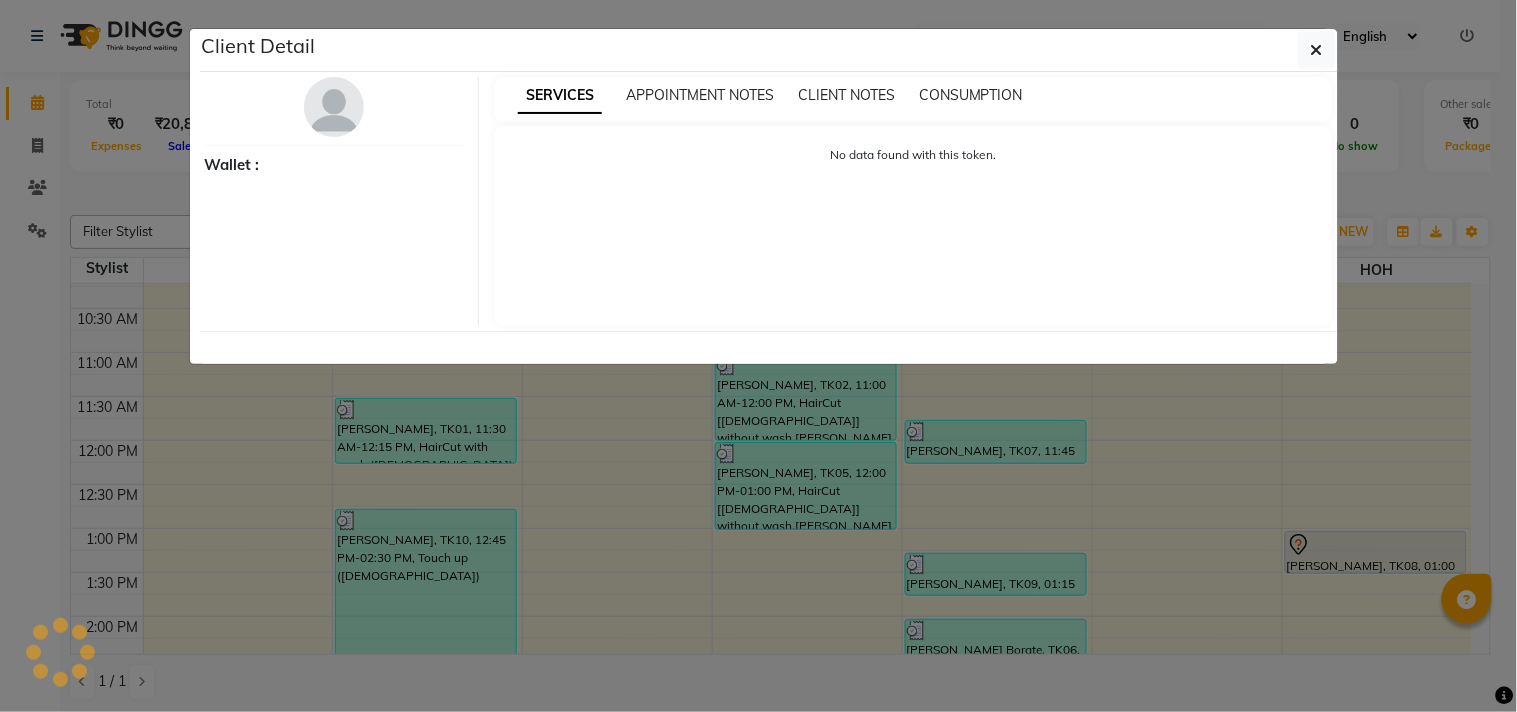 select on "3" 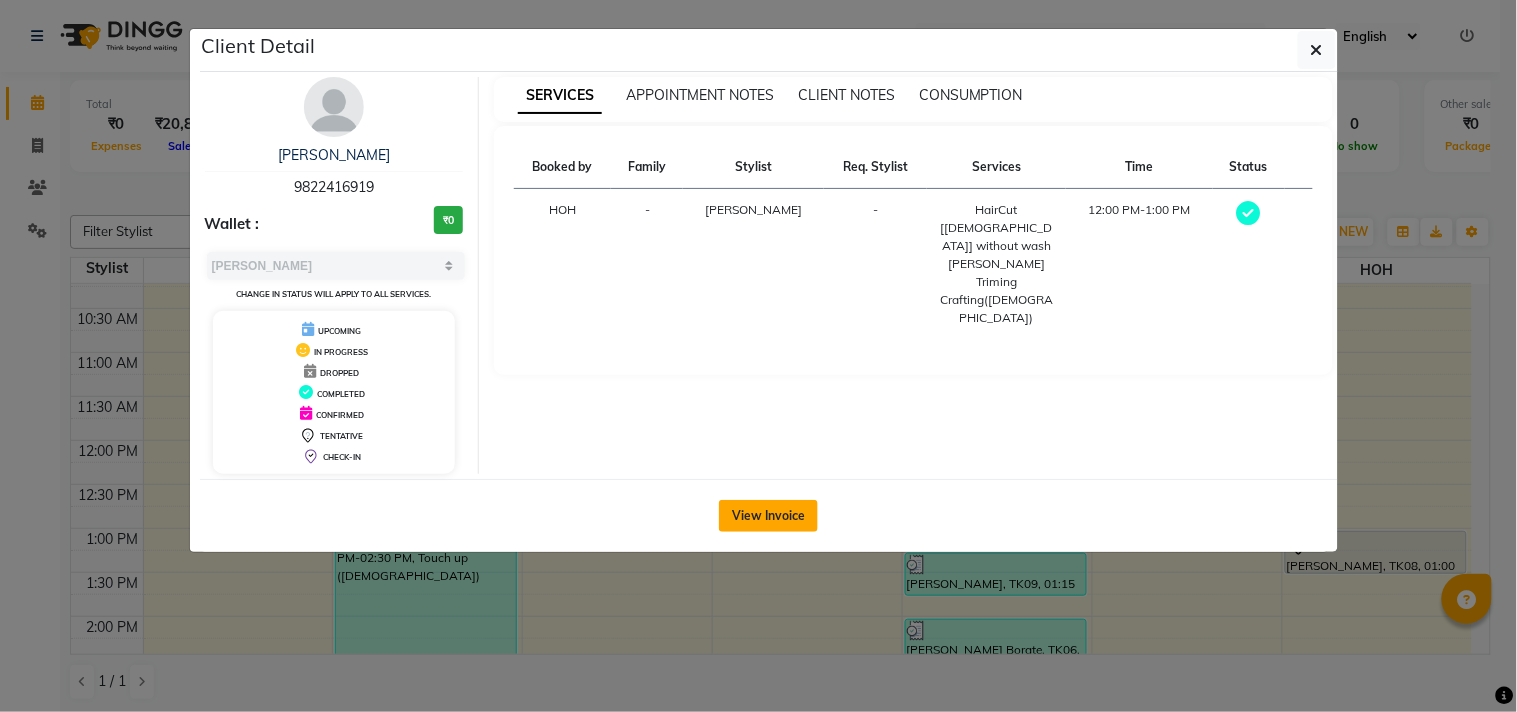 click on "View Invoice" 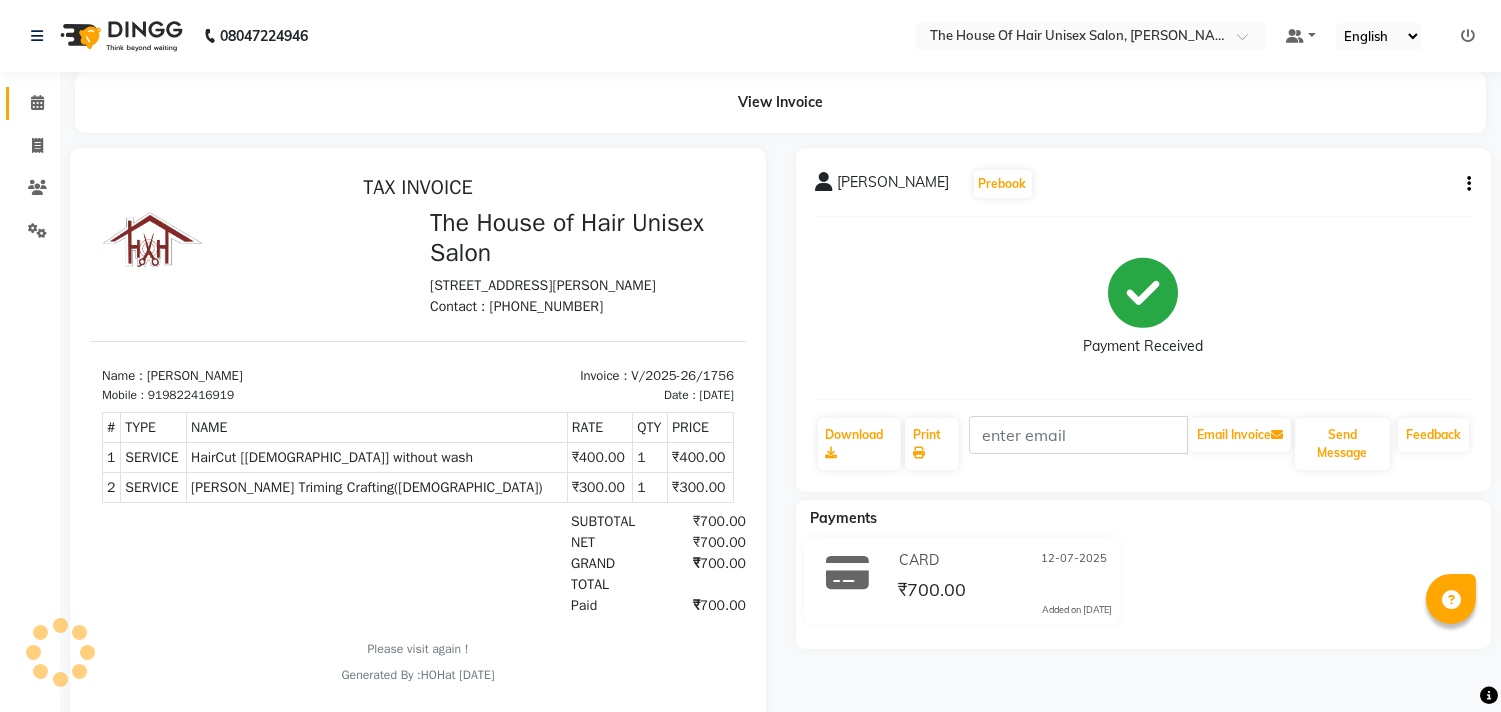 scroll, scrollTop: 0, scrollLeft: 0, axis: both 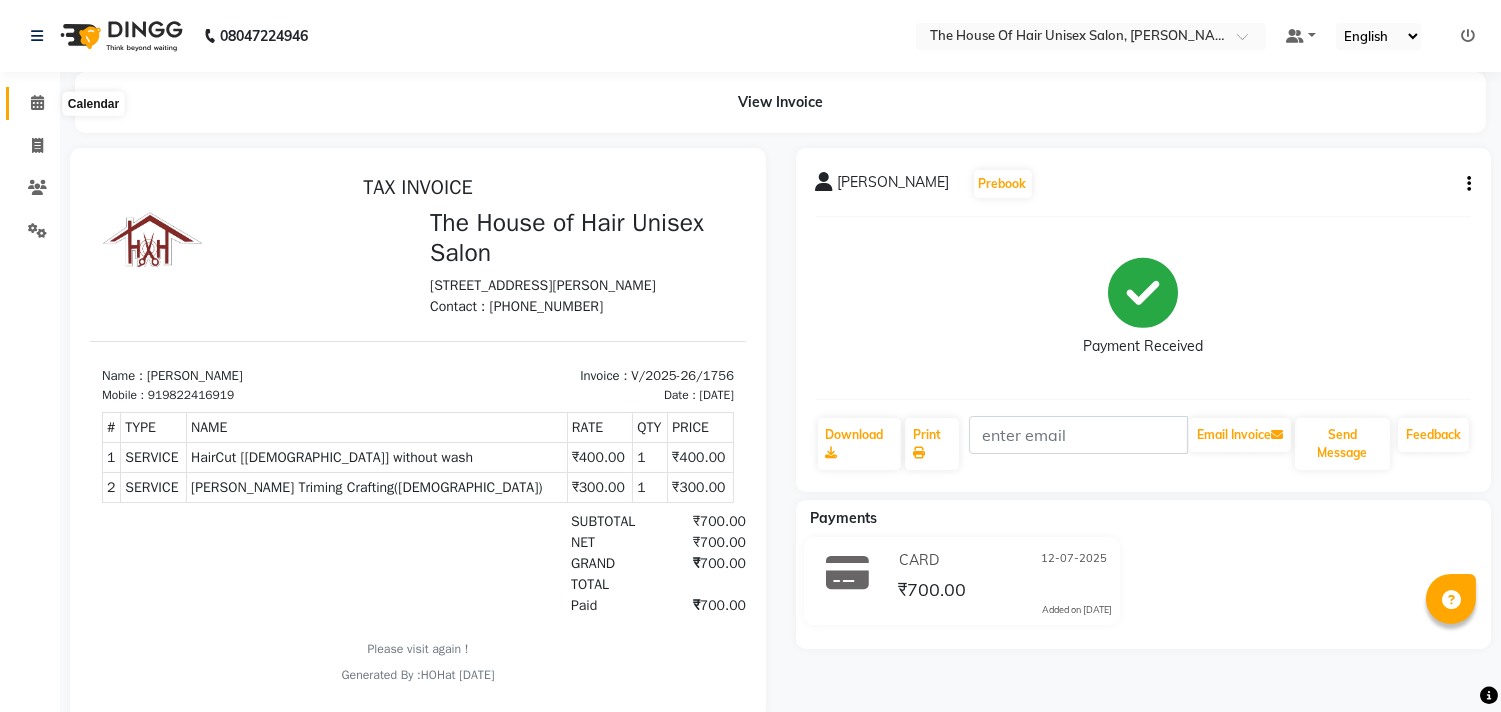 click 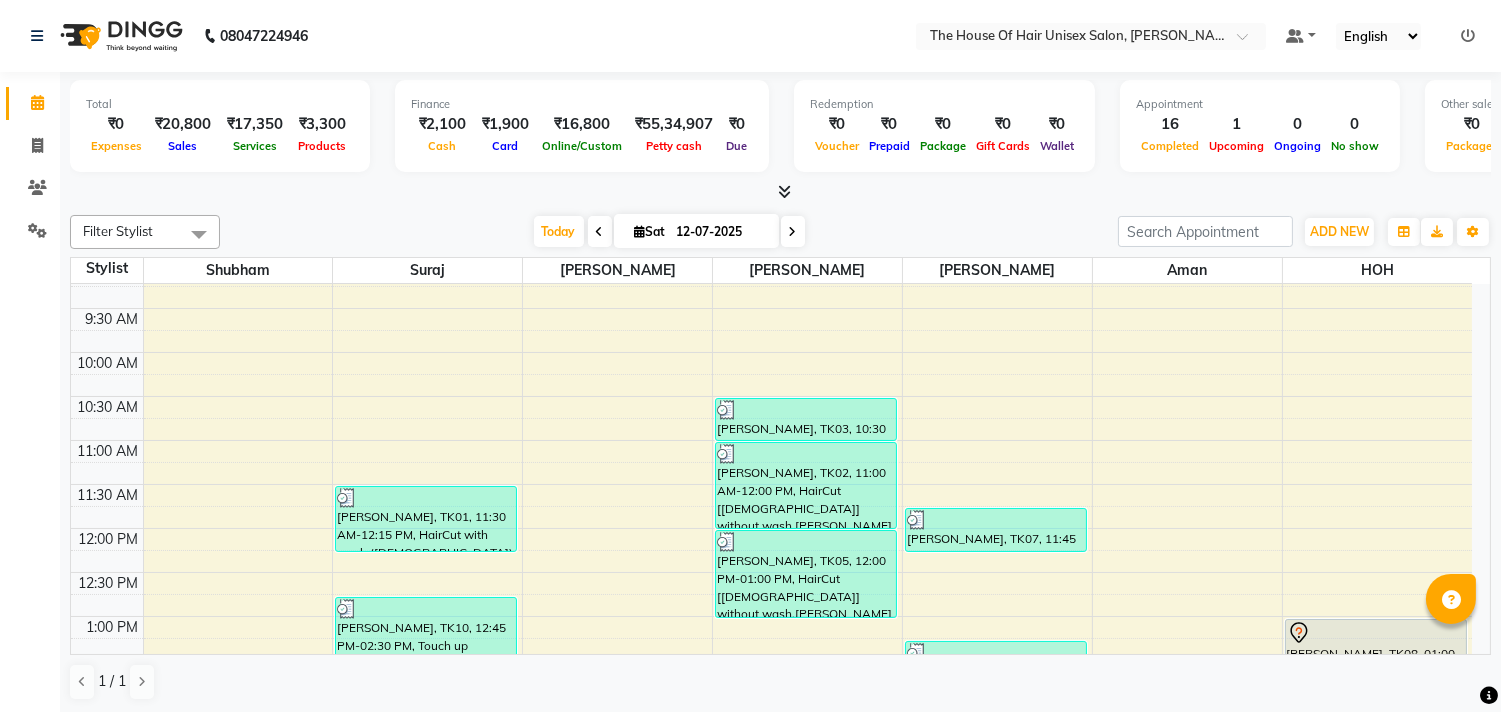scroll, scrollTop: 196, scrollLeft: 0, axis: vertical 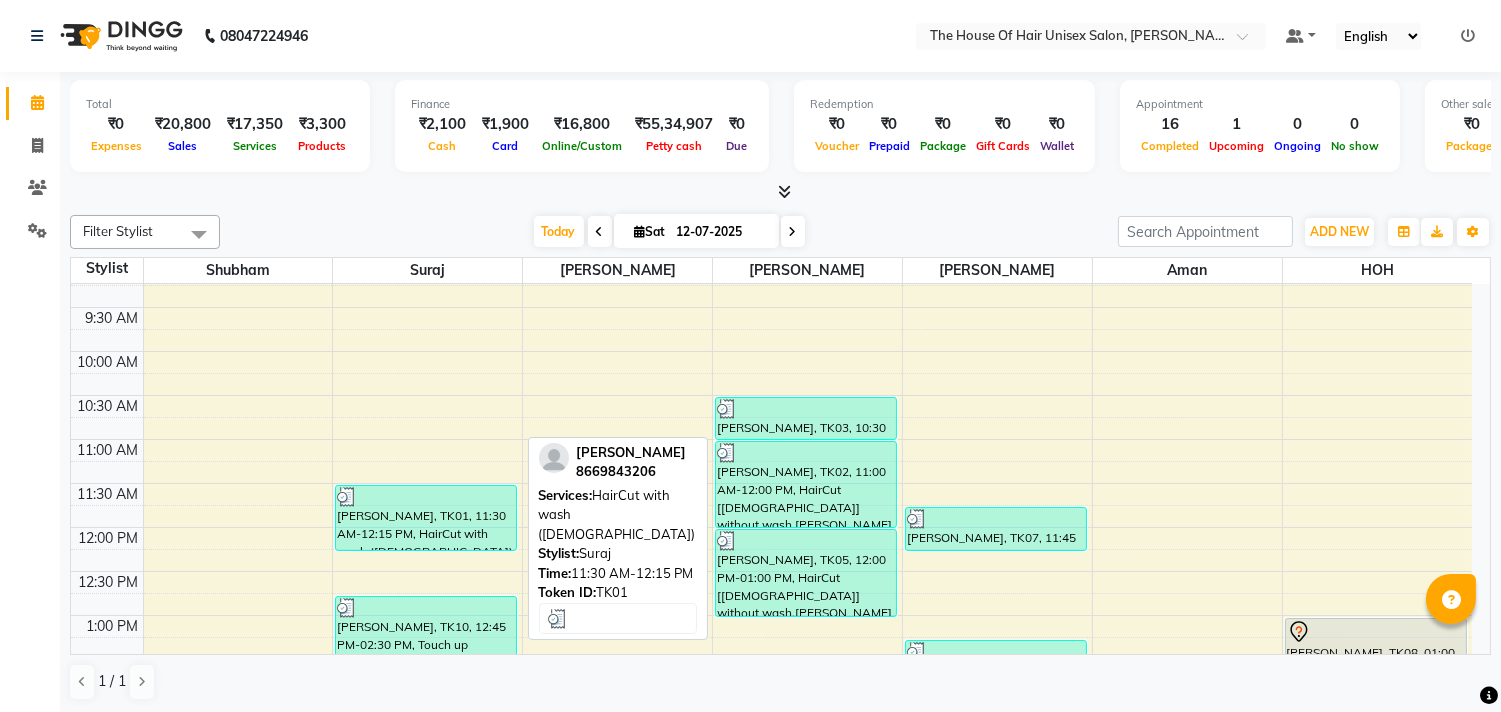 click on "[PERSON_NAME], TK01, 11:30 AM-12:15 PM, HairCut with wash ([DEMOGRAPHIC_DATA])" at bounding box center [426, 518] 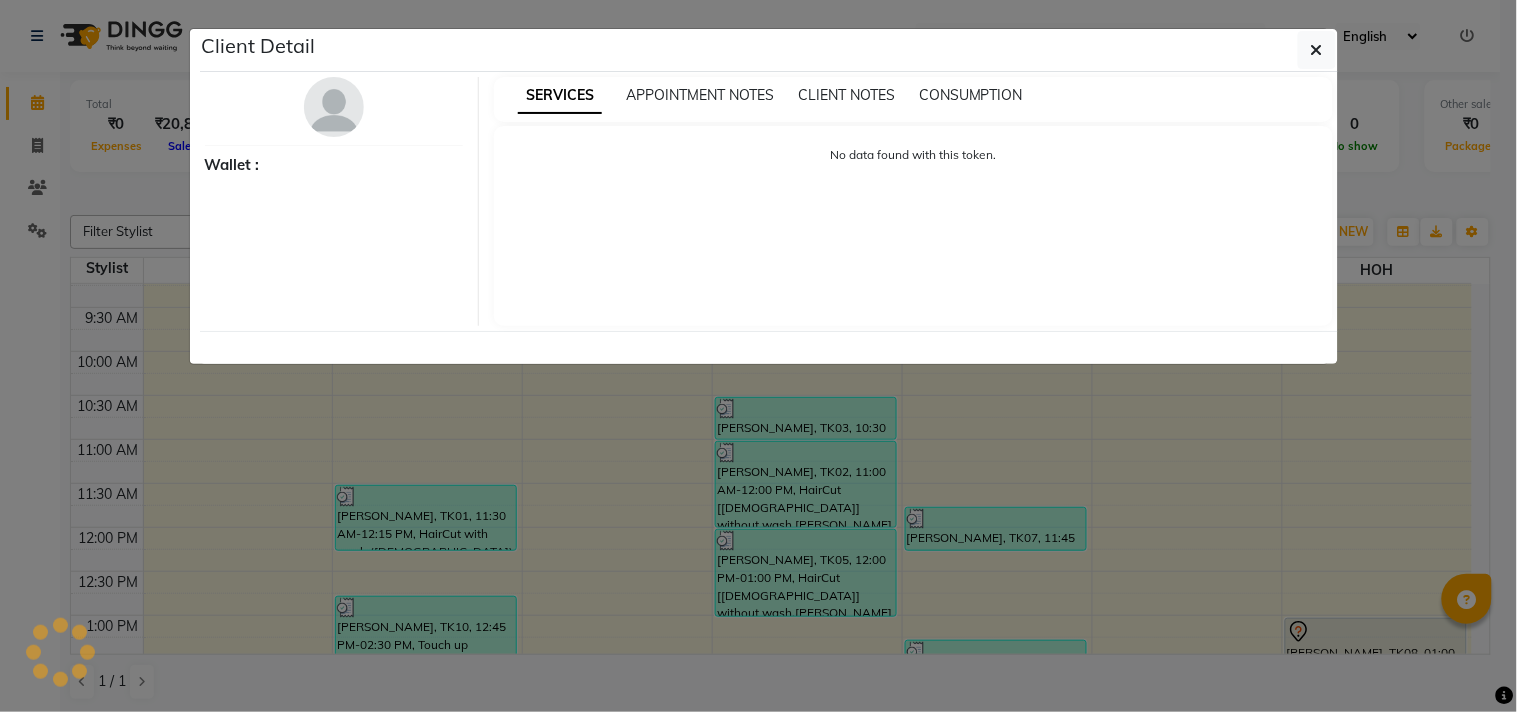 select on "3" 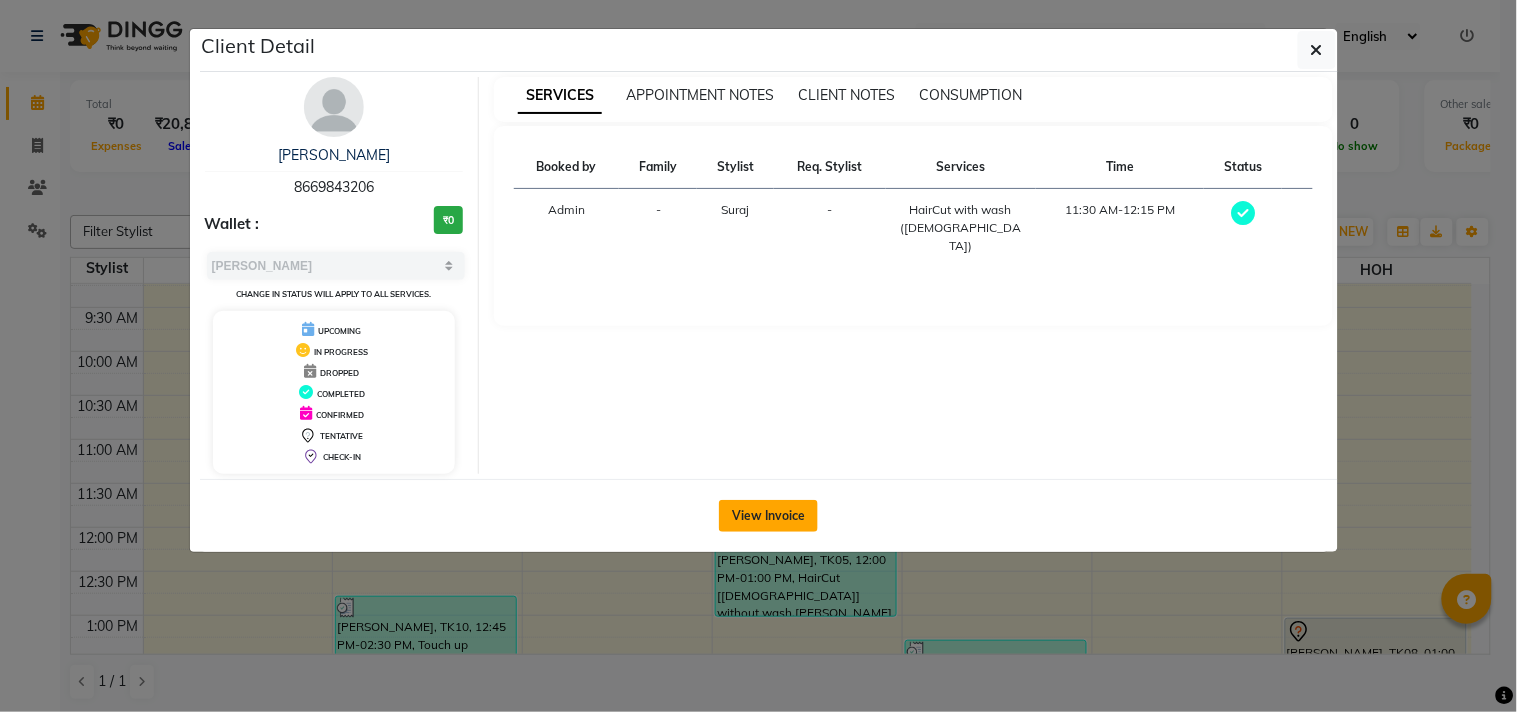 click on "View Invoice" 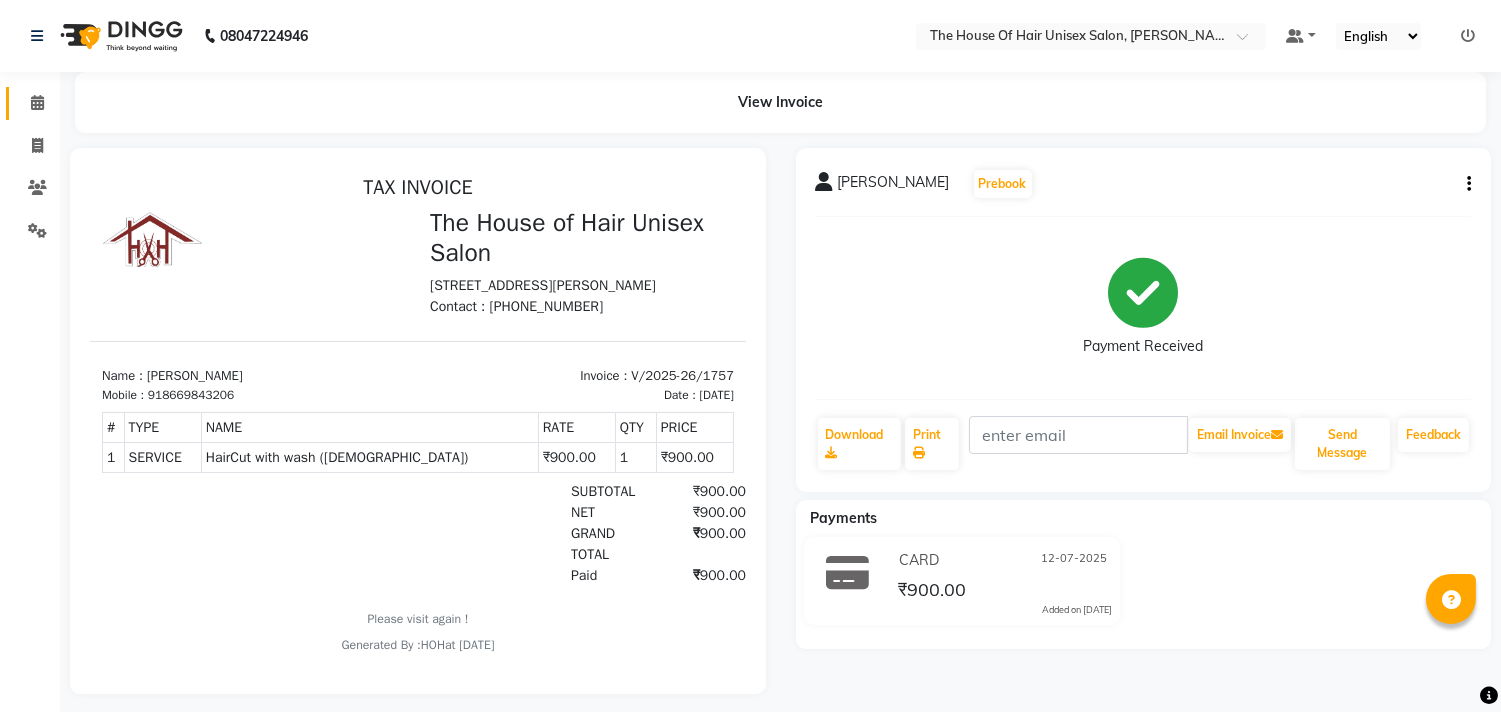 scroll, scrollTop: 0, scrollLeft: 0, axis: both 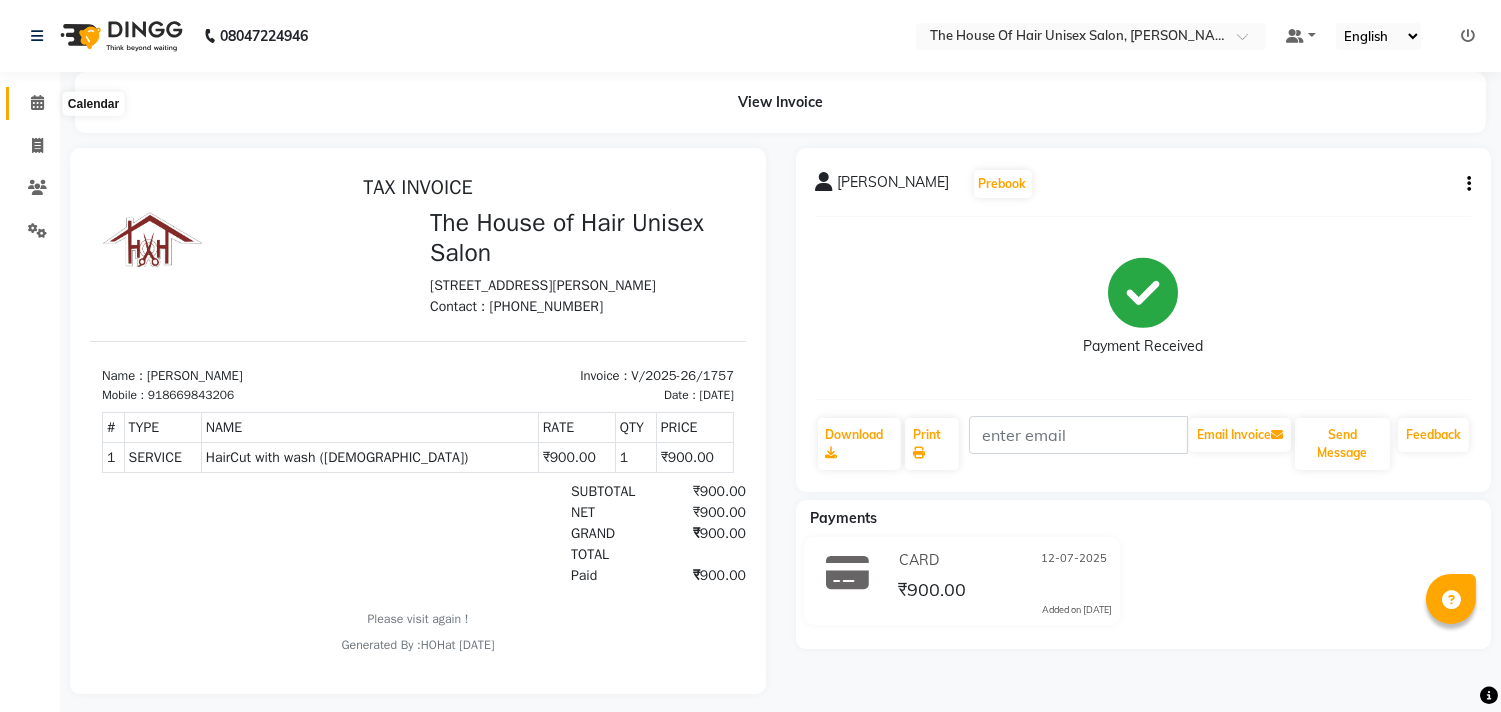 click 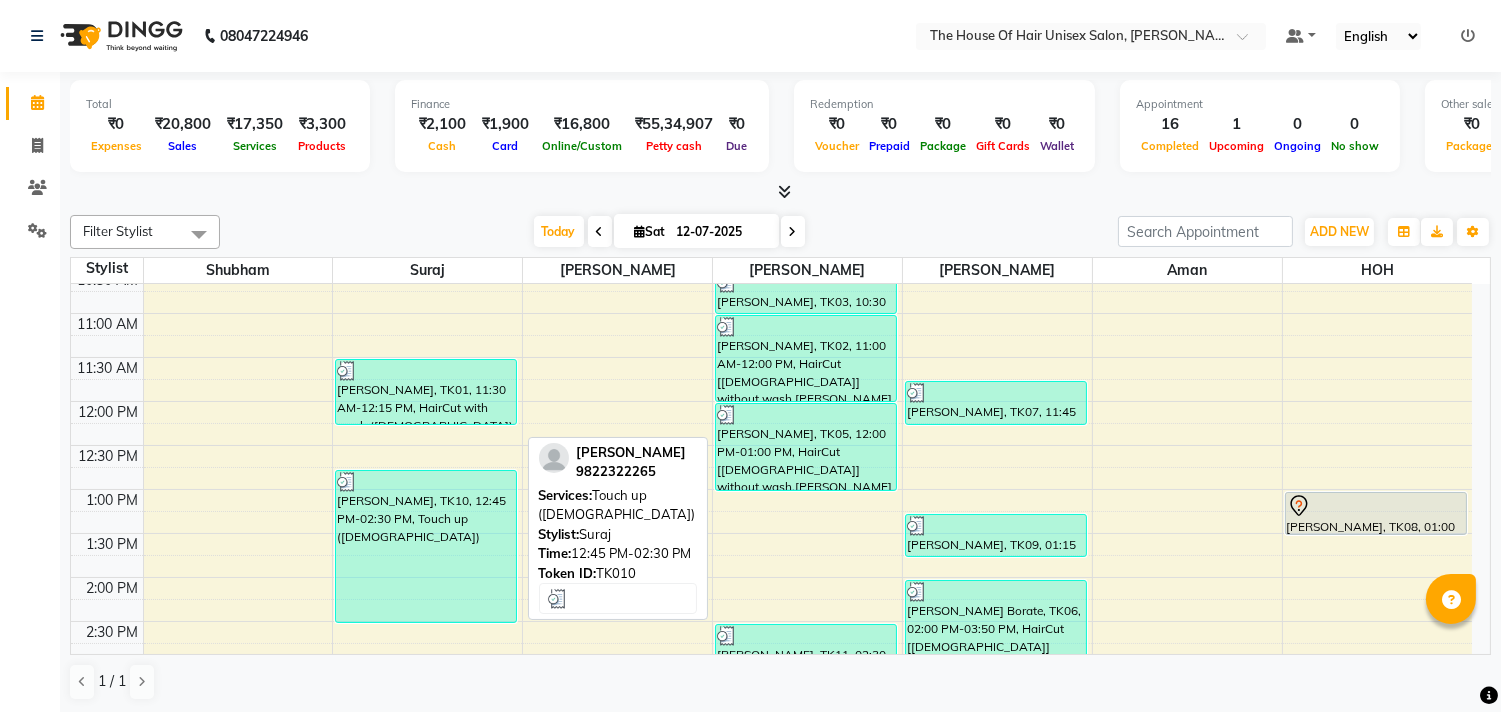 scroll, scrollTop: 268, scrollLeft: 0, axis: vertical 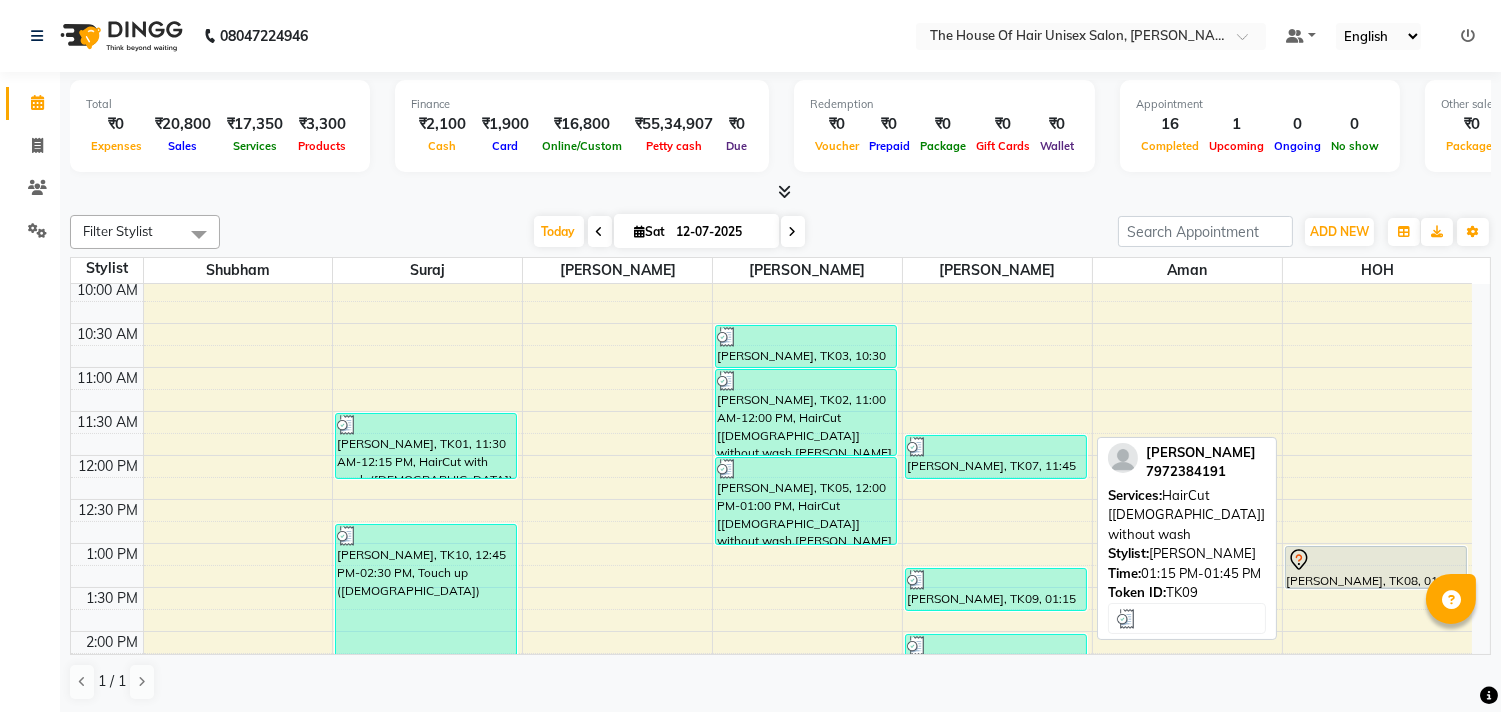click at bounding box center (996, 580) 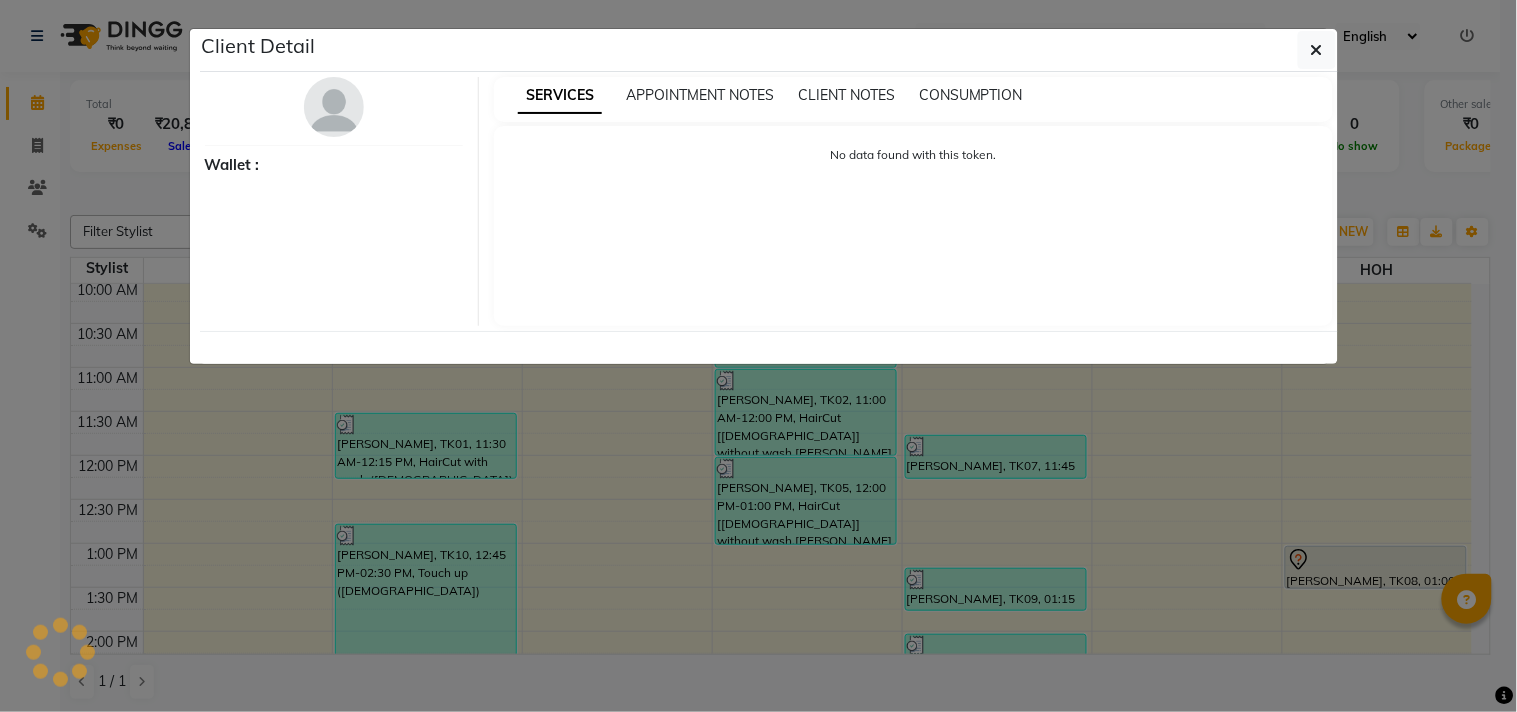 select on "3" 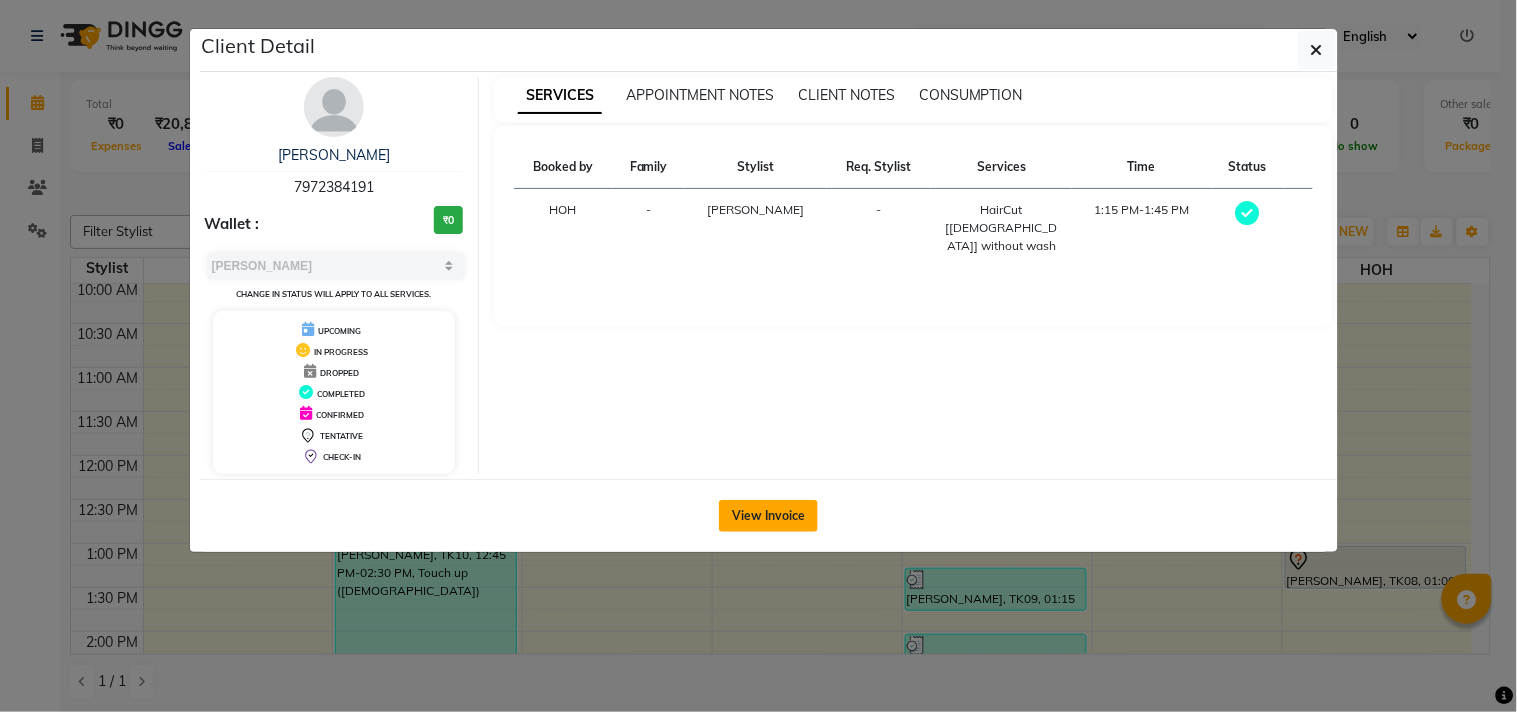 click on "View Invoice" 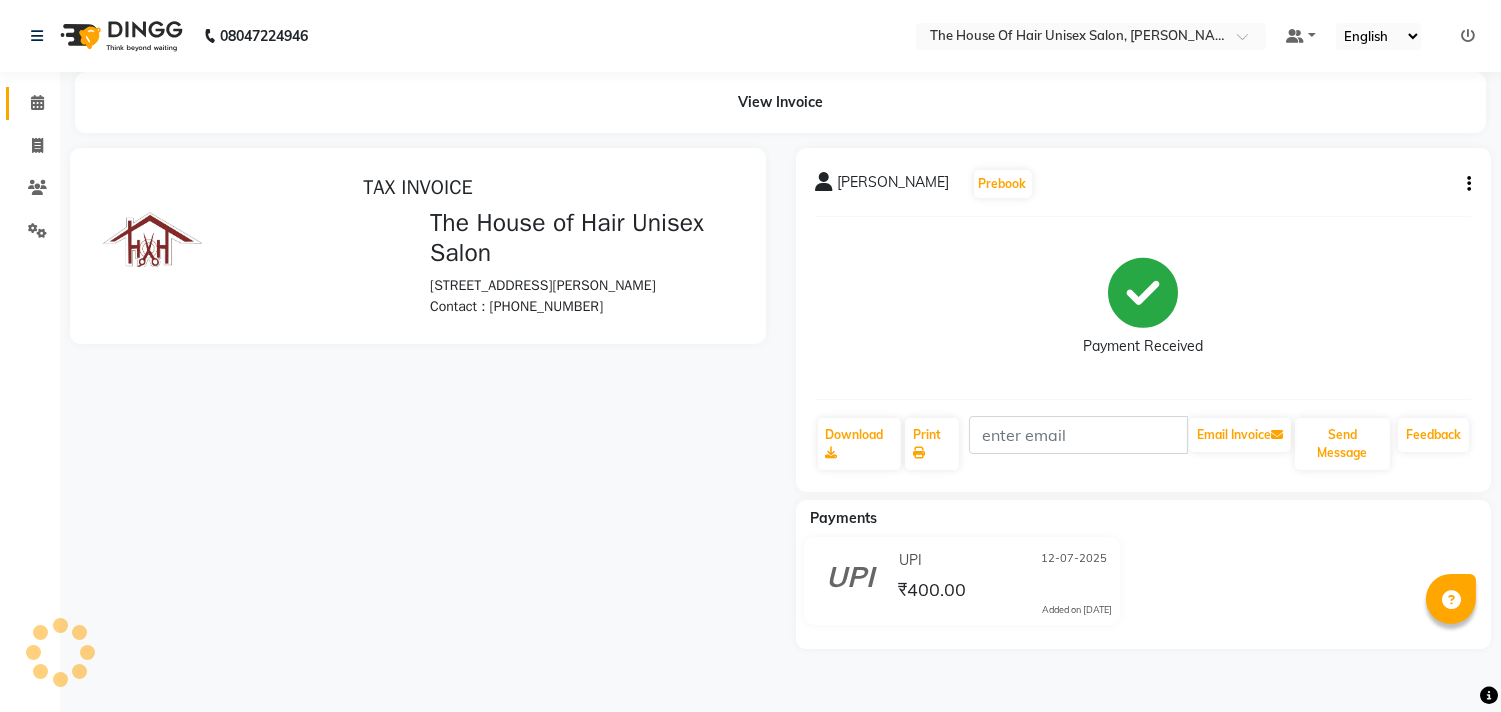 scroll, scrollTop: 0, scrollLeft: 0, axis: both 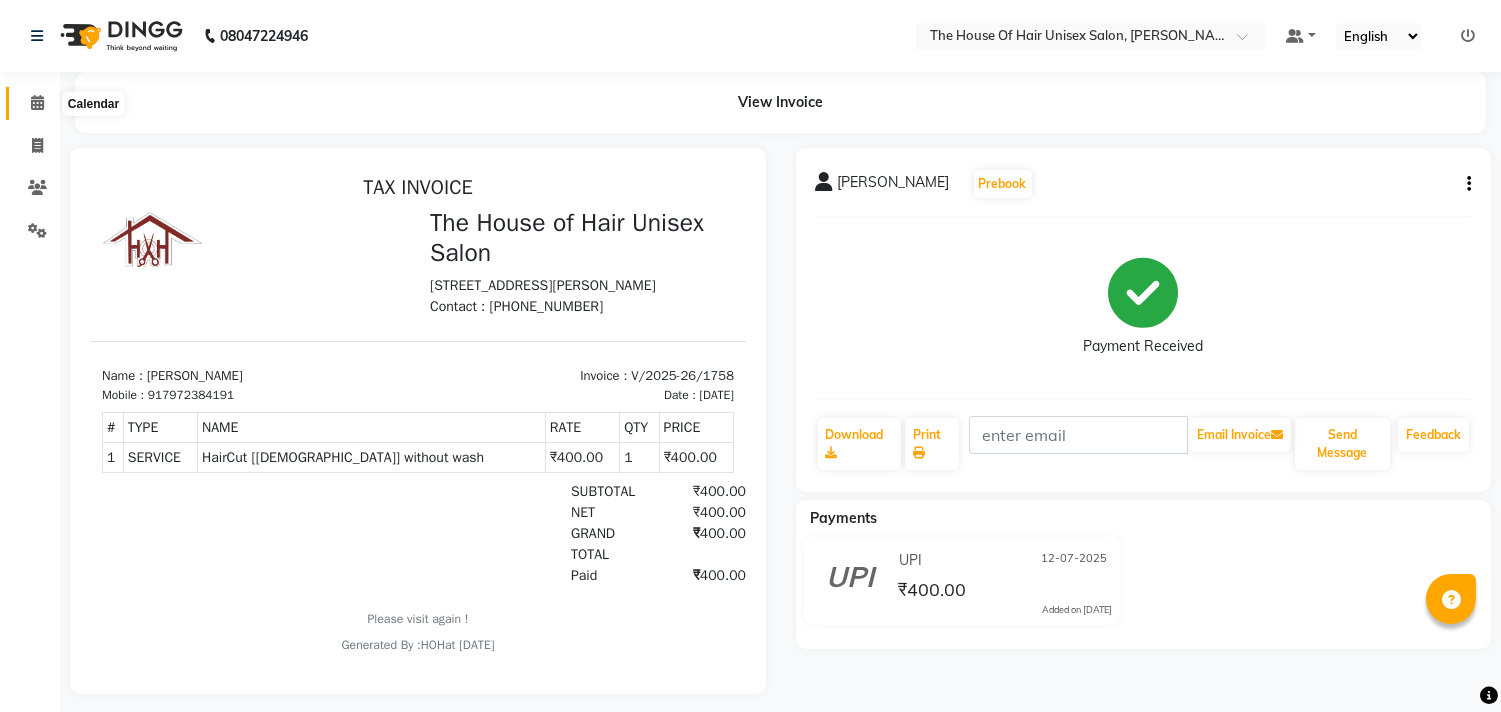 click 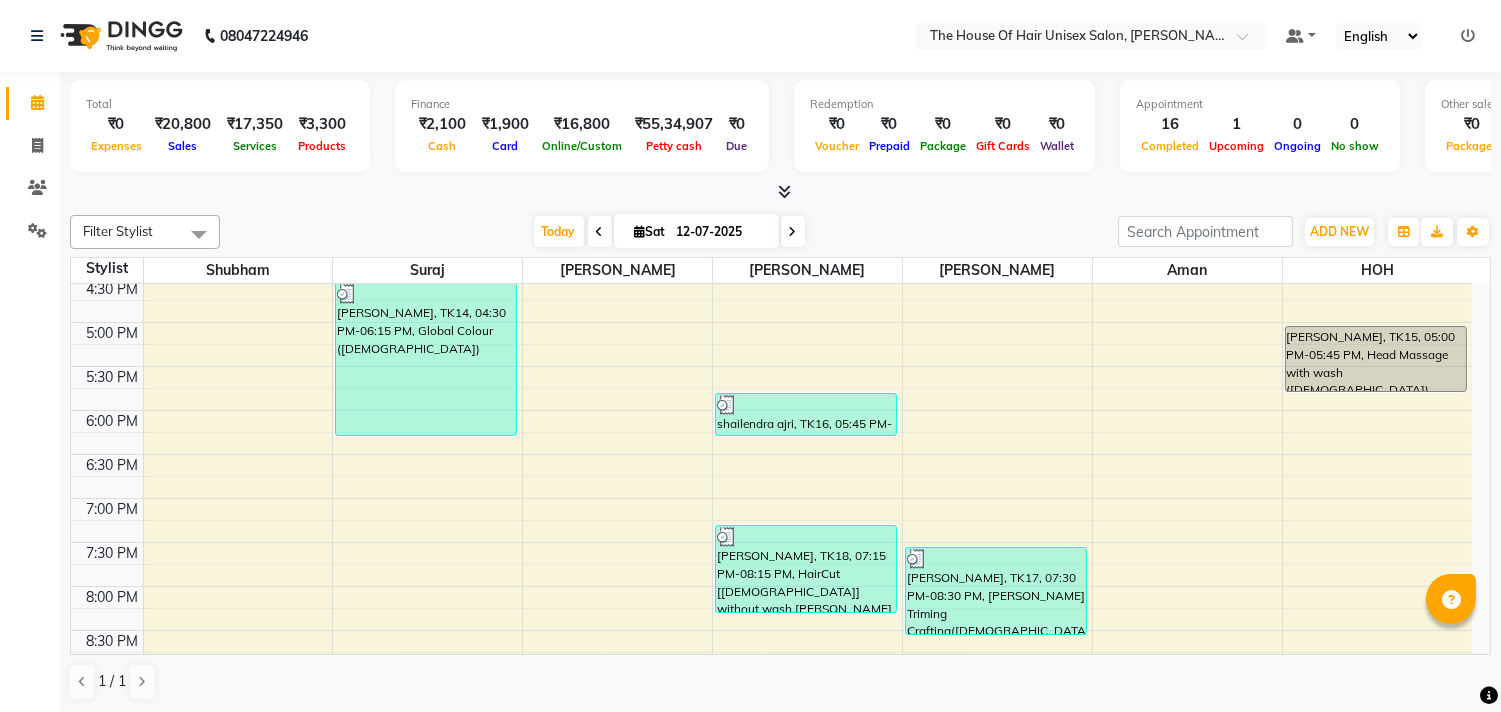 scroll, scrollTop: 861, scrollLeft: 0, axis: vertical 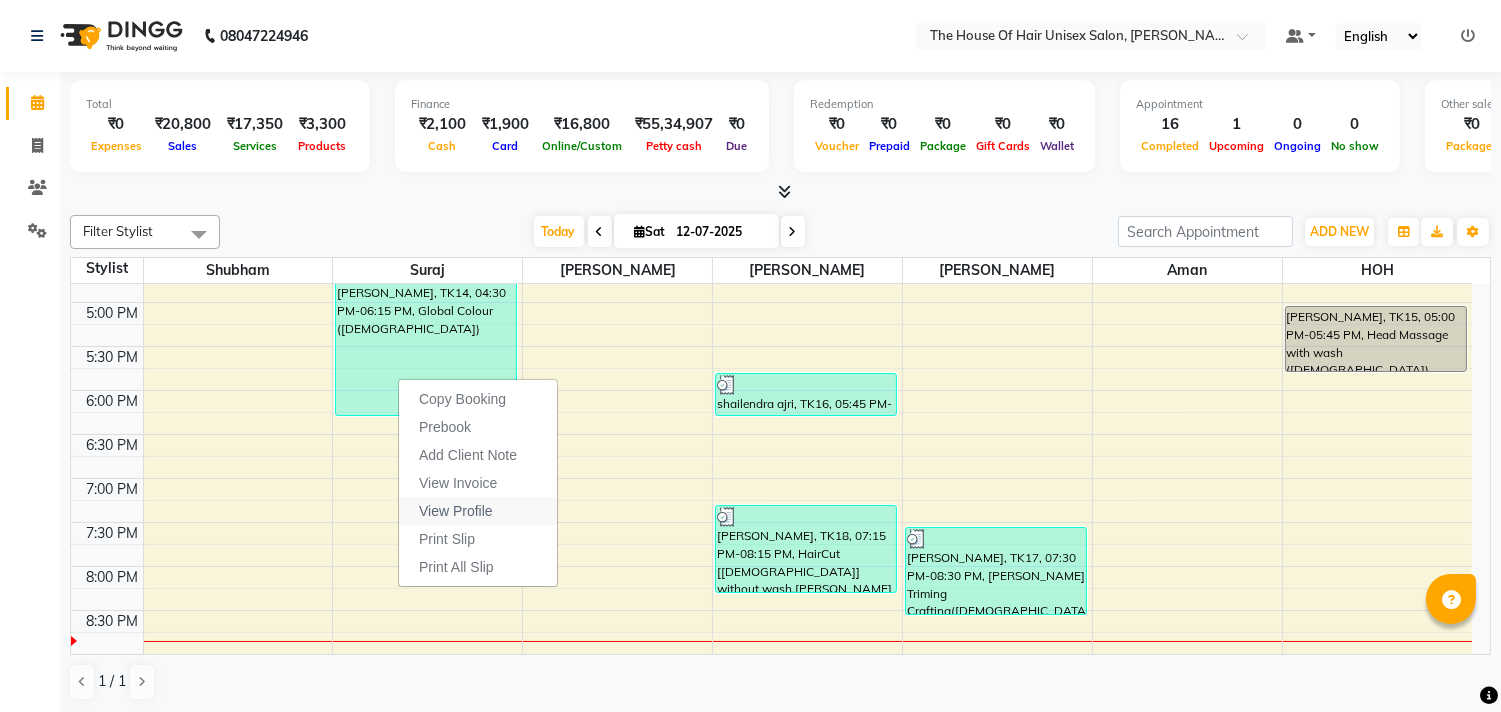 click on "View Profile" at bounding box center [456, 511] 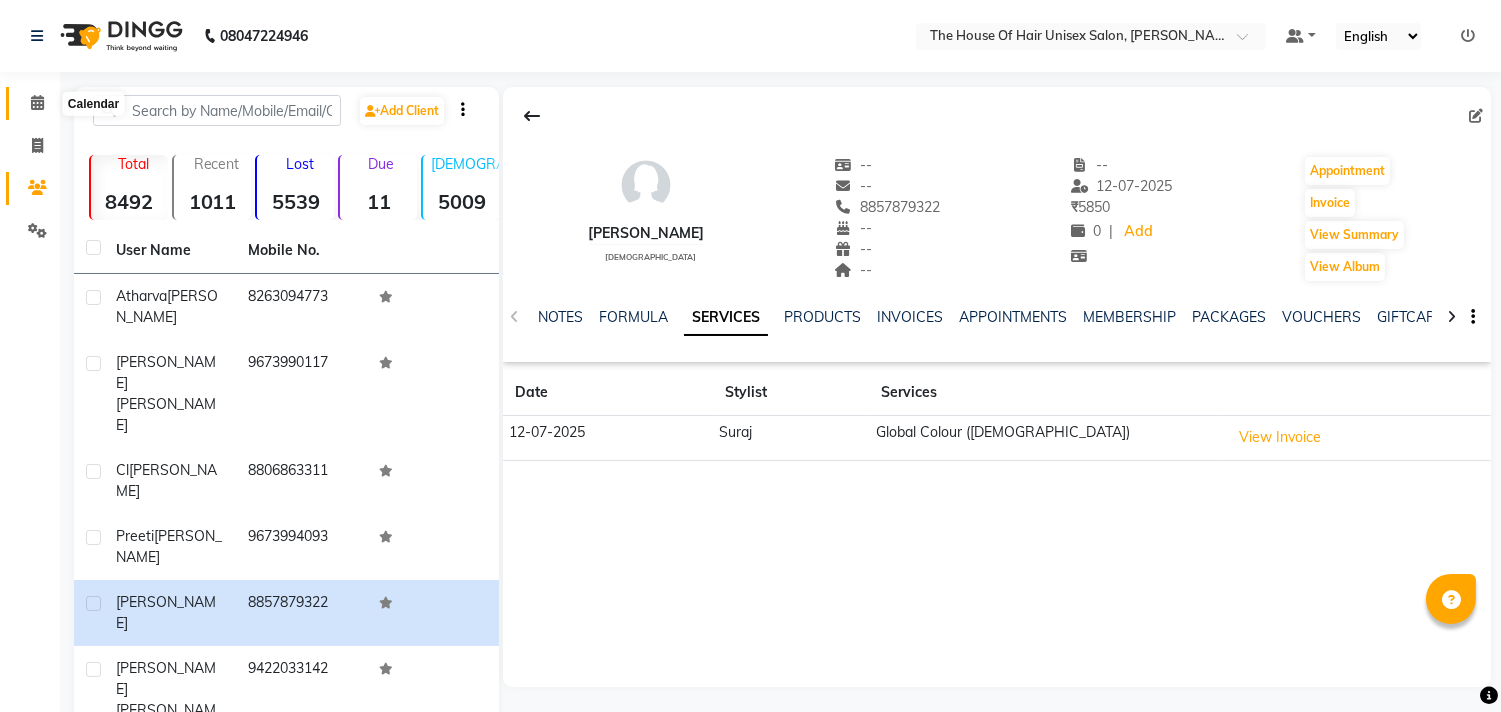 click 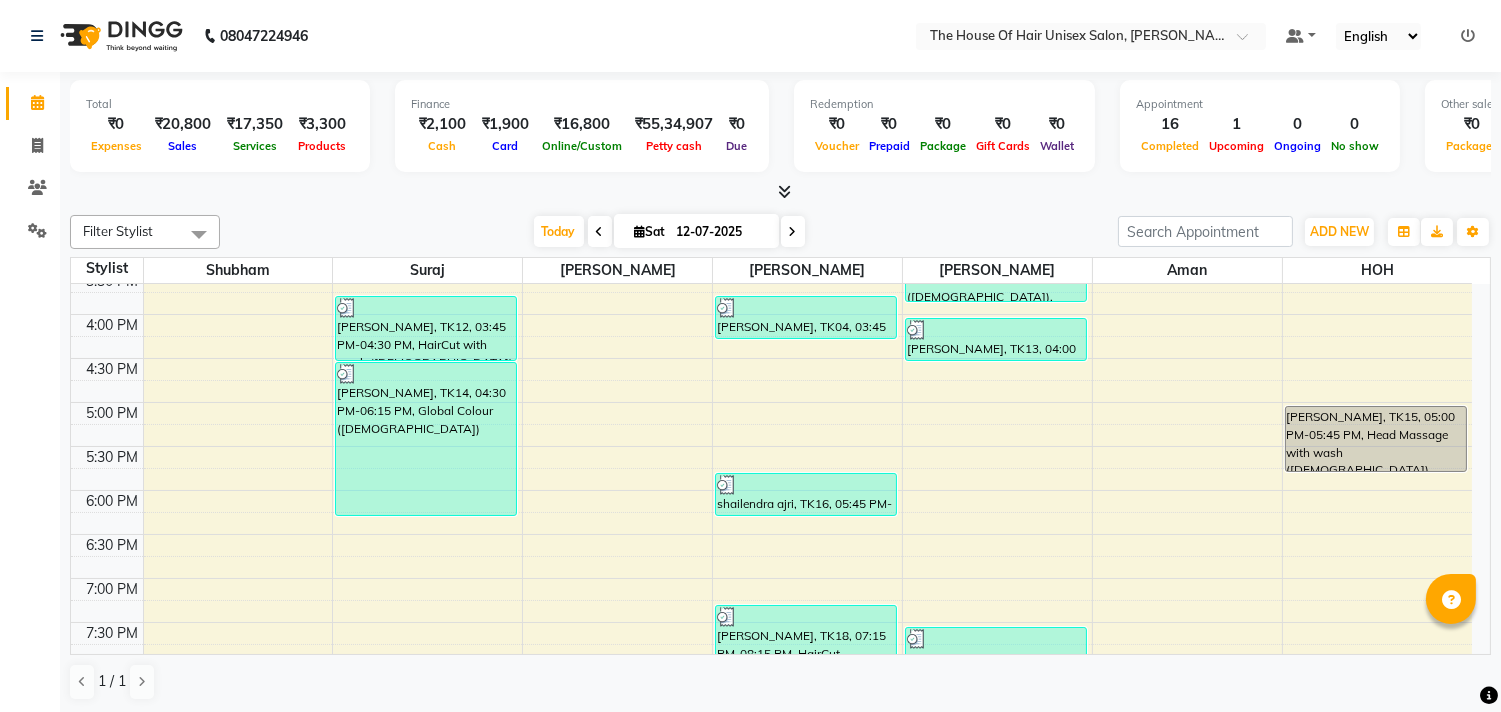 scroll, scrollTop: 955, scrollLeft: 0, axis: vertical 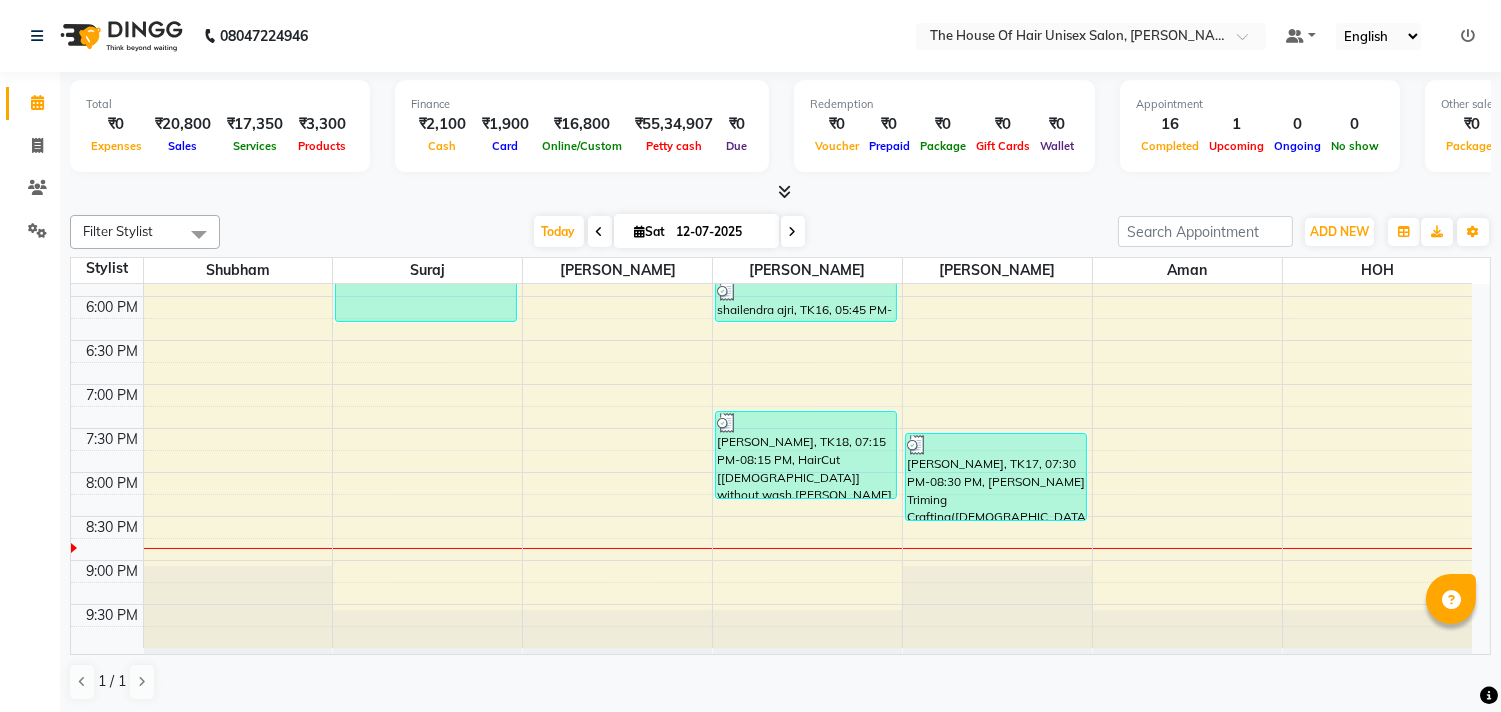 click at bounding box center (793, 231) 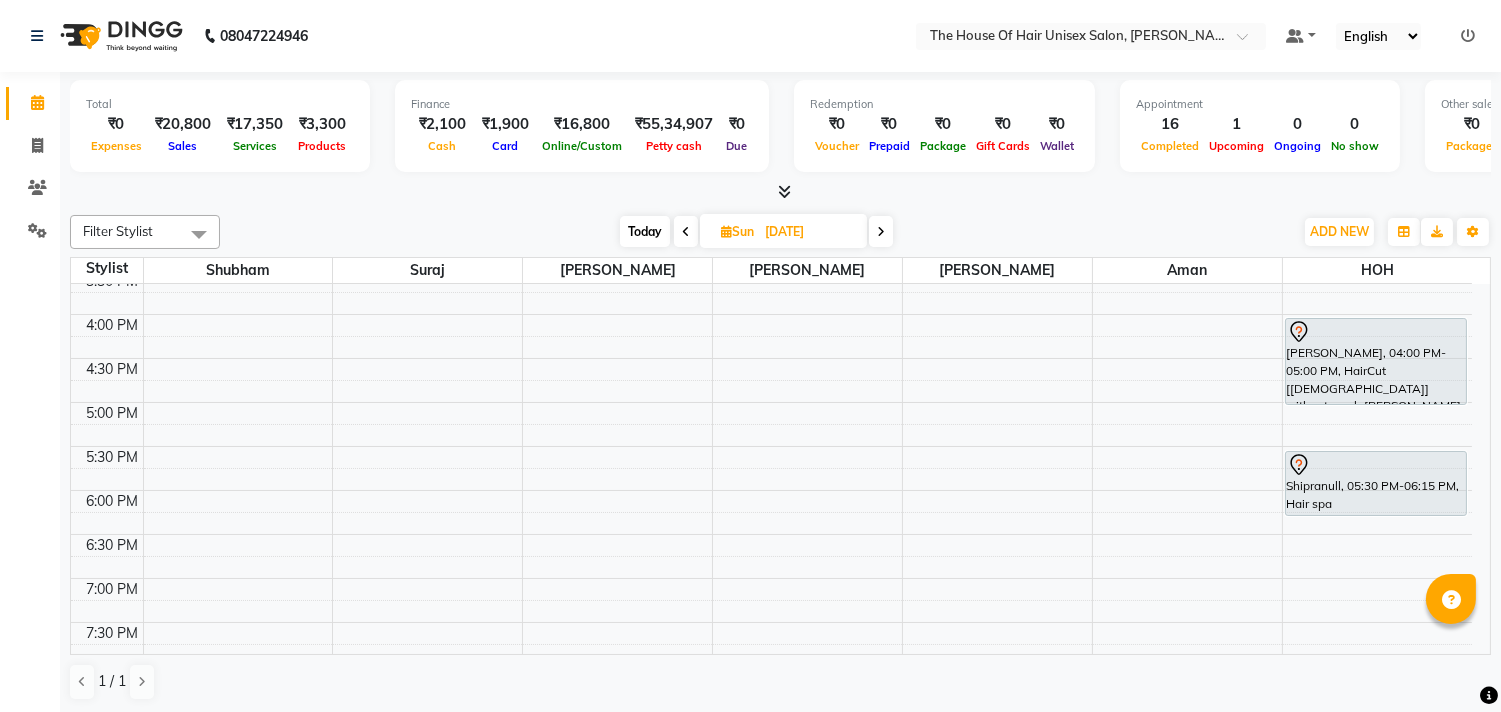 scroll, scrollTop: 758, scrollLeft: 0, axis: vertical 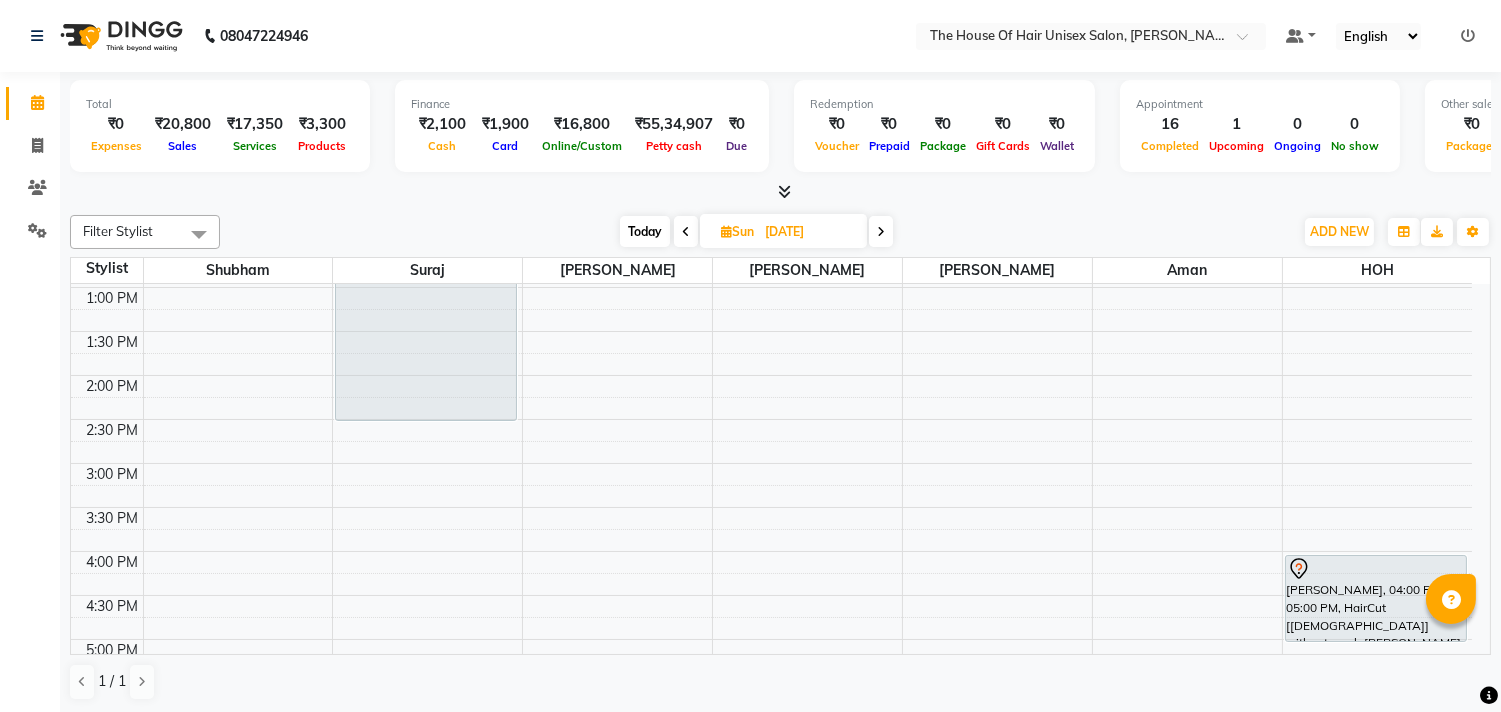 click at bounding box center (1468, 36) 